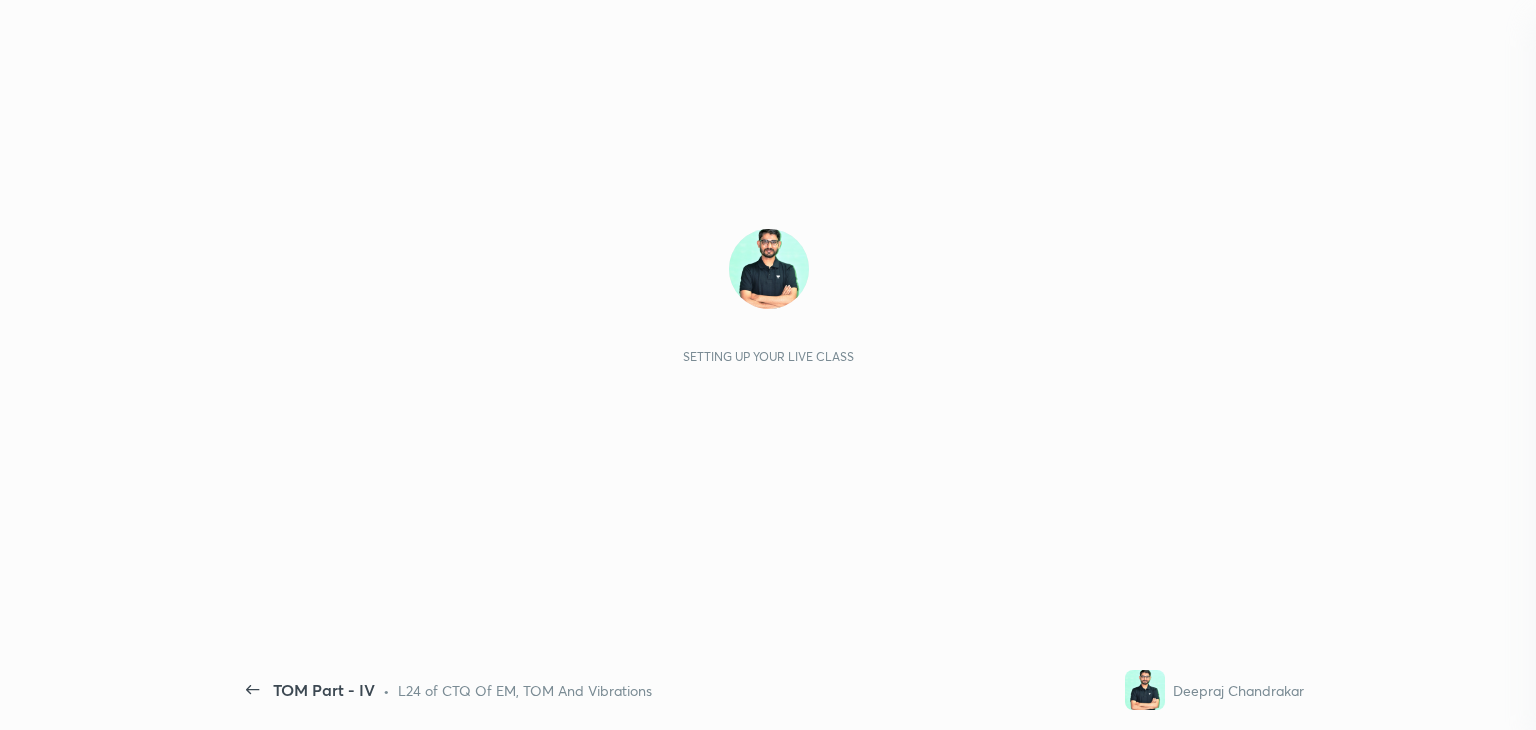 scroll, scrollTop: 0, scrollLeft: 0, axis: both 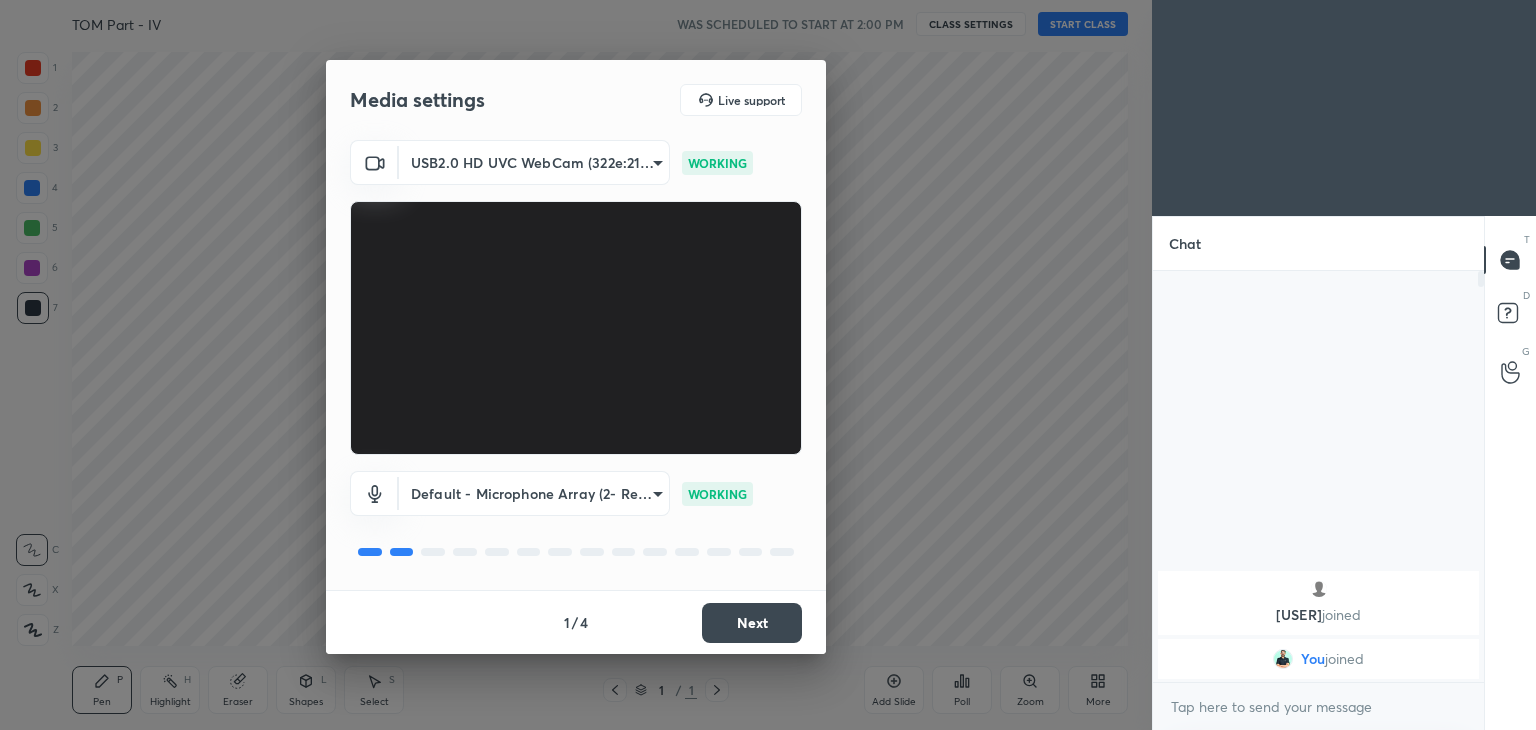 click on "Next" at bounding box center [752, 623] 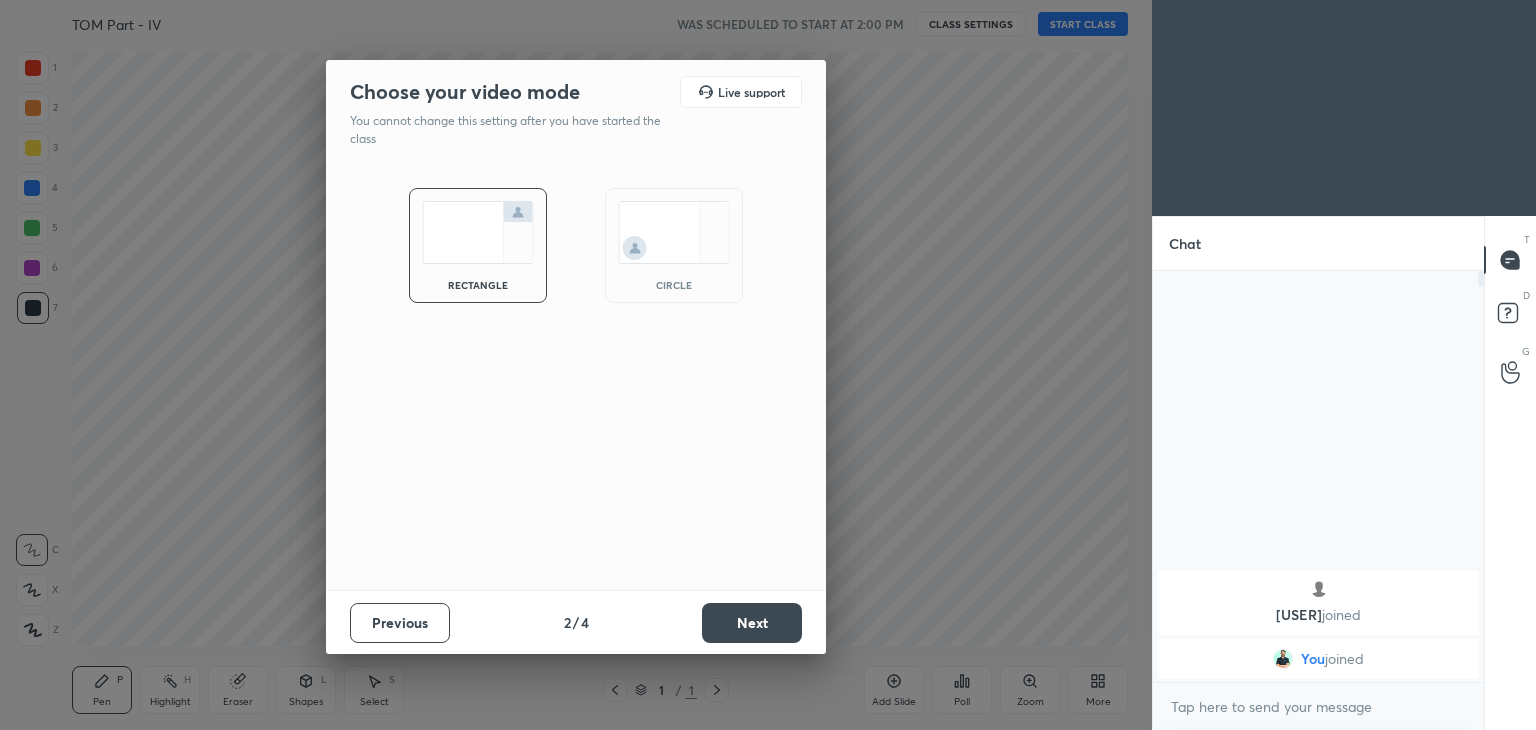 click on "Next" at bounding box center [752, 623] 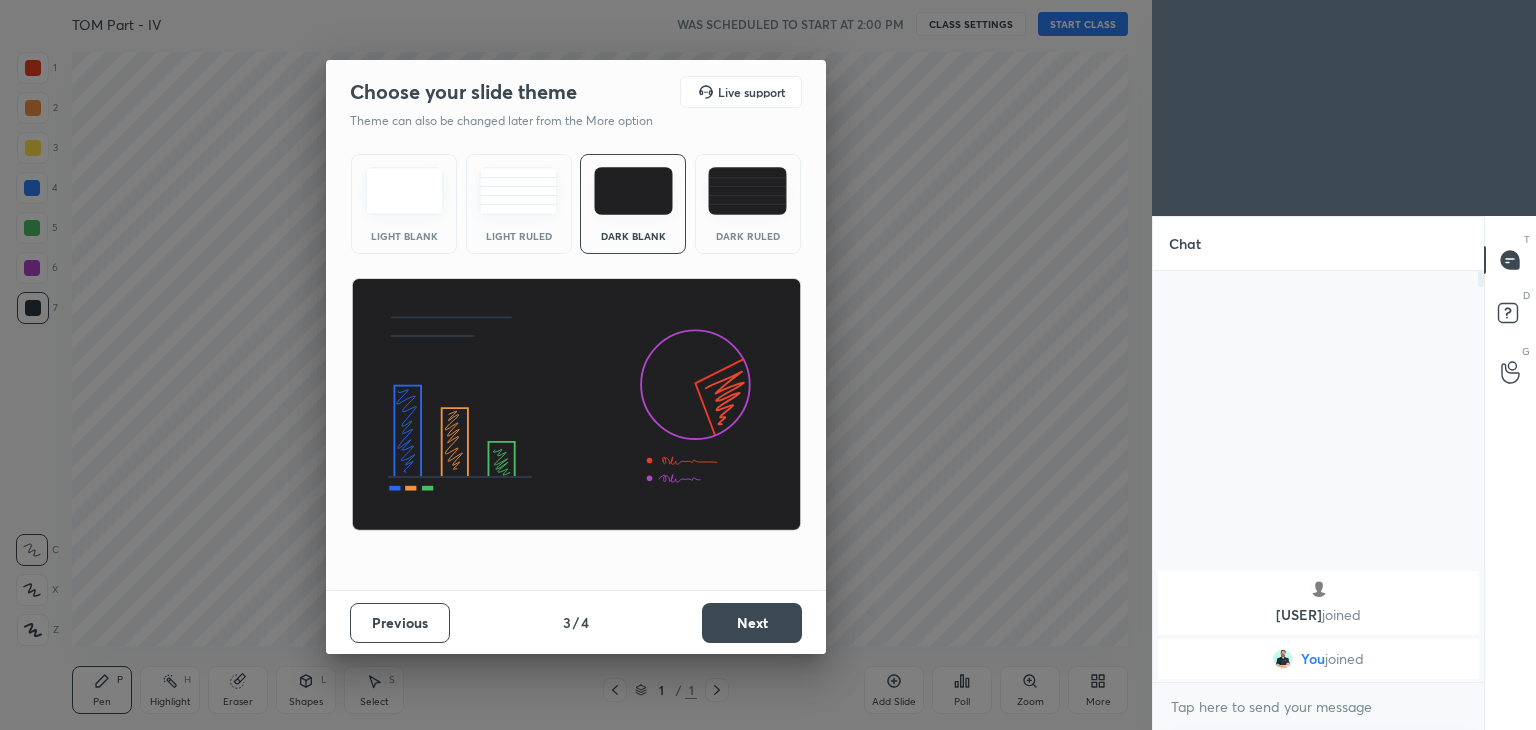 click on "Next" at bounding box center (752, 623) 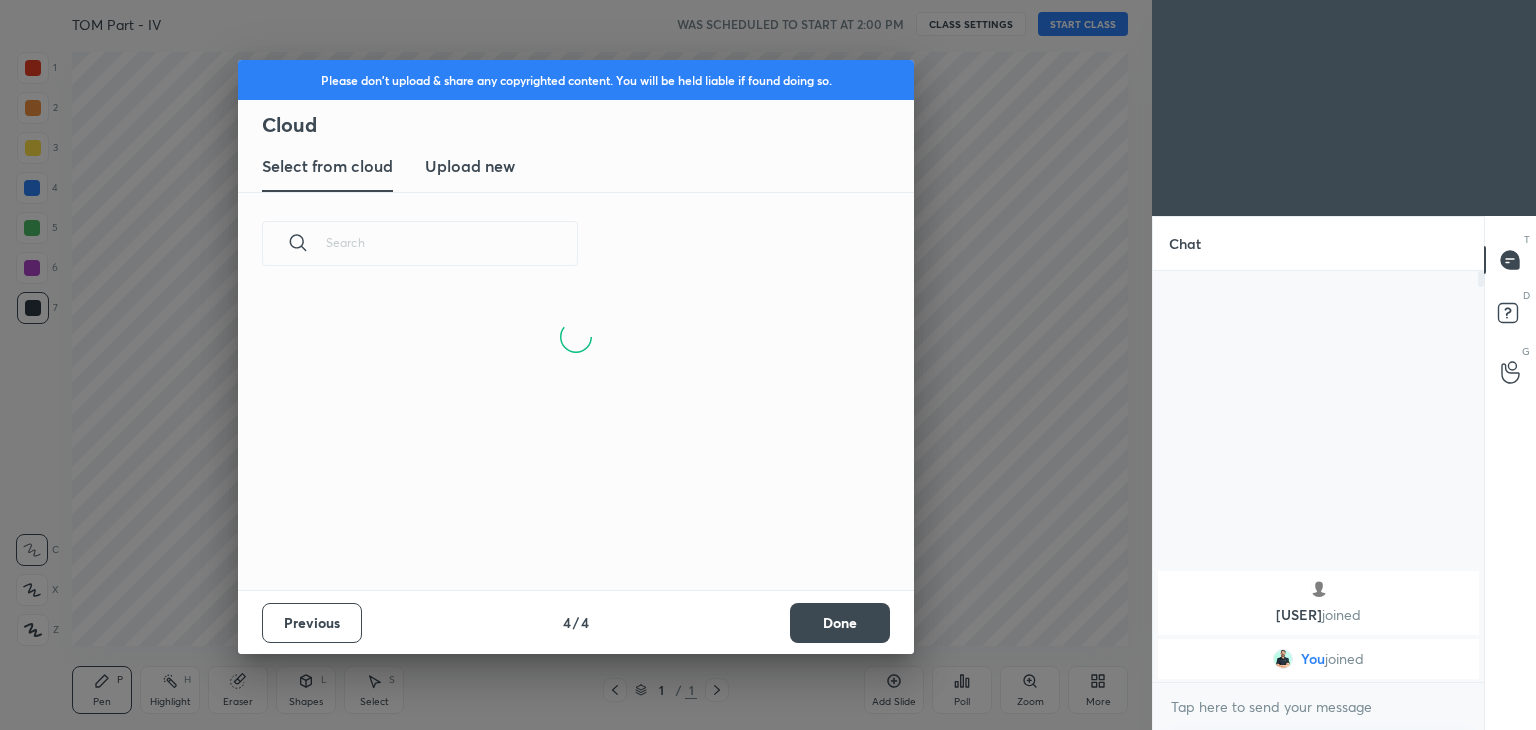 click on "Done" at bounding box center [840, 623] 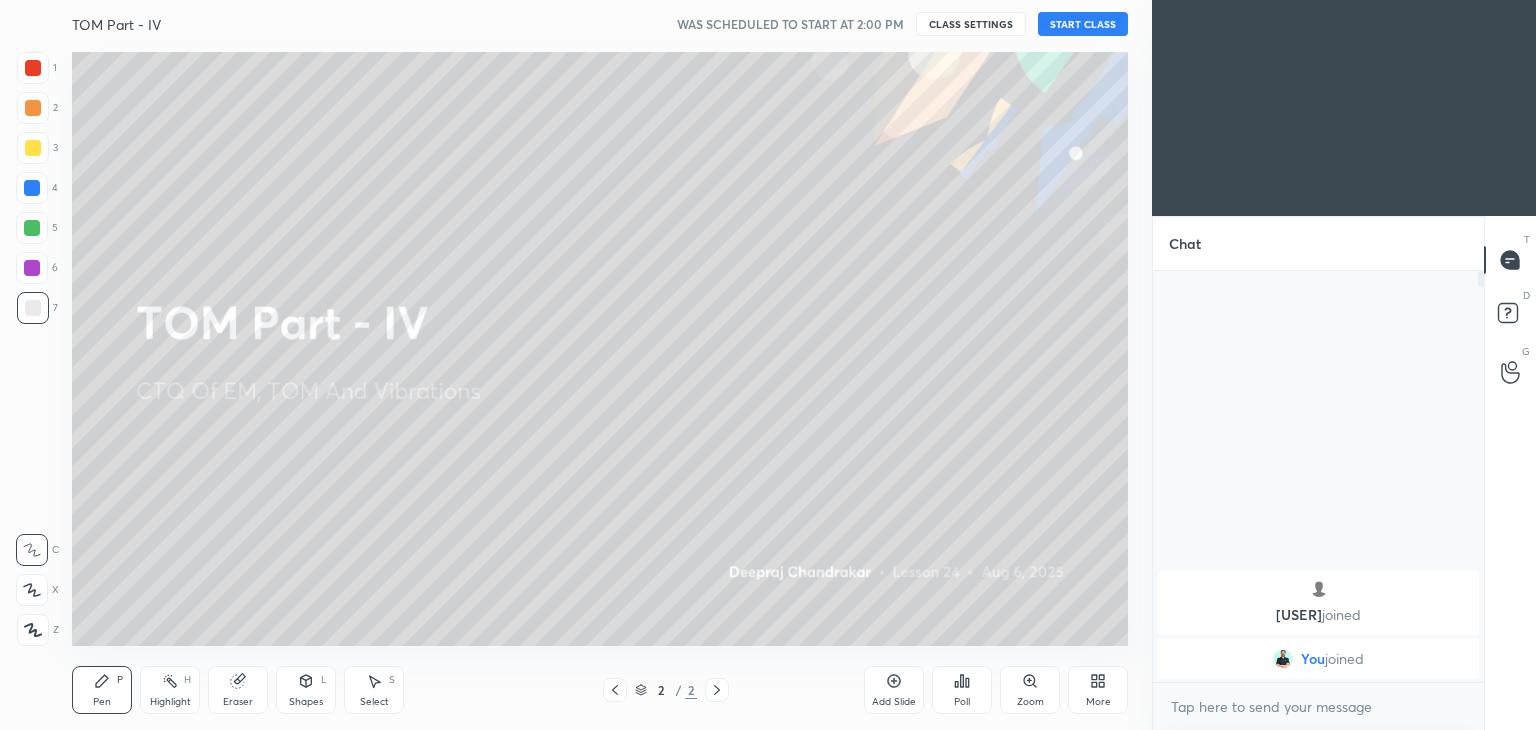 click on "START CLASS" at bounding box center [1083, 24] 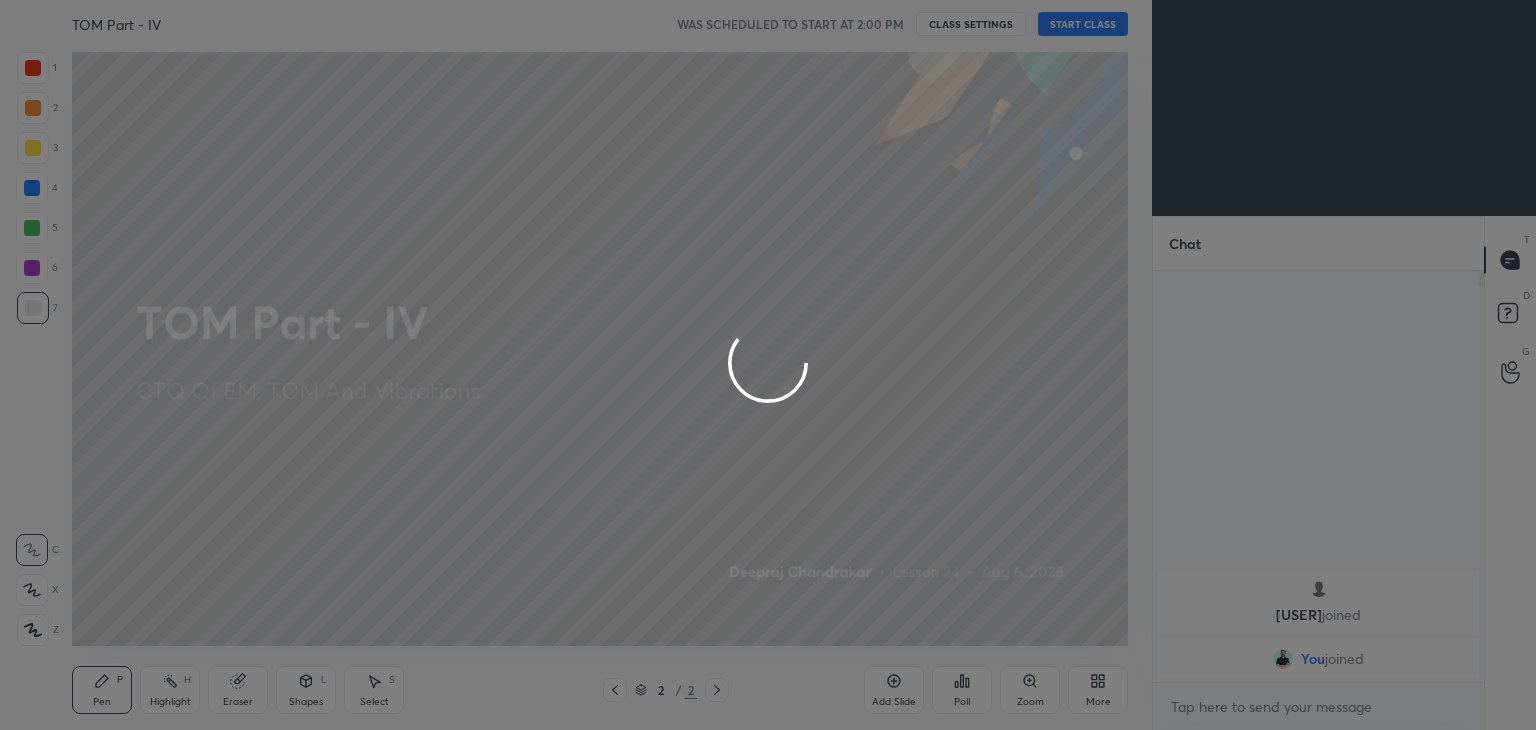 type on "x" 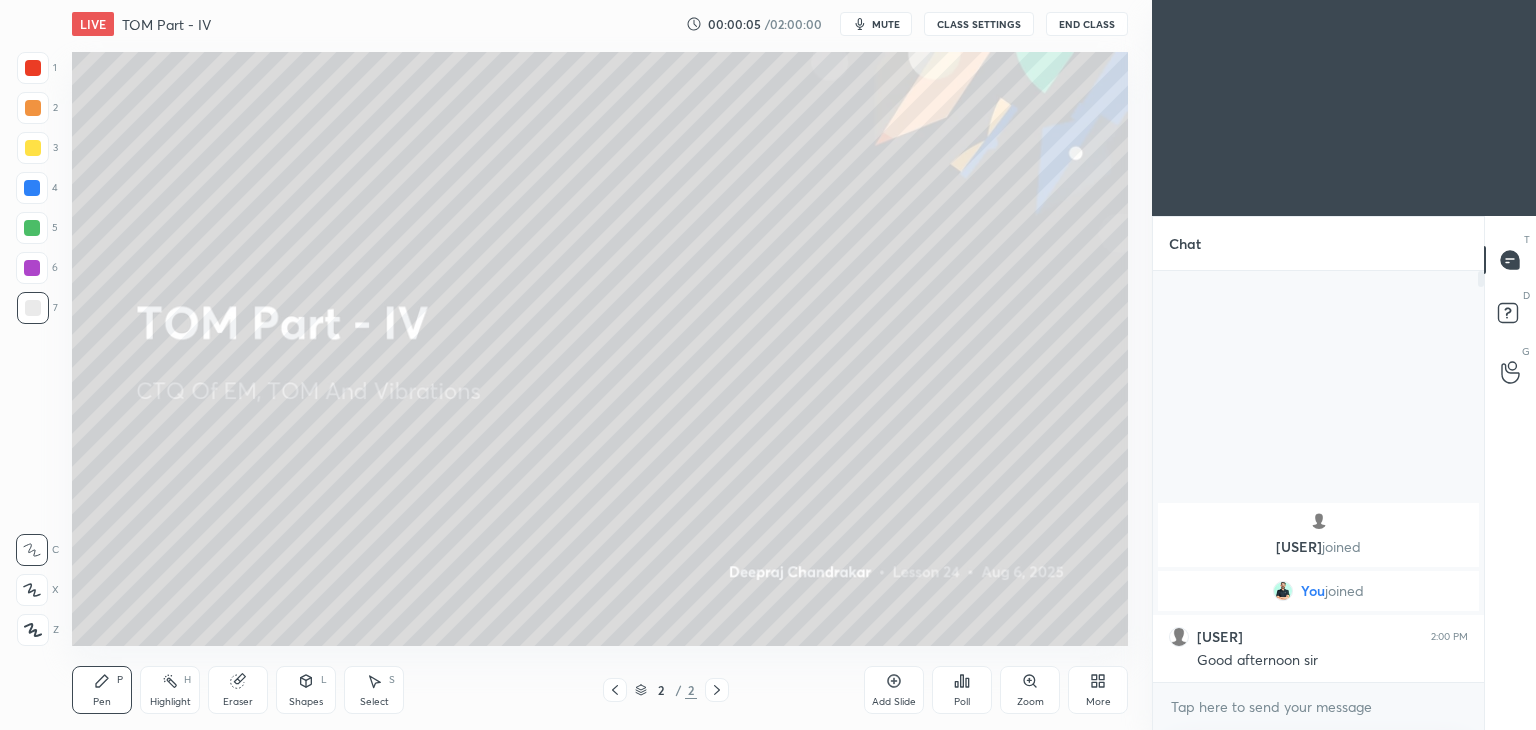 click at bounding box center [33, 148] 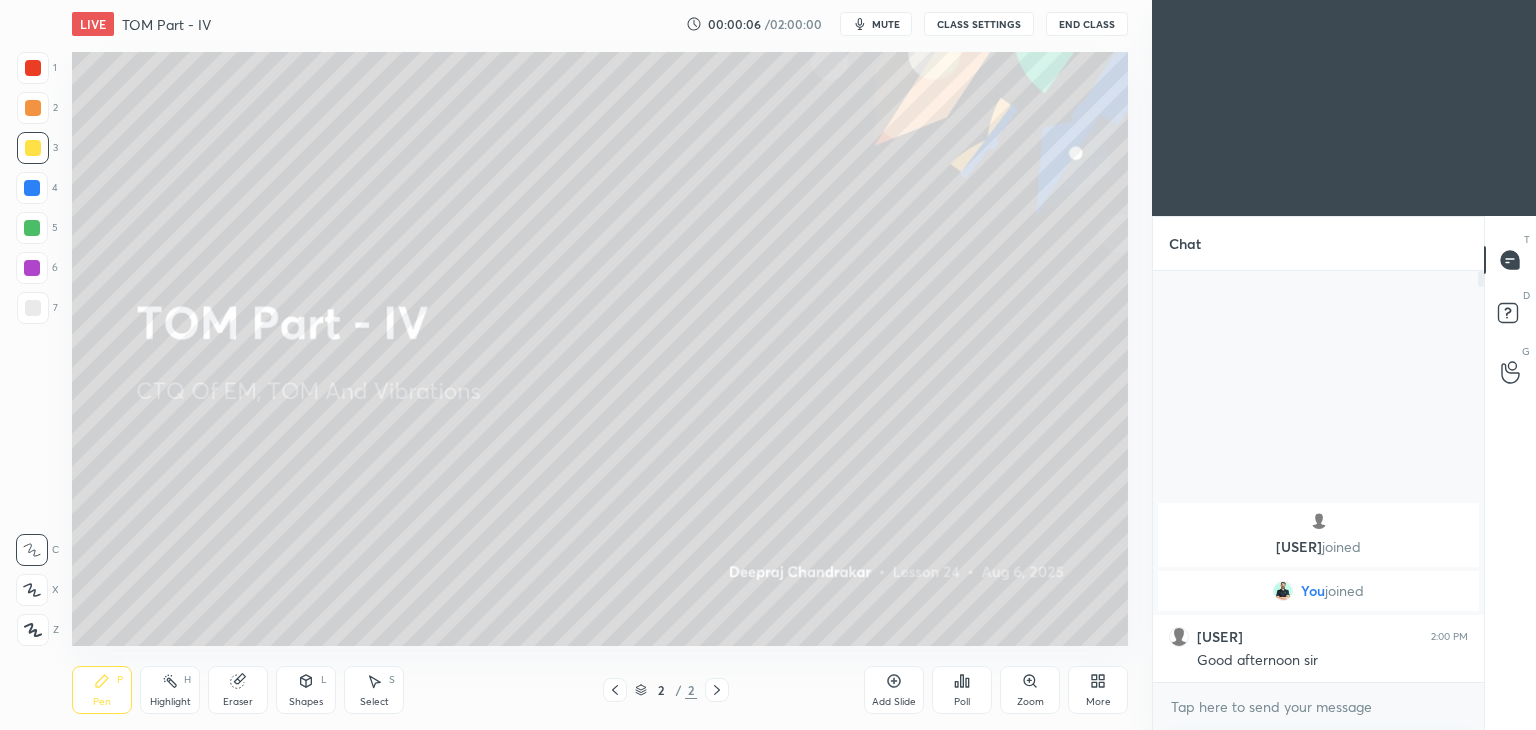 click 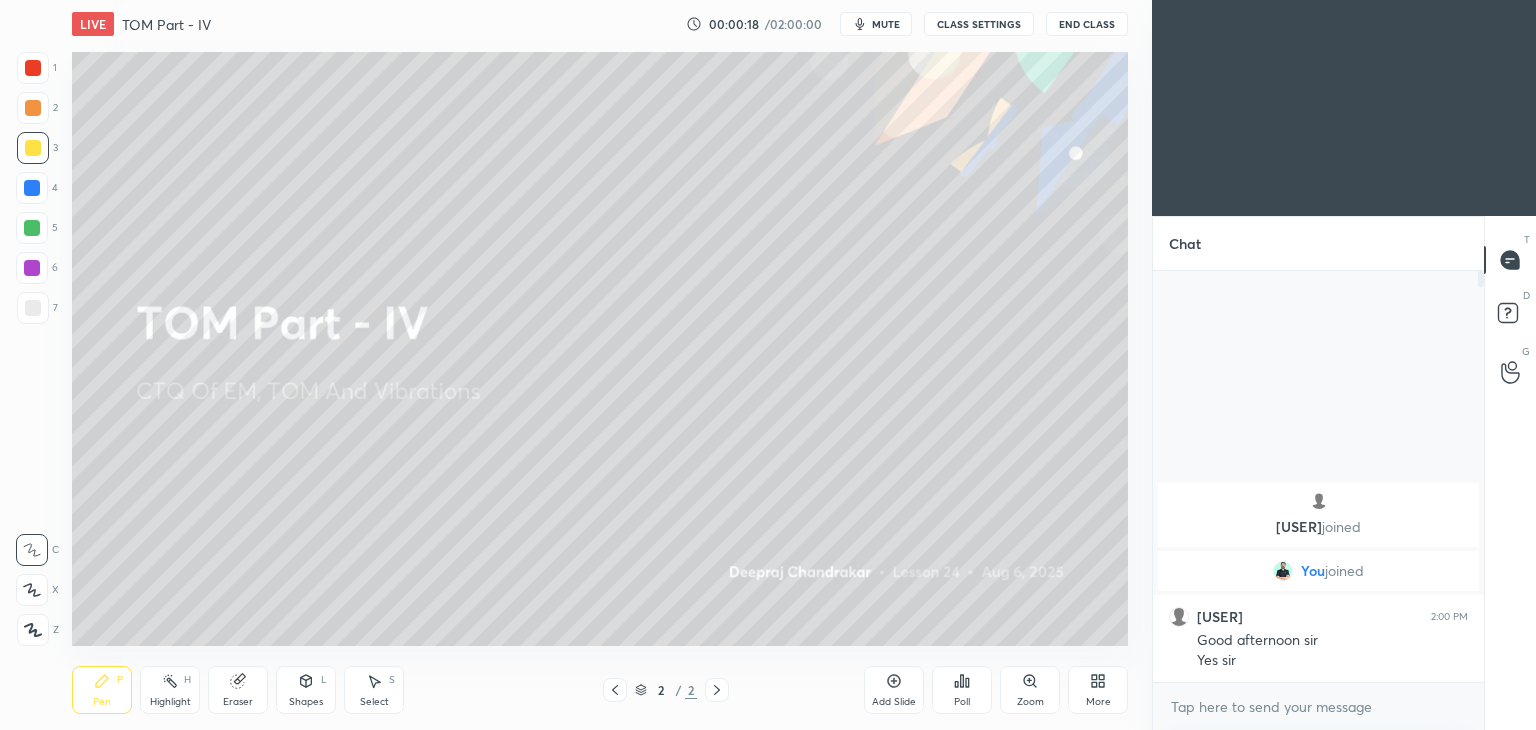 click on "Shapes" at bounding box center [306, 702] 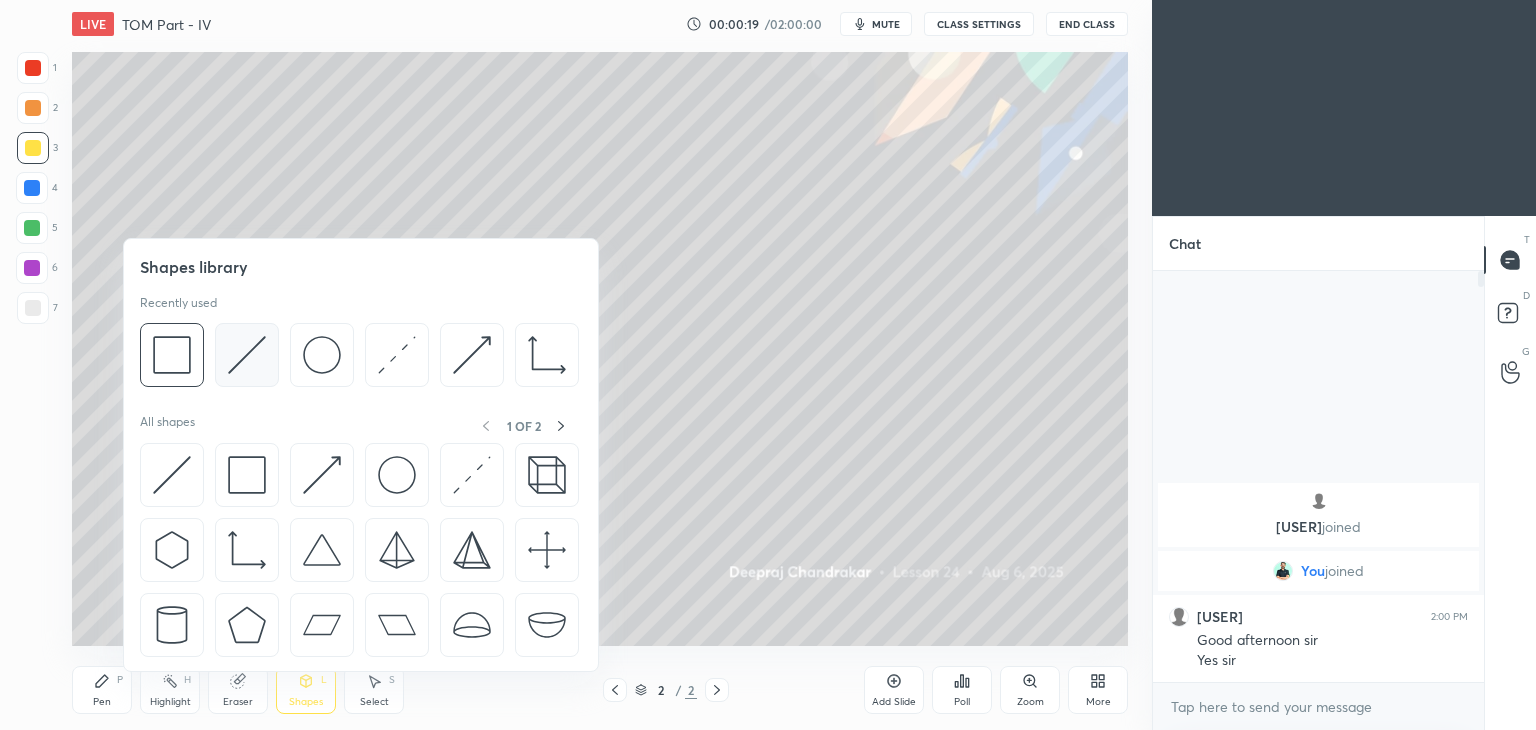 click at bounding box center (247, 355) 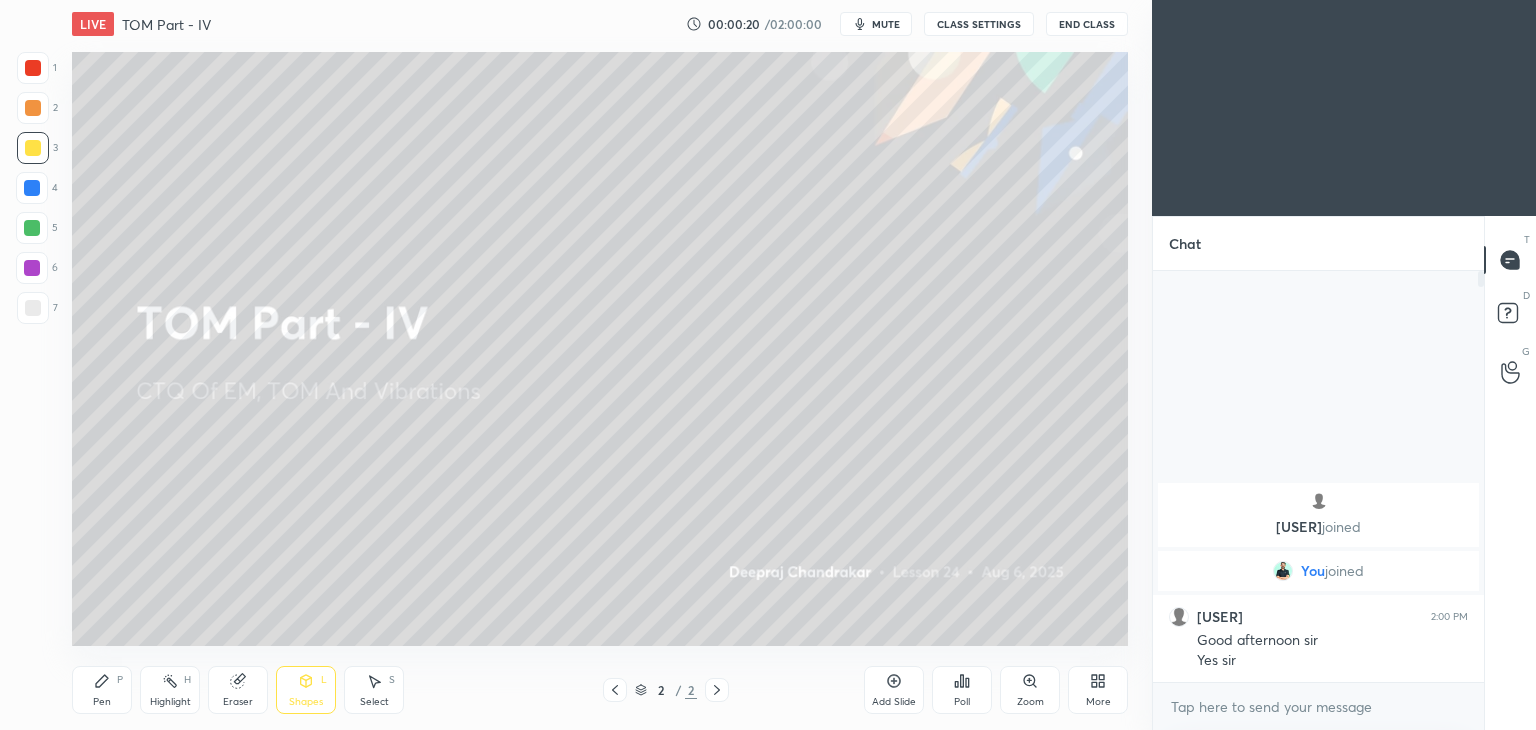 click at bounding box center (33, 308) 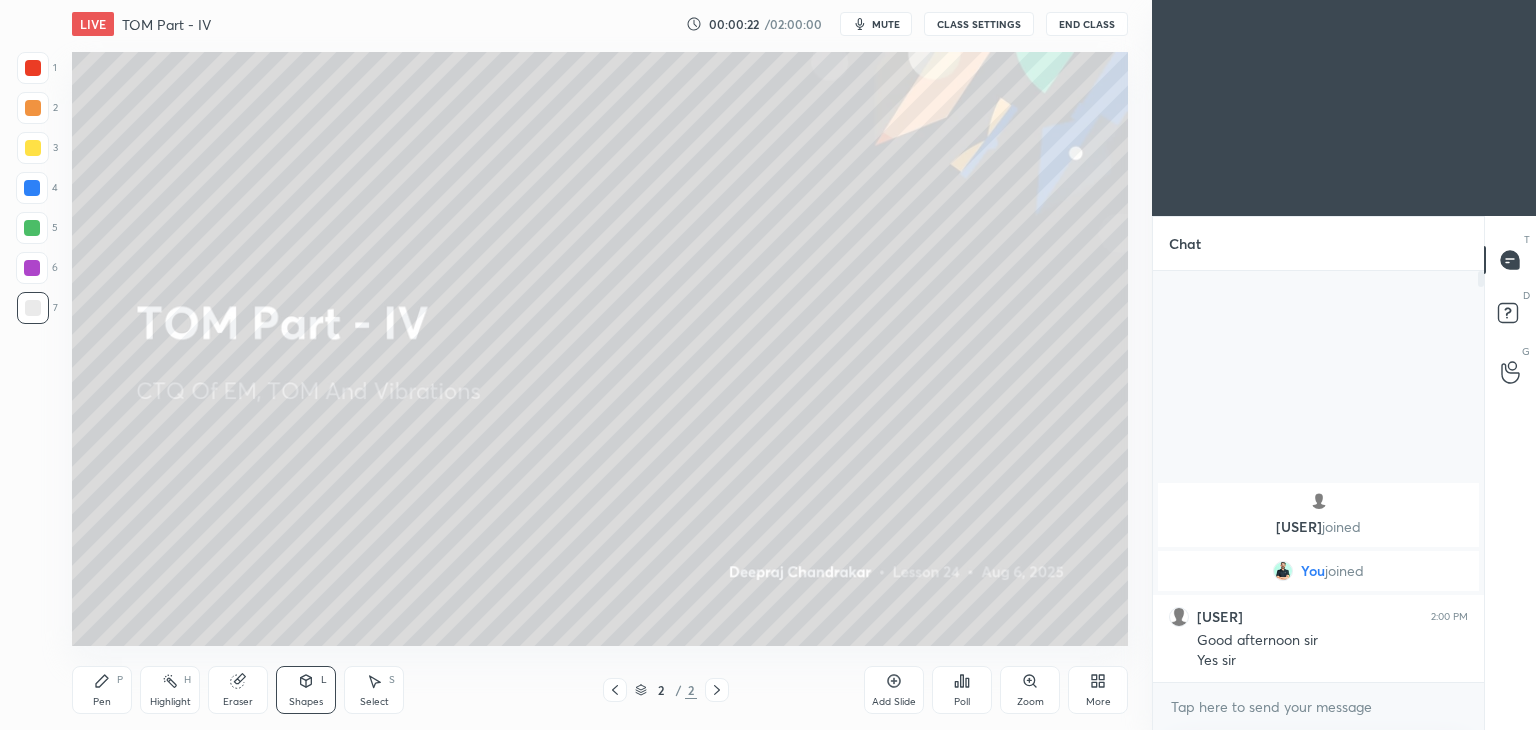 click on "Pen P" at bounding box center [102, 690] 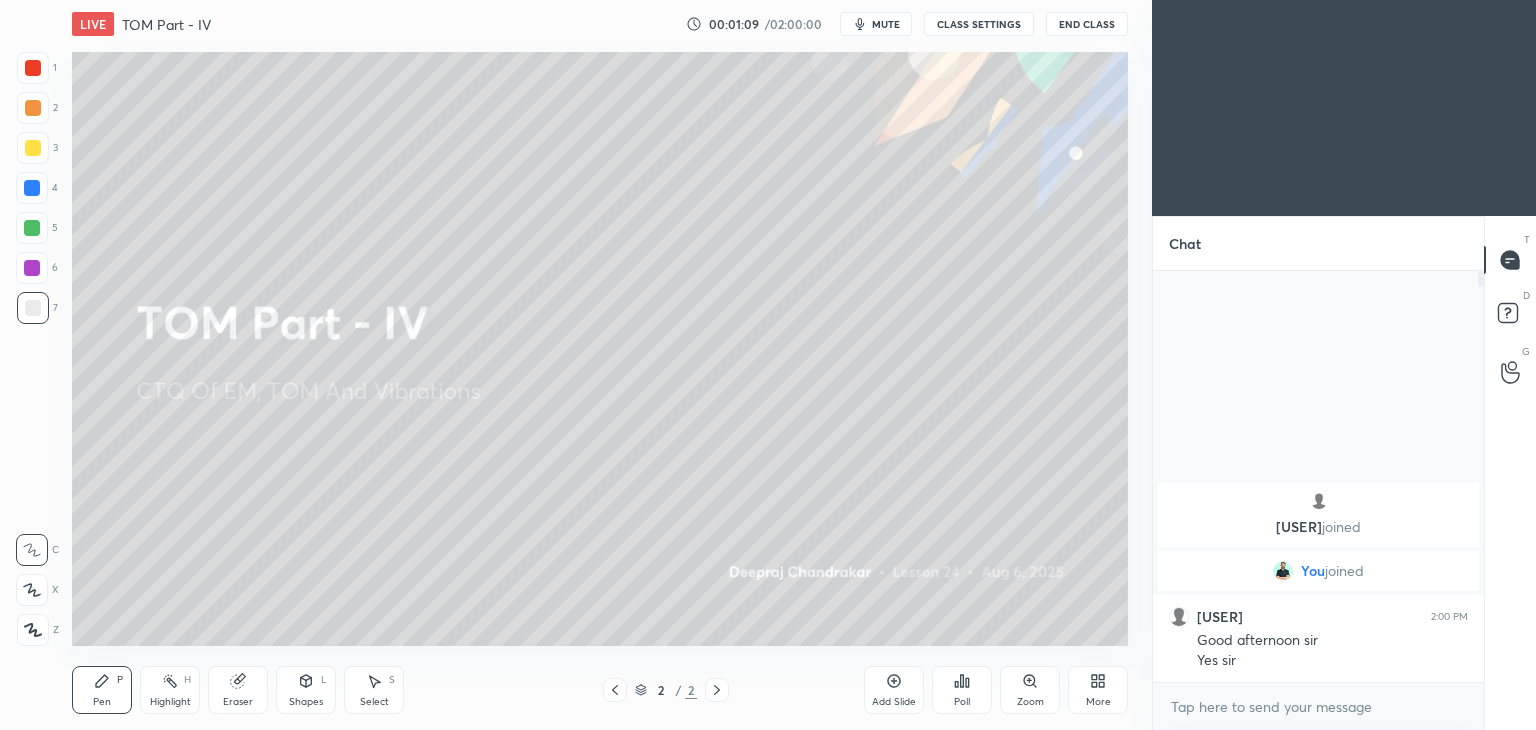 click 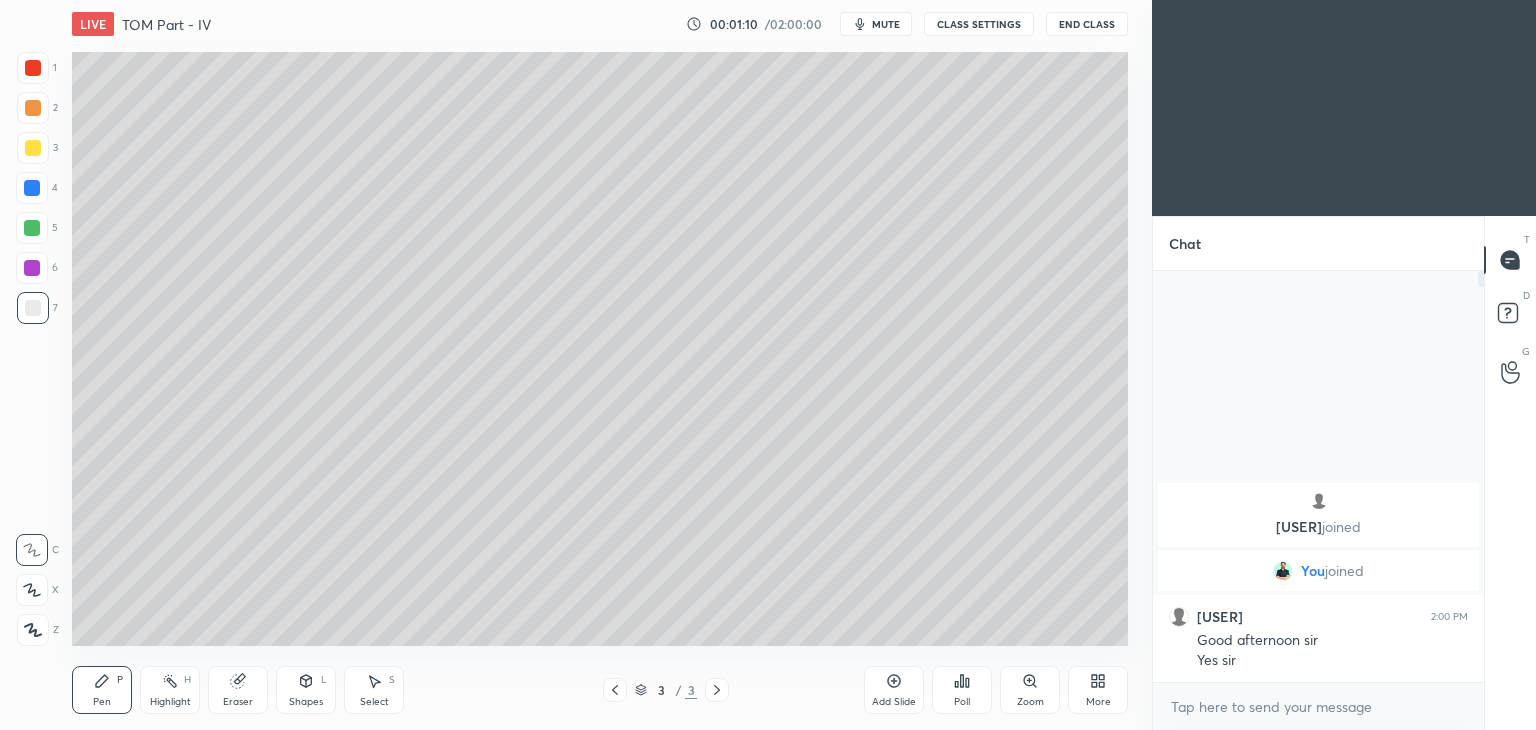 click 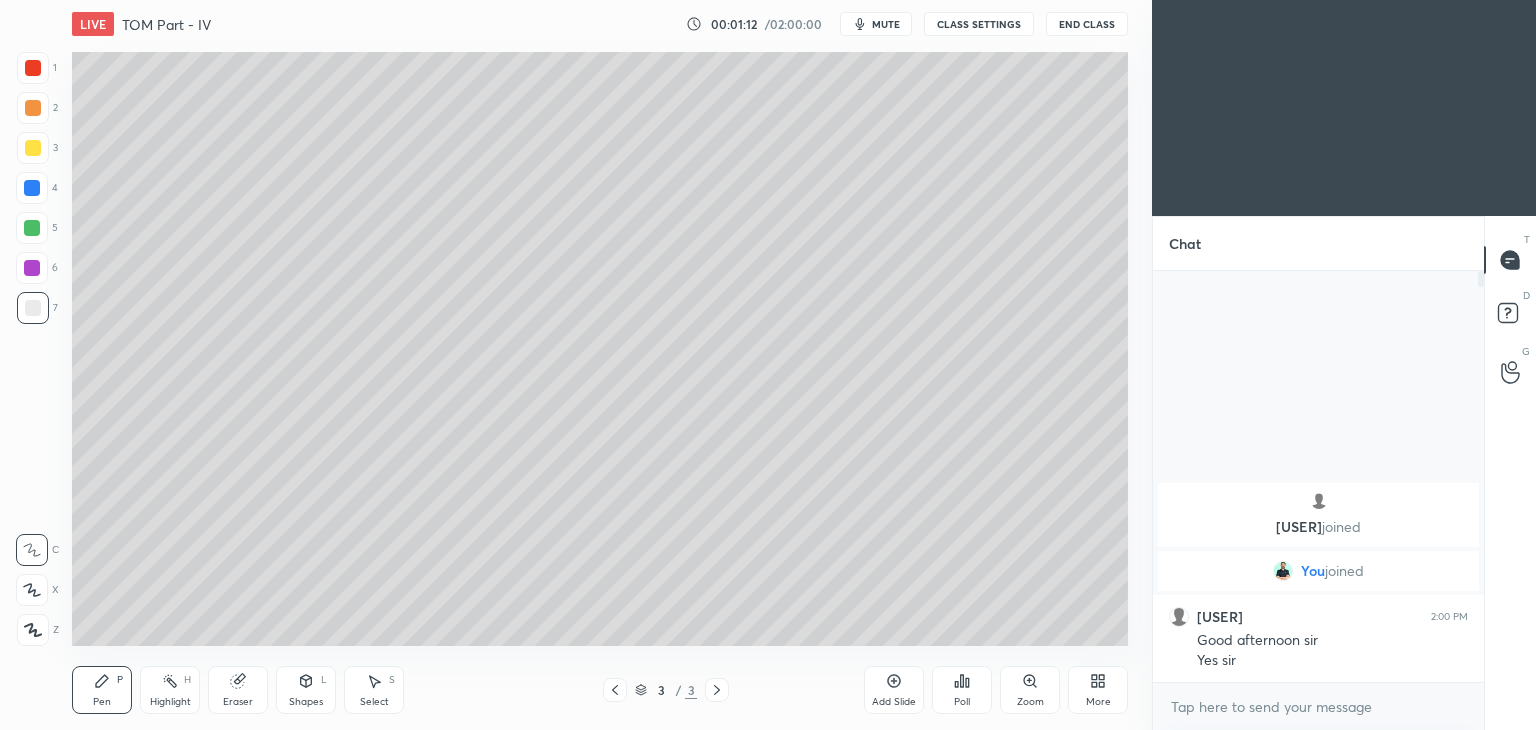 click at bounding box center [33, 148] 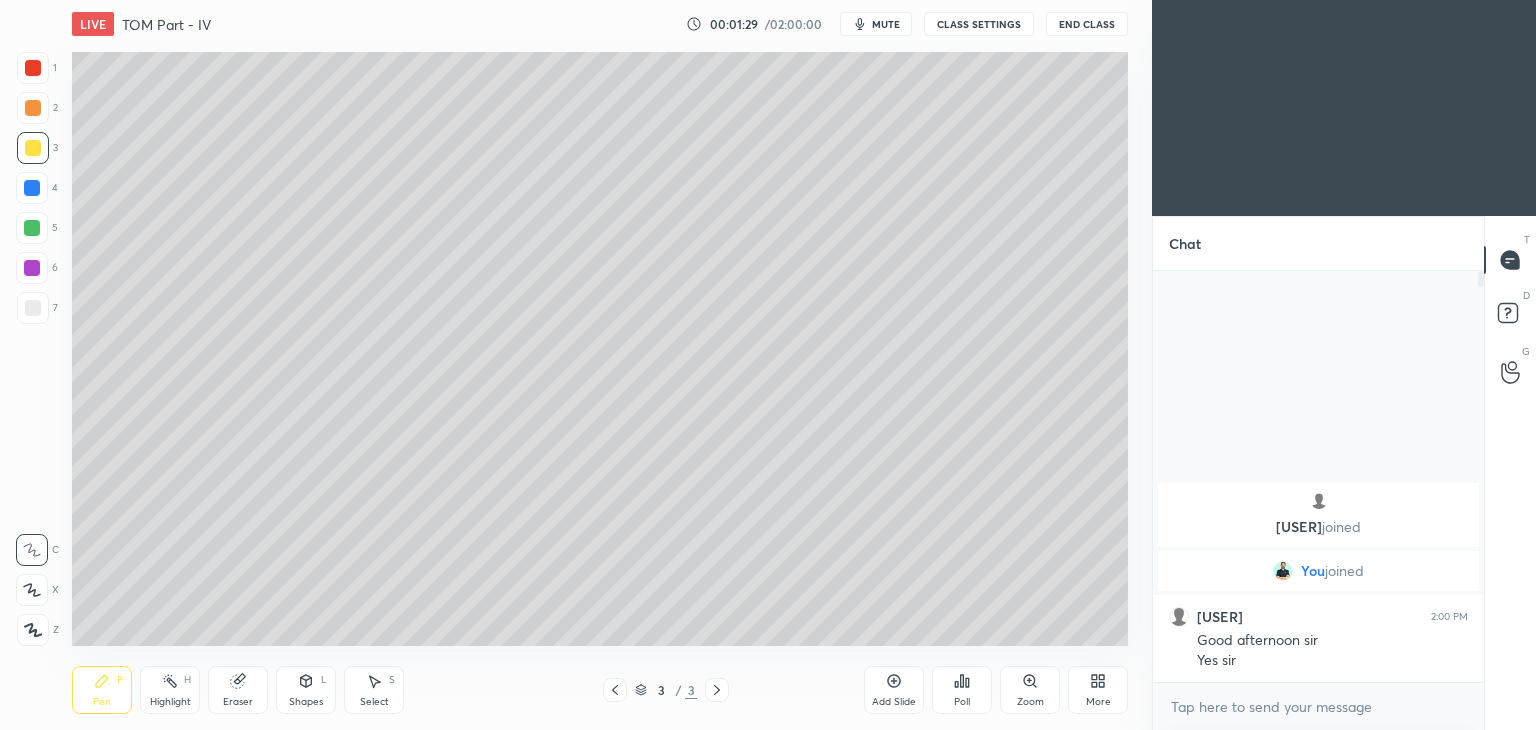click on "Shapes L" at bounding box center [306, 690] 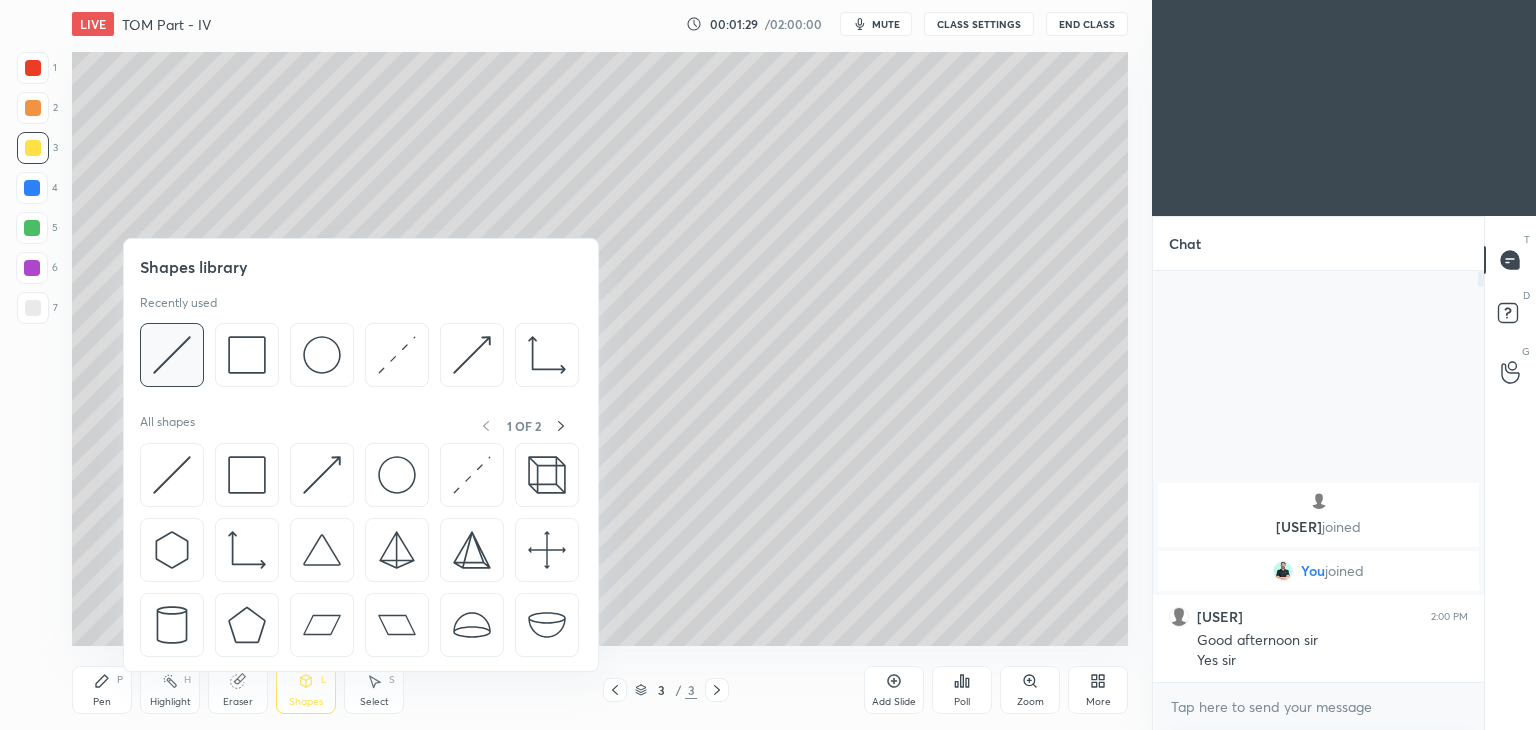 click at bounding box center (172, 355) 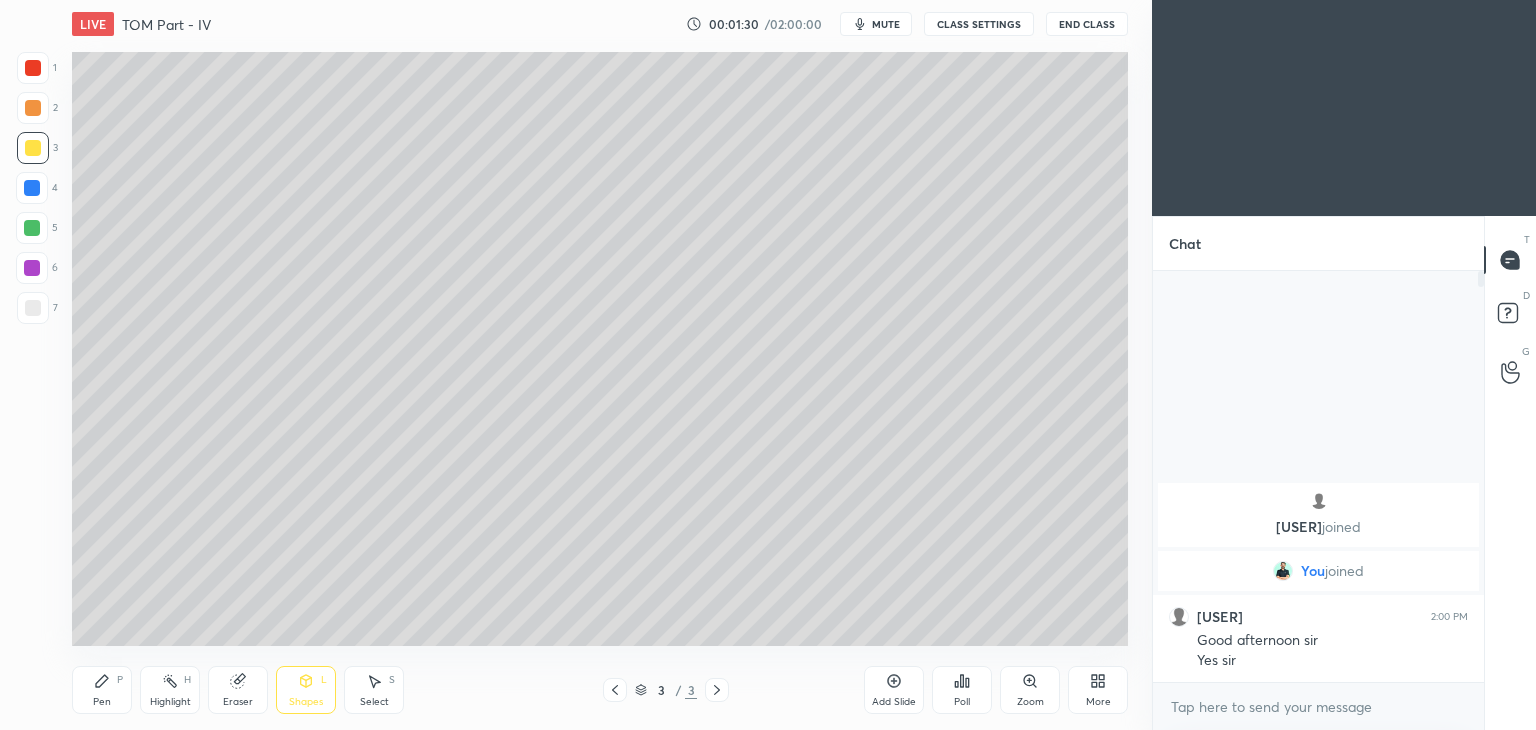 click at bounding box center (33, 308) 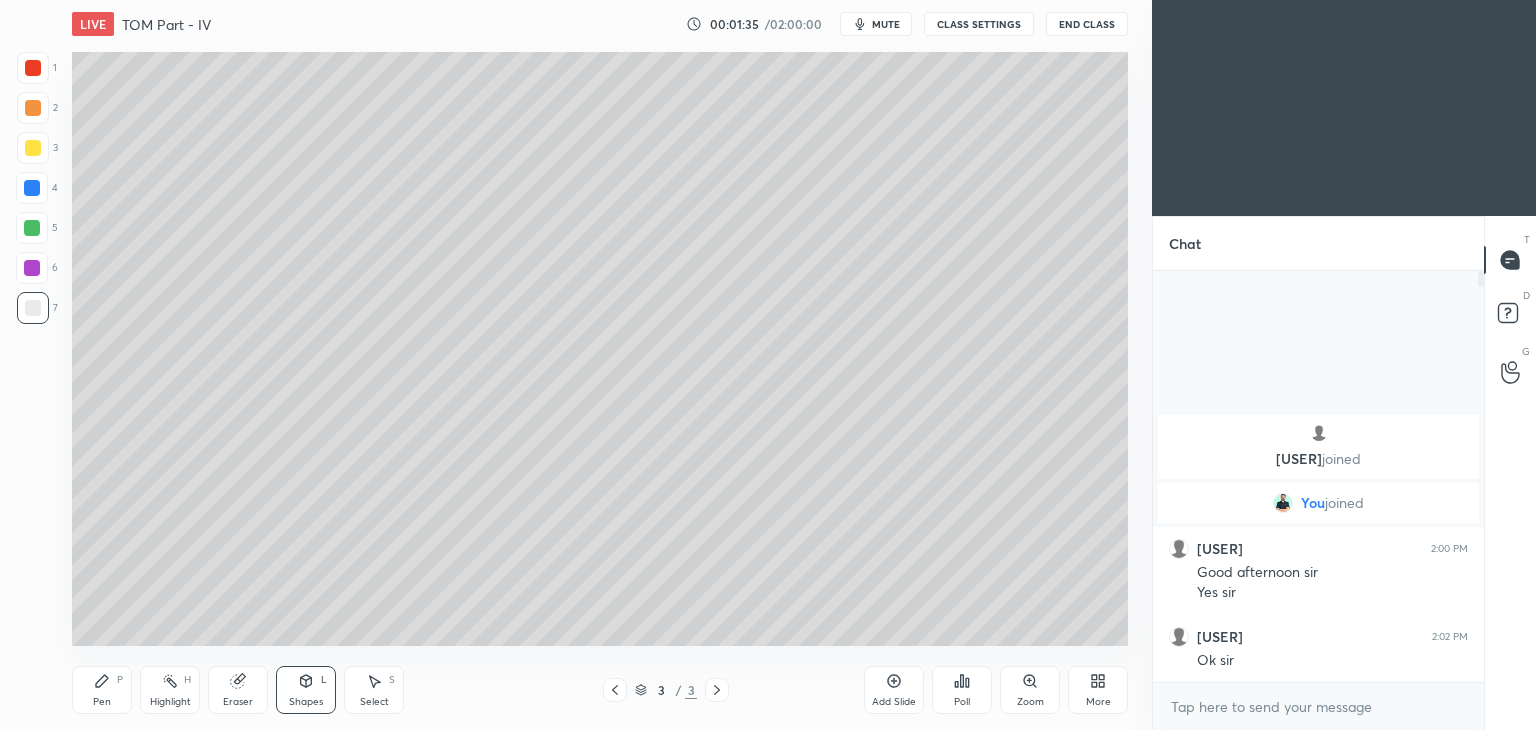 click 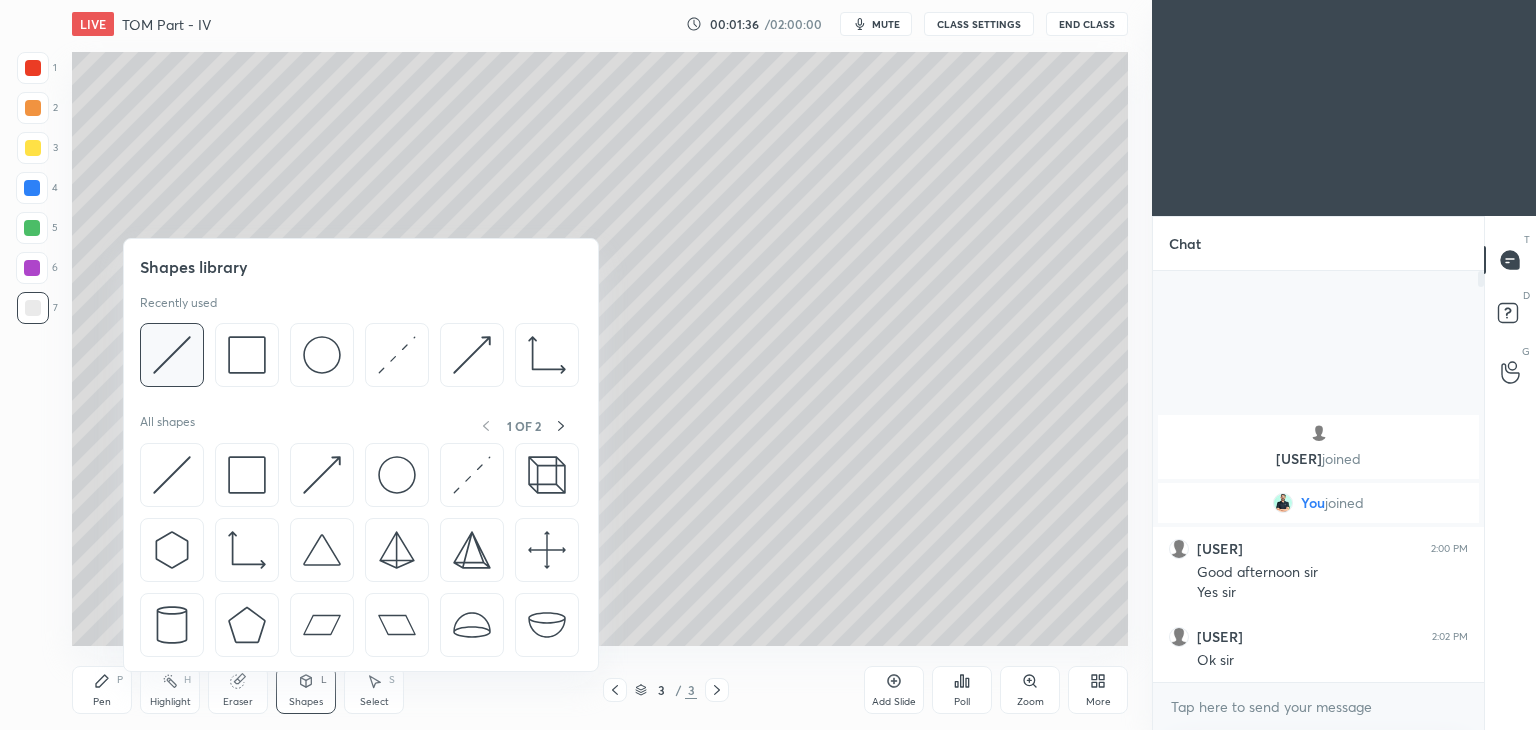 click at bounding box center (172, 355) 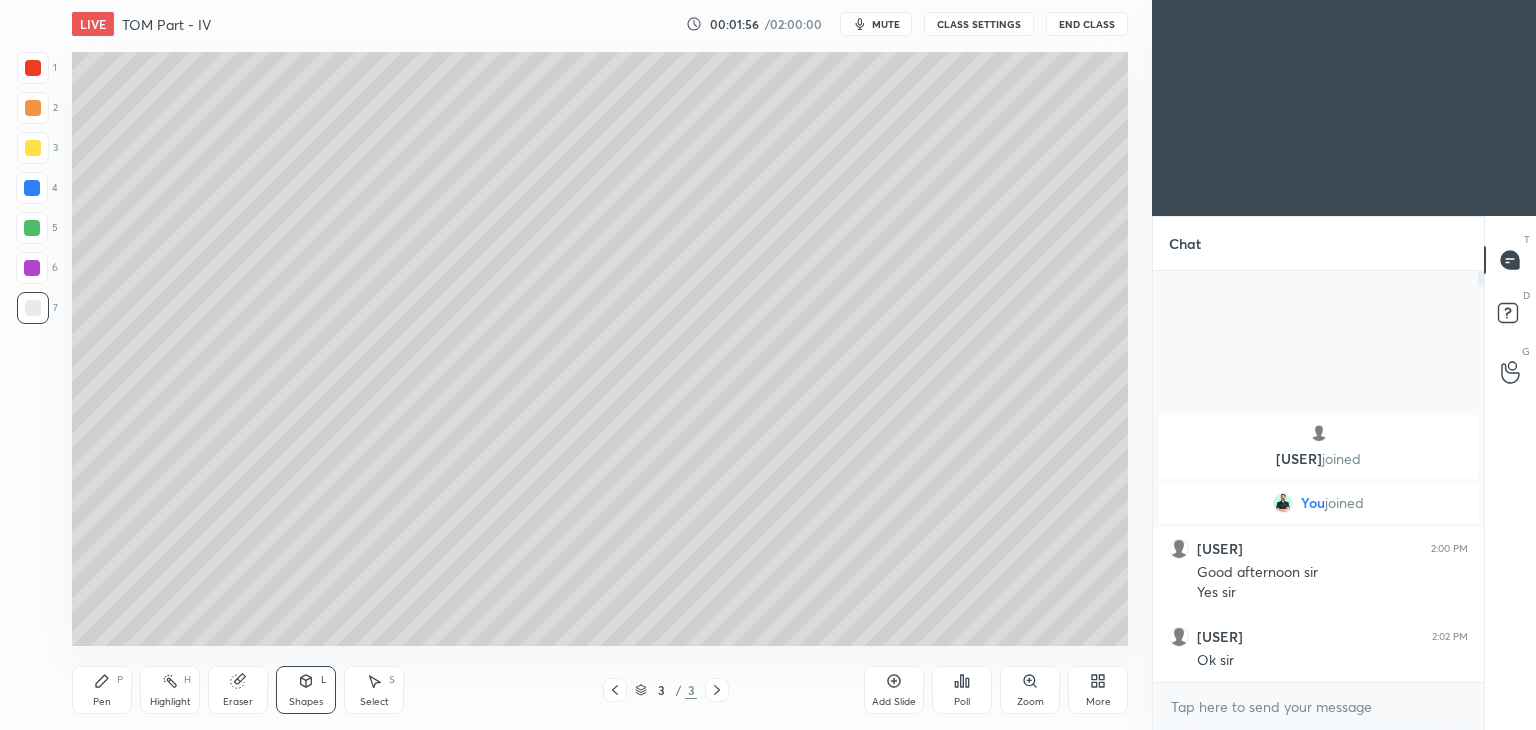click on "Pen P" at bounding box center (102, 690) 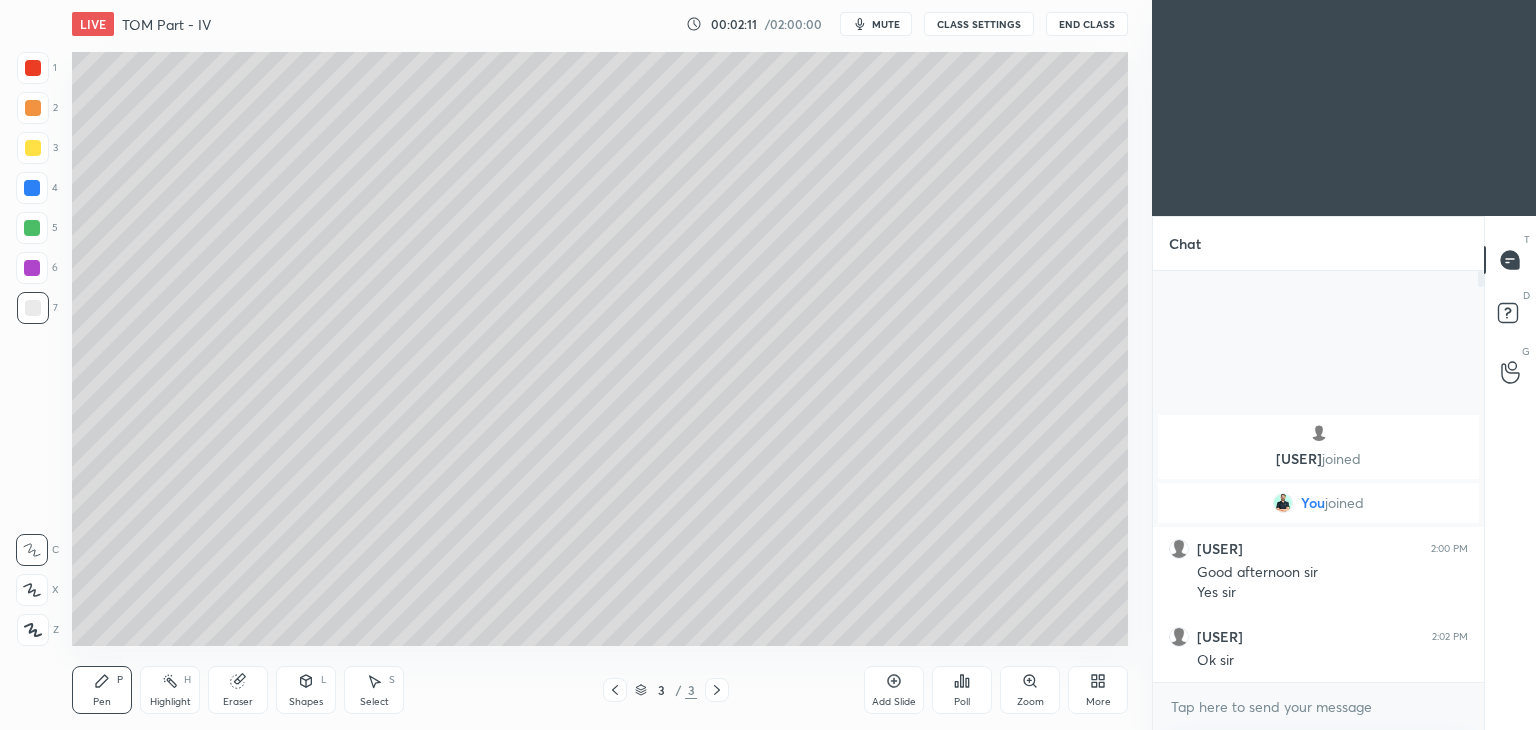 click on "Shapes L" at bounding box center (306, 690) 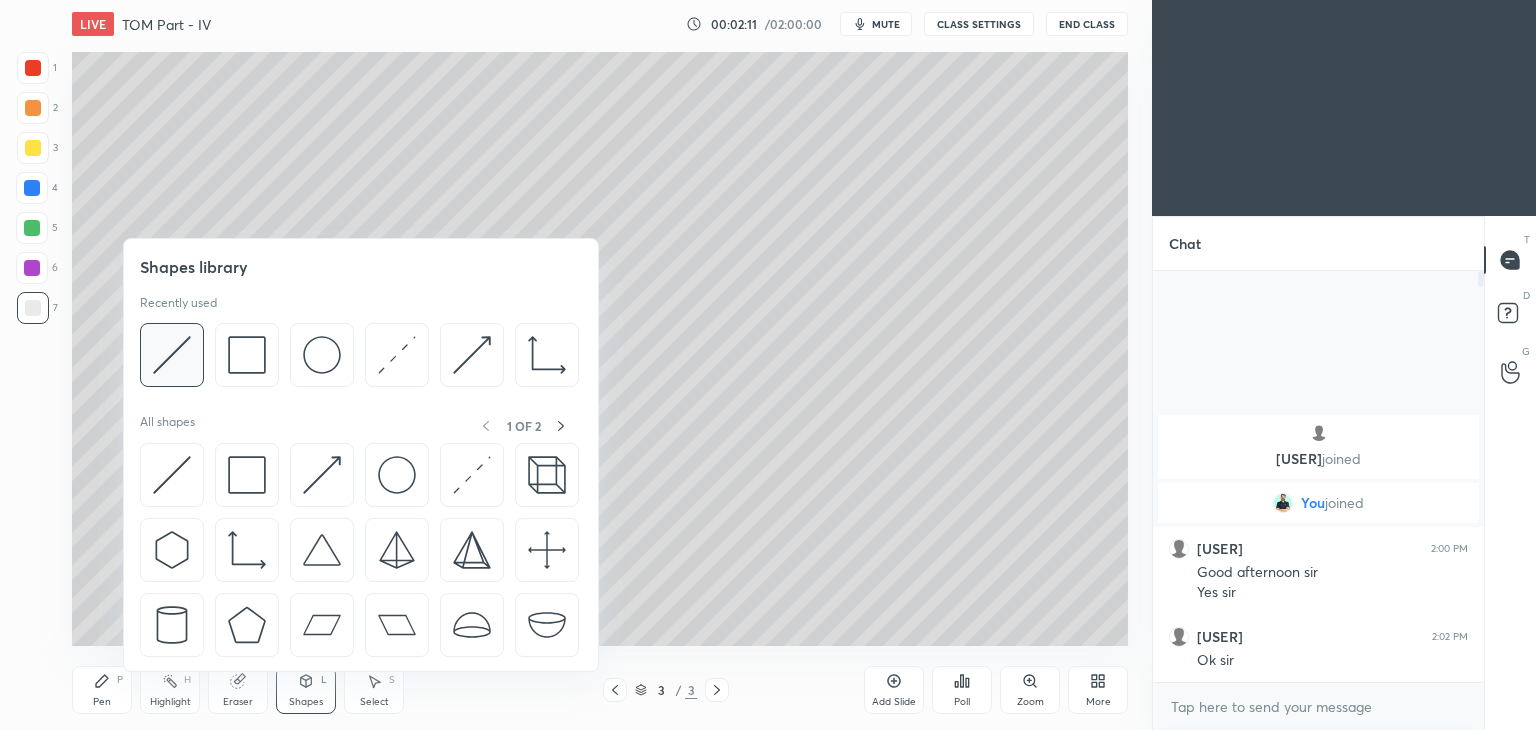 click at bounding box center [172, 355] 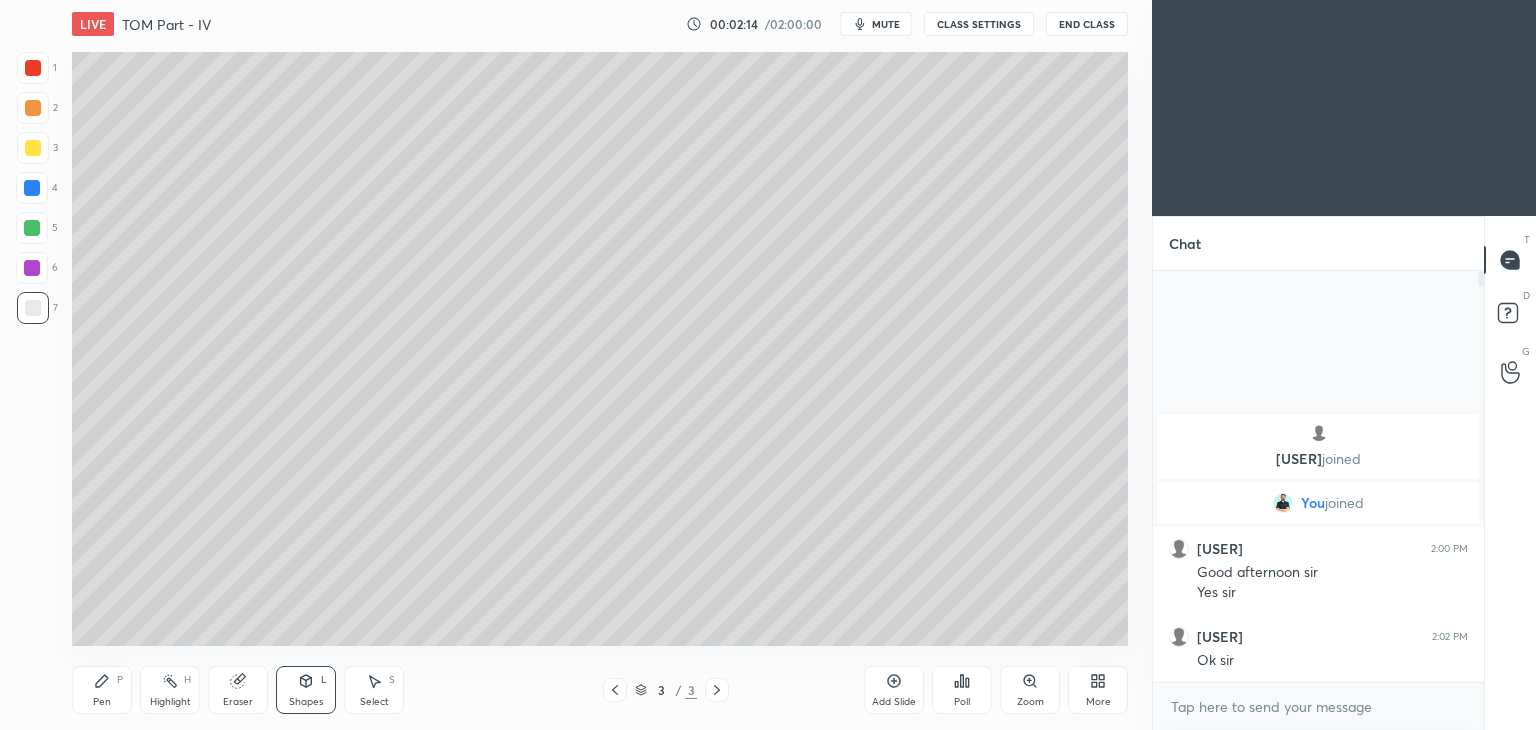 click 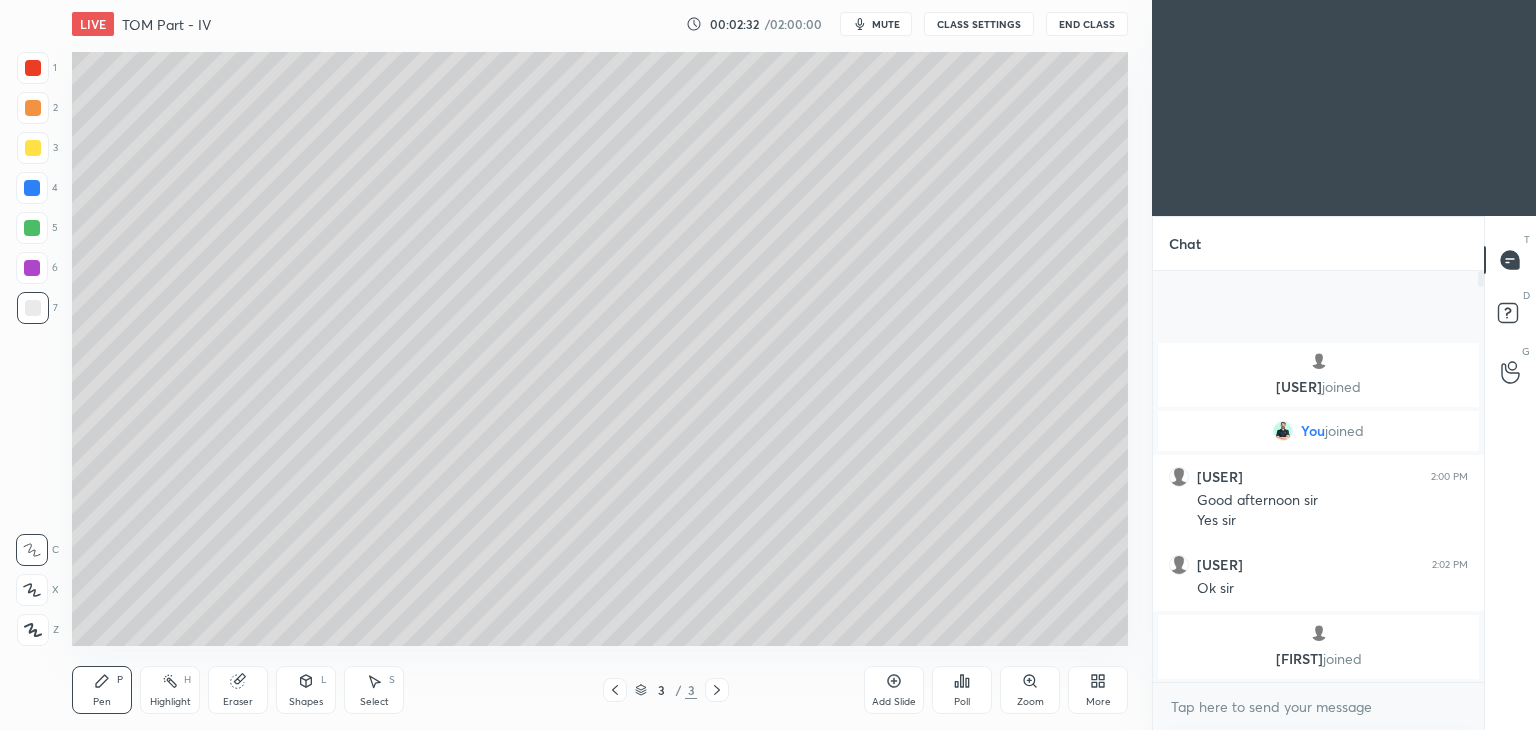 click at bounding box center [33, 68] 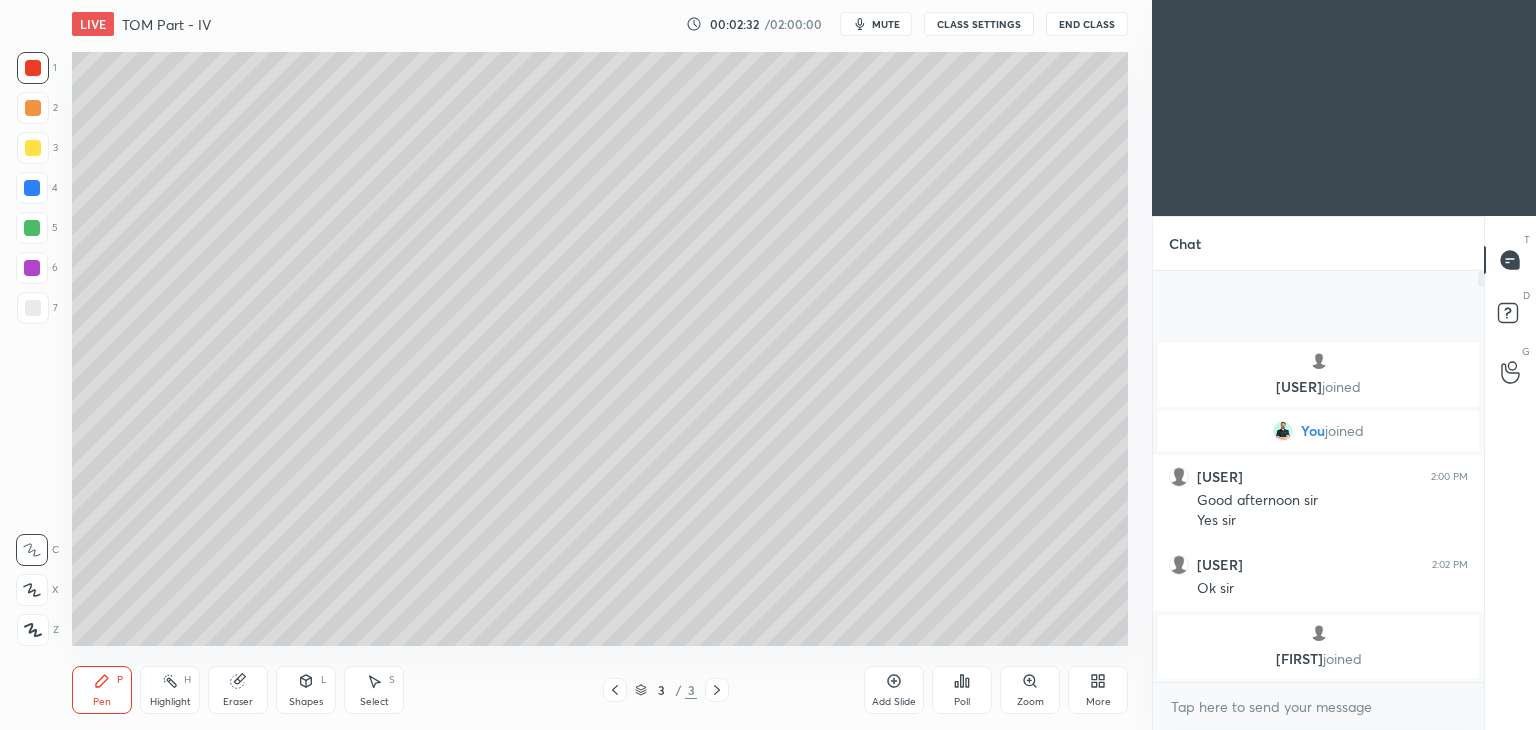 click at bounding box center (33, 148) 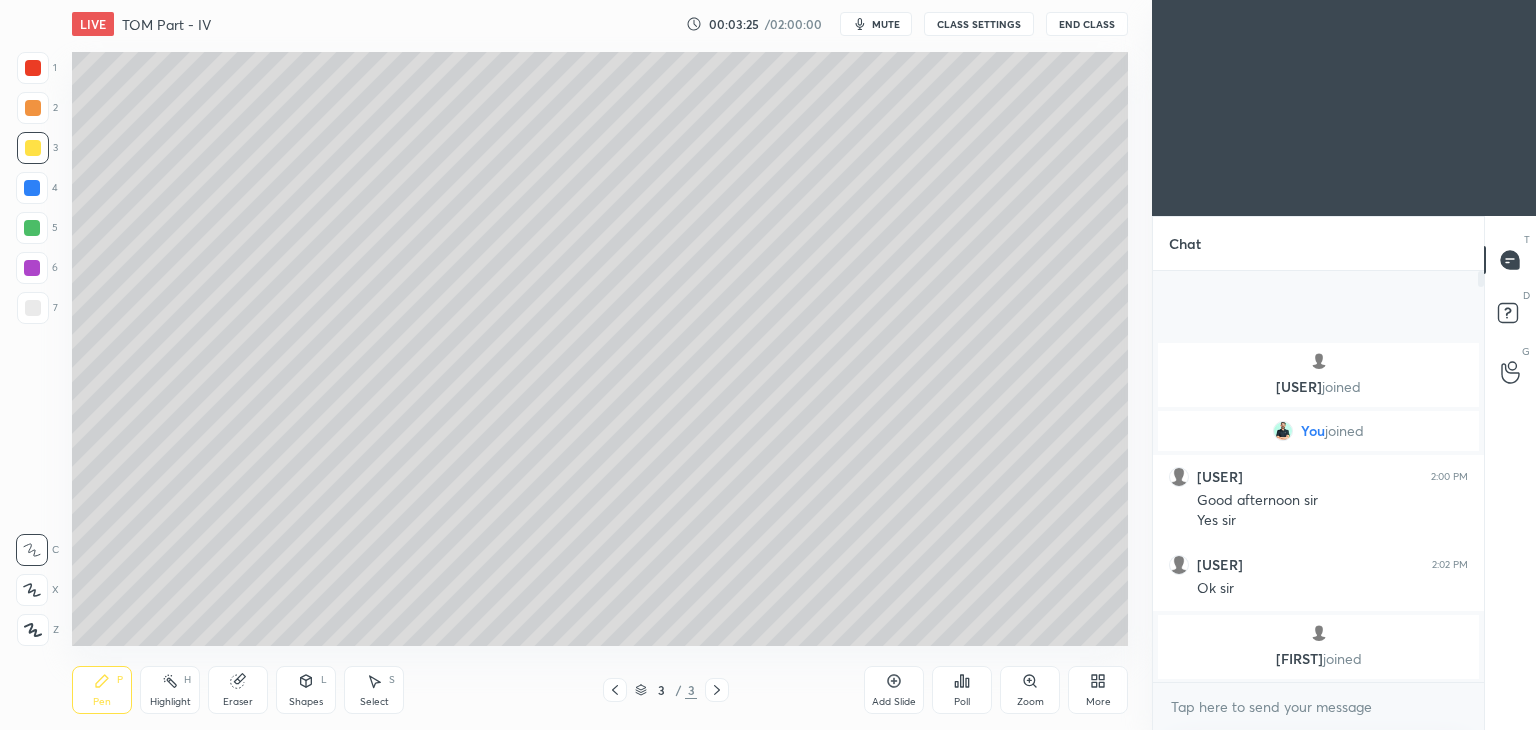 click on "Select" at bounding box center (374, 702) 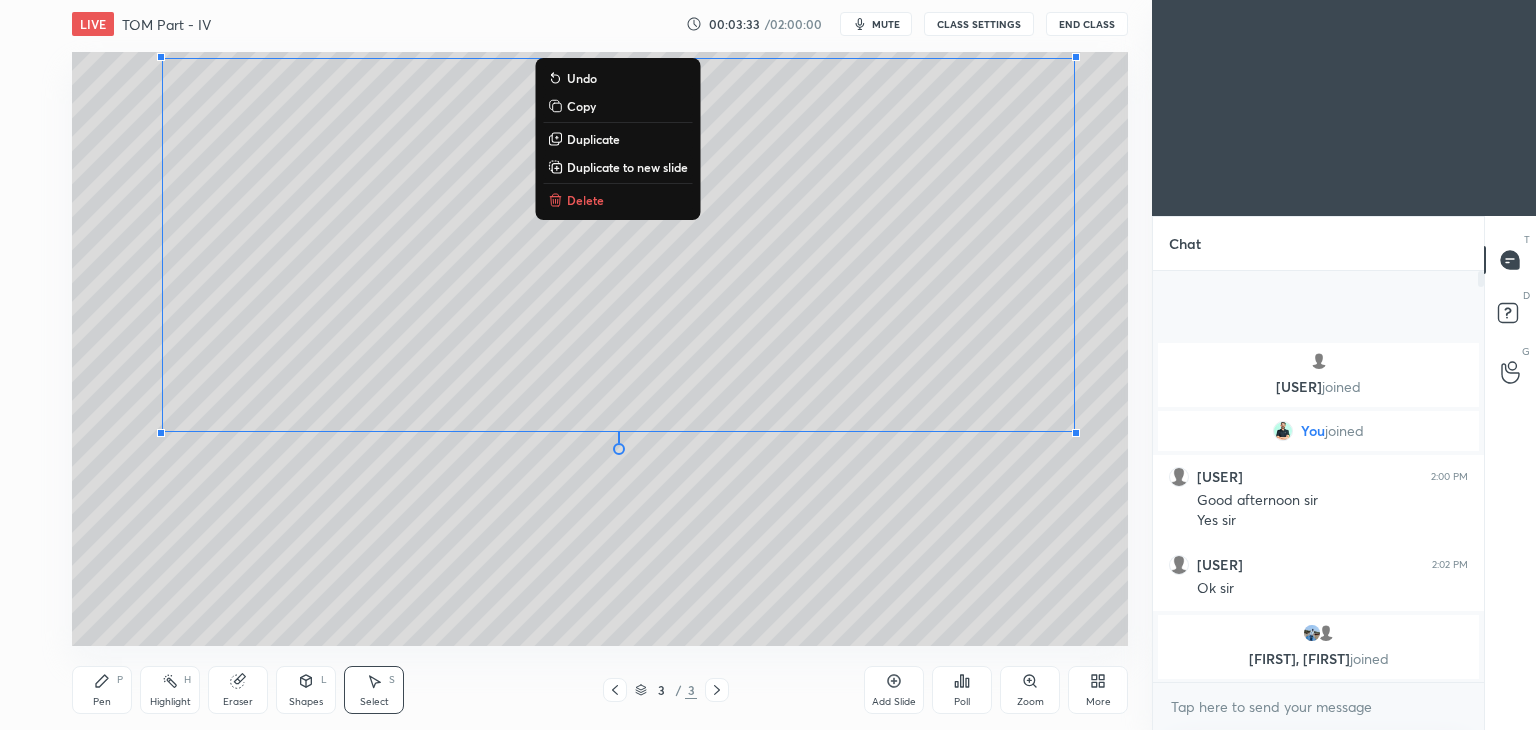 click on "Shapes L" at bounding box center (306, 690) 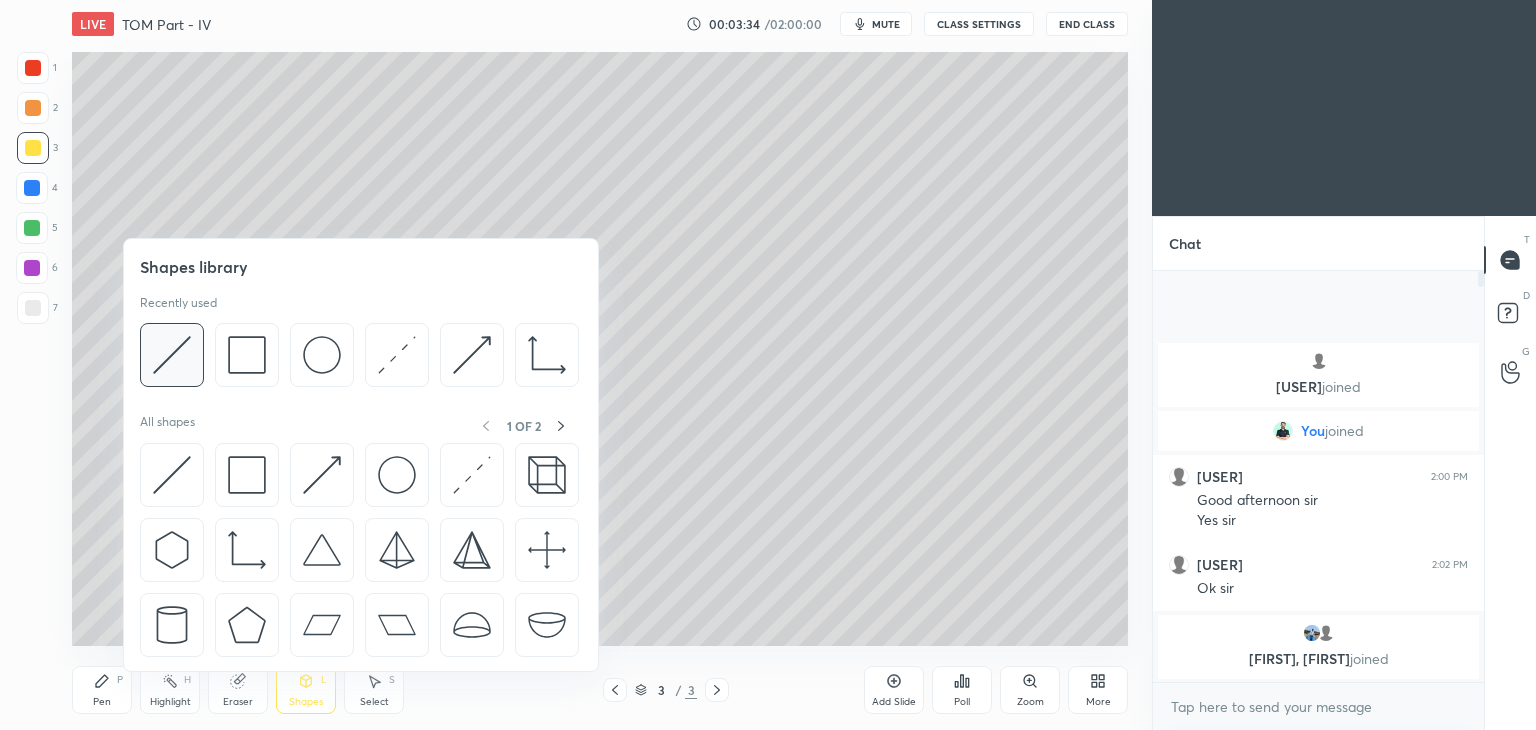 click at bounding box center [172, 355] 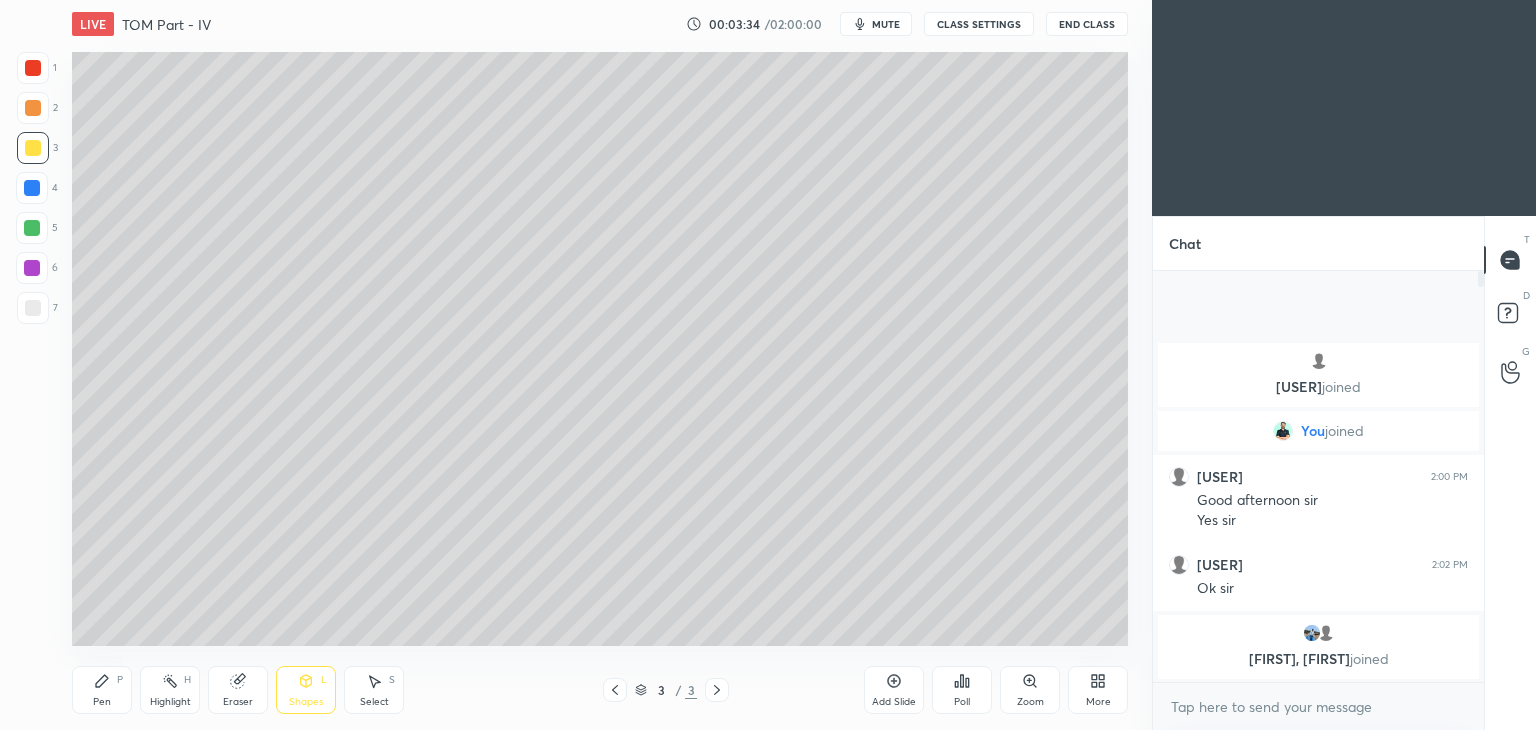 click at bounding box center [33, 308] 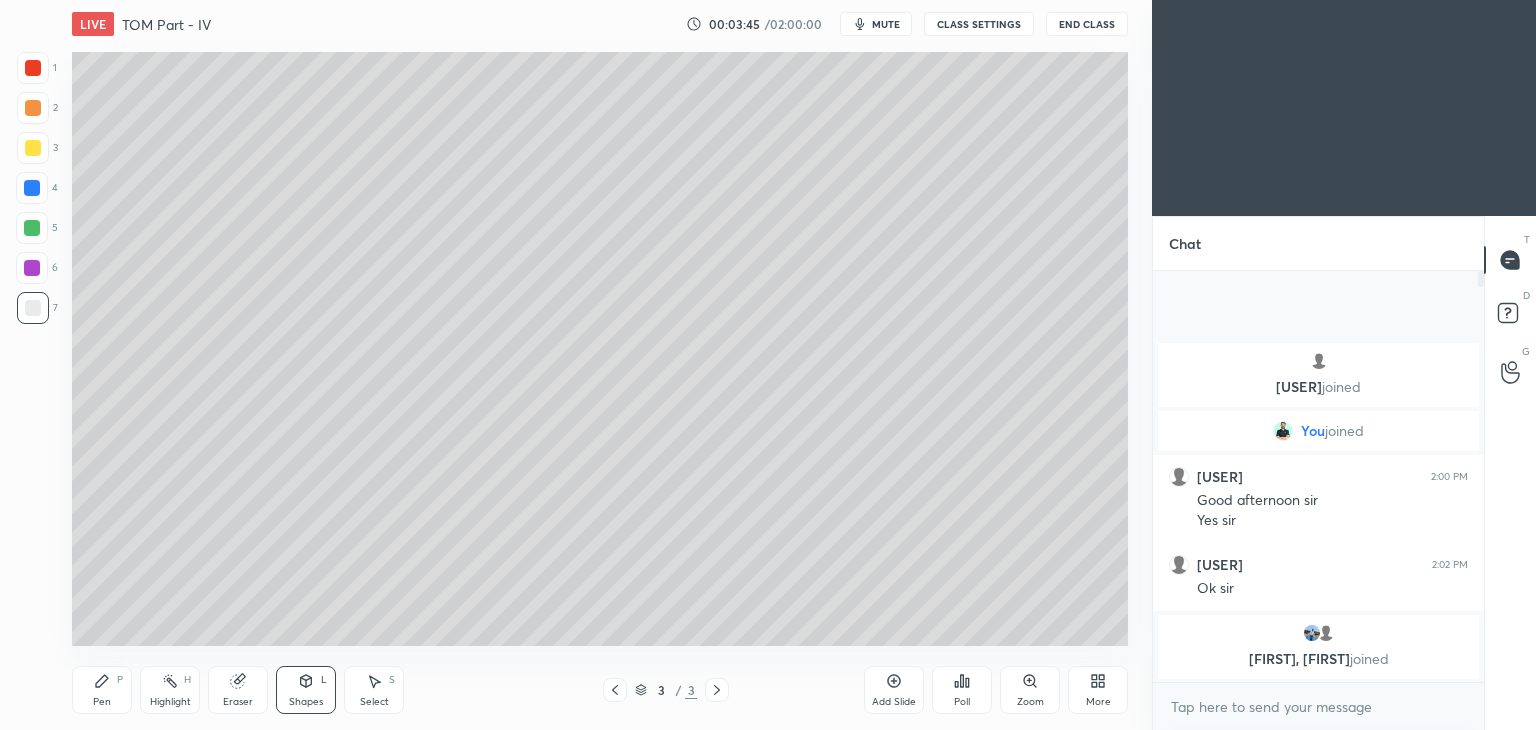 click 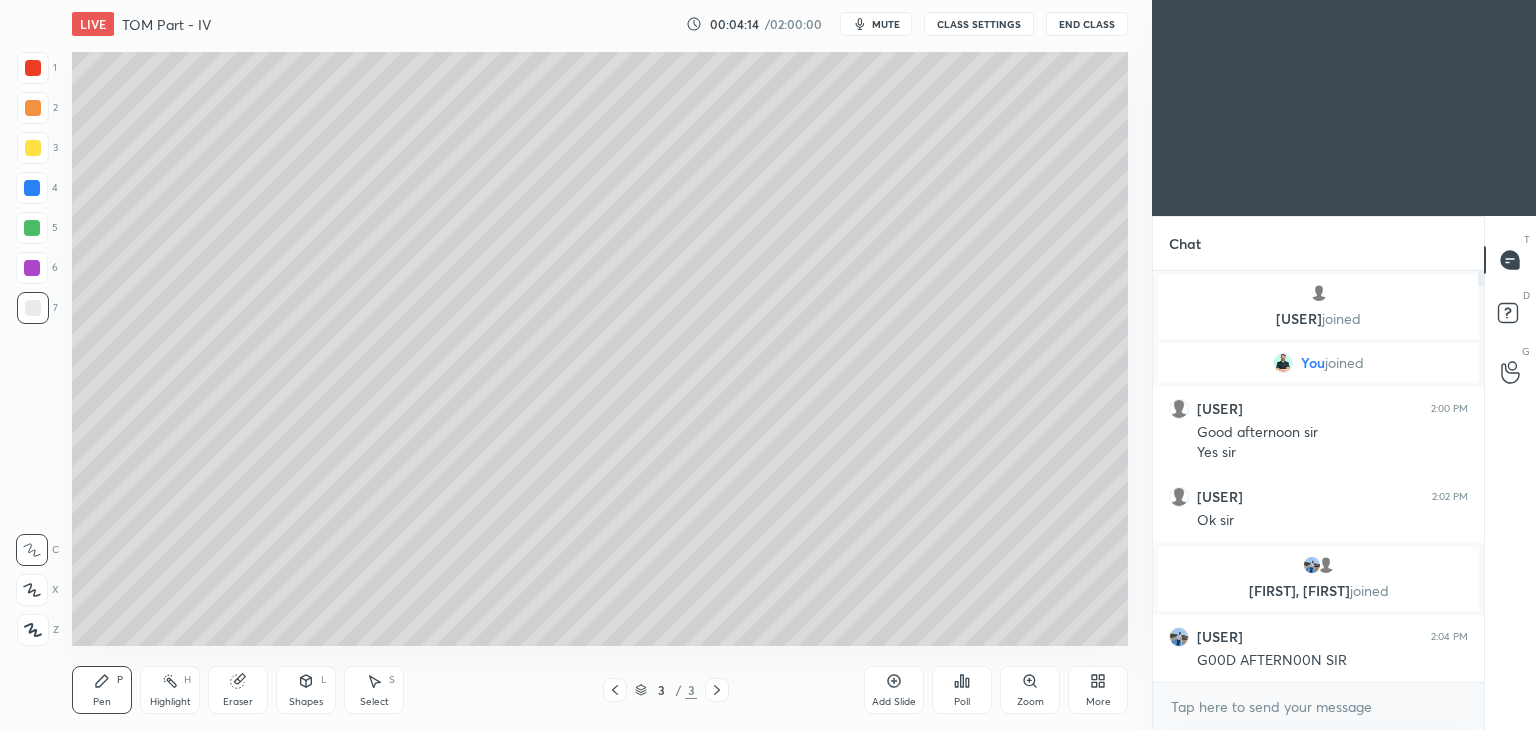 click on "Select" at bounding box center (374, 702) 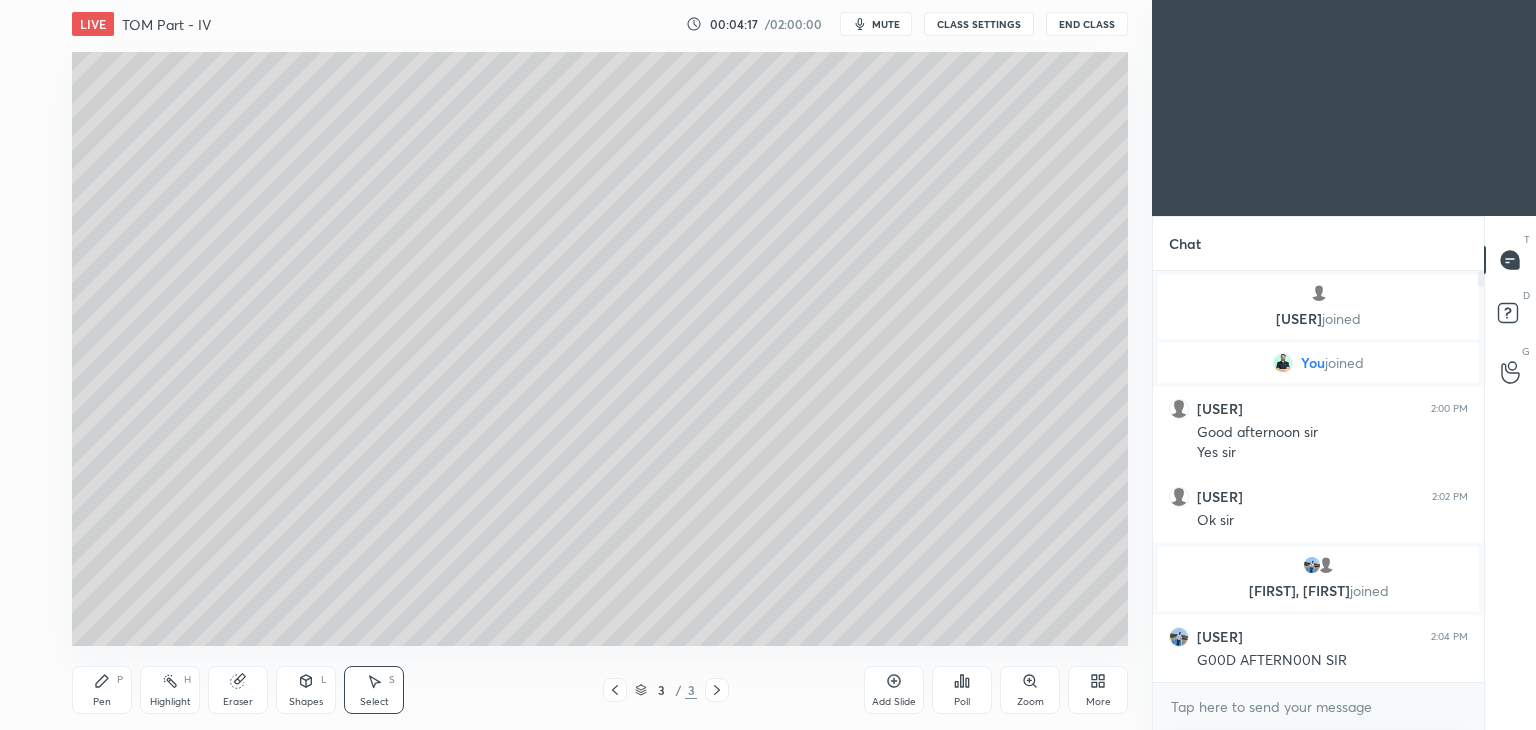 click 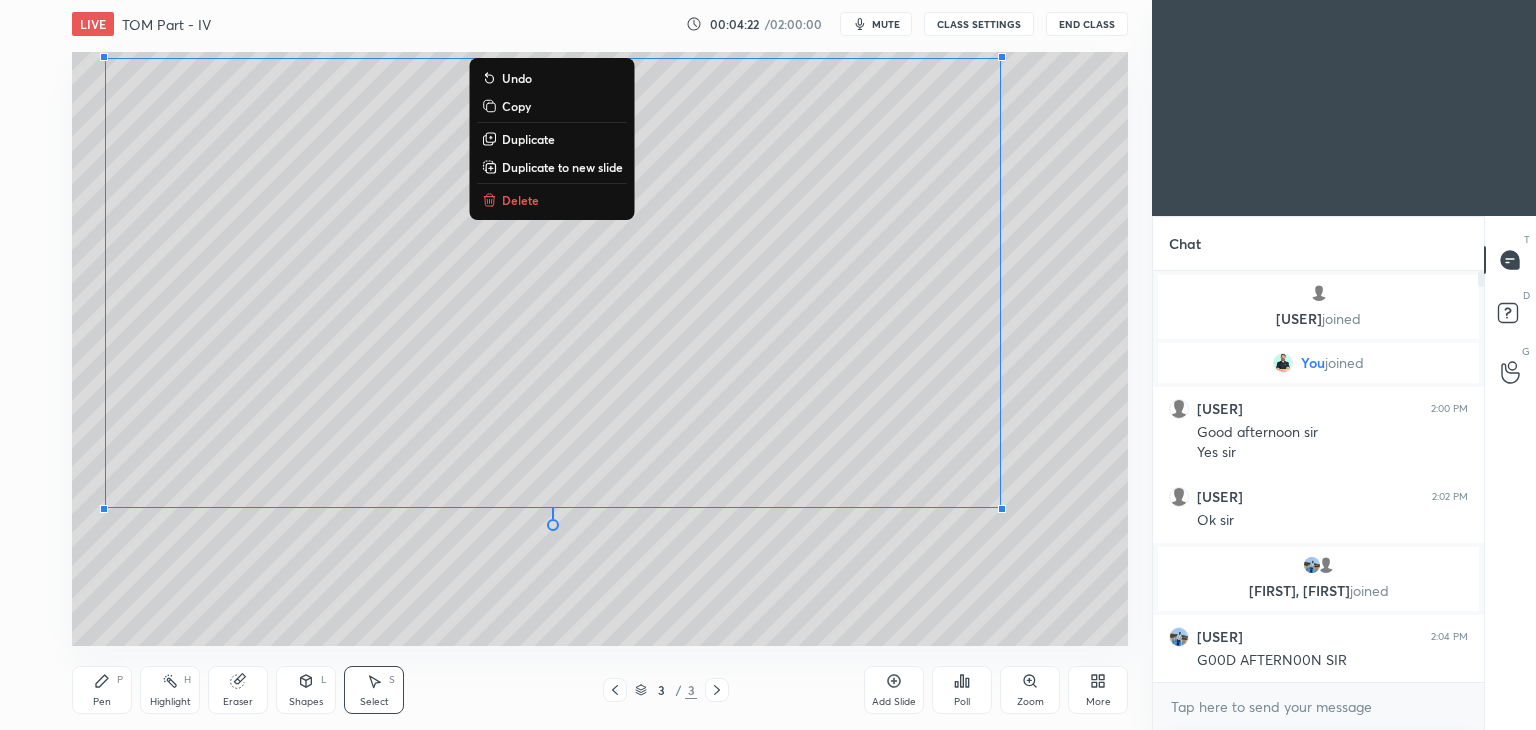 click on "Shapes L" at bounding box center [306, 690] 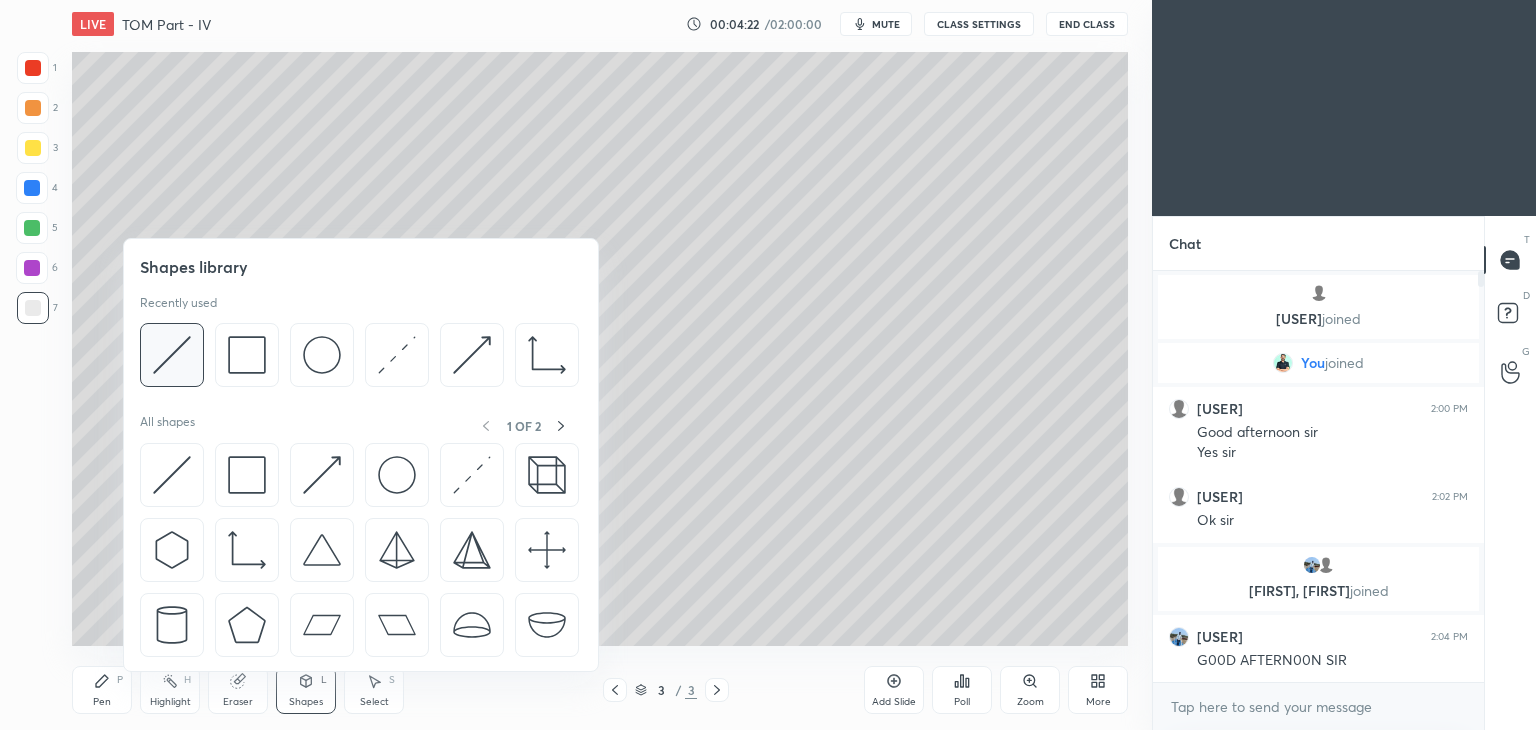 click at bounding box center (172, 355) 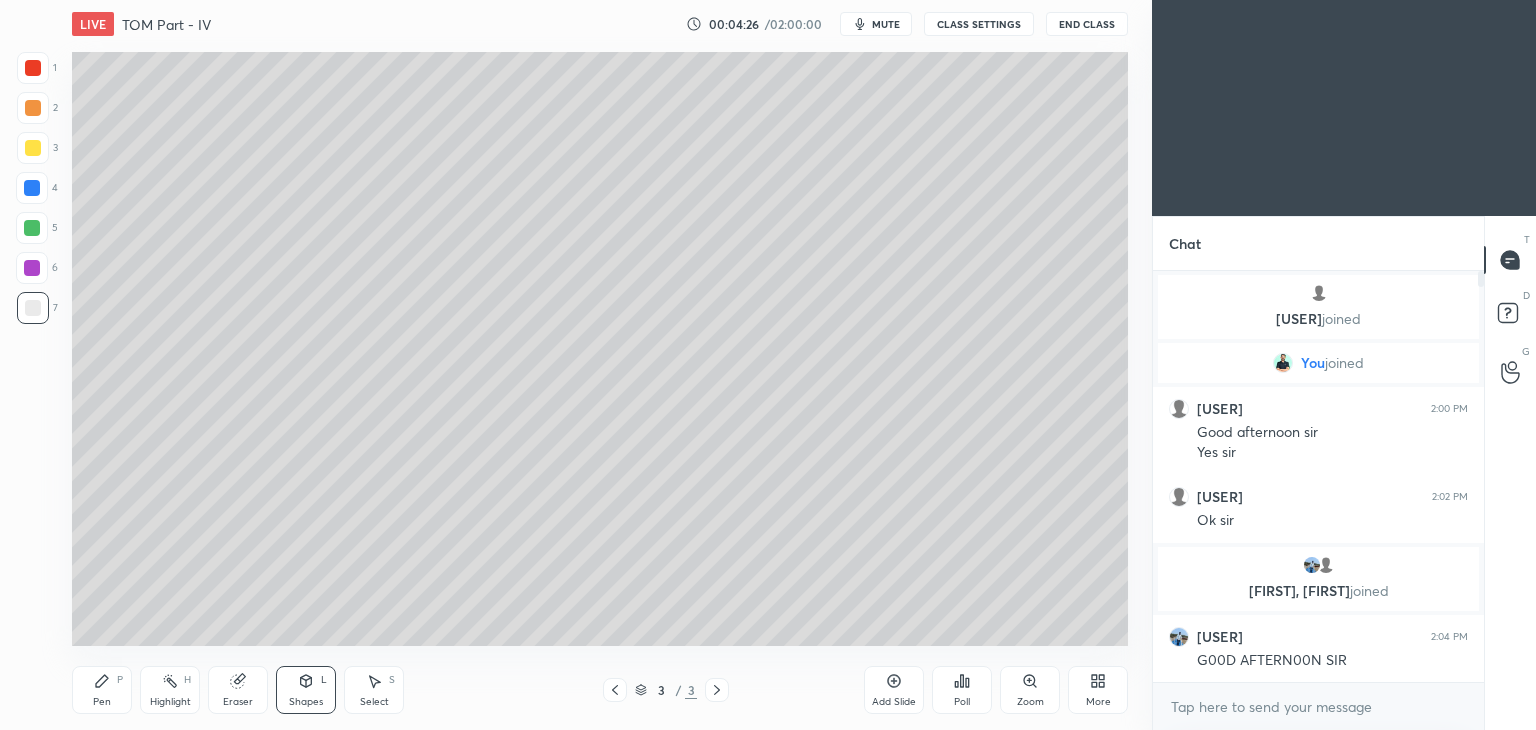 click 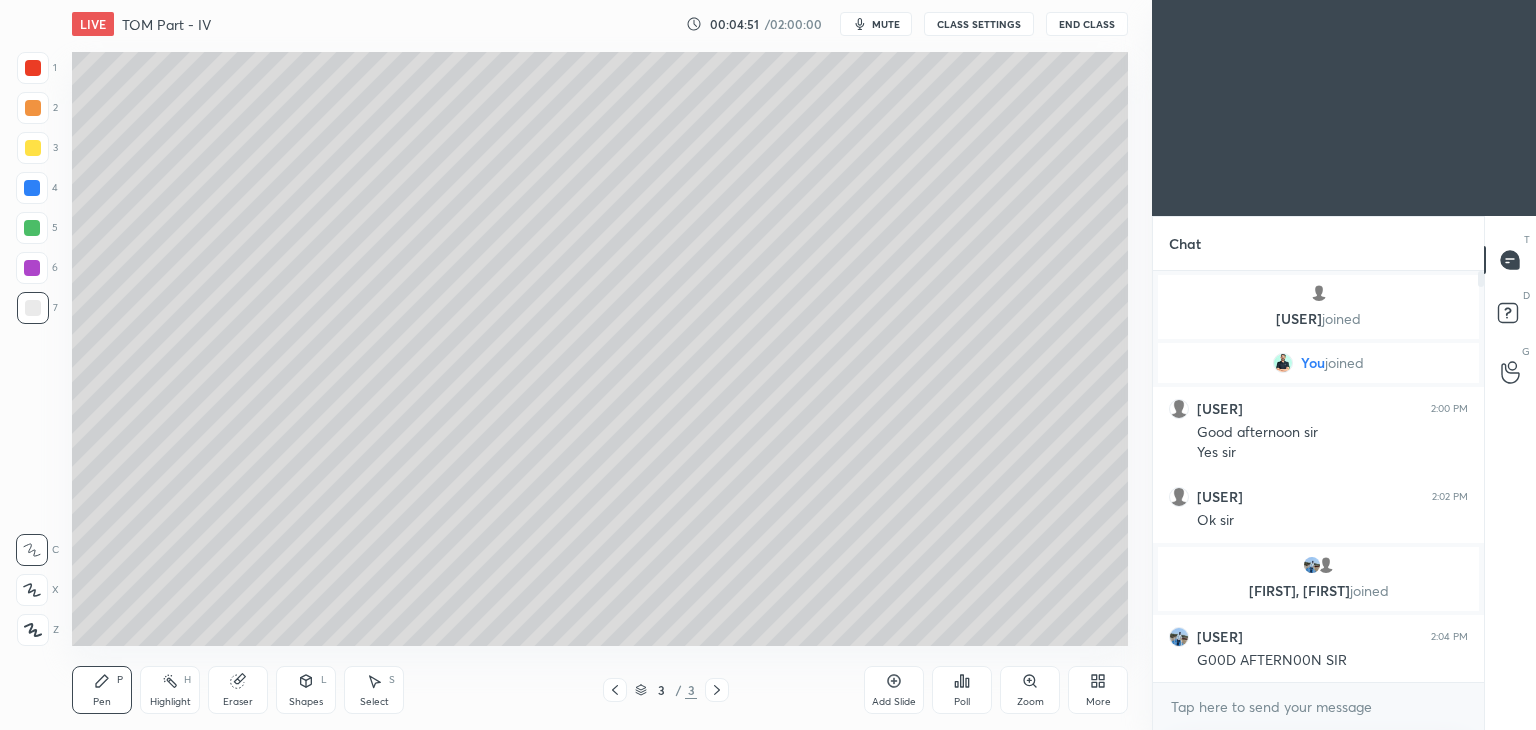 click on "Shapes L" at bounding box center (306, 690) 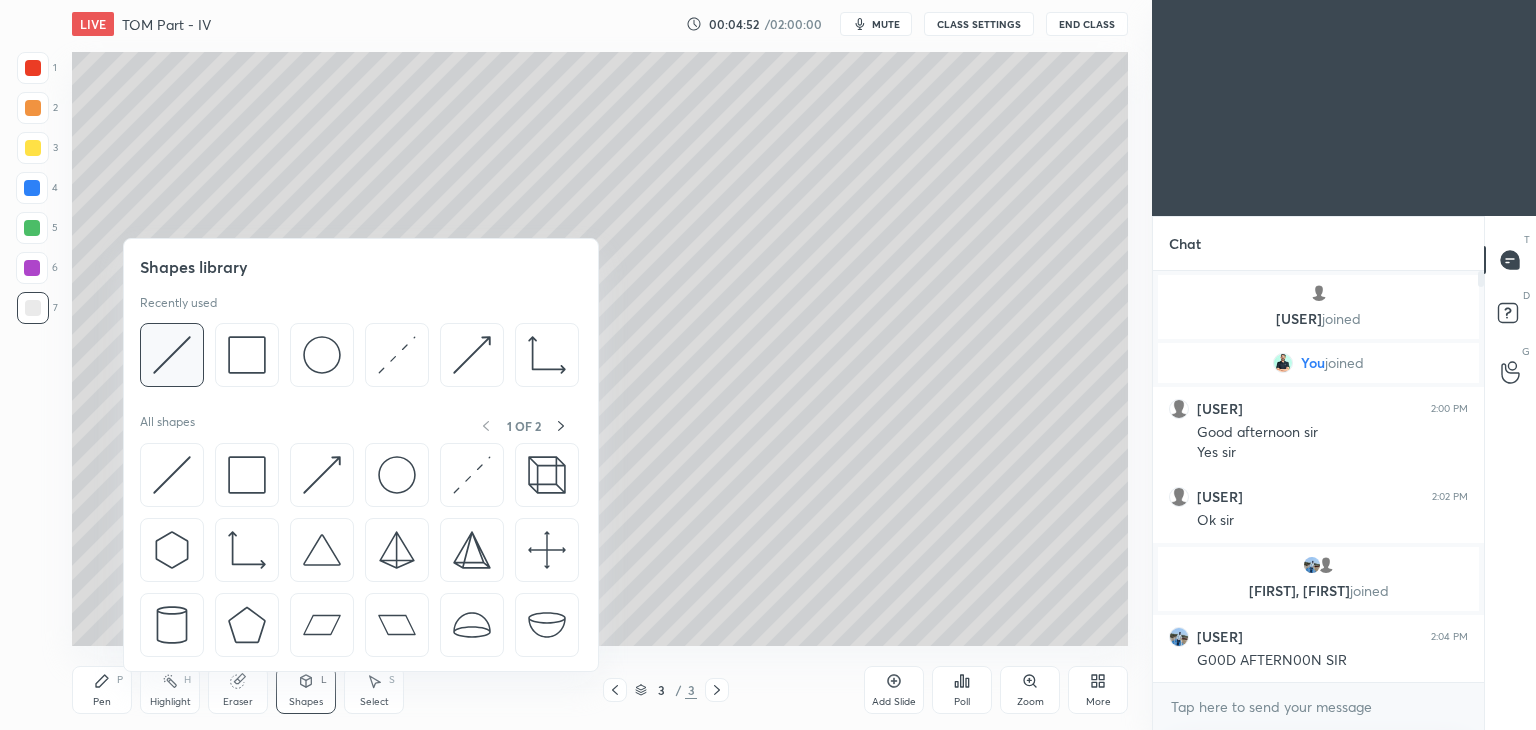 click at bounding box center [172, 355] 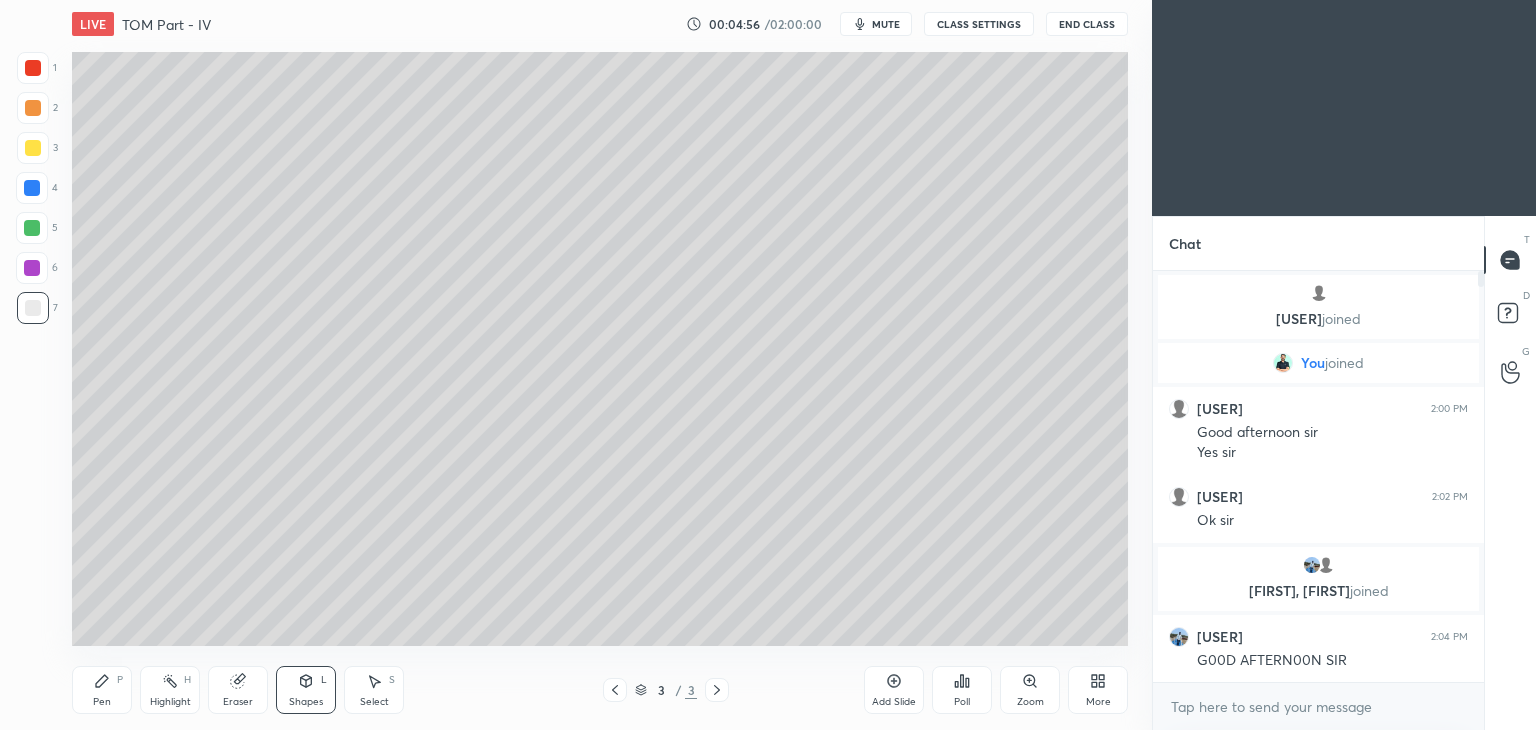 click on "Pen P" at bounding box center [102, 690] 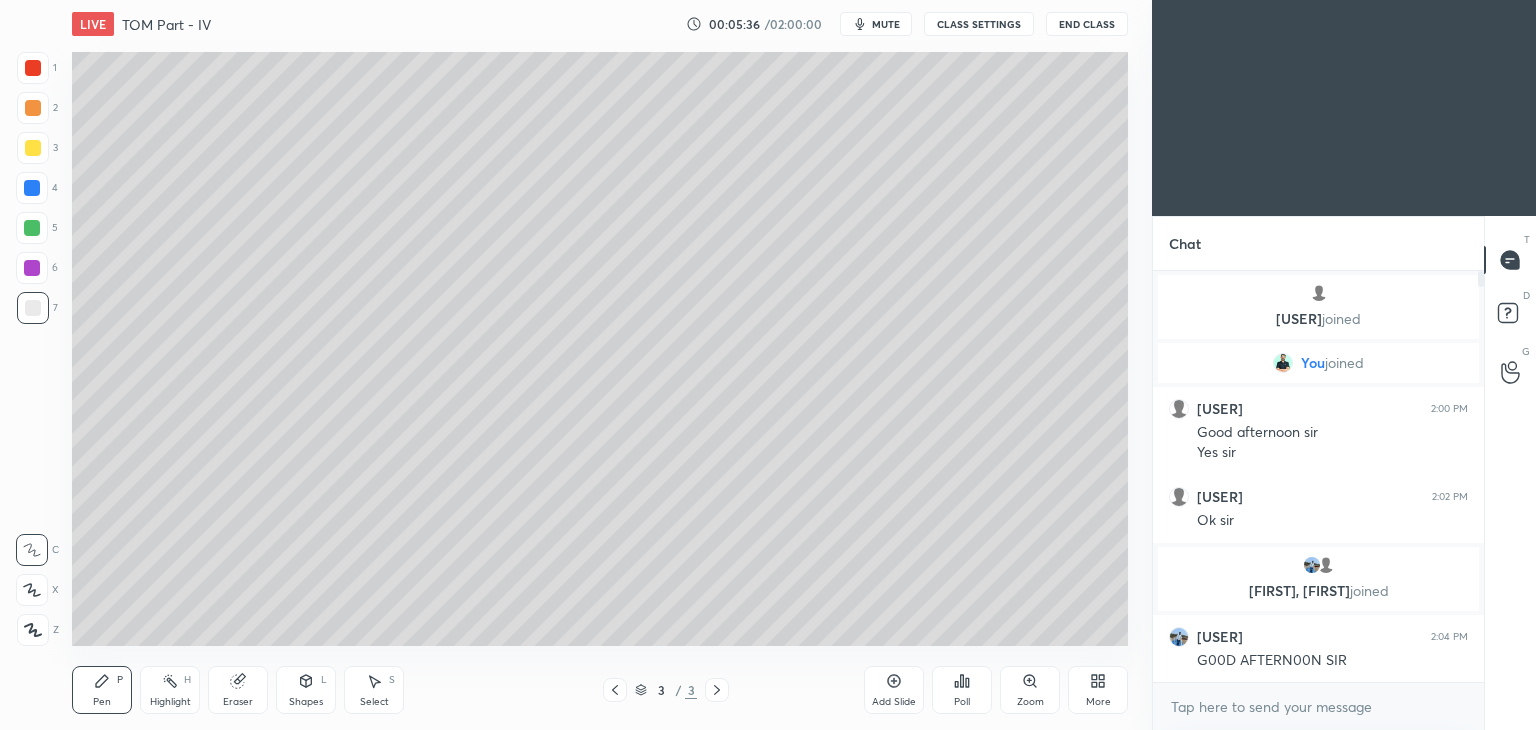 click on "Add Slide" at bounding box center (894, 702) 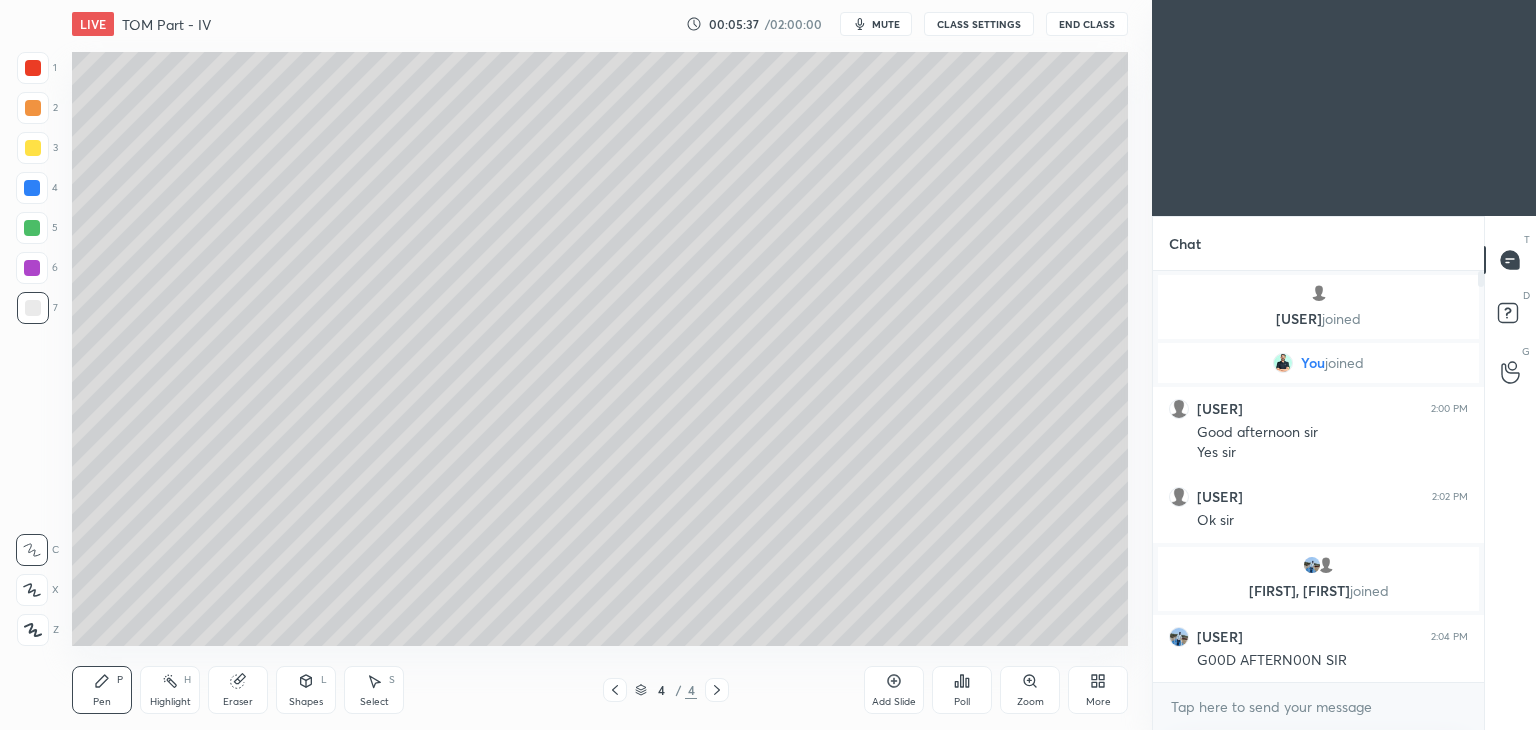click at bounding box center (33, 148) 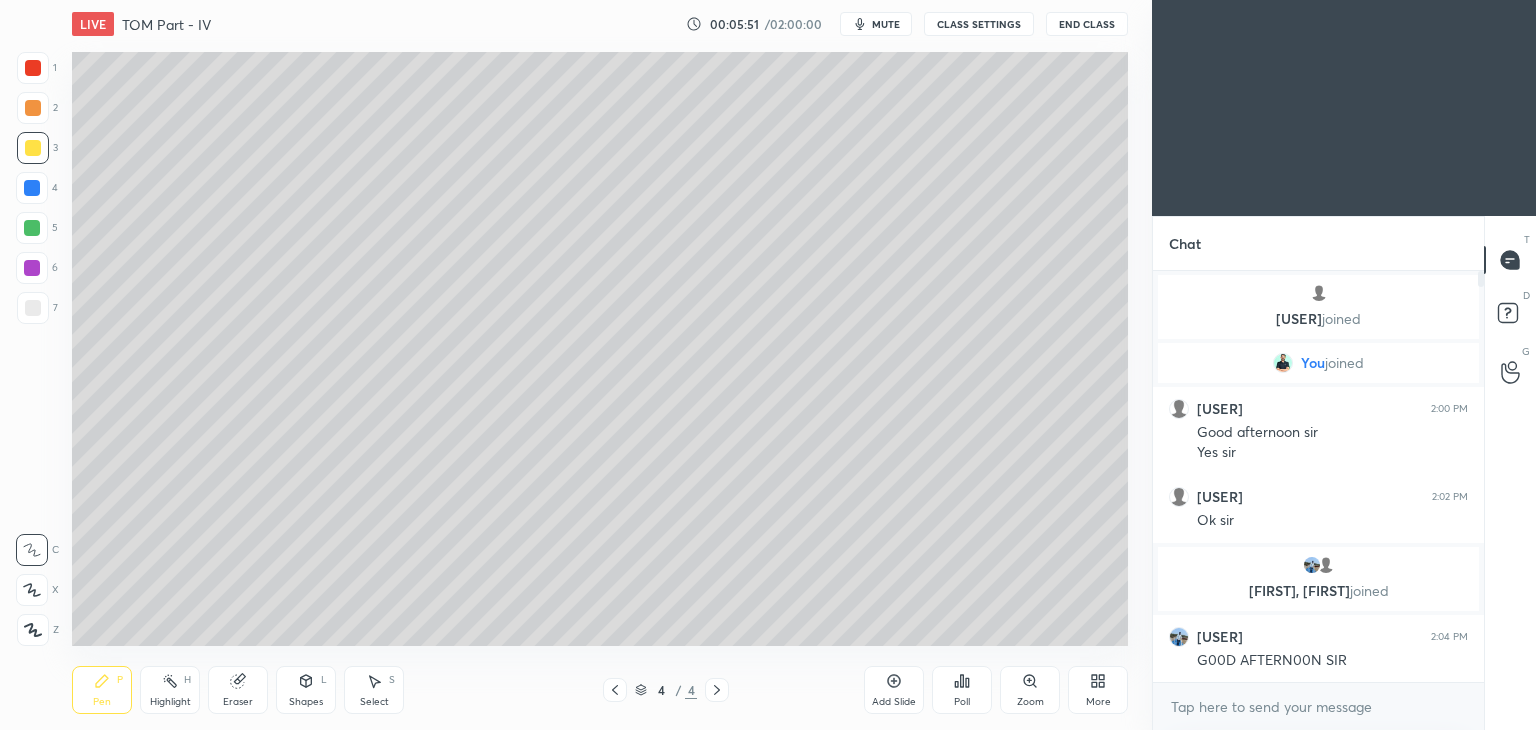 click on "Shapes L" at bounding box center [306, 690] 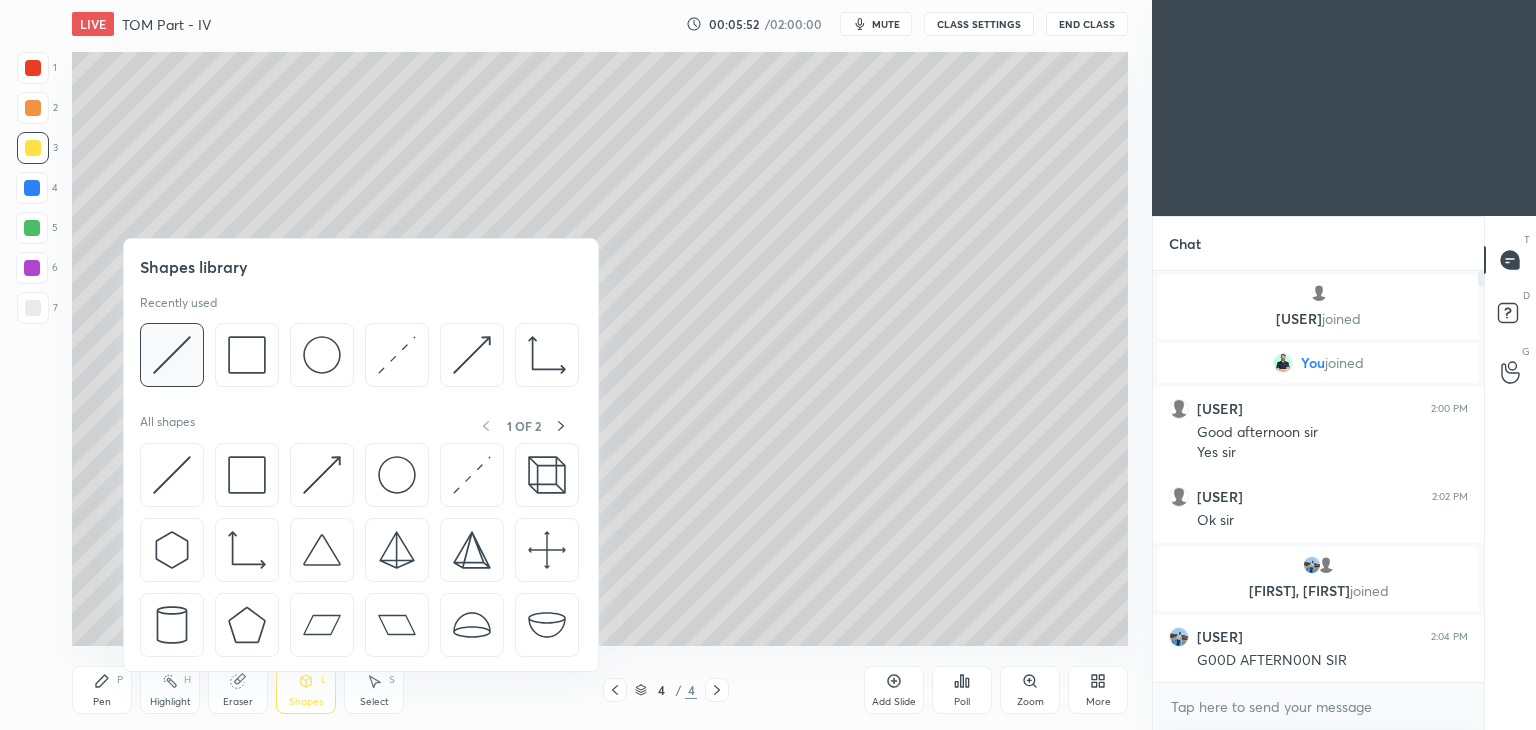 click at bounding box center (172, 355) 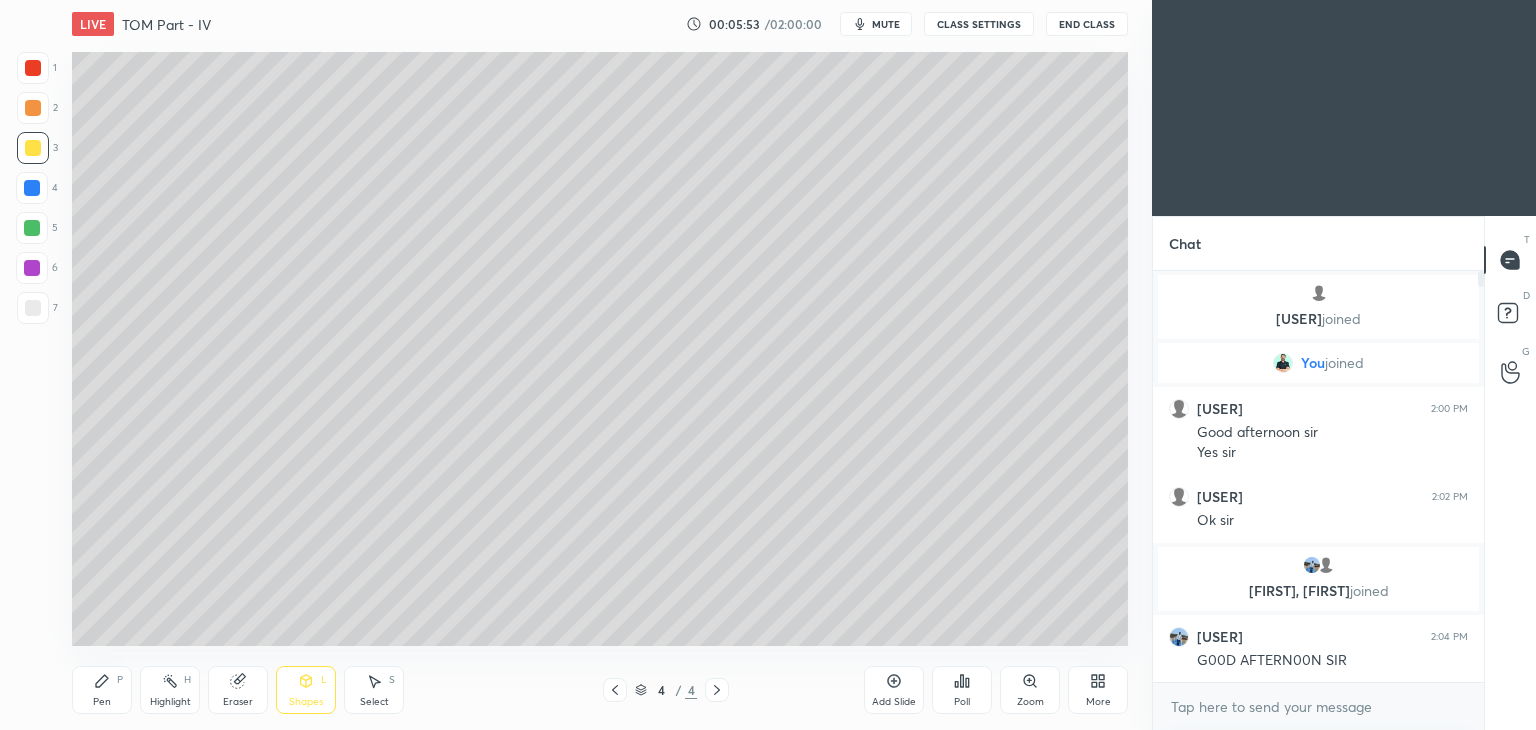 click at bounding box center (33, 308) 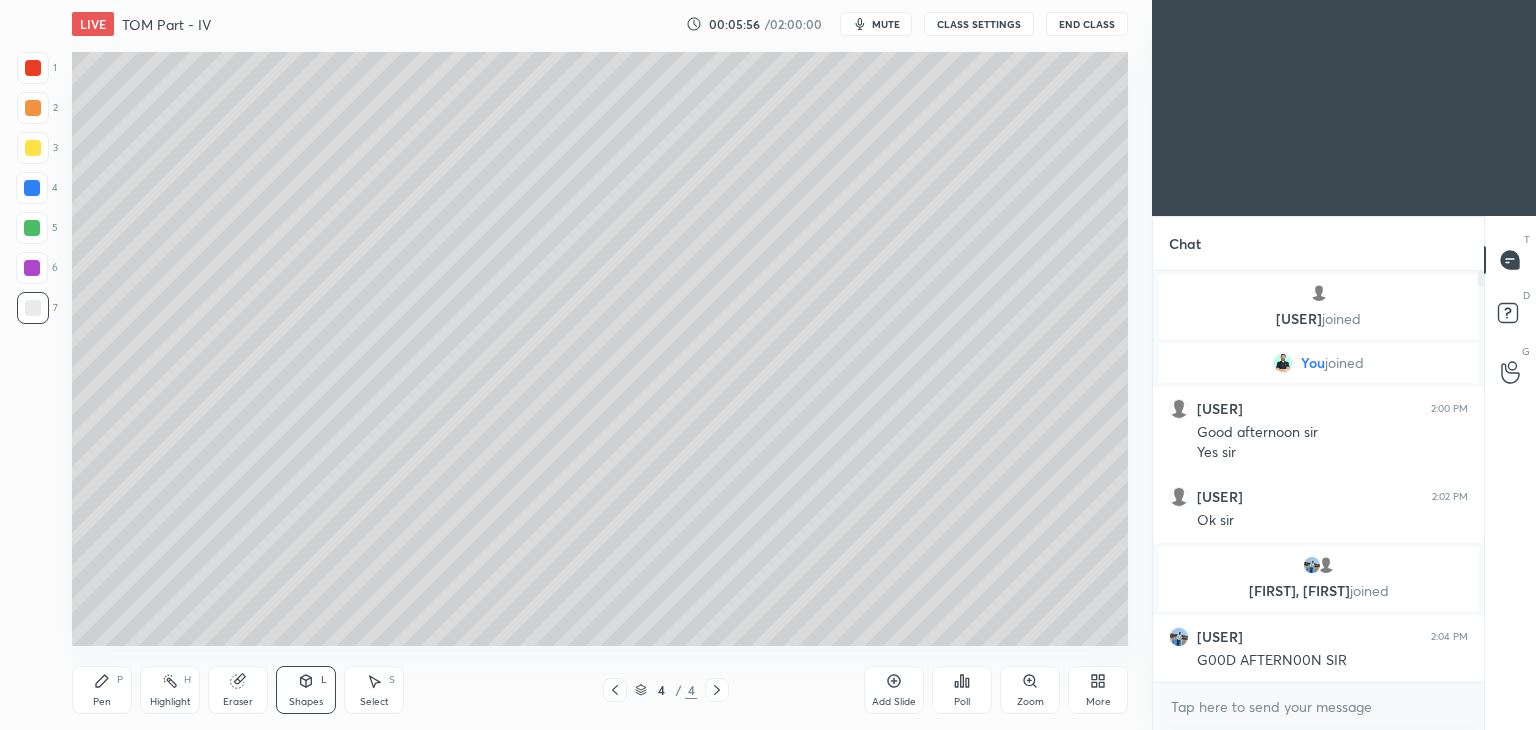 click 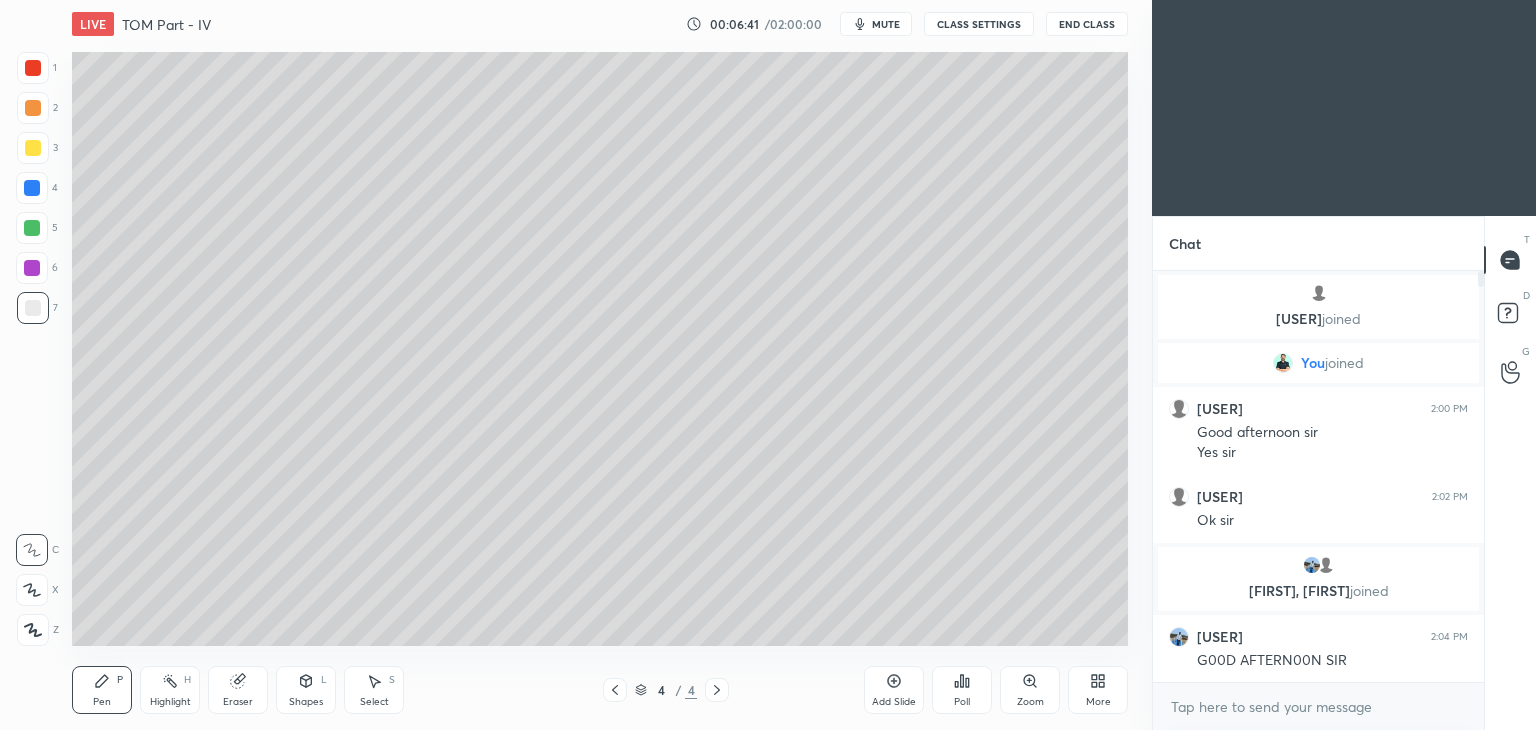 click on "Shapes" at bounding box center (306, 702) 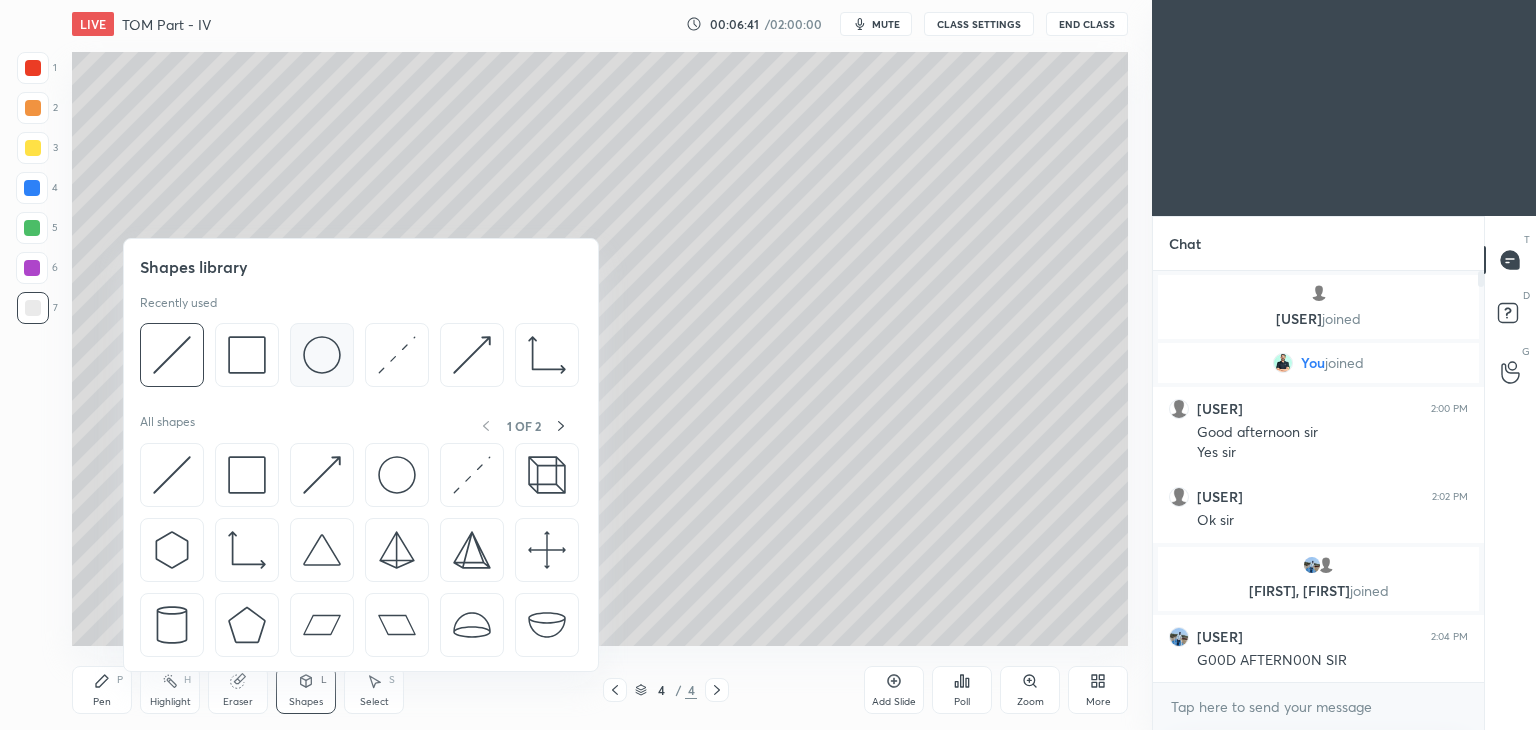 click at bounding box center [322, 355] 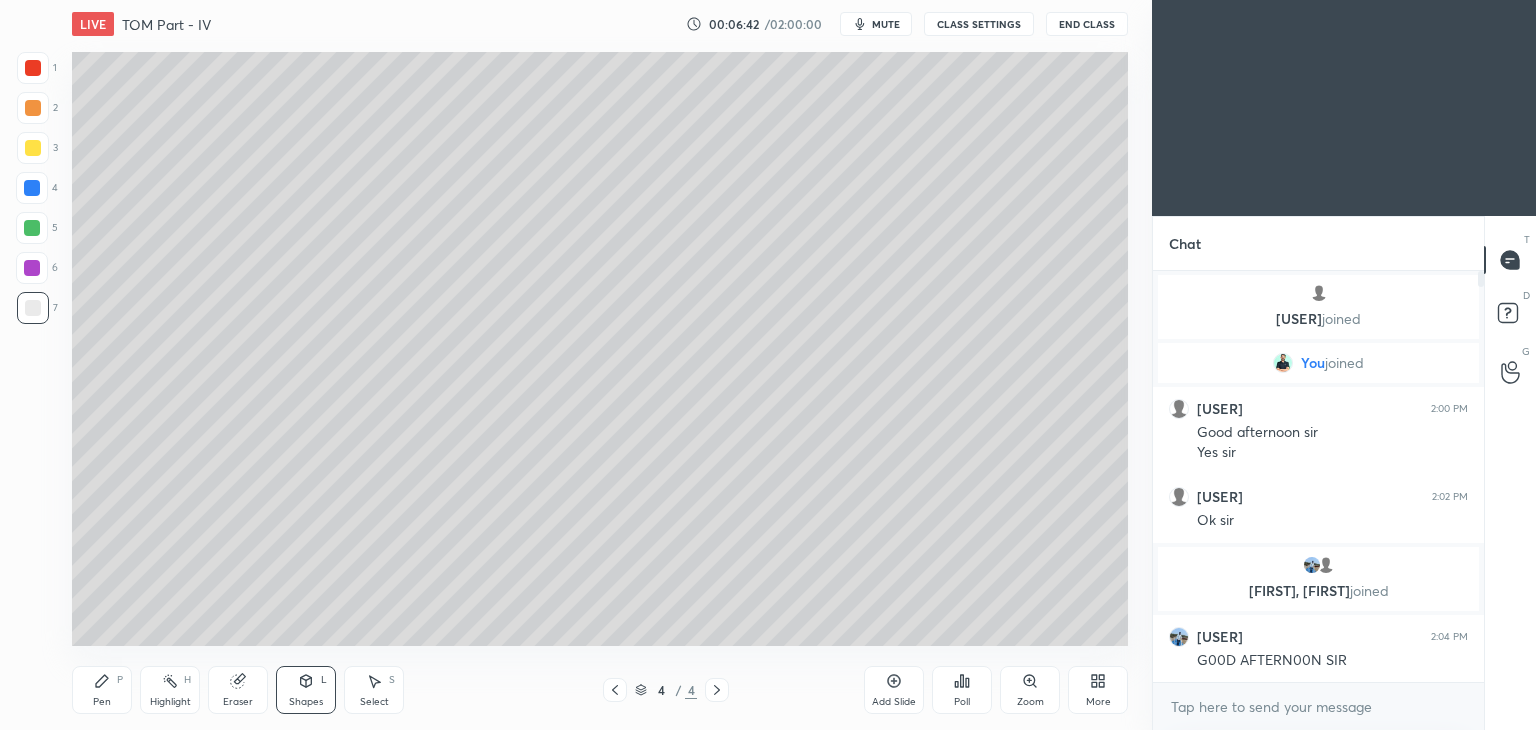 click at bounding box center (33, 148) 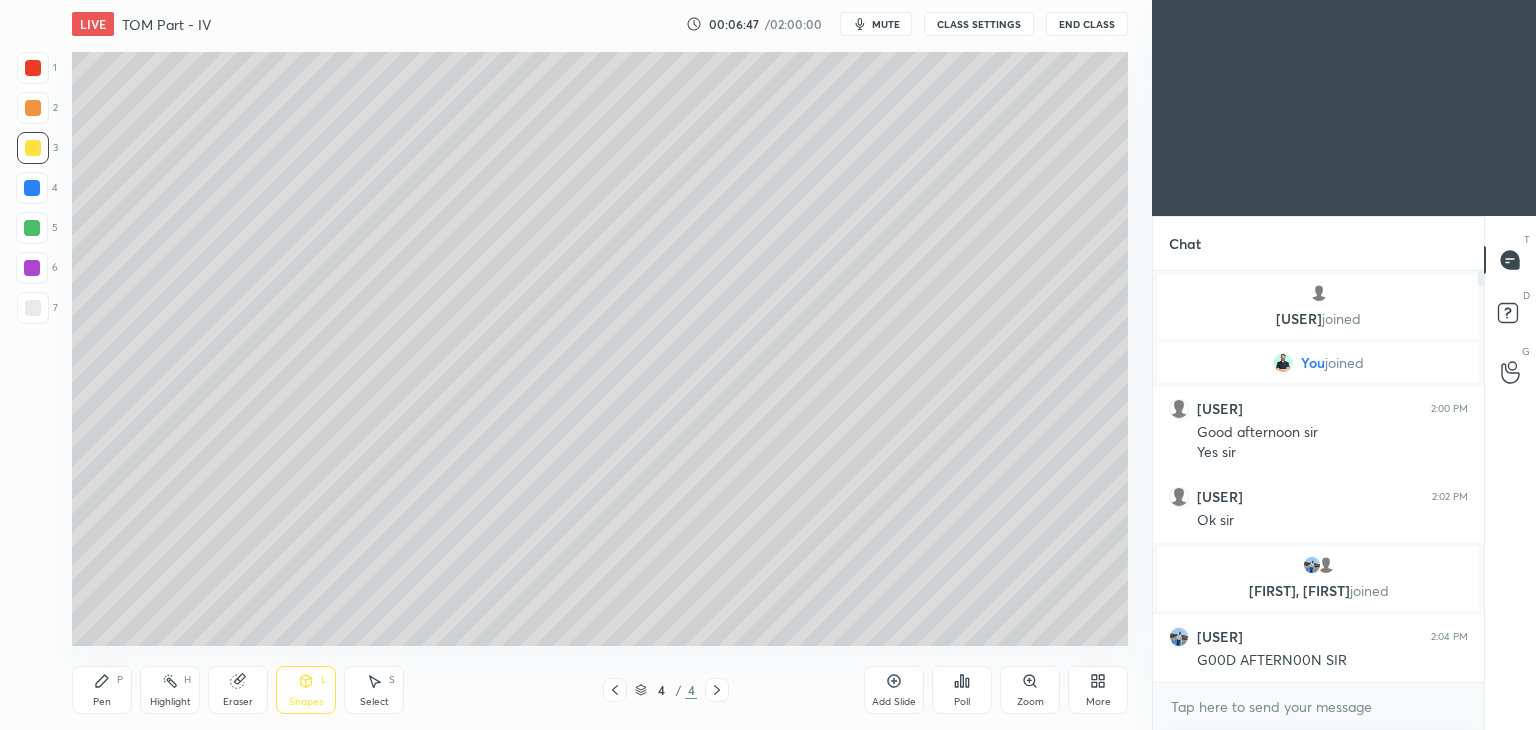 click on "Shapes L" at bounding box center [306, 690] 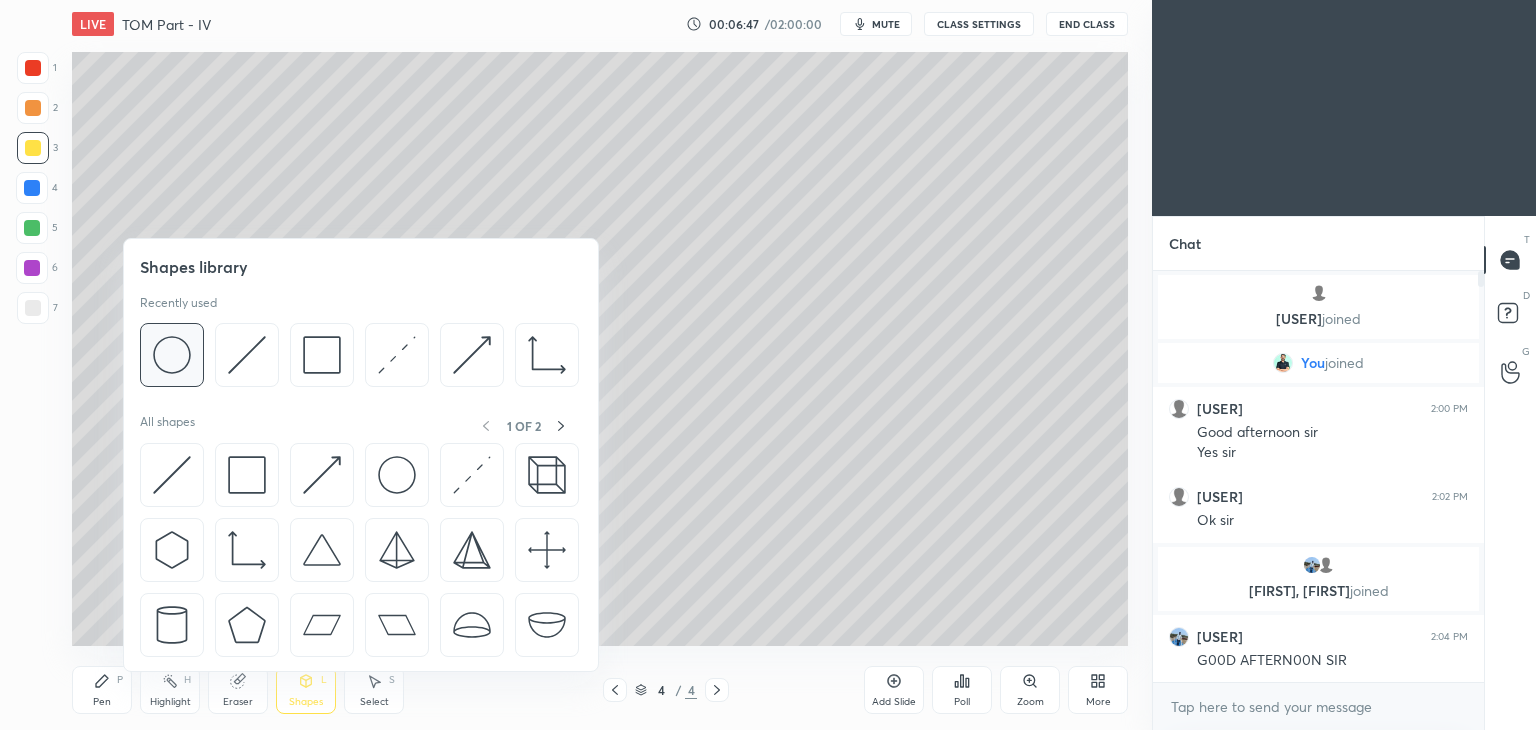 click at bounding box center [172, 355] 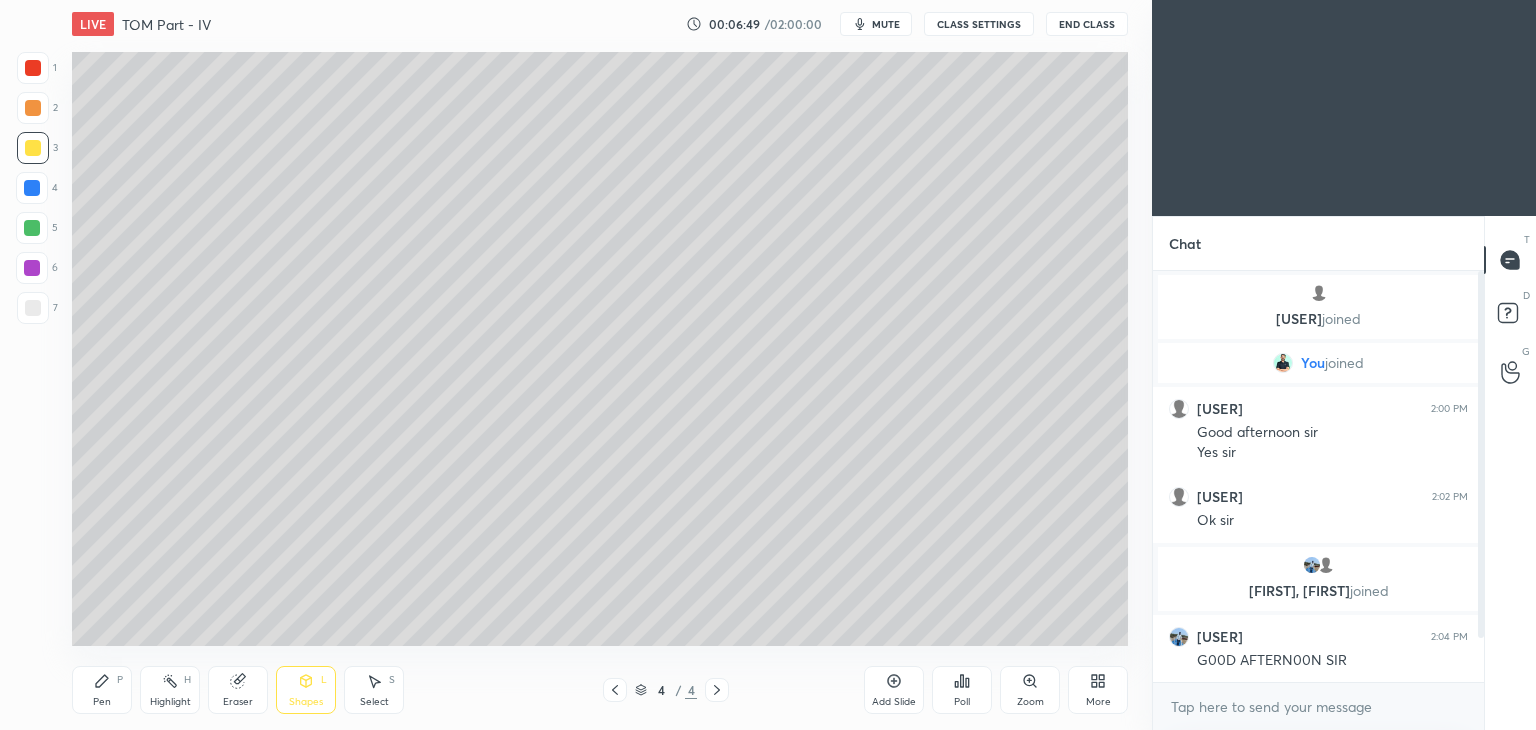 click 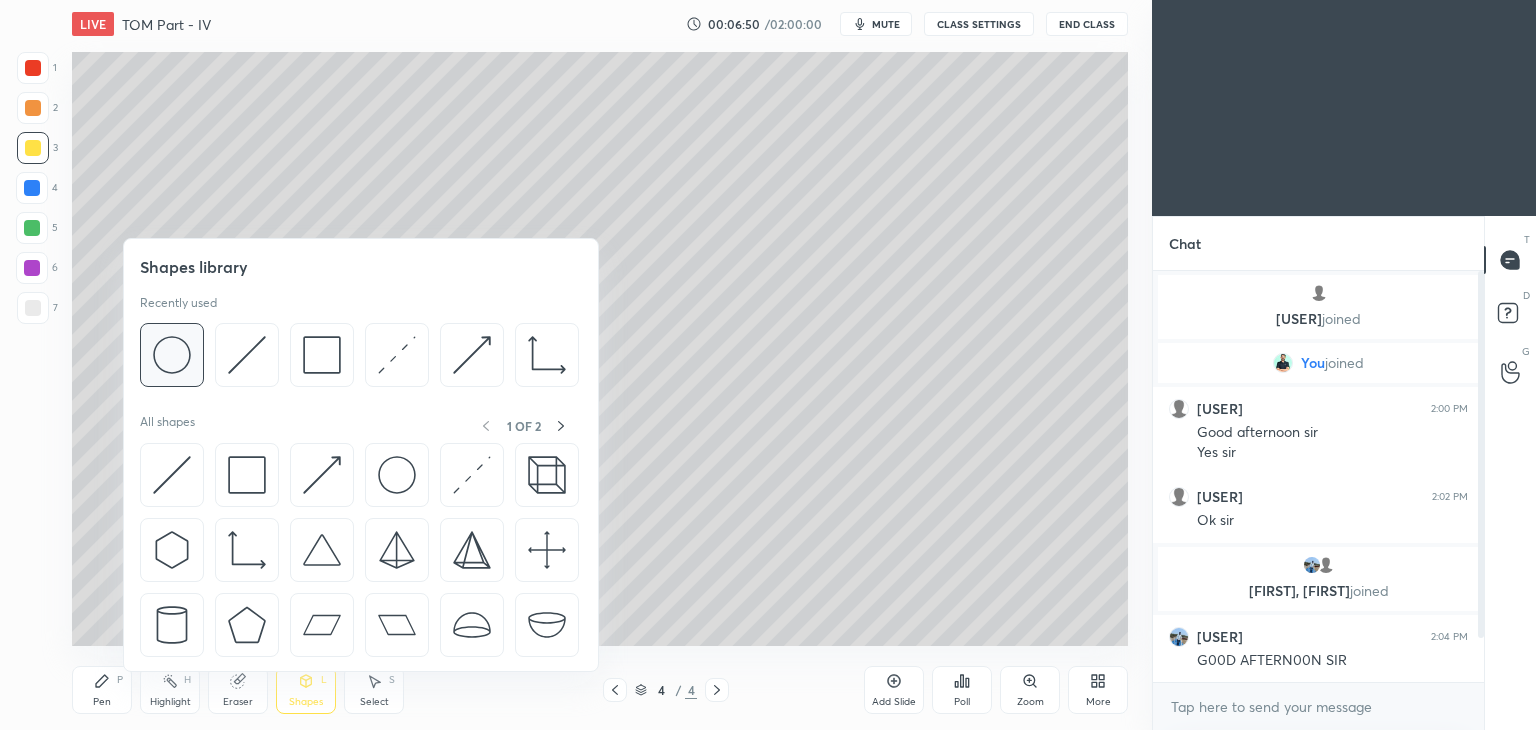 click at bounding box center [172, 355] 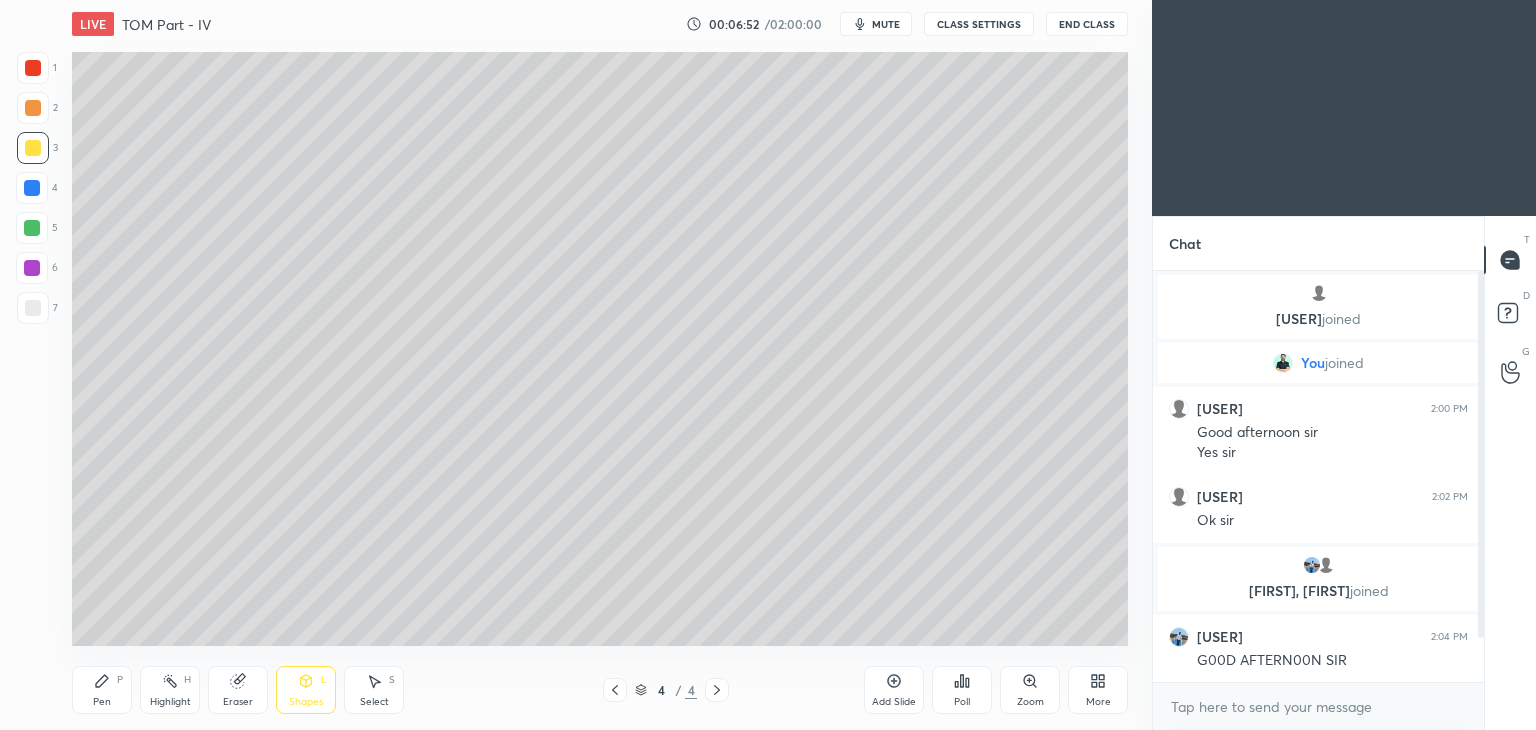 click 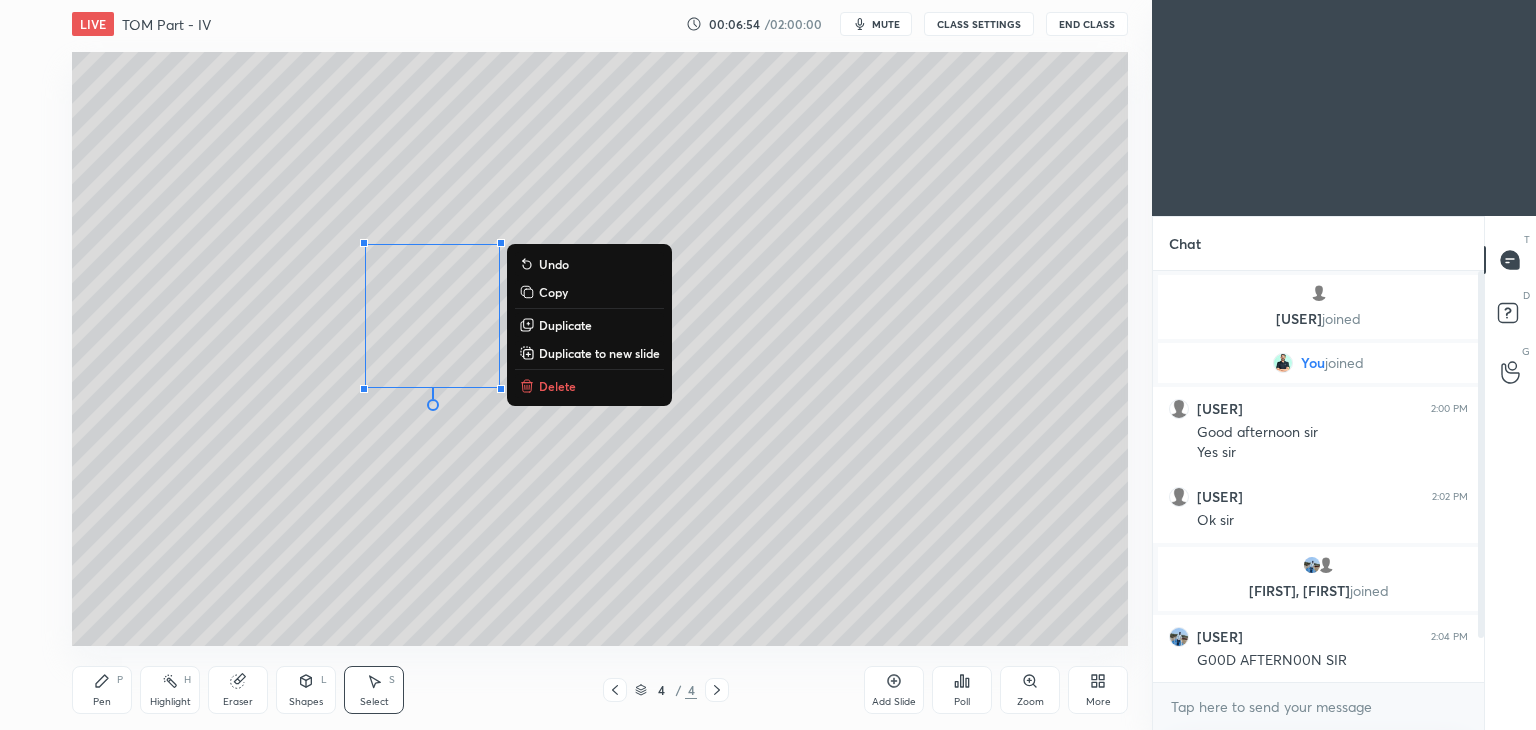 click on "0 ° Undo Copy Duplicate Duplicate to new slide Delete" at bounding box center (600, 349) 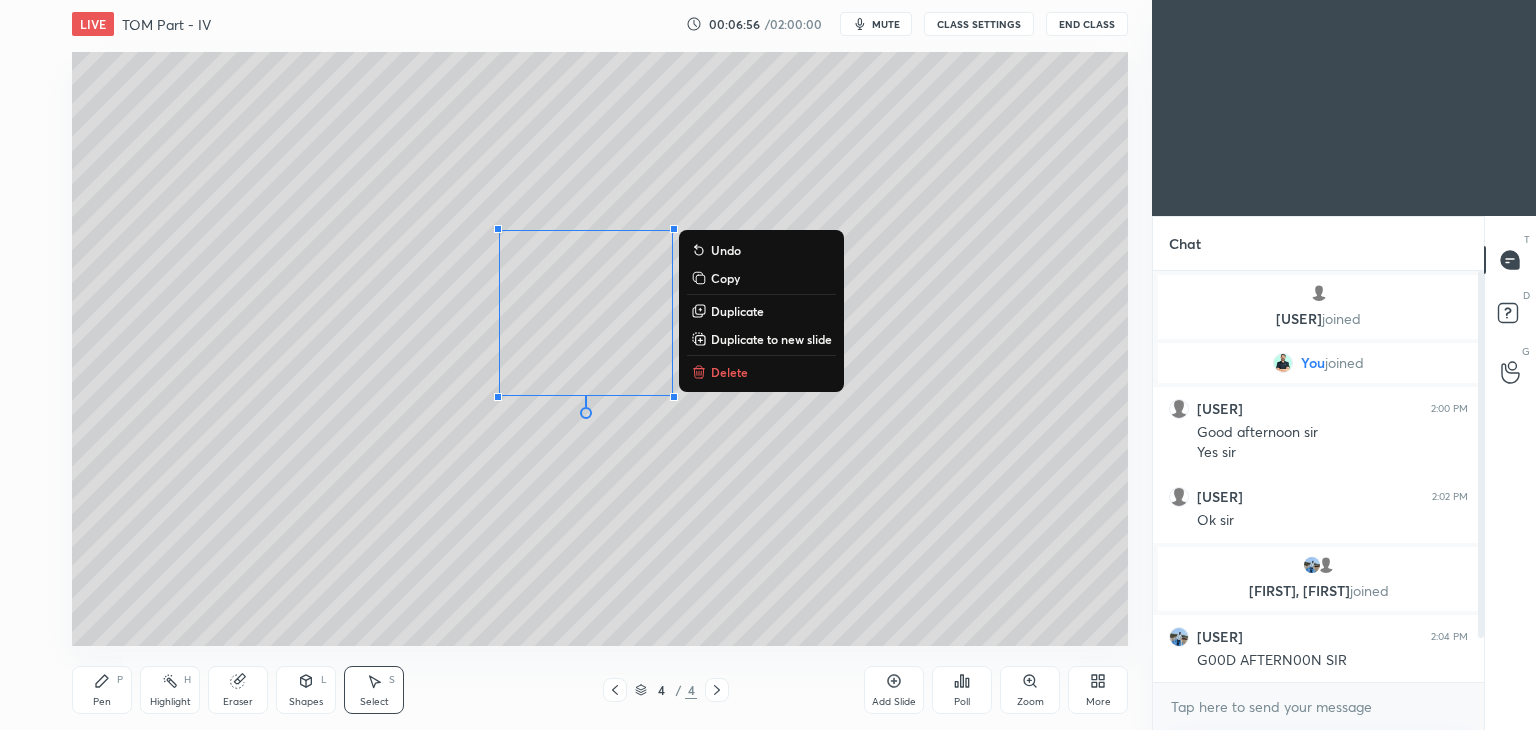 click on "0 ° Undo Copy Duplicate Duplicate to new slide Delete" at bounding box center [600, 349] 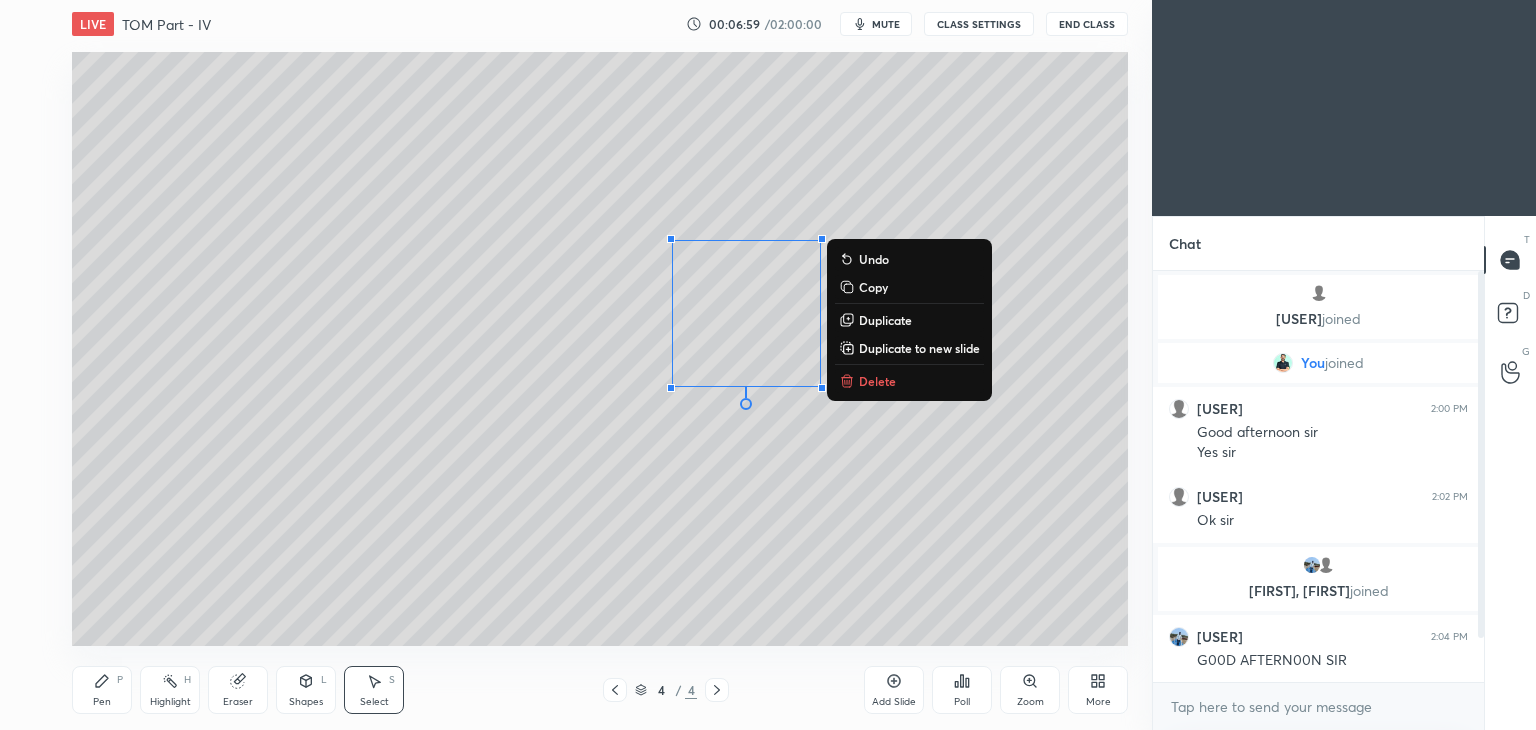 click on "Duplicate" at bounding box center [885, 320] 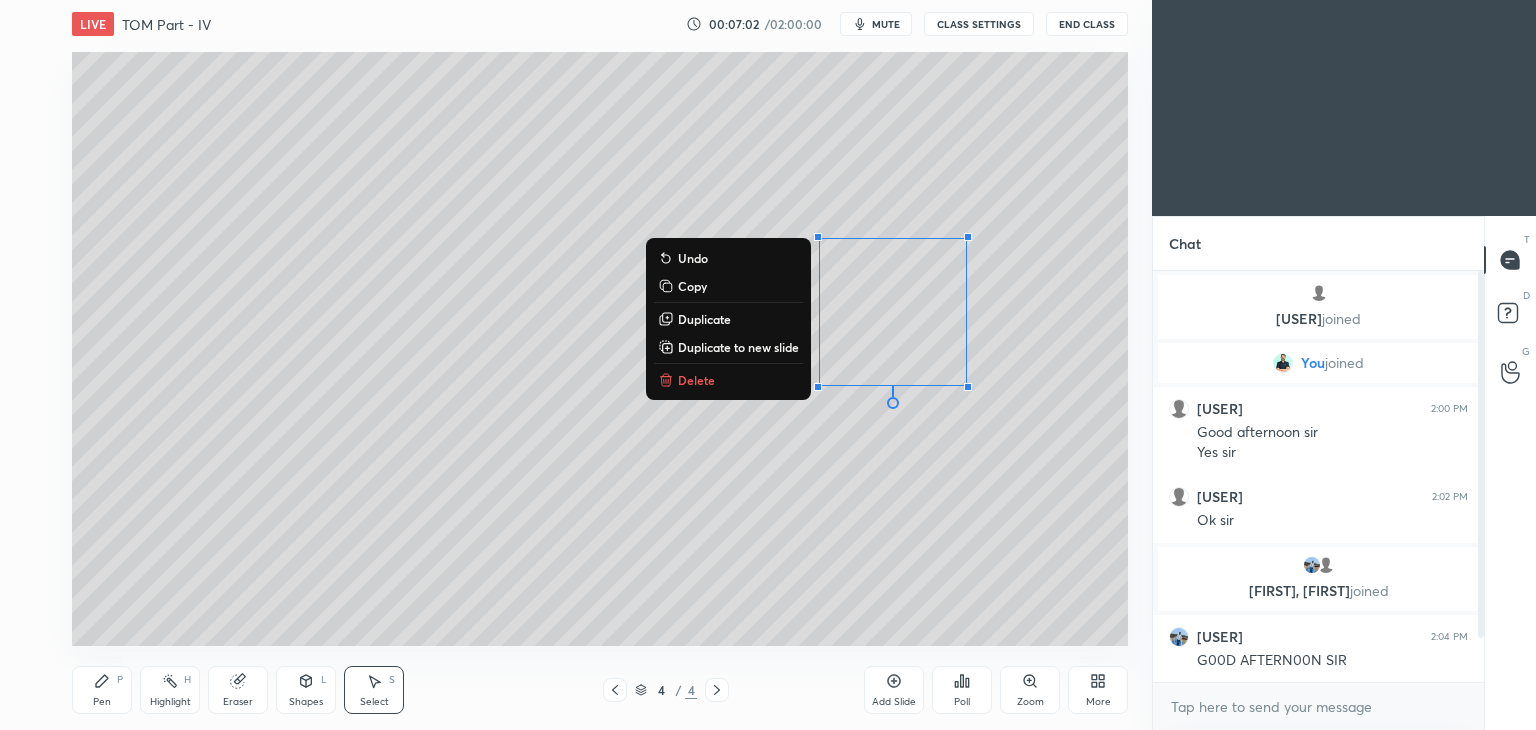 click on "0 ° Undo Copy Duplicate Duplicate to new slide Delete" at bounding box center (600, 349) 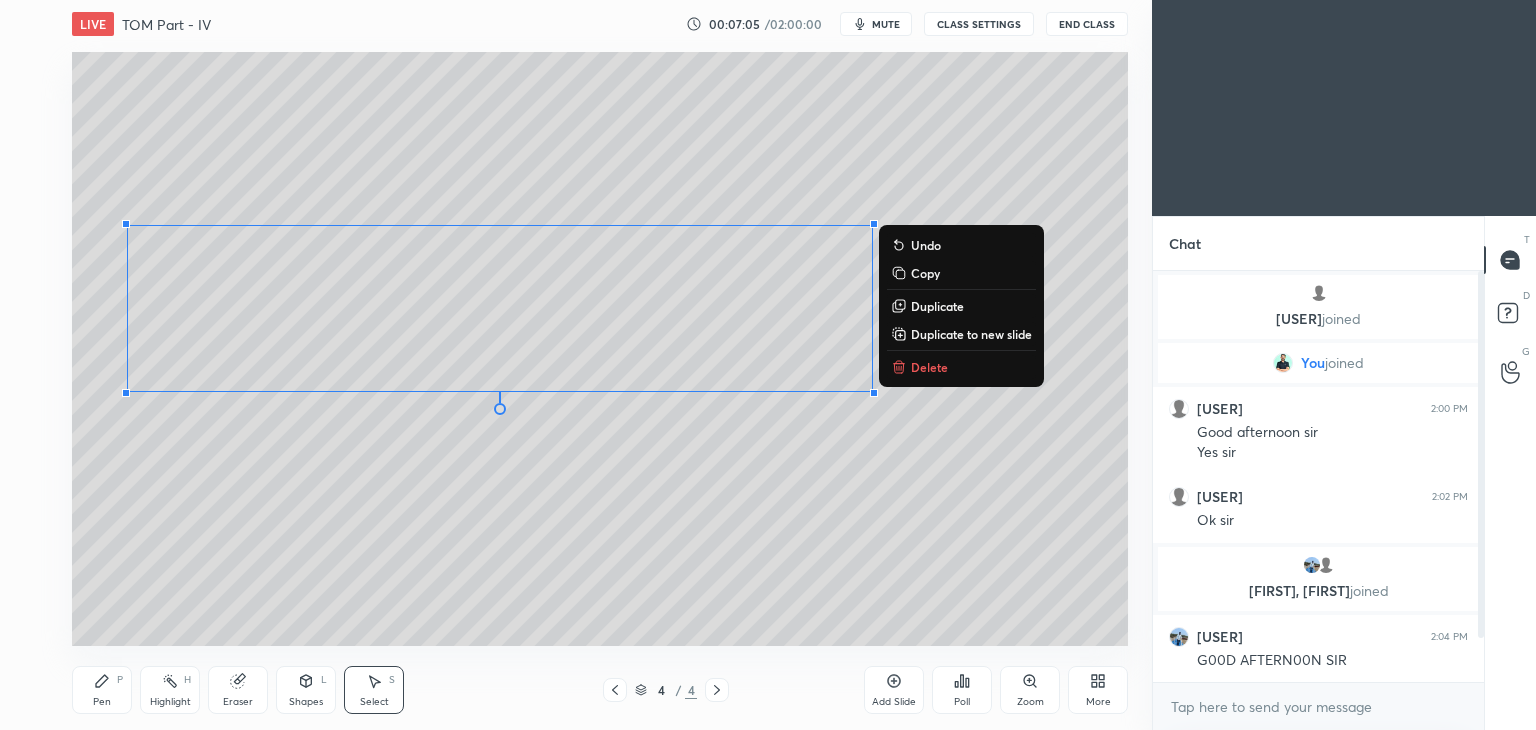 click on "0 ° Undo Copy Duplicate Duplicate to new slide Delete" at bounding box center (600, 349) 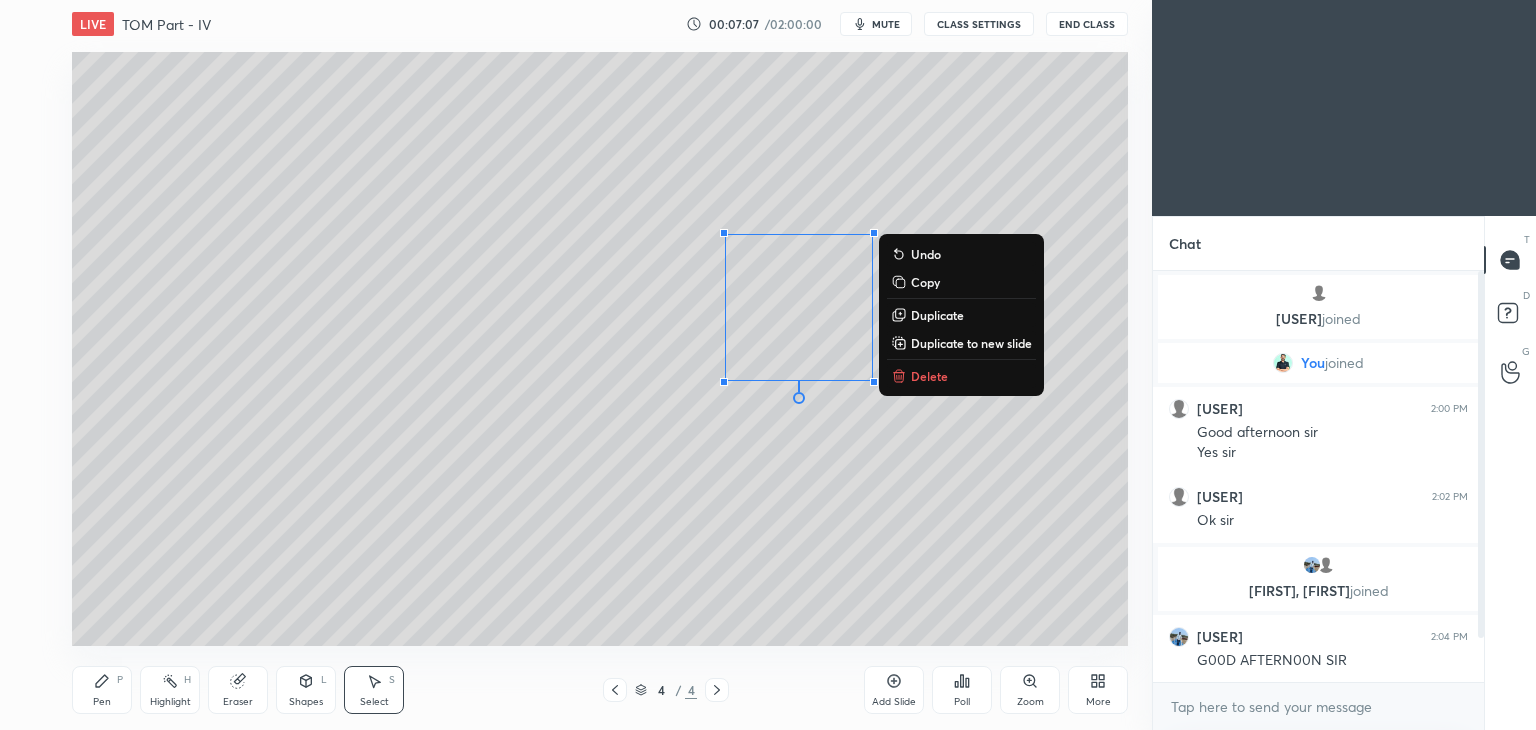 click on "Duplicate" at bounding box center [937, 315] 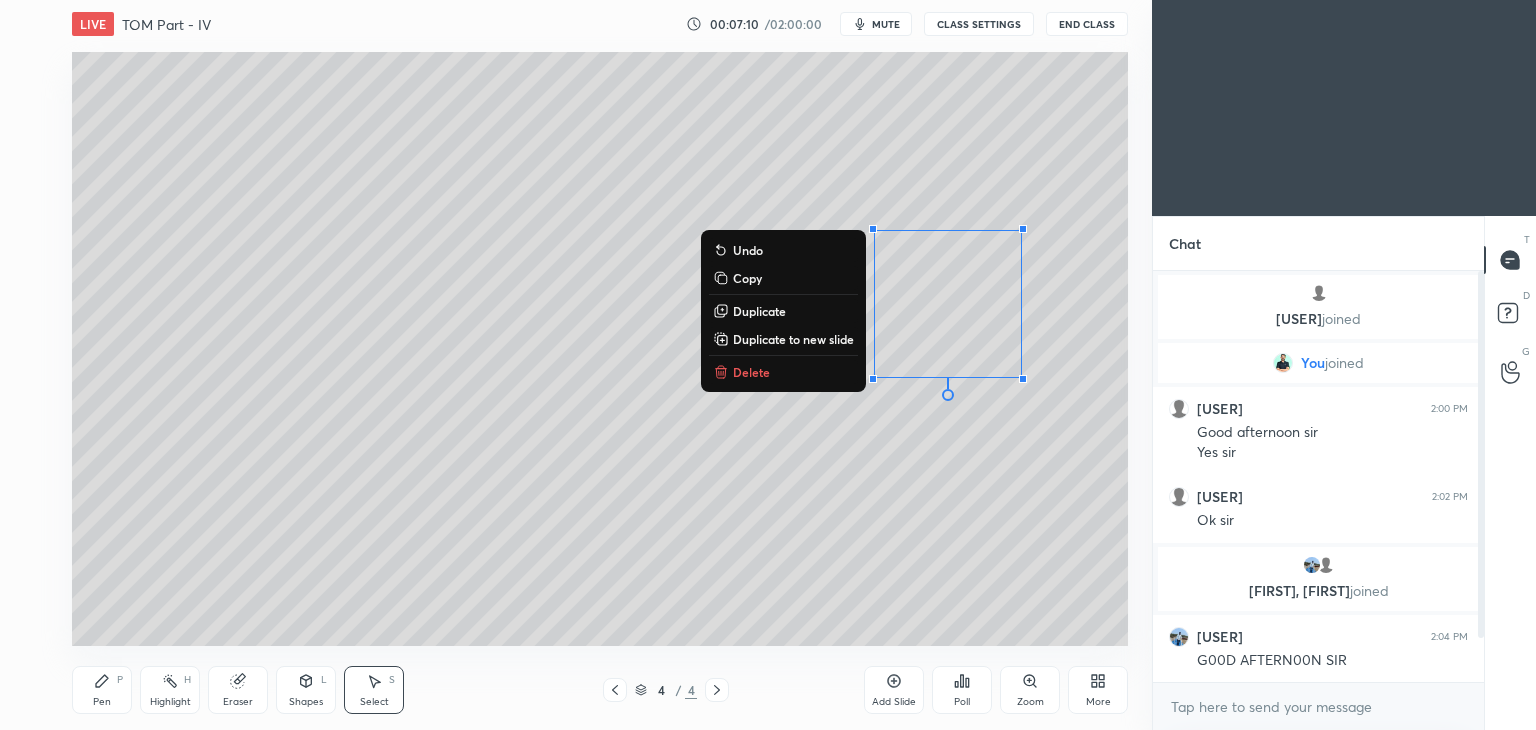 click on "Pen P" at bounding box center [102, 690] 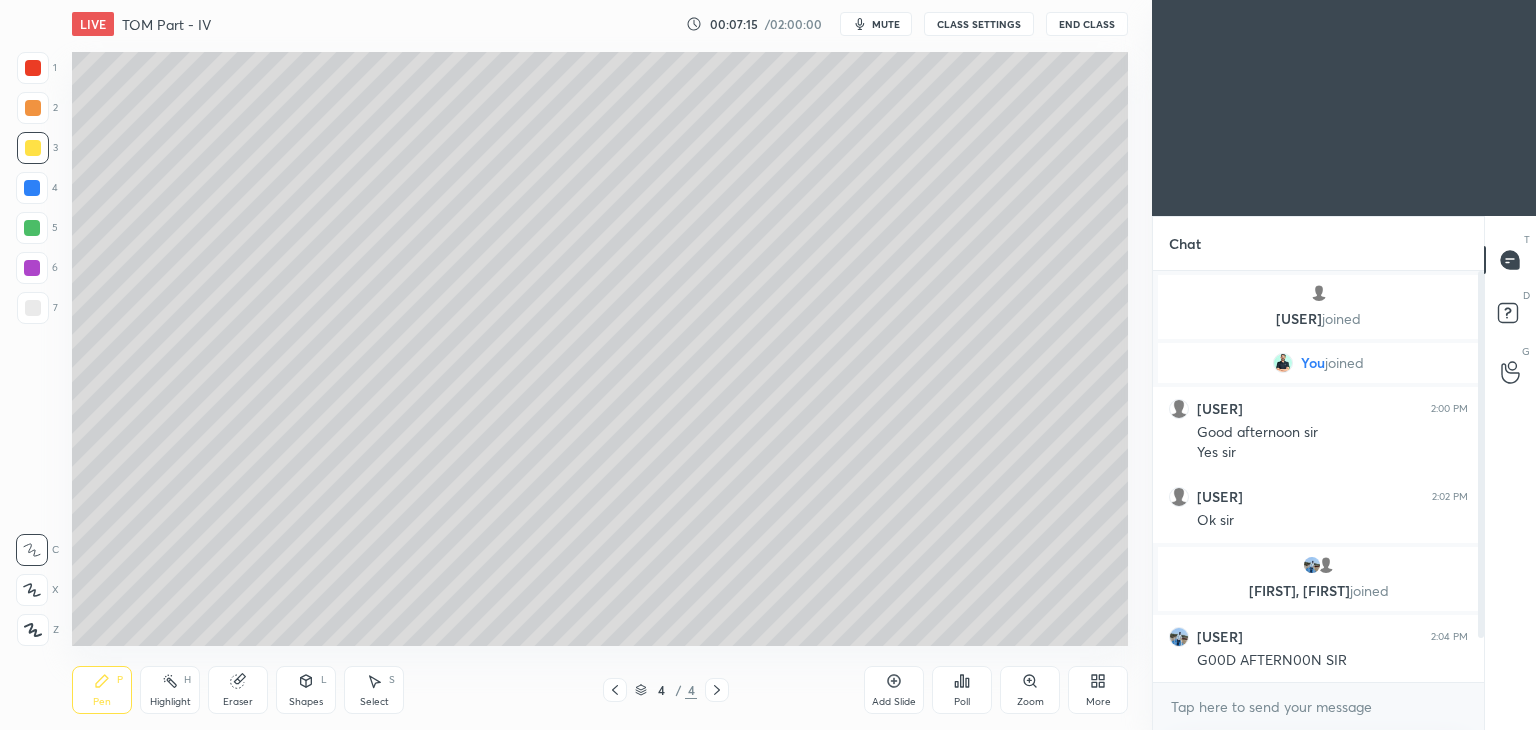 click 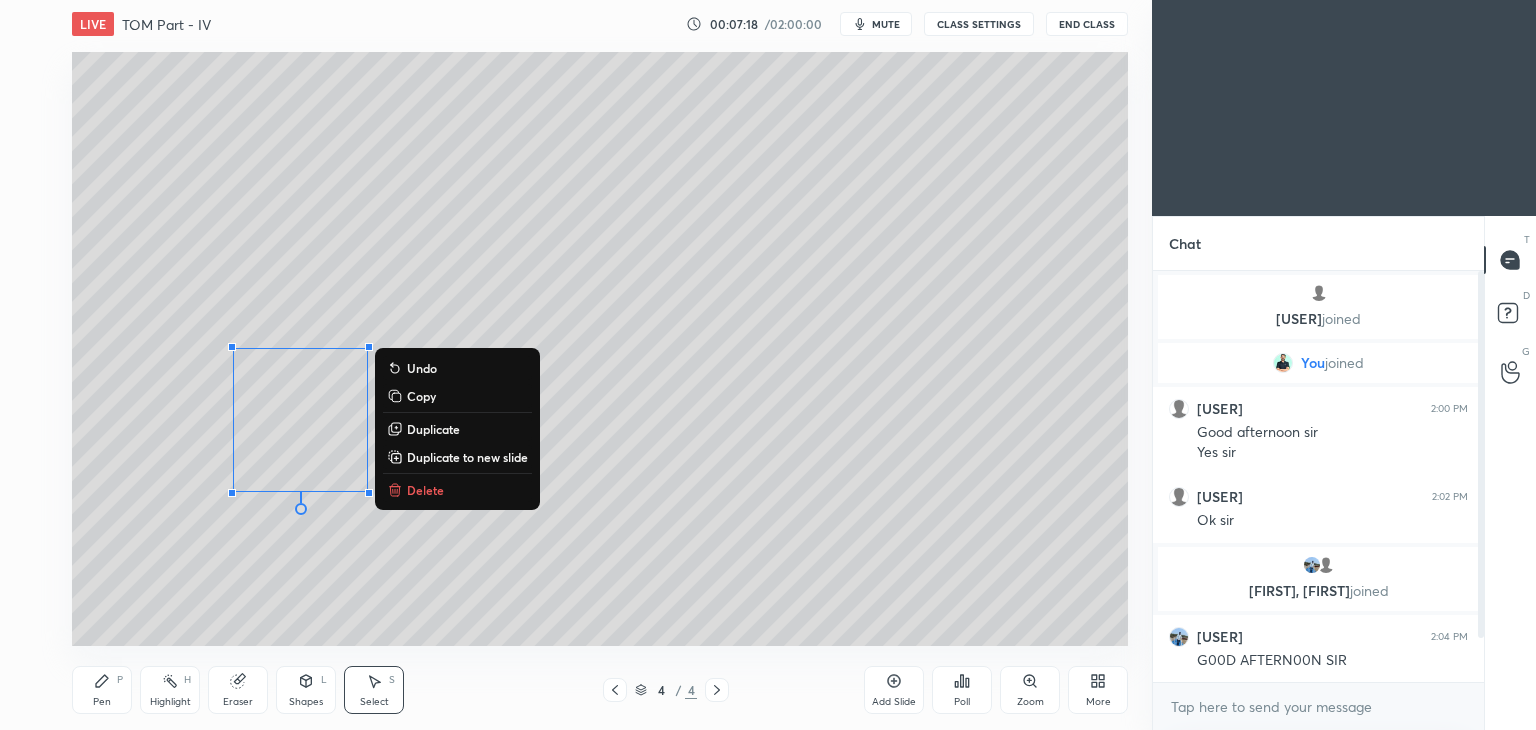 click on "0 ° Undo Copy Duplicate Duplicate to new slide Delete" at bounding box center [600, 349] 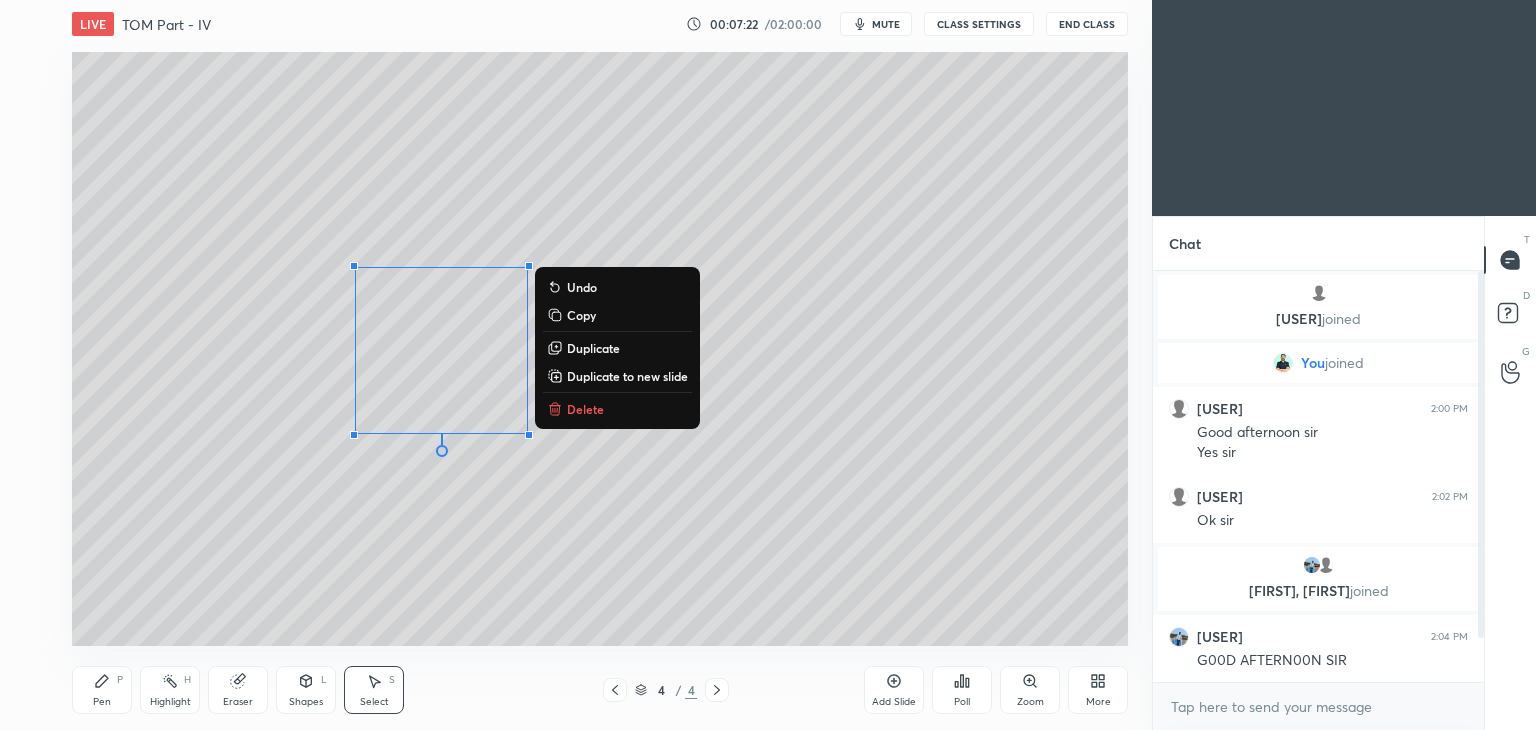 click on "0 ° Undo Copy Duplicate Duplicate to new slide Delete" at bounding box center (600, 349) 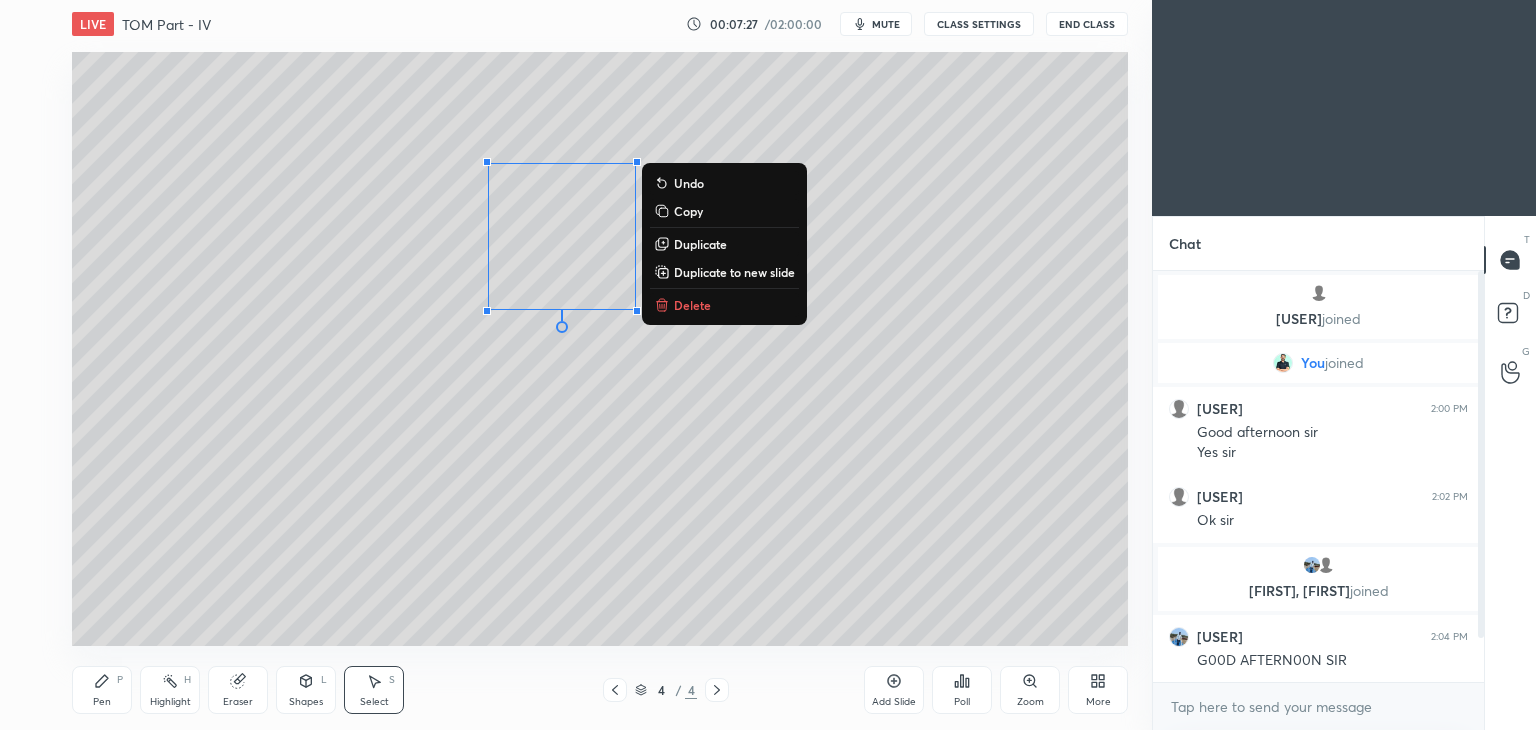 click 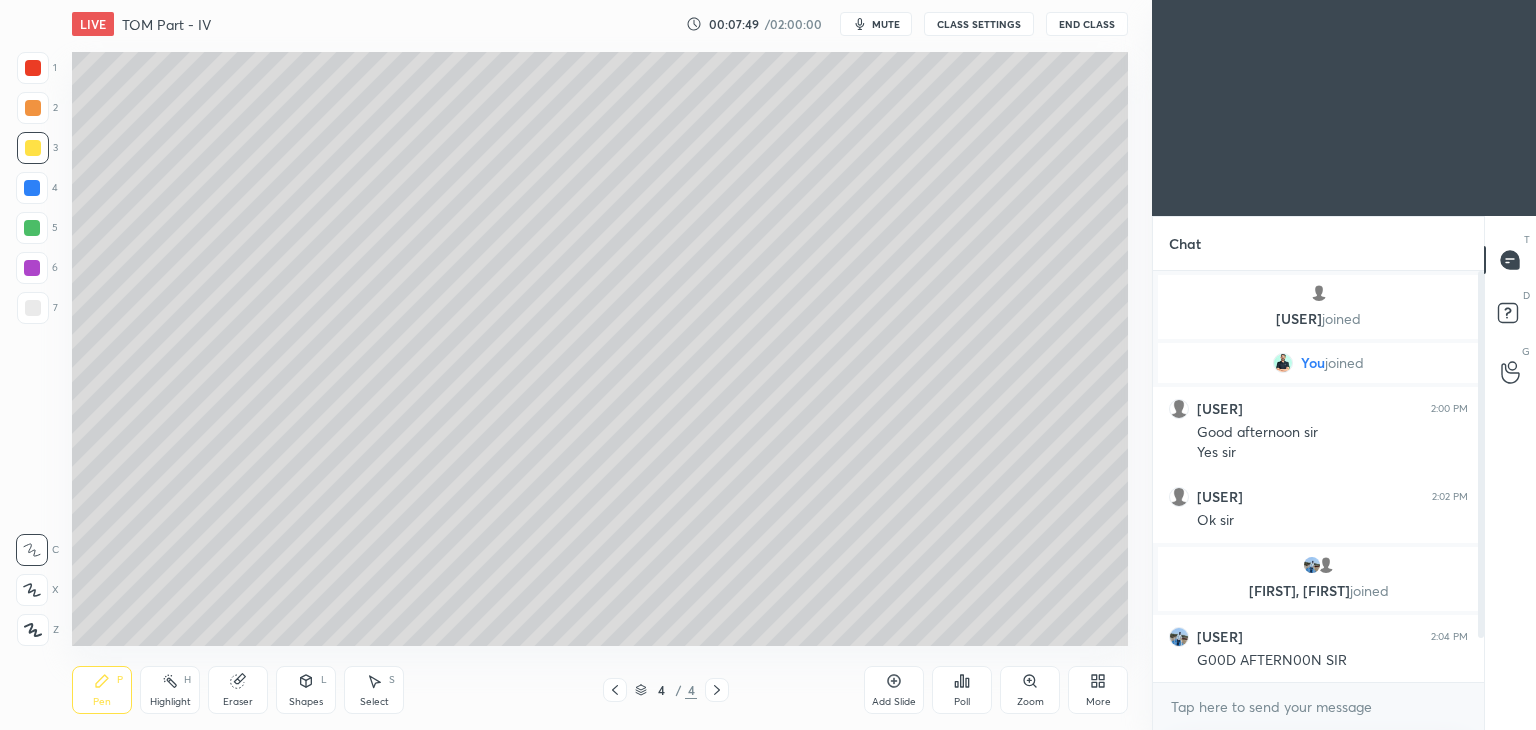 scroll, scrollTop: 72, scrollLeft: 0, axis: vertical 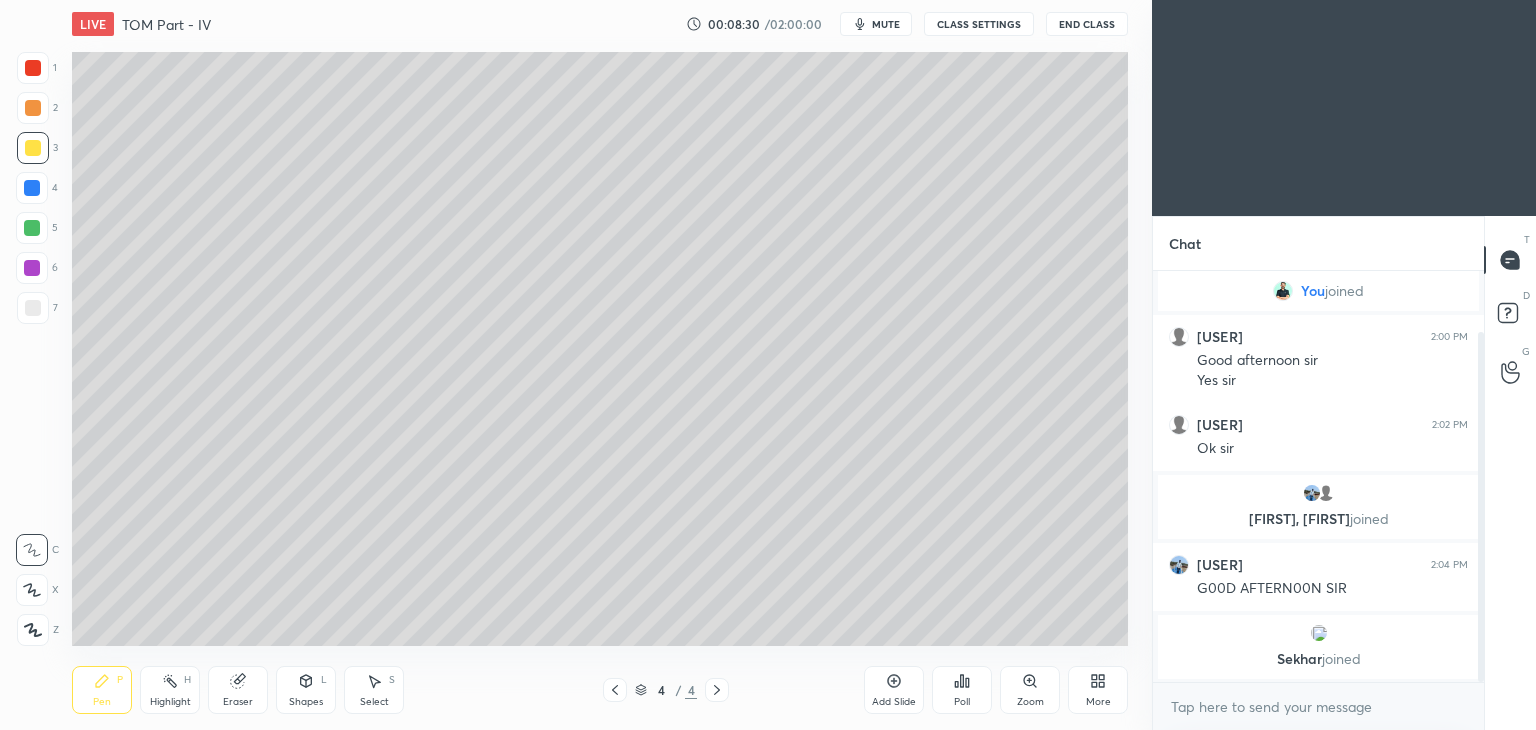 click at bounding box center [33, 308] 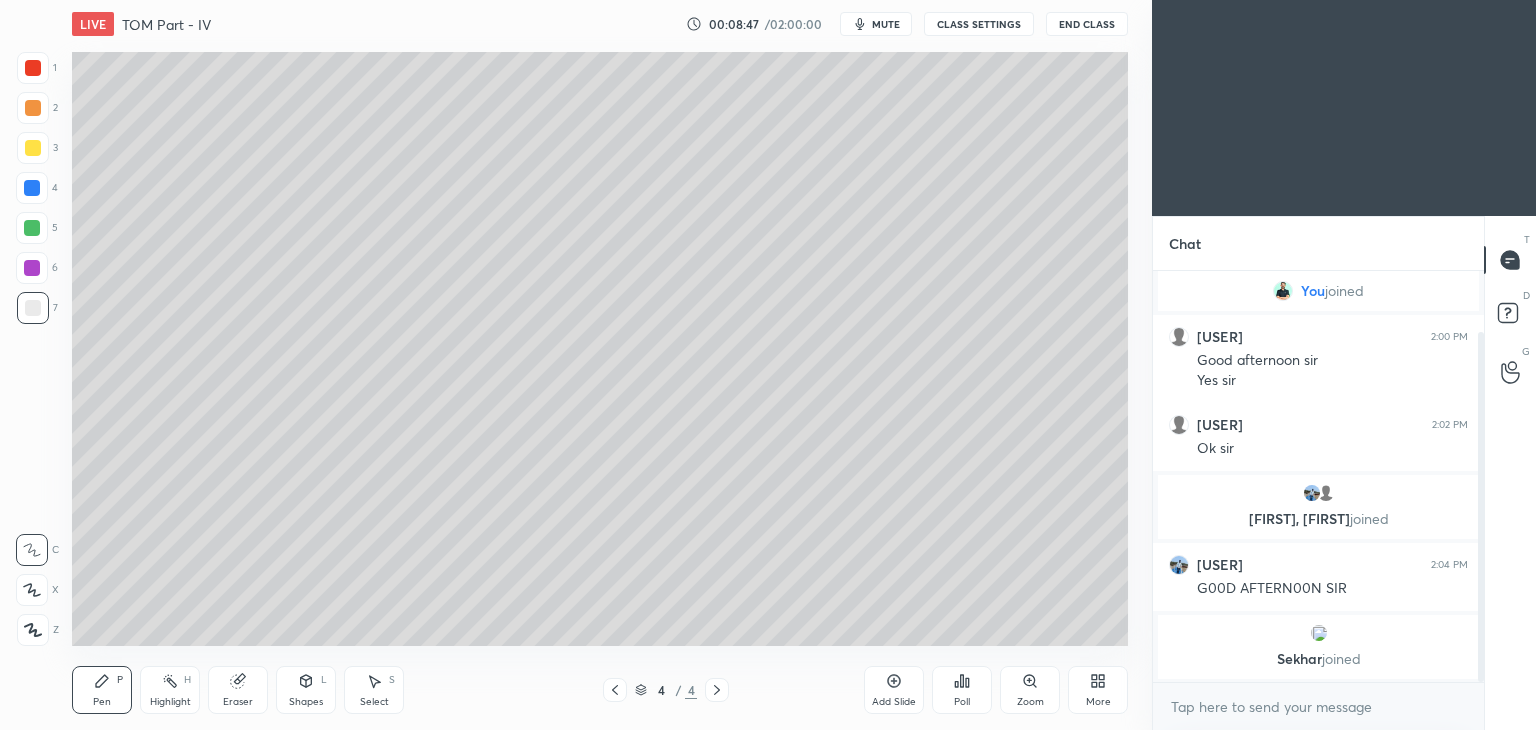 click at bounding box center [32, 188] 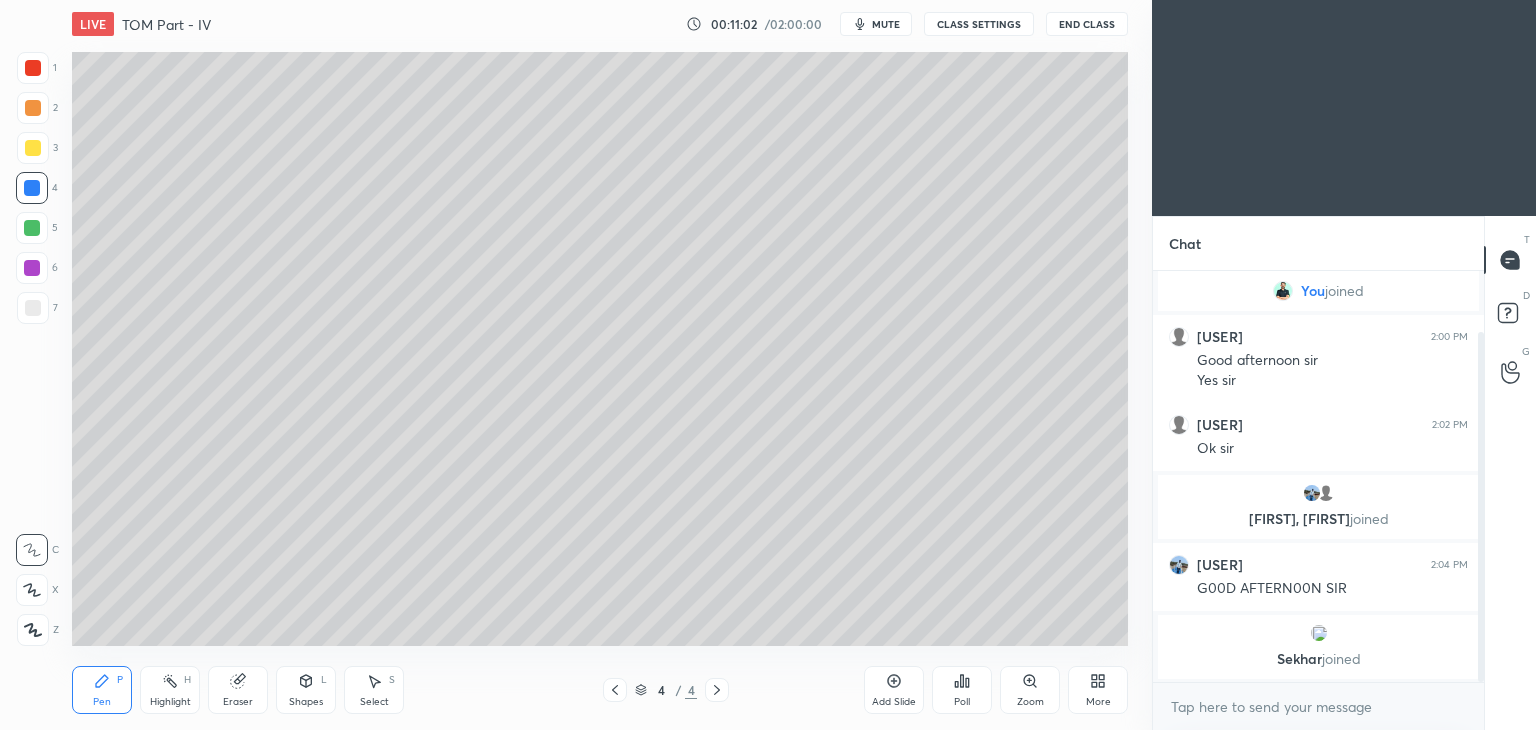 scroll, scrollTop: 140, scrollLeft: 0, axis: vertical 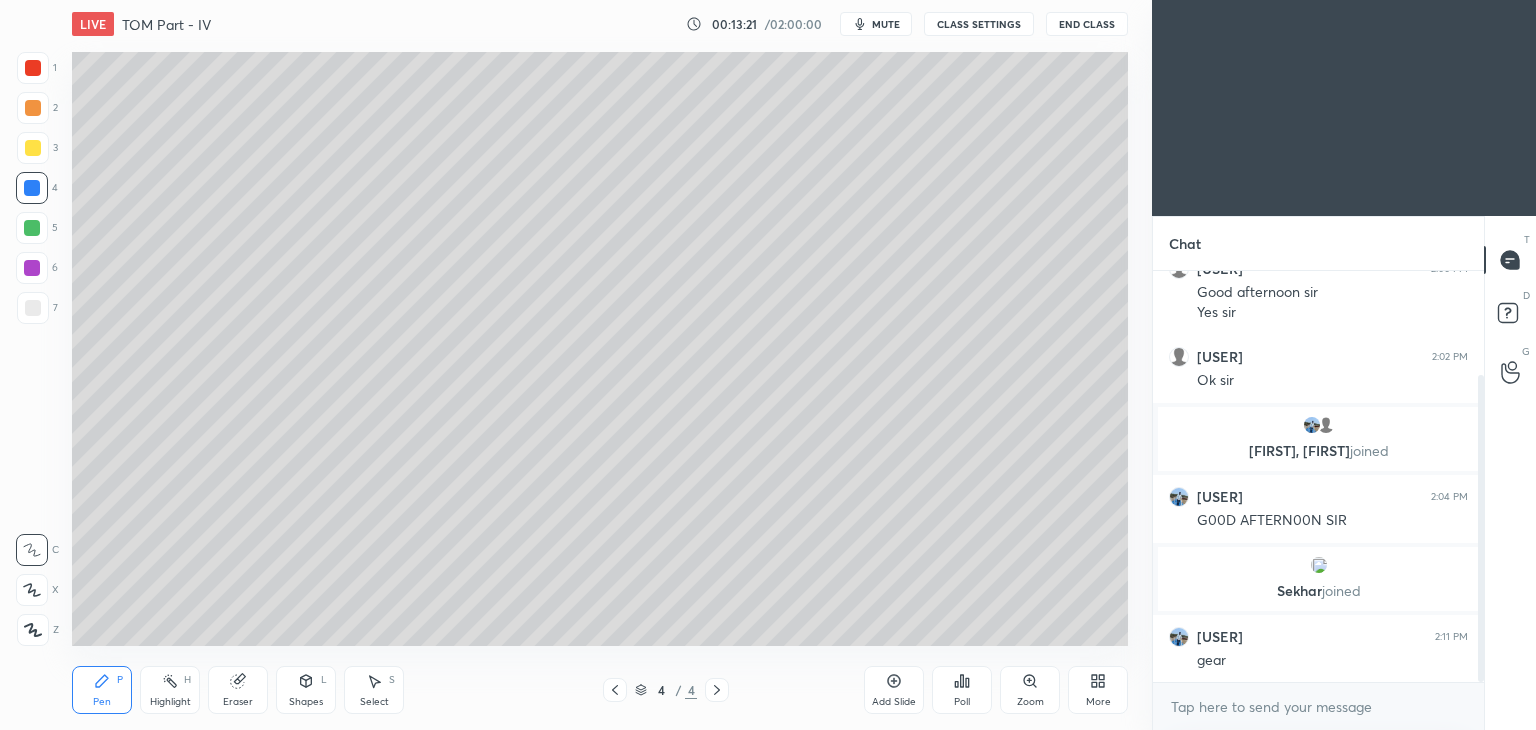 click at bounding box center [33, 68] 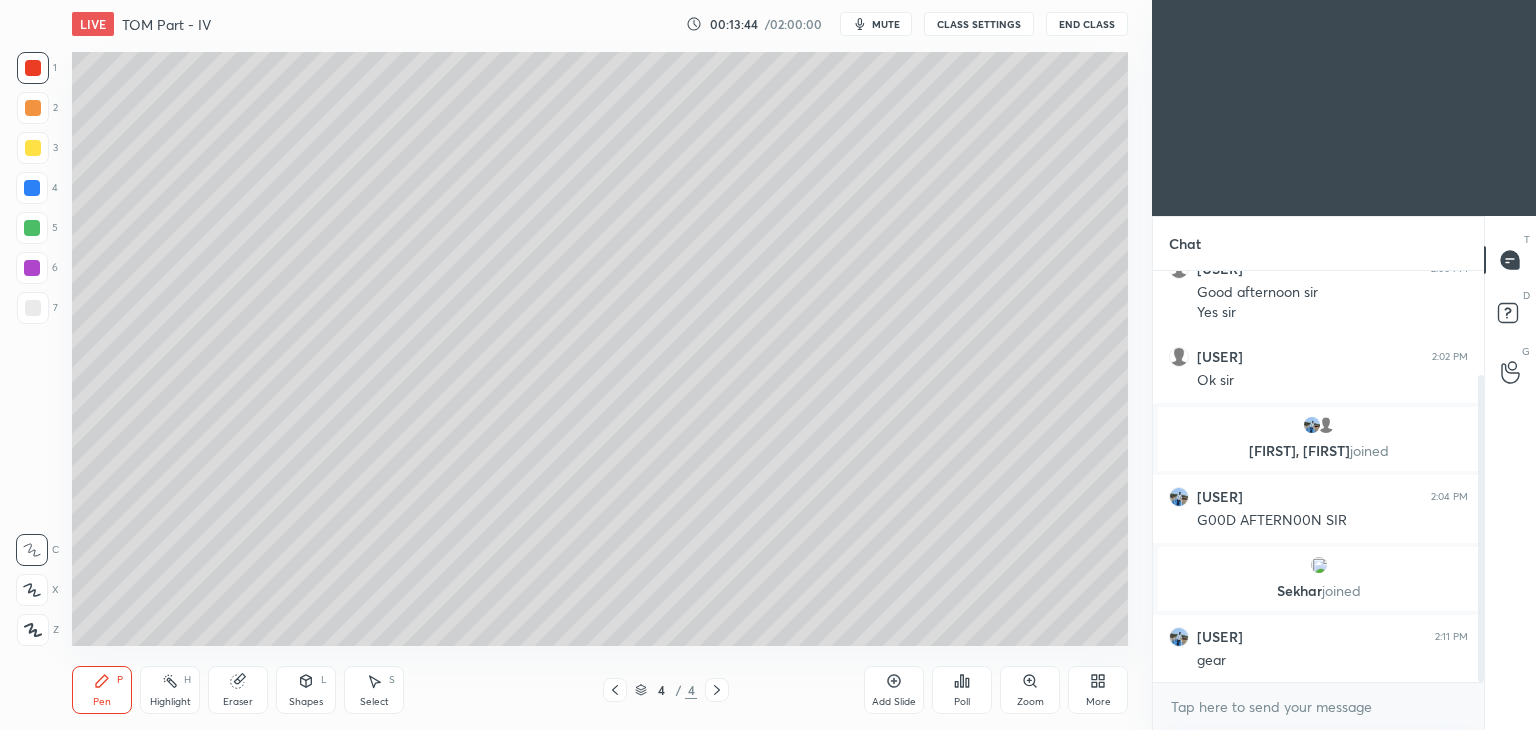 click on "Add Slide" at bounding box center [894, 690] 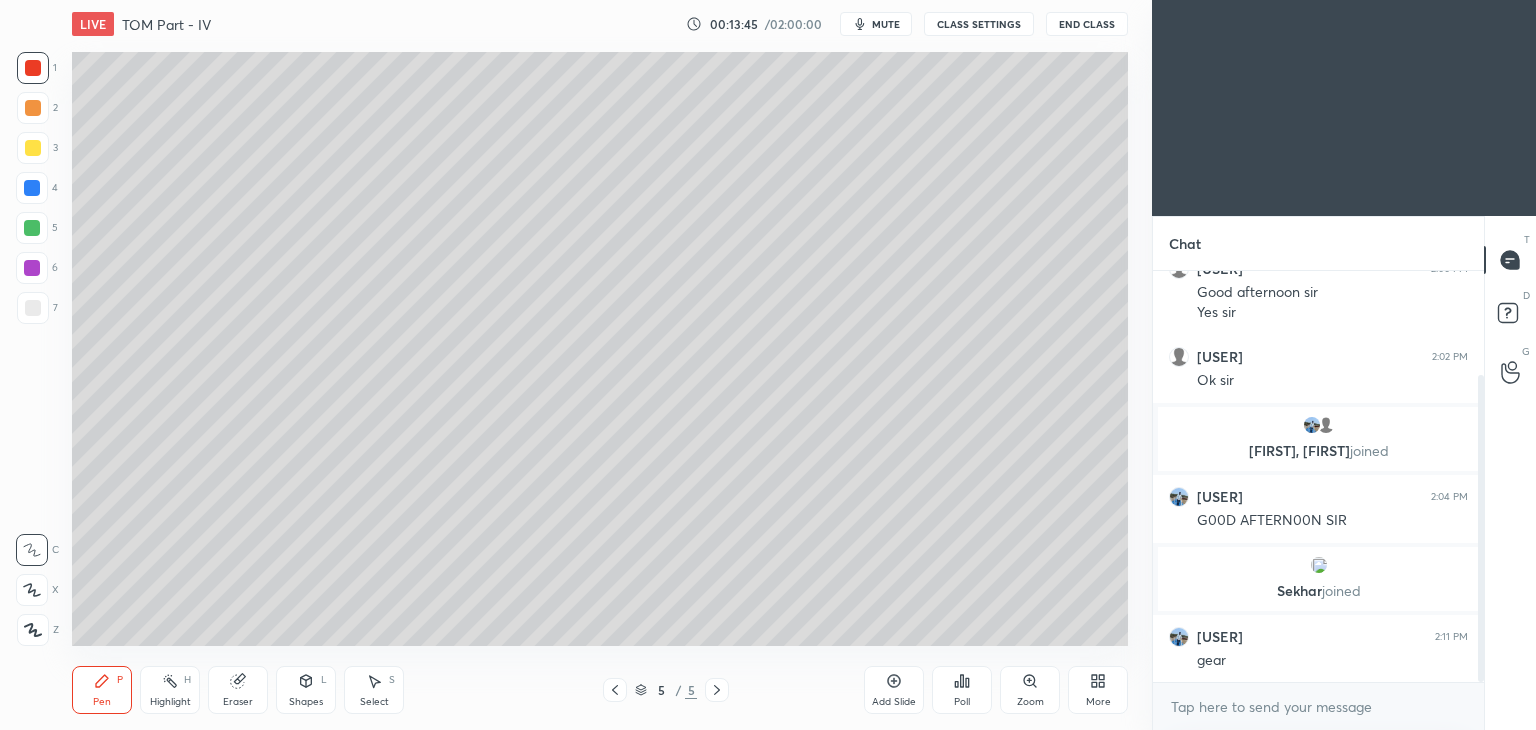 click at bounding box center [33, 148] 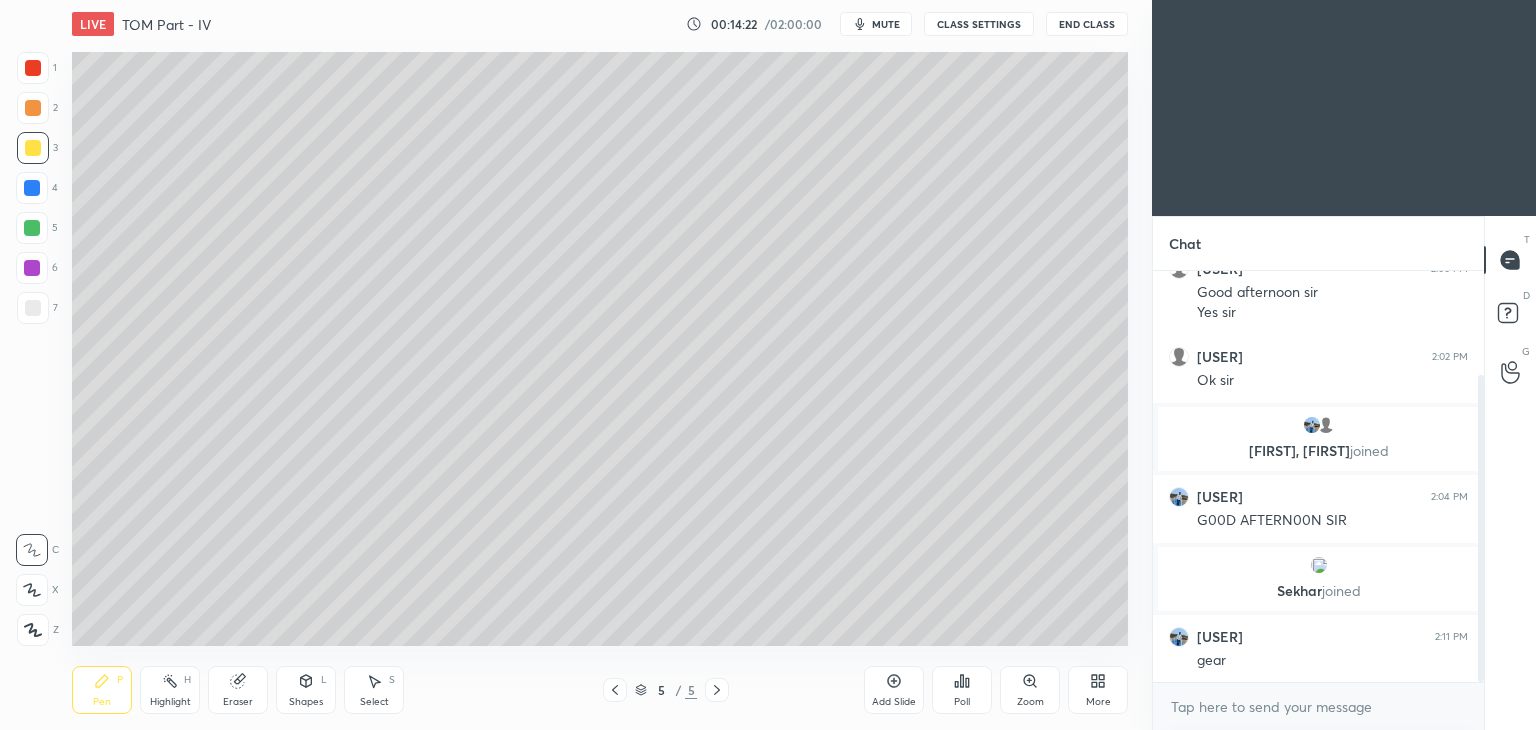 click on "Shapes L" at bounding box center (306, 690) 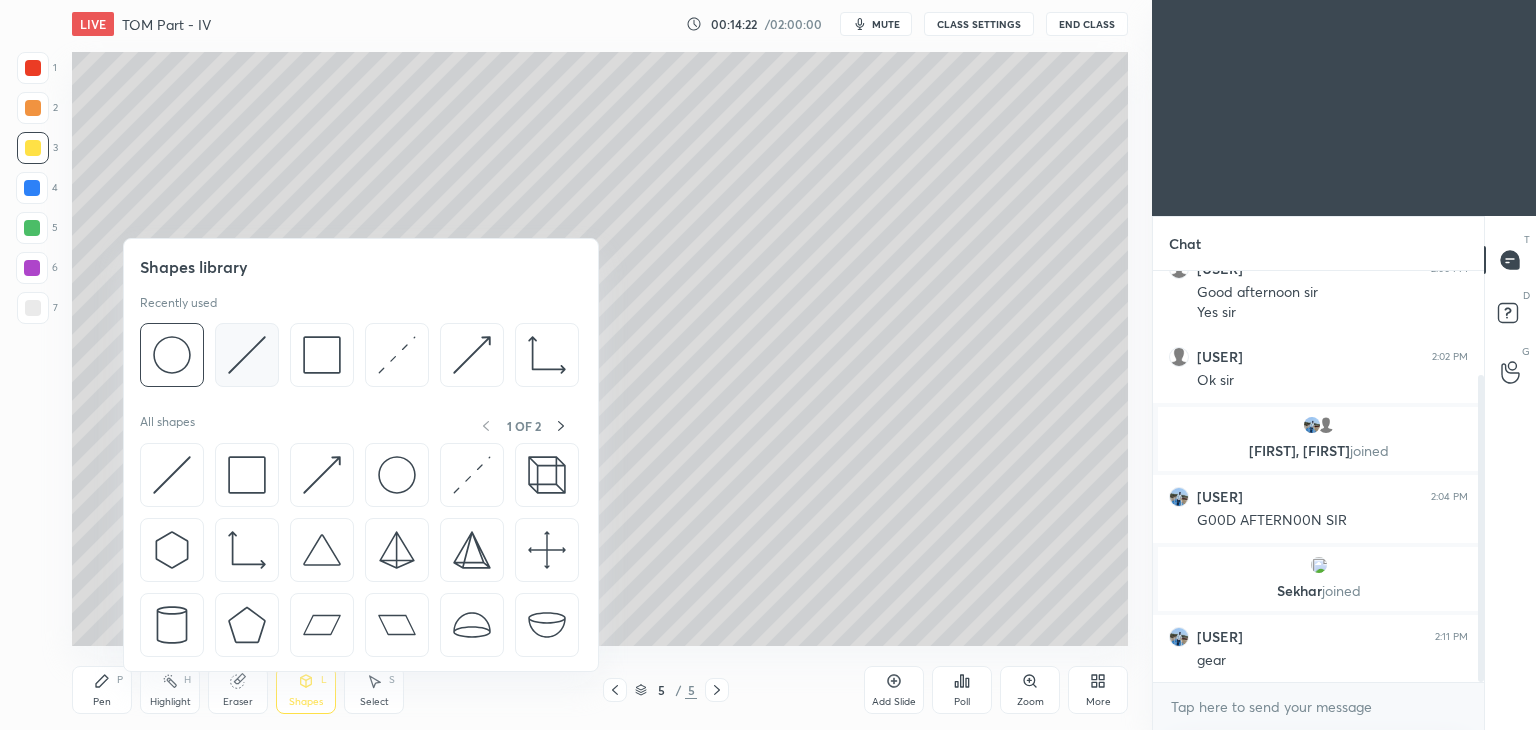 click at bounding box center (247, 355) 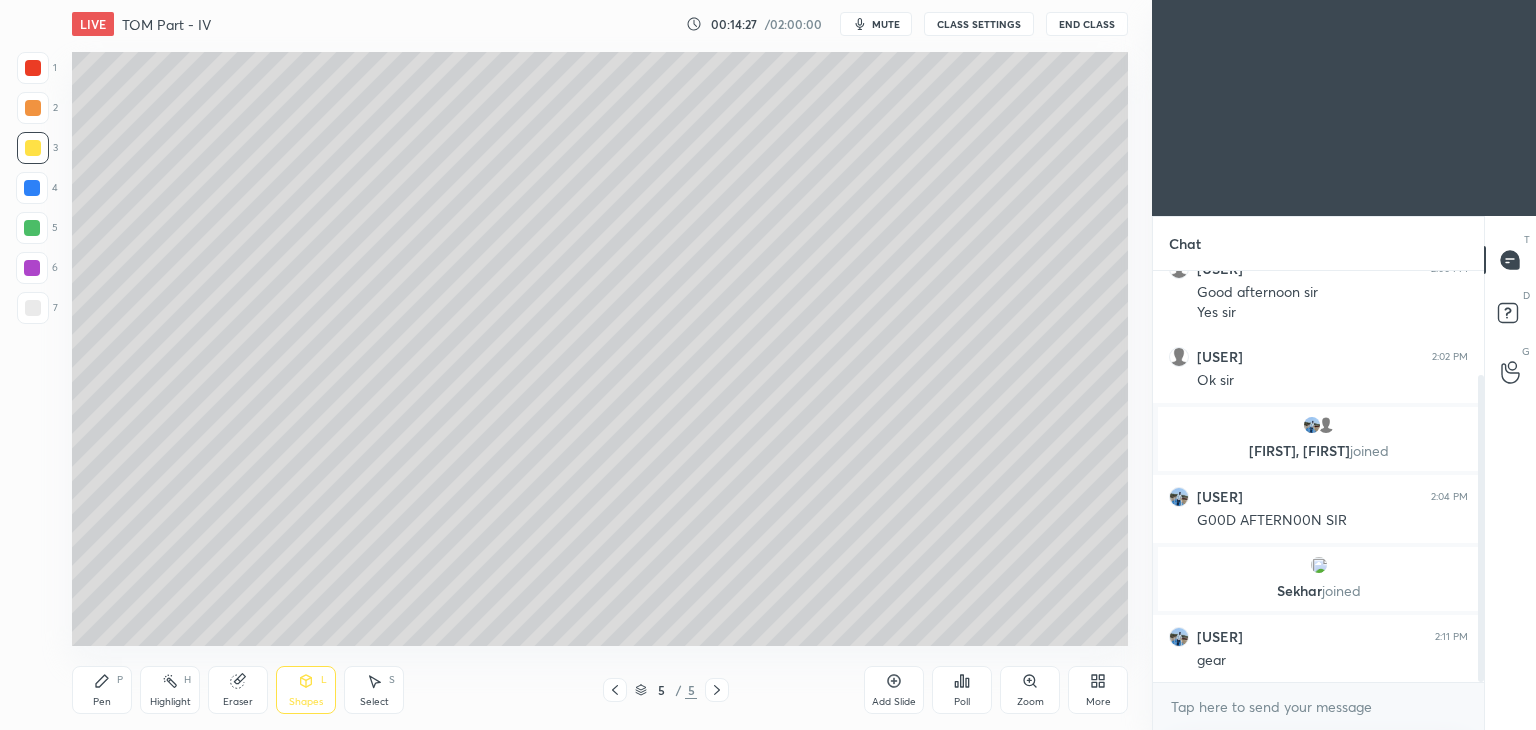 click on "Pen P" at bounding box center (102, 690) 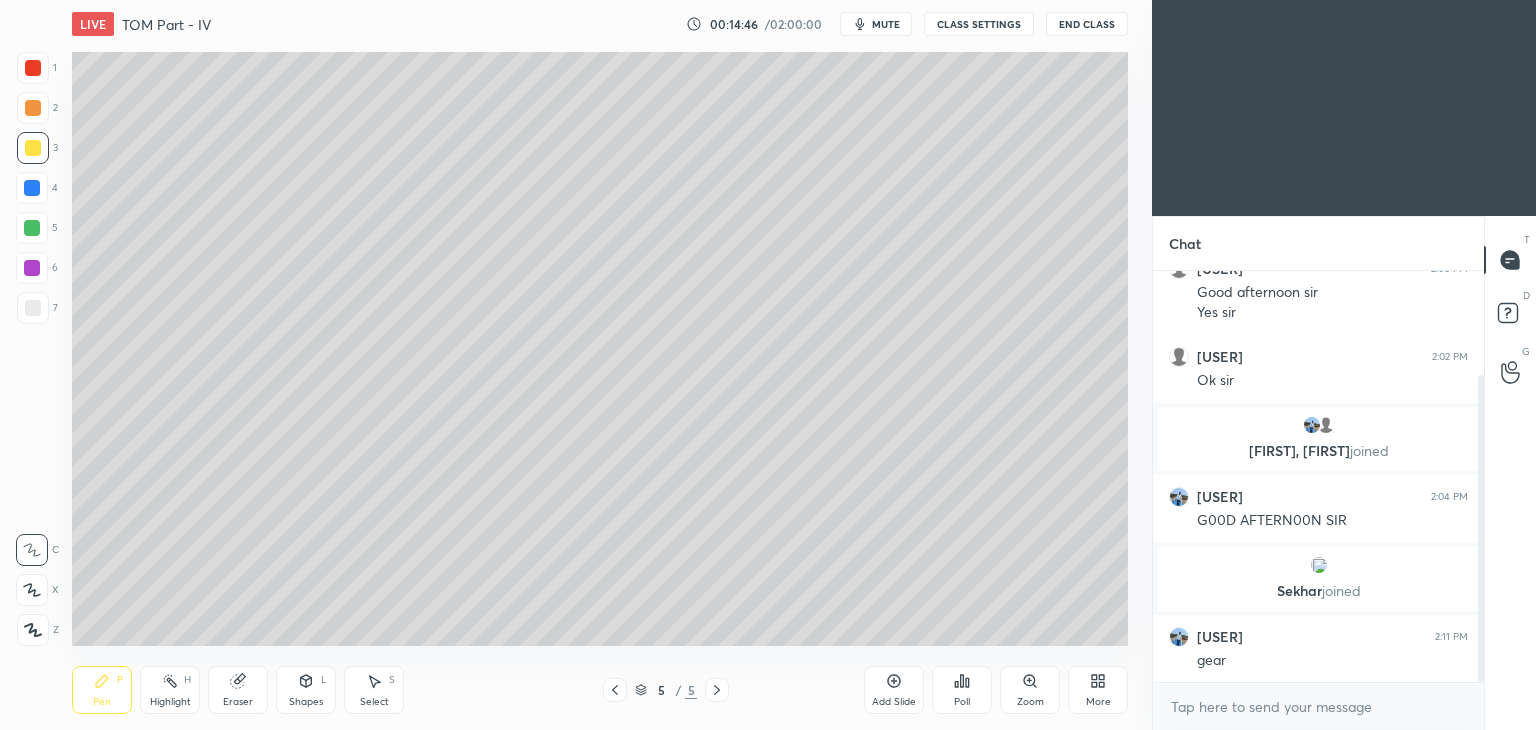 click 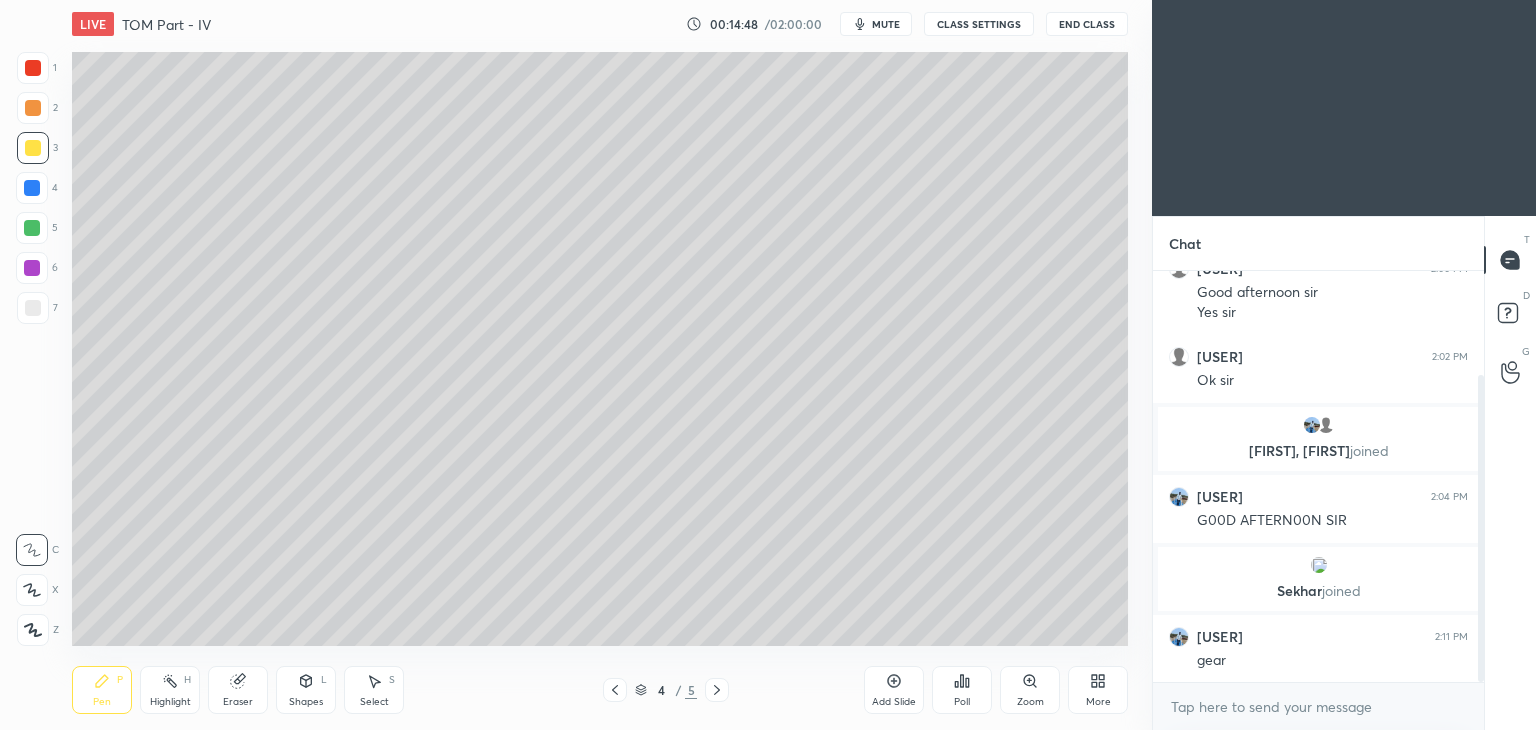 click at bounding box center (33, 68) 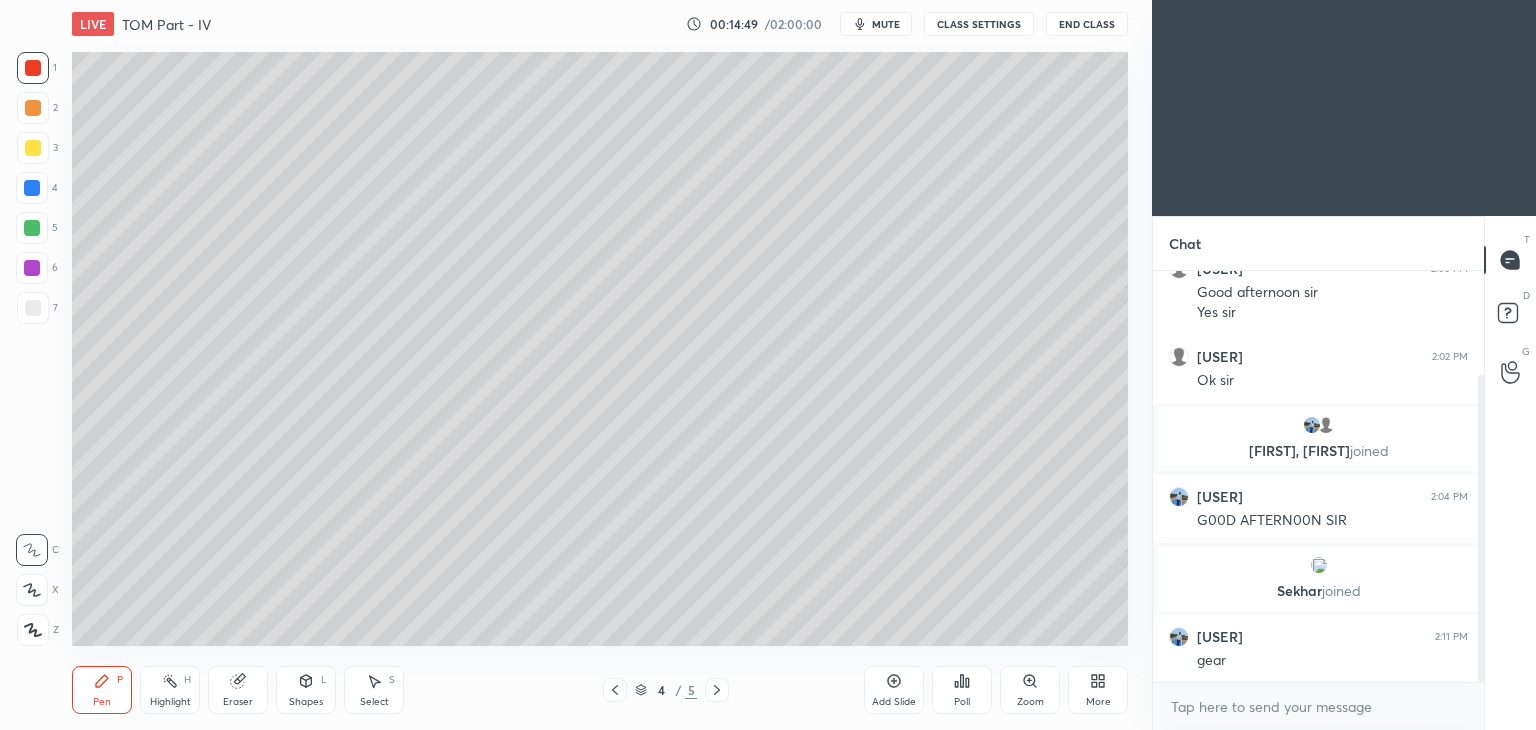 click at bounding box center [32, 268] 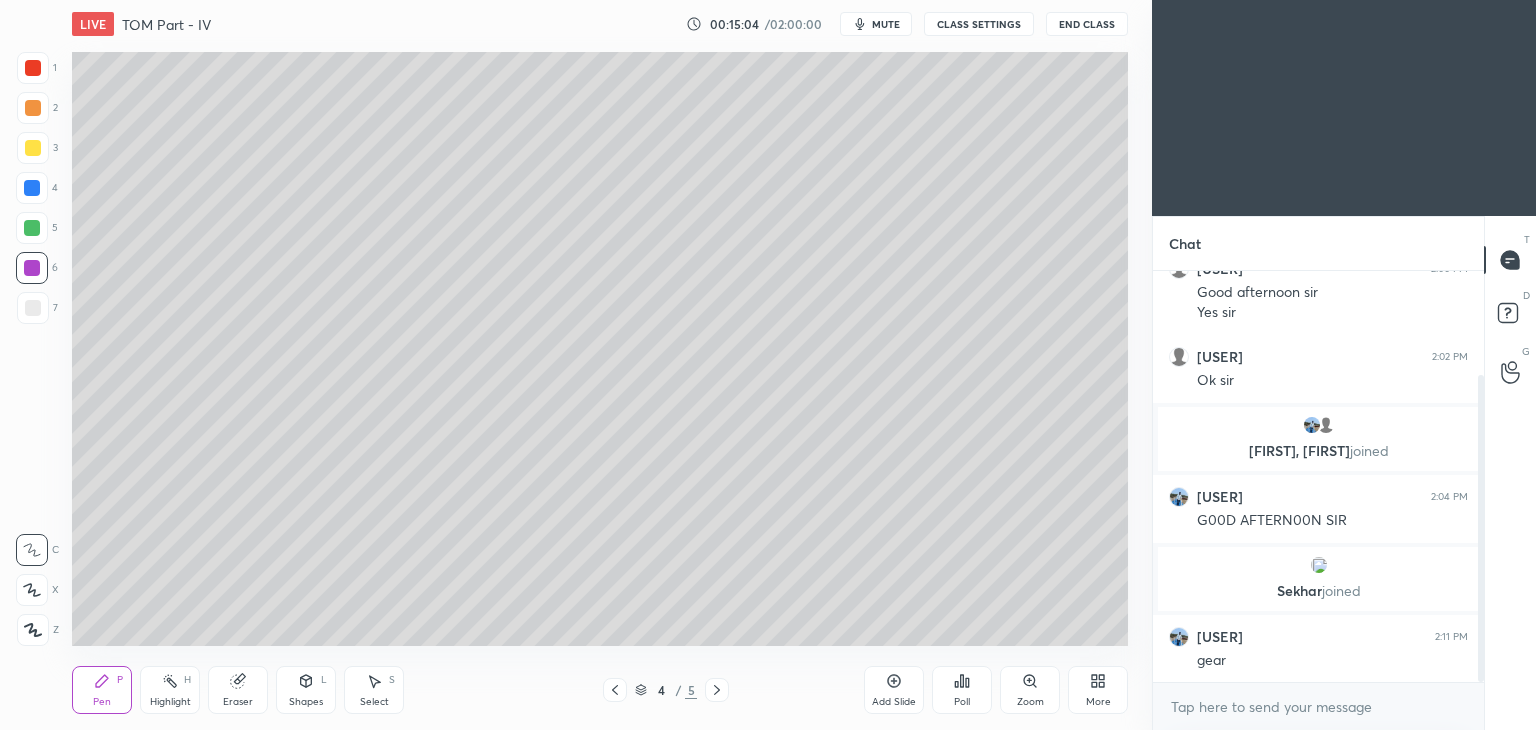 click at bounding box center (717, 690) 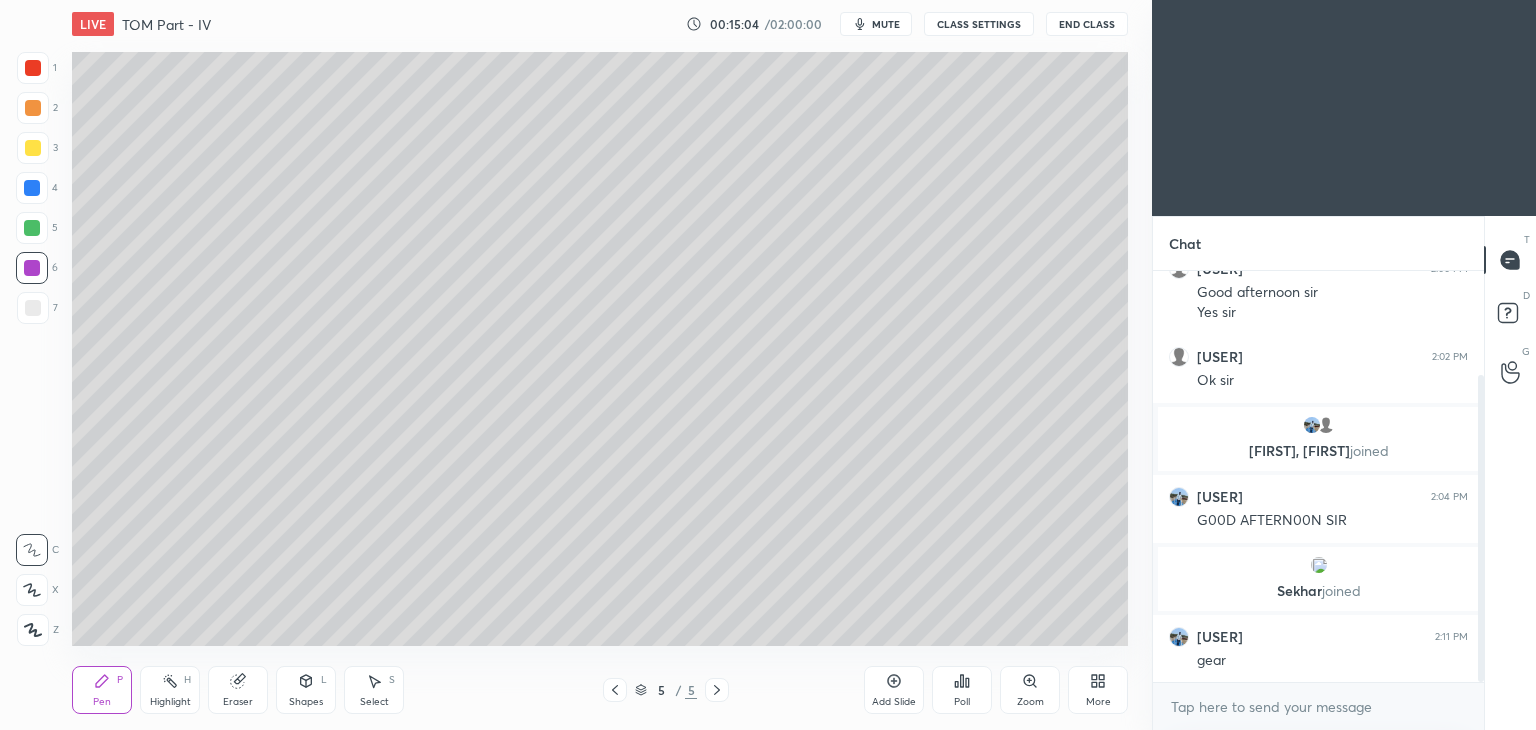 click on "Pen P" at bounding box center (102, 690) 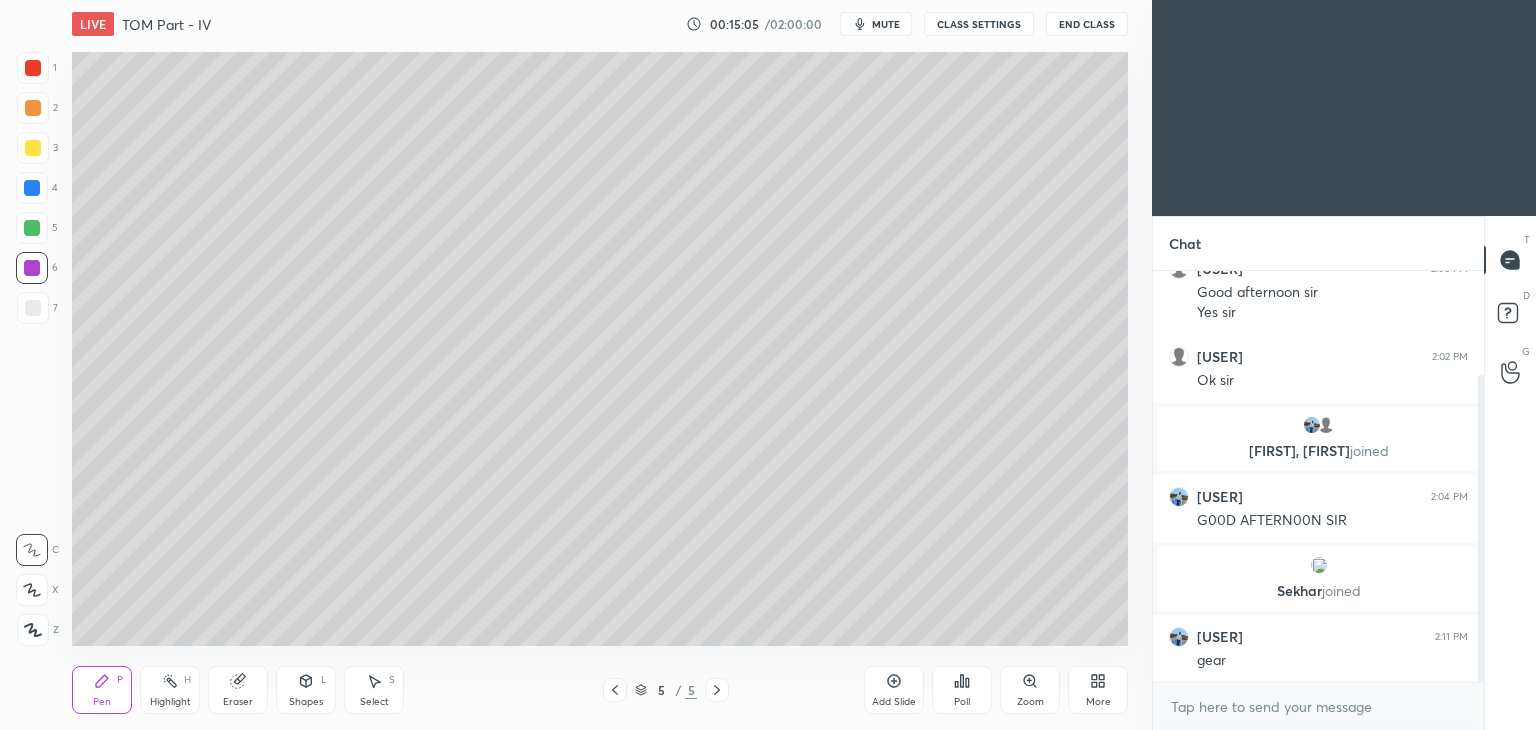 click at bounding box center (33, 148) 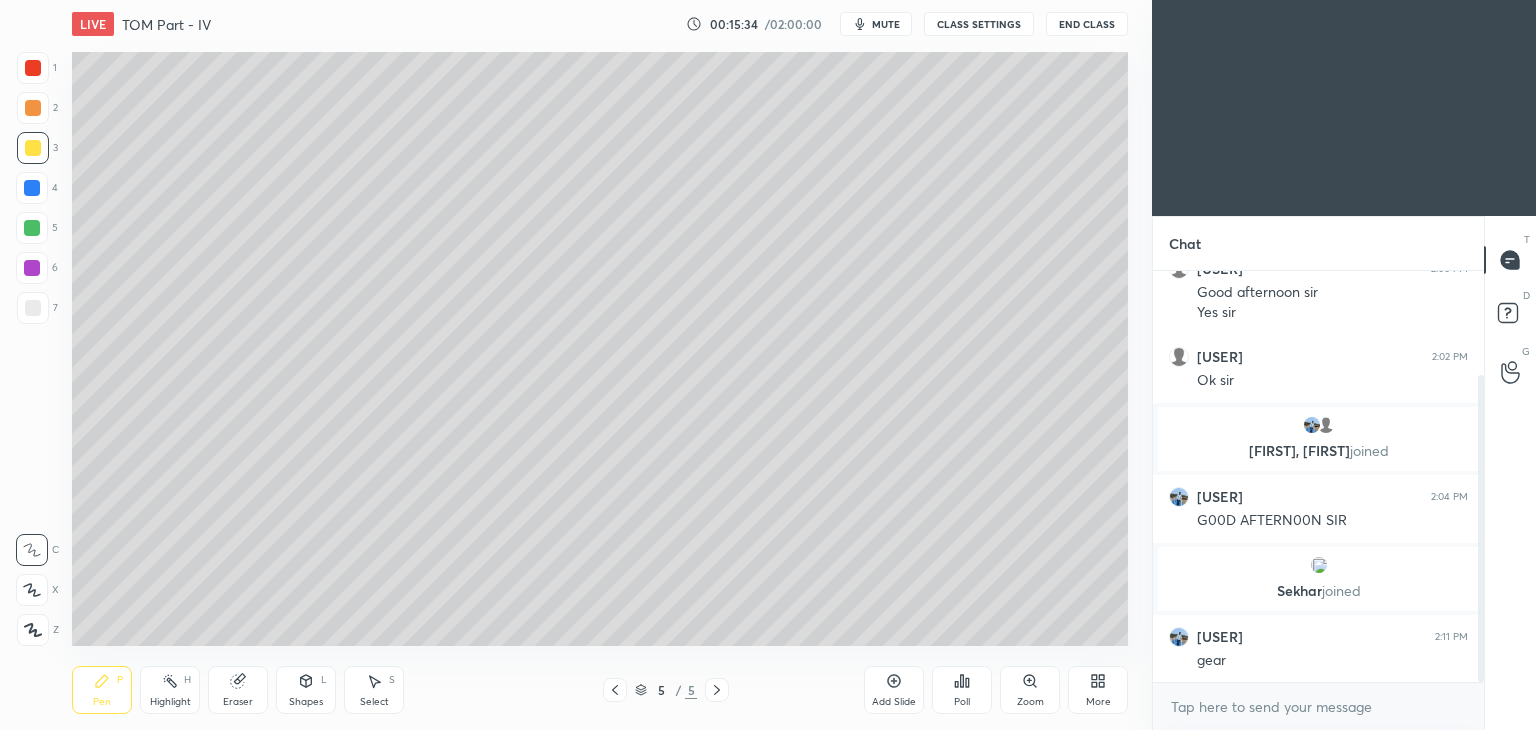 click 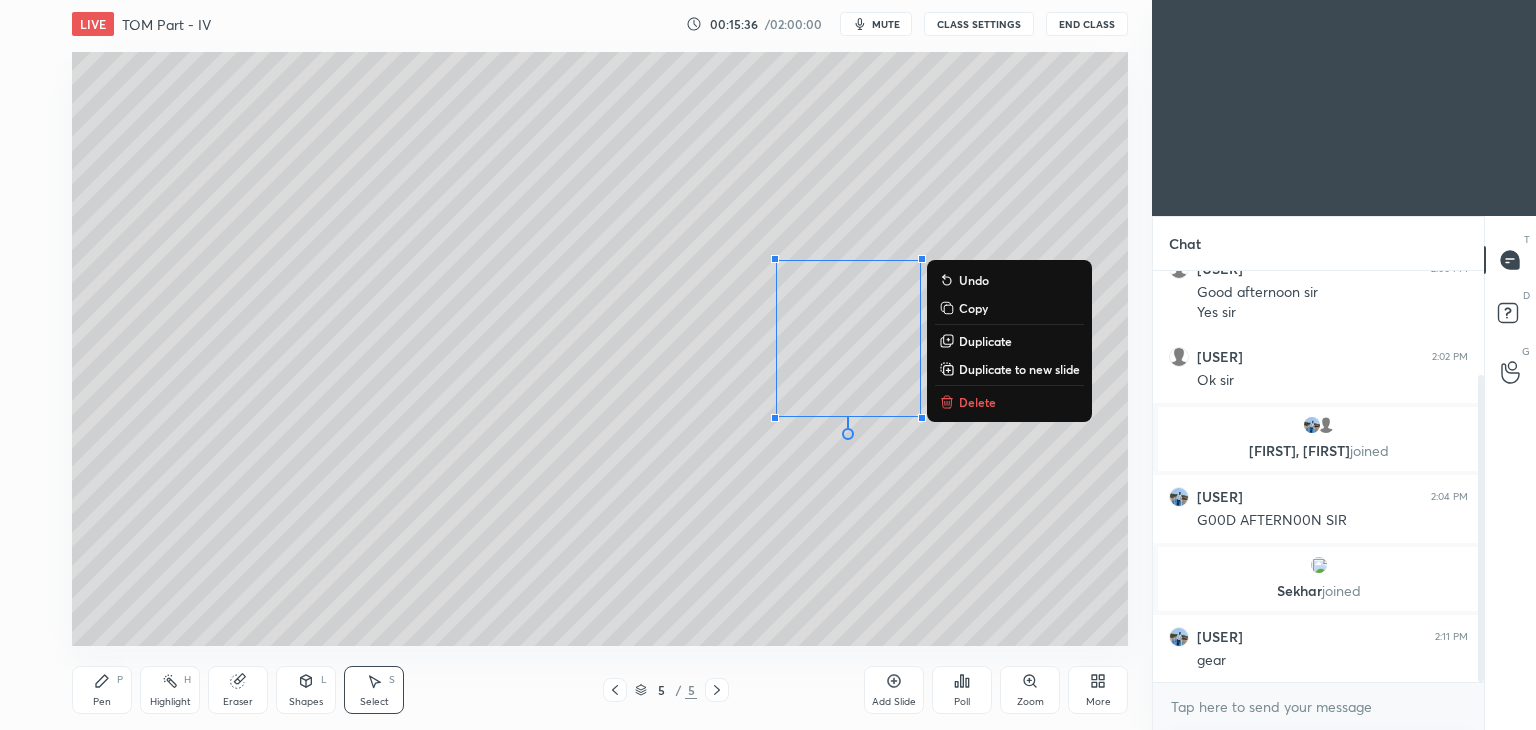 click on "Delete" at bounding box center [977, 402] 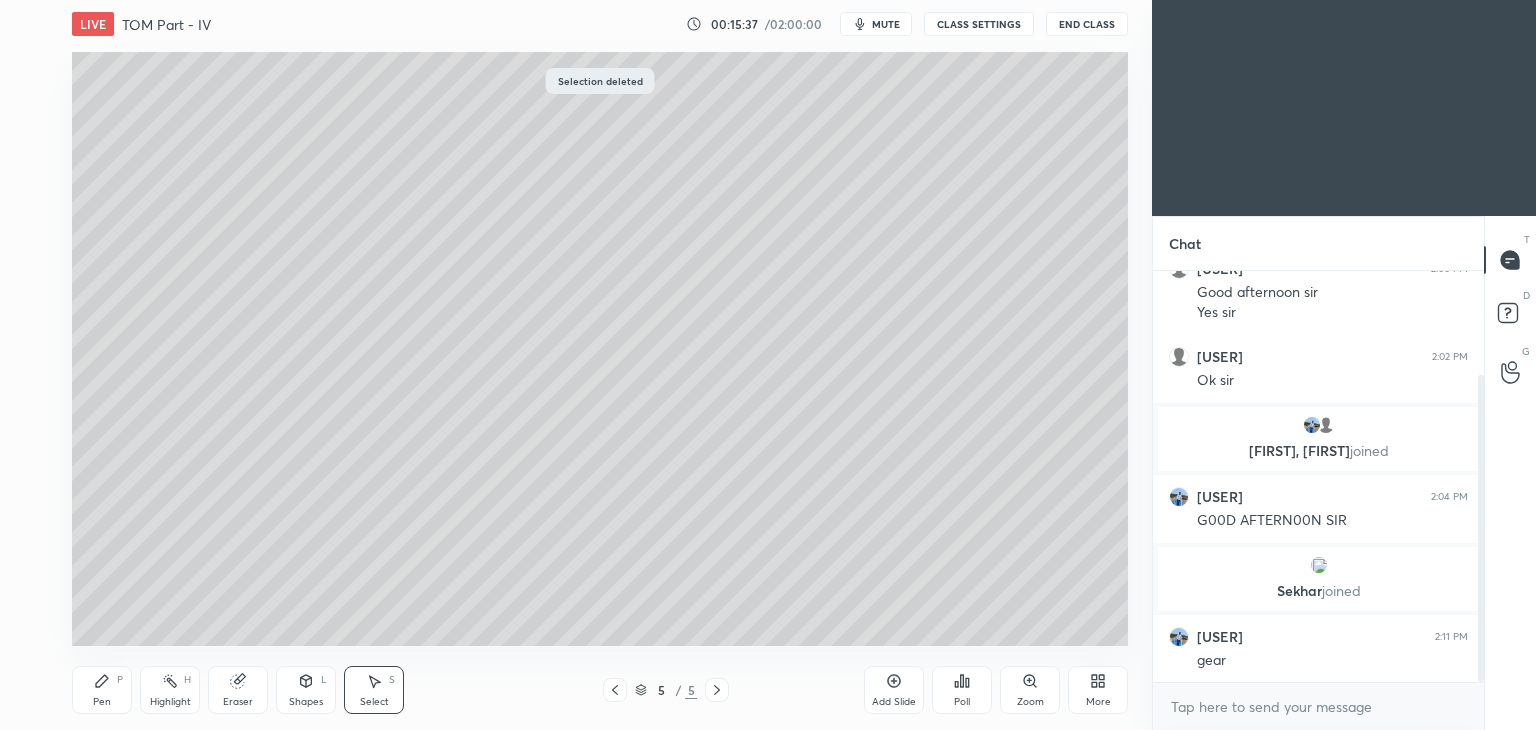 click 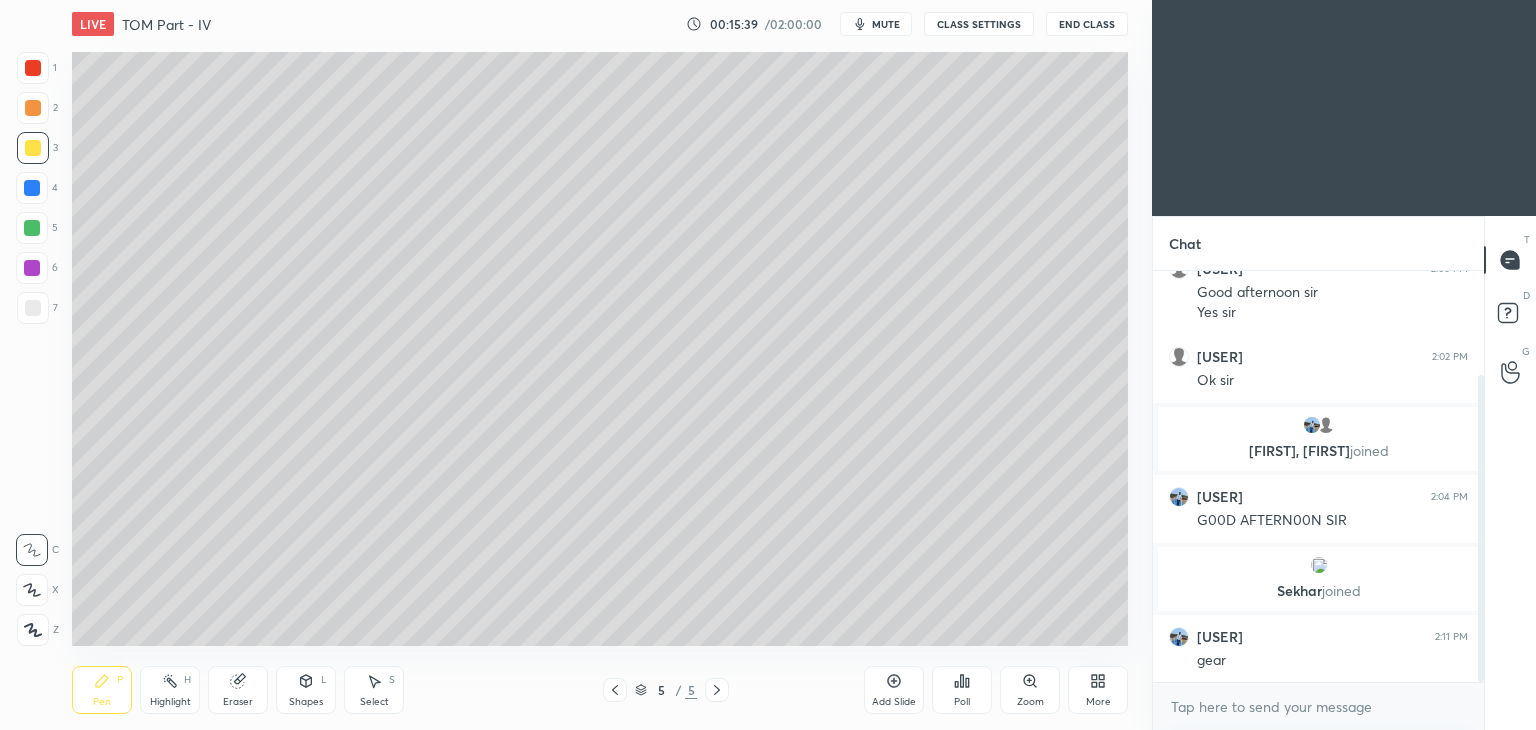 scroll, scrollTop: 208, scrollLeft: 0, axis: vertical 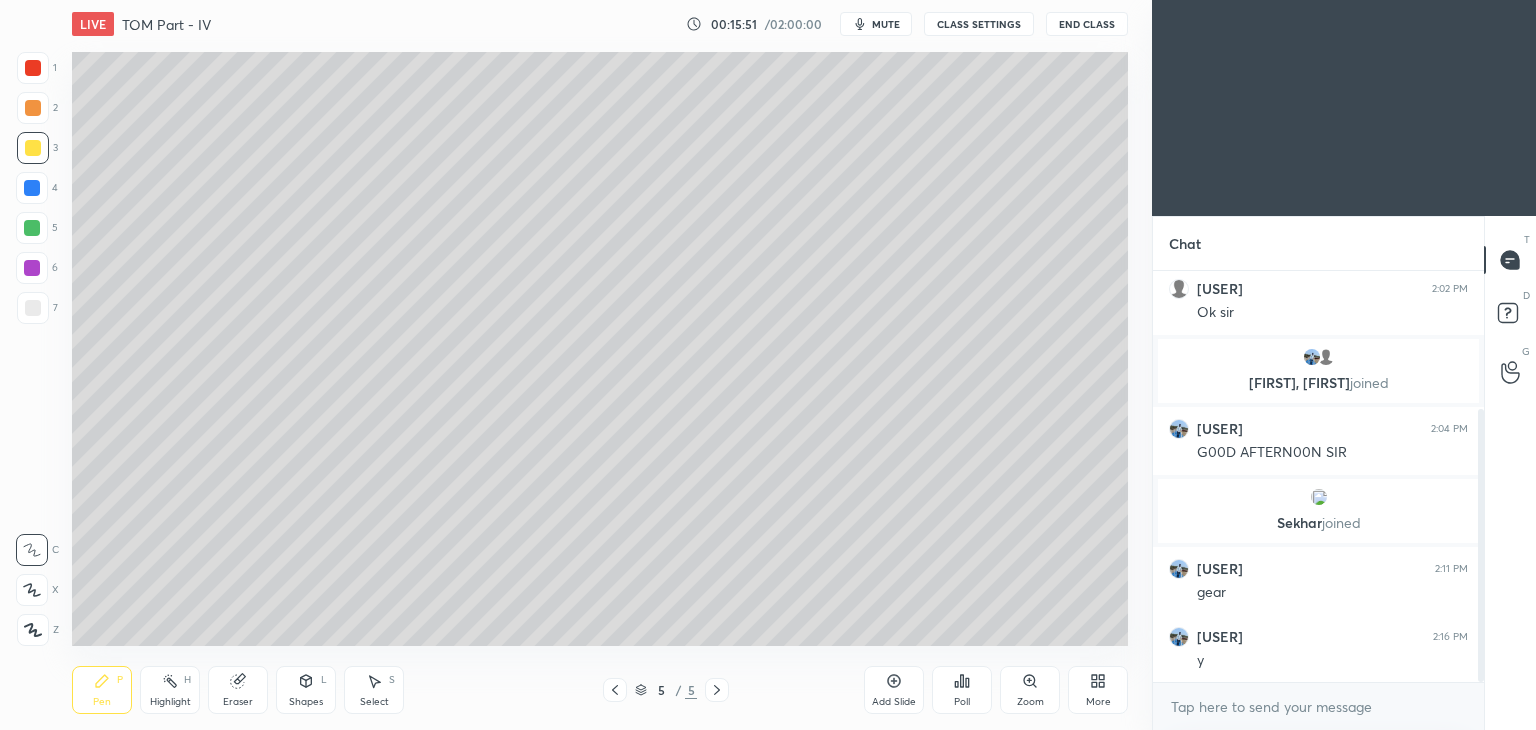 click on "Select" at bounding box center (374, 702) 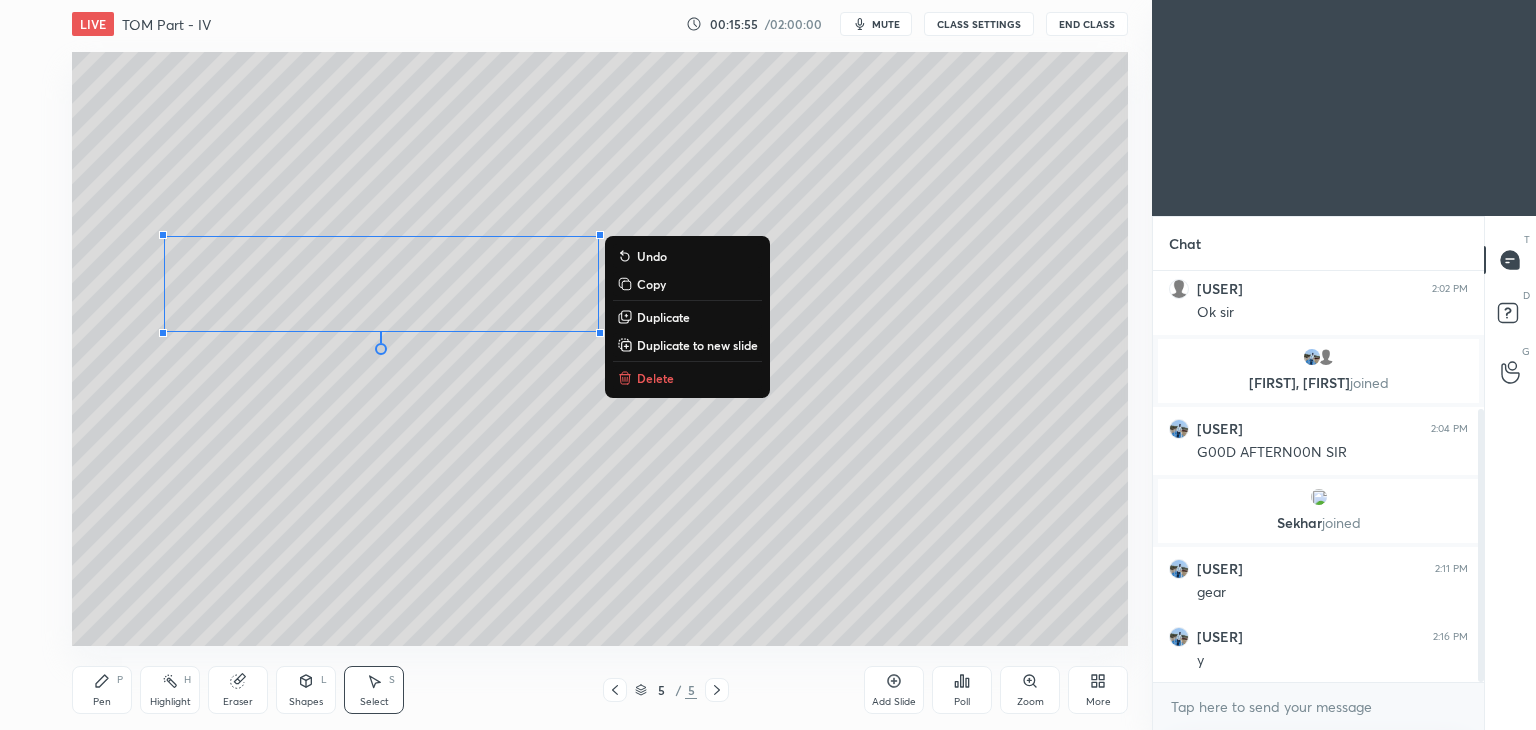 click 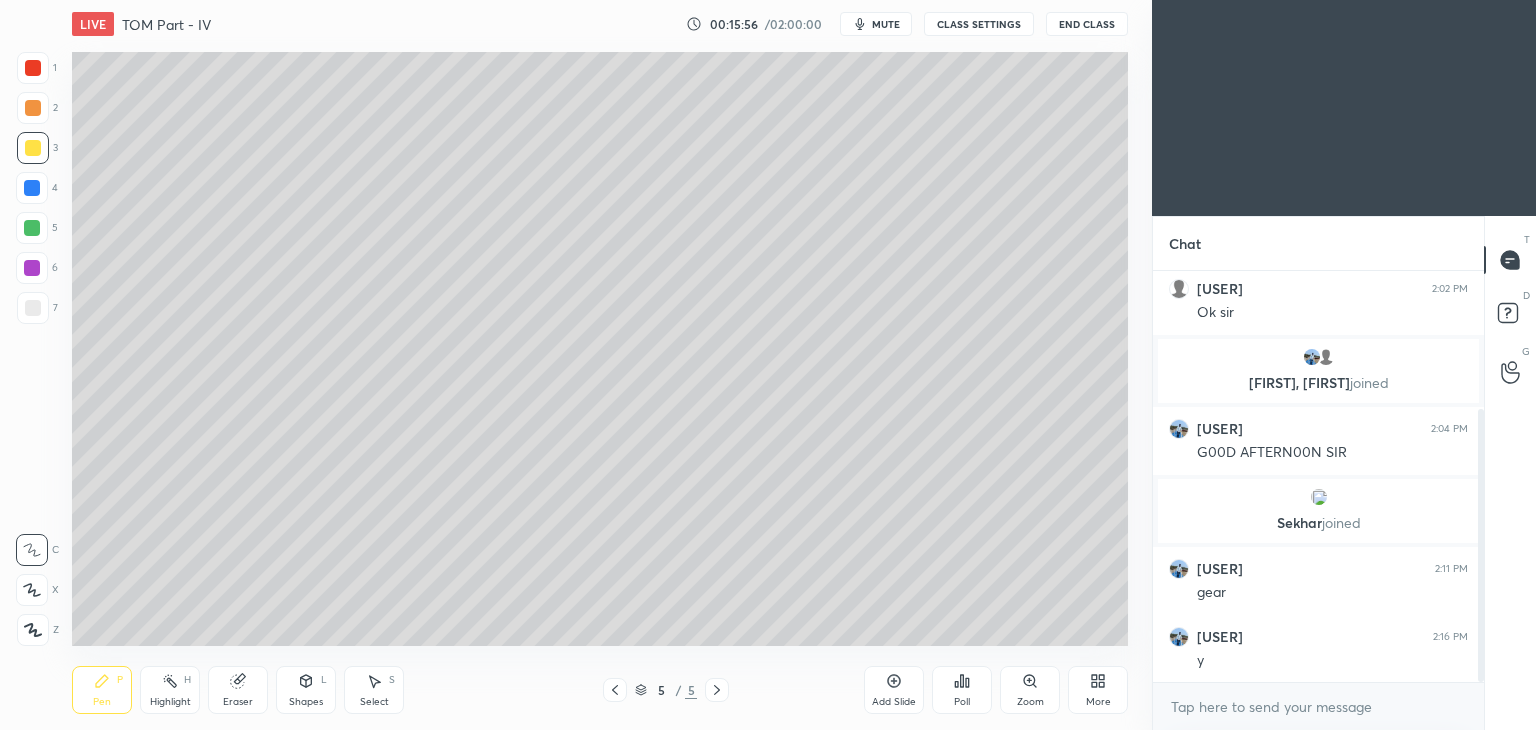 click 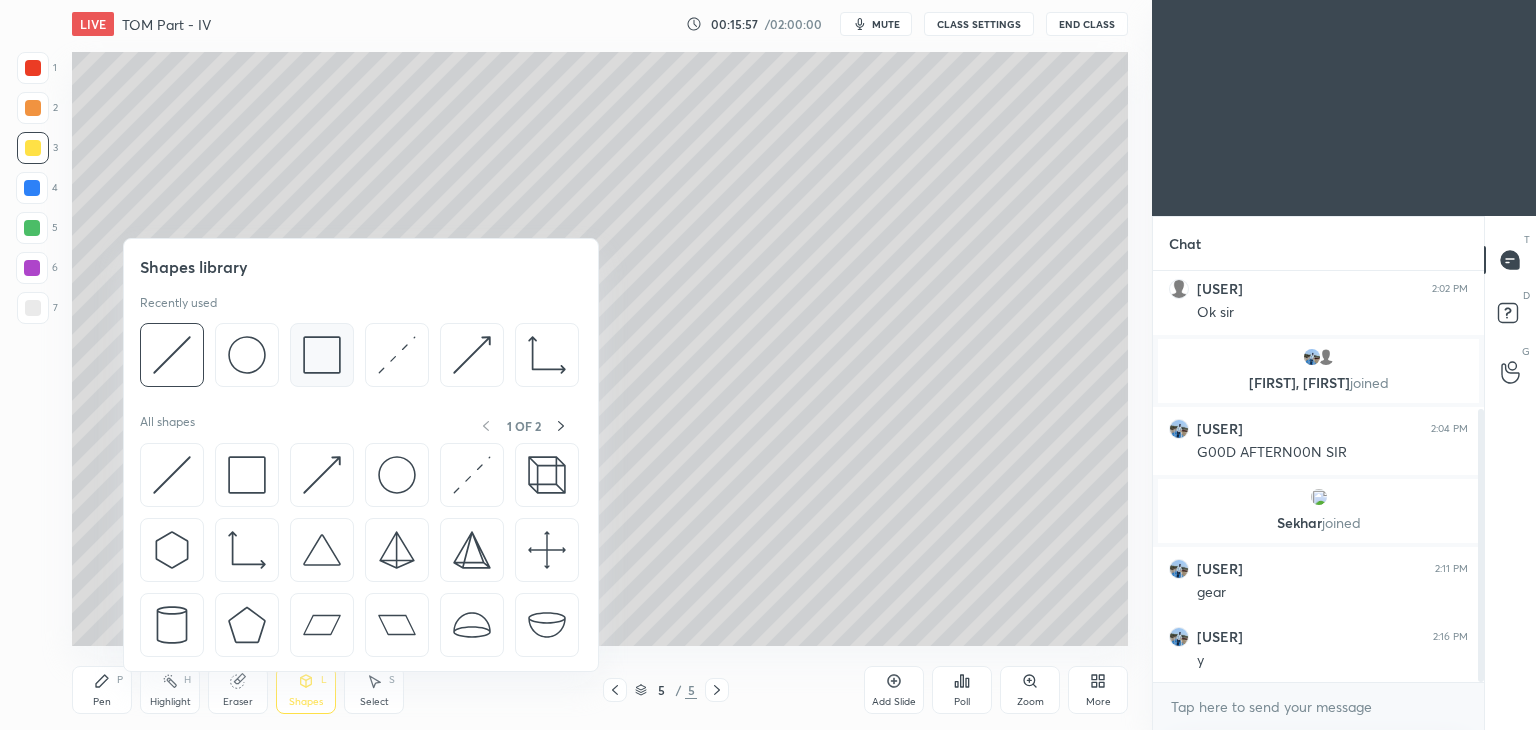 click at bounding box center [322, 355] 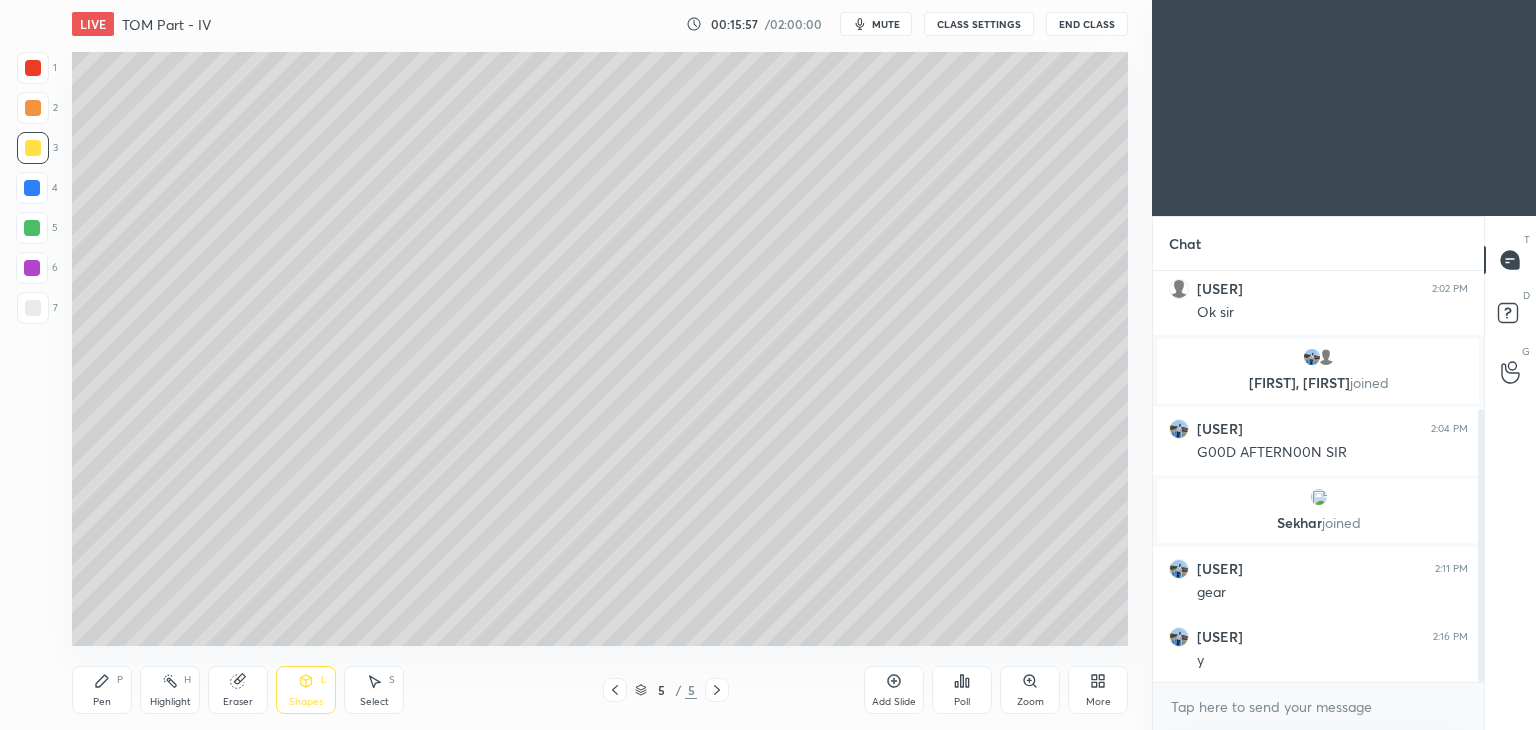 click at bounding box center (33, 308) 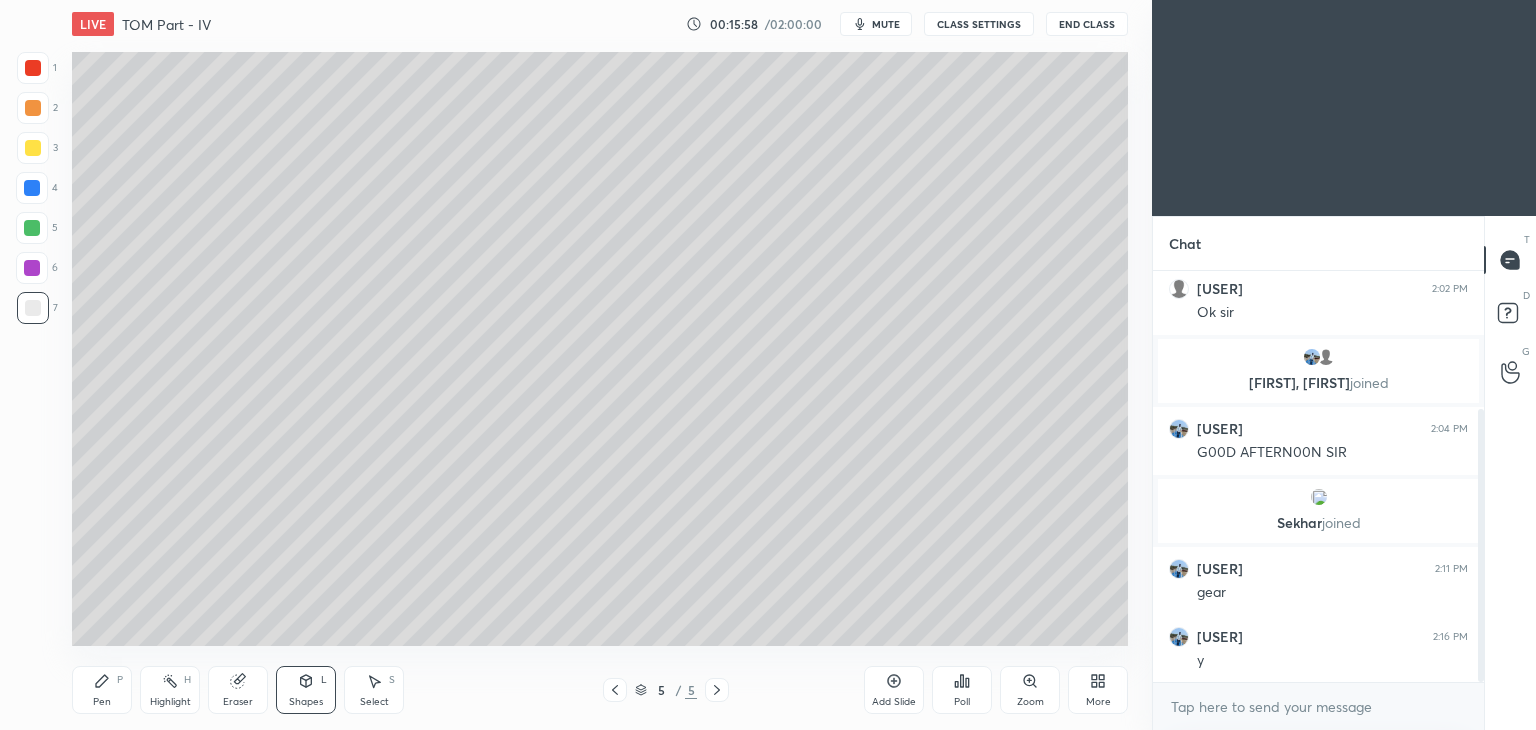click at bounding box center [33, 68] 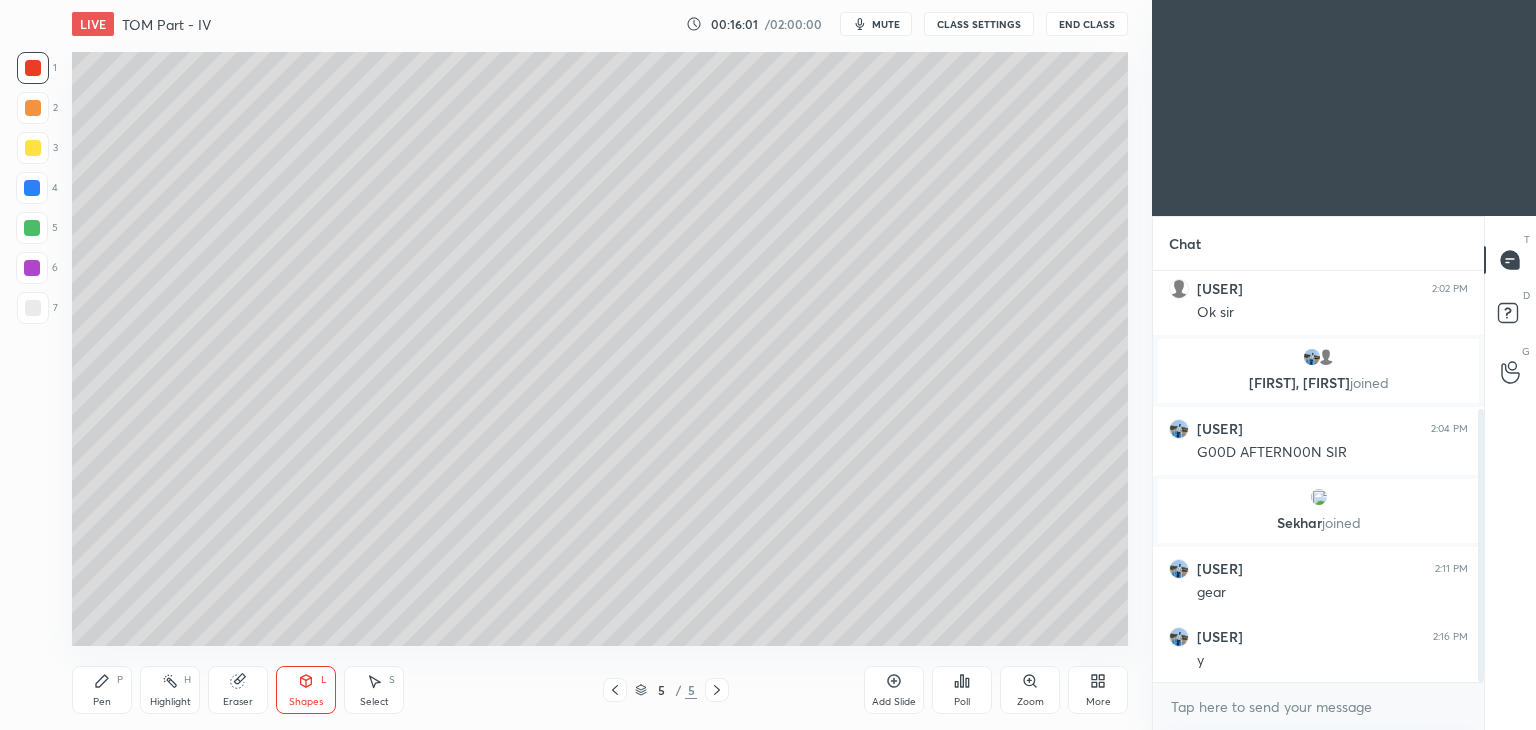 click 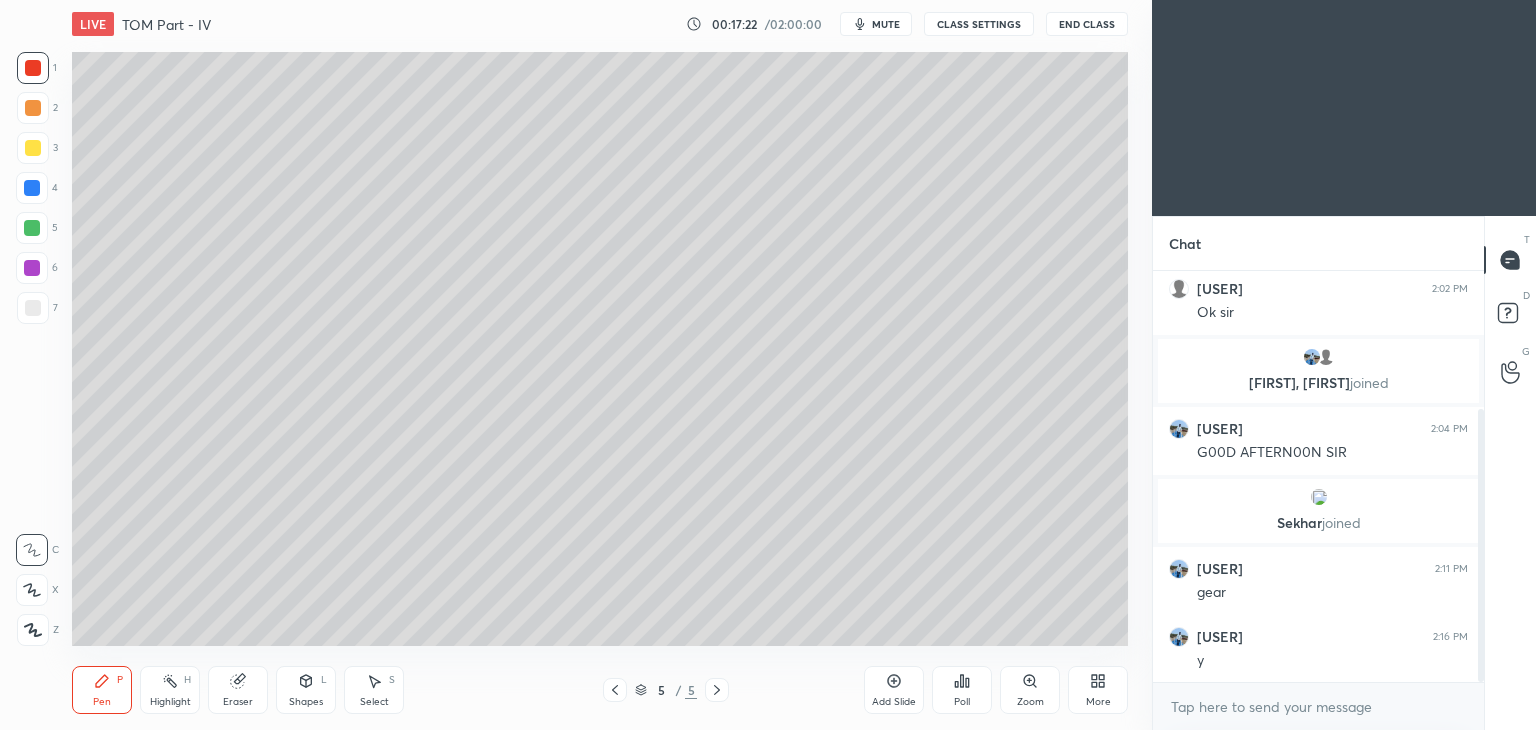 click on "Select S" at bounding box center [374, 690] 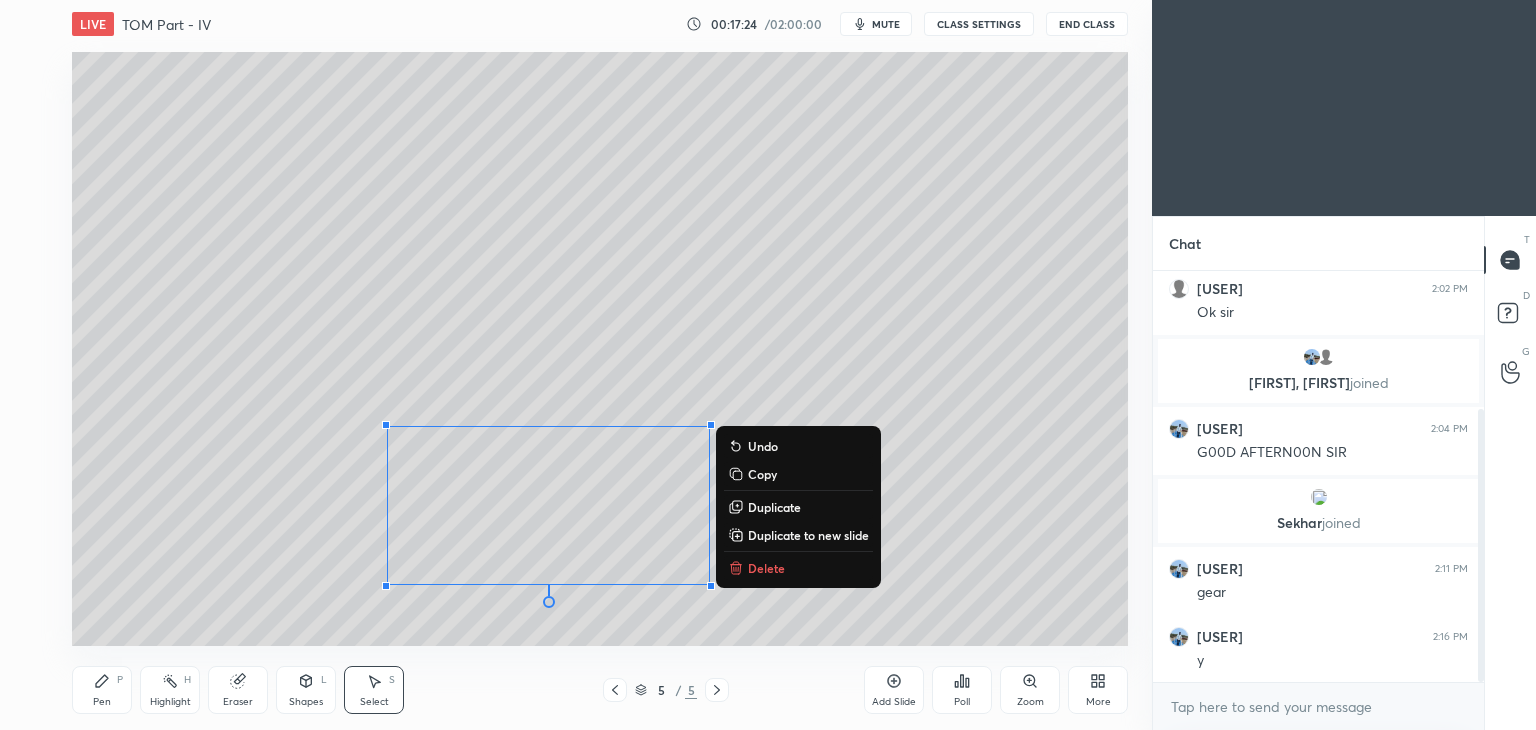 click on "Delete" at bounding box center [766, 568] 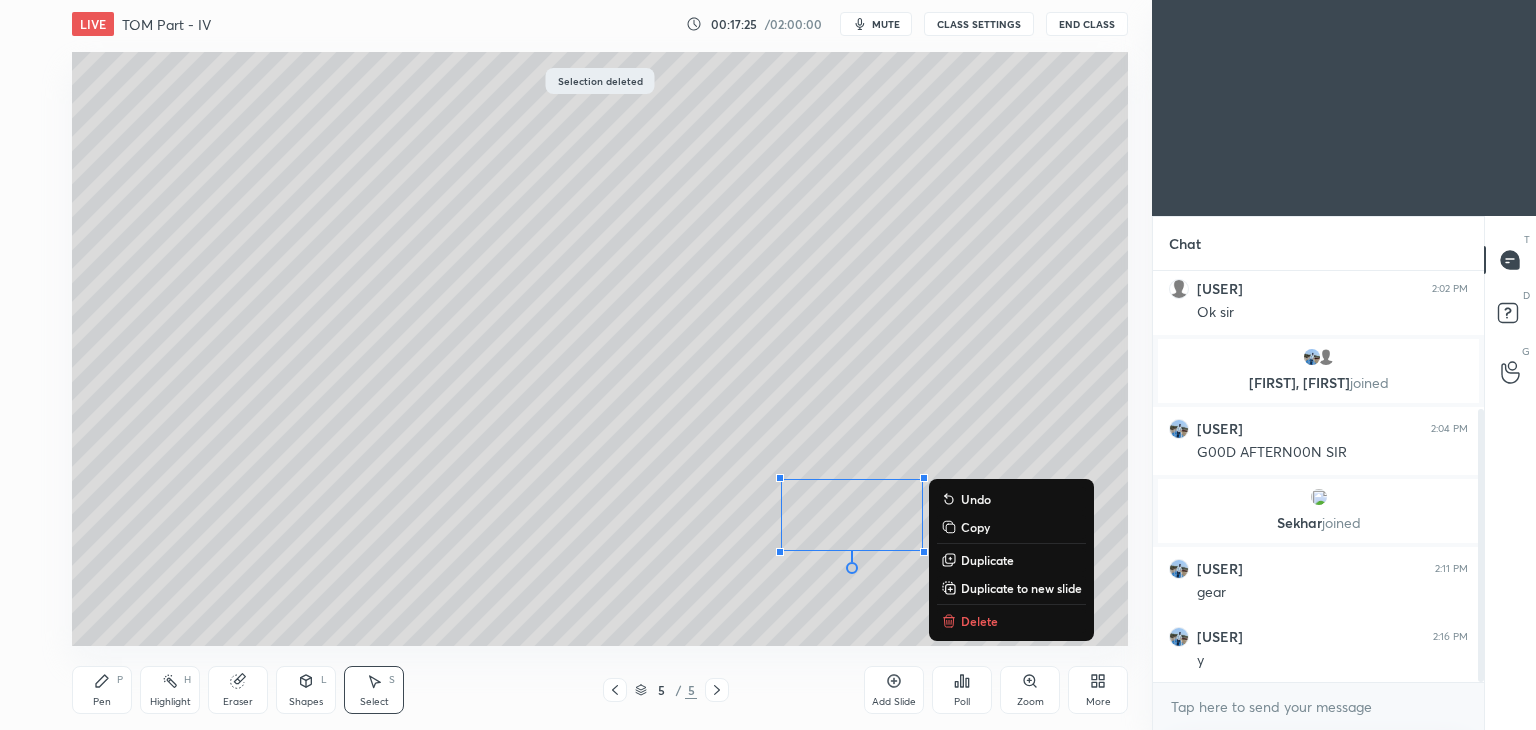 click on "Delete" at bounding box center [979, 621] 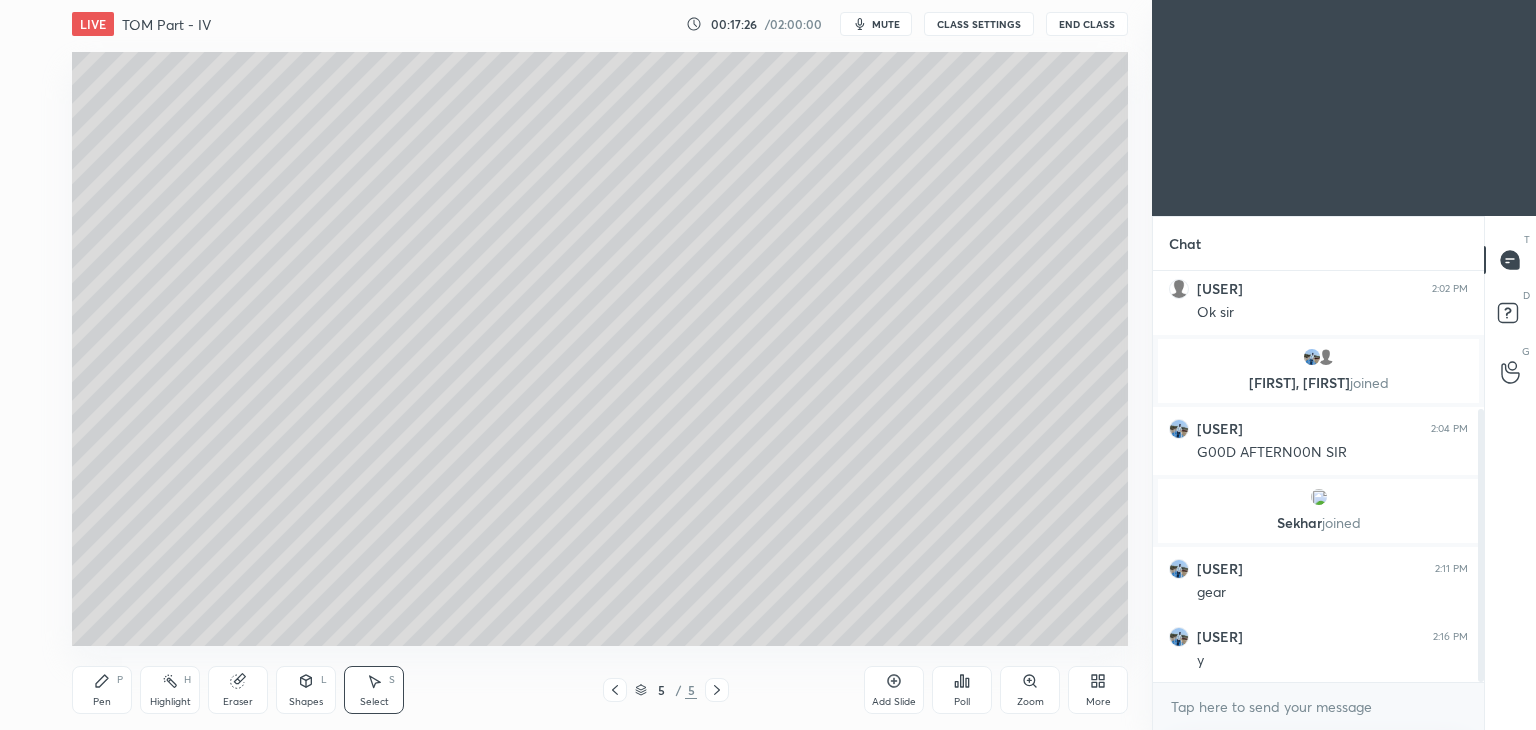 click 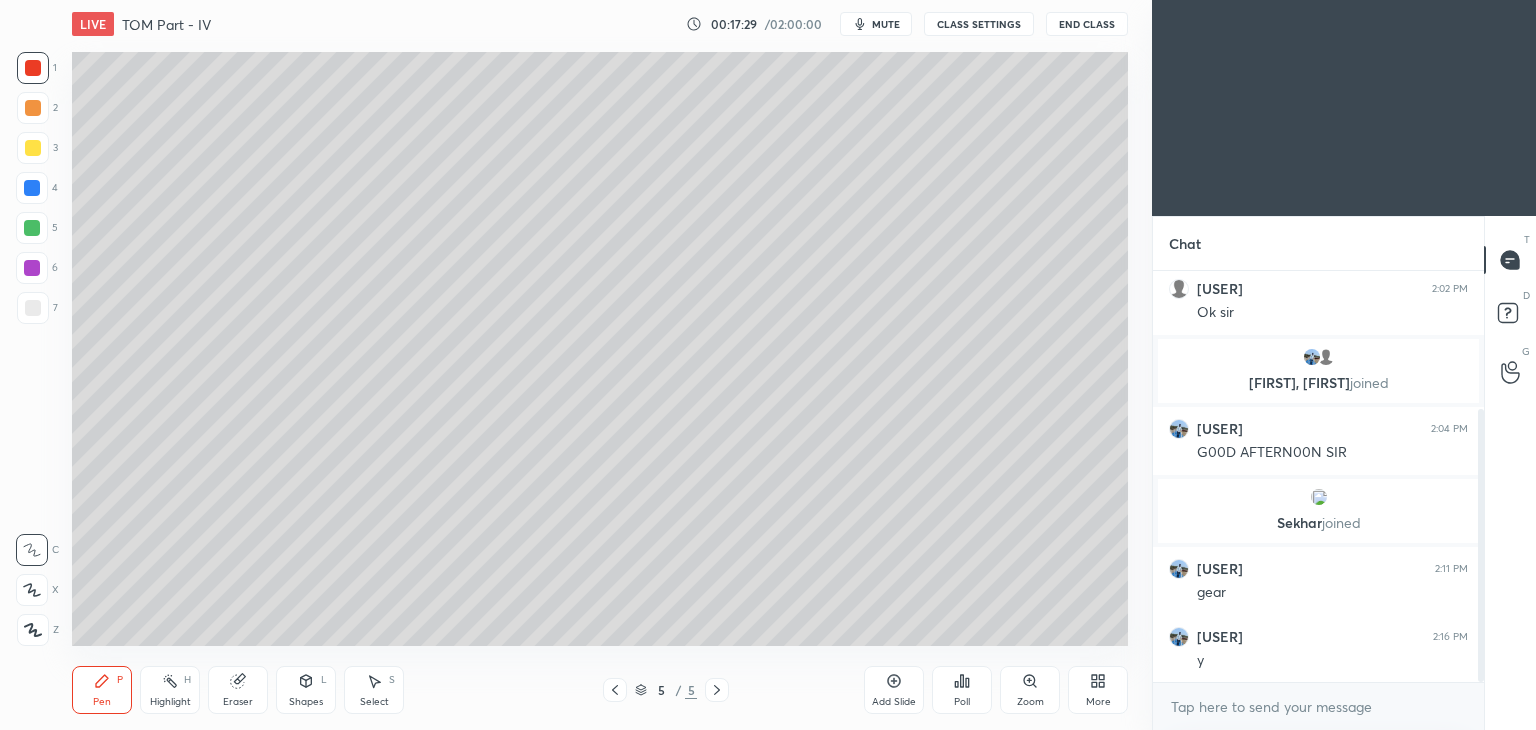 click at bounding box center (33, 148) 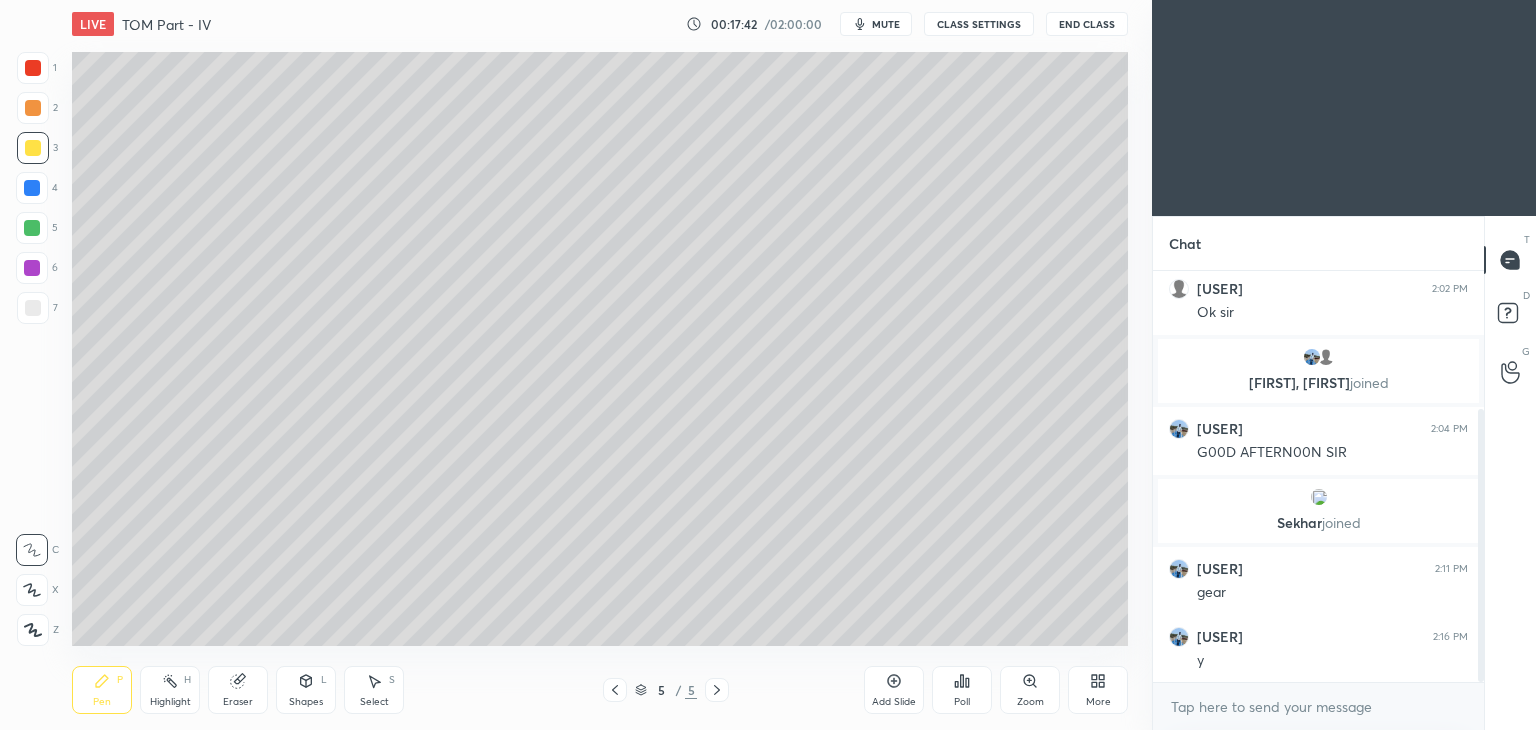 click on "Shapes L" at bounding box center [306, 690] 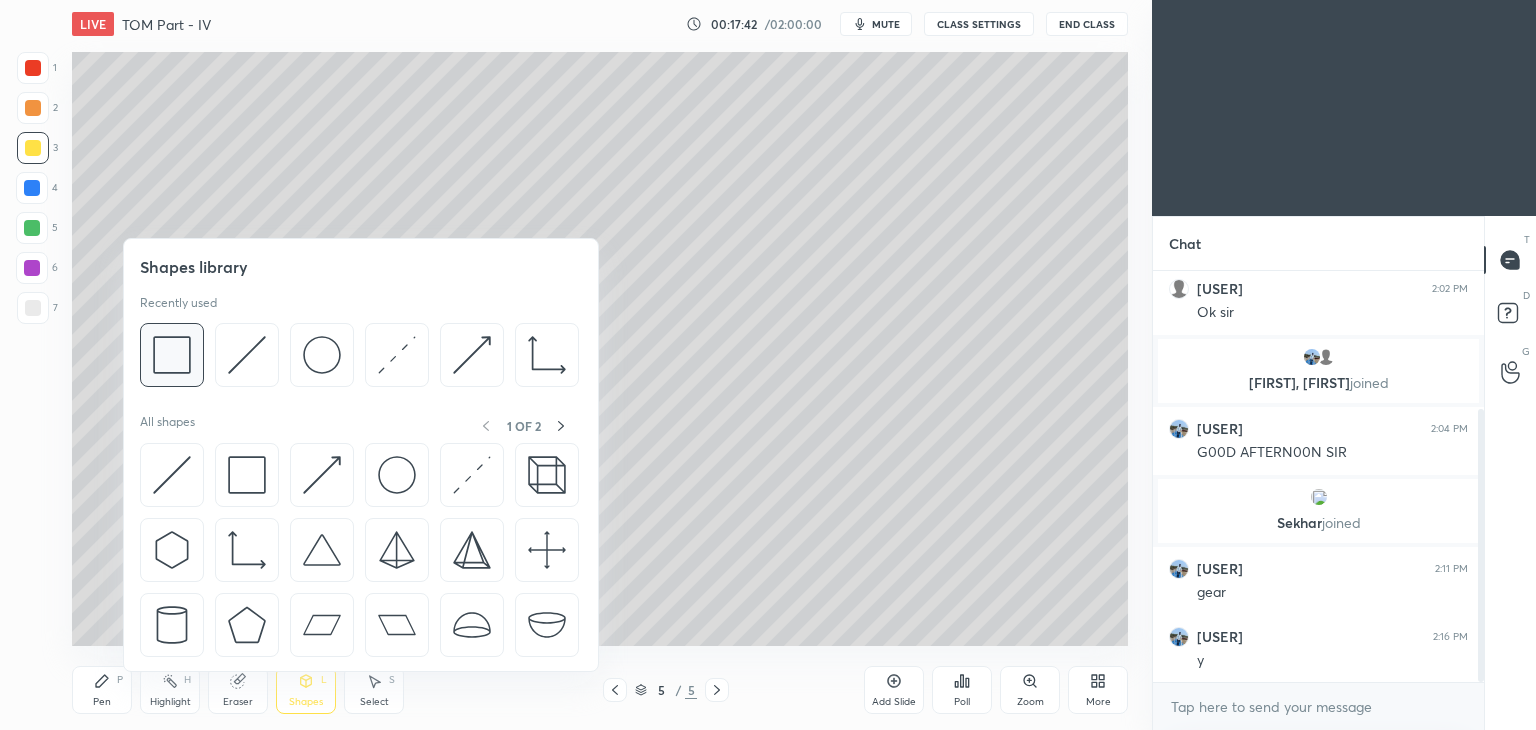 click at bounding box center (172, 355) 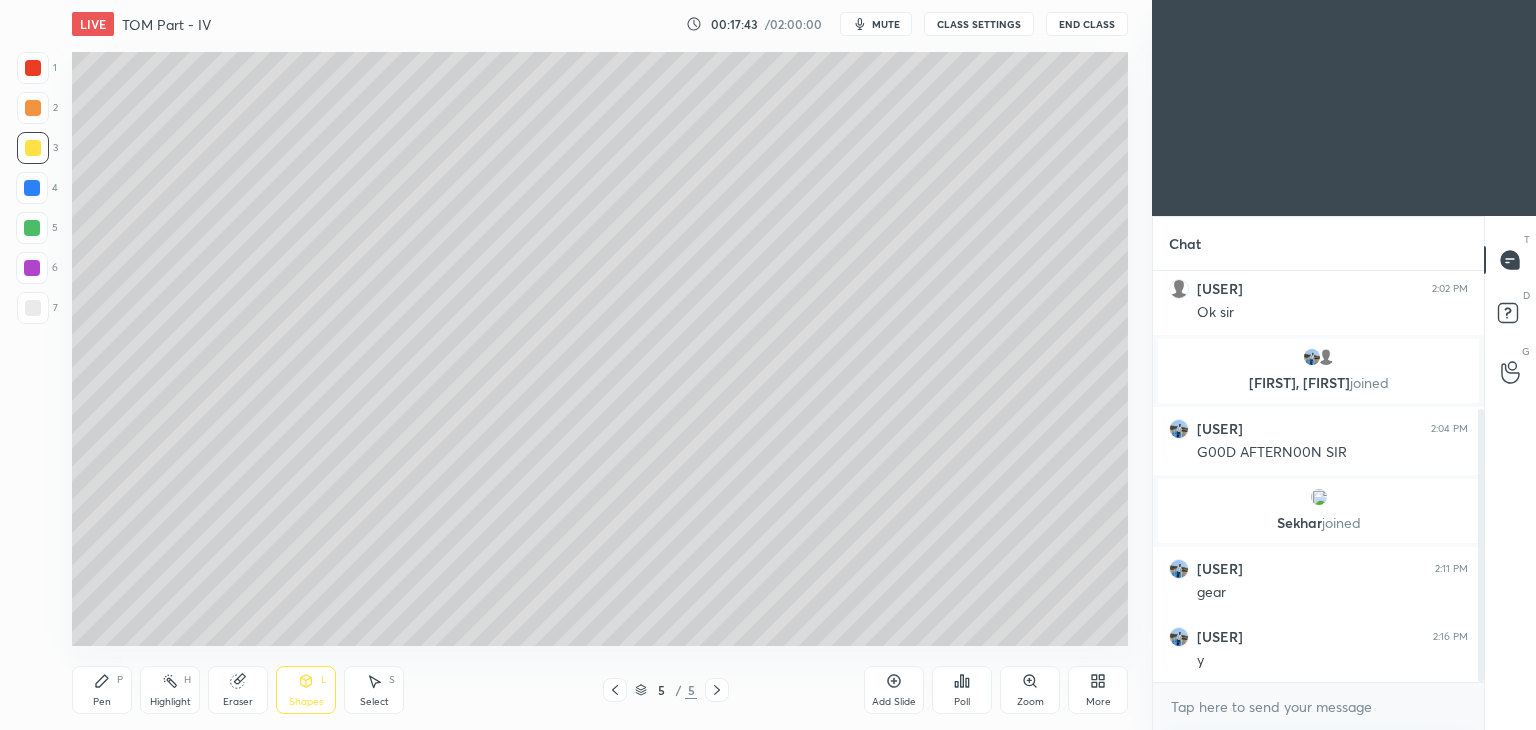 click at bounding box center [33, 308] 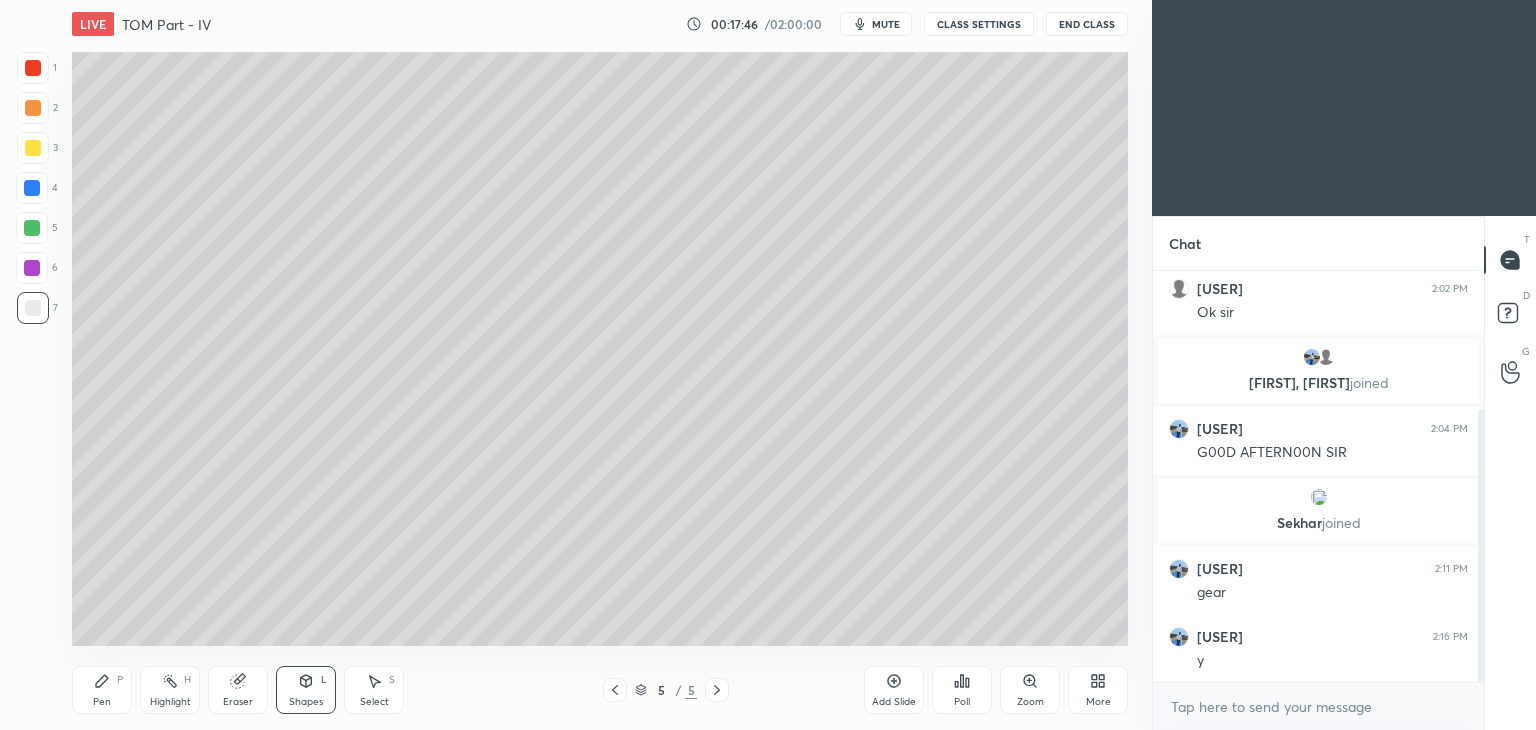 click on "Pen P" at bounding box center [102, 690] 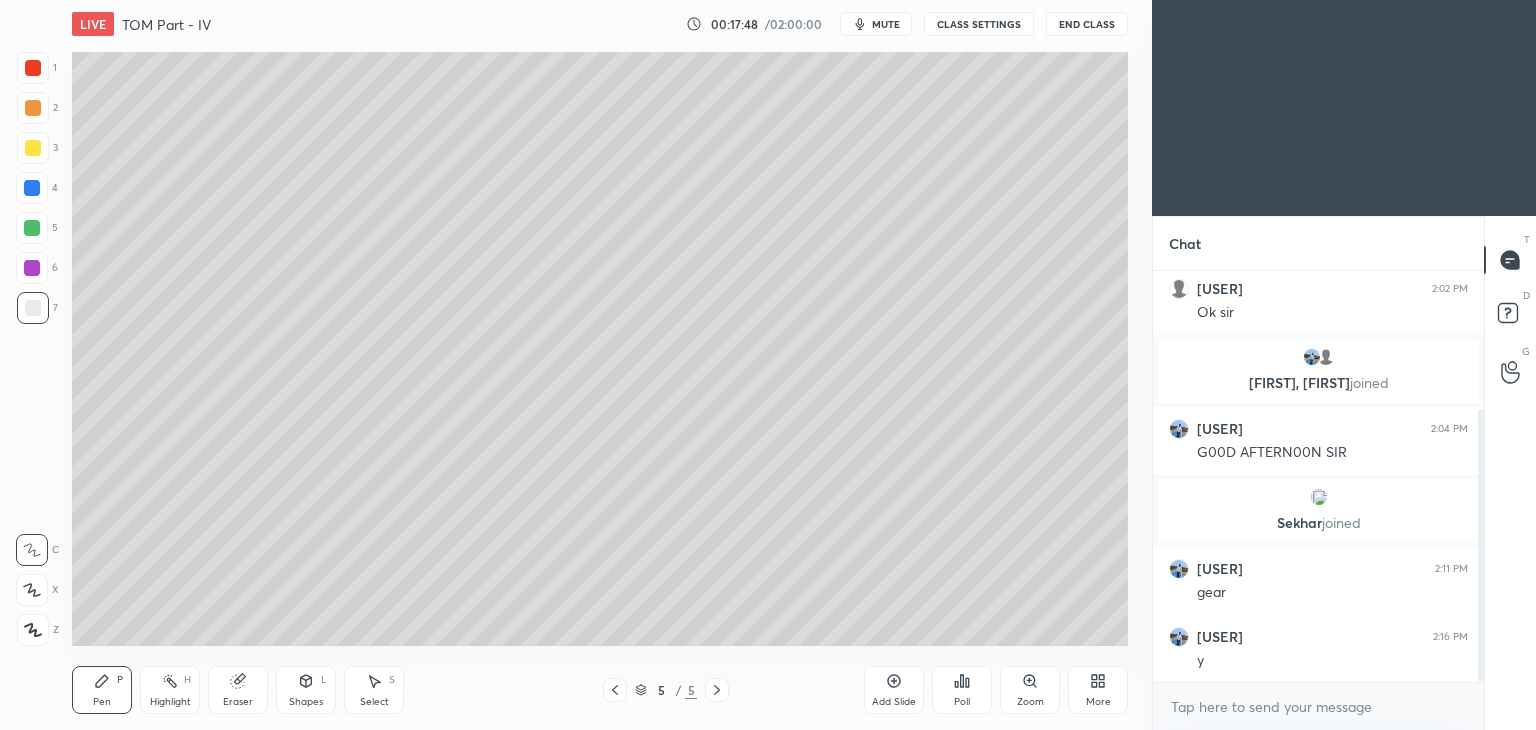 click on "Select" at bounding box center [374, 702] 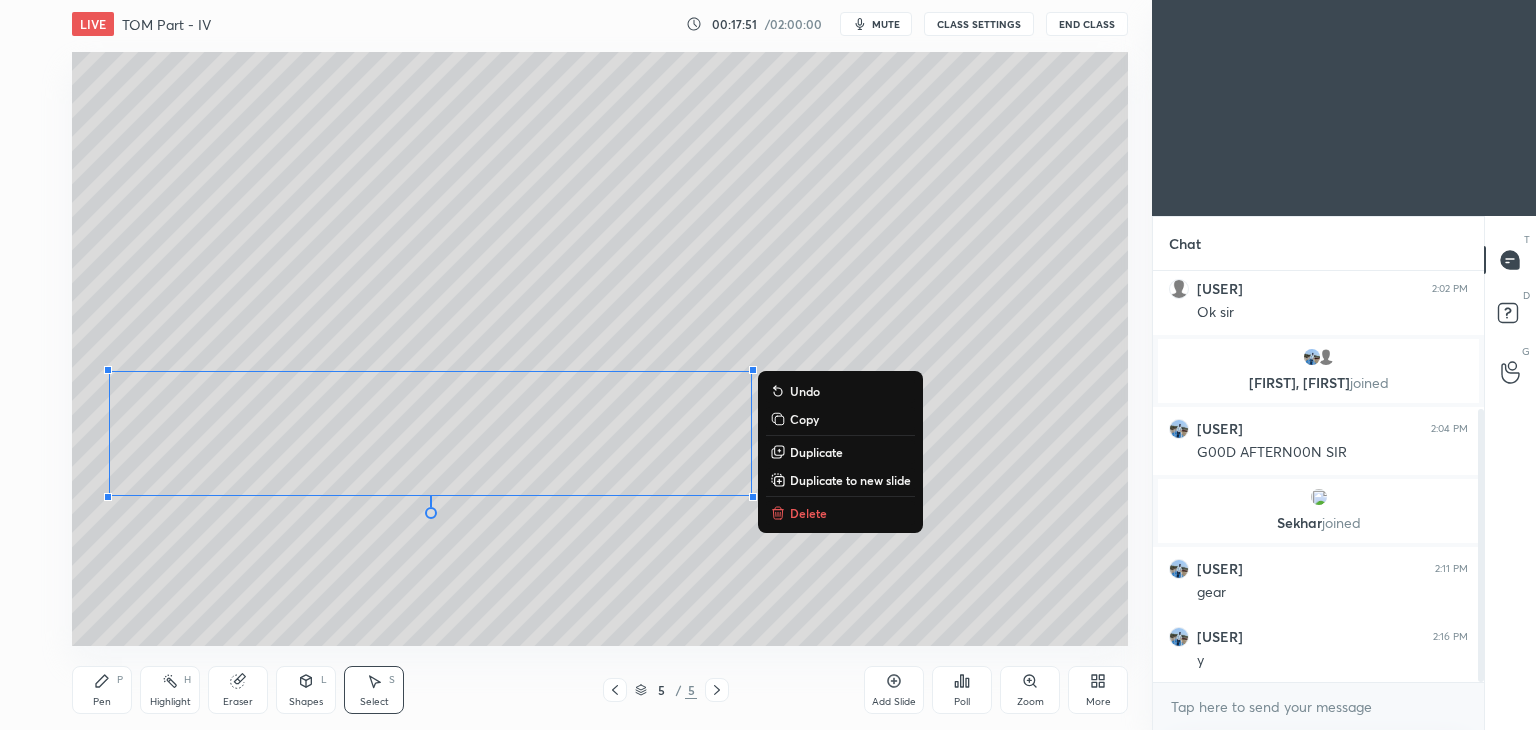click on "Pen P" at bounding box center (102, 690) 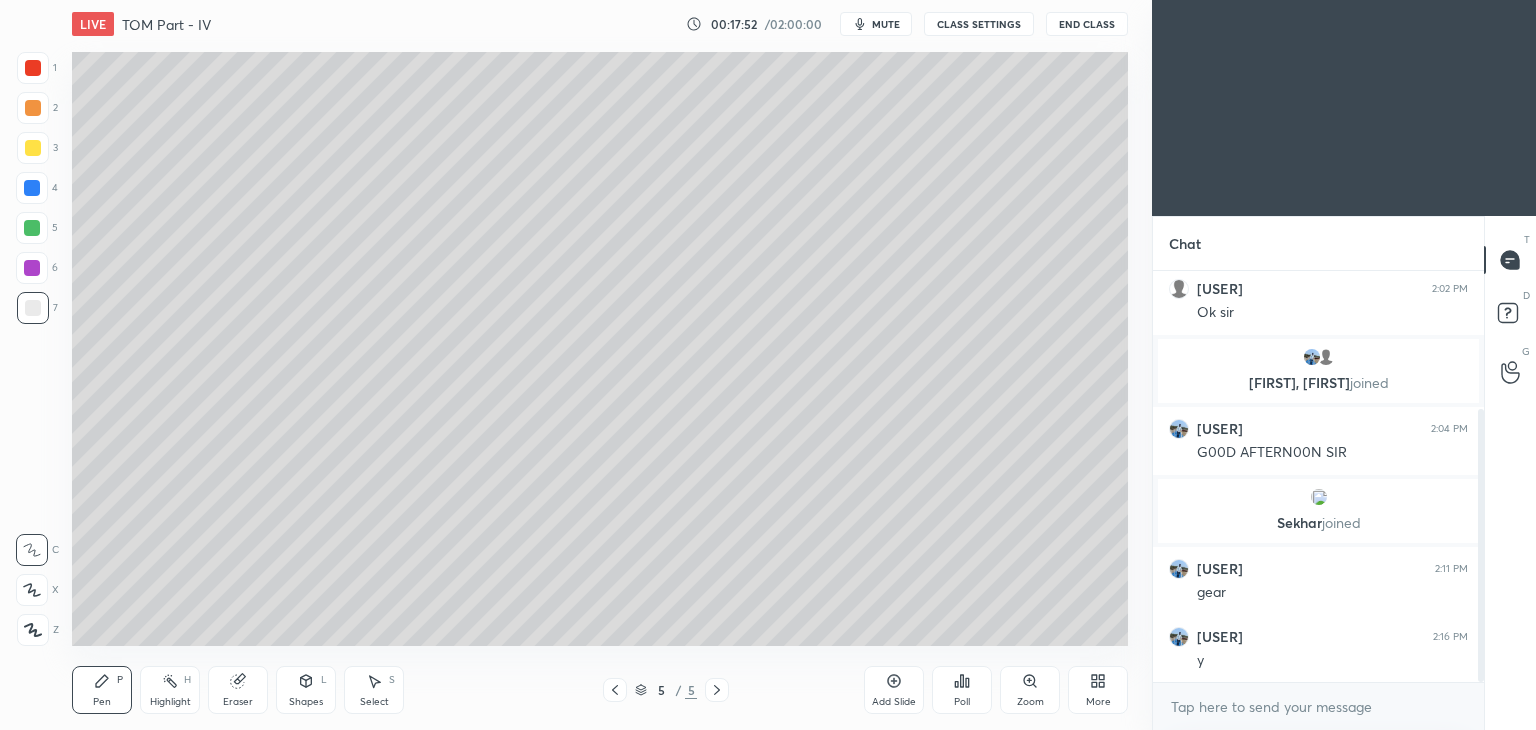 click at bounding box center [33, 148] 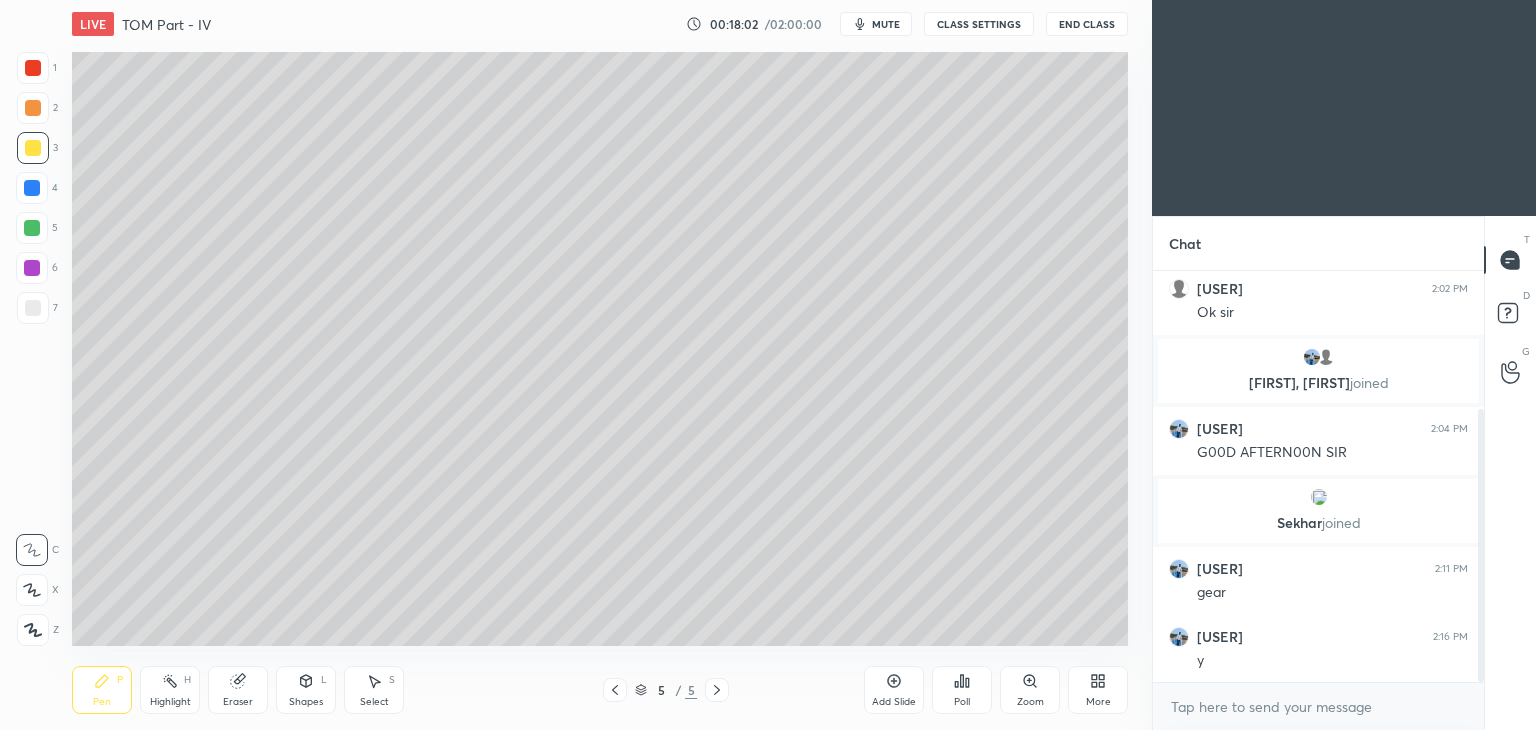click on "Shapes" at bounding box center (306, 702) 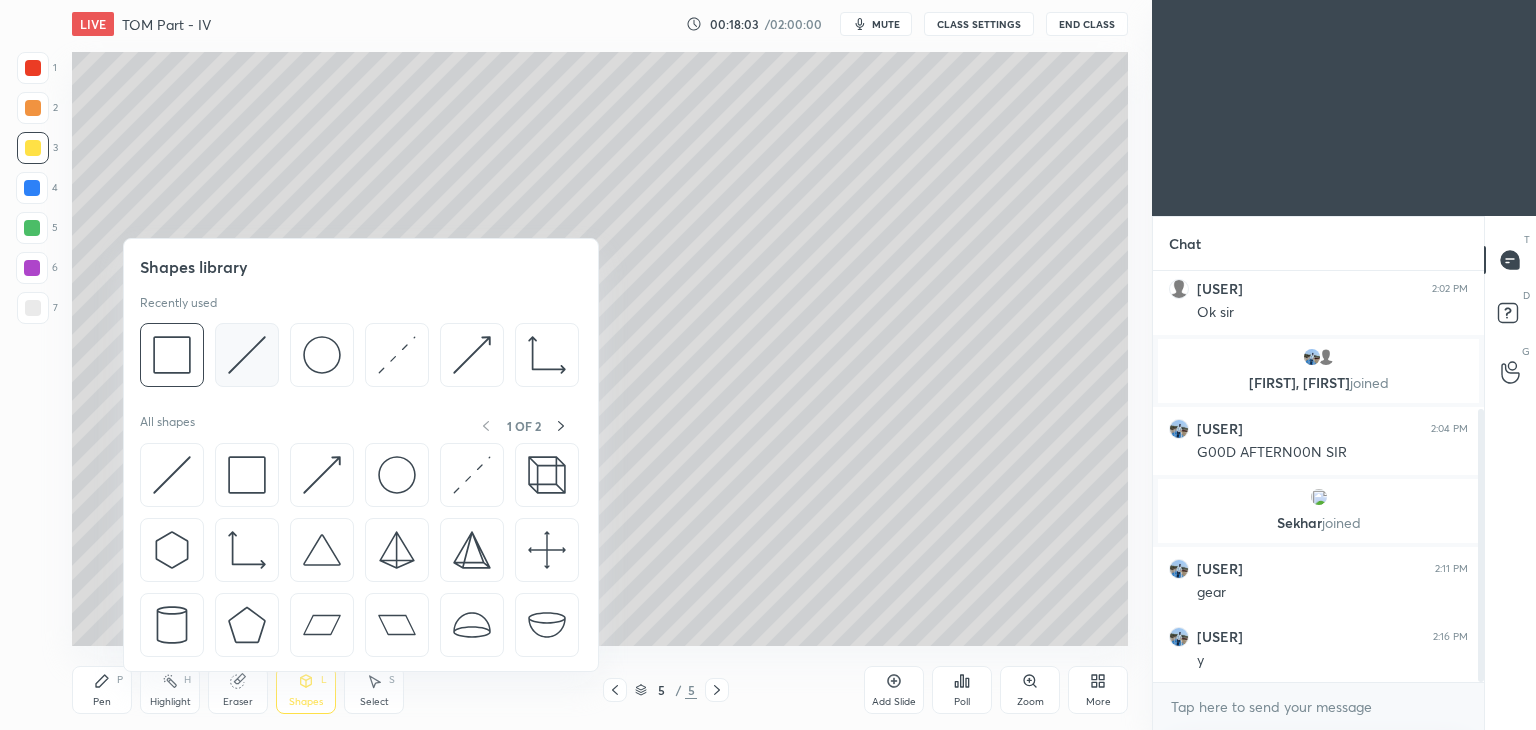 click at bounding box center (247, 355) 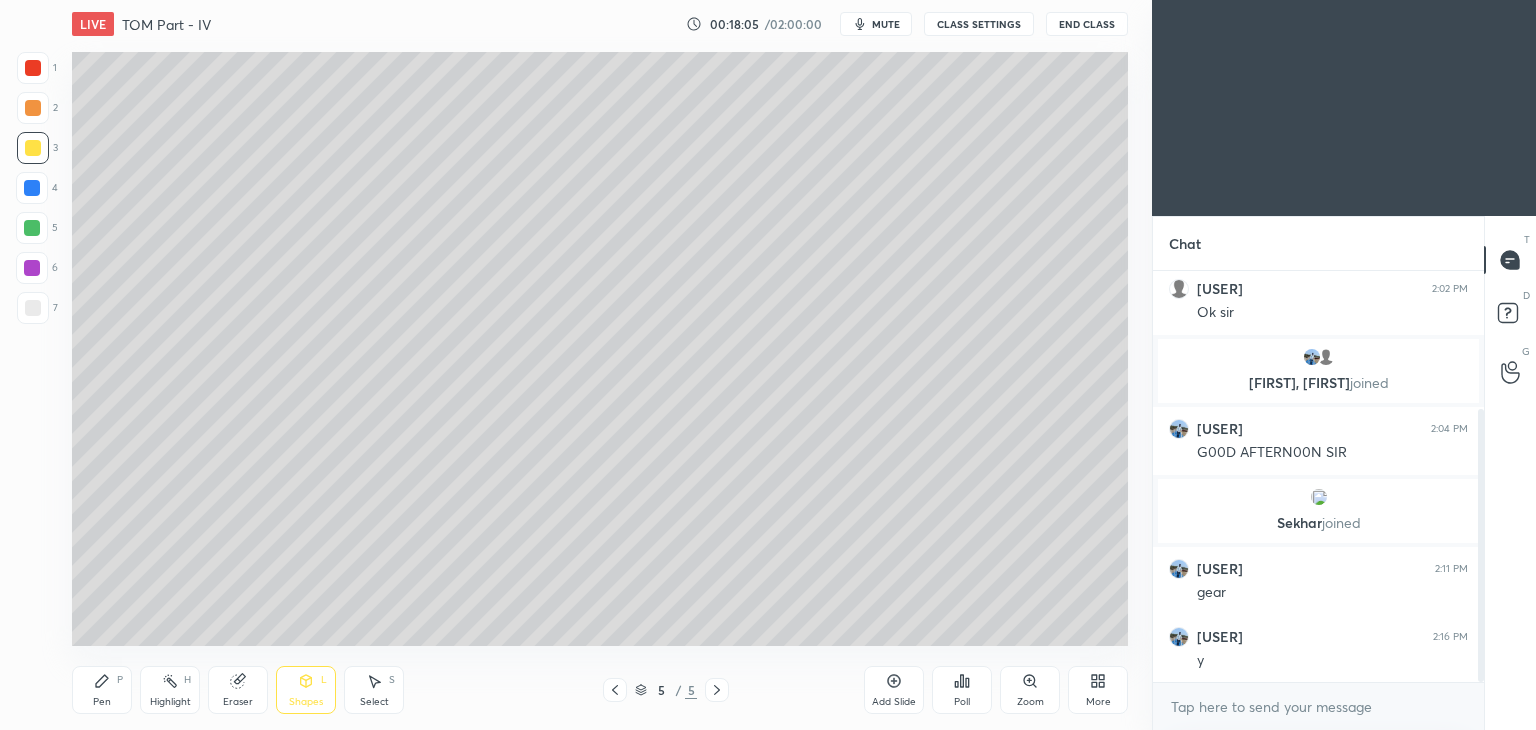 click on "Pen P" at bounding box center [102, 690] 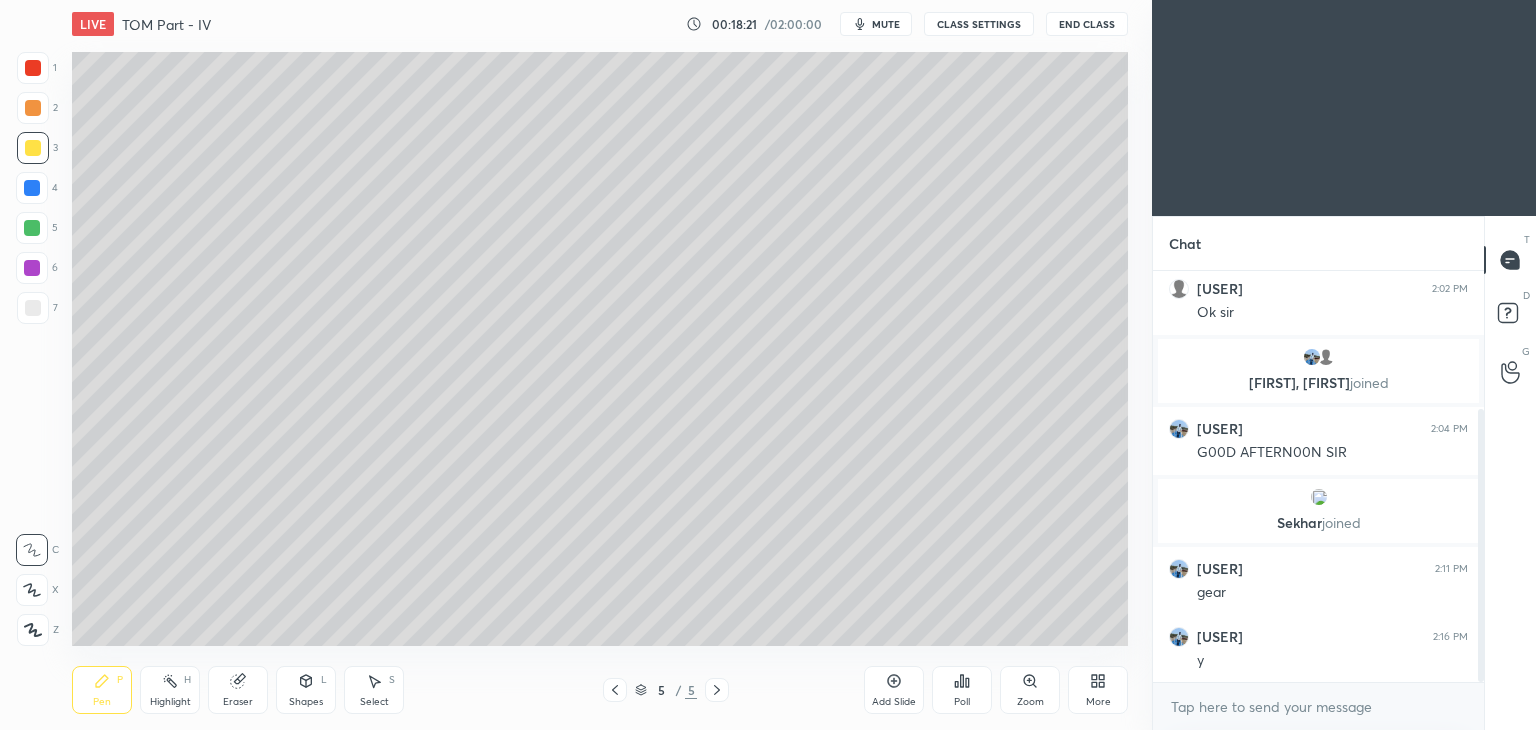 click 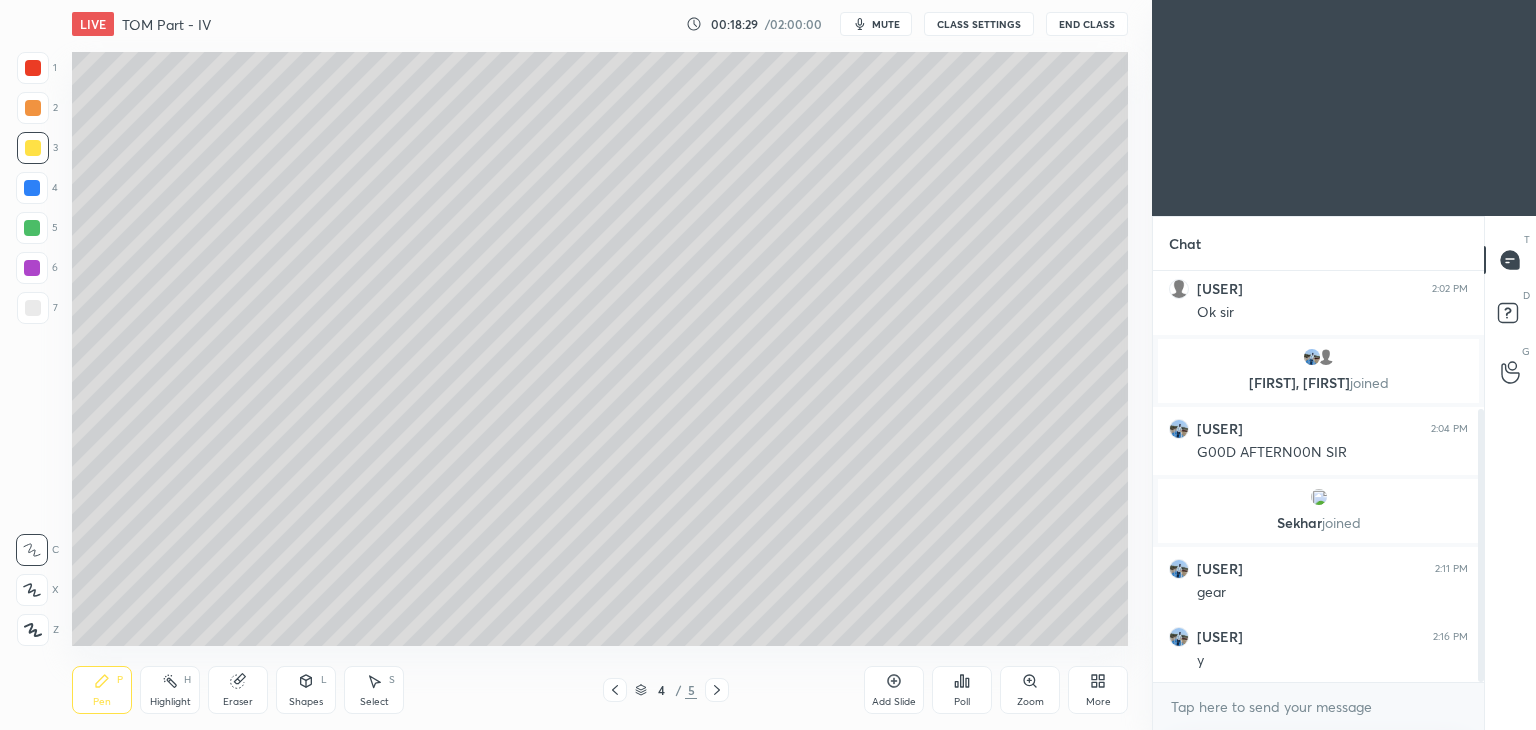 click 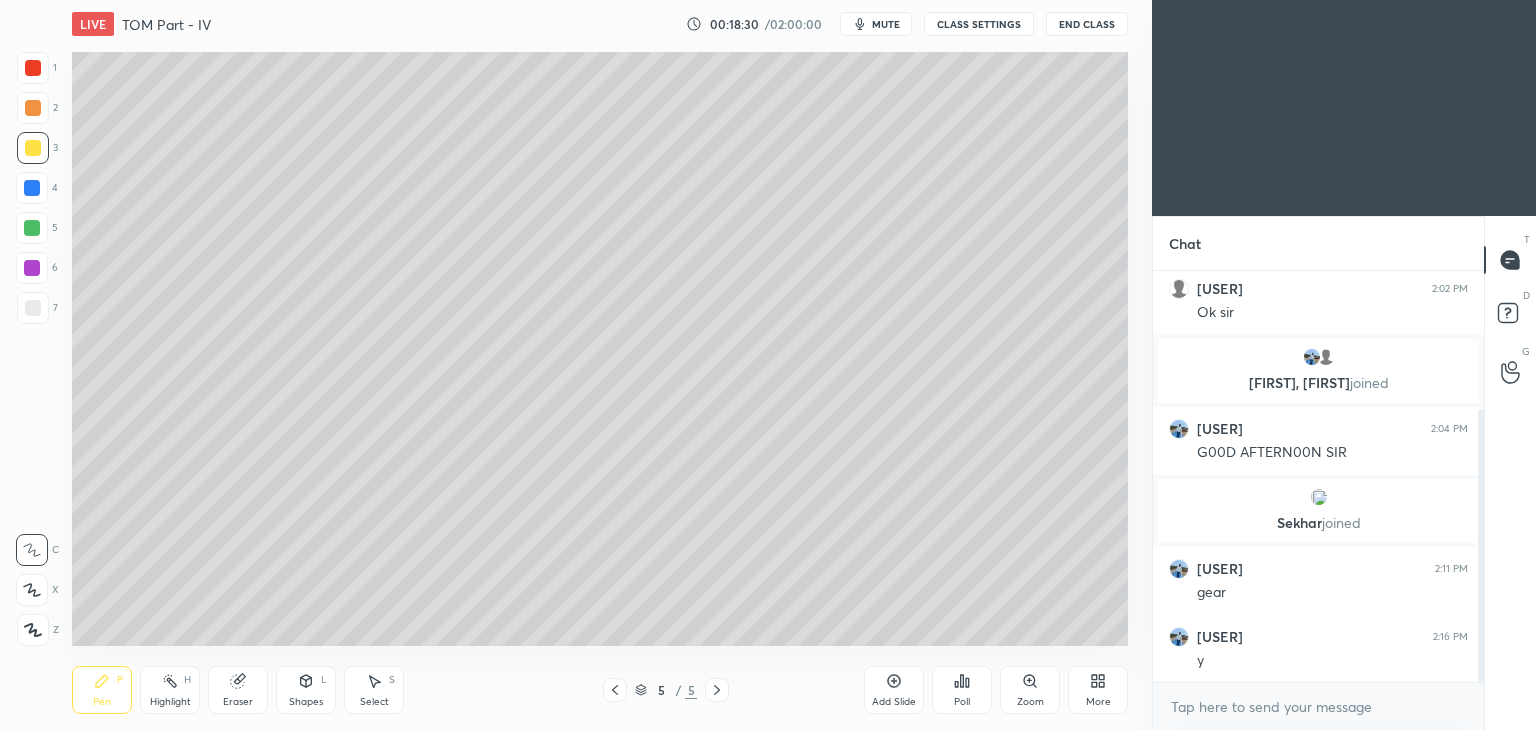 click 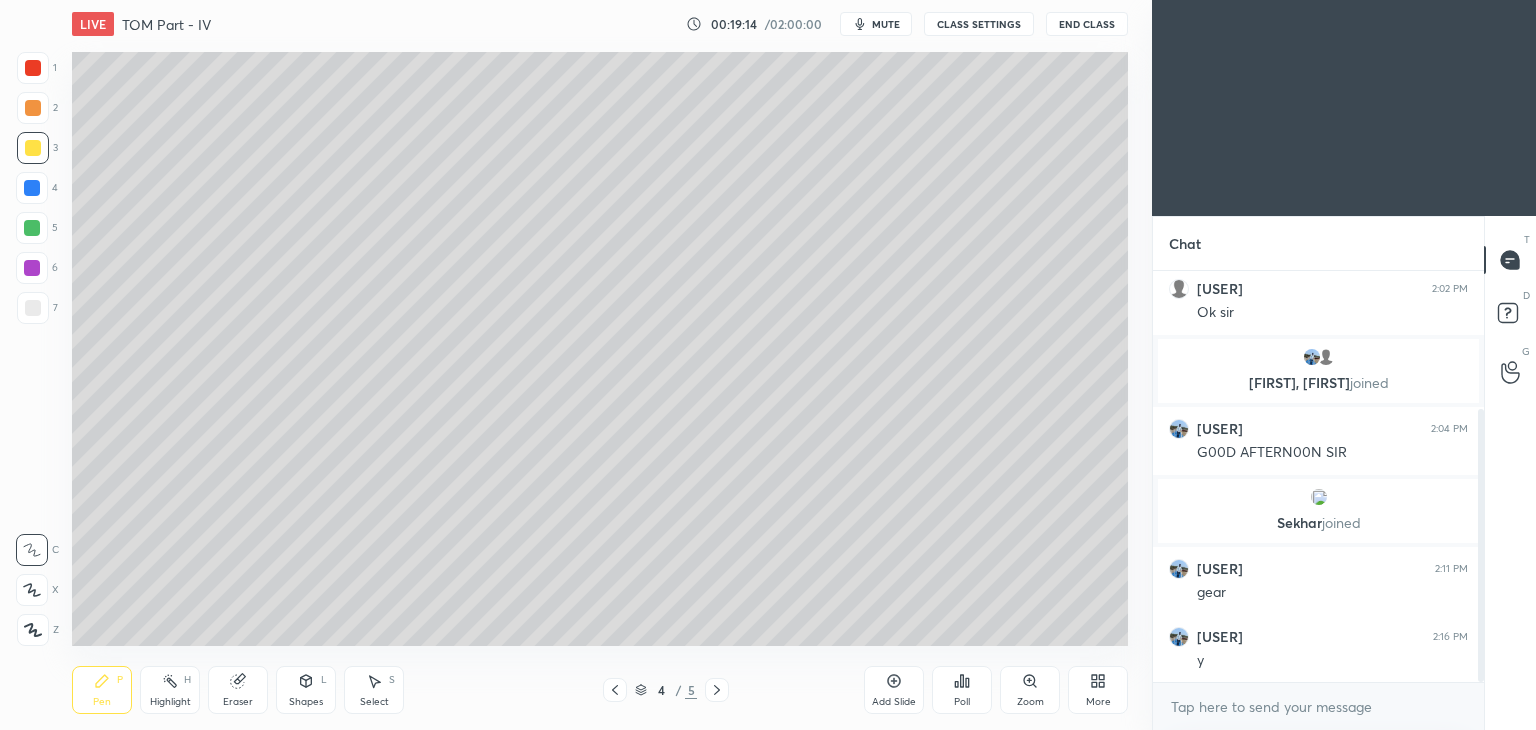 click on "Eraser" at bounding box center [238, 690] 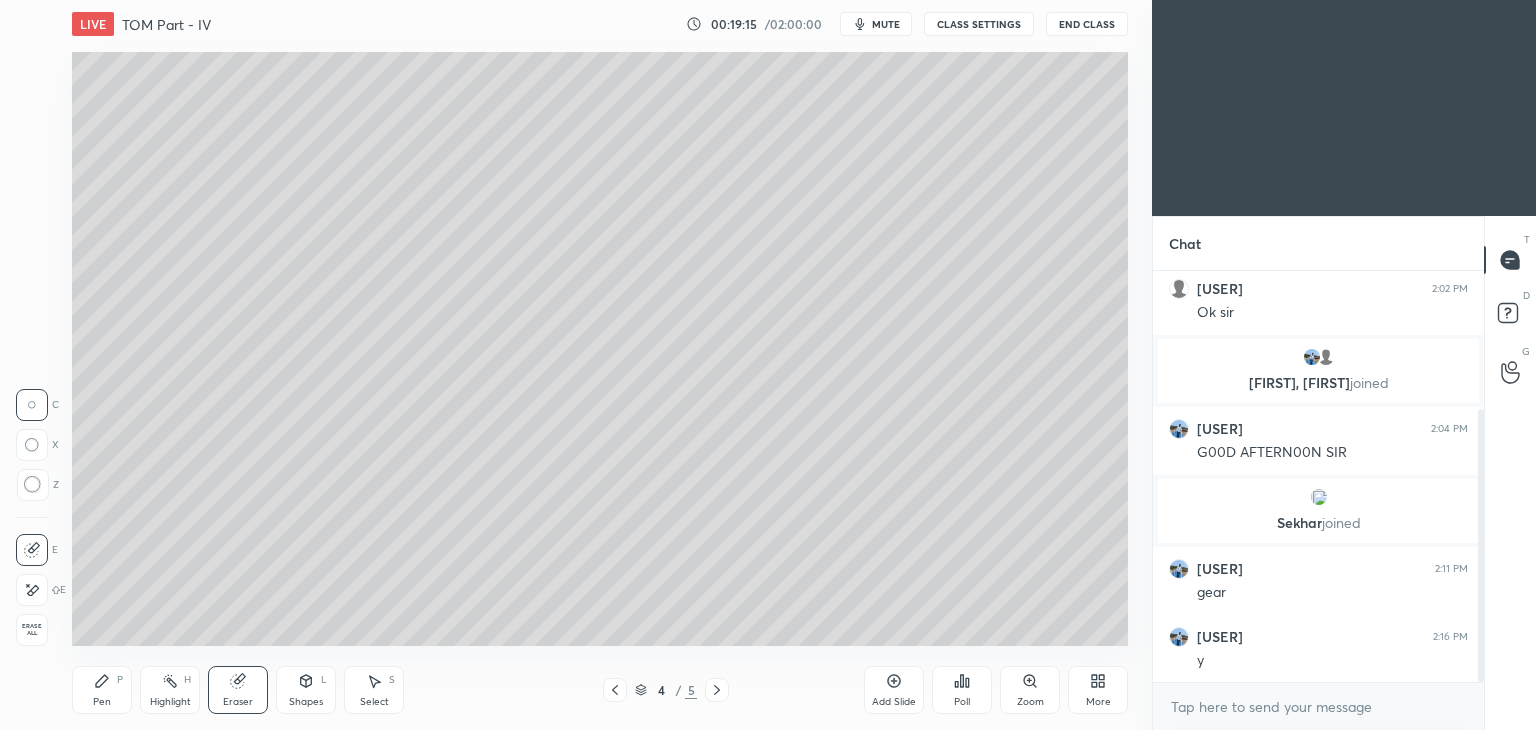 click 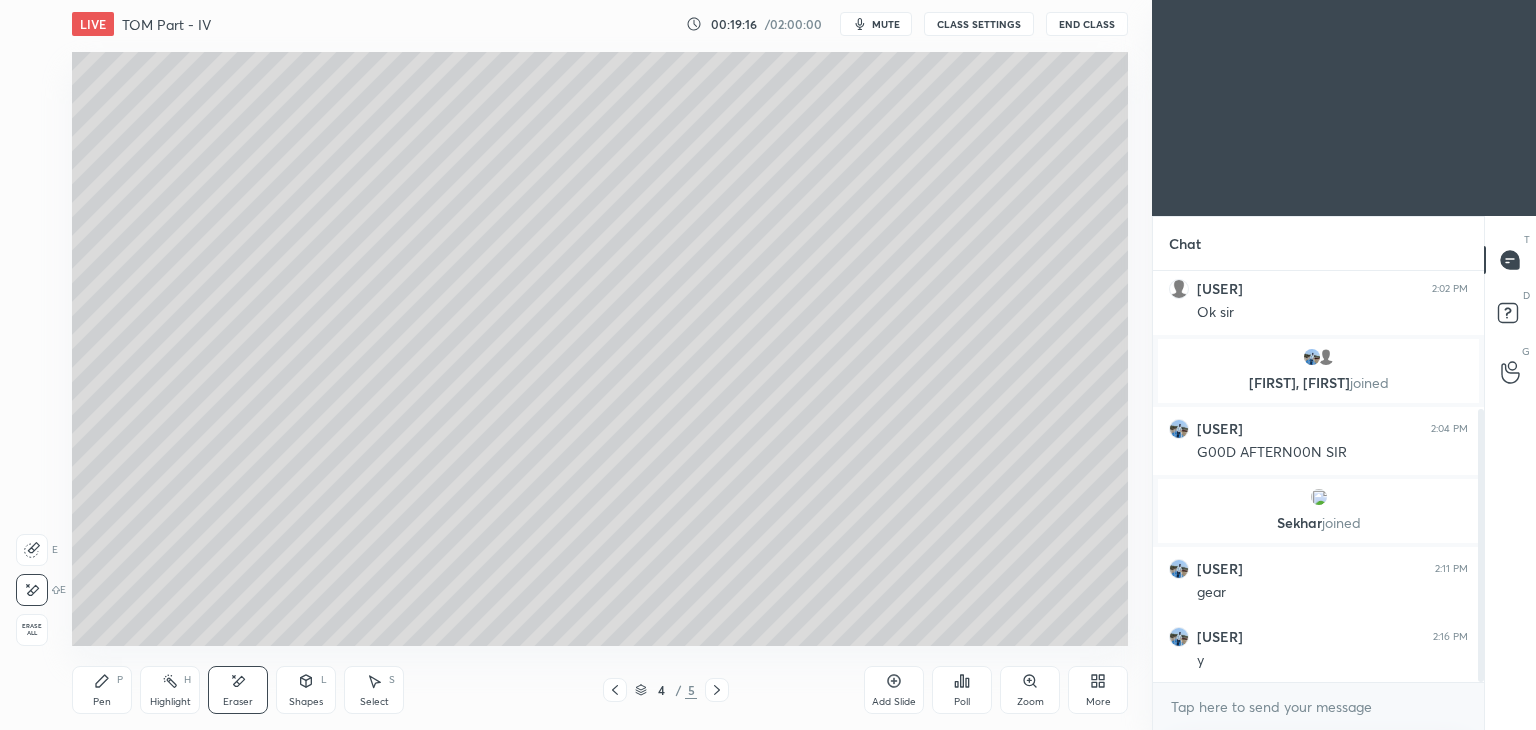 click on "Pen P" at bounding box center (102, 690) 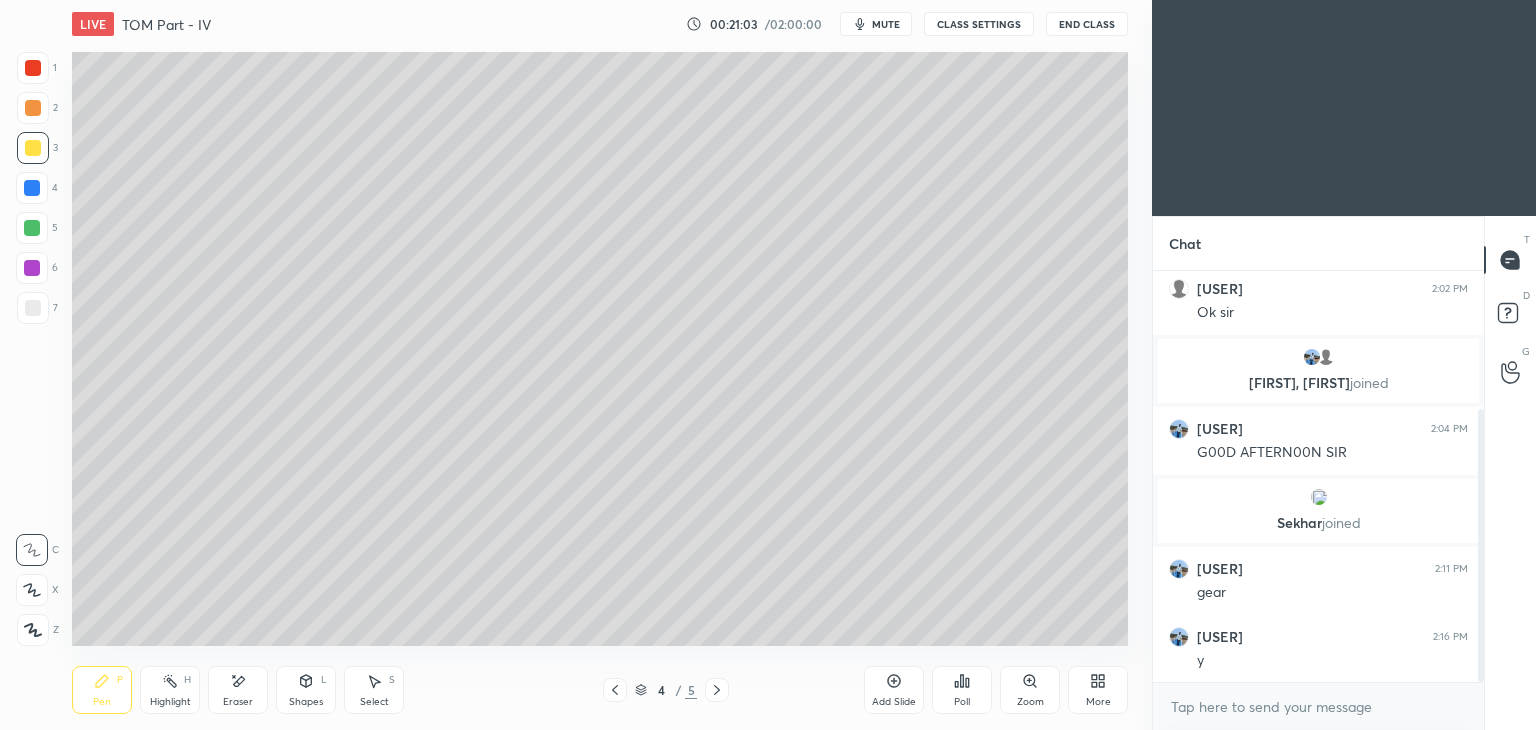 click on "Eraser" at bounding box center (238, 690) 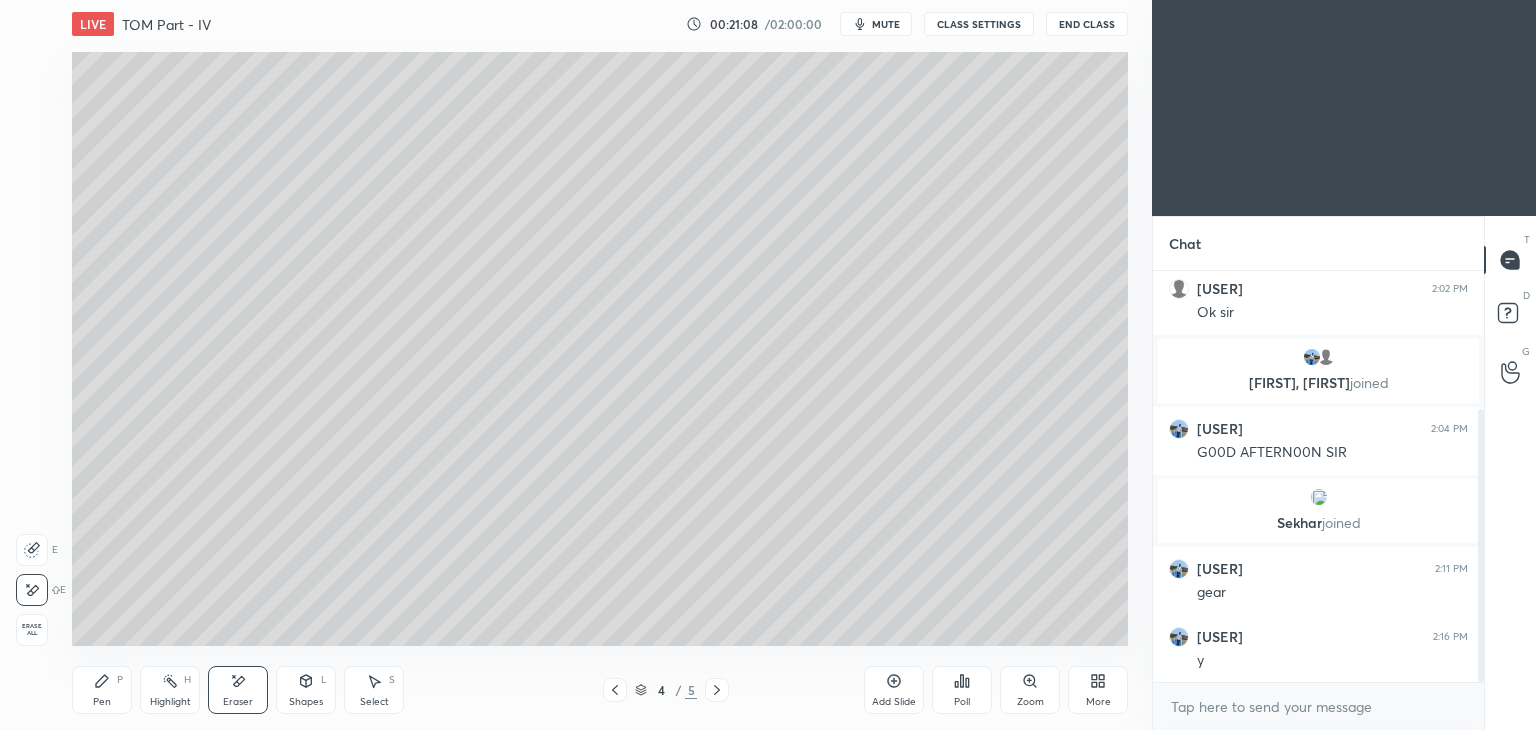 click on "Pen P" at bounding box center (102, 690) 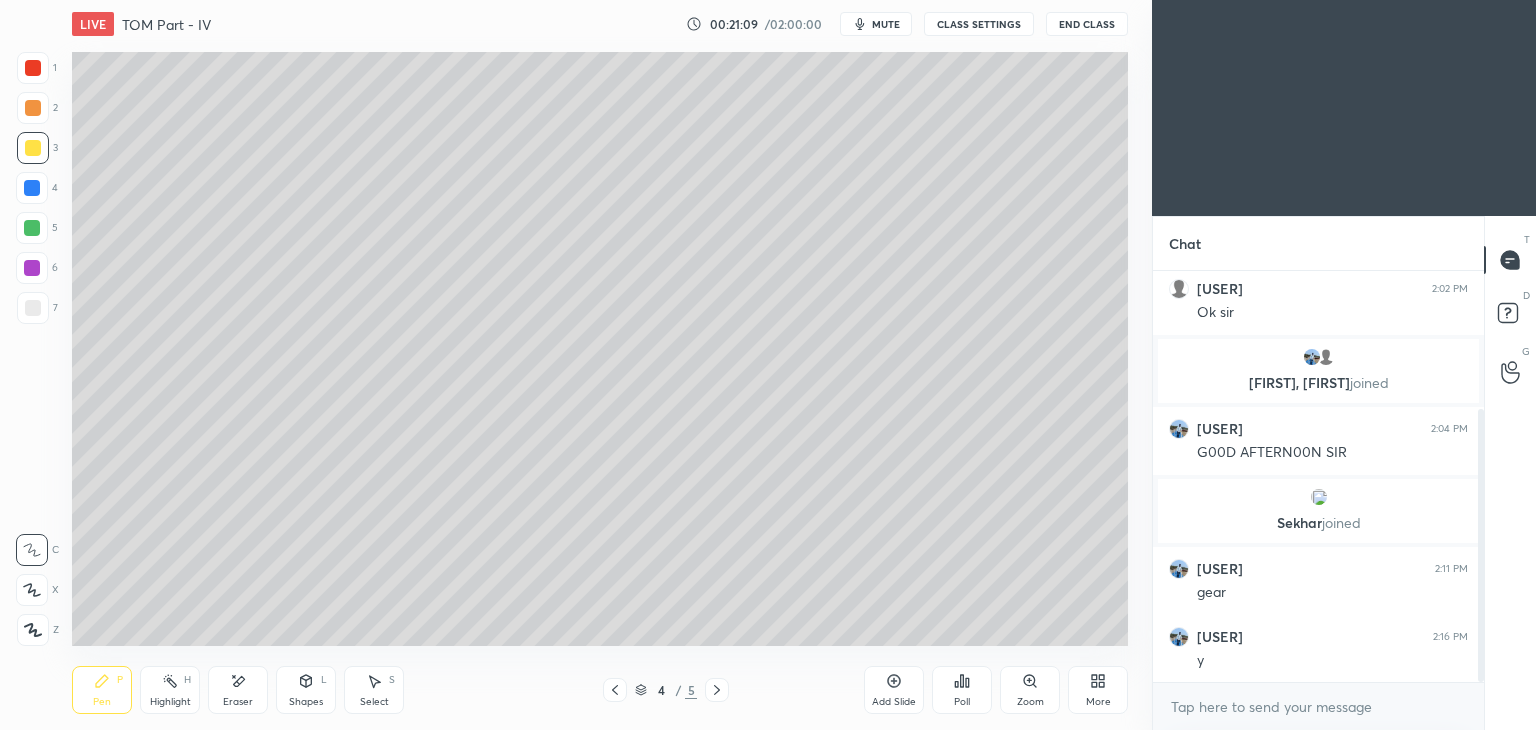 click at bounding box center (33, 68) 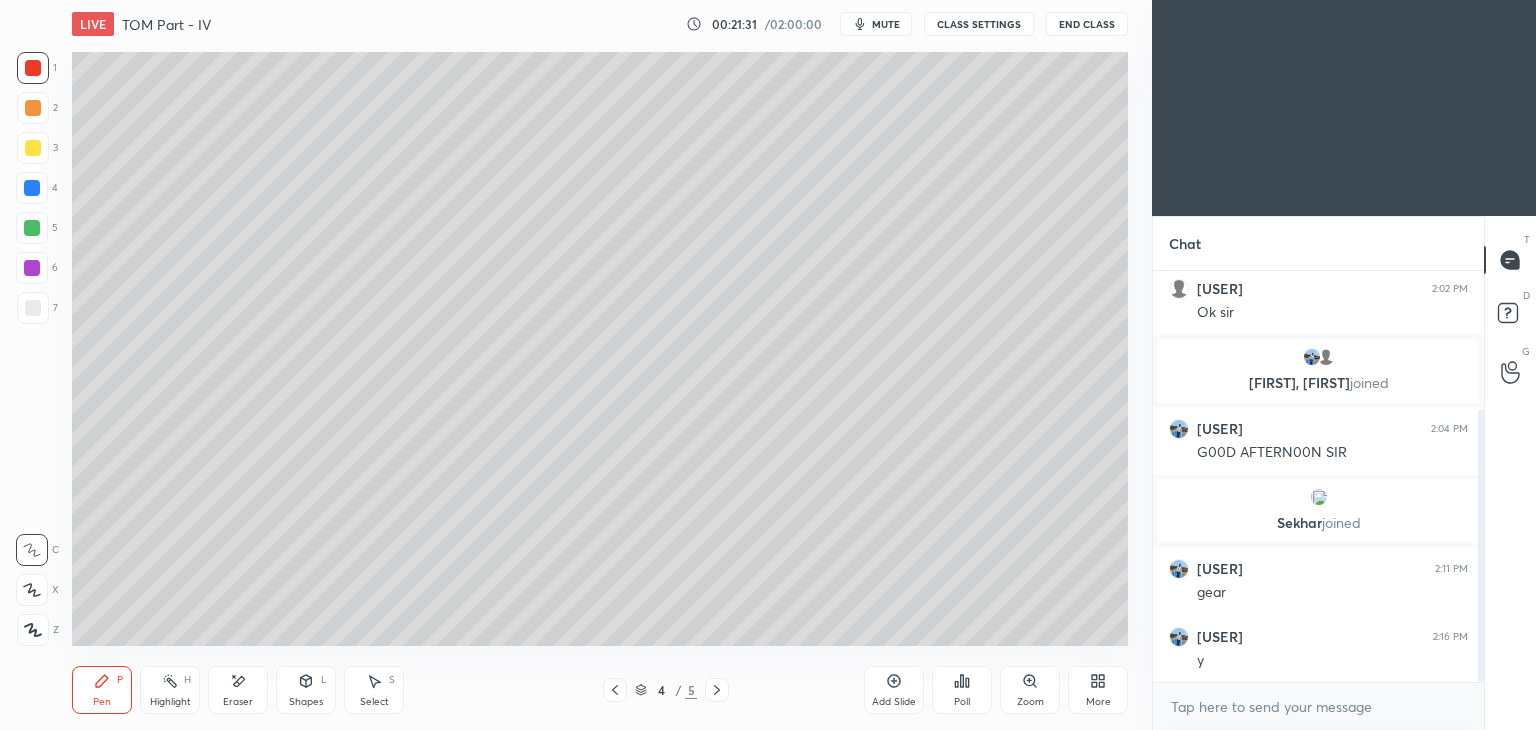 click 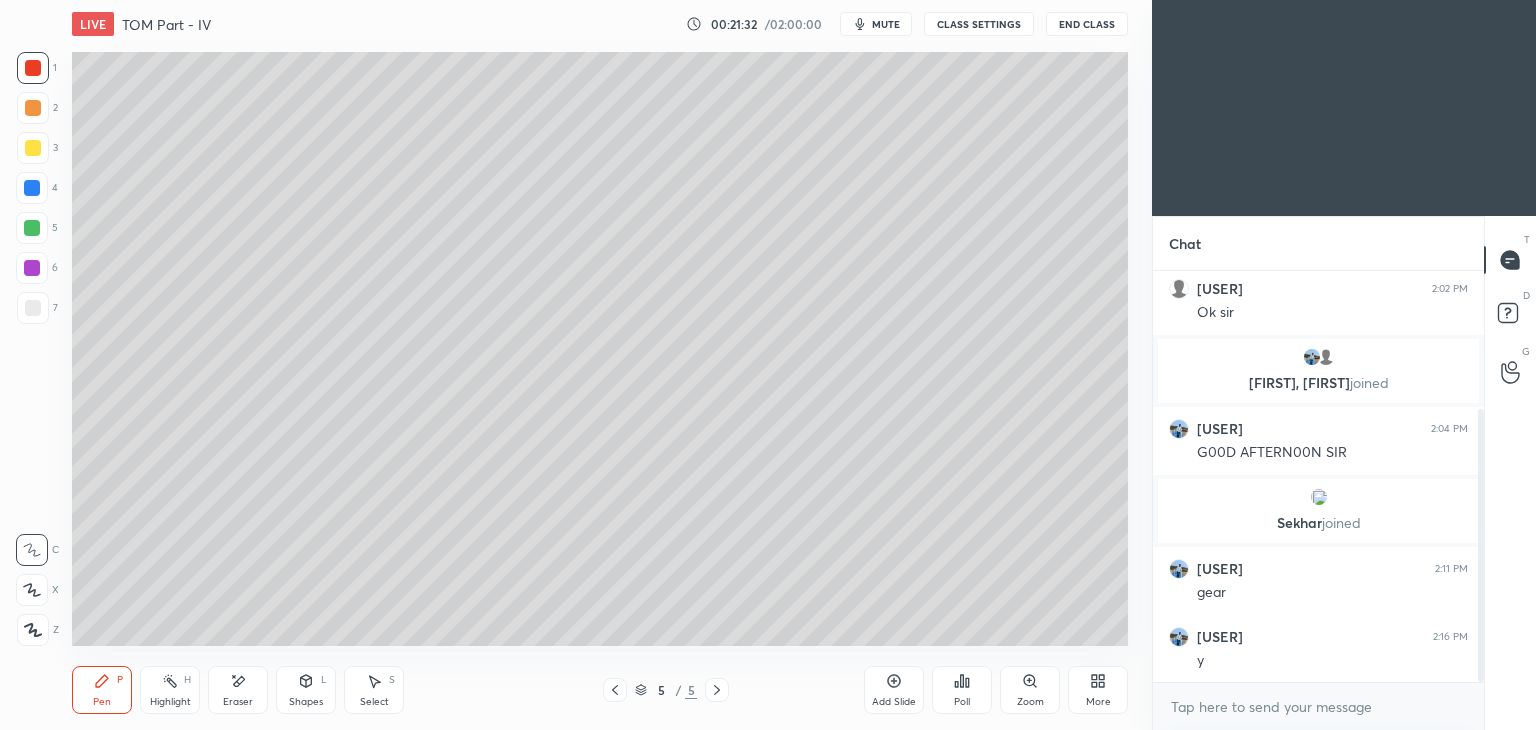 click on "Add Slide" at bounding box center [894, 702] 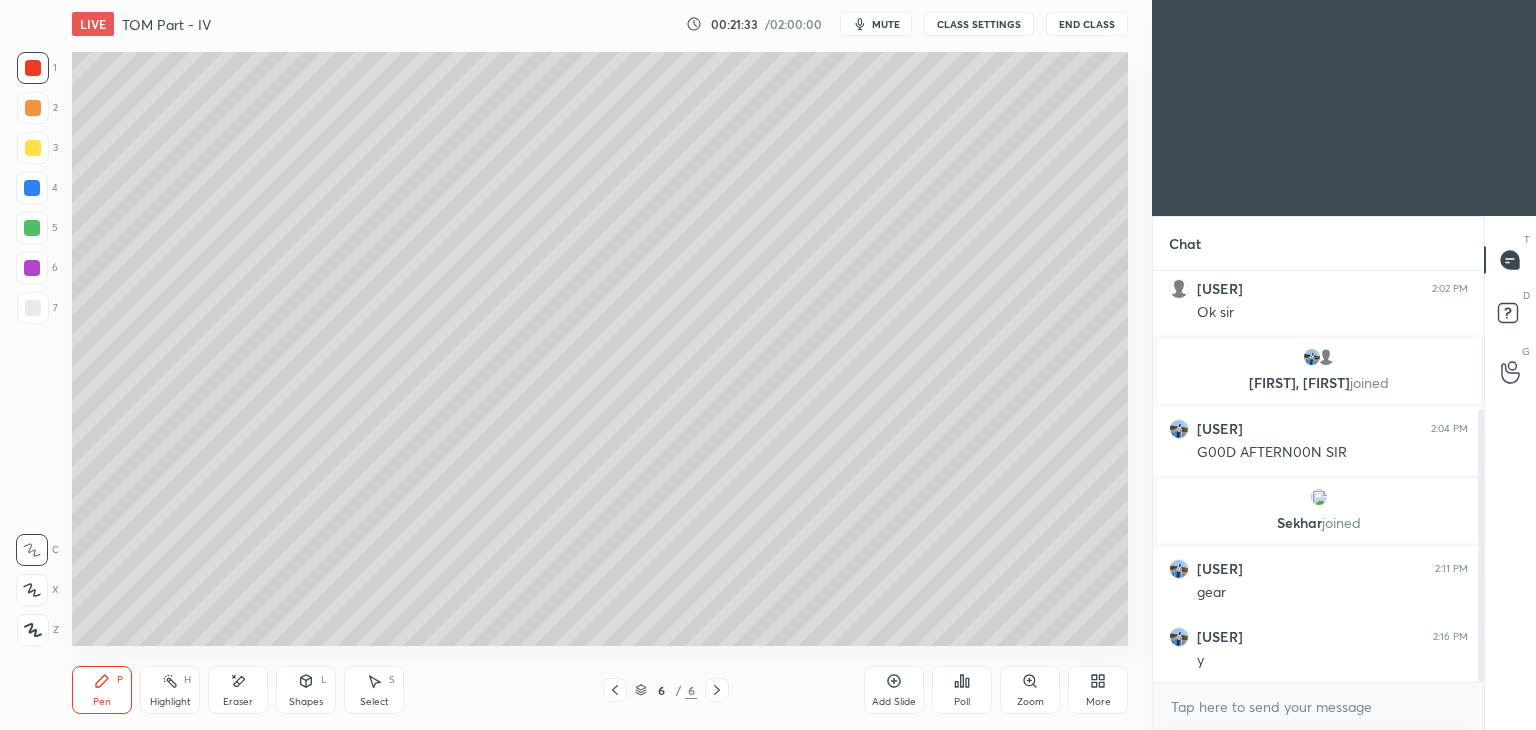 click on "Pen P" at bounding box center [102, 690] 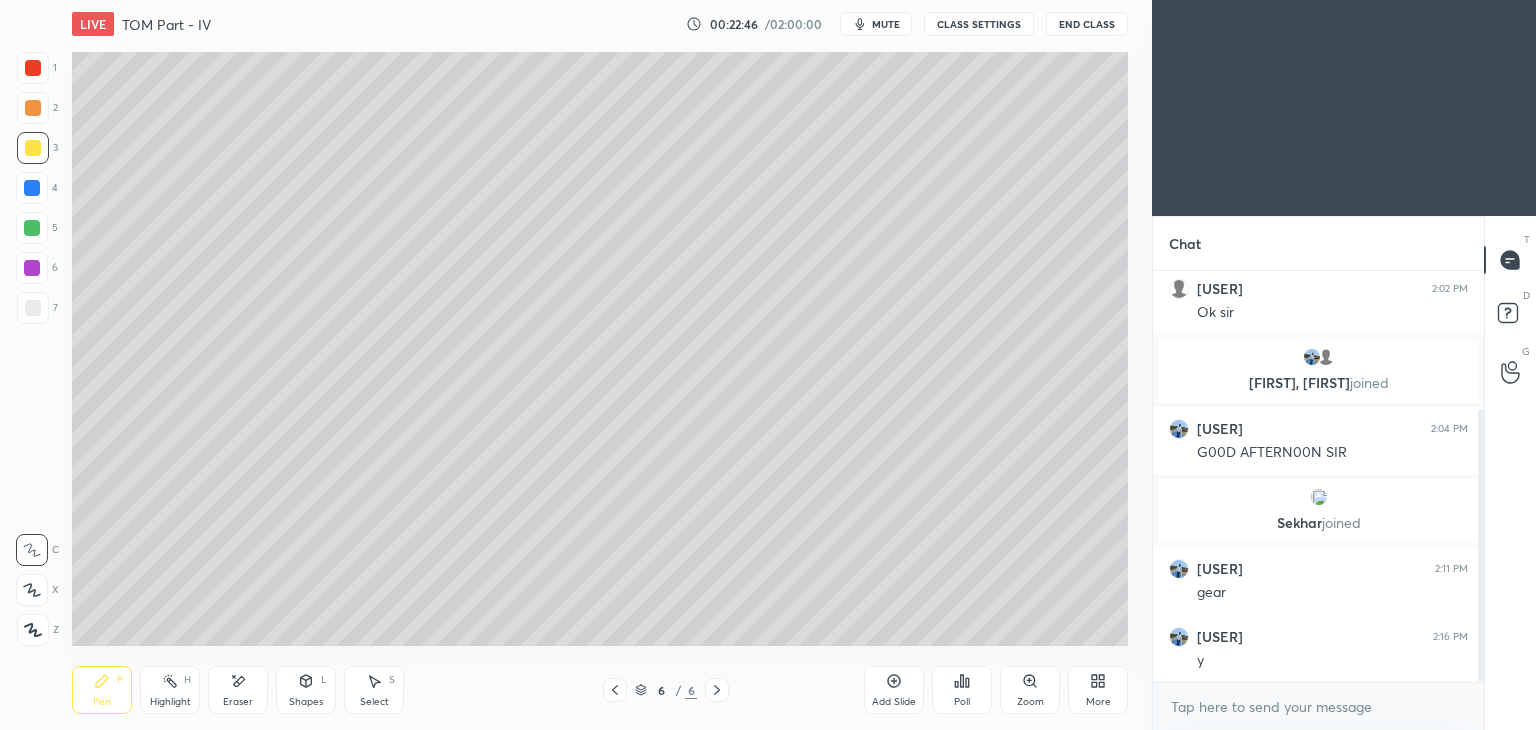 click on "Select S" at bounding box center [374, 690] 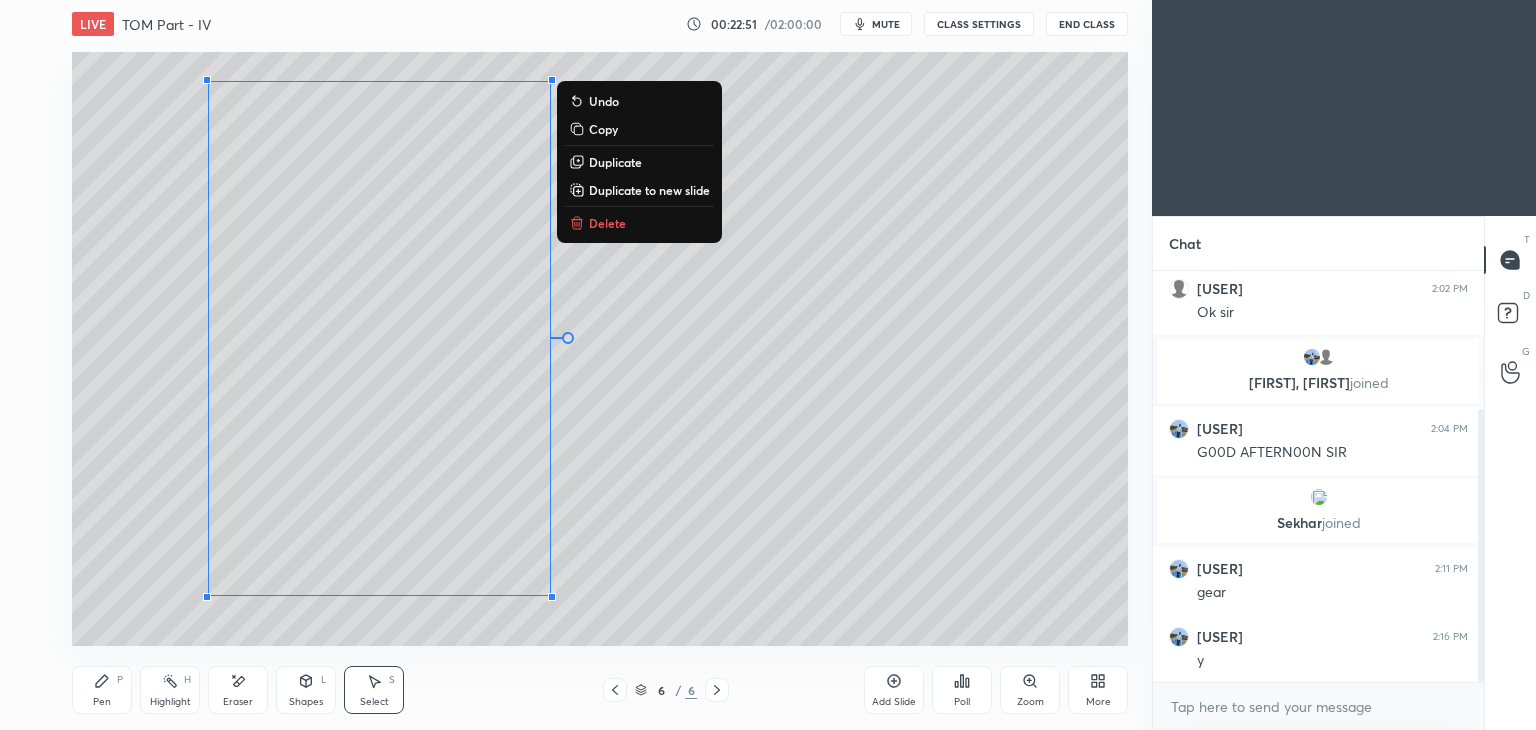 click on "0 ° Undo Copy Duplicate Duplicate to new slide Delete" at bounding box center (600, 349) 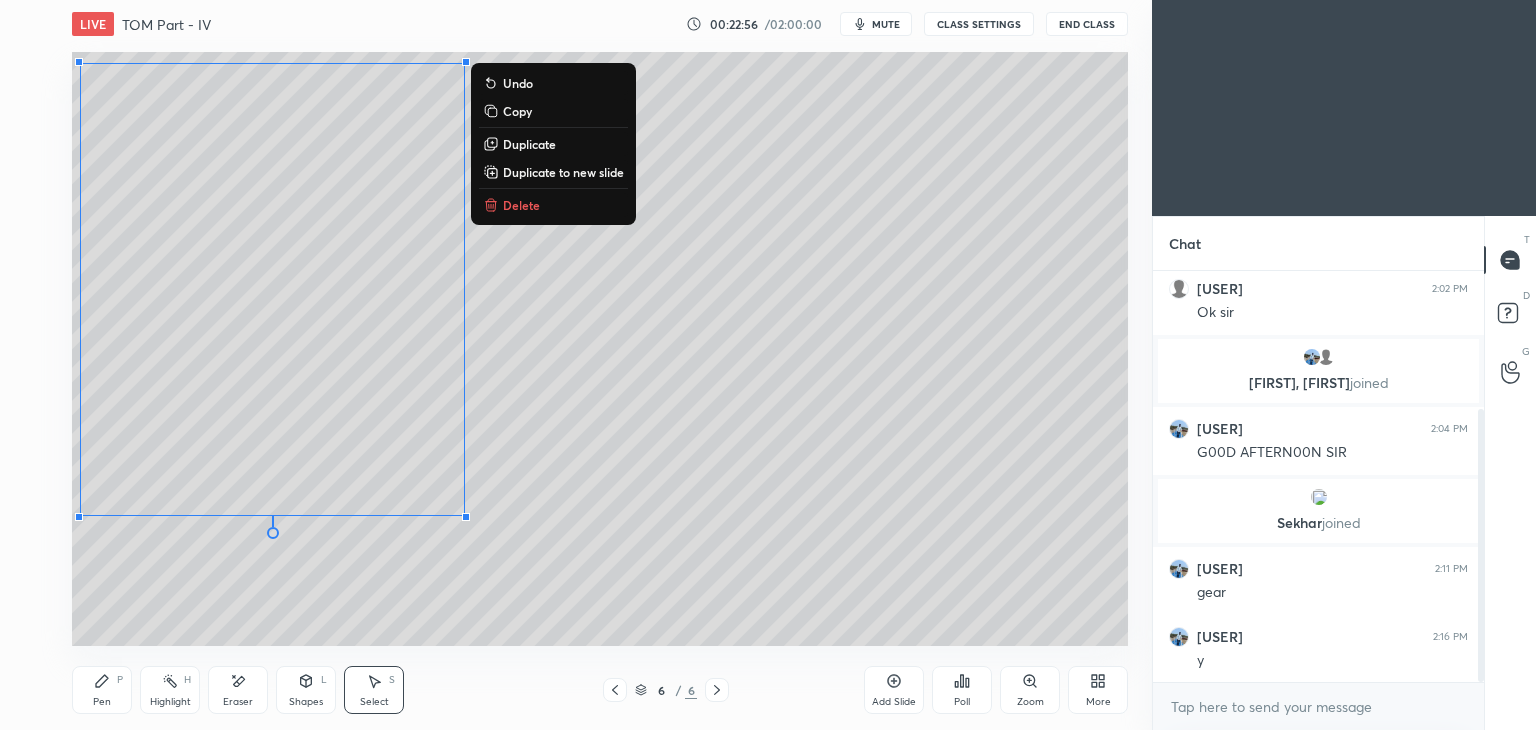 click on "Pen P" at bounding box center [102, 690] 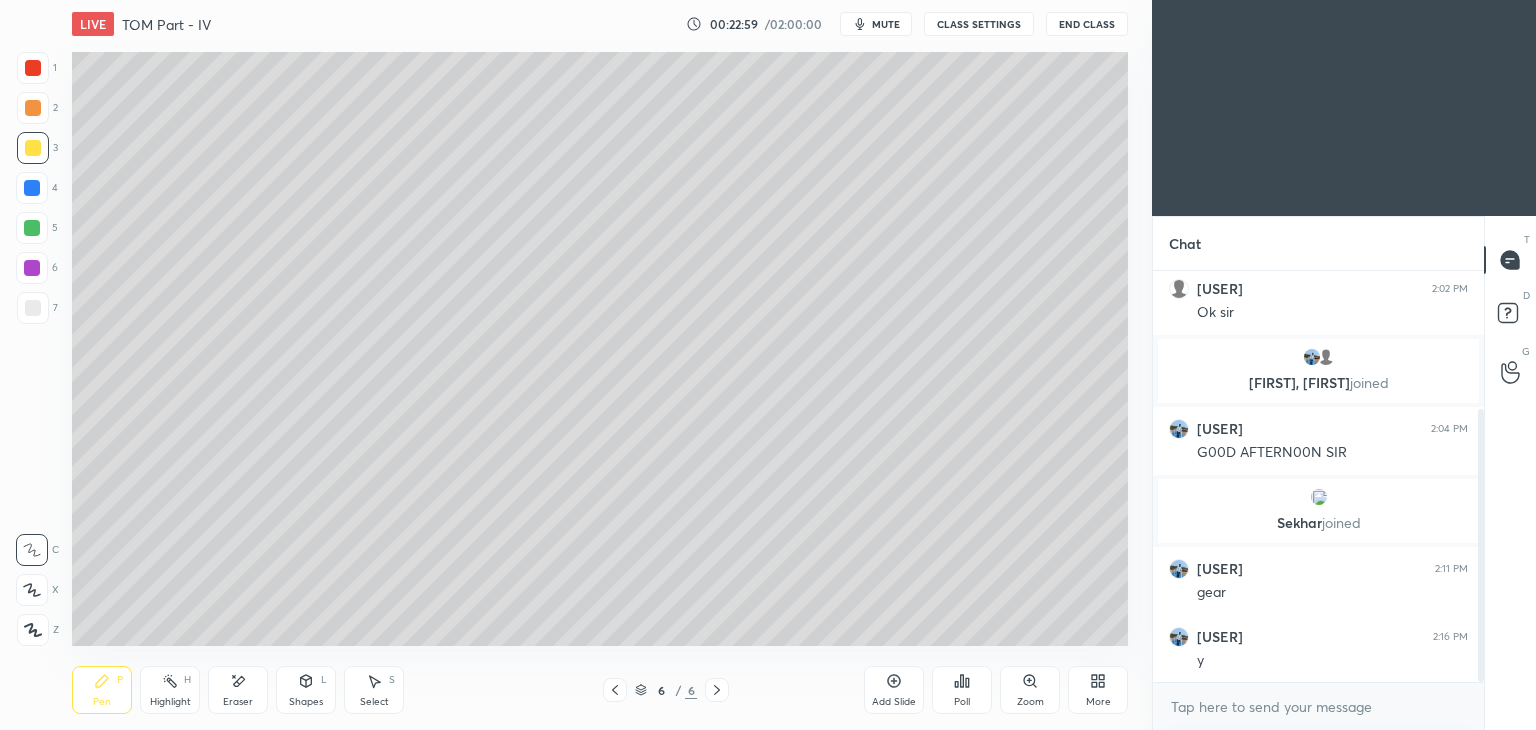 click on "Shapes L" at bounding box center (306, 690) 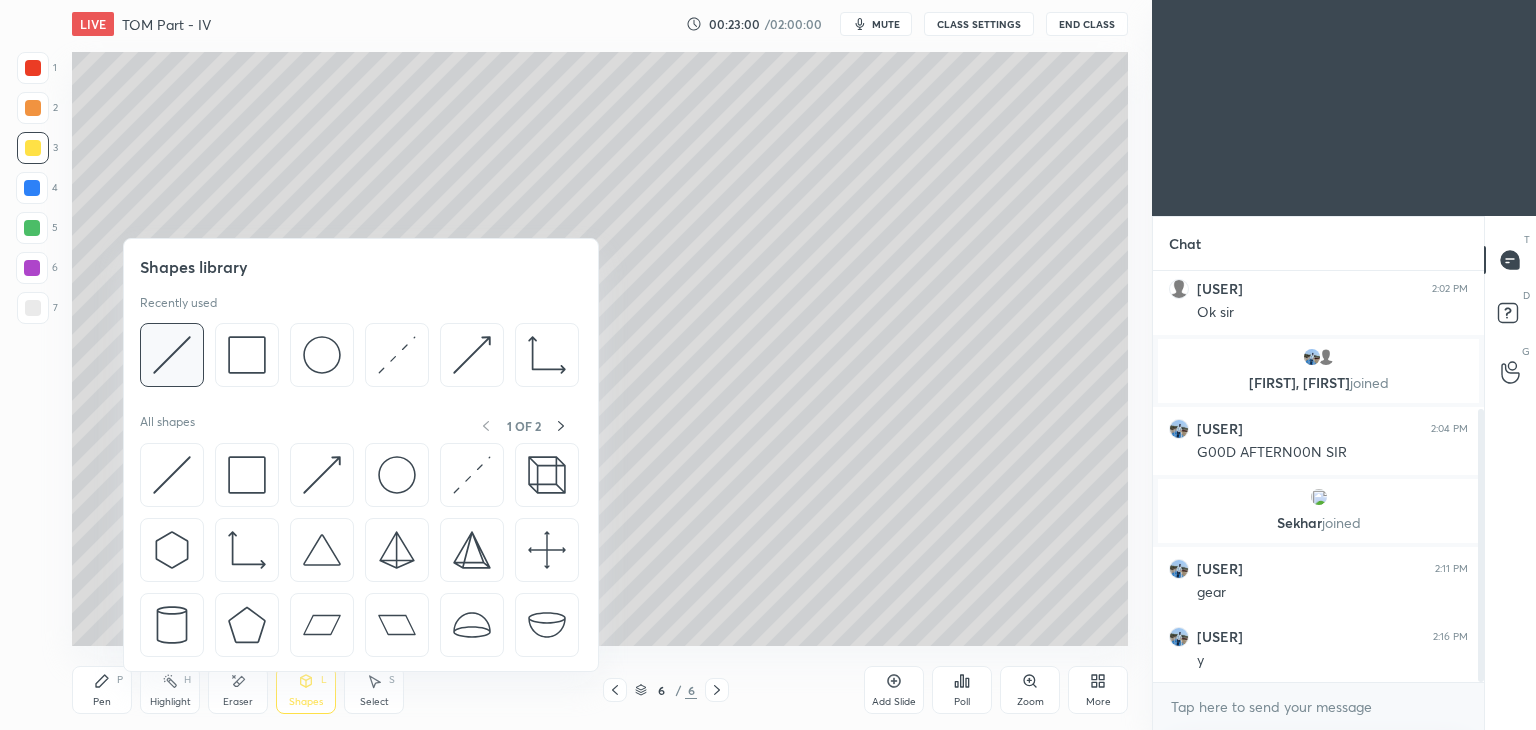 click at bounding box center (172, 355) 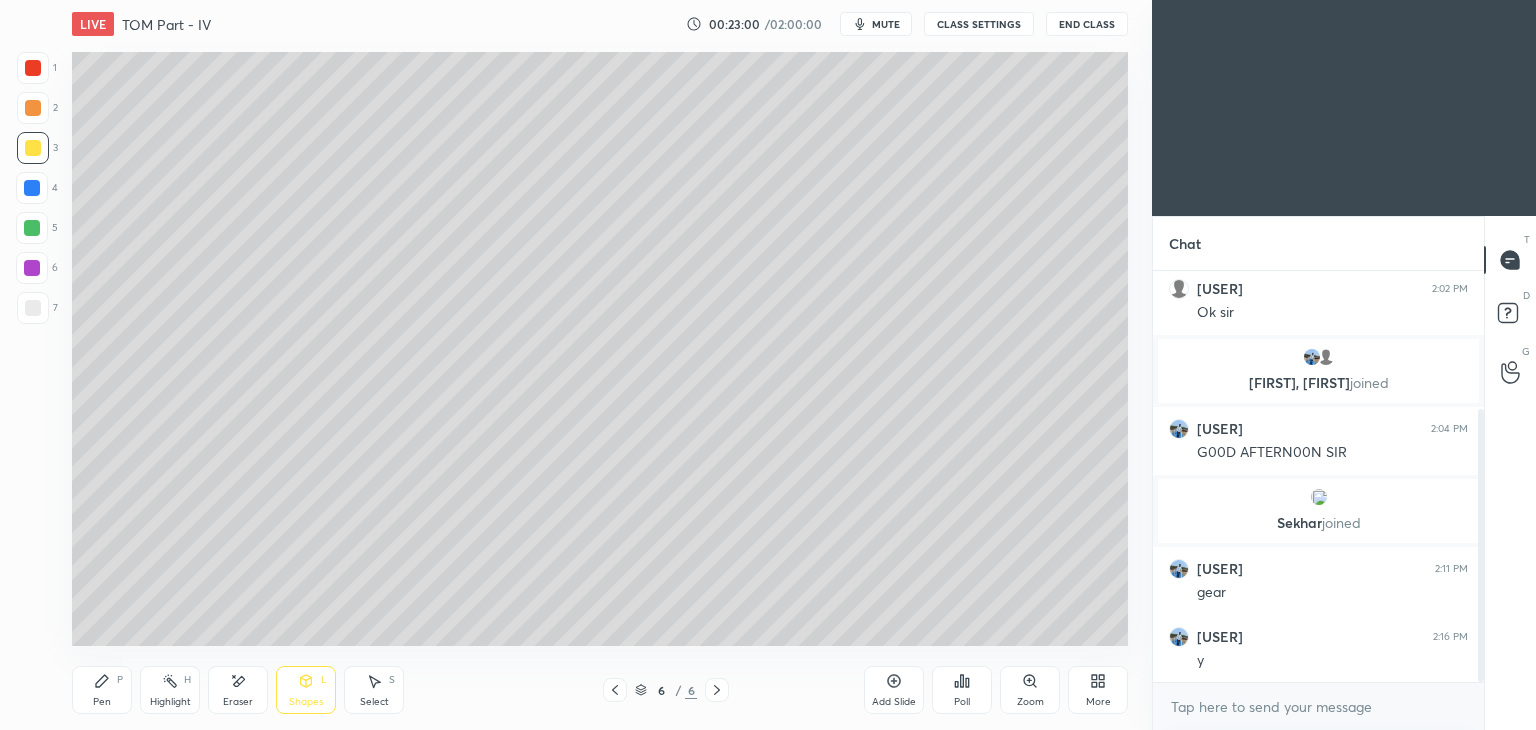 click at bounding box center (33, 308) 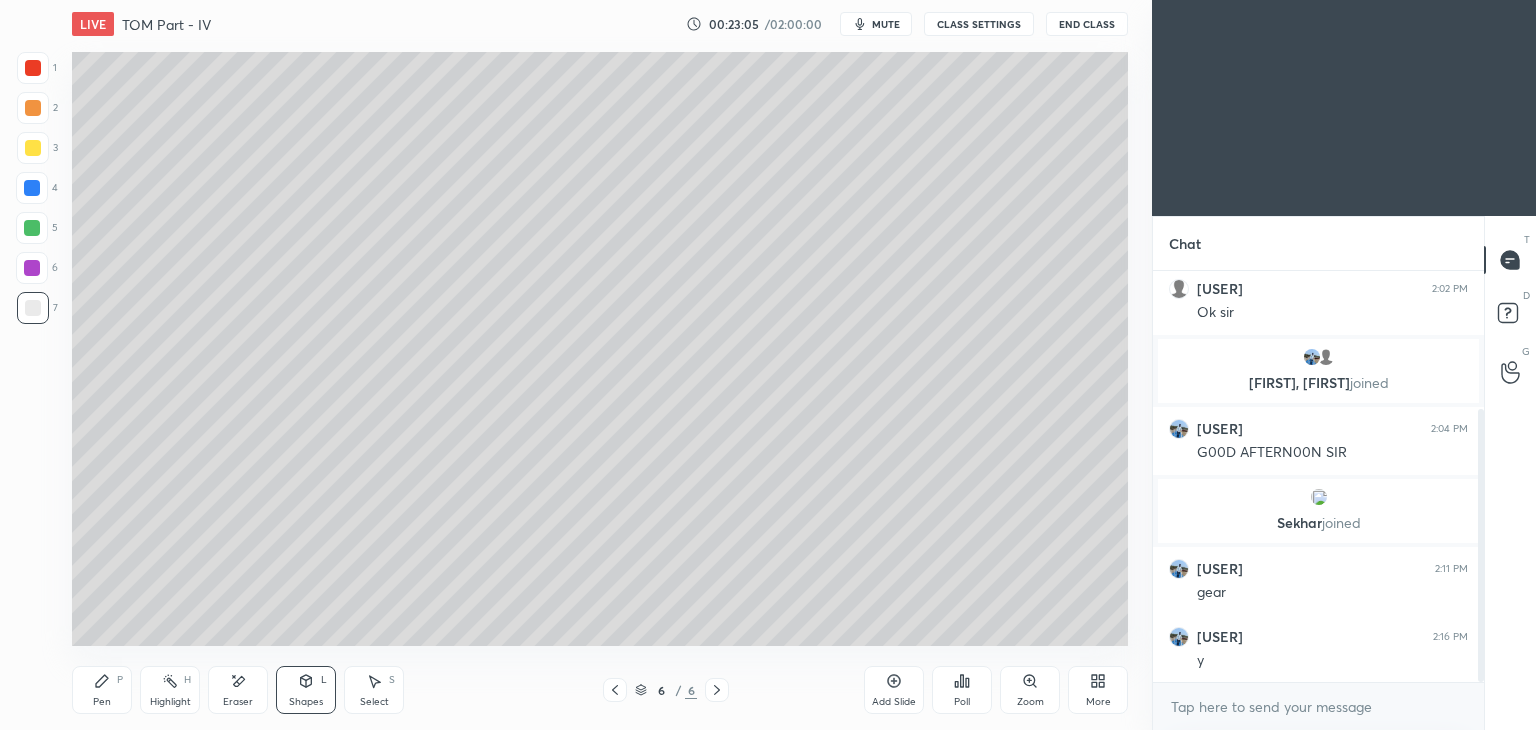 click on "Pen P" at bounding box center [102, 690] 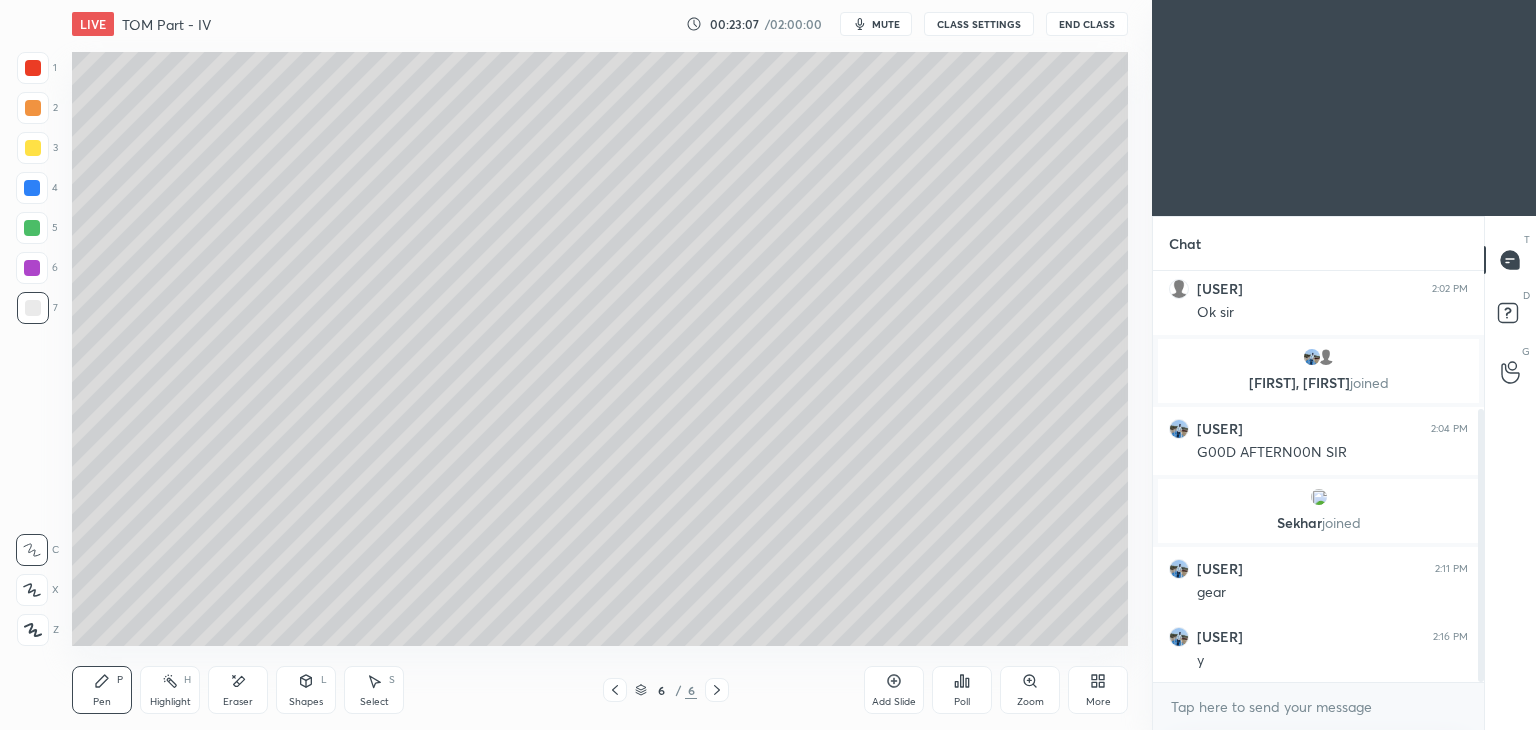 click at bounding box center [33, 148] 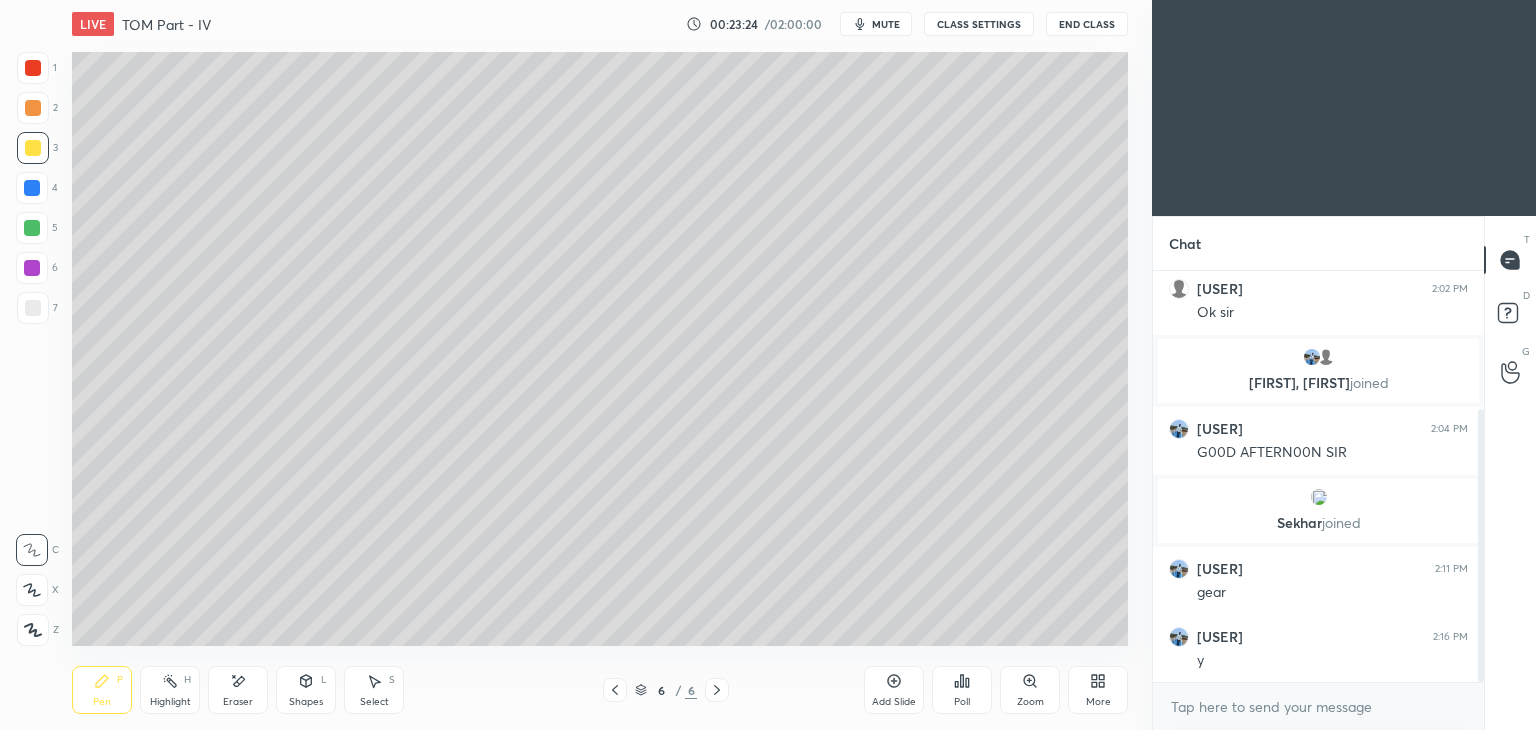 click 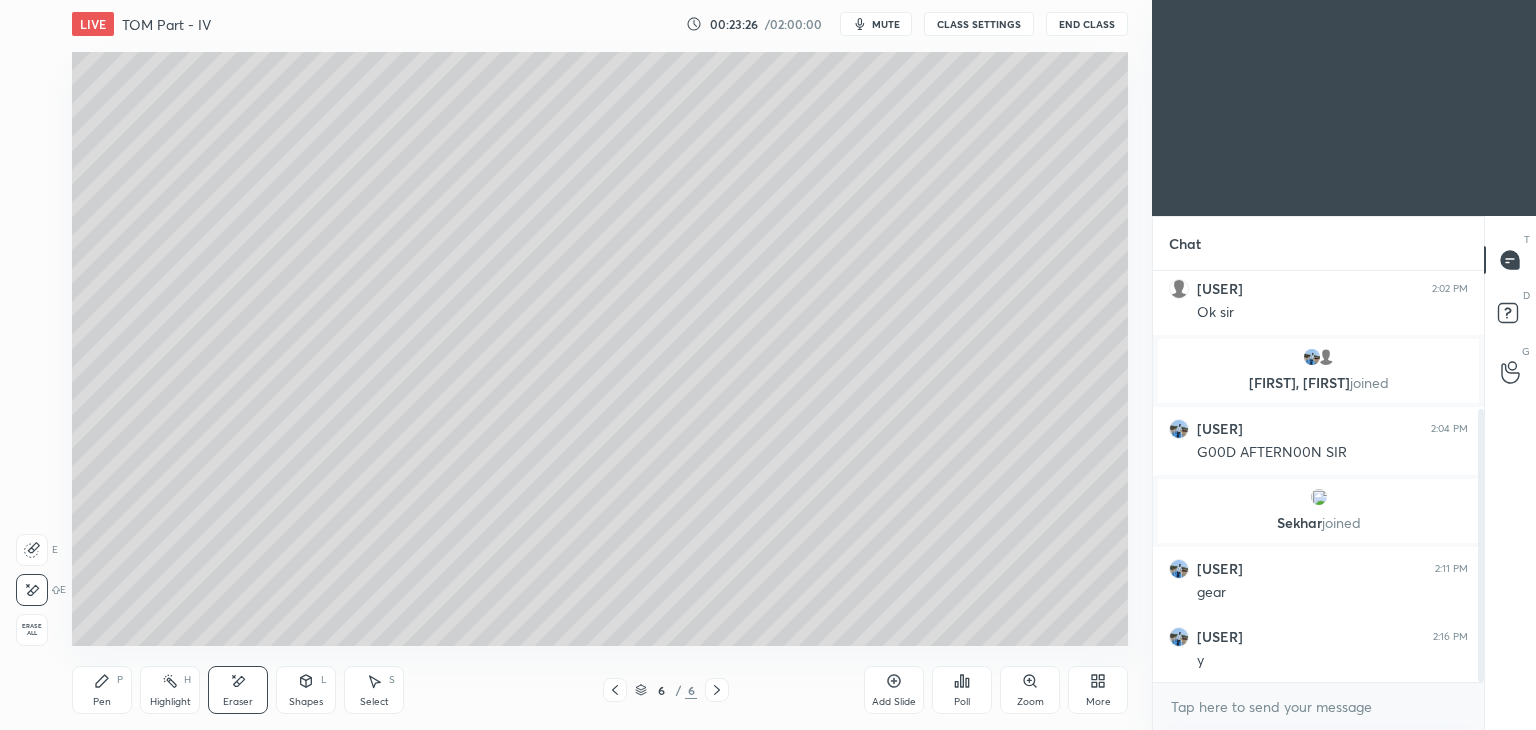 click 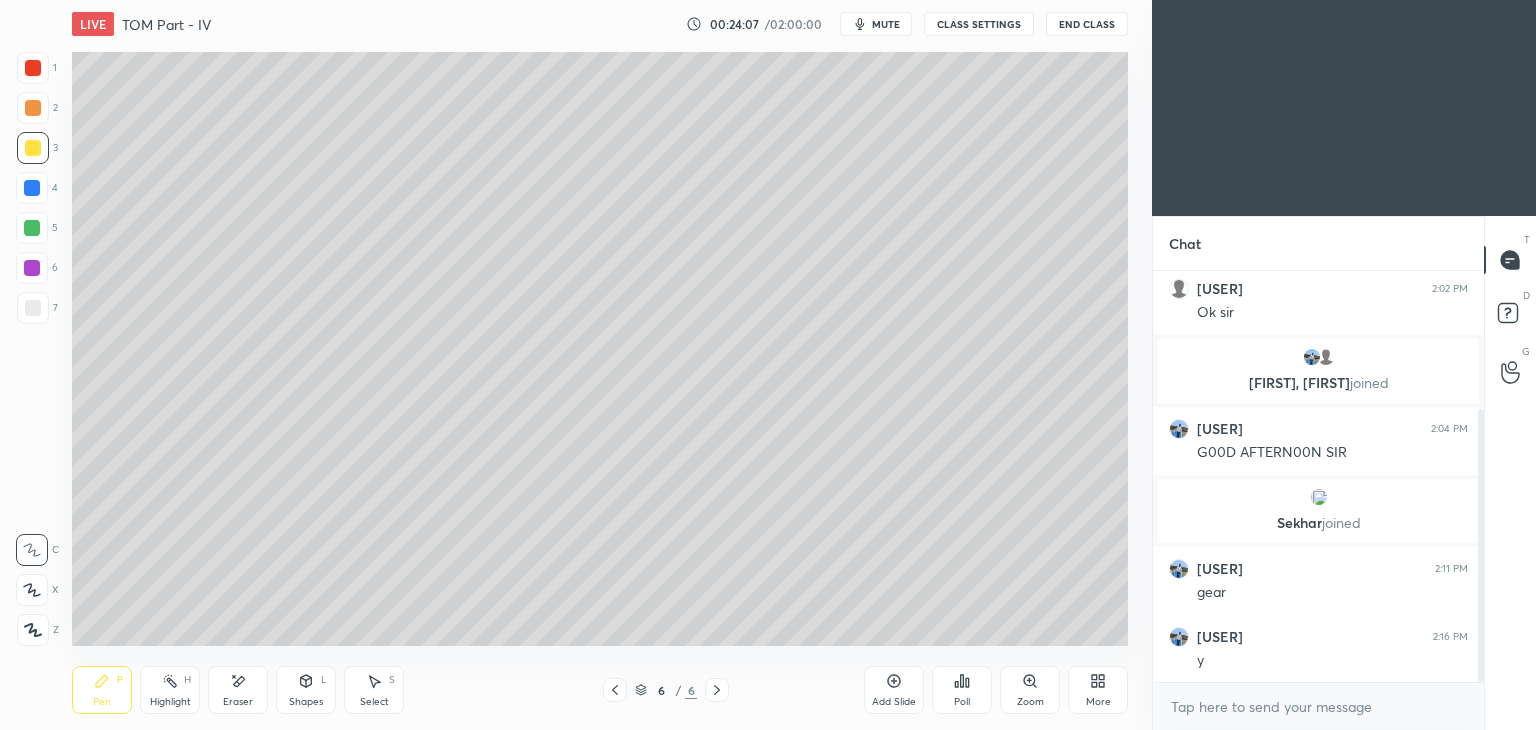 click on "Shapes L" at bounding box center [306, 690] 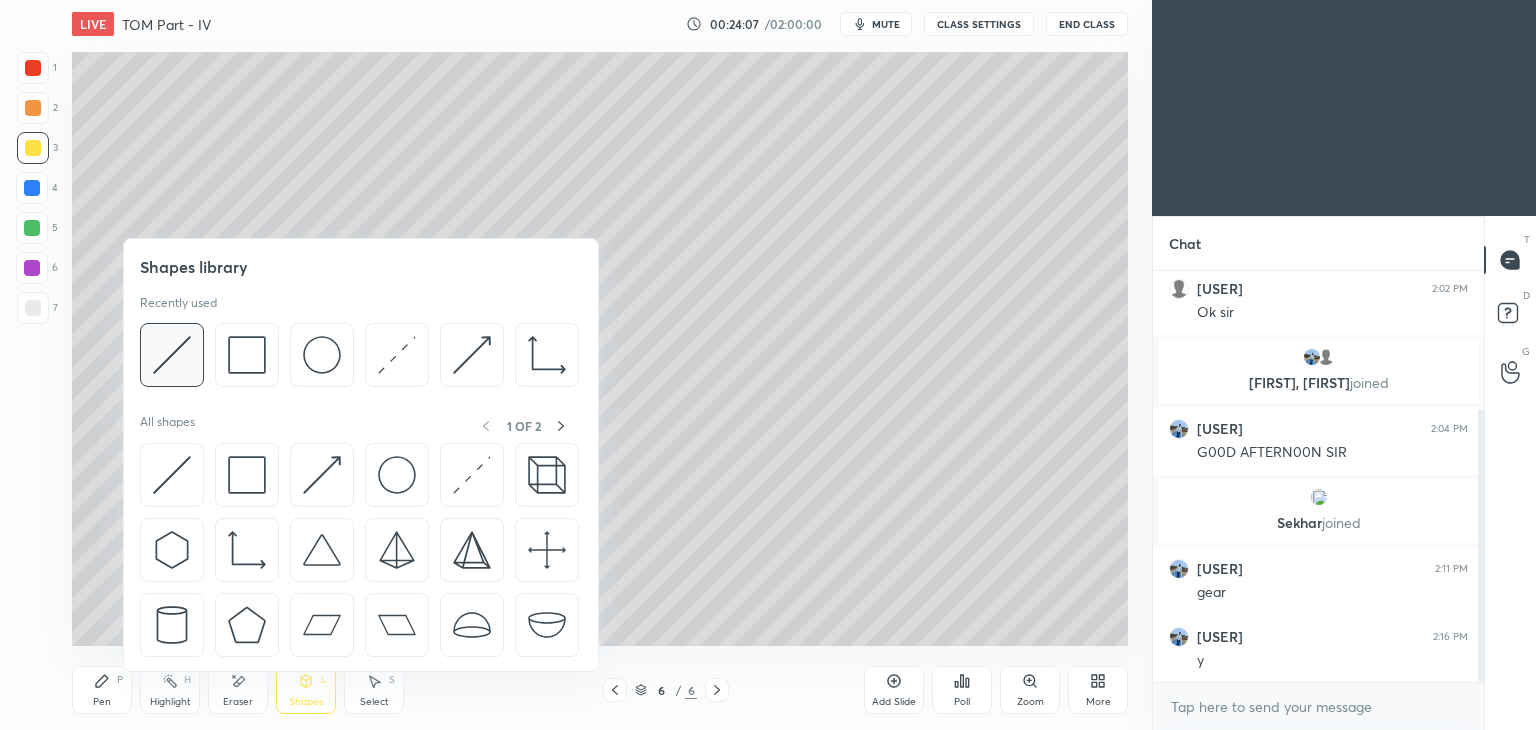 click at bounding box center [172, 355] 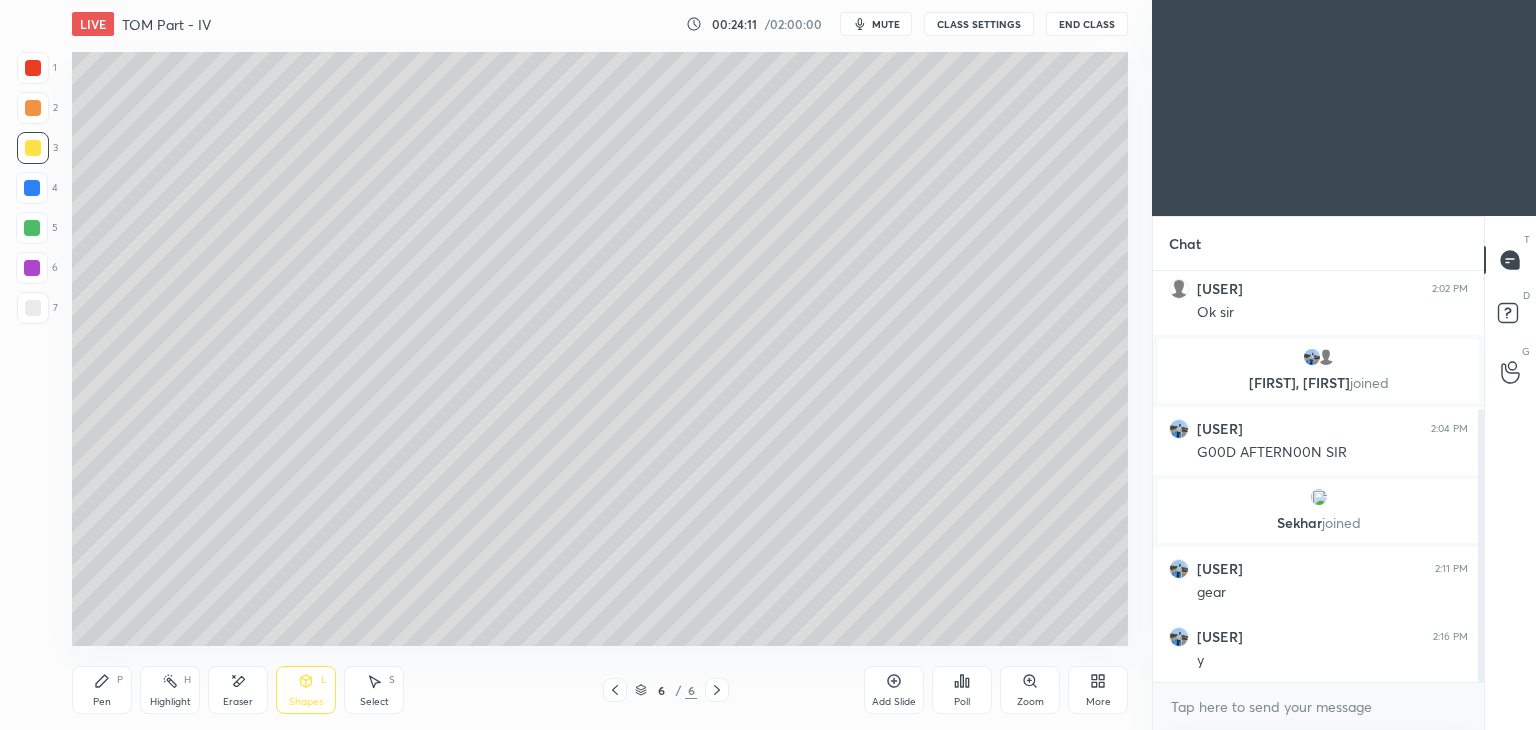 click on "Pen P" at bounding box center [102, 690] 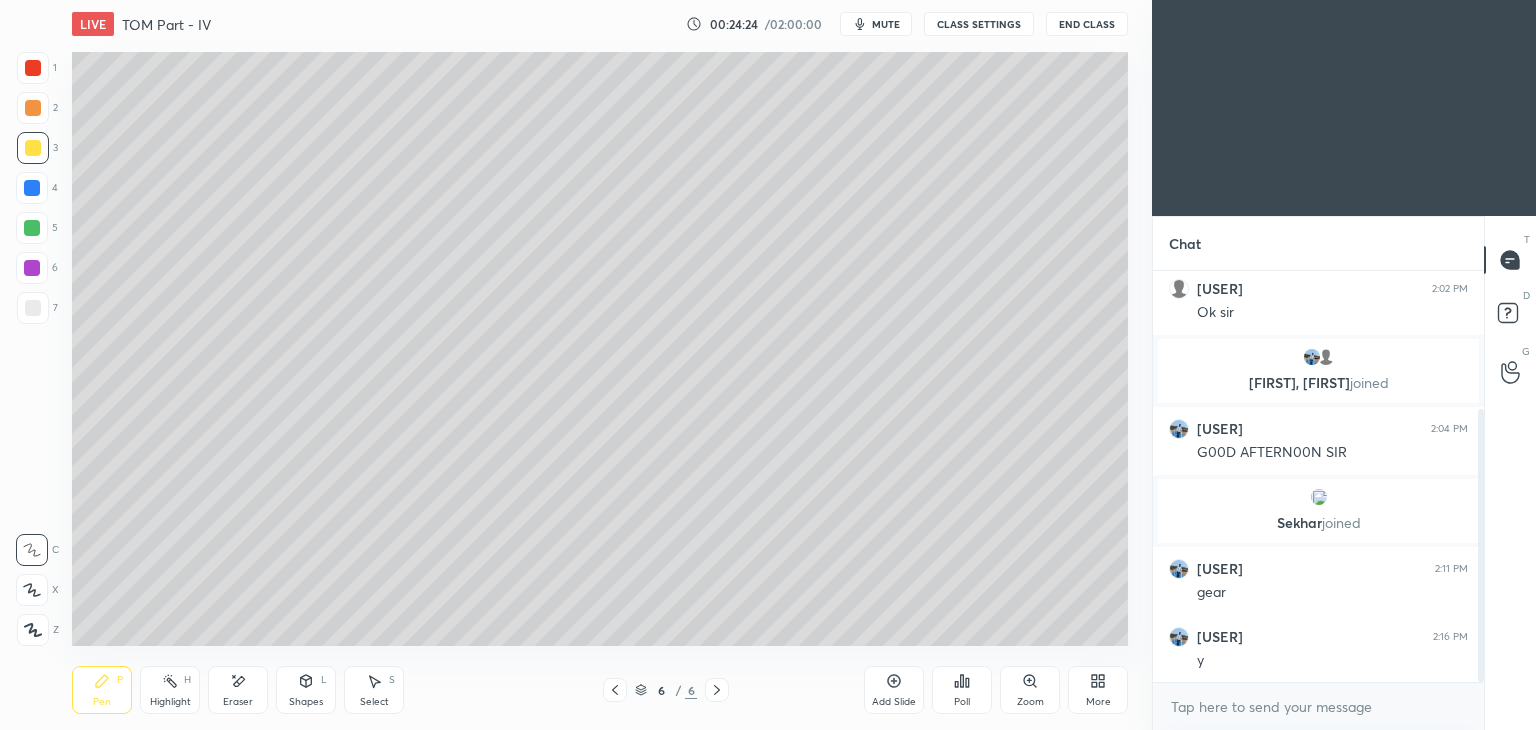 click at bounding box center [33, 68] 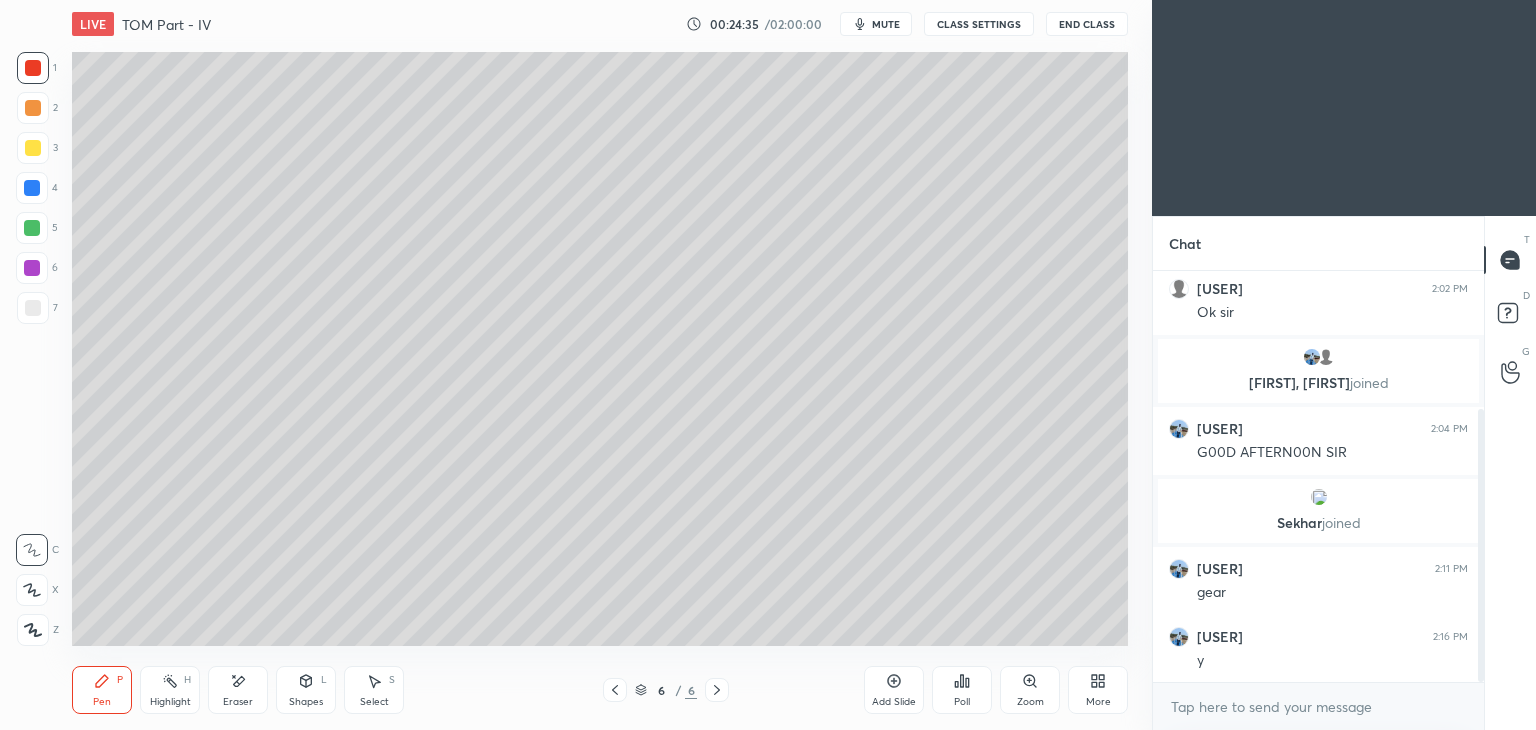 click at bounding box center [33, 148] 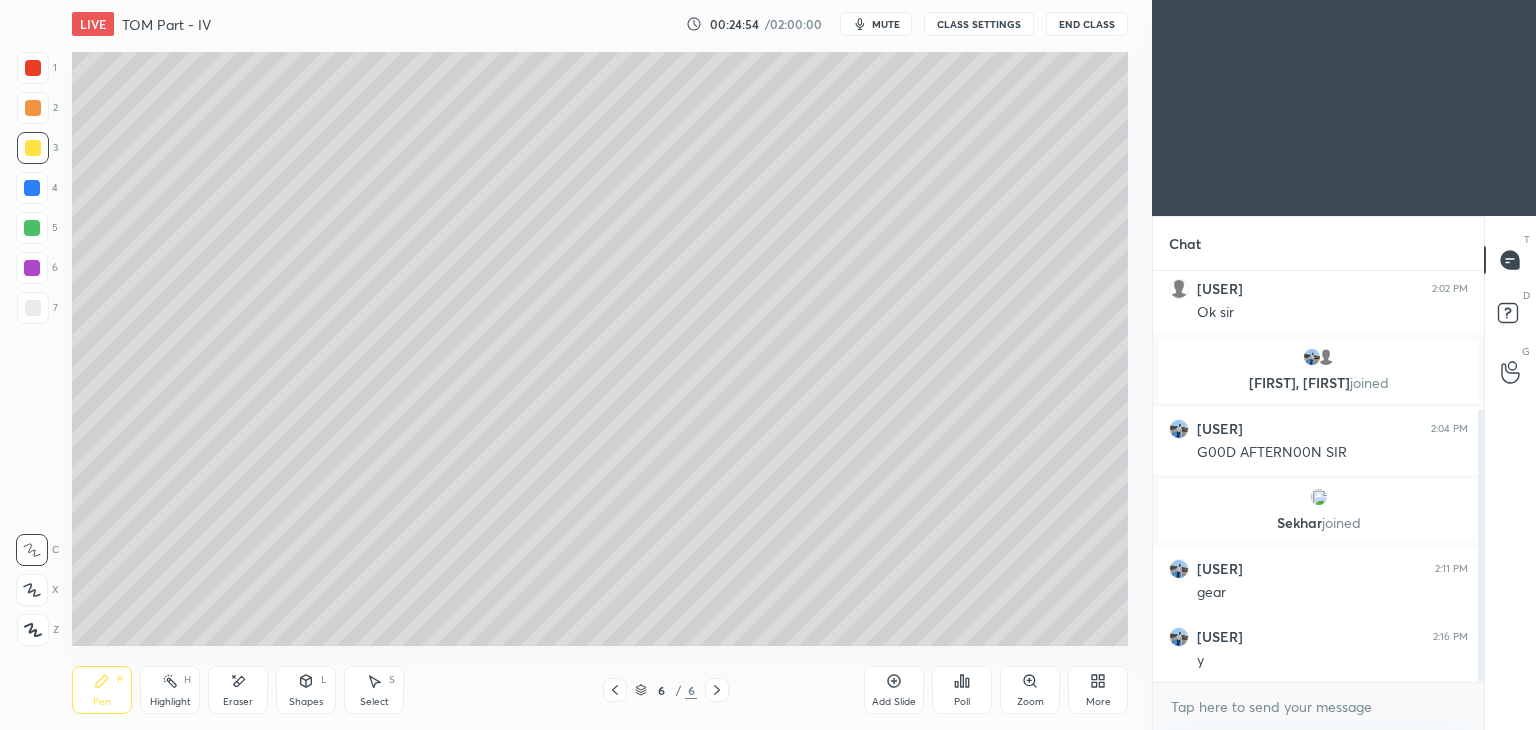 click on "Shapes L" at bounding box center (306, 690) 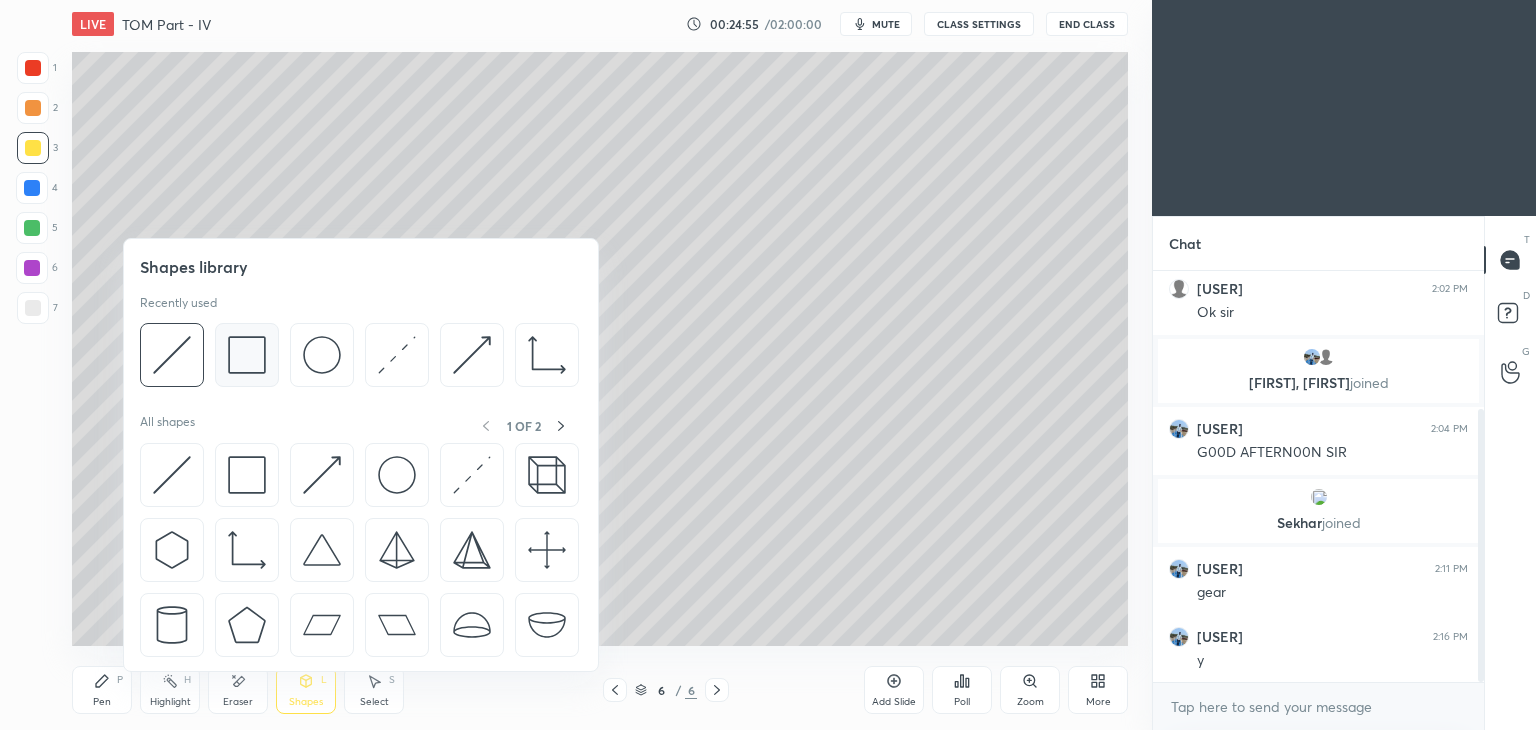 click at bounding box center (247, 355) 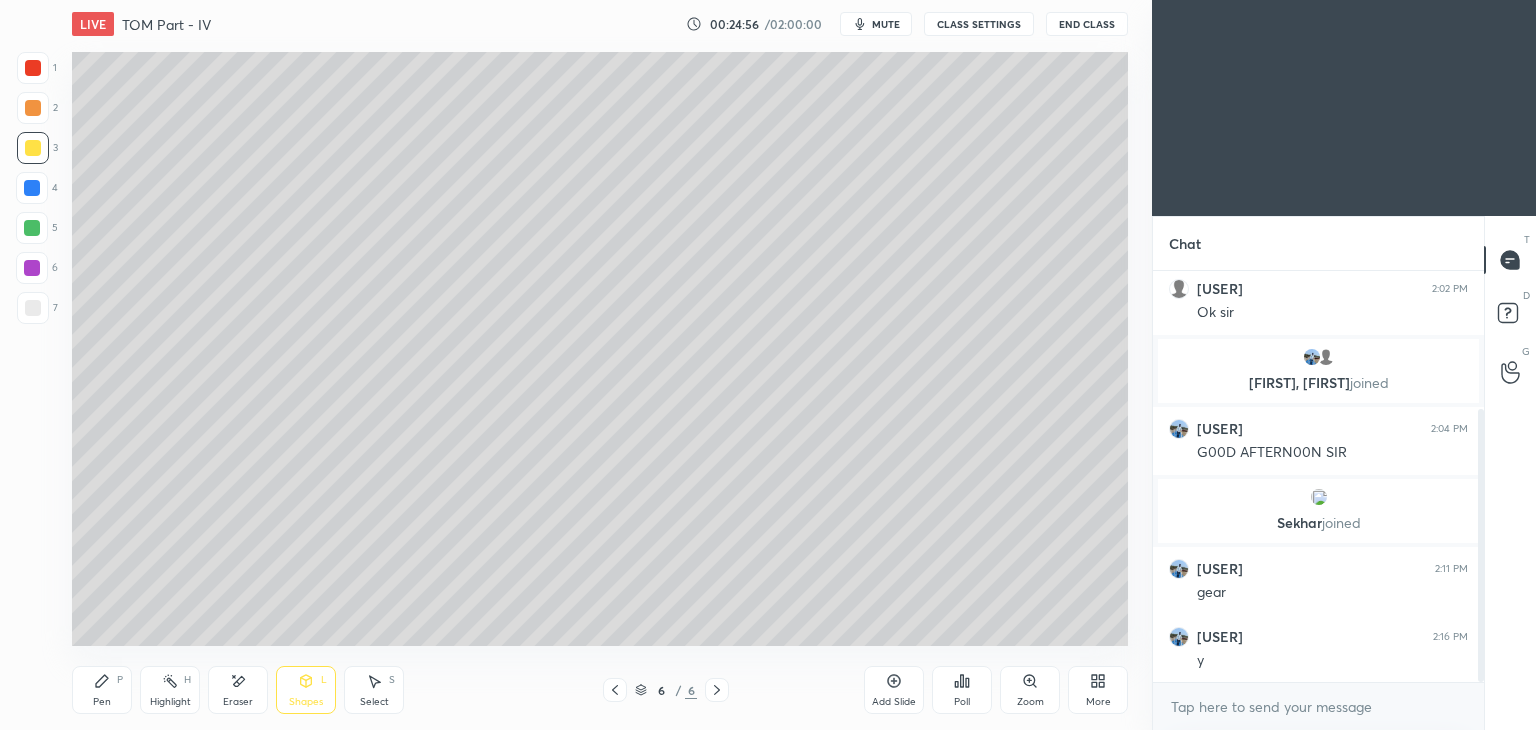 click at bounding box center [33, 308] 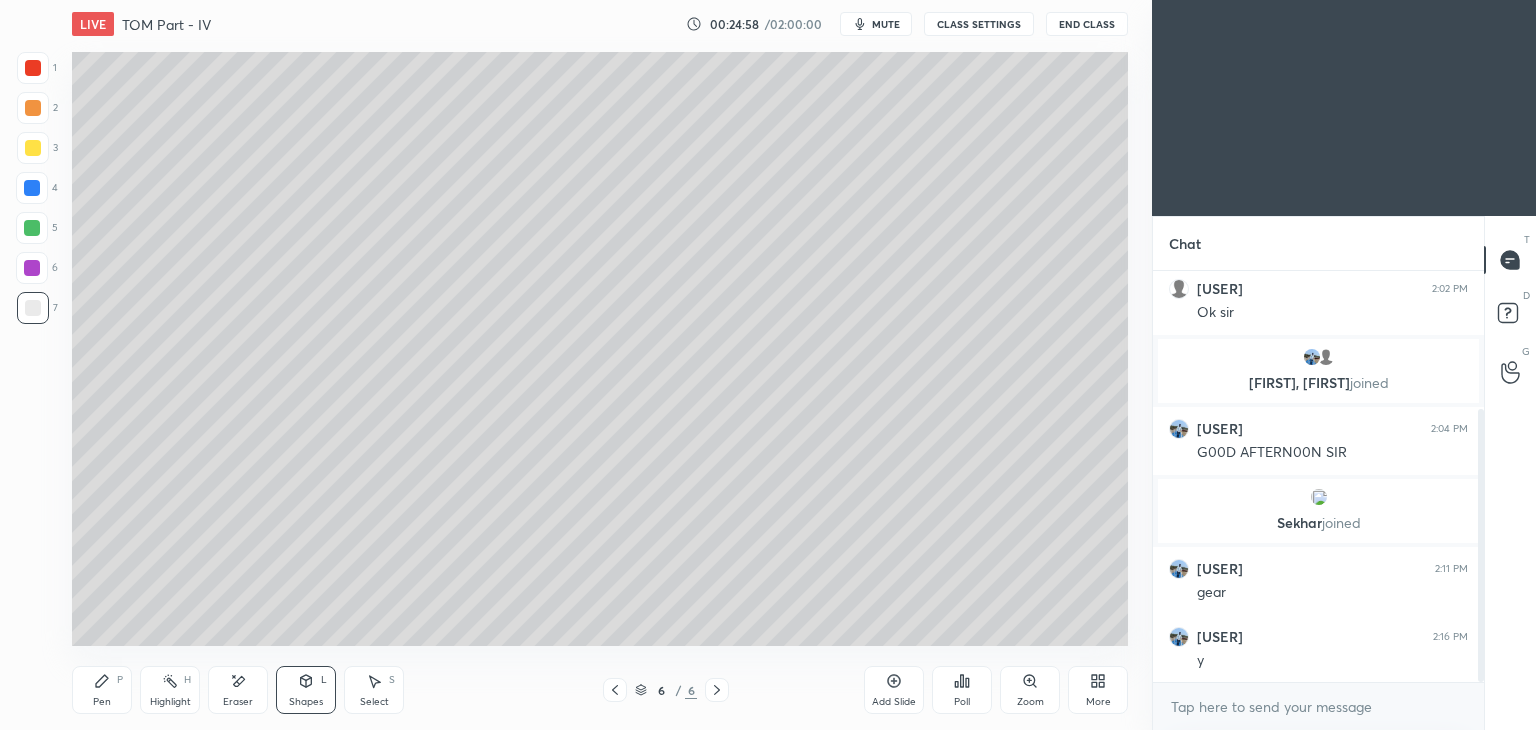 click on "Add Slide" at bounding box center [894, 702] 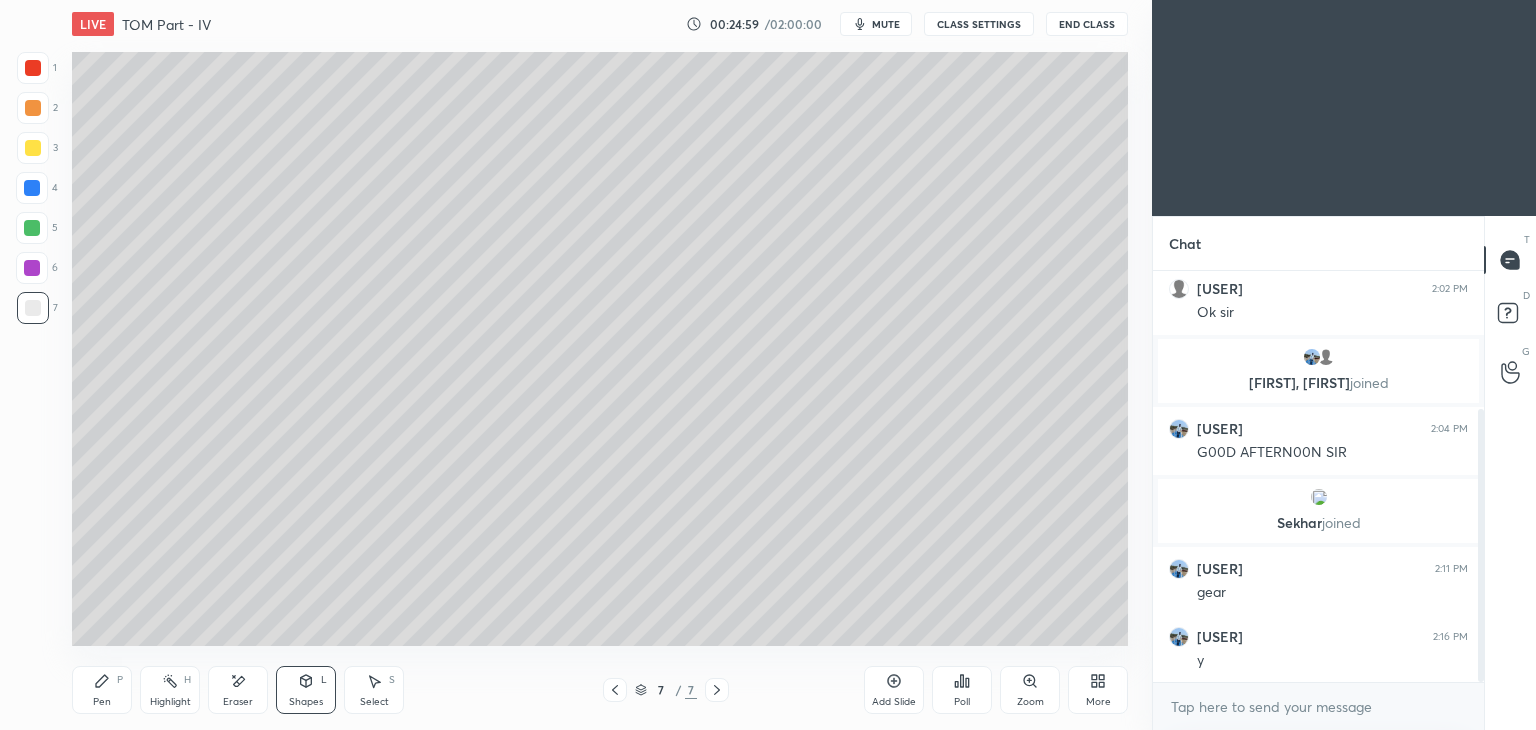 click on "Pen P" at bounding box center (102, 690) 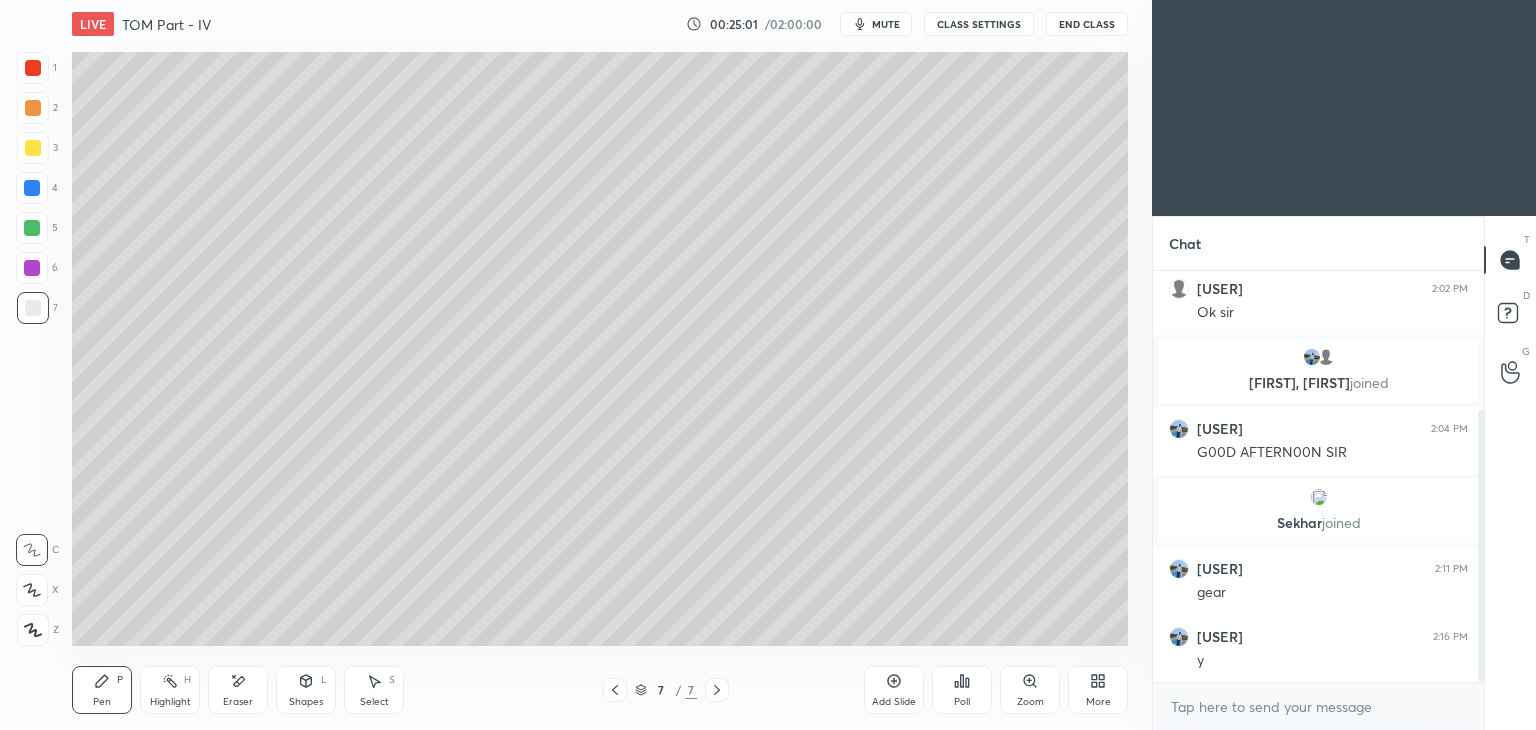 click at bounding box center (33, 148) 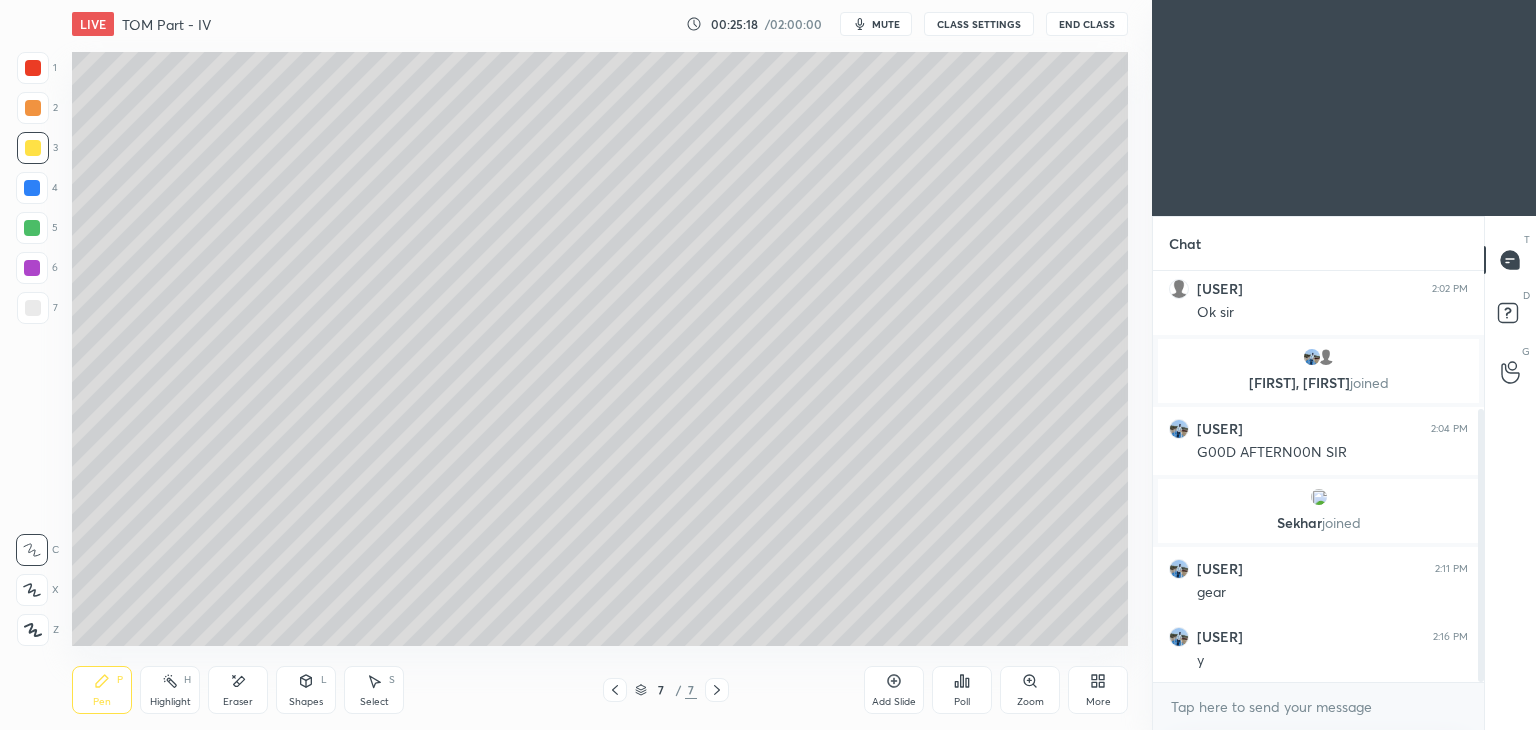 click at bounding box center (615, 690) 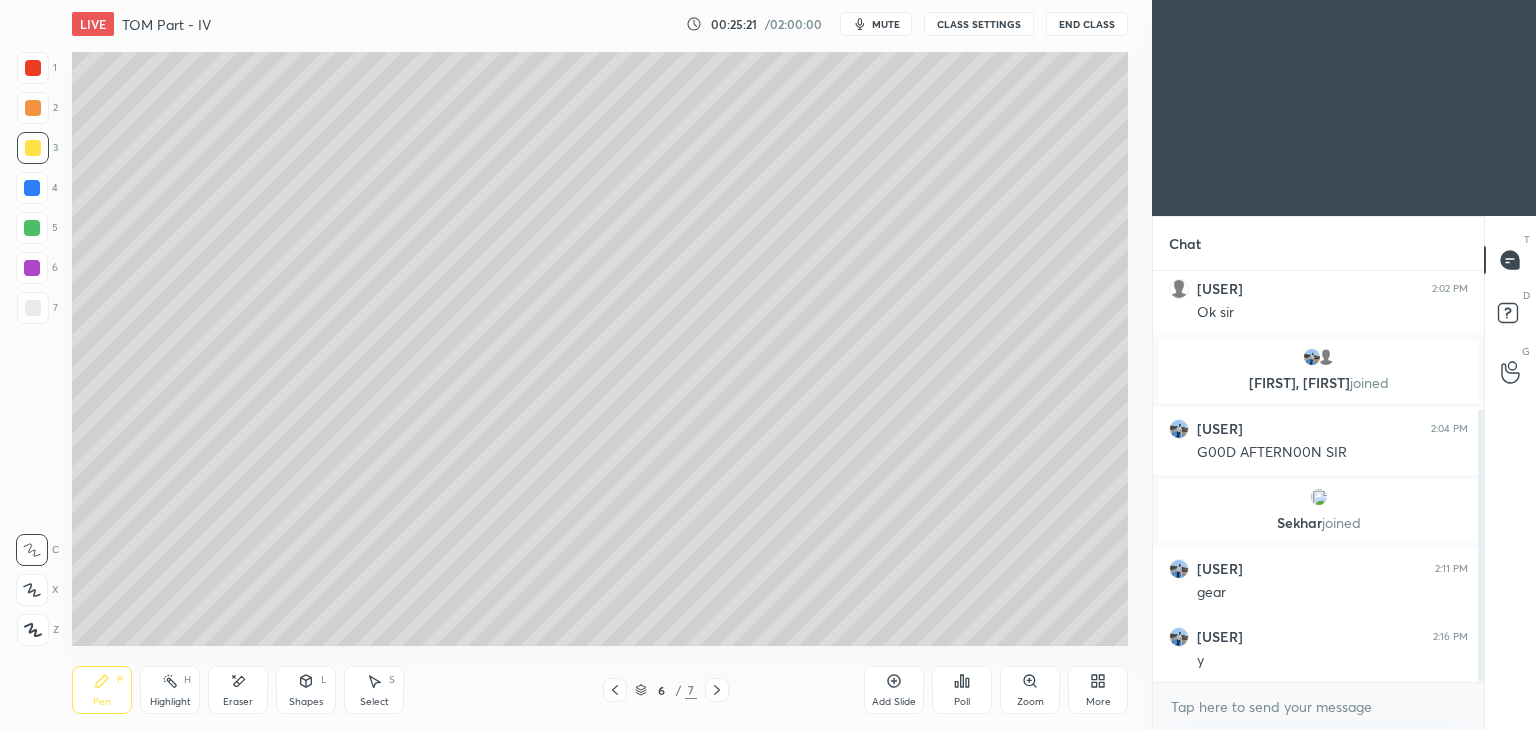 click 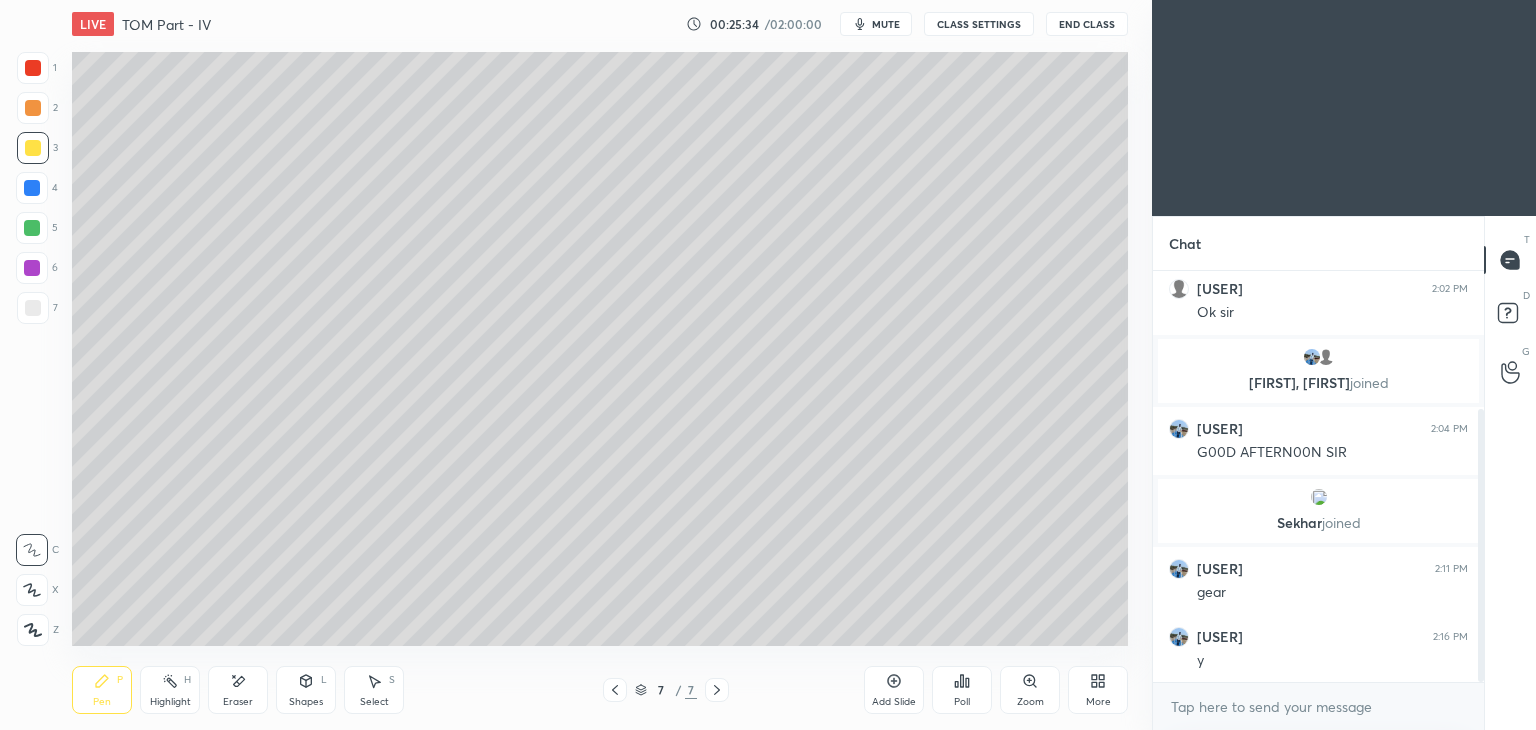 click on "Select S" at bounding box center (374, 690) 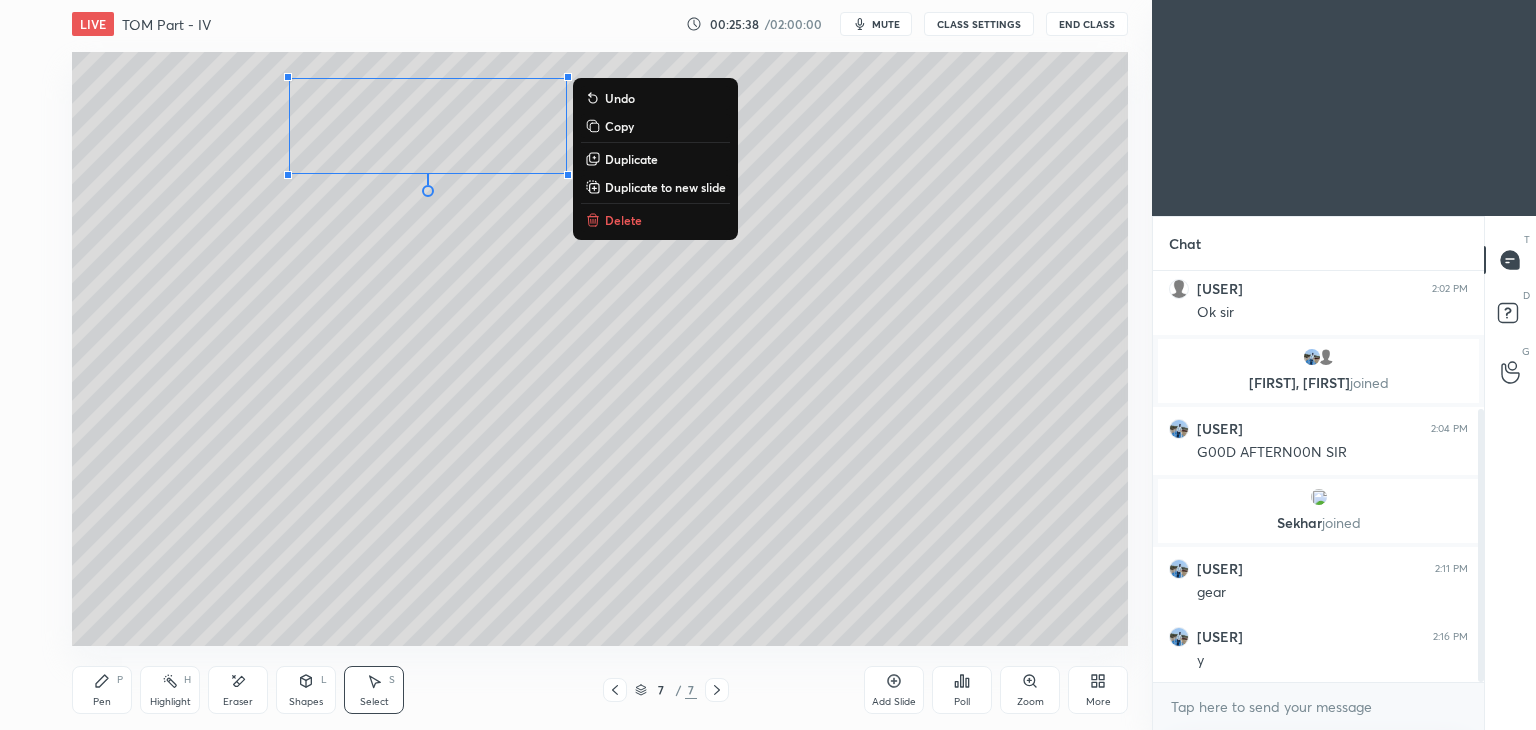 click on "0 ° Undo Copy Duplicate Duplicate to new slide Delete" at bounding box center [600, 349] 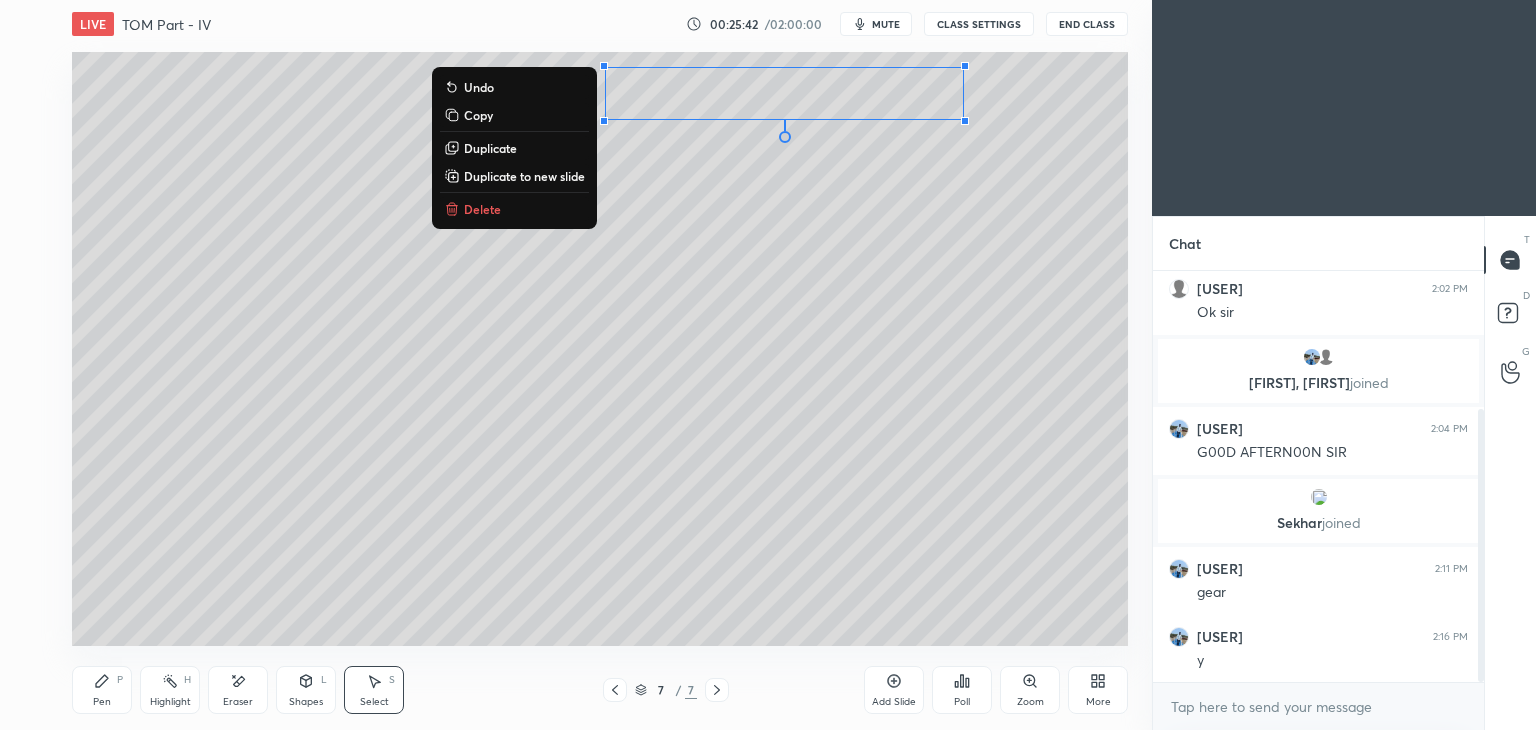 click 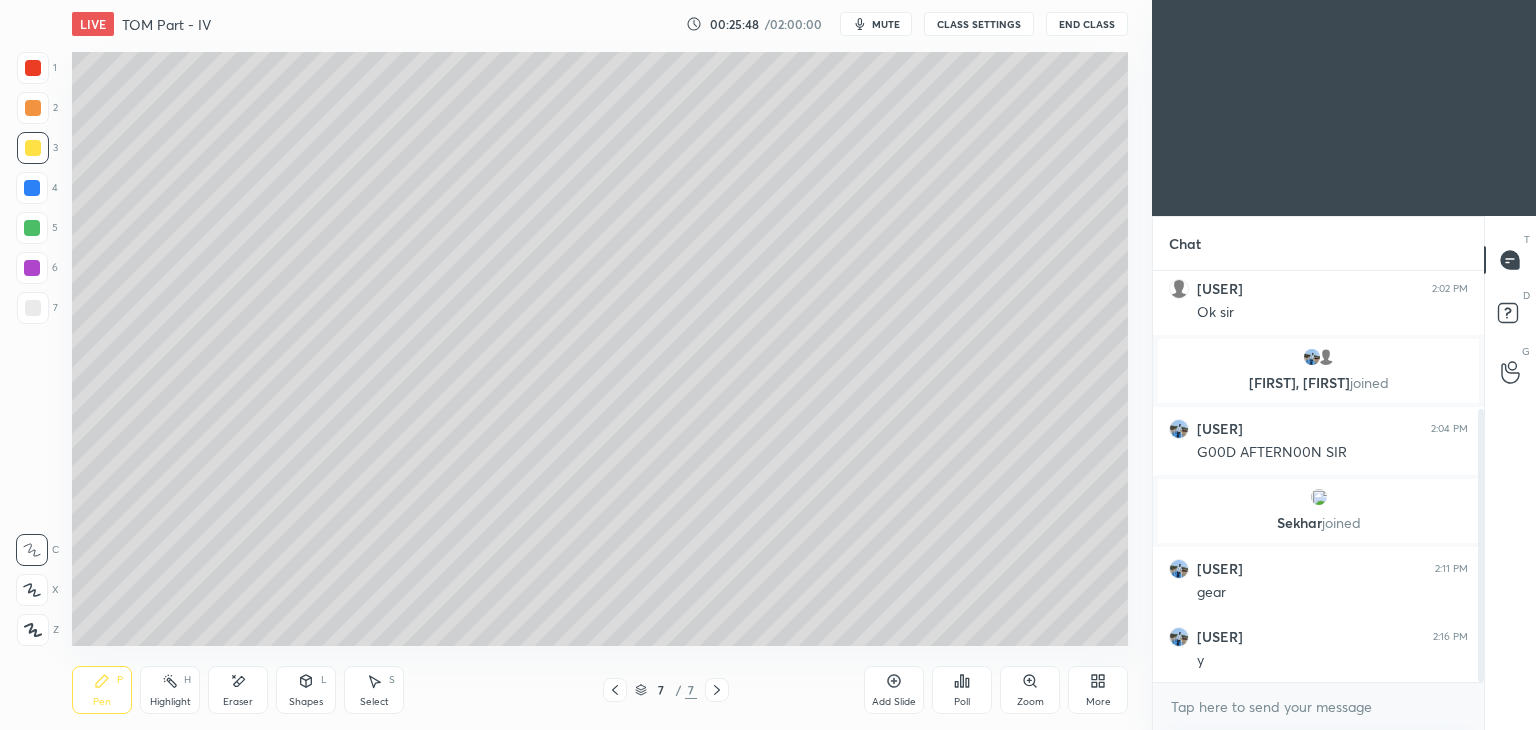 click on "Shapes L" at bounding box center (306, 690) 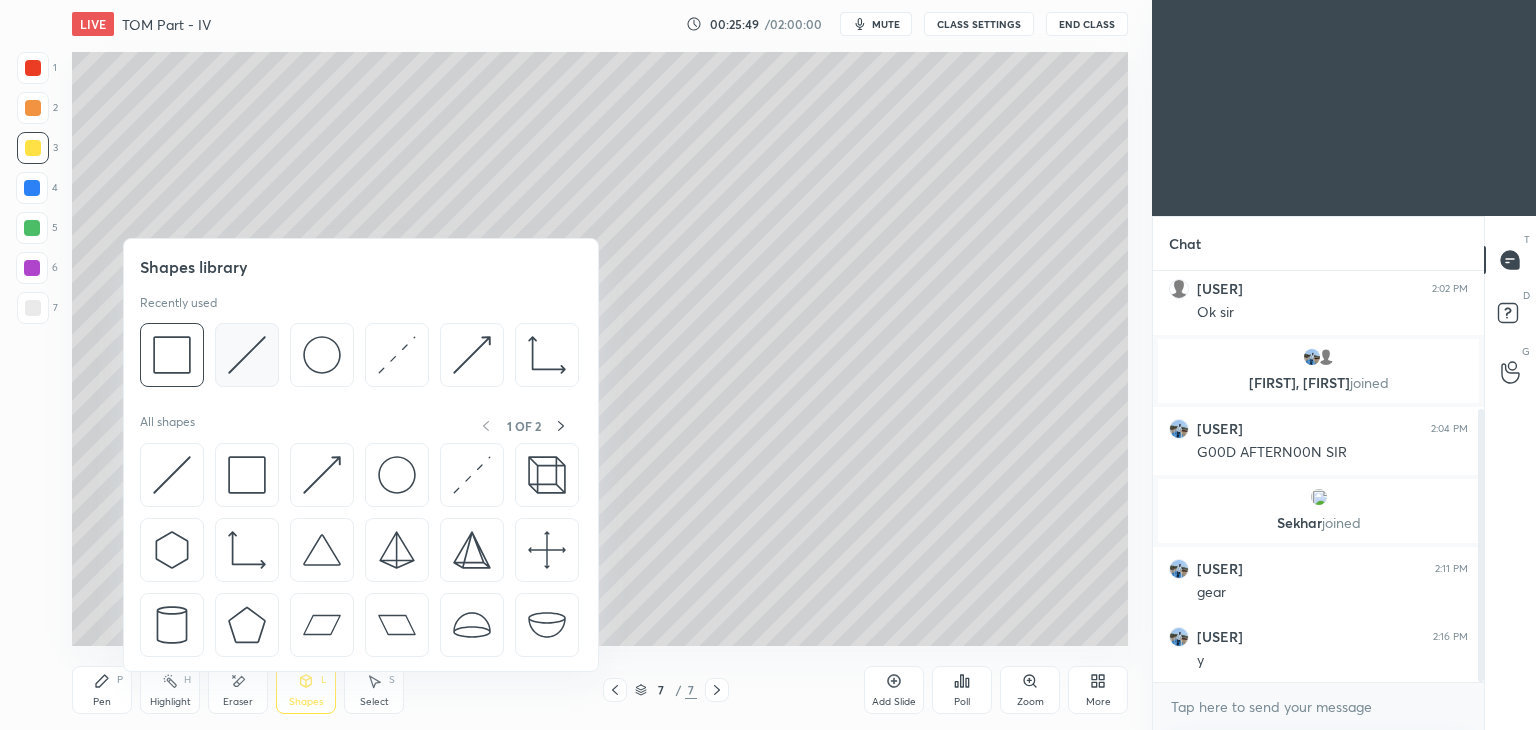 click at bounding box center (247, 355) 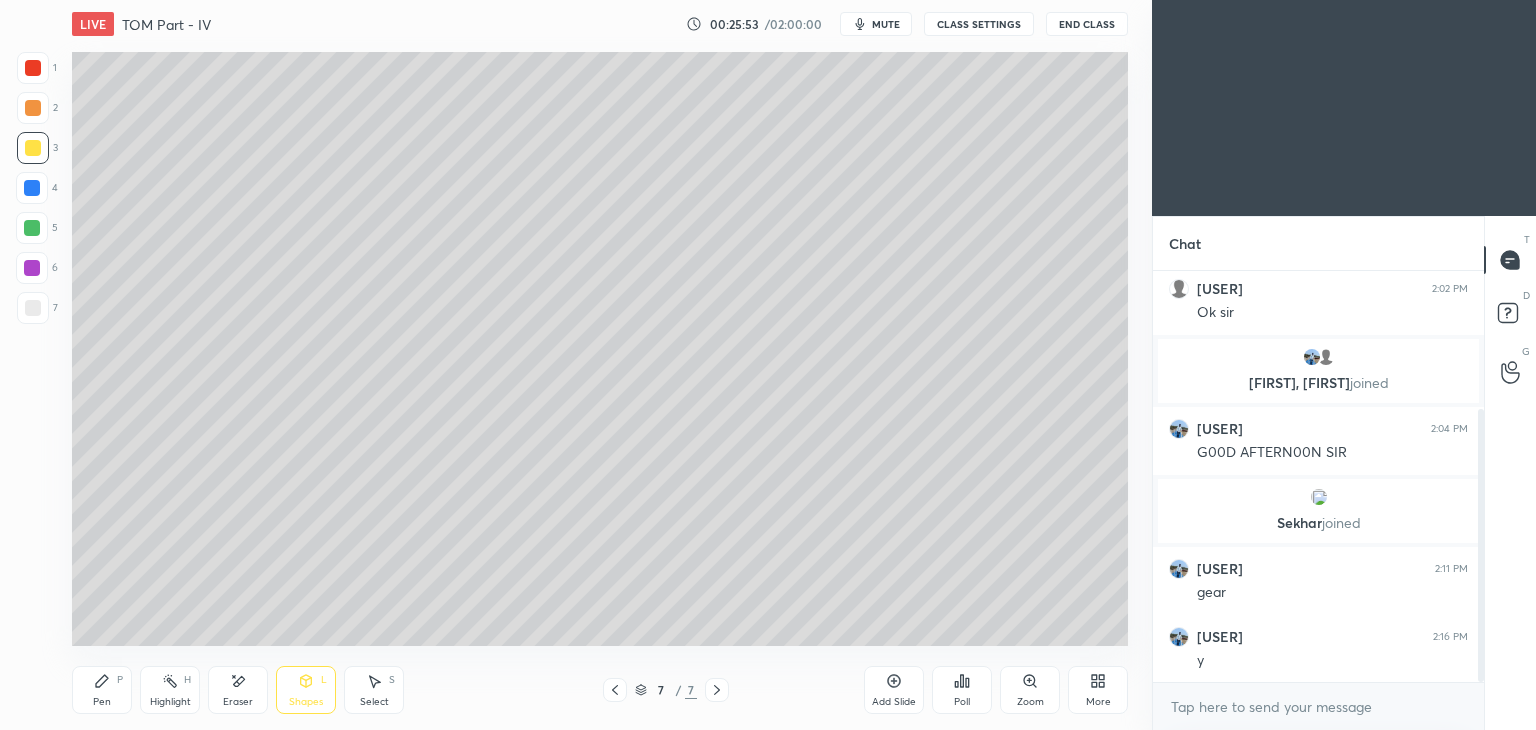 click on "Pen P" at bounding box center [102, 690] 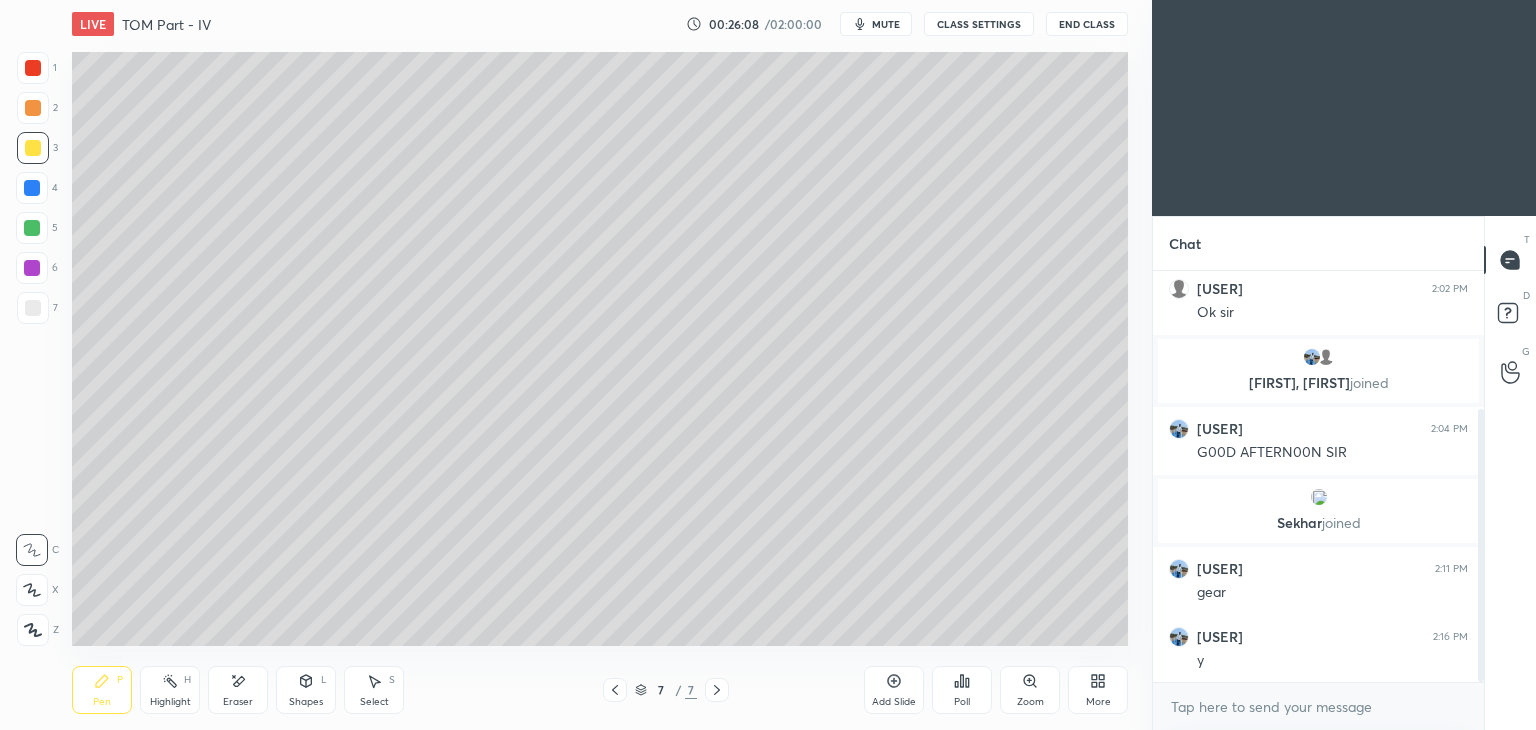 click on "Shapes" at bounding box center (306, 702) 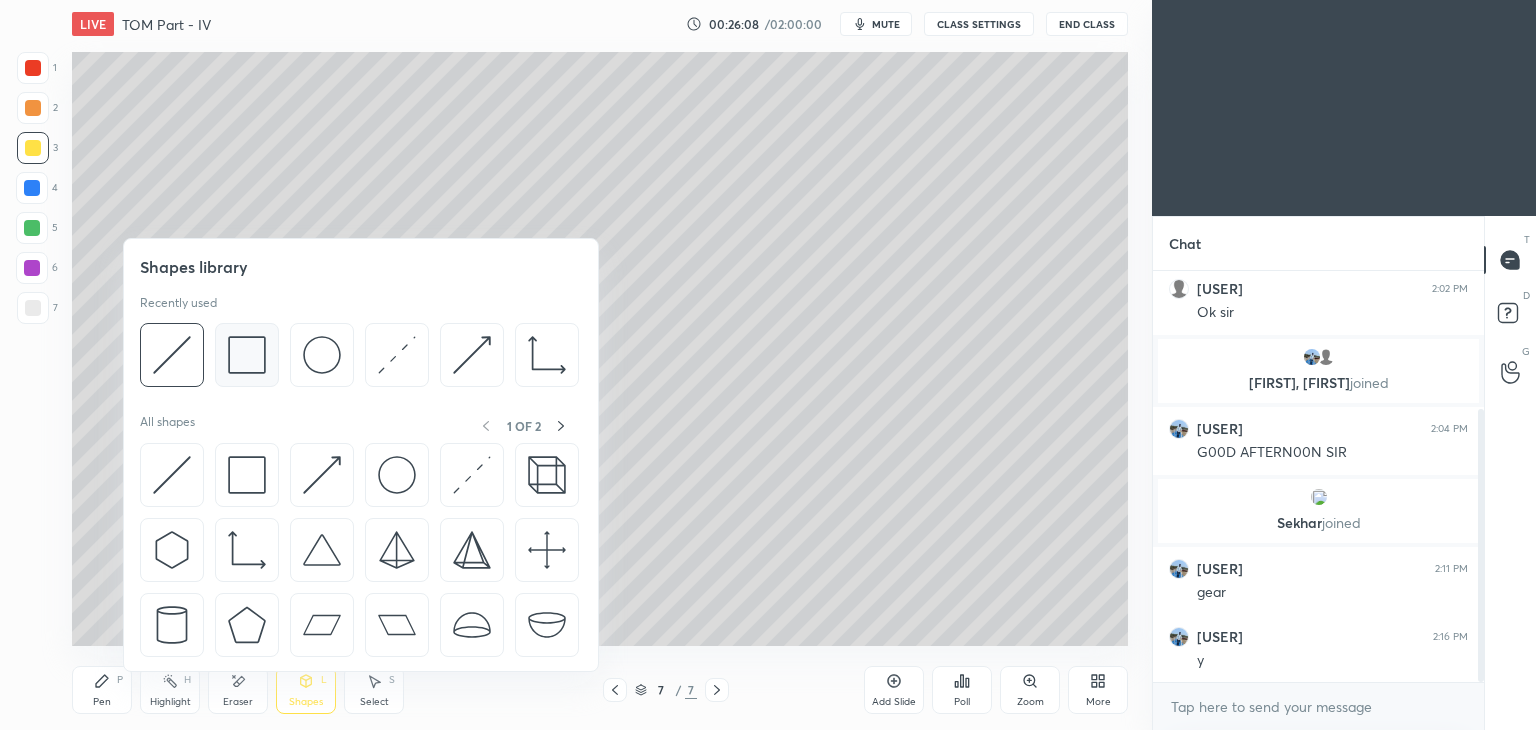 click at bounding box center (247, 355) 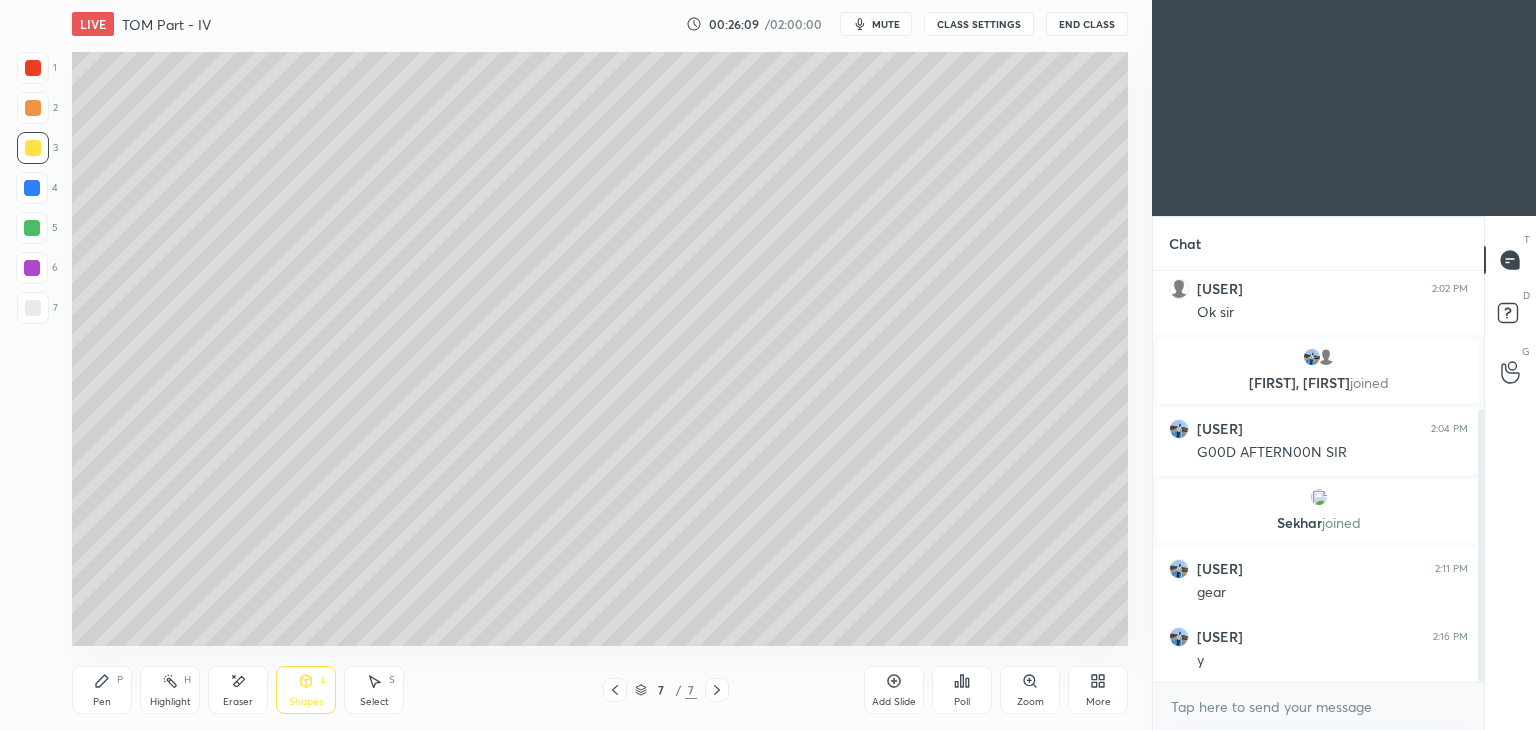 click at bounding box center [33, 308] 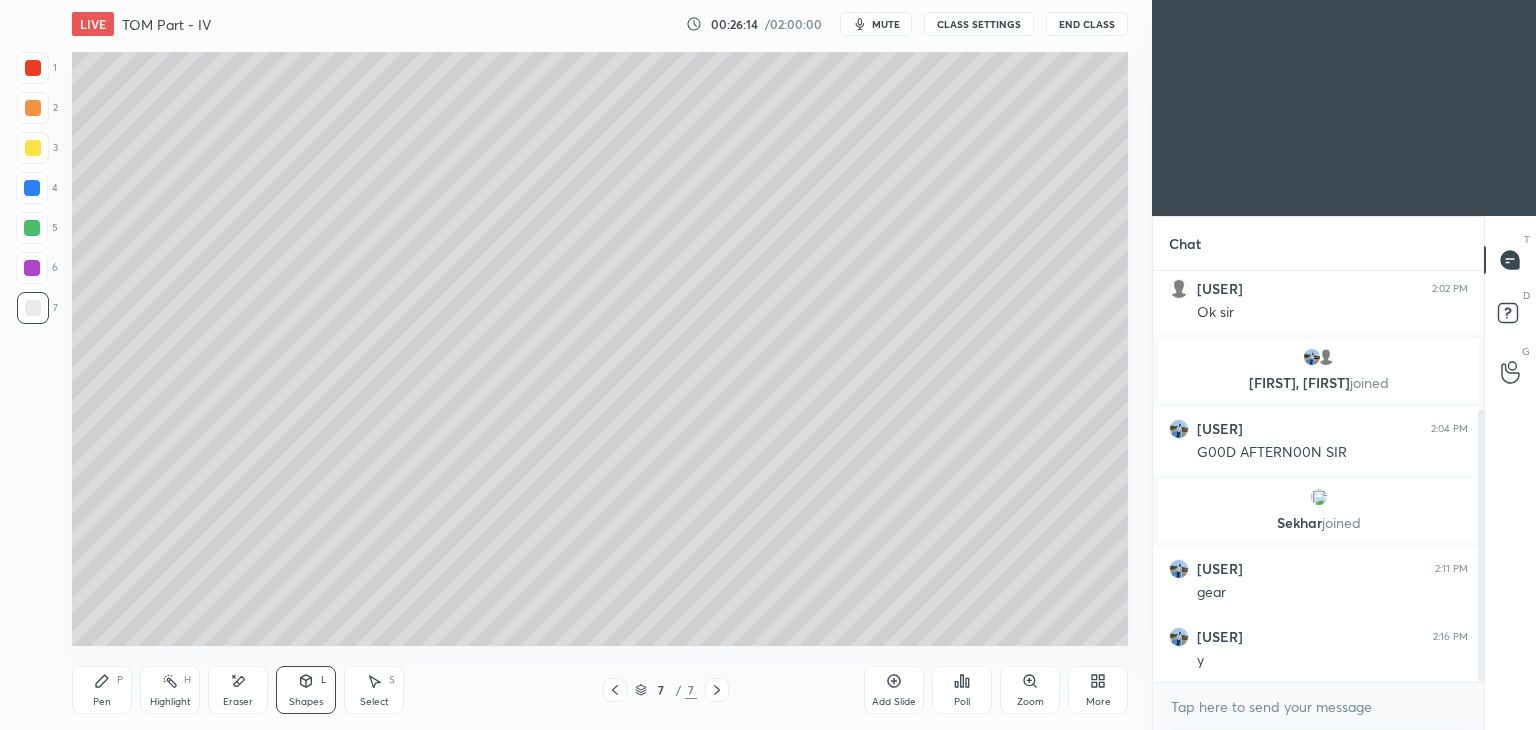 click on "Pen" at bounding box center (102, 702) 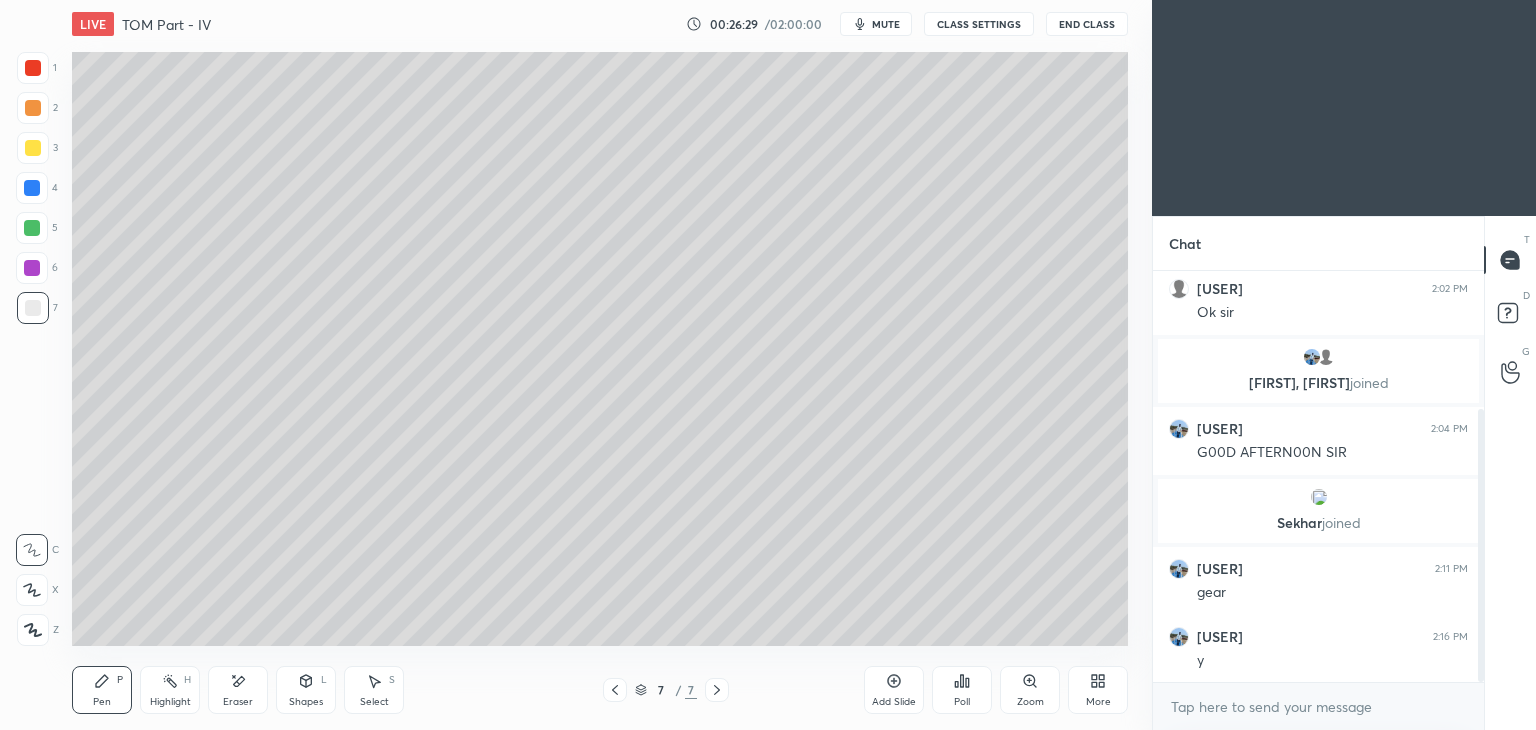 click 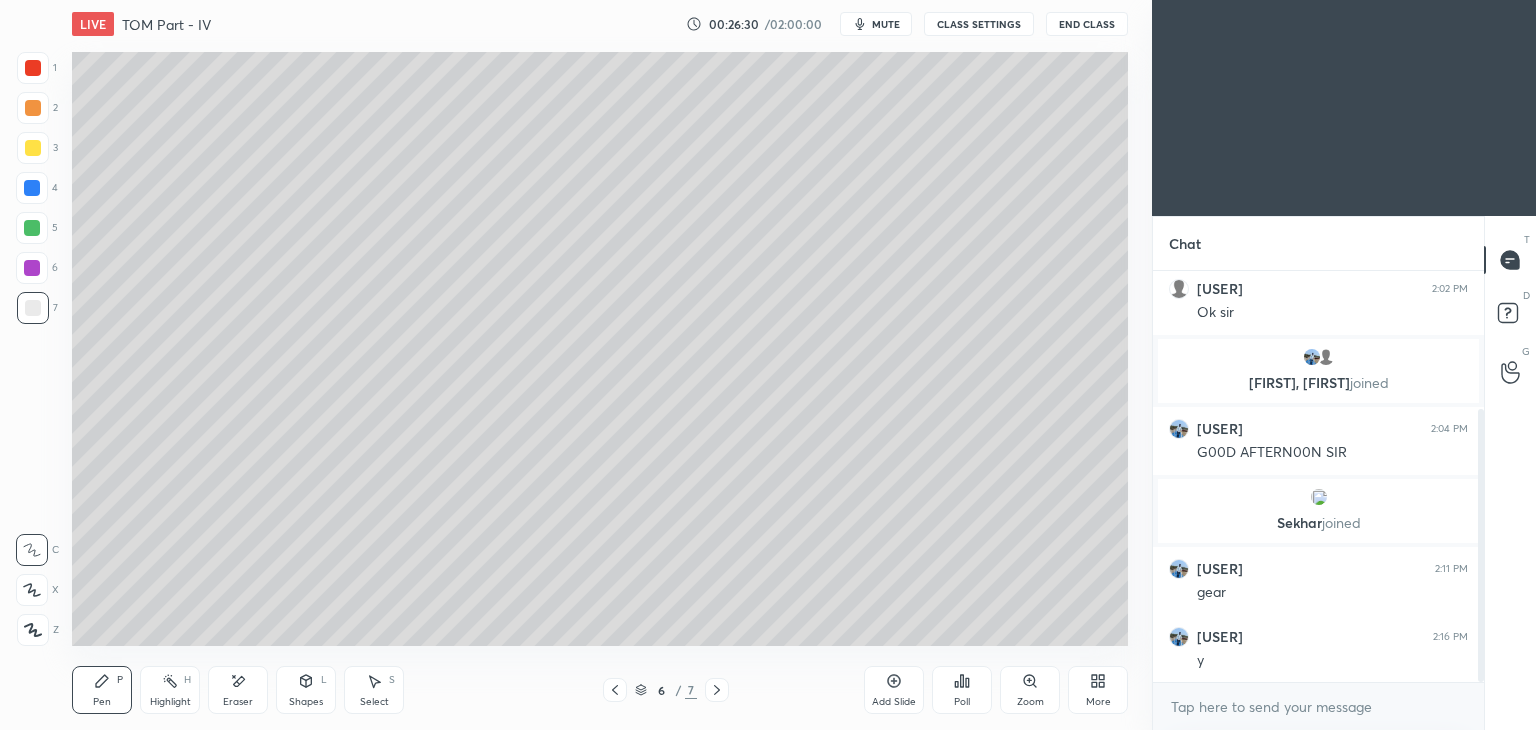 click 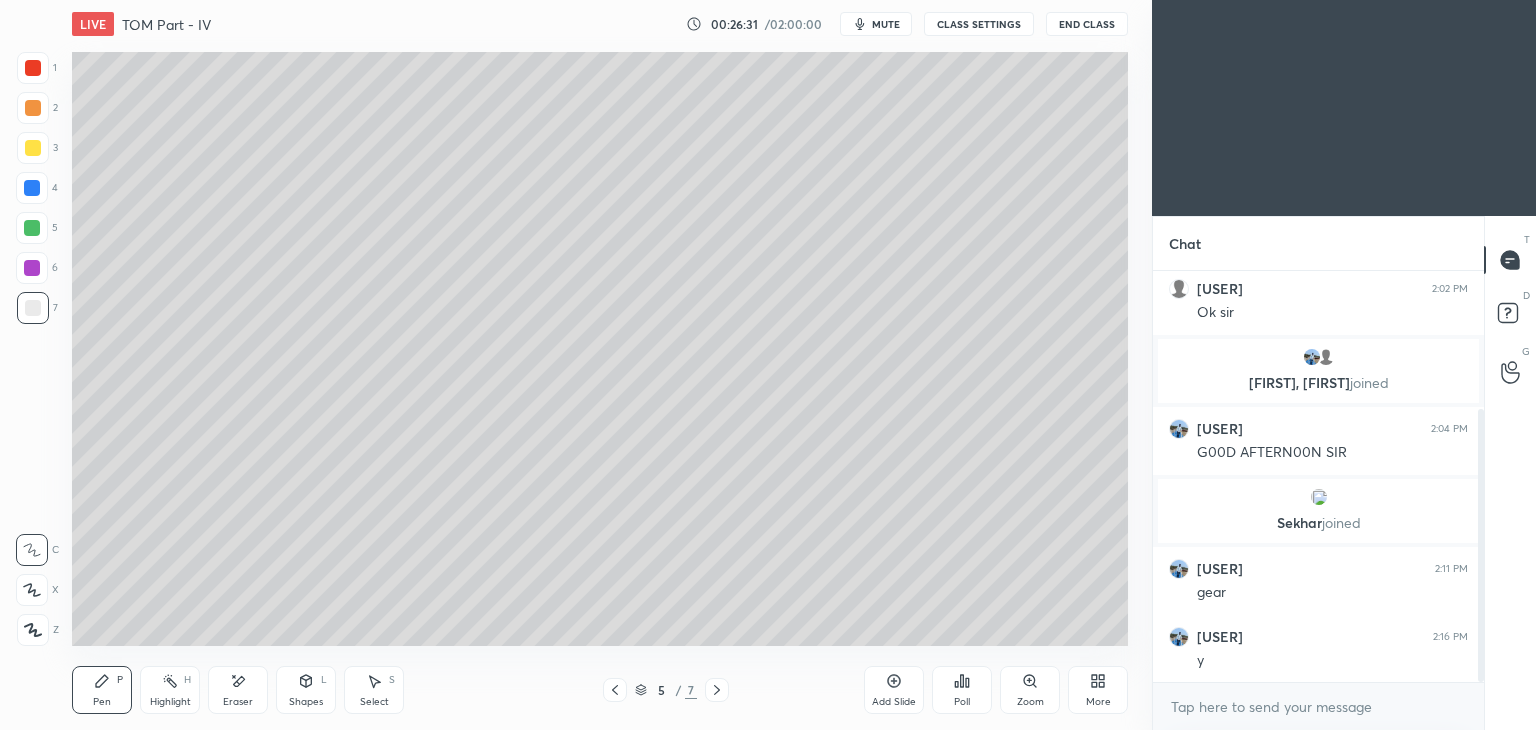 click at bounding box center [615, 690] 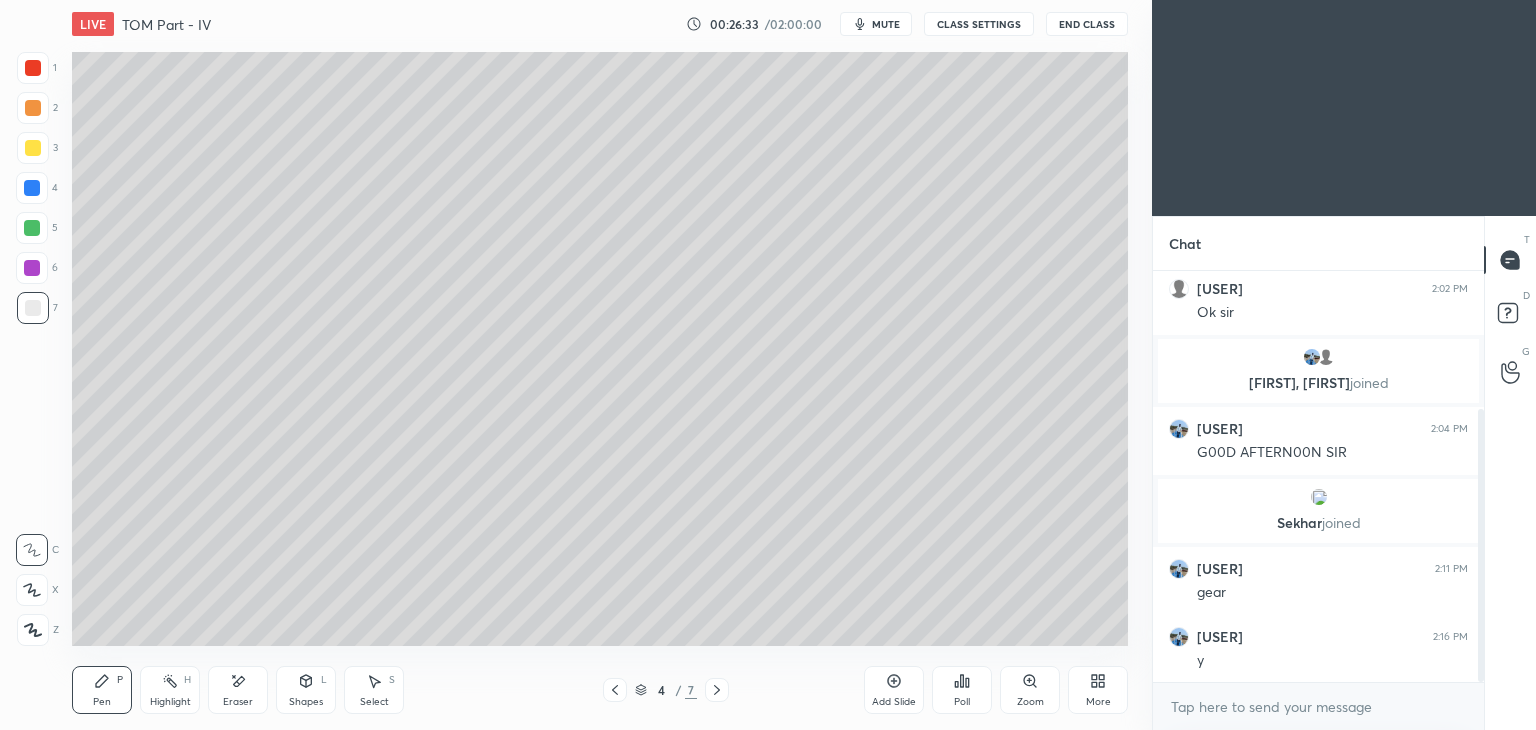 click at bounding box center [32, 228] 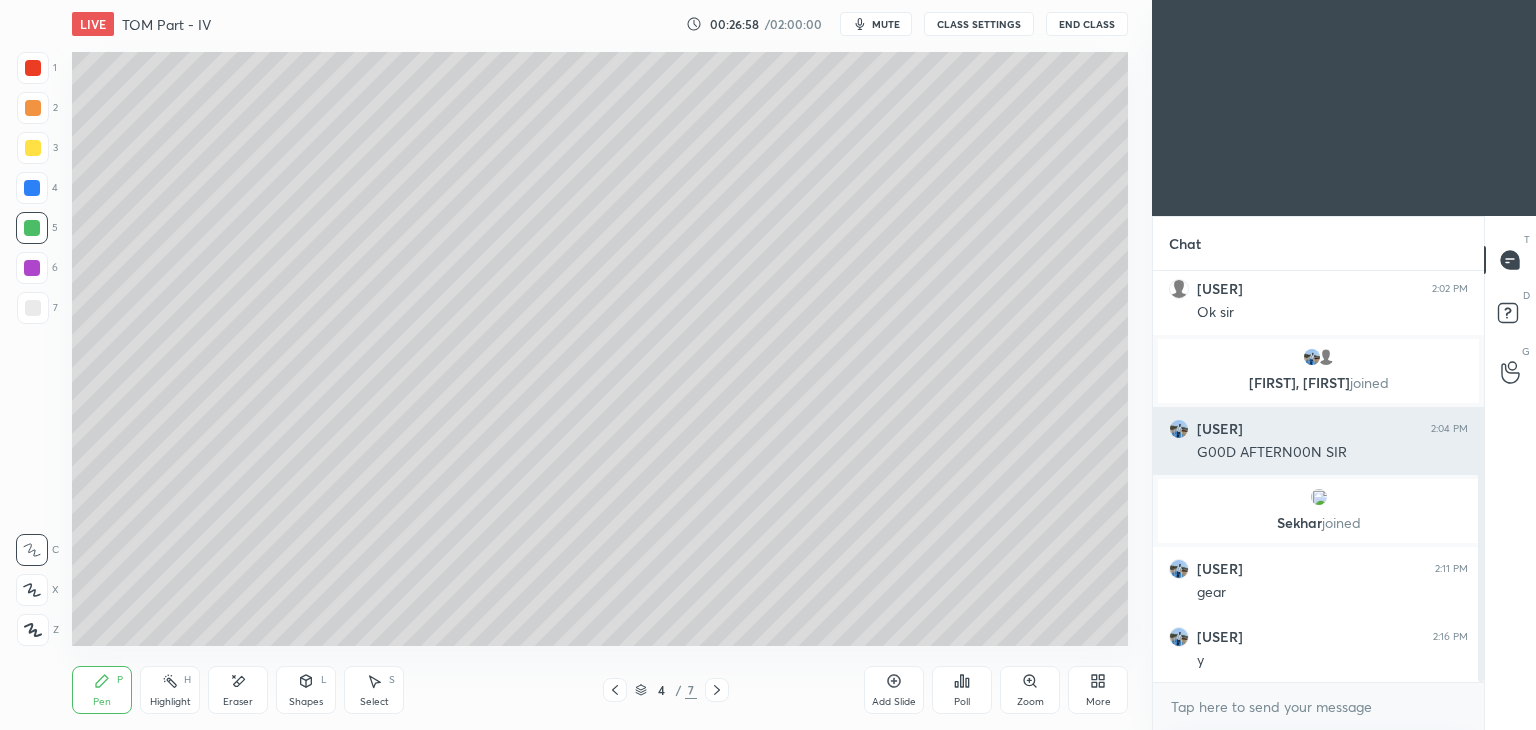 scroll, scrollTop: 276, scrollLeft: 0, axis: vertical 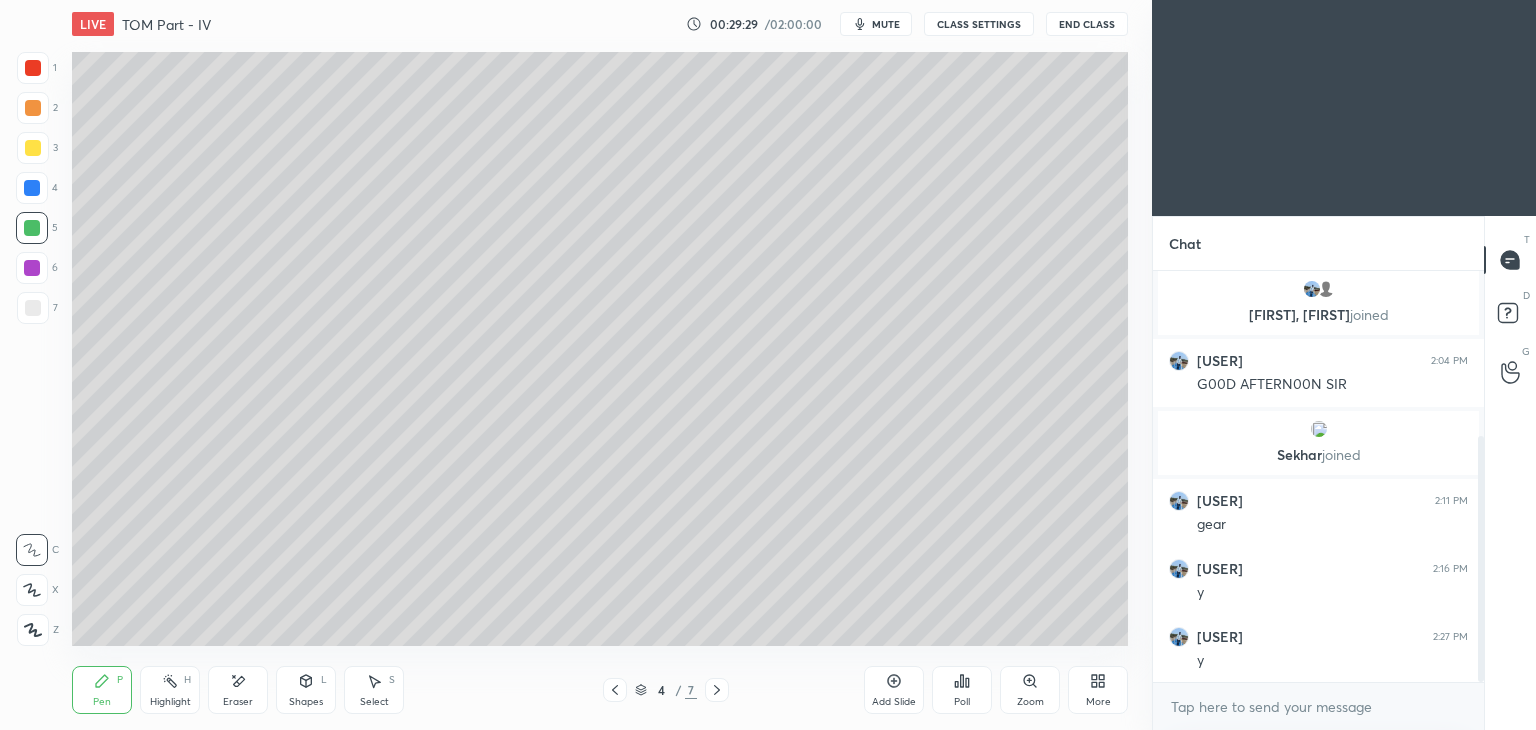 click 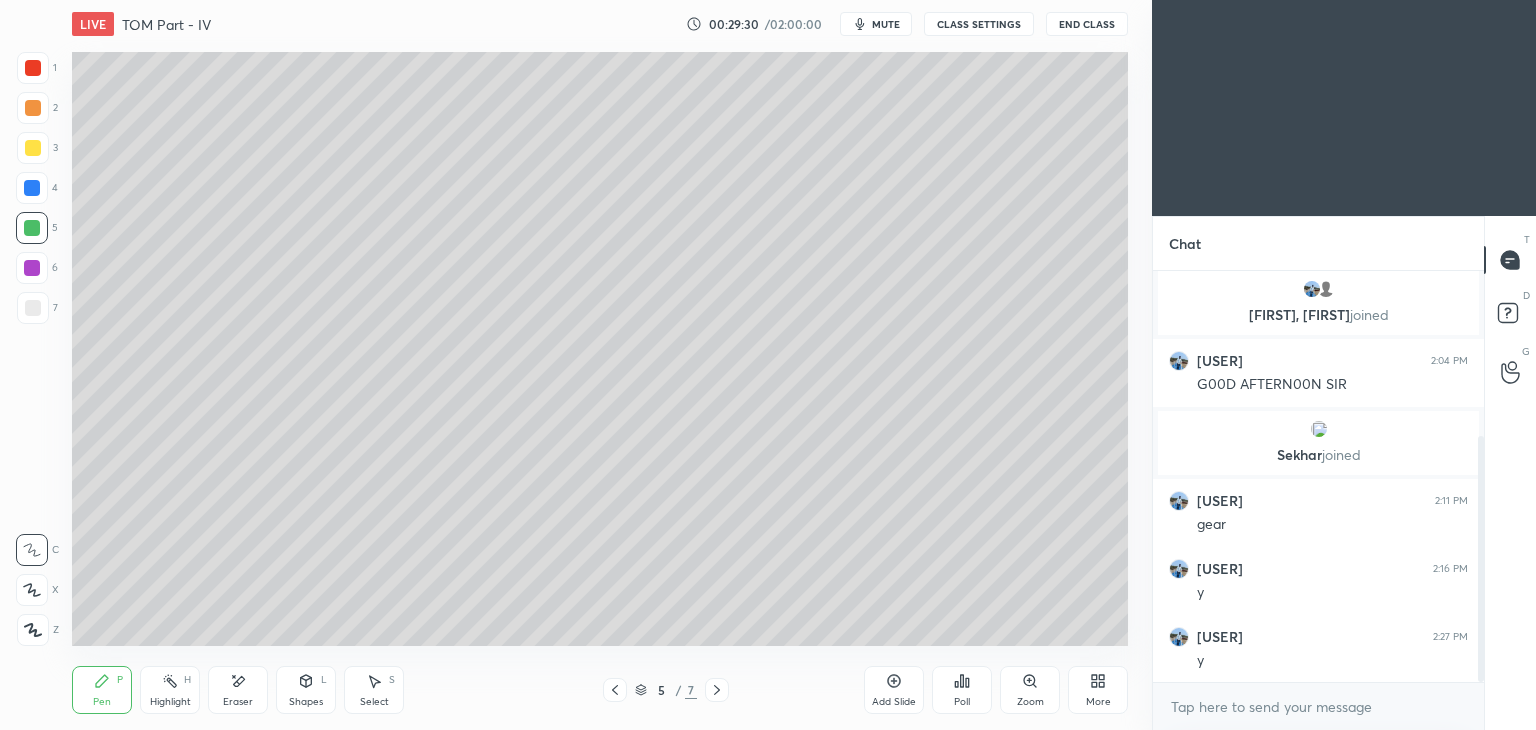 click at bounding box center [717, 690] 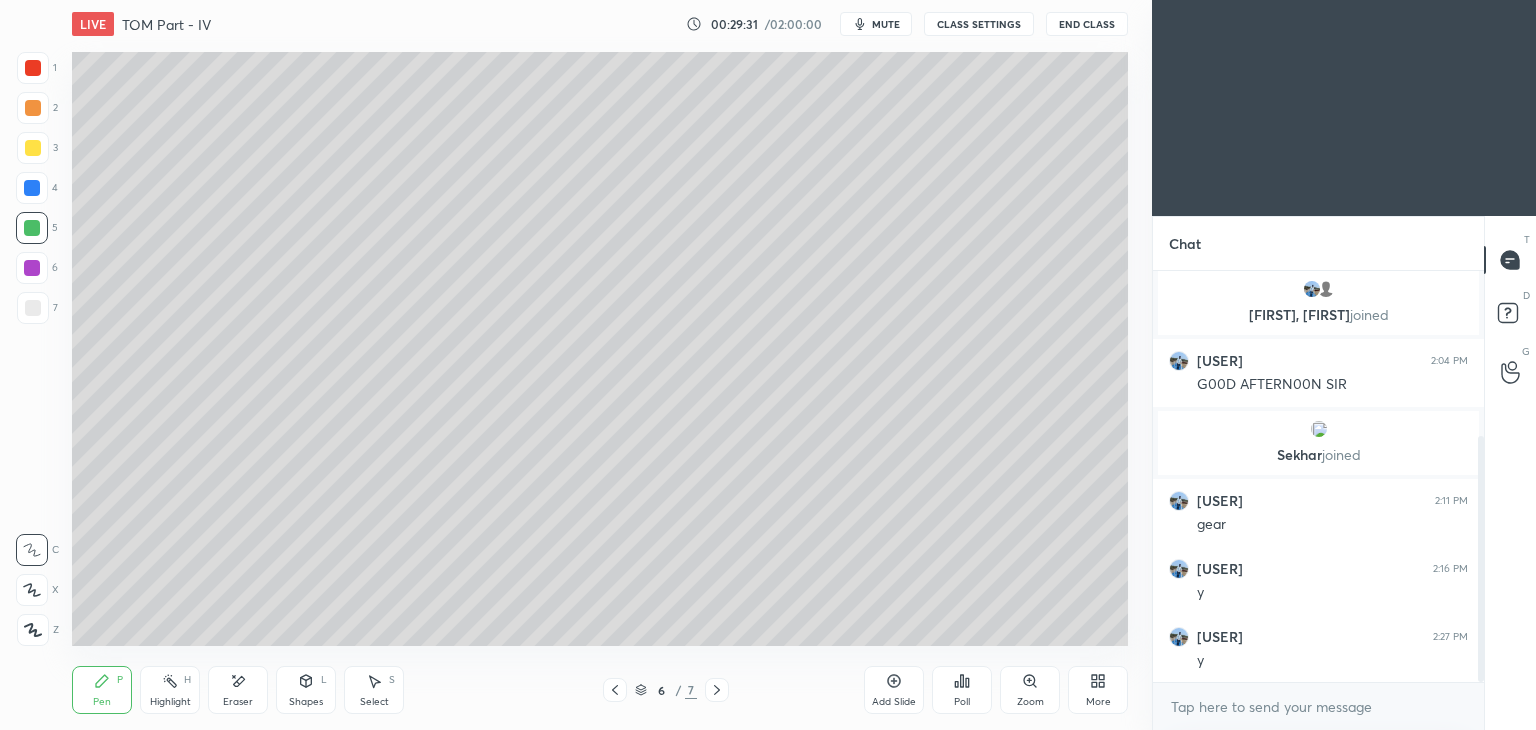 click 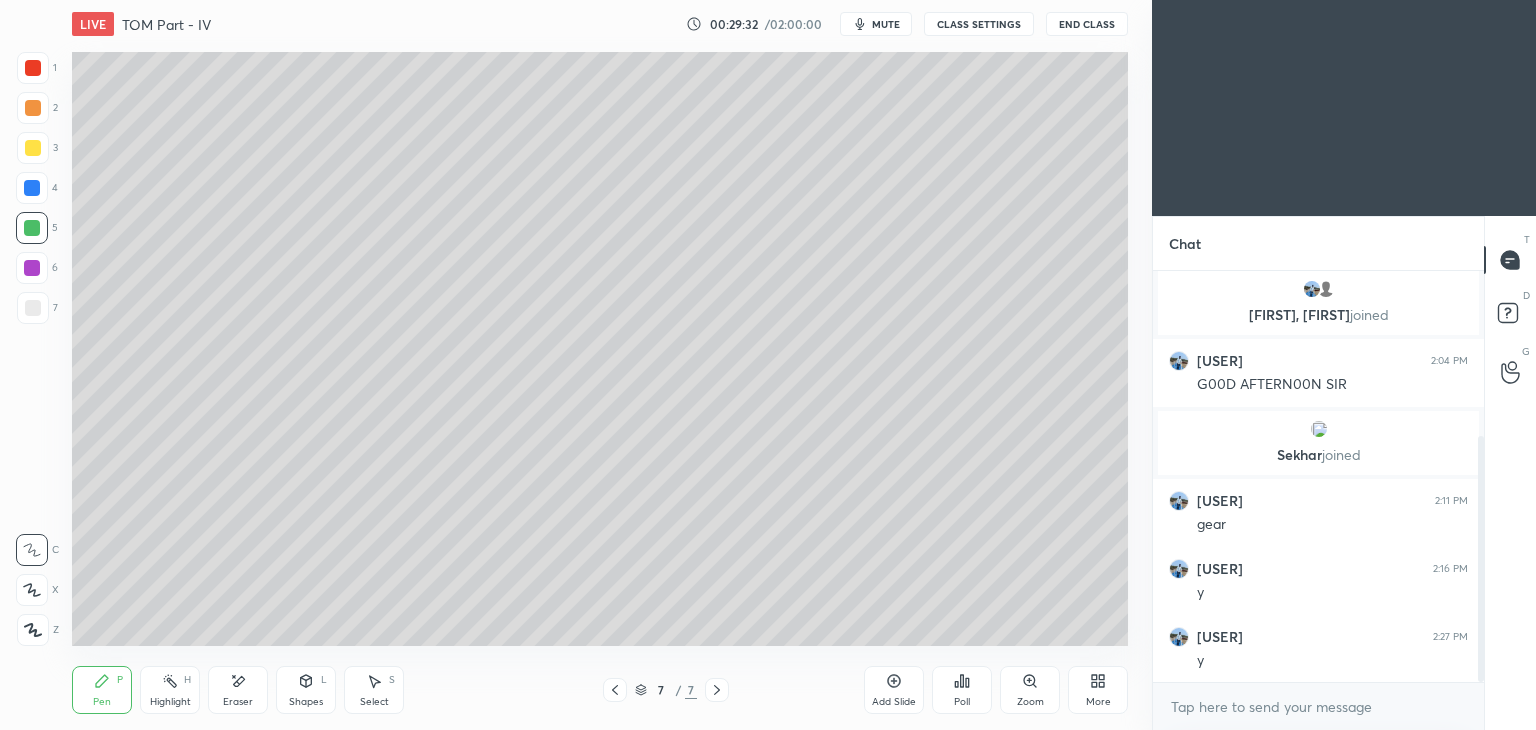 click on "Pen P" at bounding box center [102, 690] 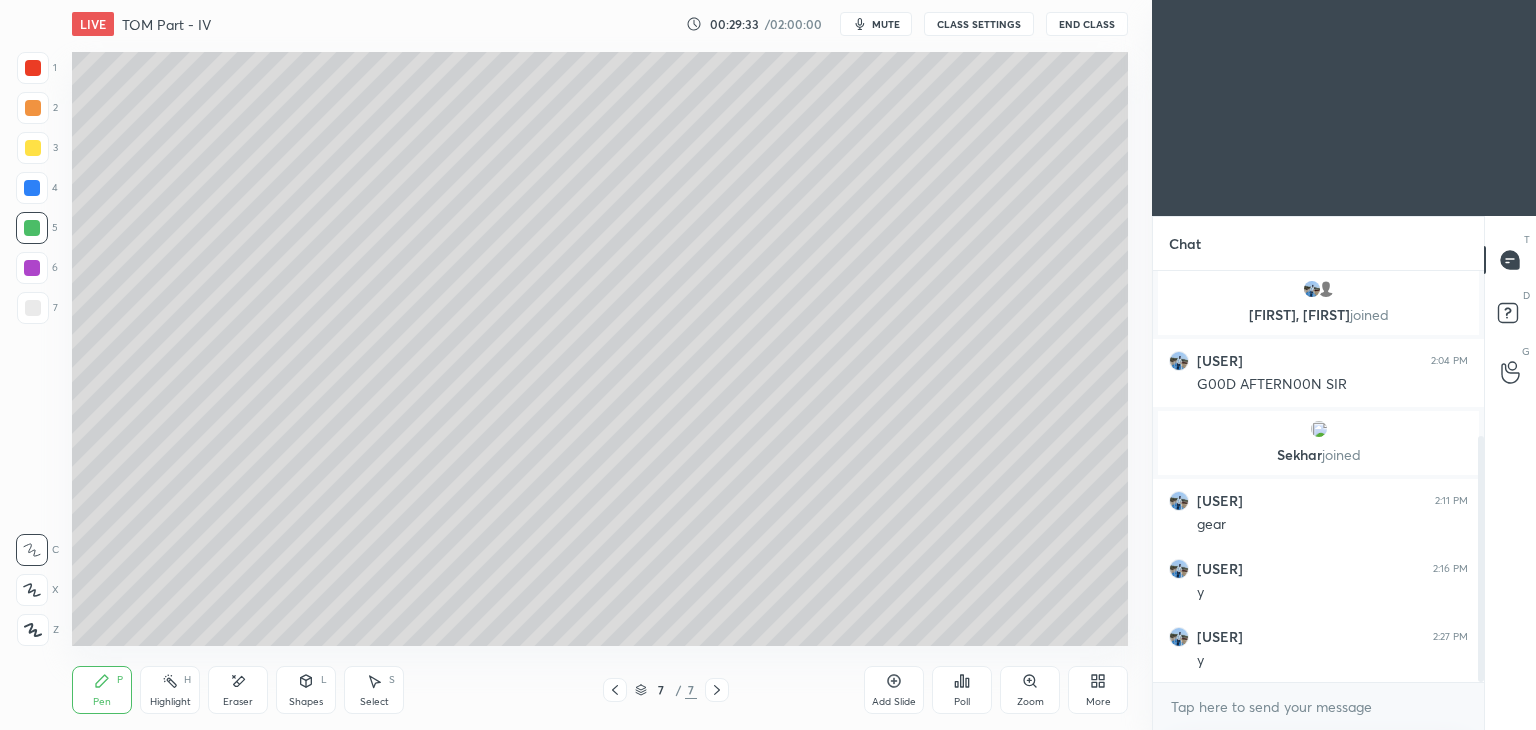 click at bounding box center (33, 308) 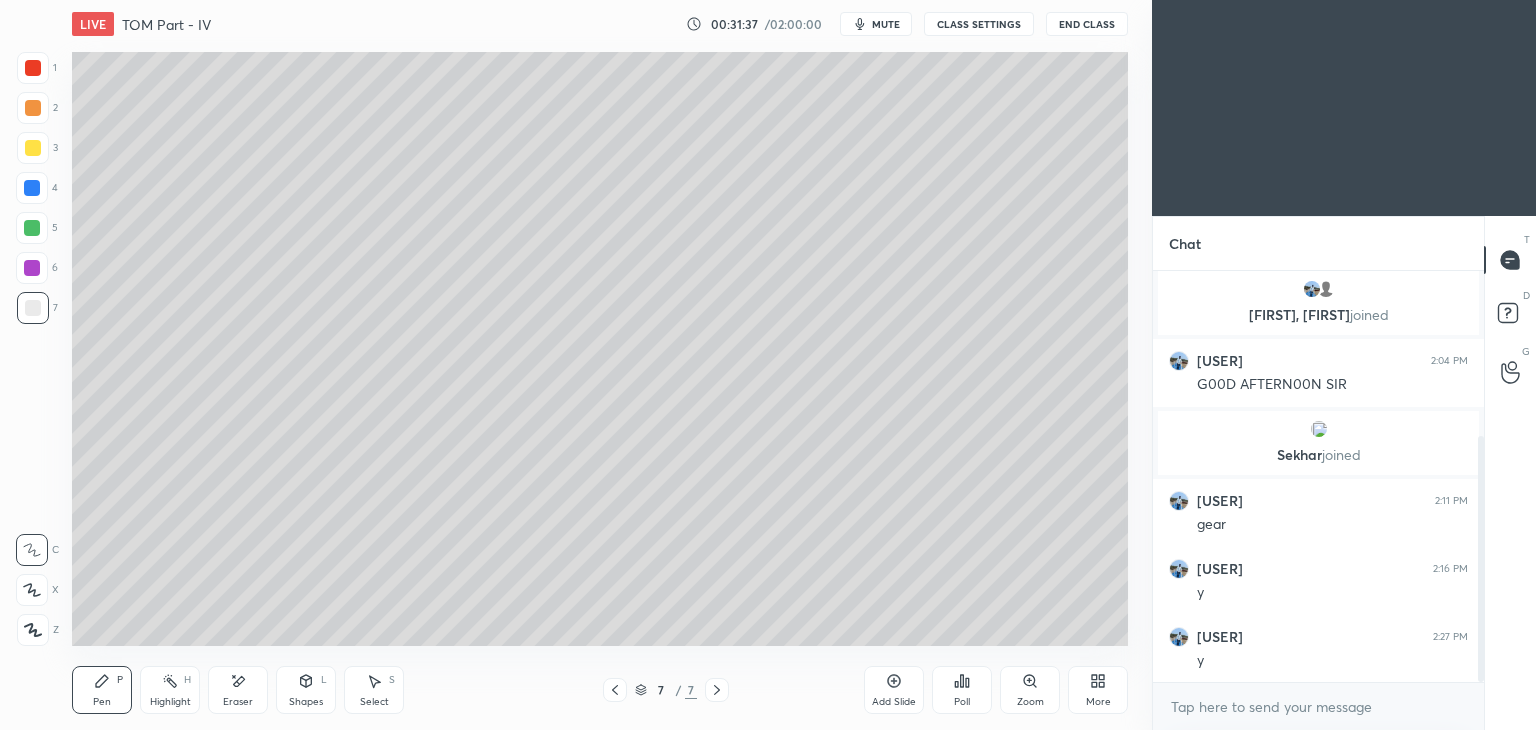 click on "Select S" at bounding box center [374, 690] 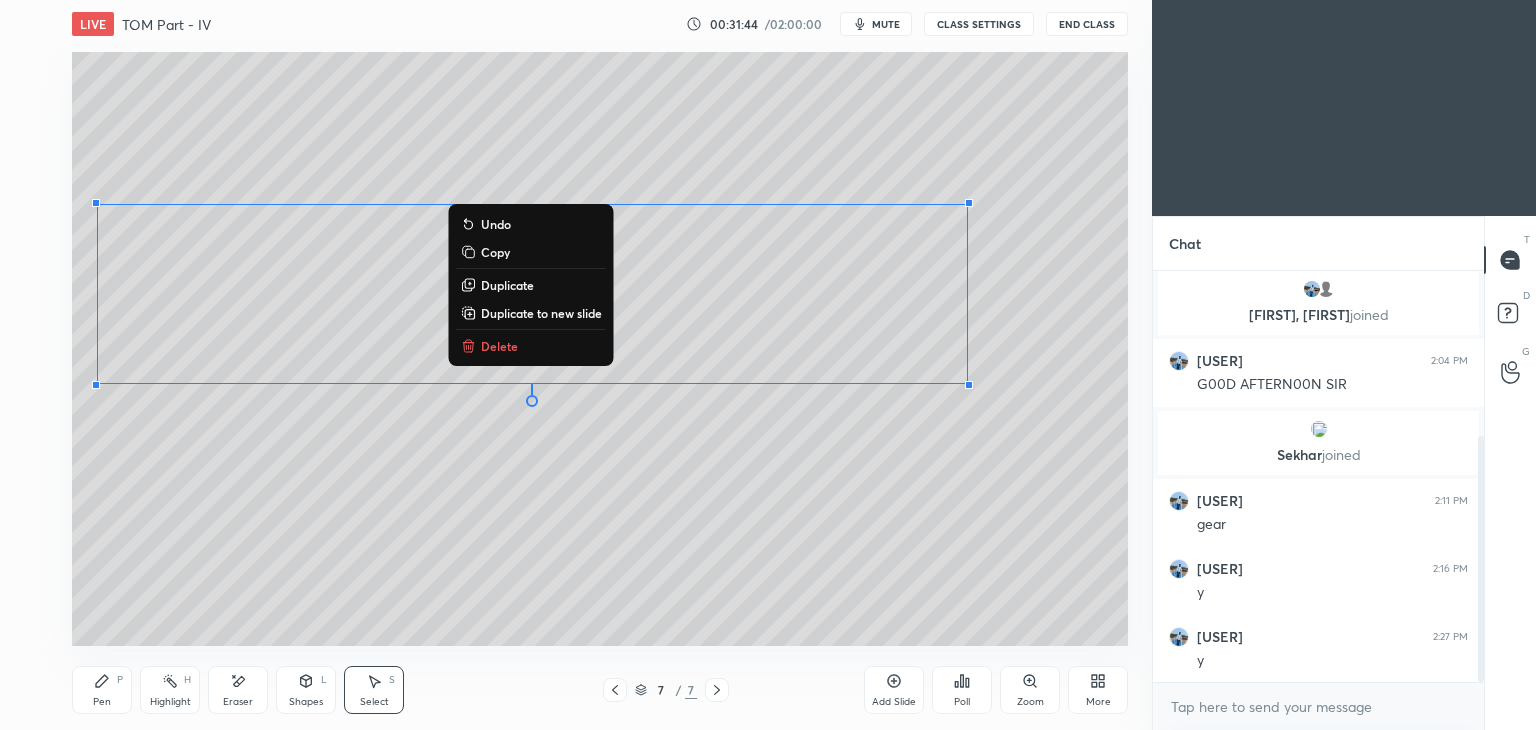 click on "Duplicate" at bounding box center (507, 285) 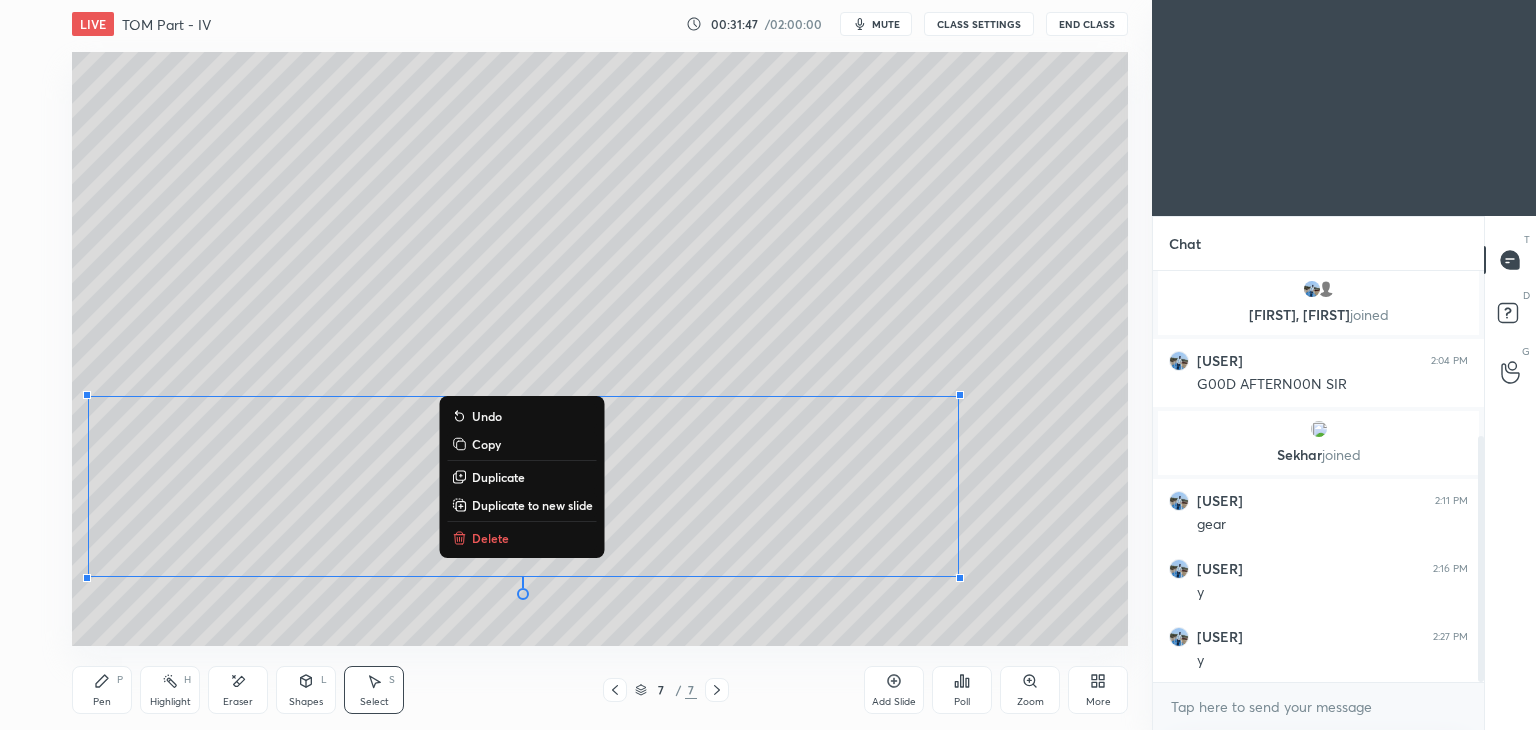 click 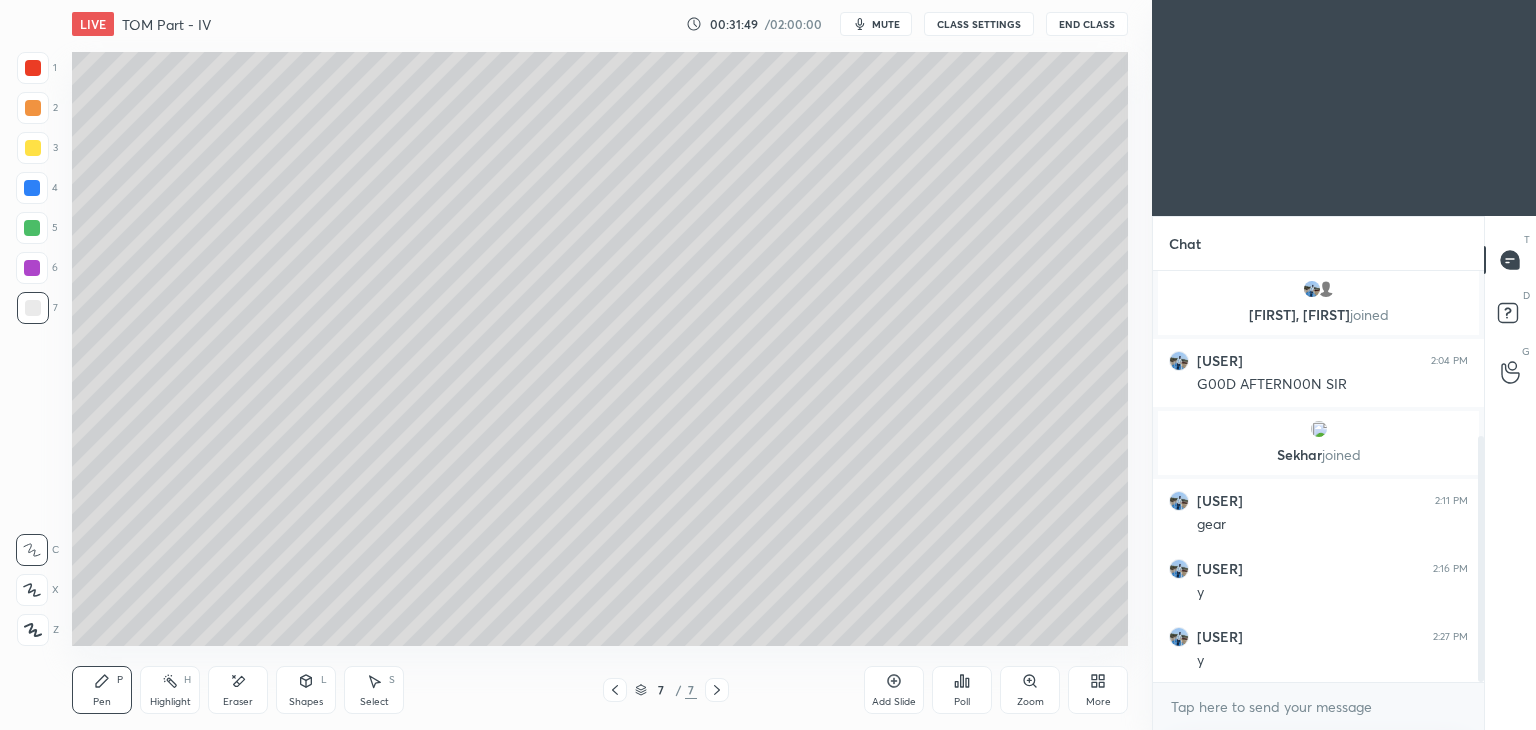 click on "Eraser" at bounding box center (238, 690) 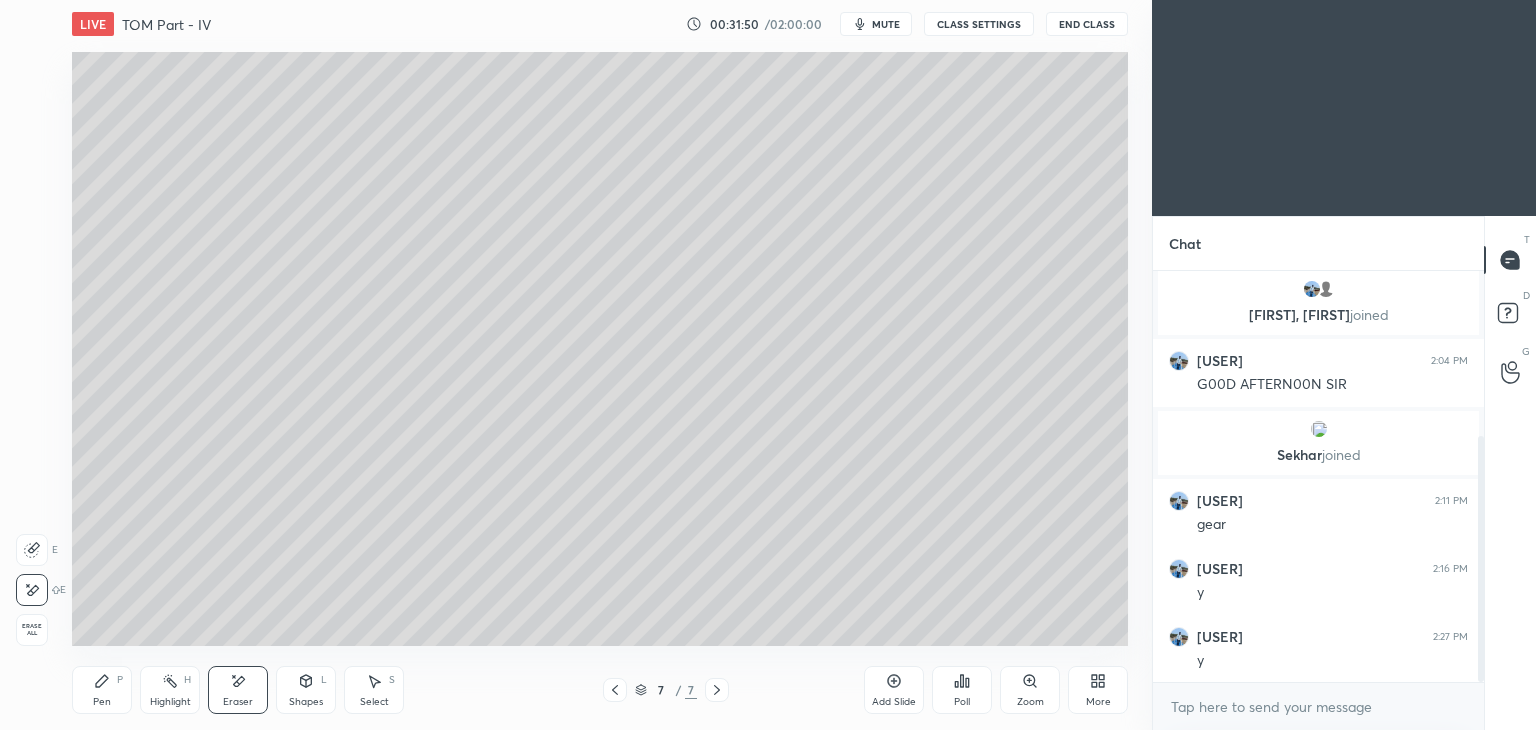 click on "Pen P" at bounding box center [102, 690] 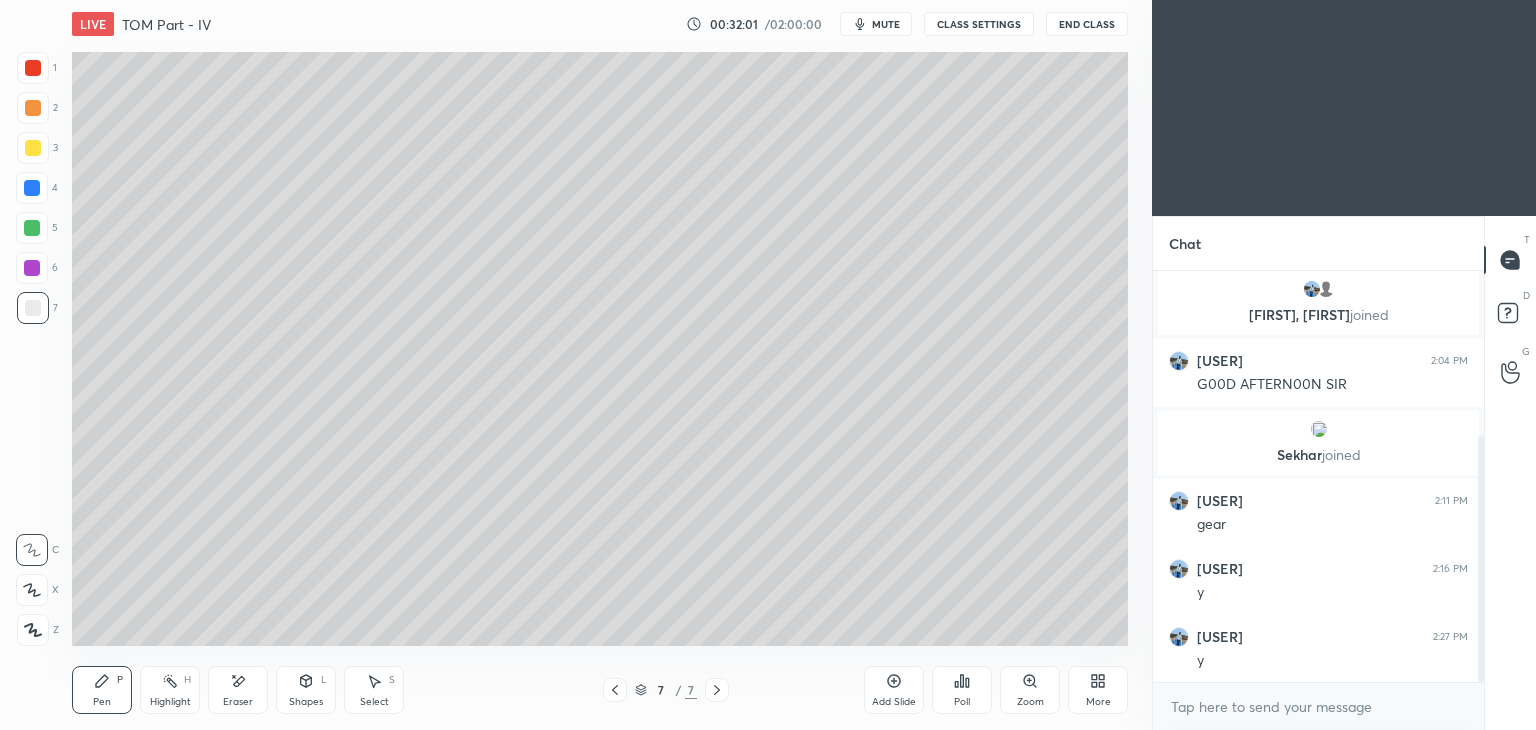 click 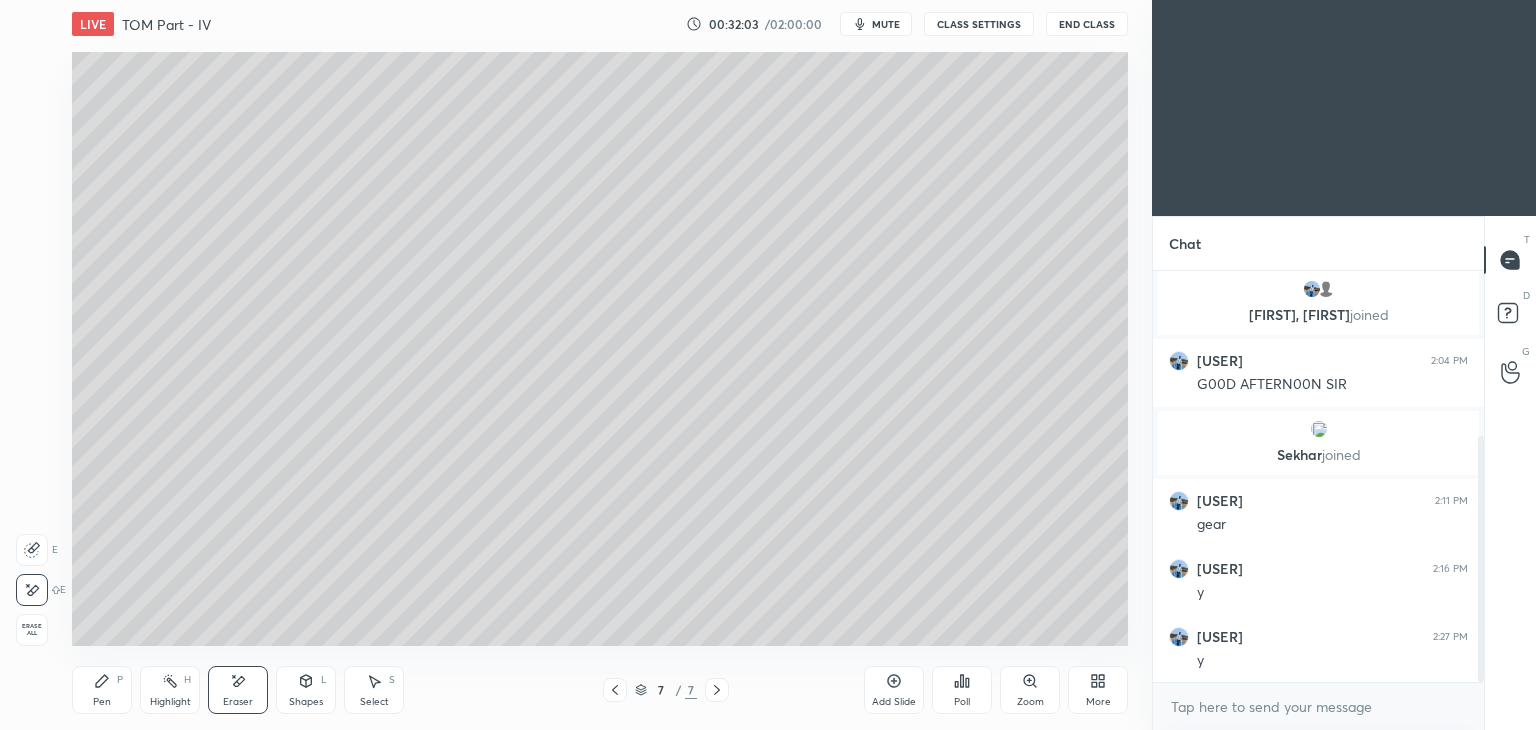 click on "Pen" at bounding box center (102, 702) 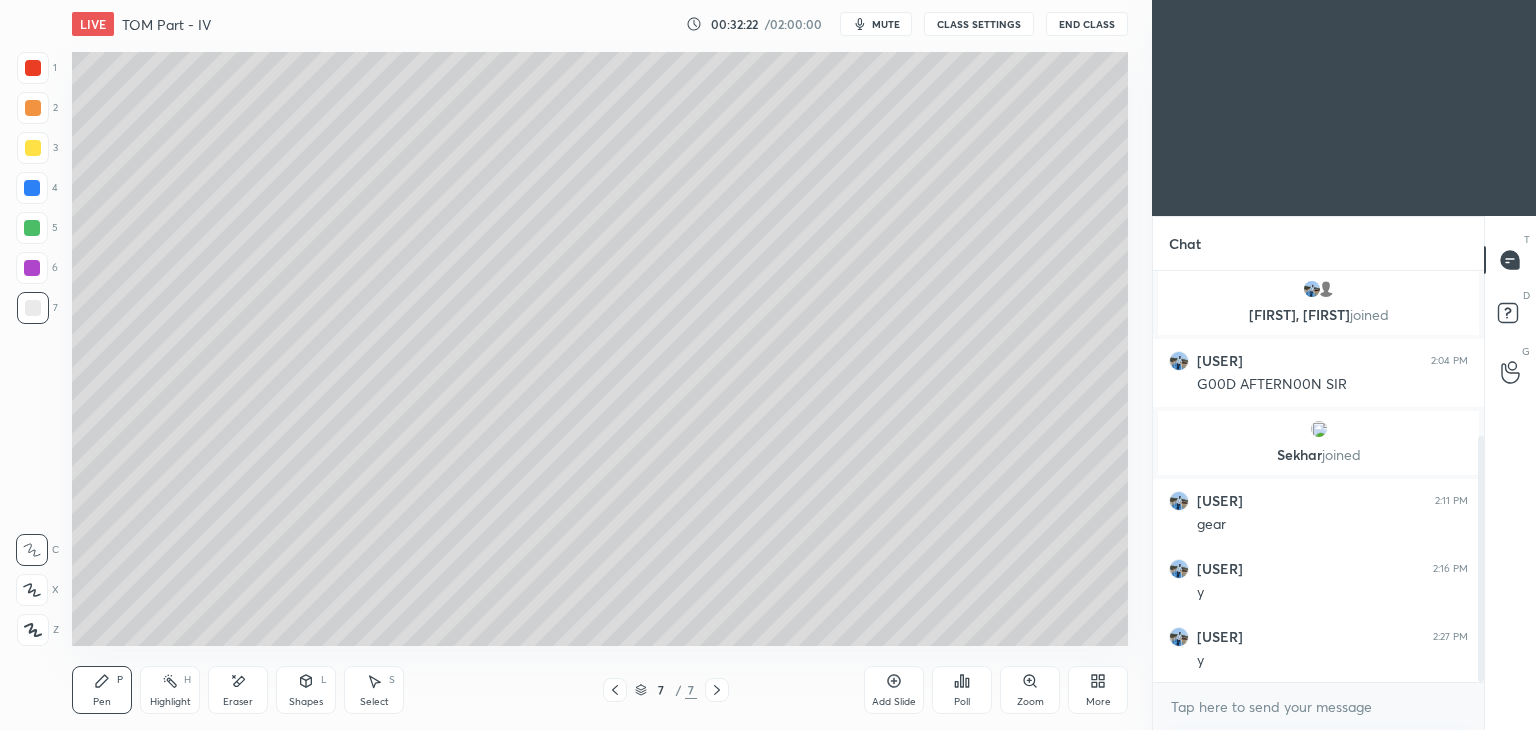 scroll, scrollTop: 344, scrollLeft: 0, axis: vertical 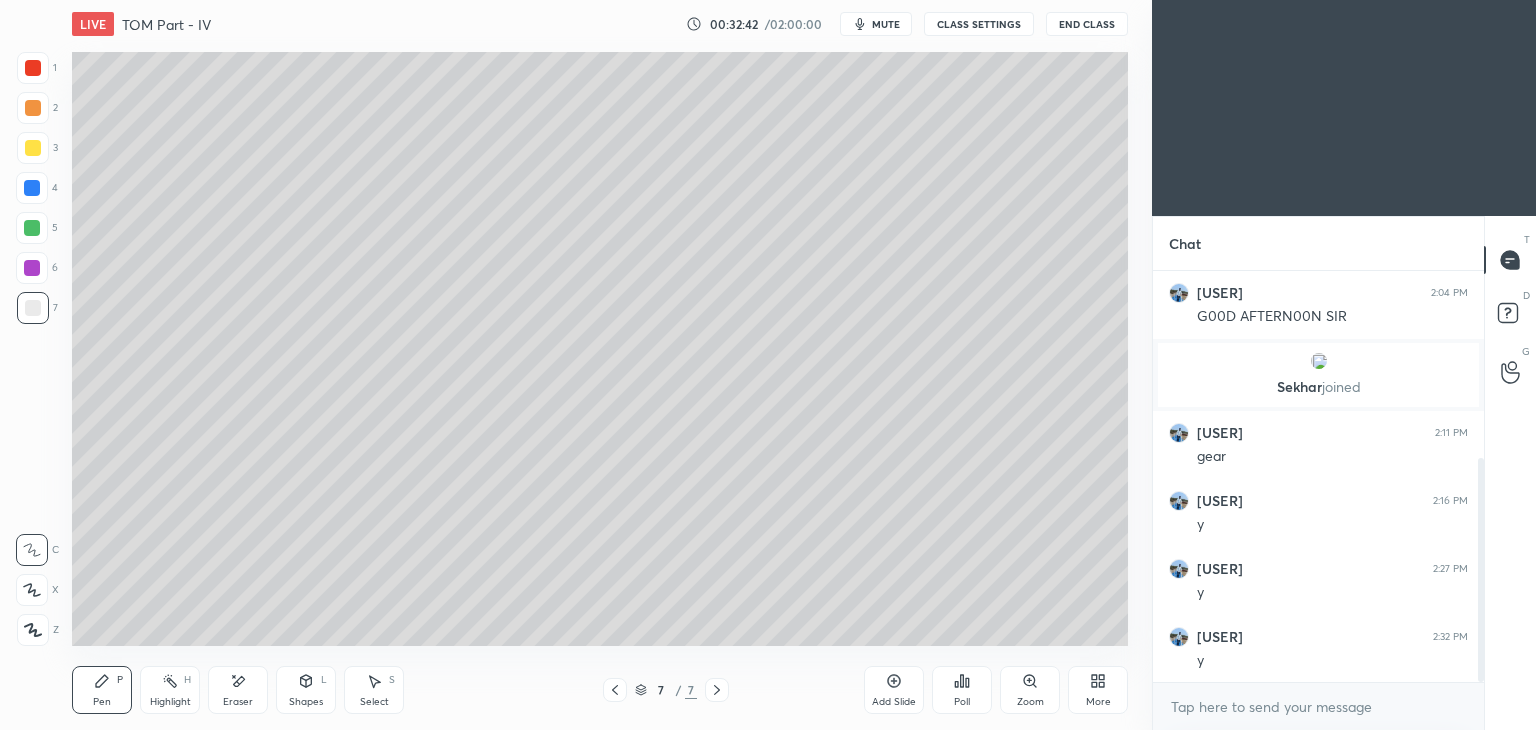 click at bounding box center (615, 690) 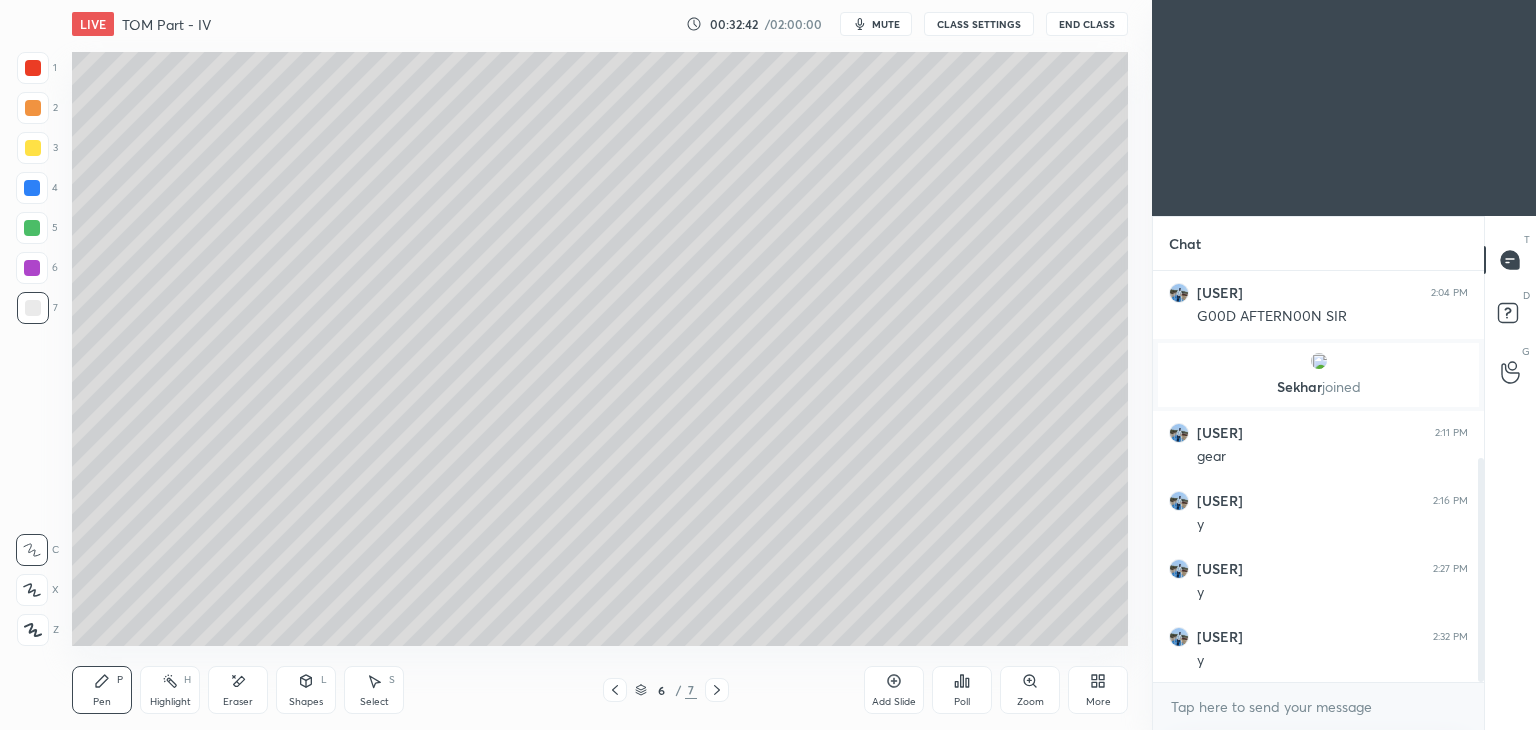 click 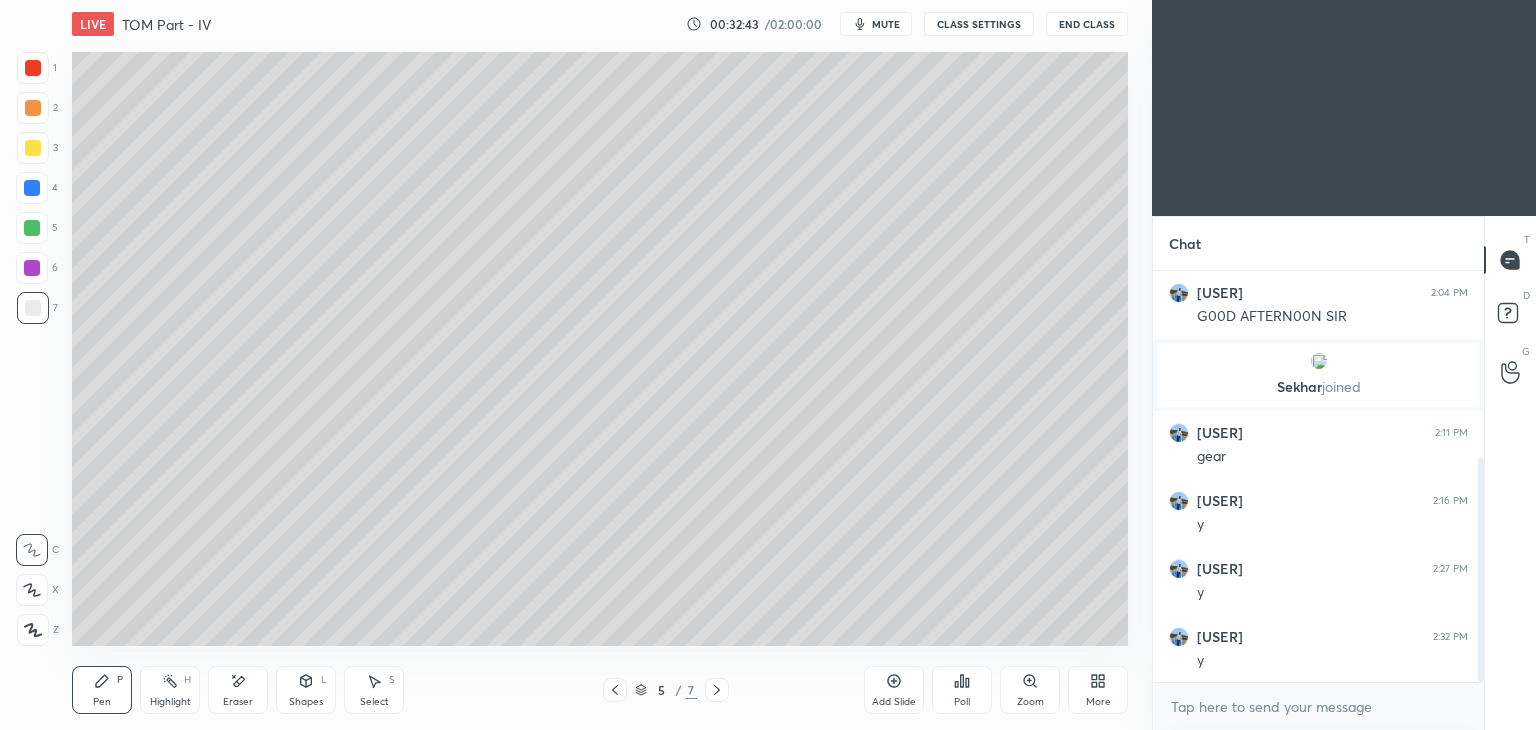 click at bounding box center [615, 690] 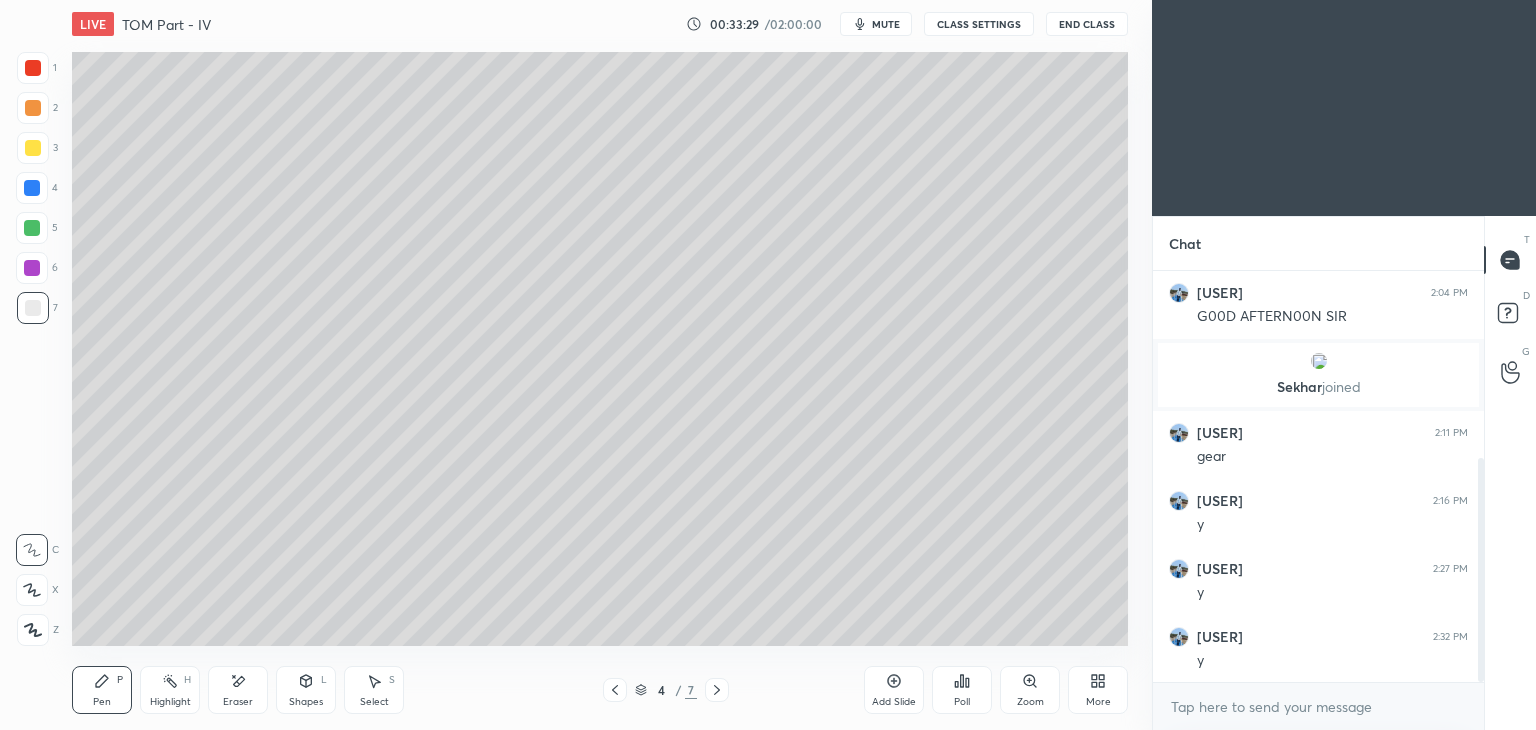 click 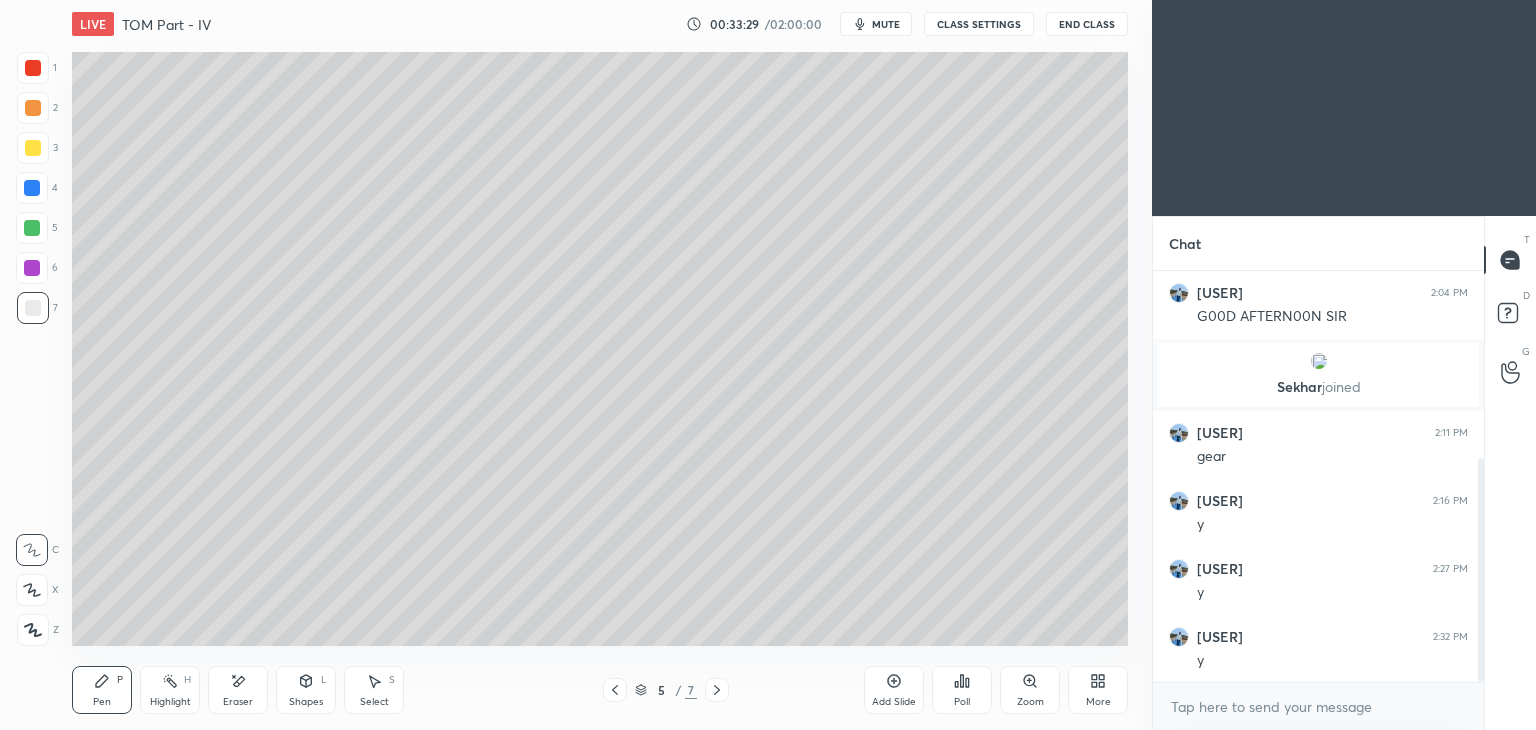 click 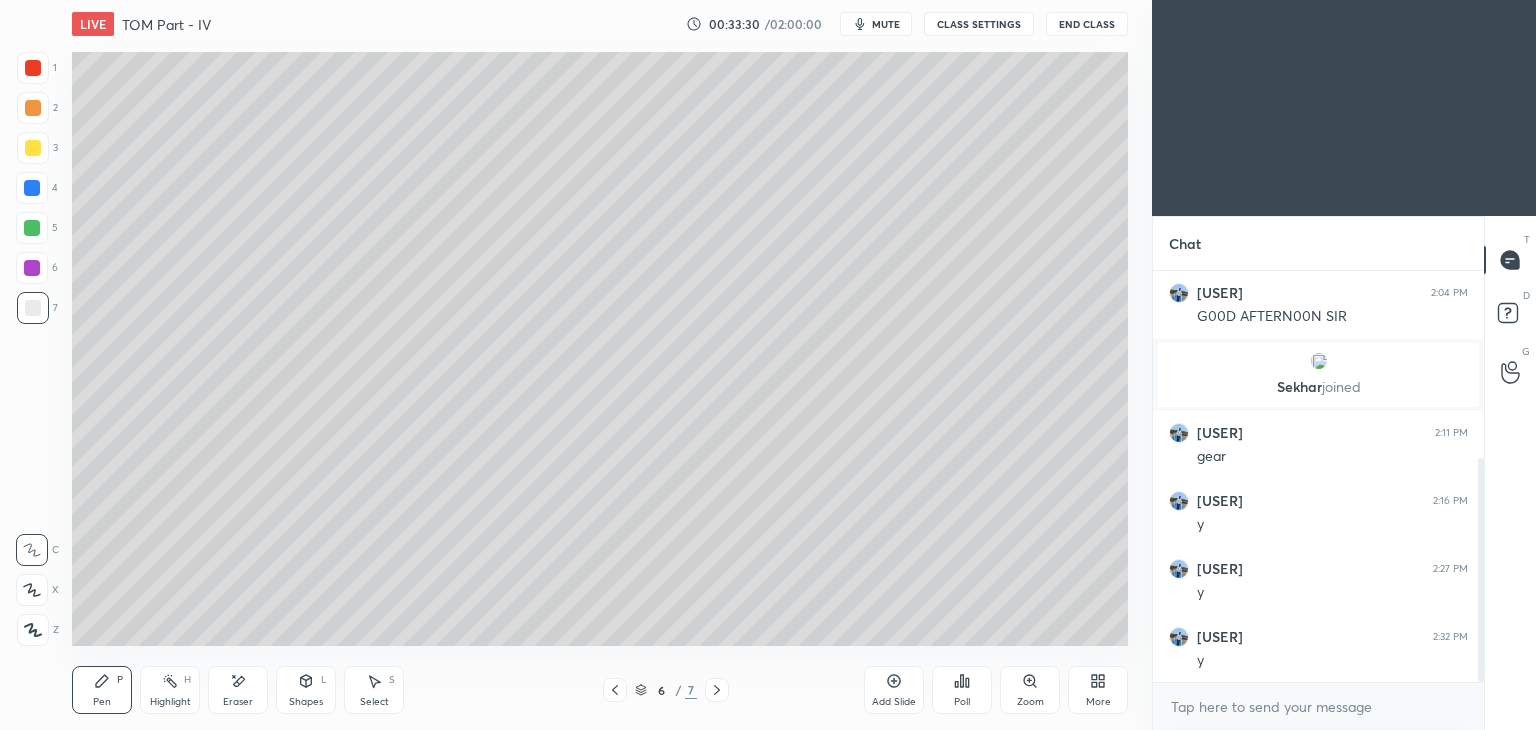 click 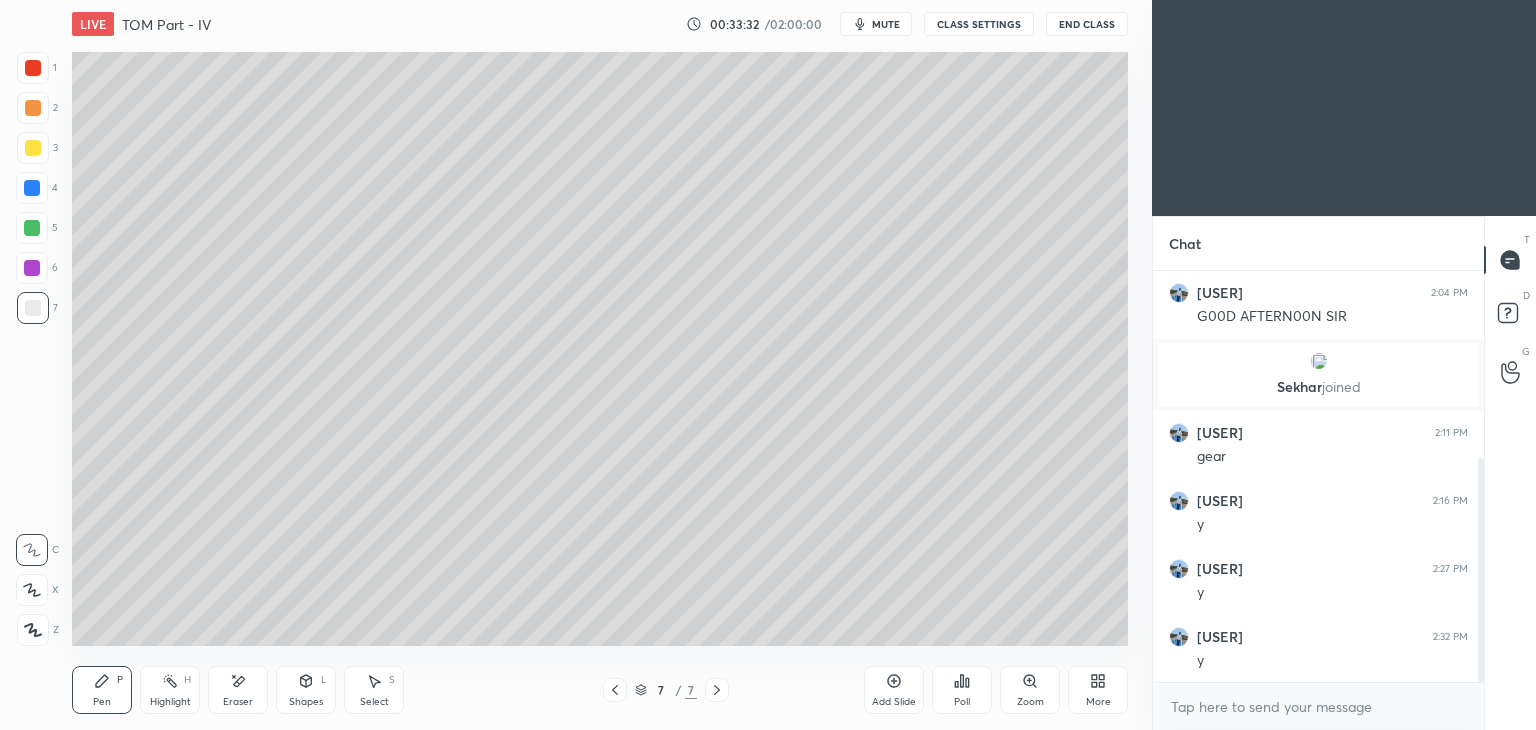 click on "Add Slide" at bounding box center [894, 690] 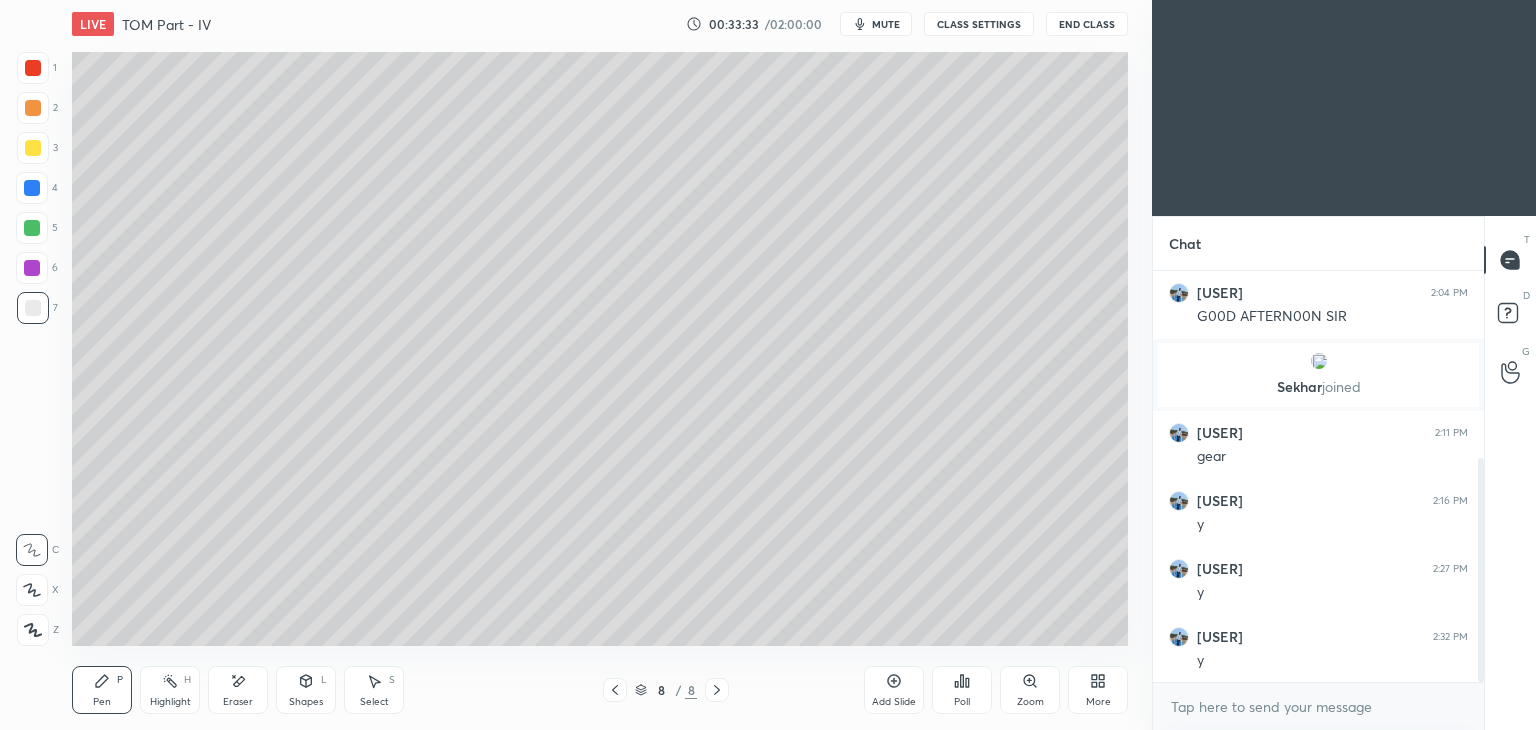 click at bounding box center (33, 148) 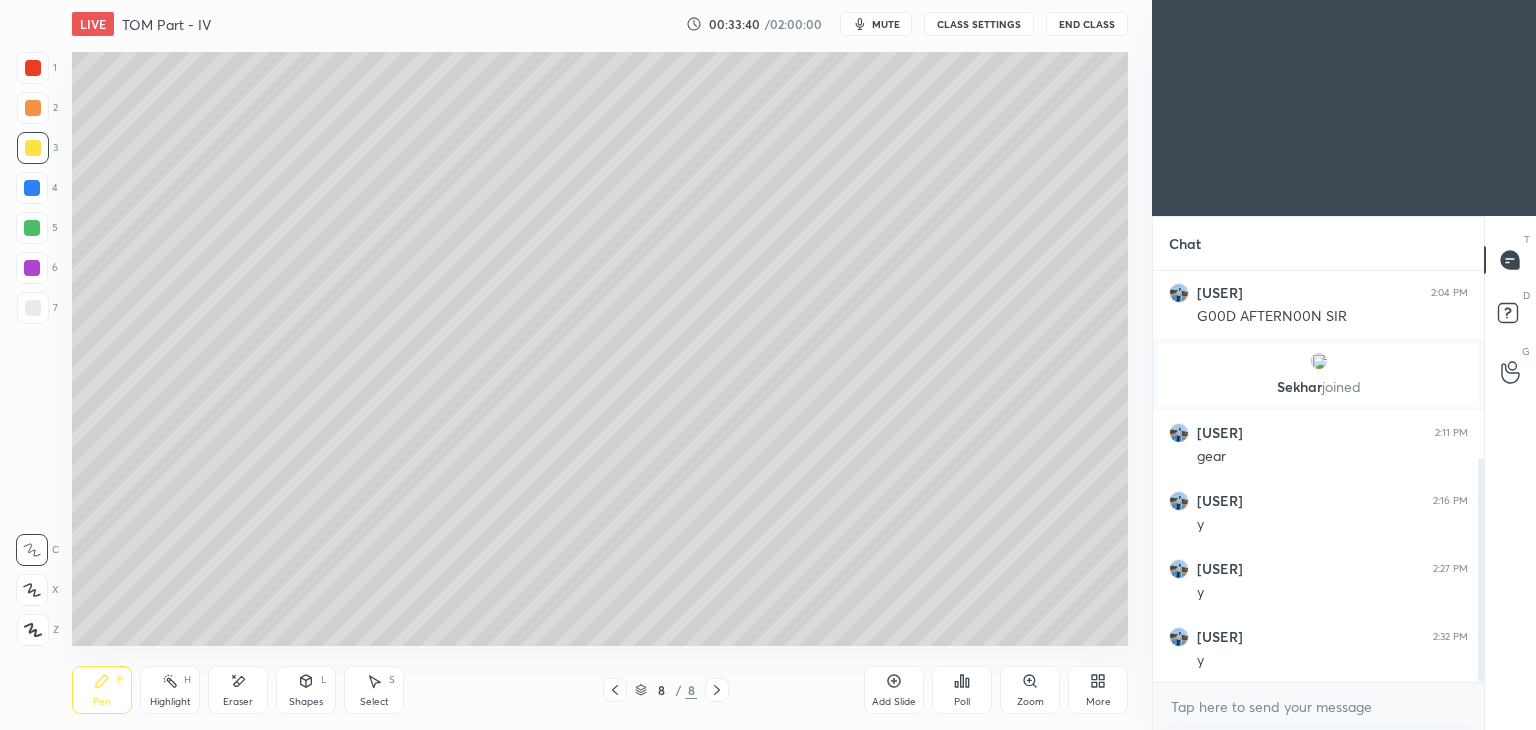 click on "Shapes L" at bounding box center [306, 690] 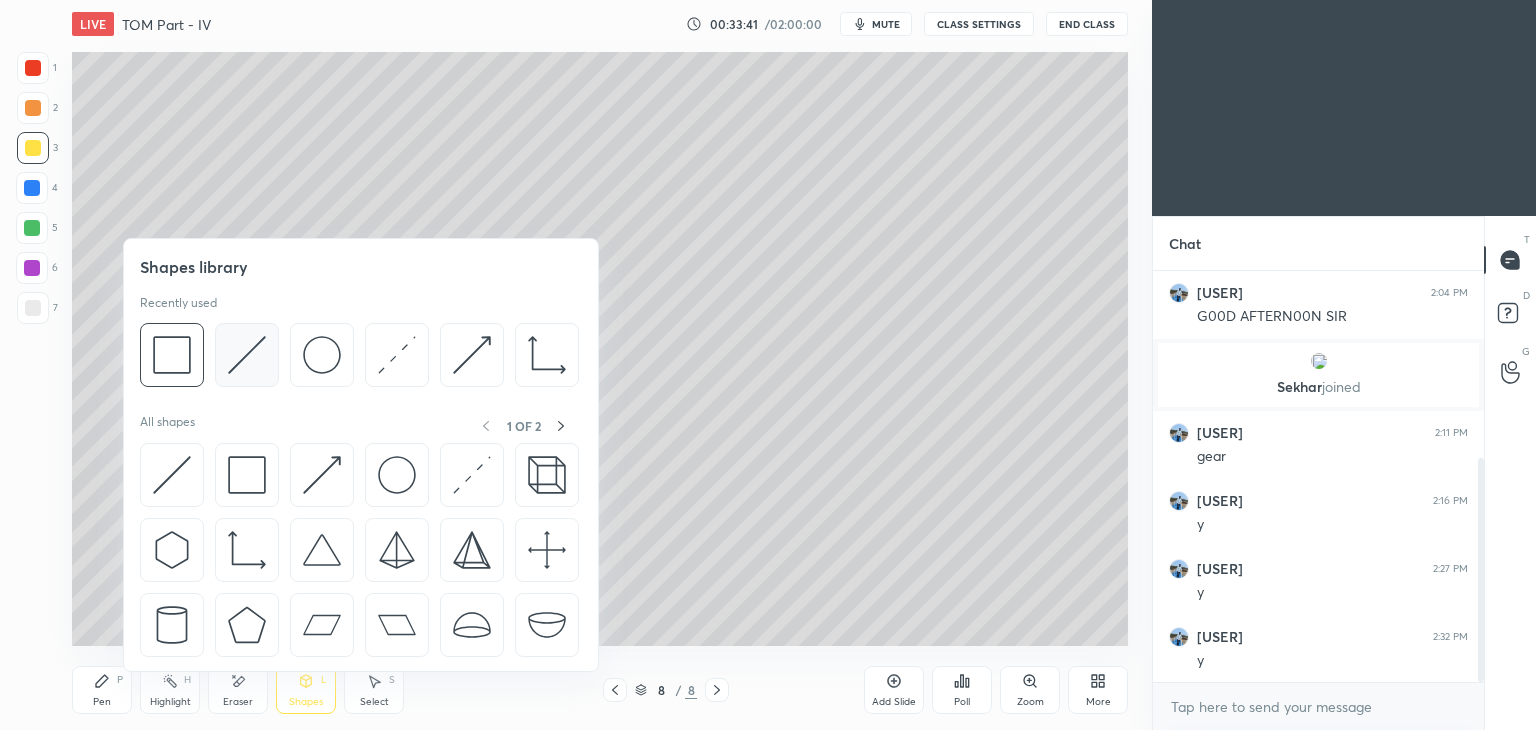 click at bounding box center [247, 355] 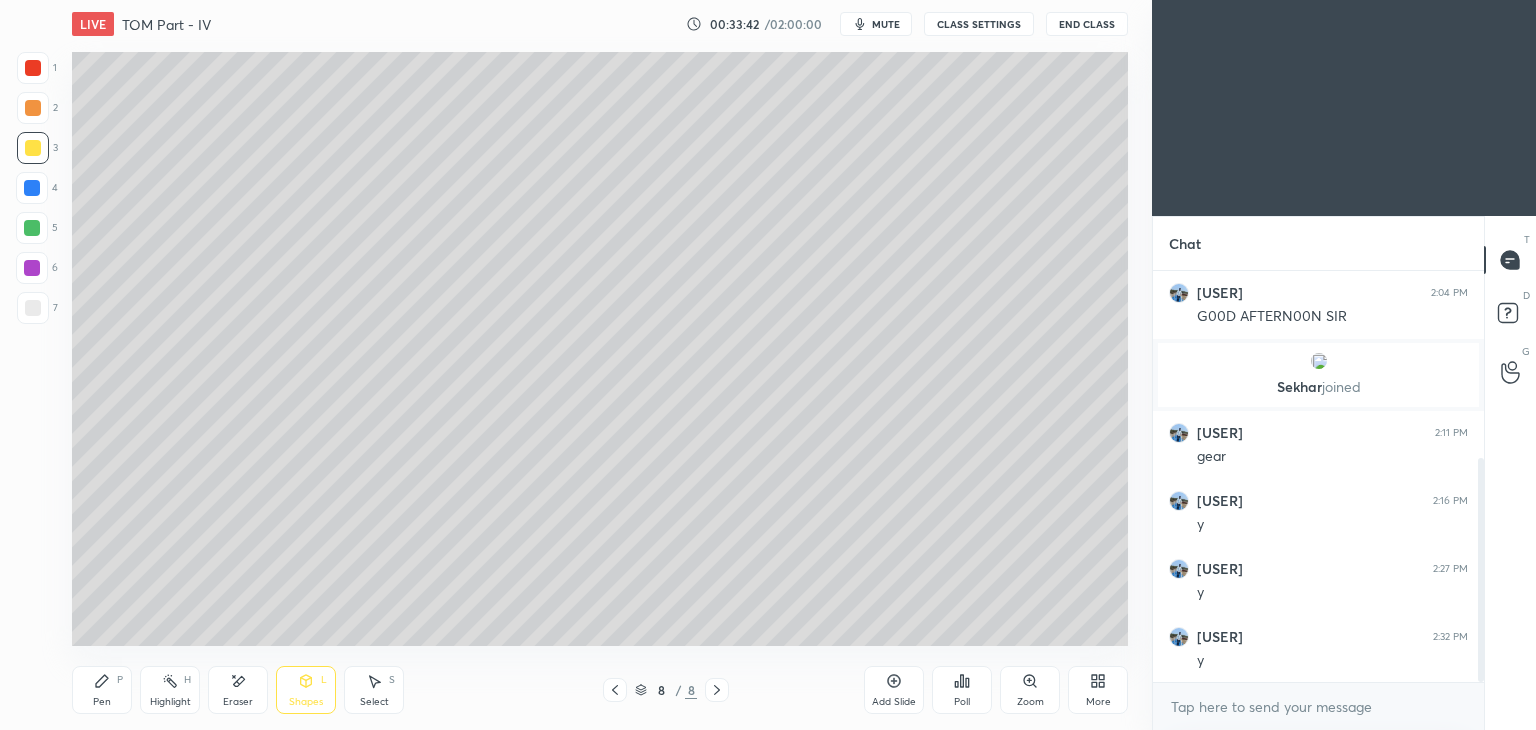 click at bounding box center [33, 308] 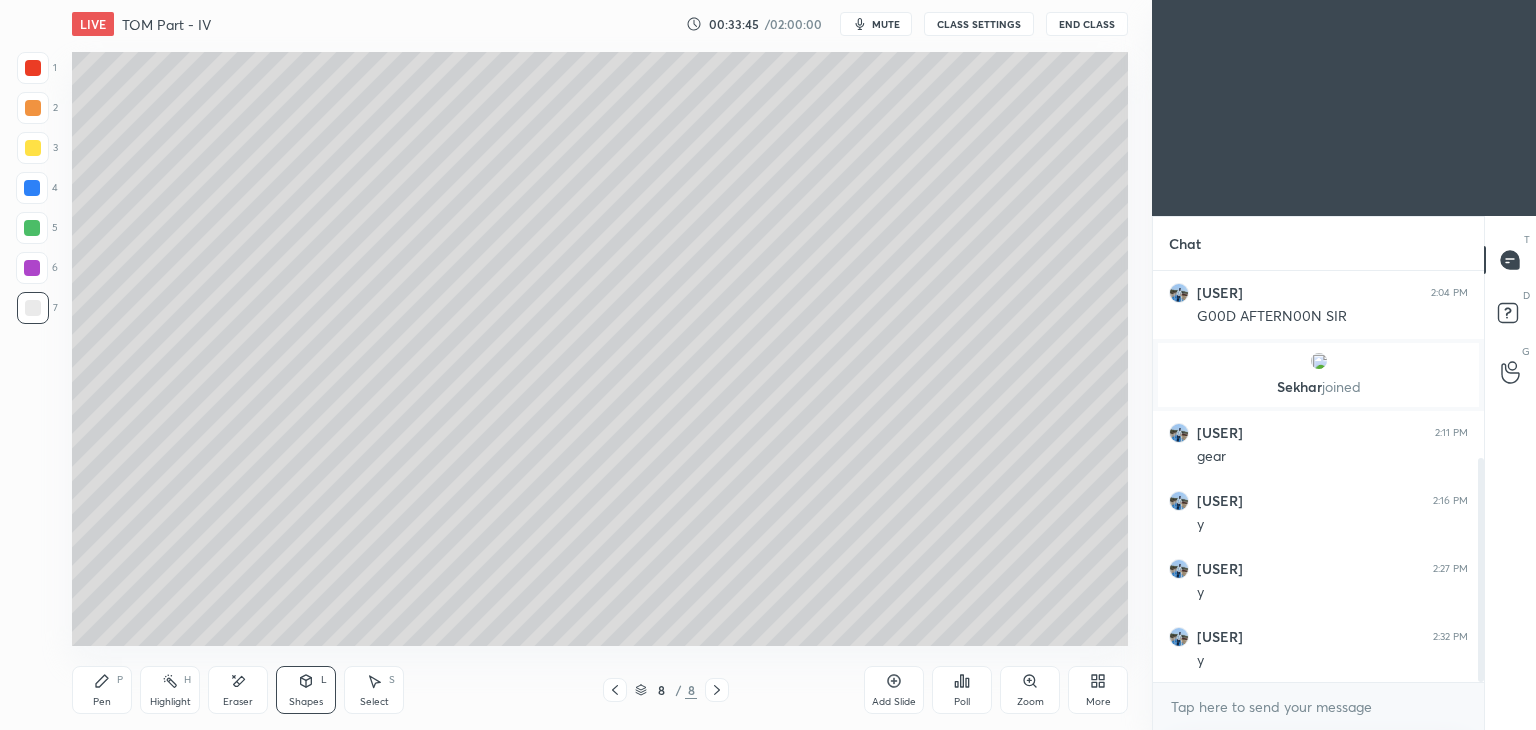 click 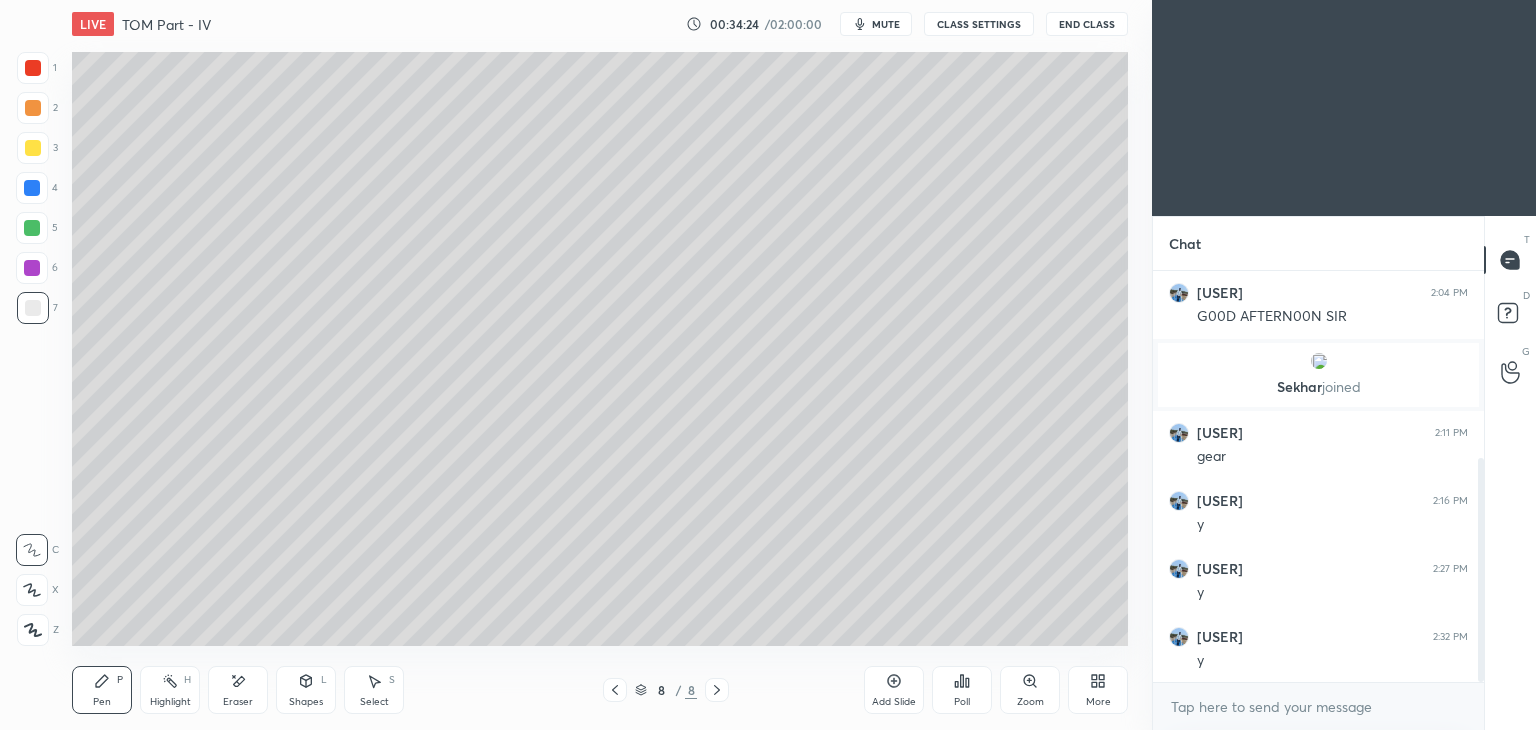 click 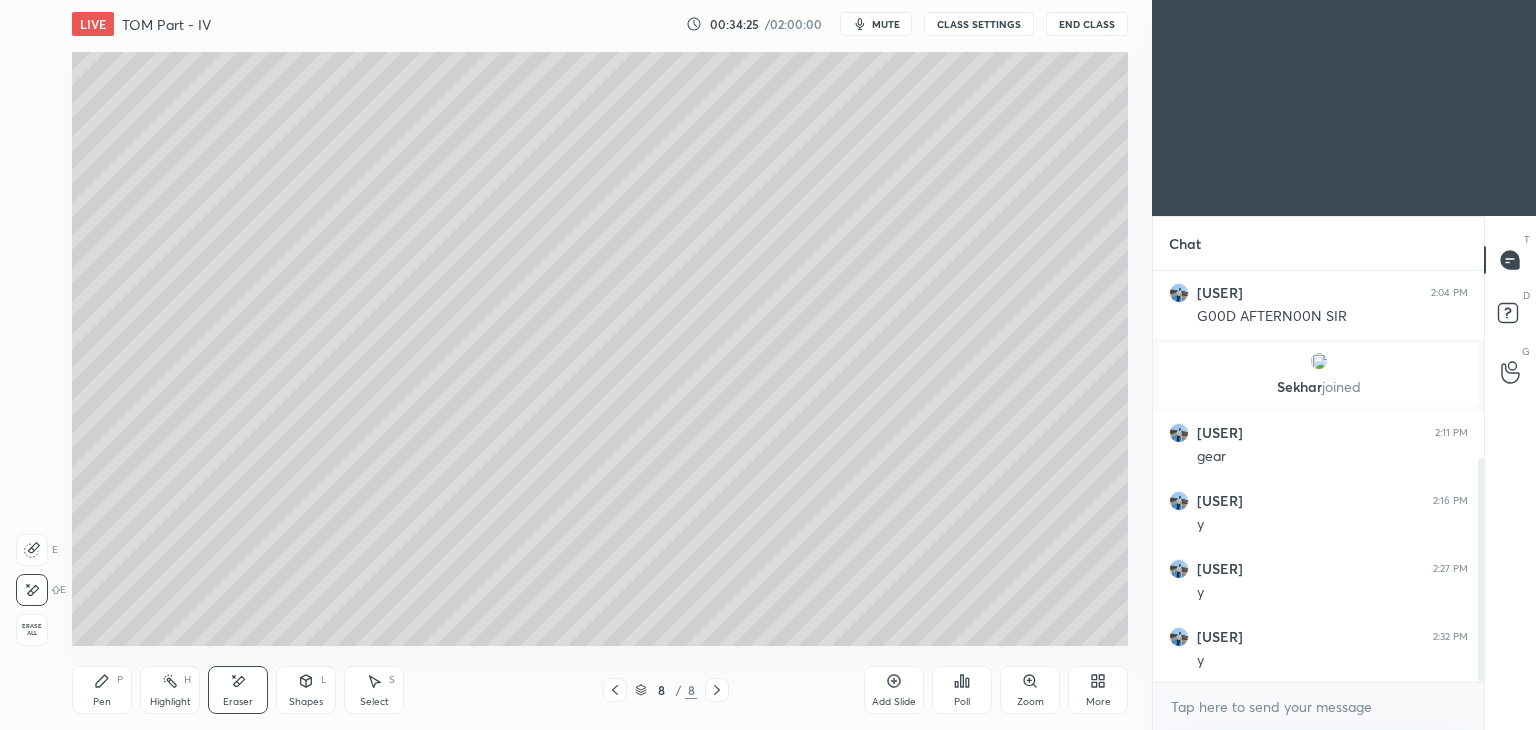 click 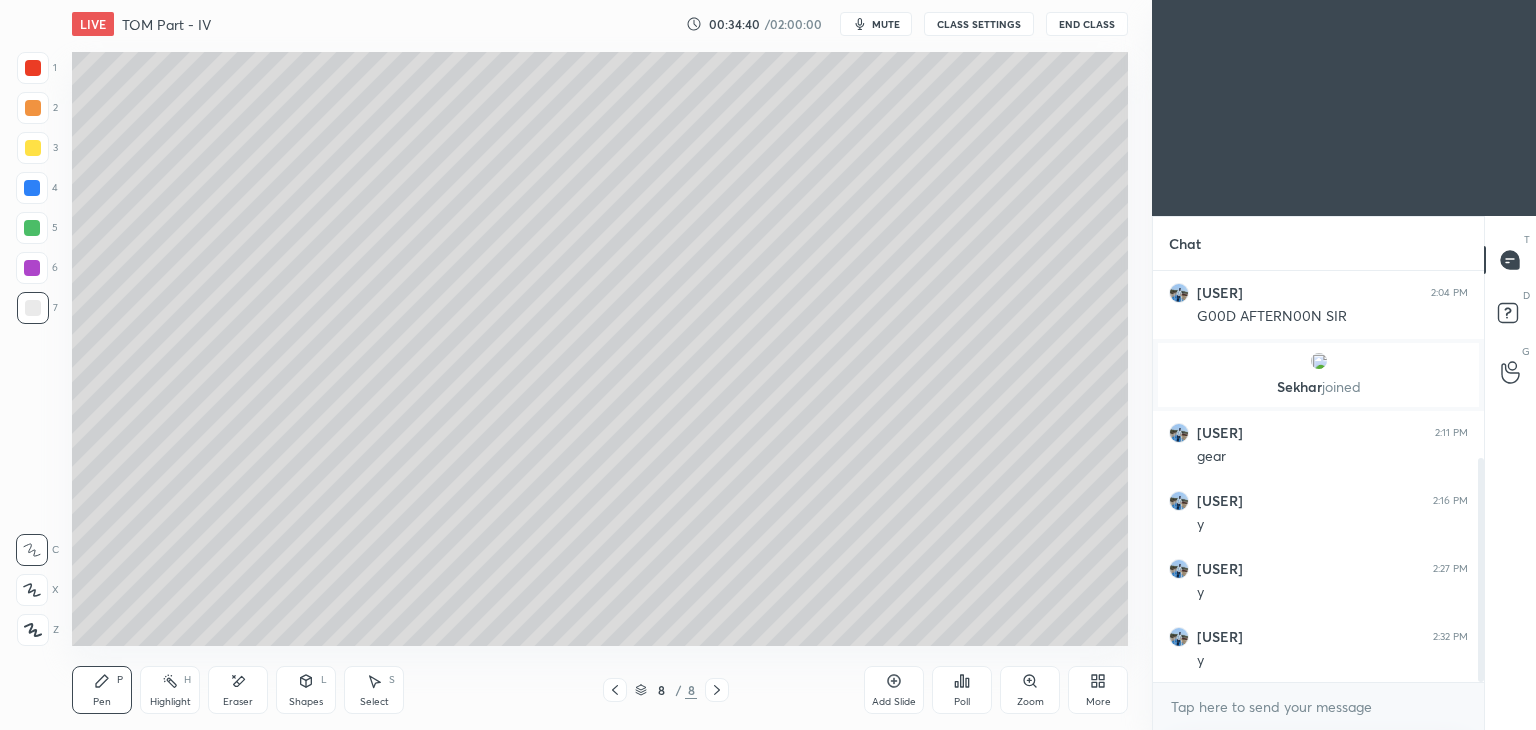 click at bounding box center (33, 68) 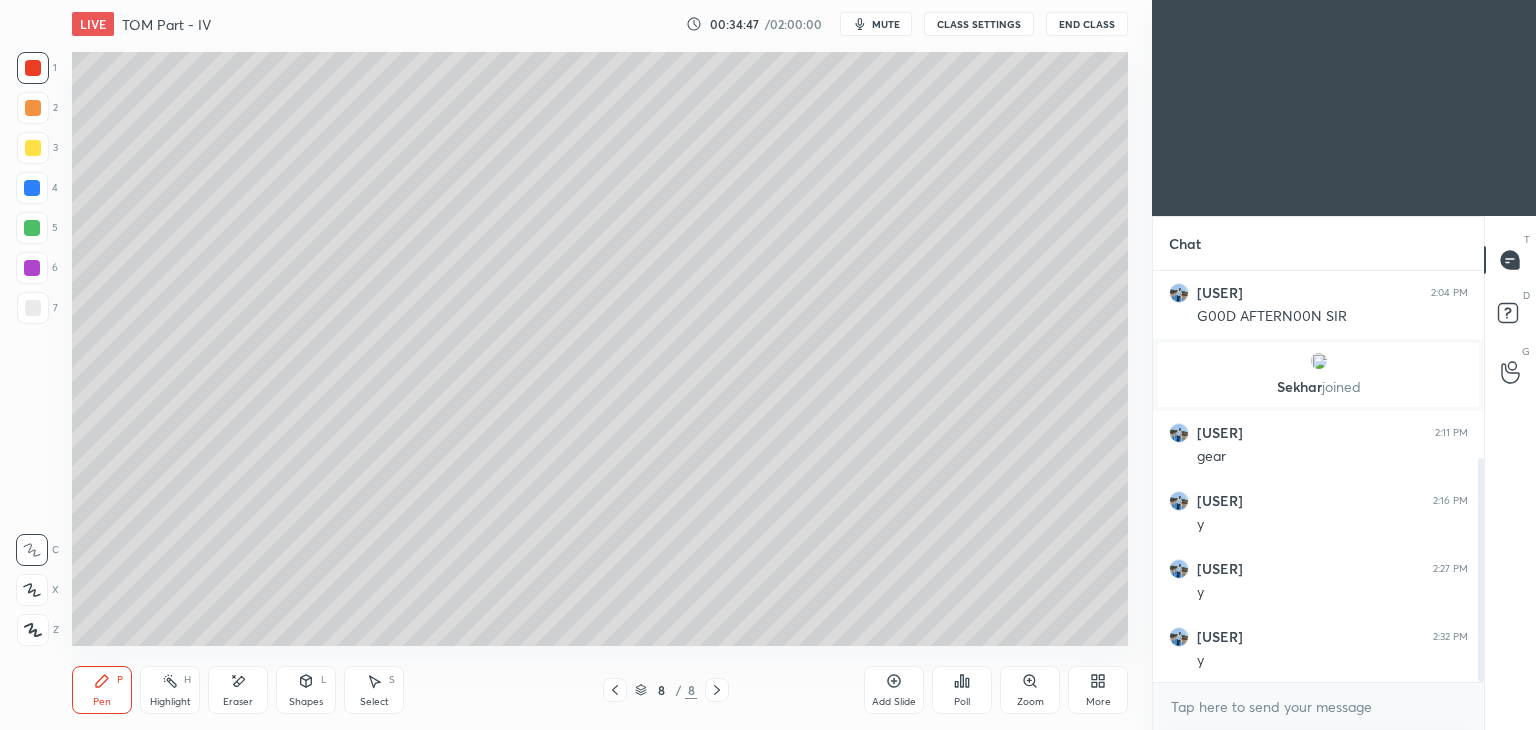 click at bounding box center (33, 148) 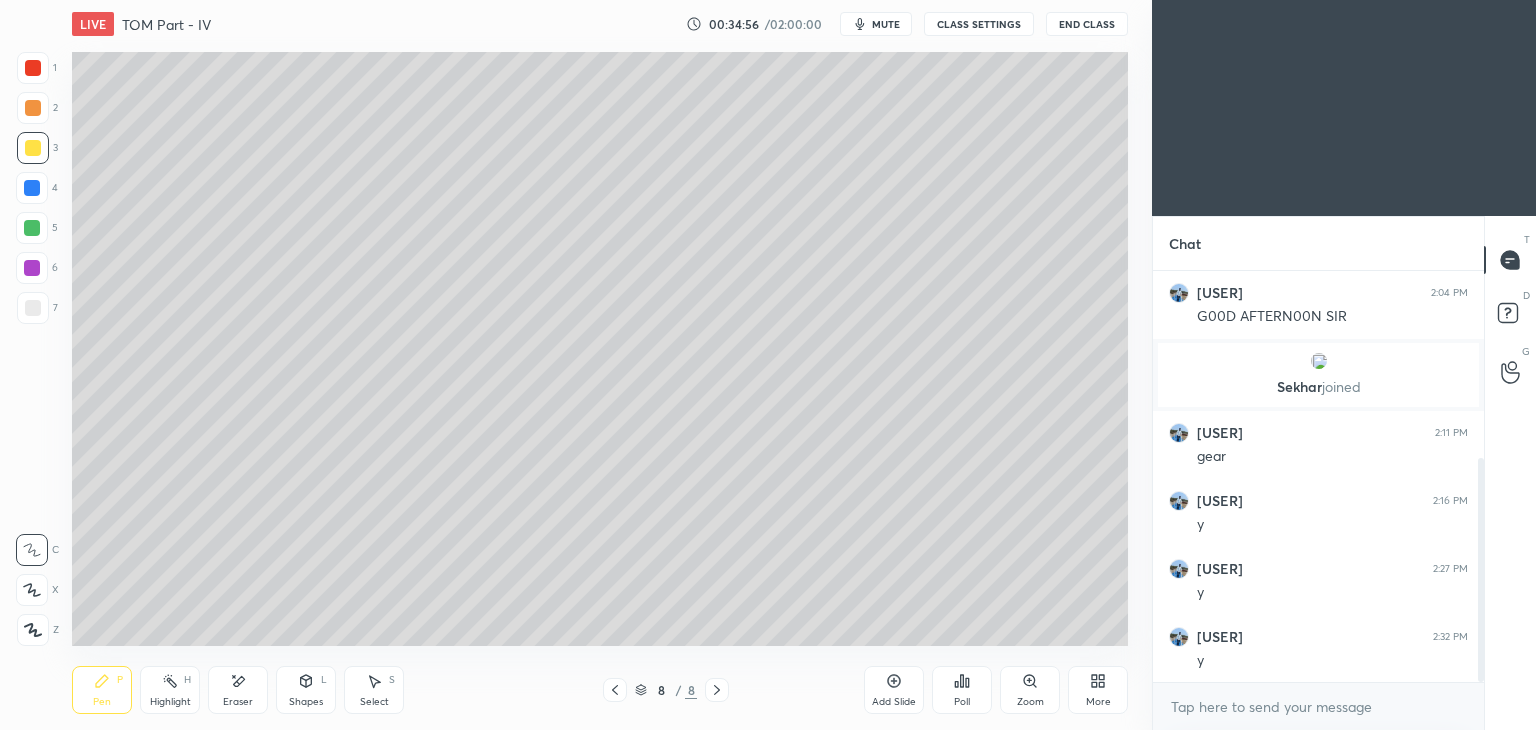 click at bounding box center (33, 308) 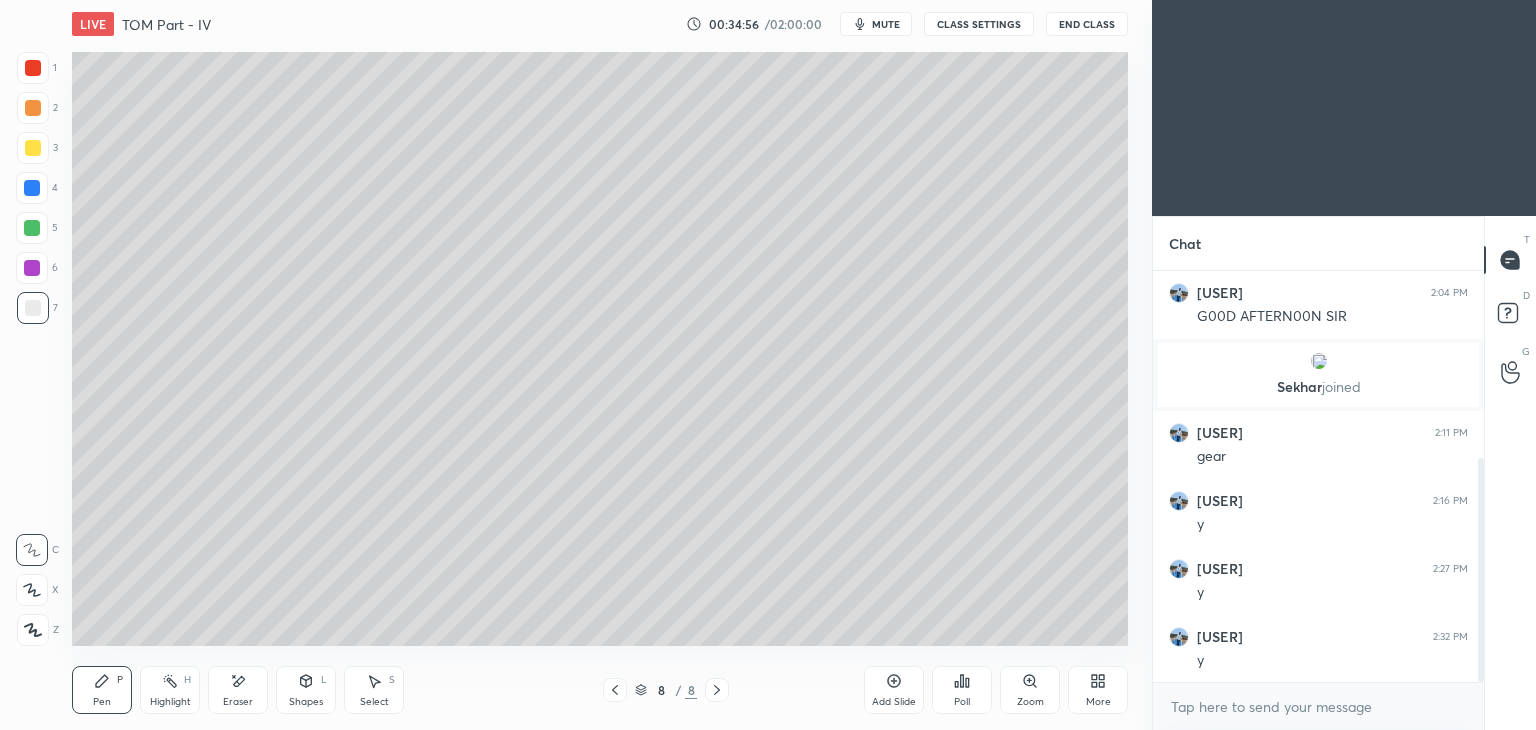 click at bounding box center (32, 268) 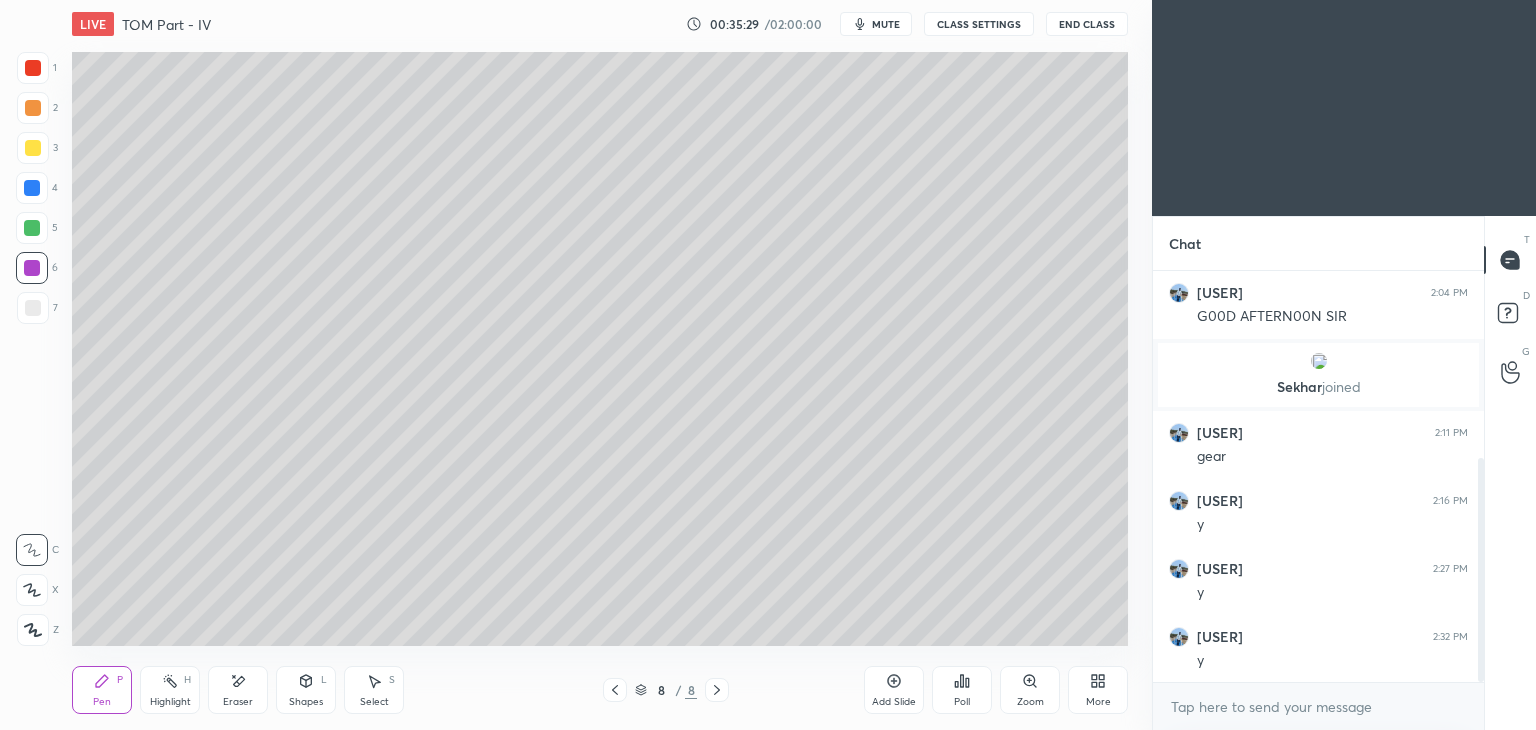 click on "Eraser" at bounding box center (238, 690) 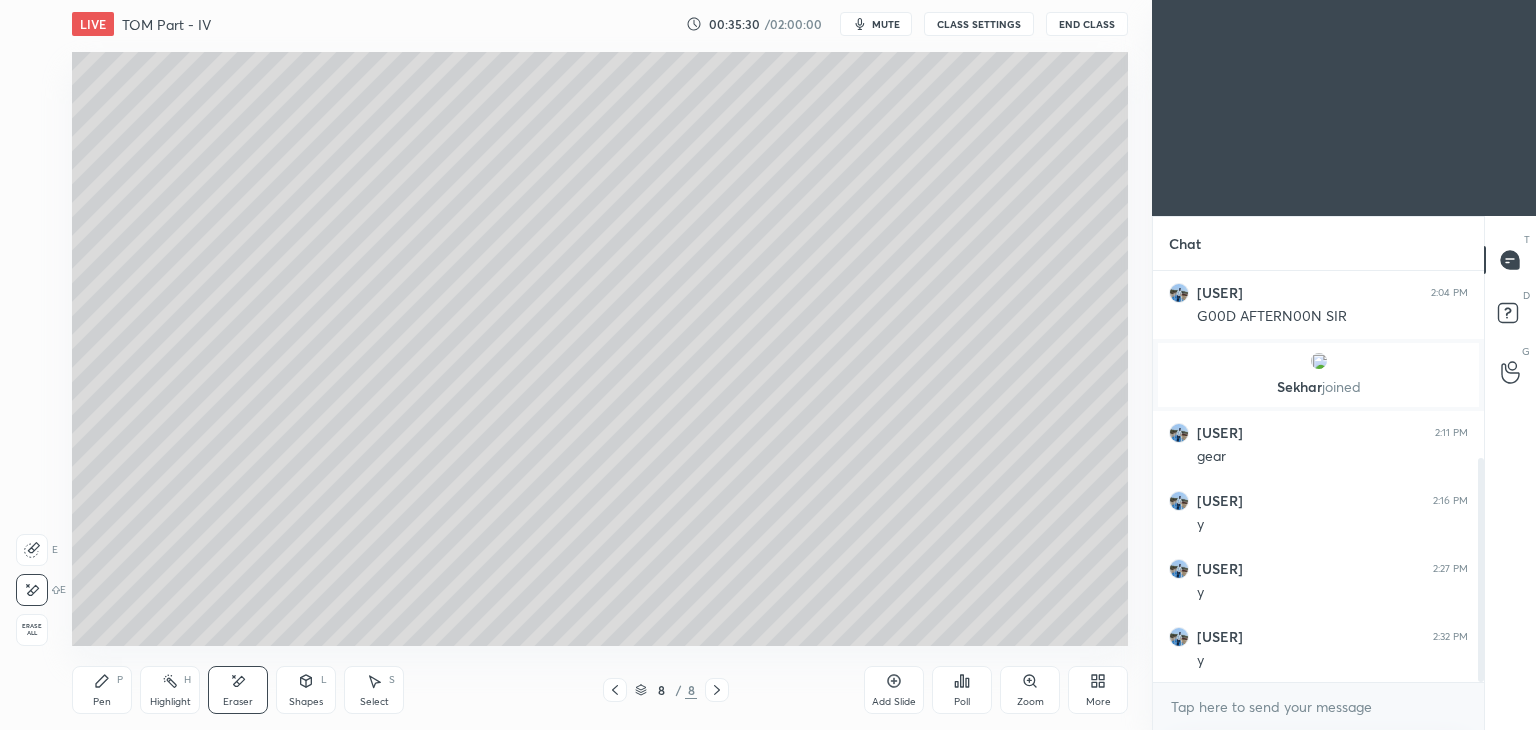 click on "Pen P" at bounding box center (102, 690) 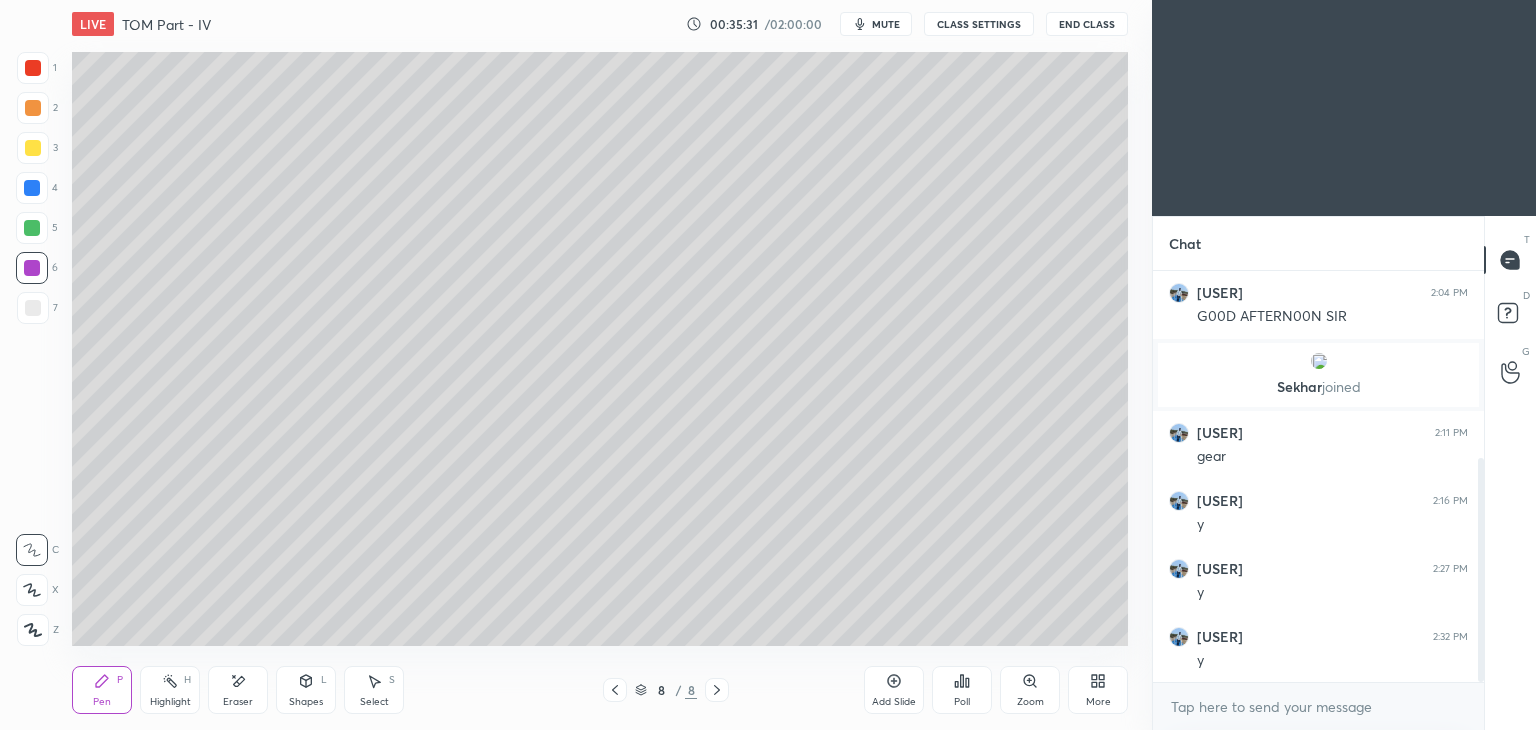 click at bounding box center (33, 308) 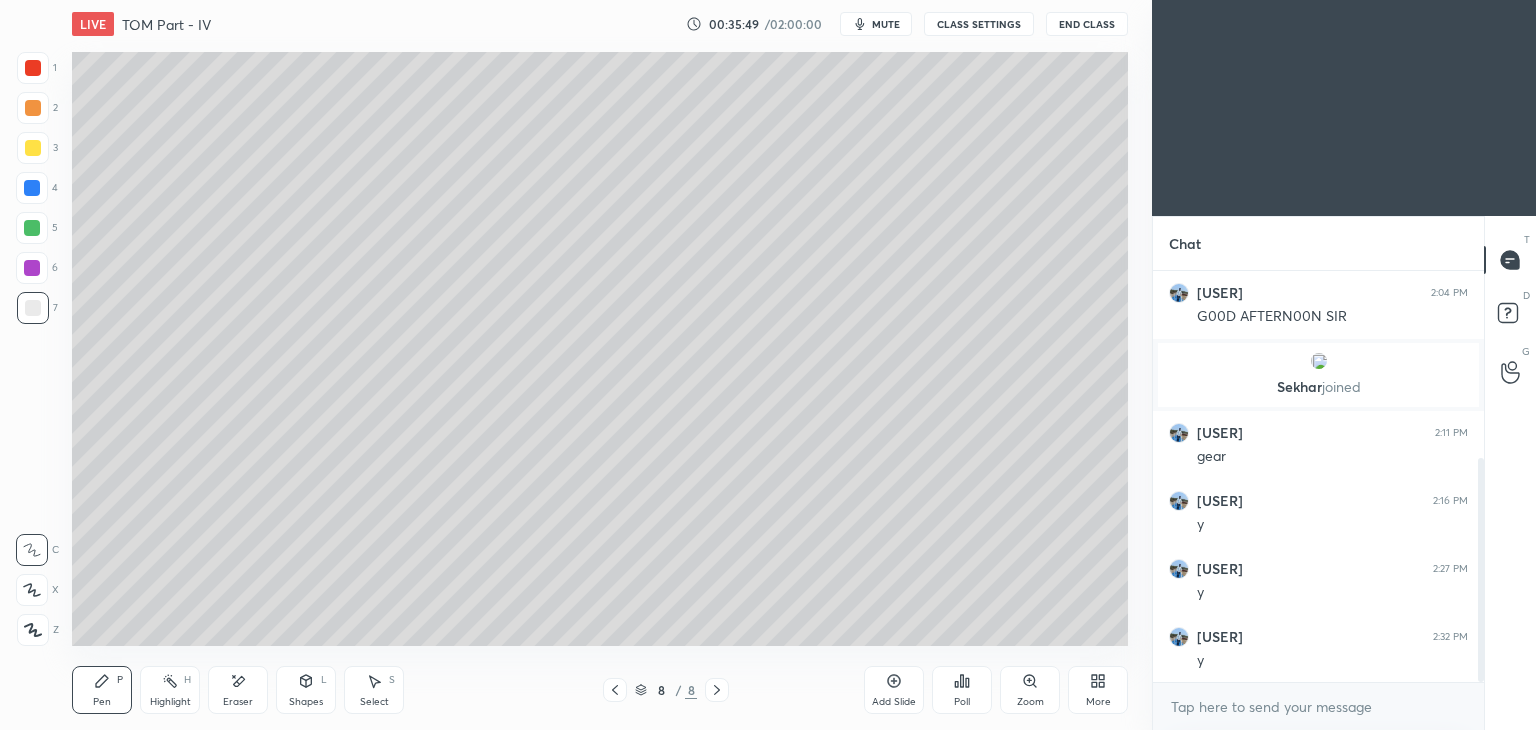 click on "Shapes L" at bounding box center (306, 690) 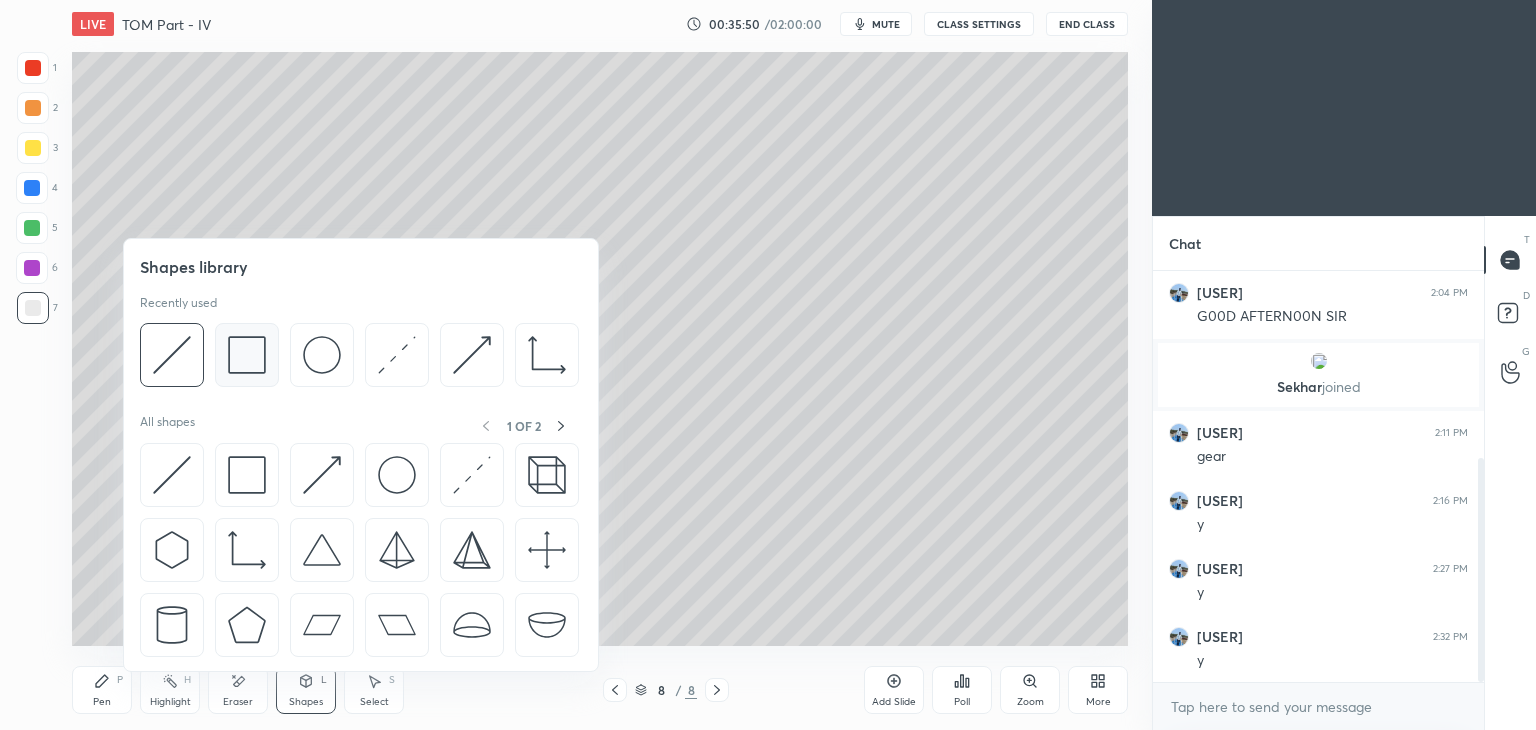 click at bounding box center [247, 355] 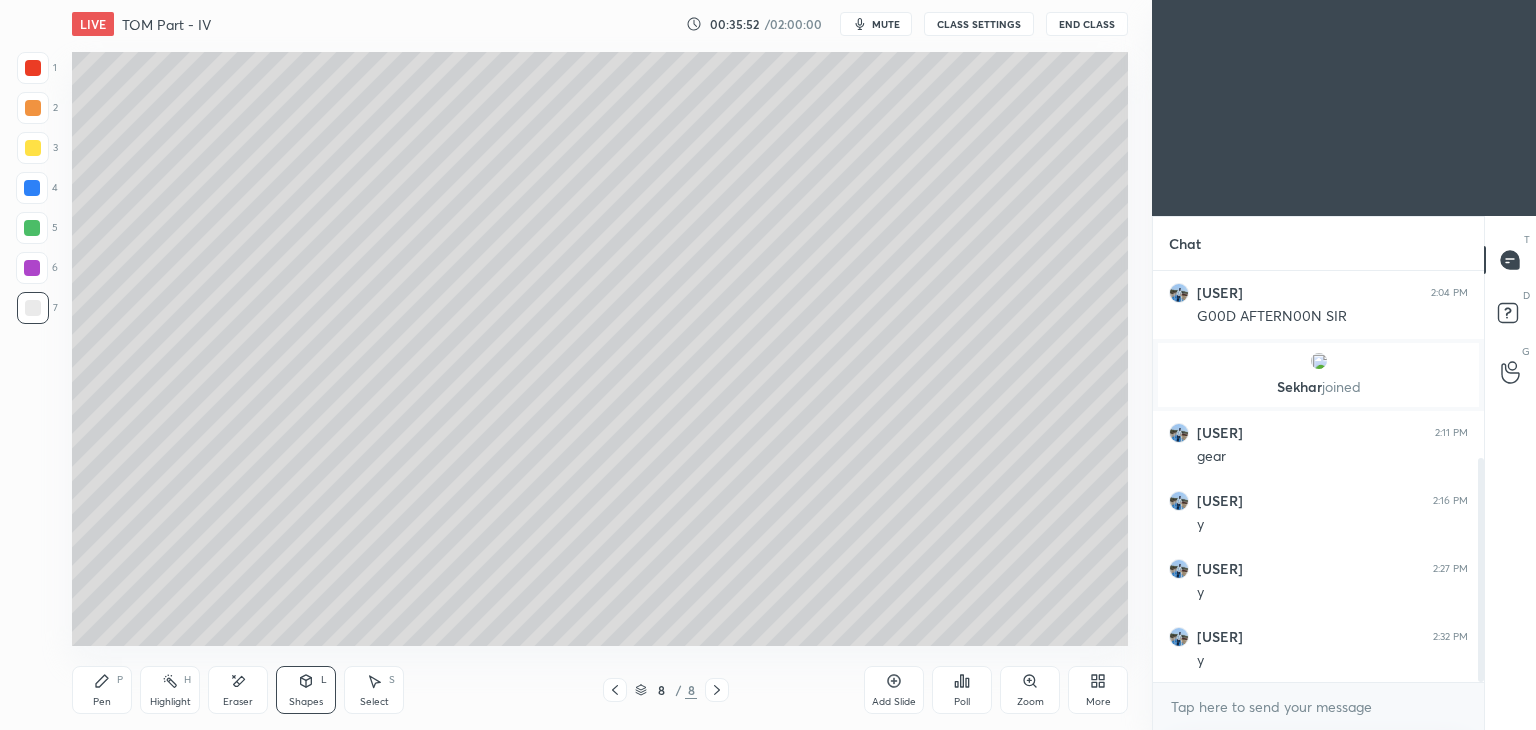 click 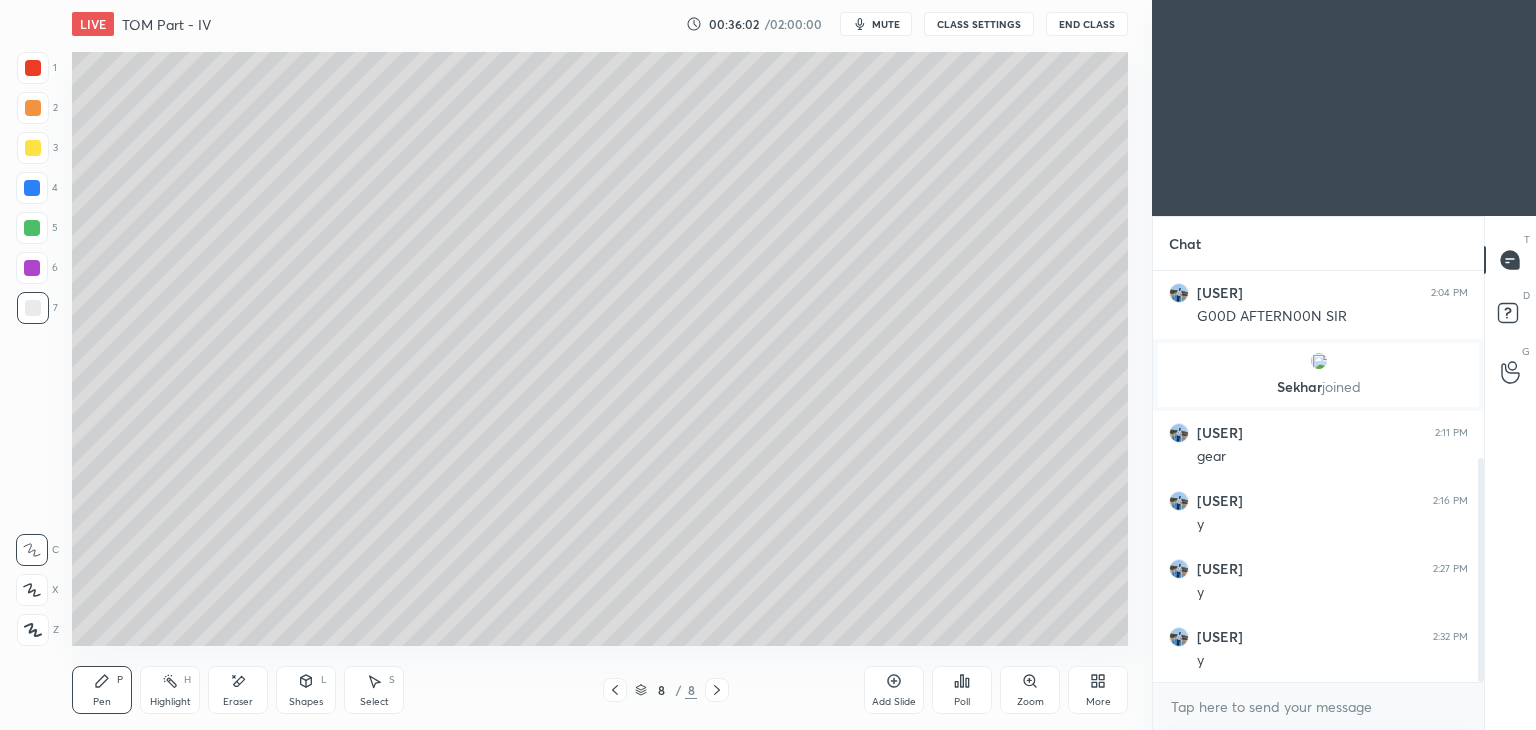 click 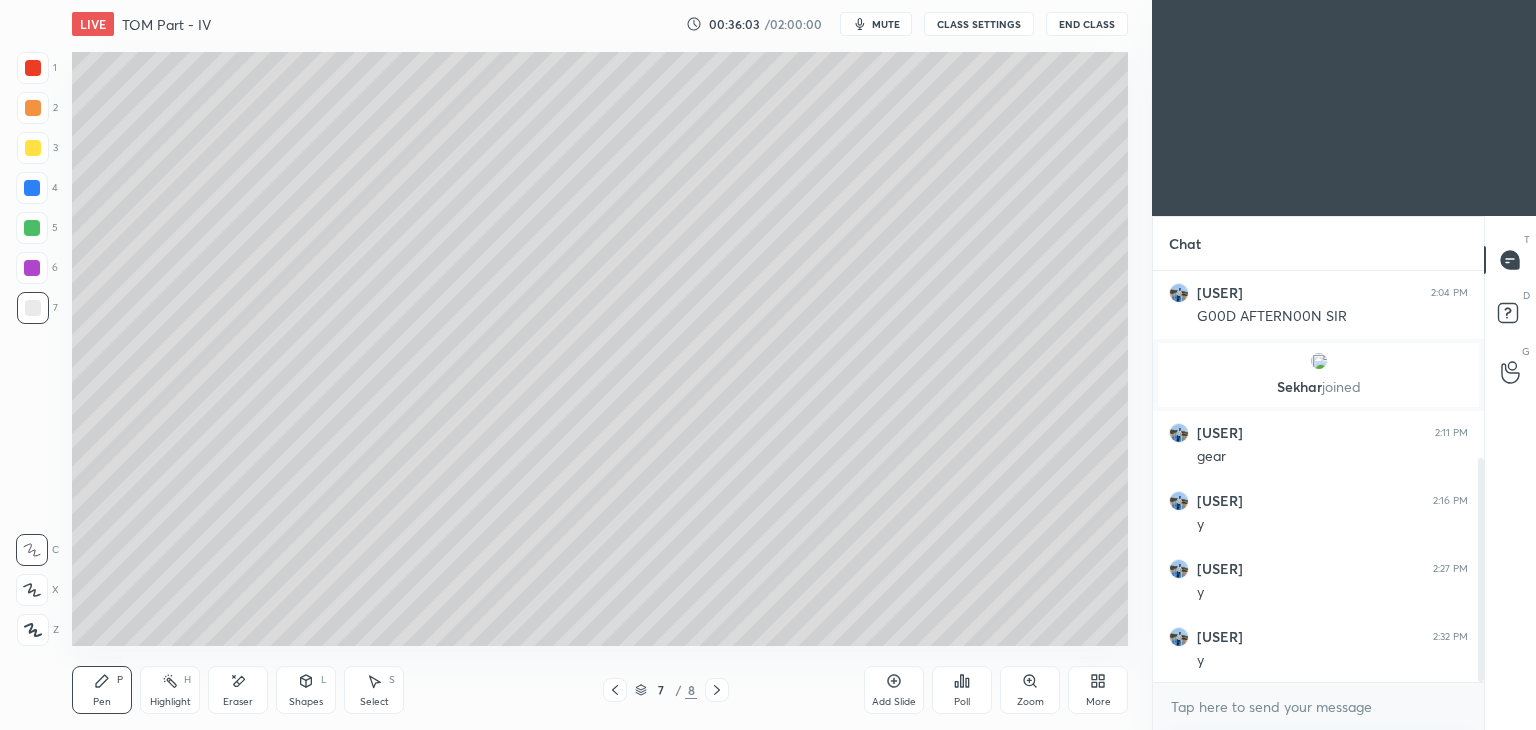 click 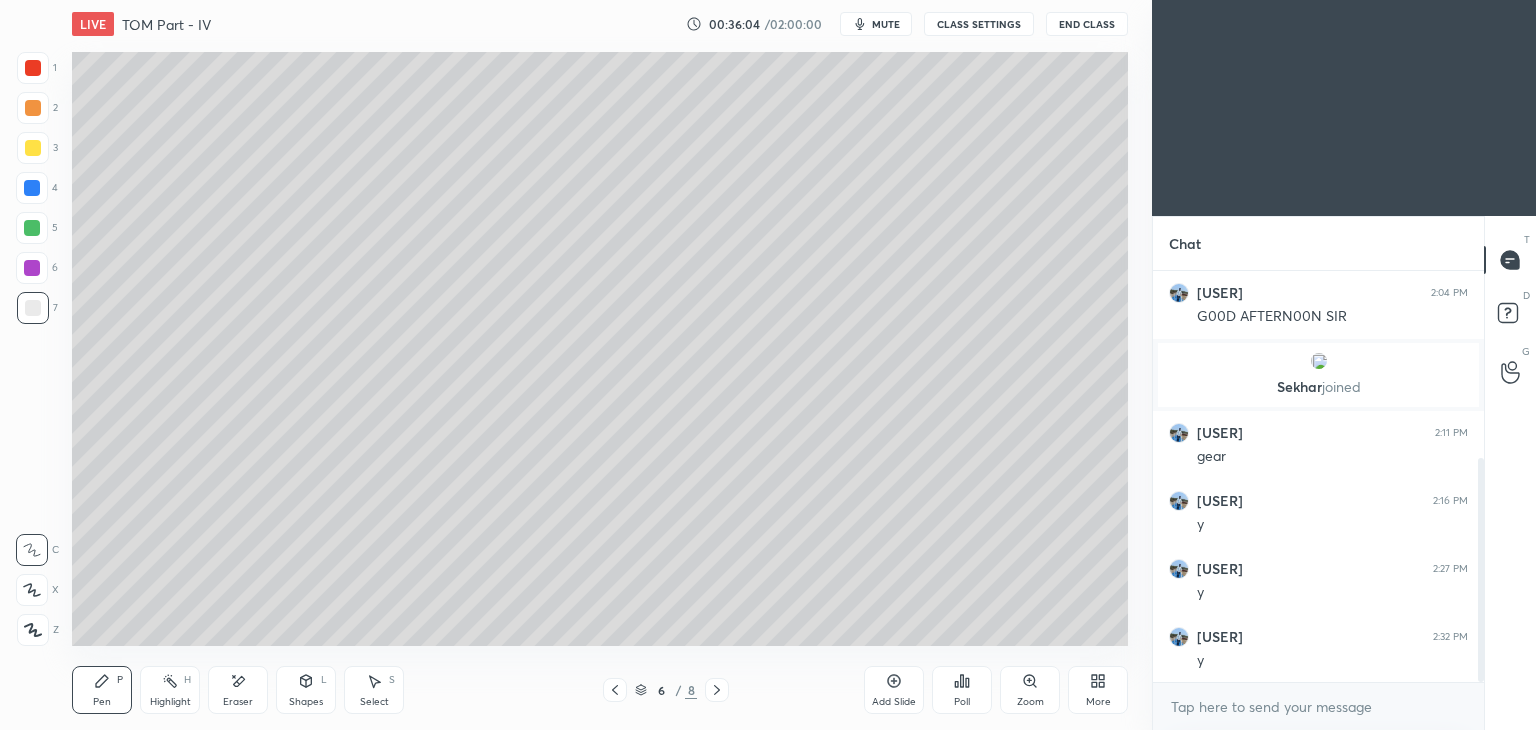 click 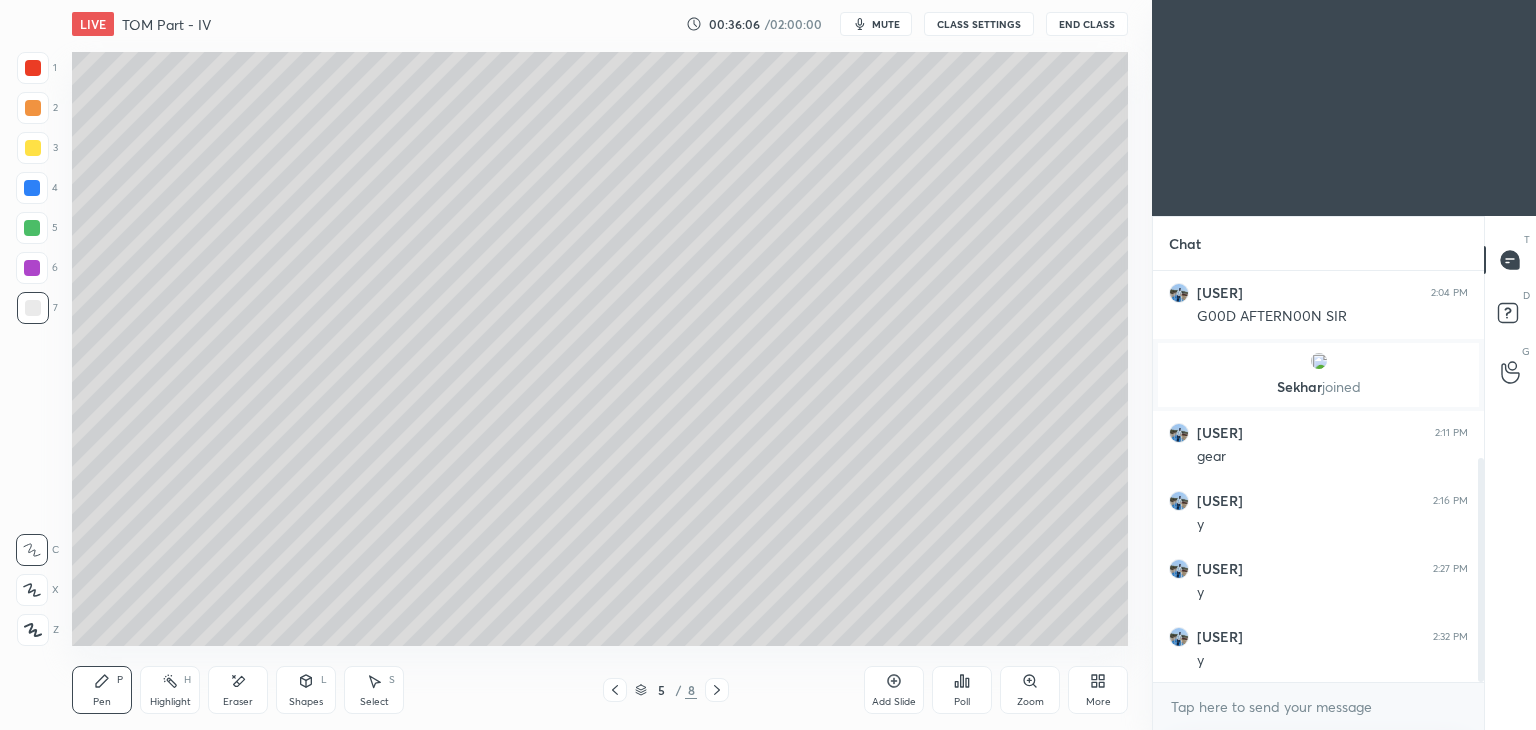 click 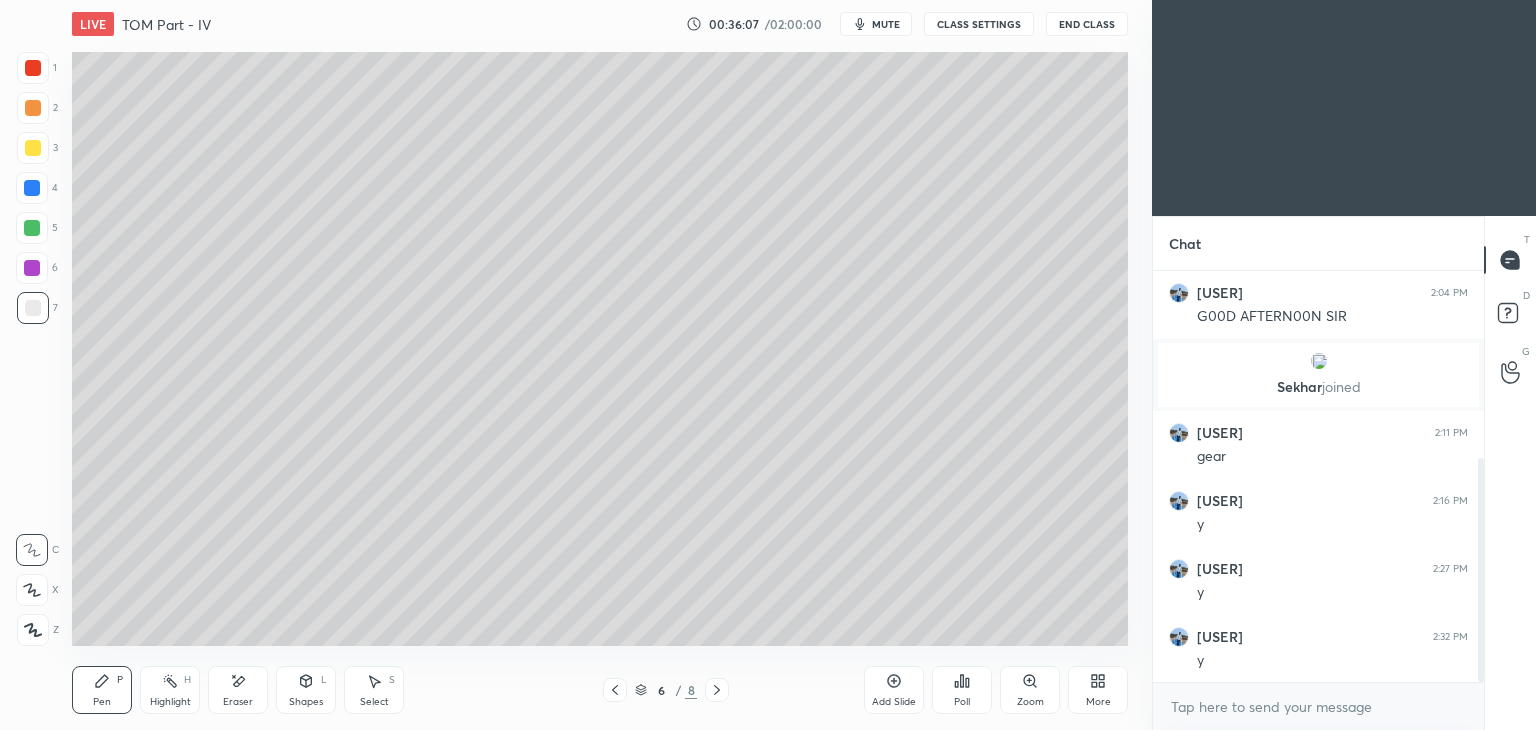 click 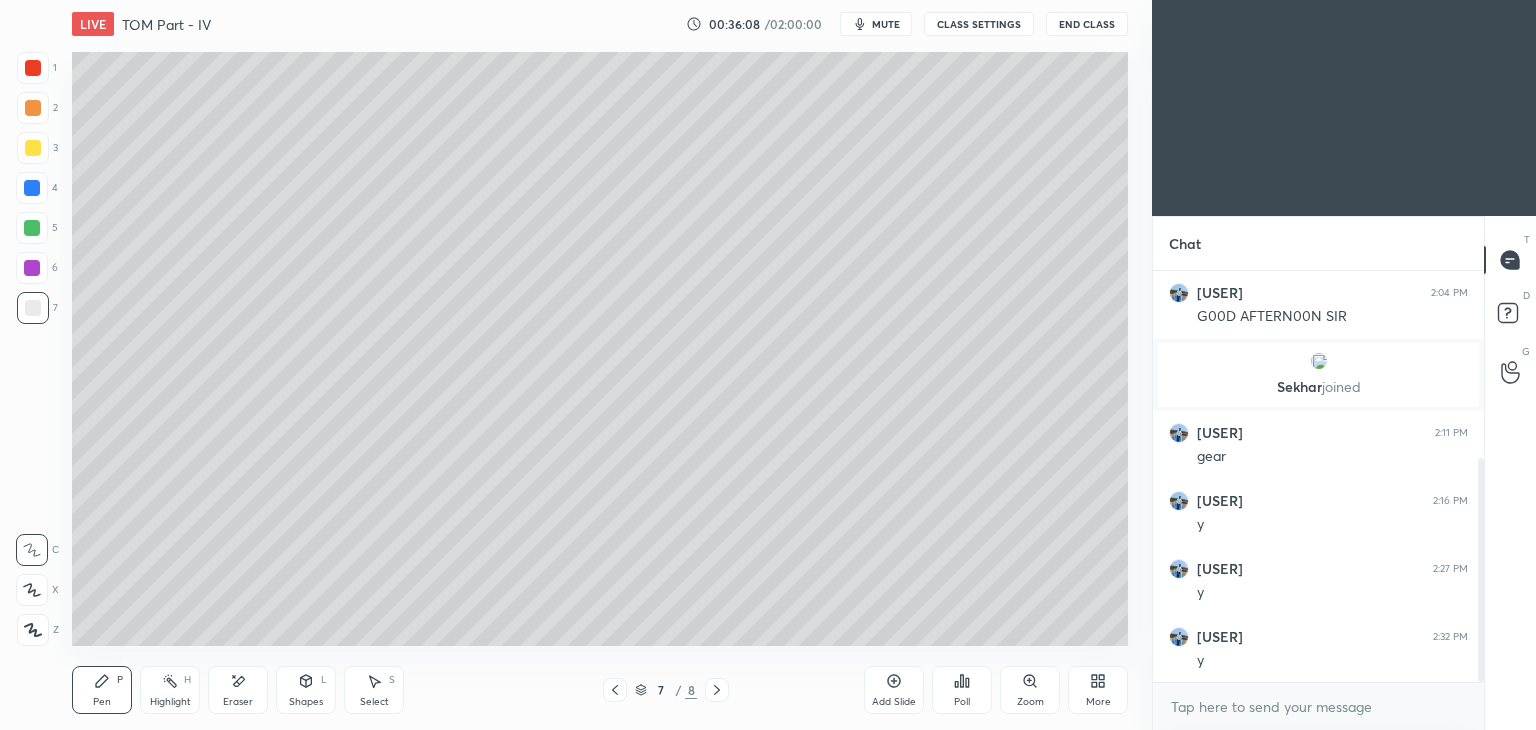 click 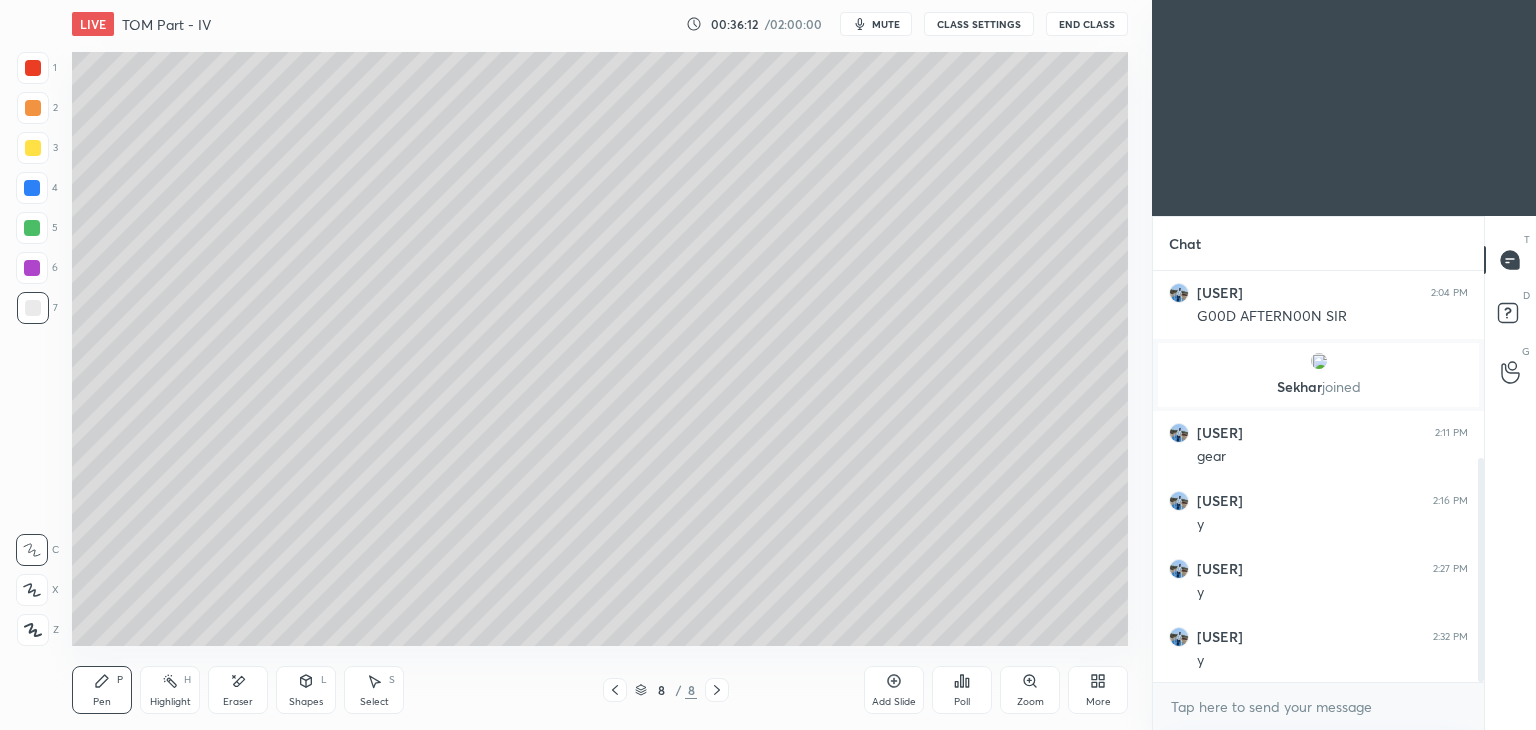 click 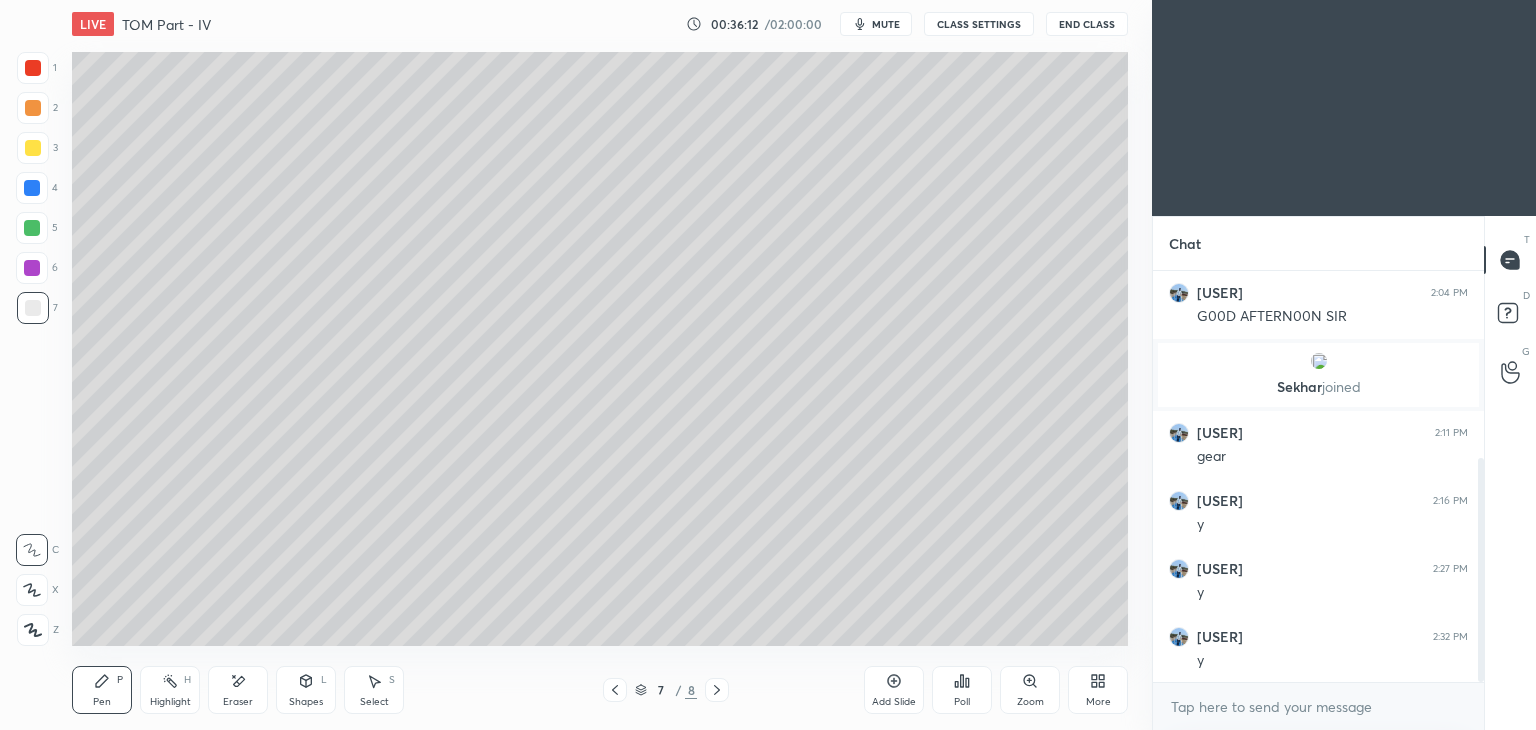 click 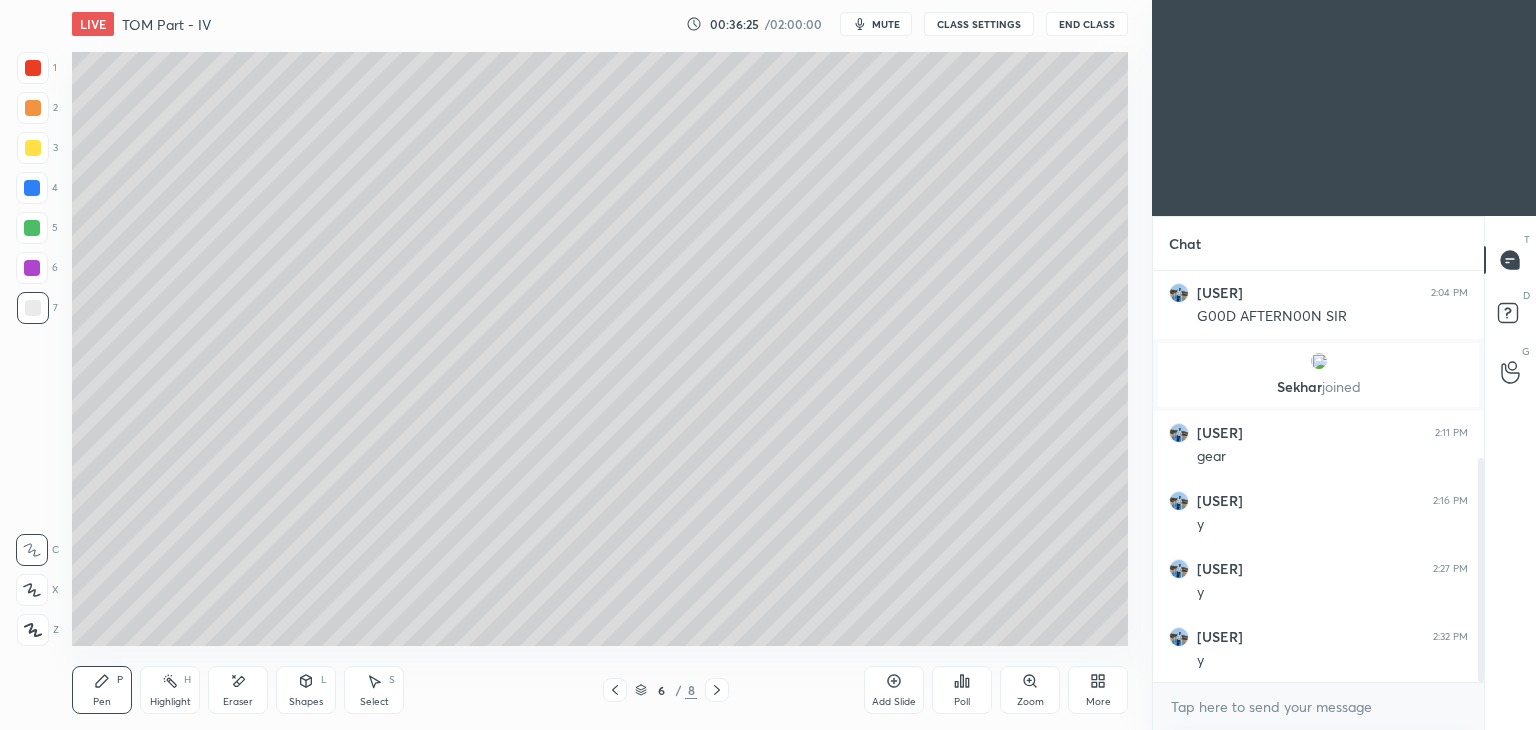 click 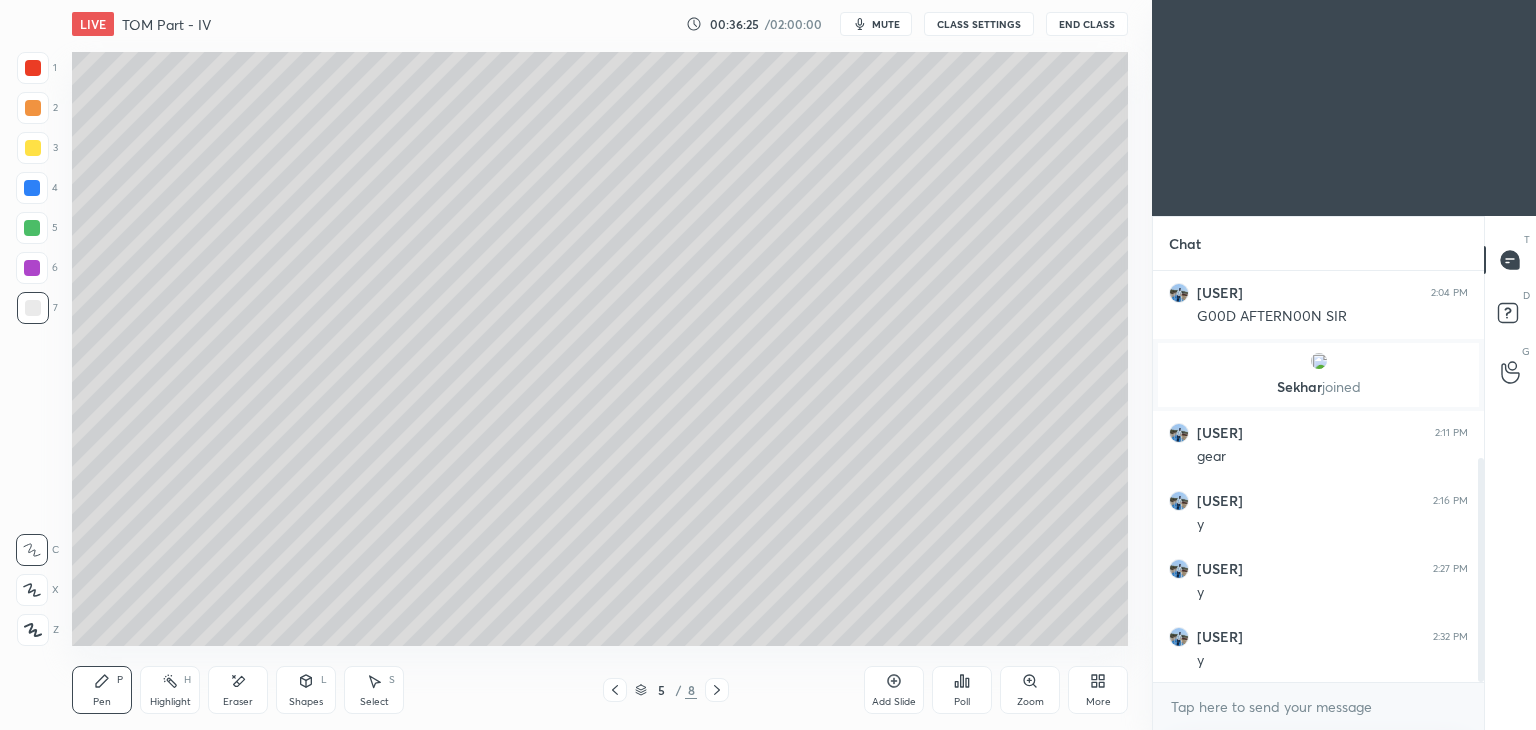 click 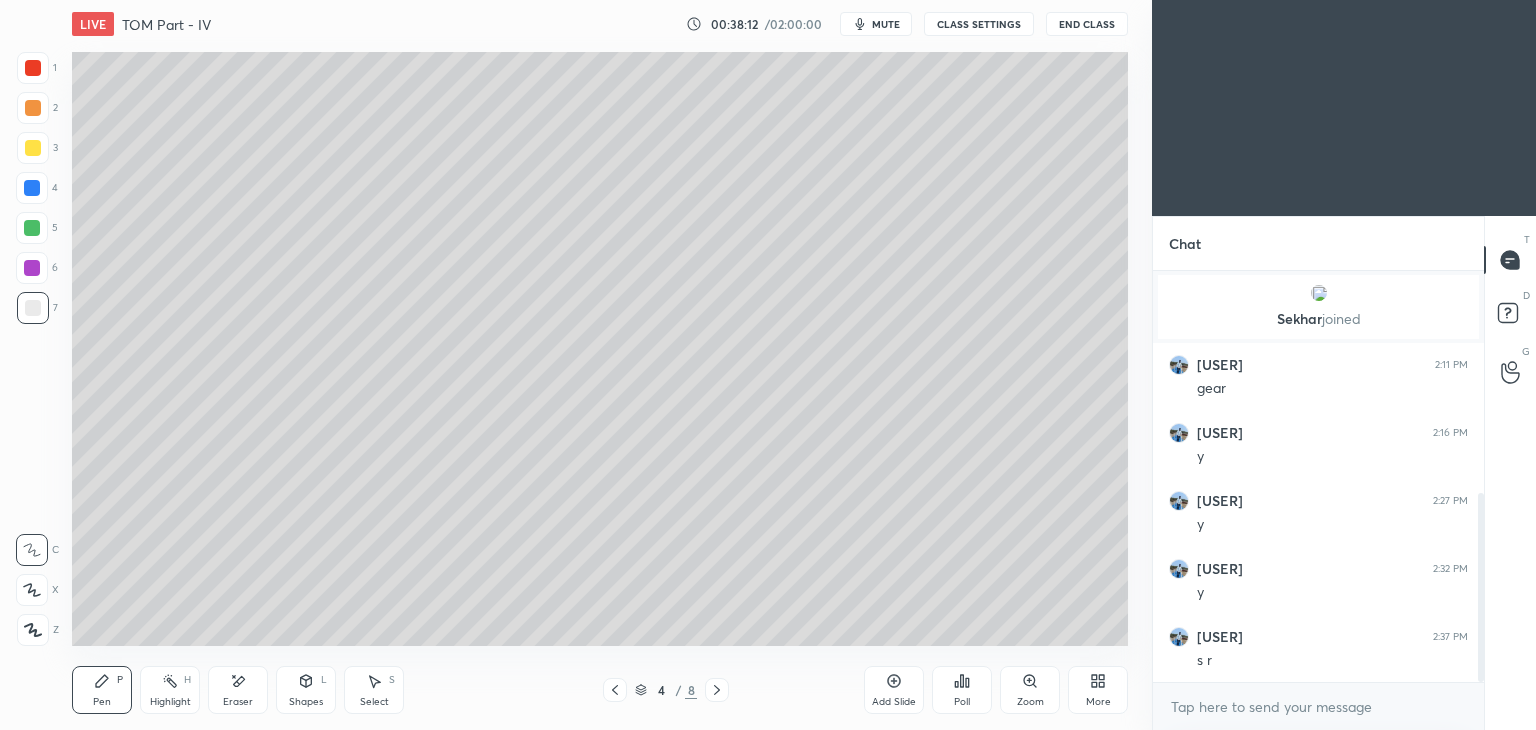 scroll, scrollTop: 484, scrollLeft: 0, axis: vertical 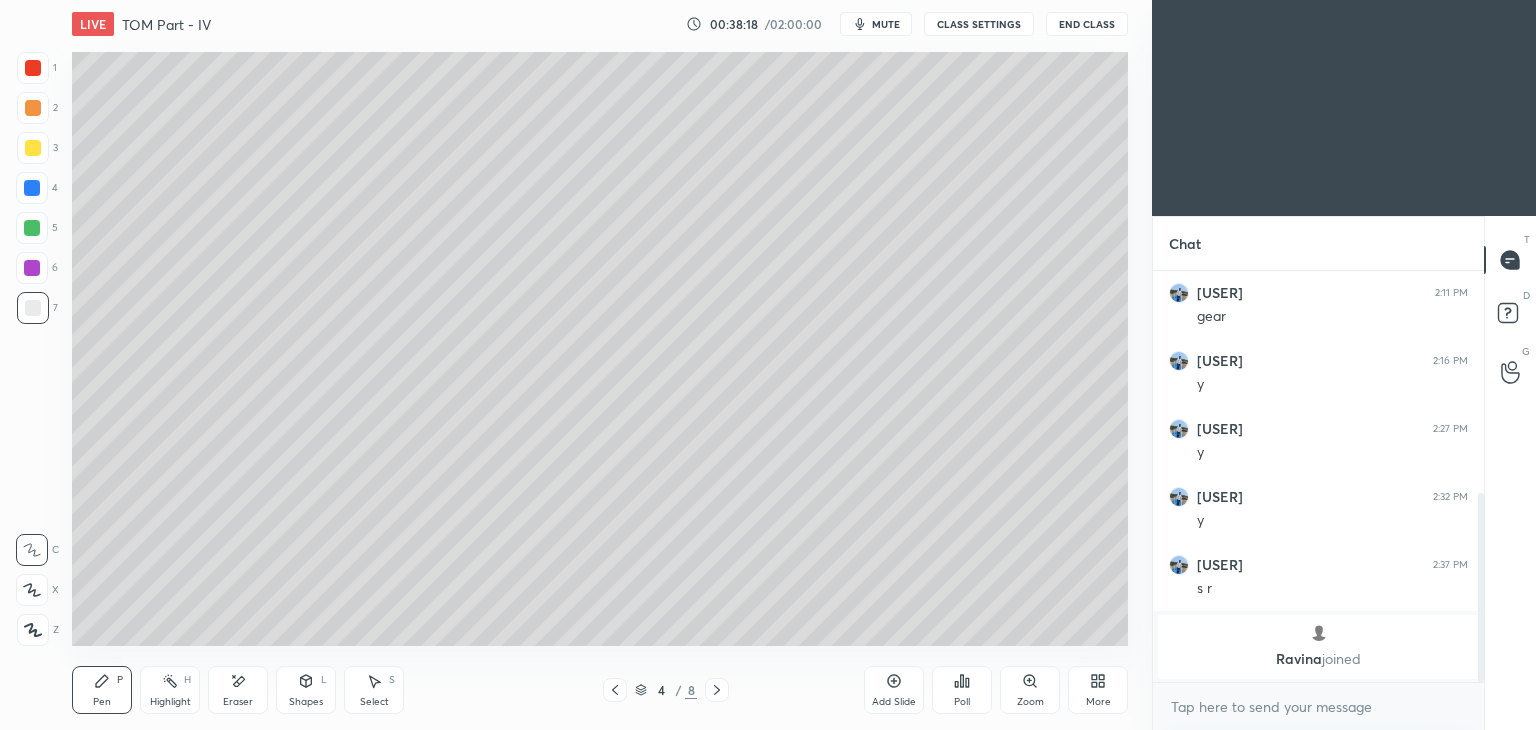 click at bounding box center [717, 690] 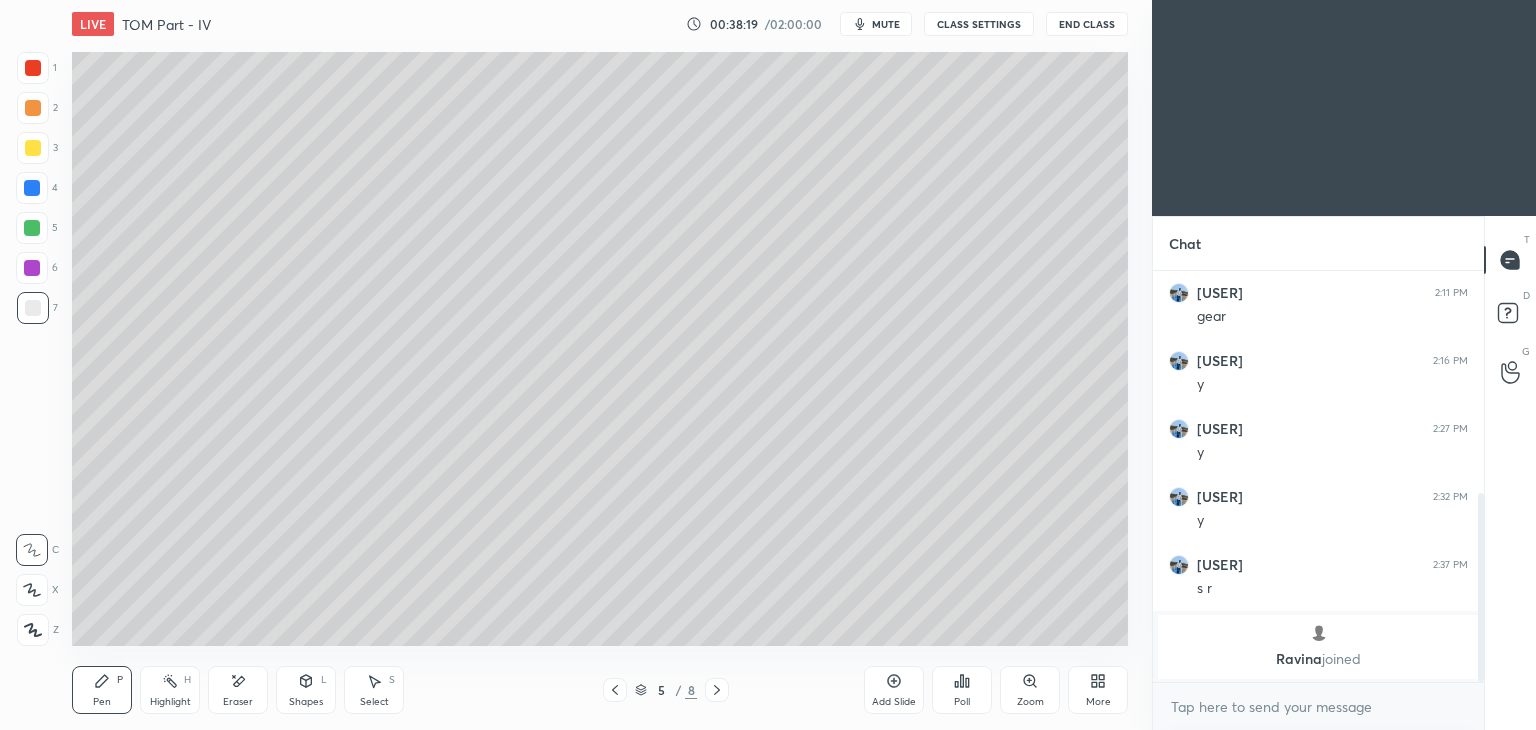 click 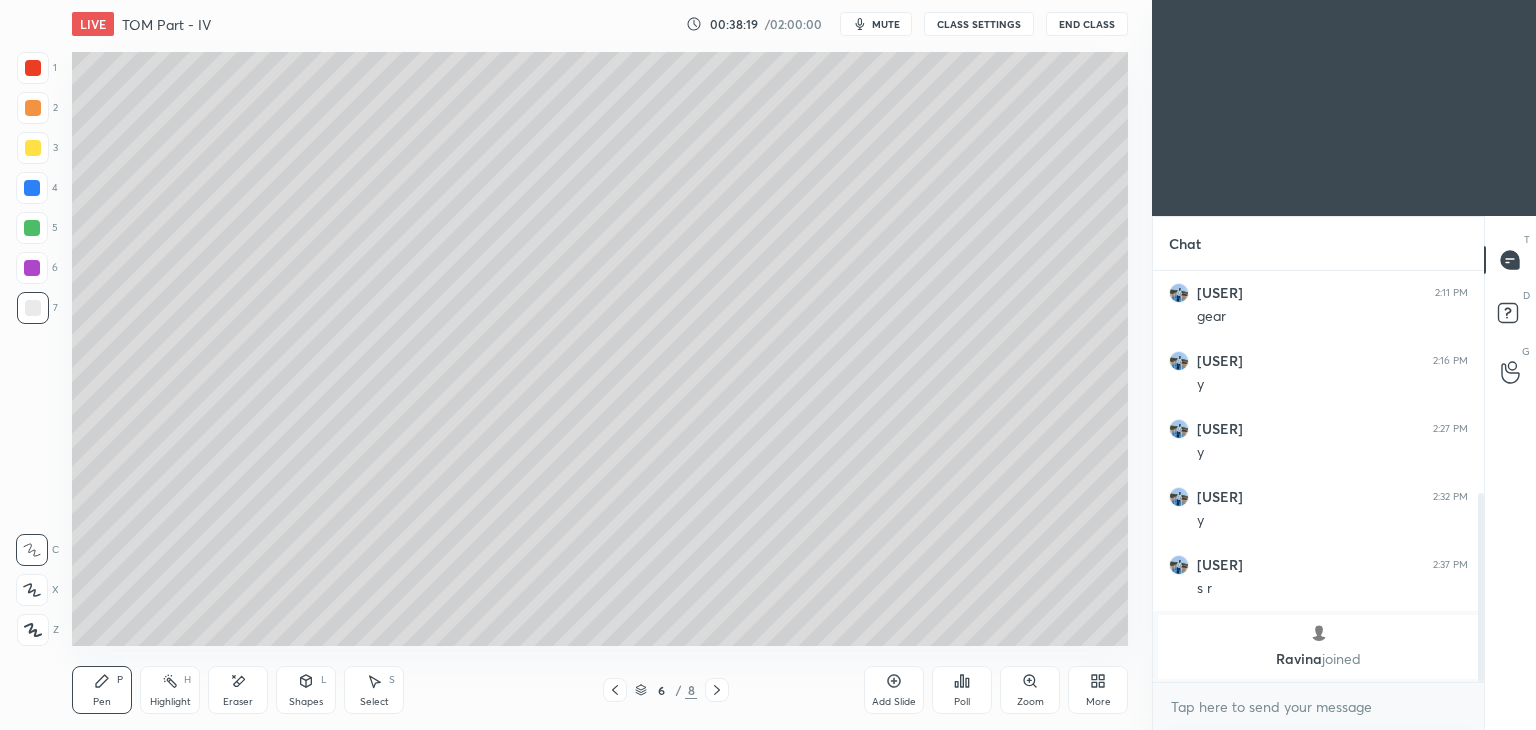 click 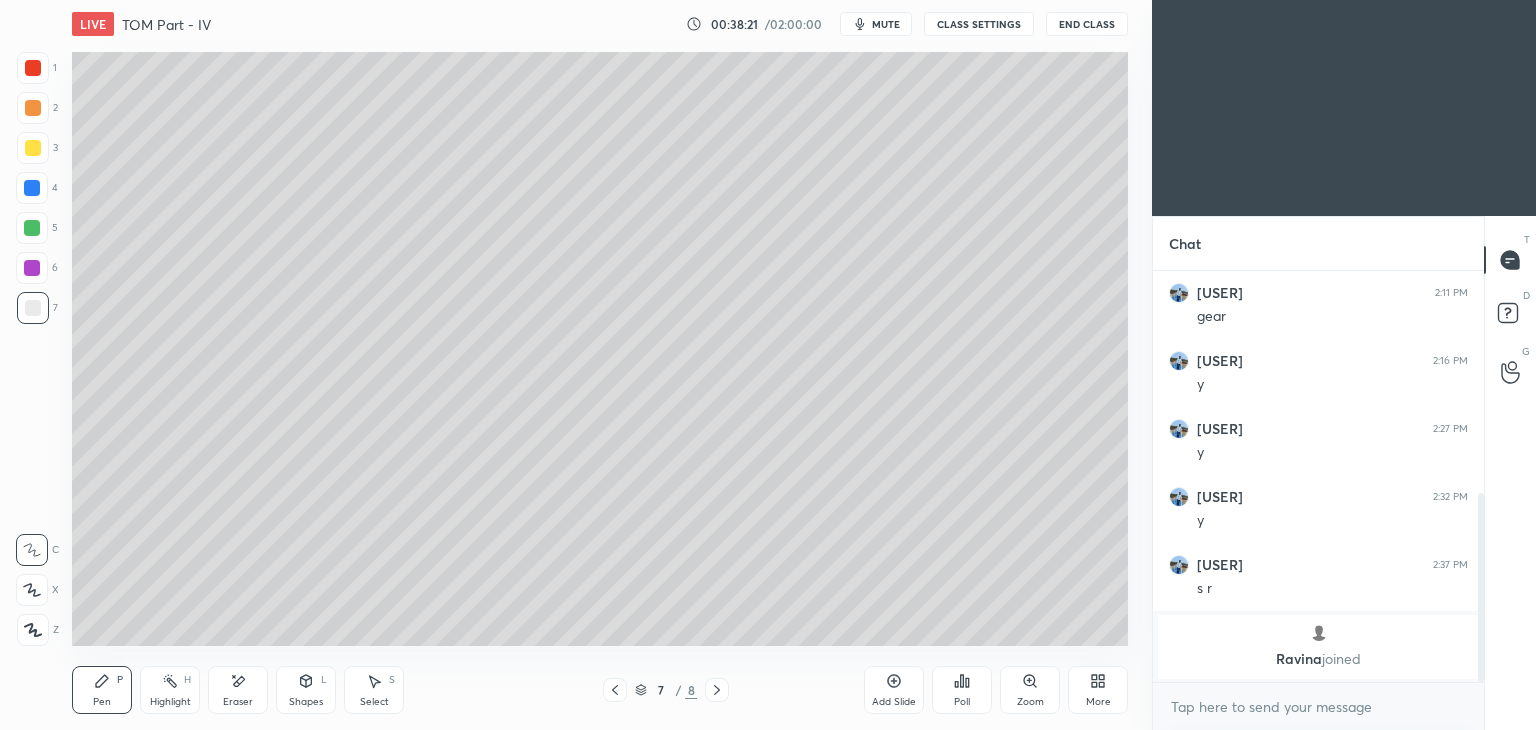 click 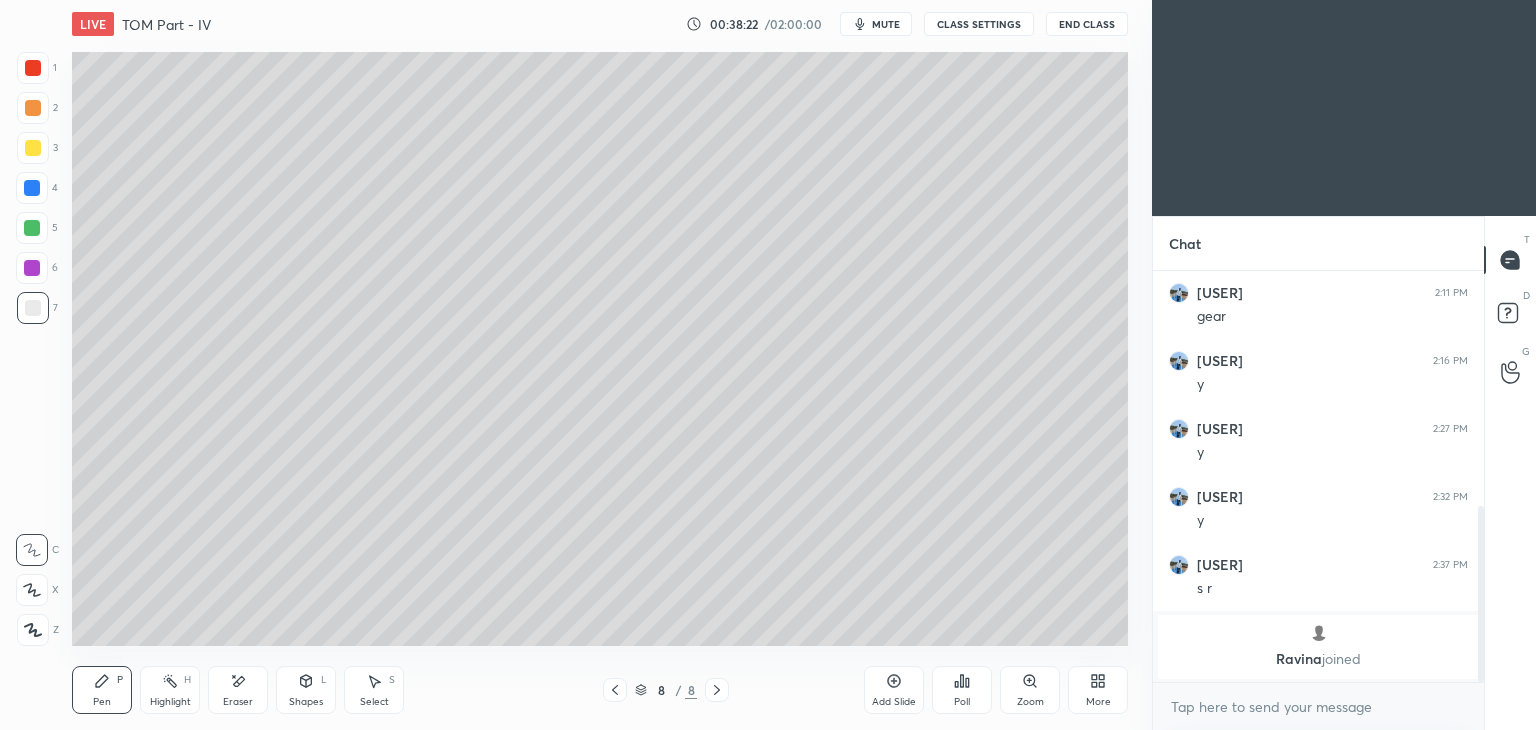 scroll, scrollTop: 552, scrollLeft: 0, axis: vertical 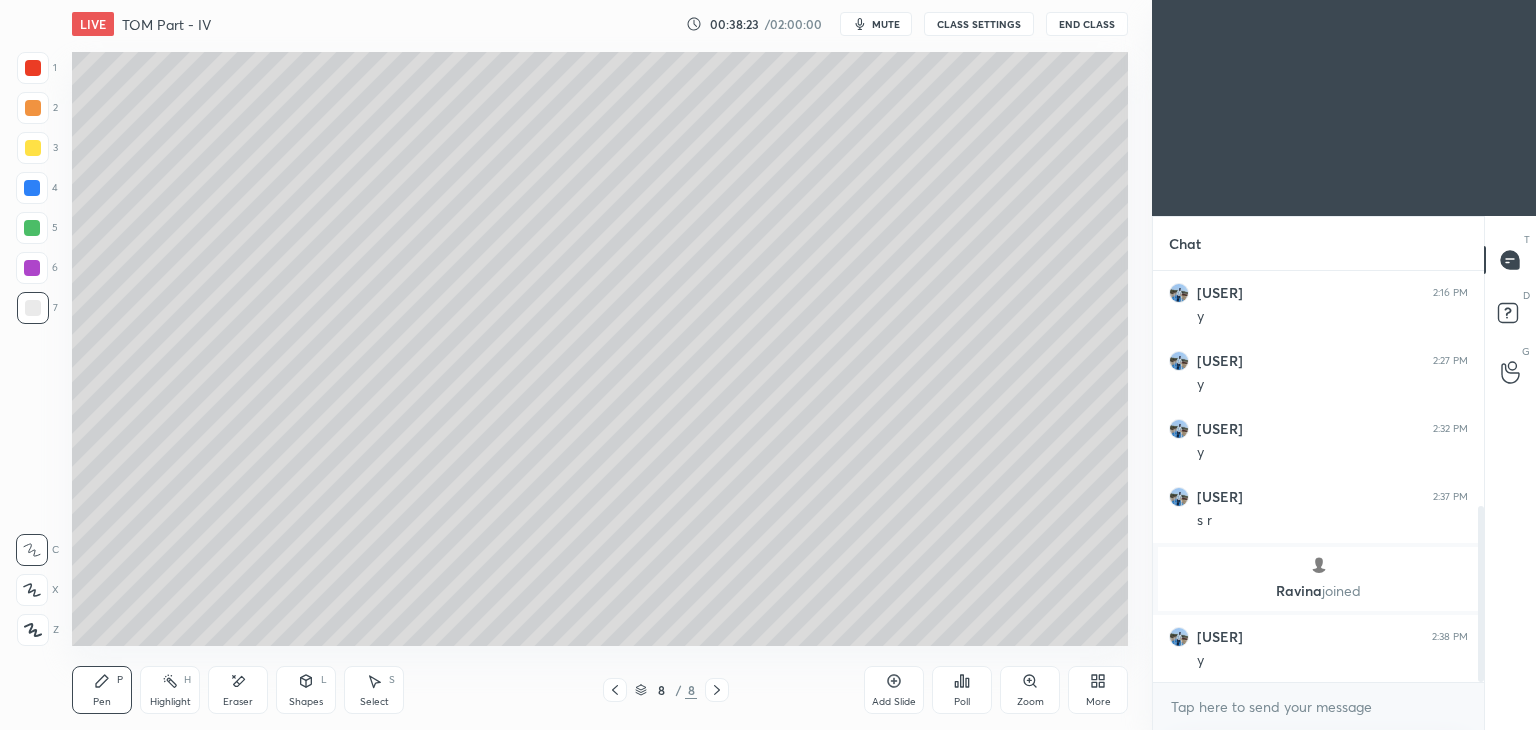 click at bounding box center [32, 188] 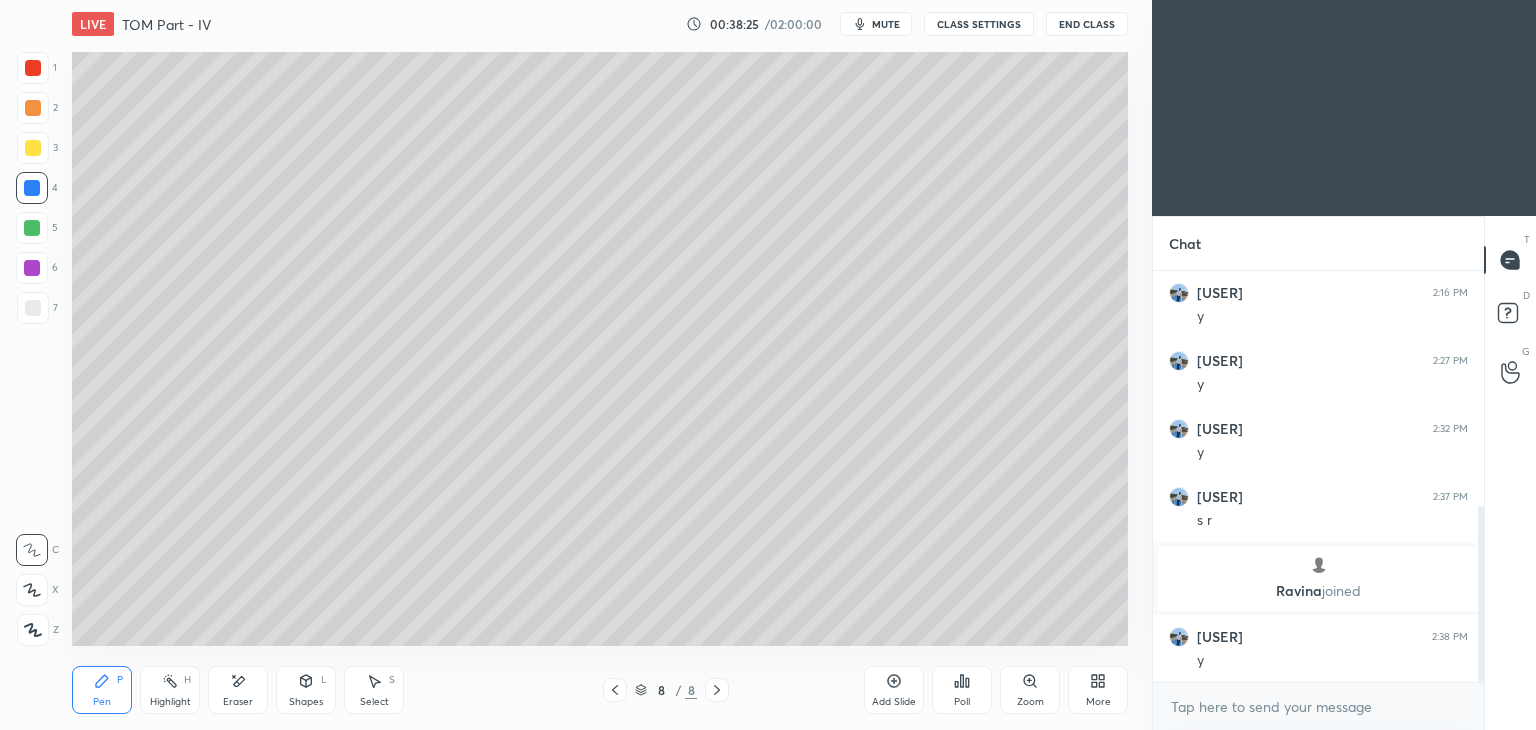 click at bounding box center [32, 228] 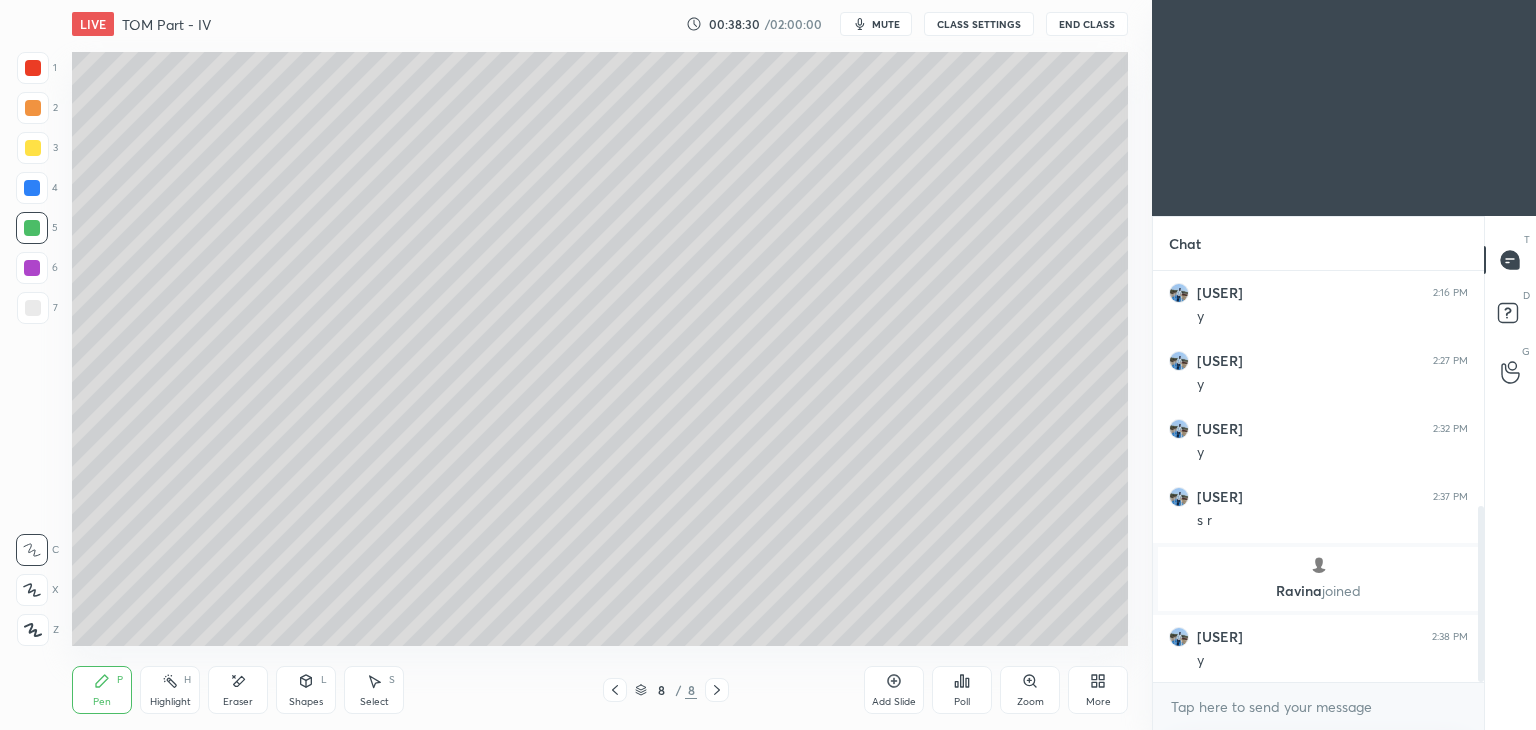 click 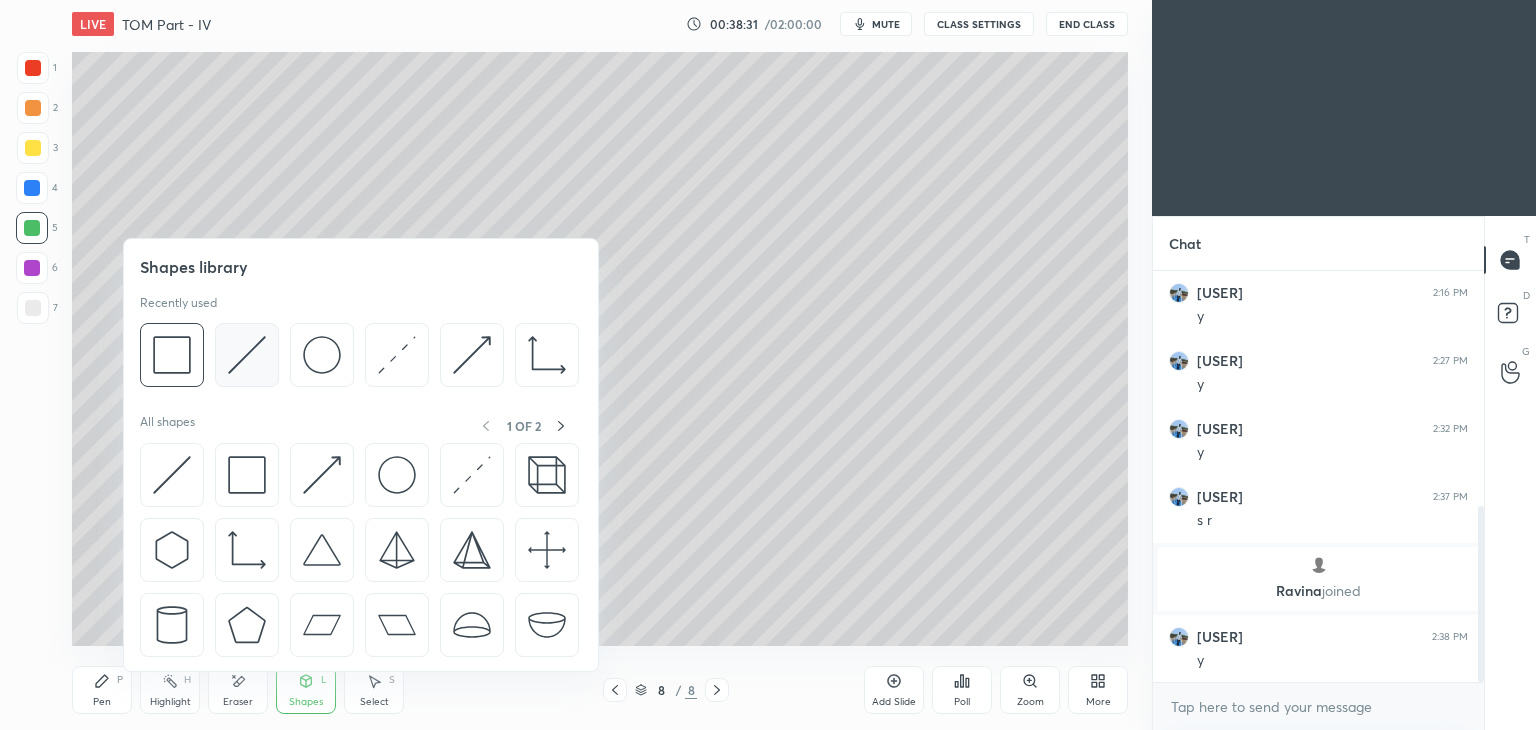 click at bounding box center (247, 355) 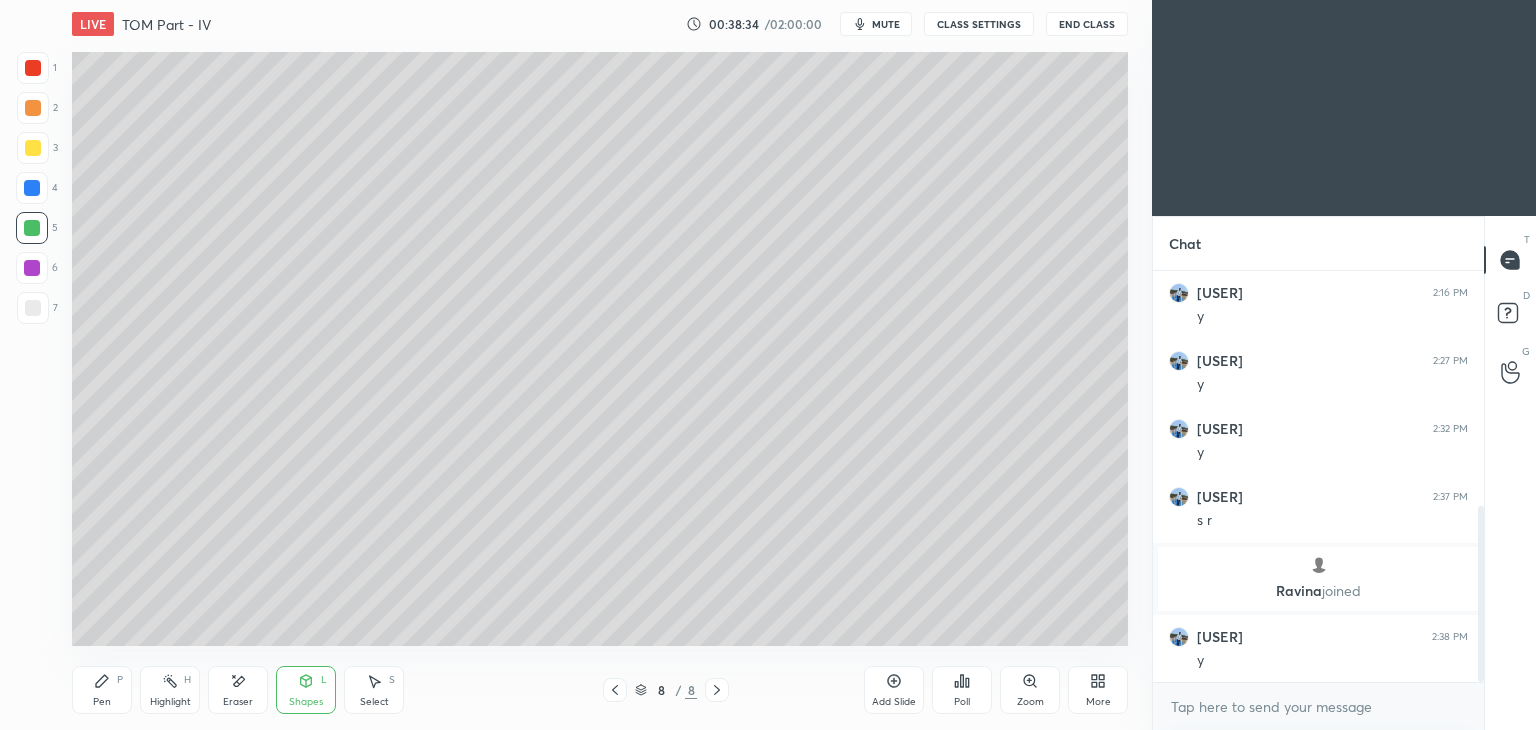 click 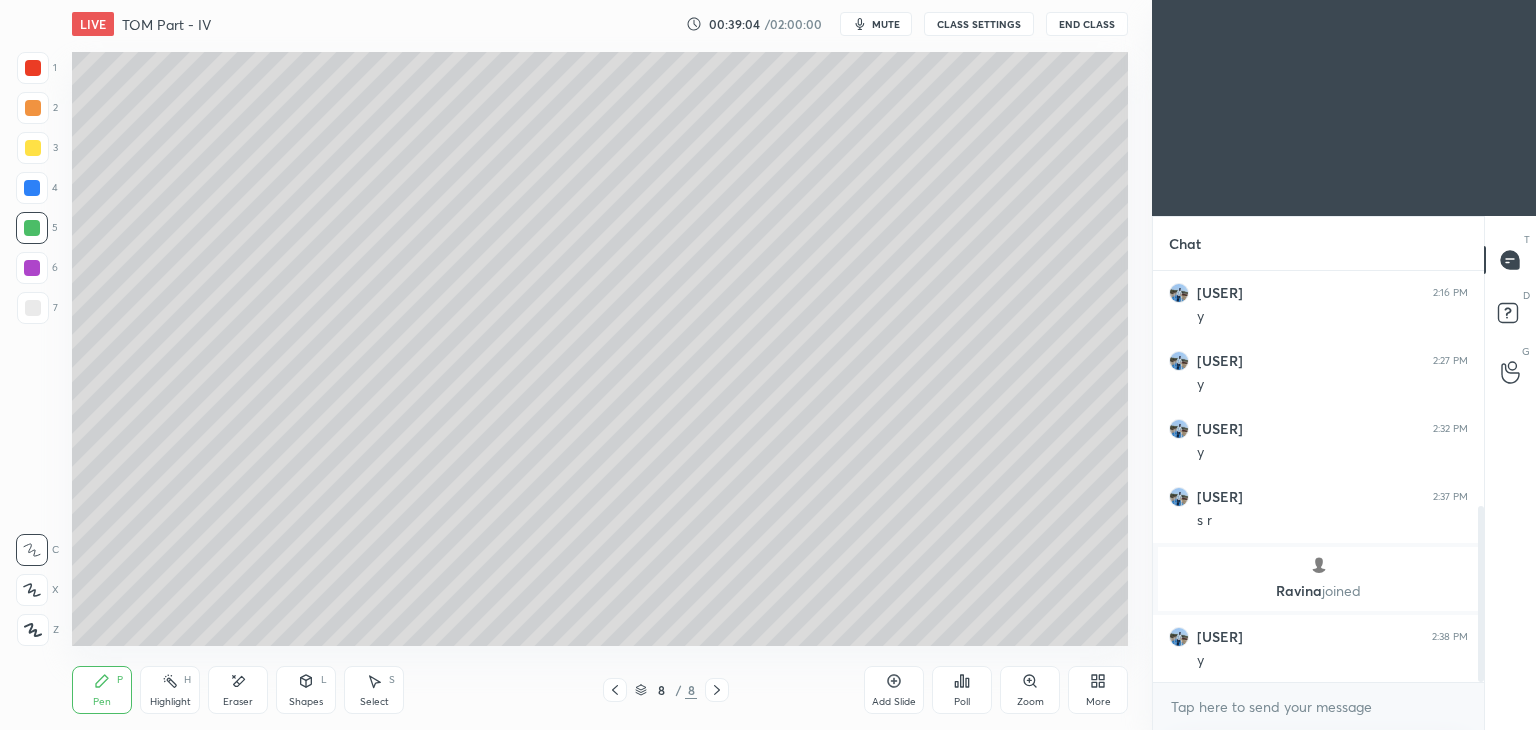 click on "Pen P" at bounding box center (102, 690) 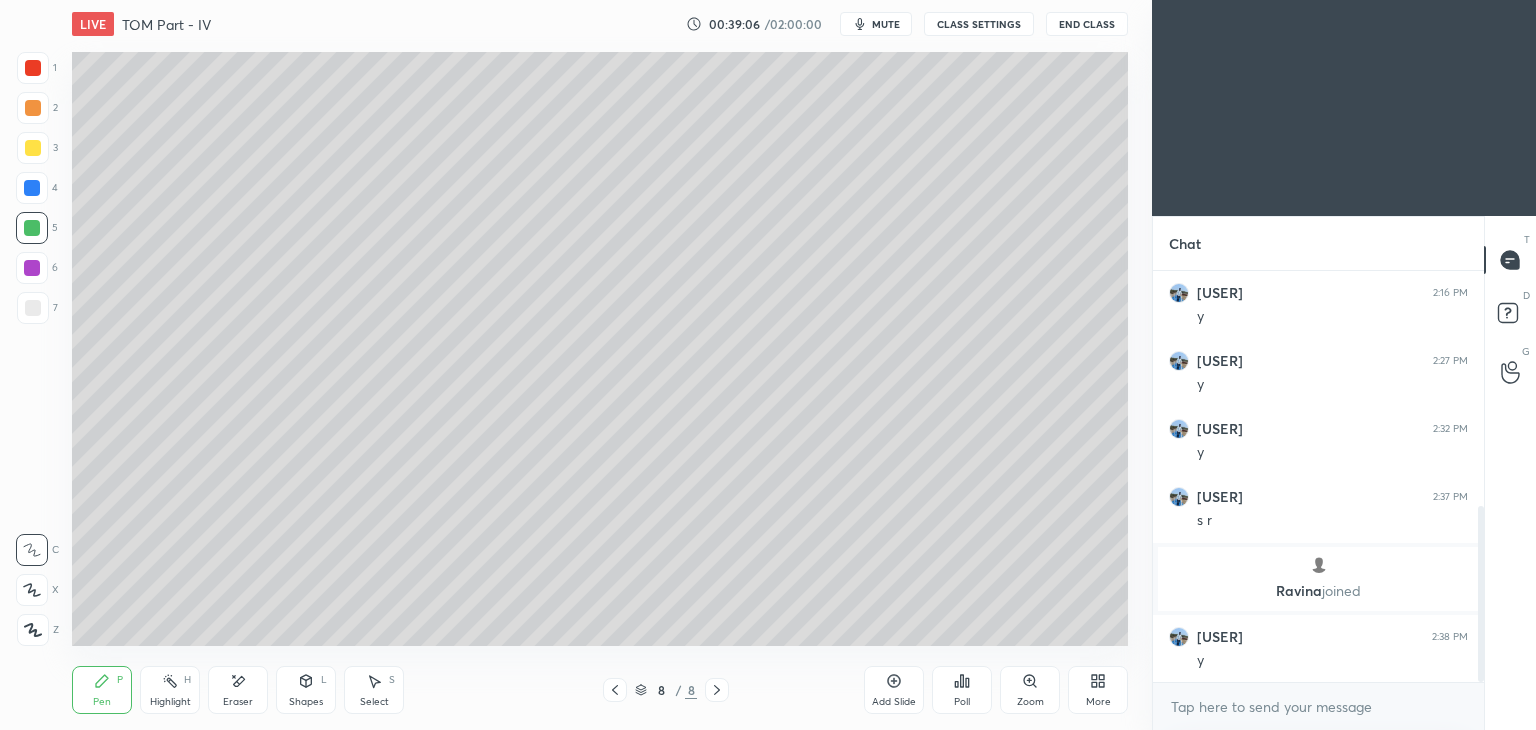 click at bounding box center (33, 148) 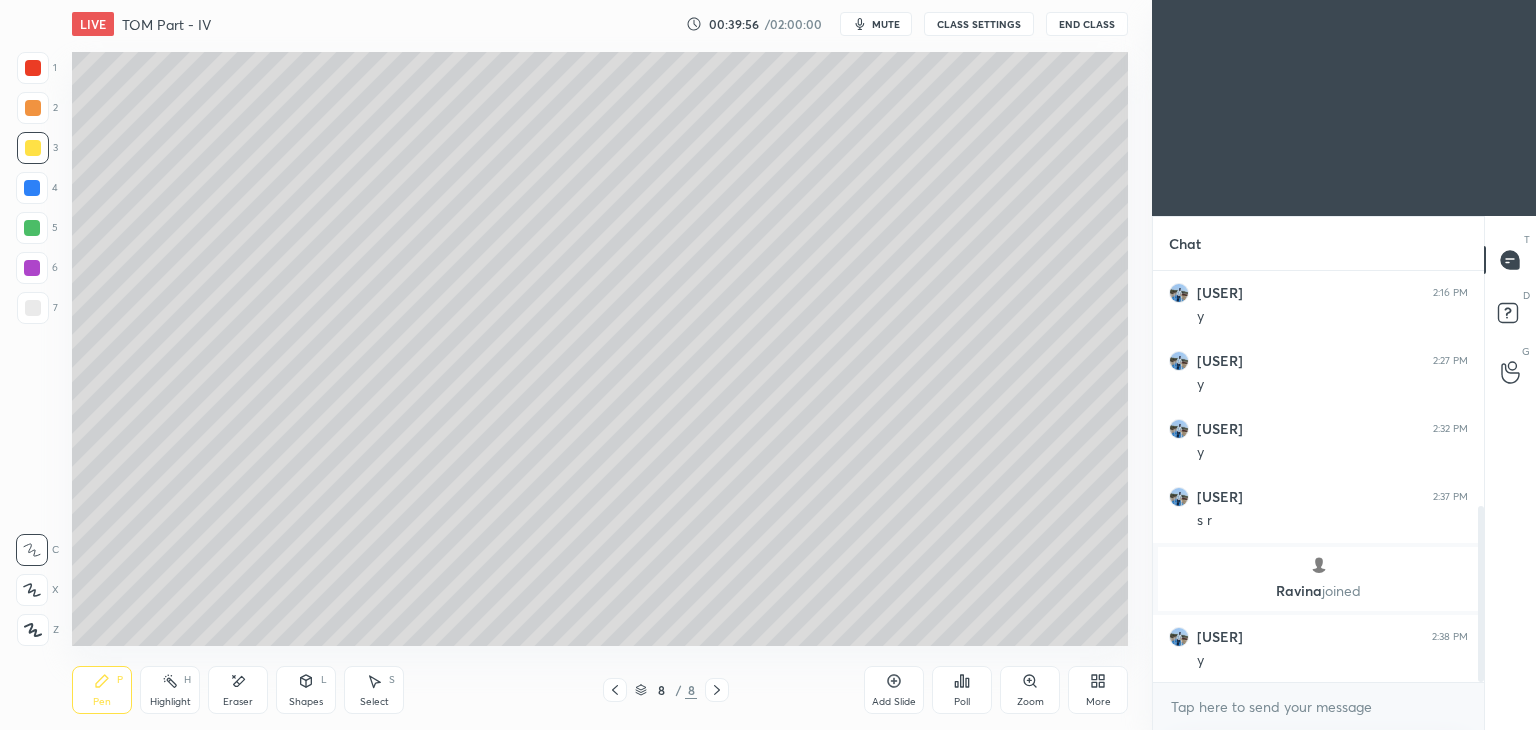 click on "Eraser" at bounding box center (238, 690) 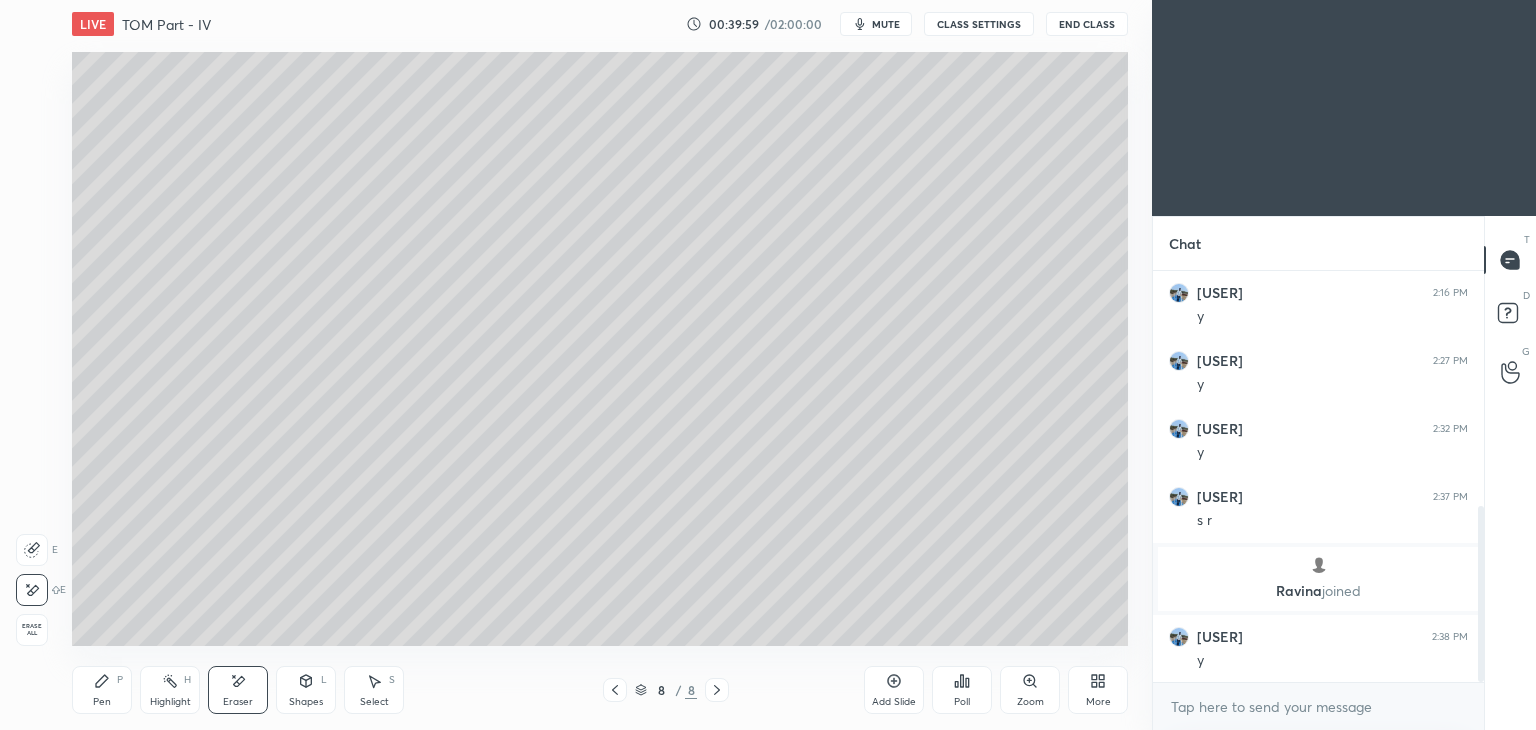 click on "Pen P" at bounding box center (102, 690) 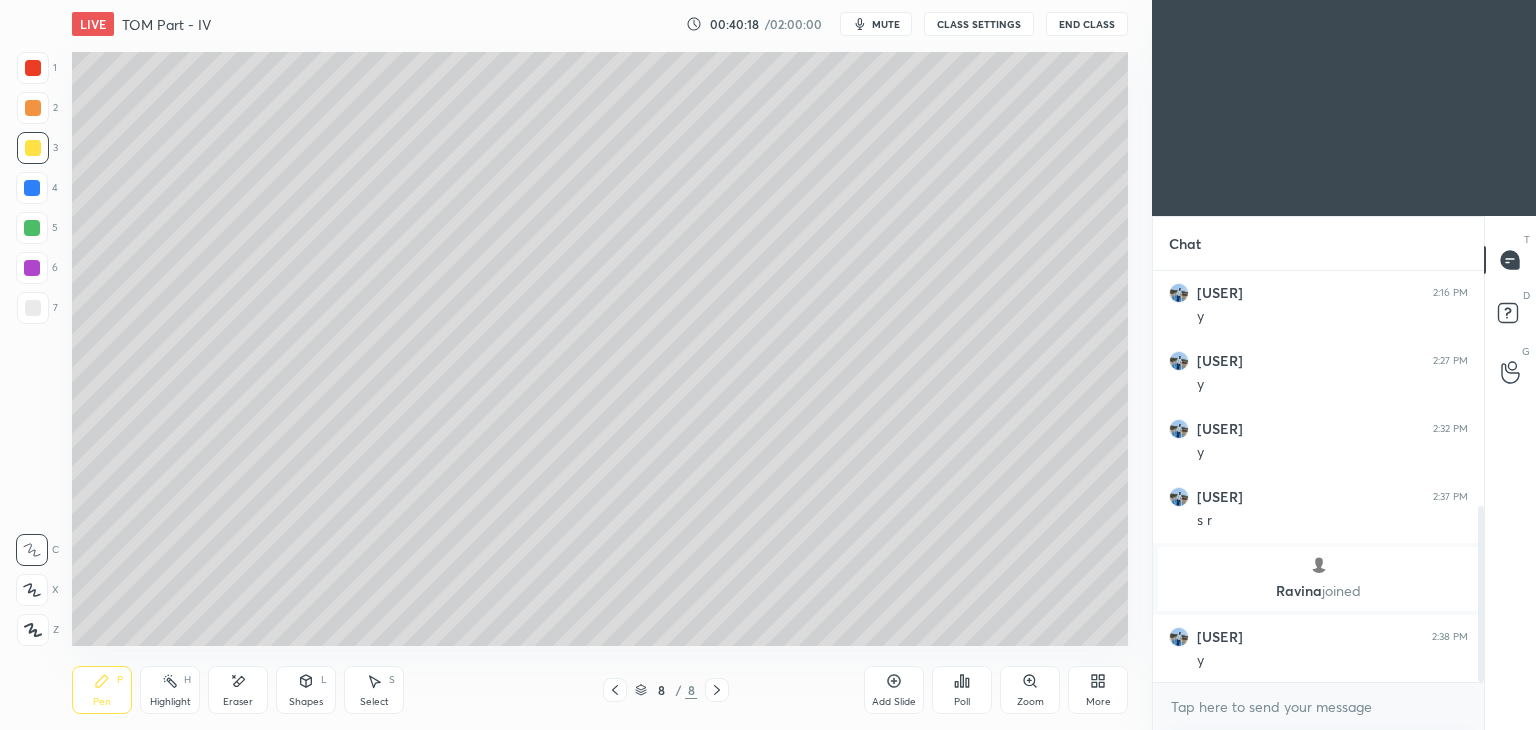 click 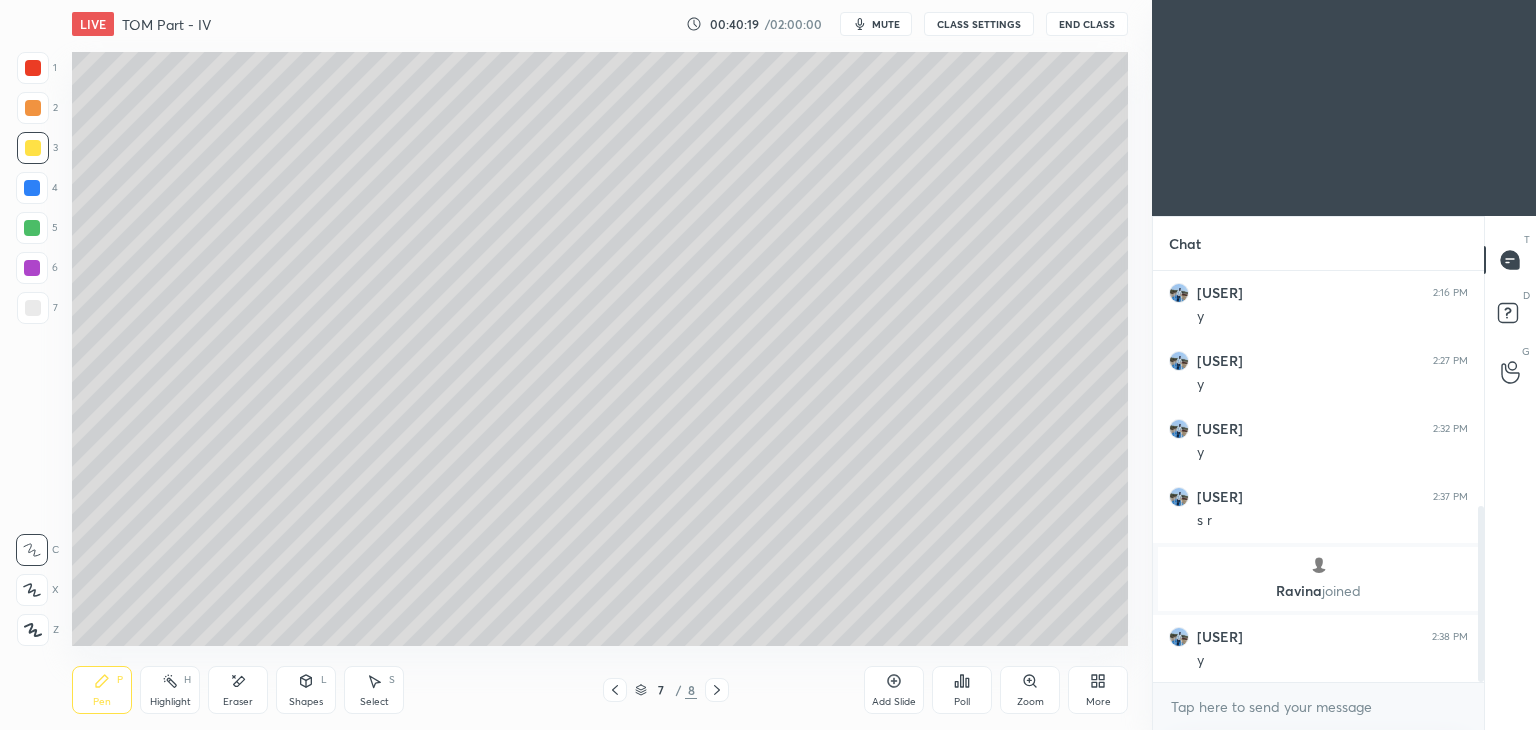 click 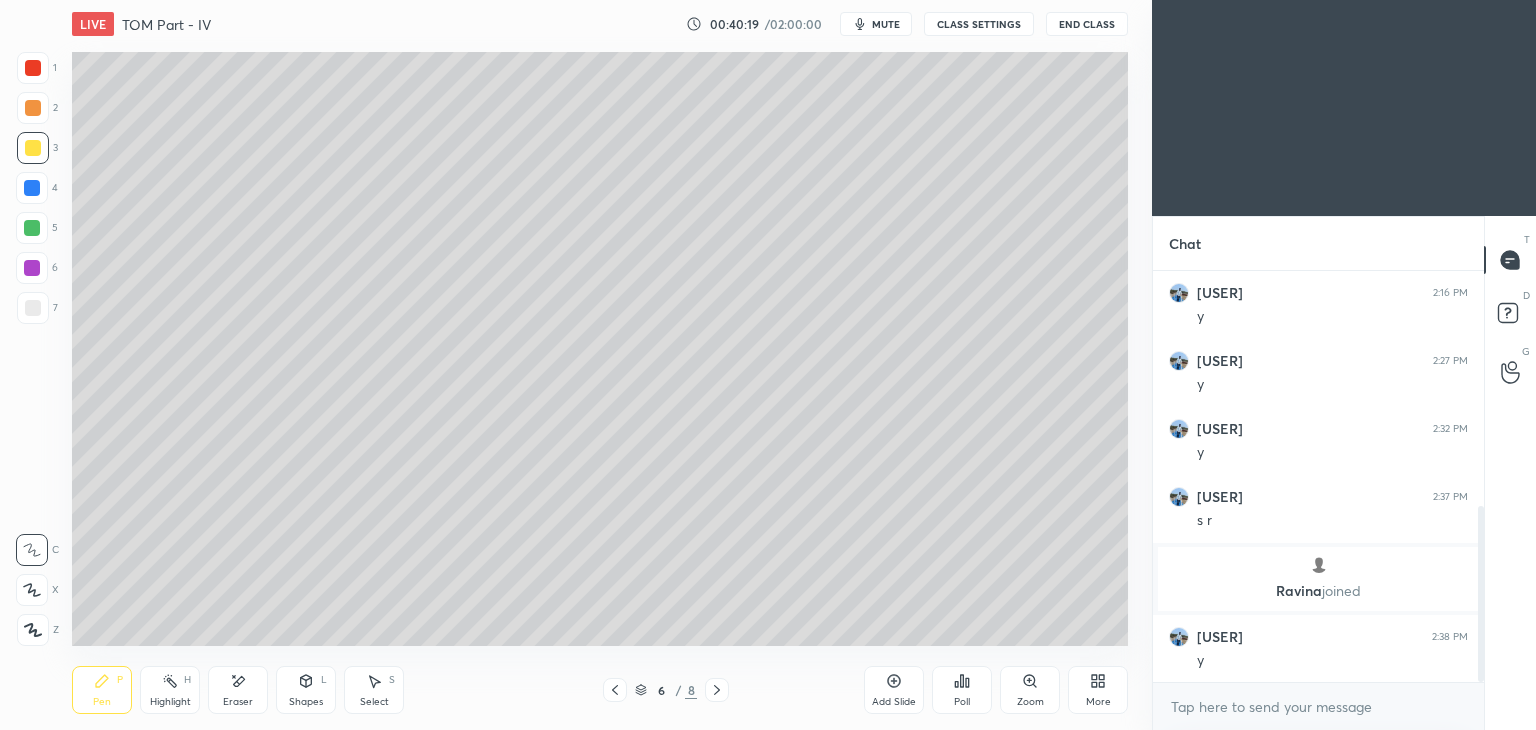 click on "6 / 8" at bounding box center (666, 690) 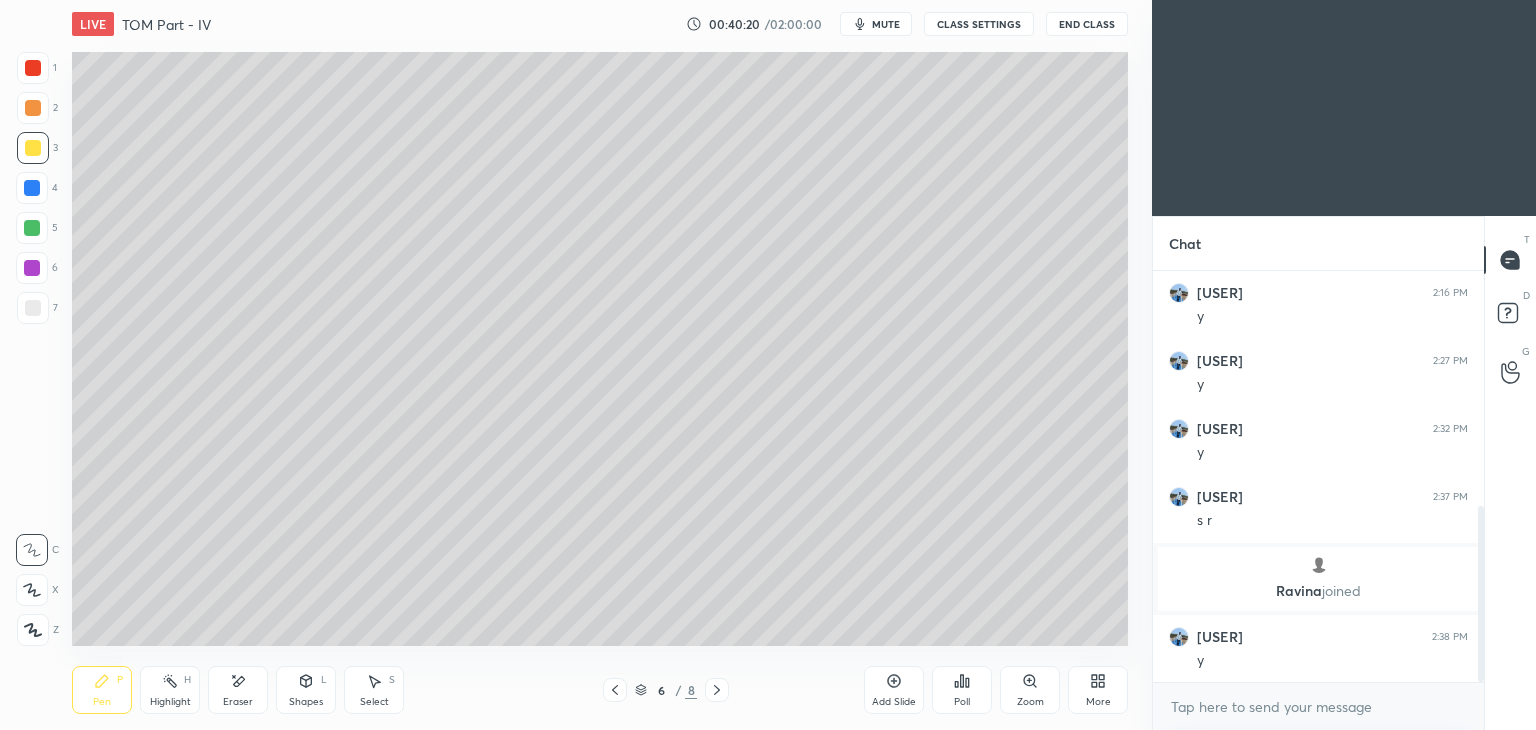 click 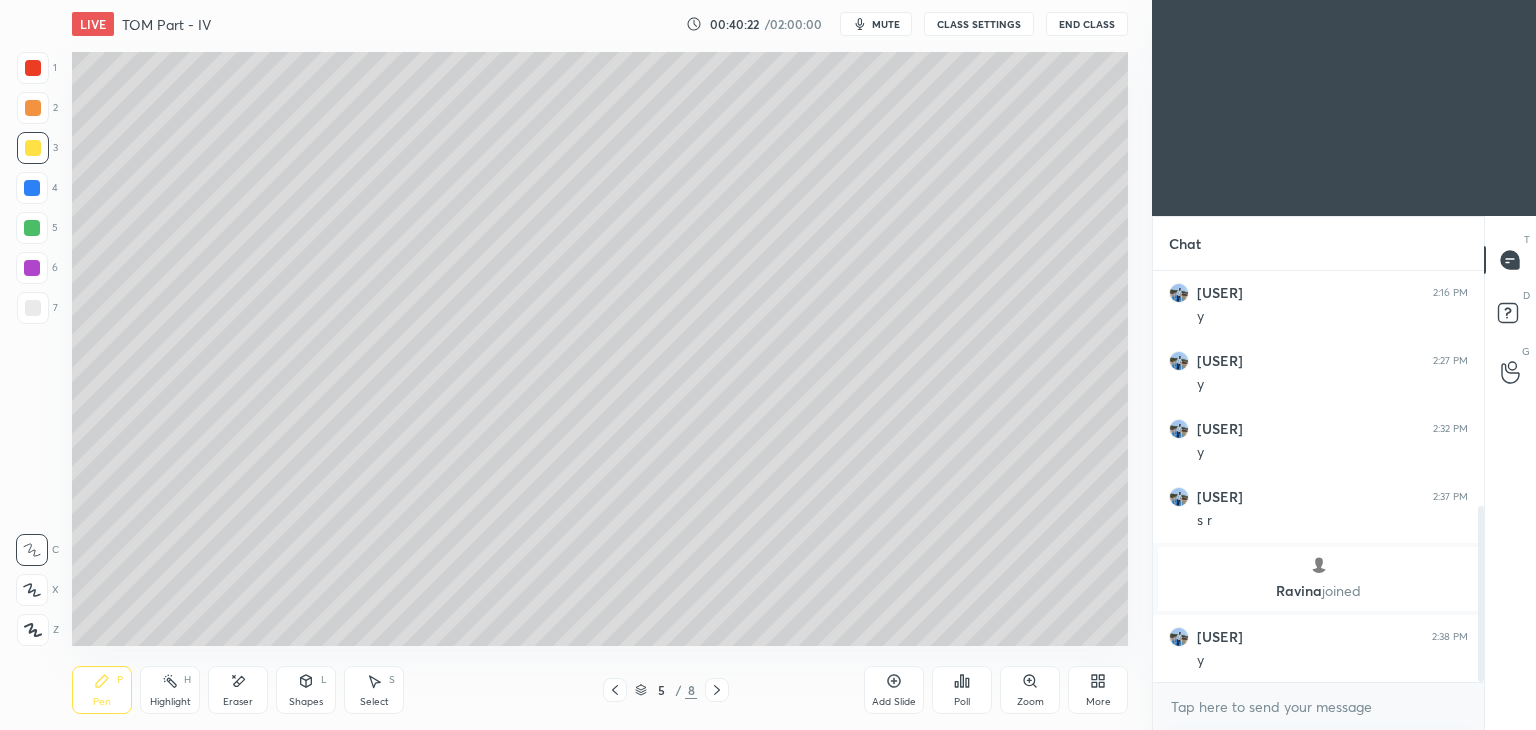 click 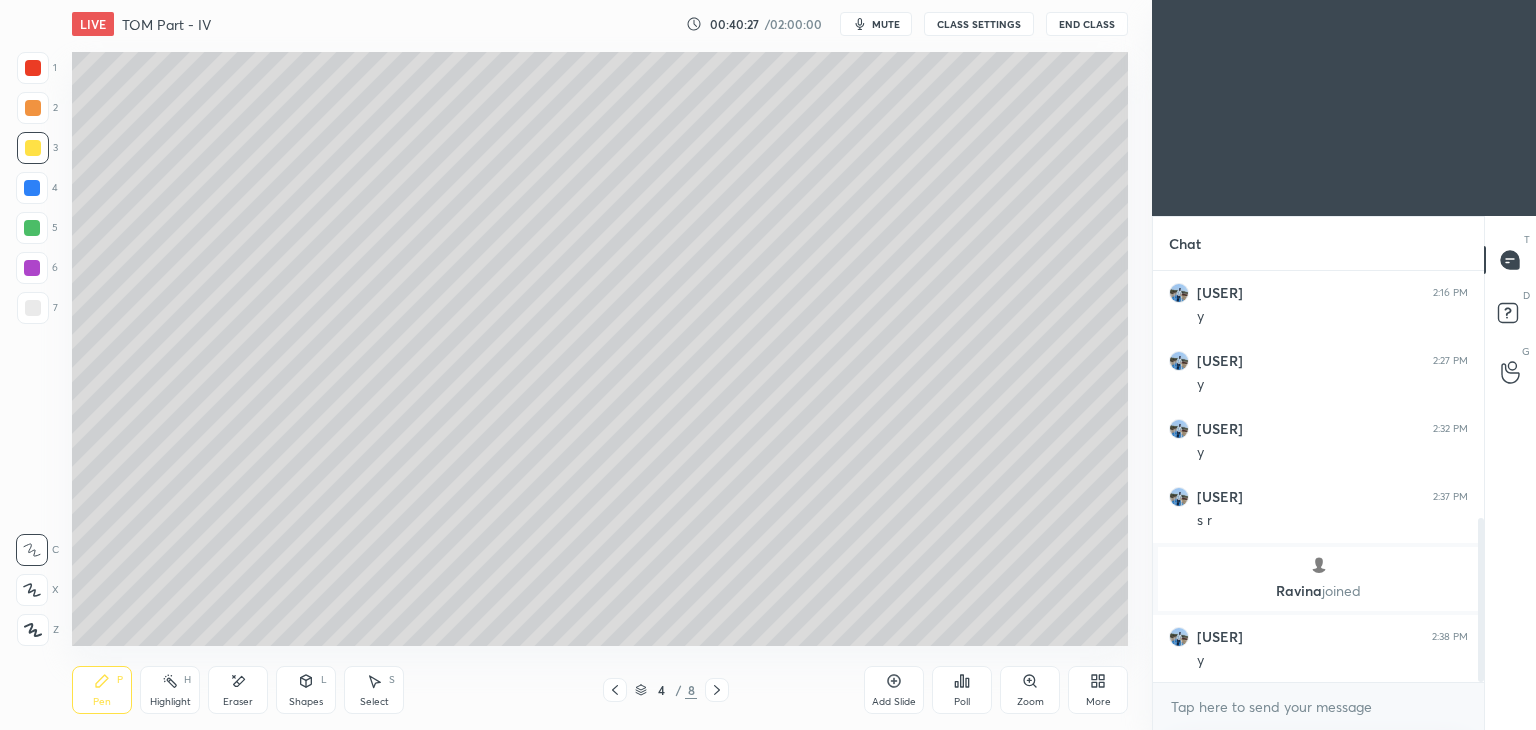 scroll, scrollTop: 620, scrollLeft: 0, axis: vertical 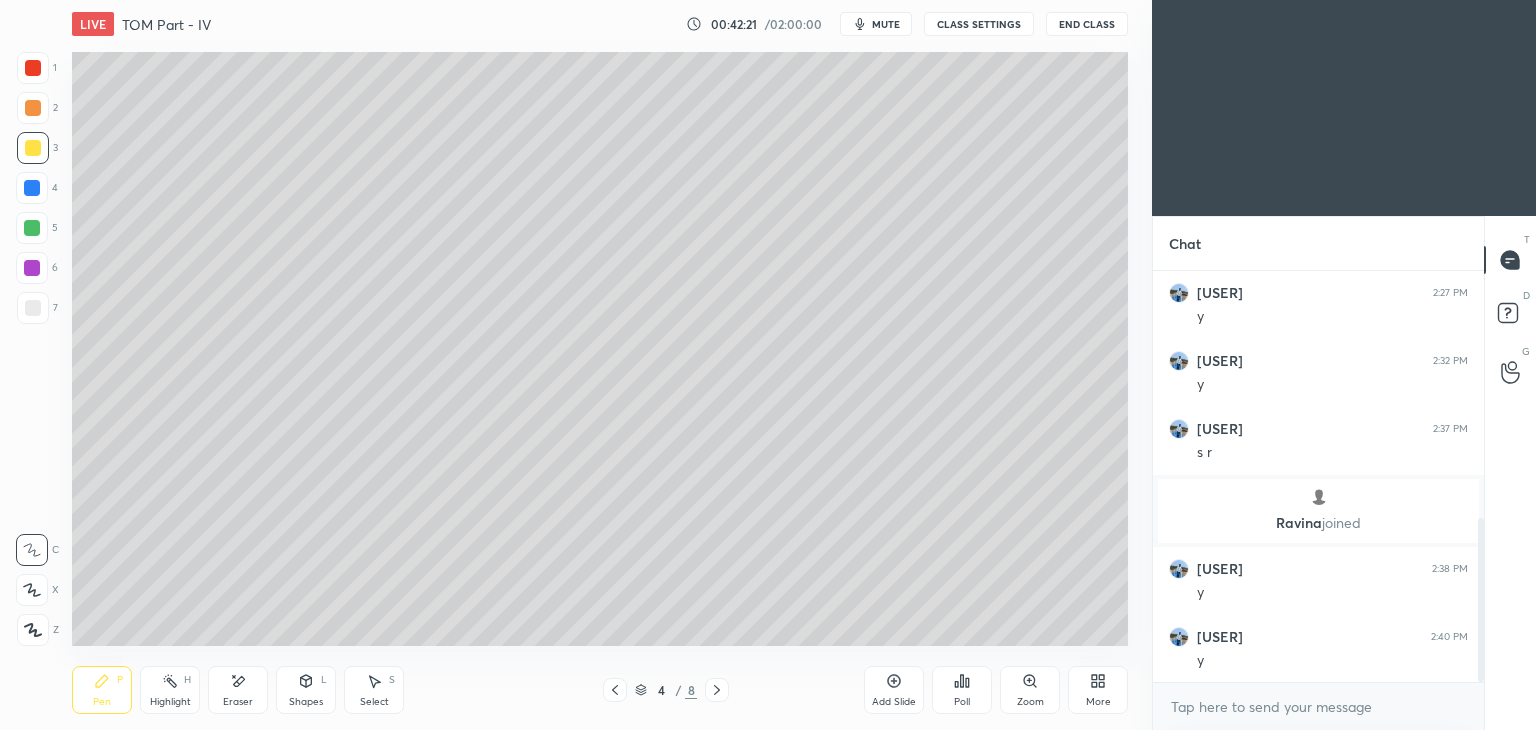 click 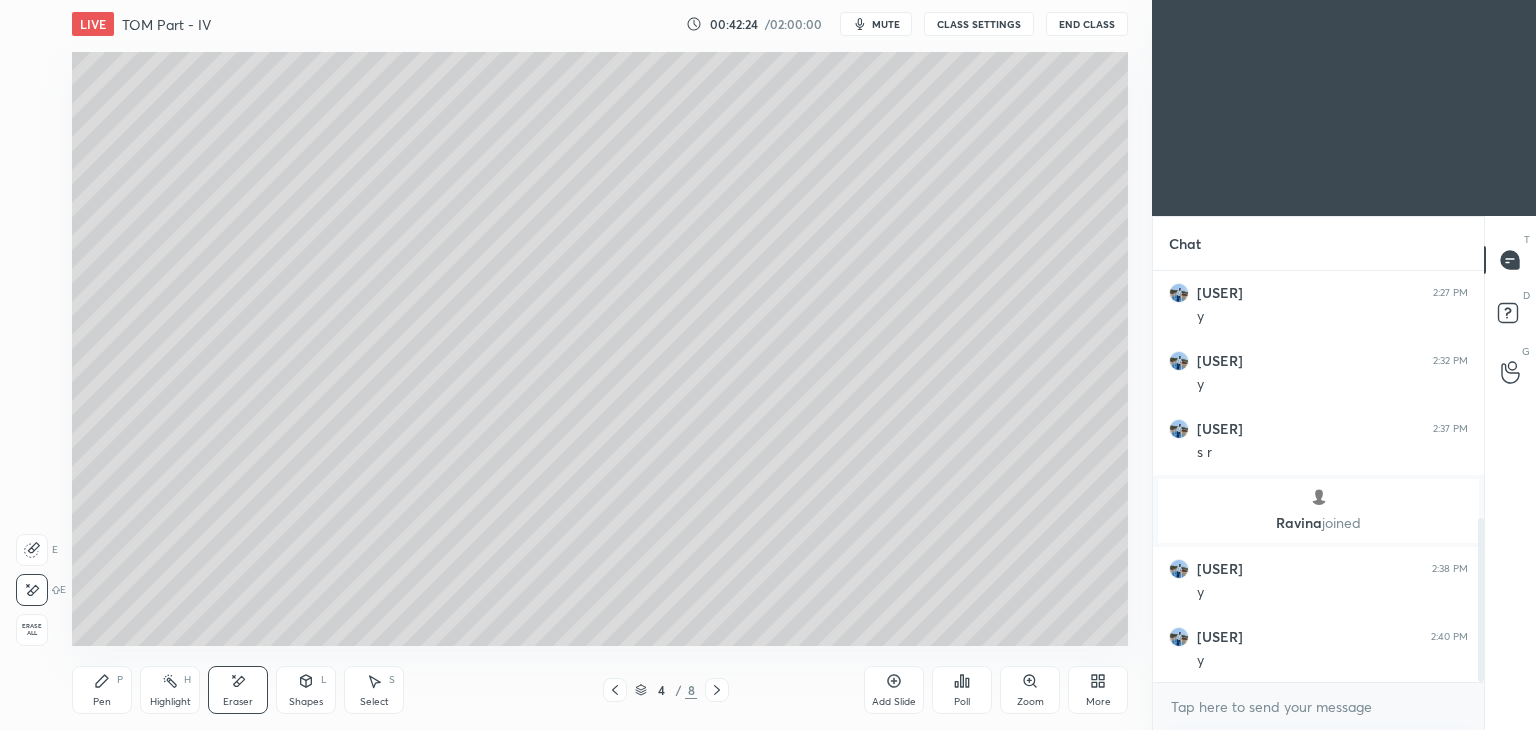click on "Pen P" at bounding box center [102, 690] 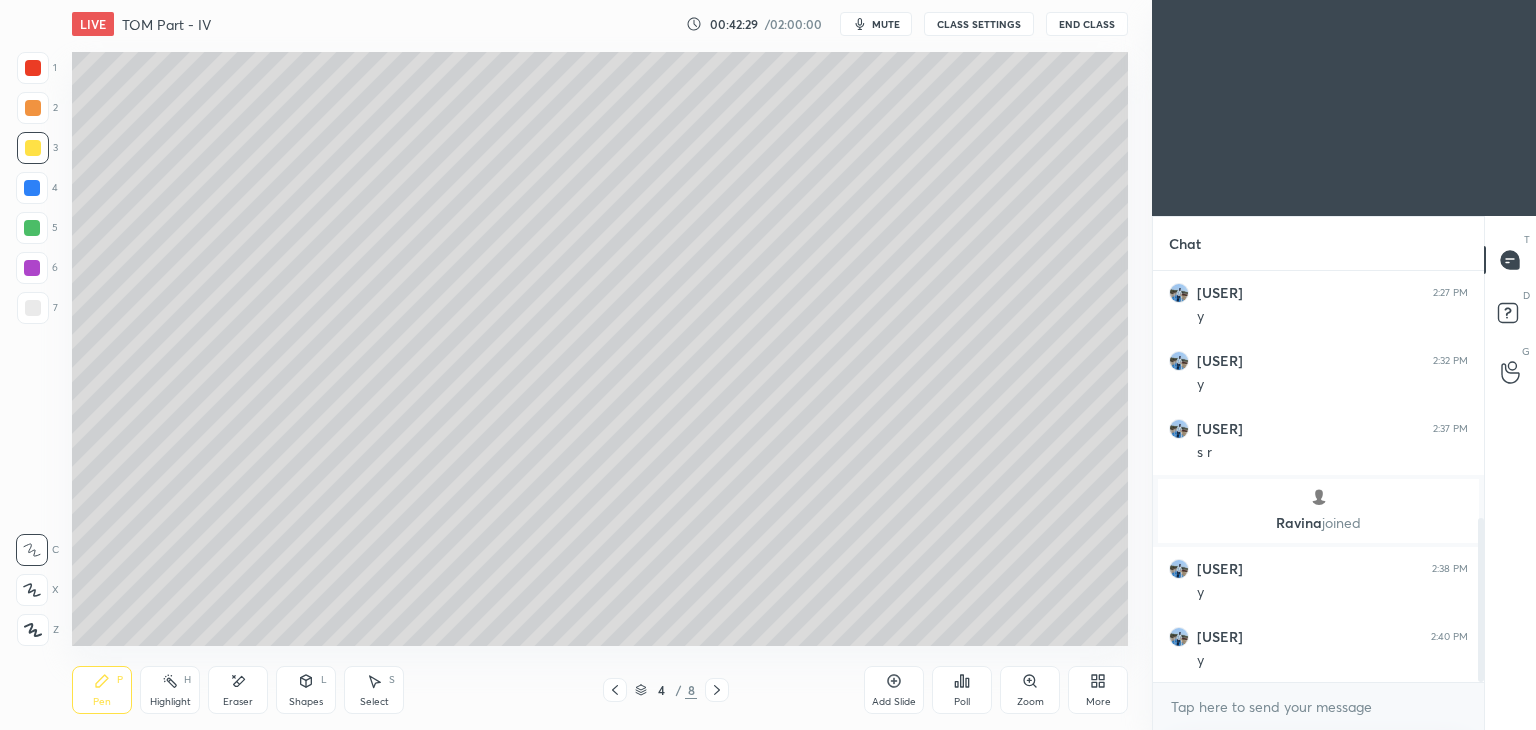 click 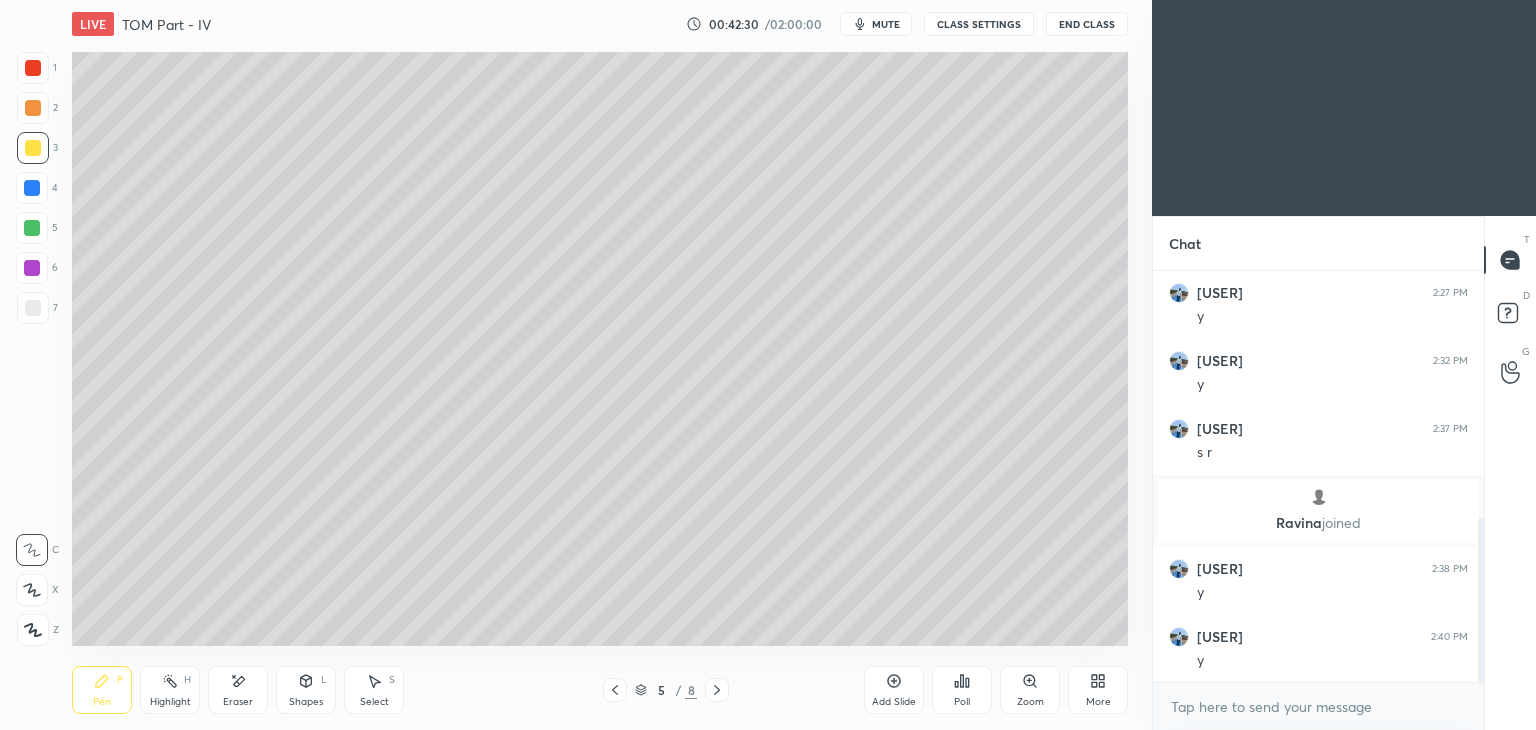 click 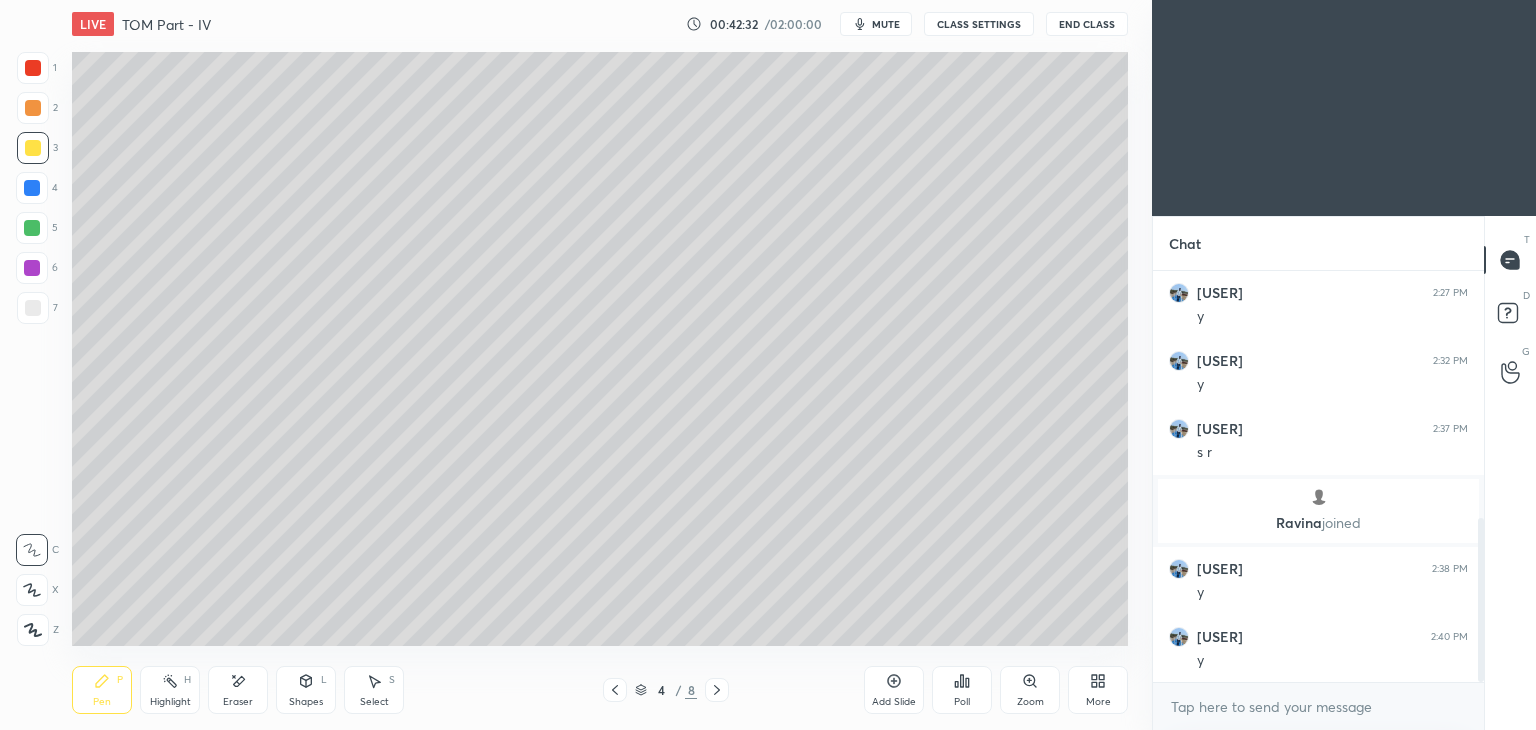 click 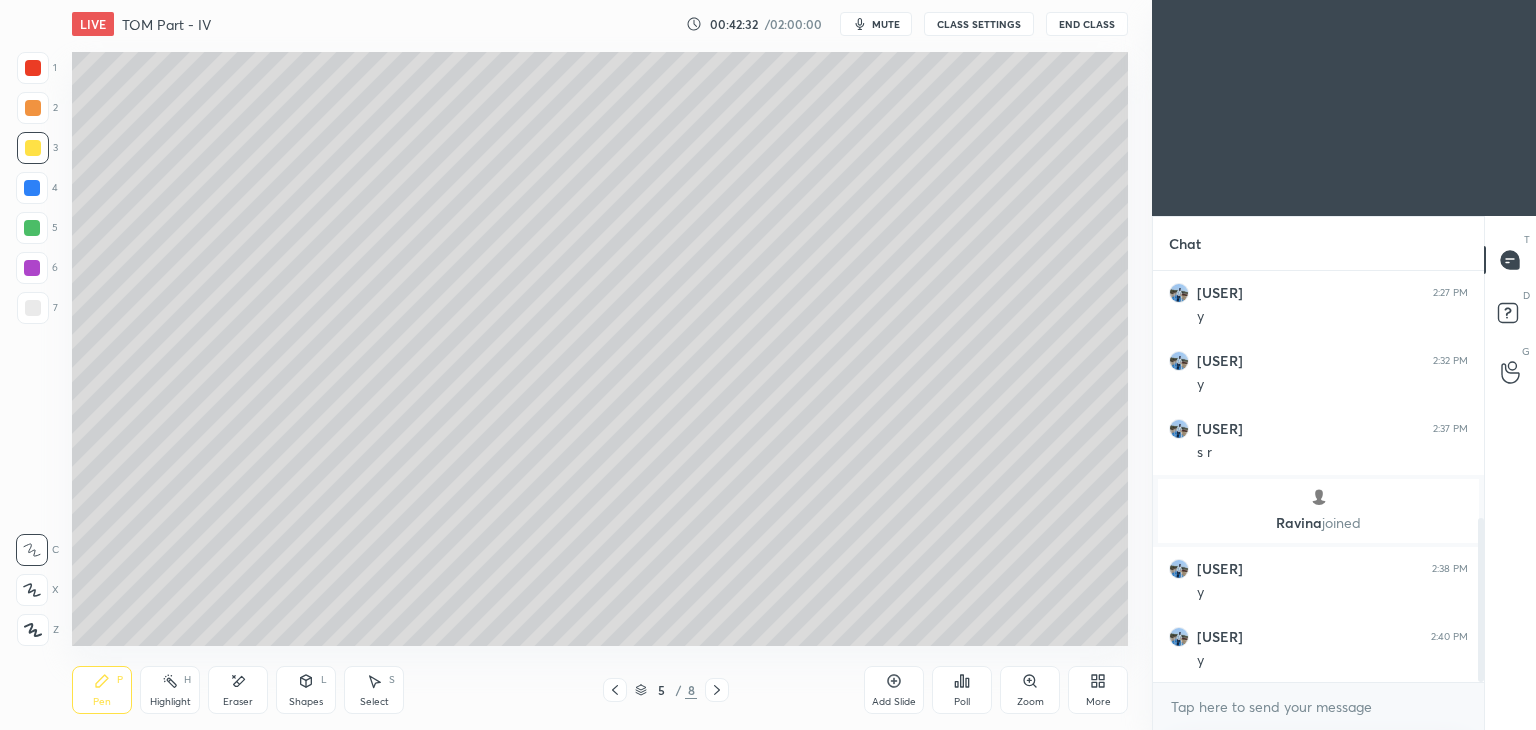 click 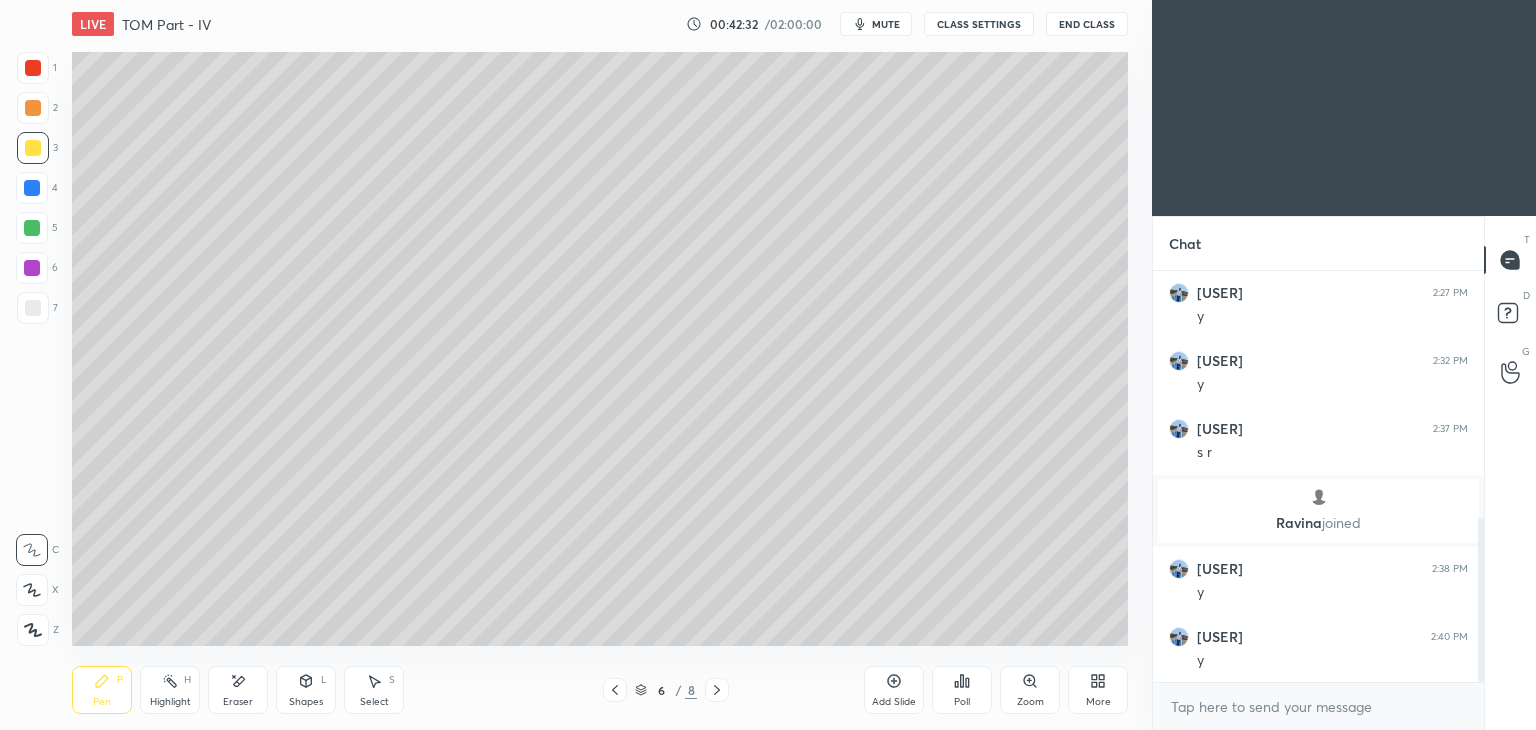 click 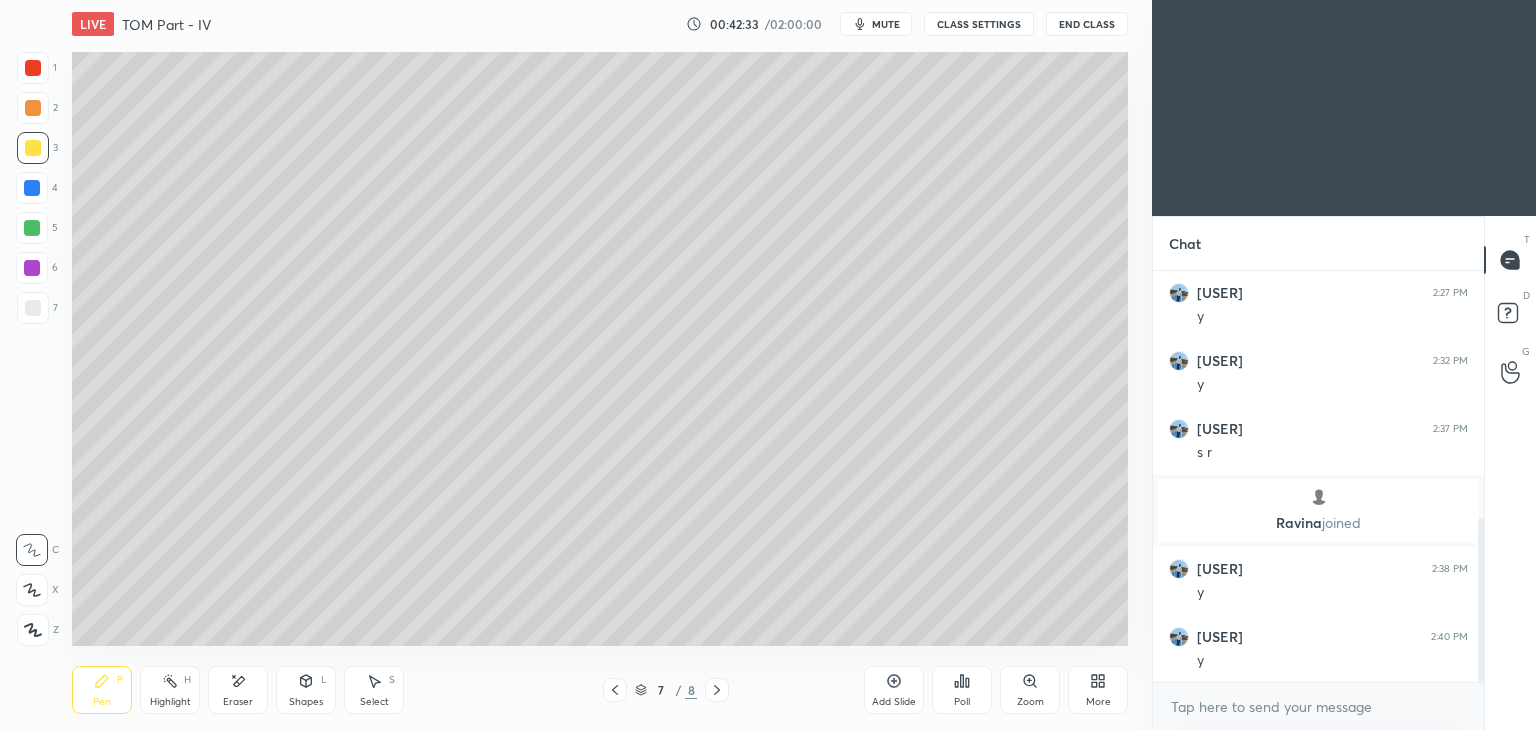 click 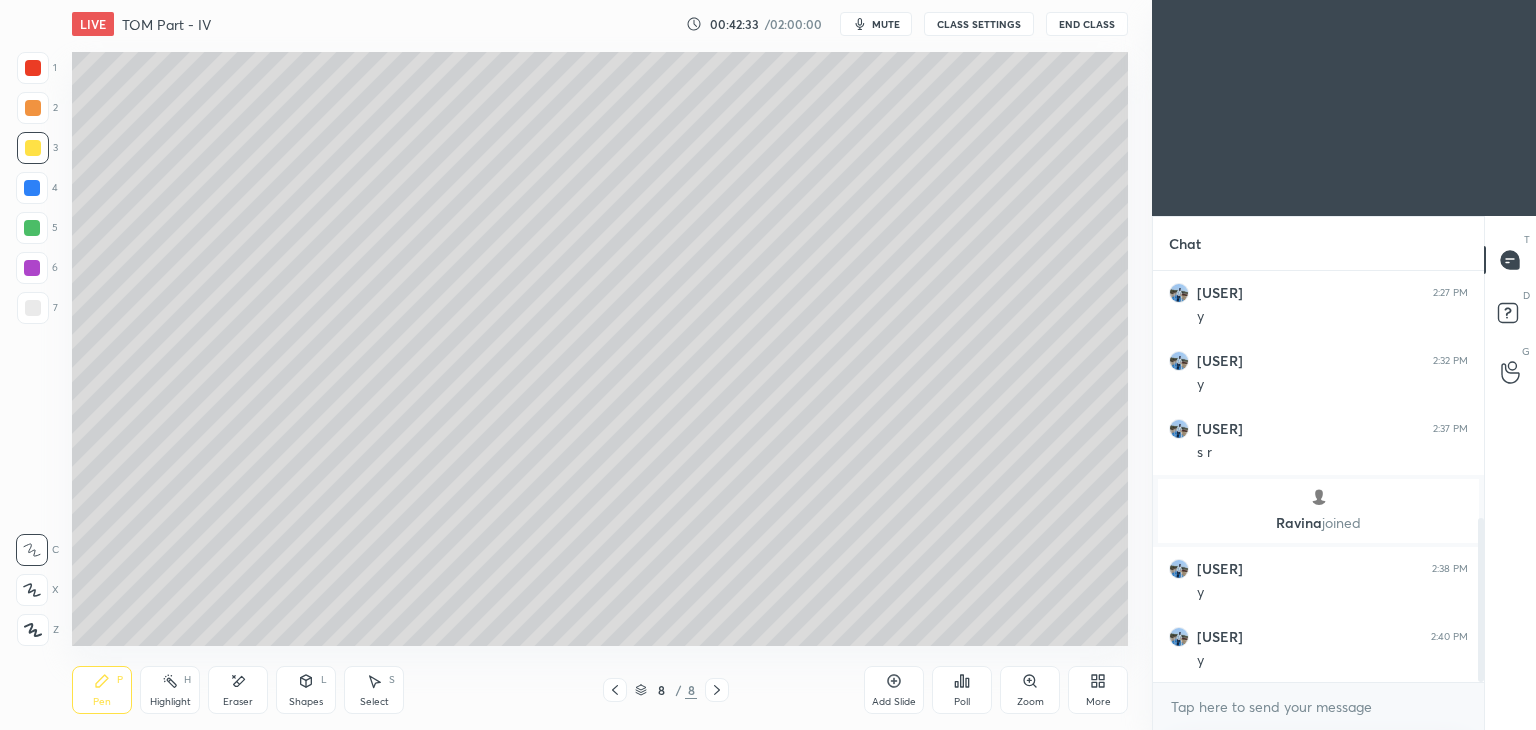 click 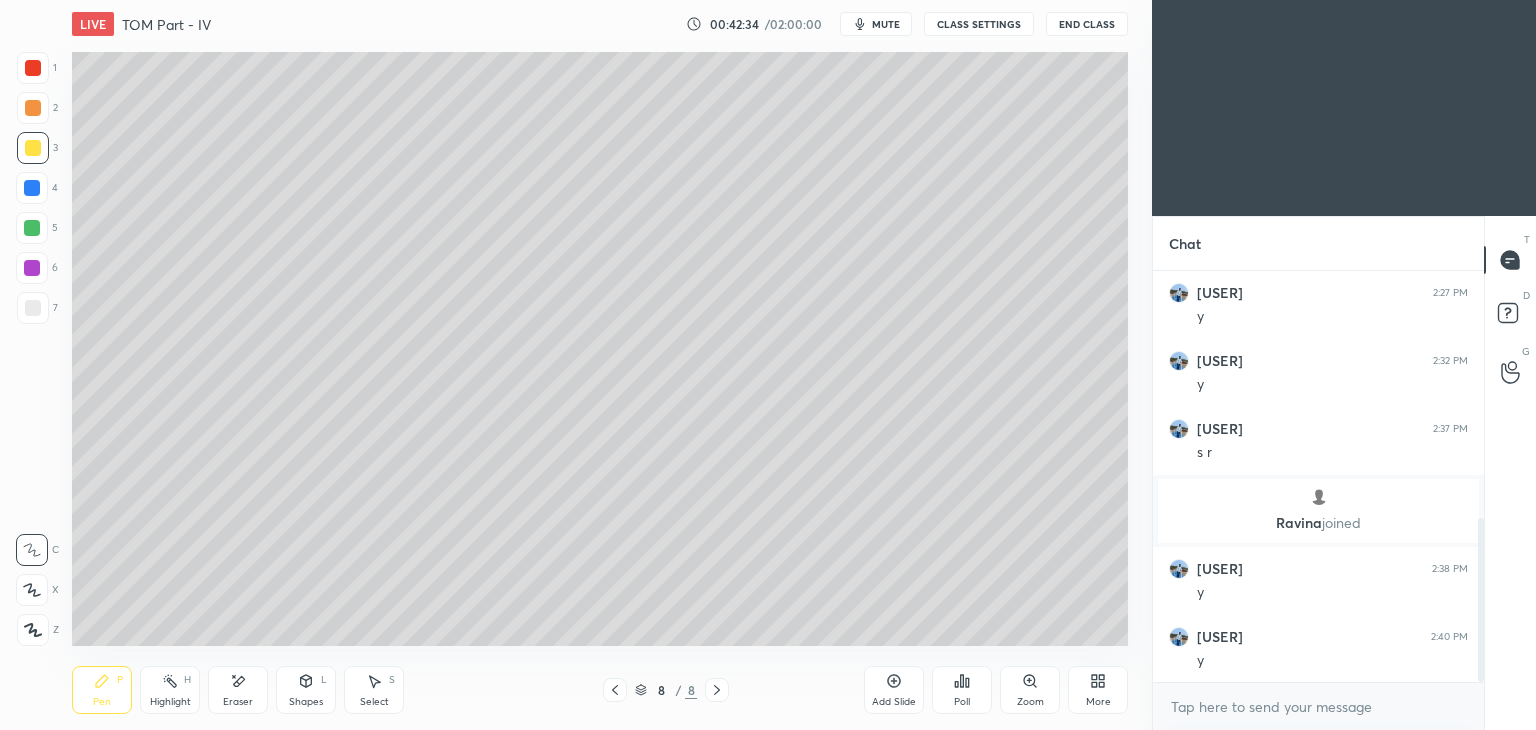 click on "Add Slide" at bounding box center (894, 702) 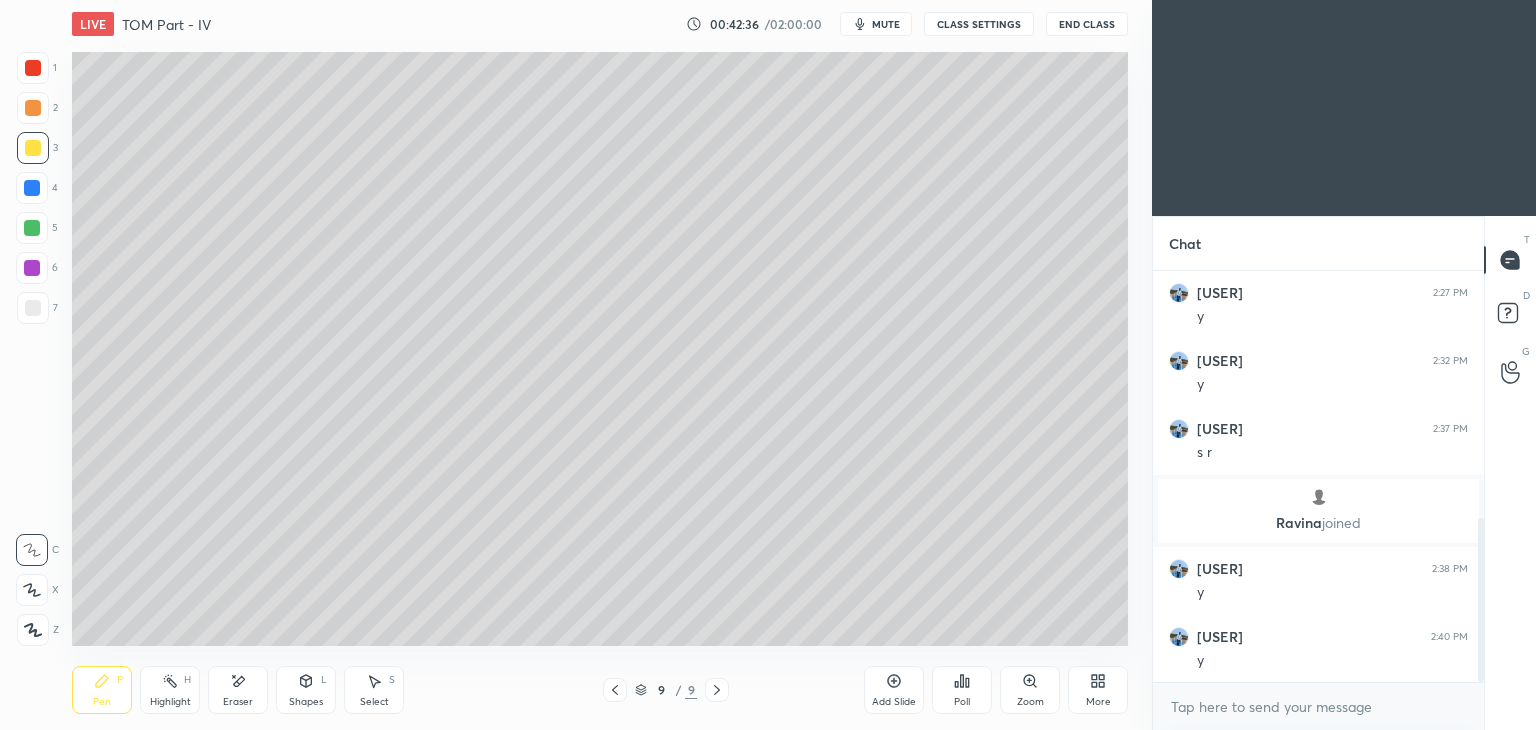 click at bounding box center [33, 148] 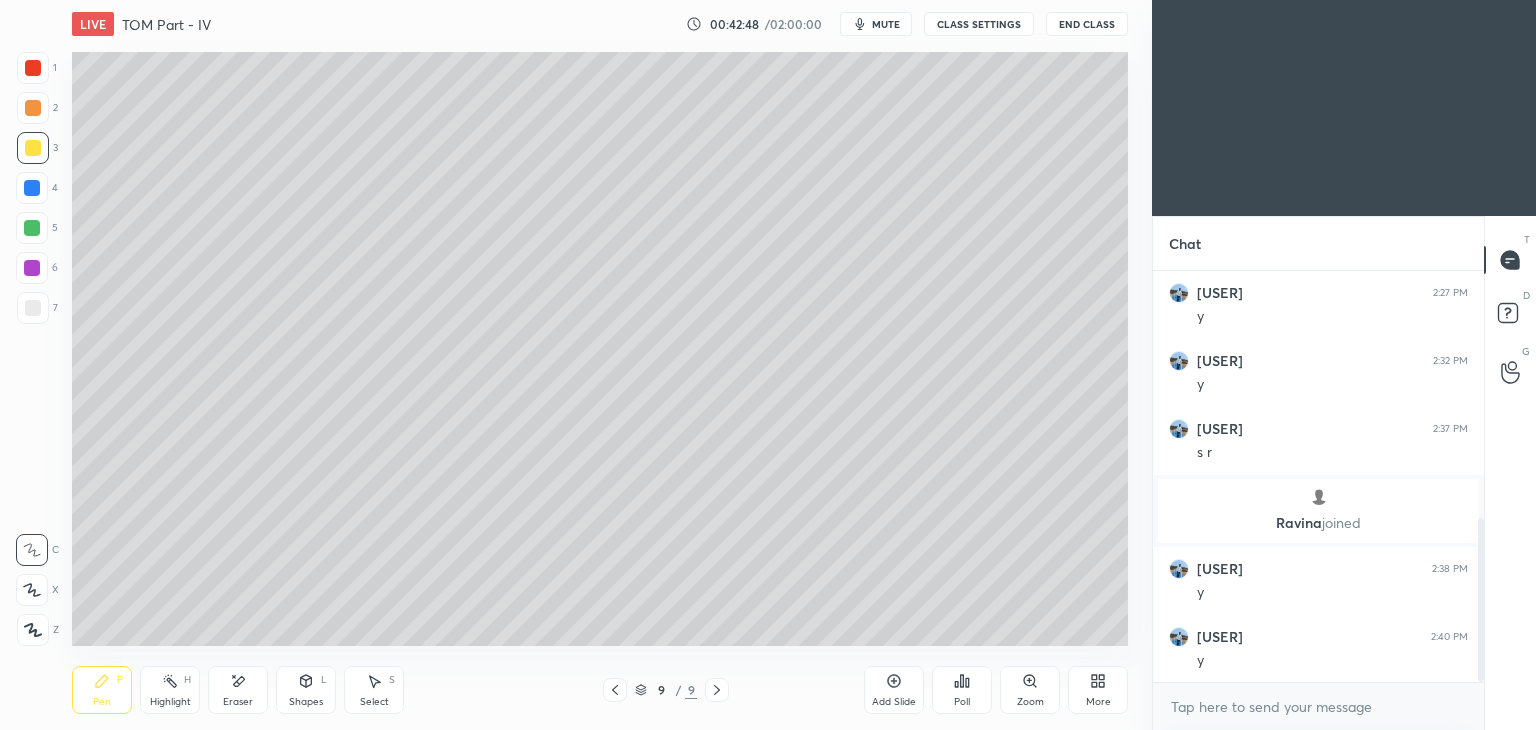 scroll, scrollTop: 688, scrollLeft: 0, axis: vertical 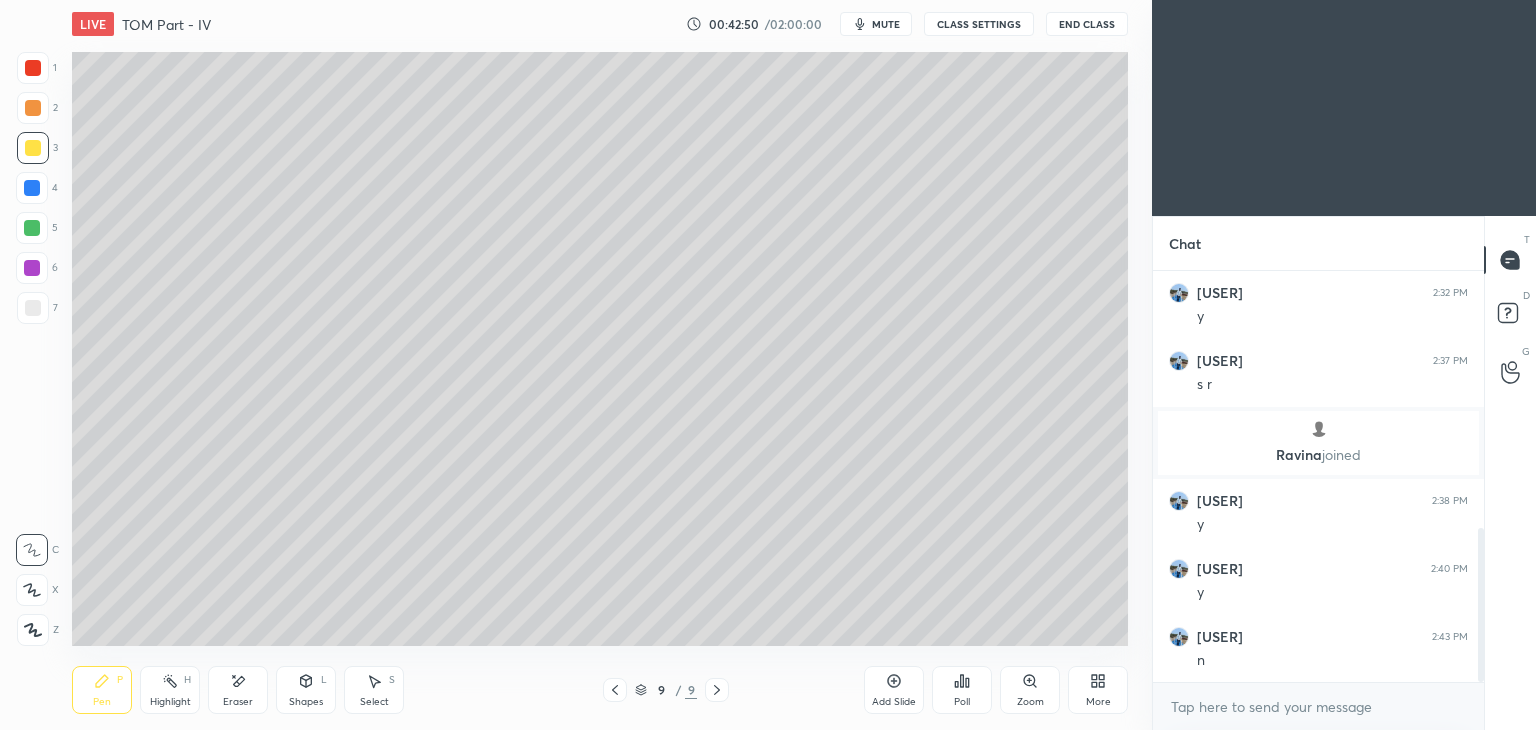 click on "Shapes" at bounding box center (306, 702) 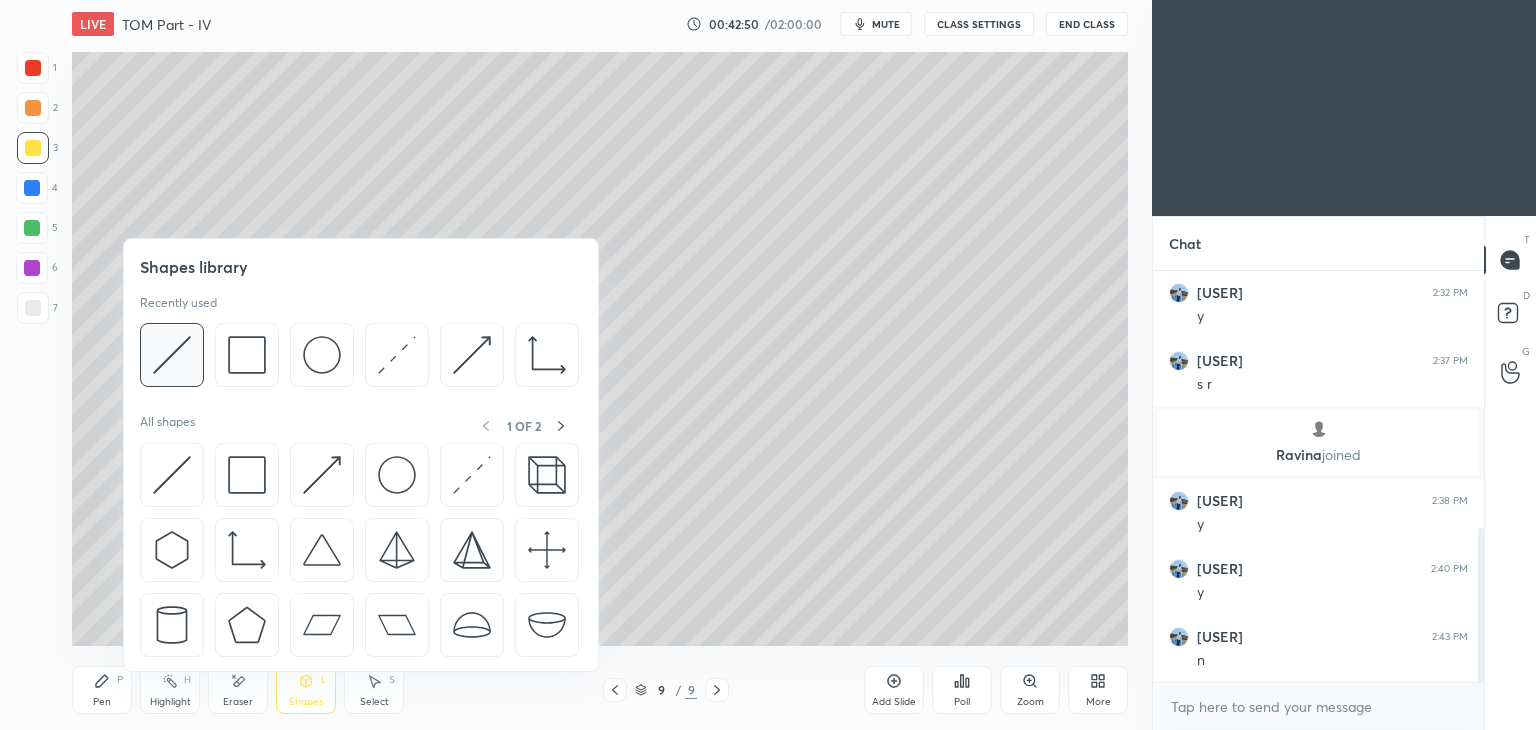 click at bounding box center (172, 355) 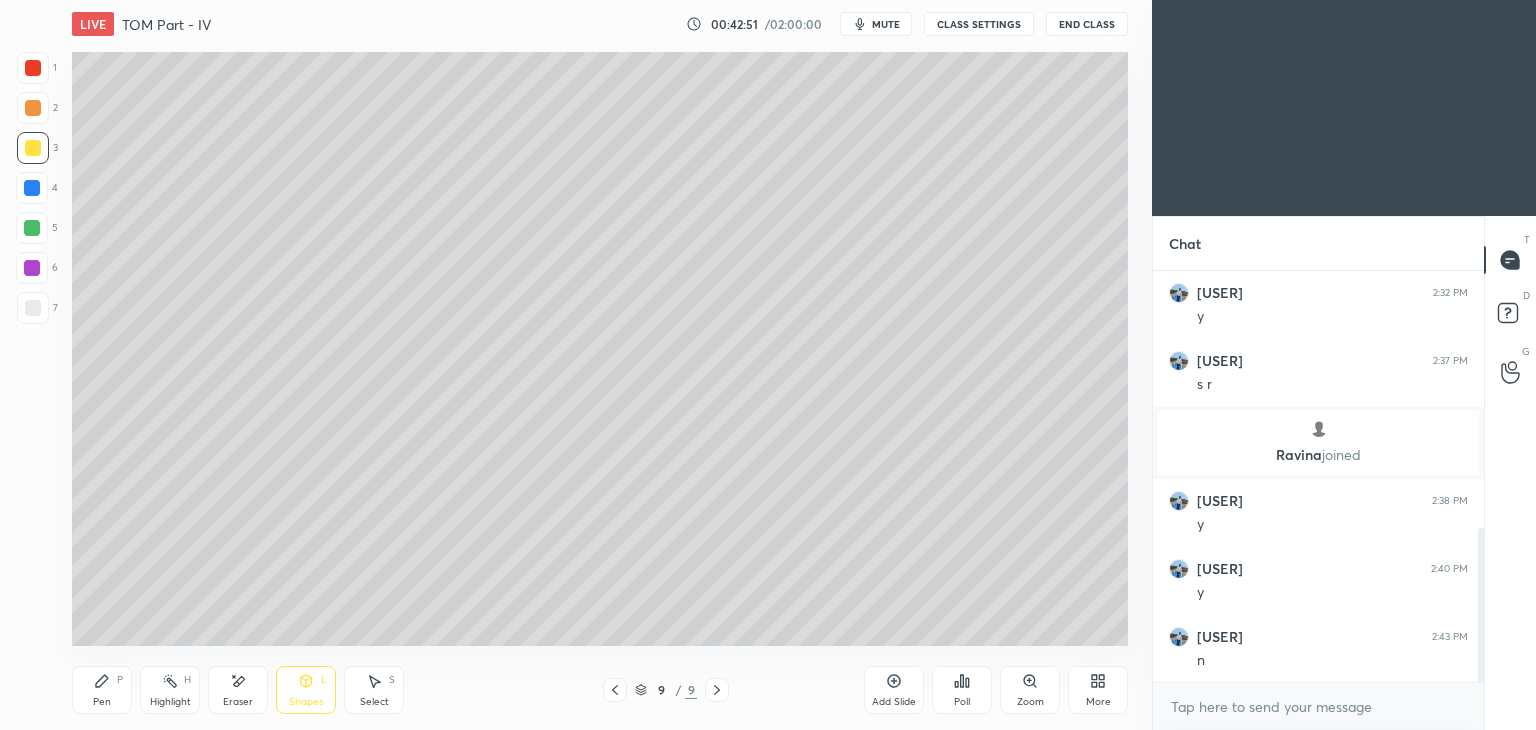 click at bounding box center (33, 308) 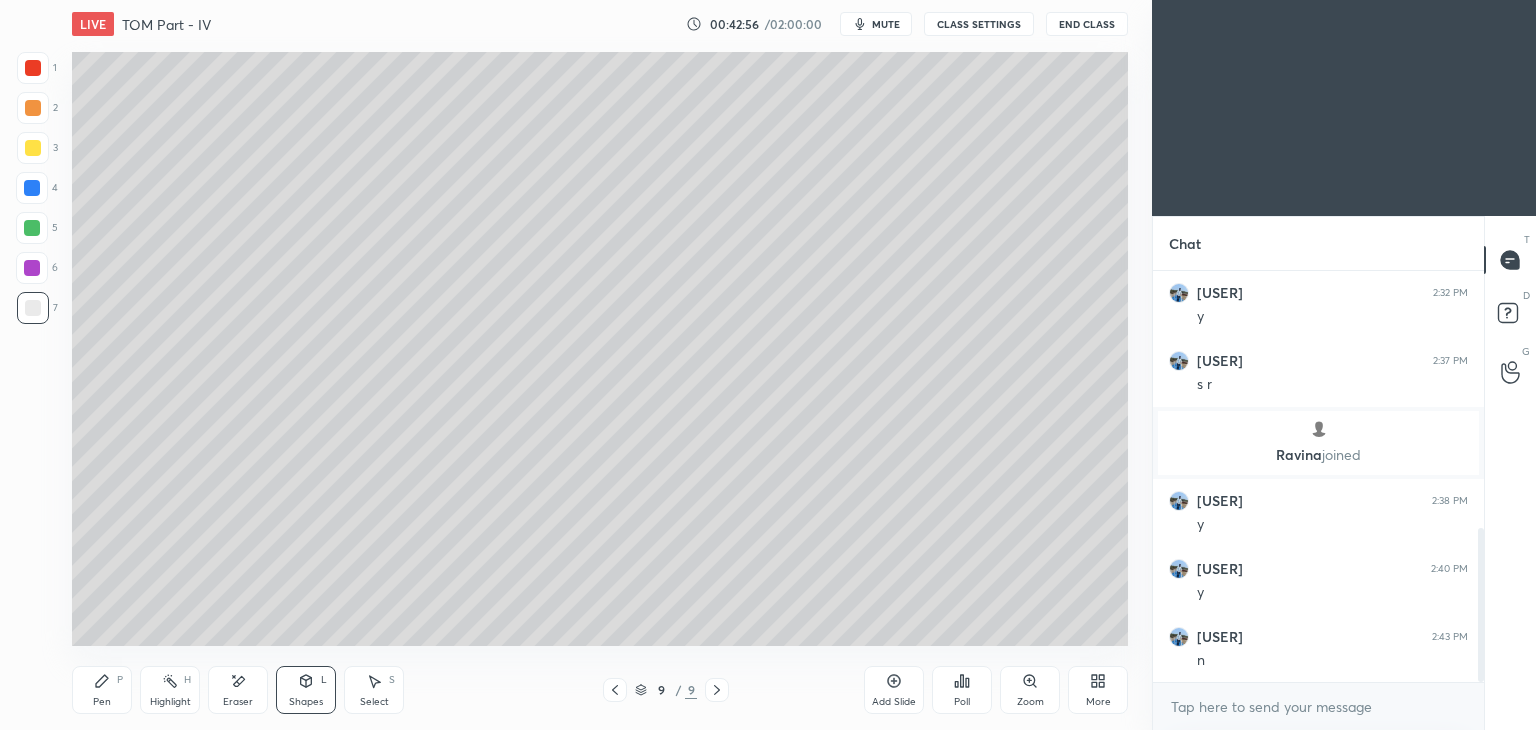 click on "Pen P" at bounding box center [102, 690] 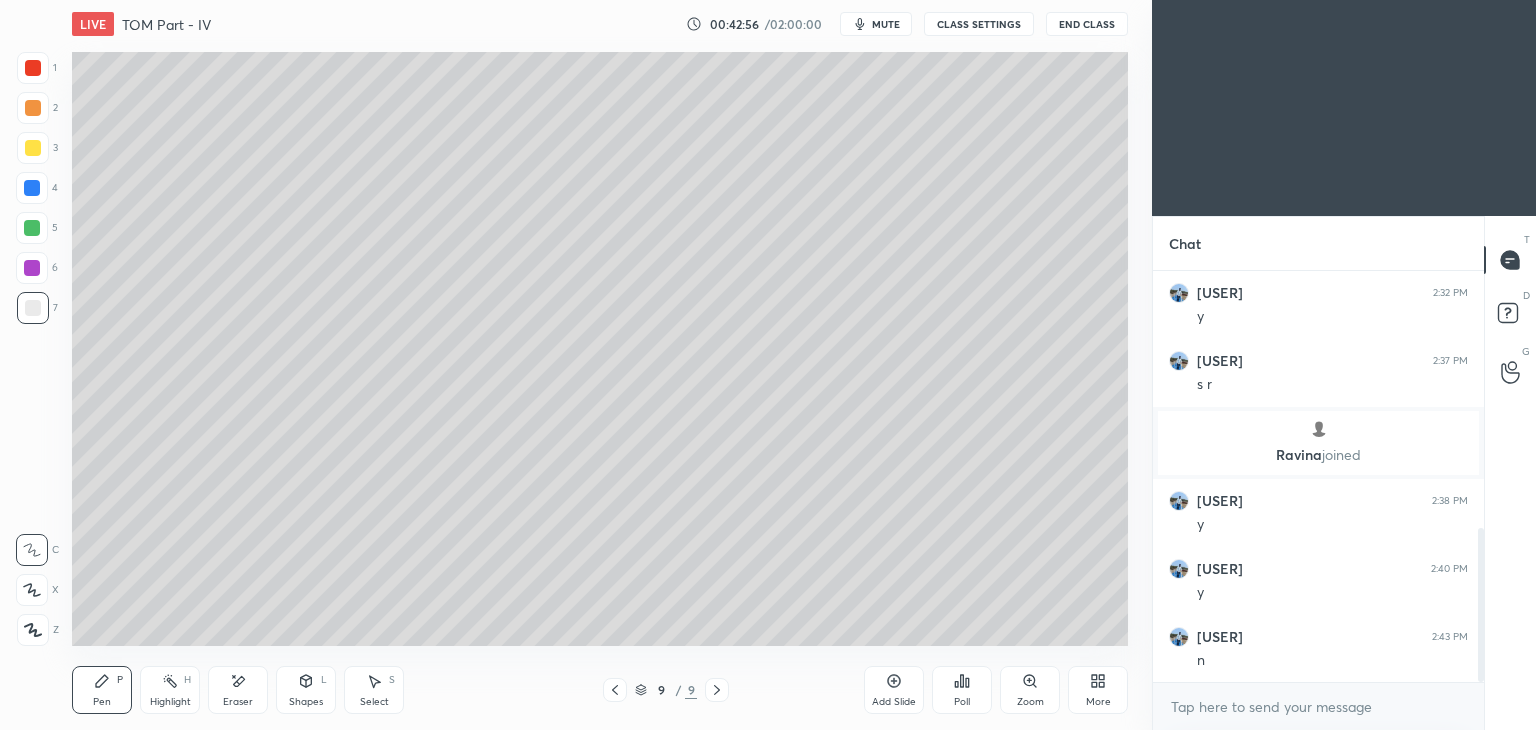 scroll, scrollTop: 756, scrollLeft: 0, axis: vertical 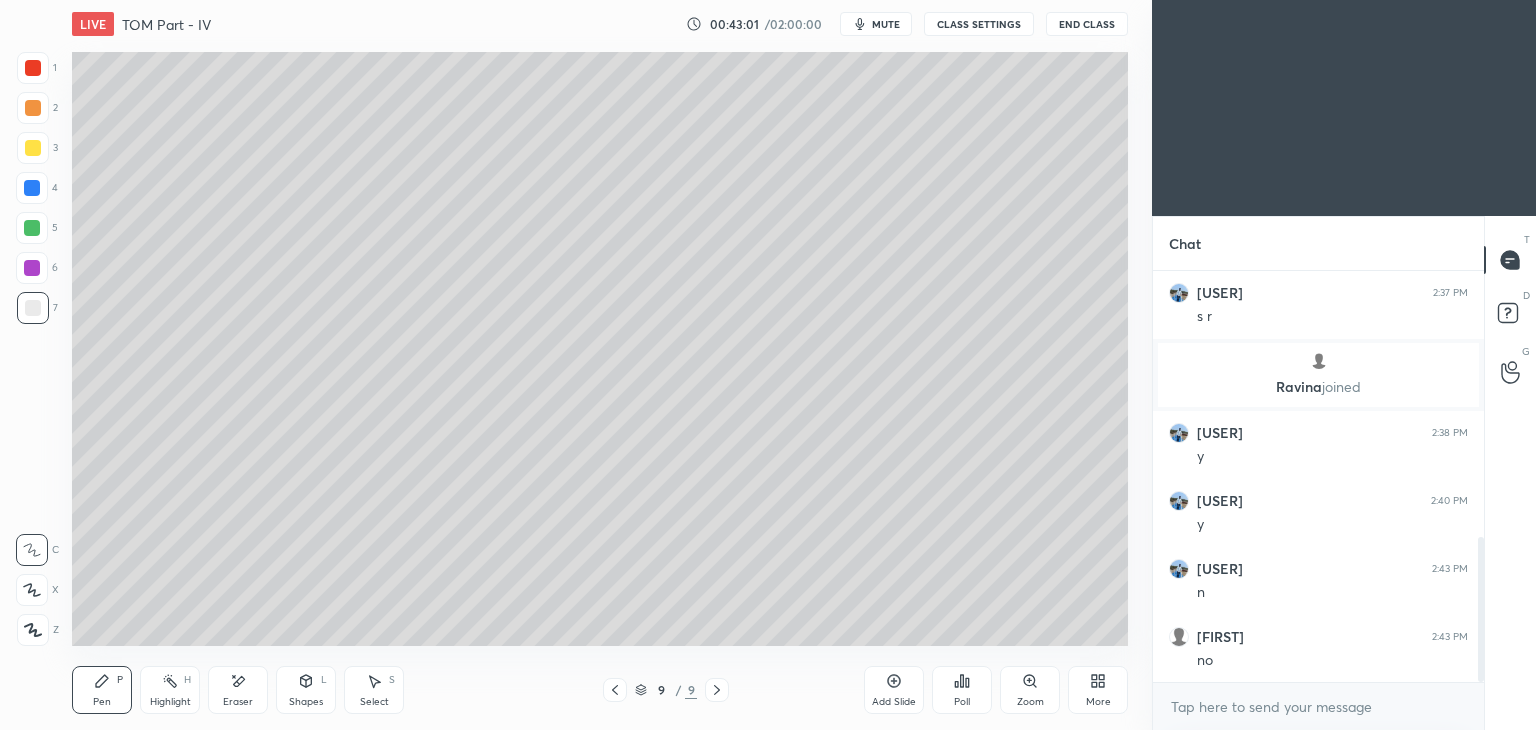 click 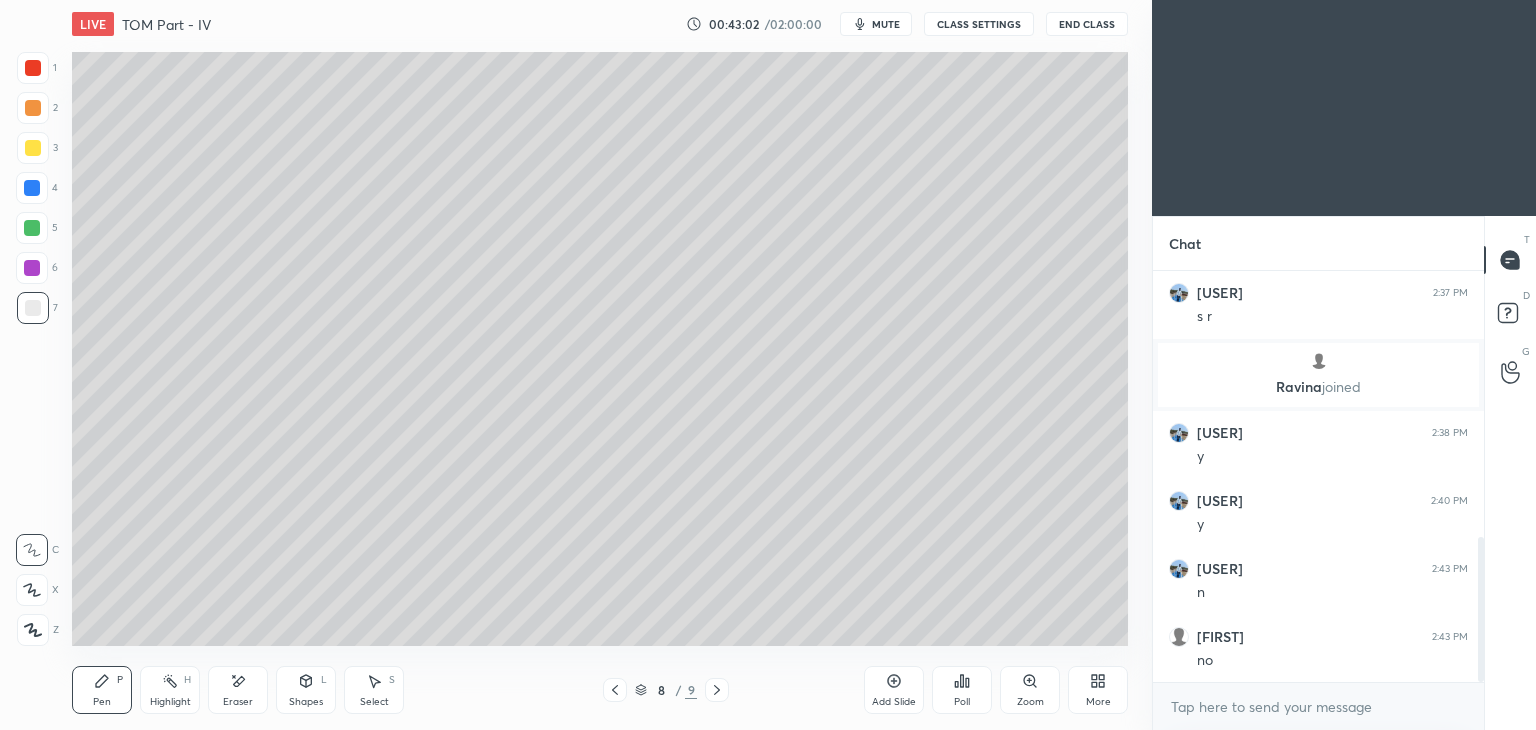 click 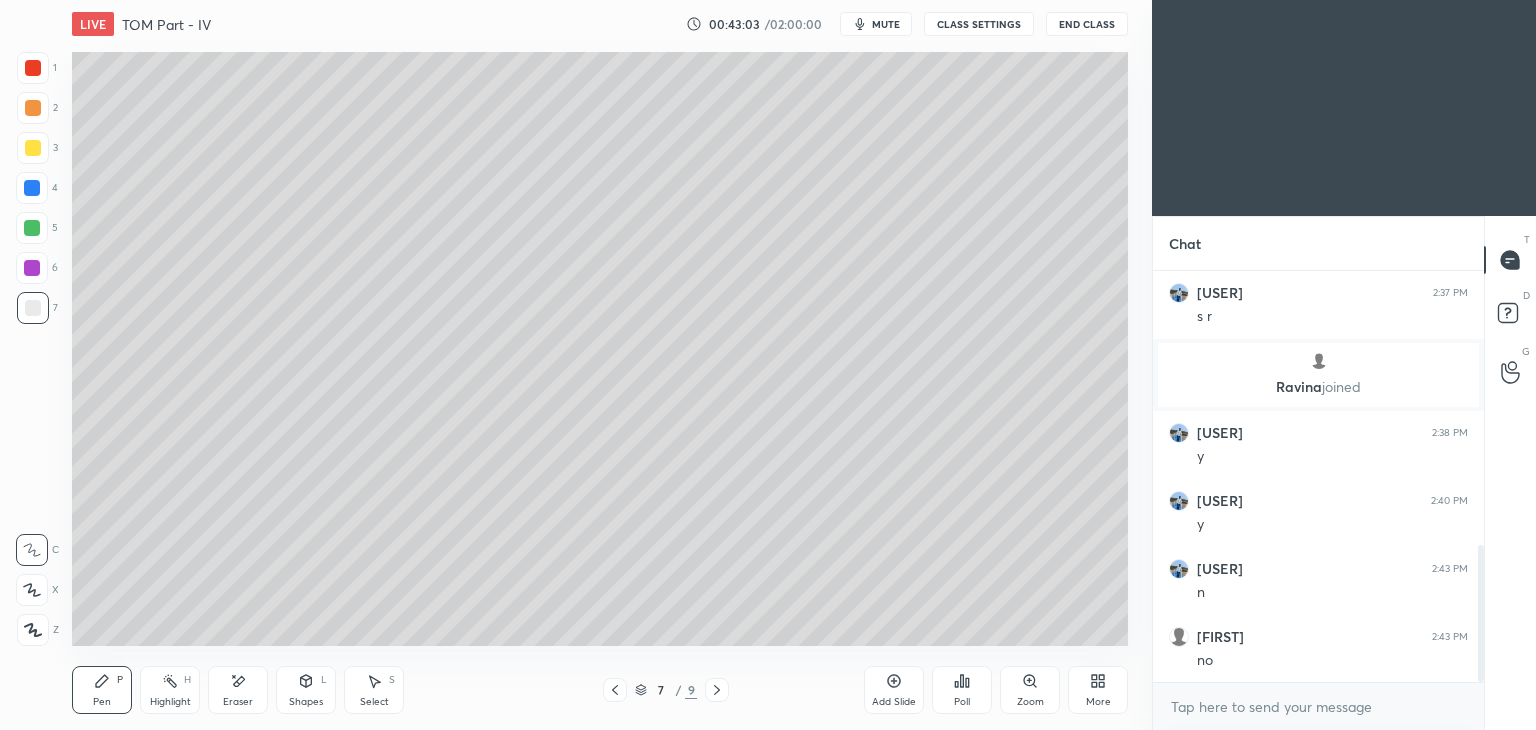 scroll, scrollTop: 824, scrollLeft: 0, axis: vertical 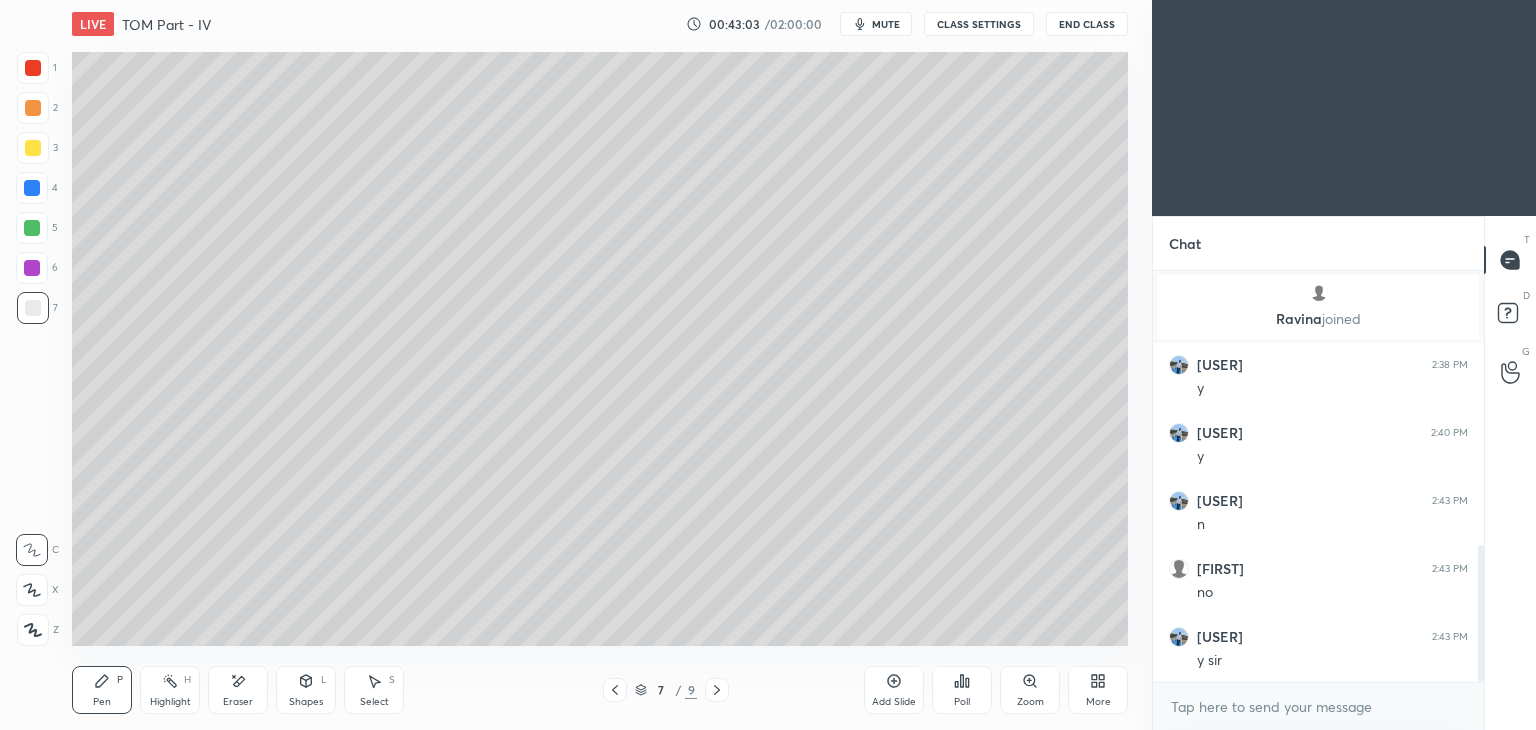 click 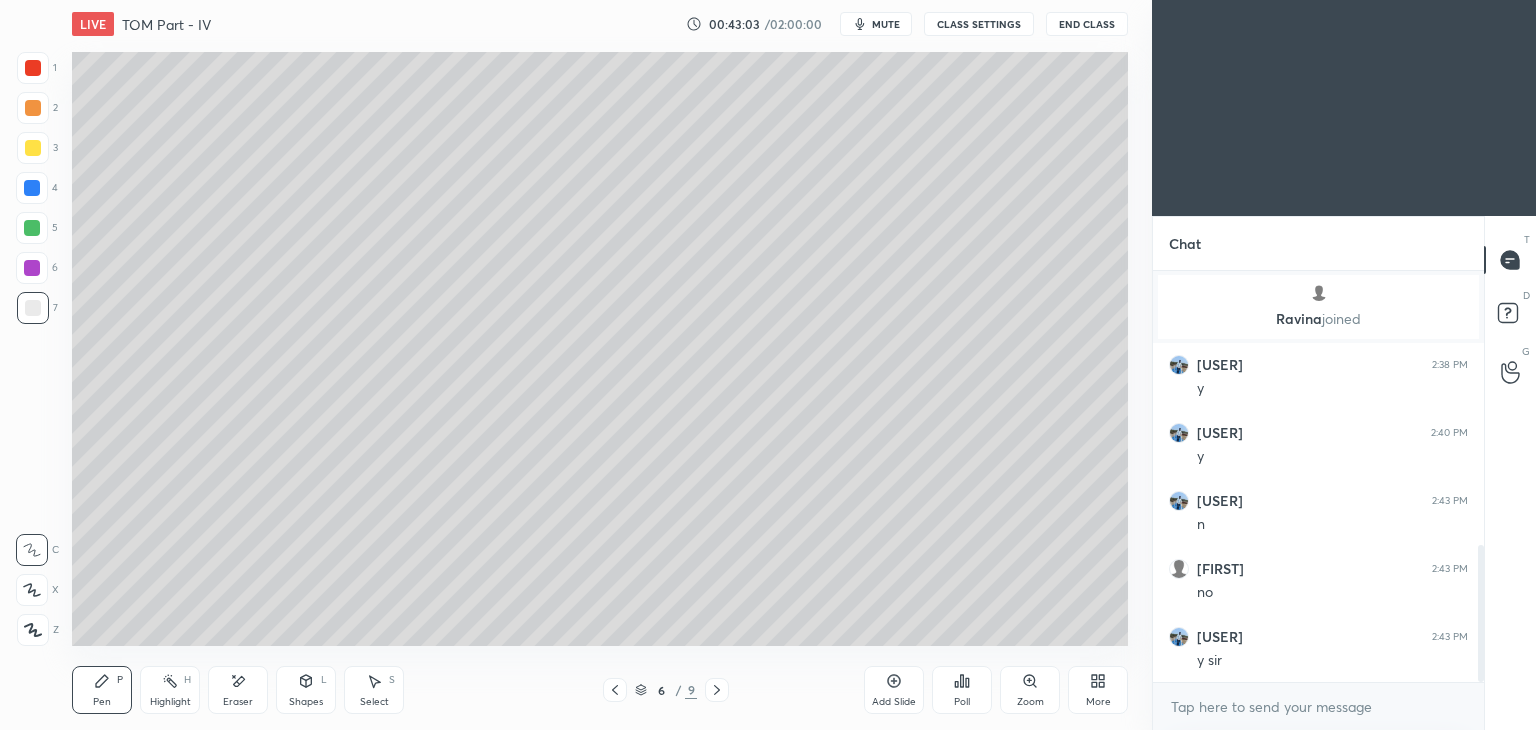 click 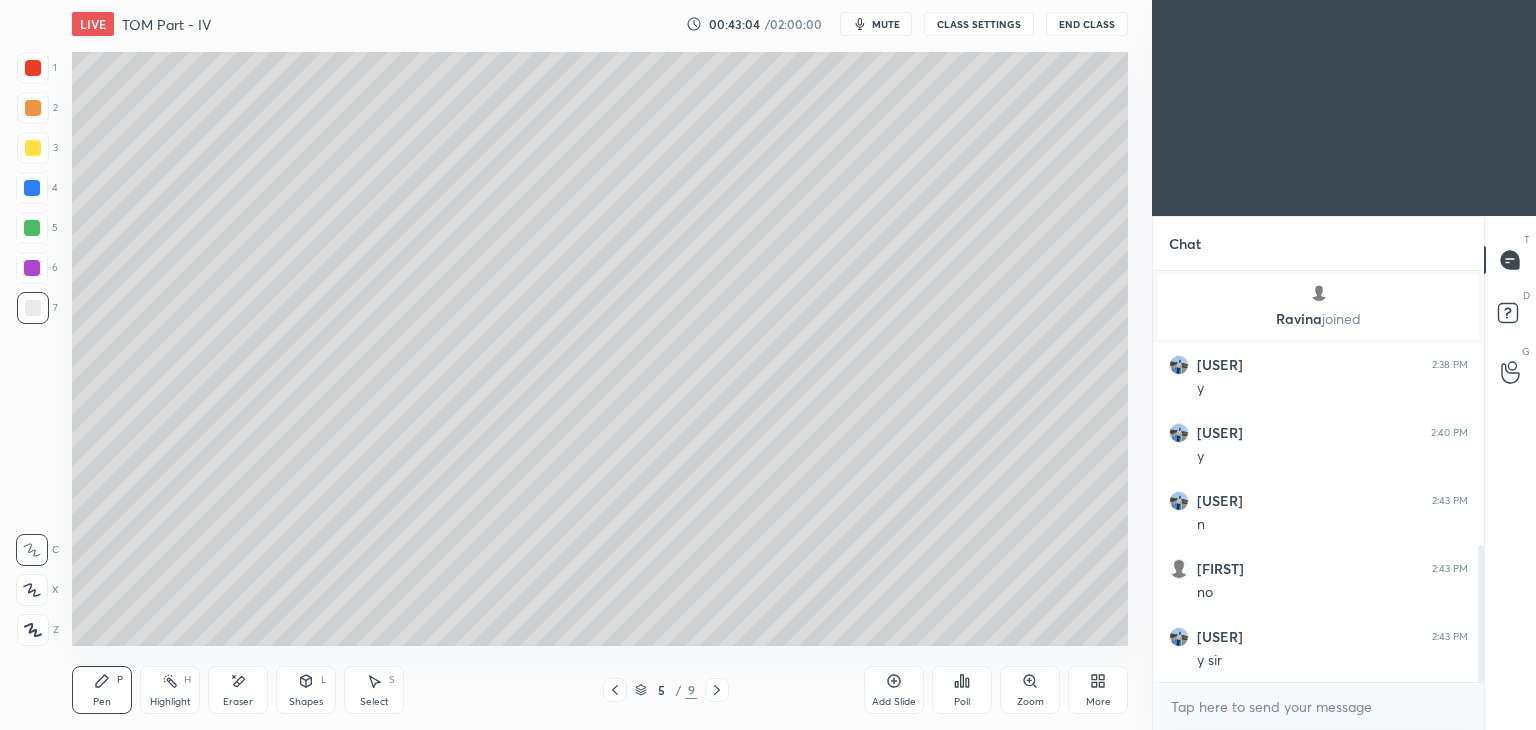 click 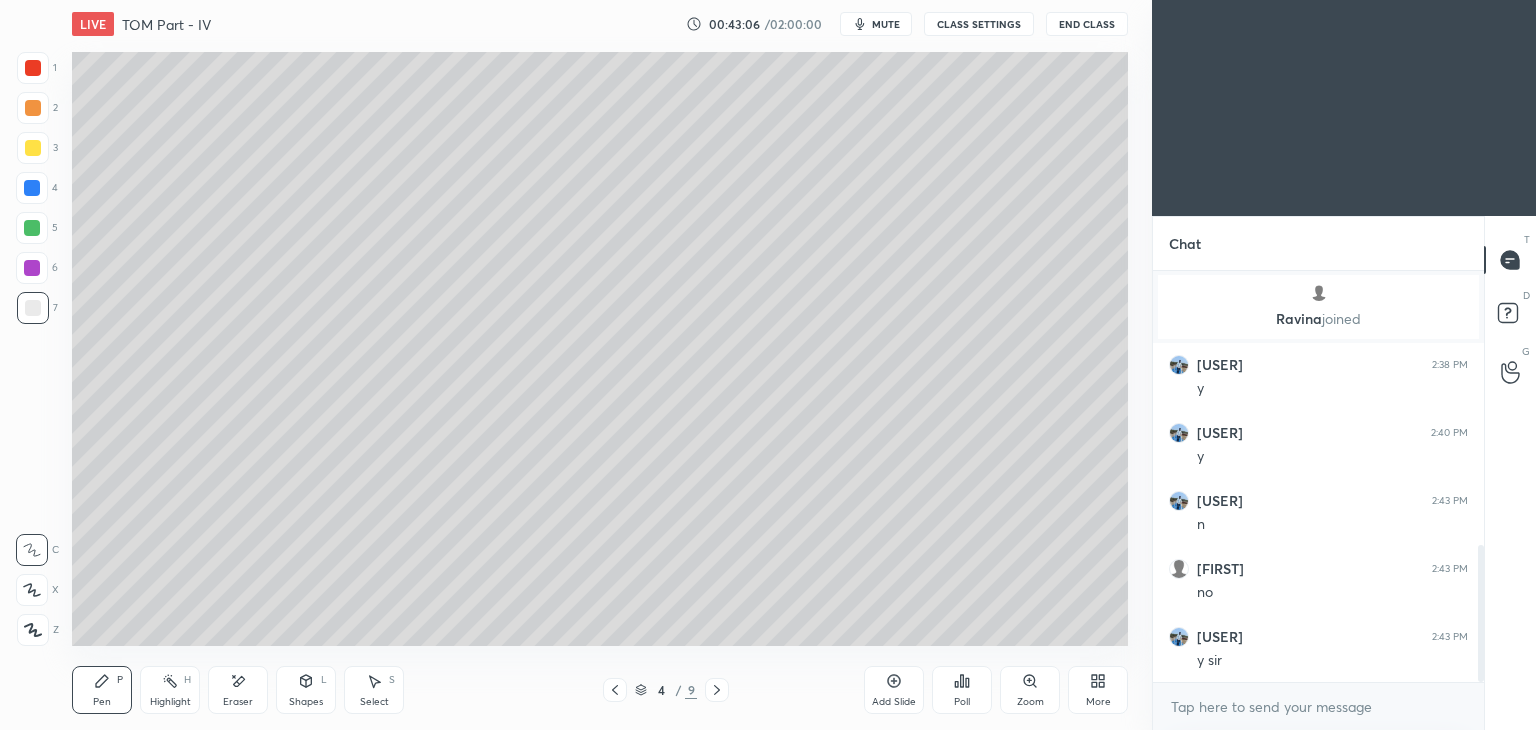 click at bounding box center [33, 68] 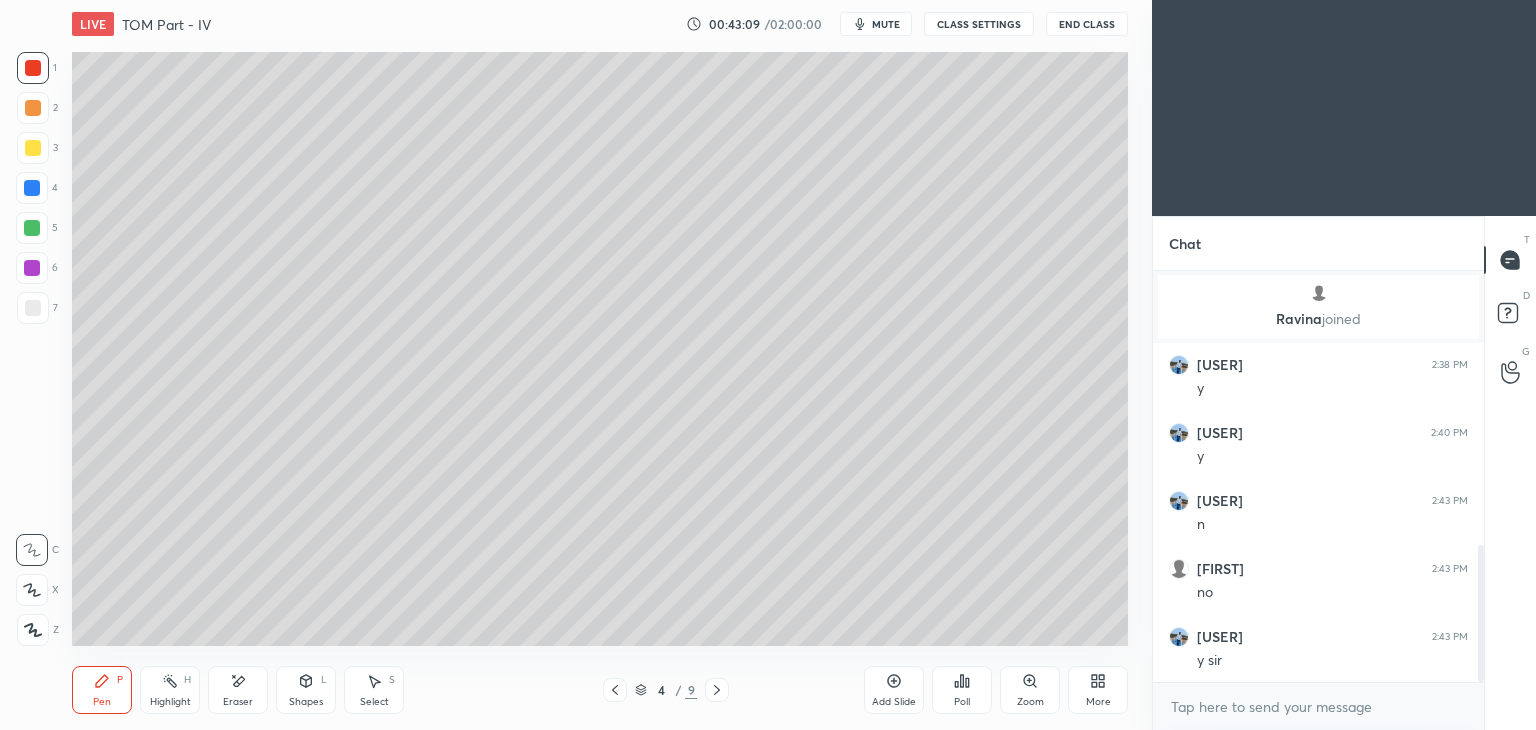 click 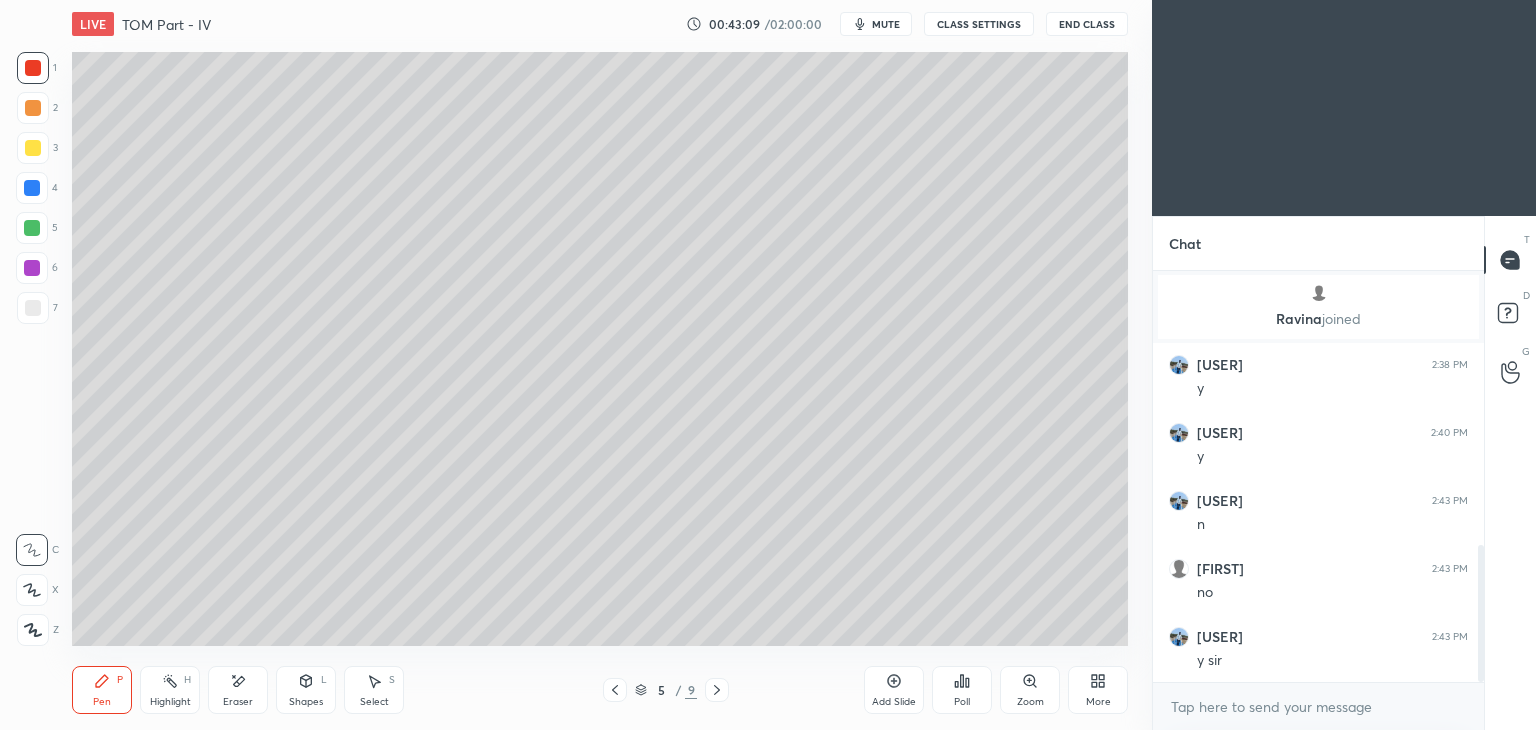 click 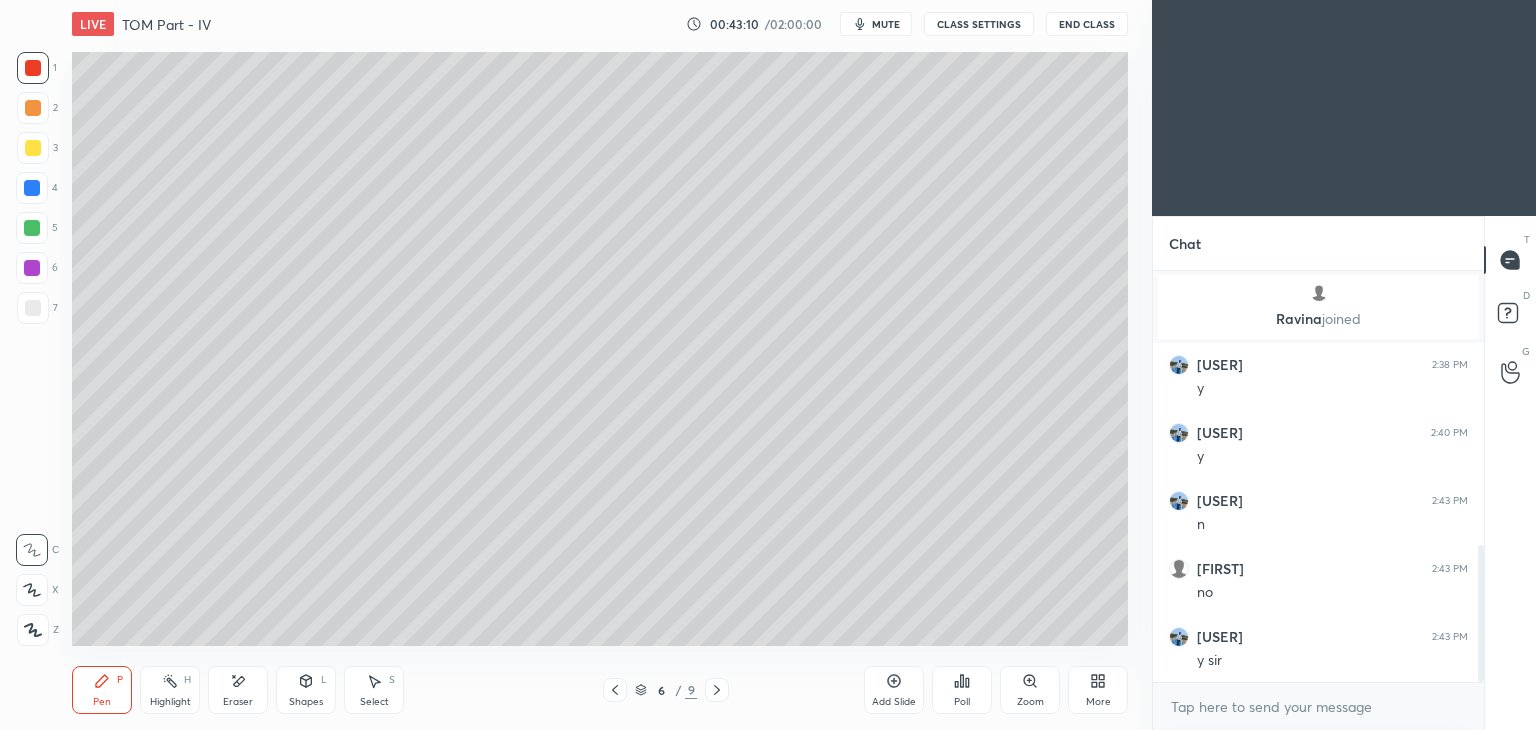 click 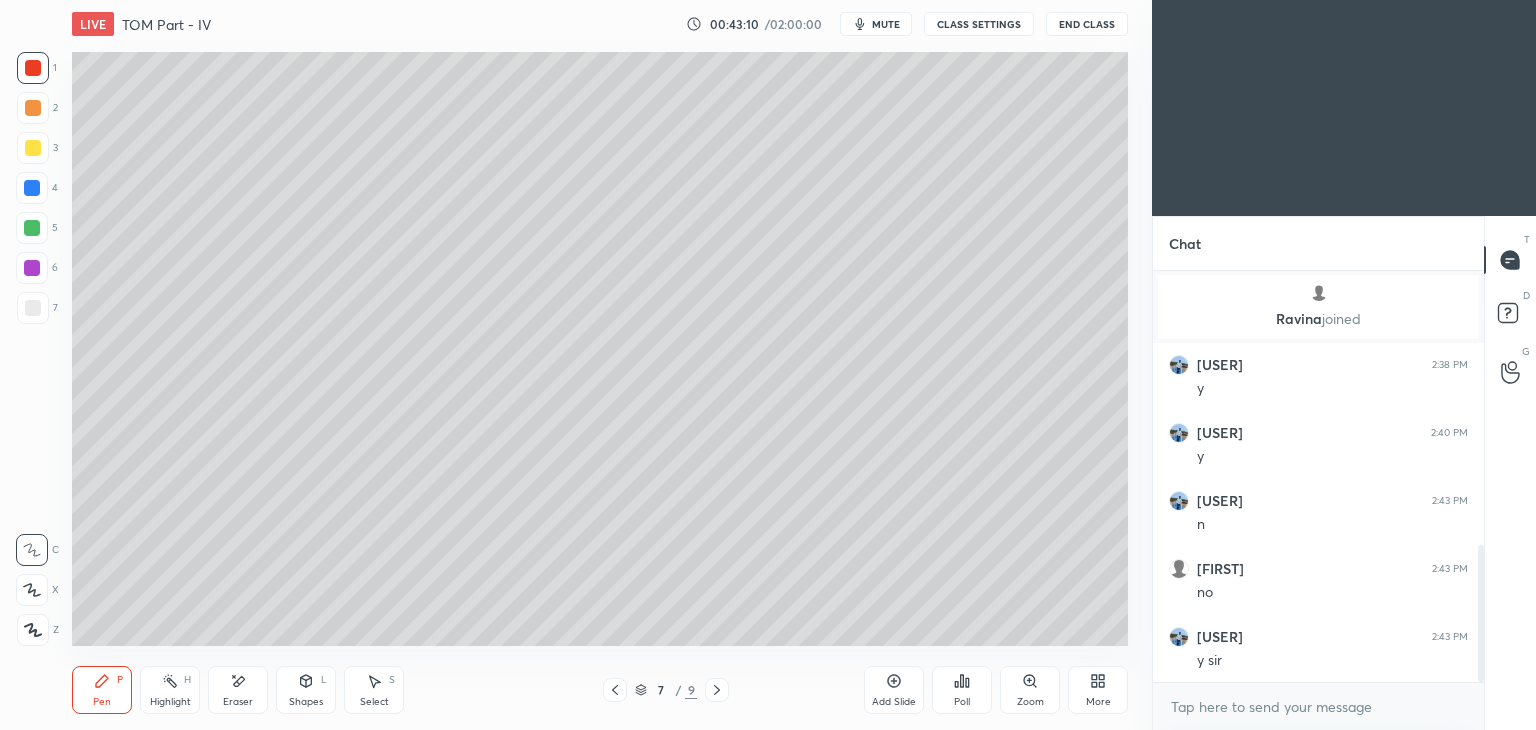 click at bounding box center [717, 690] 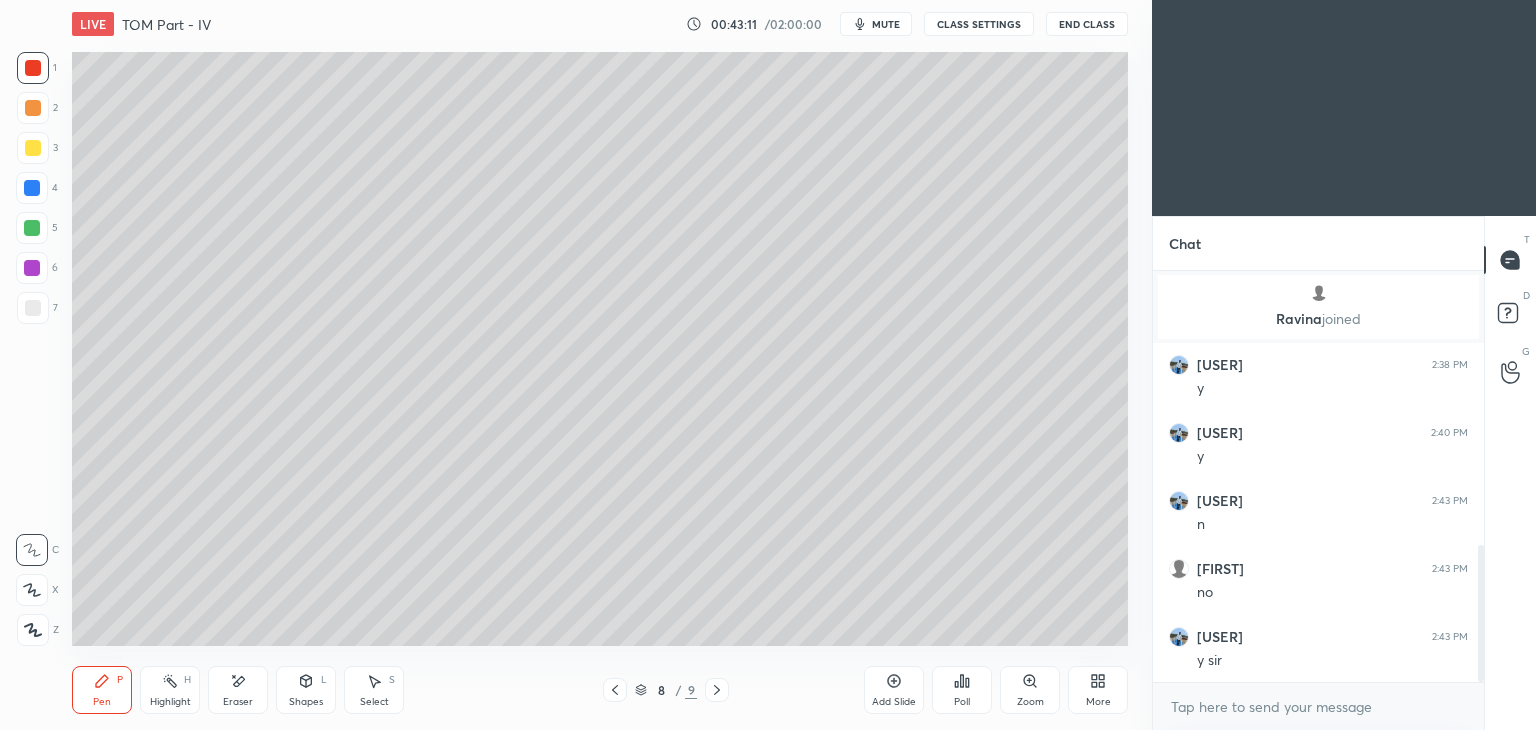 click 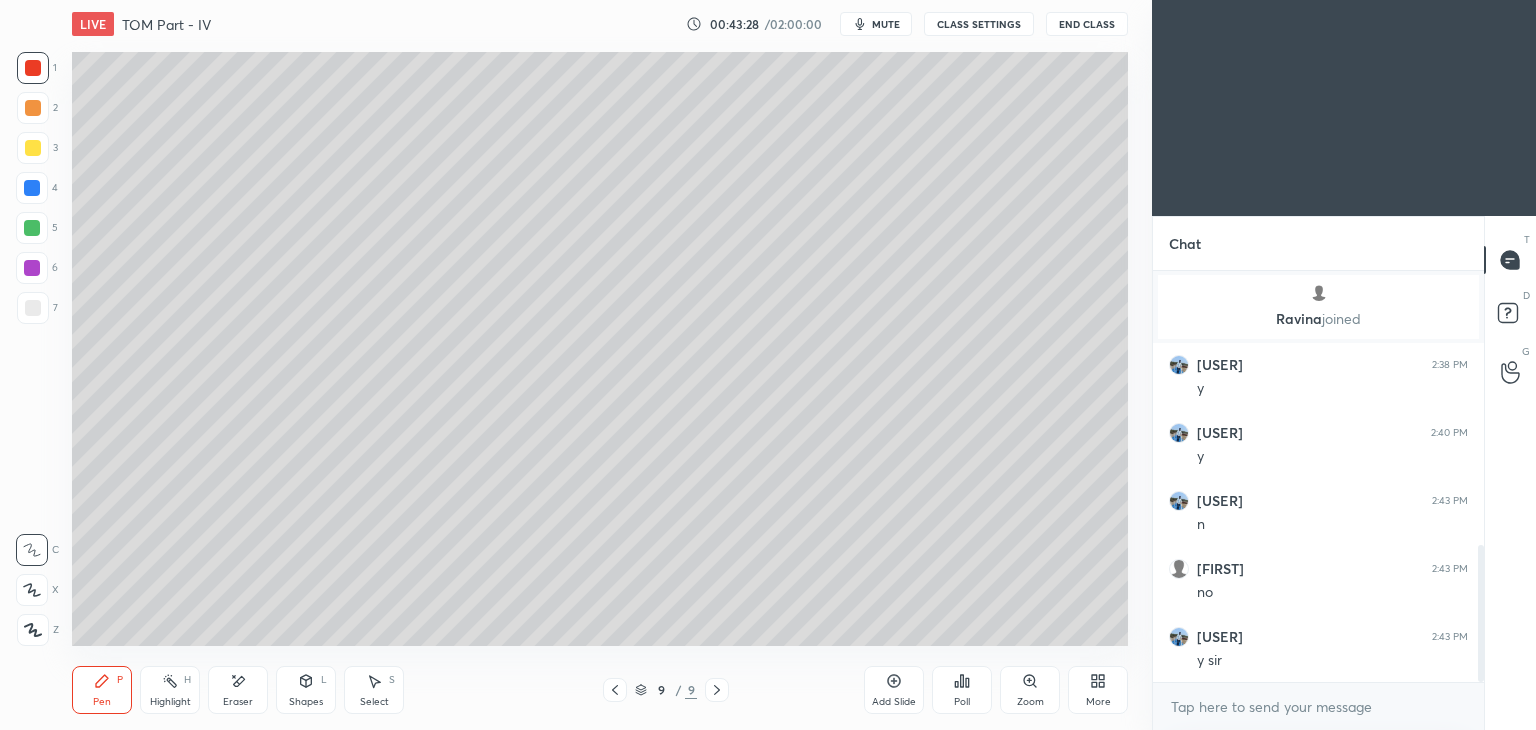 click 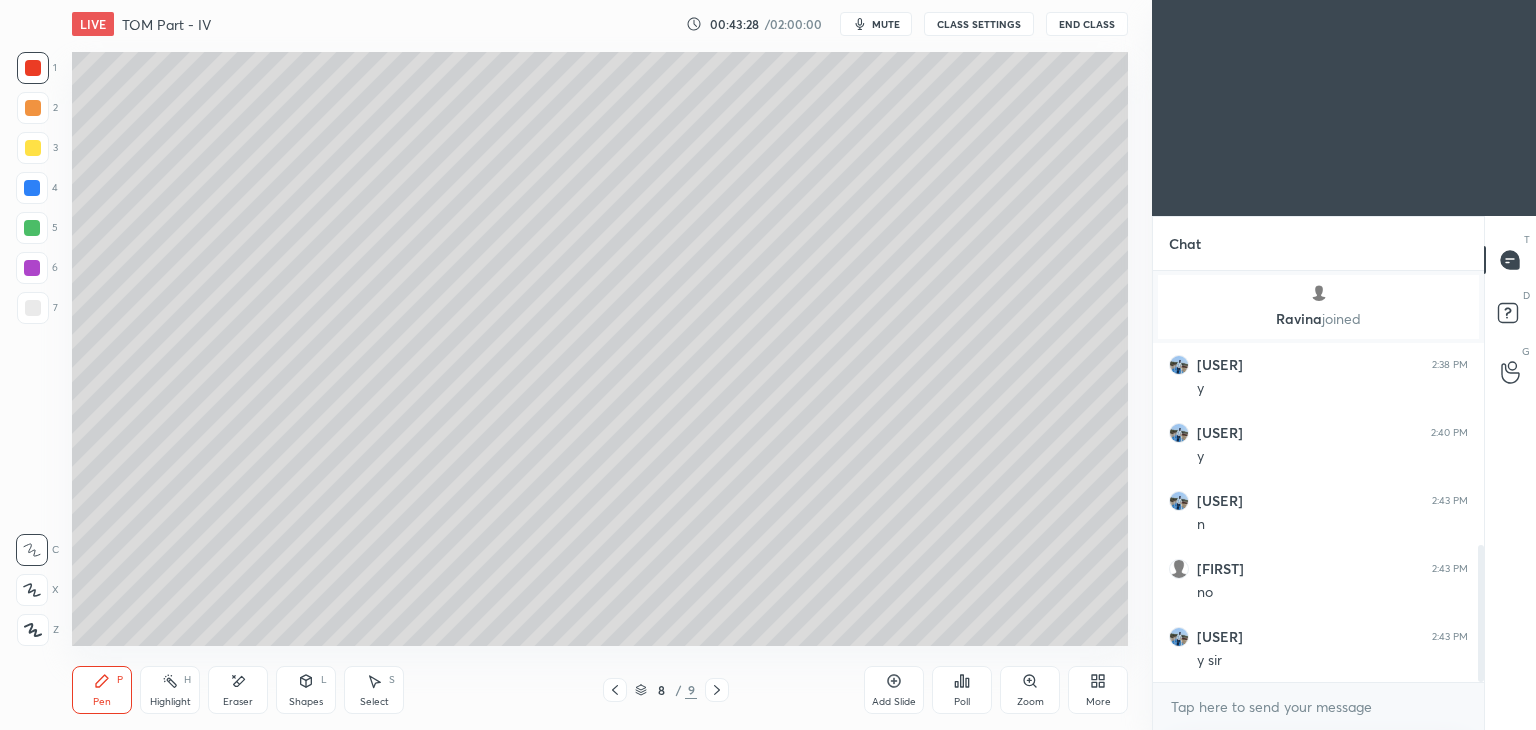 click 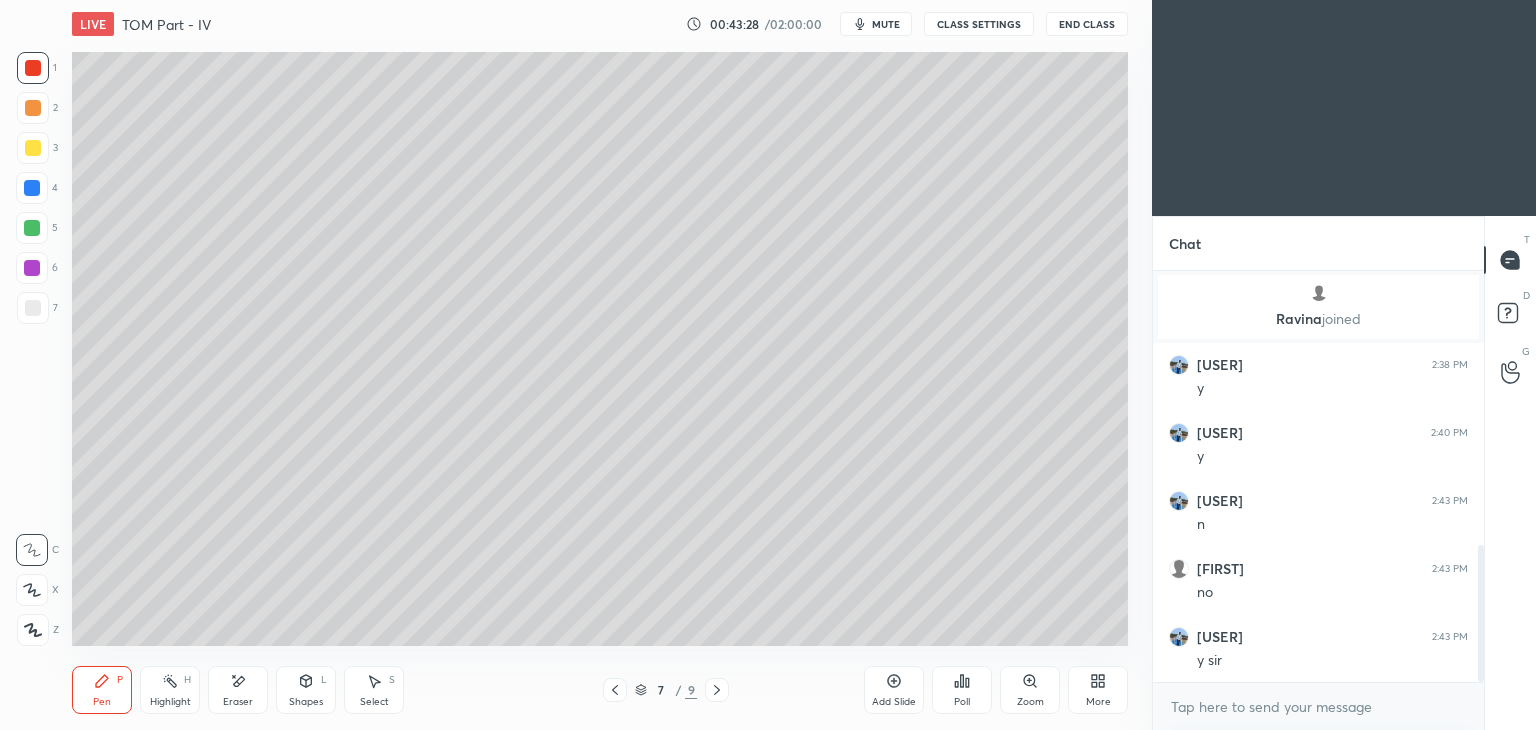 click 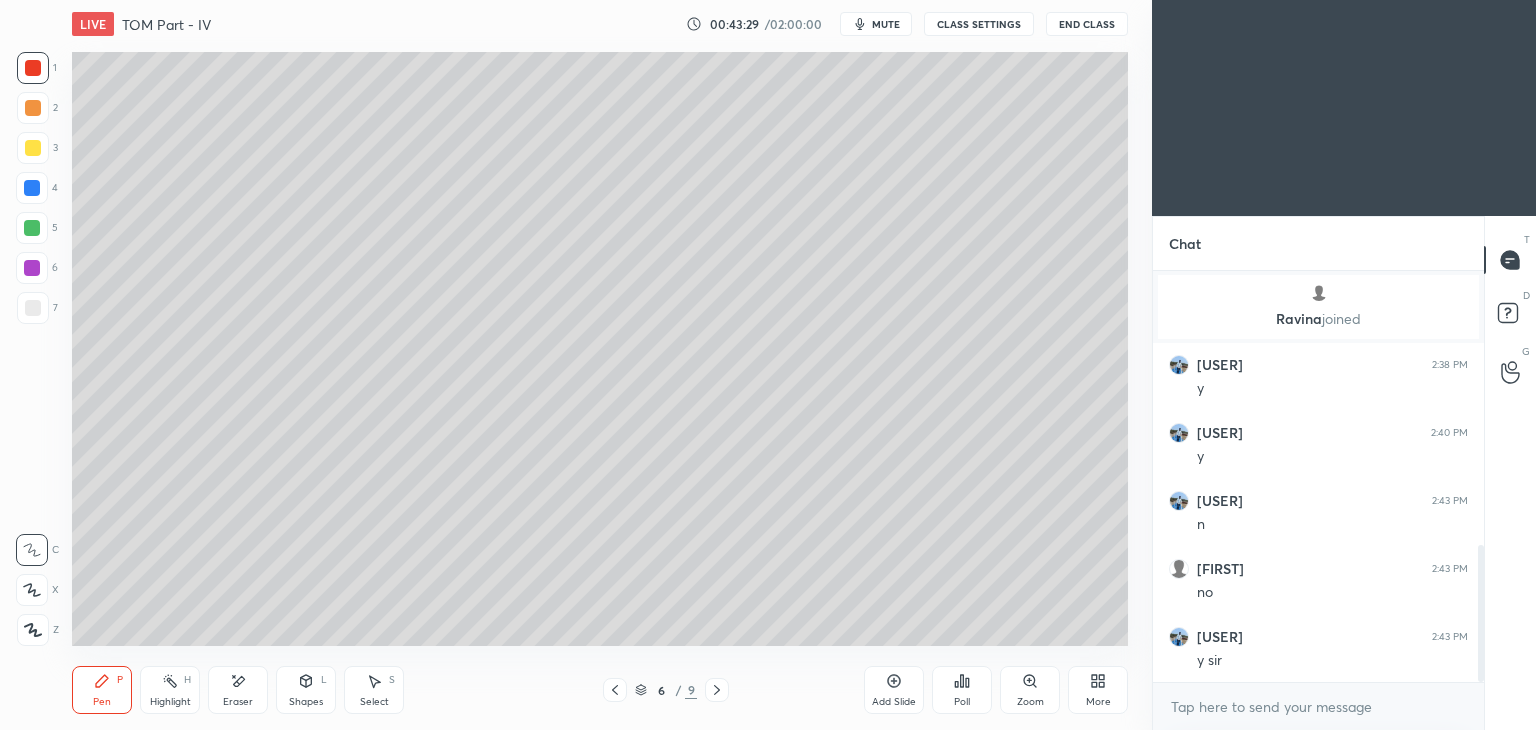 click 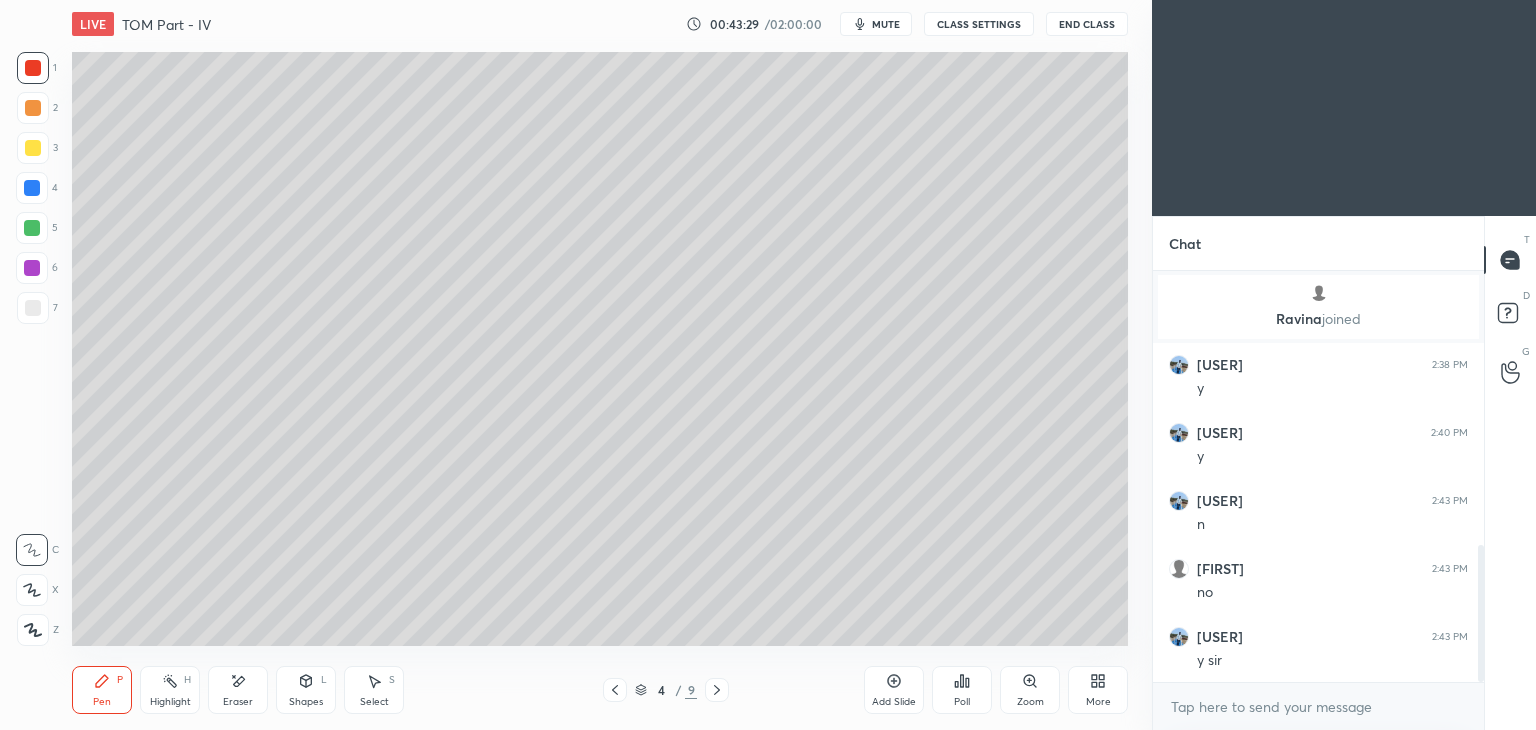 click 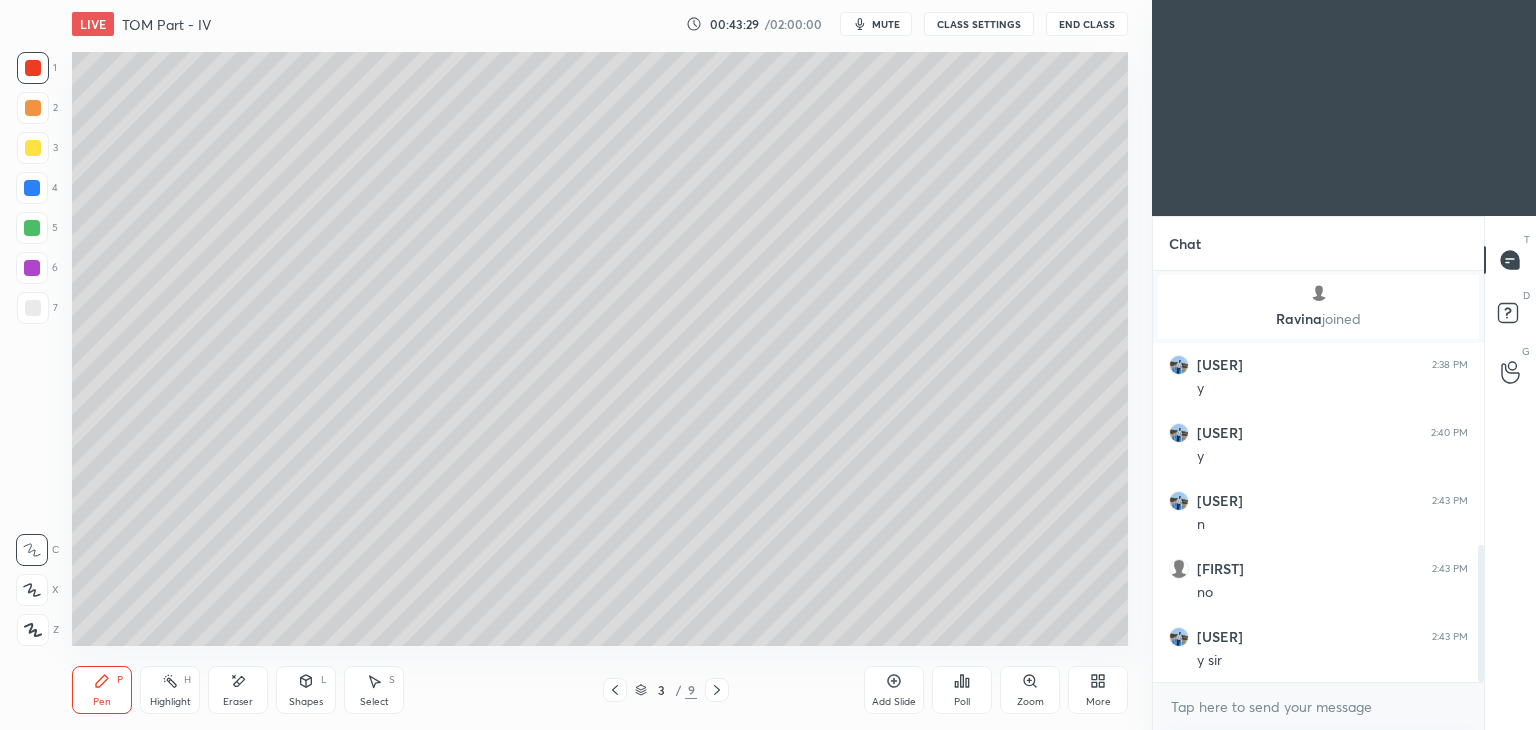click 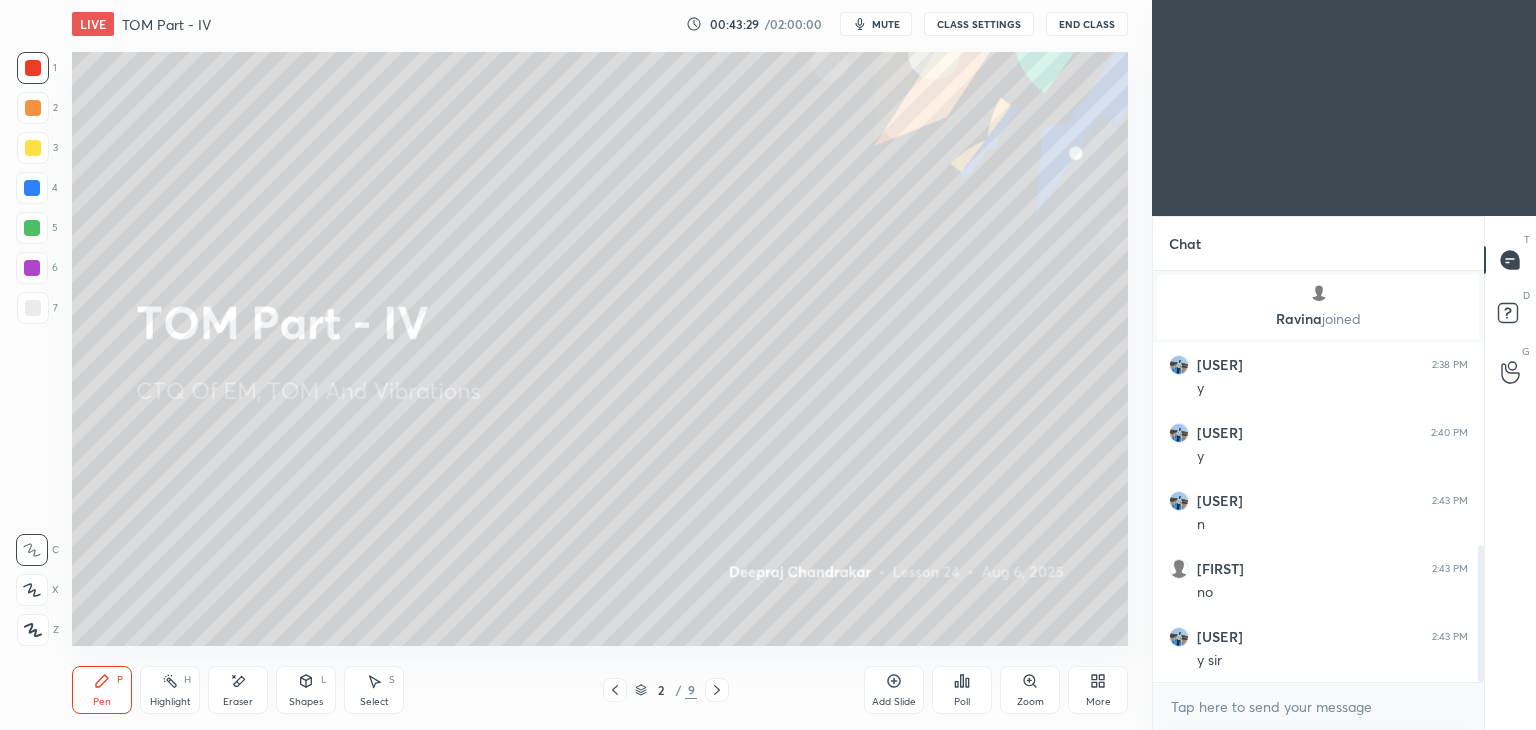 click at bounding box center [615, 690] 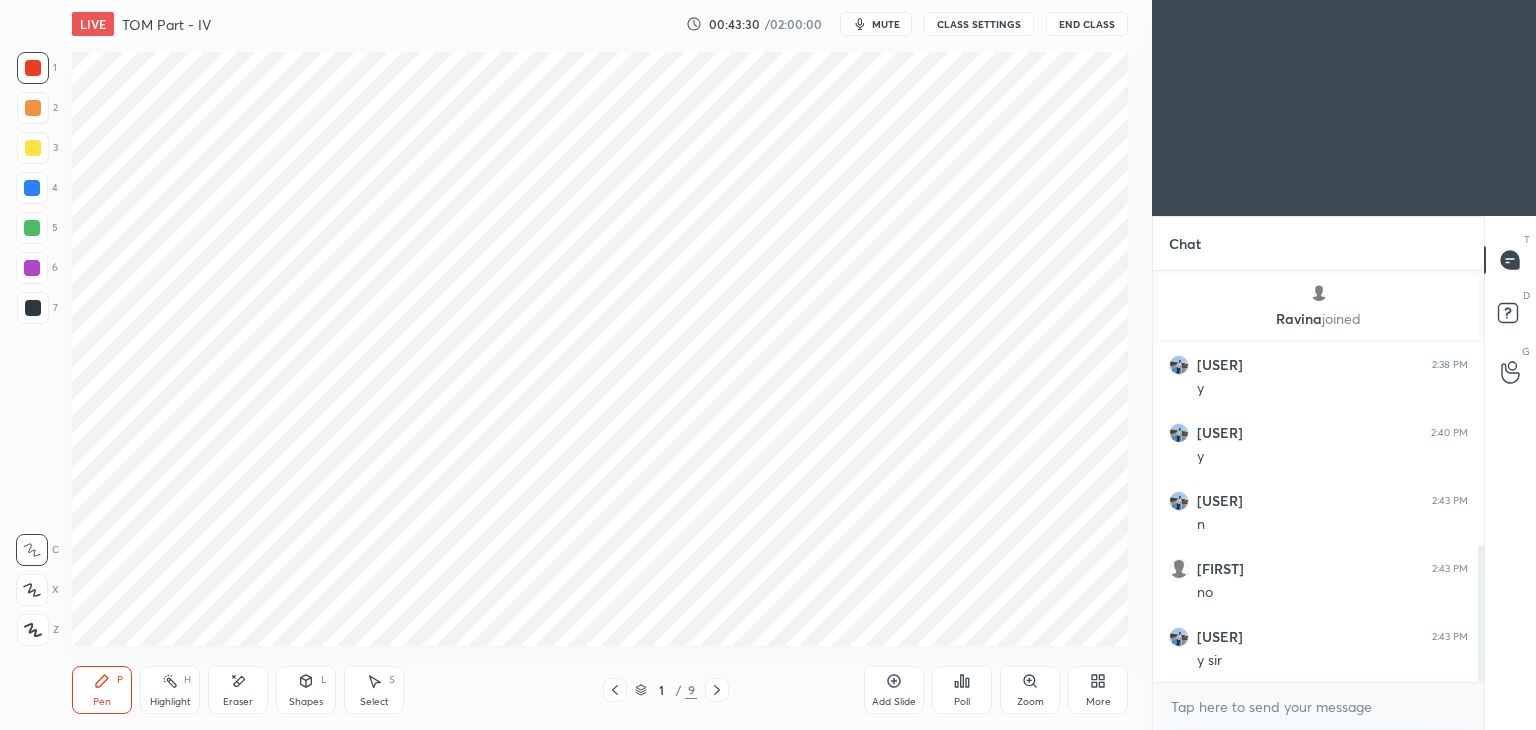 click 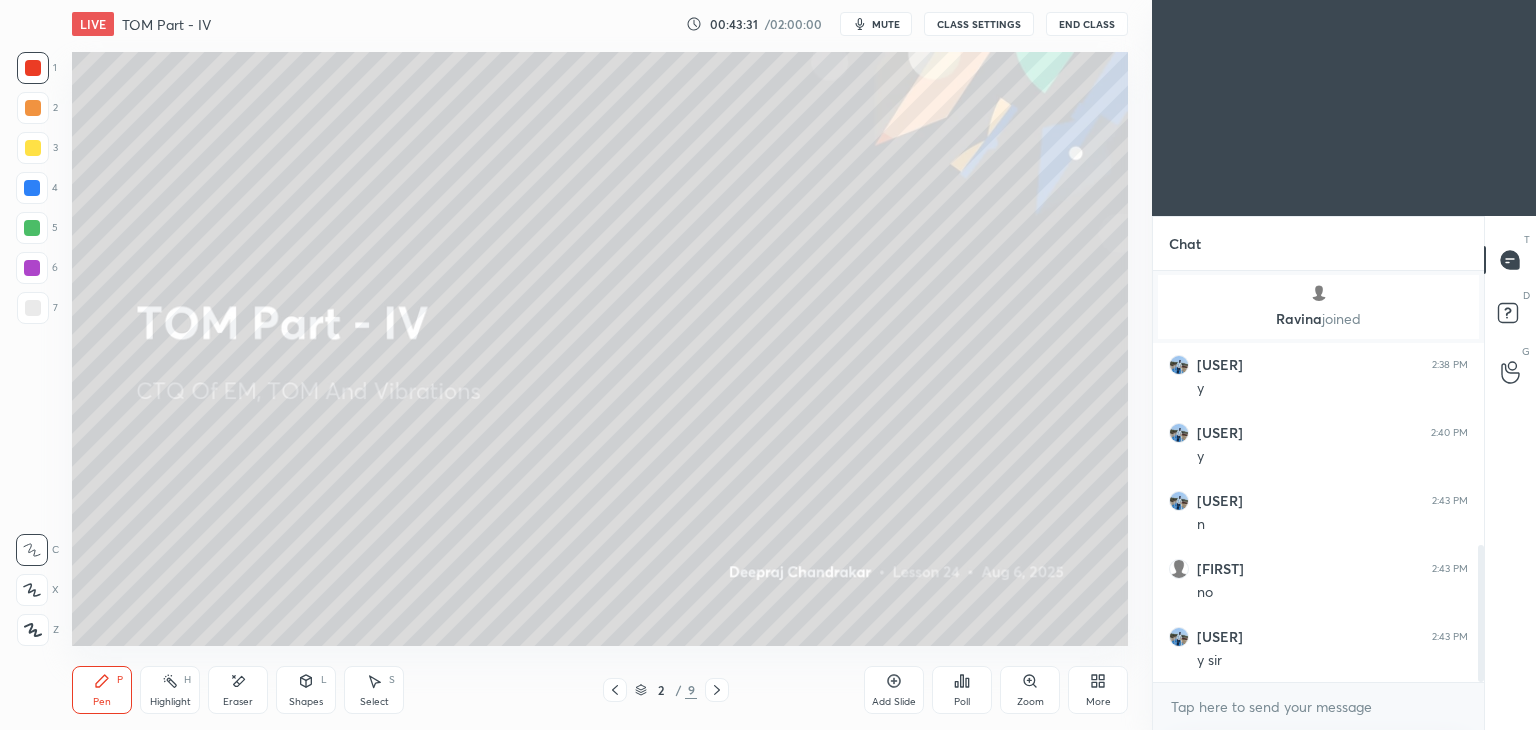 click 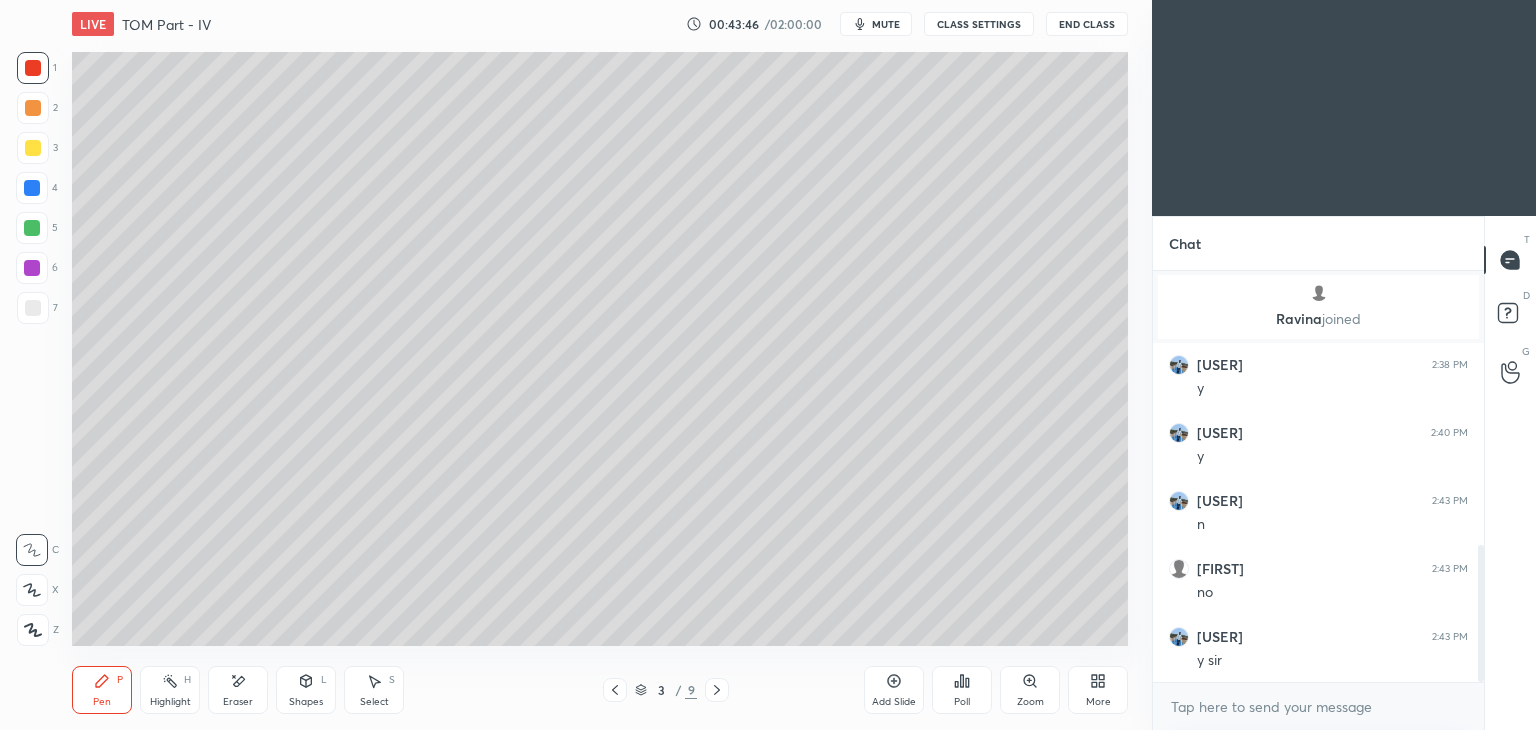 click 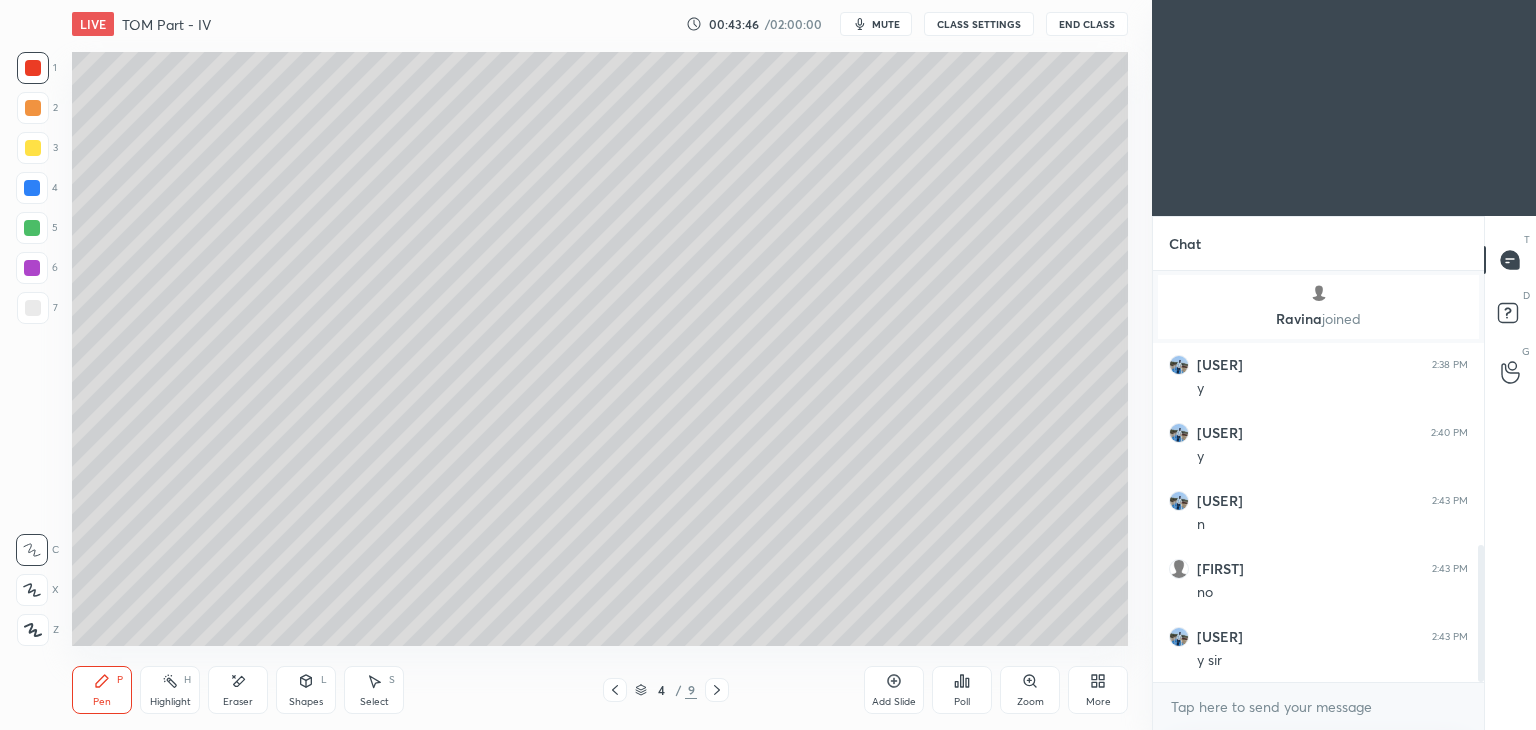 click 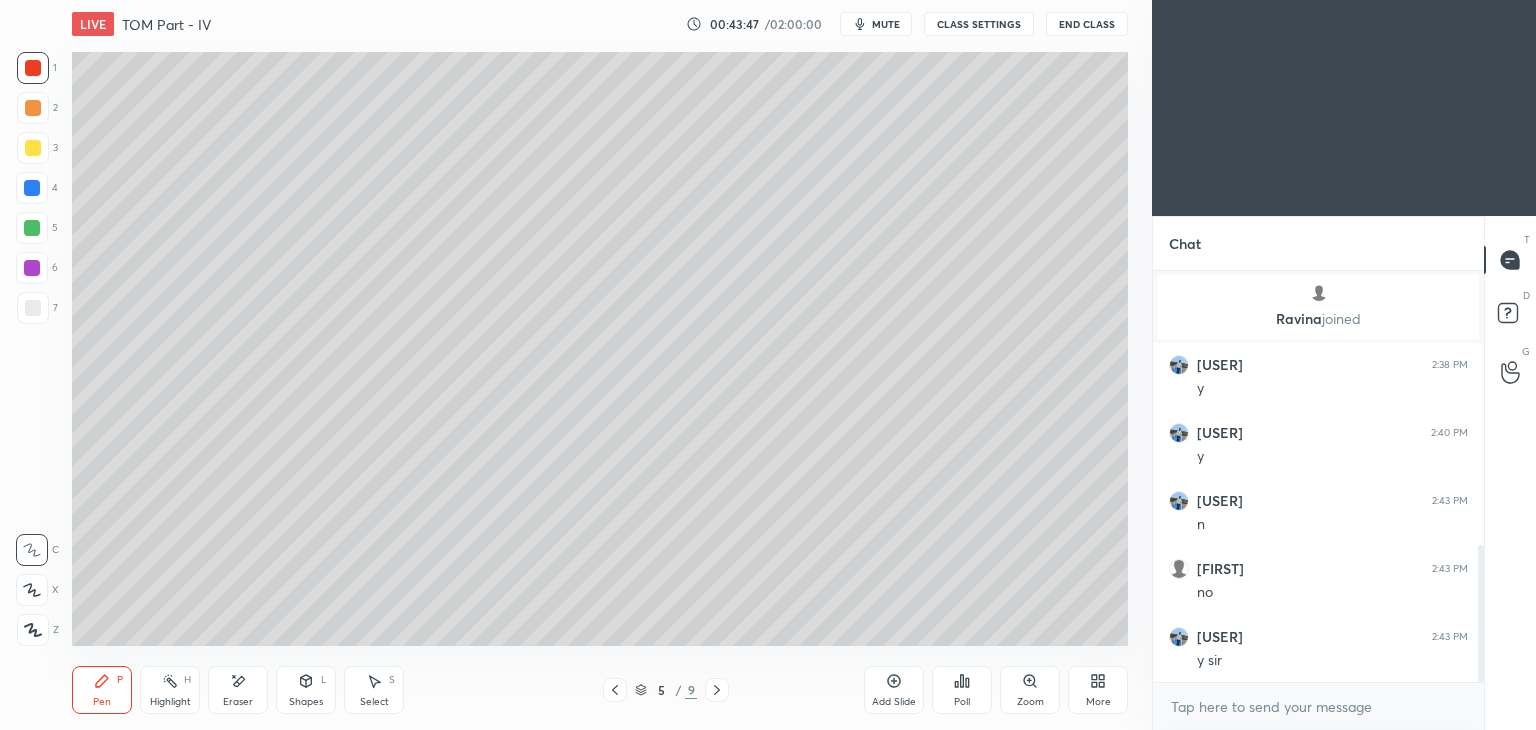 click at bounding box center (717, 690) 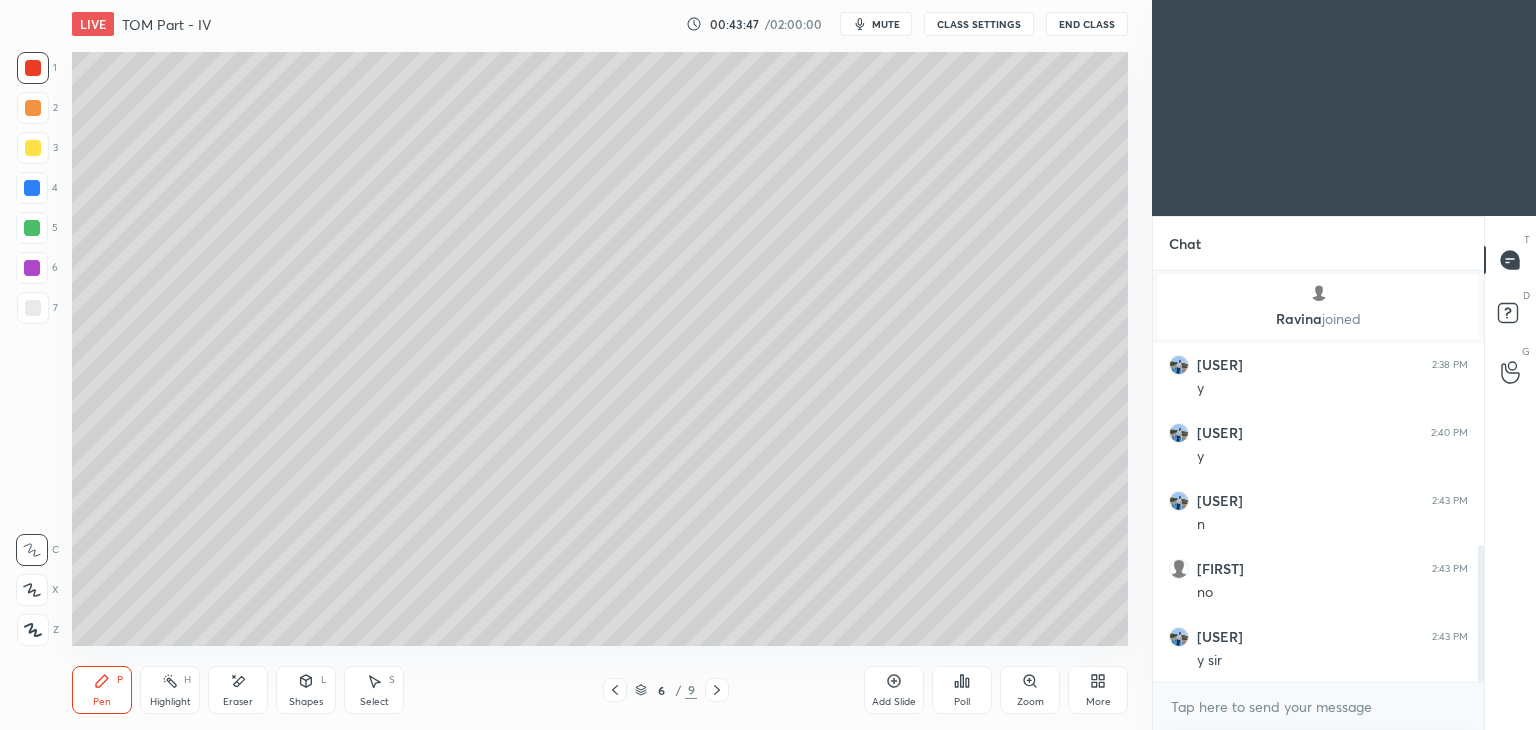 click at bounding box center [717, 690] 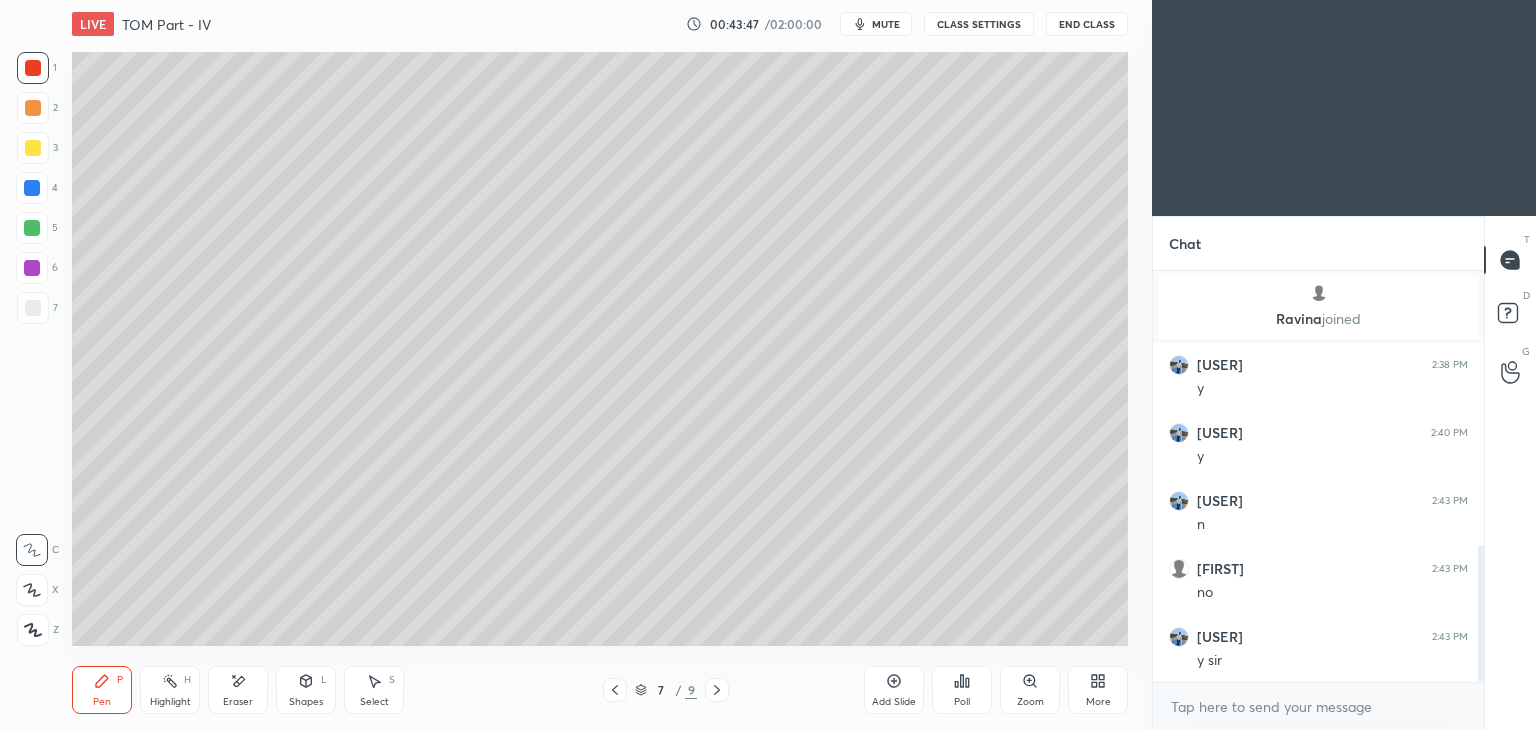 click 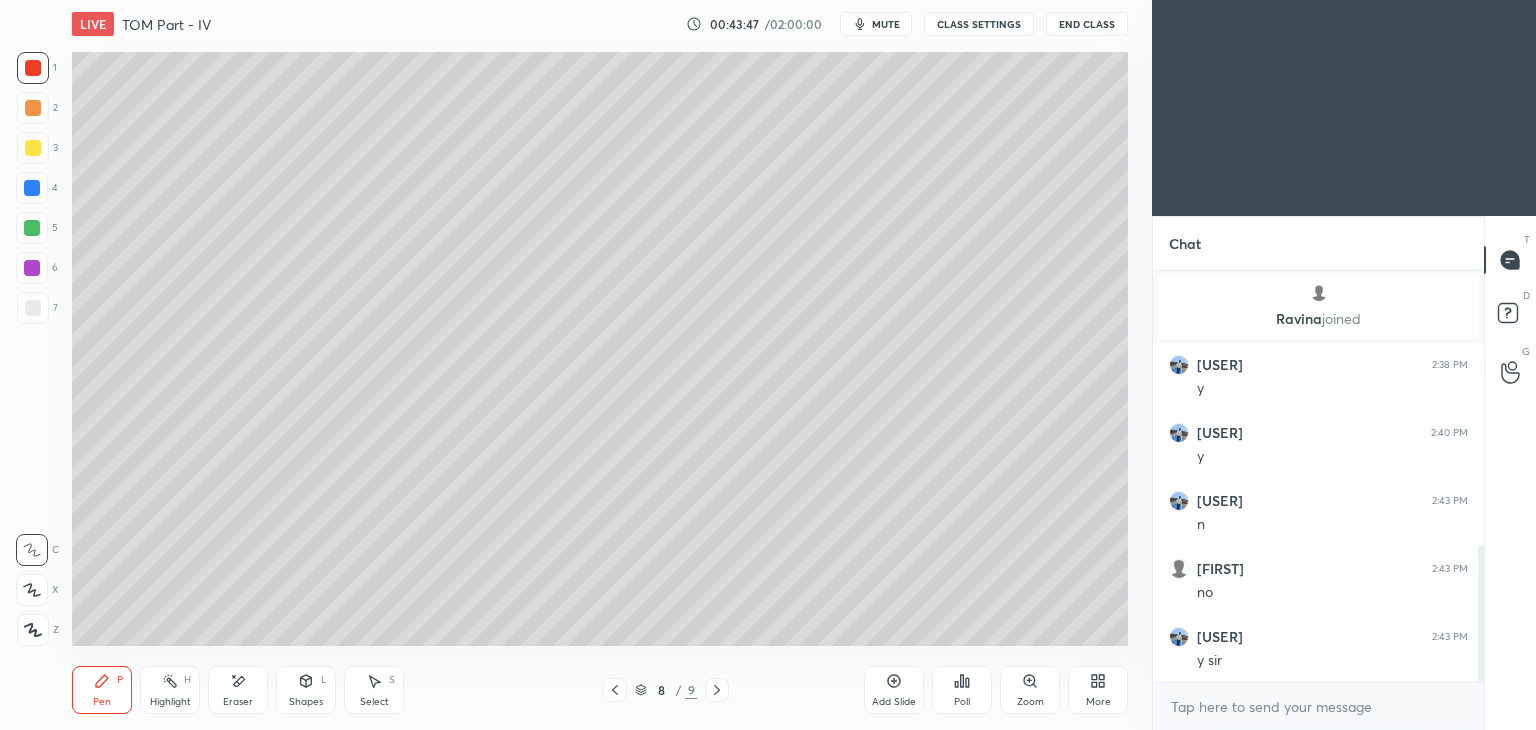 click 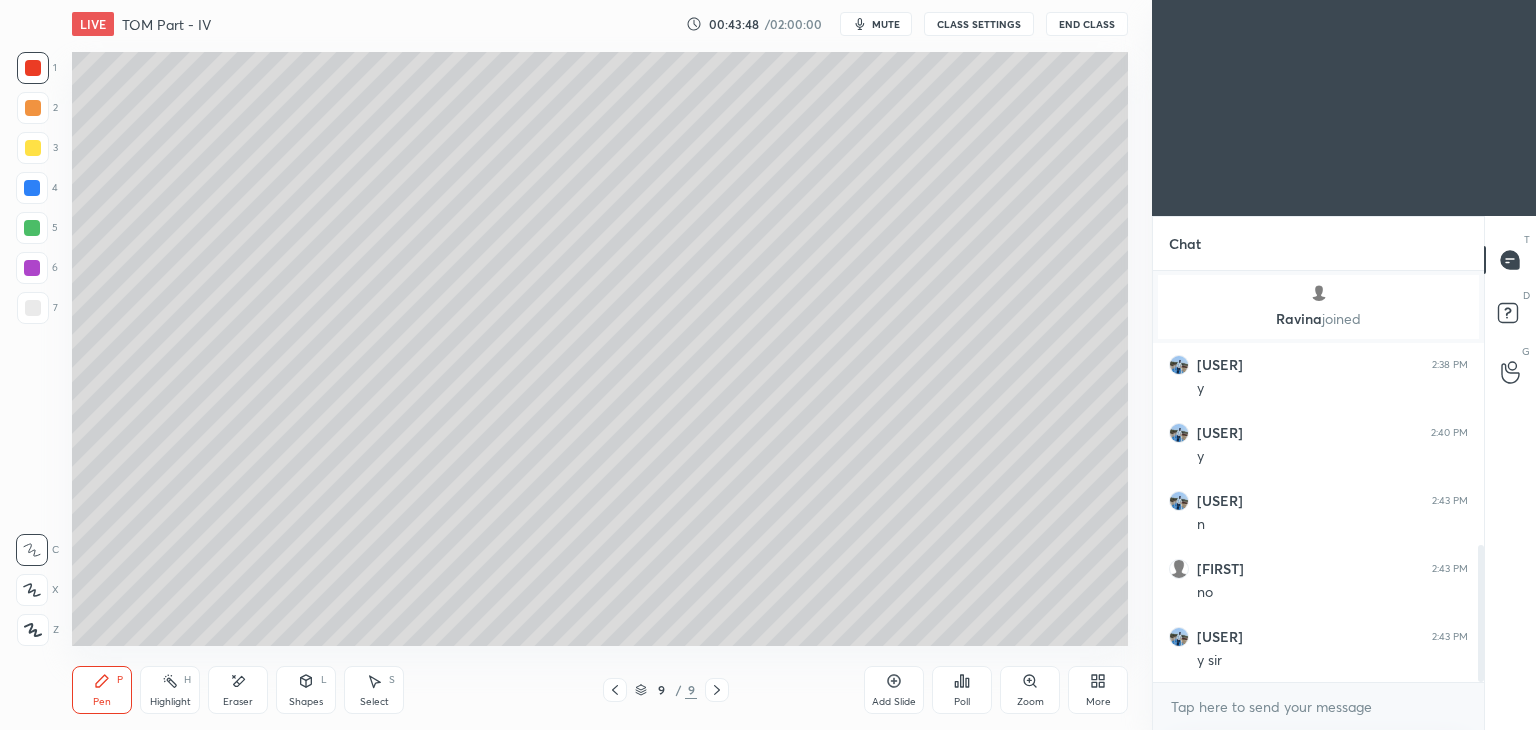 click 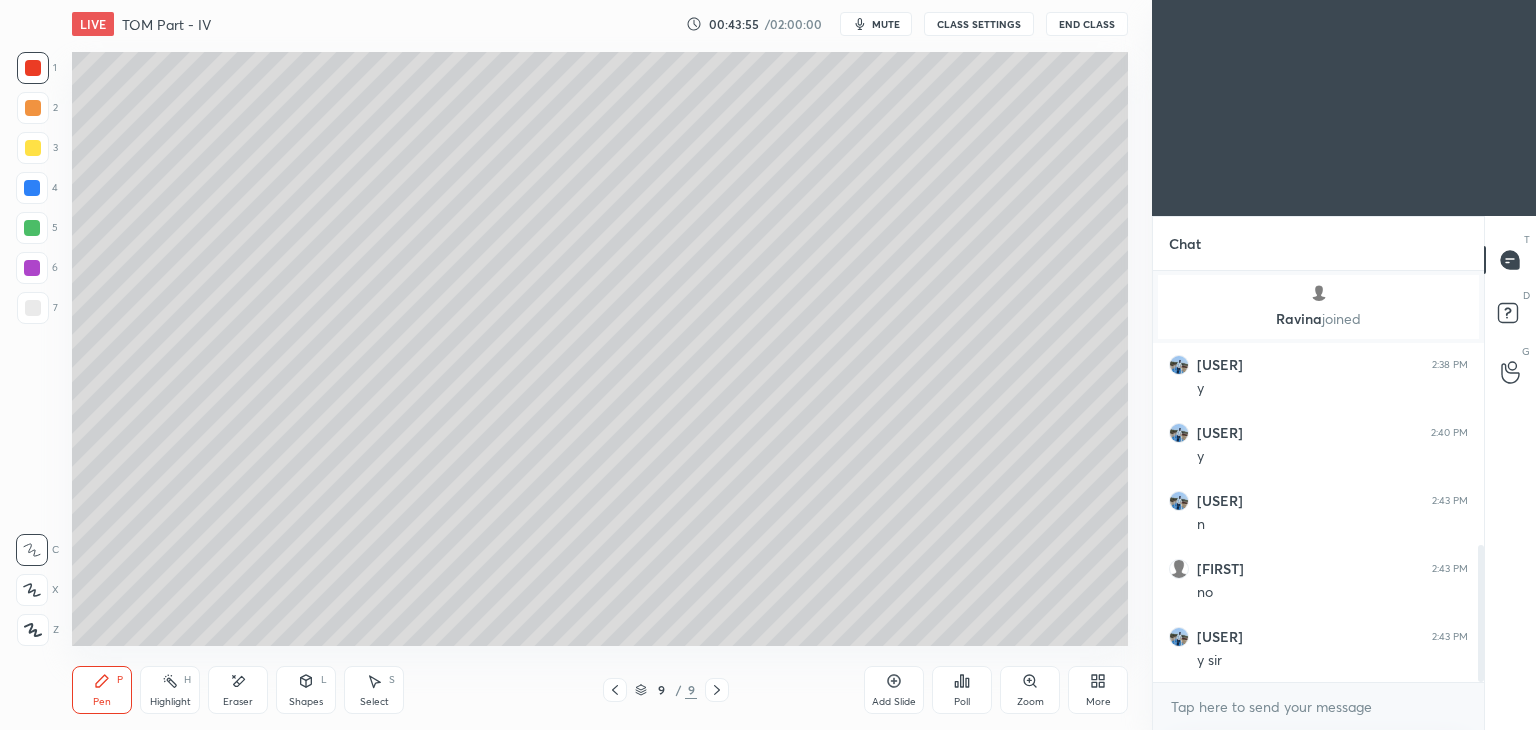 click at bounding box center (33, 148) 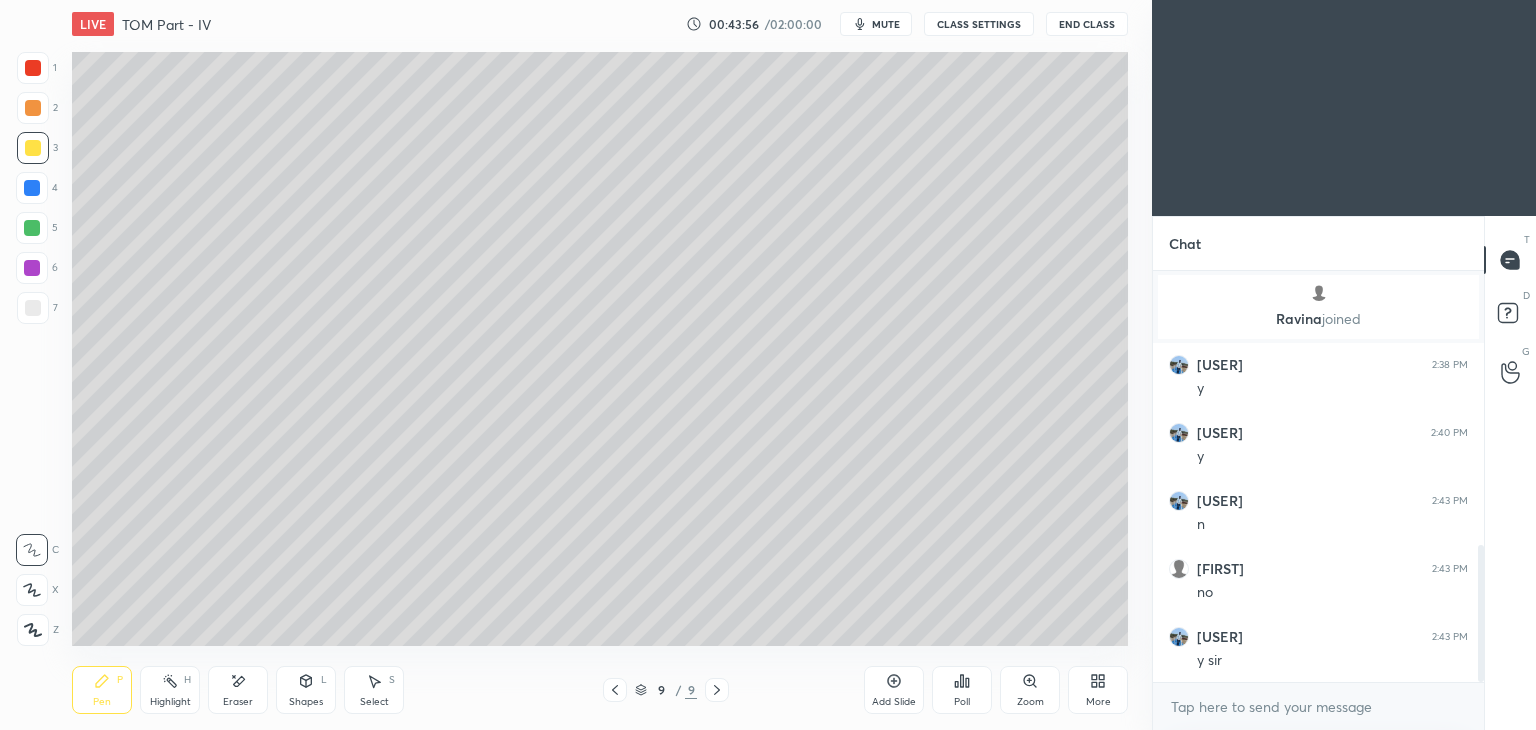 click at bounding box center [33, 308] 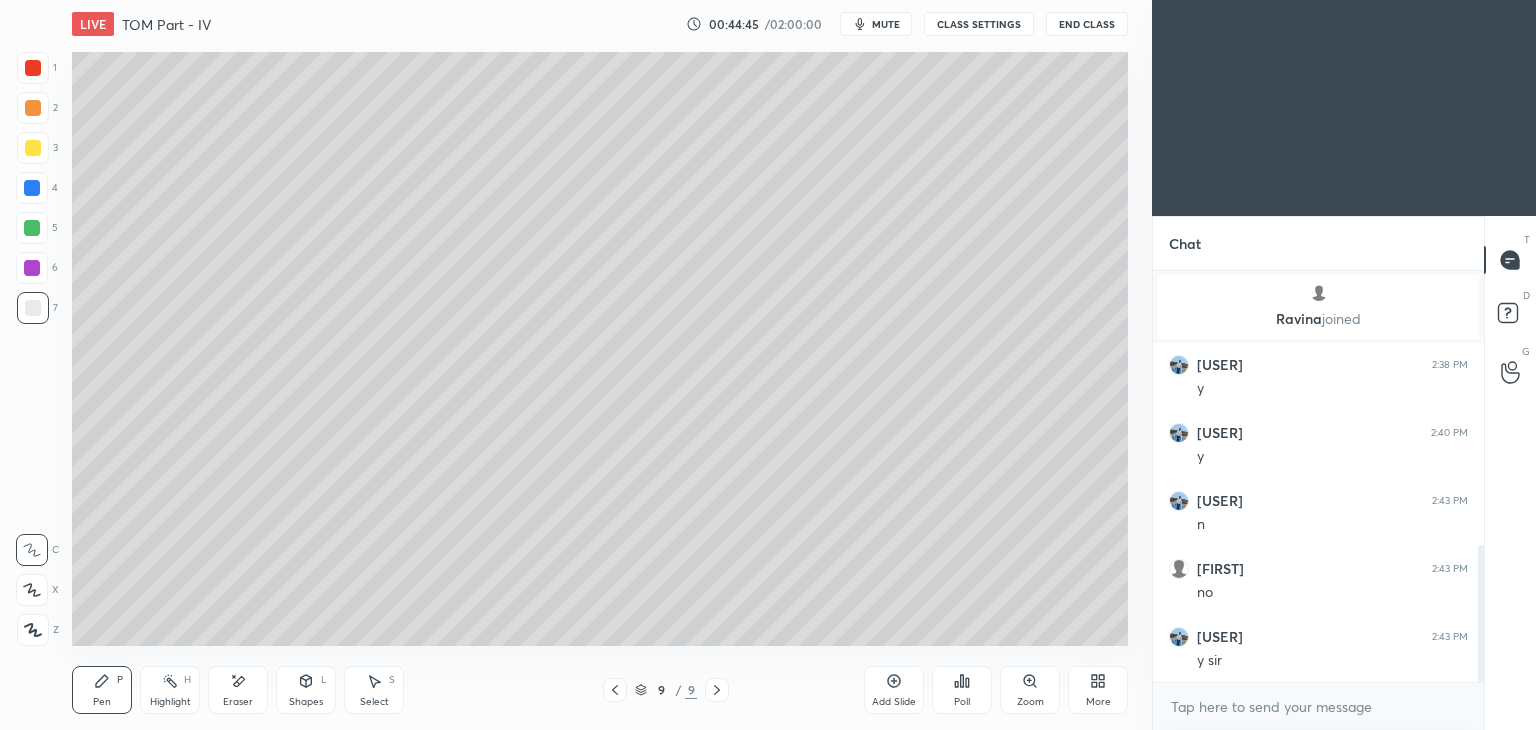 click on "Shapes L" at bounding box center [306, 690] 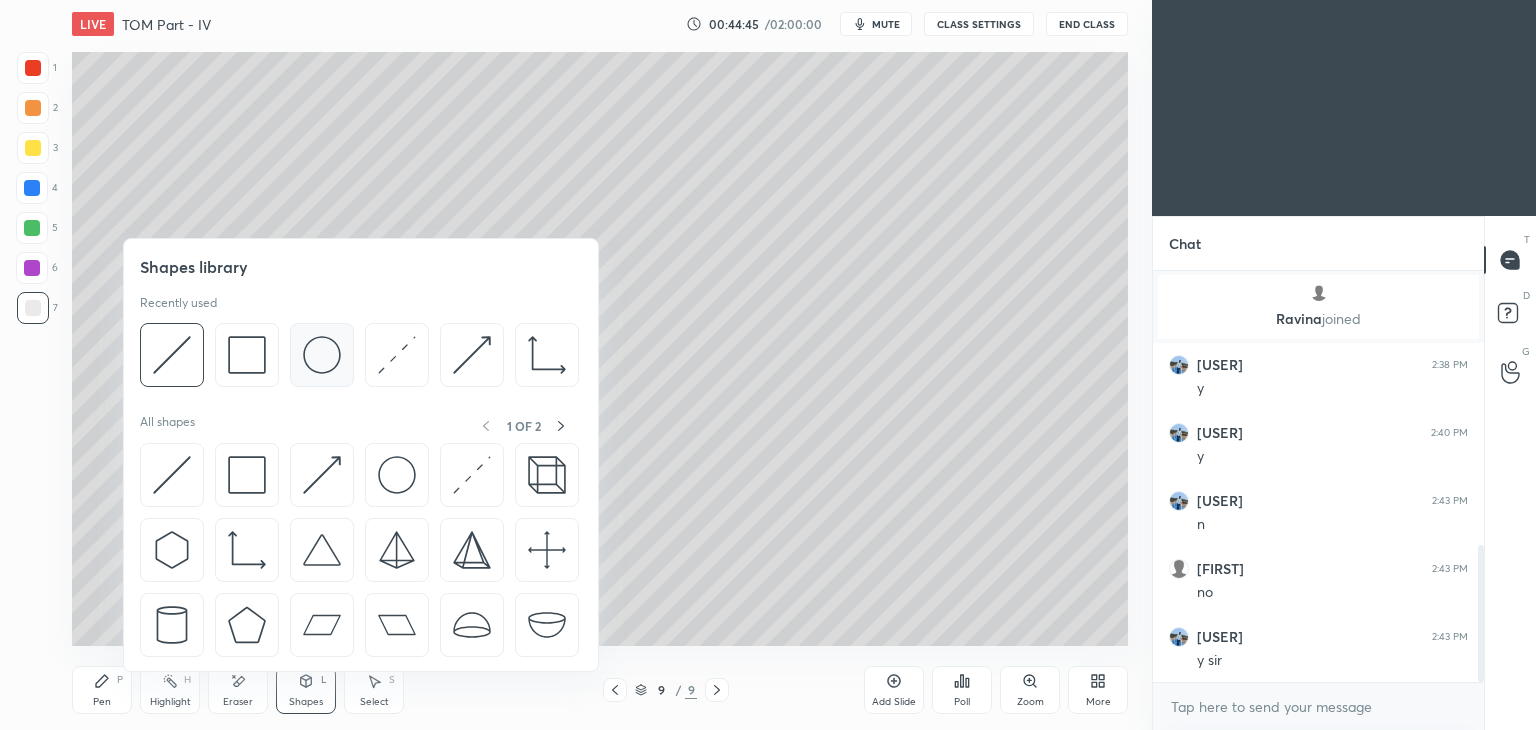 click at bounding box center [322, 355] 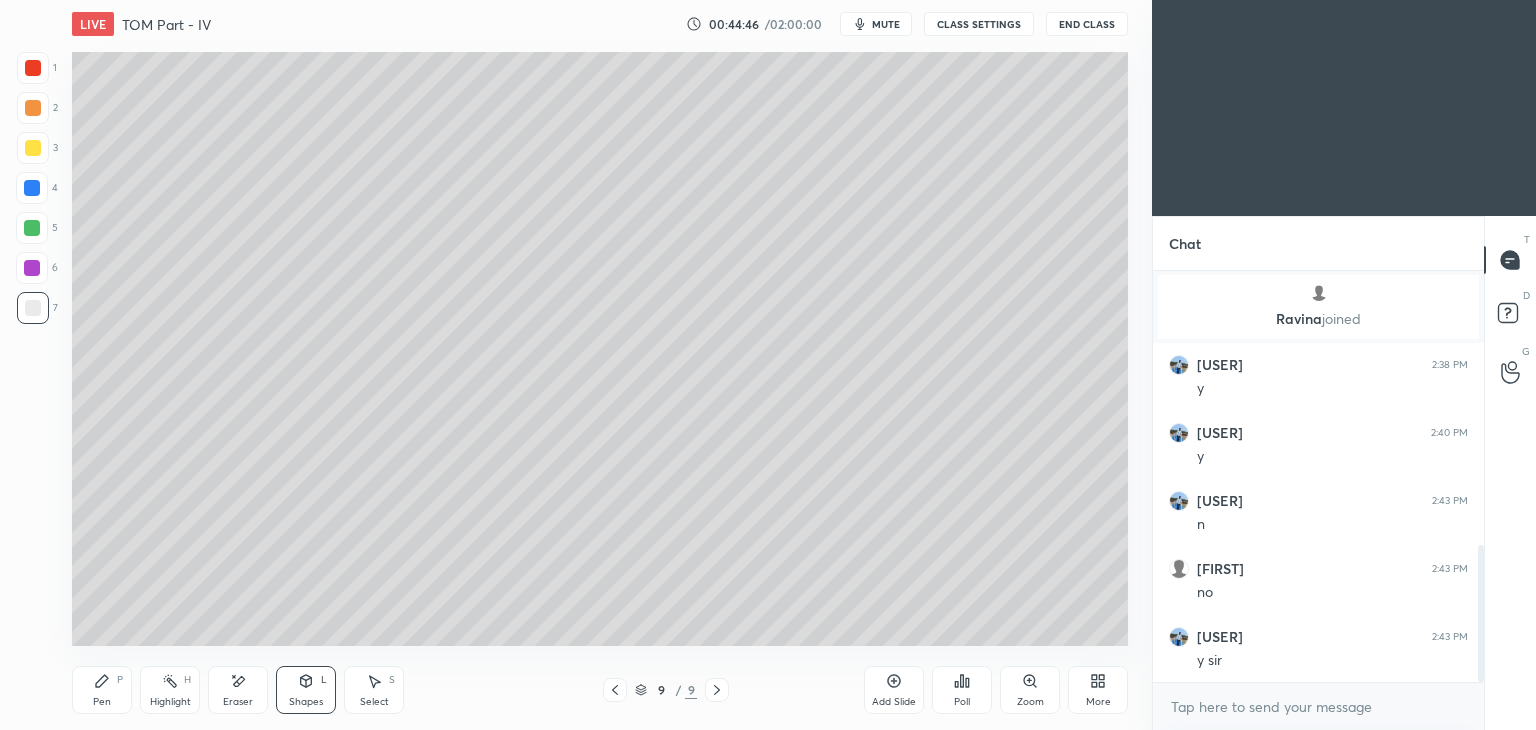click at bounding box center [33, 148] 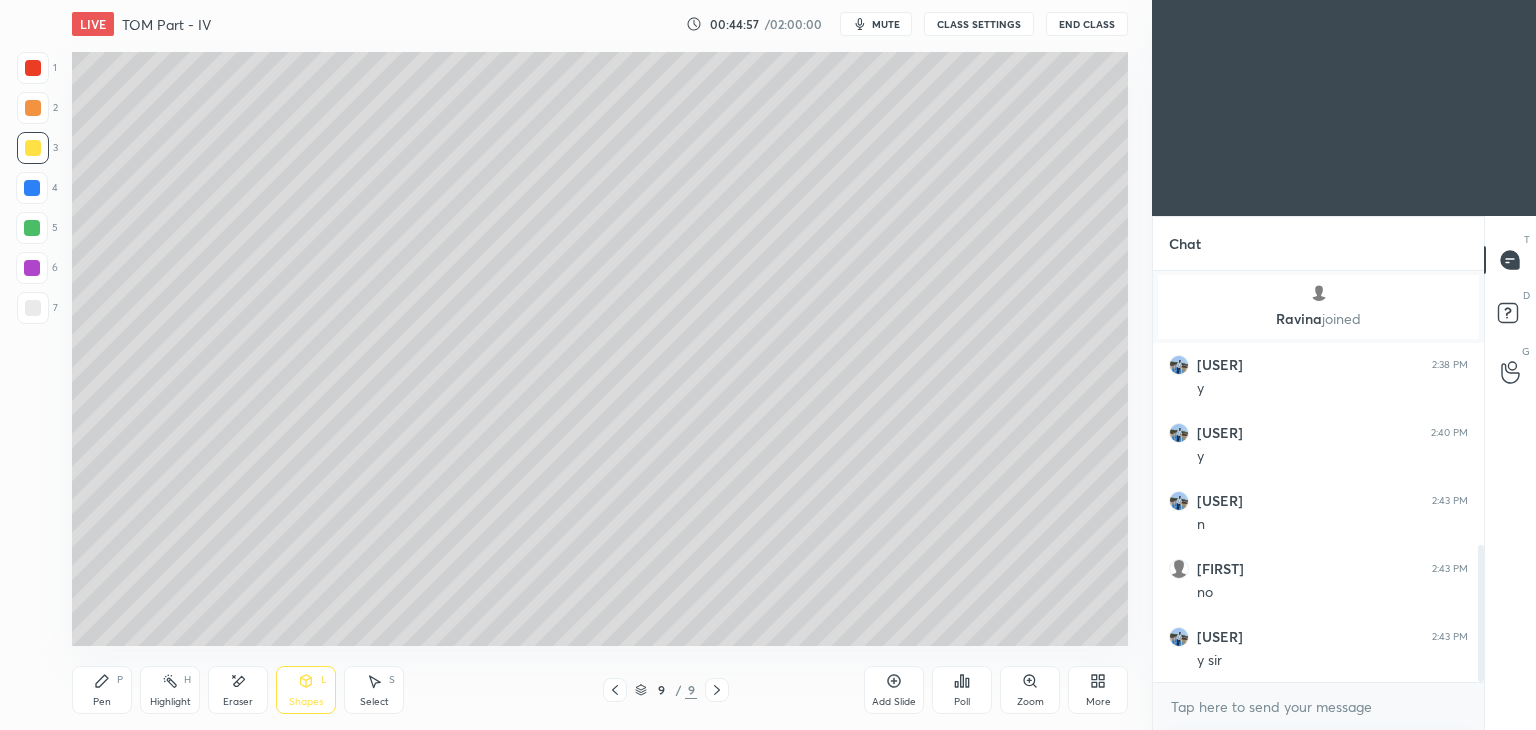click 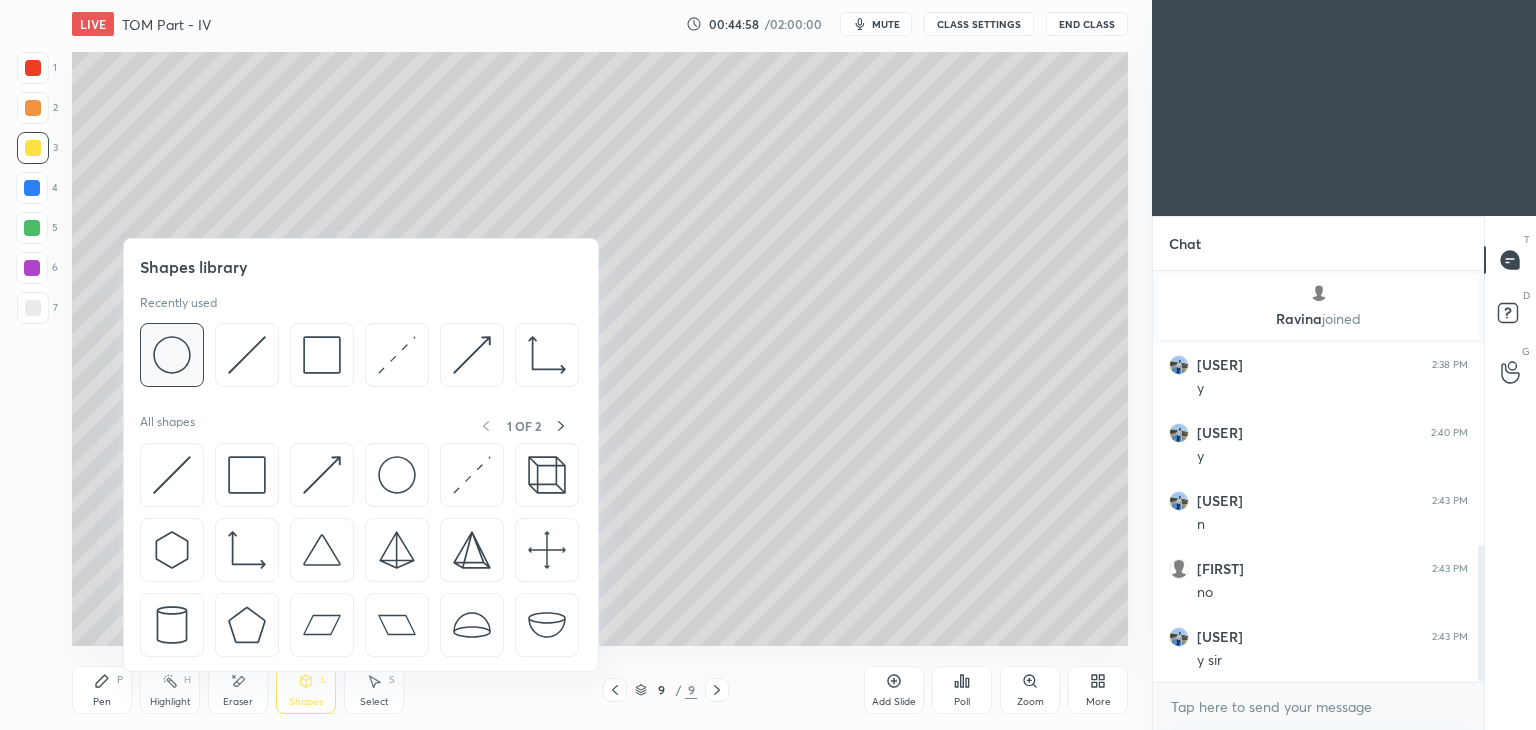 click at bounding box center (172, 355) 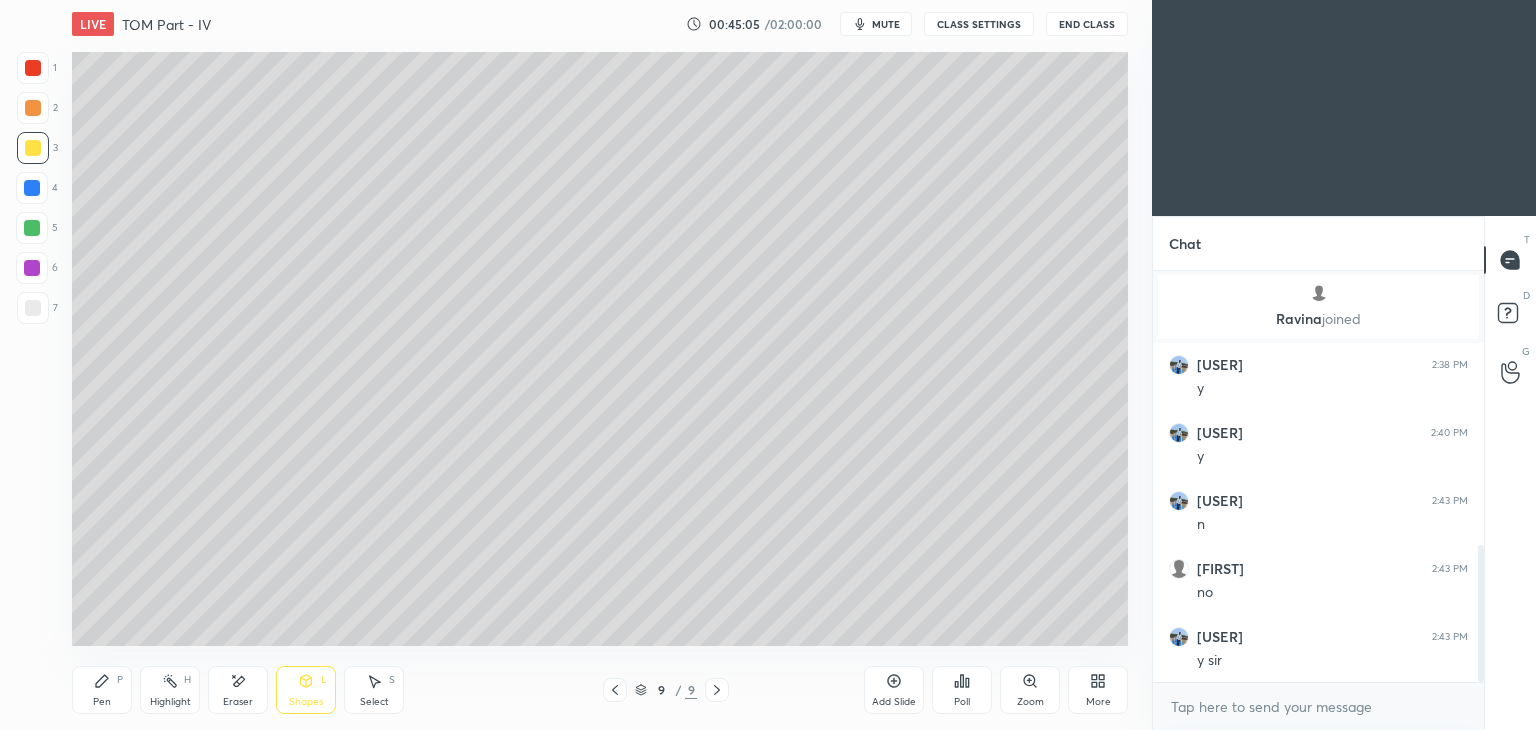 click on "Eraser" at bounding box center (238, 690) 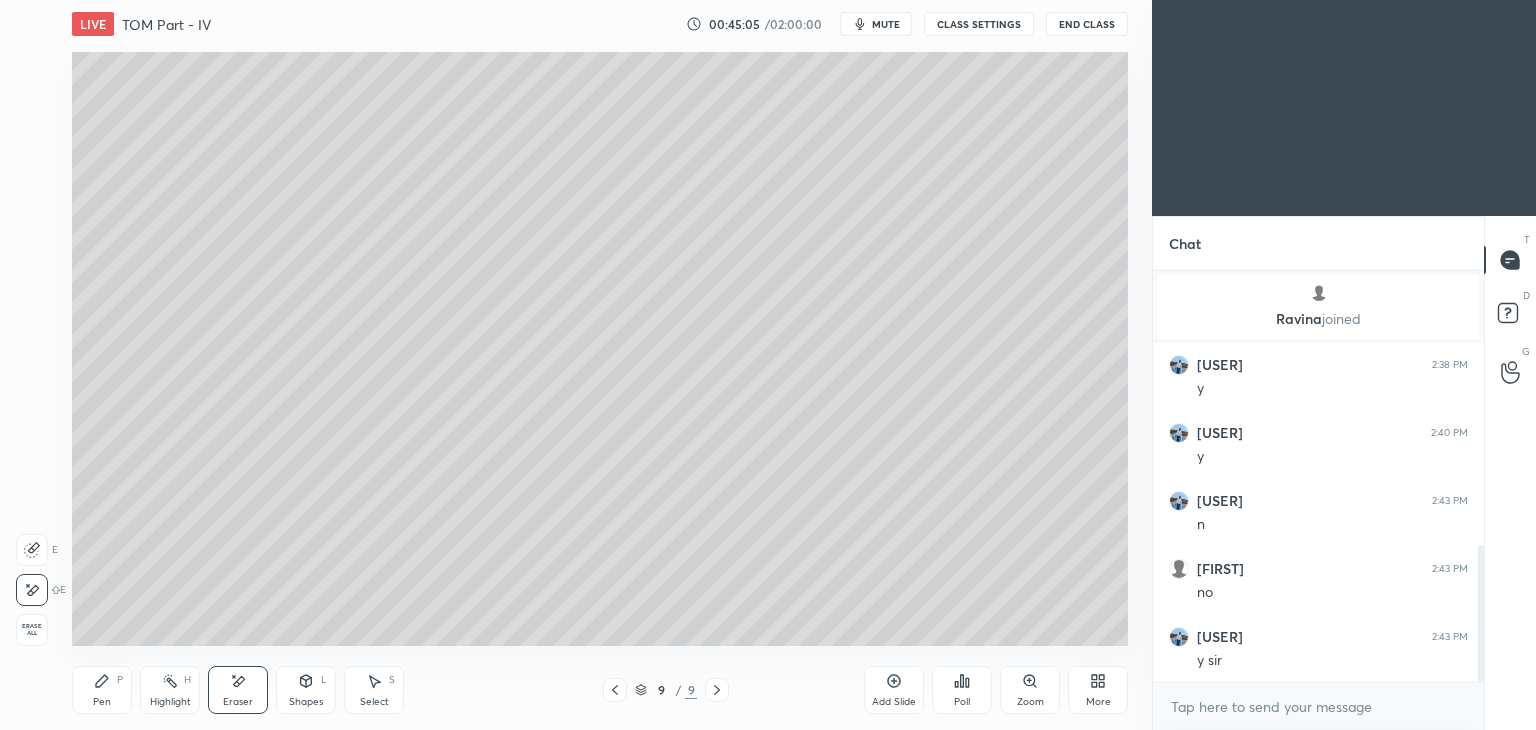 click 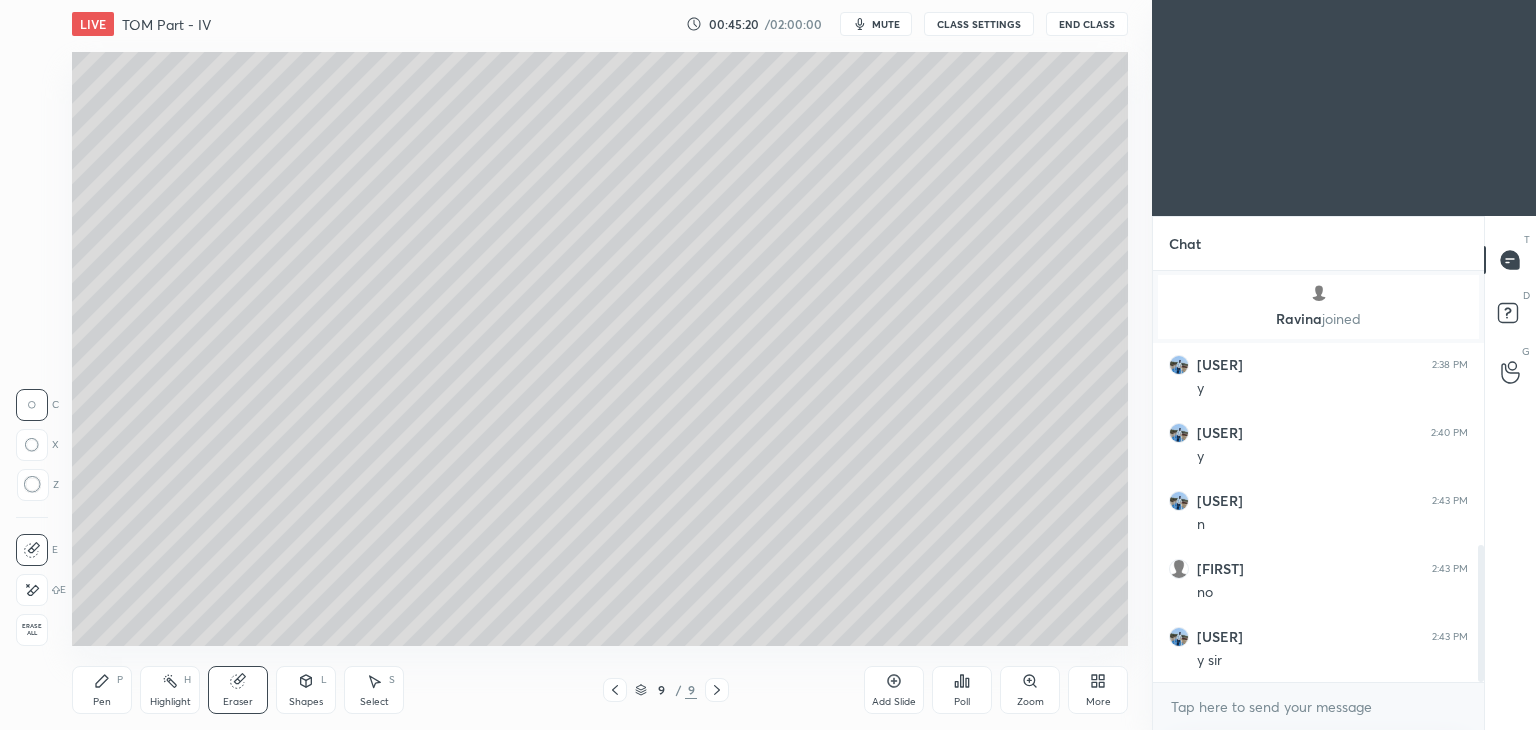 click on "Pen P" at bounding box center (102, 690) 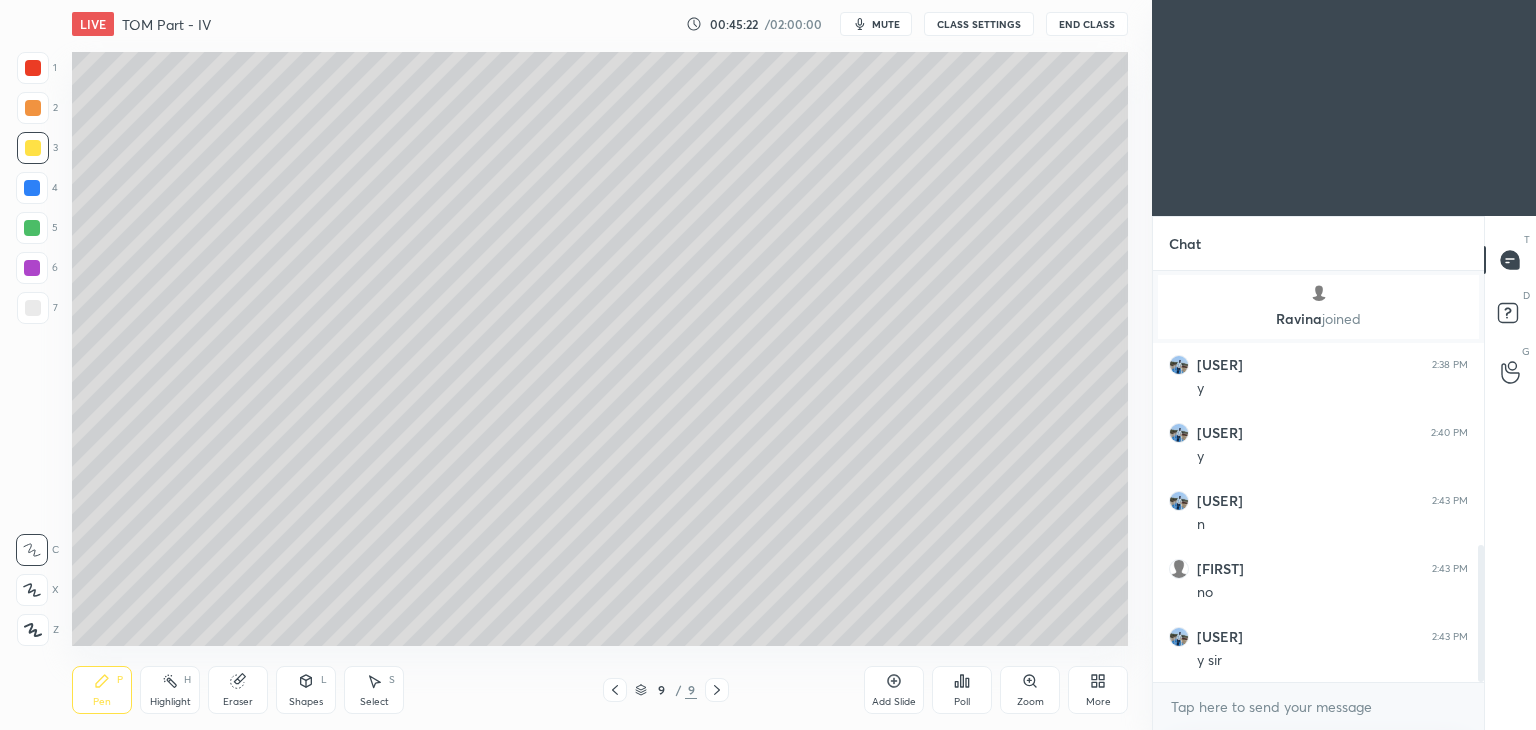 click on "Shapes" at bounding box center (306, 702) 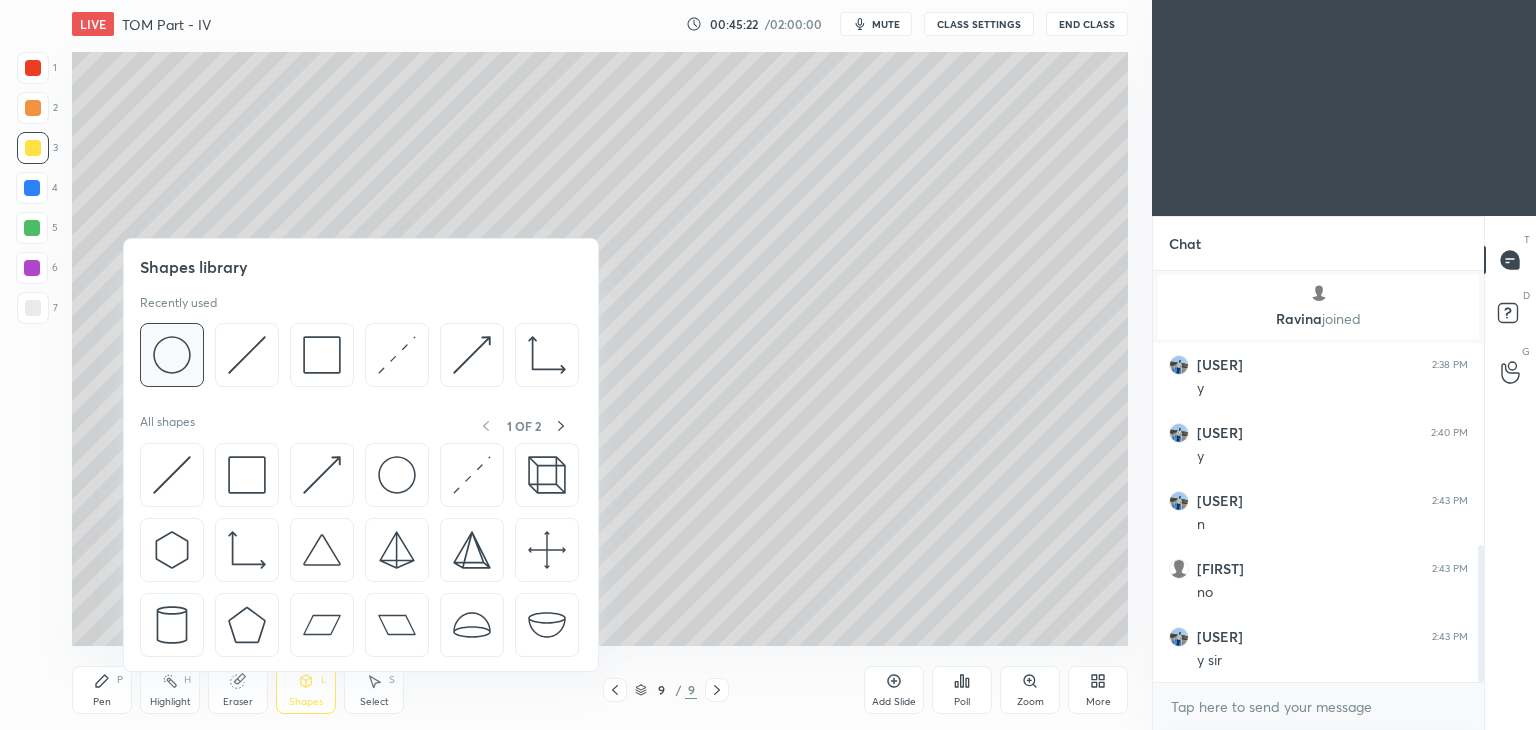 click at bounding box center (172, 355) 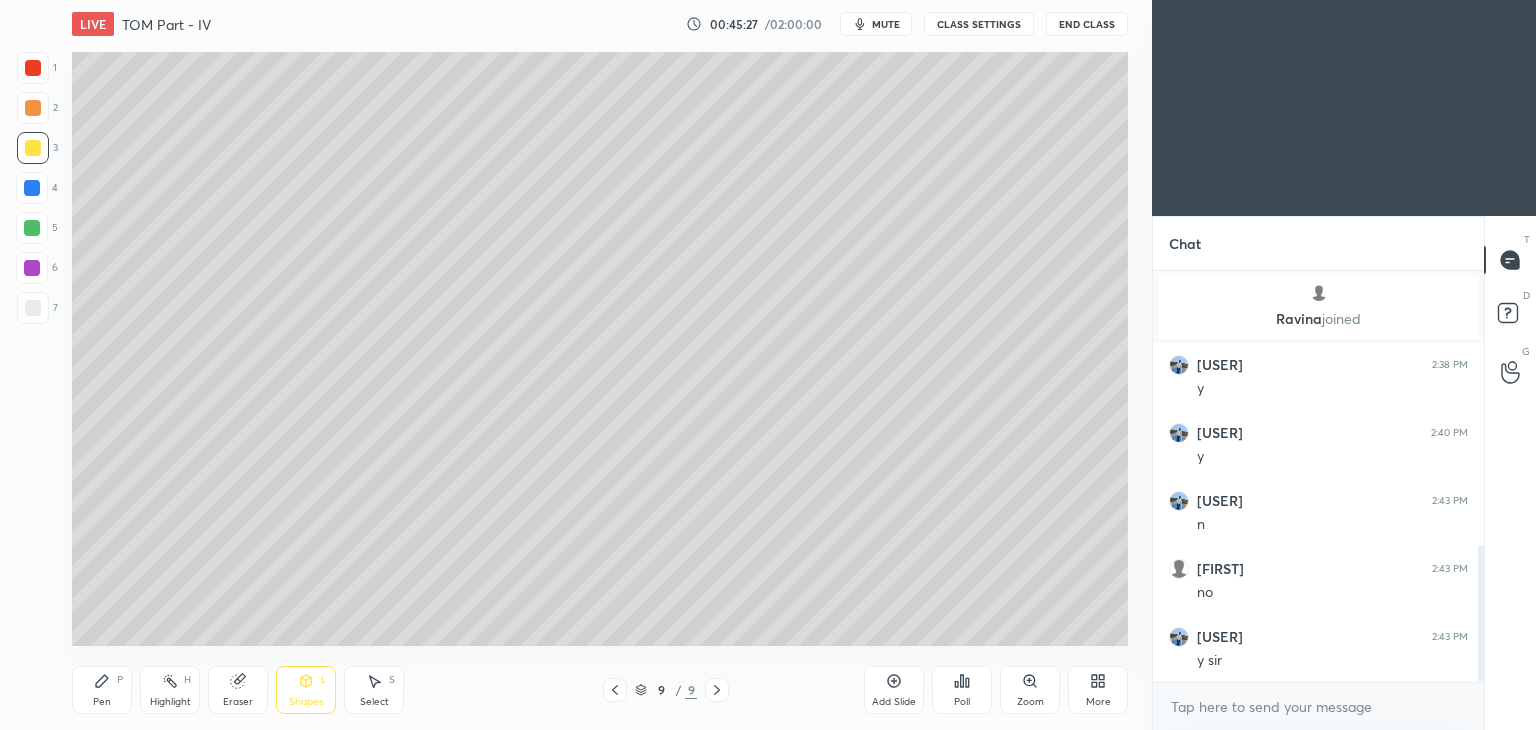 click 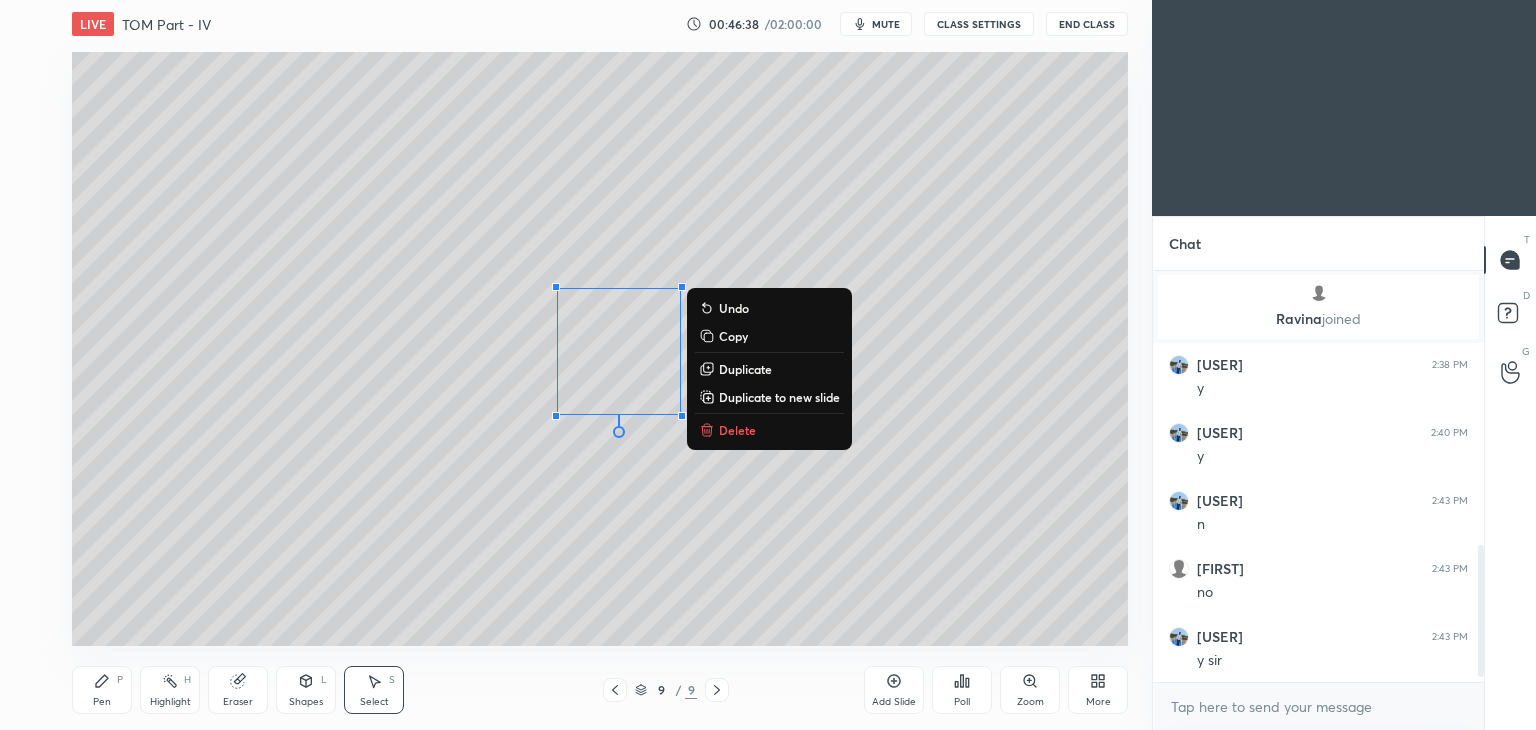 scroll, scrollTop: 892, scrollLeft: 0, axis: vertical 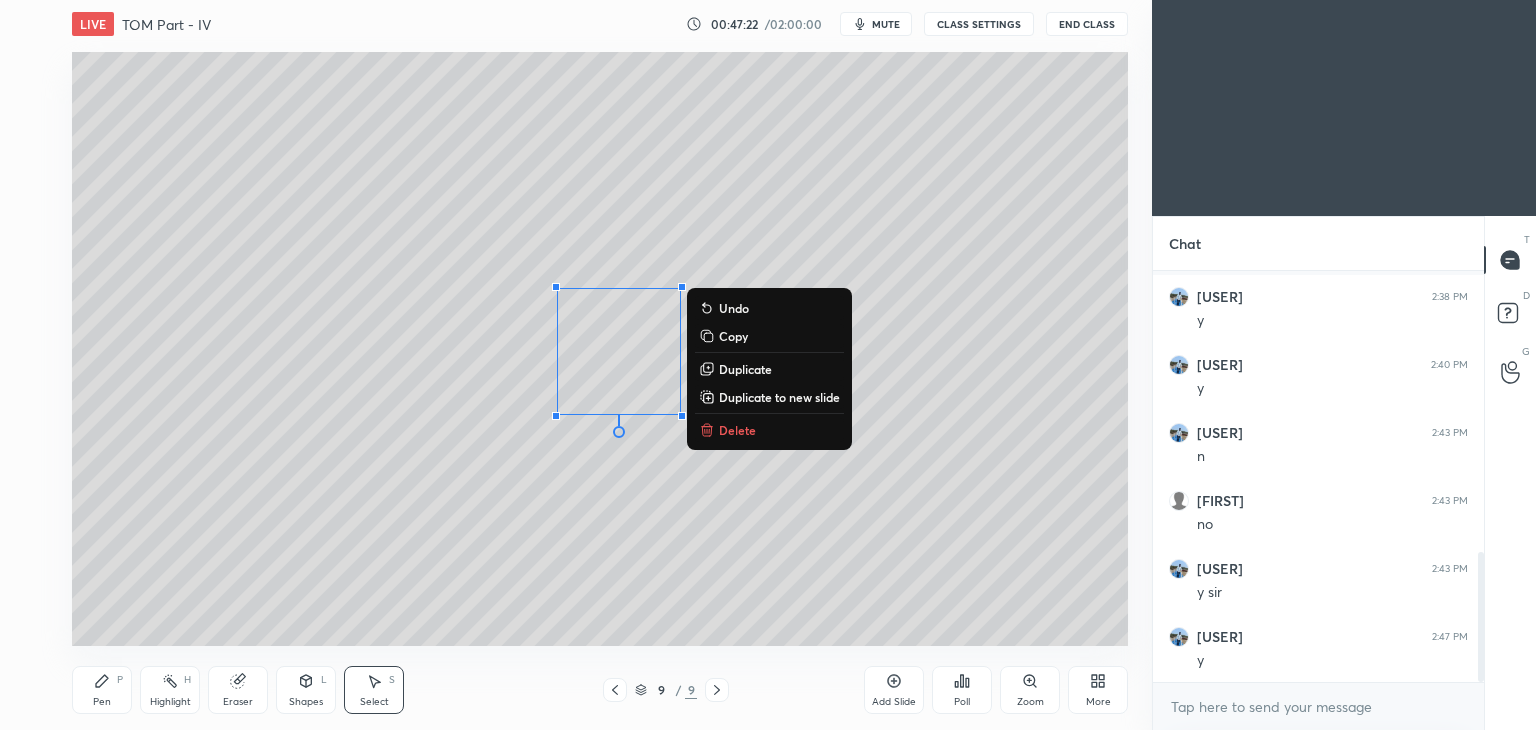 click 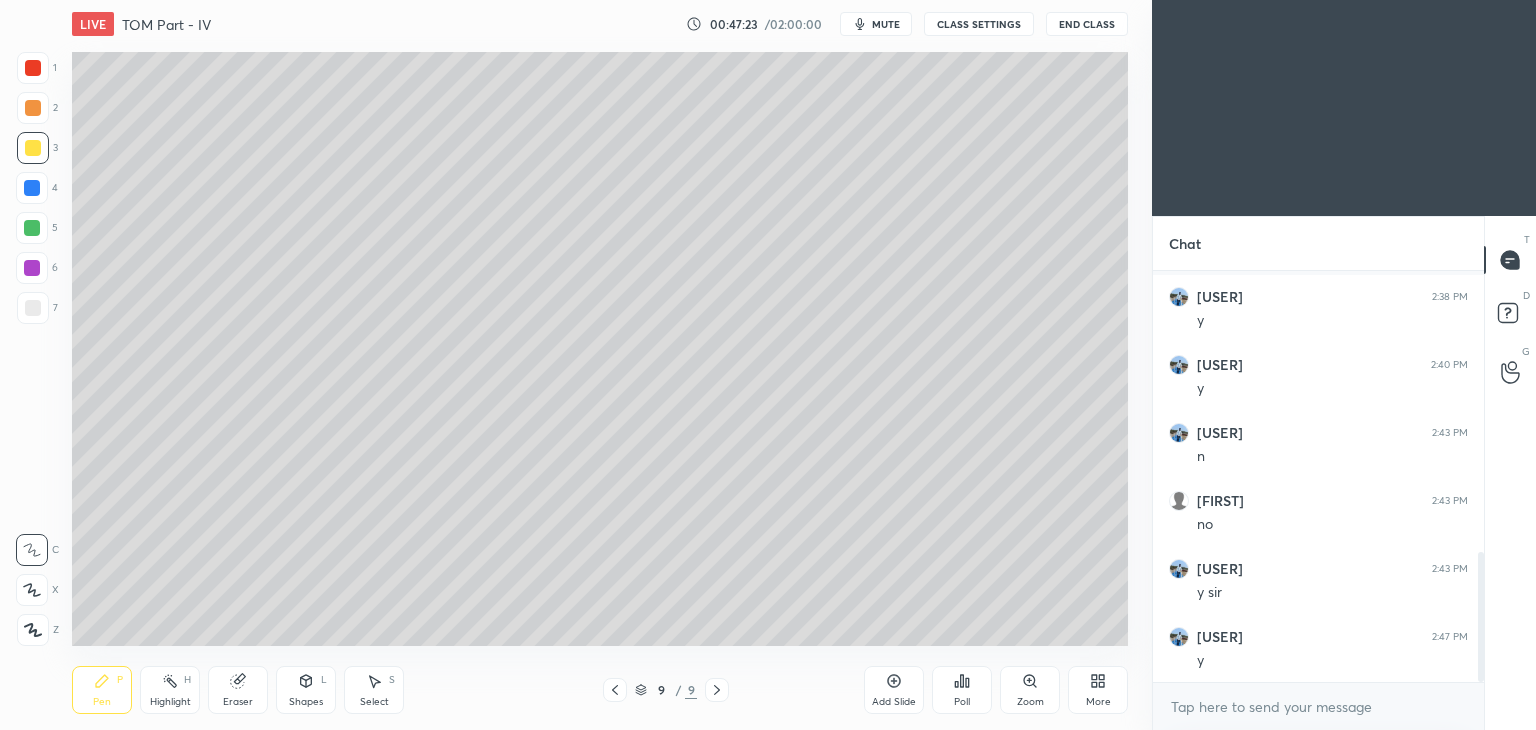 click at bounding box center (33, 68) 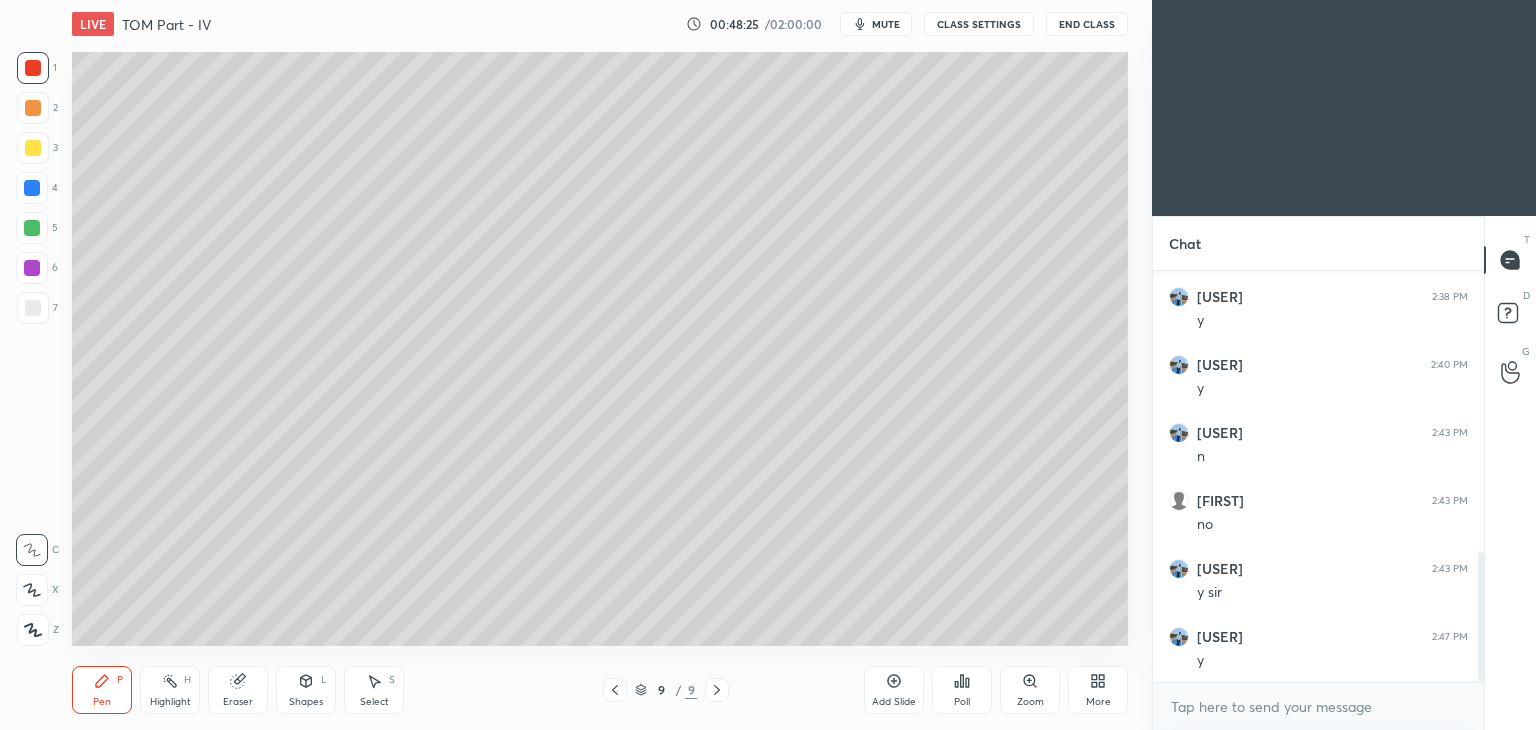scroll, scrollTop: 960, scrollLeft: 0, axis: vertical 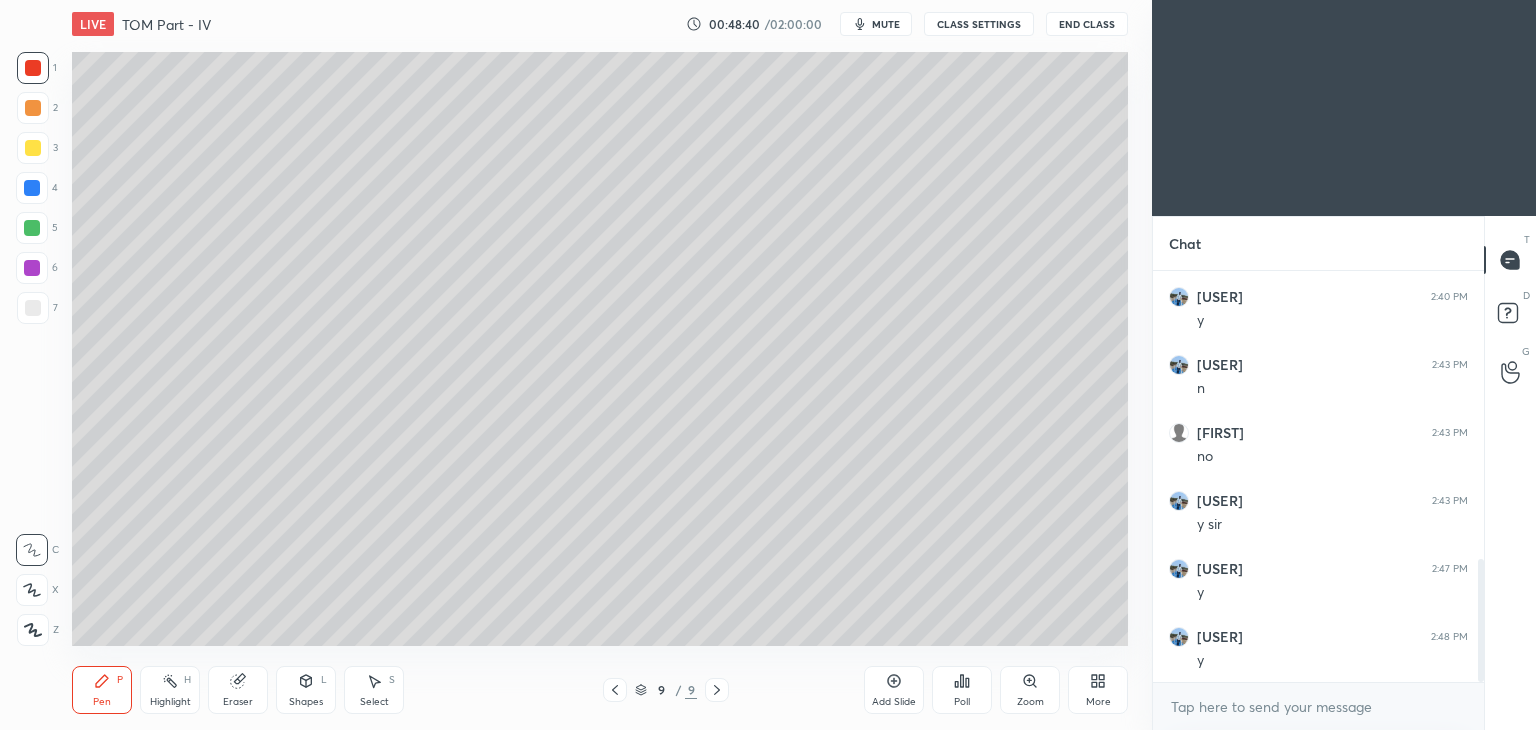 click on "Shapes L" at bounding box center (306, 690) 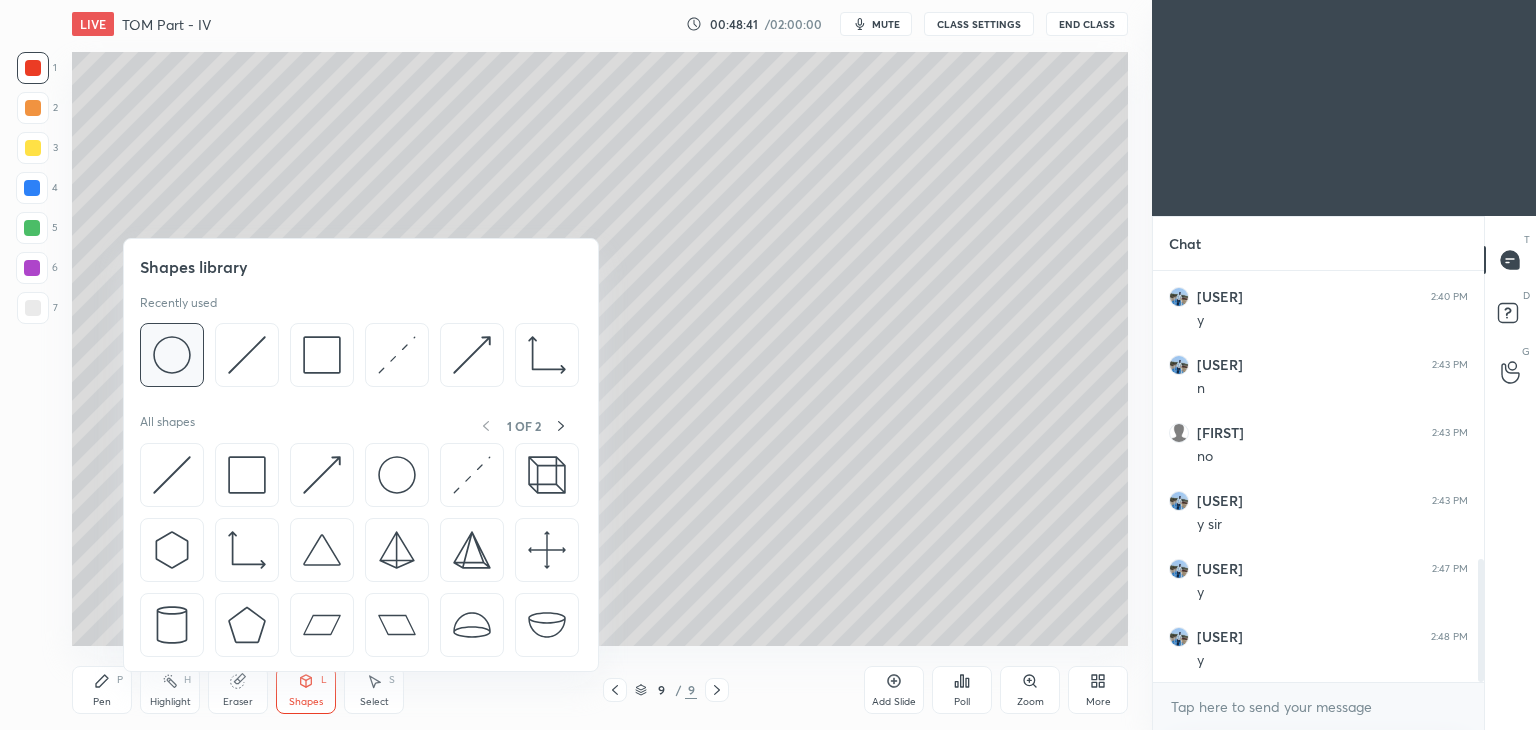 click at bounding box center [172, 355] 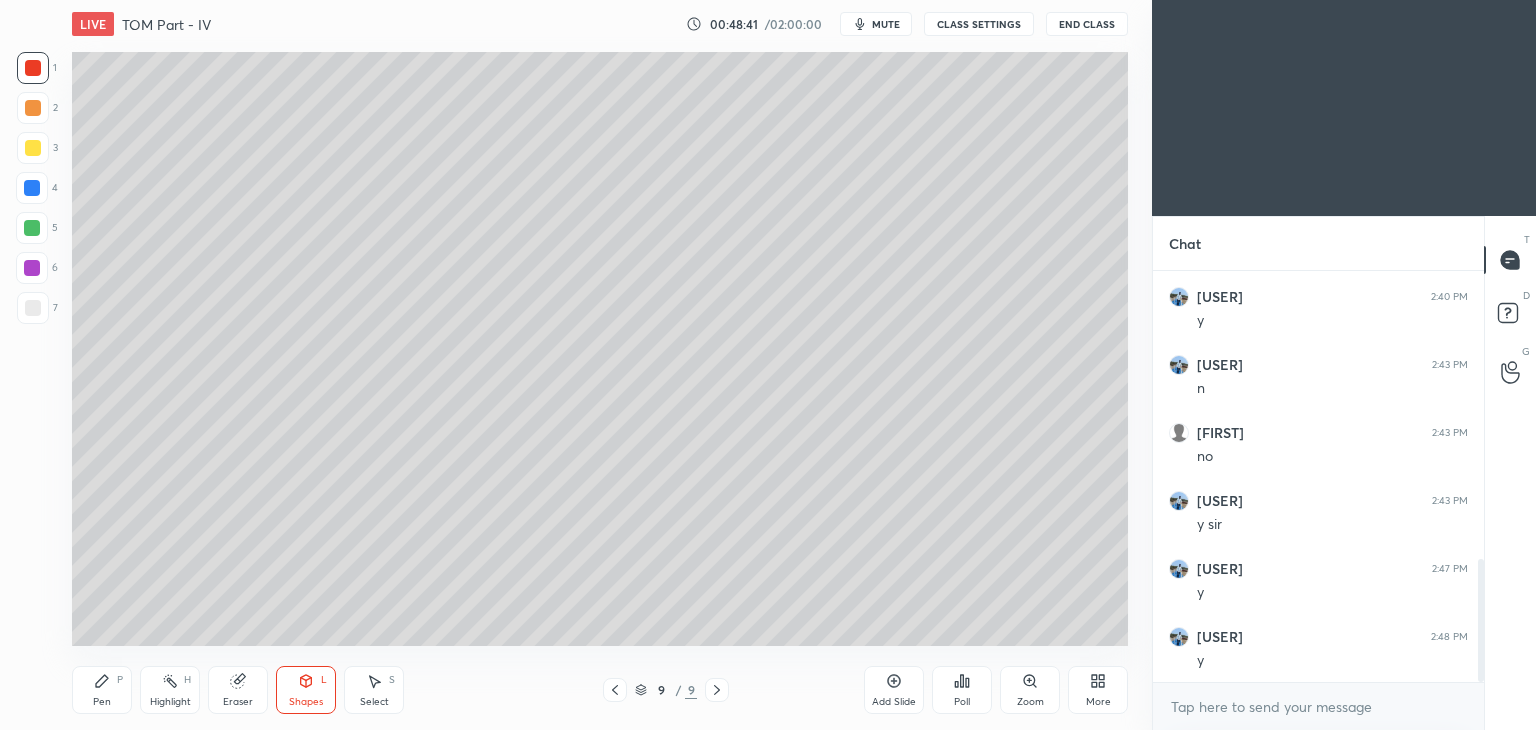 click at bounding box center [33, 148] 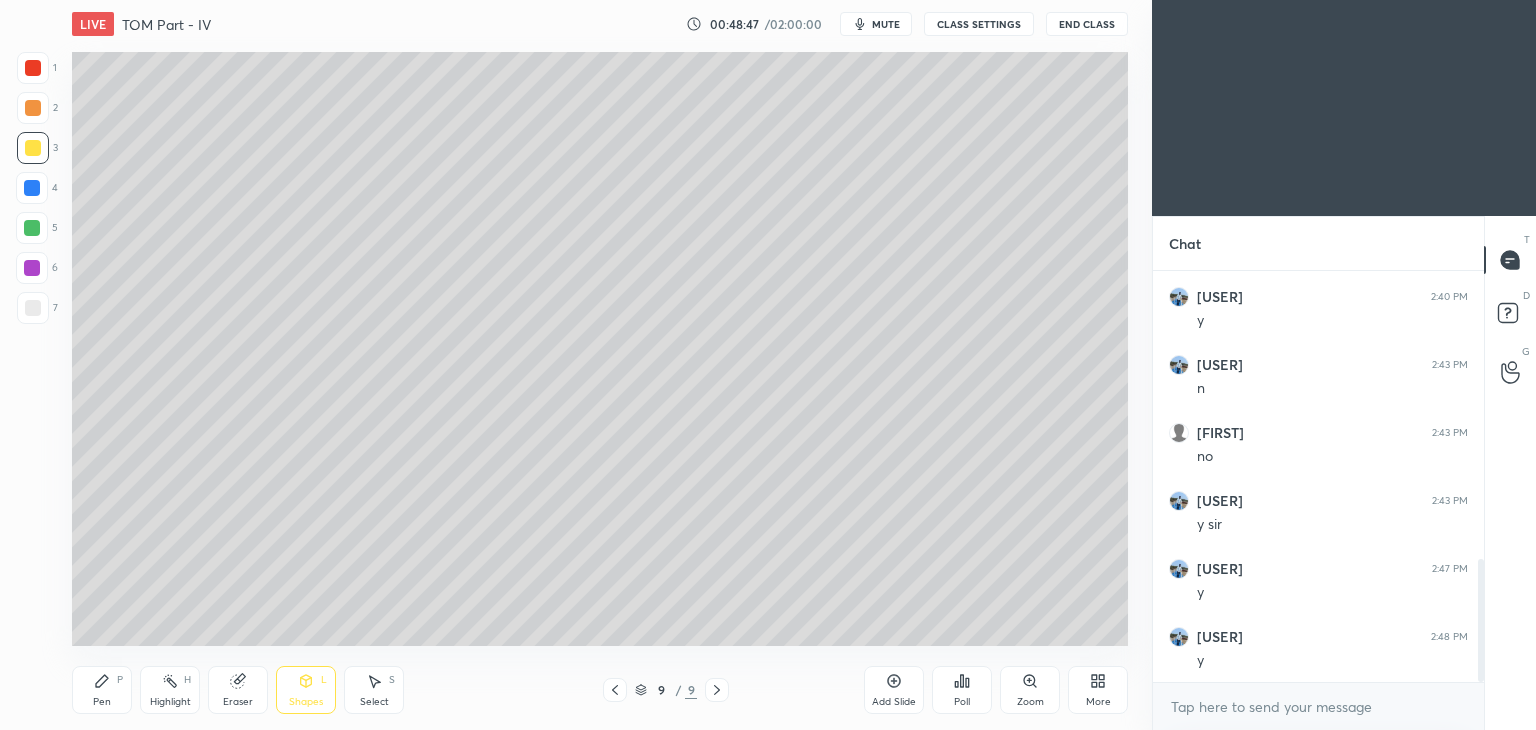 click on "Select S" at bounding box center [374, 690] 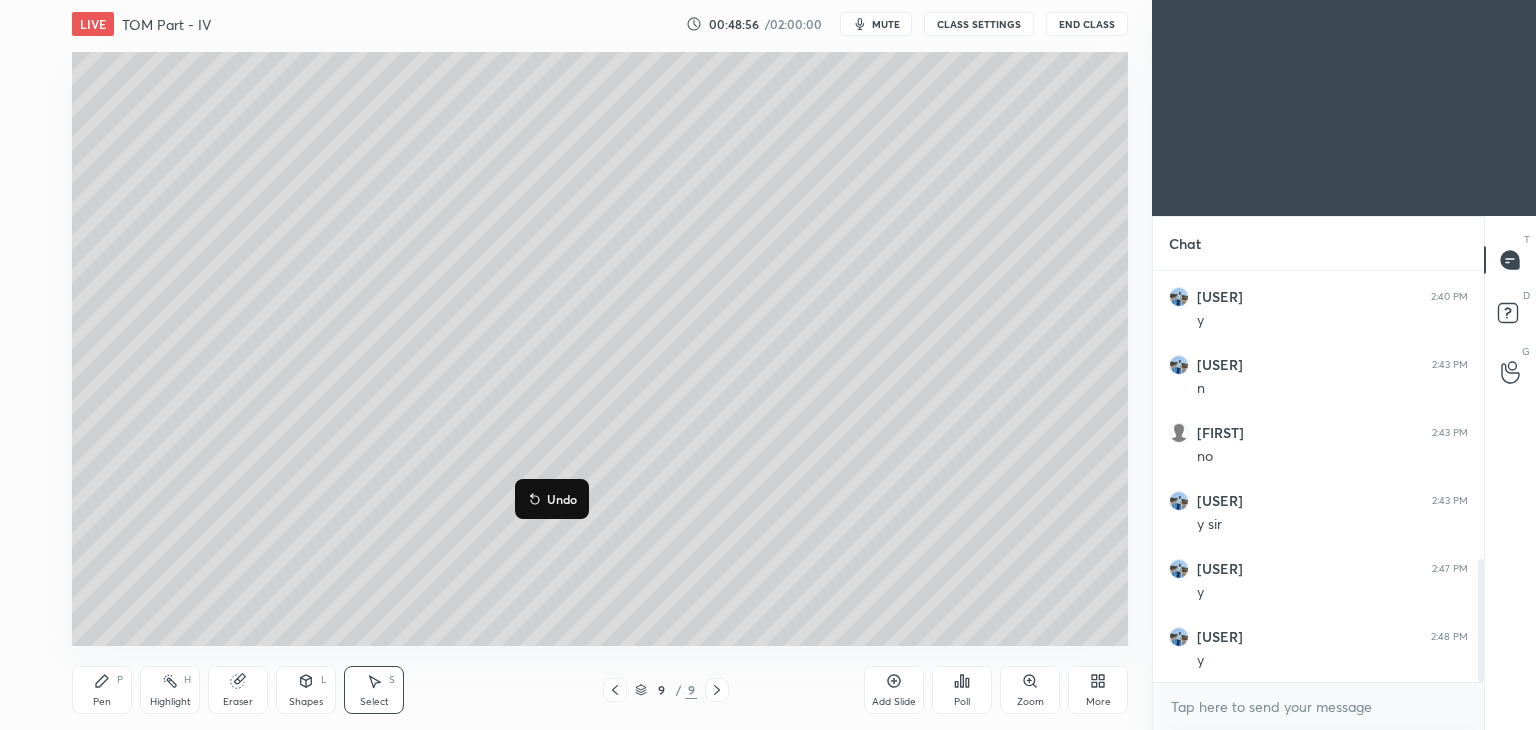 click on "Eraser" at bounding box center (238, 690) 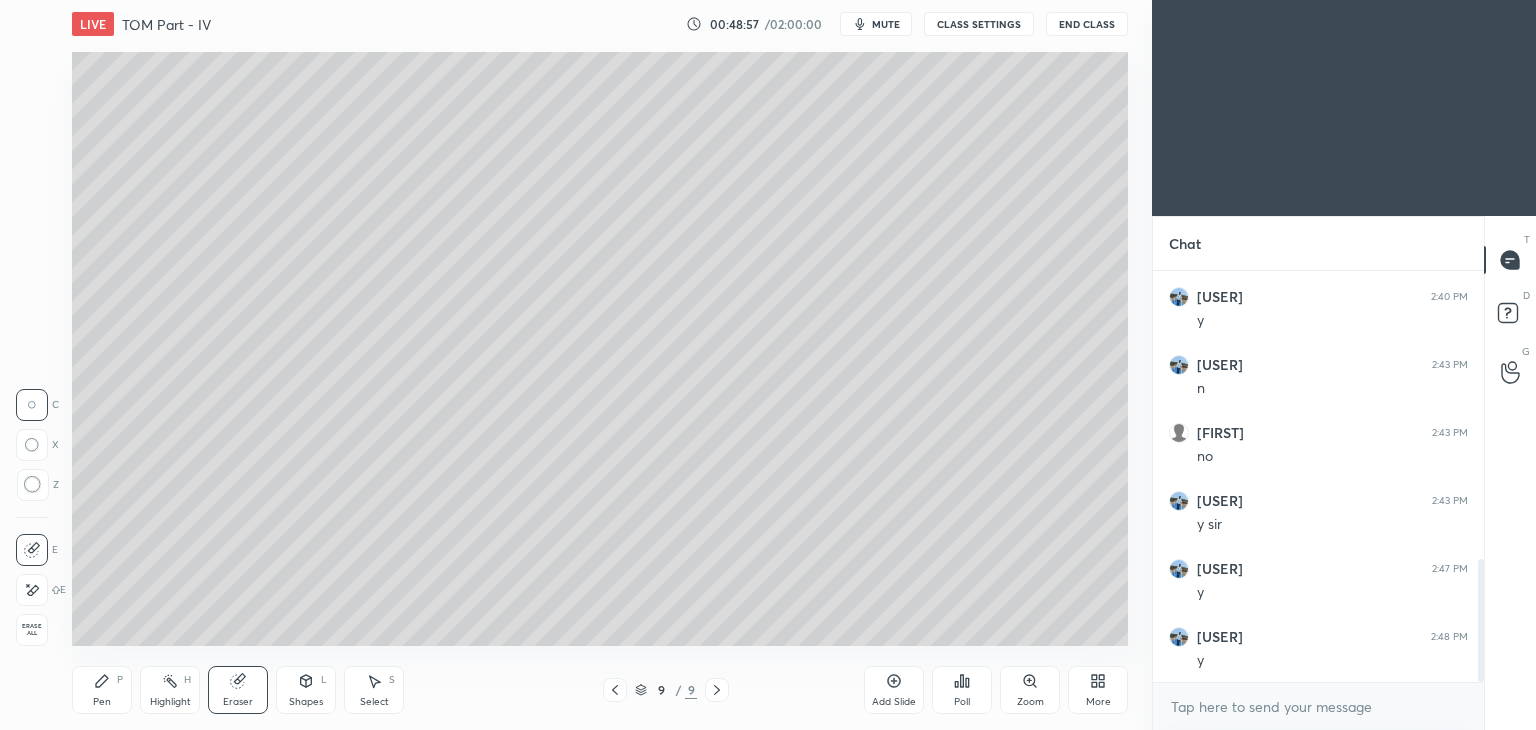click at bounding box center (32, 405) 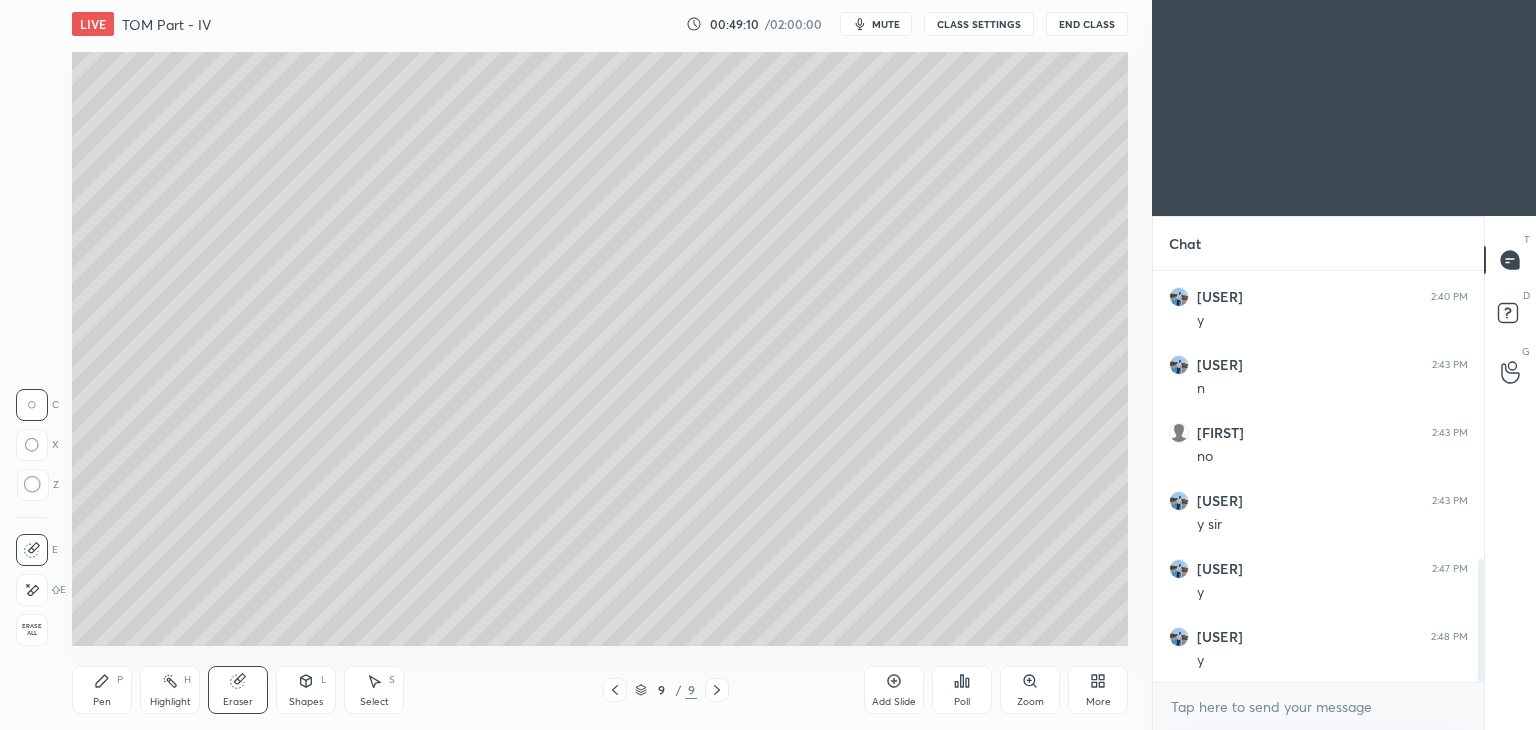 click on "Shapes" at bounding box center (306, 702) 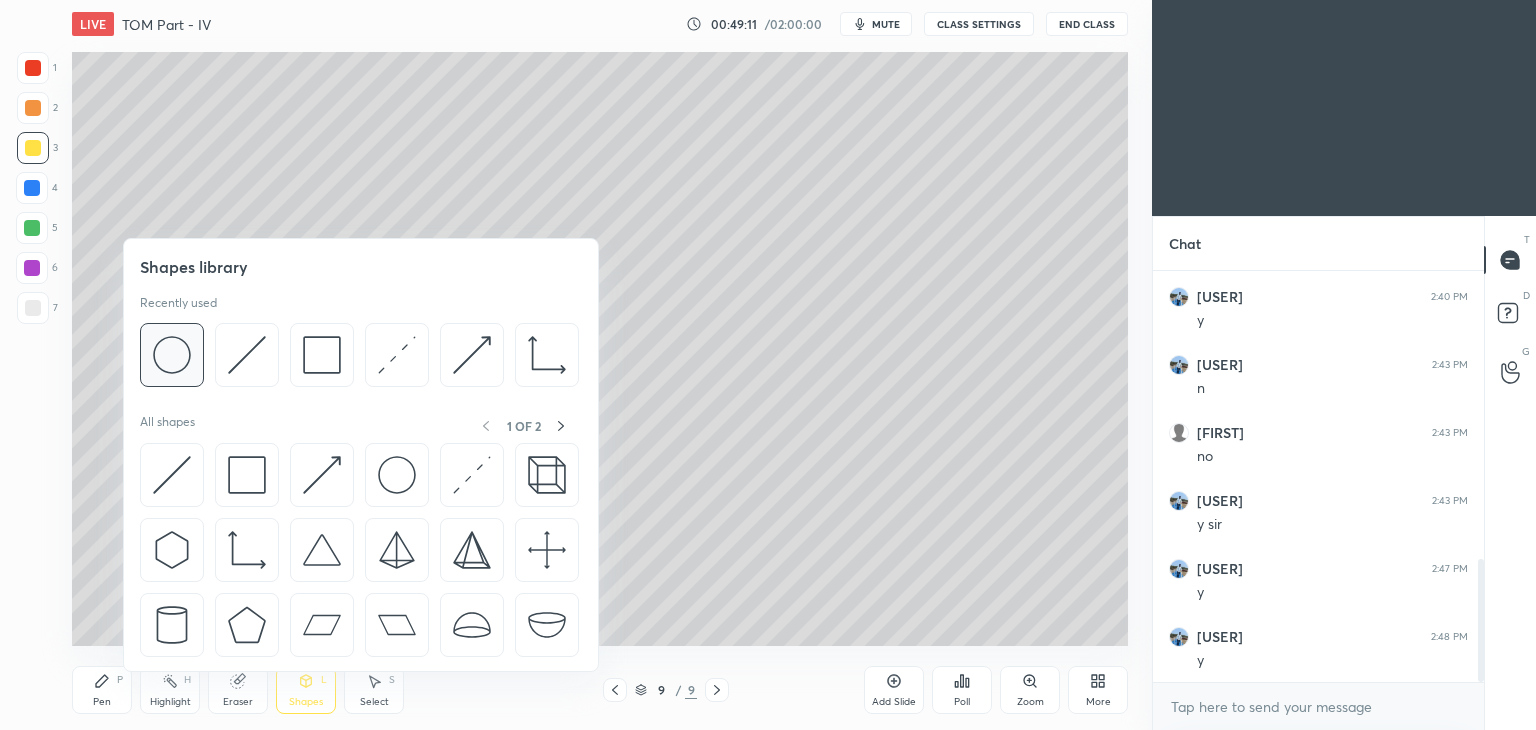 click at bounding box center (172, 355) 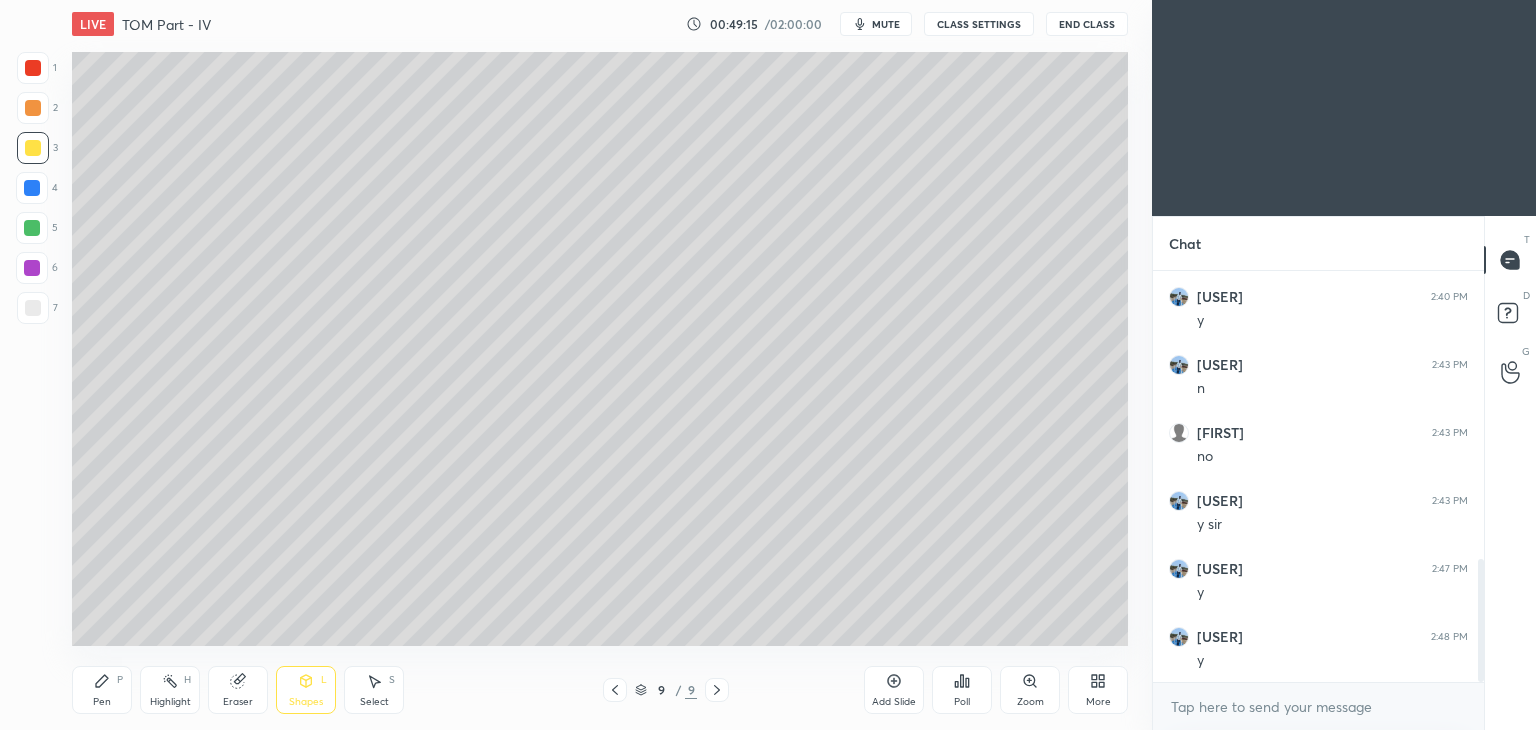 click on "Select" at bounding box center (374, 702) 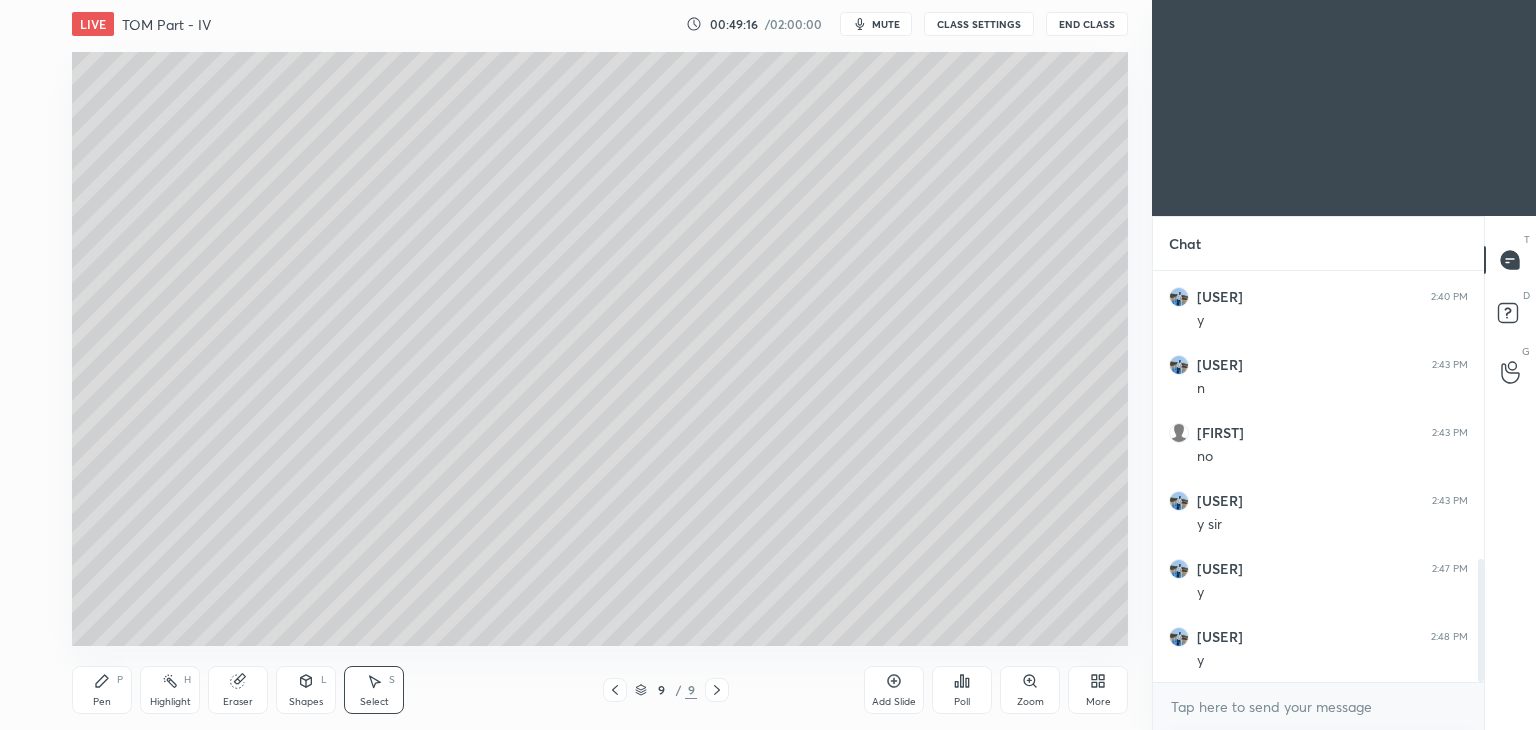 click on "0 ° Undo Copy Duplicate Duplicate to new slide Delete" at bounding box center (600, 349) 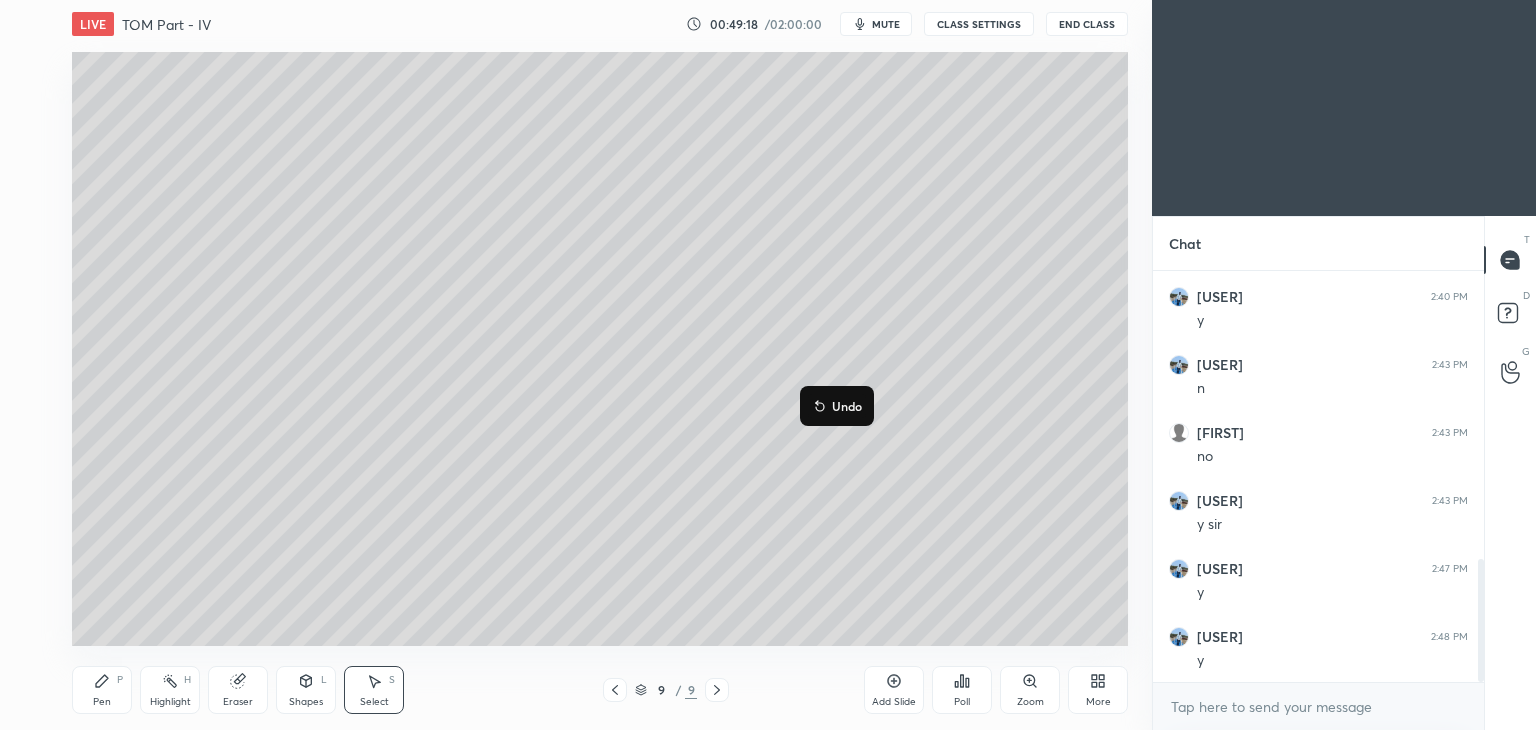 click on "Pen P" at bounding box center [102, 690] 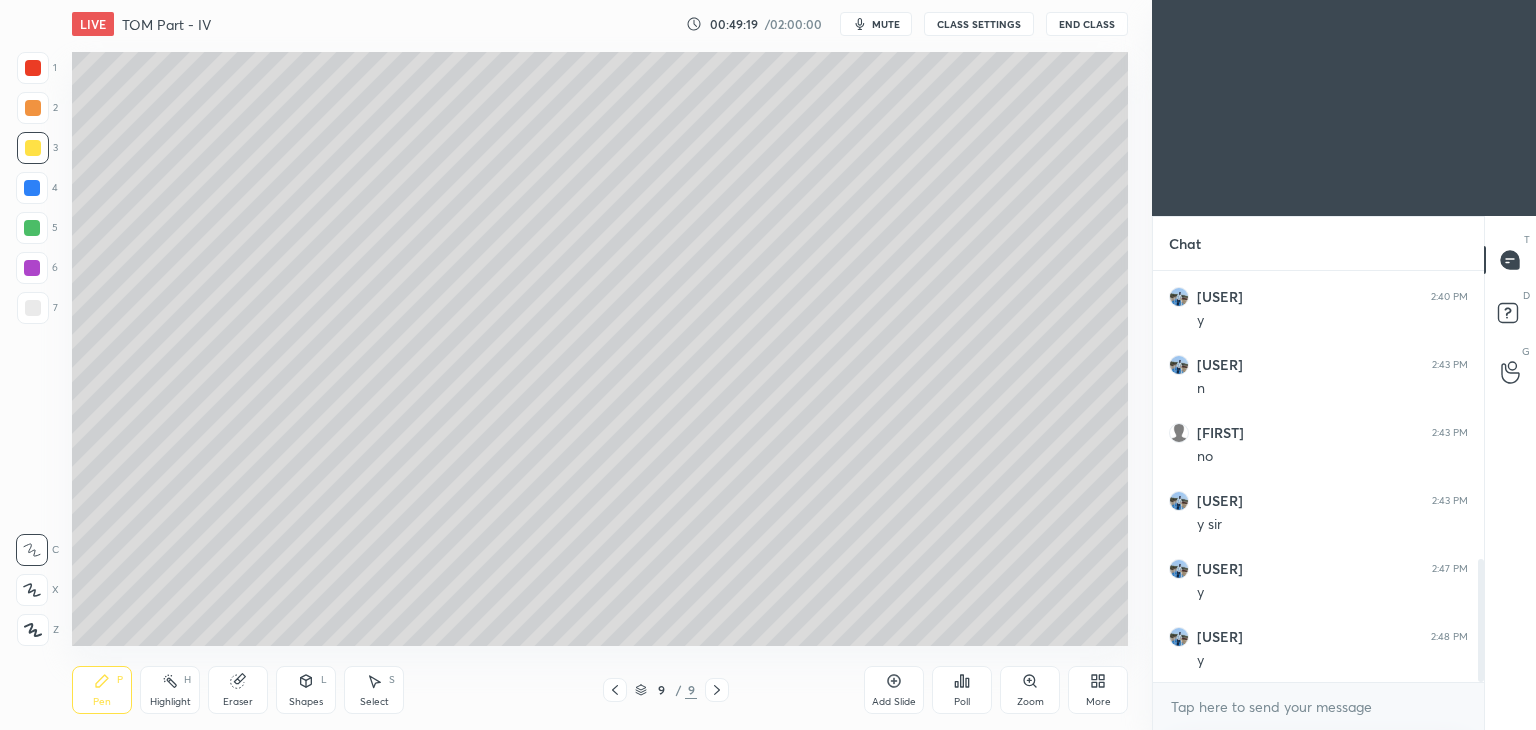 click at bounding box center (33, 68) 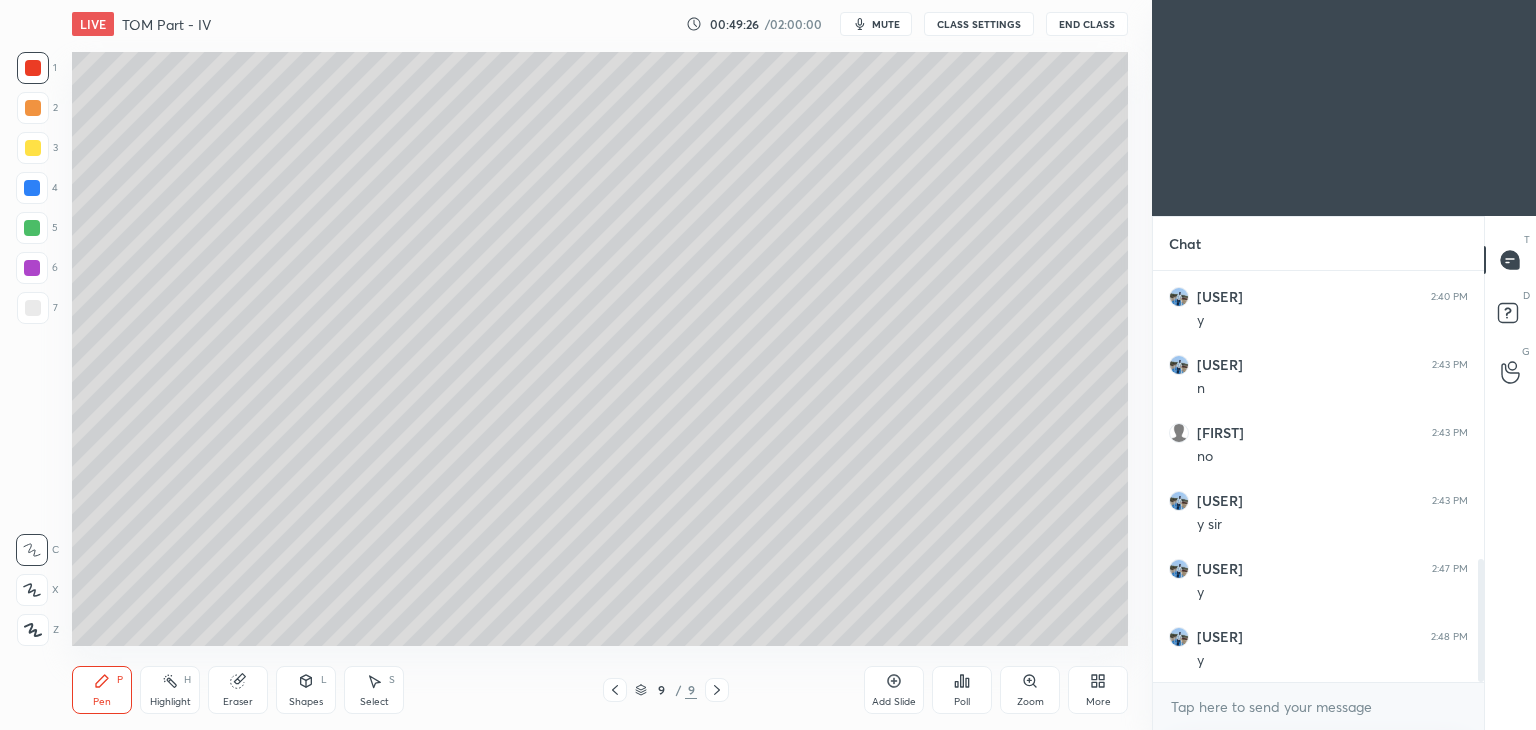 click at bounding box center [33, 148] 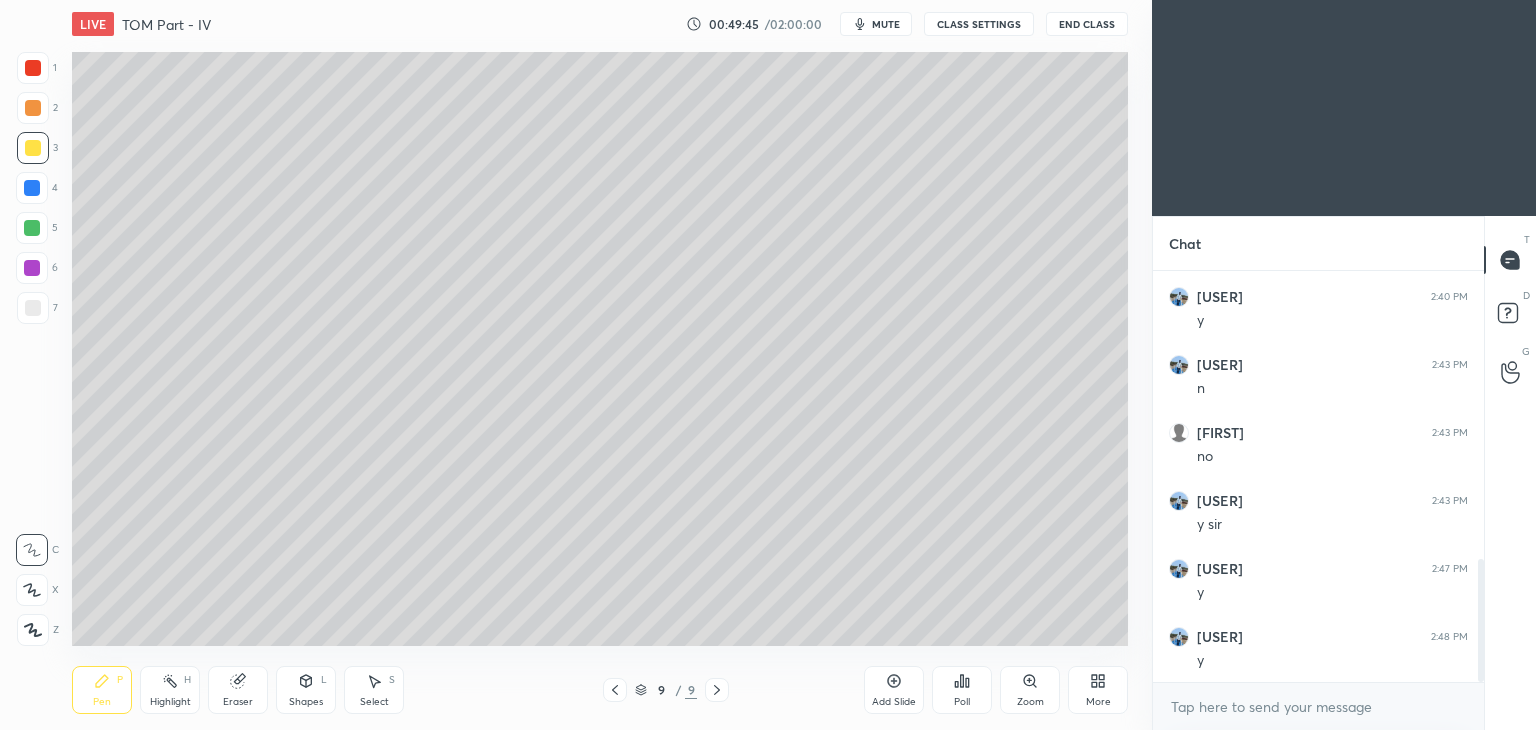 click at bounding box center [33, 68] 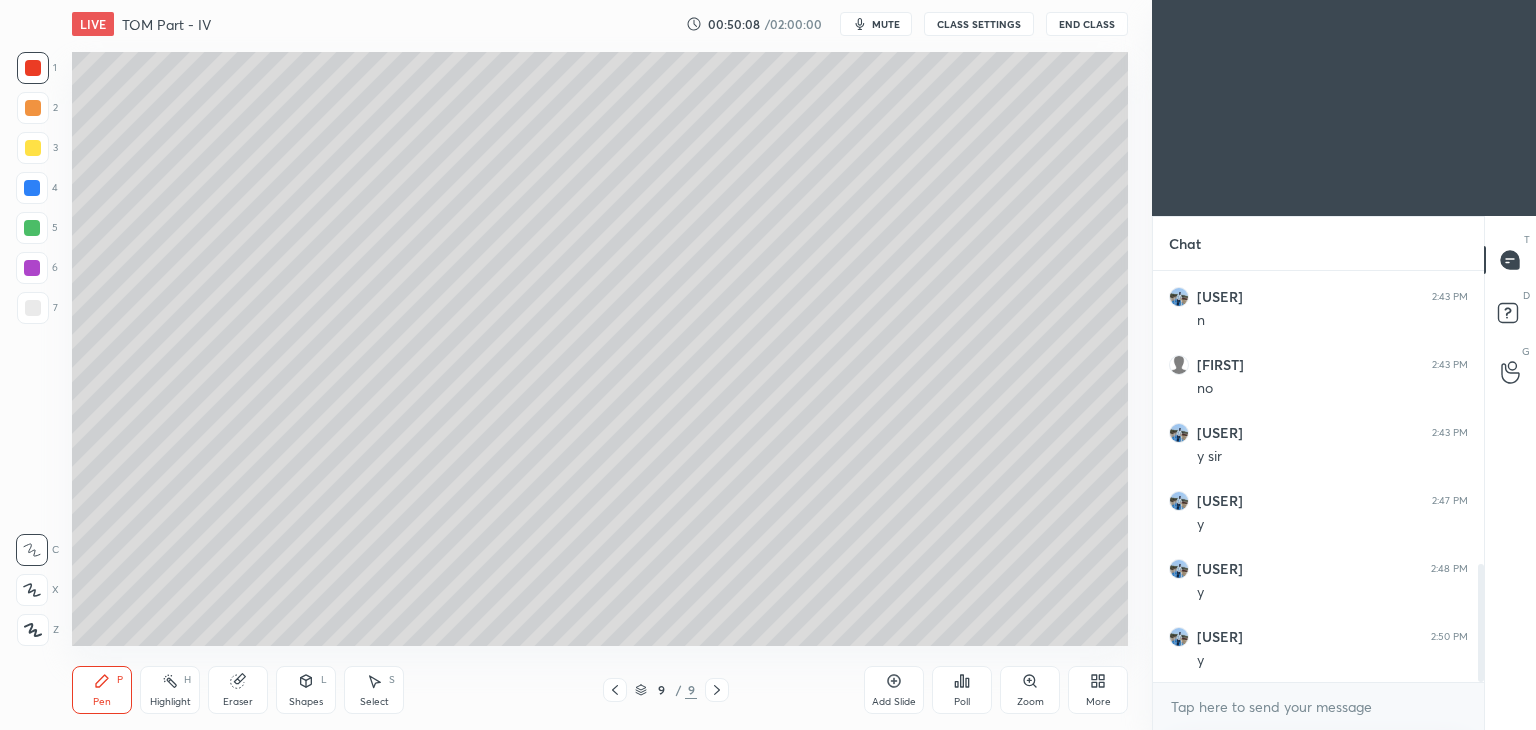 scroll, scrollTop: 1048, scrollLeft: 0, axis: vertical 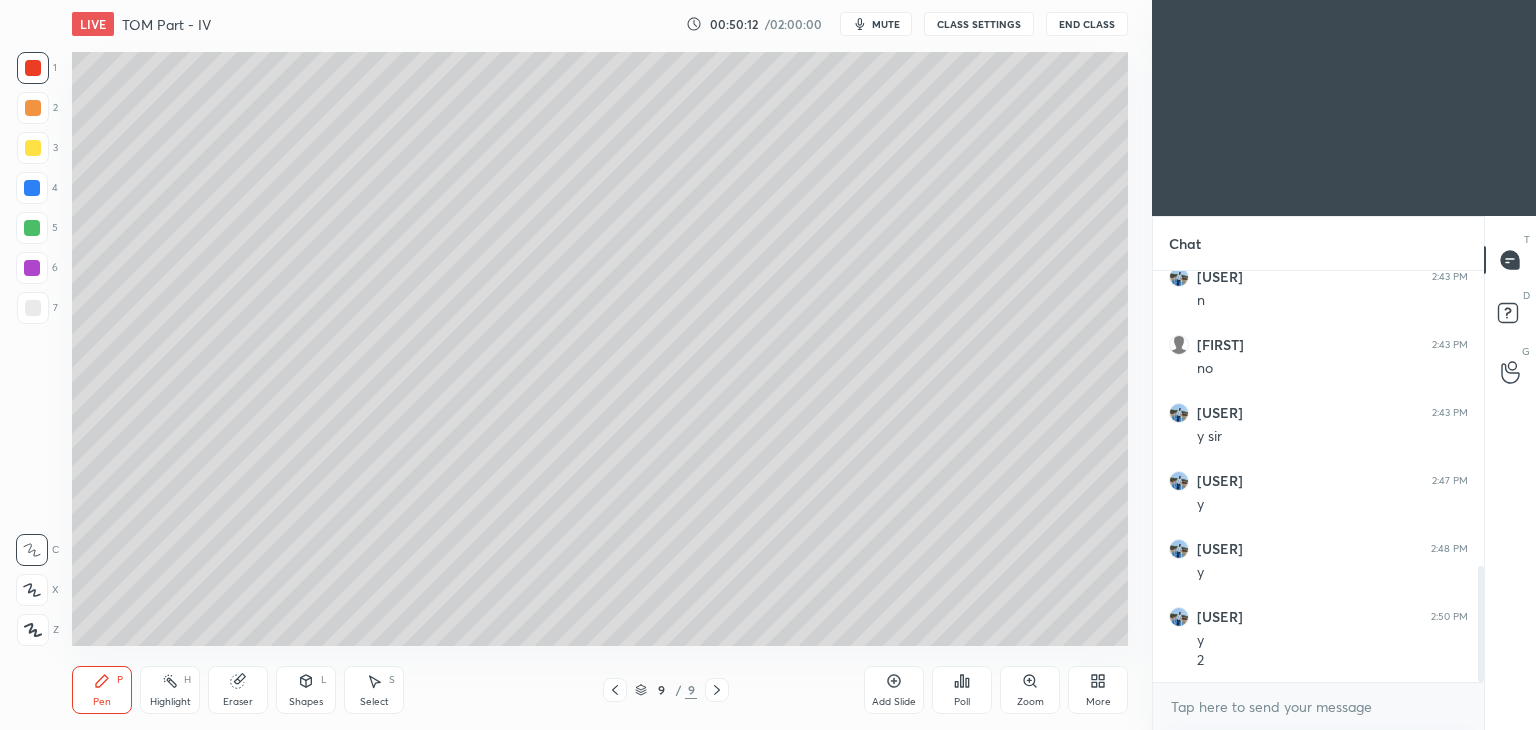 click at bounding box center [32, 188] 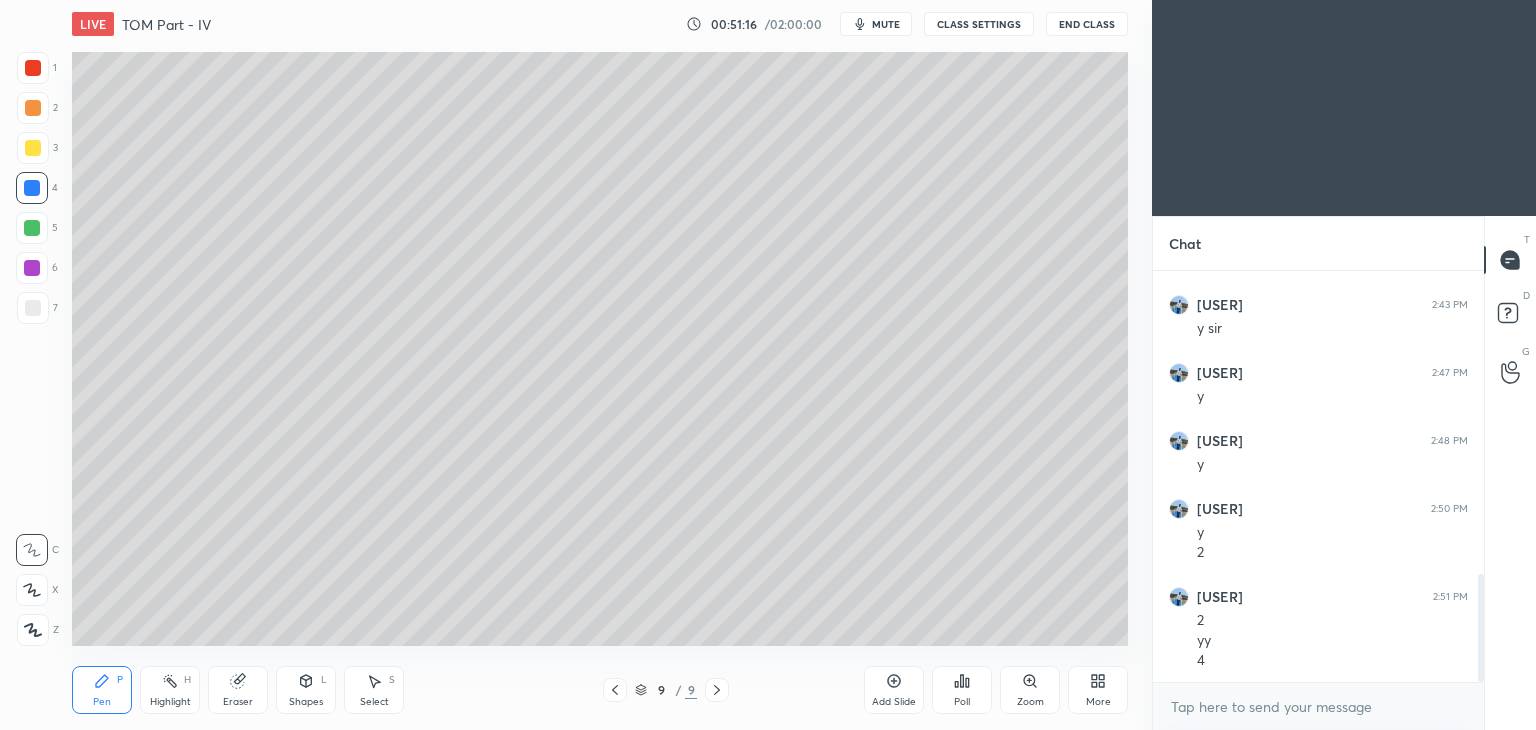 scroll, scrollTop: 1176, scrollLeft: 0, axis: vertical 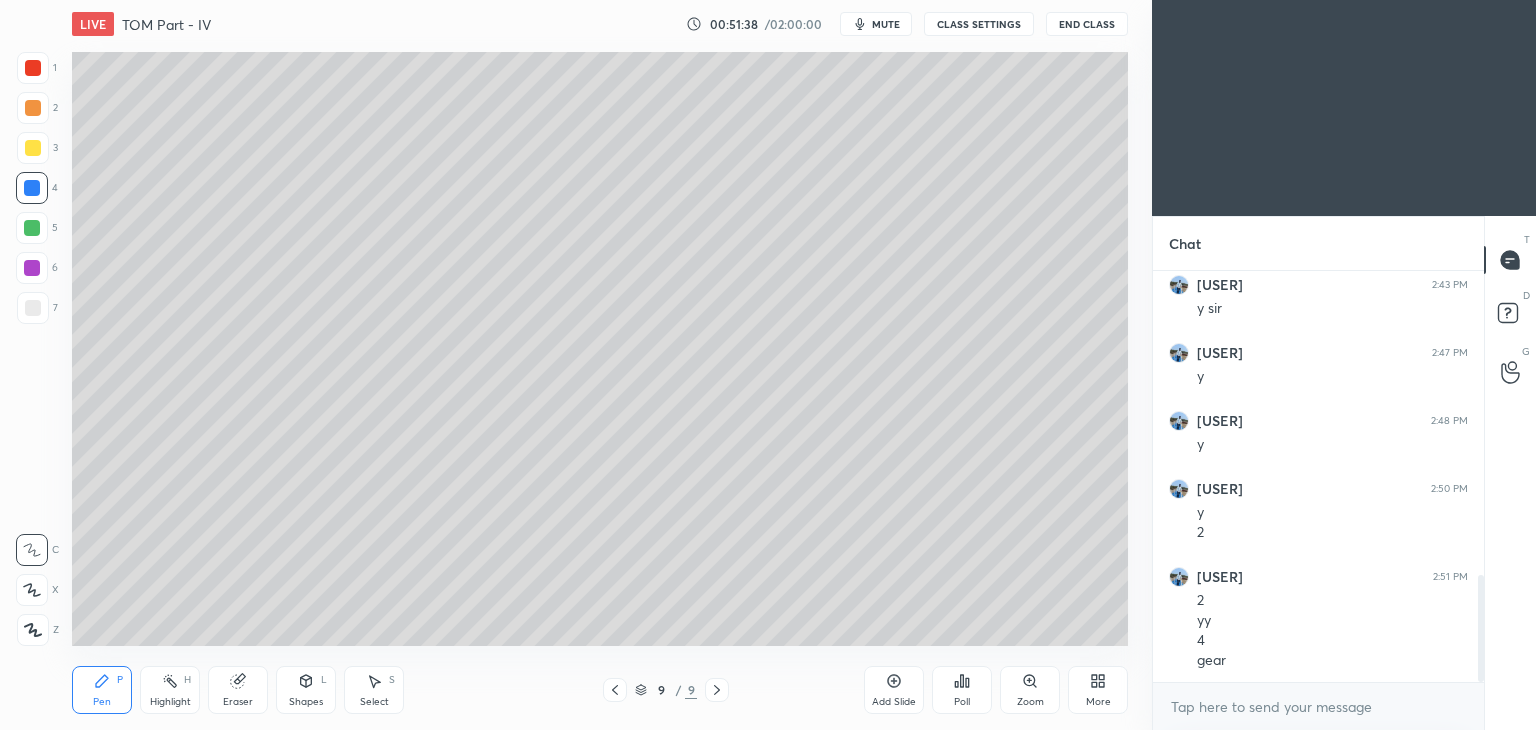 click at bounding box center (32, 228) 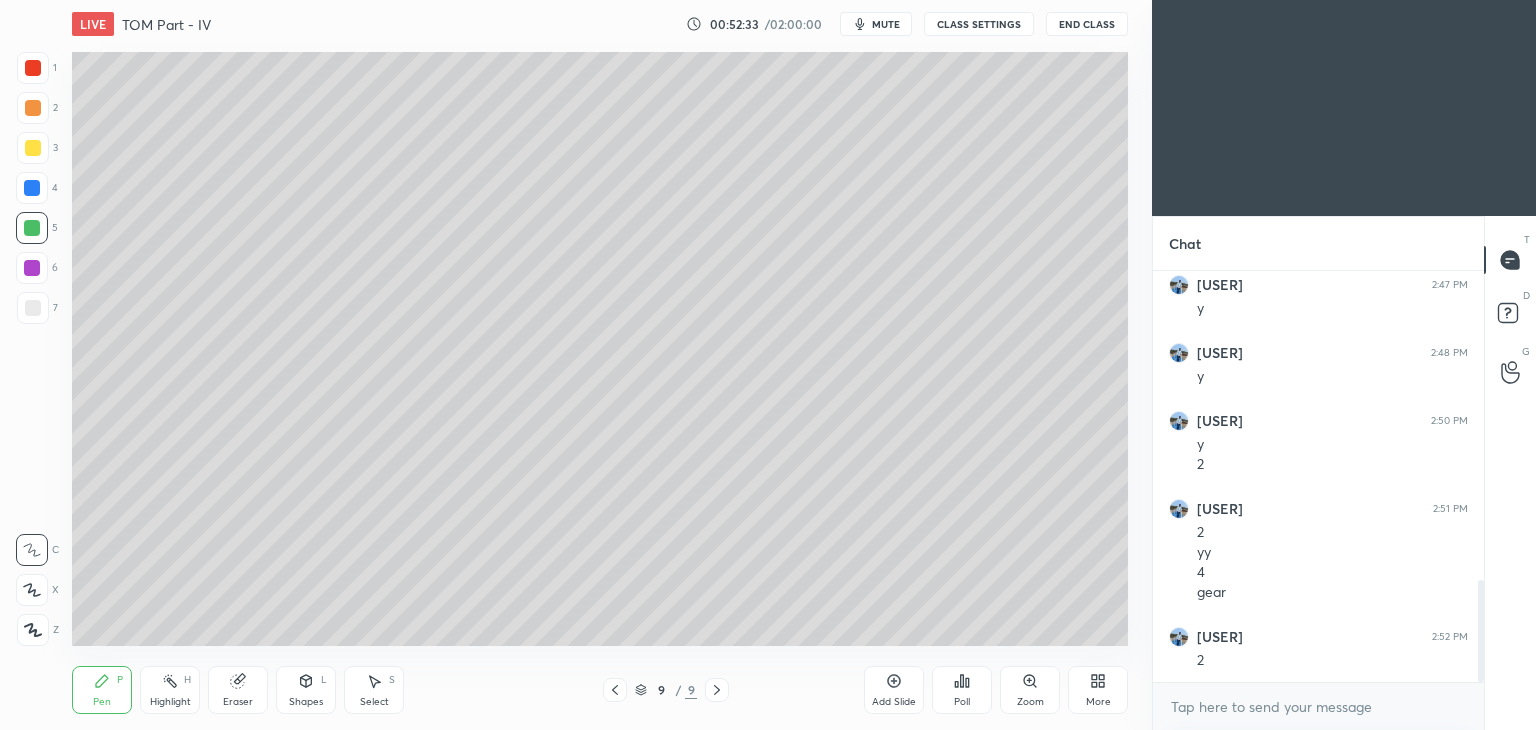 scroll, scrollTop: 1312, scrollLeft: 0, axis: vertical 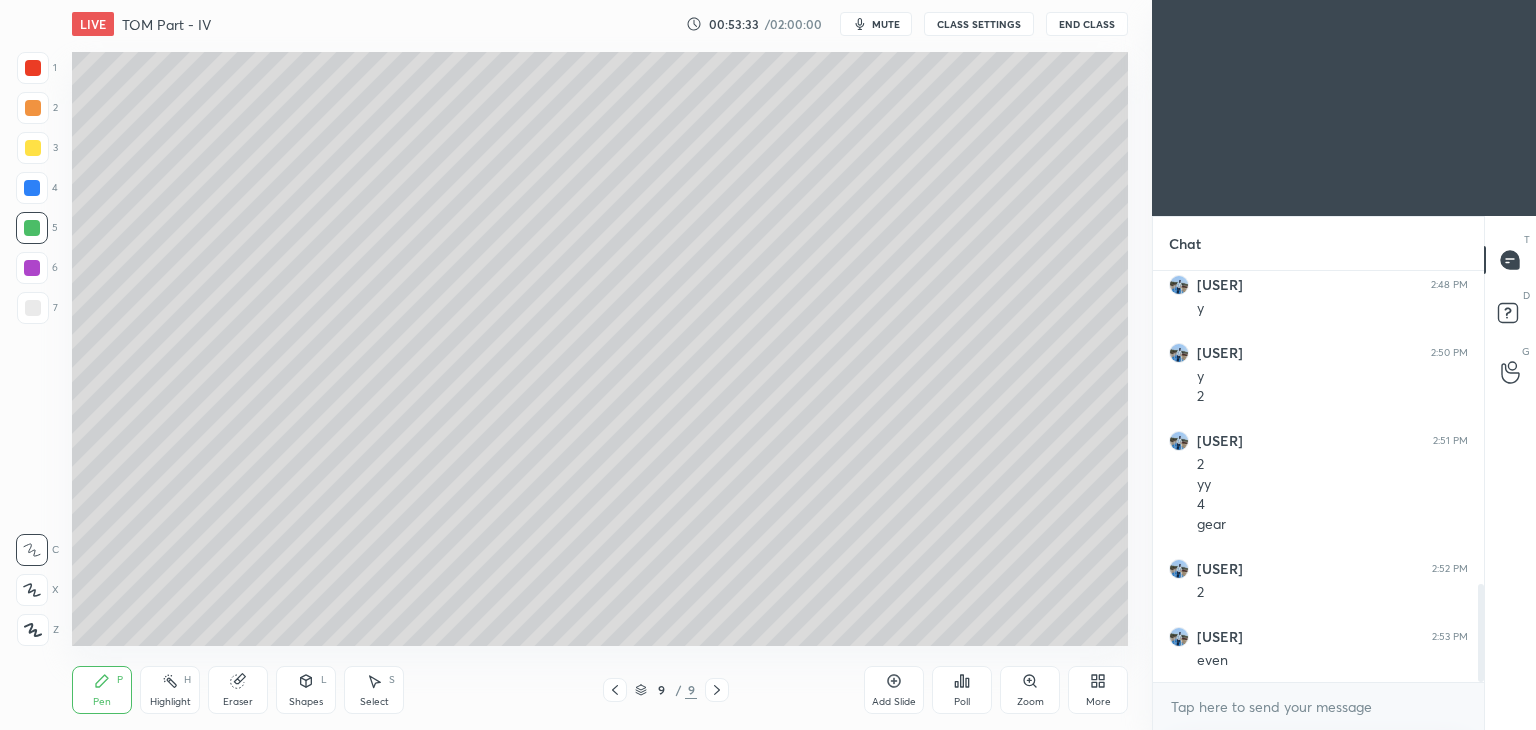 click 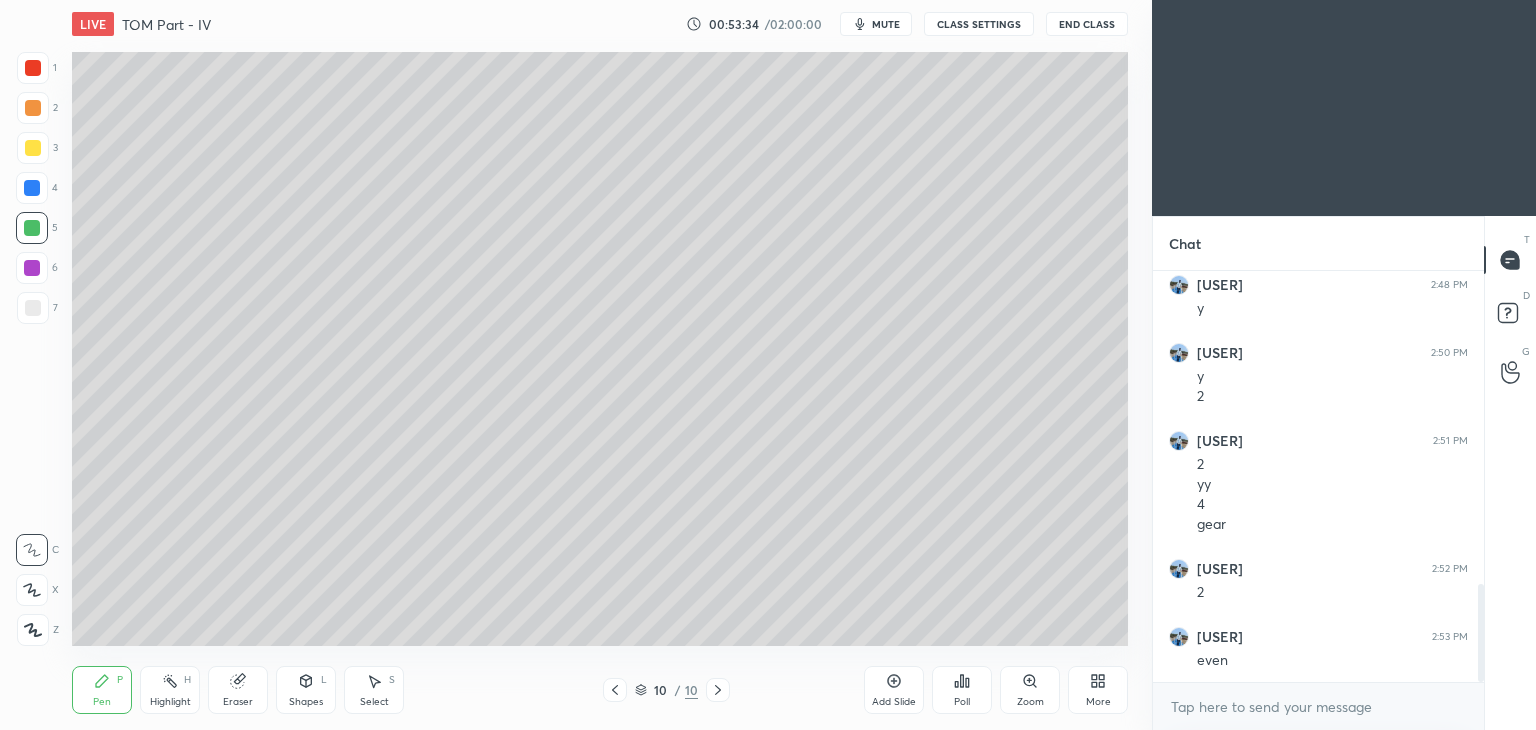 click at bounding box center [33, 148] 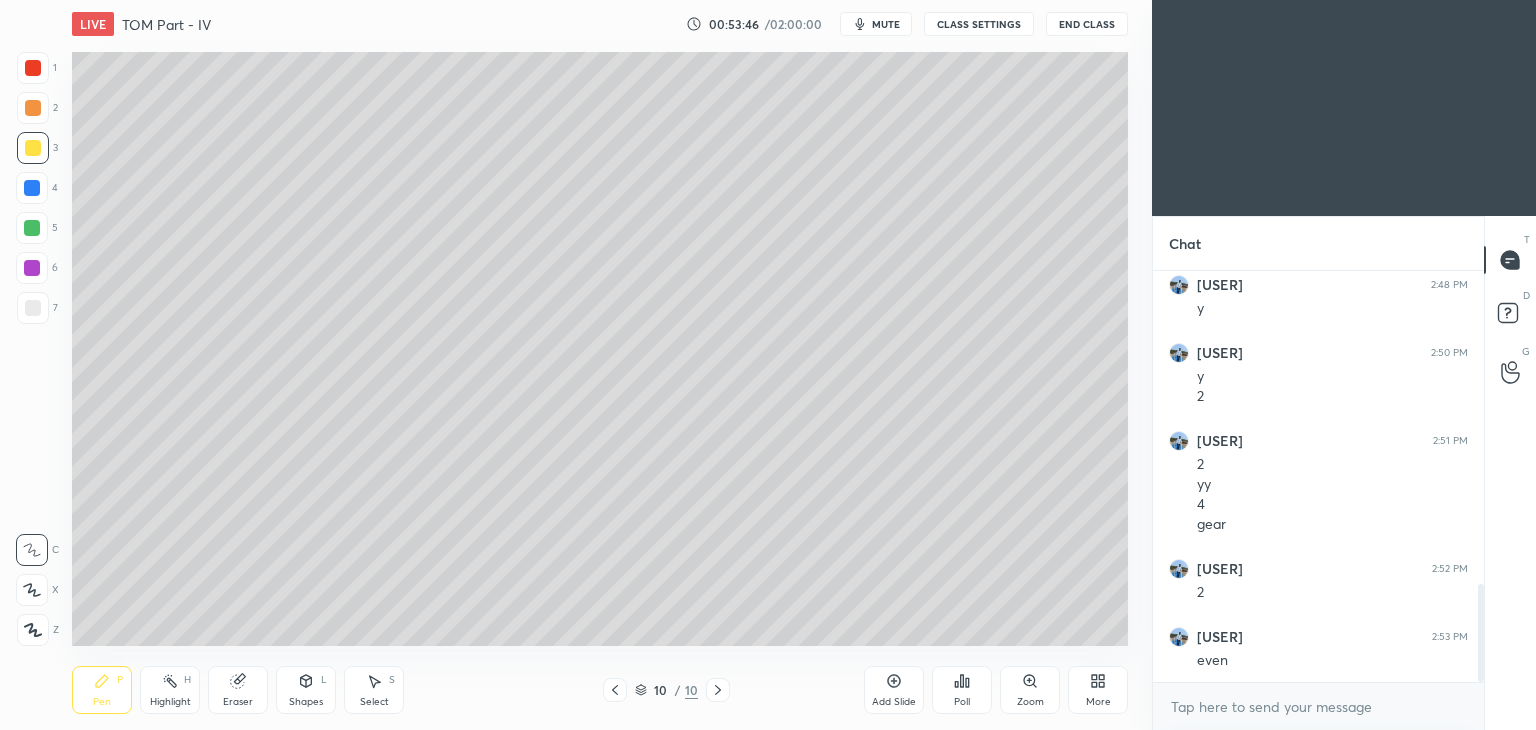 click 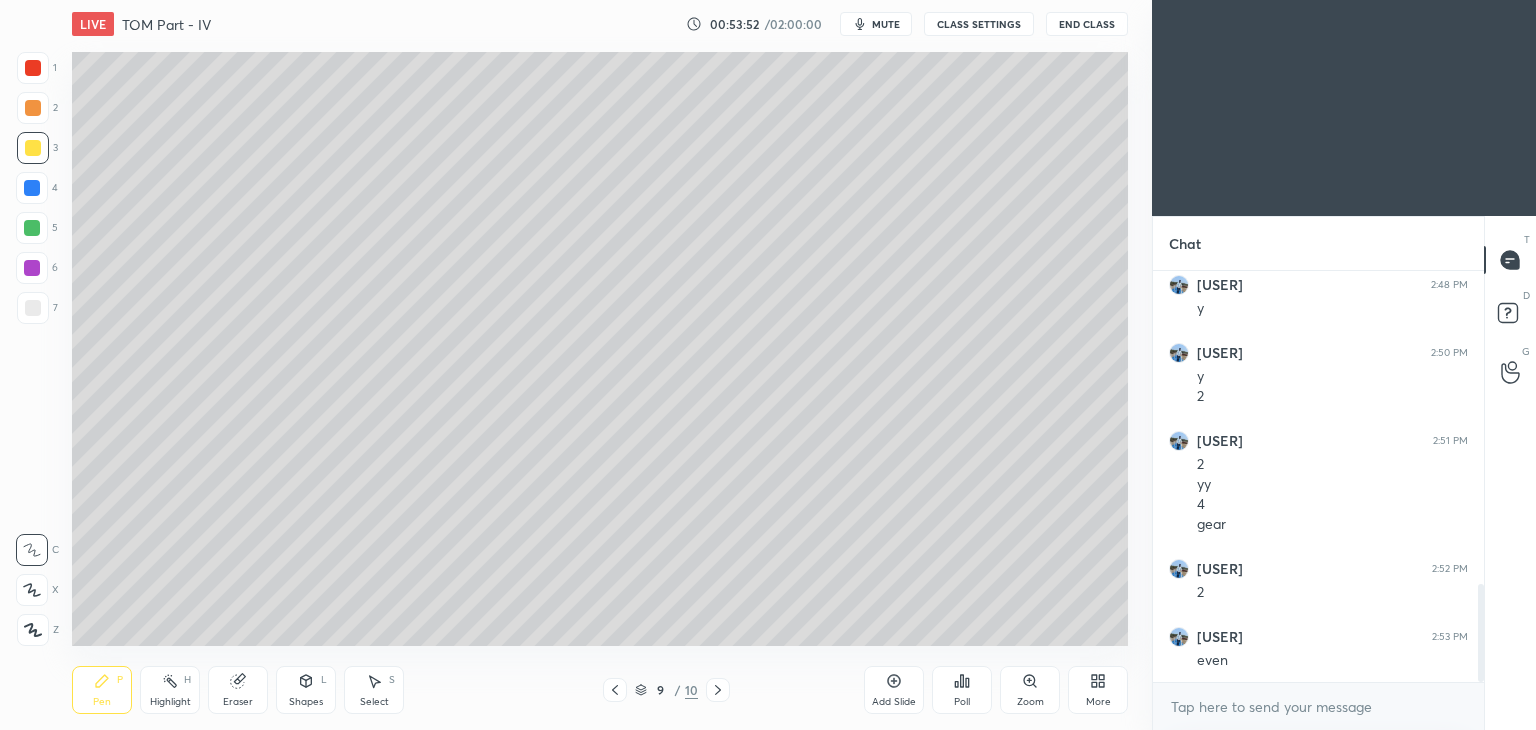 click 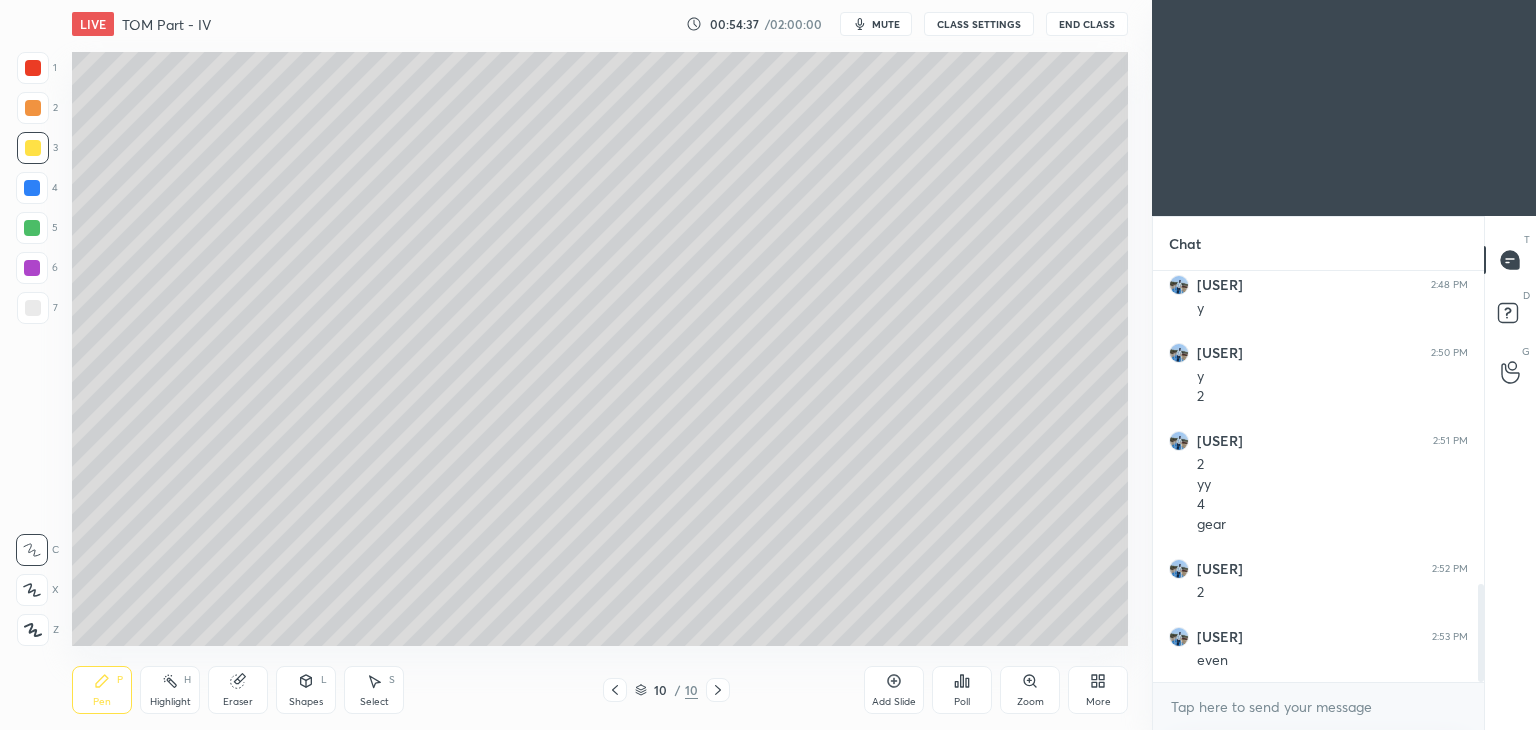 click on "Eraser" at bounding box center [238, 702] 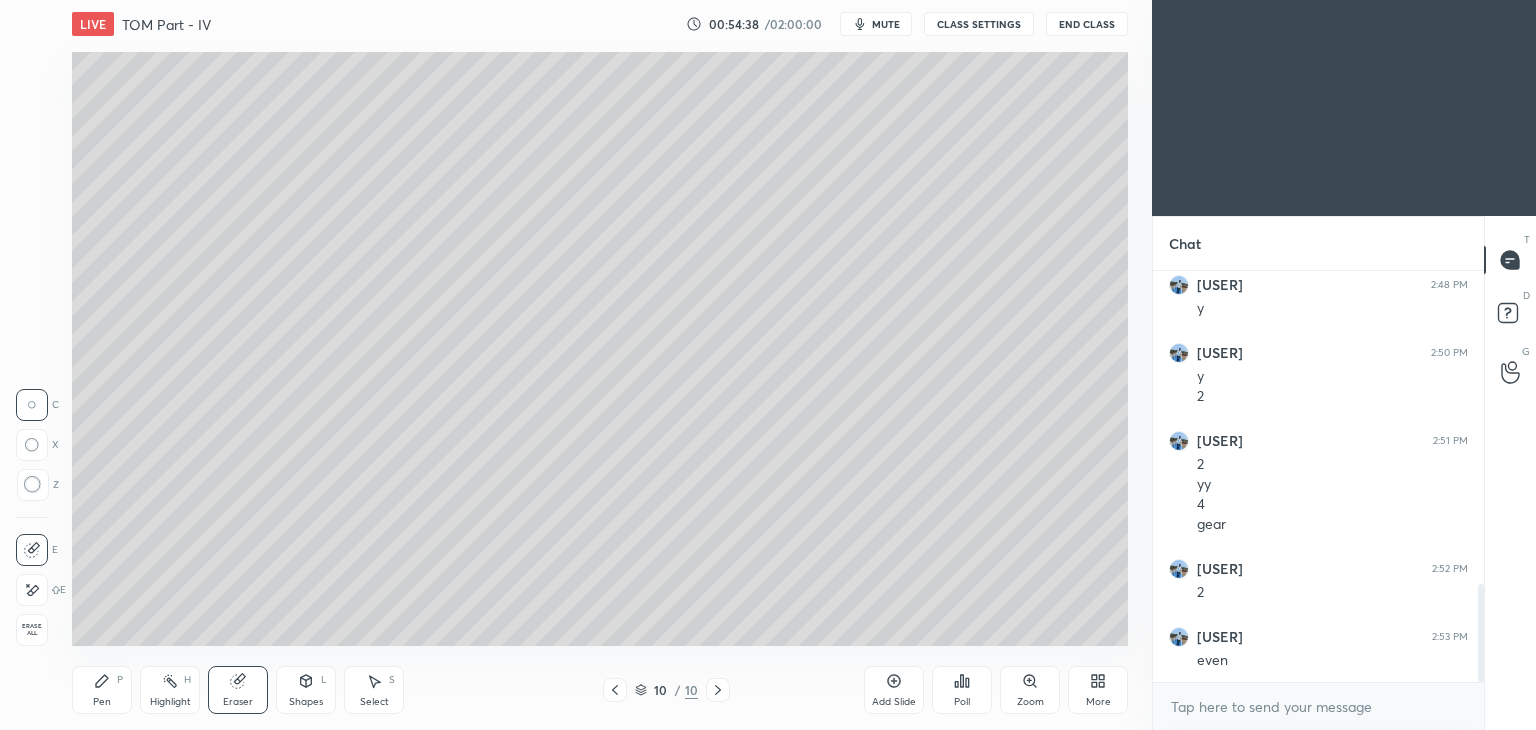 click at bounding box center [32, 590] 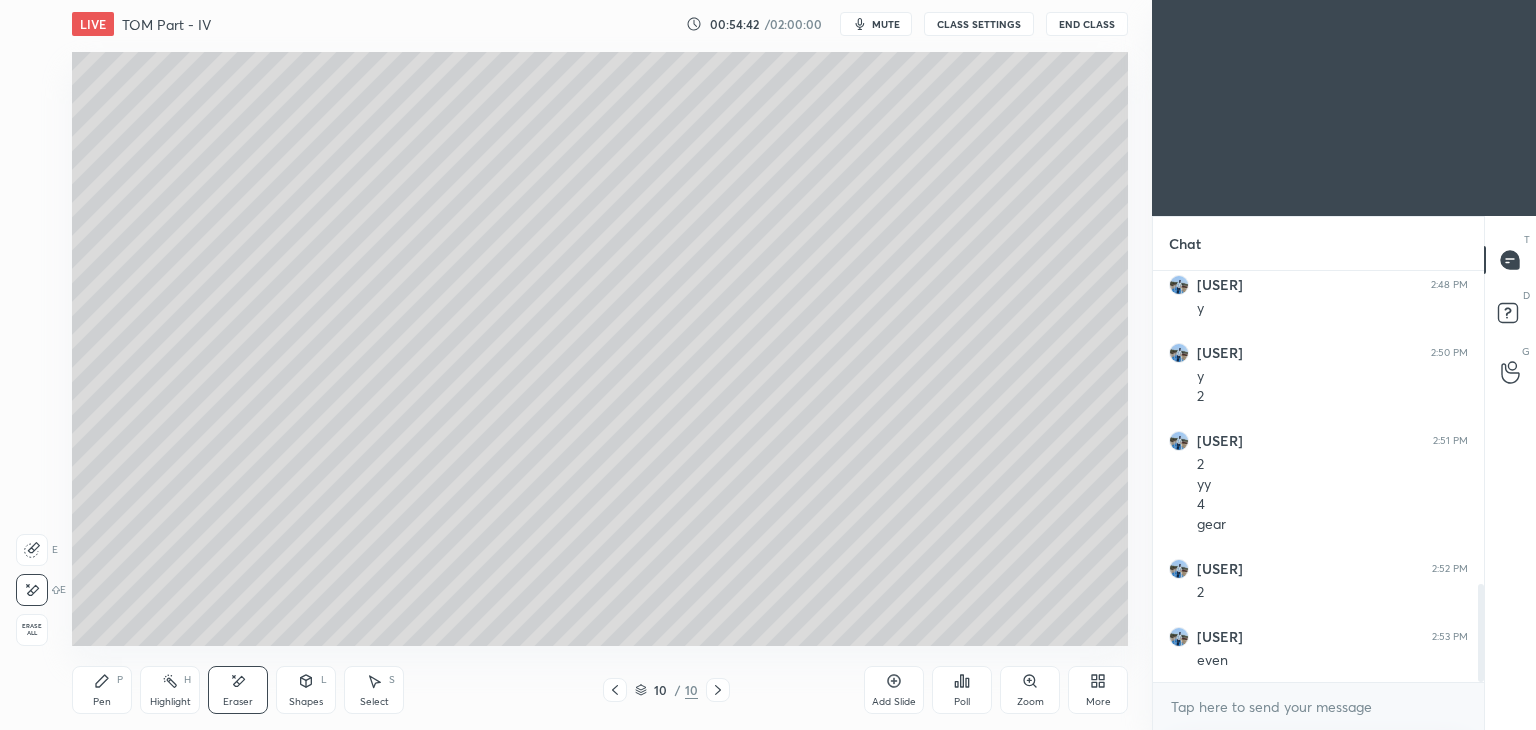 click on "Eraser" at bounding box center [238, 690] 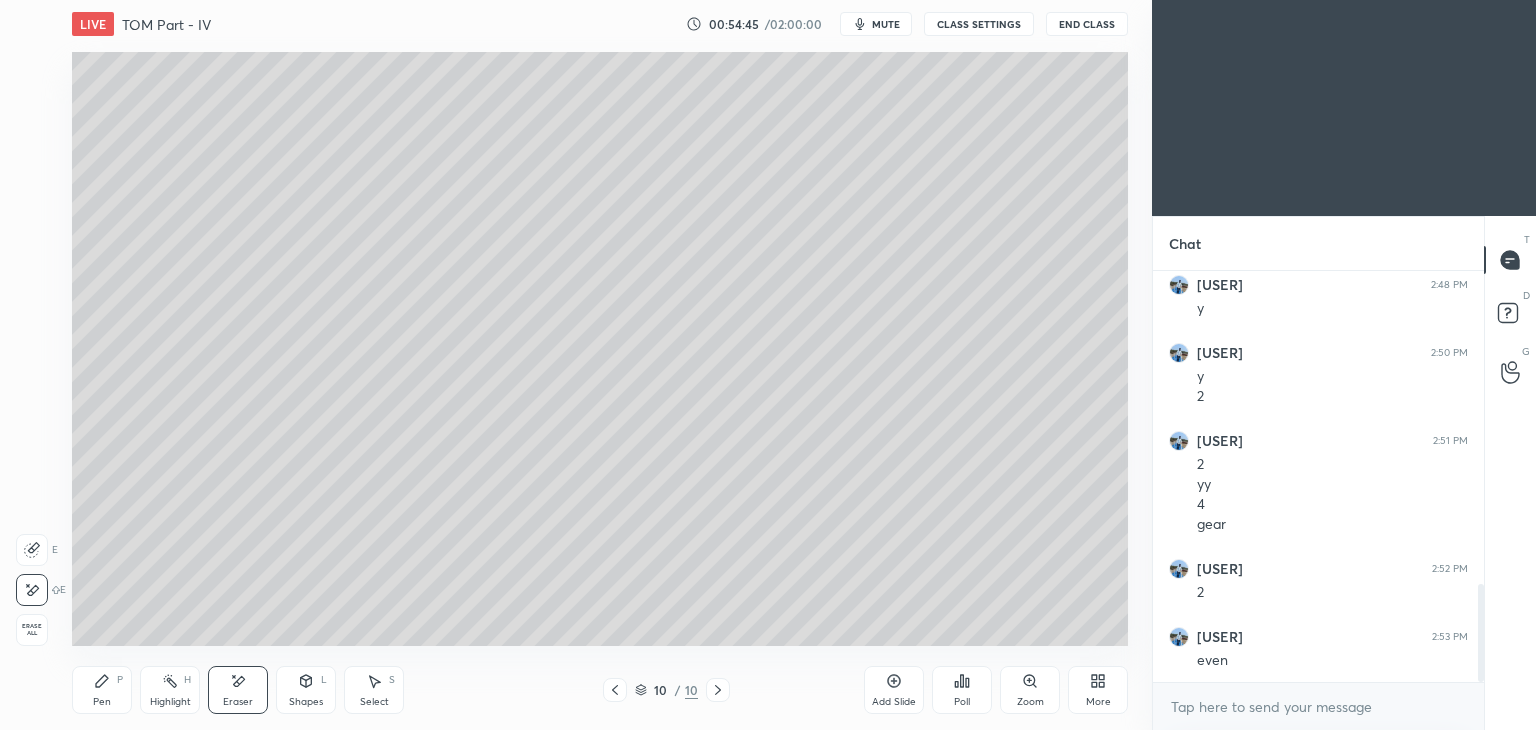 click on "Pen P" at bounding box center [102, 690] 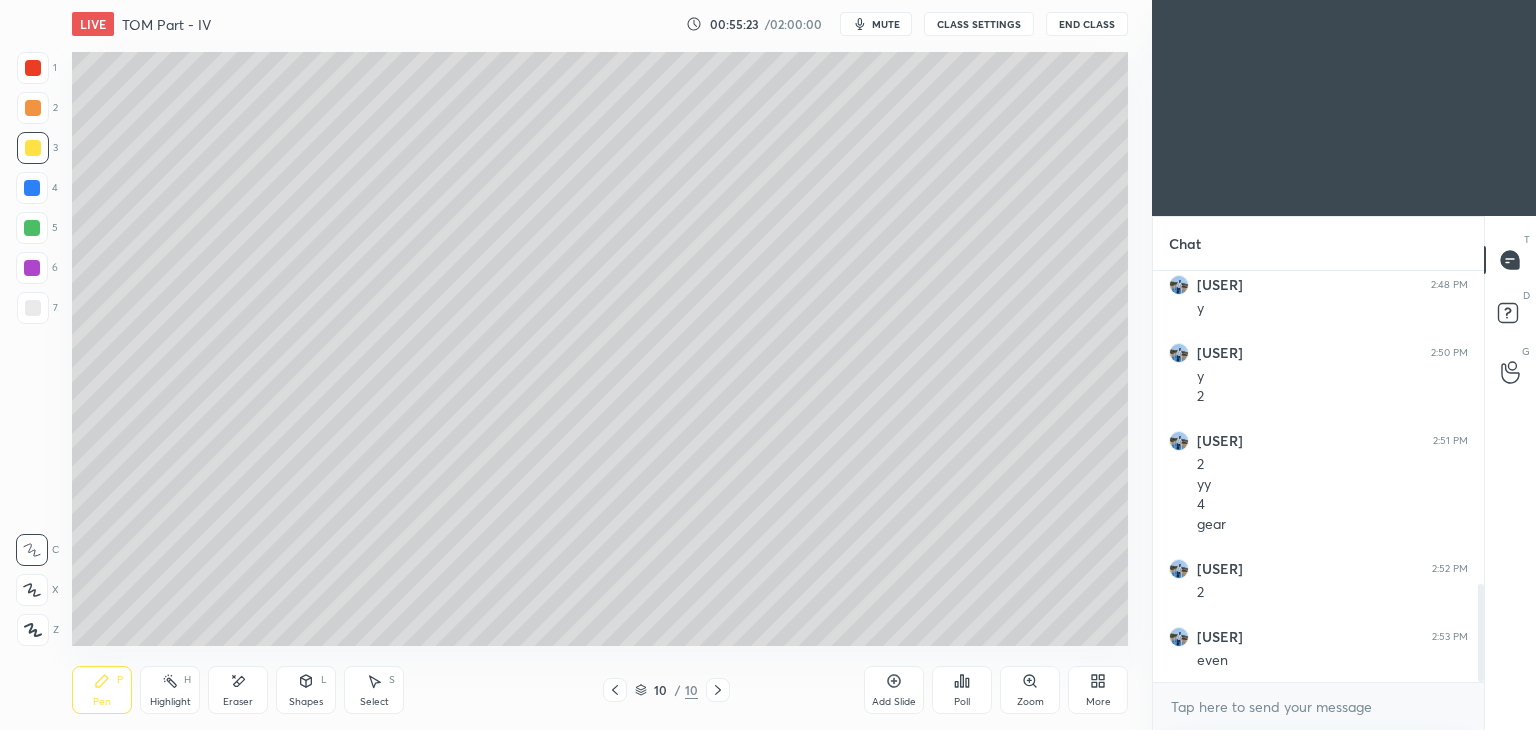 scroll, scrollTop: 1380, scrollLeft: 0, axis: vertical 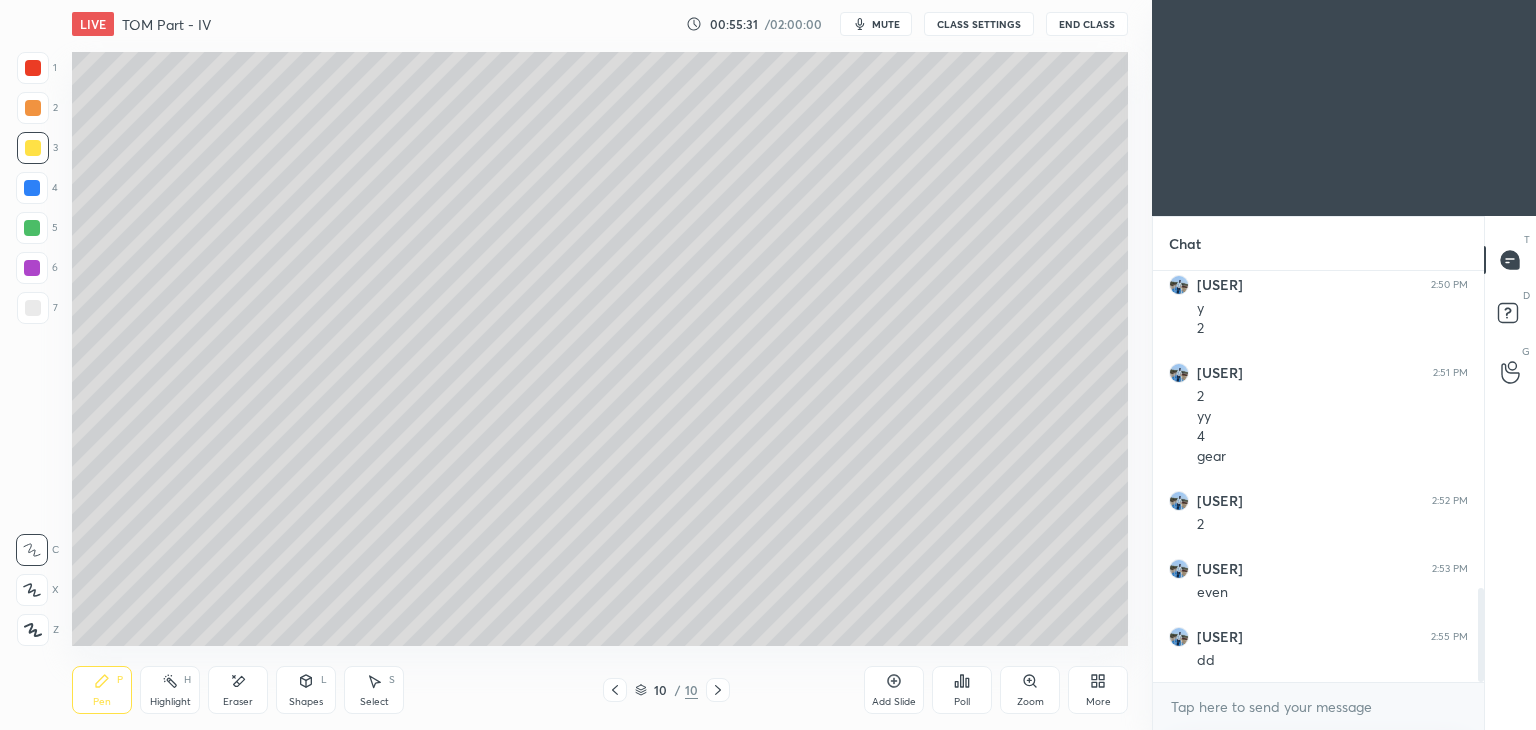 click on "Select S" at bounding box center [374, 690] 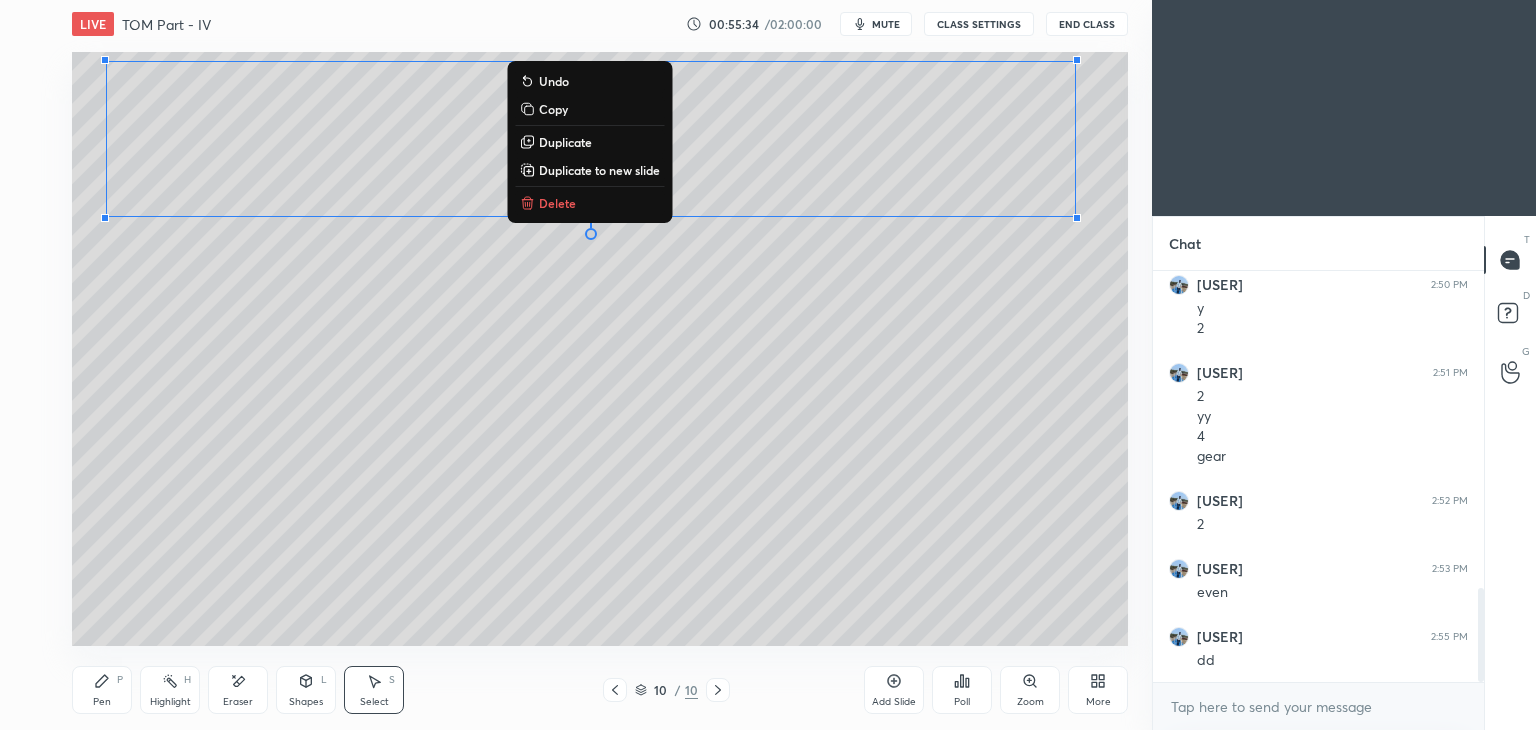 click on "Duplicate" at bounding box center [565, 142] 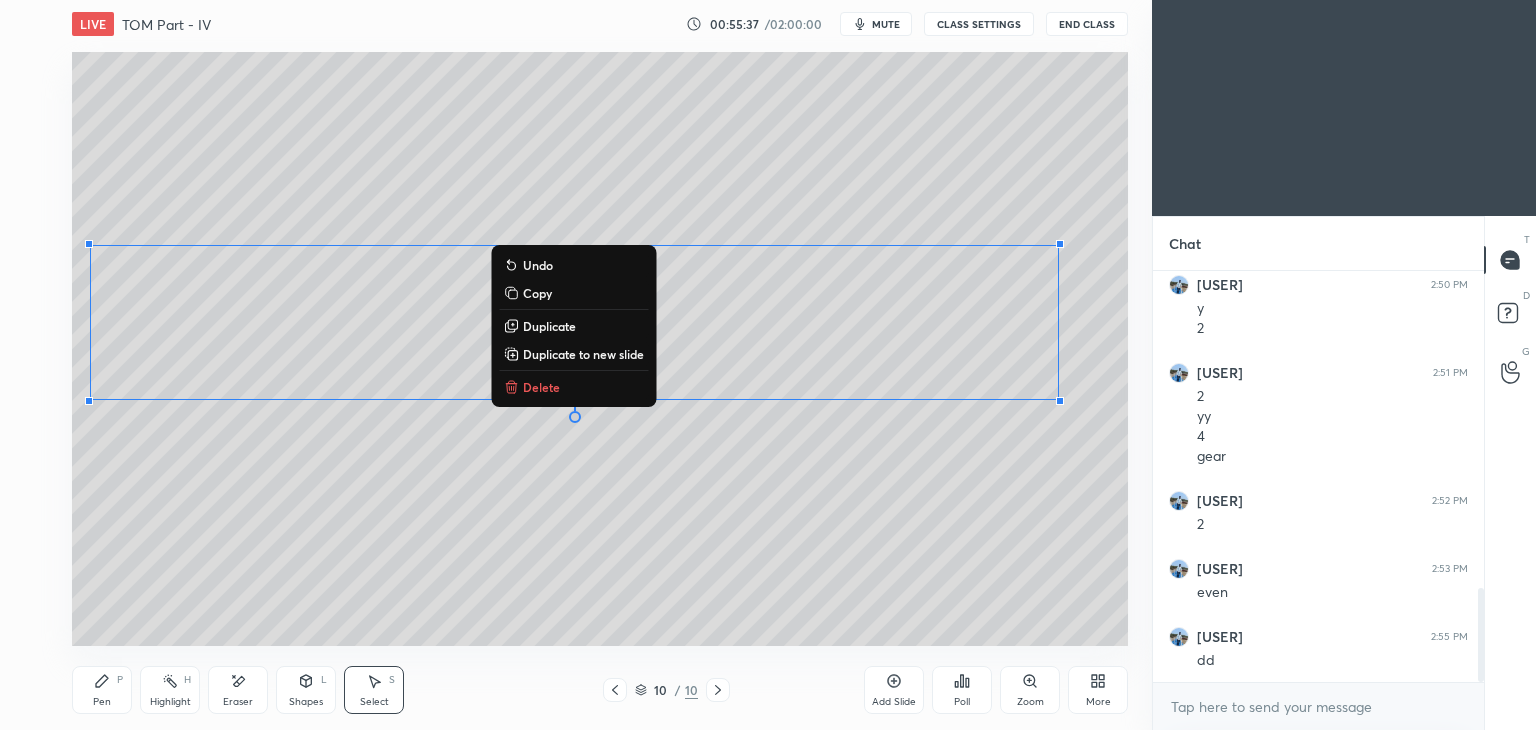click on "Eraser" at bounding box center [238, 690] 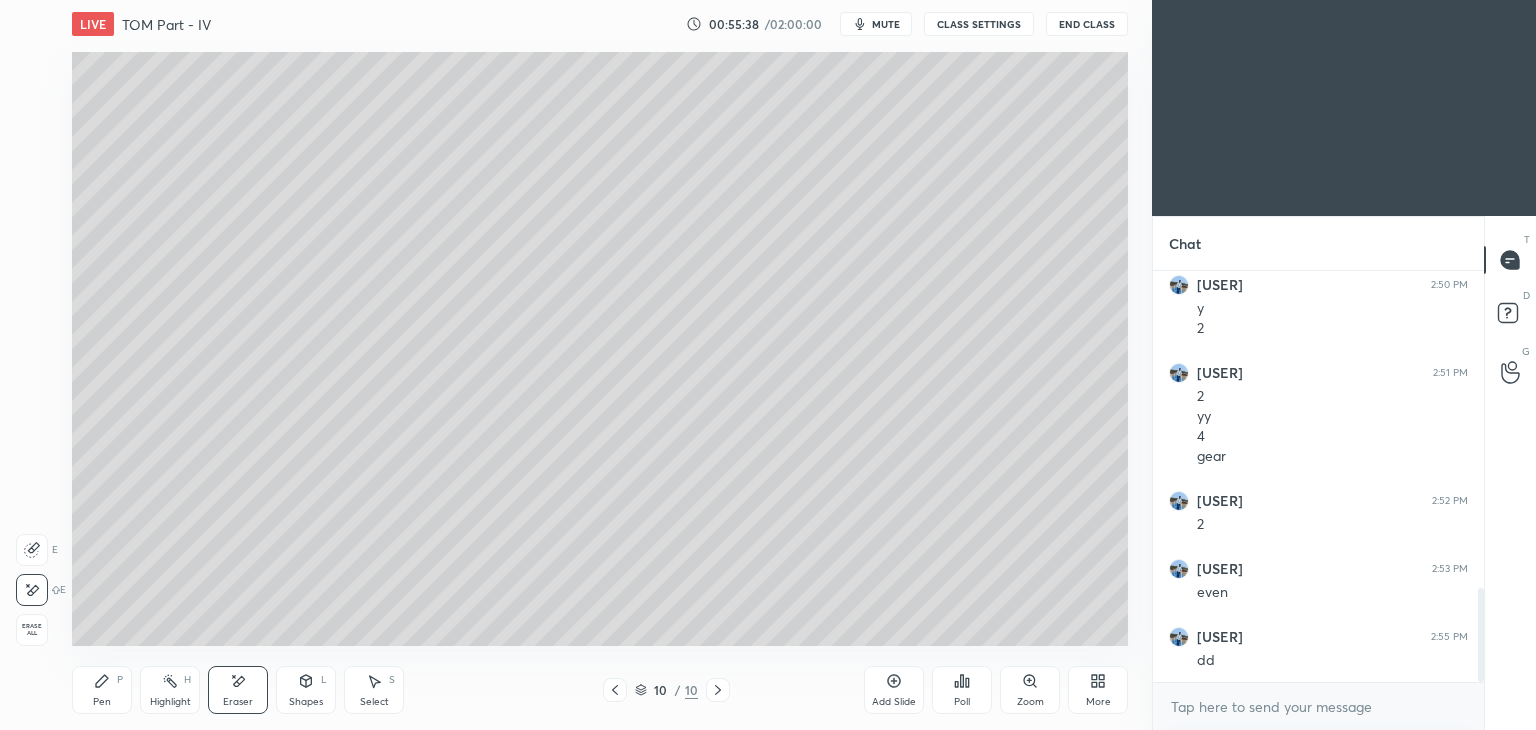 click 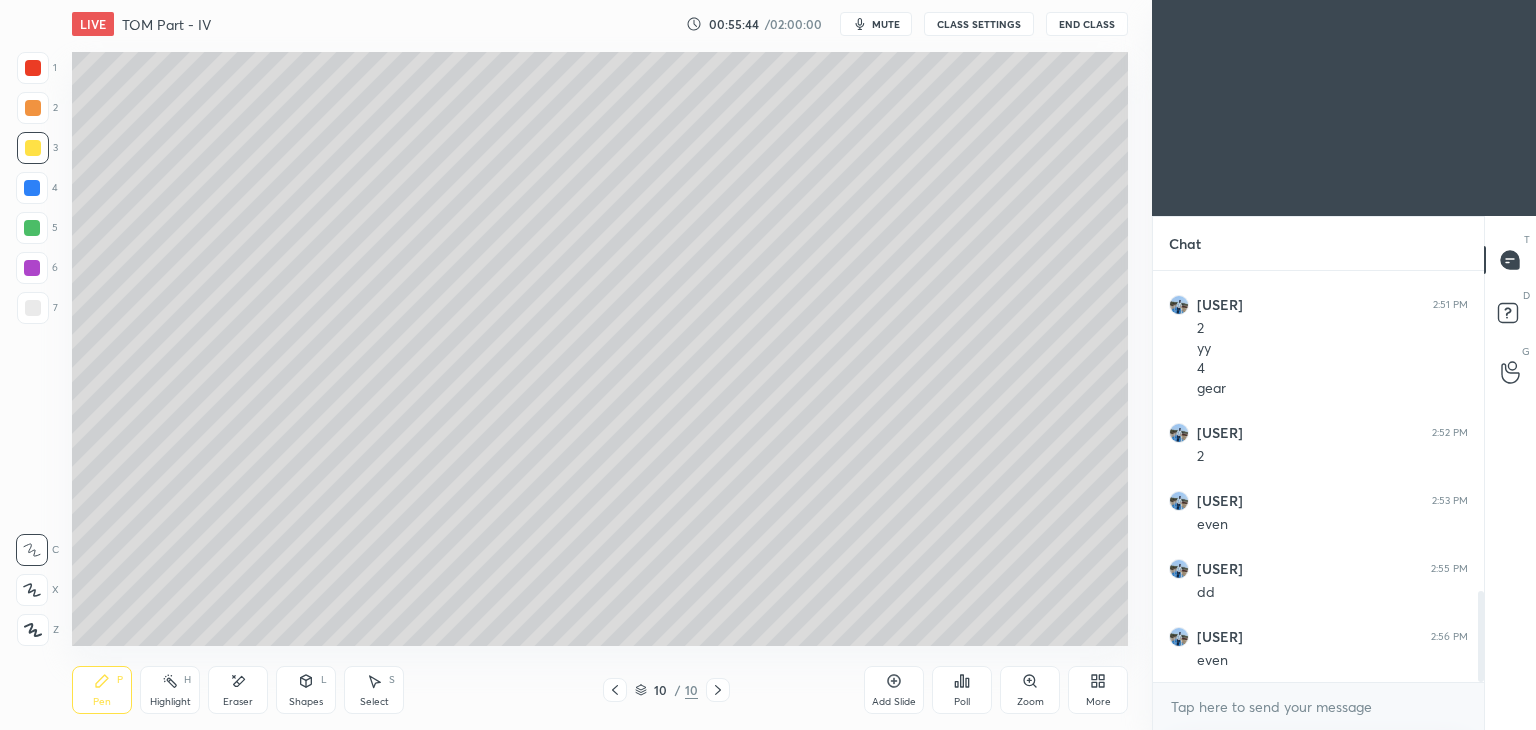 click on "Shapes L" at bounding box center [306, 690] 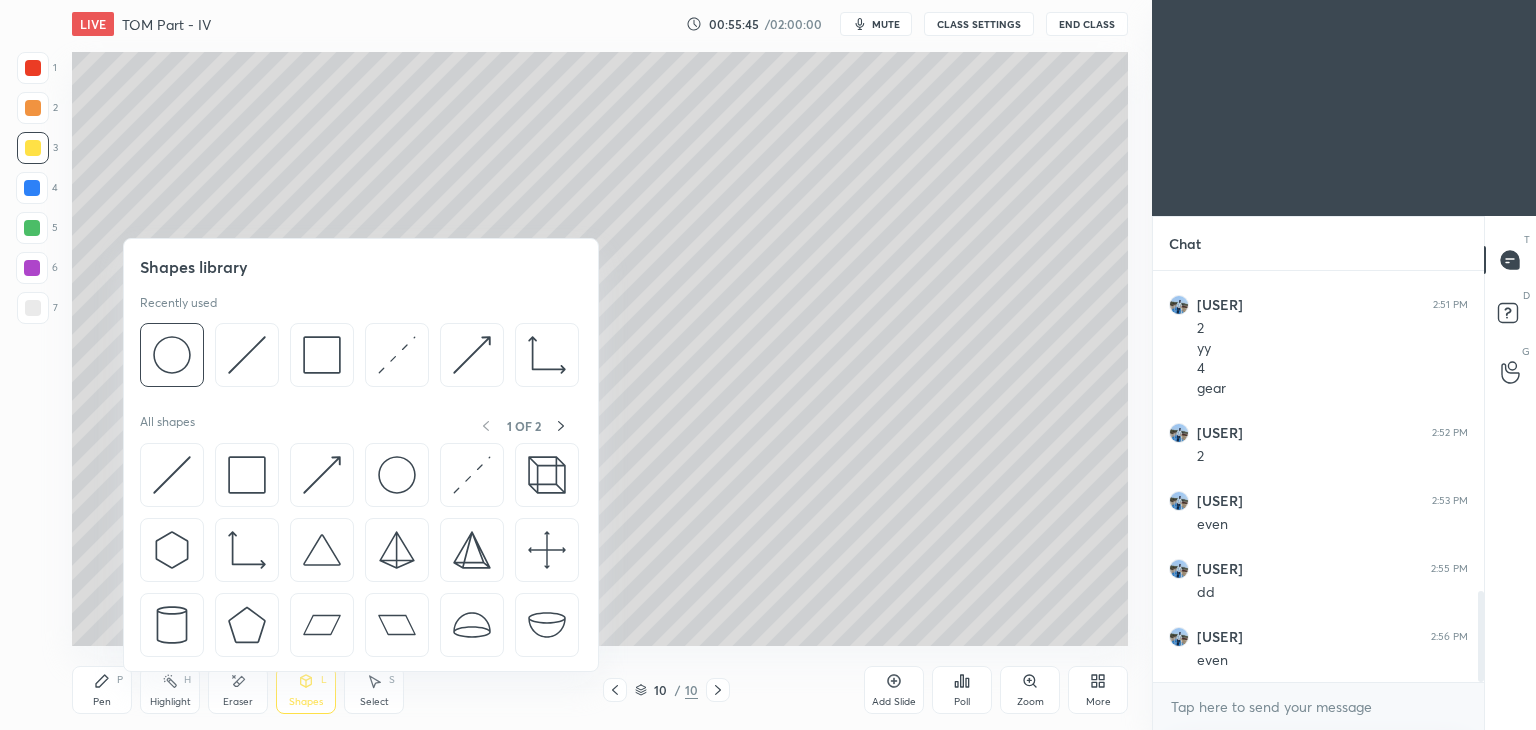 click on "Eraser" at bounding box center [238, 690] 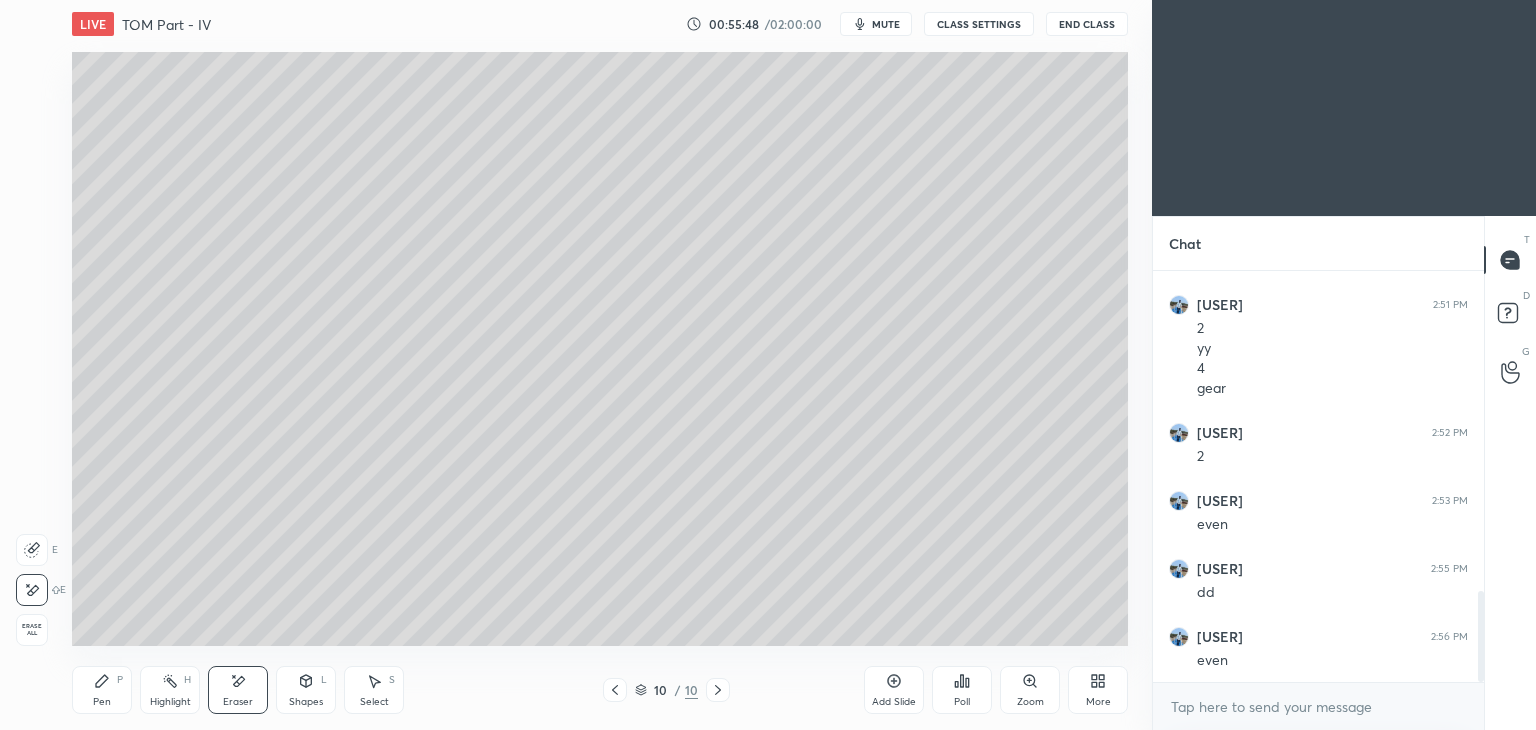 click on "Pen P" at bounding box center (102, 690) 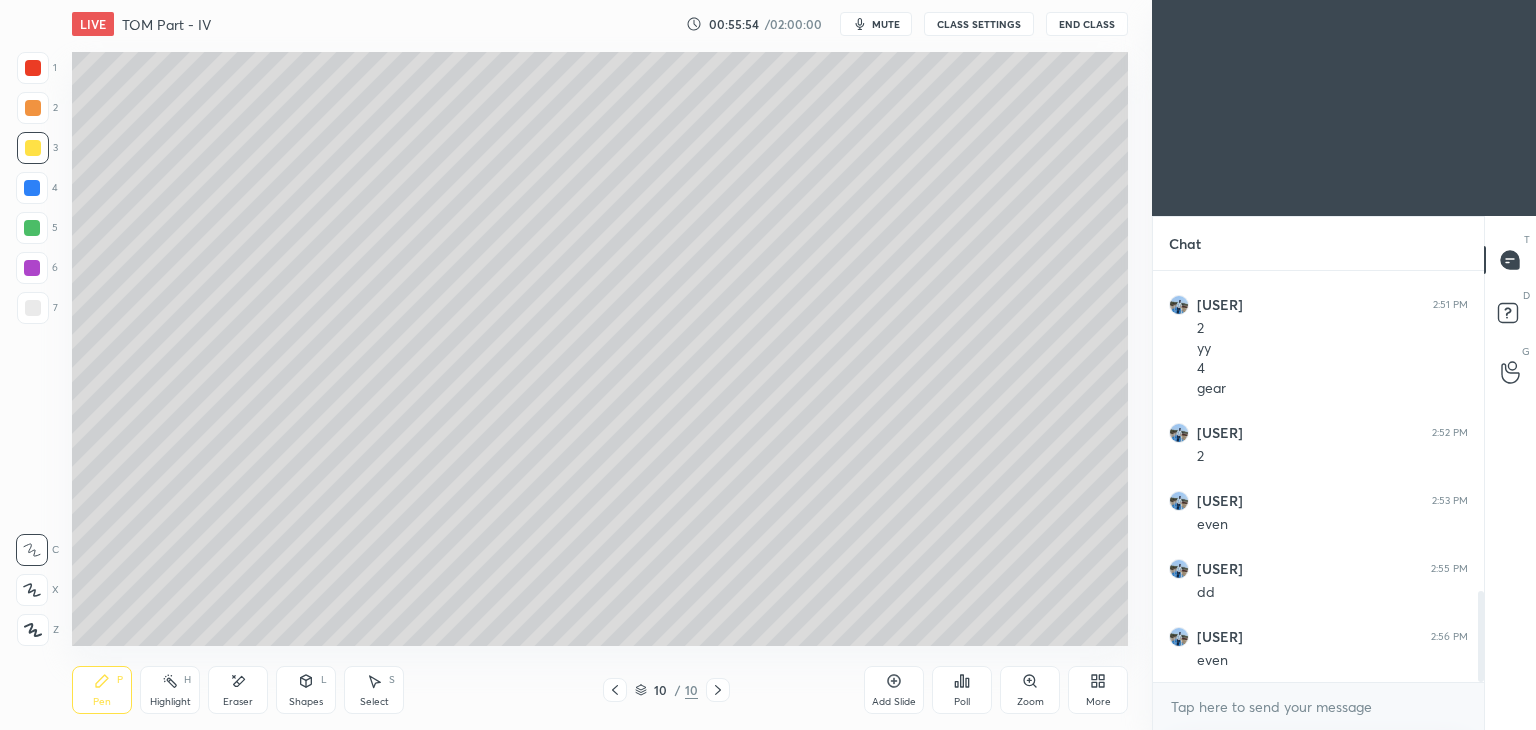 click 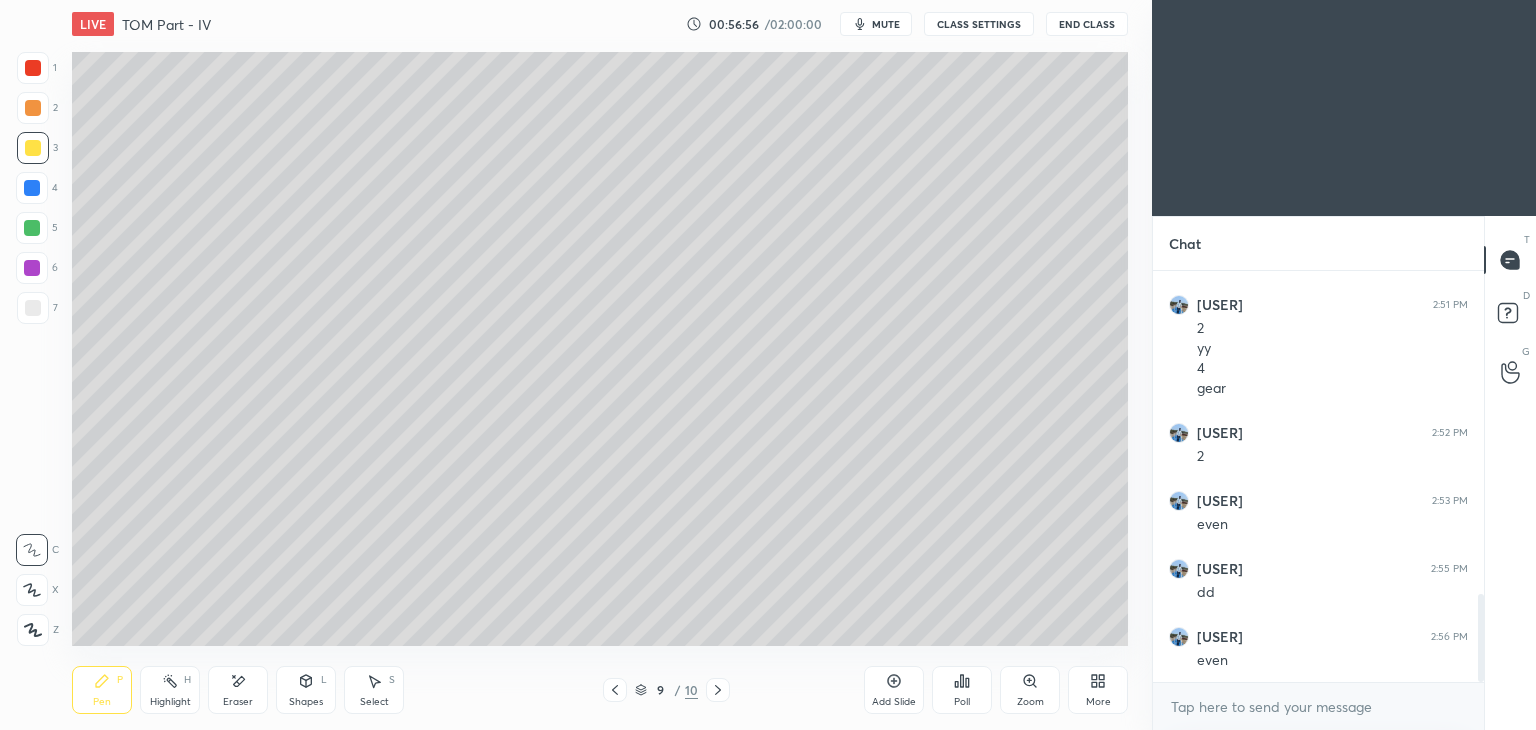 scroll, scrollTop: 1516, scrollLeft: 0, axis: vertical 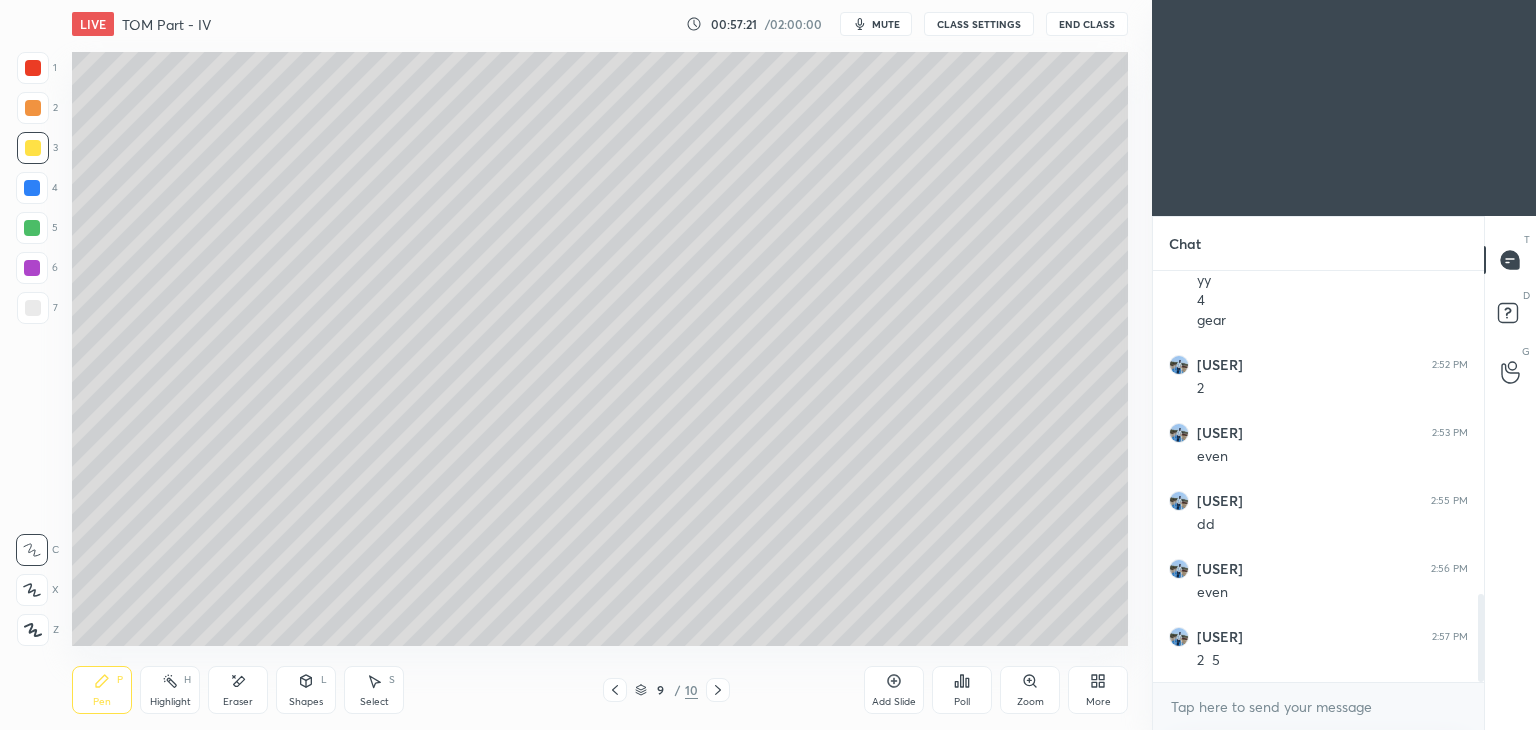click at bounding box center (33, 68) 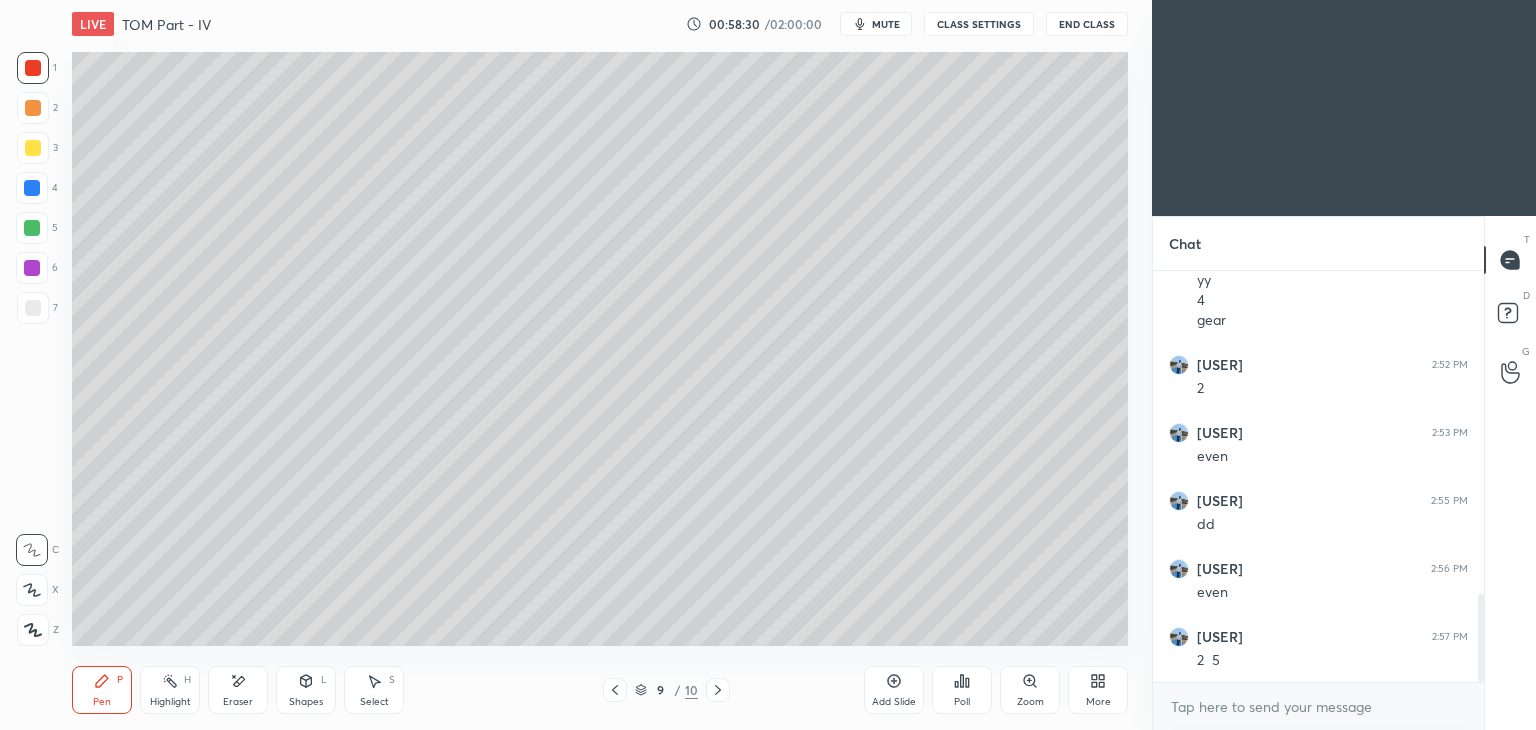 click 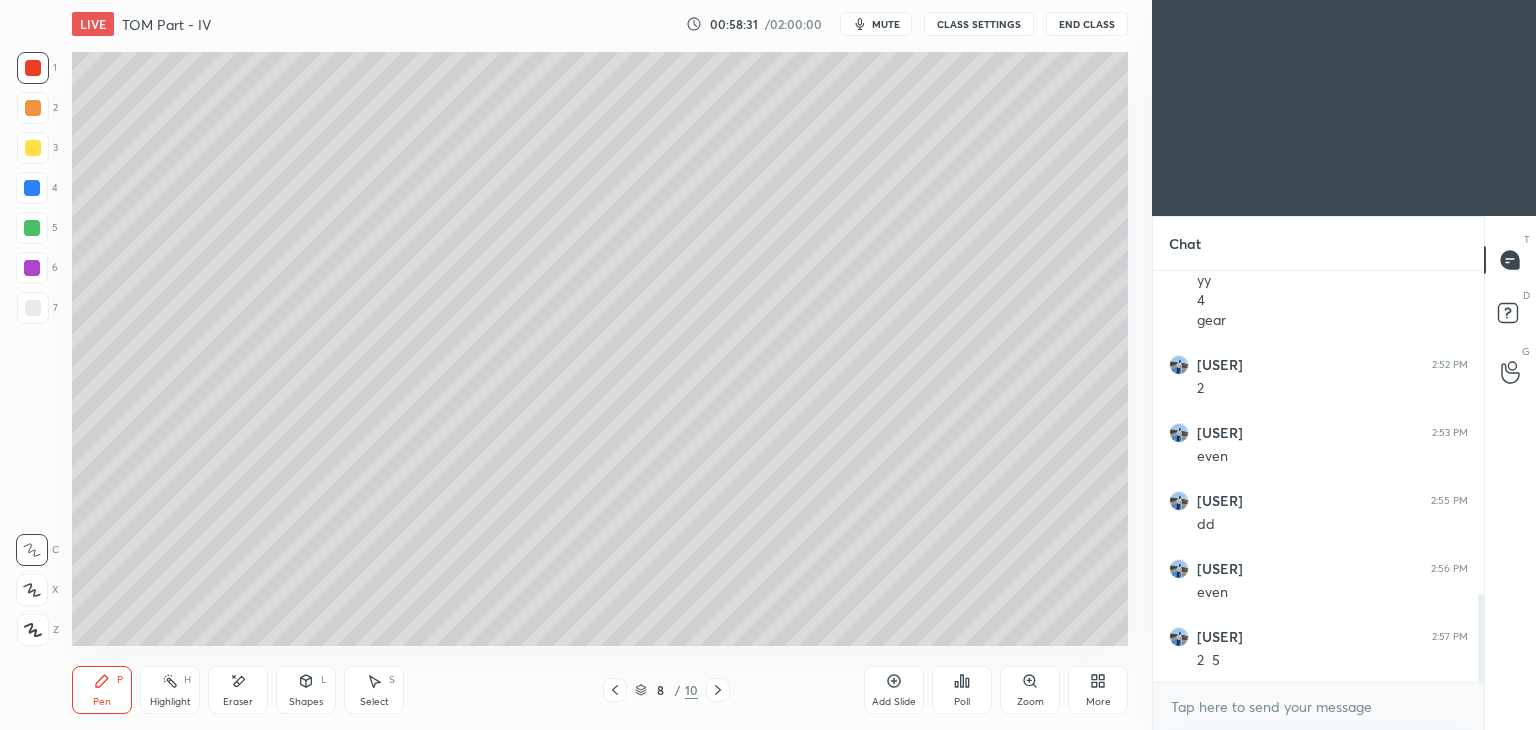 click 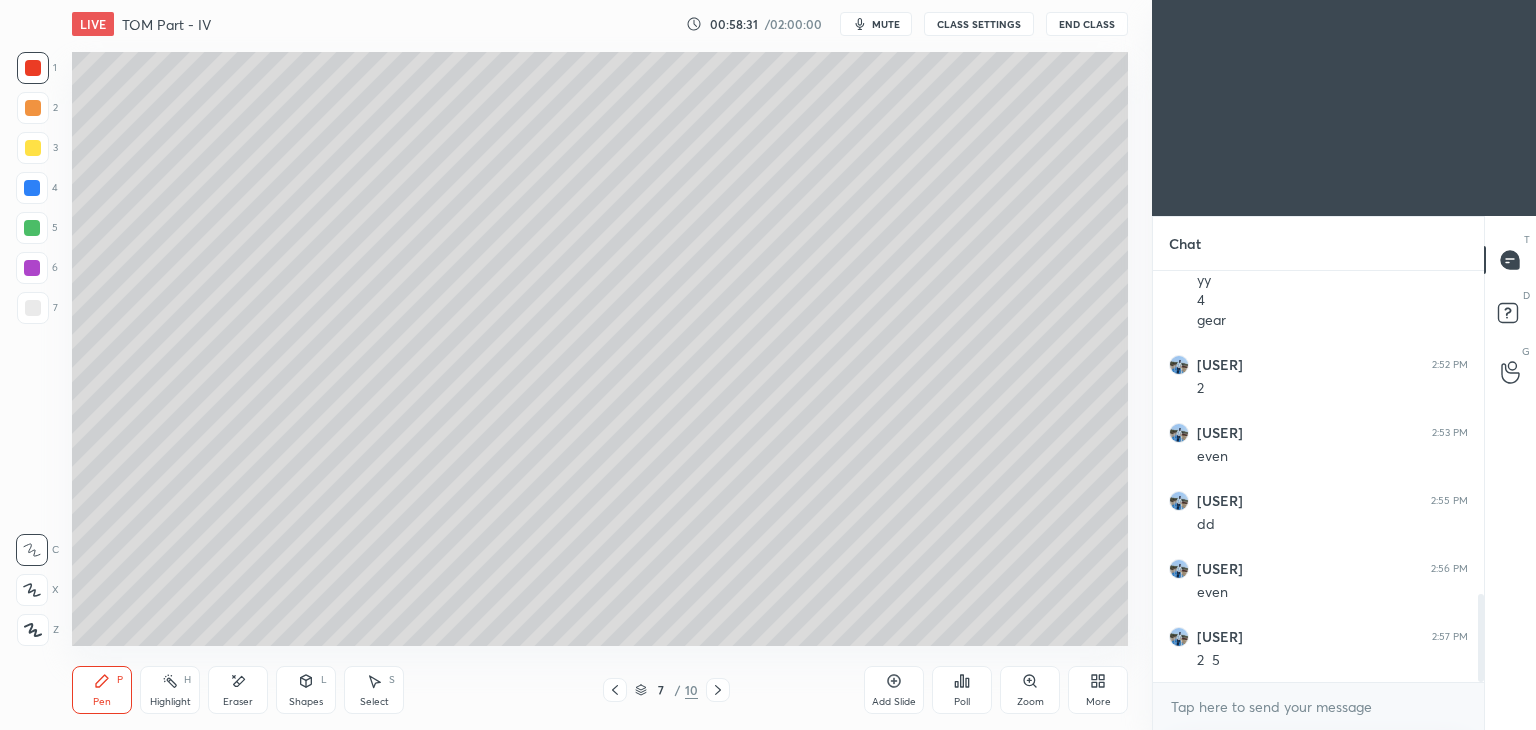 click 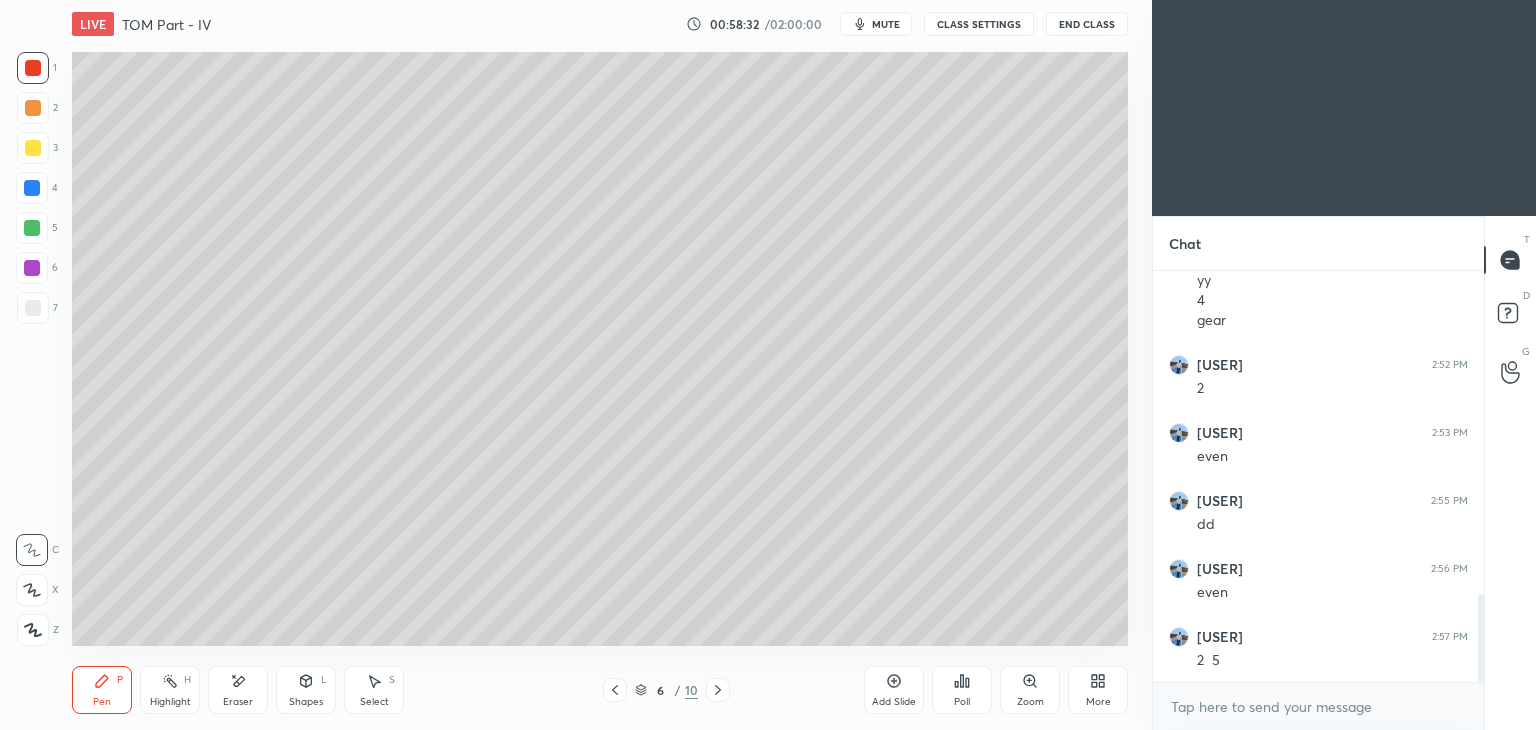 click 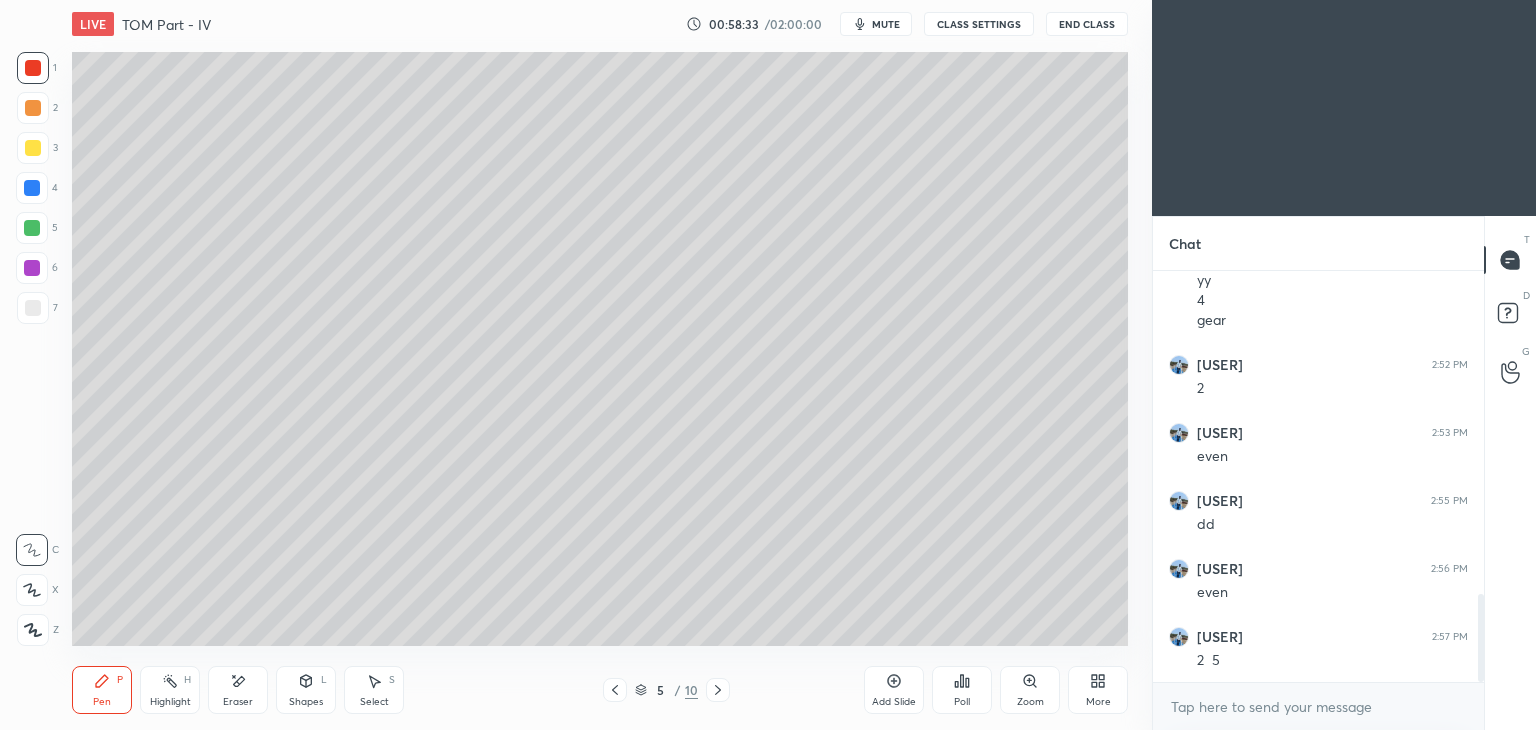 click 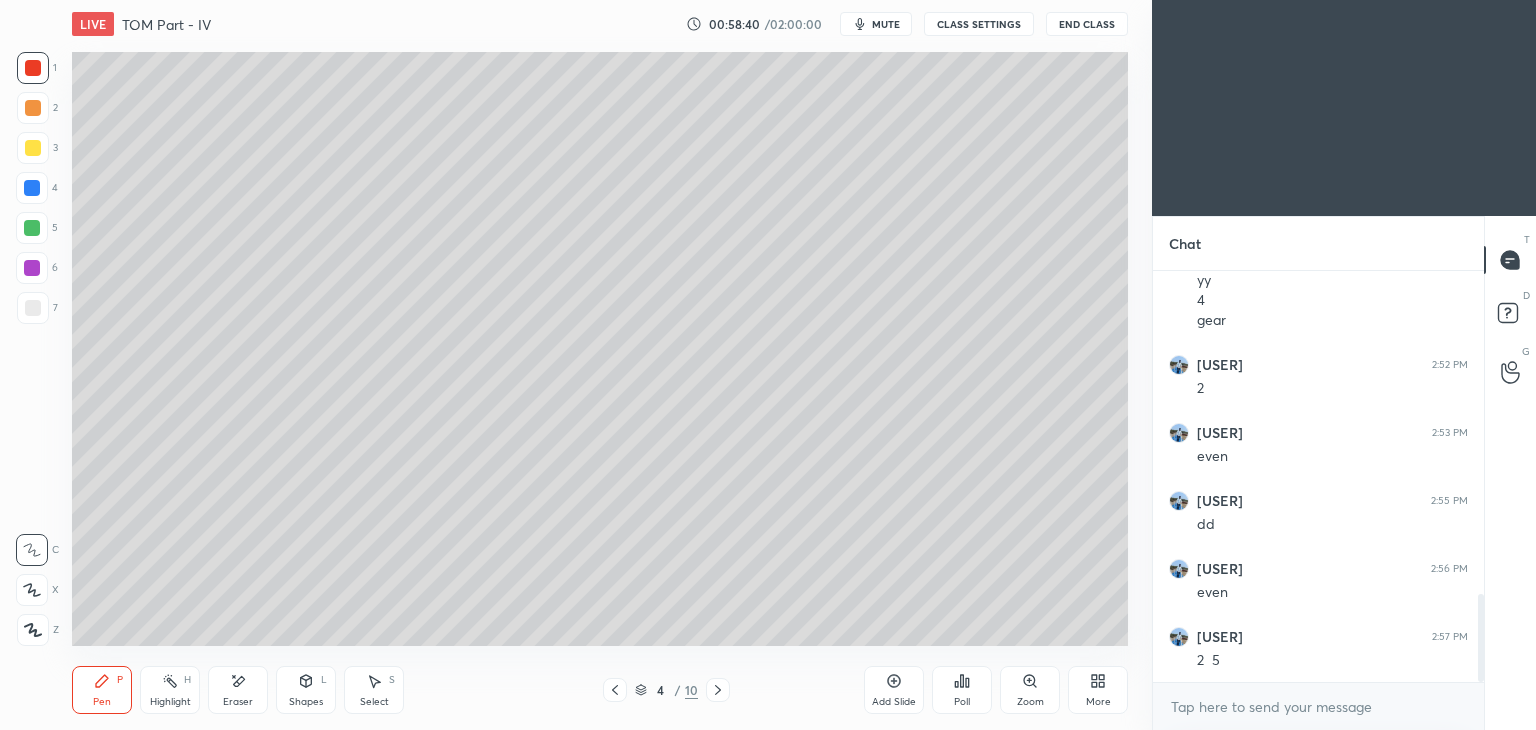 click 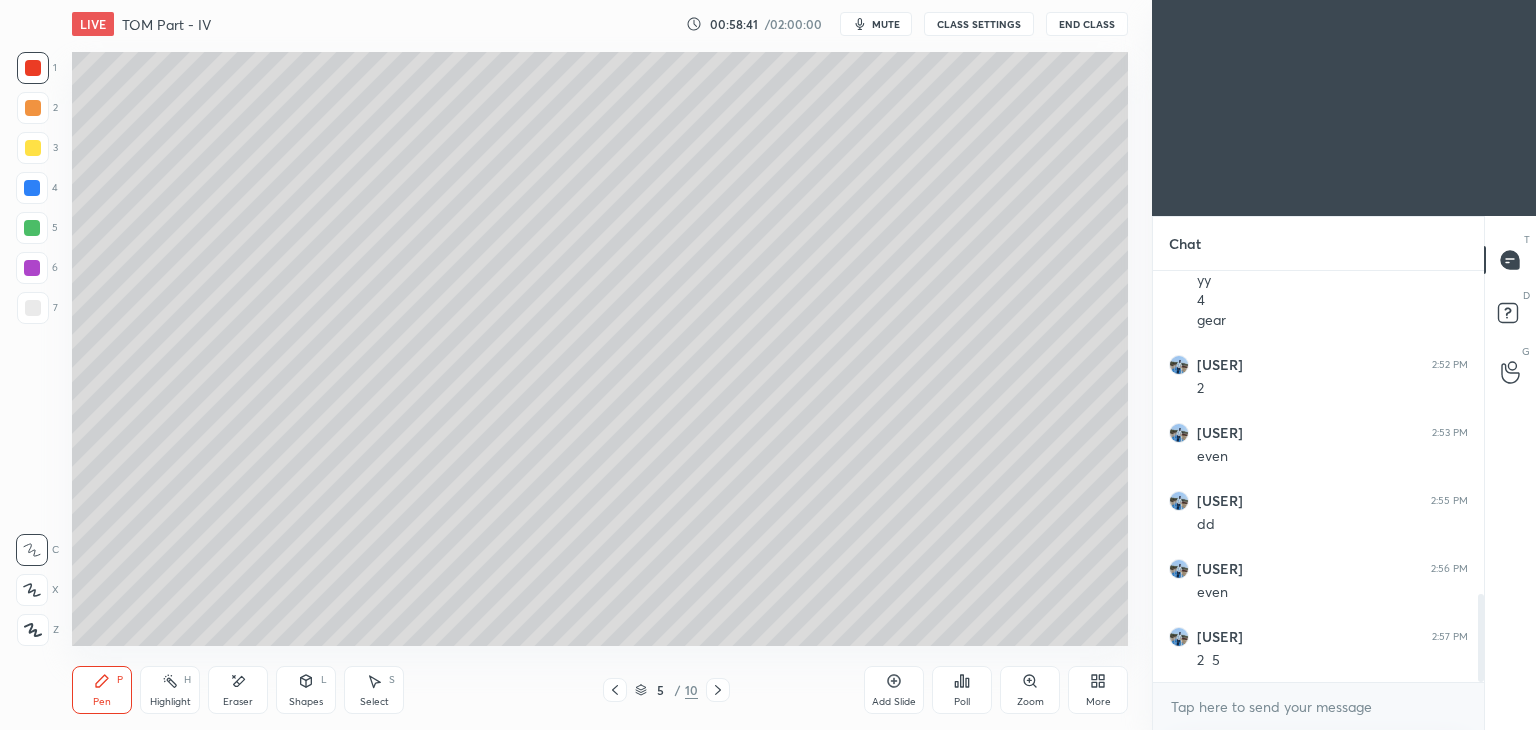 click 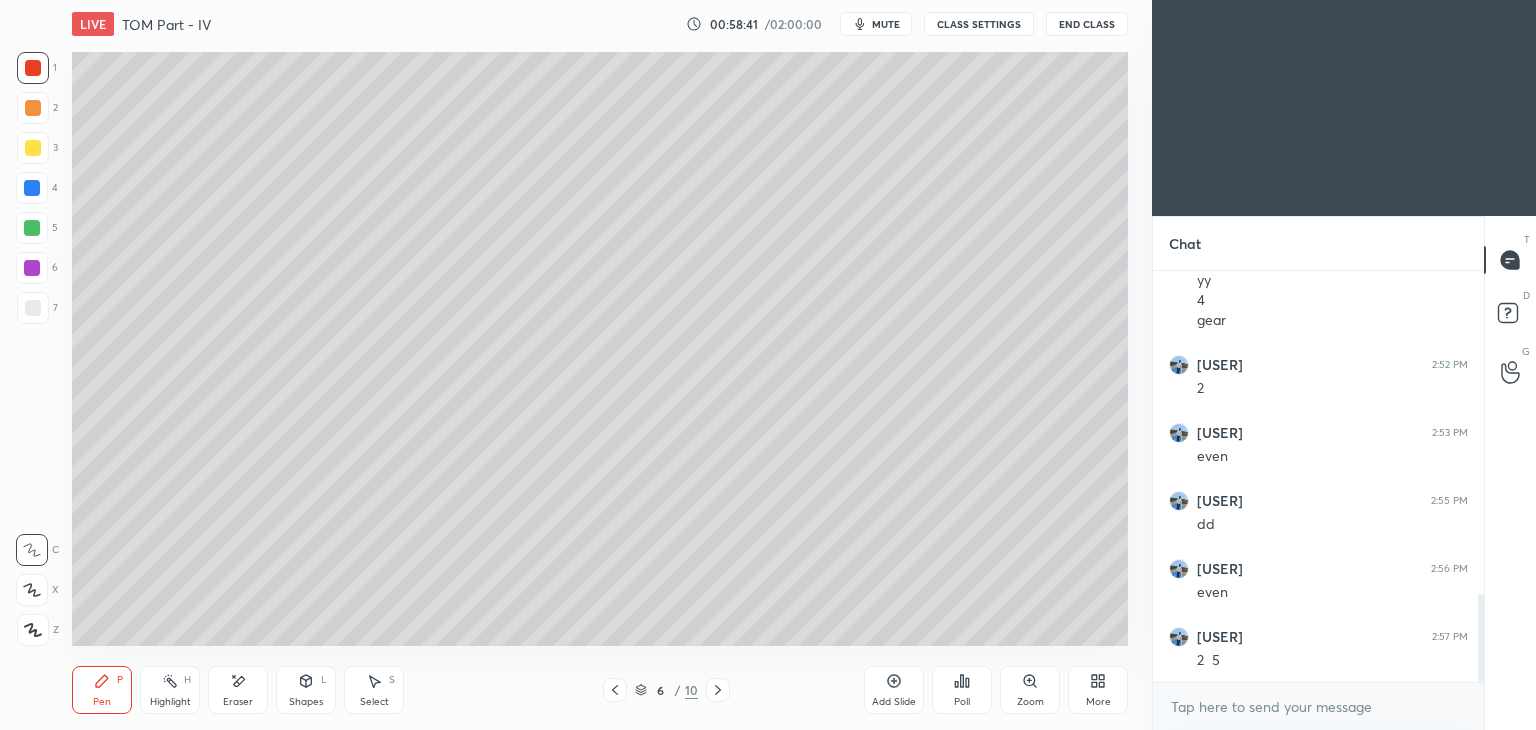 click 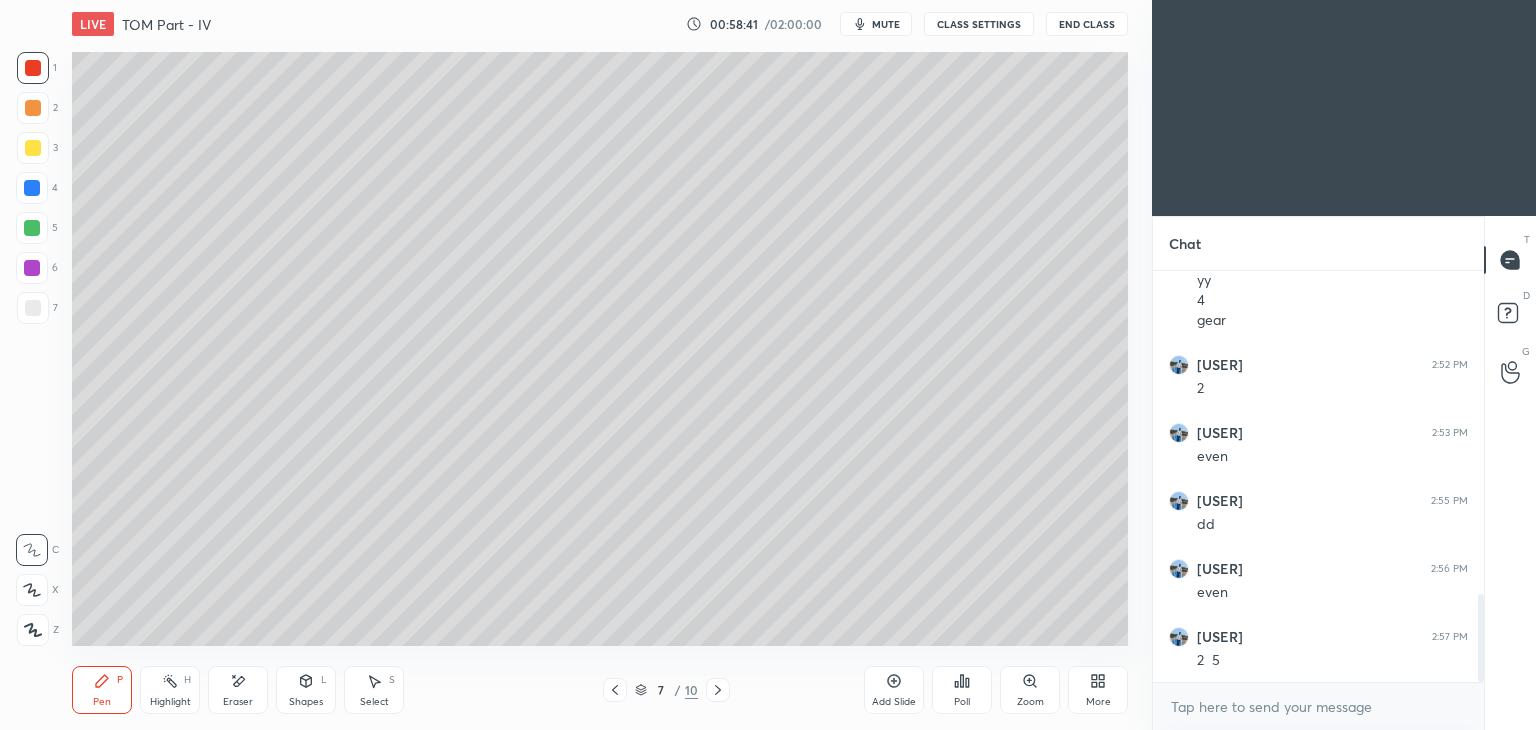click 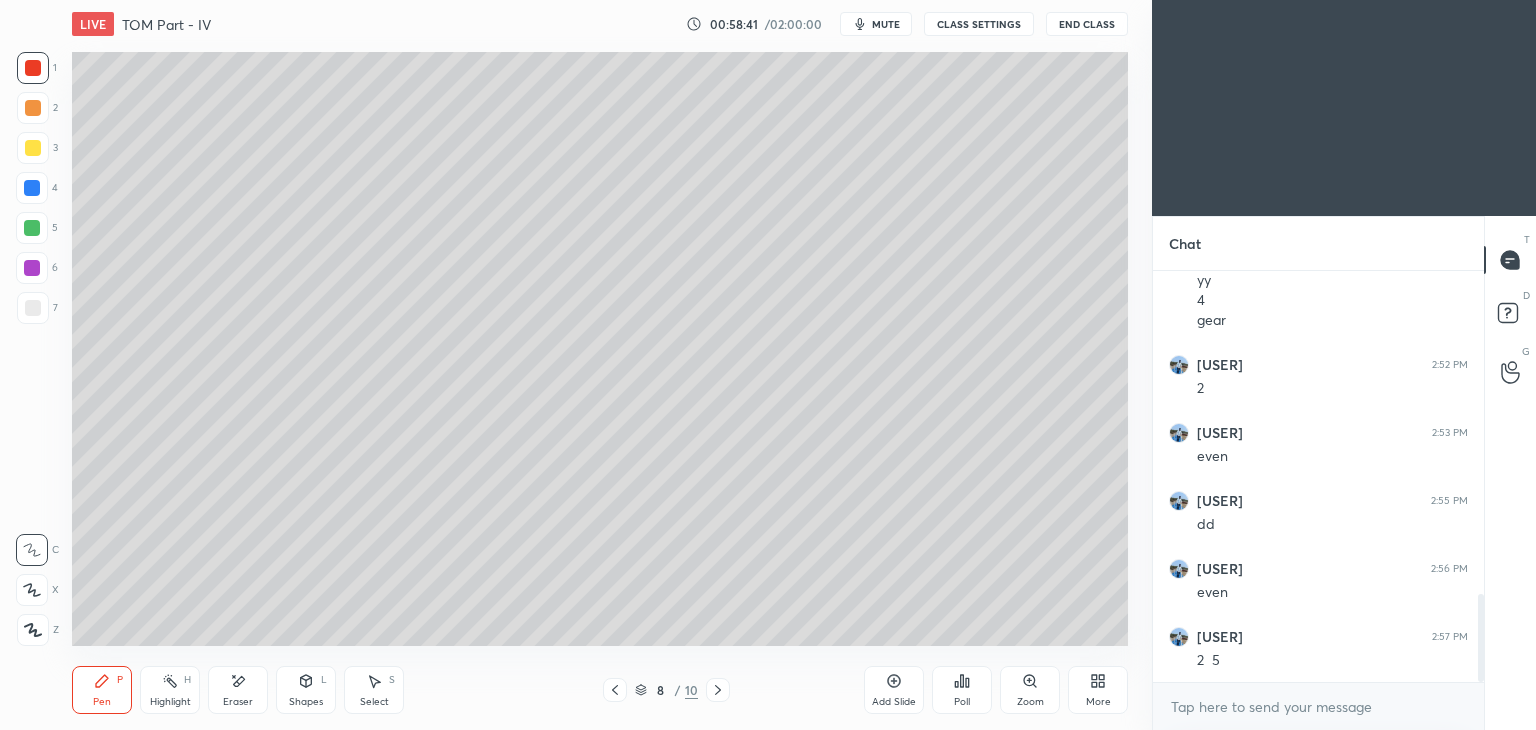 click 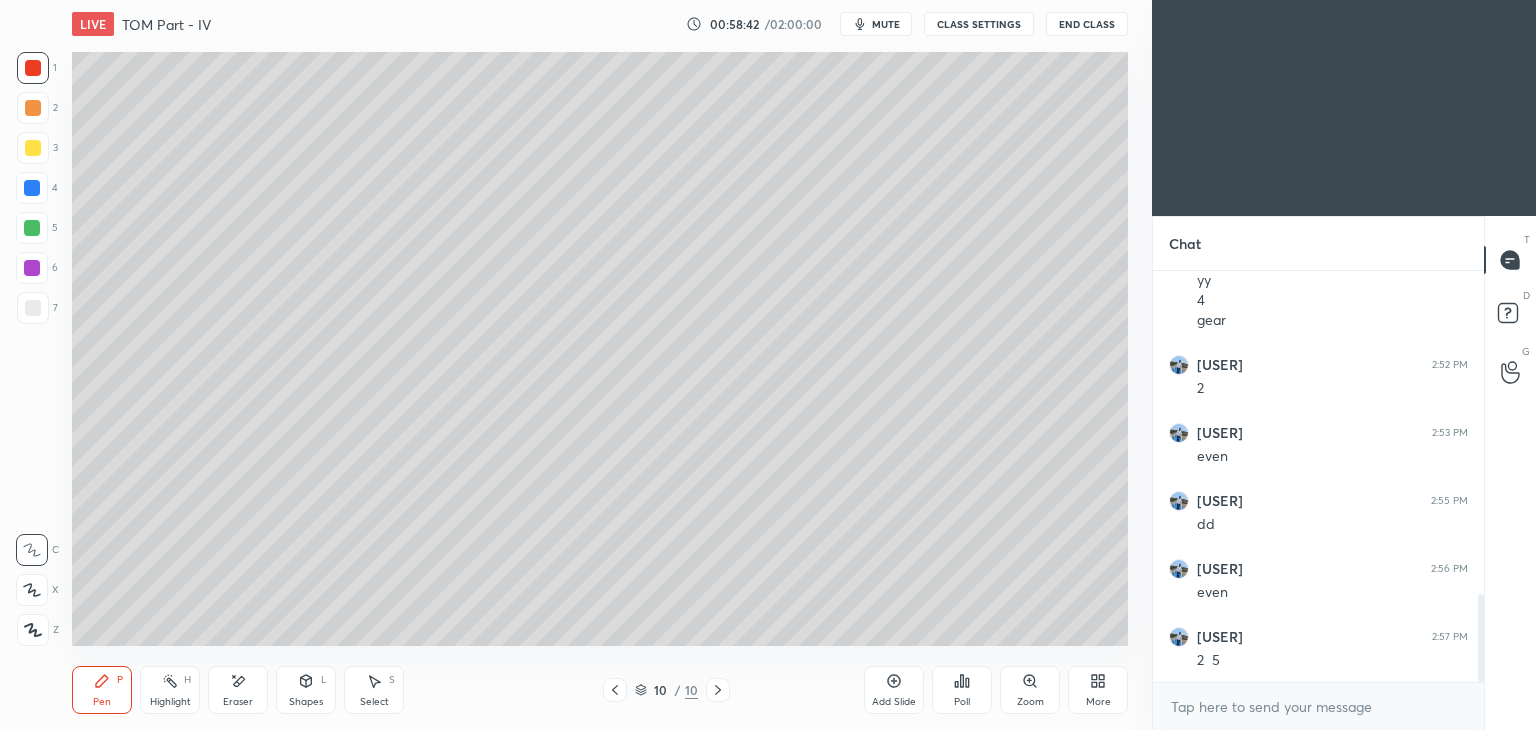 click 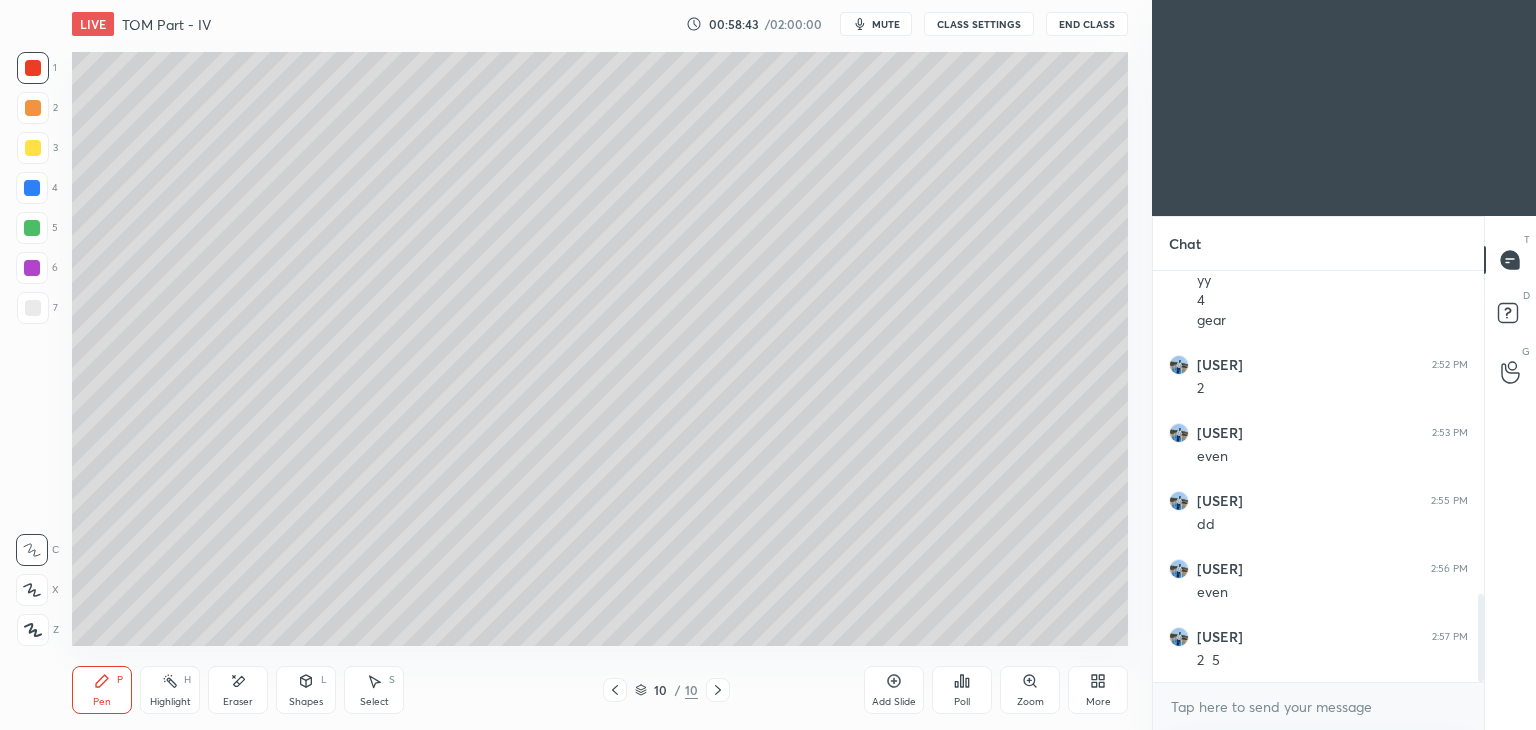 click 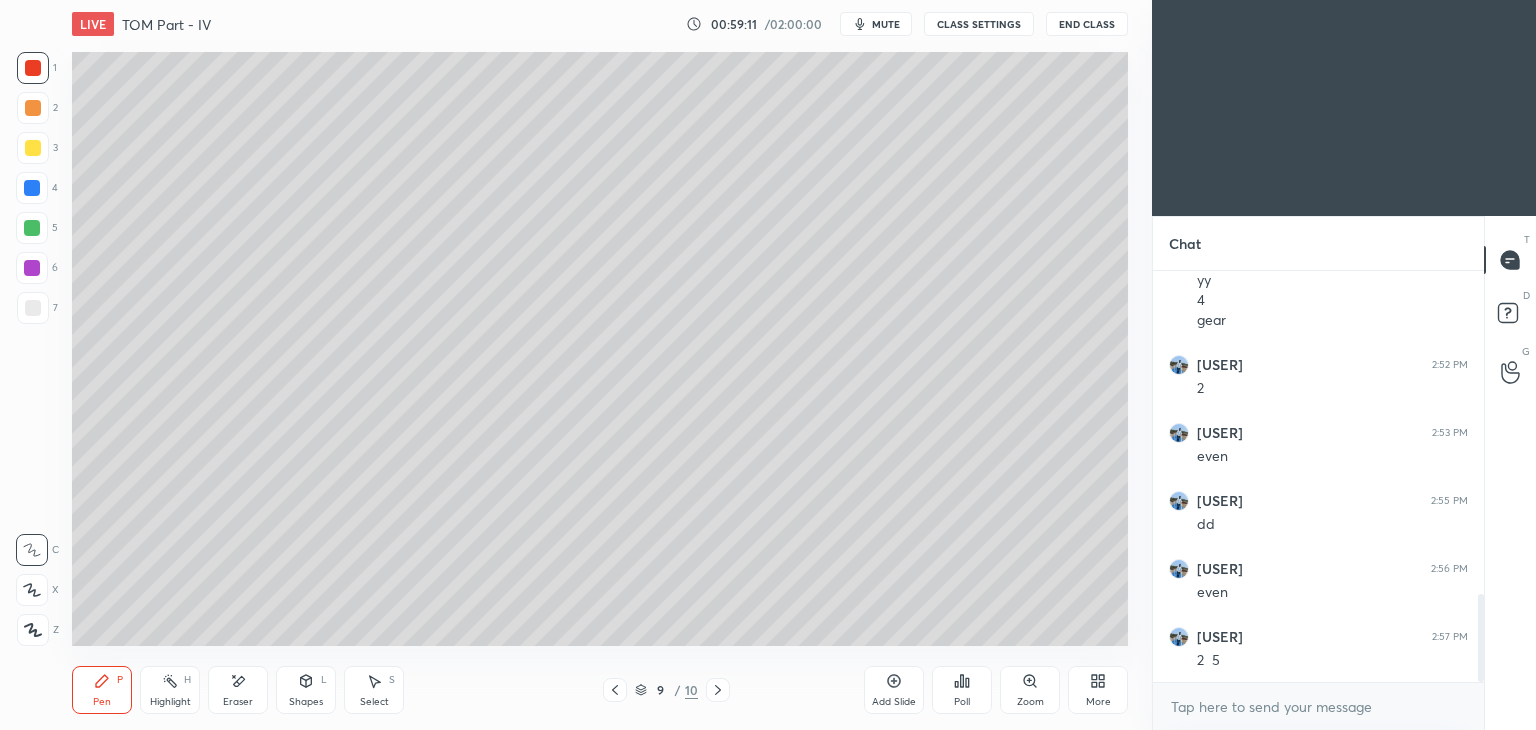 scroll, scrollTop: 1584, scrollLeft: 0, axis: vertical 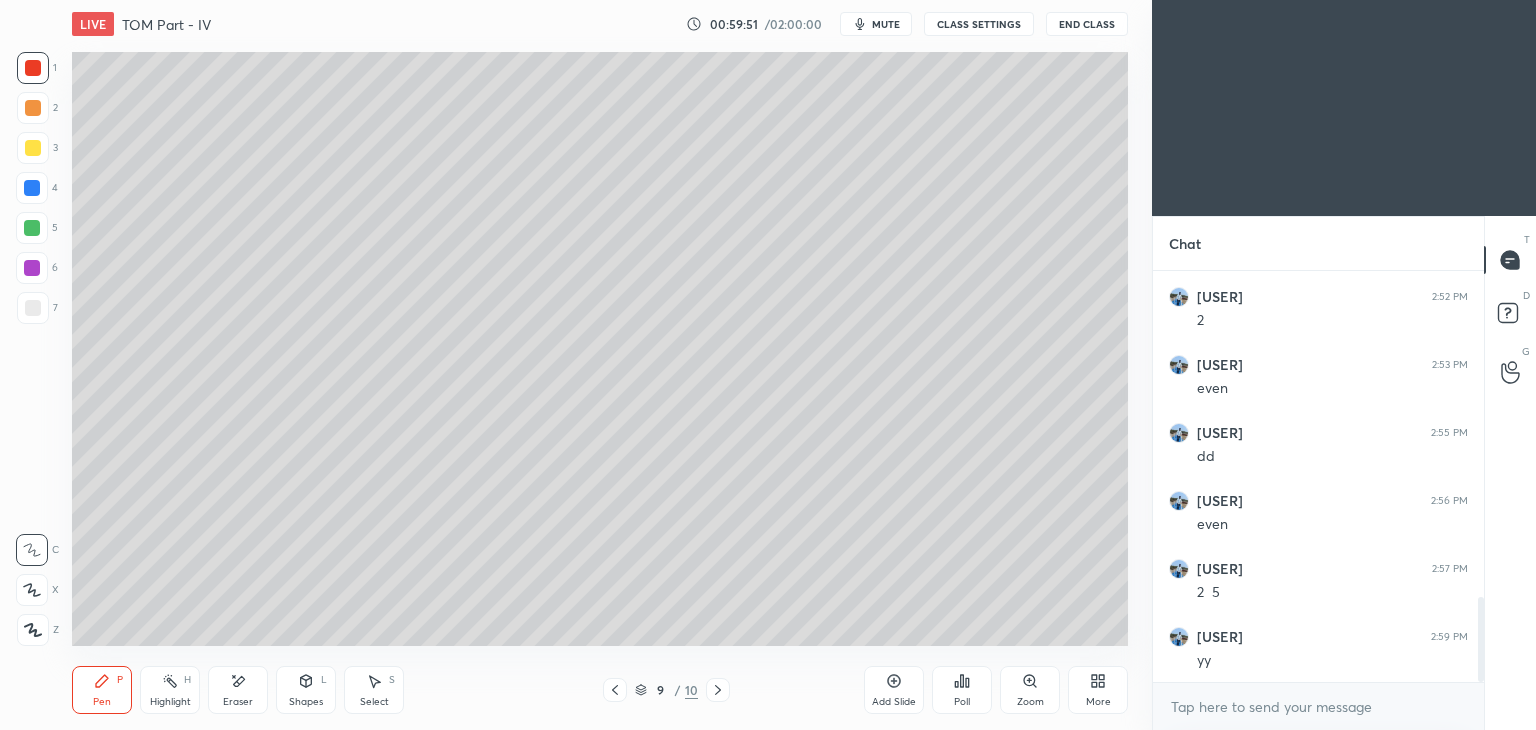 click on "Select S" at bounding box center [374, 690] 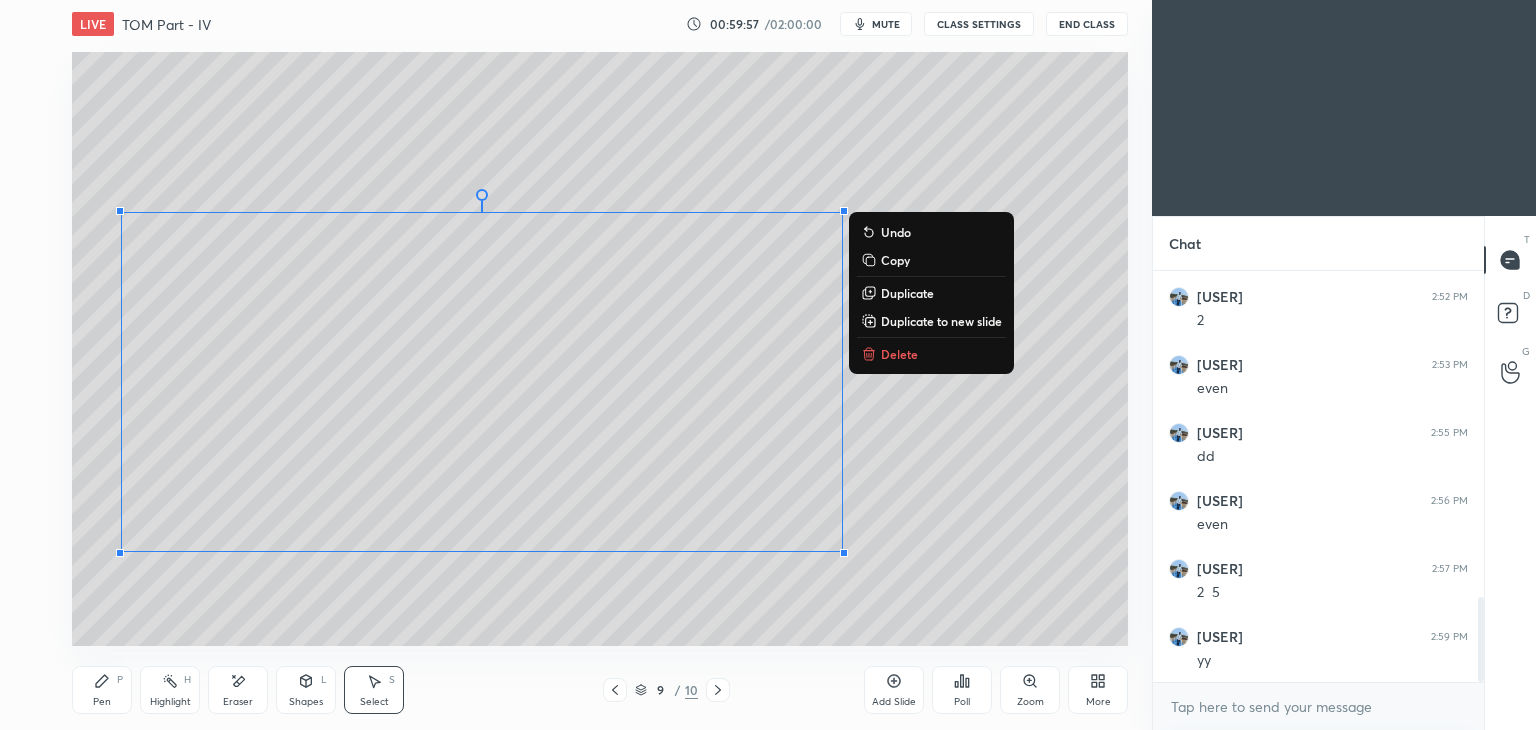 click on "Pen P" at bounding box center (102, 690) 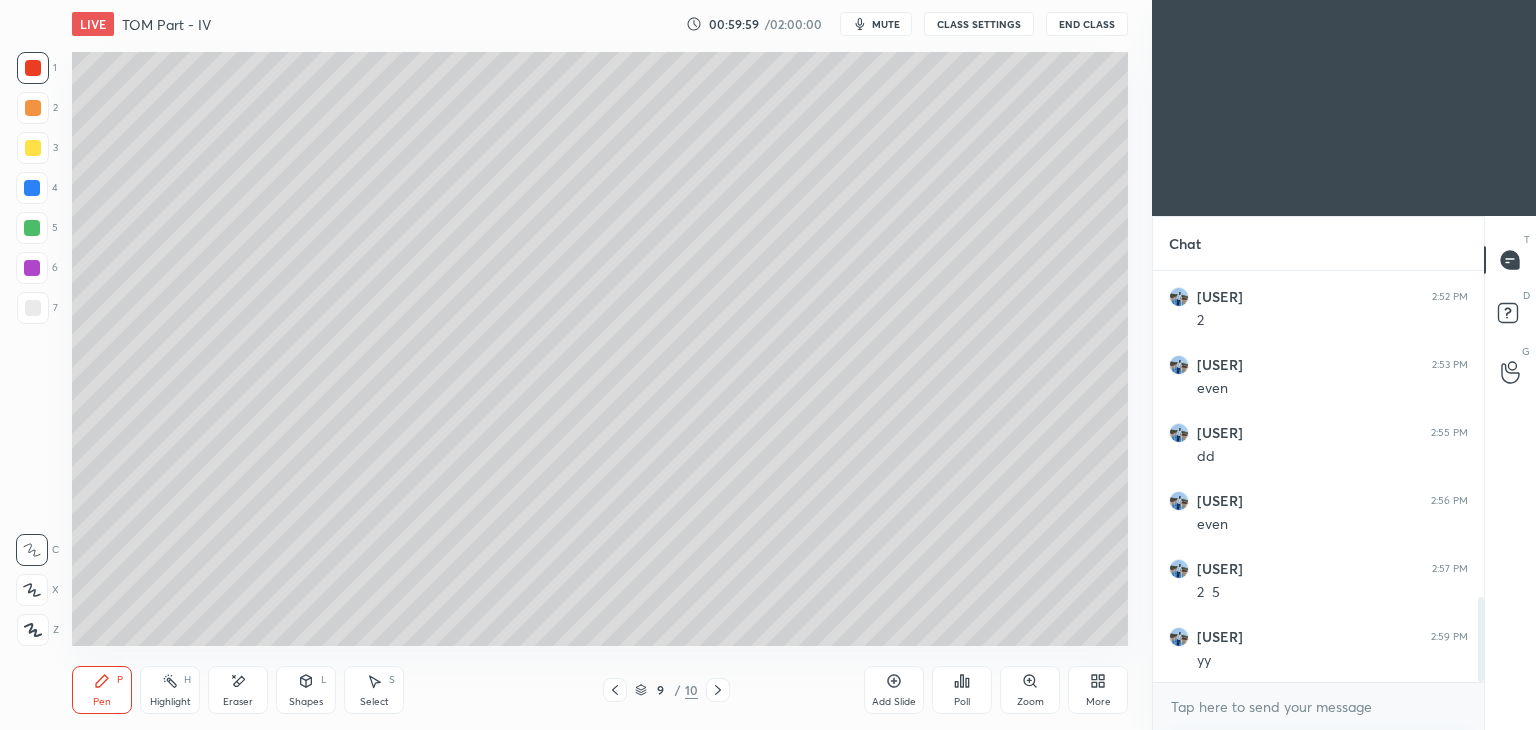 click on "1 2 3 4 5 6 7 C X Z E E Erase all   H H" at bounding box center [32, 349] 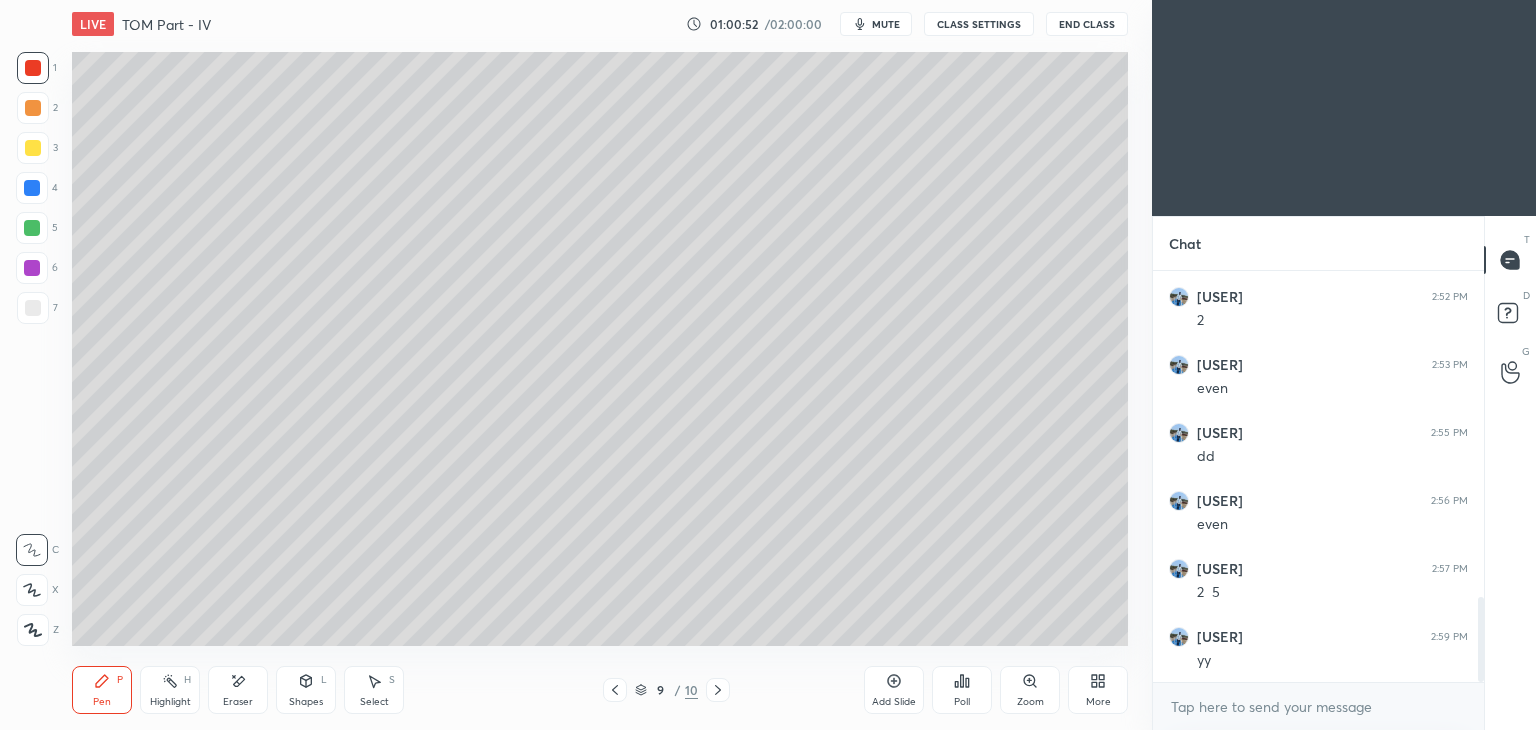 click 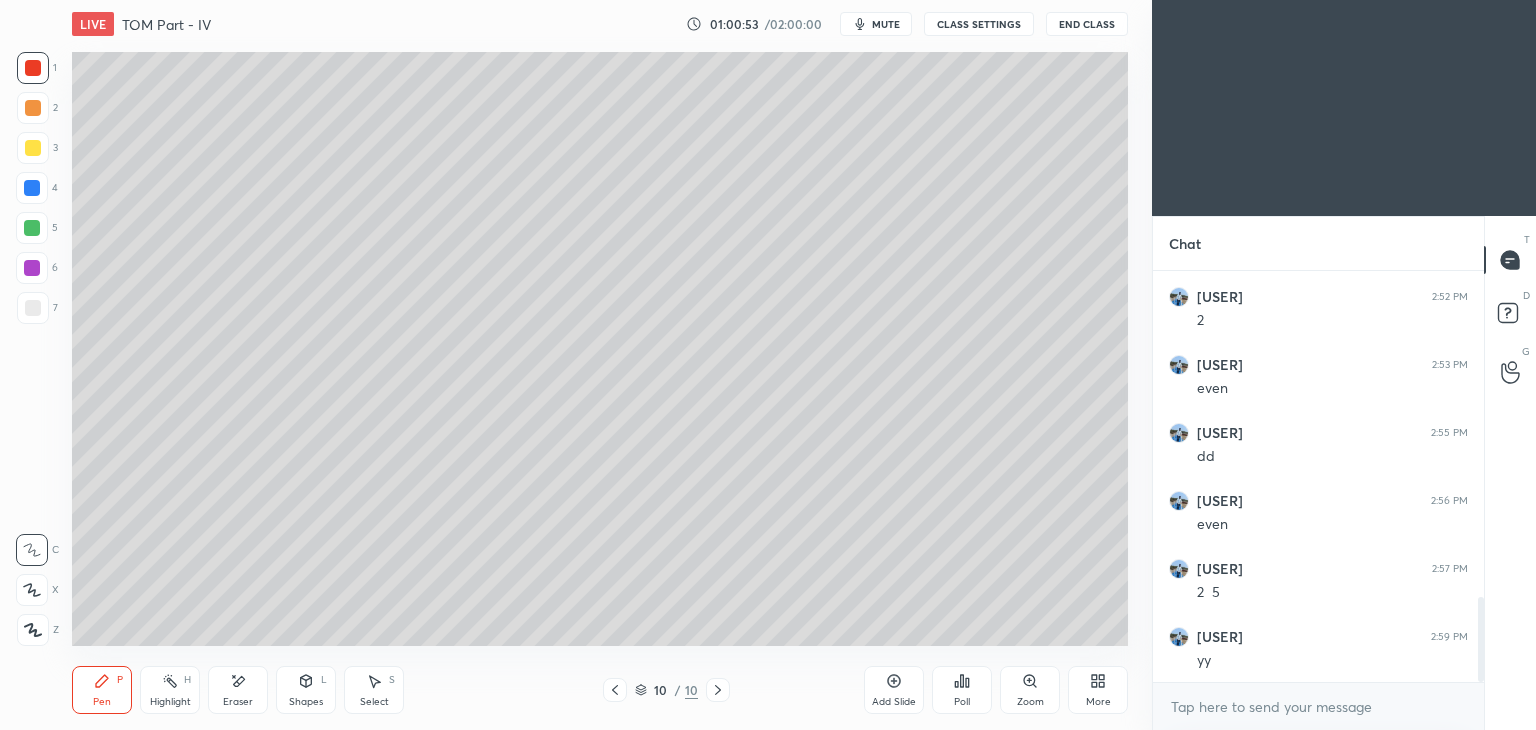 click on "Add Slide" at bounding box center (894, 690) 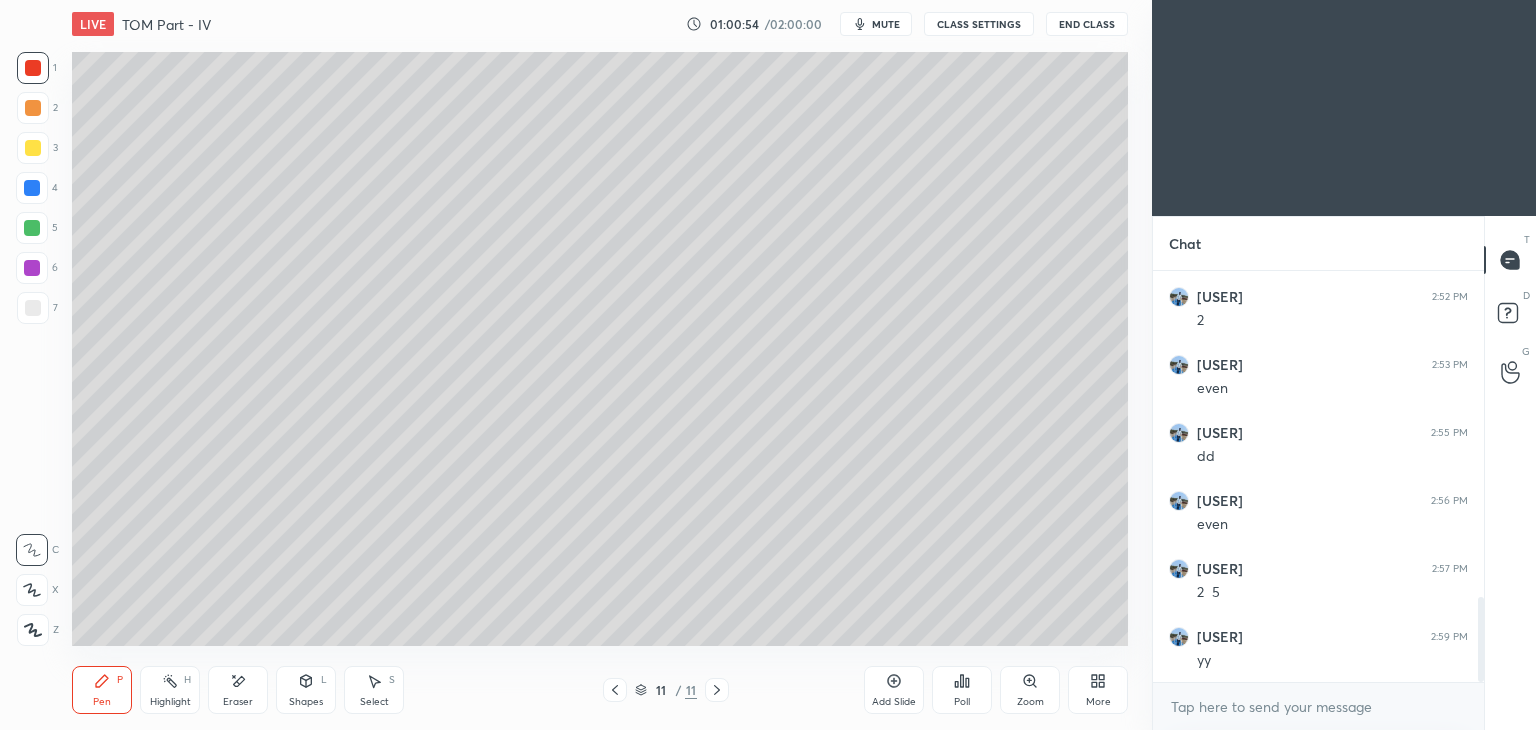 click on "Pen P" at bounding box center (102, 690) 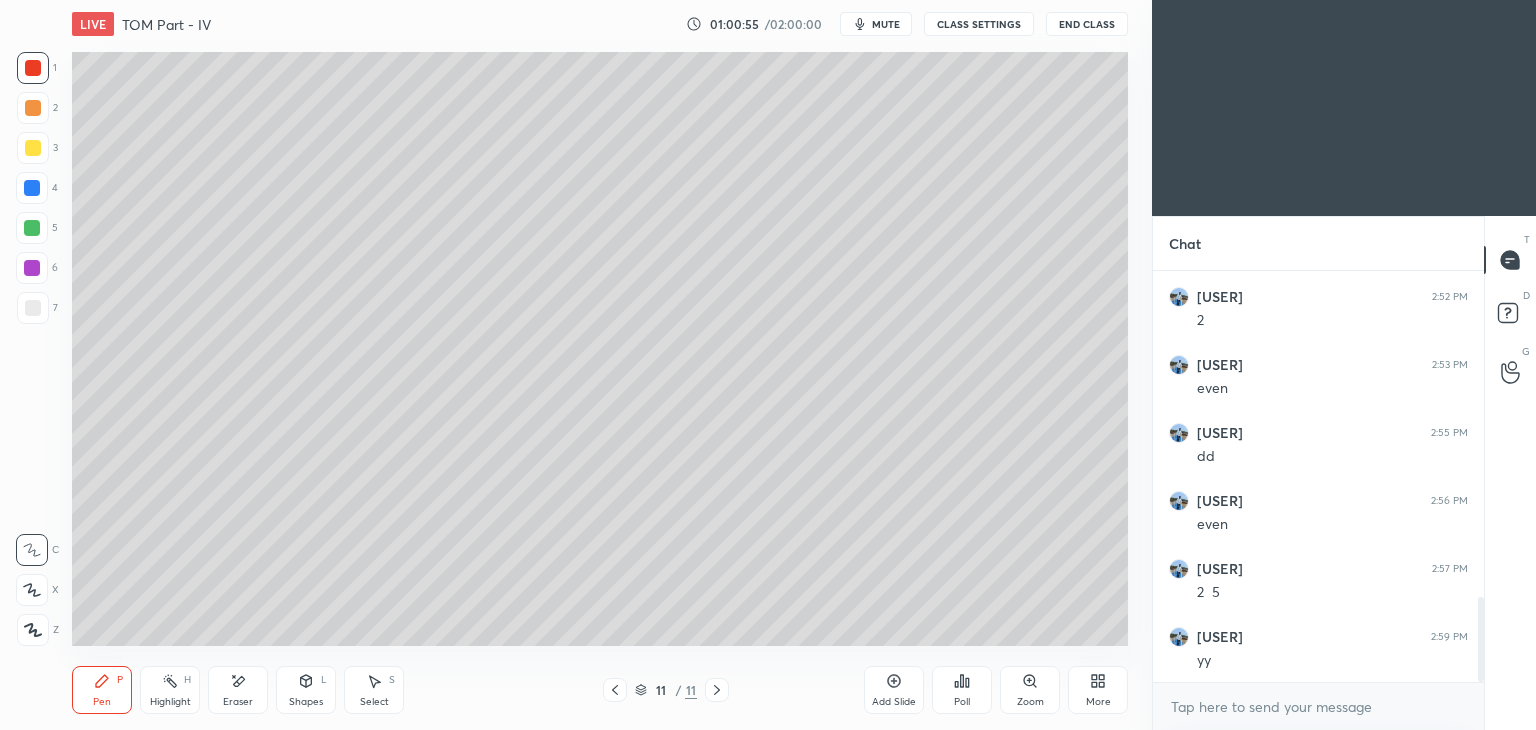 click at bounding box center [33, 148] 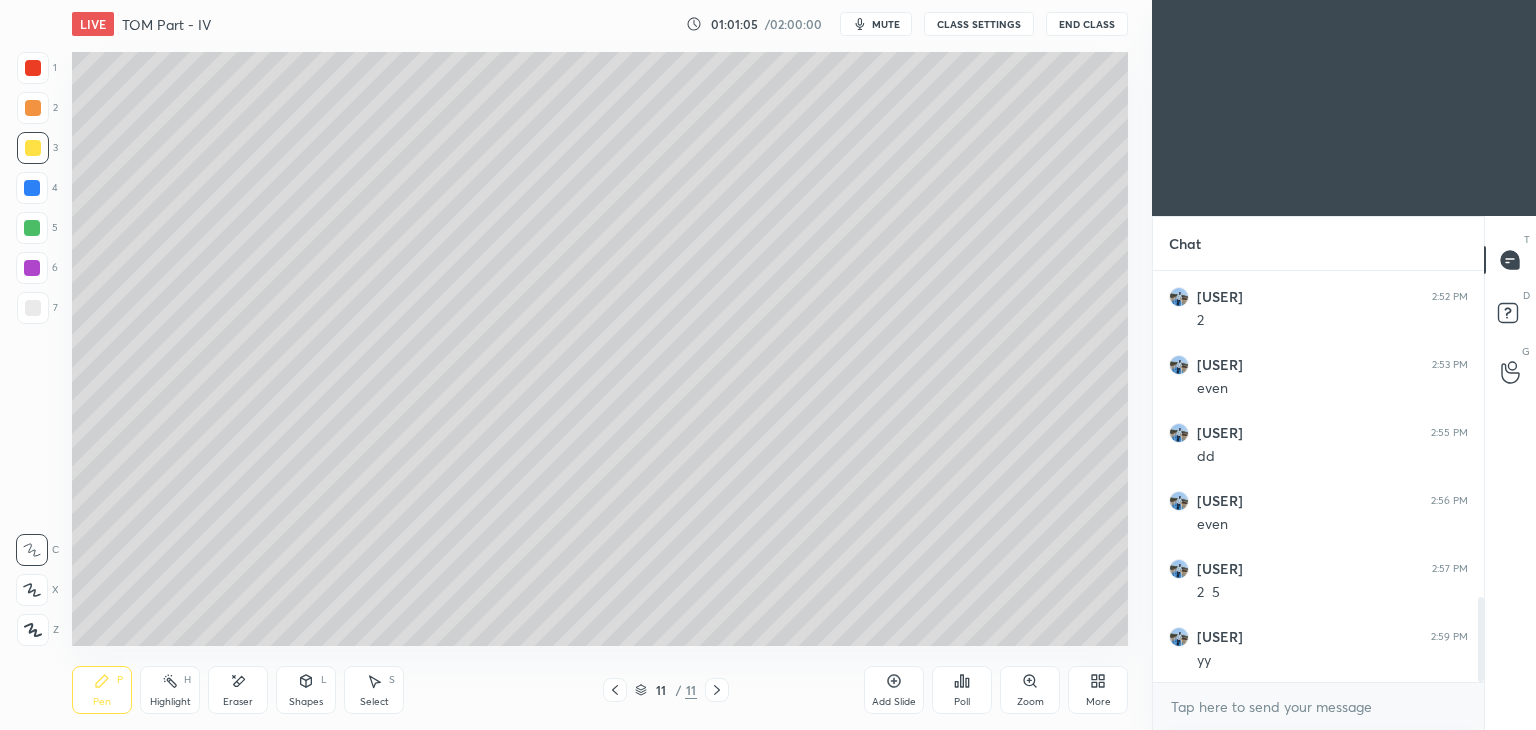 click 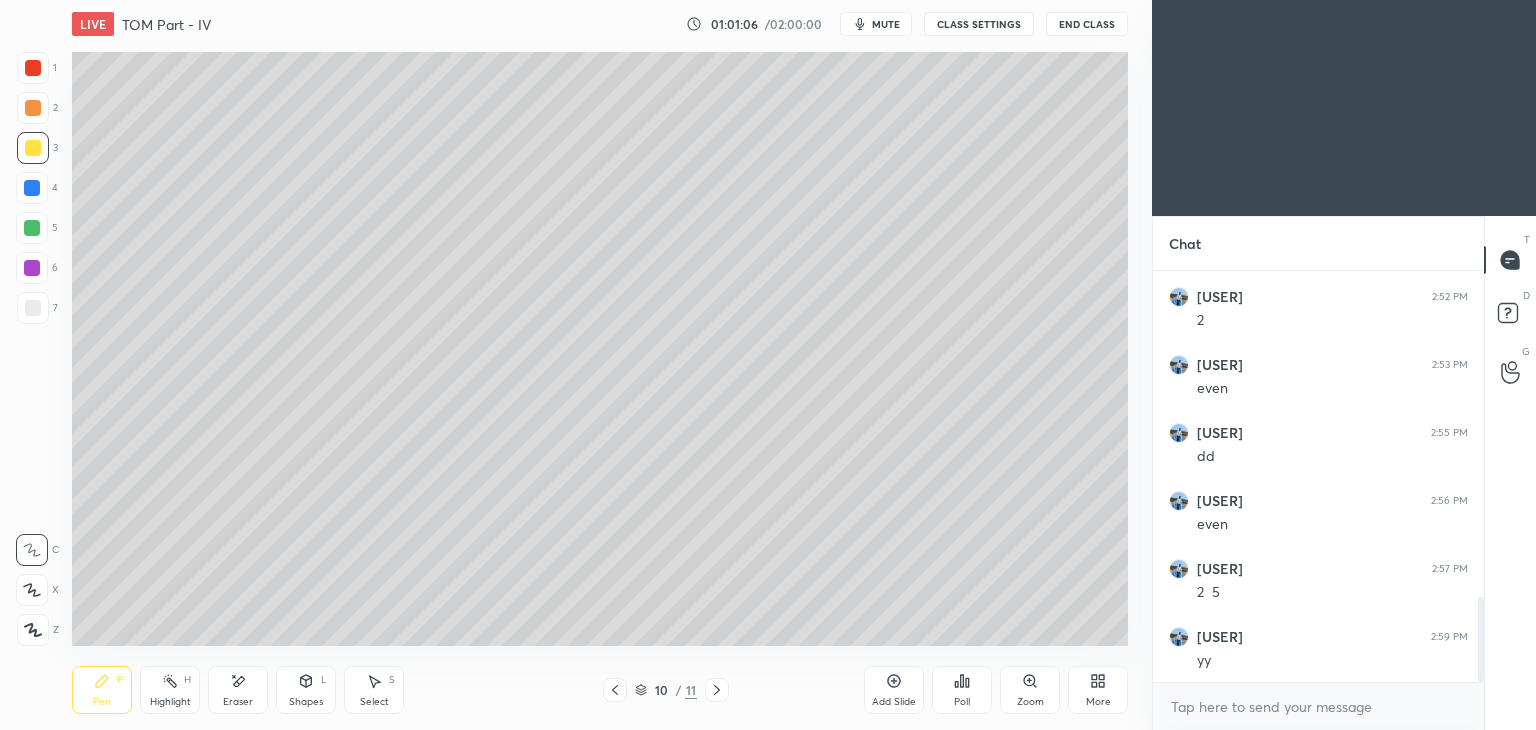 click 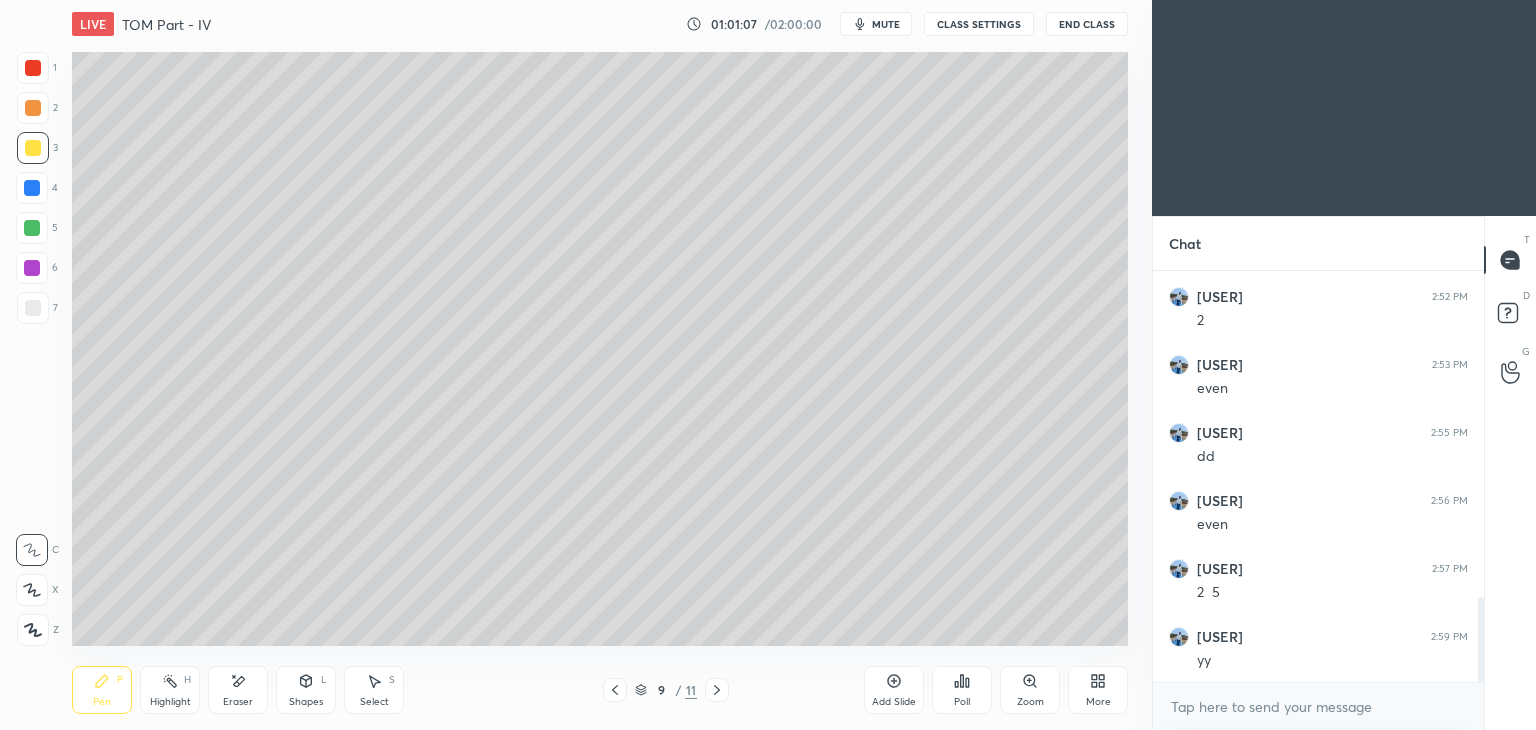 click at bounding box center [33, 68] 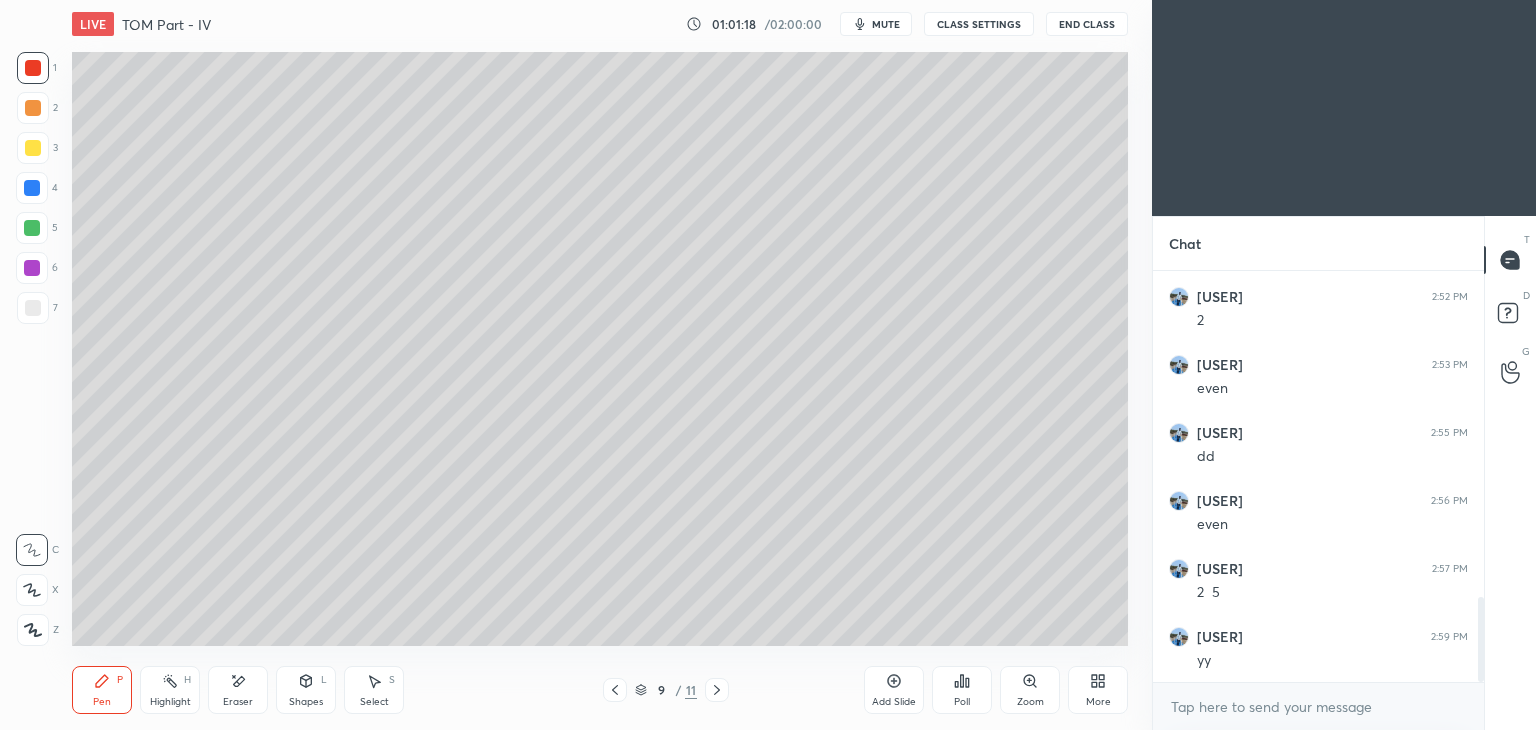 click 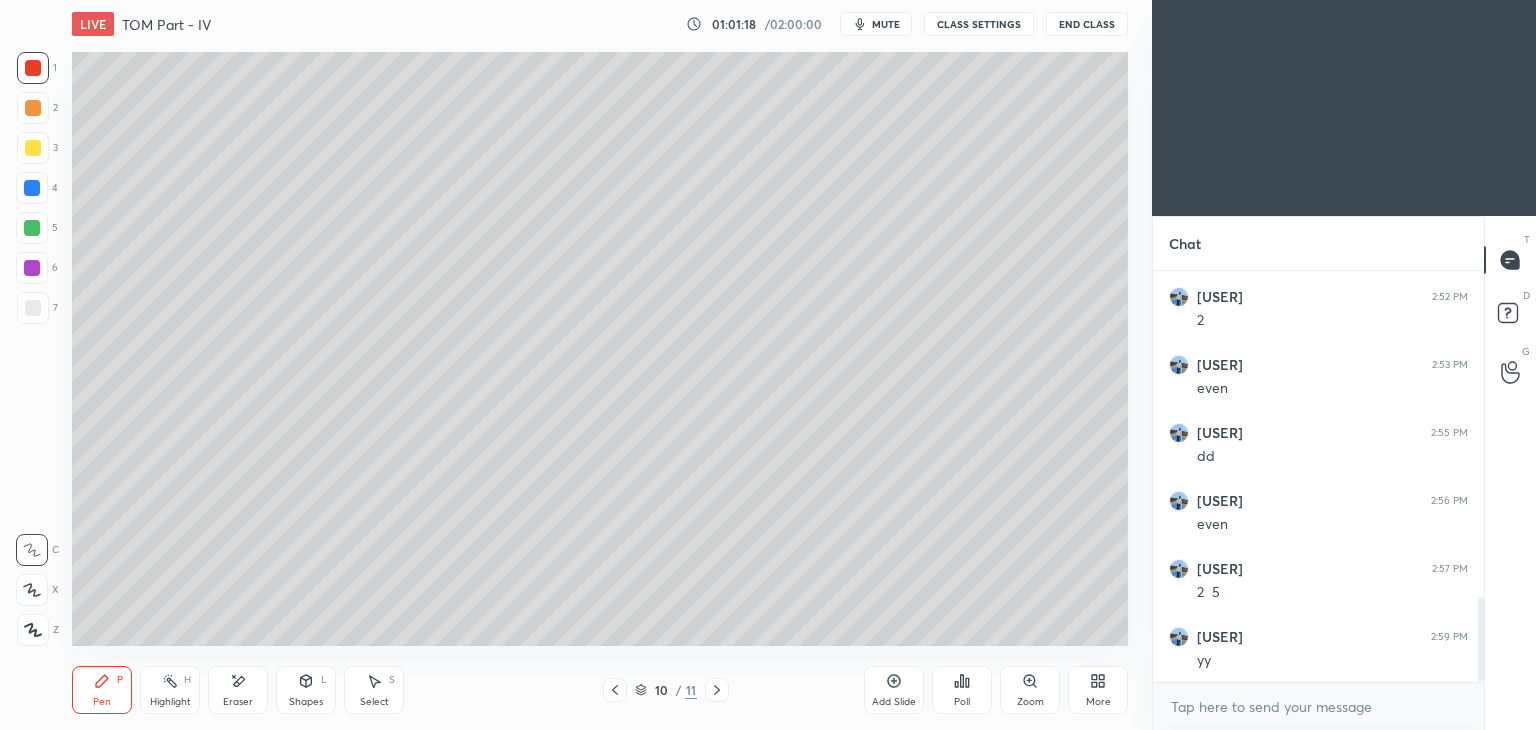 click 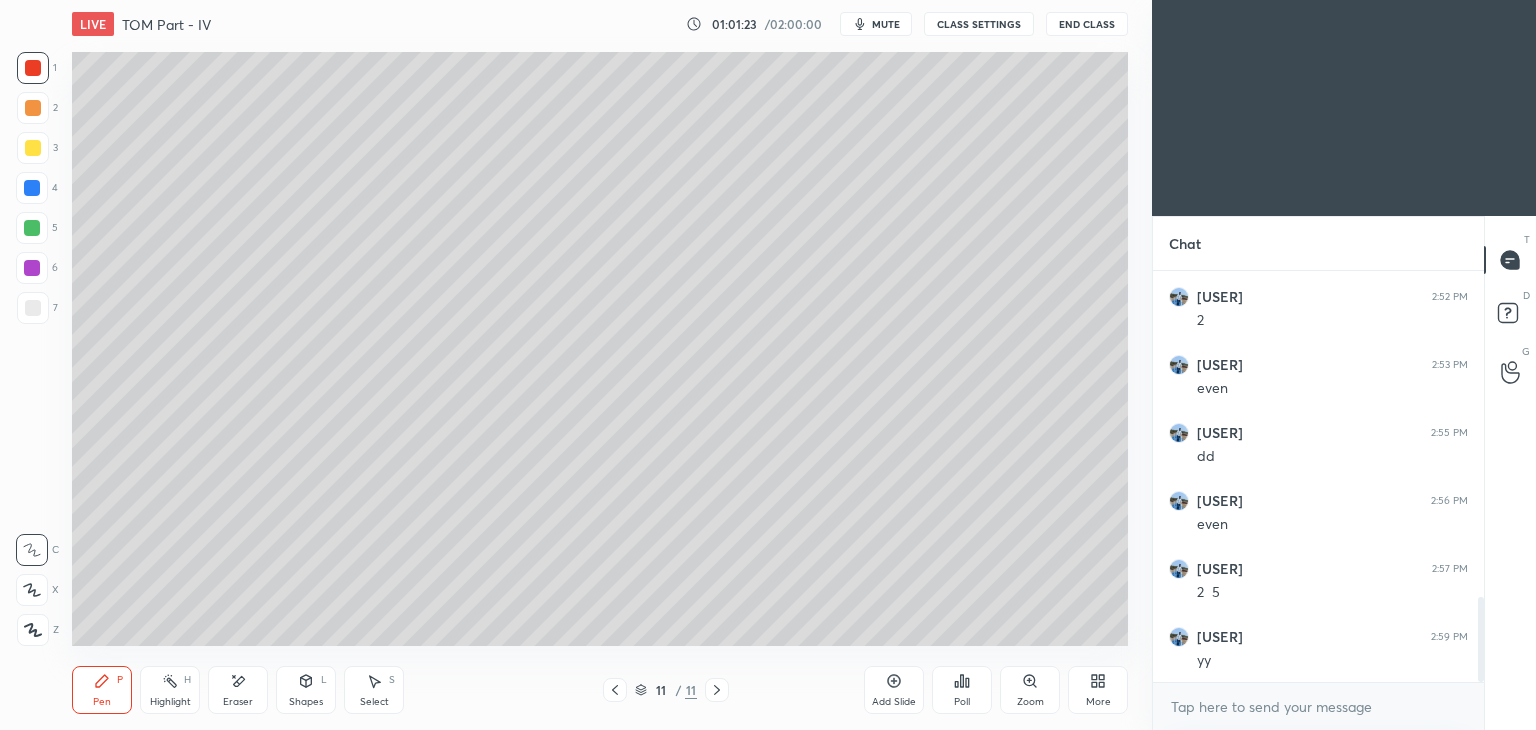 click at bounding box center [33, 148] 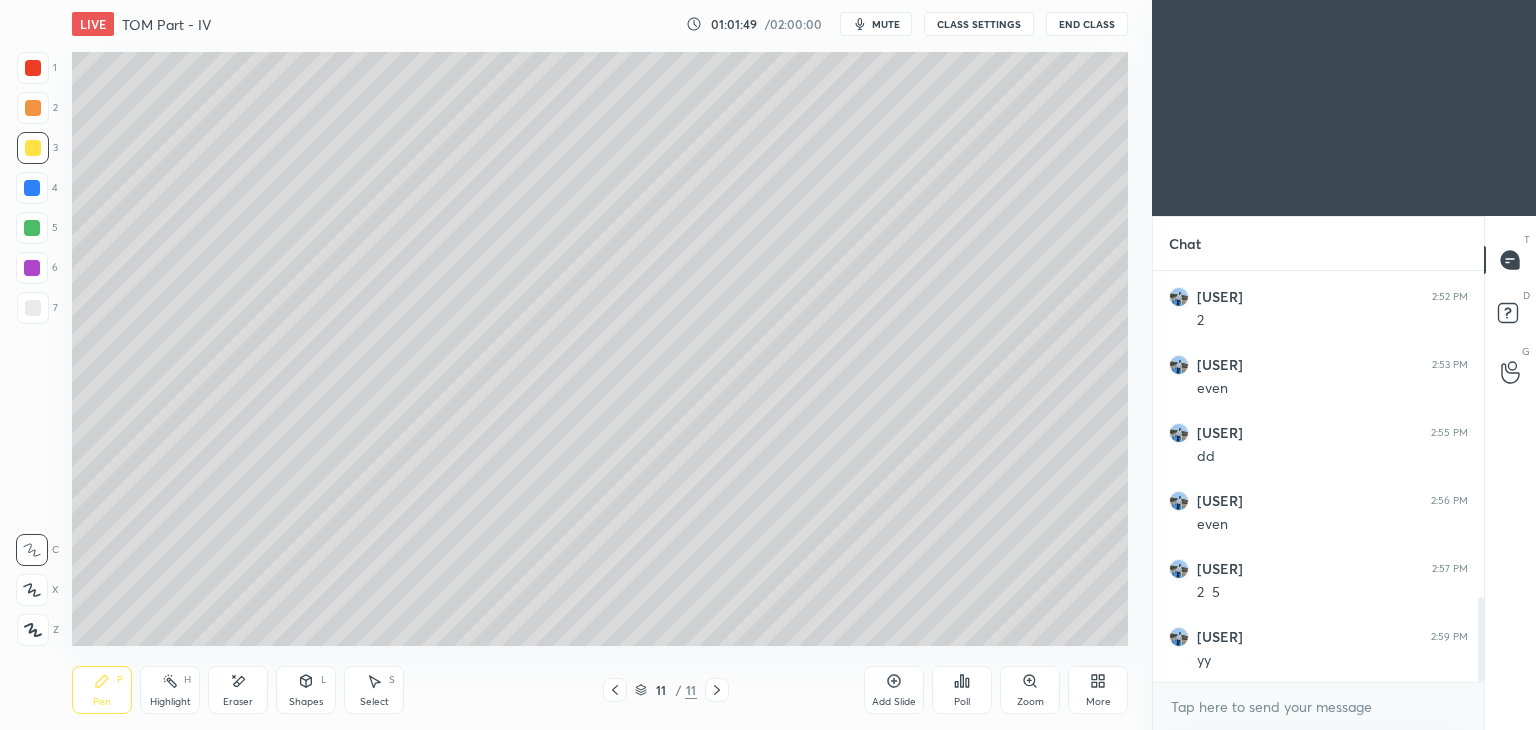 click 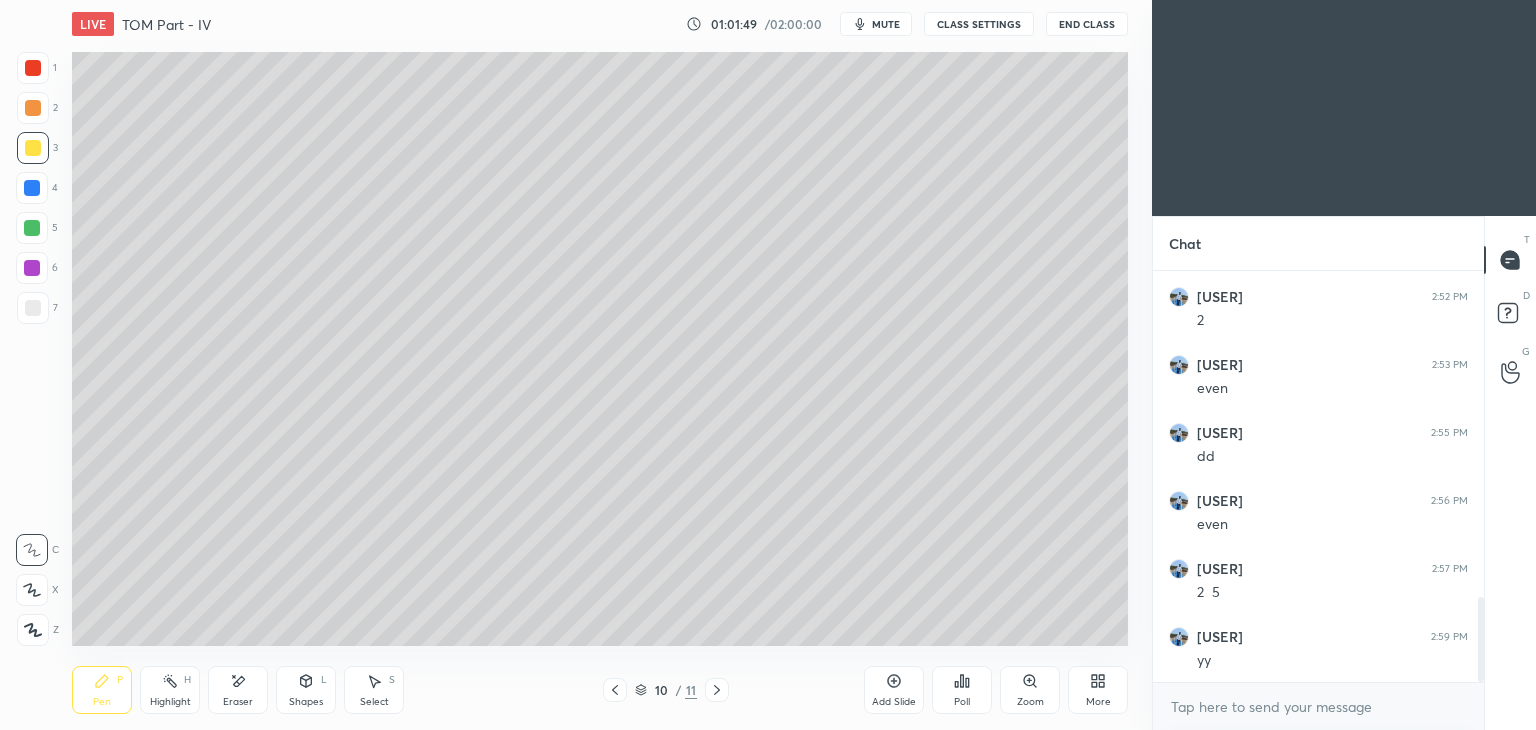 click 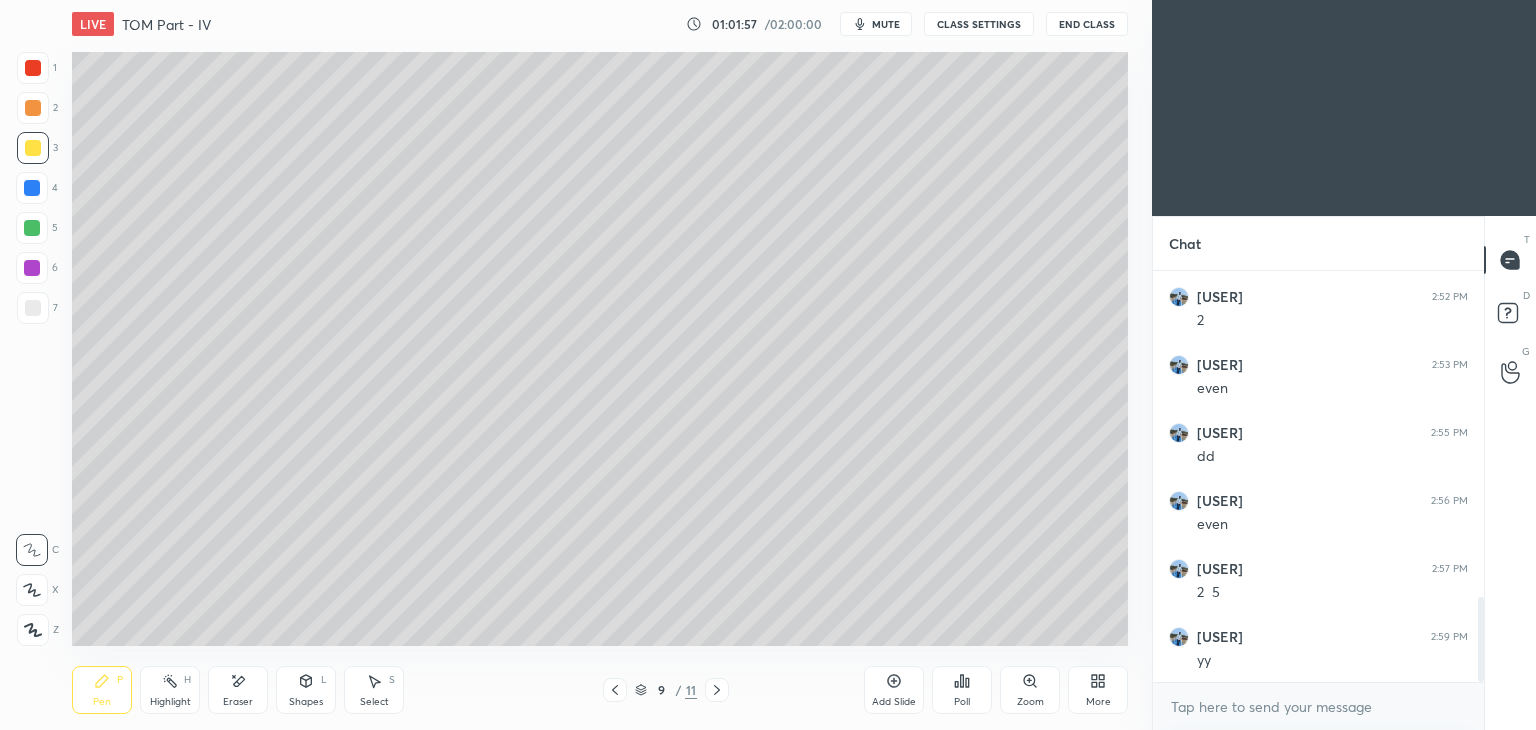 click at bounding box center (717, 690) 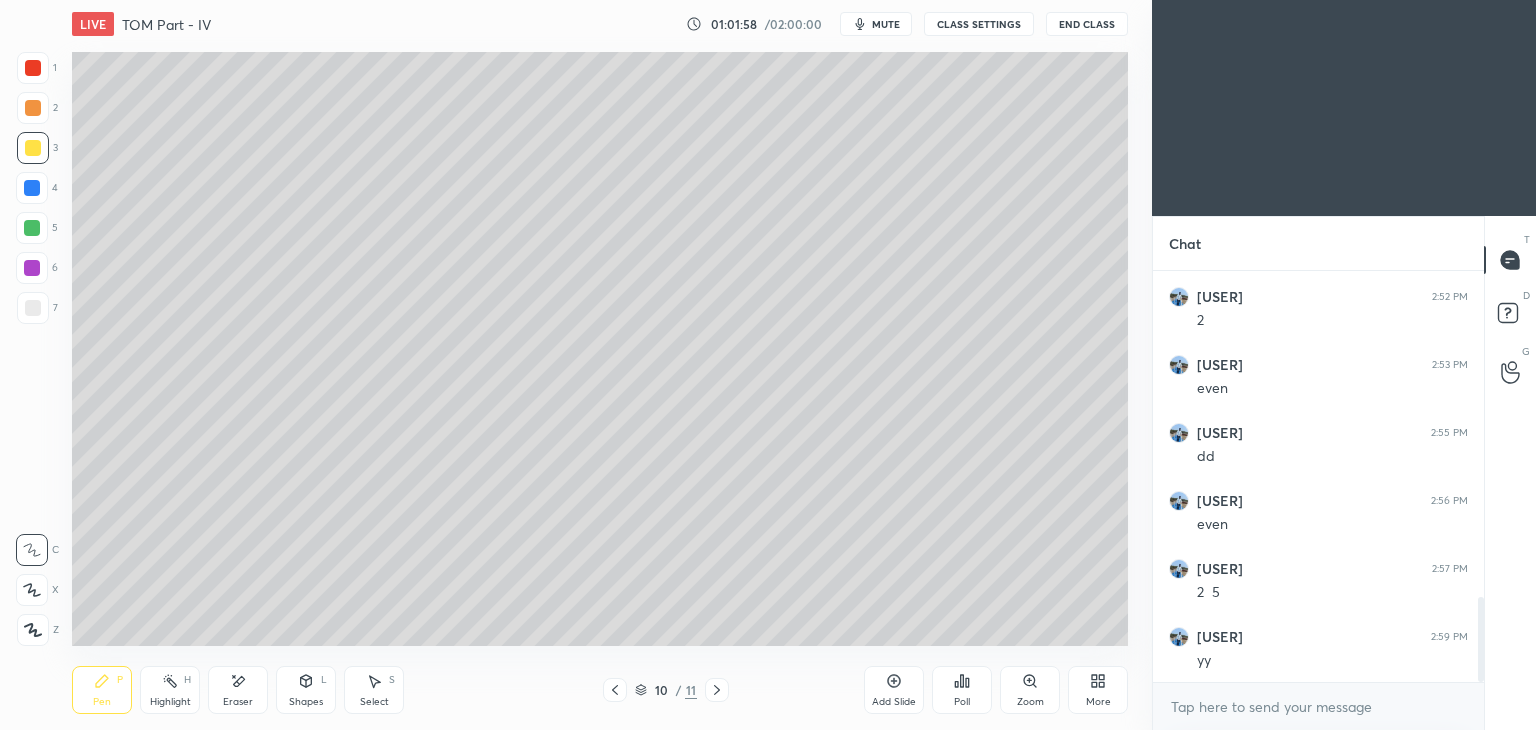 click on "10 / 11" at bounding box center (666, 690) 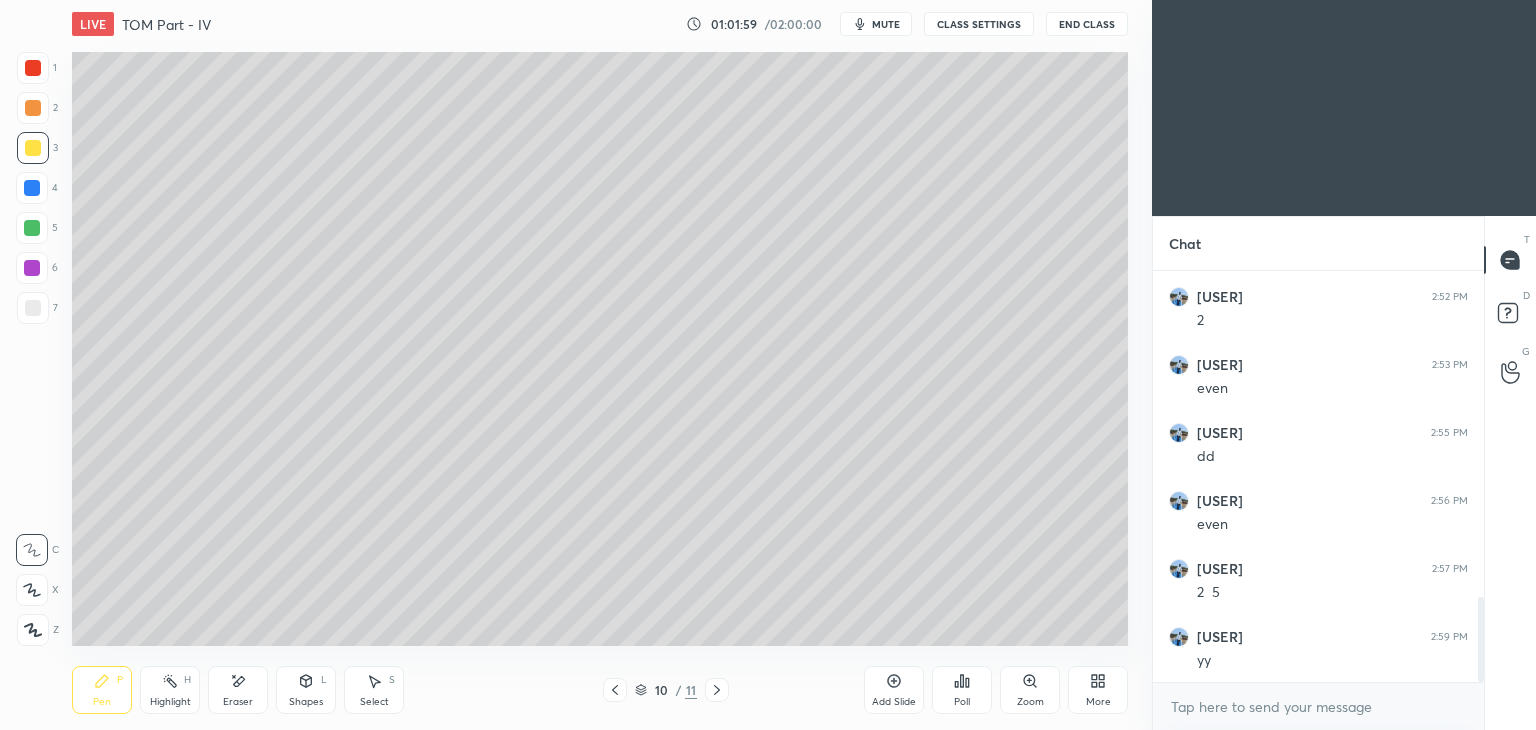click at bounding box center [717, 690] 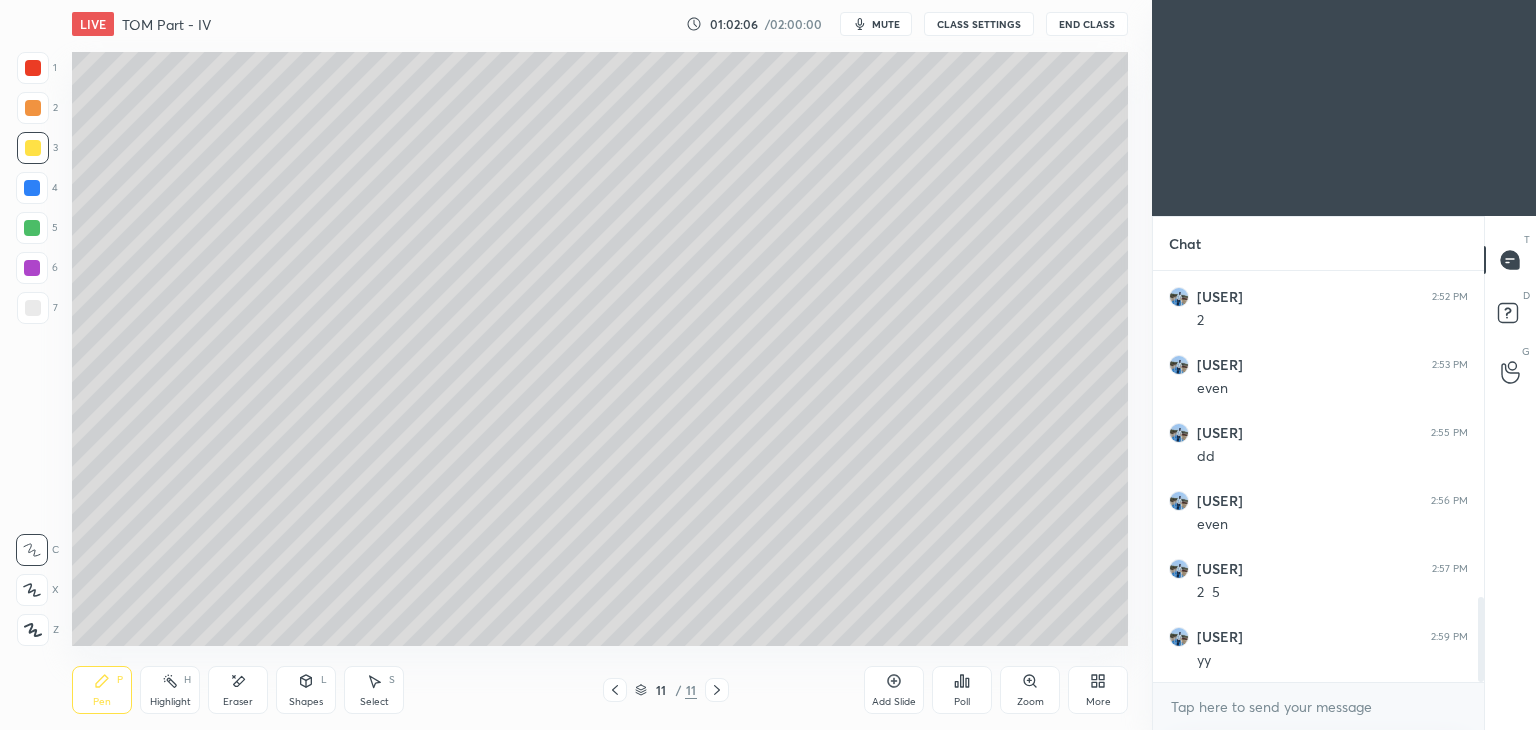 click 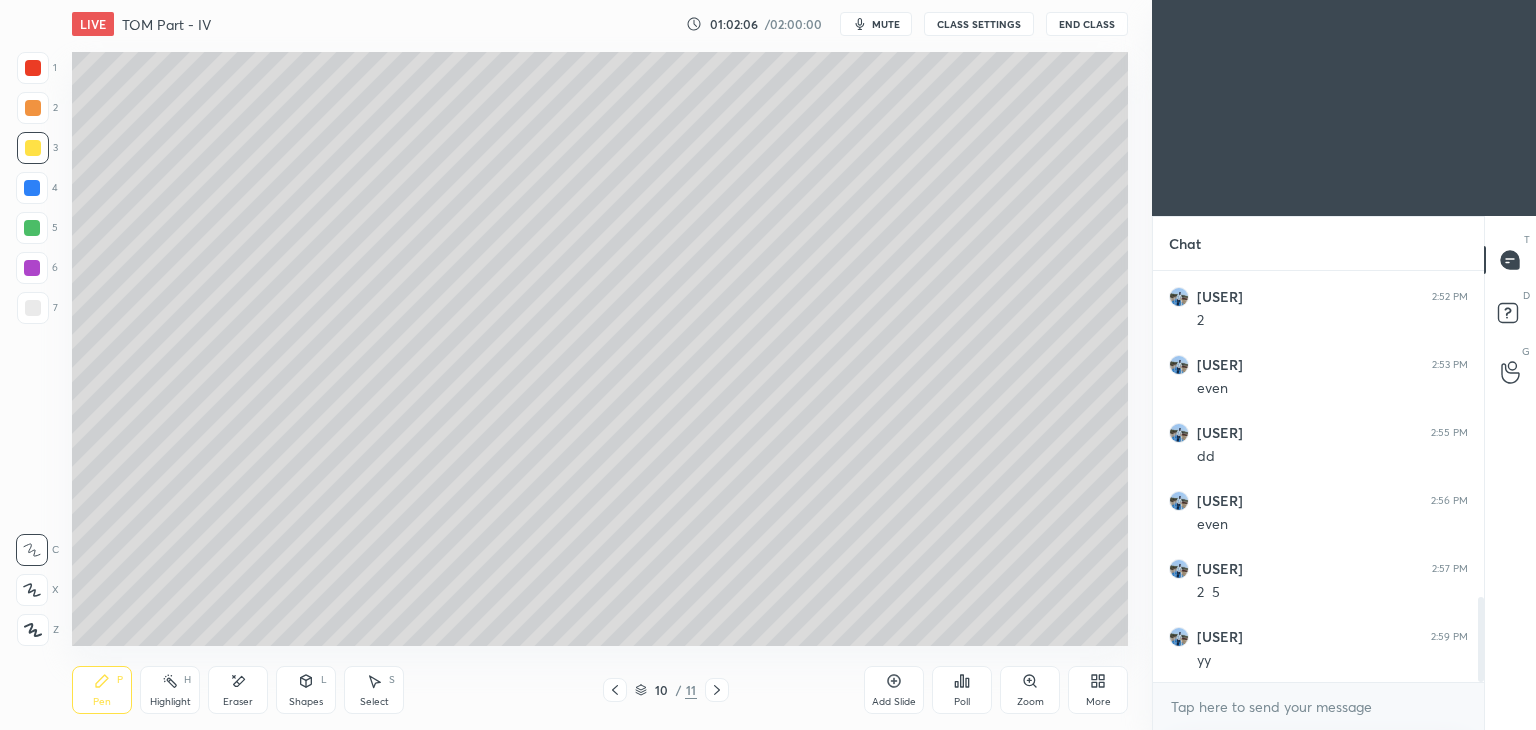 click at bounding box center [615, 690] 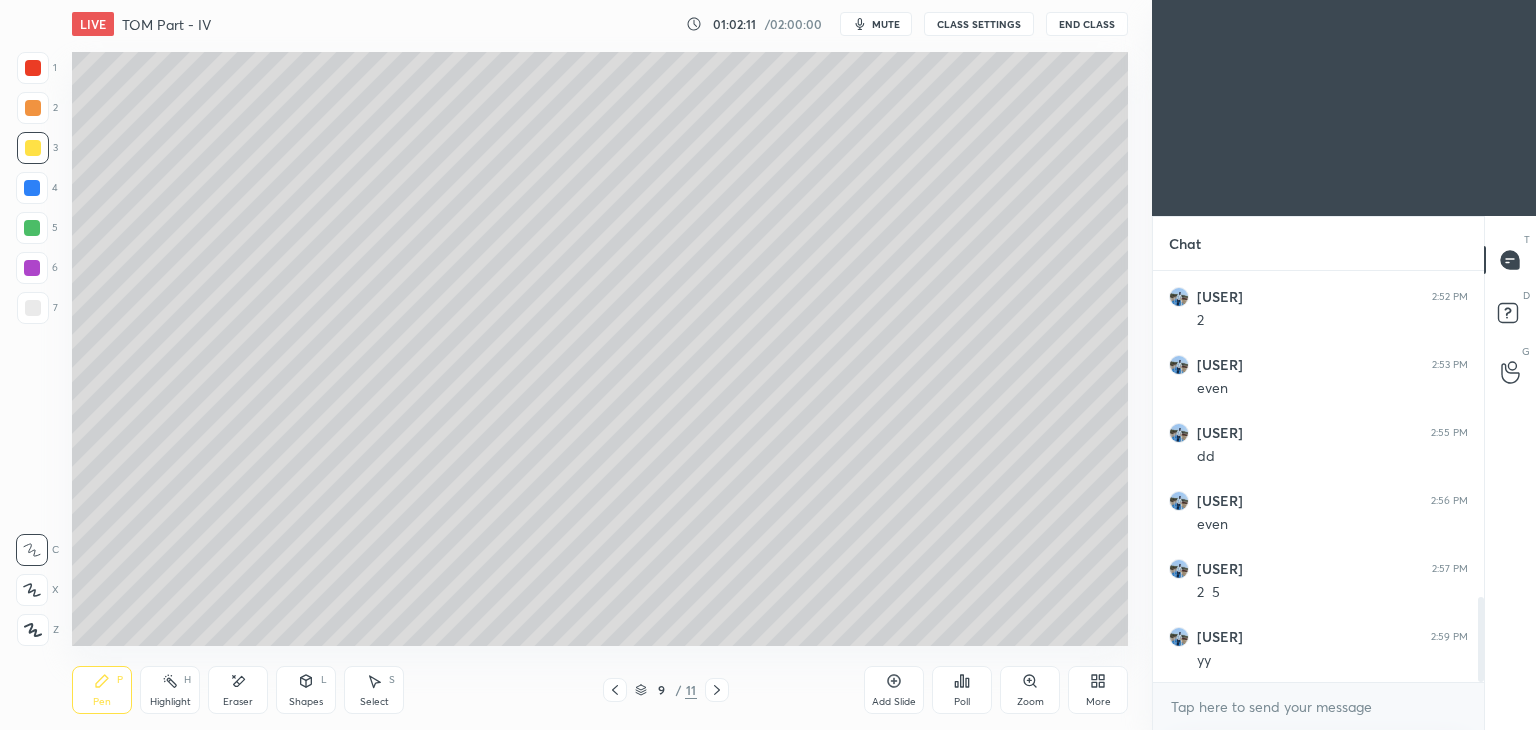 click at bounding box center [717, 690] 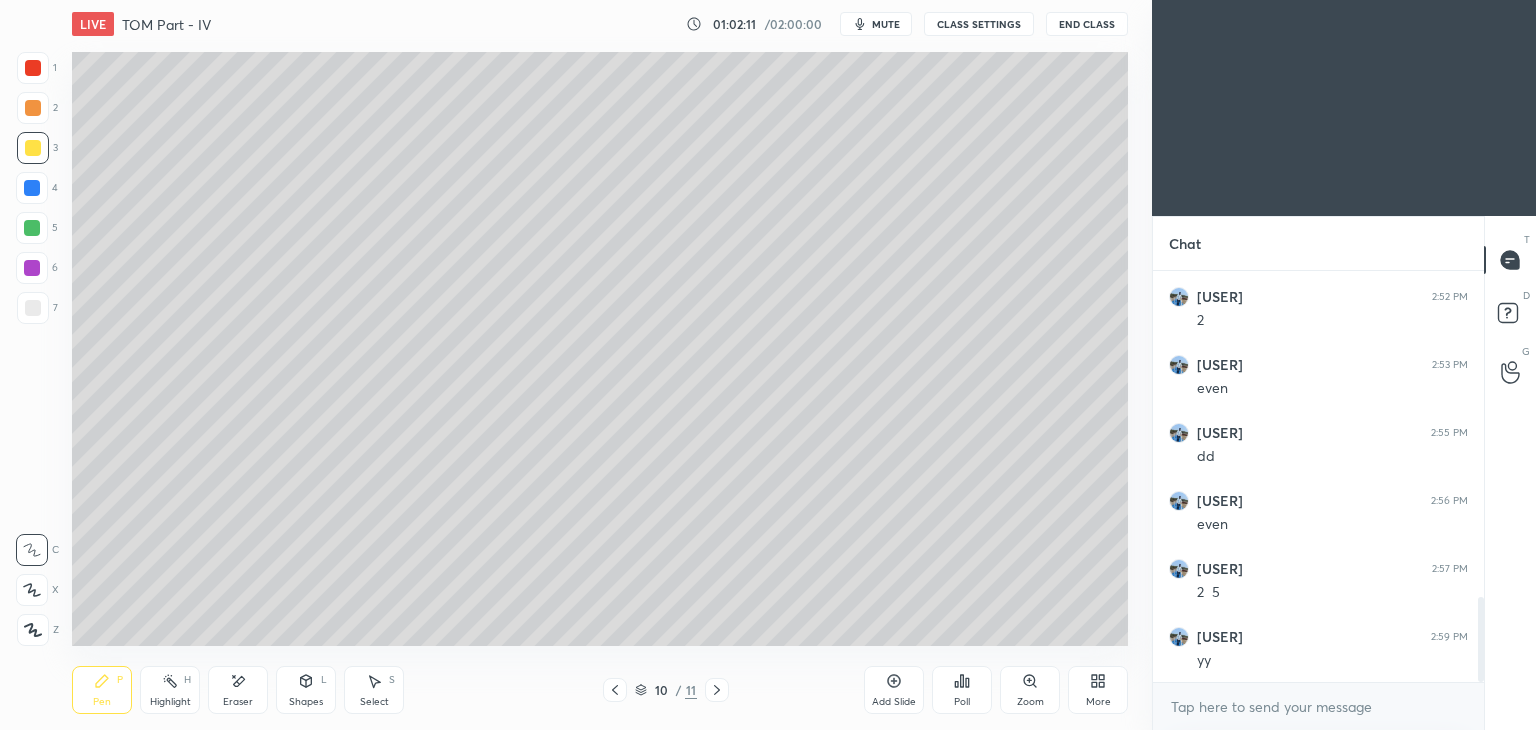 click 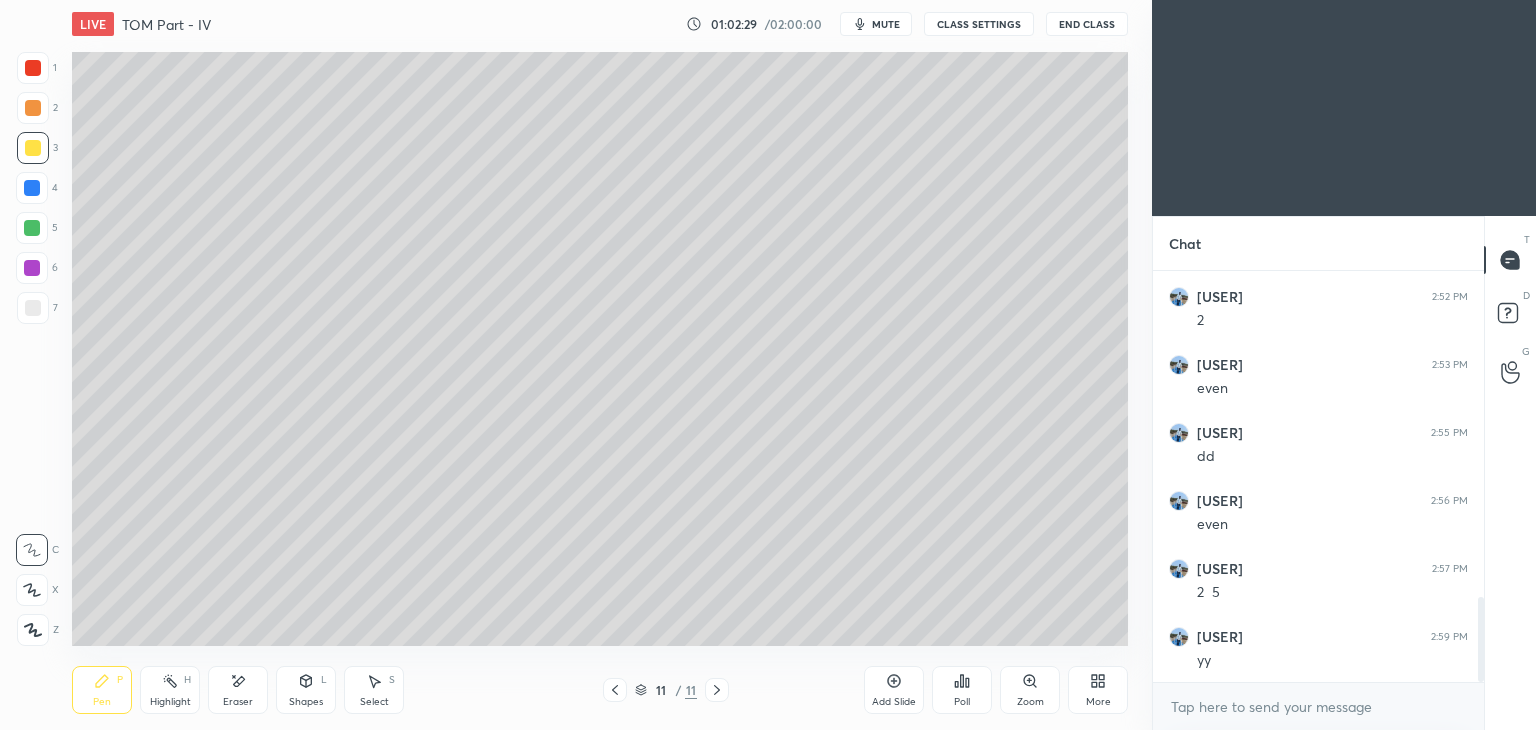 click on "Shapes L" at bounding box center (306, 690) 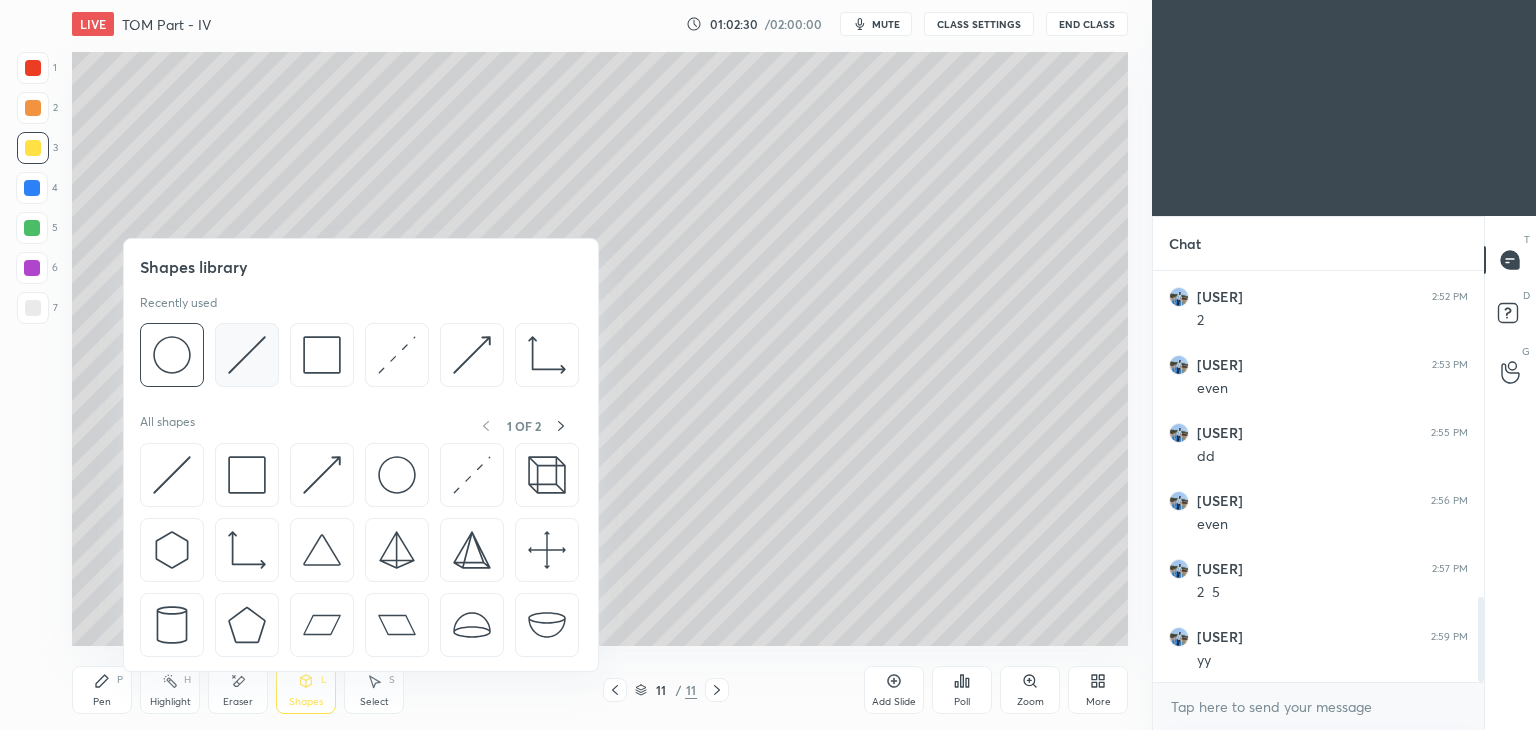 click at bounding box center (247, 355) 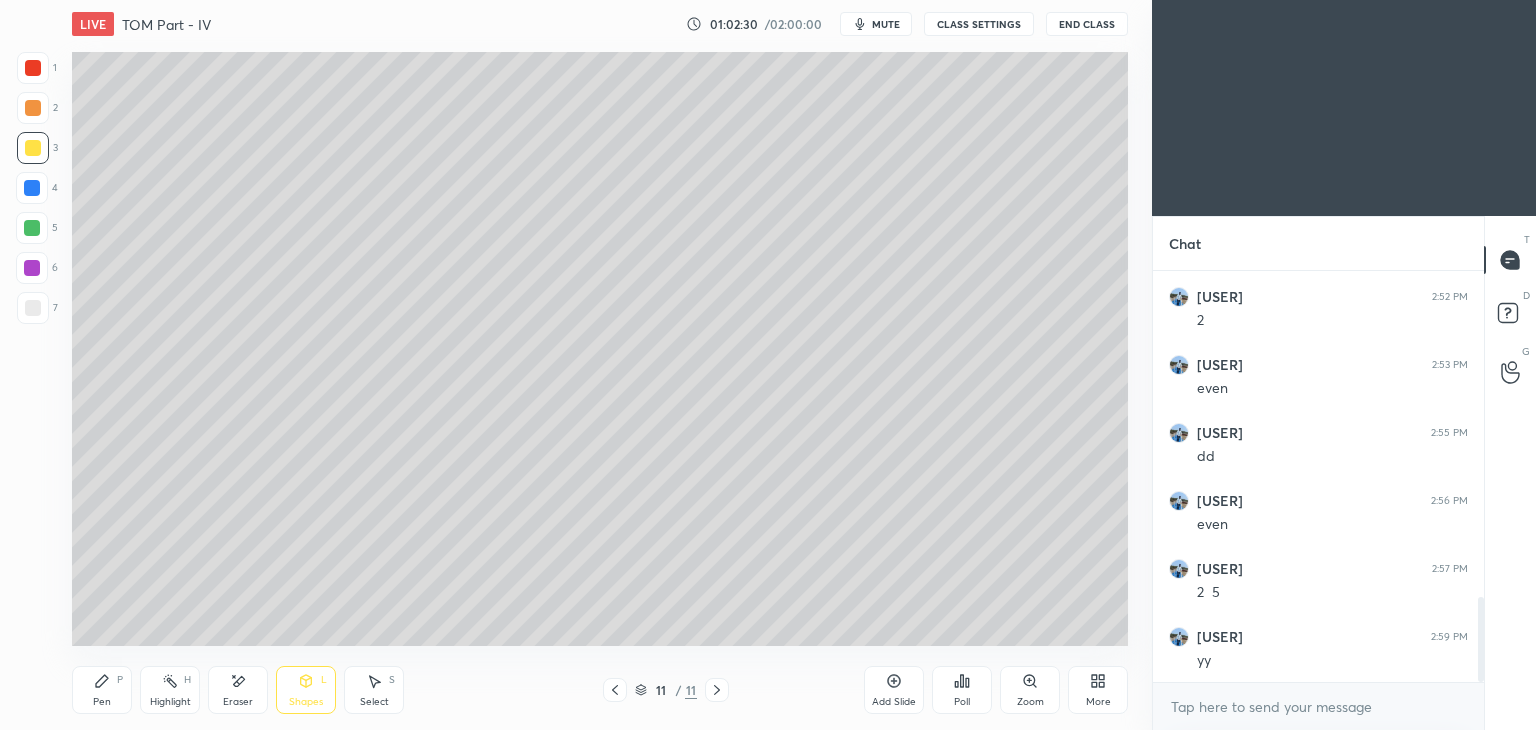 click at bounding box center (33, 308) 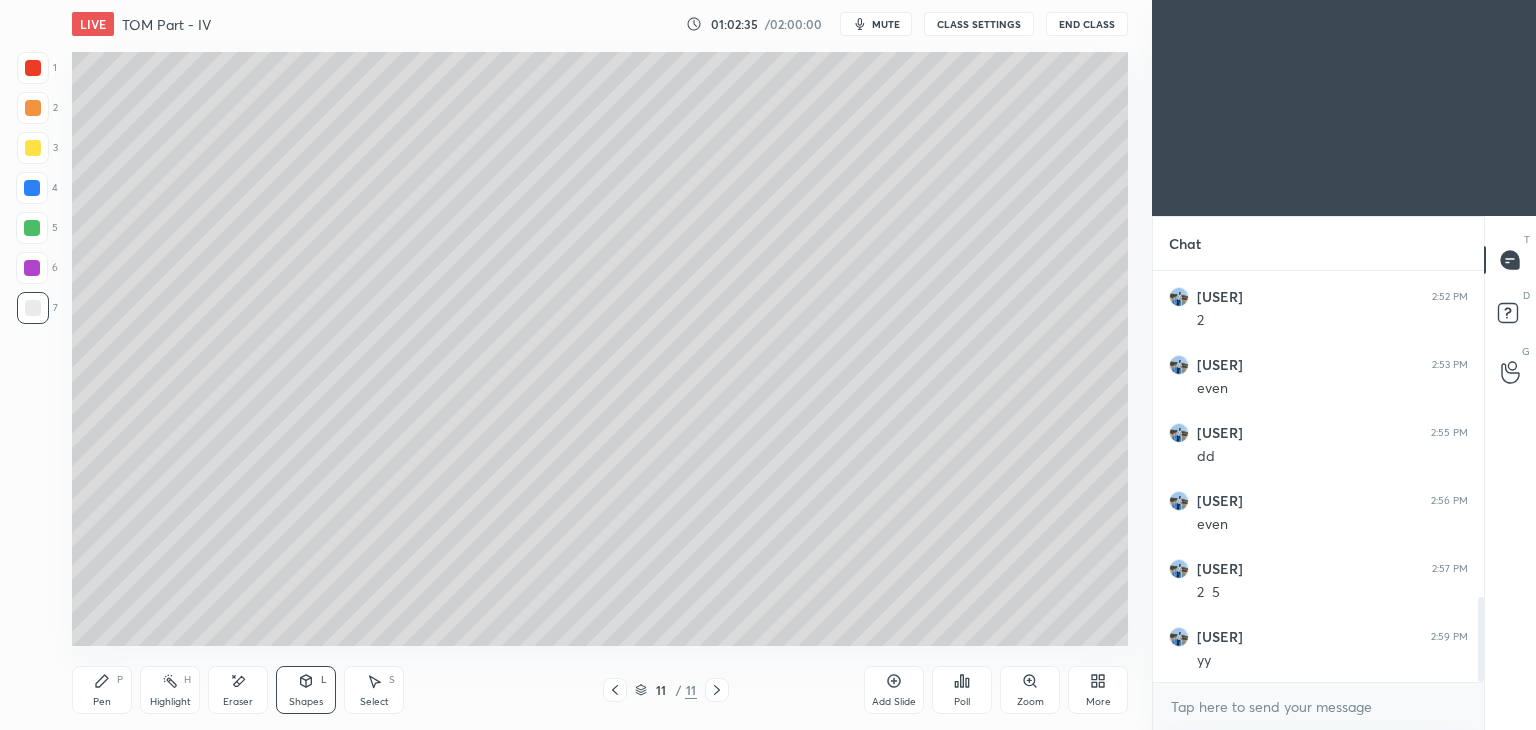 click on "P" at bounding box center (120, 680) 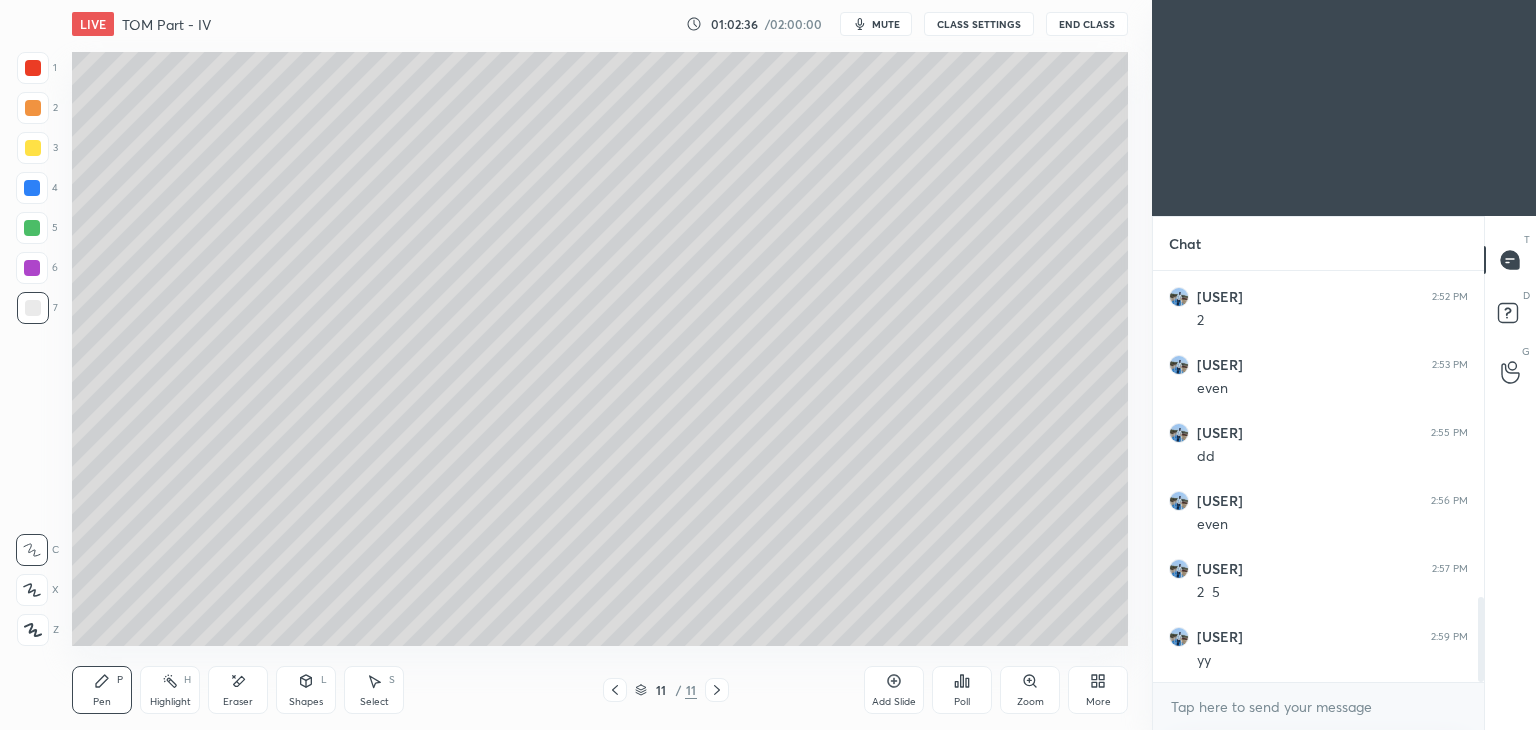 click at bounding box center [33, 148] 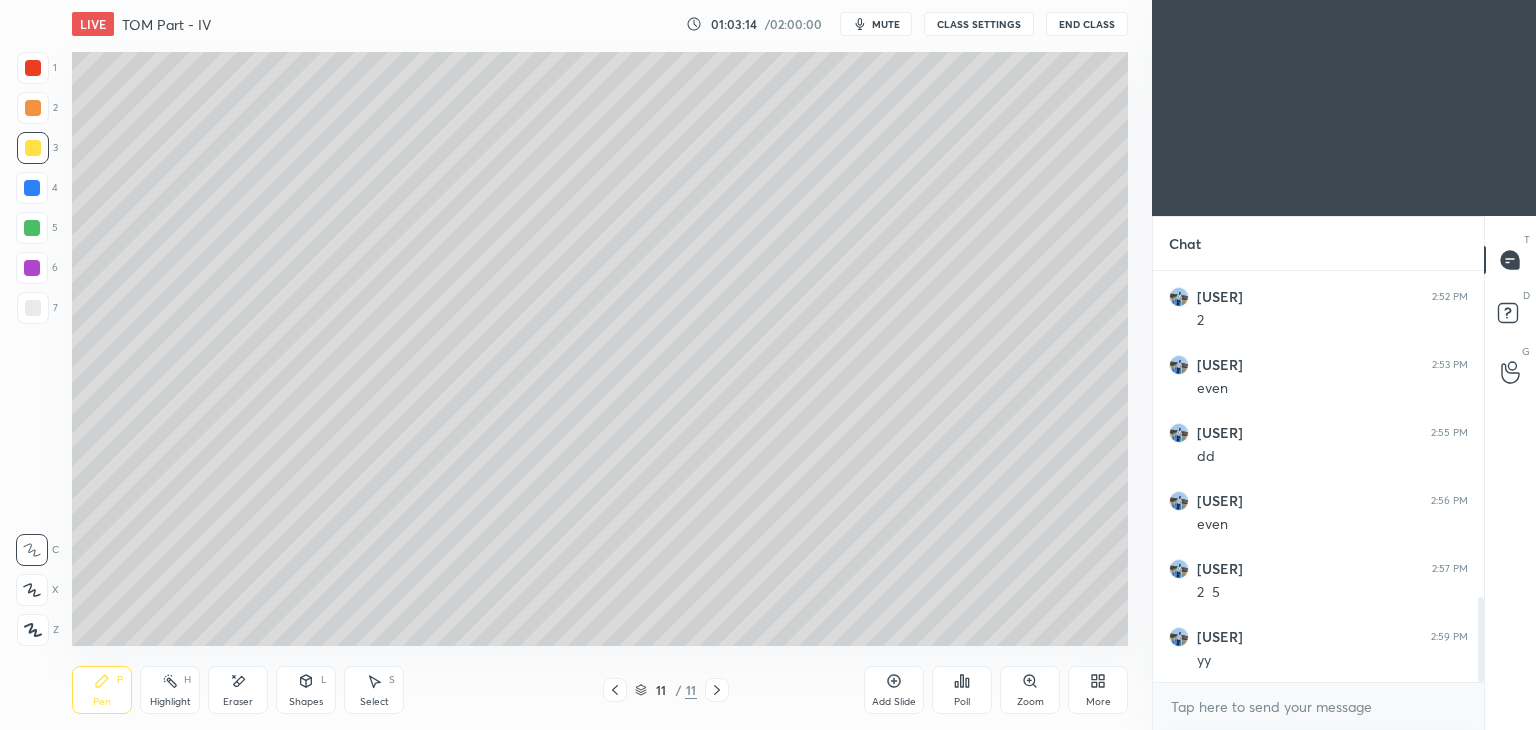 click 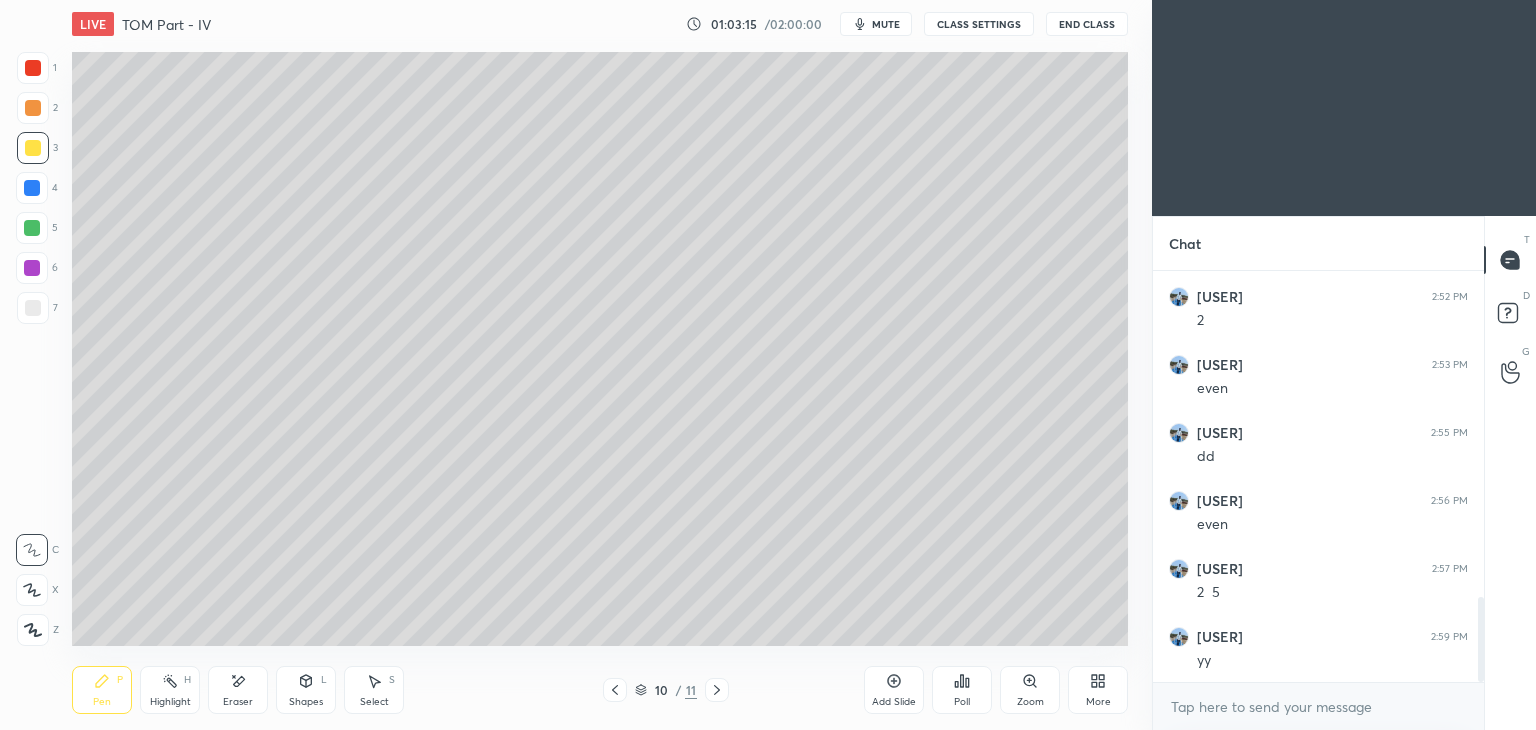 click 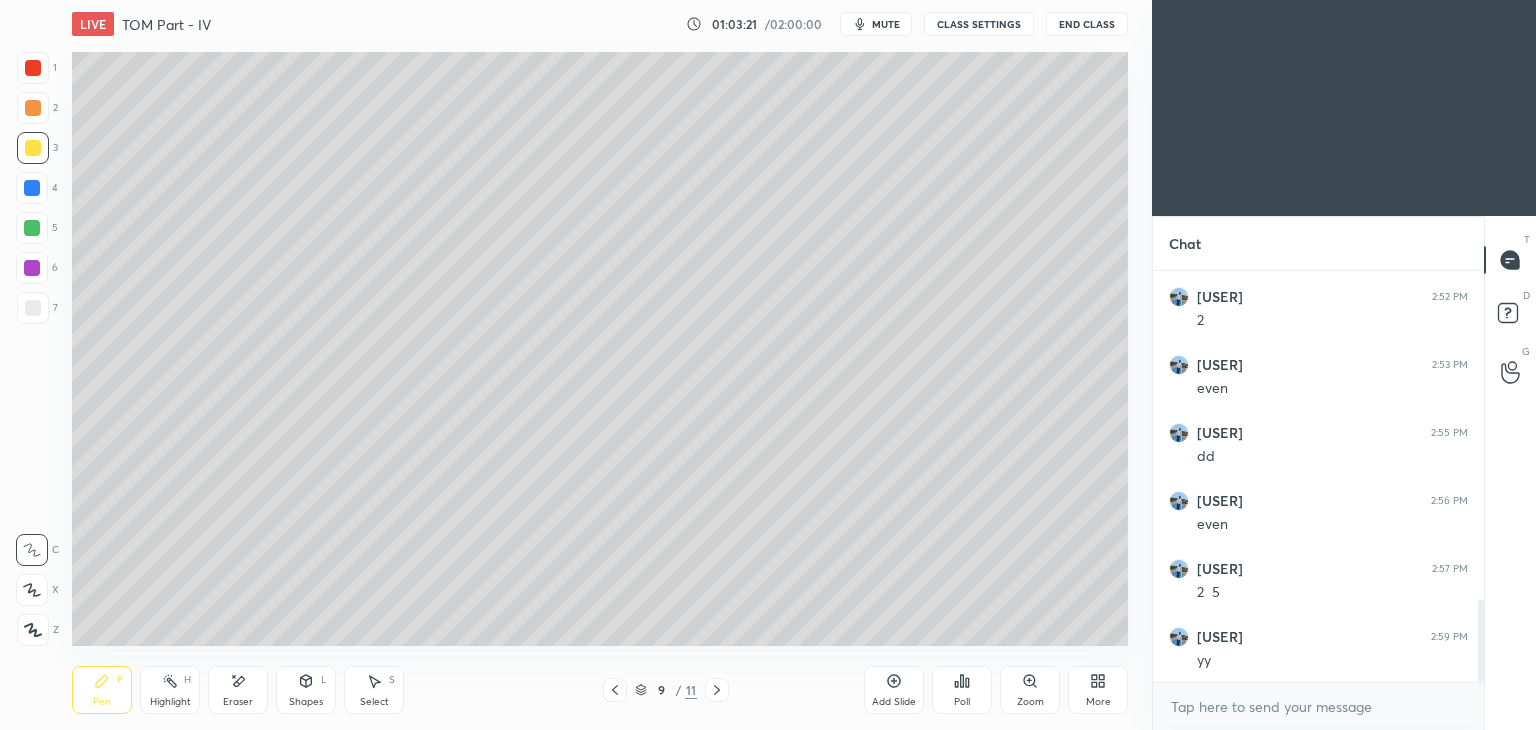 scroll, scrollTop: 1652, scrollLeft: 0, axis: vertical 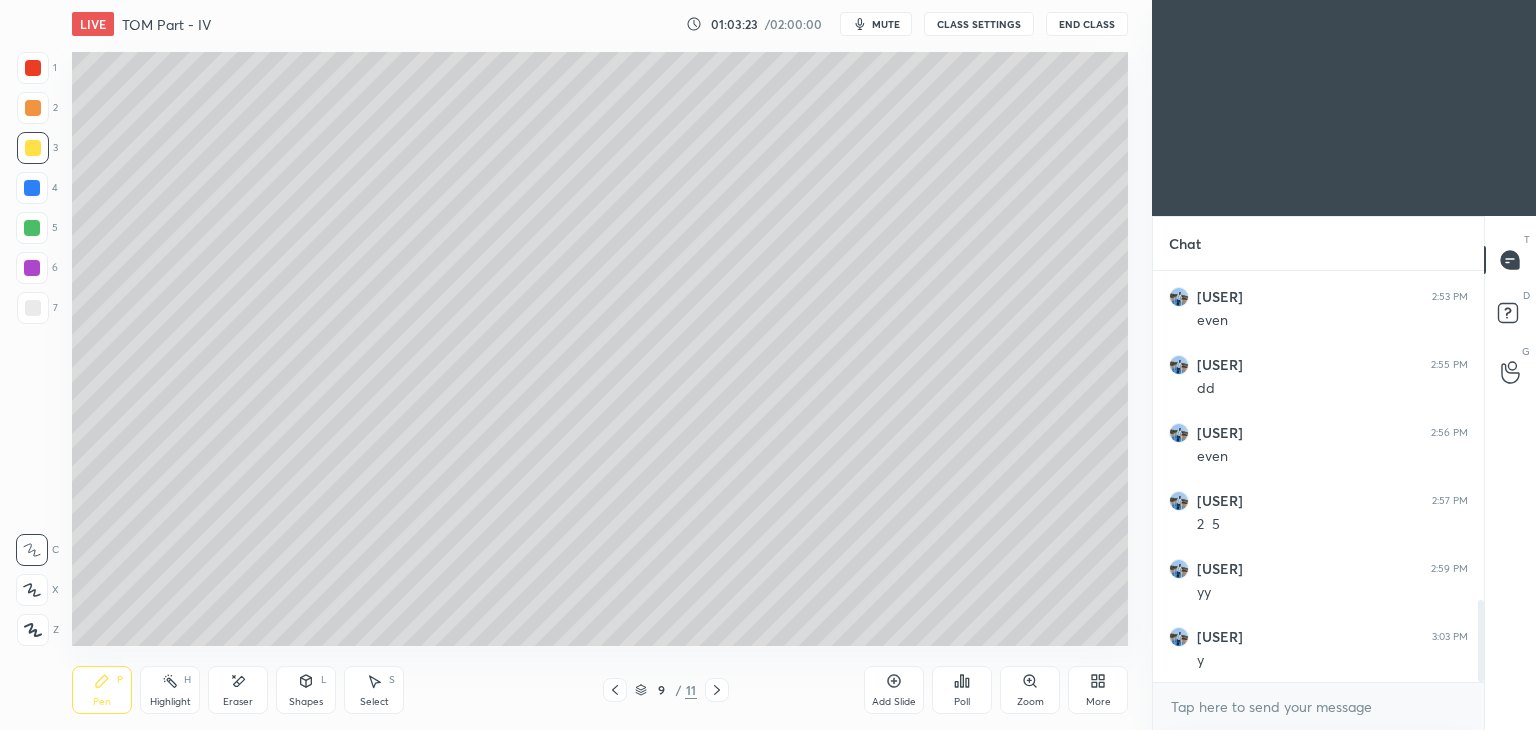 click 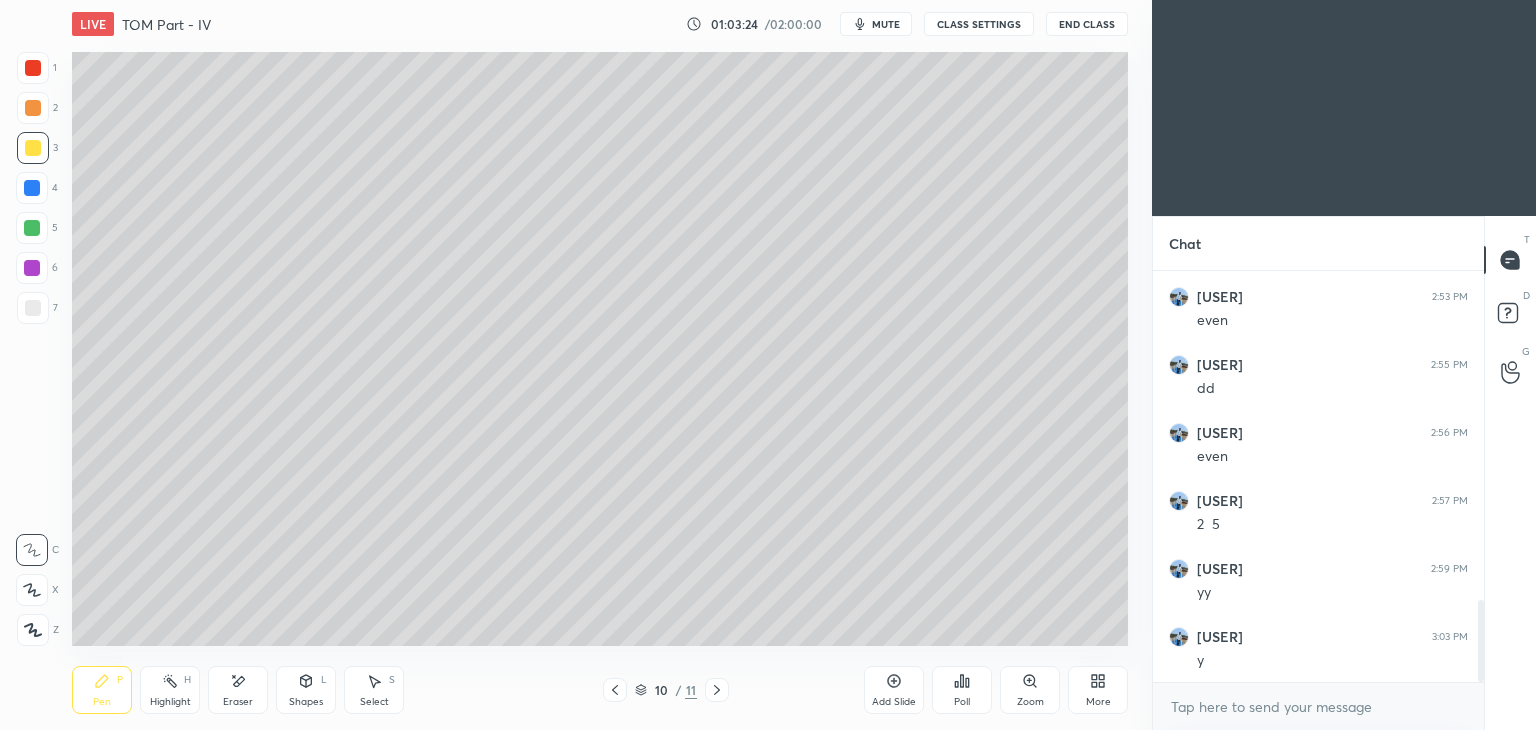 click 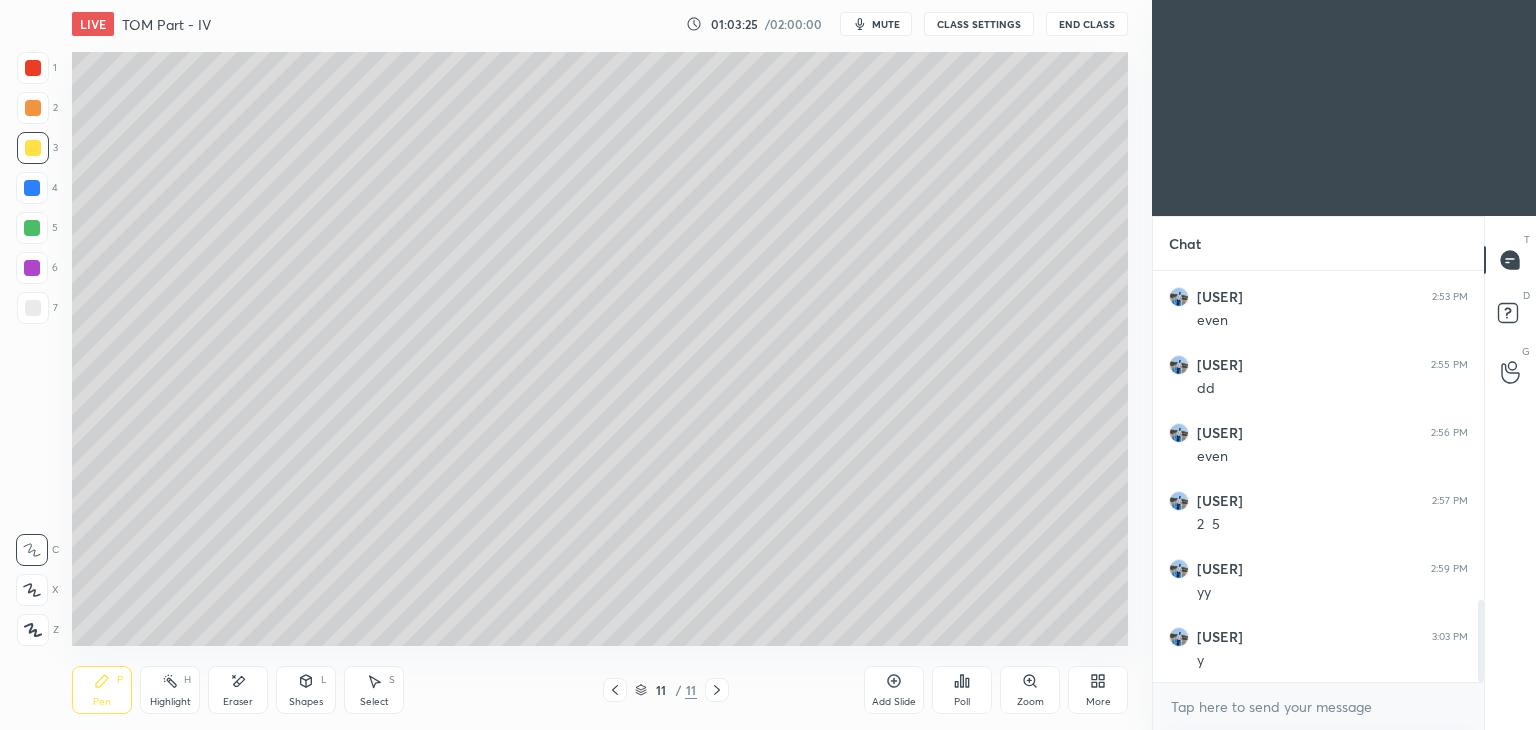 click at bounding box center [33, 68] 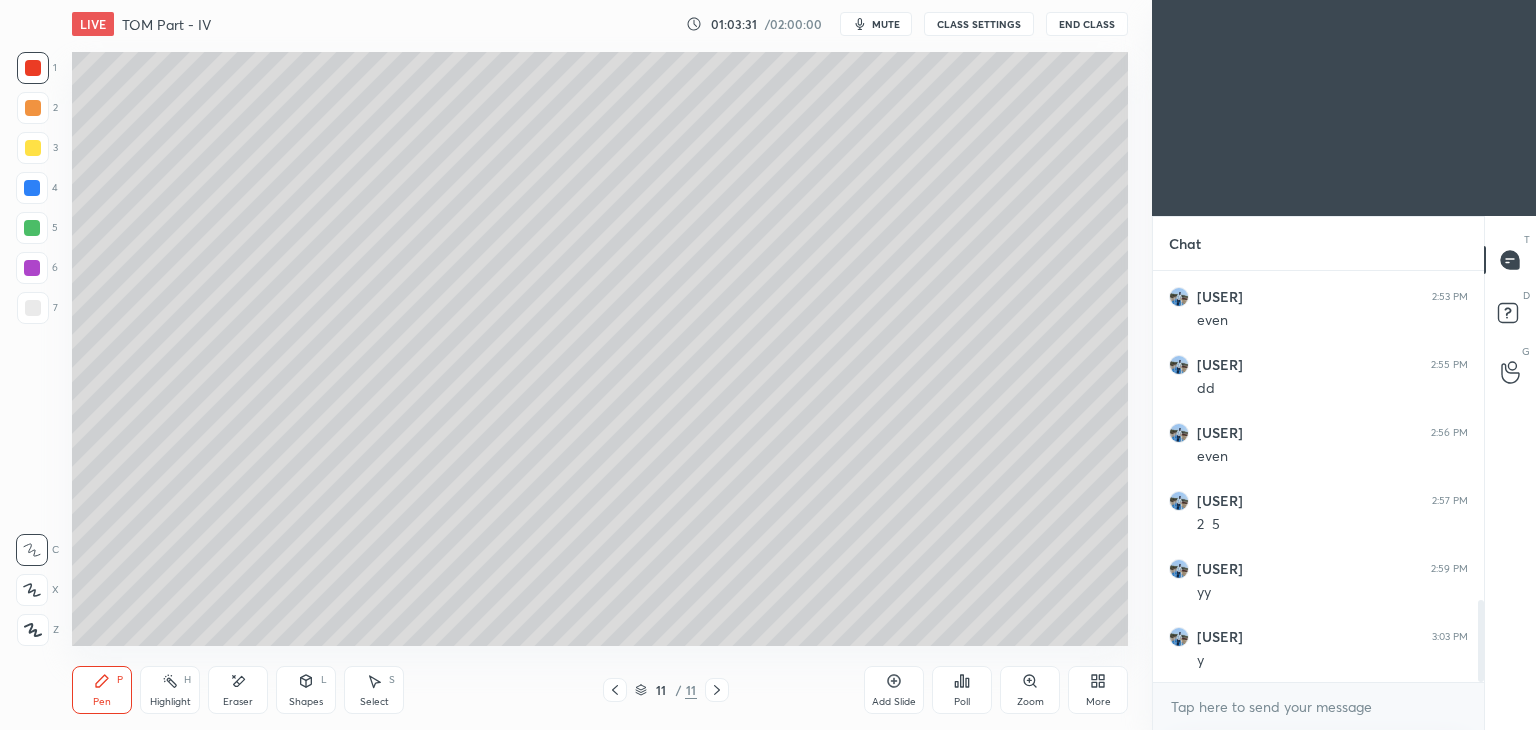 click at bounding box center [33, 148] 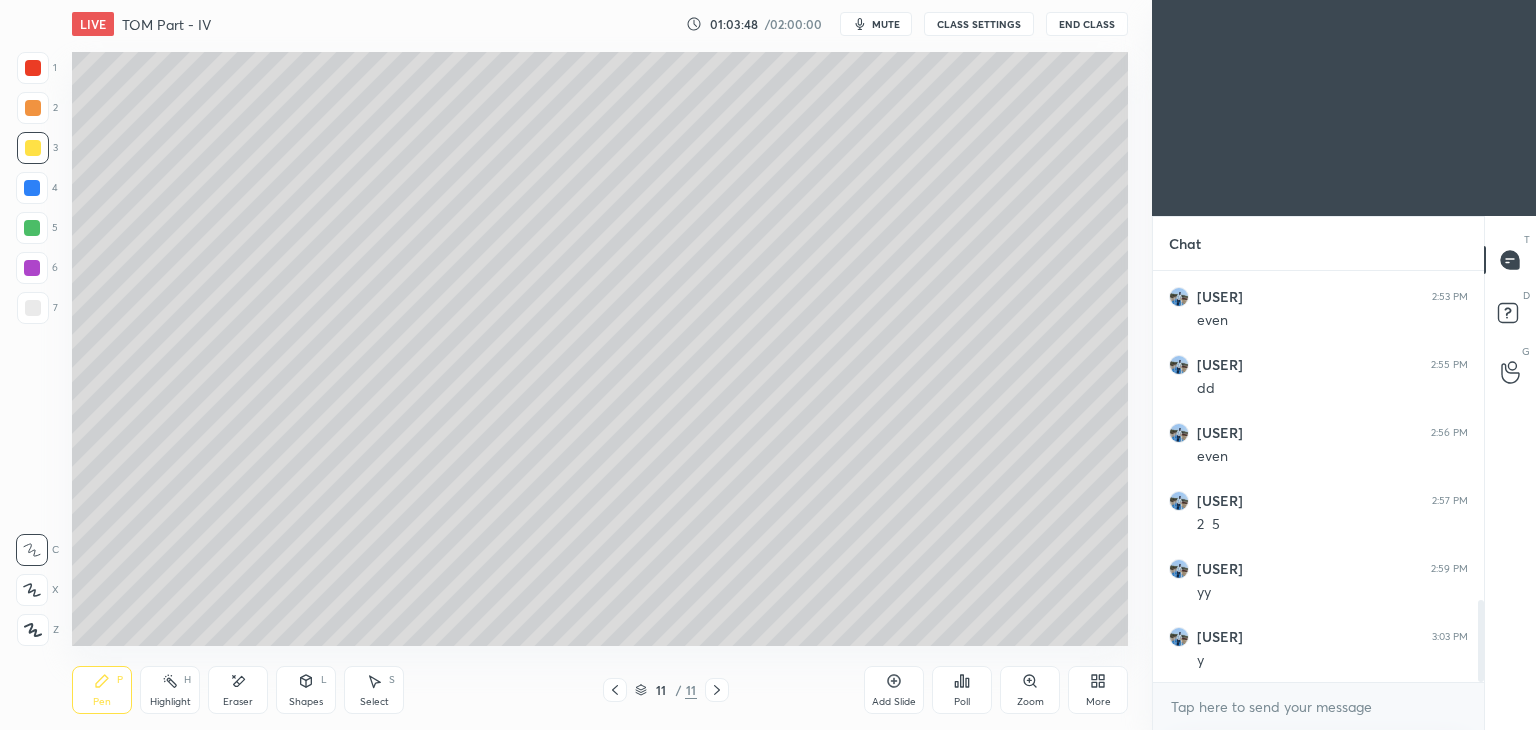 click 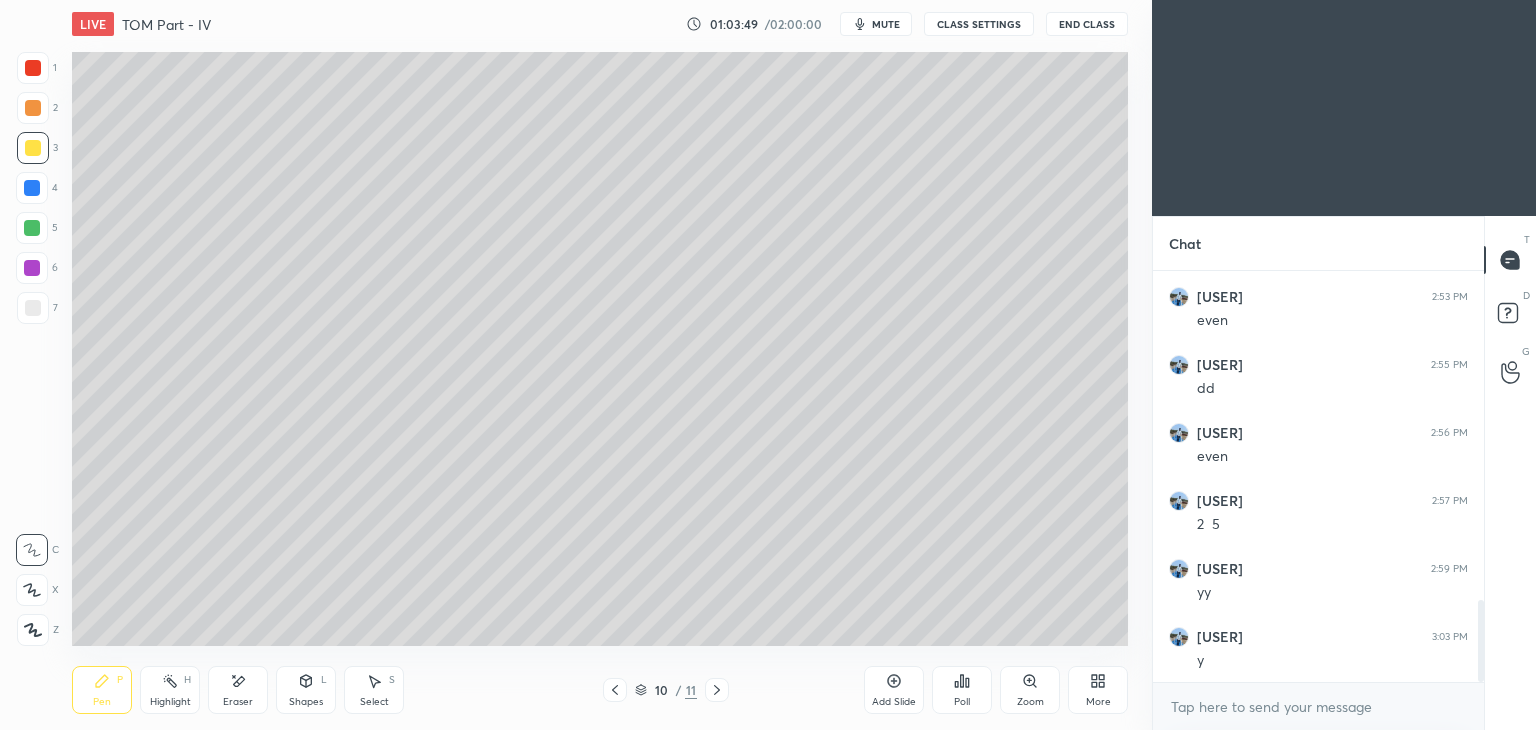 click at bounding box center (615, 690) 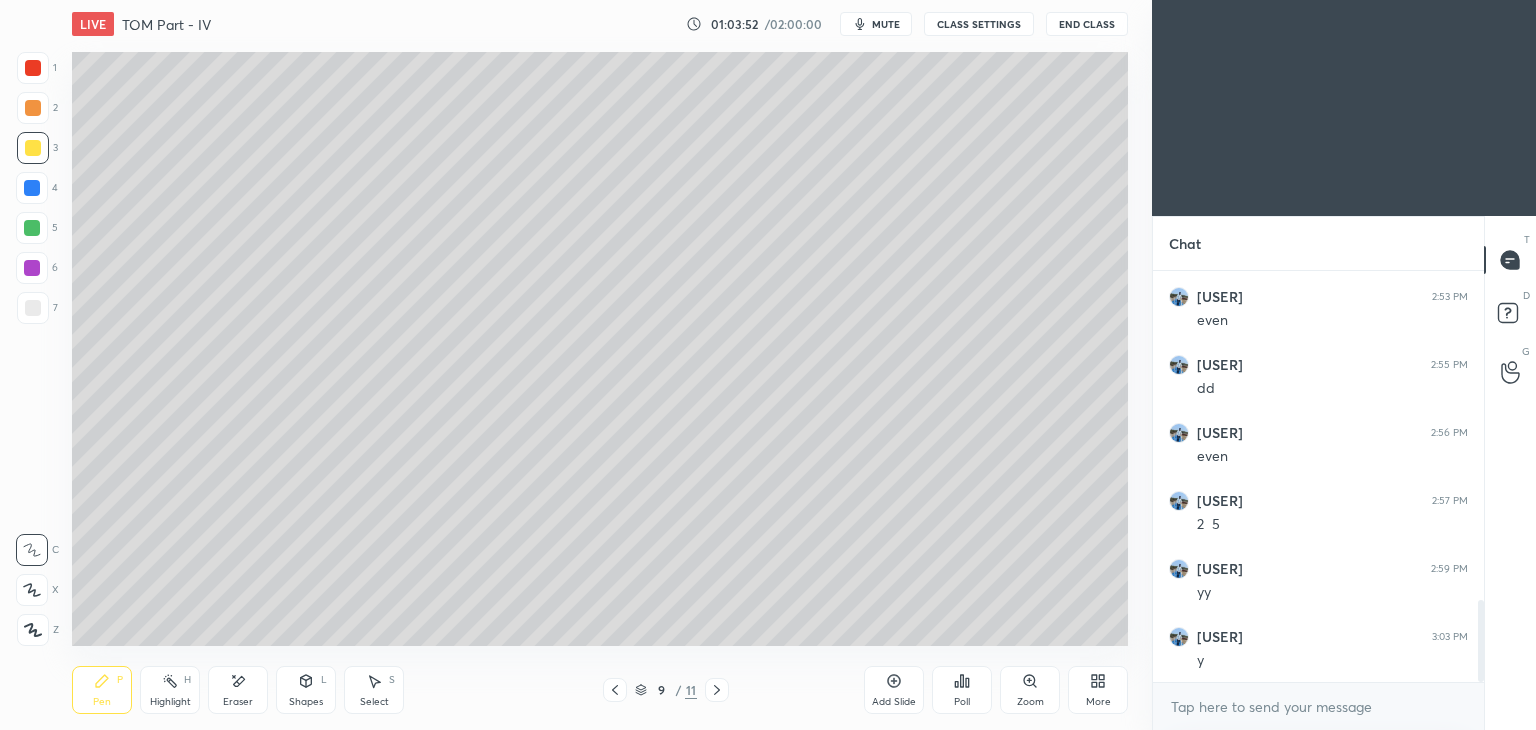 click 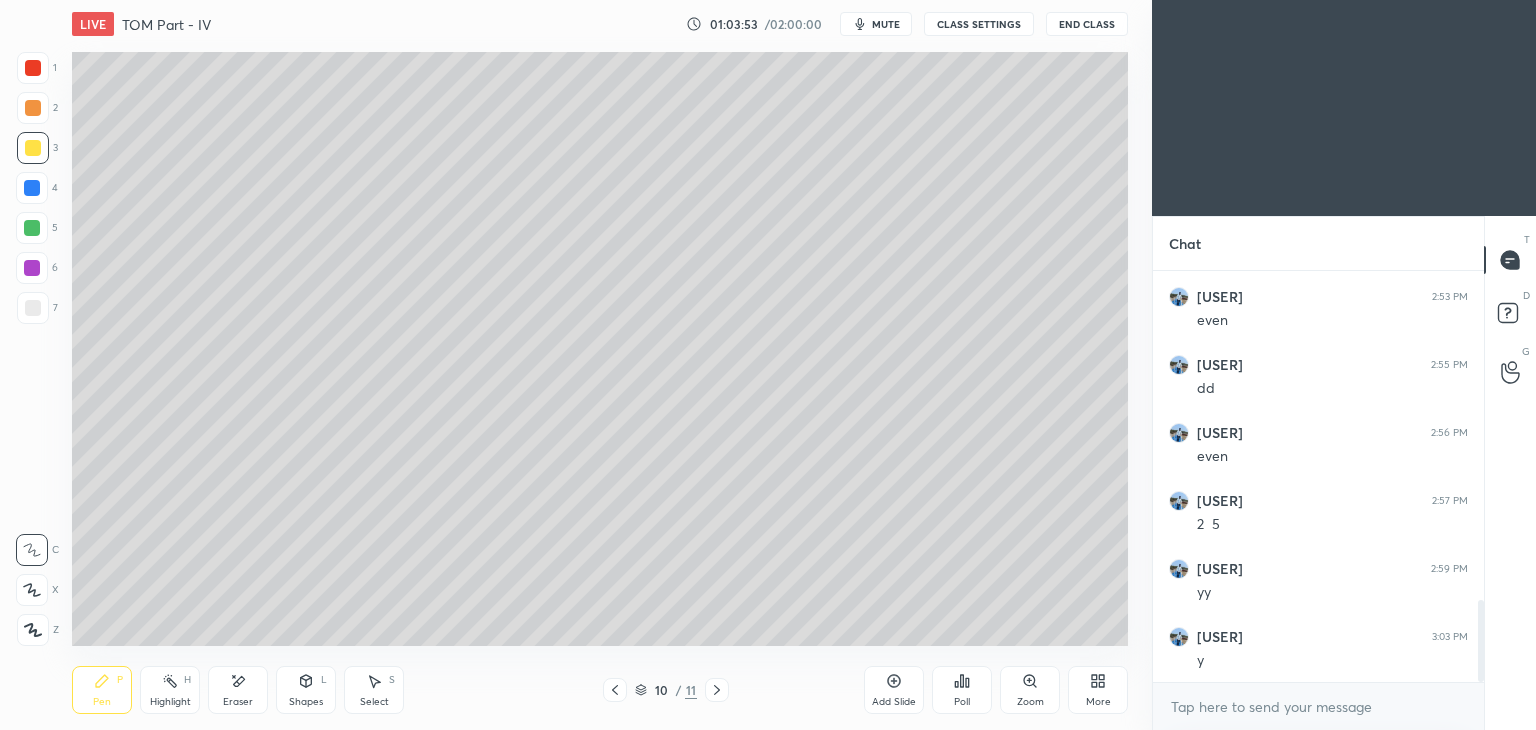 click 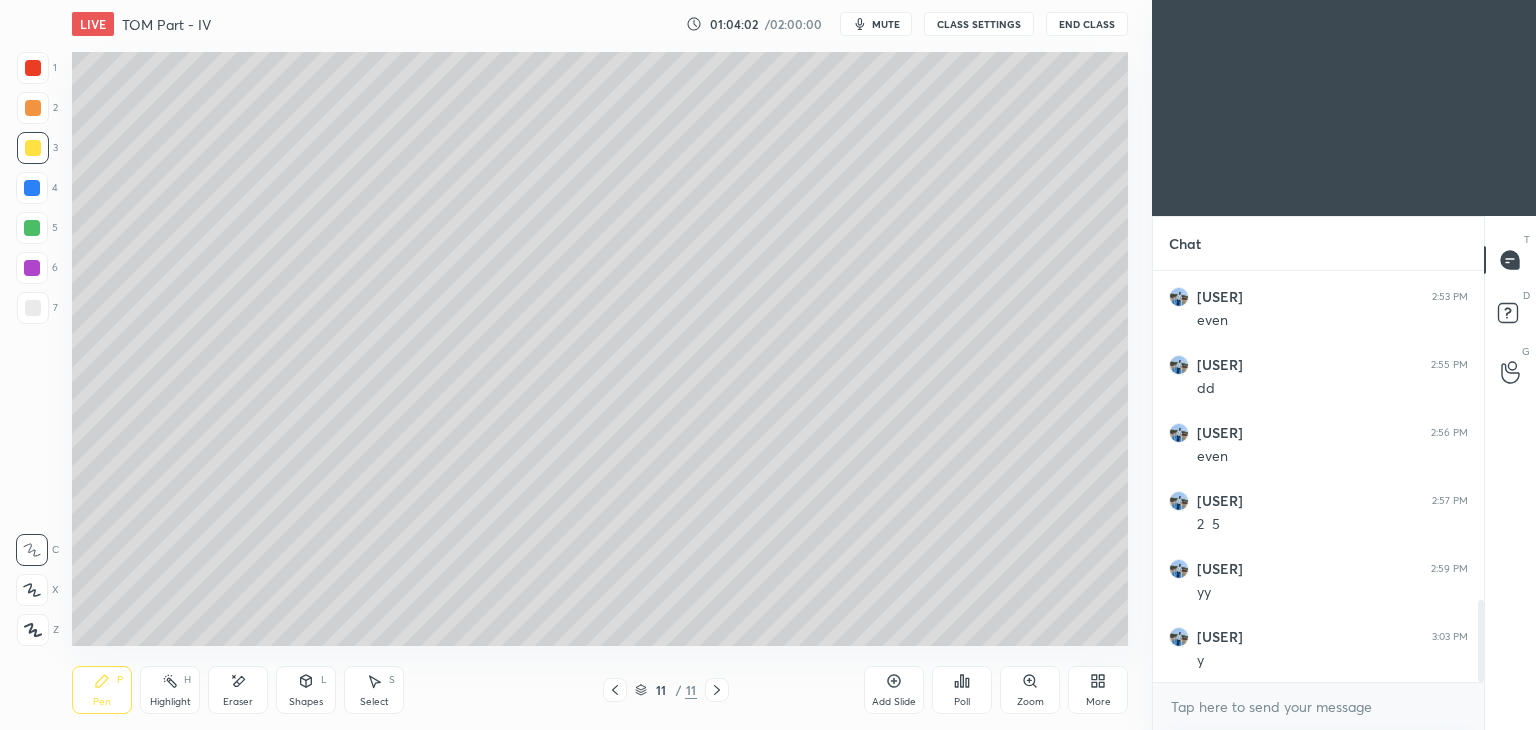 click on "Eraser" at bounding box center [238, 690] 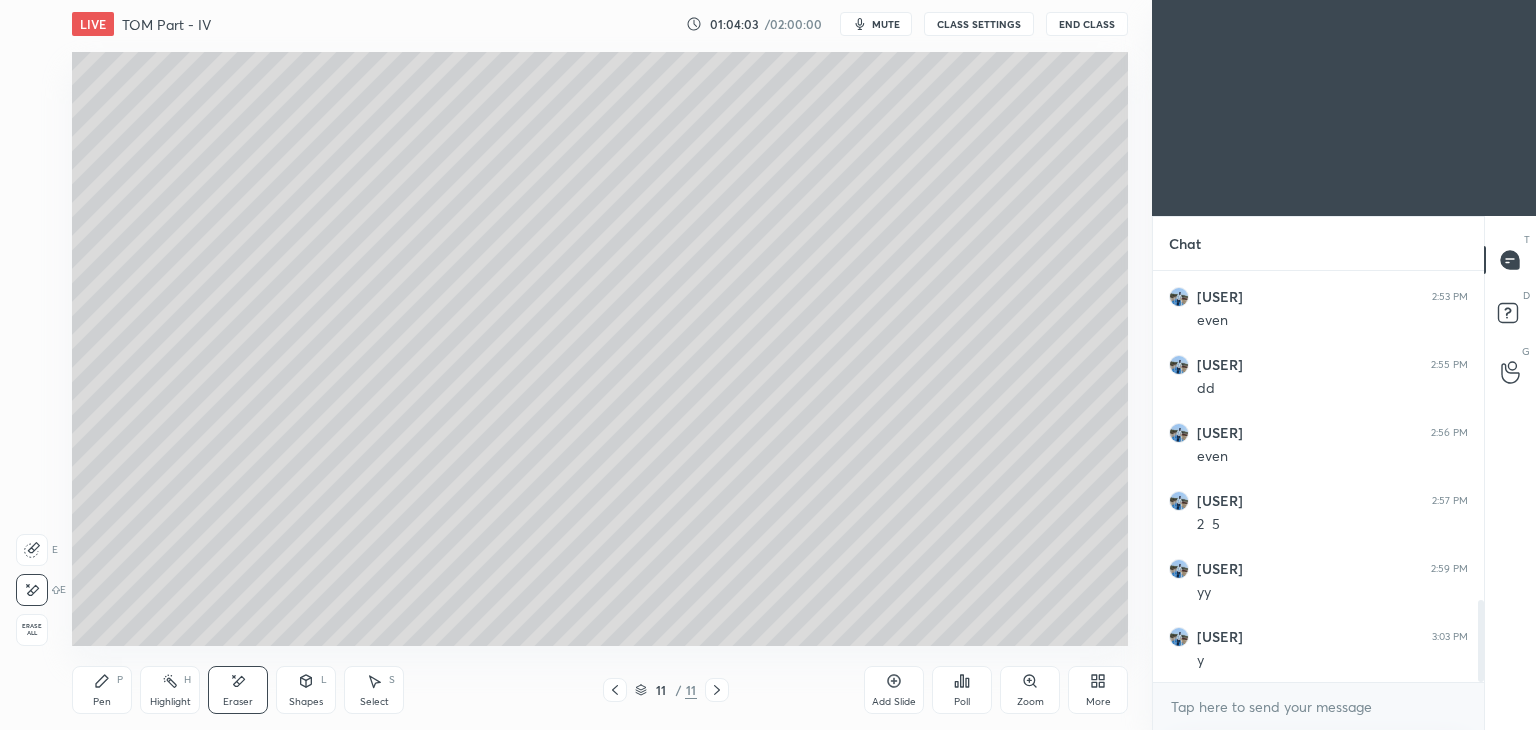 click 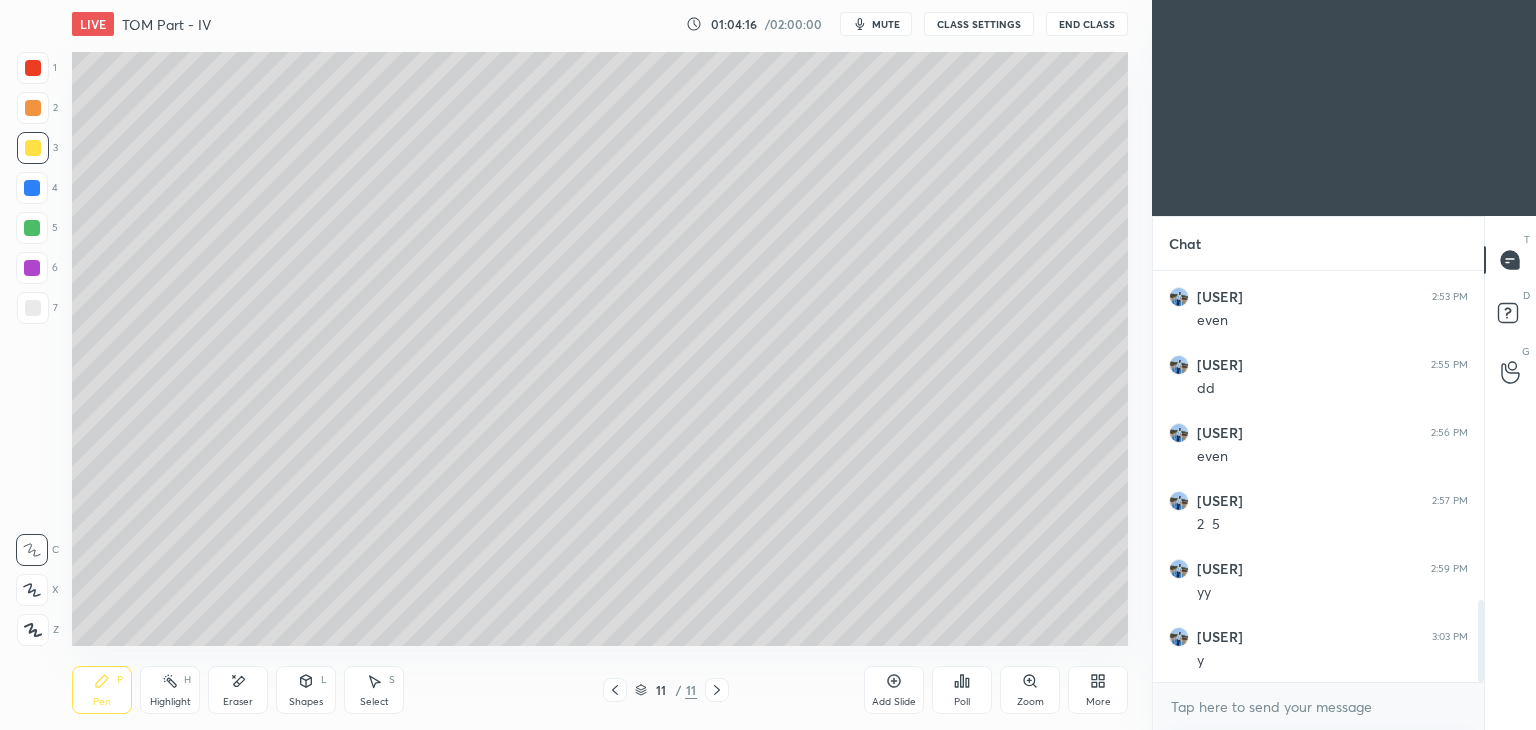 click on "Shapes L" at bounding box center [306, 690] 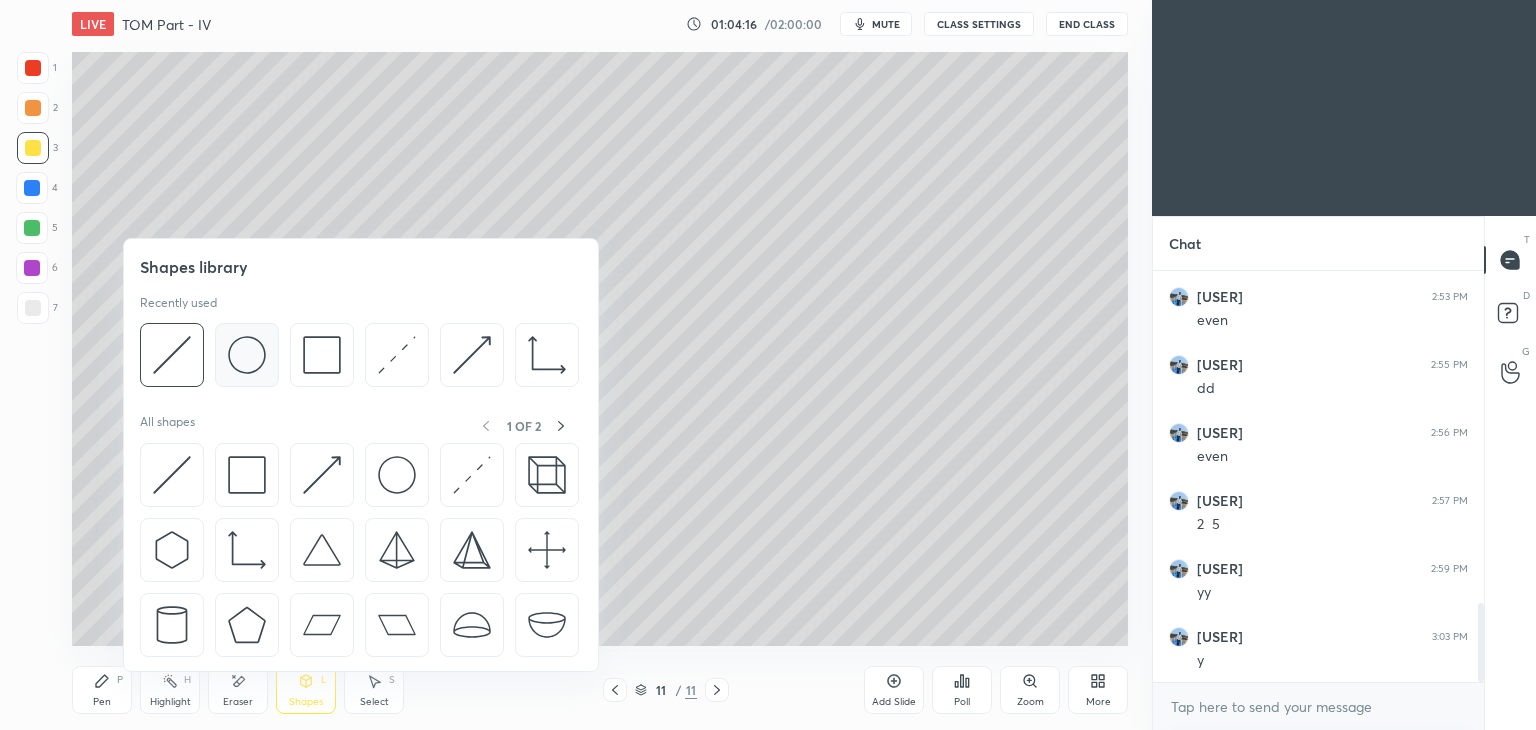 scroll, scrollTop: 1720, scrollLeft: 0, axis: vertical 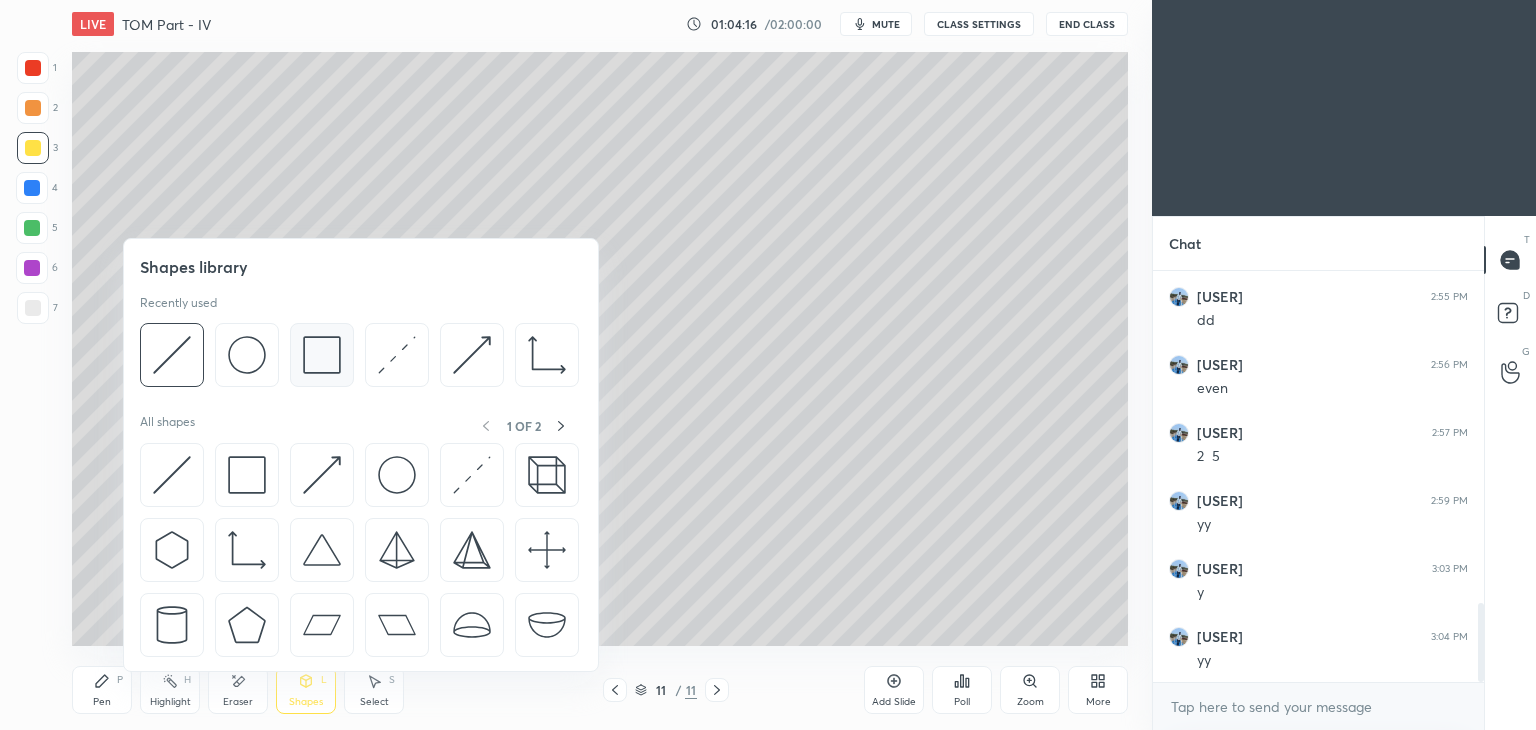 click at bounding box center [322, 355] 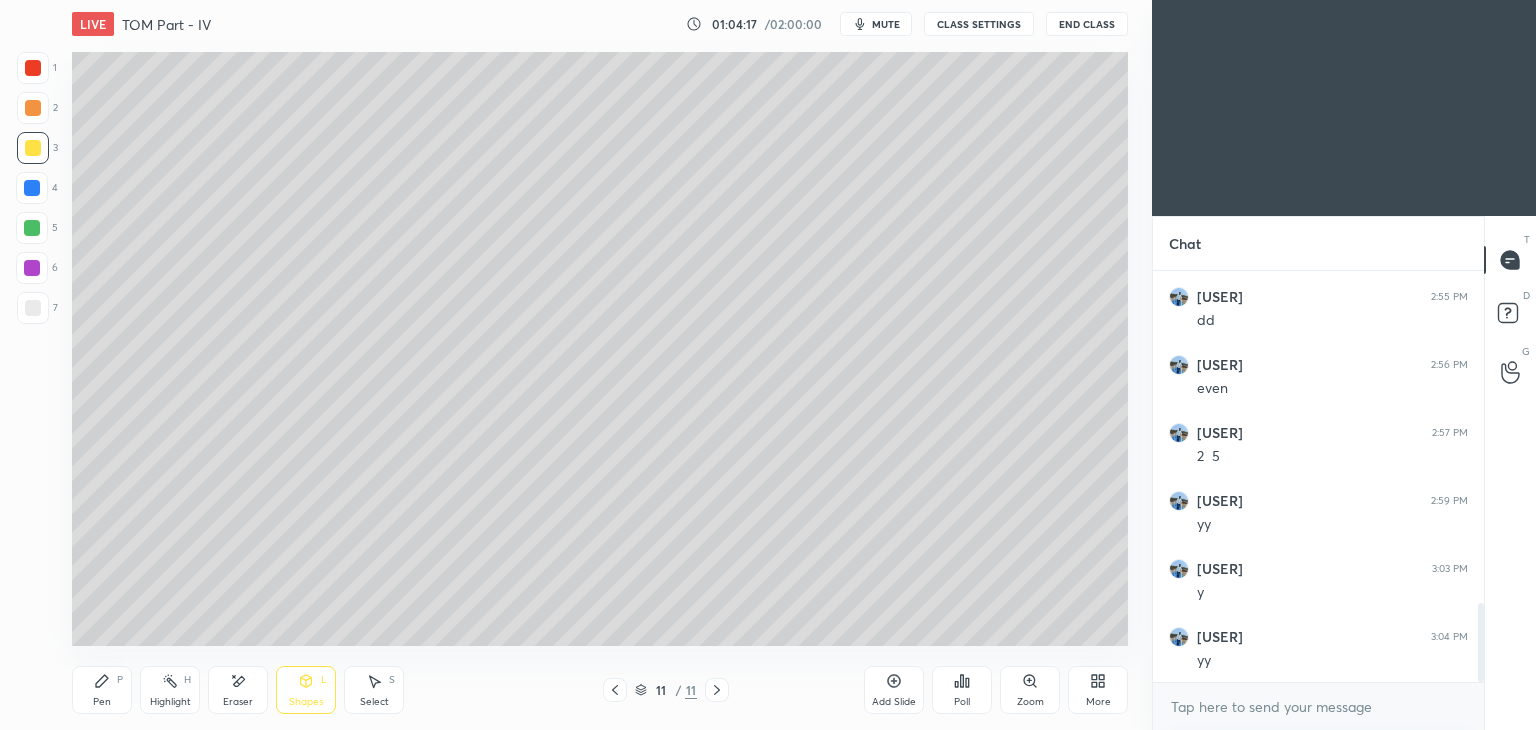 click at bounding box center [33, 308] 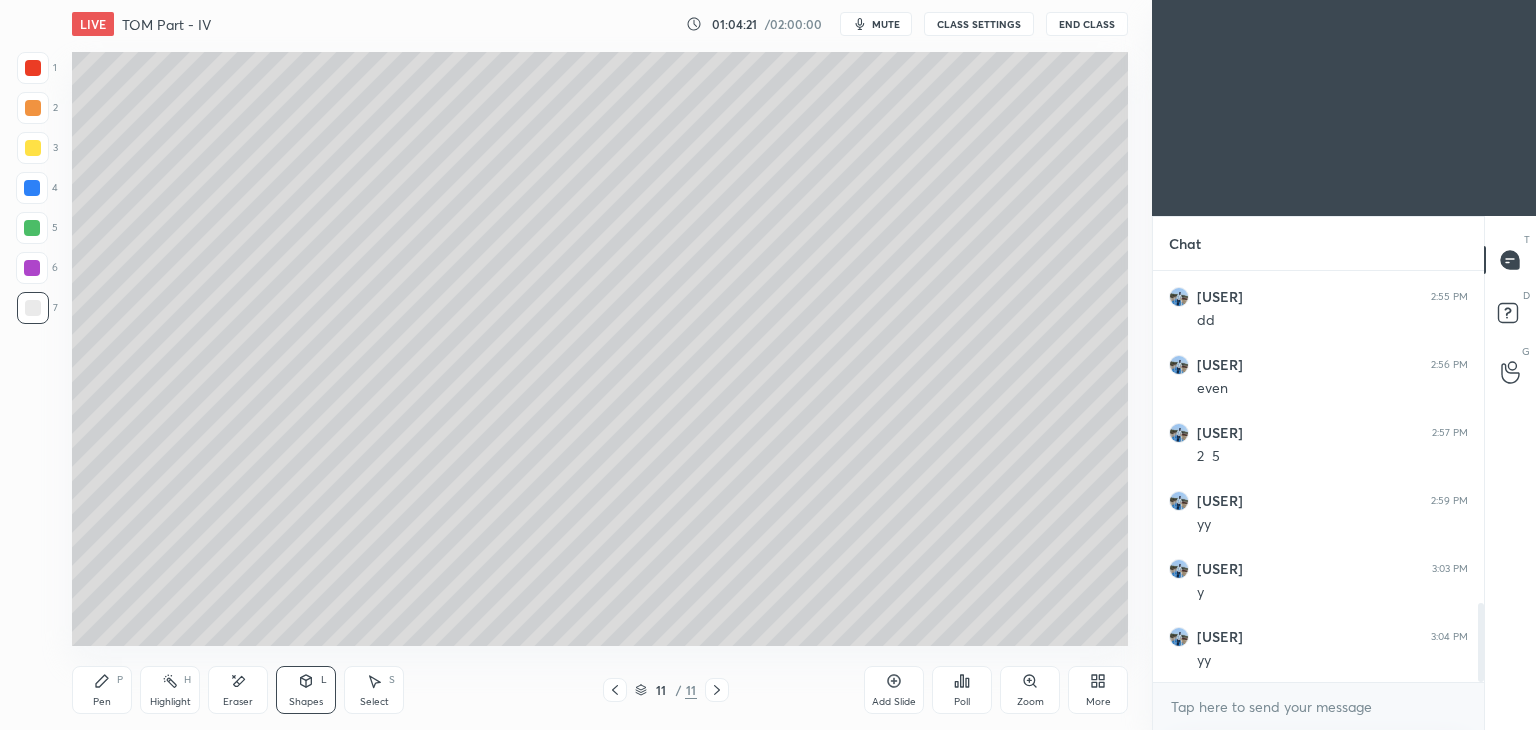 click on "Add Slide" at bounding box center [894, 690] 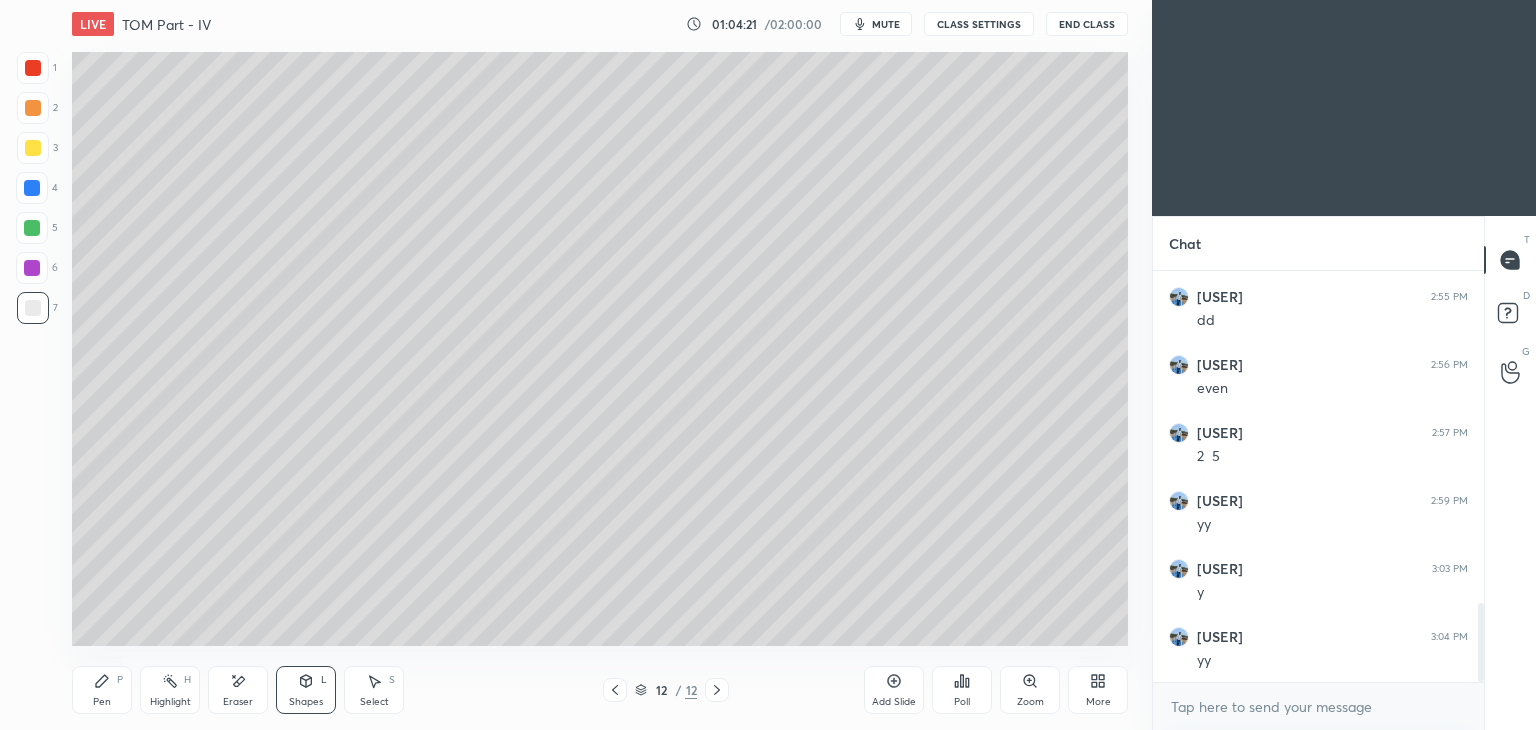 click 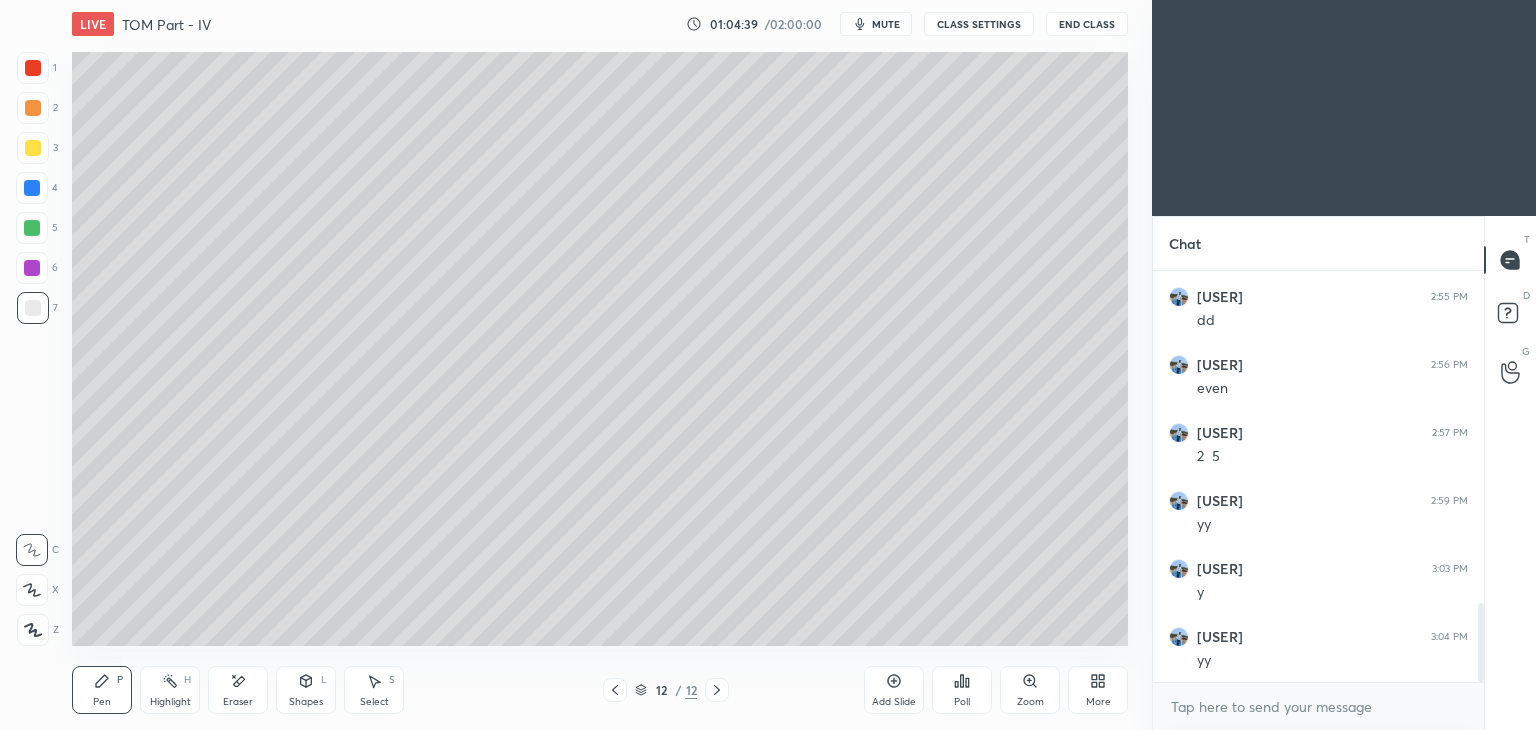 click 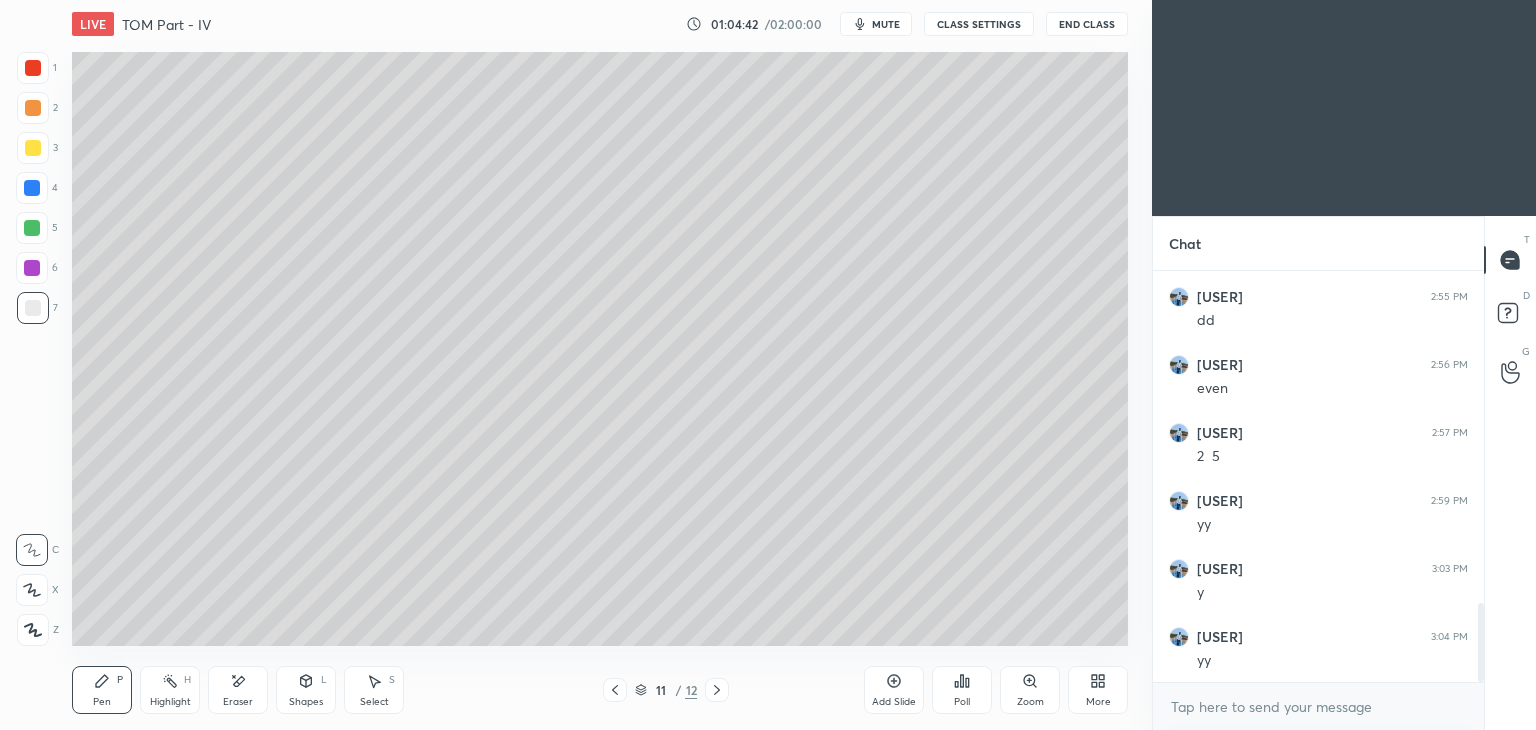 click 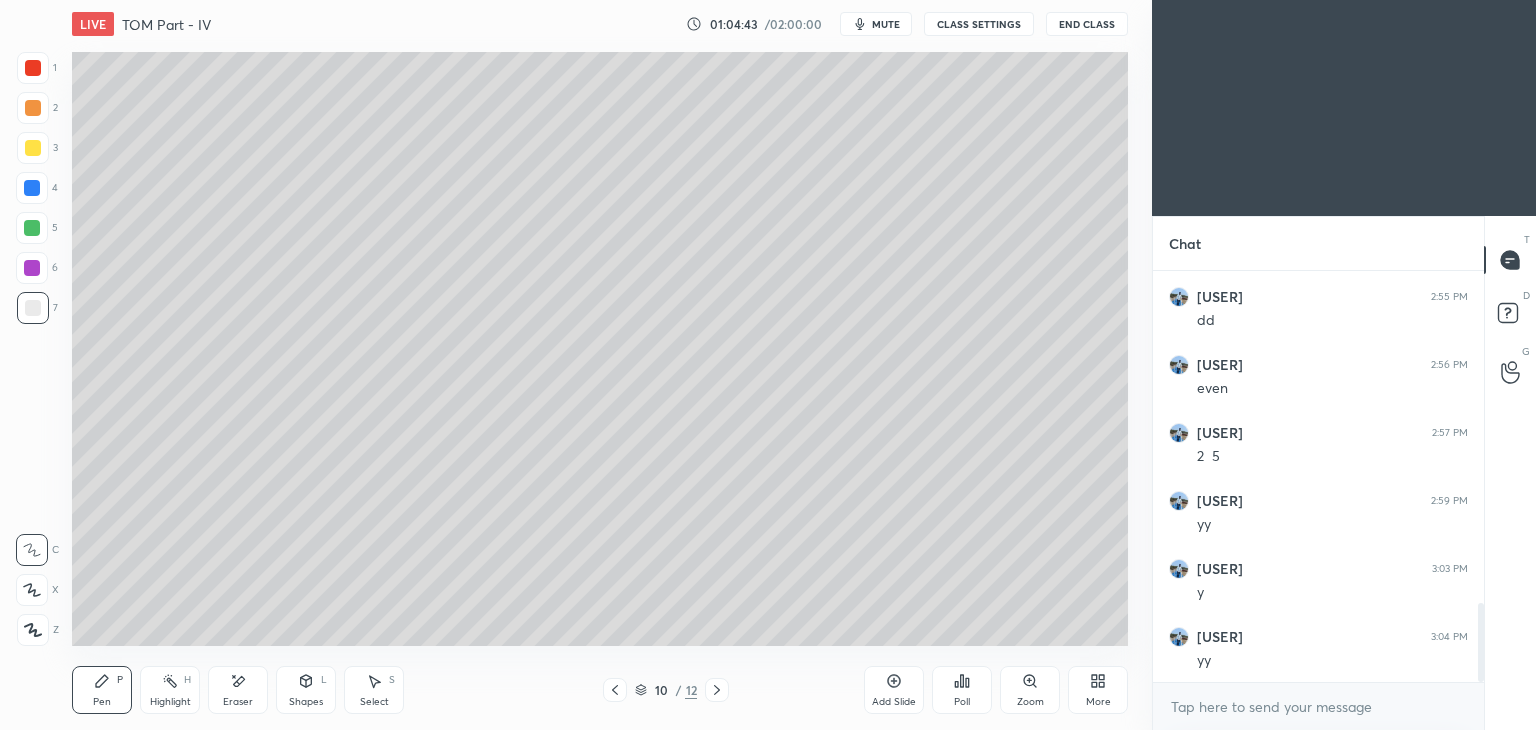 click 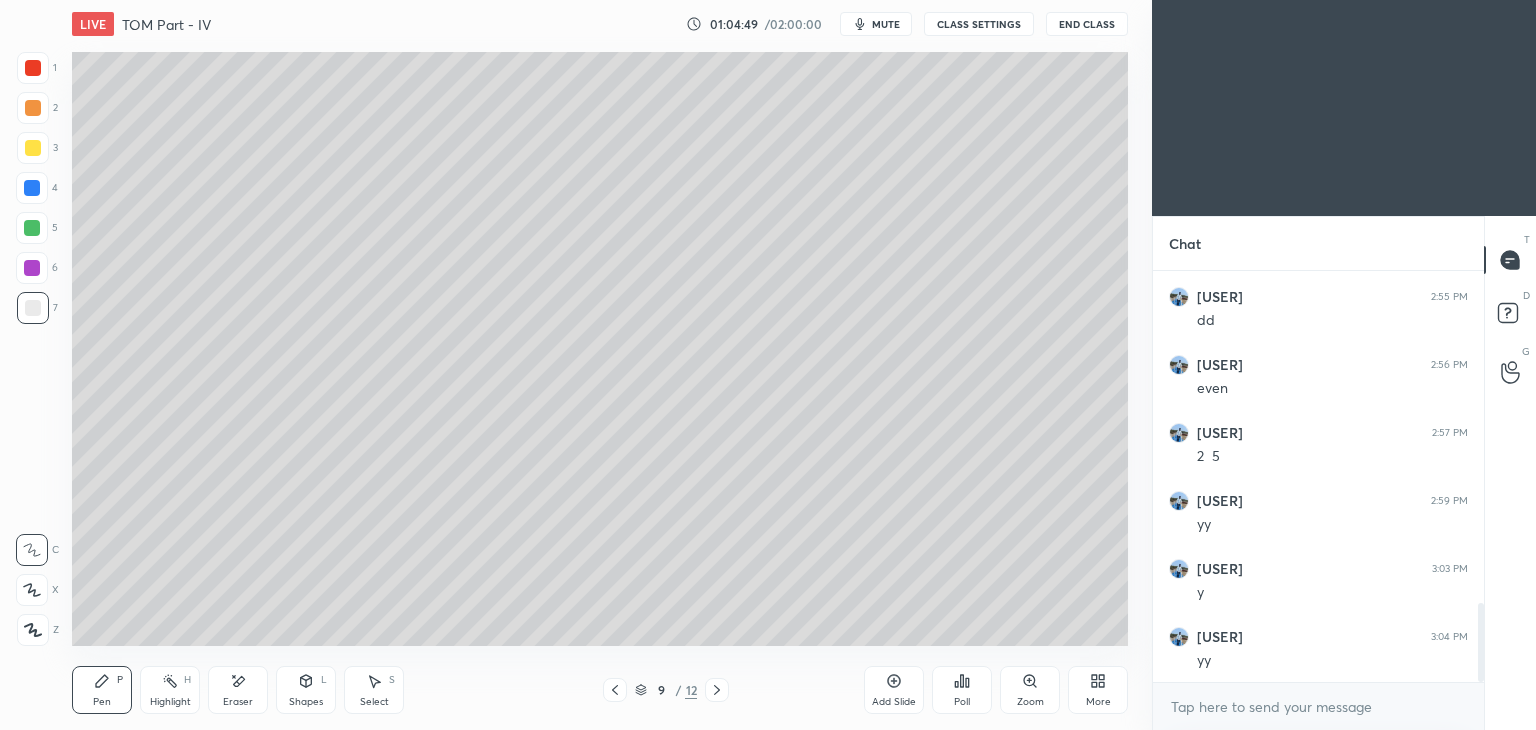 click at bounding box center [717, 690] 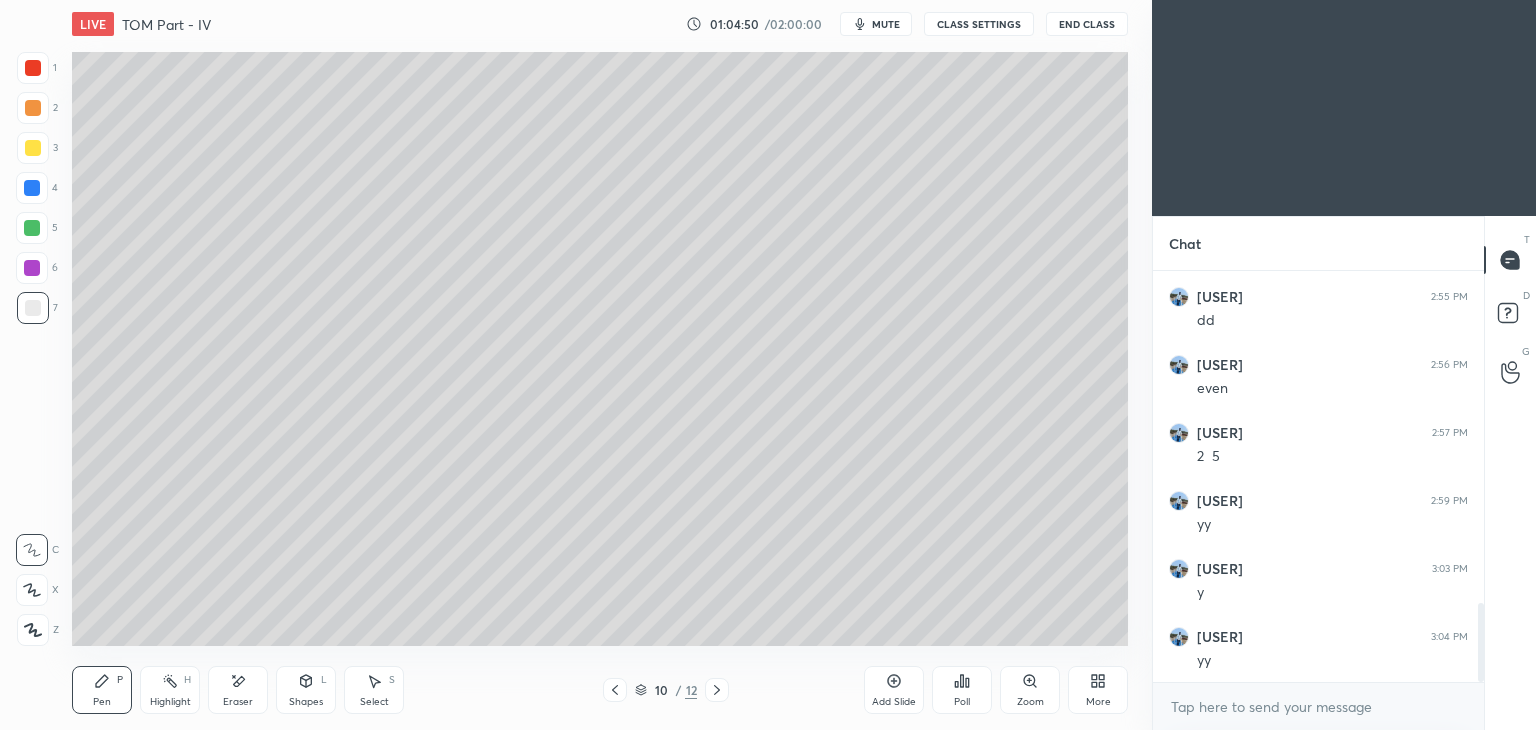 click 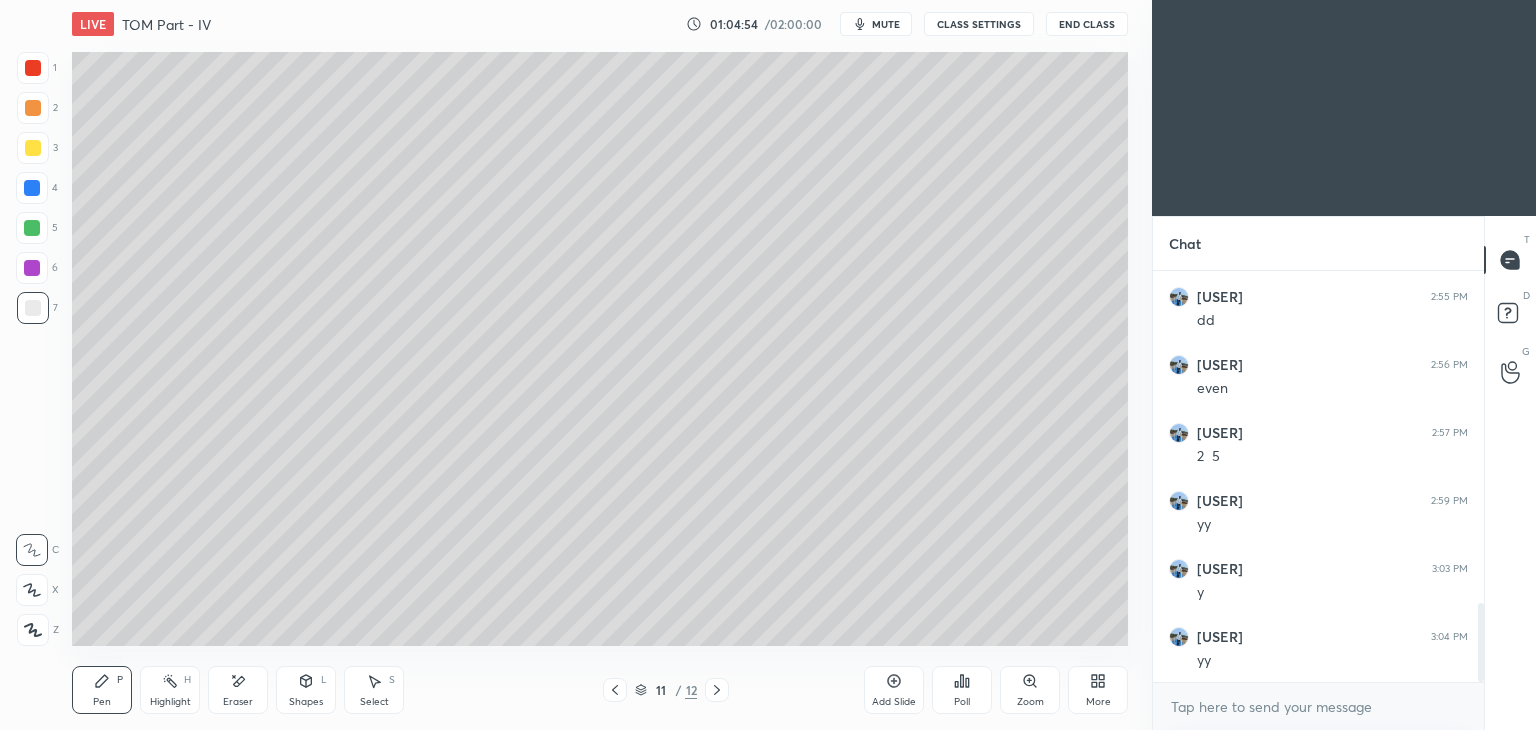 click 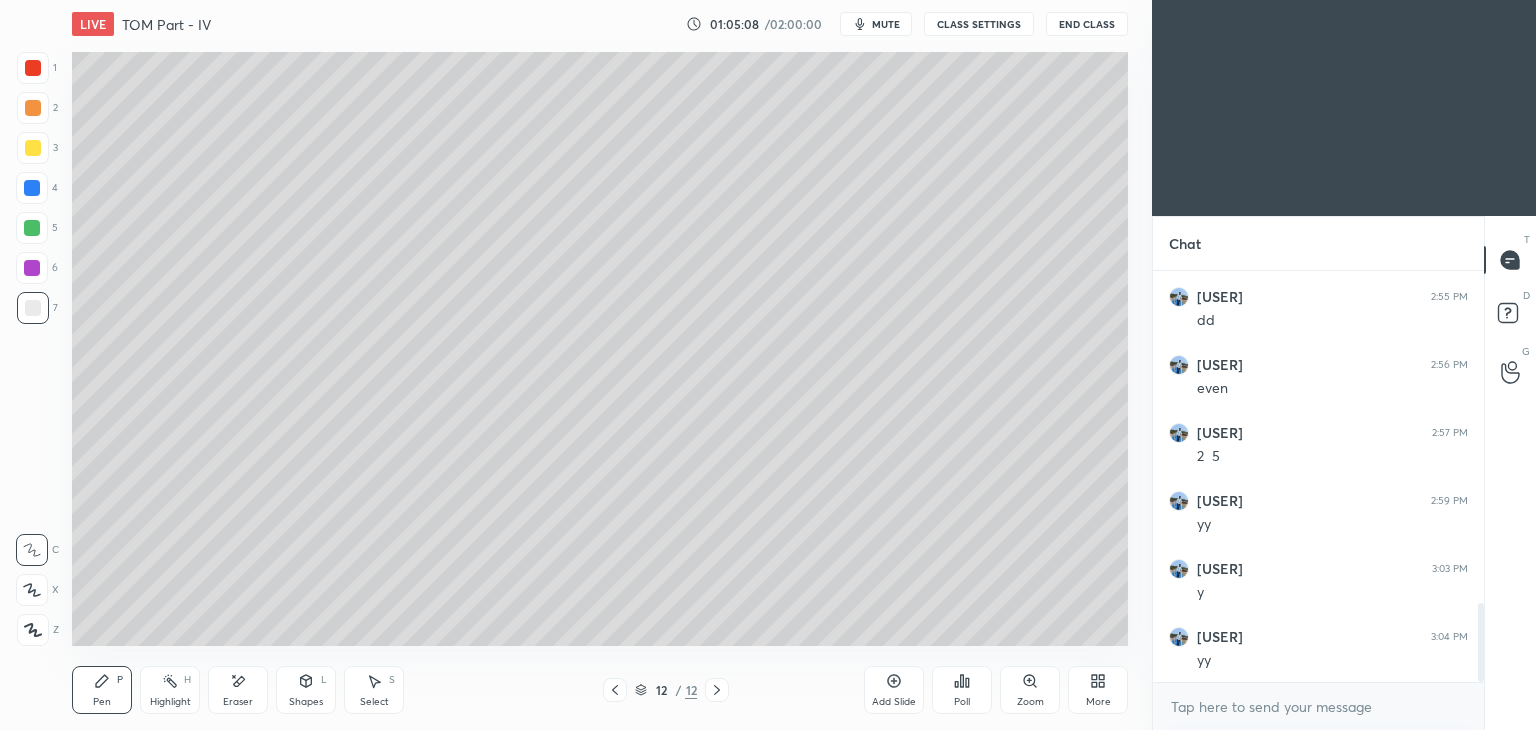 click on "Select" at bounding box center [374, 702] 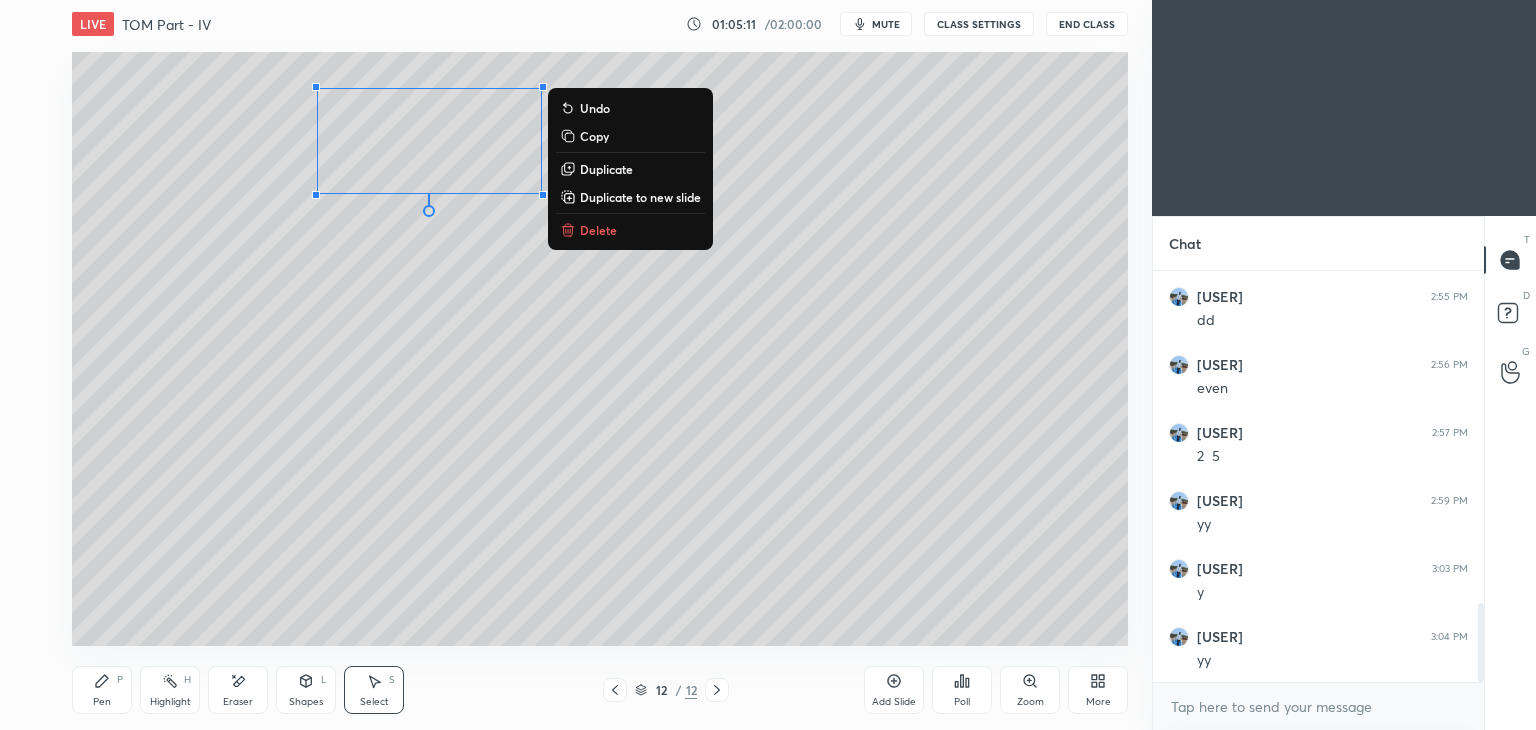 click on "0 ° Undo Copy Duplicate Duplicate to new slide Delete" at bounding box center [600, 349] 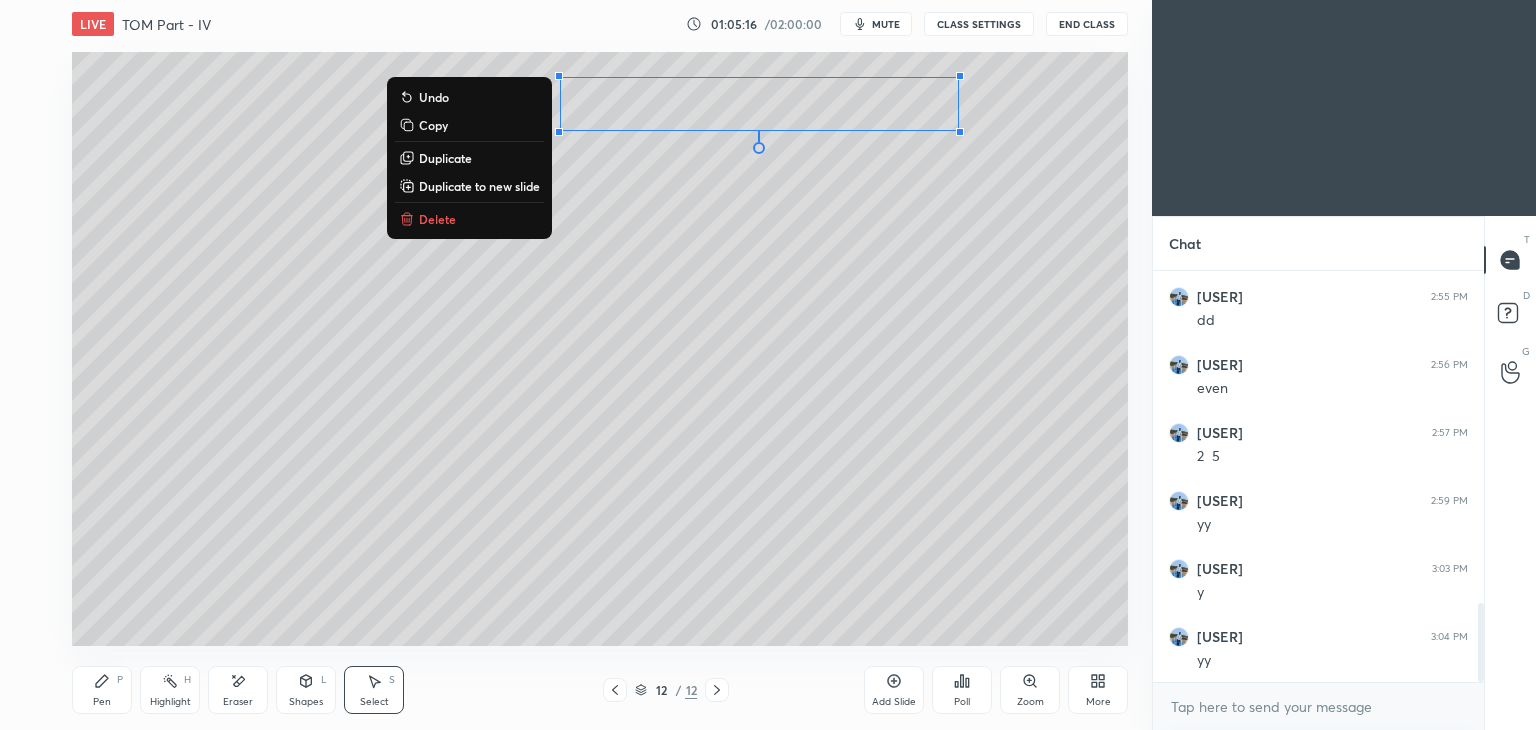 click on "Pen P" at bounding box center (102, 690) 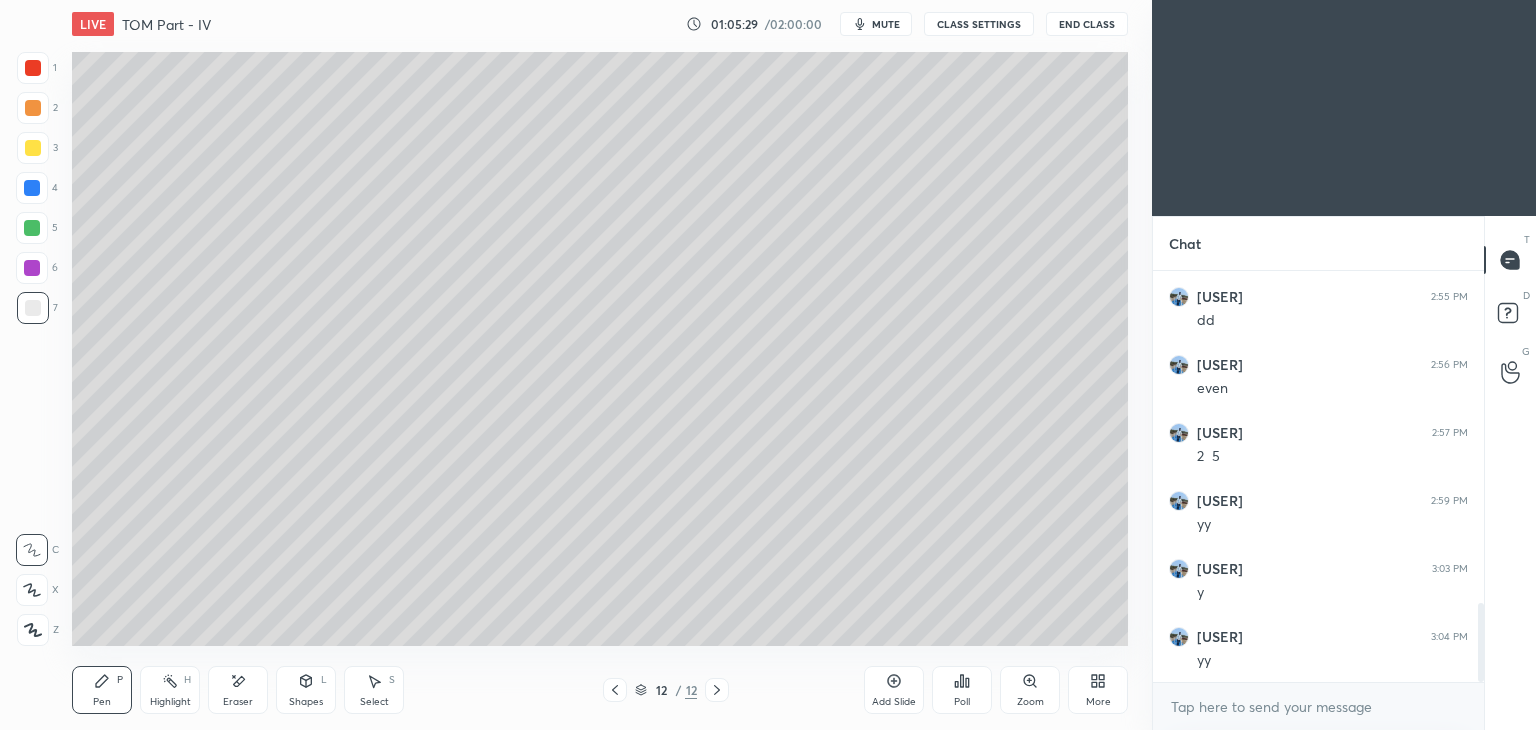 click on "Shapes L" at bounding box center [306, 690] 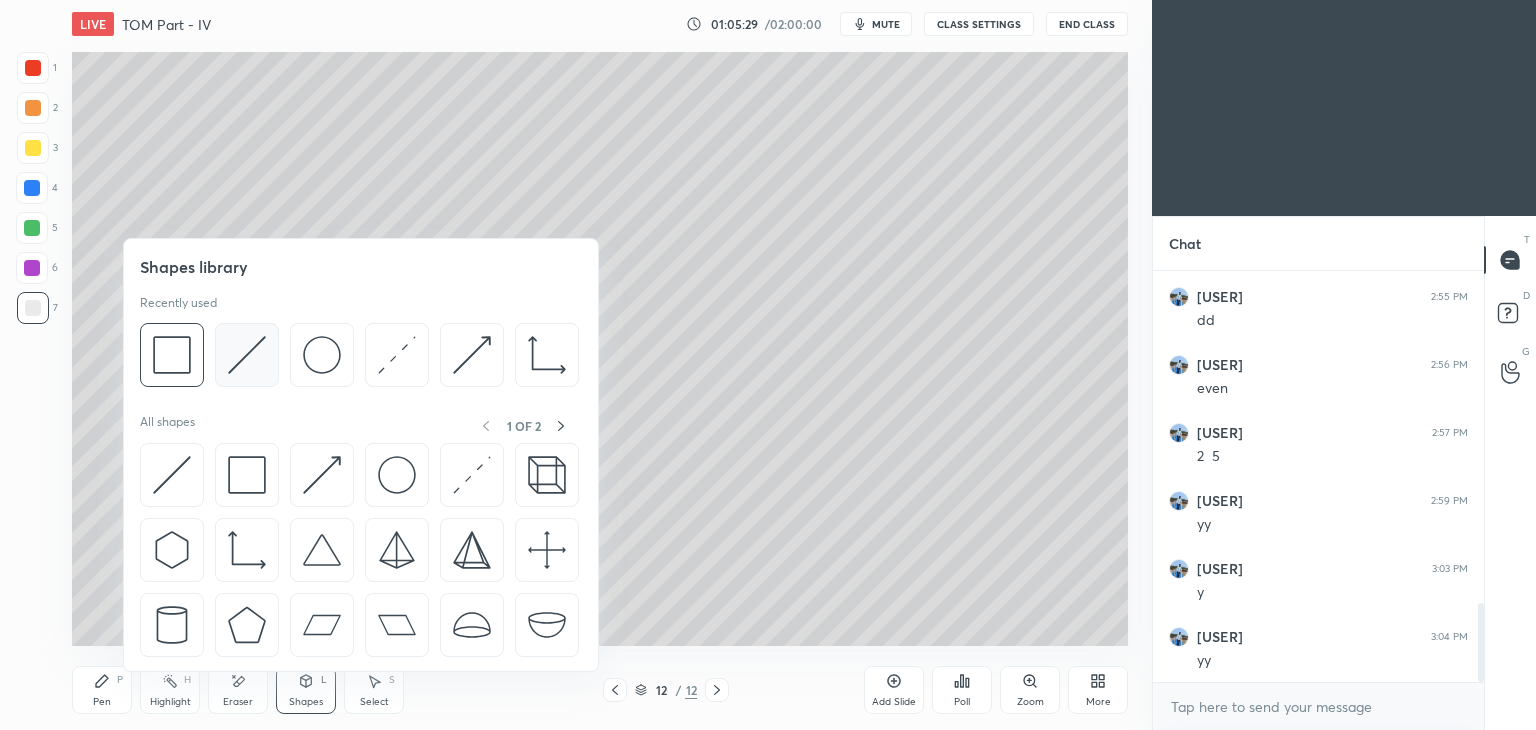 click at bounding box center (247, 355) 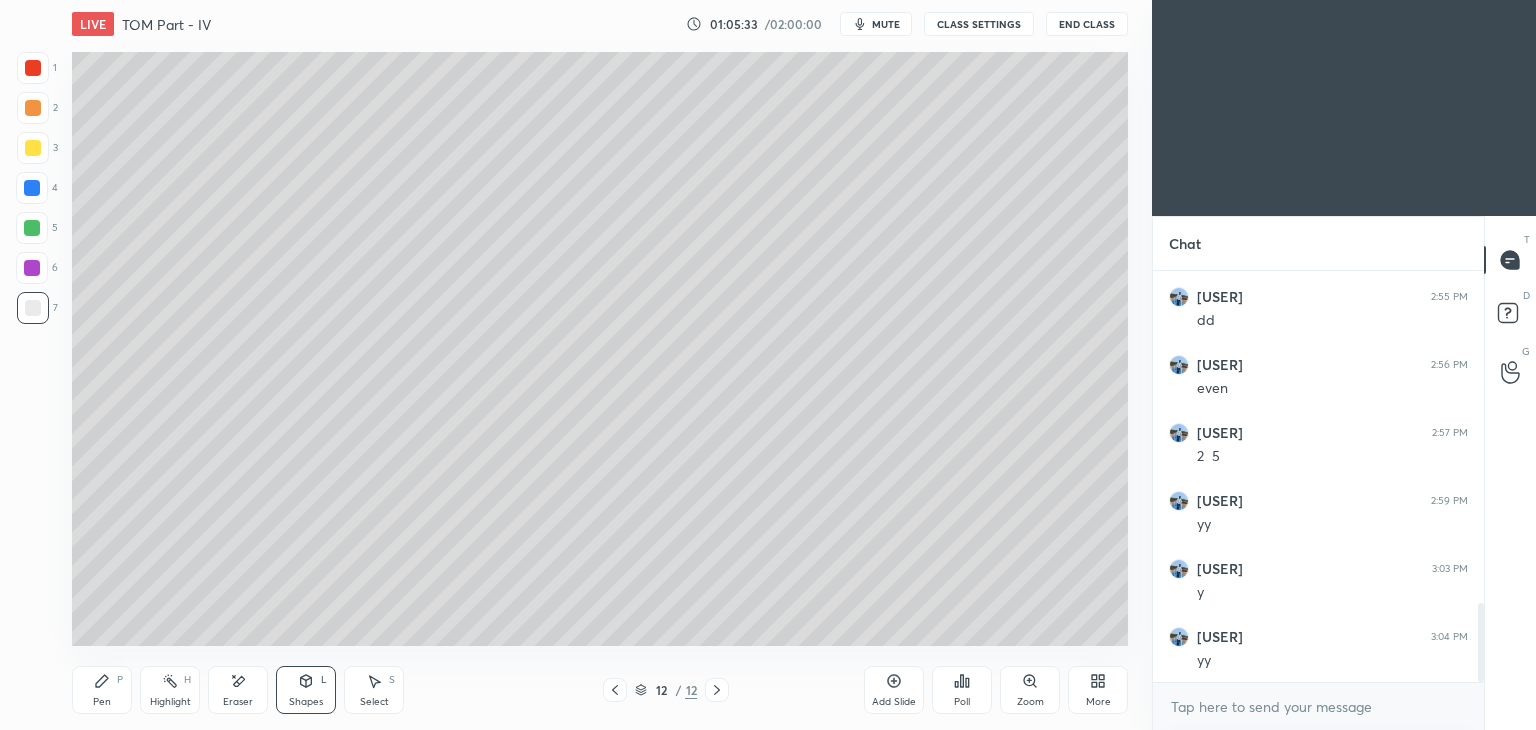 click on "Pen P" at bounding box center (102, 690) 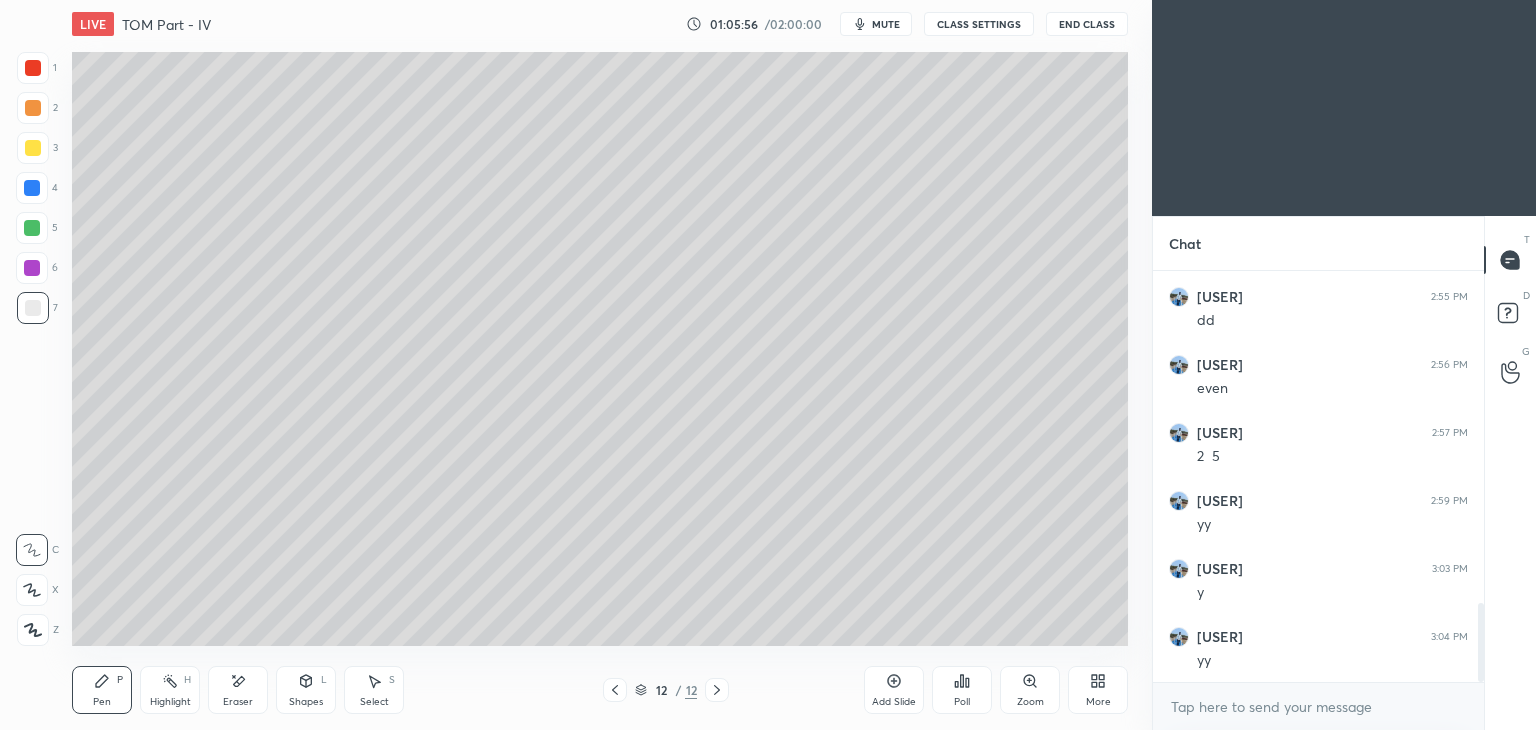 click on "Shapes" at bounding box center [306, 702] 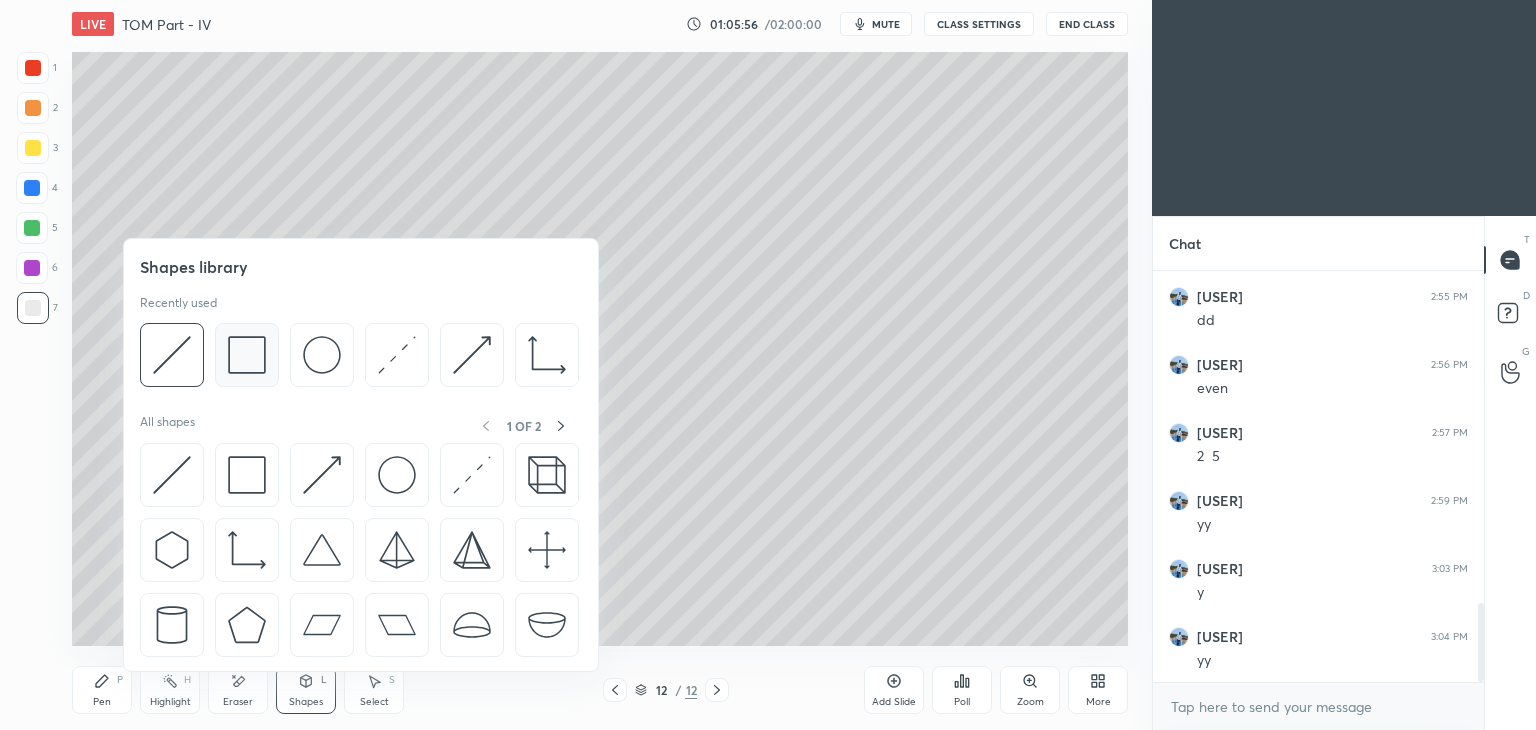 click at bounding box center (247, 355) 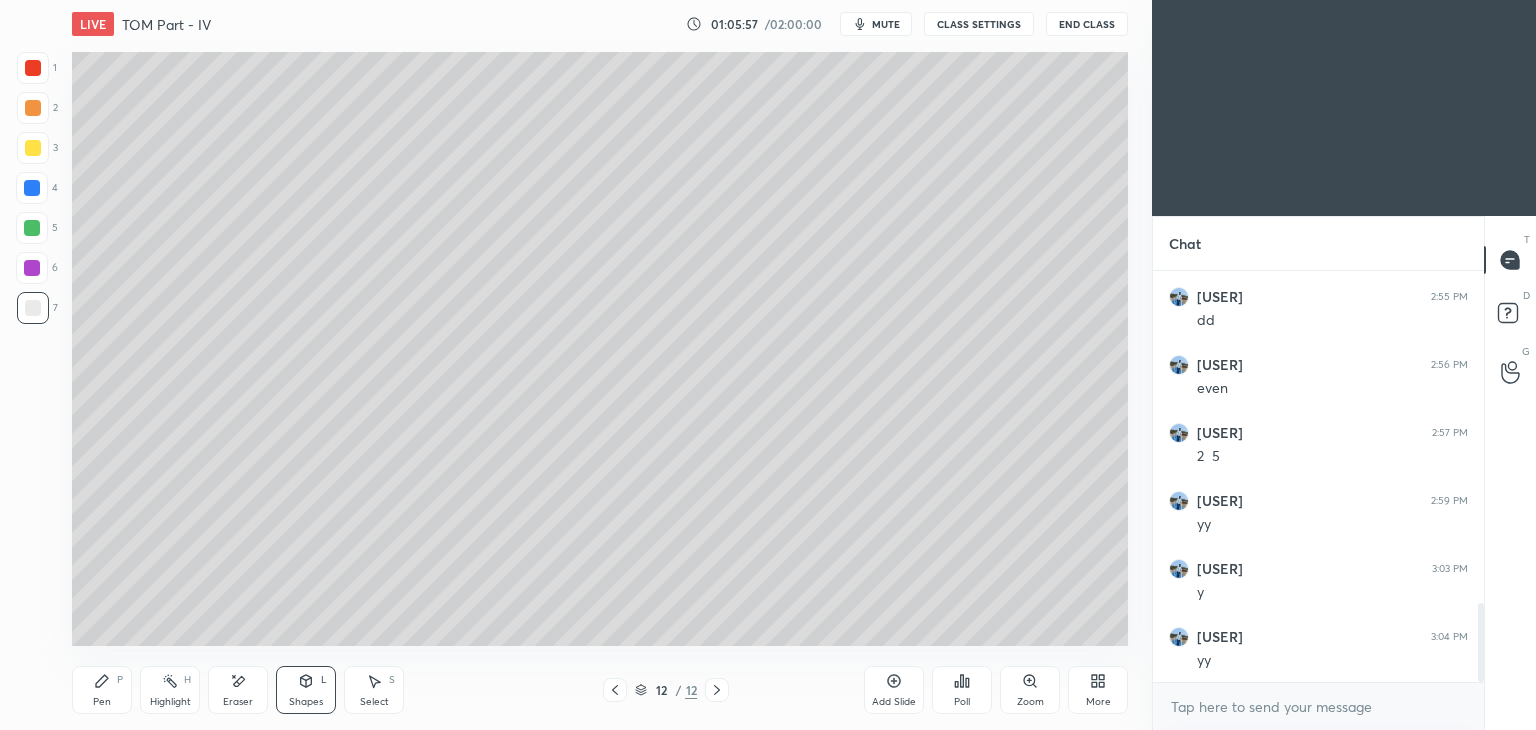 click at bounding box center [33, 148] 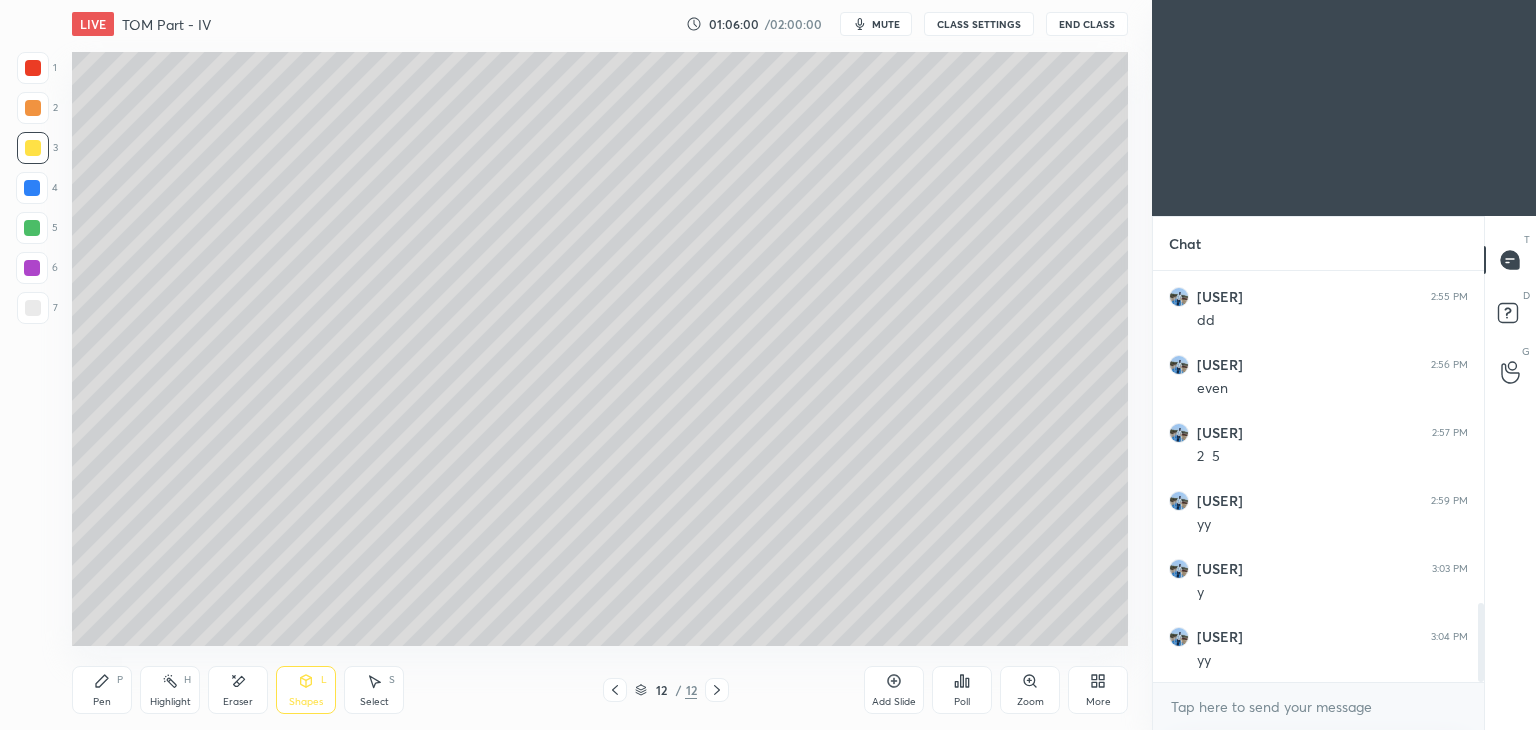 click on "Select" at bounding box center (374, 702) 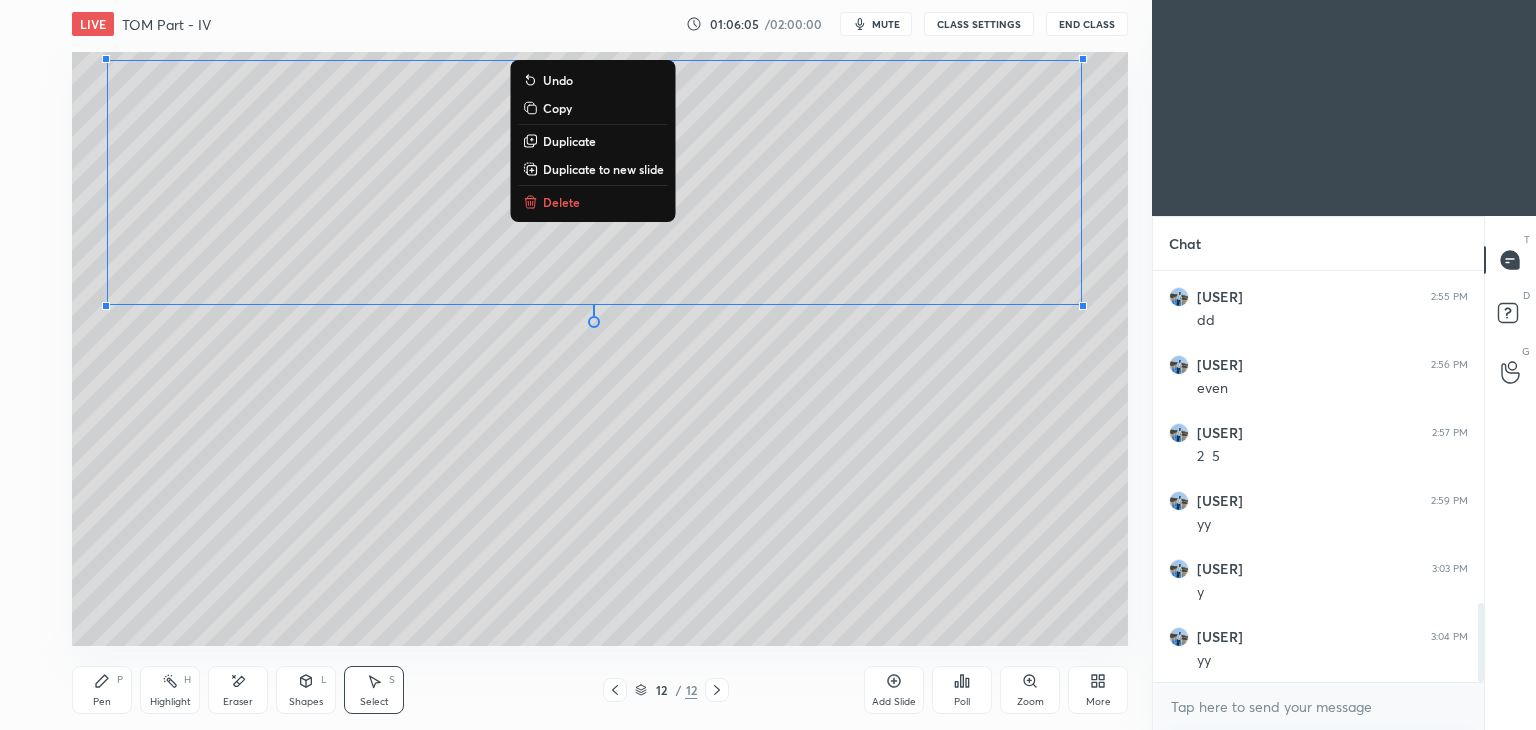 click 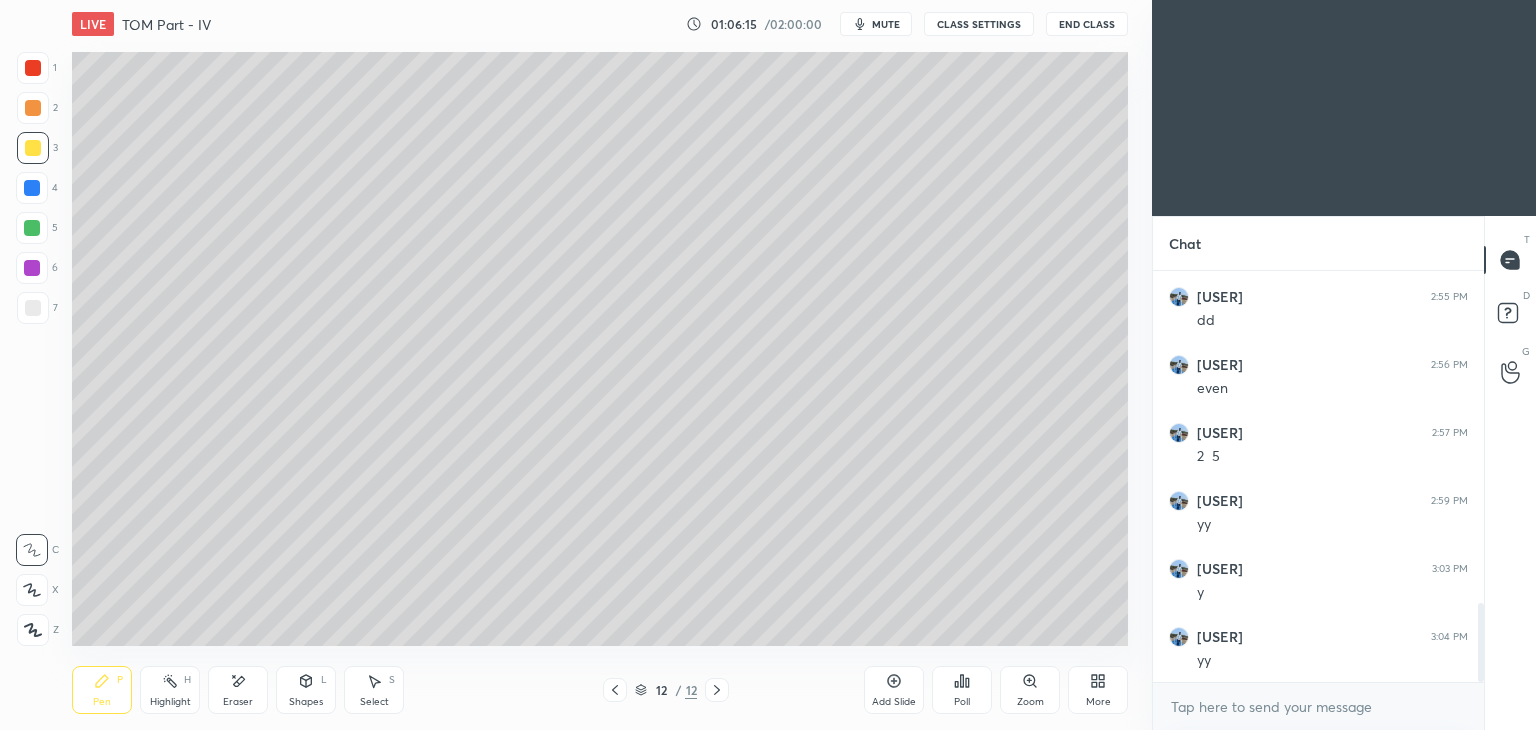 click at bounding box center (615, 690) 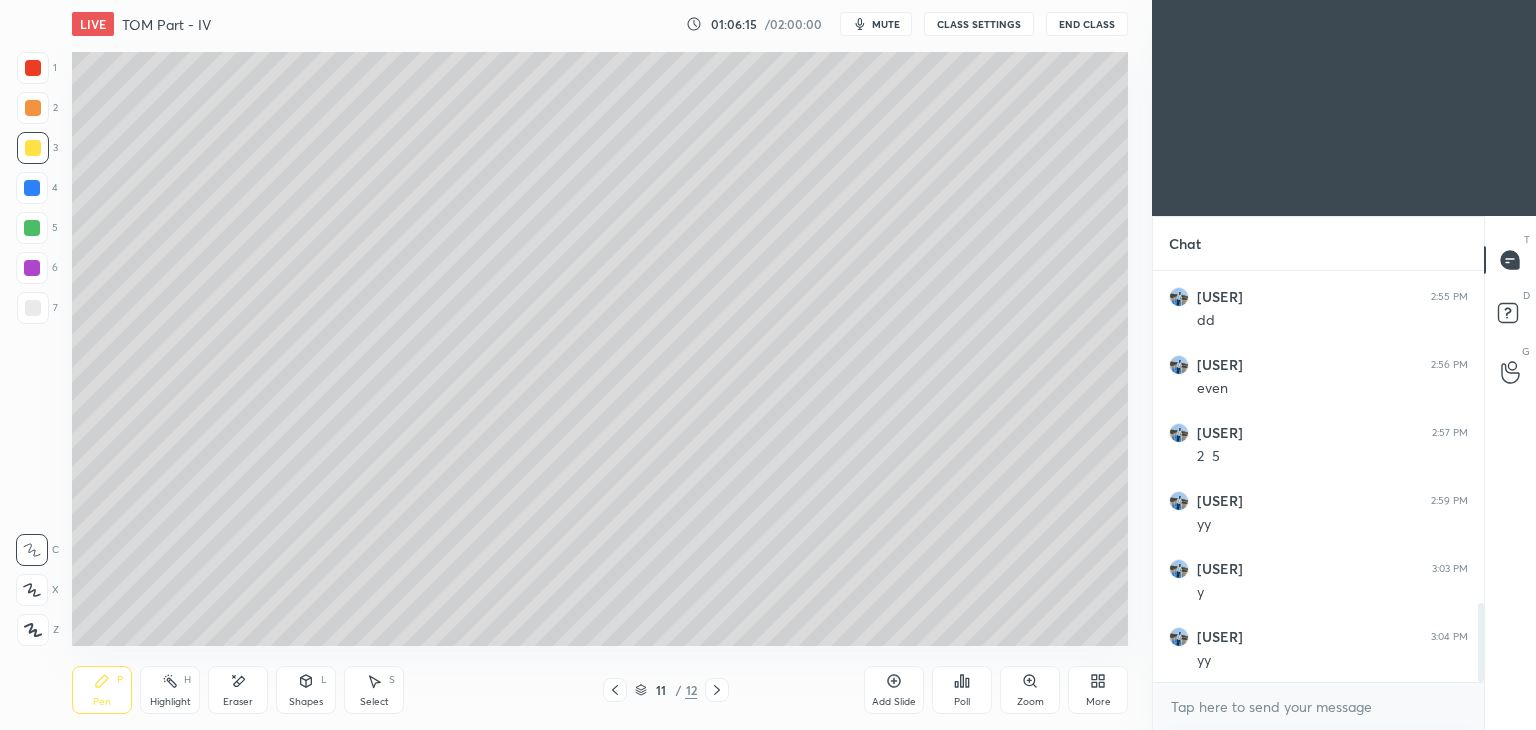 scroll, scrollTop: 1788, scrollLeft: 0, axis: vertical 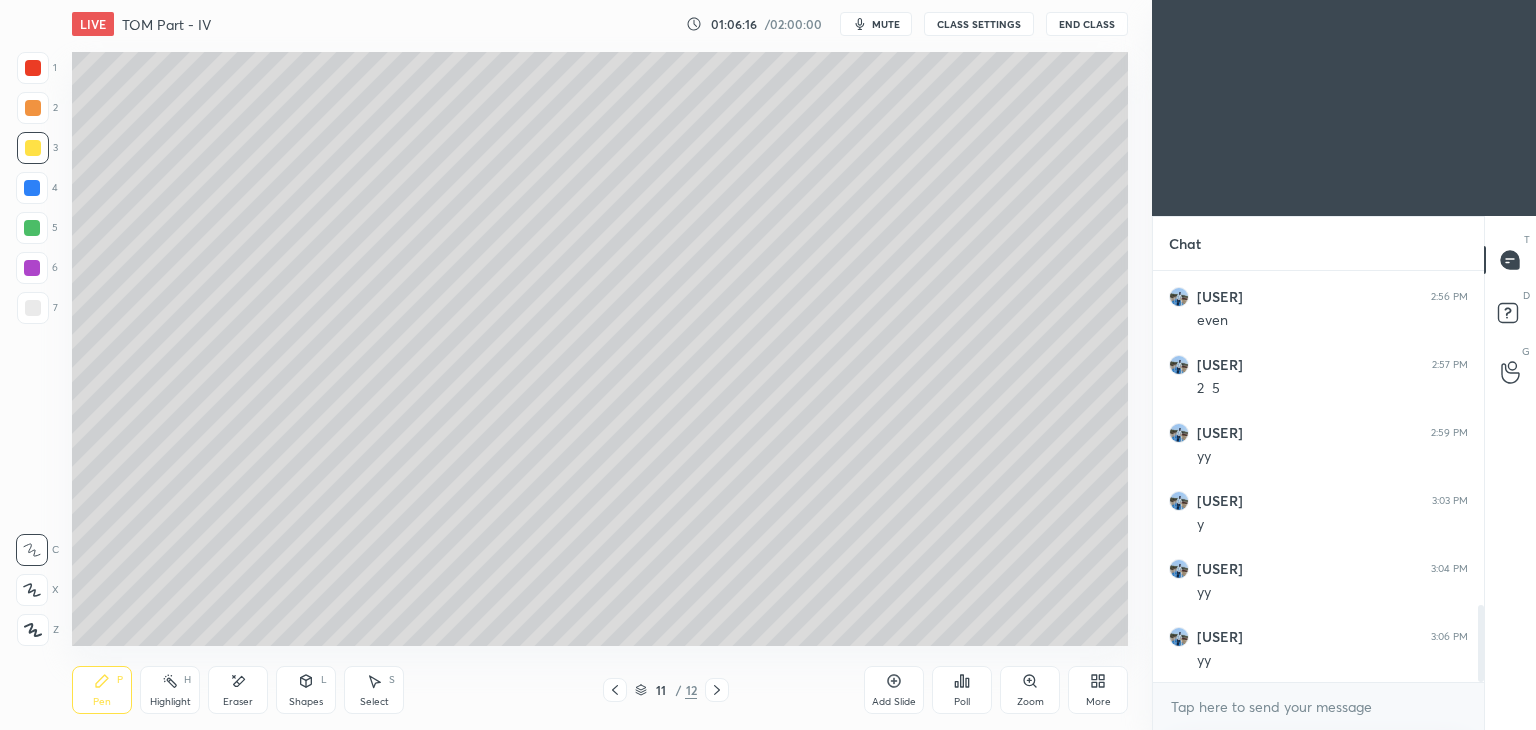 click 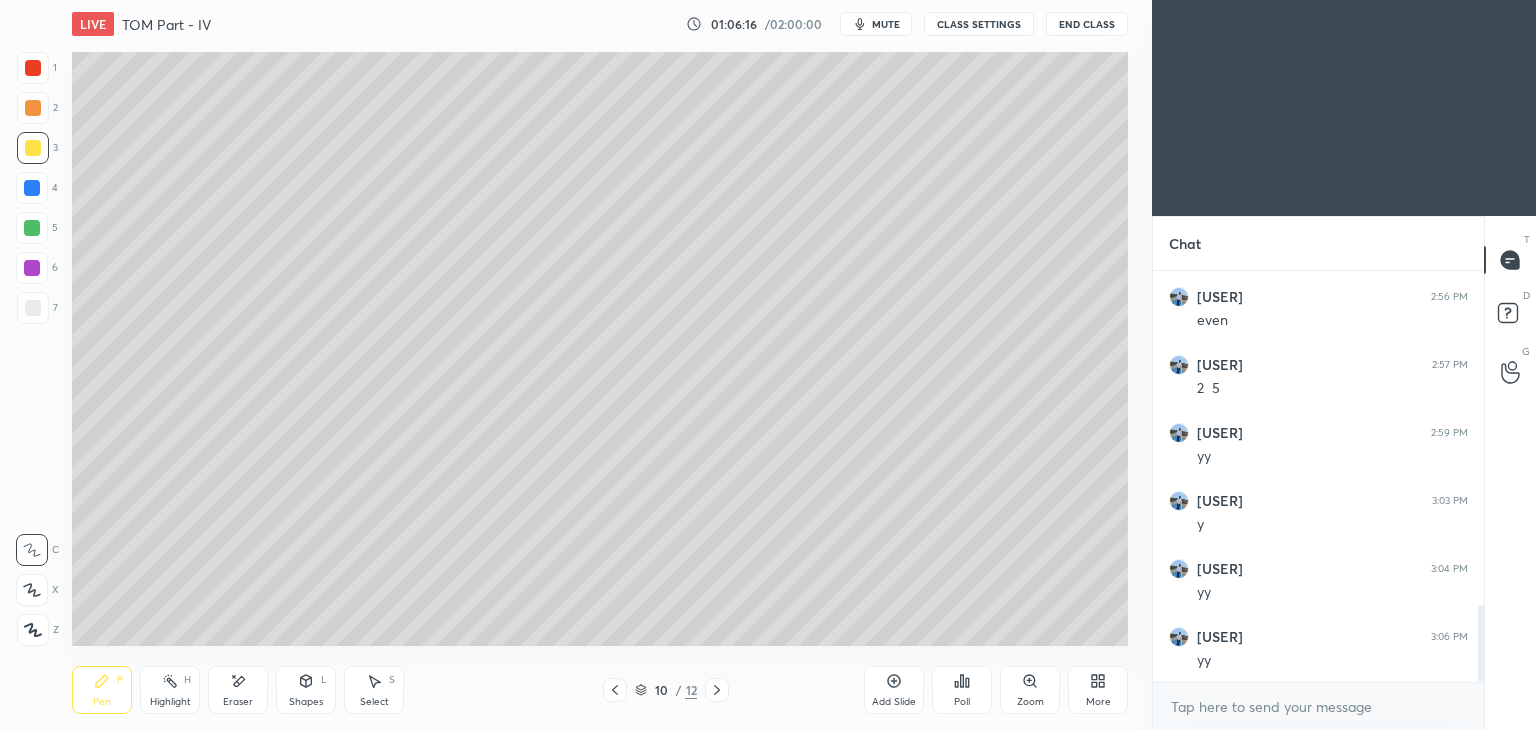 click 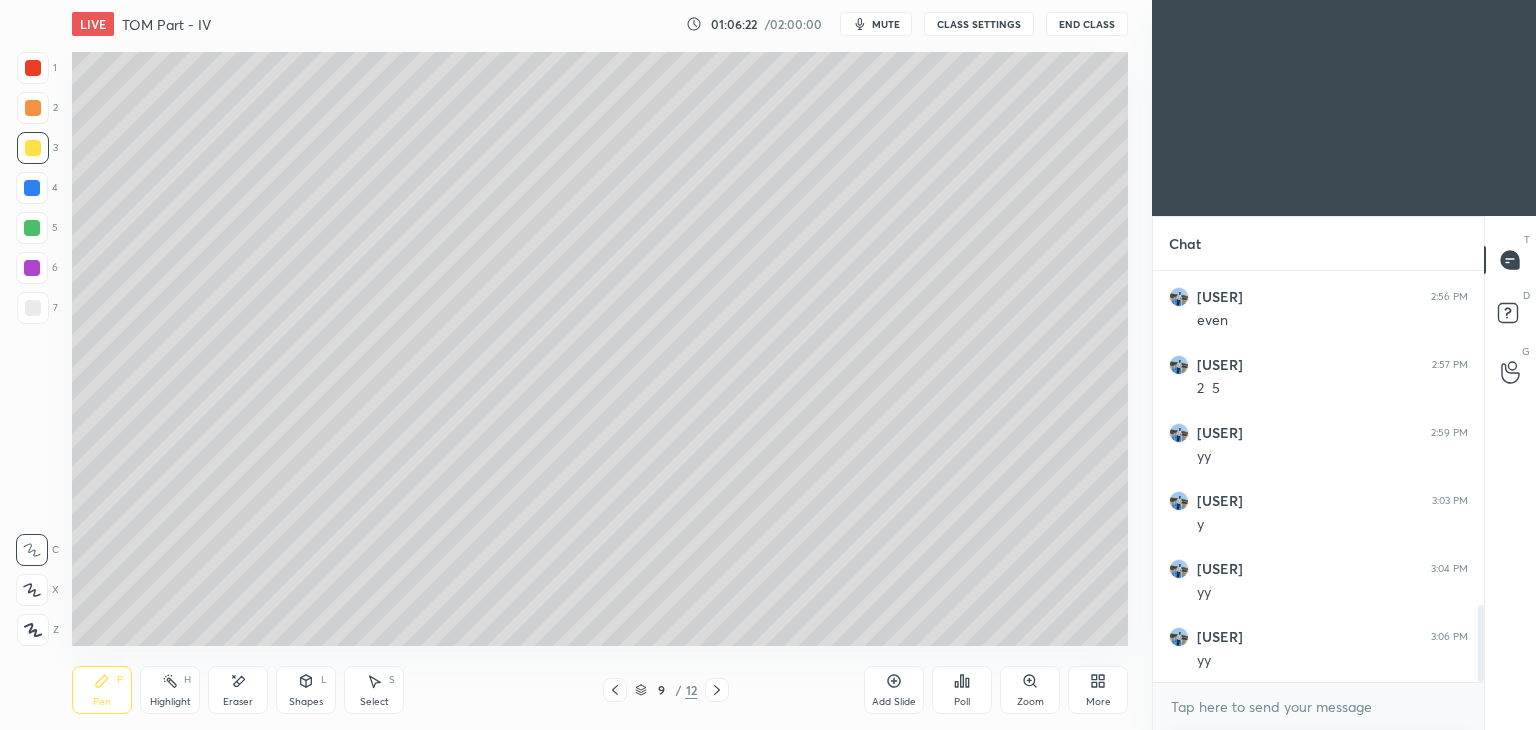 click at bounding box center (32, 188) 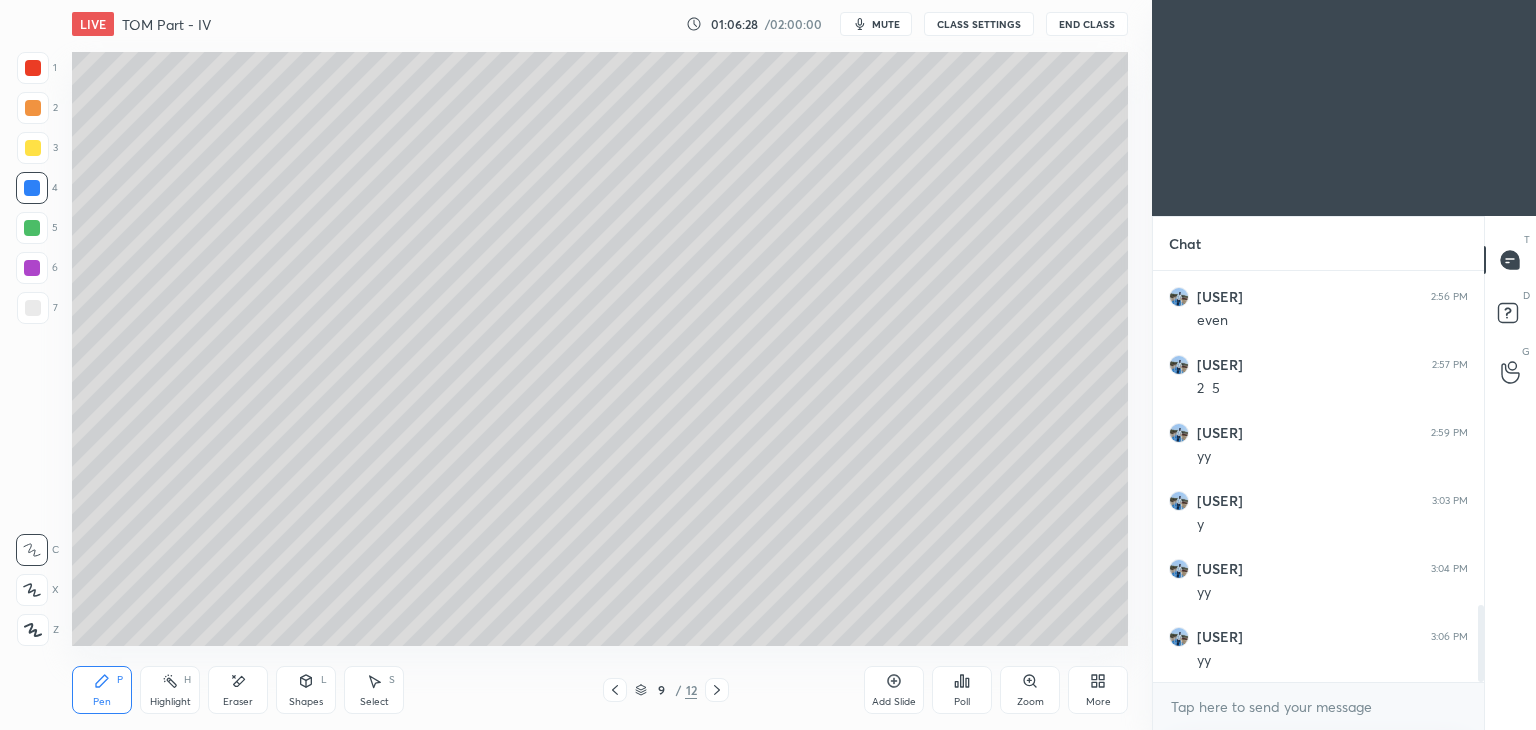 click at bounding box center [32, 268] 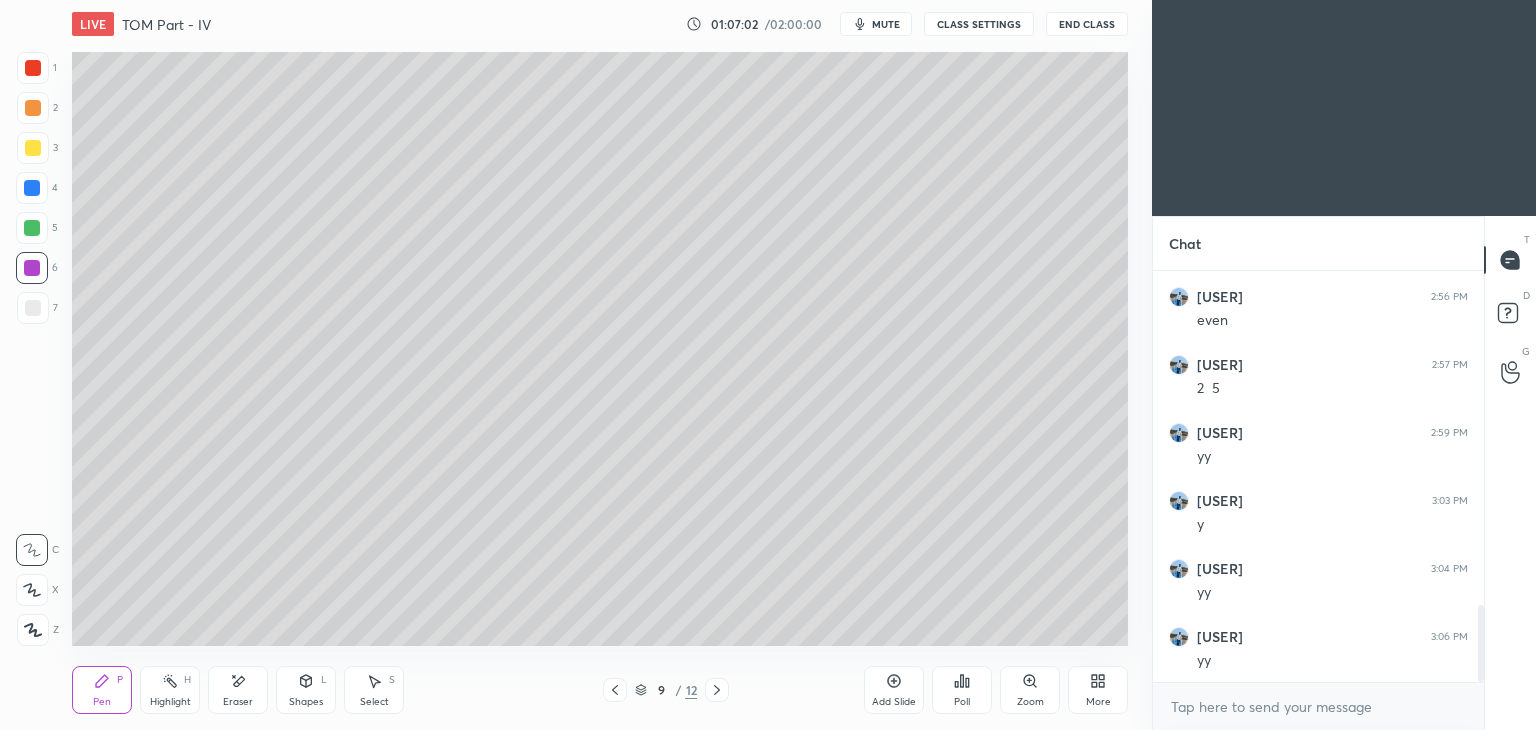 click 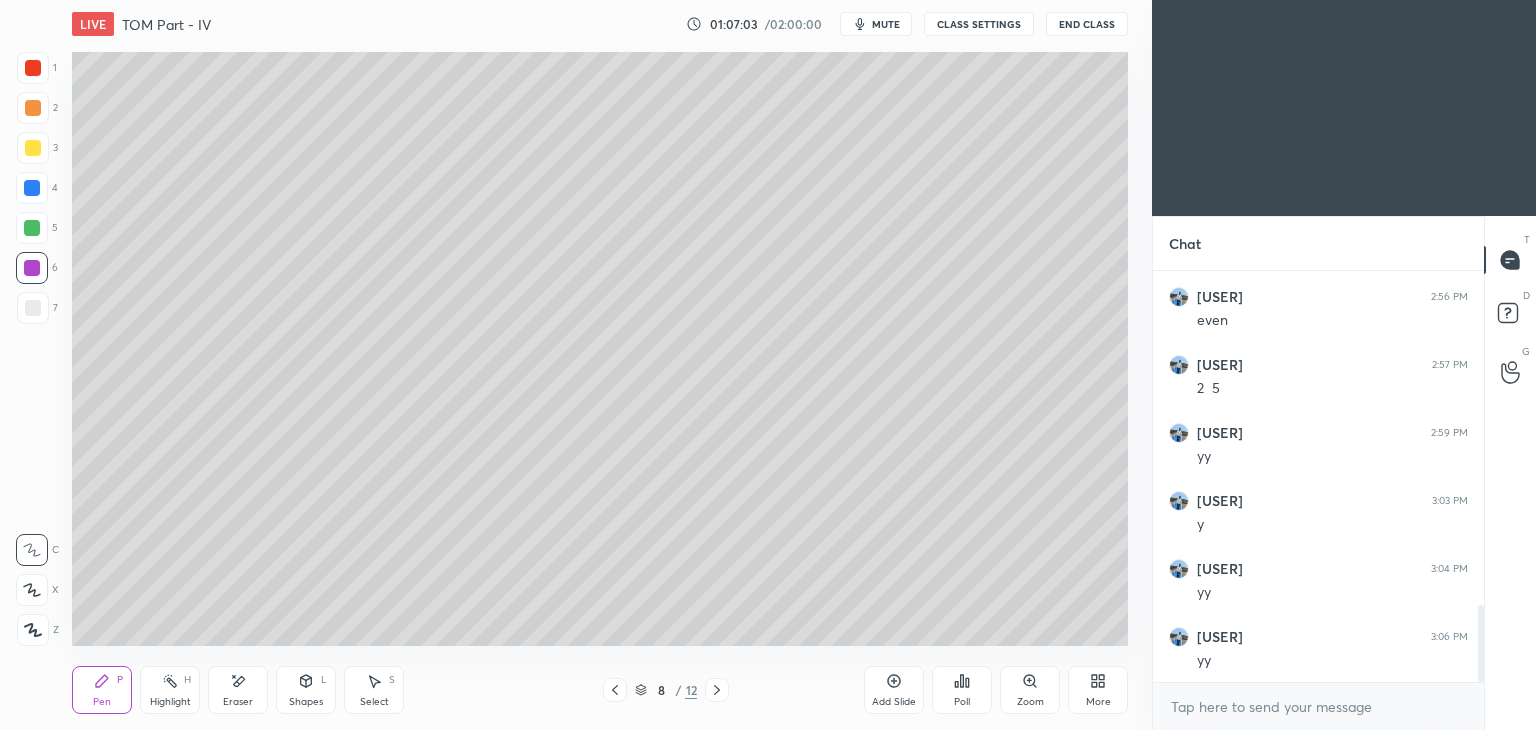 click 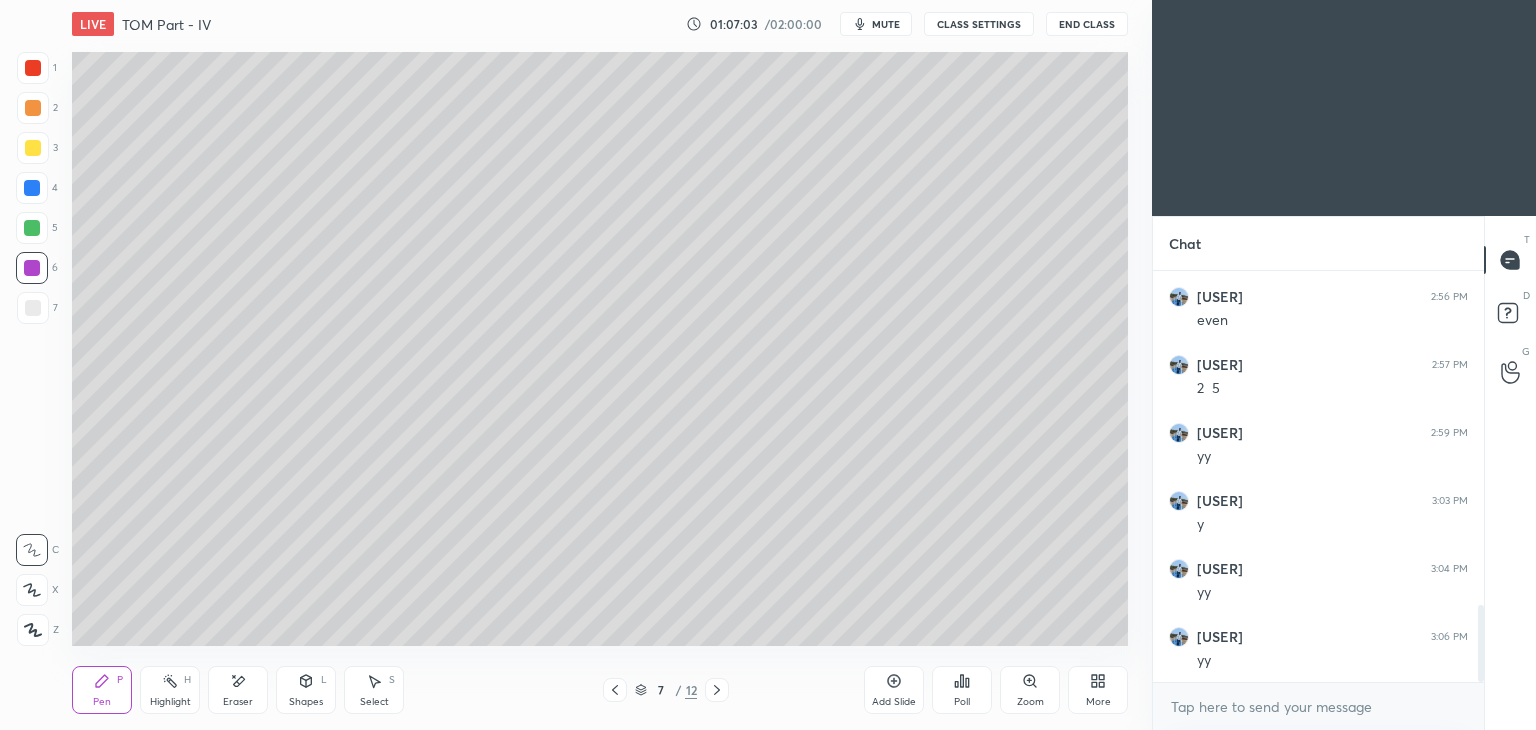 click 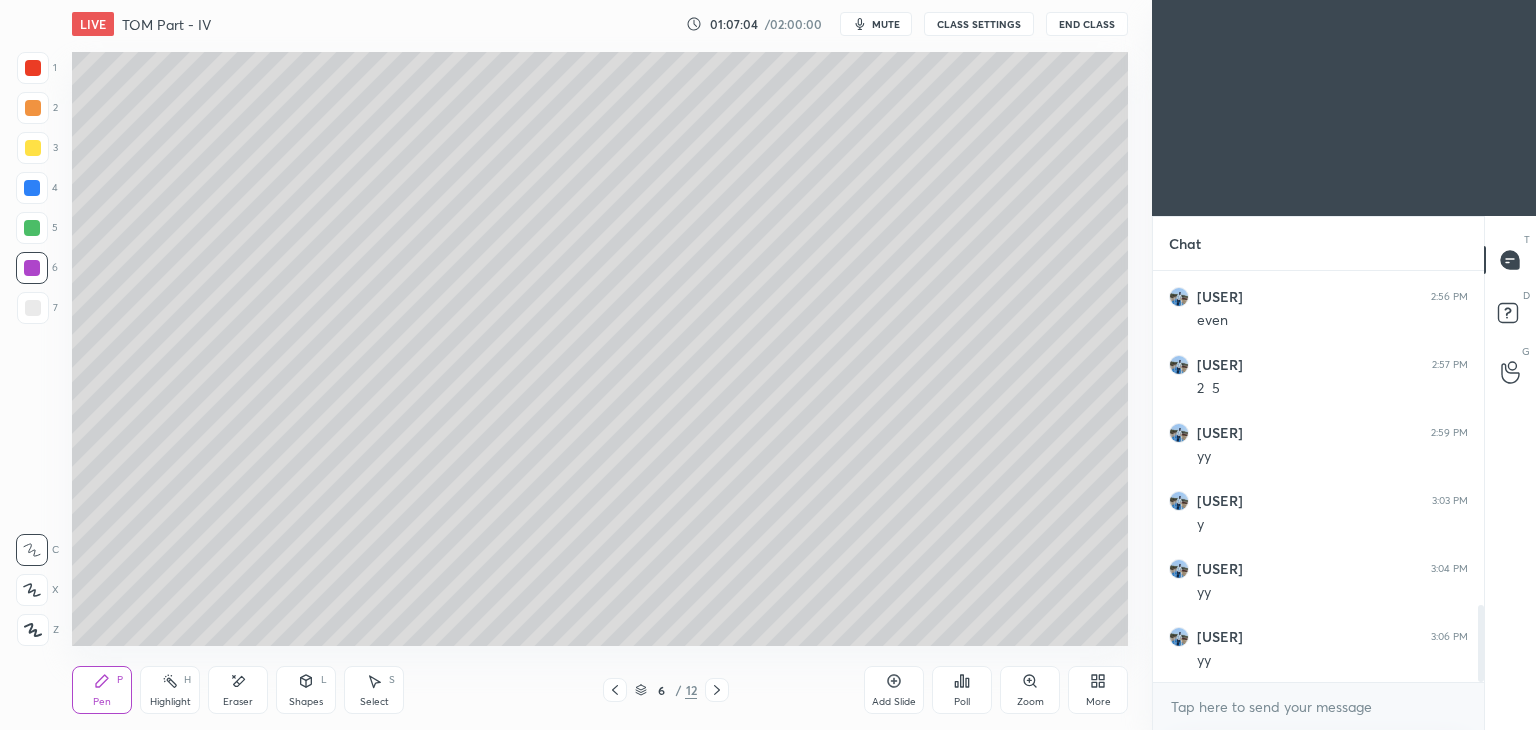 click 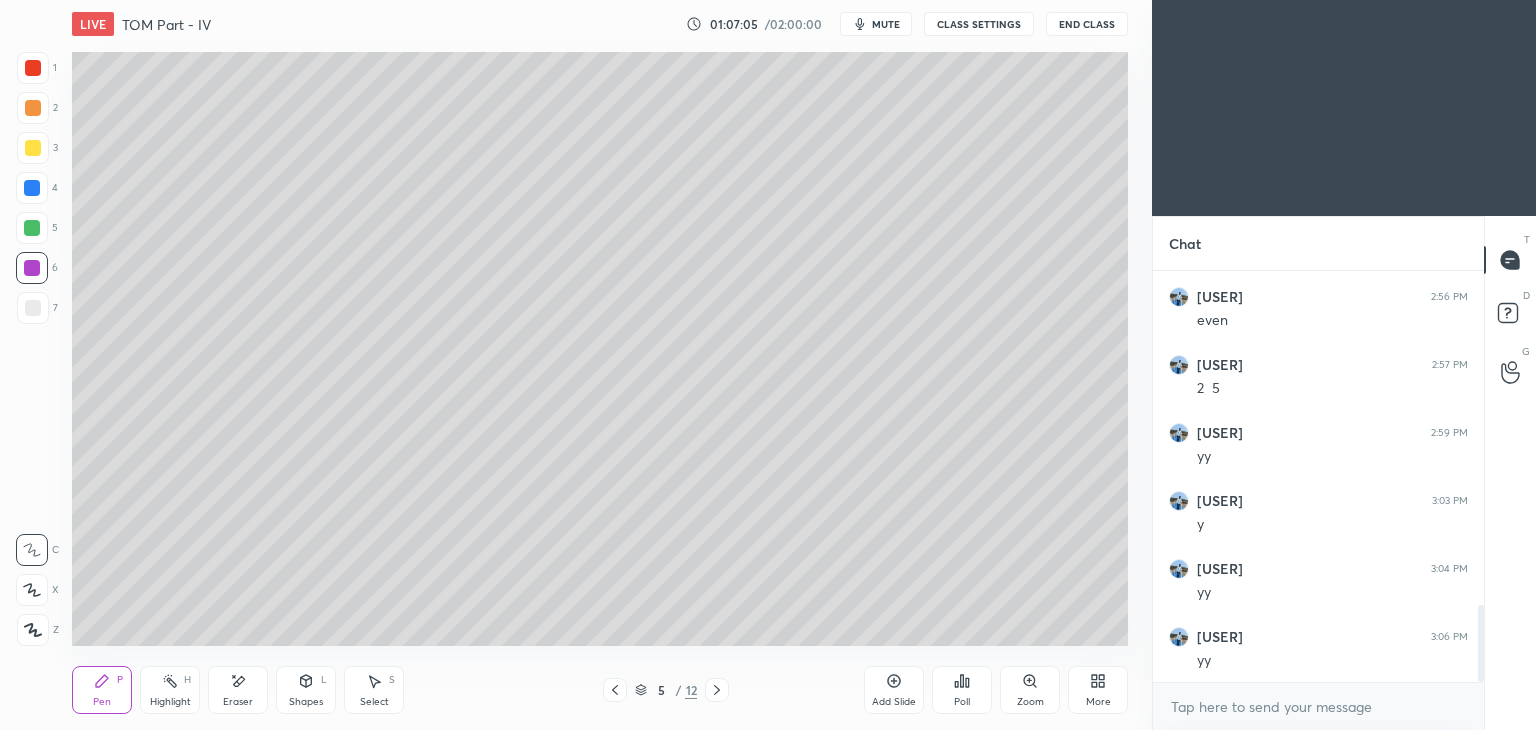 click 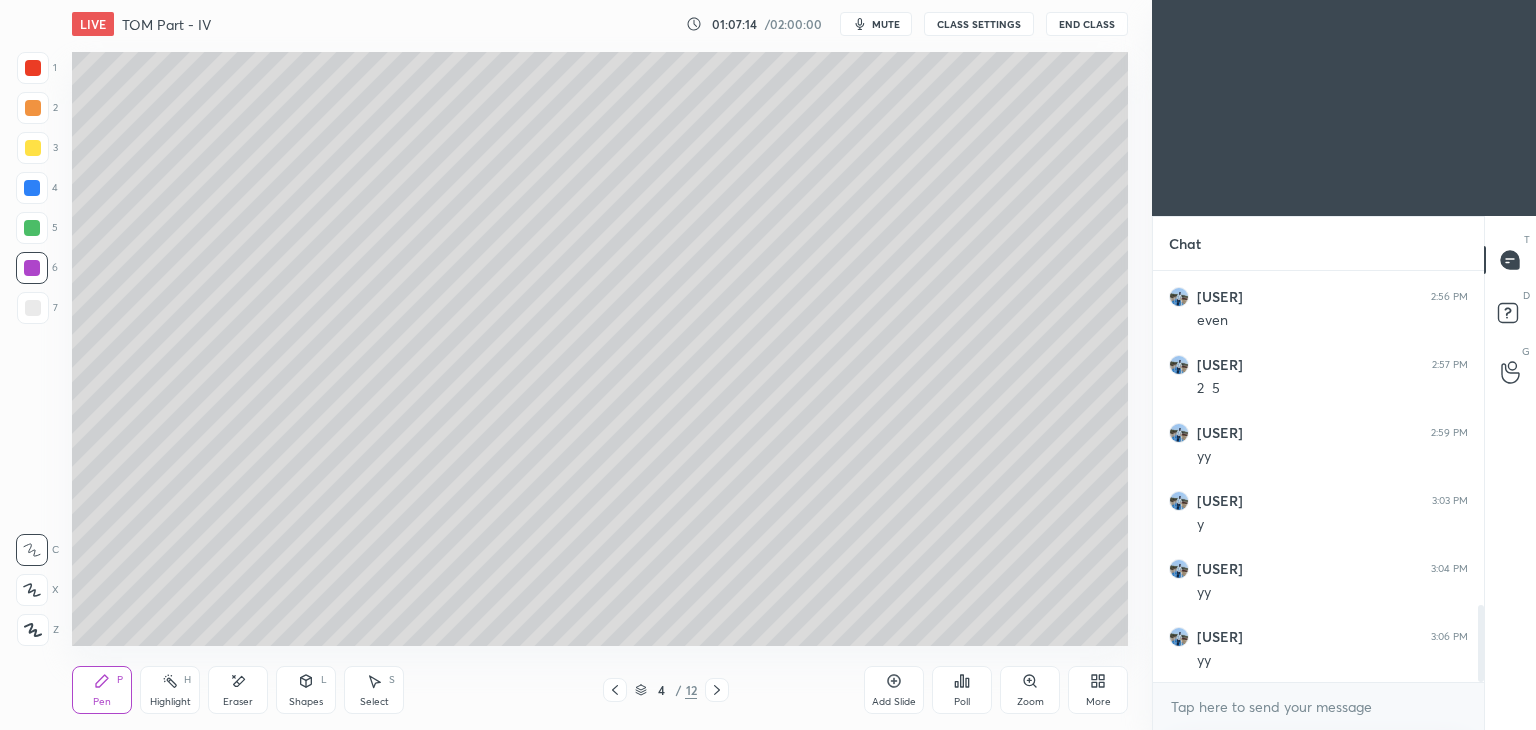 click on "Shapes L" at bounding box center (306, 690) 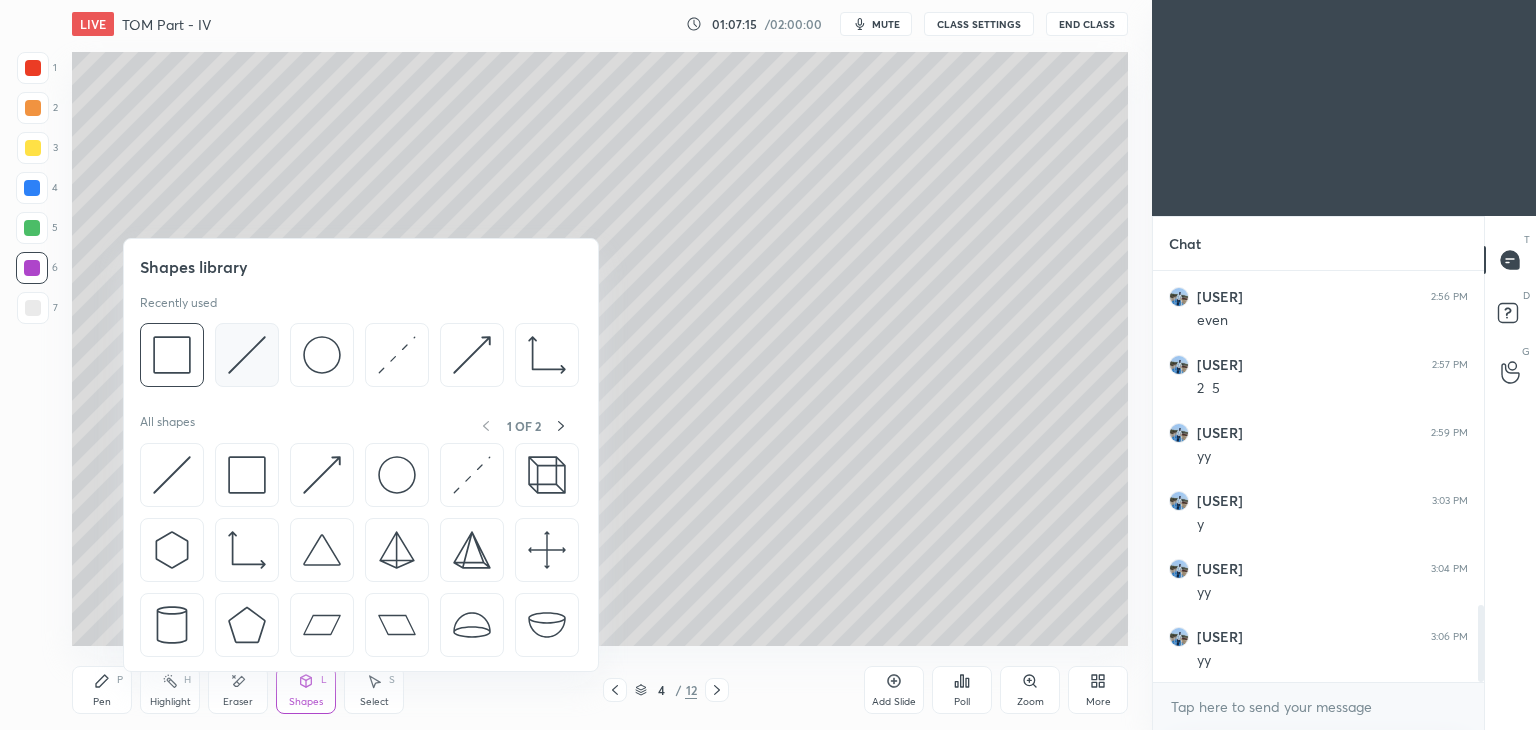click at bounding box center [247, 355] 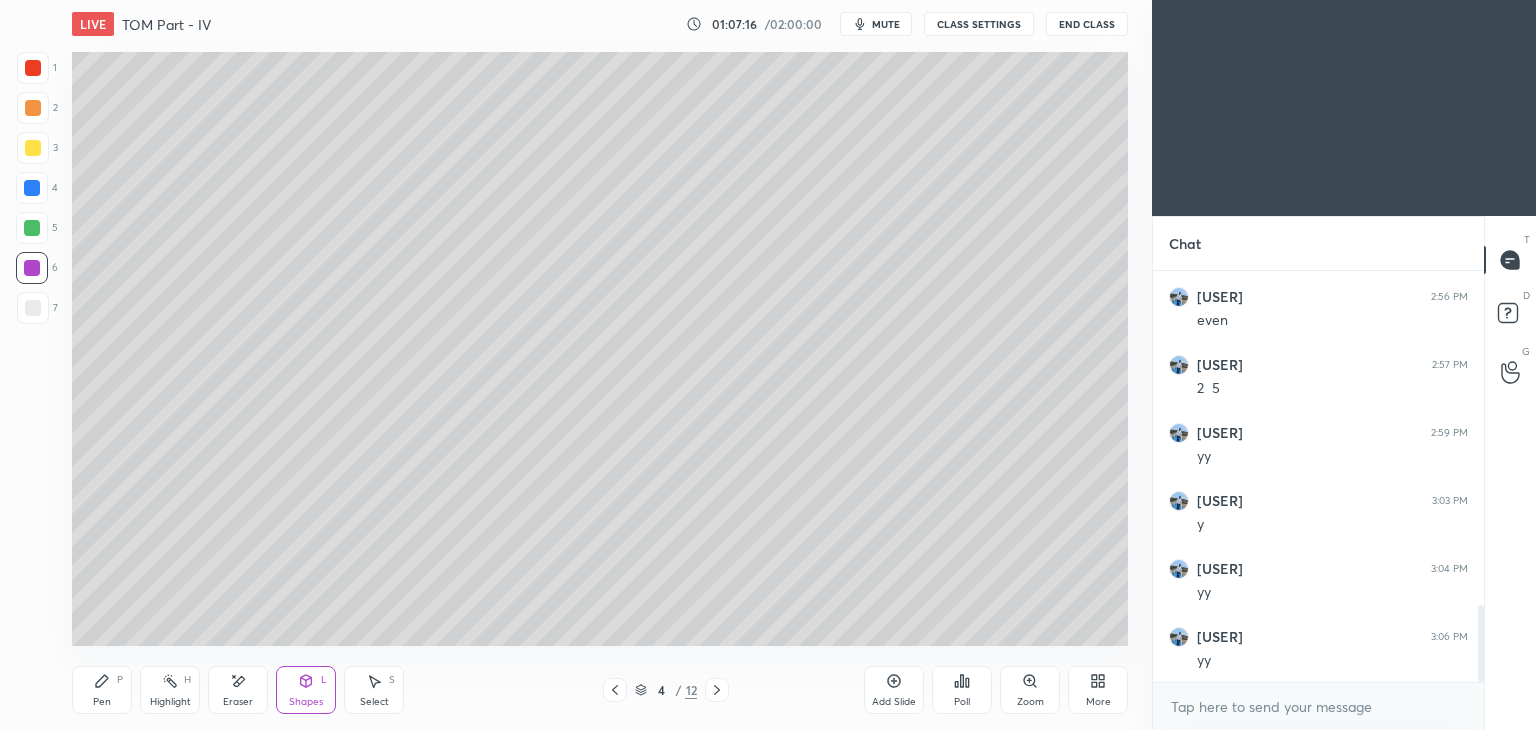 click at bounding box center [32, 228] 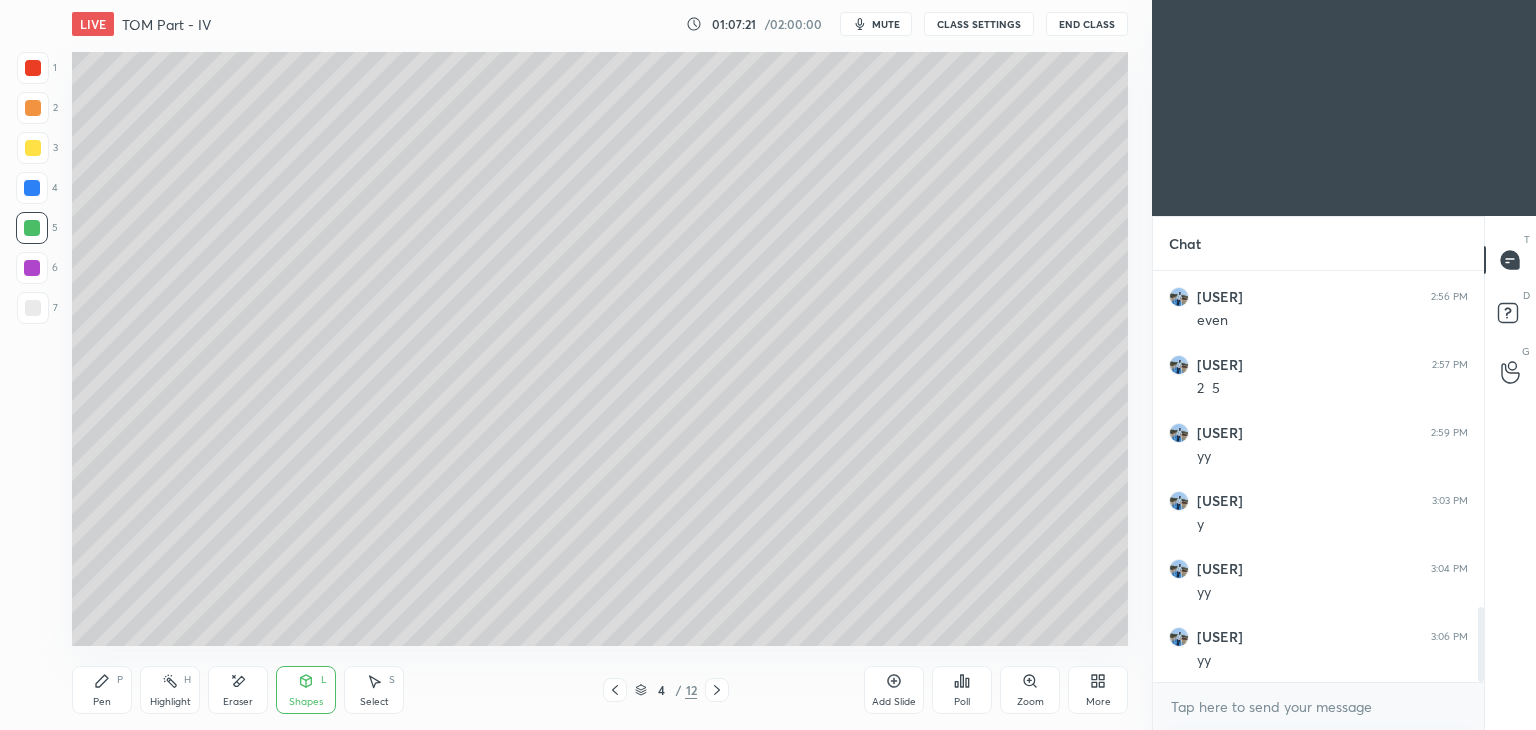 scroll, scrollTop: 1856, scrollLeft: 0, axis: vertical 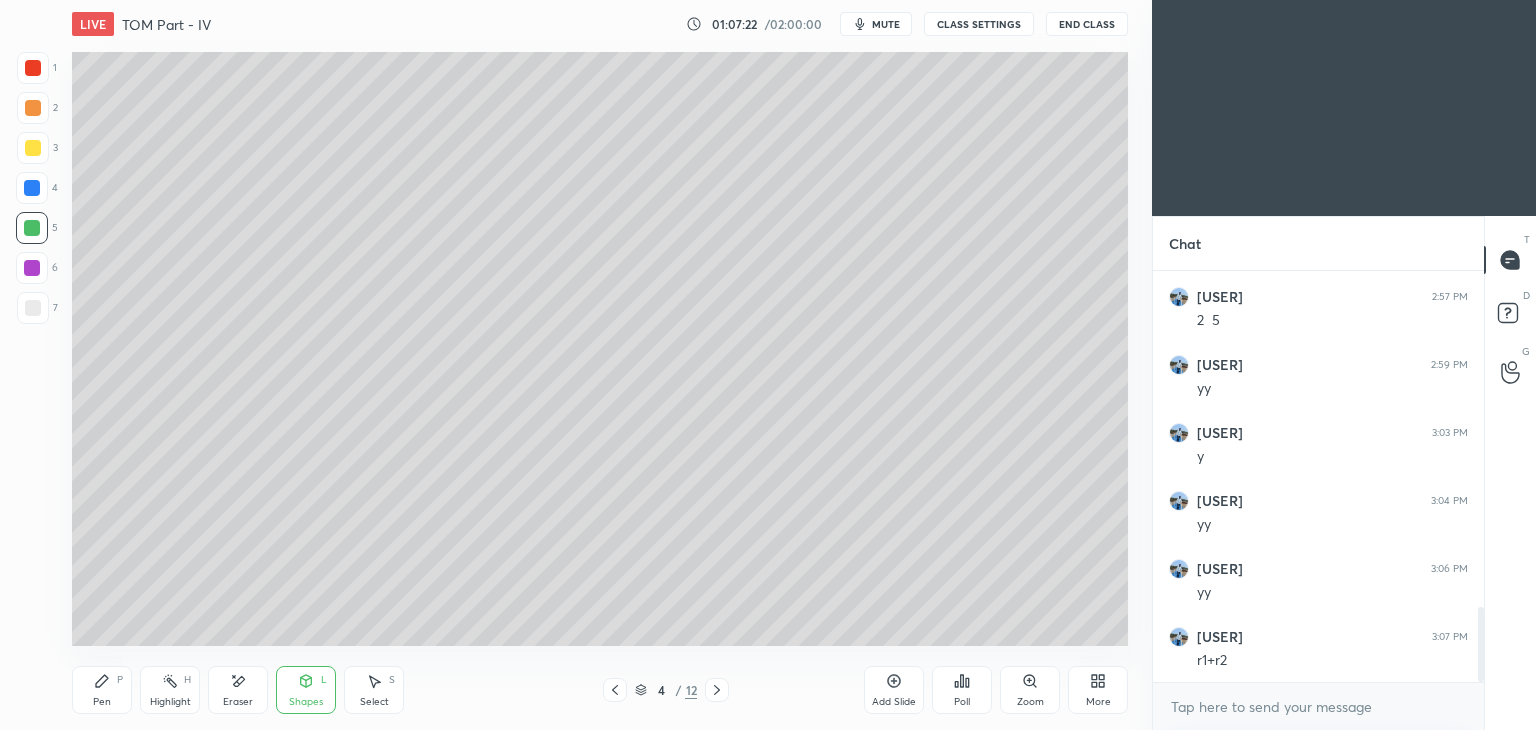 click on "Pen P" at bounding box center (102, 690) 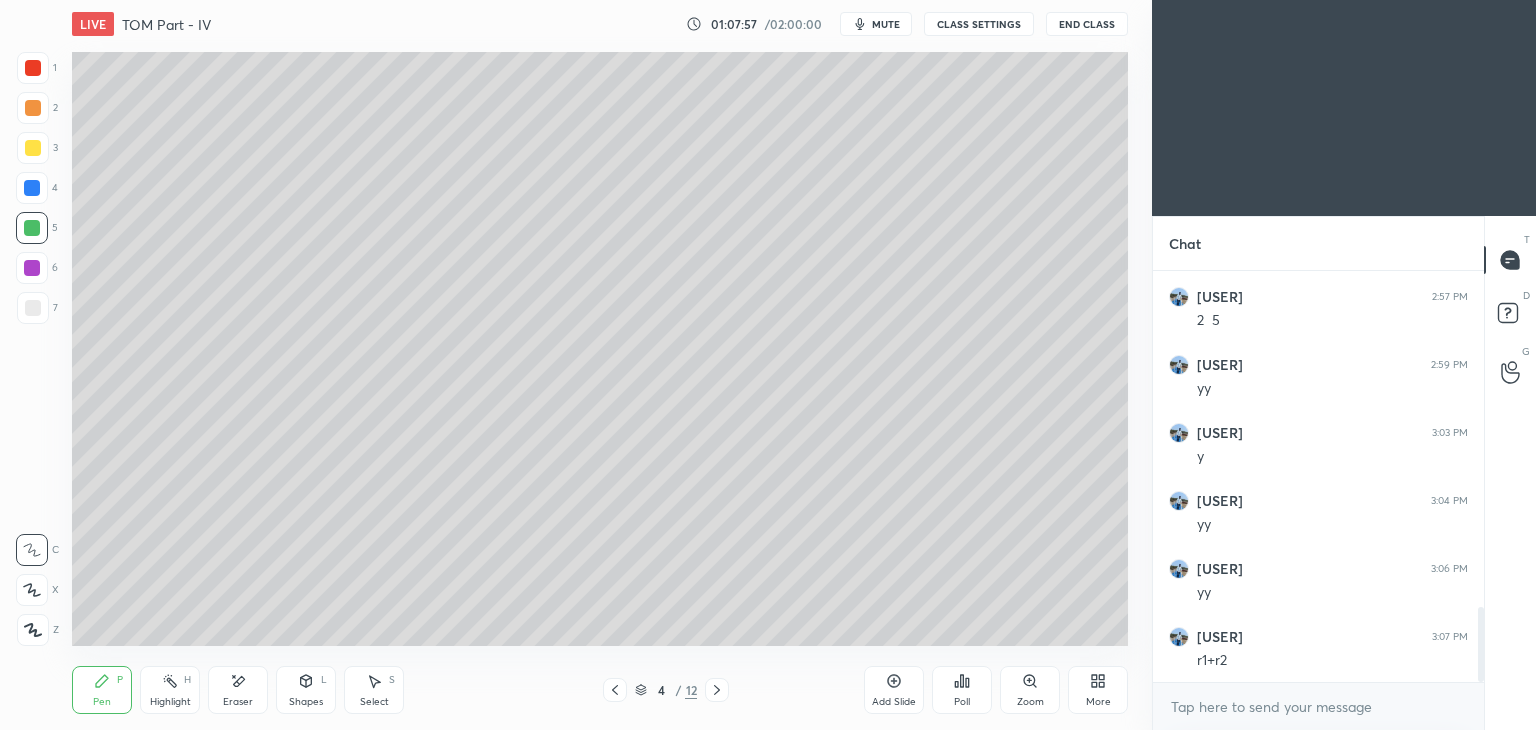 click on "Add Slide" at bounding box center [894, 690] 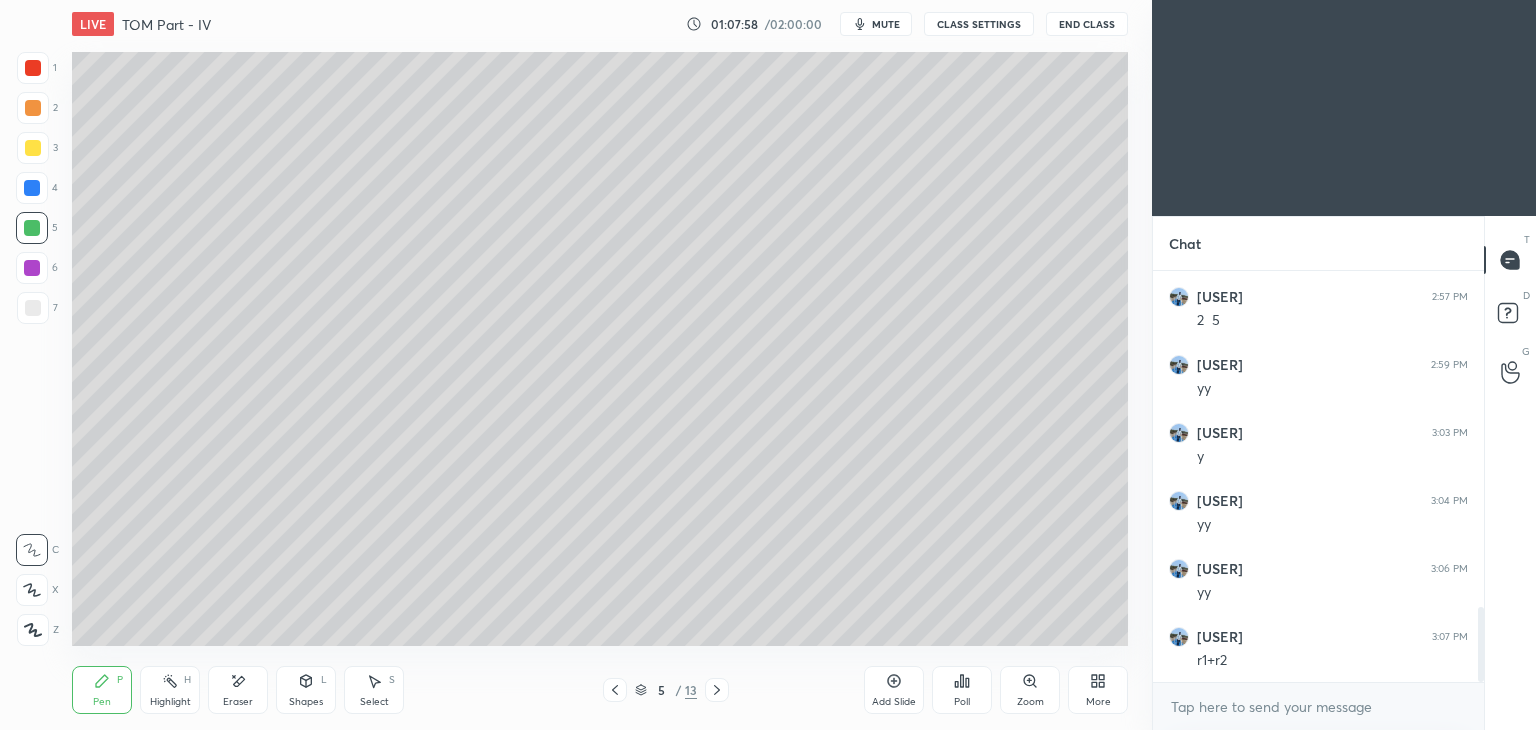 click on "Pen P" at bounding box center (102, 690) 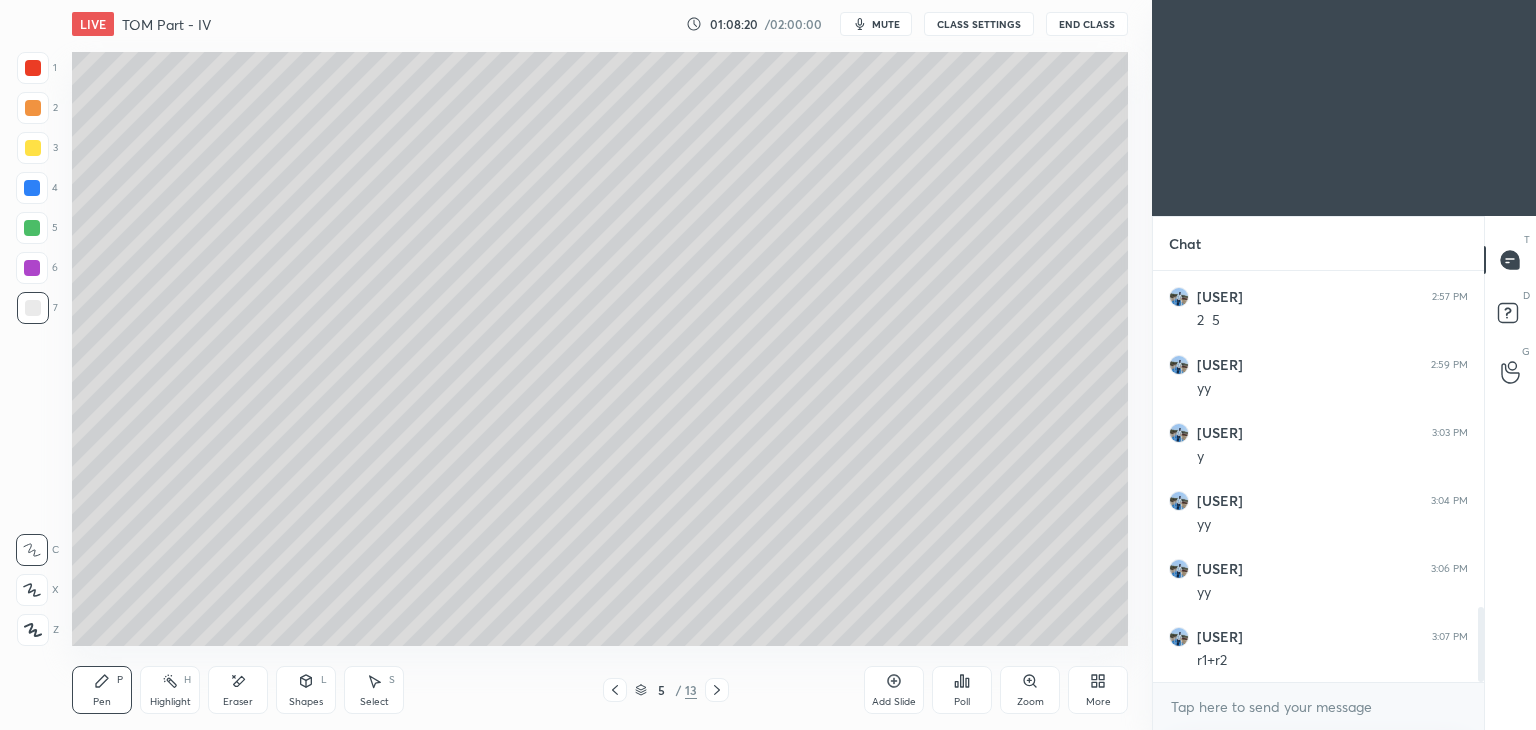 click 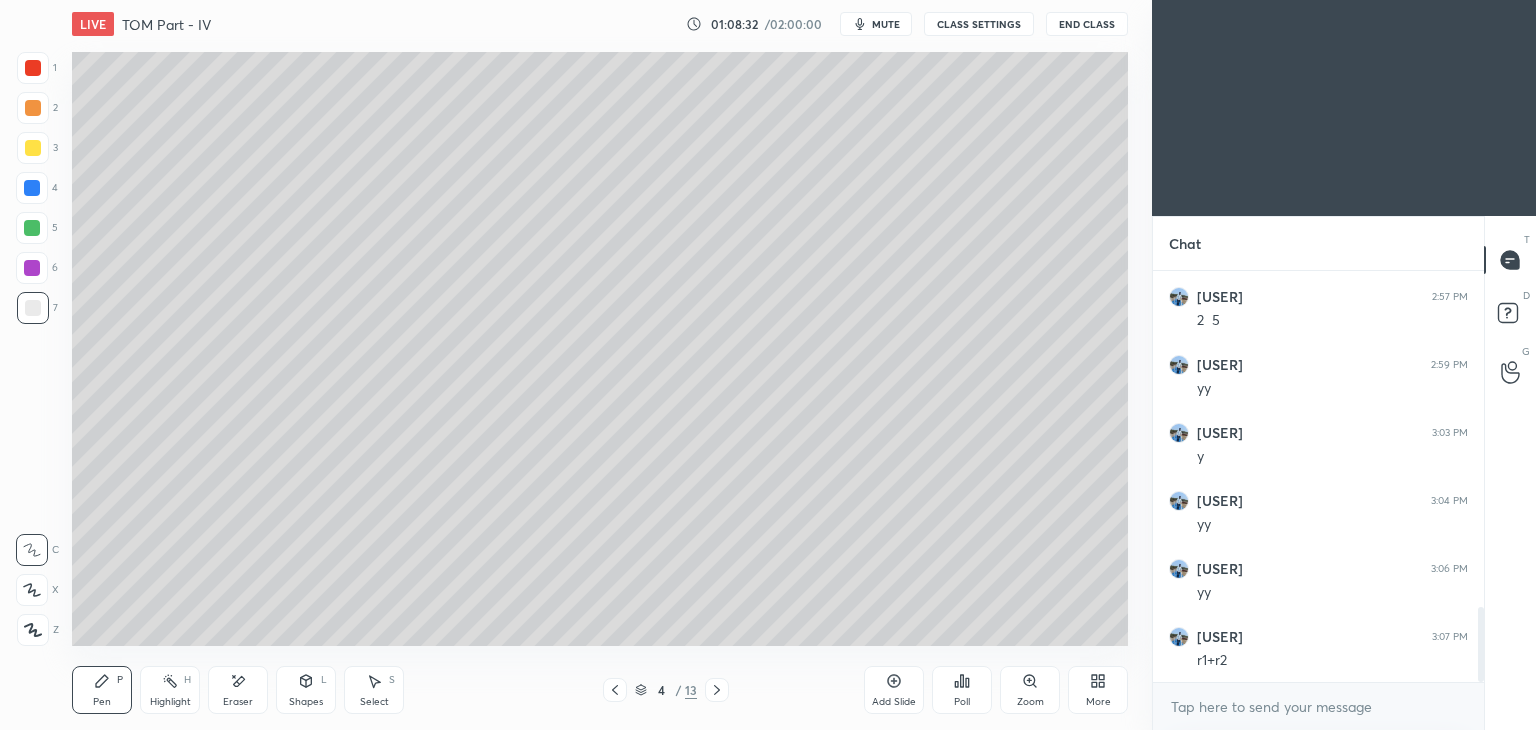 click on "4 / 13" at bounding box center [666, 690] 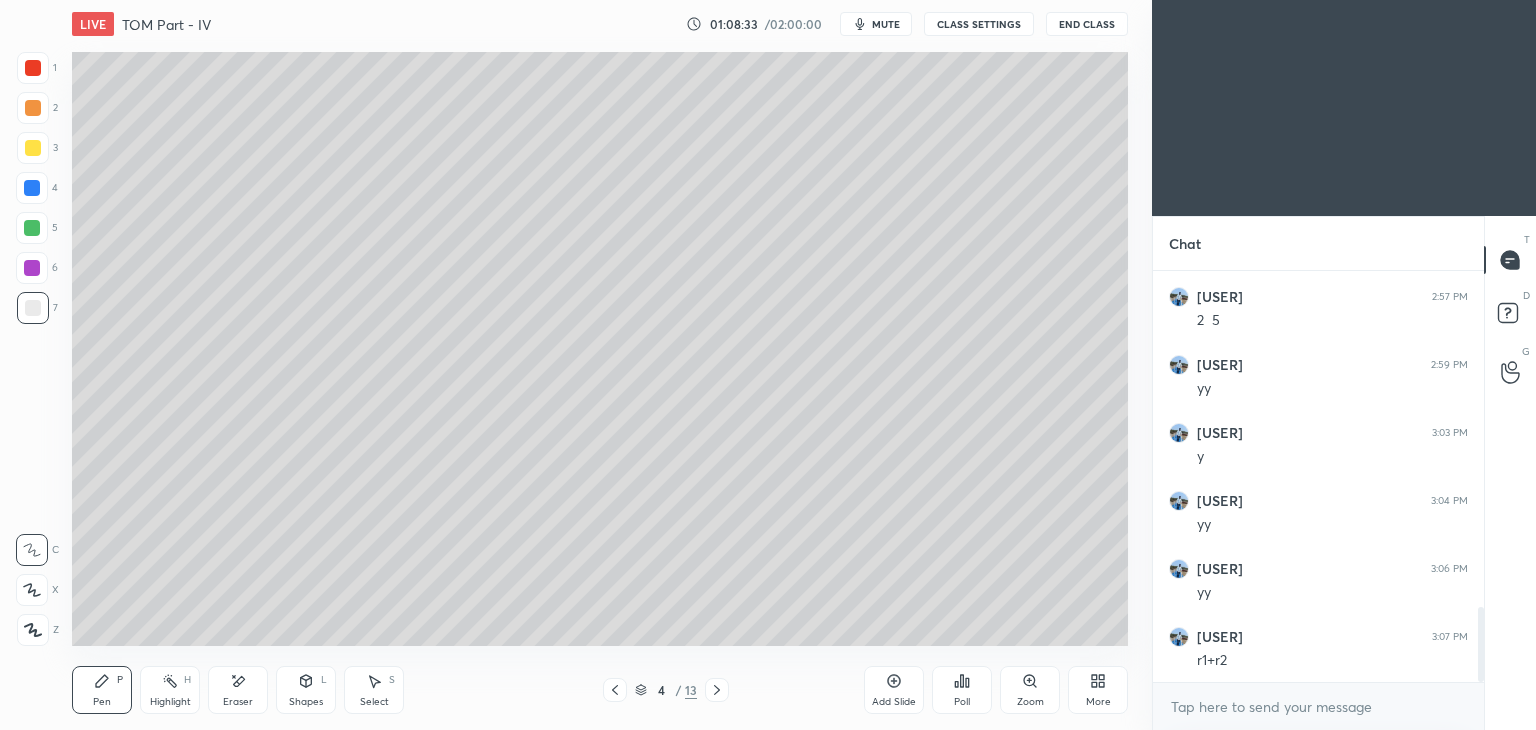 click at bounding box center [717, 690] 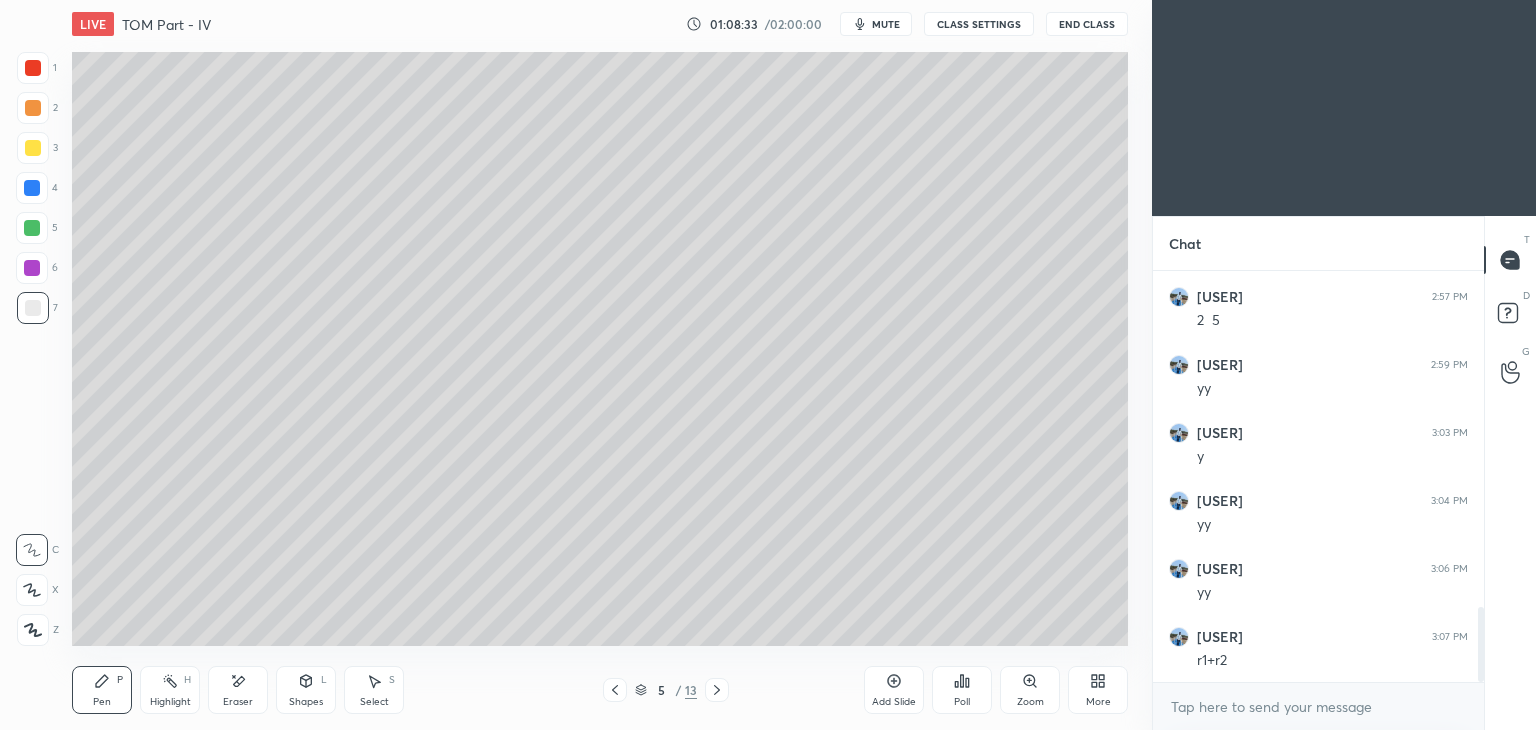 click on "Shapes L" at bounding box center (306, 690) 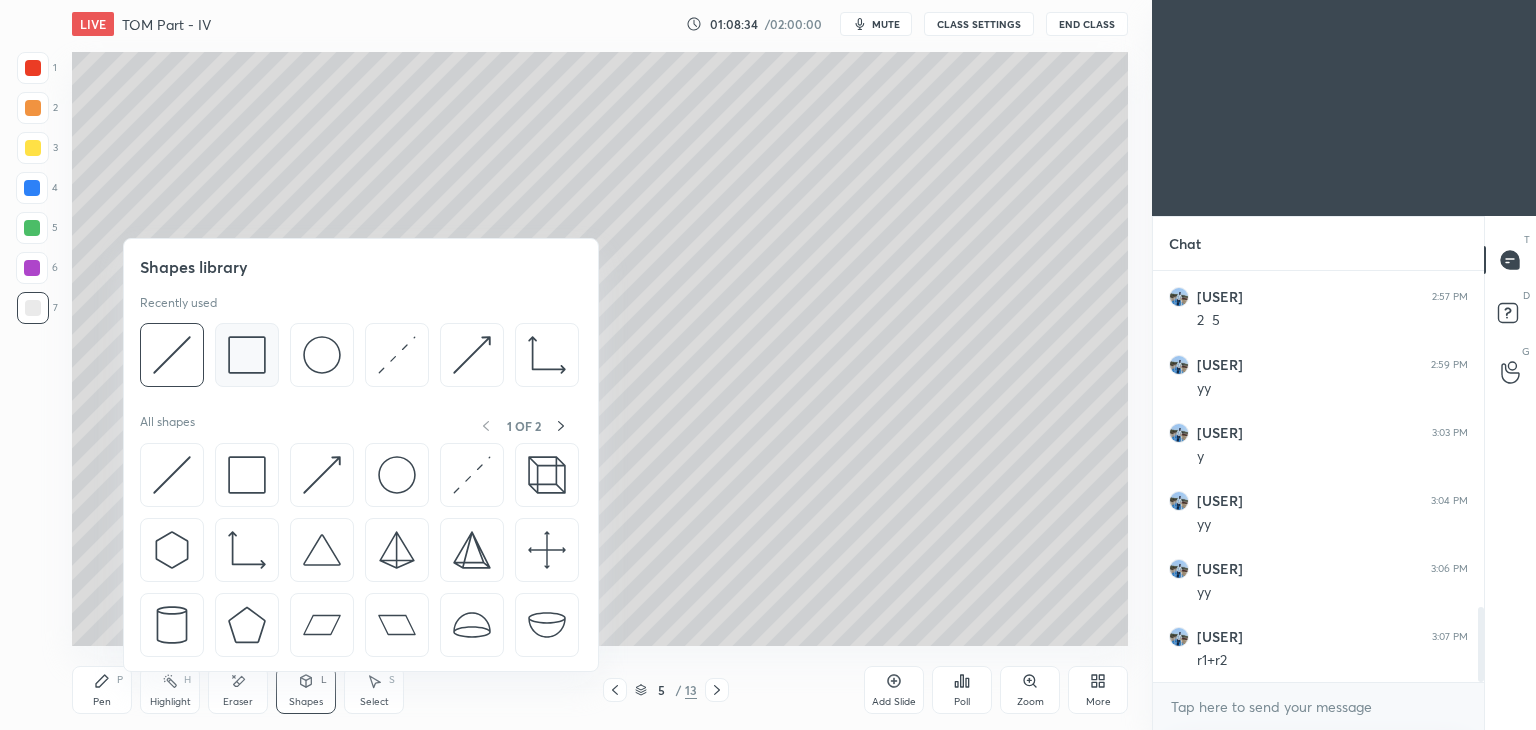 click at bounding box center [247, 355] 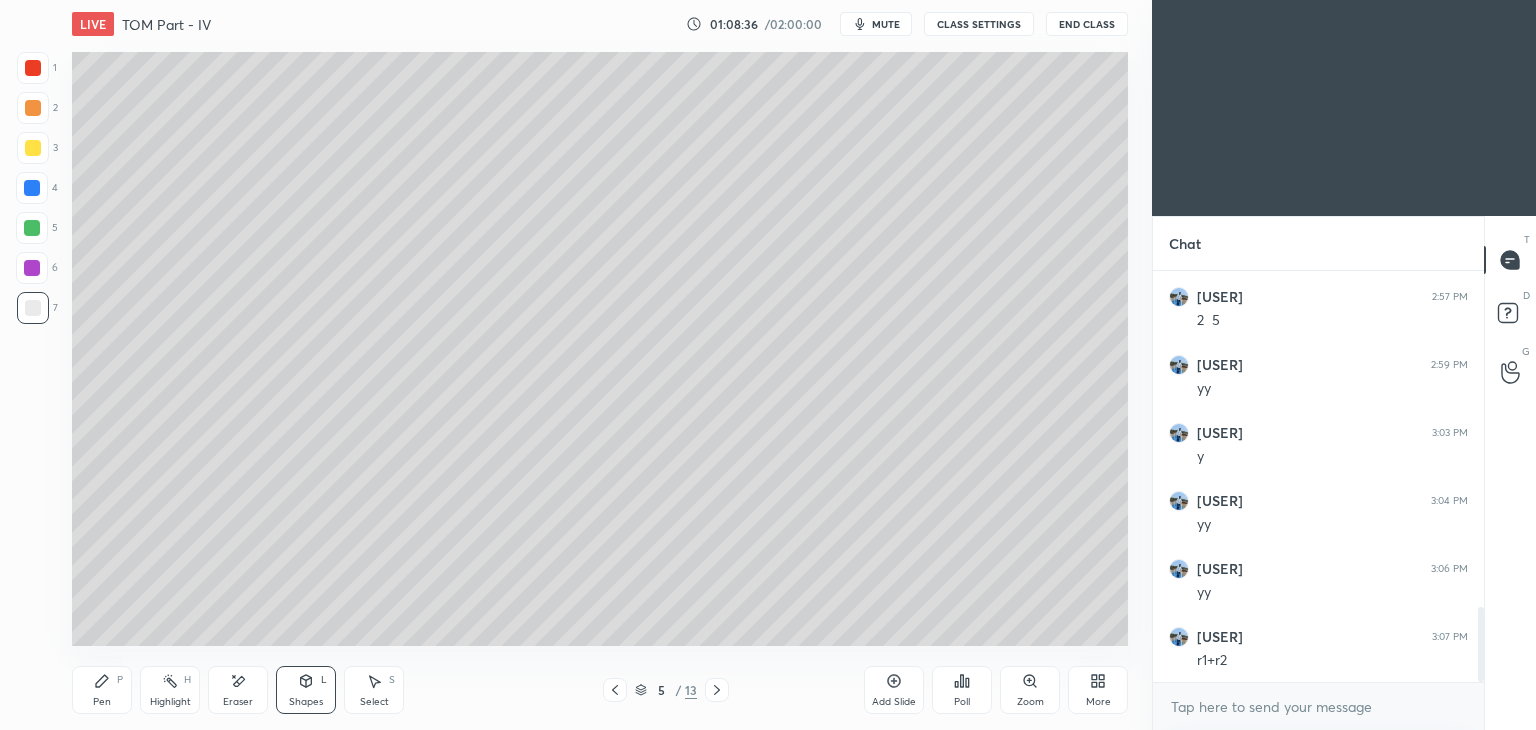 click on "Select S" at bounding box center [374, 690] 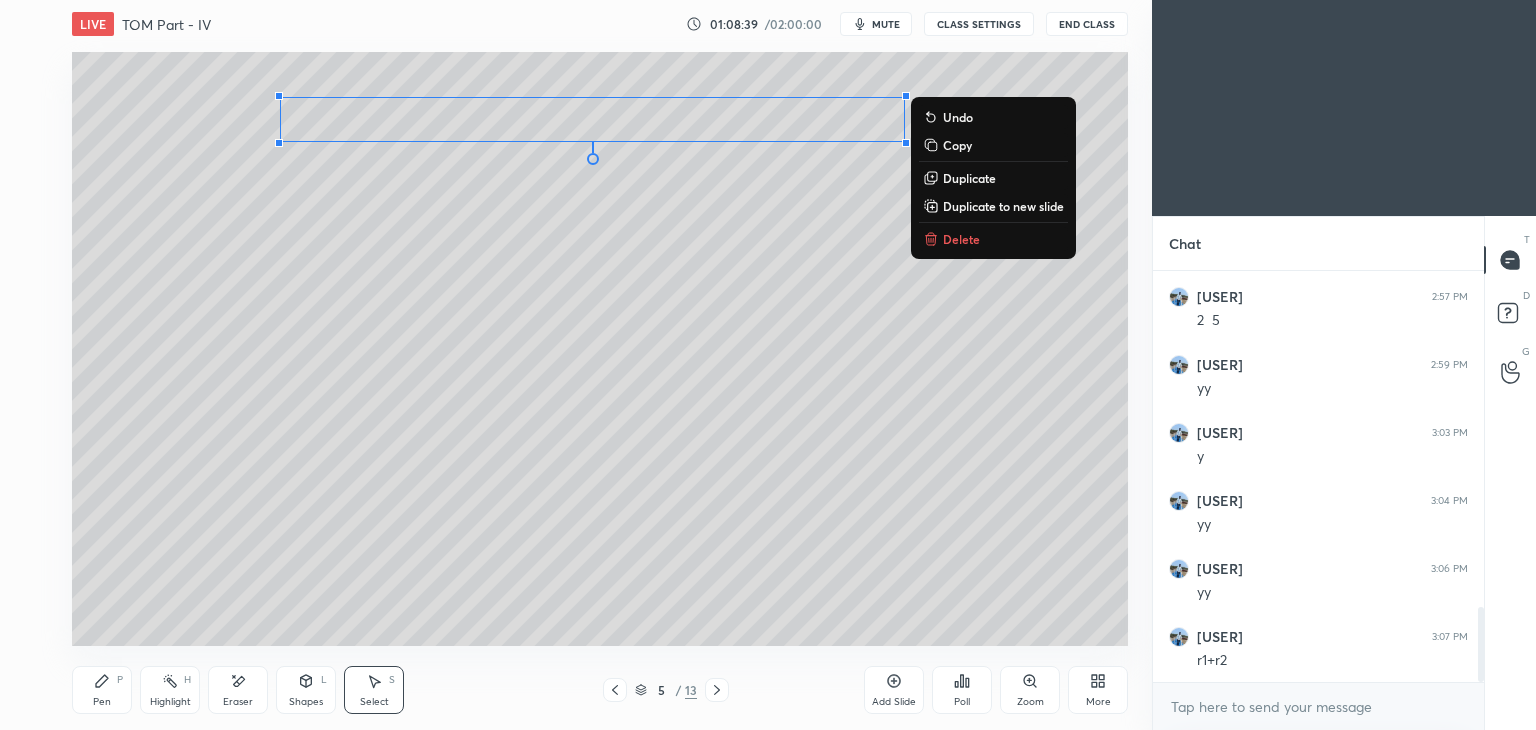 click on "Shapes L" at bounding box center [306, 690] 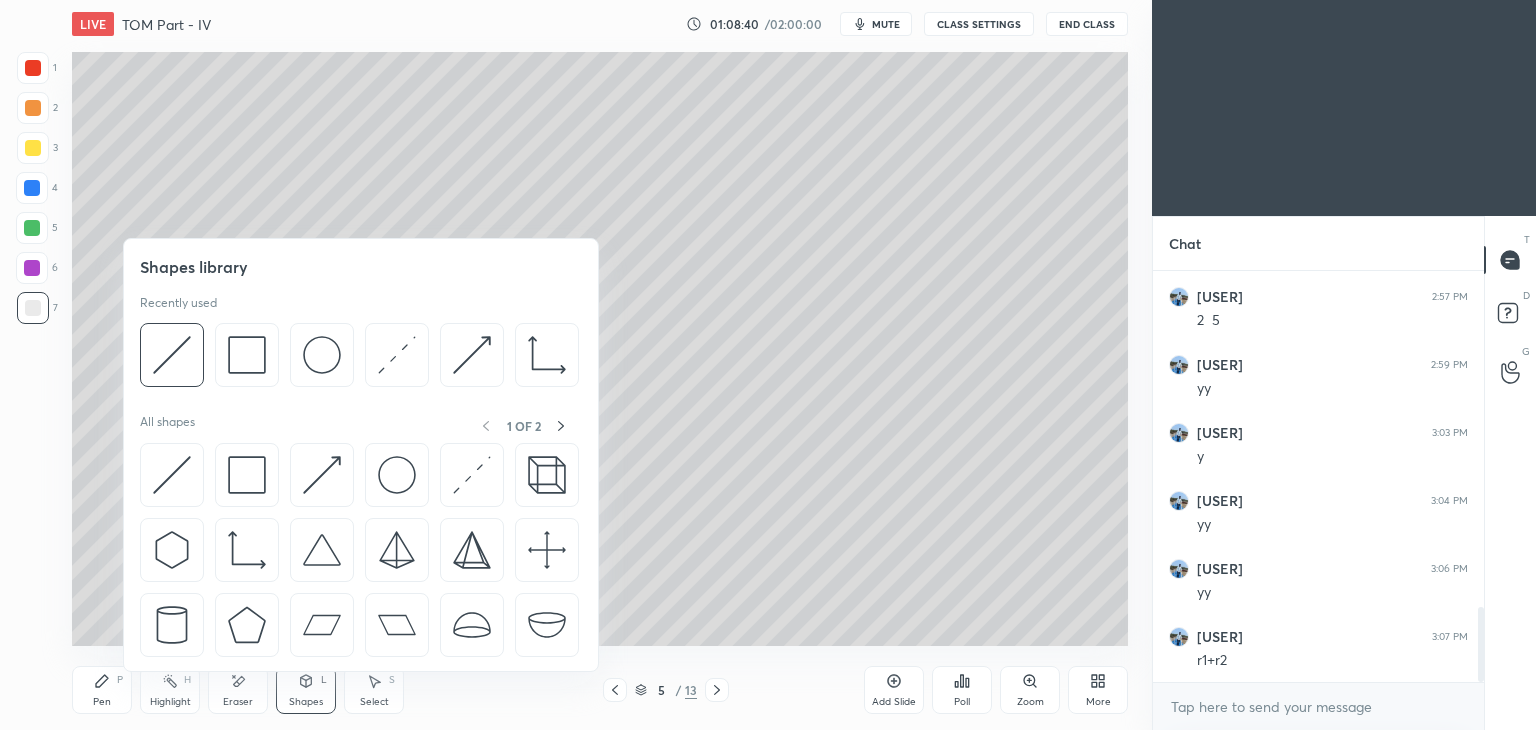 click on "Select S" at bounding box center (374, 690) 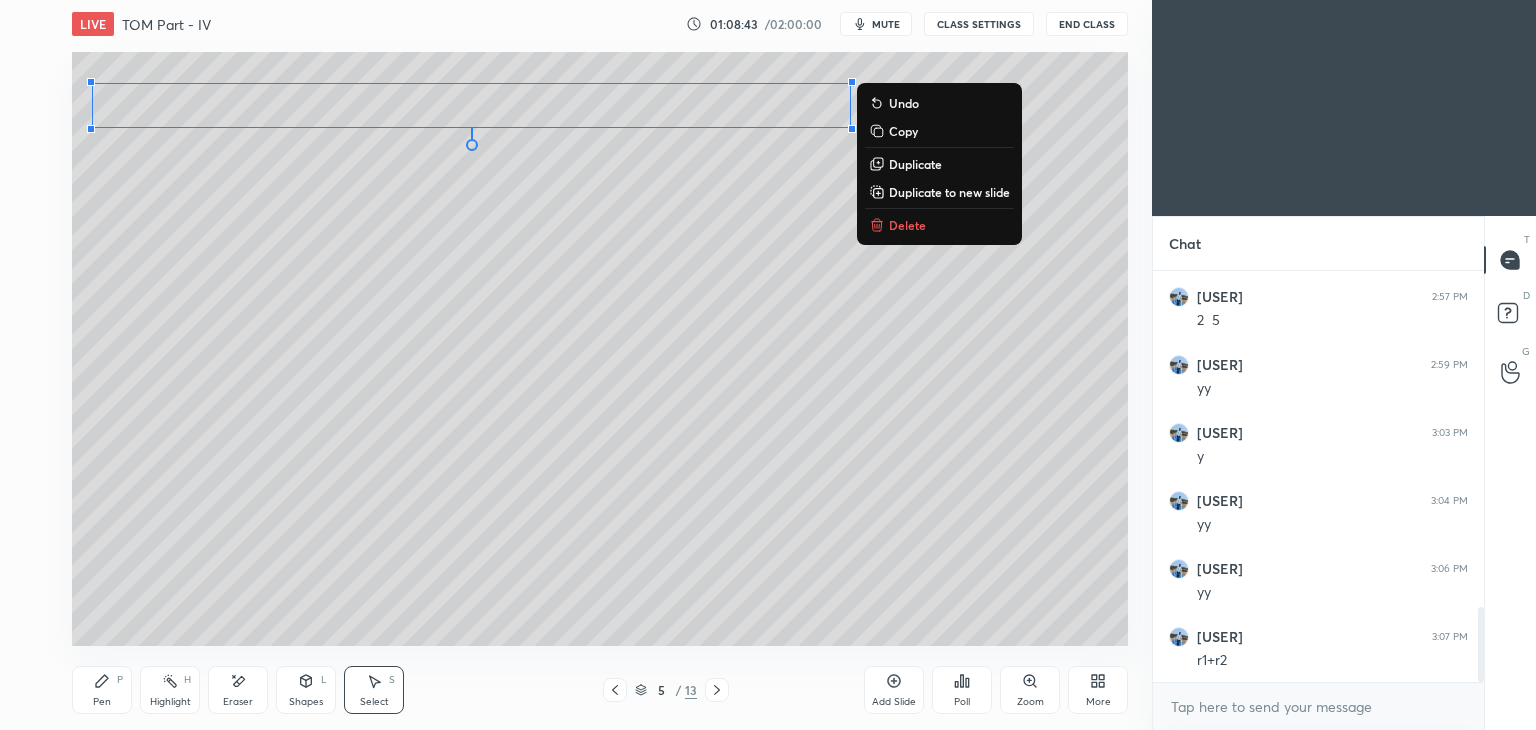 click 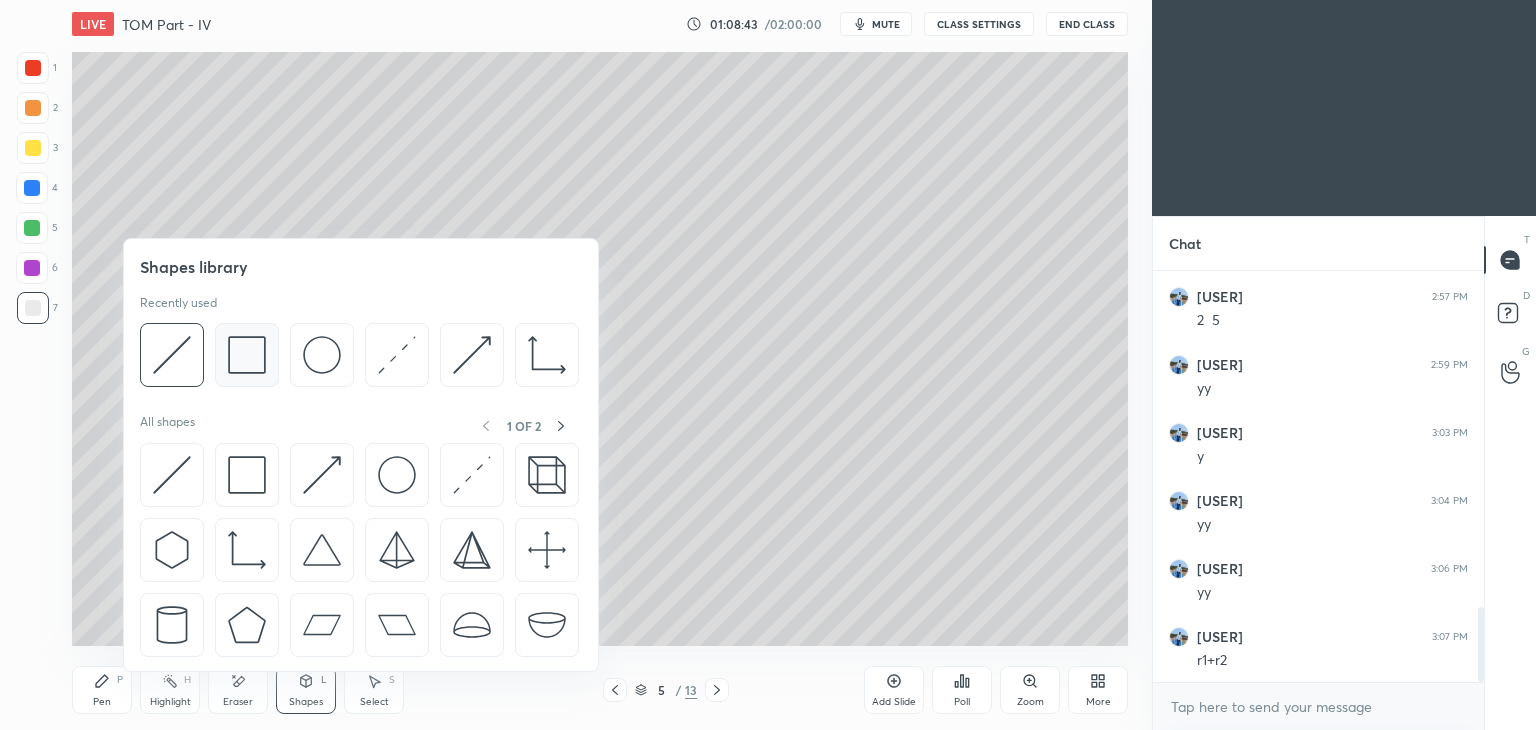 click at bounding box center (247, 355) 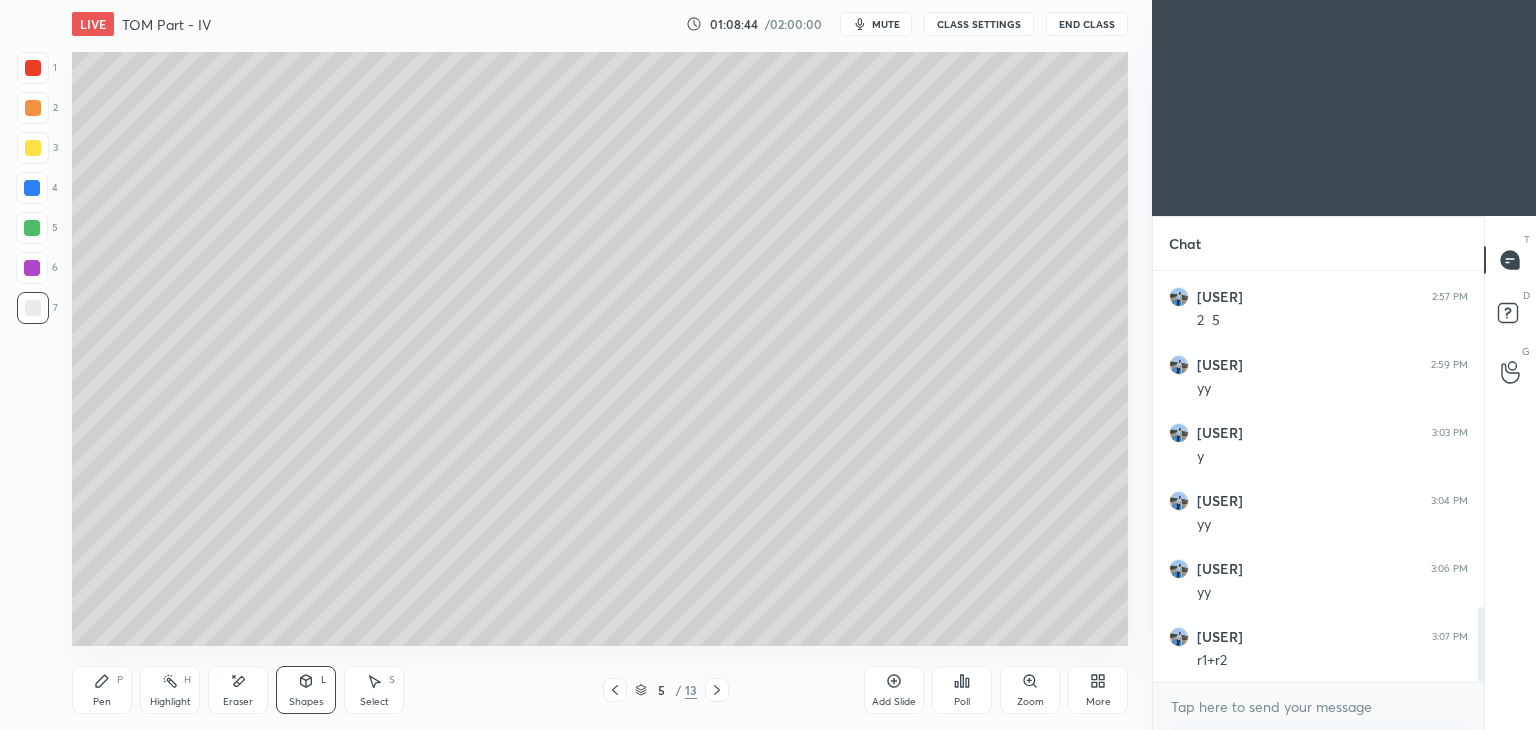 click at bounding box center [33, 148] 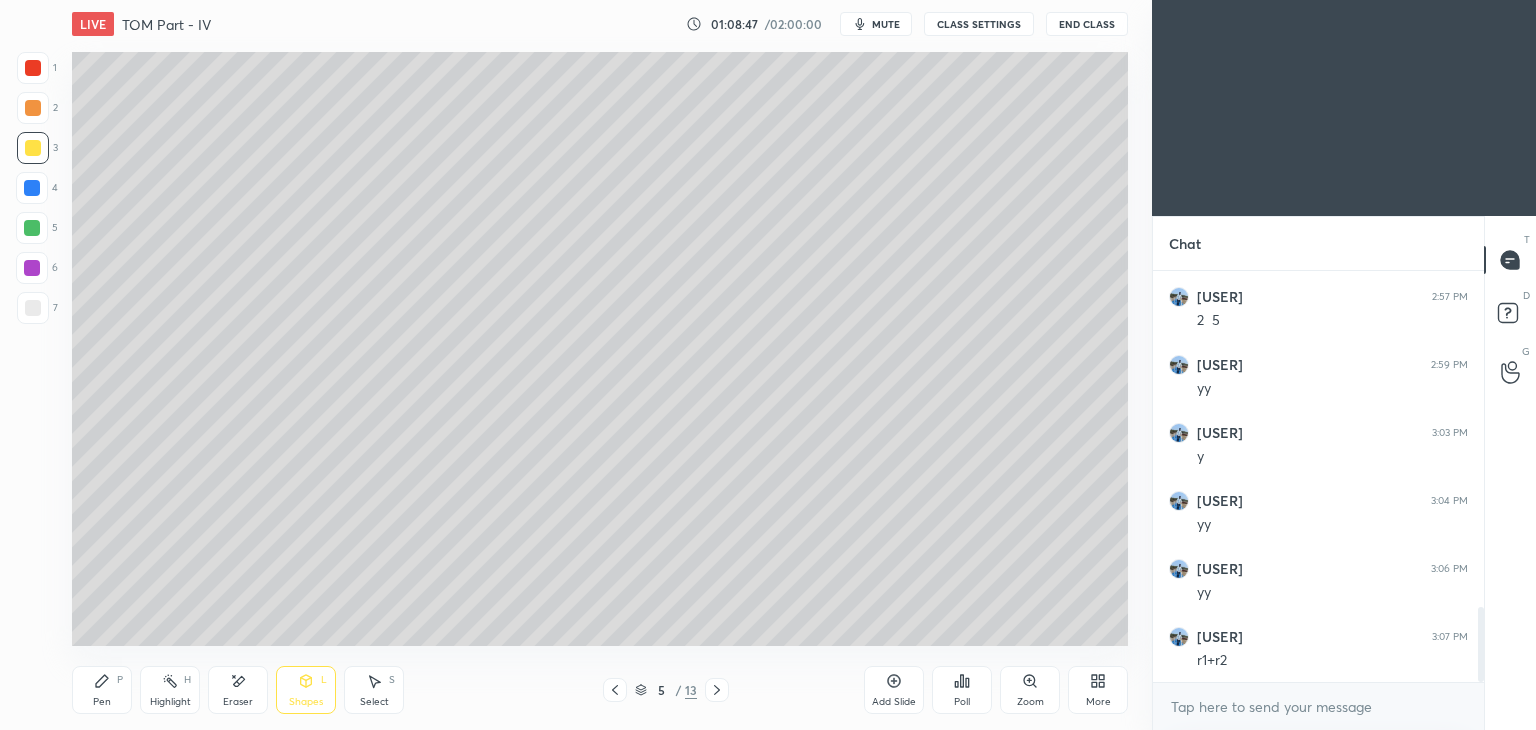 click 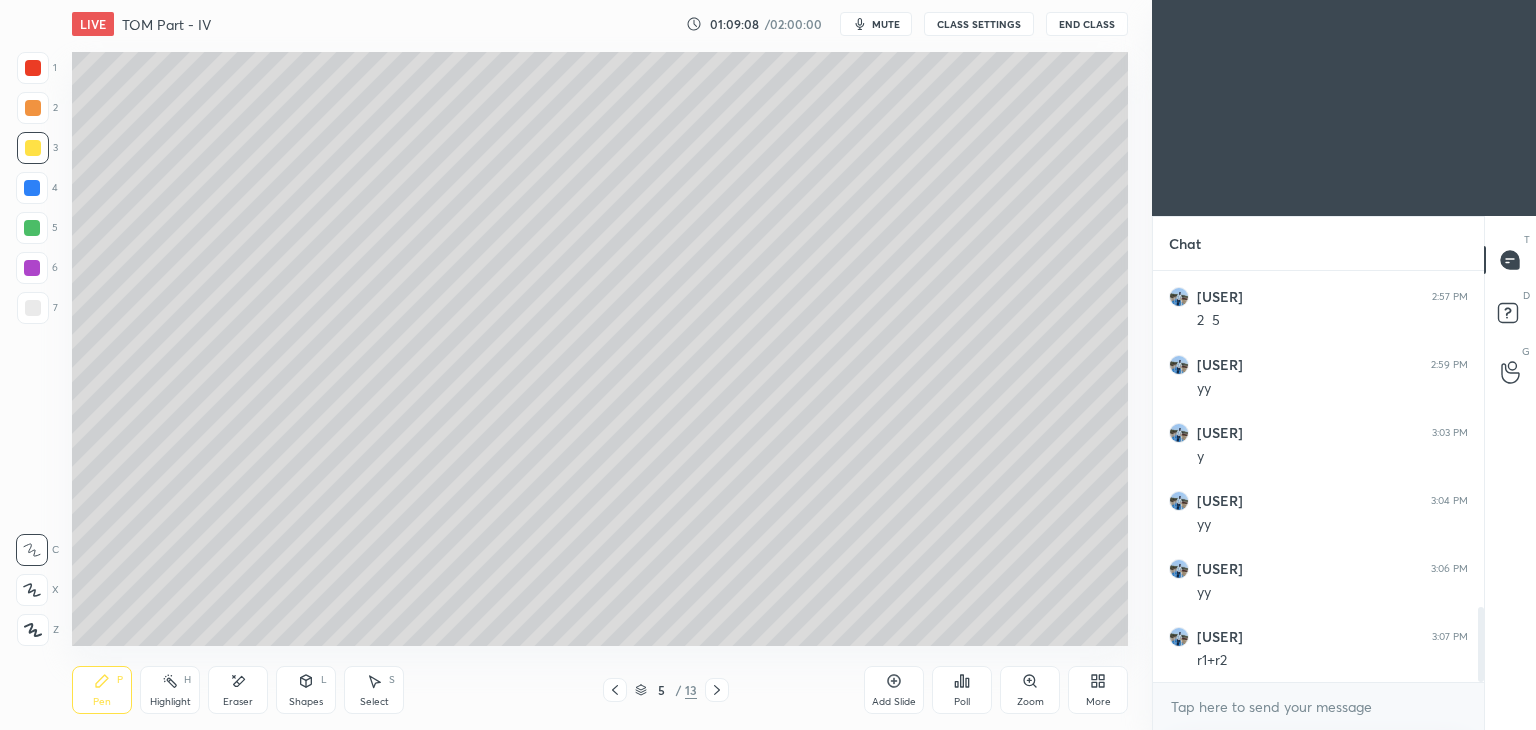 click on "Select S" at bounding box center [374, 690] 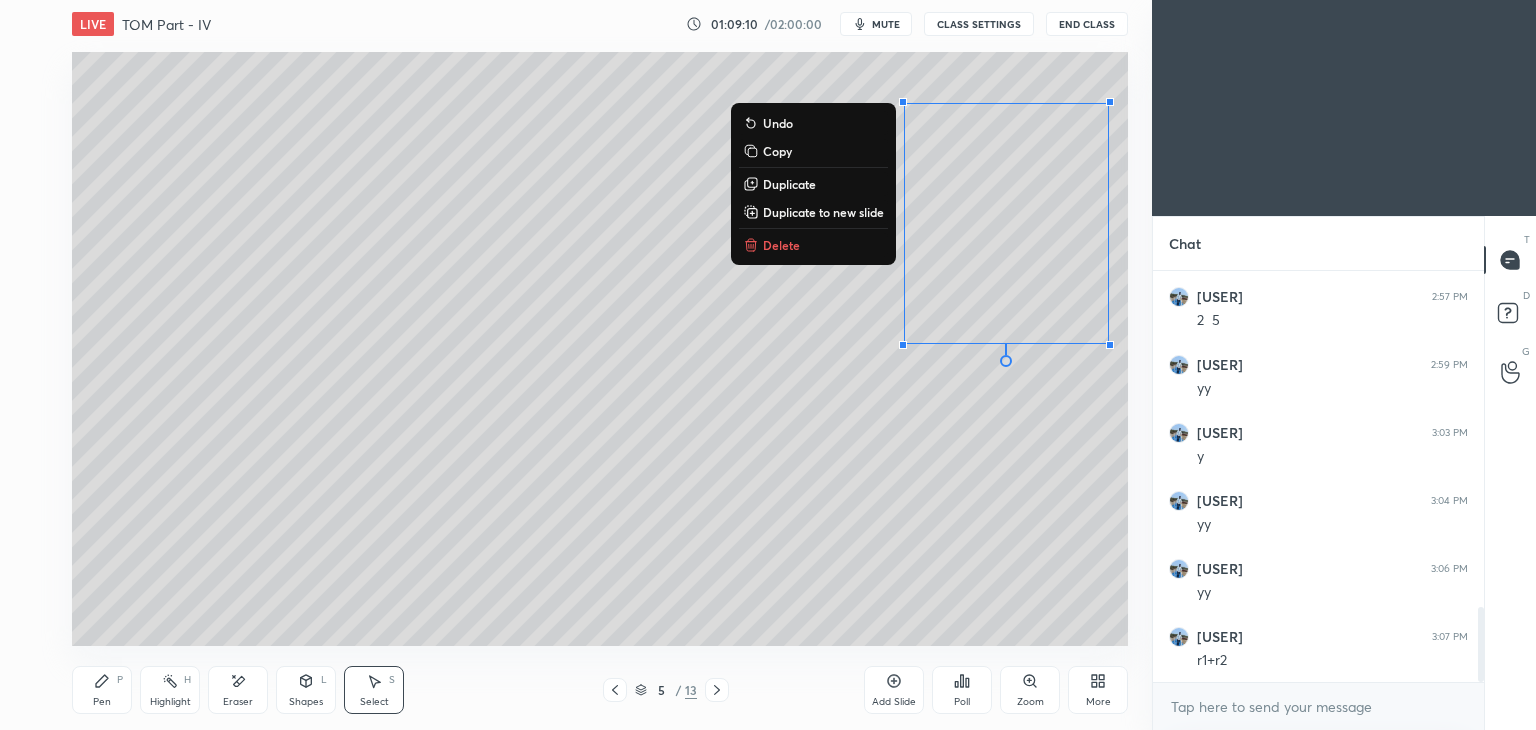 click on "Pen P" at bounding box center (102, 690) 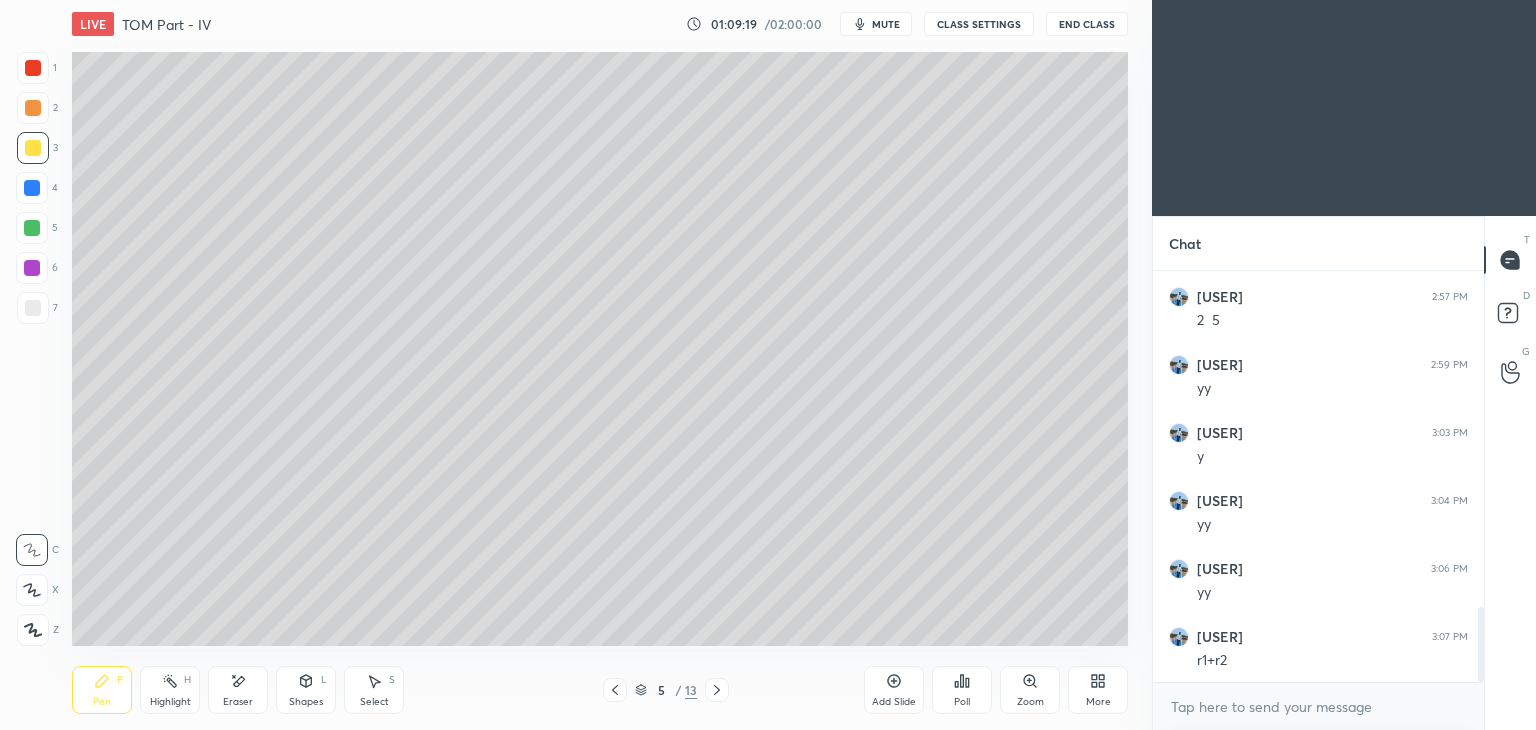 click at bounding box center [33, 308] 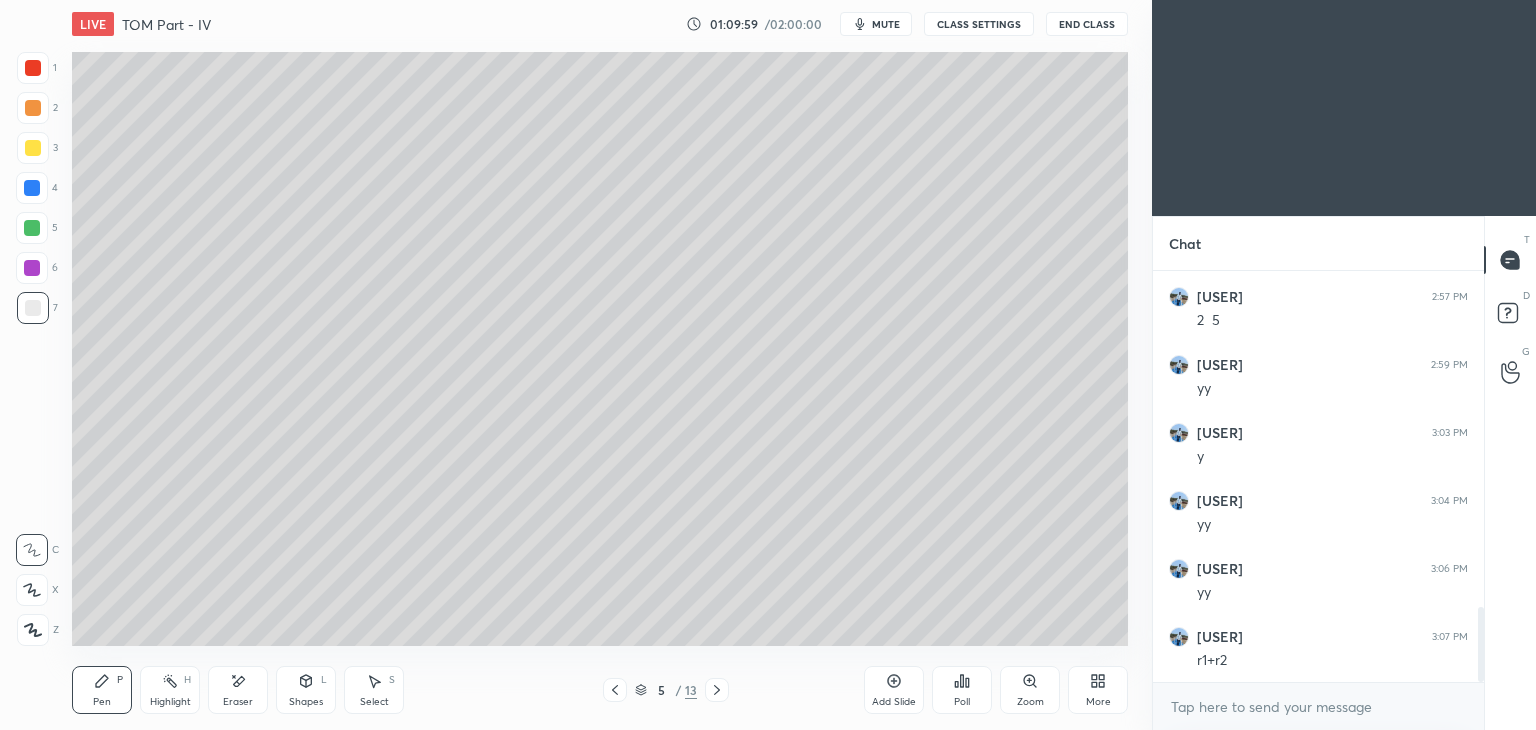 click on "5 / 13" at bounding box center [666, 690] 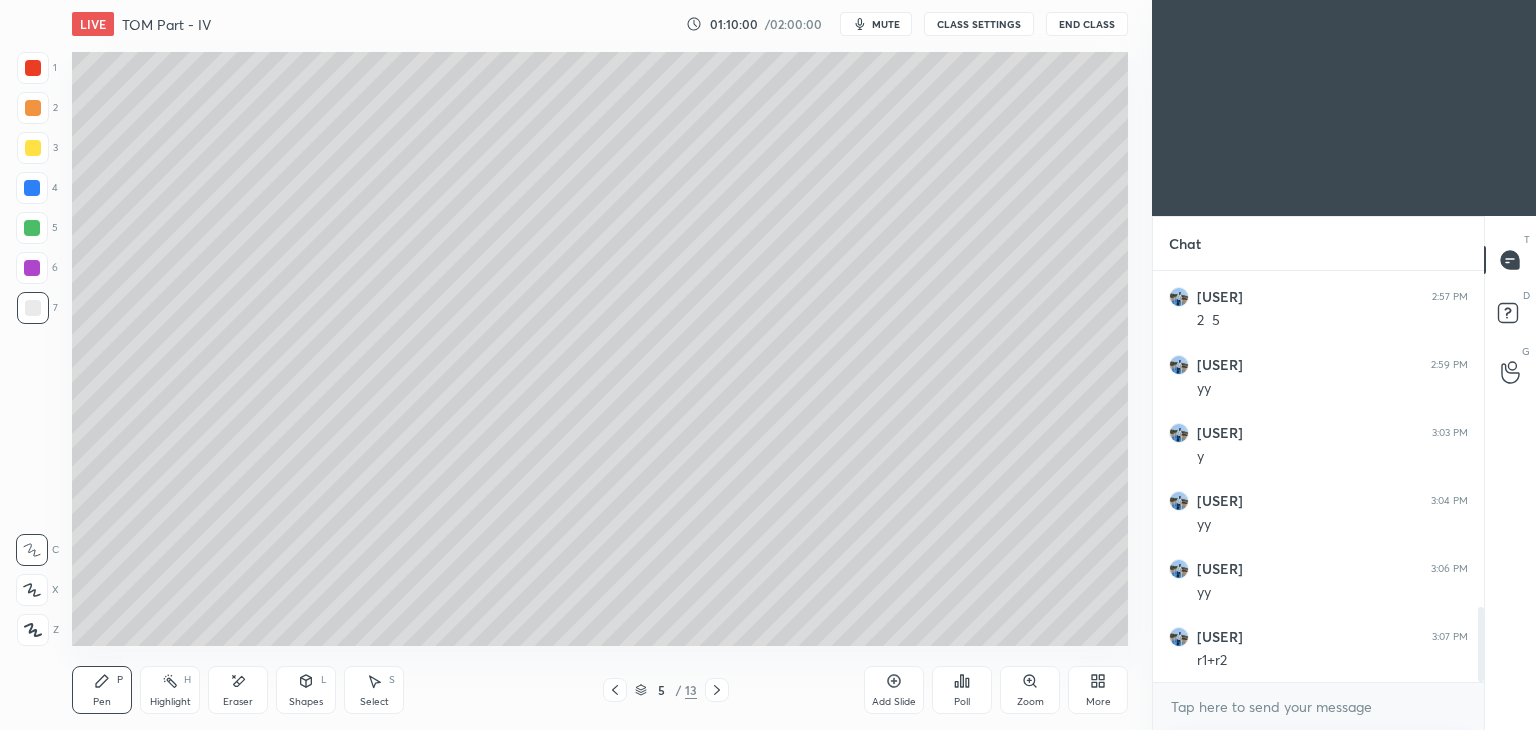click 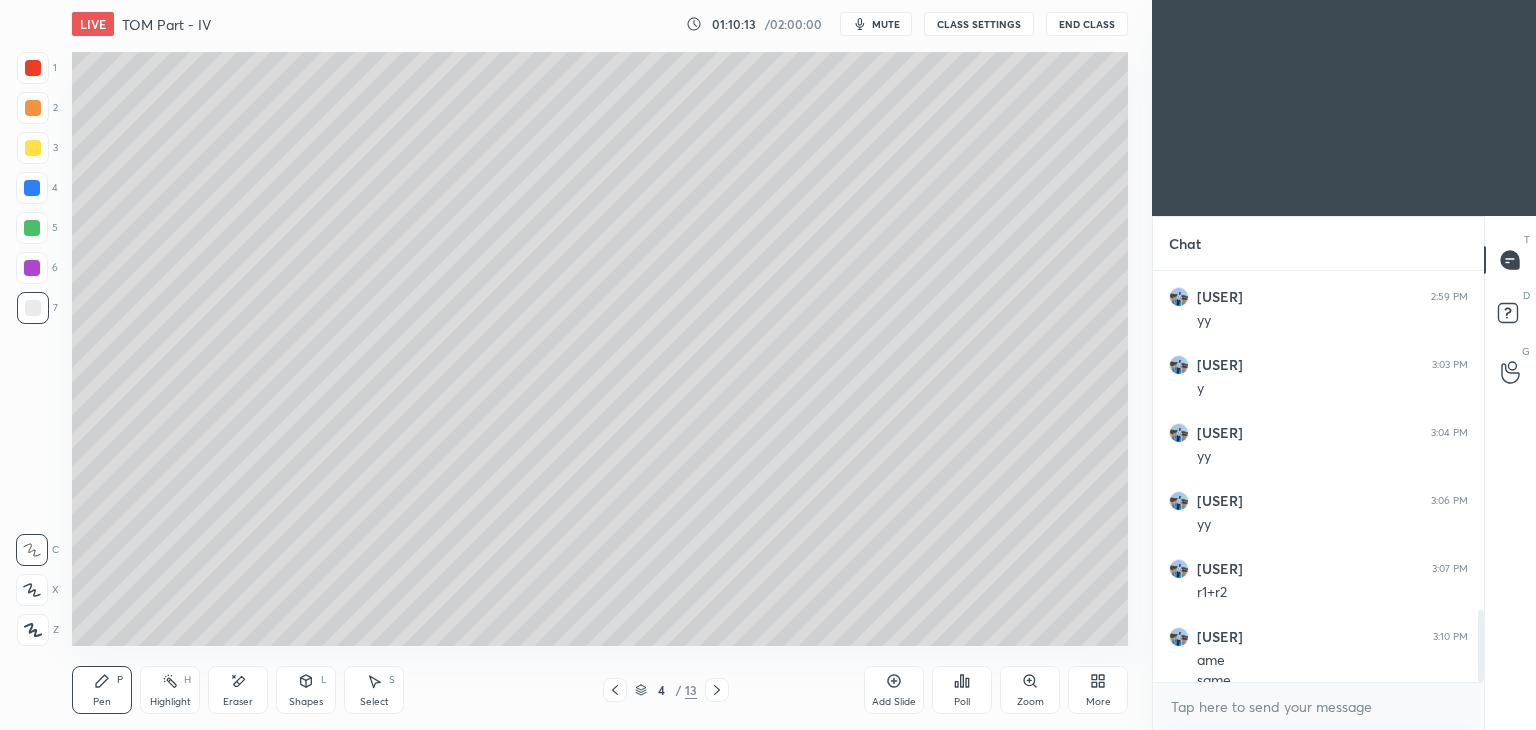 scroll, scrollTop: 1944, scrollLeft: 0, axis: vertical 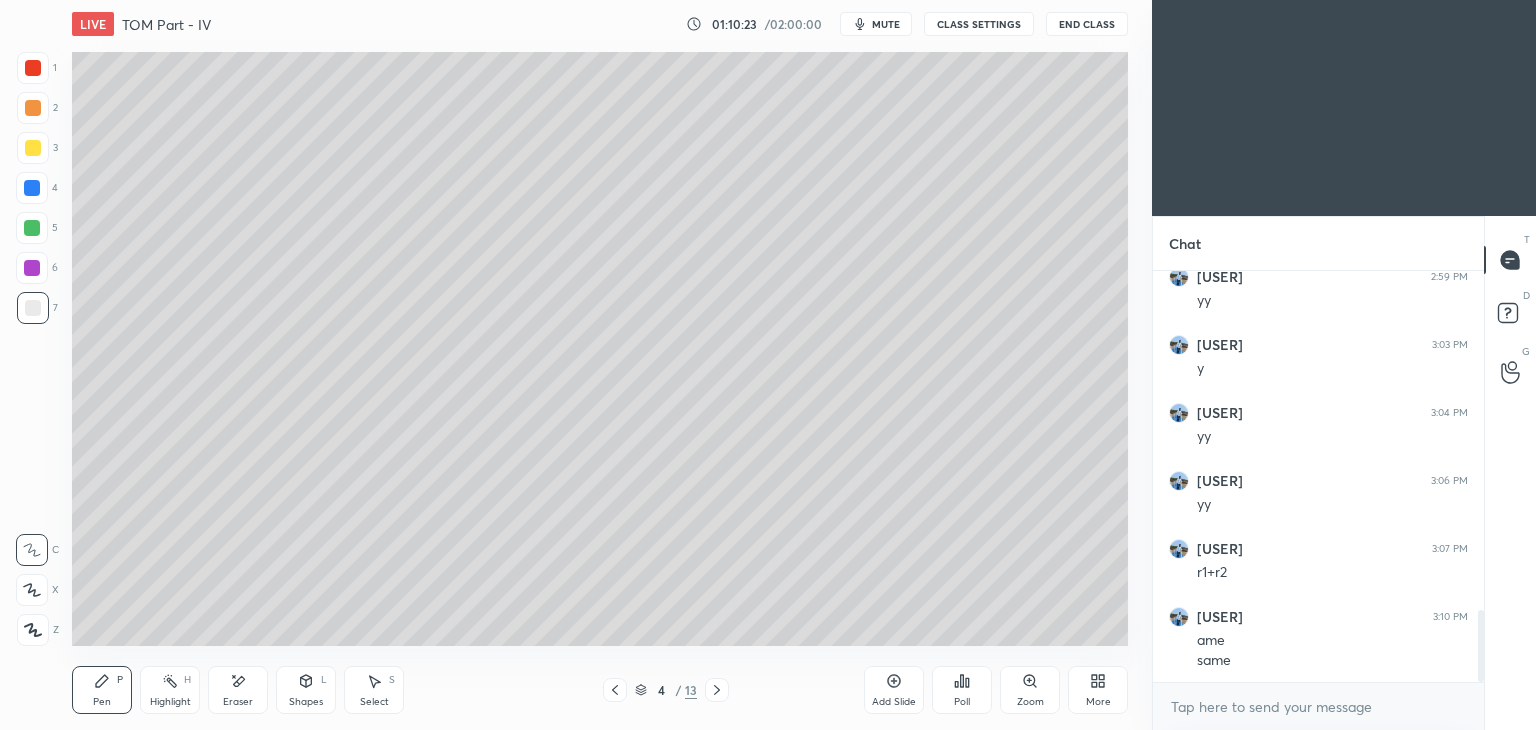 click 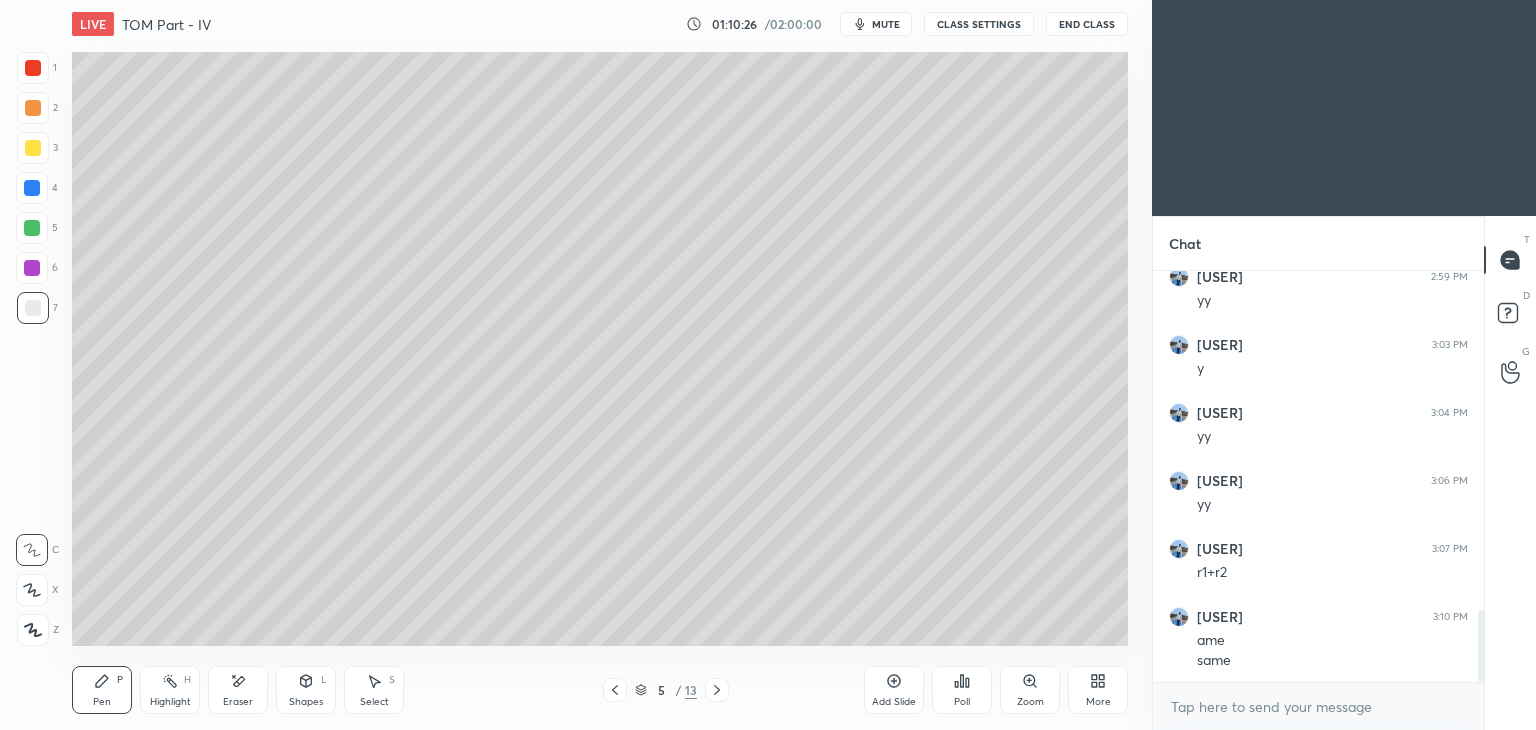 click at bounding box center [33, 148] 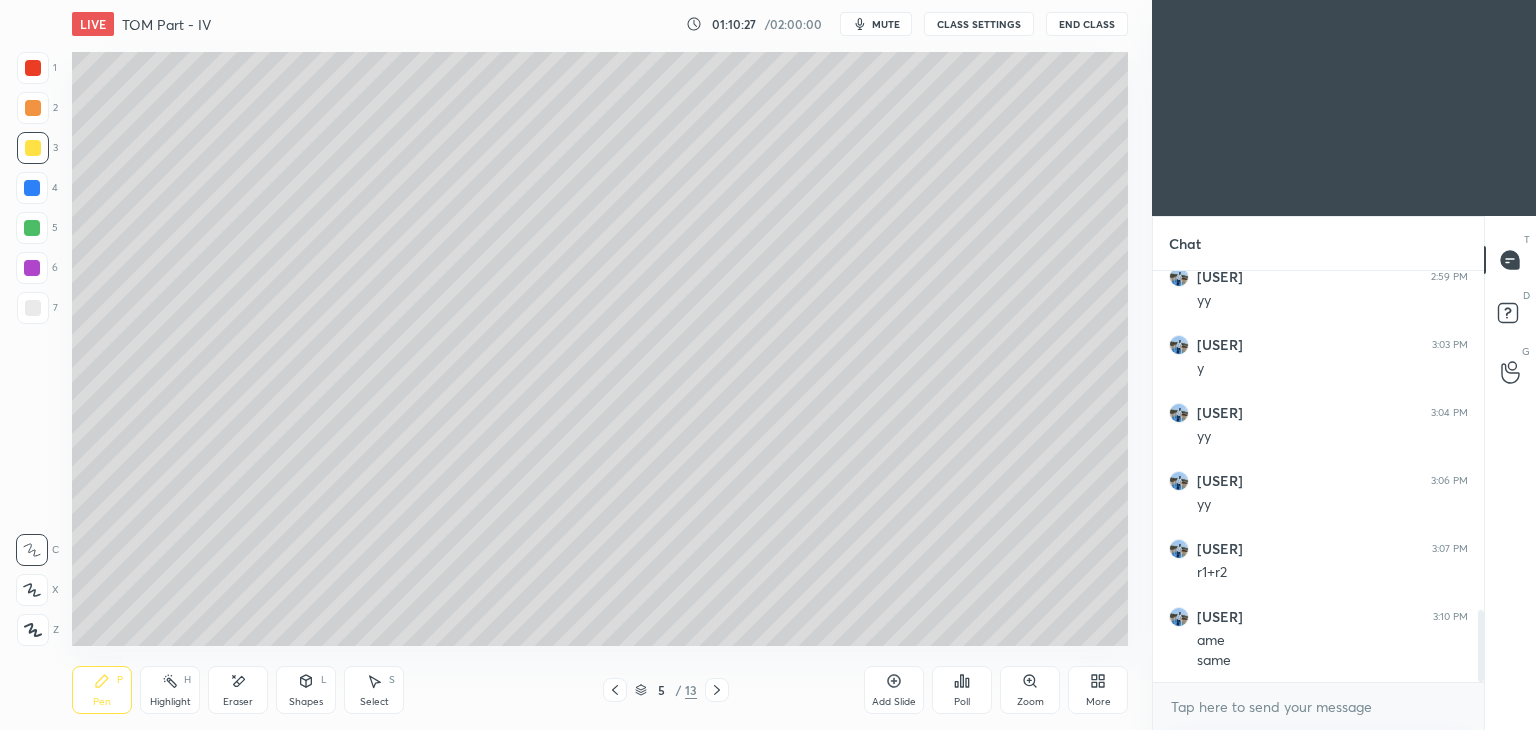 click on "Shapes L" at bounding box center [306, 690] 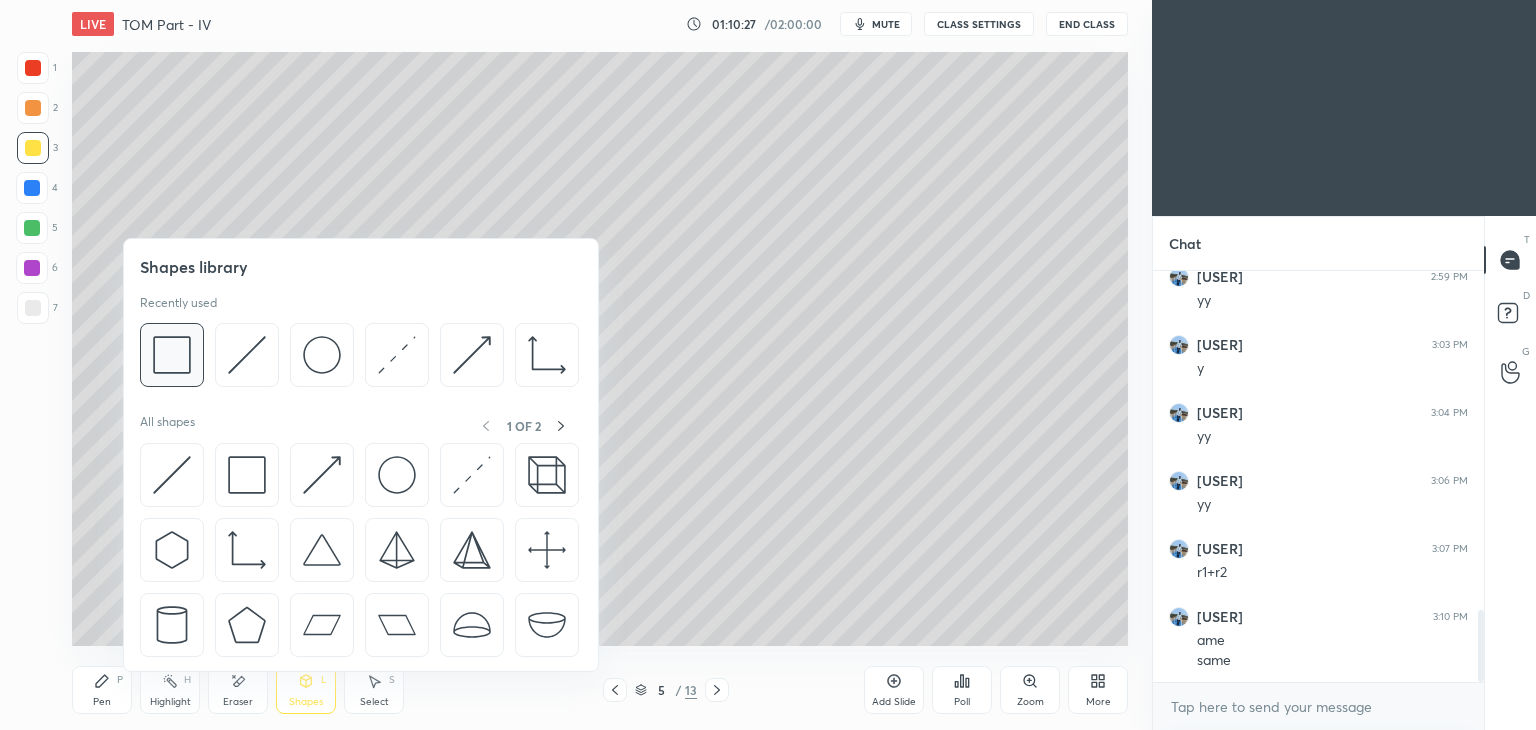 click at bounding box center (172, 355) 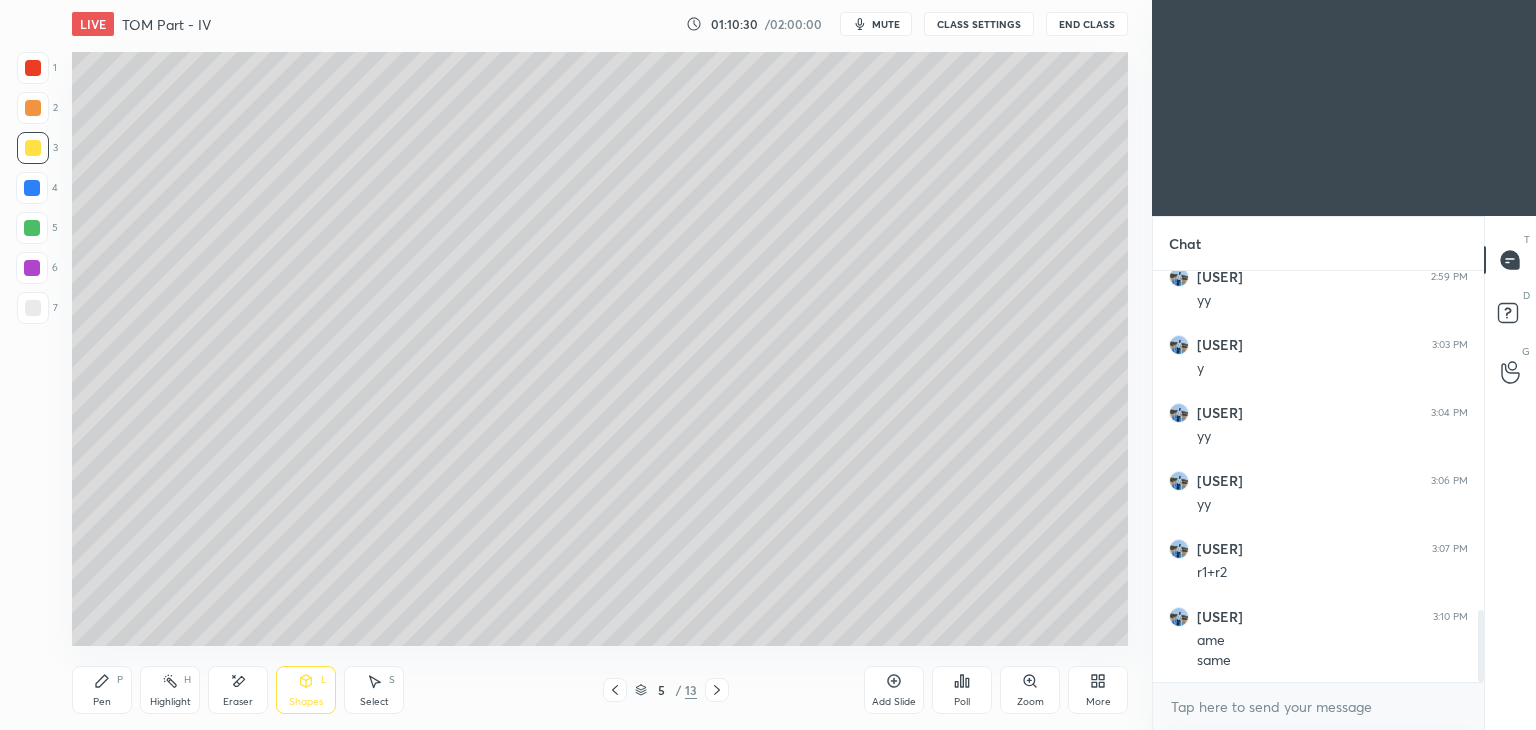 click 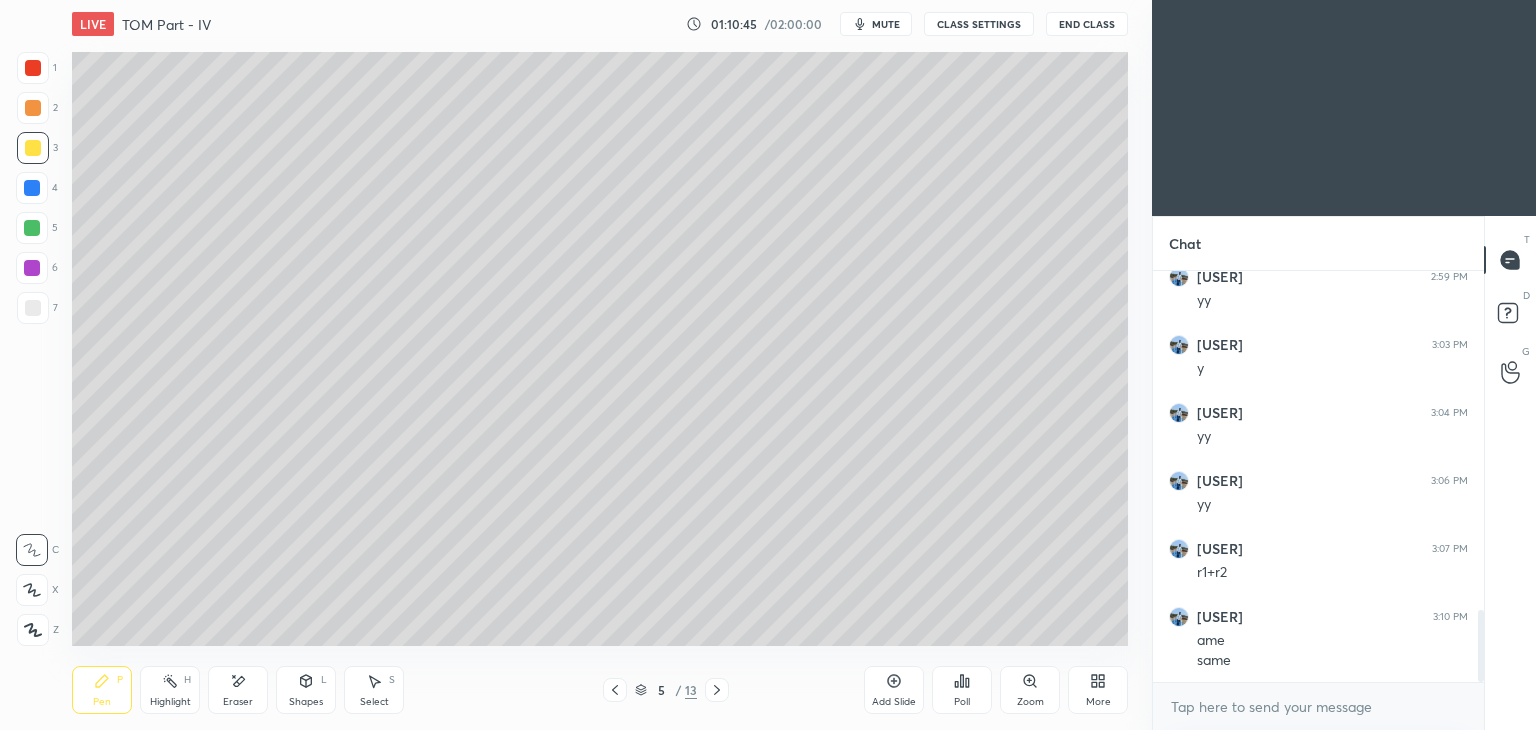 click at bounding box center (33, 308) 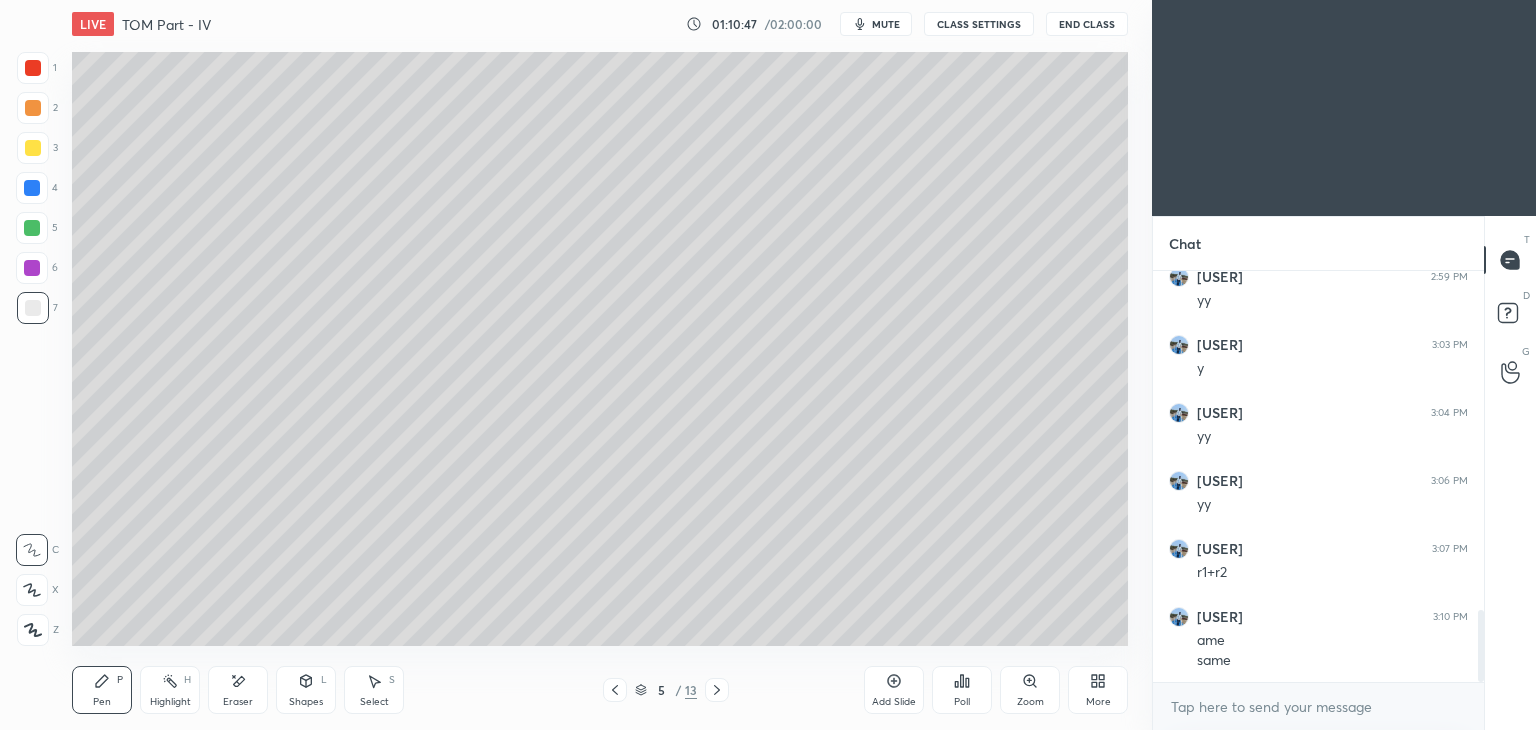 click at bounding box center [33, 68] 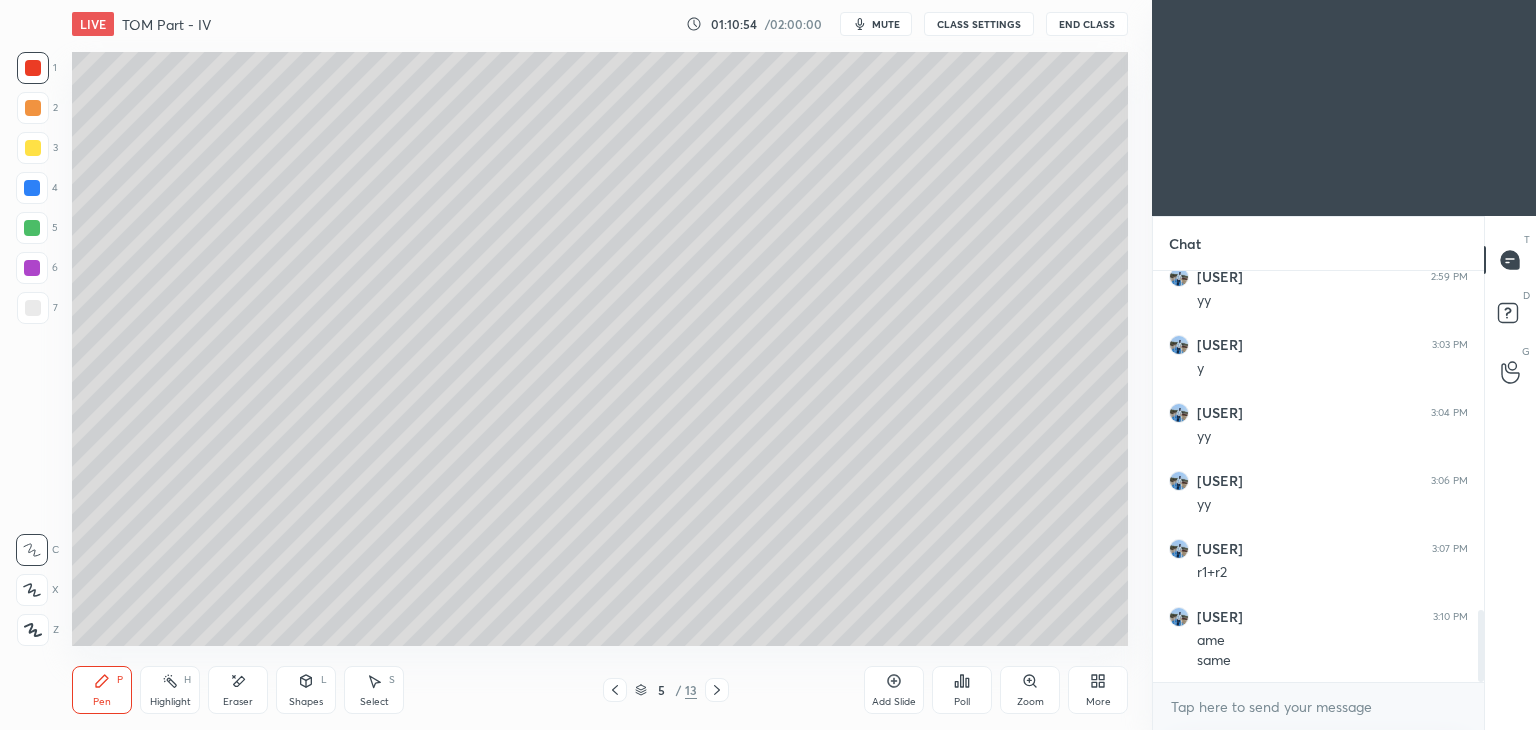 click on "6" at bounding box center [37, 272] 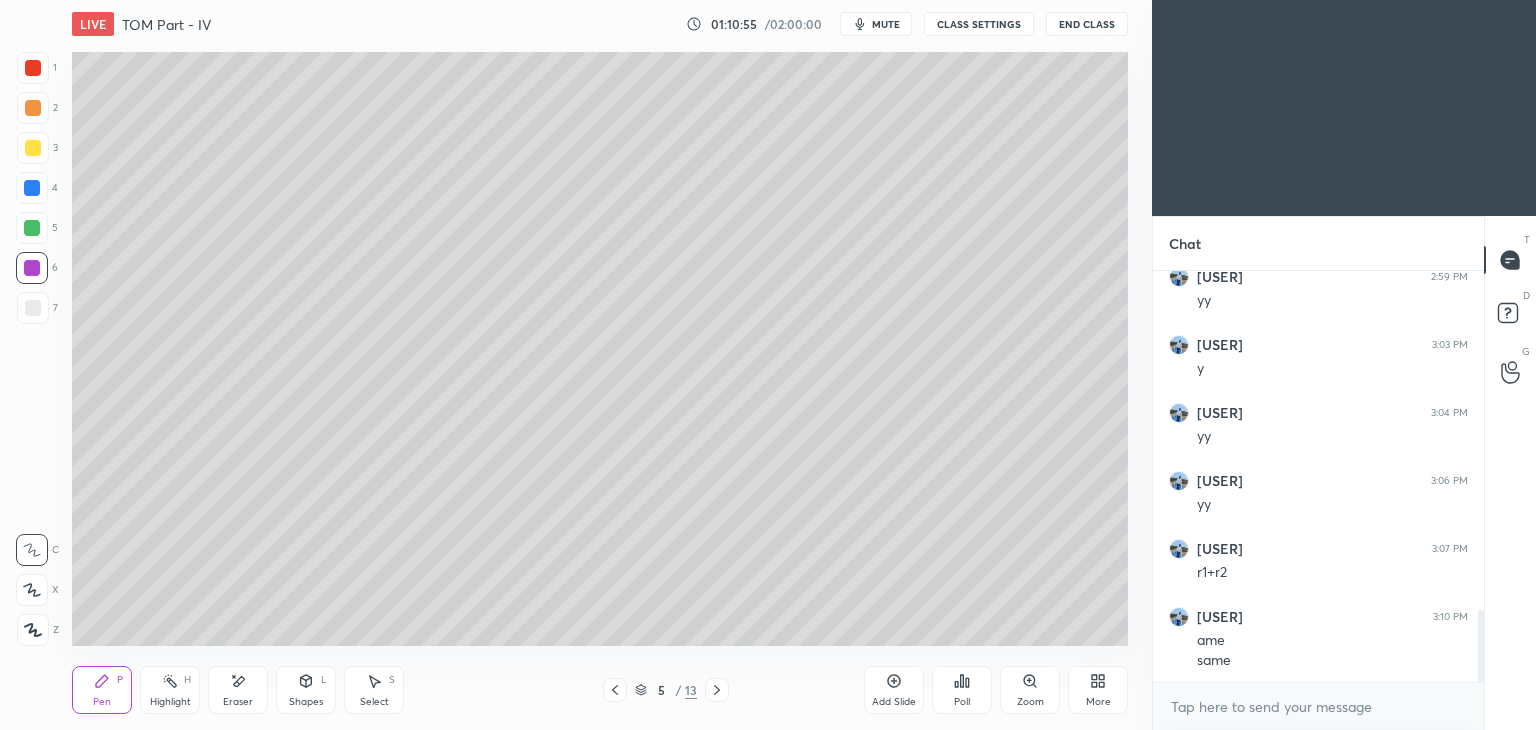 click at bounding box center [33, 308] 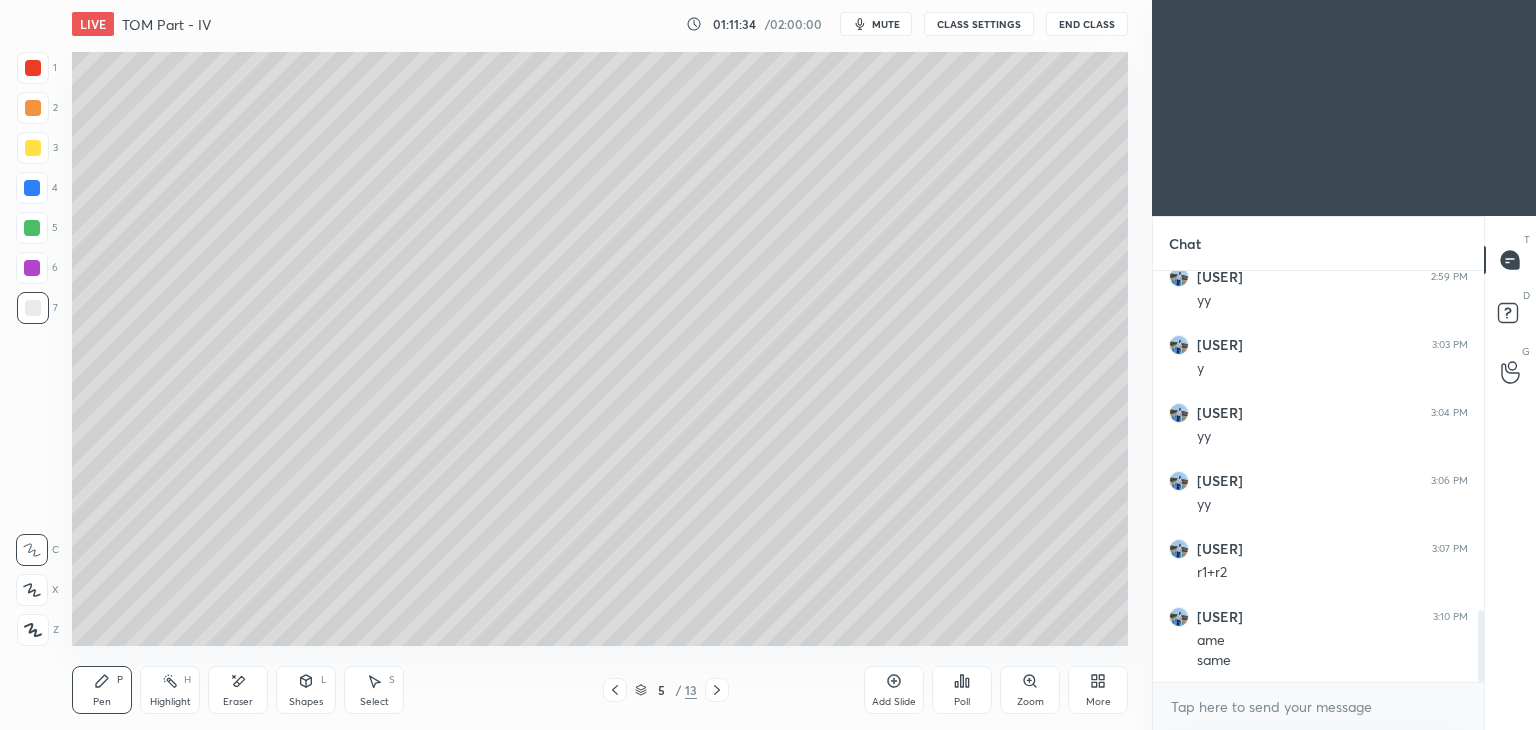 click 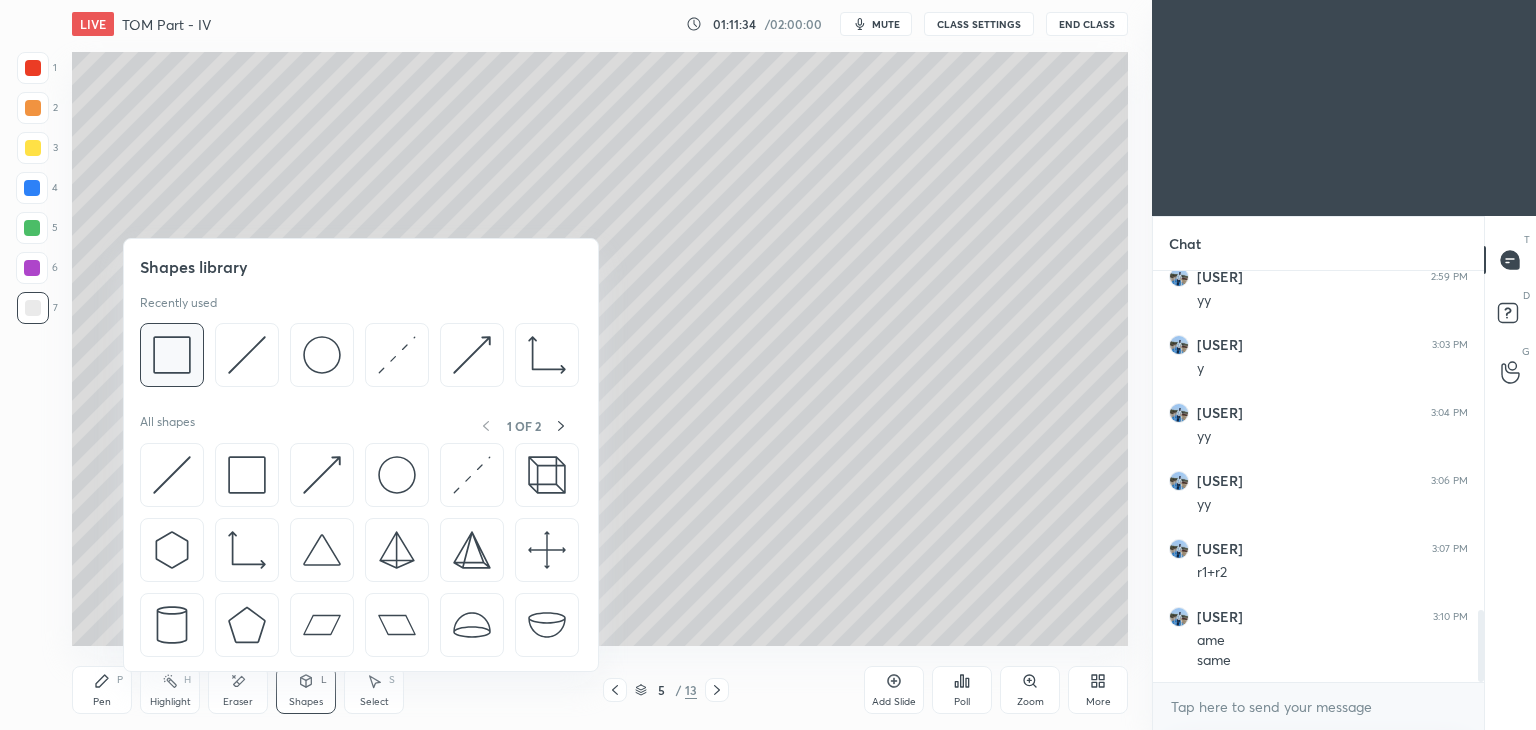 click at bounding box center [172, 355] 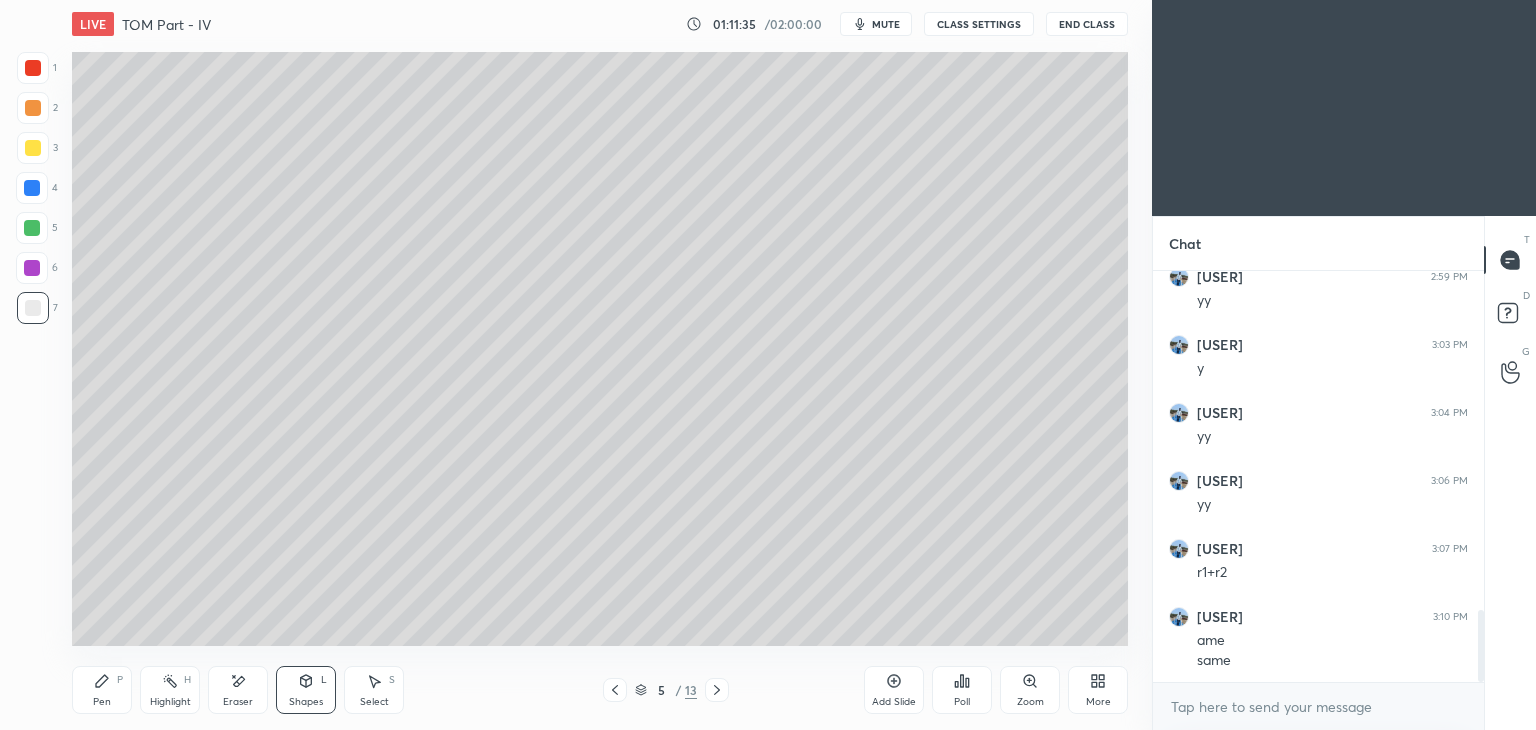 click at bounding box center [33, 148] 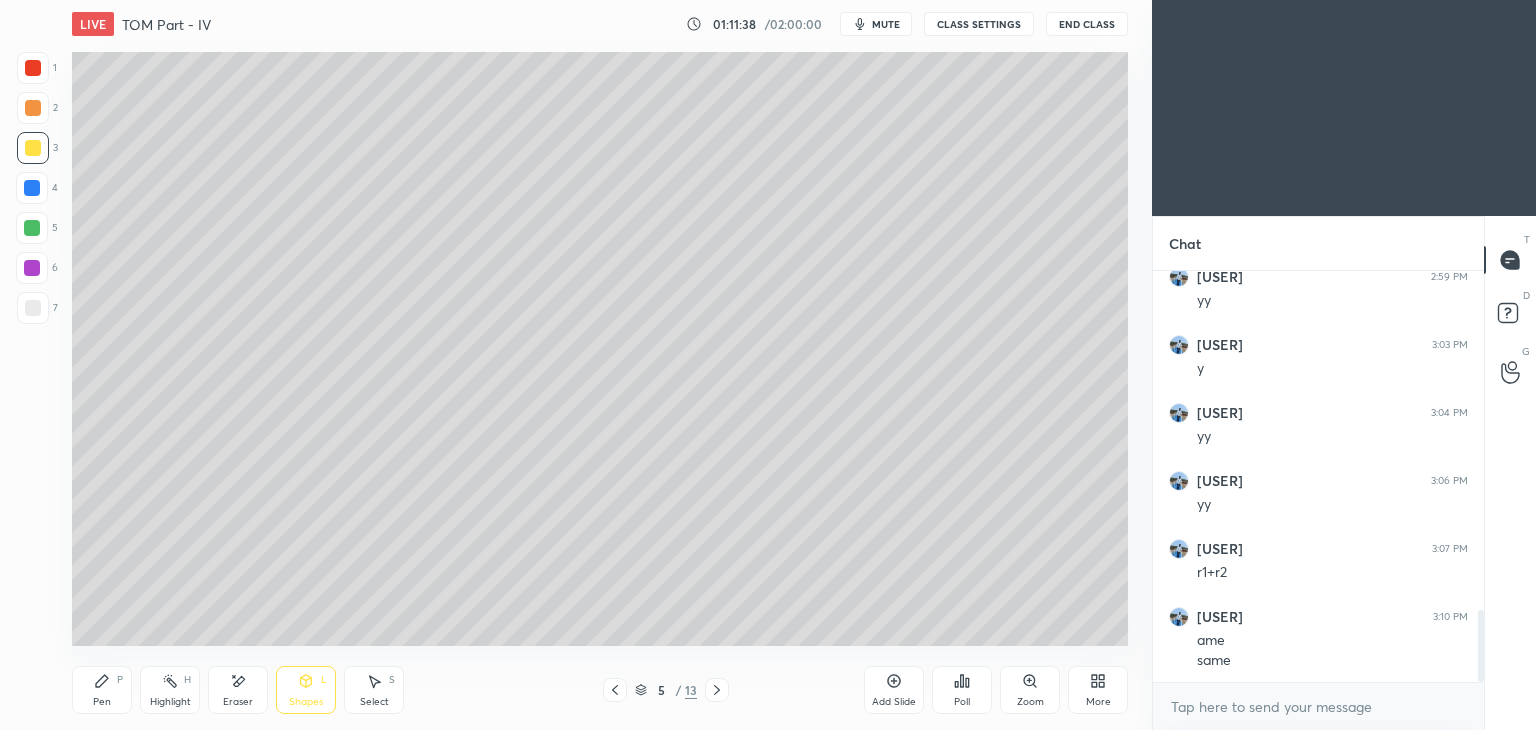 click 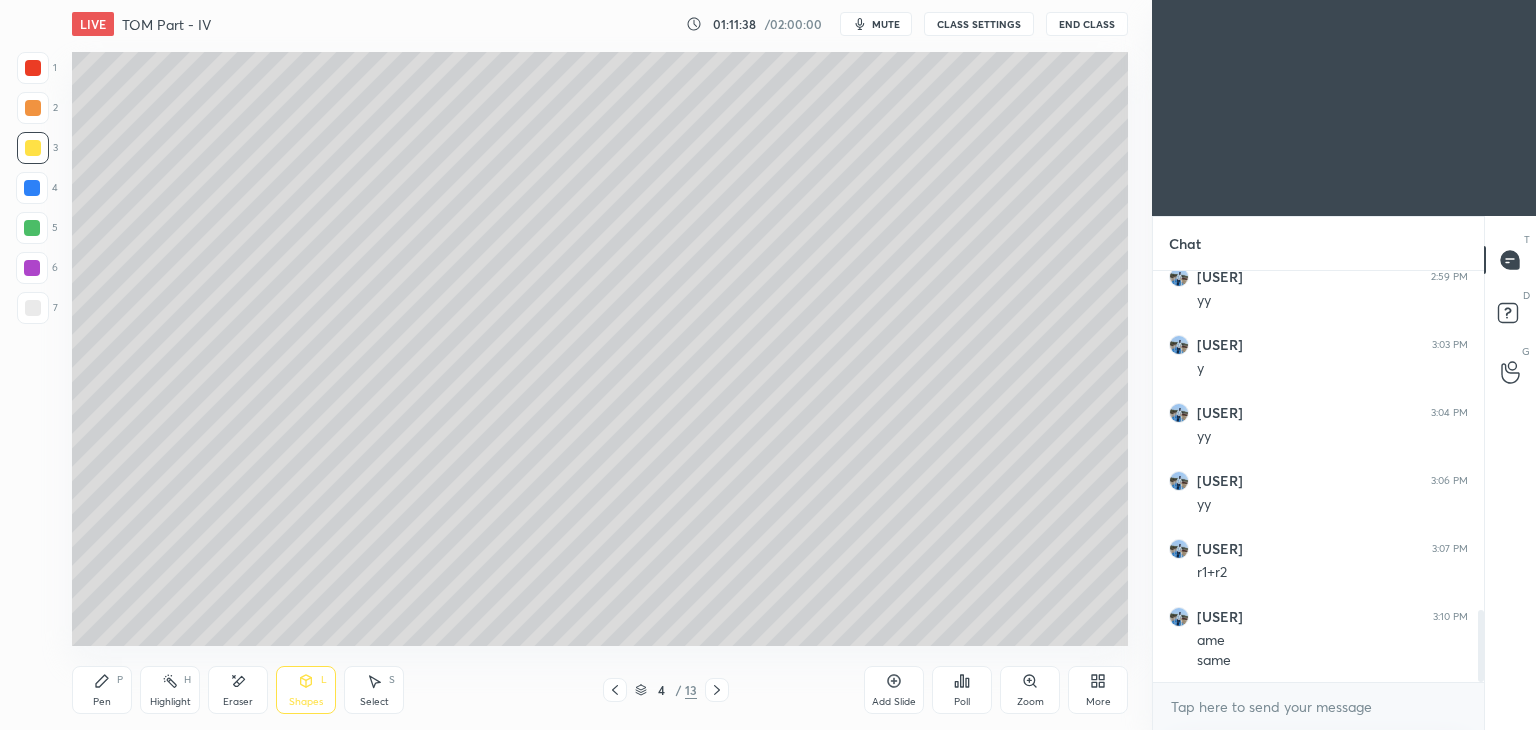 click on "Pen P" at bounding box center (102, 690) 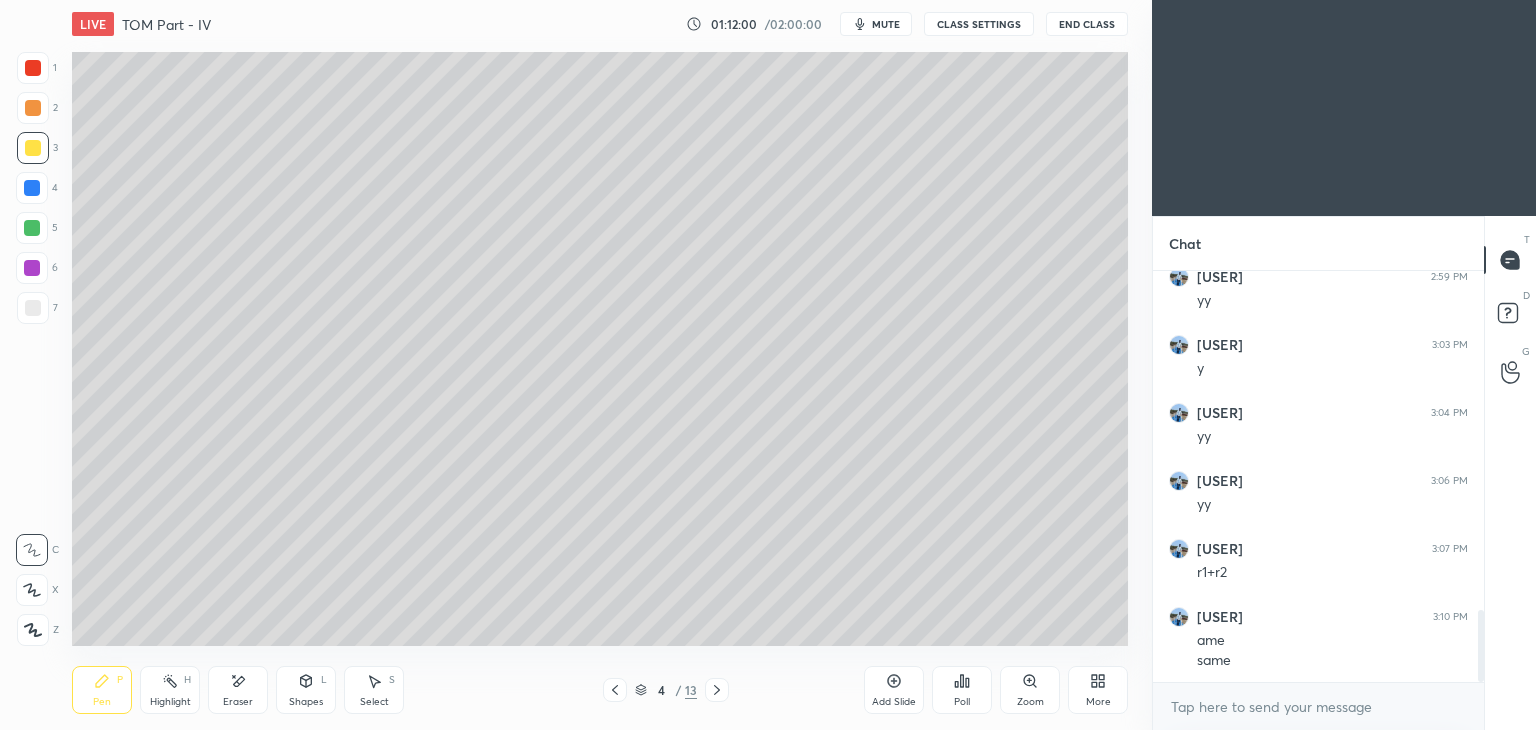 click 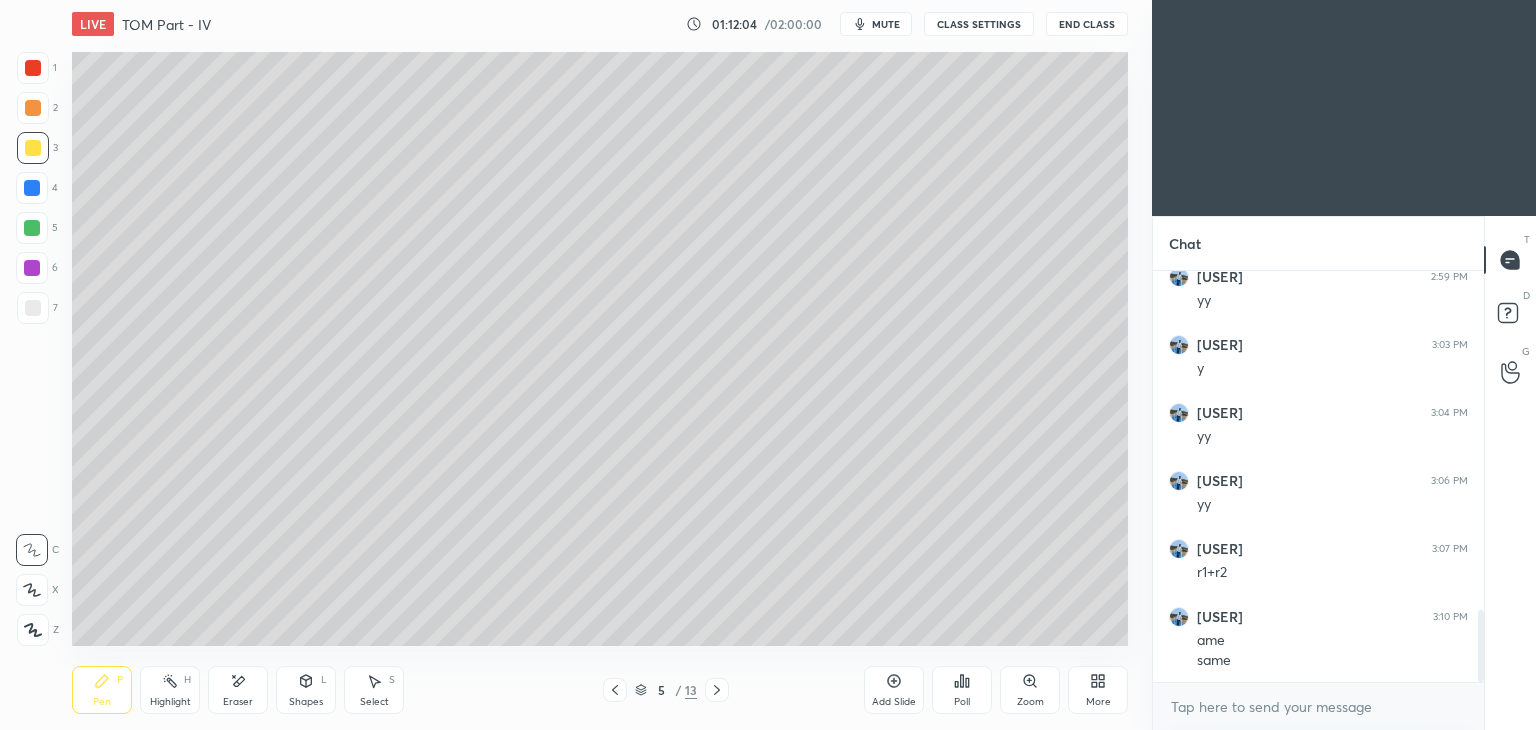 click 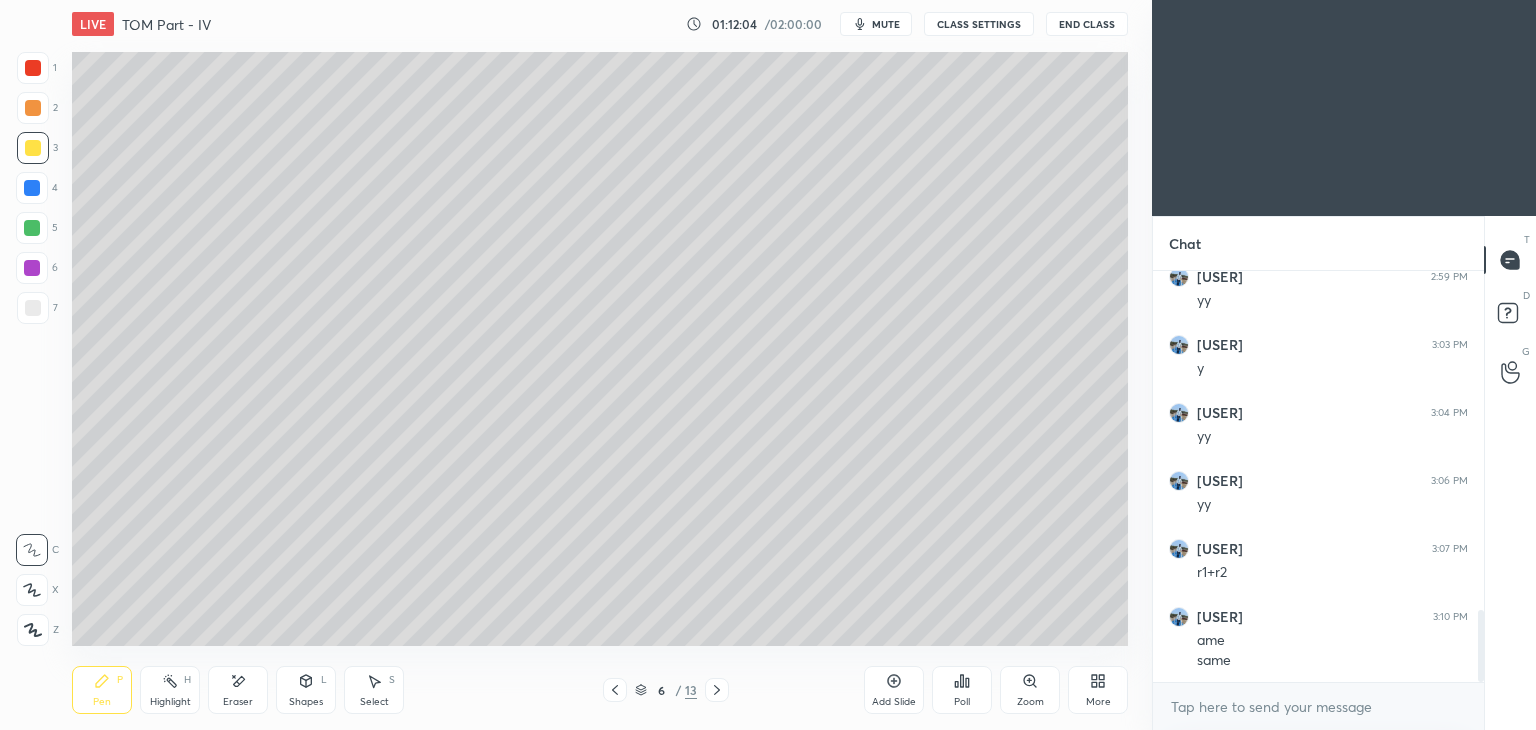 click 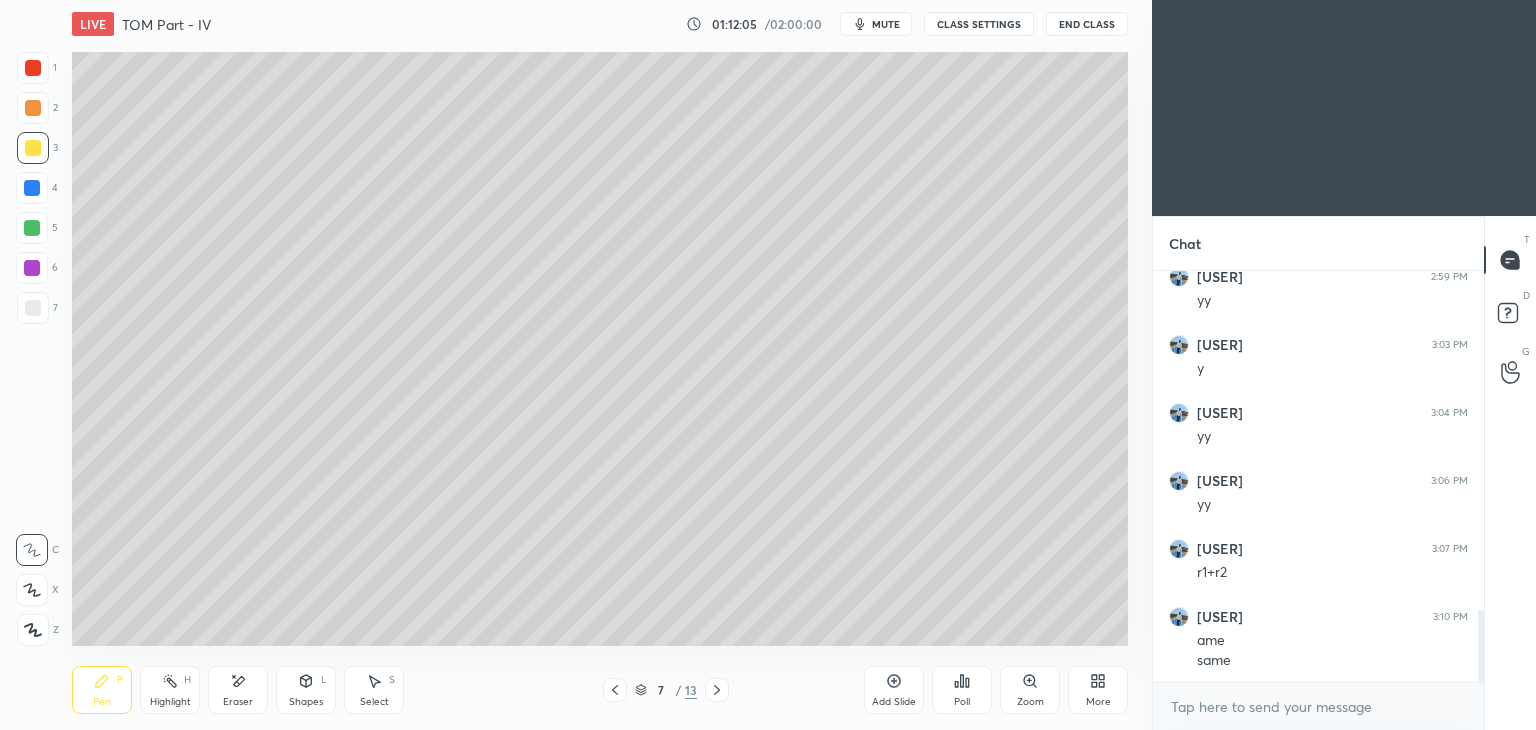 click 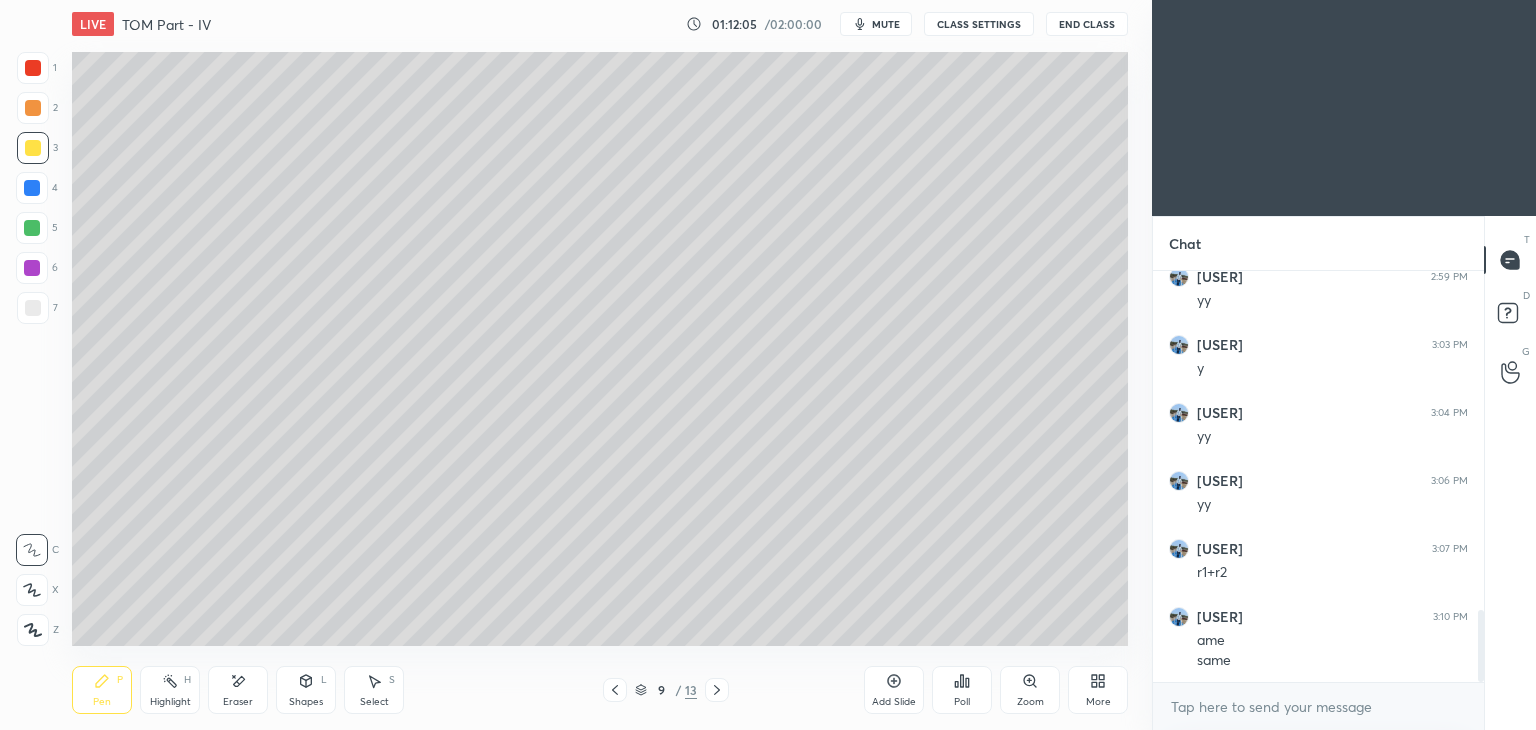 click 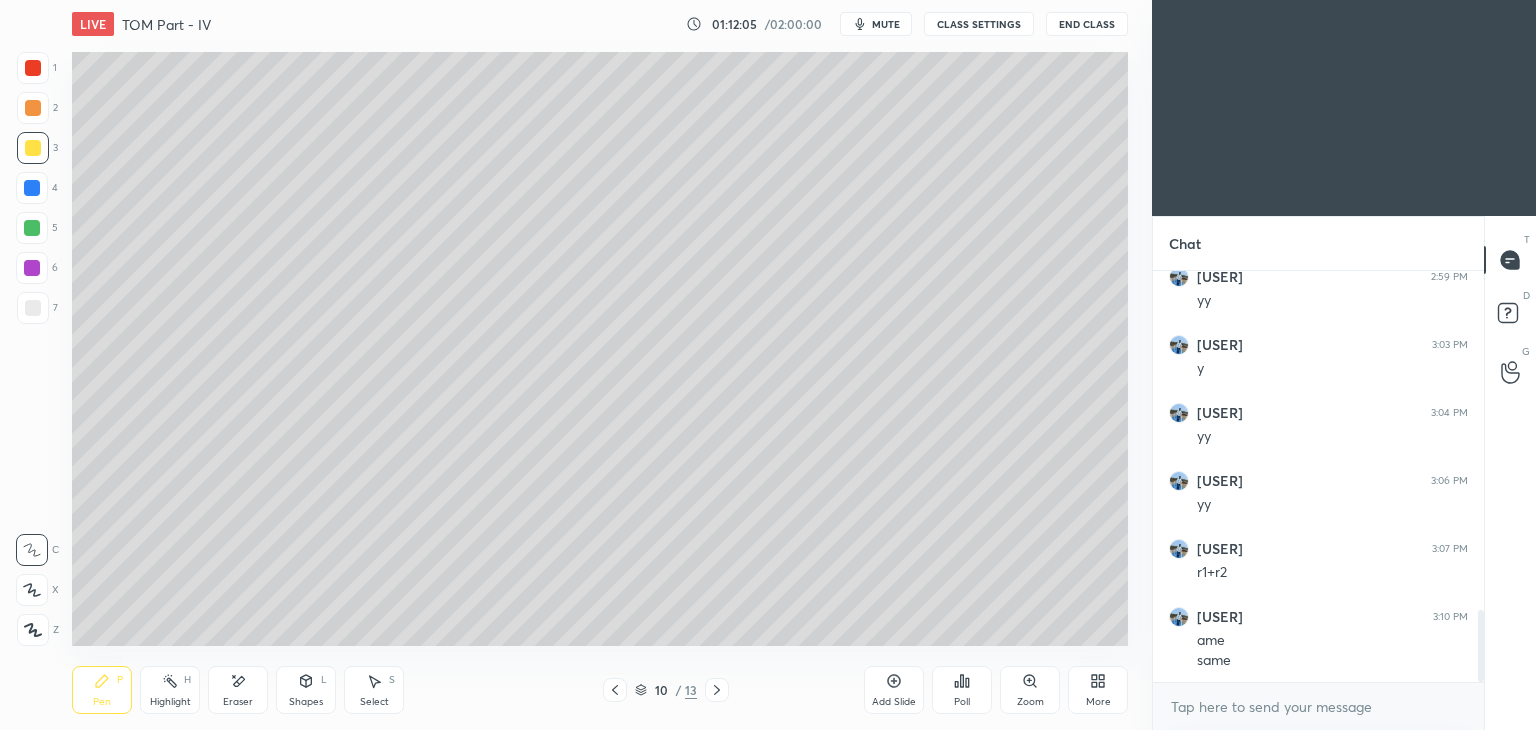 click 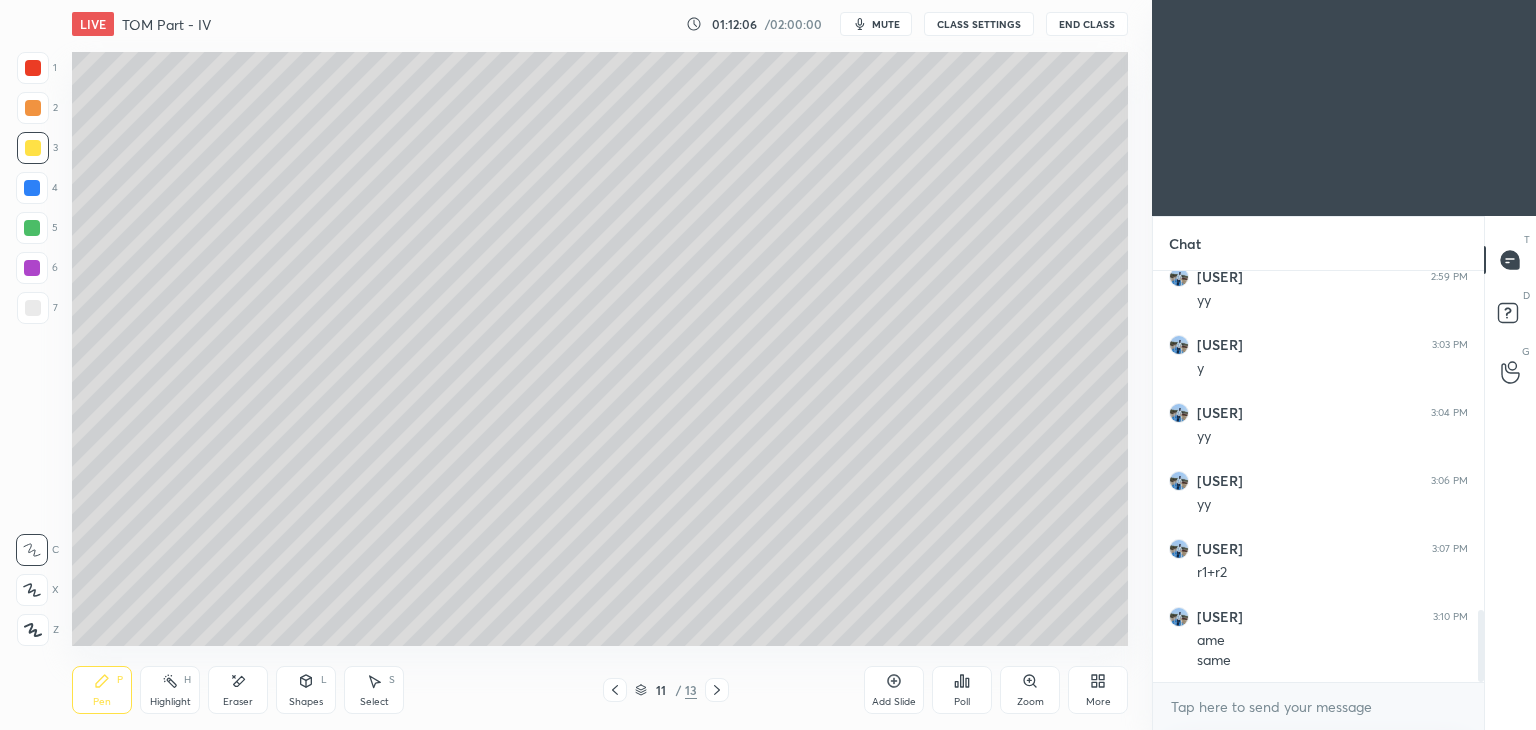 click at bounding box center (615, 690) 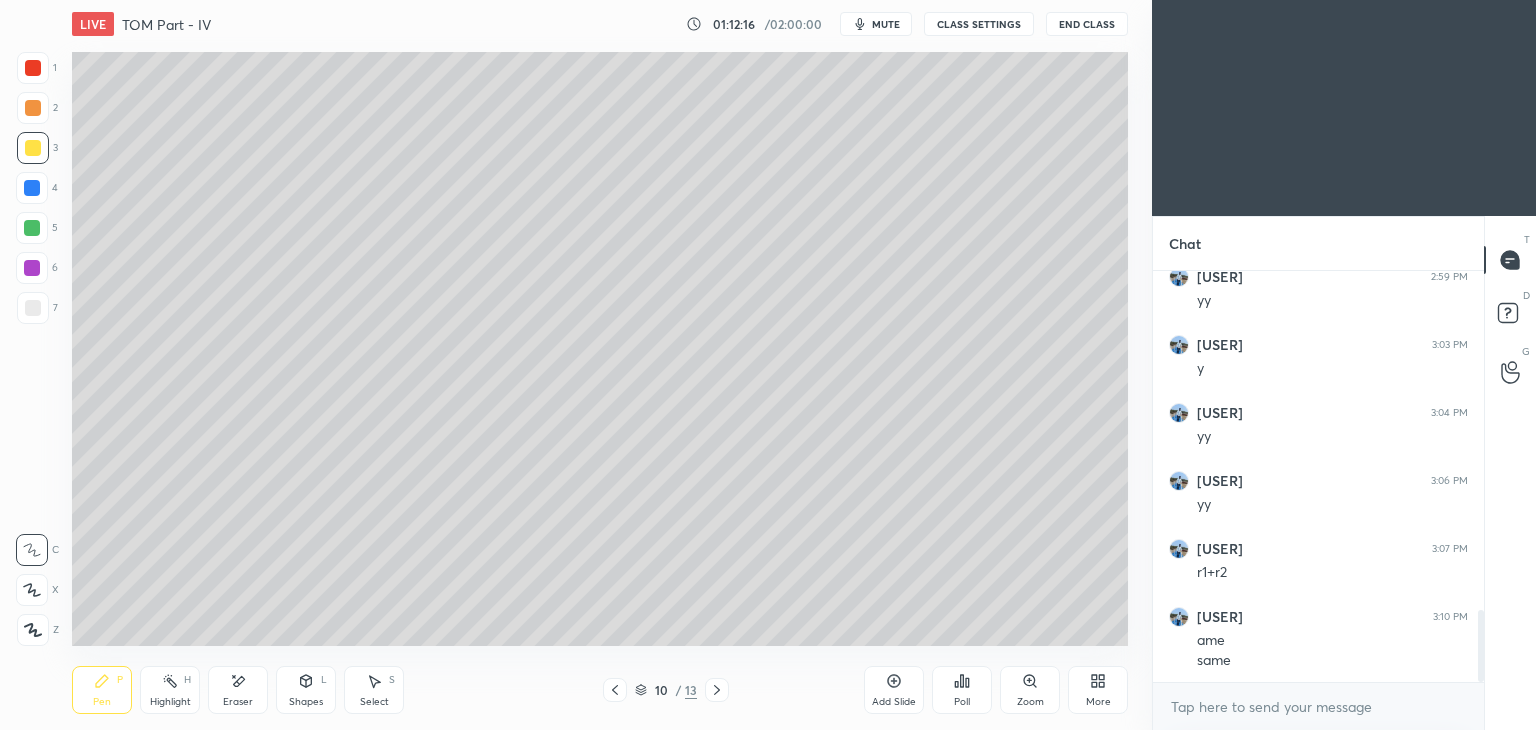 click on "Shapes" at bounding box center [306, 702] 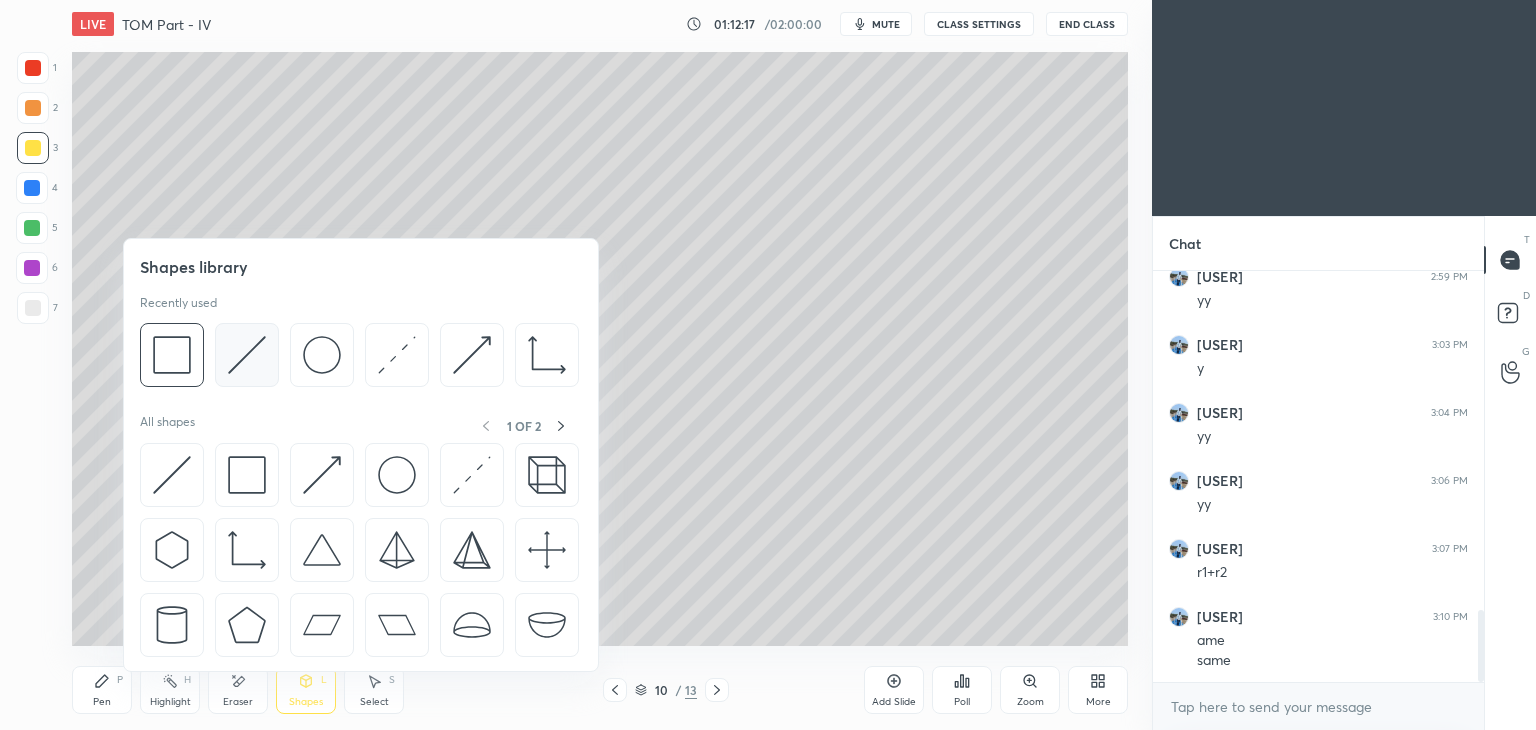 click at bounding box center [247, 355] 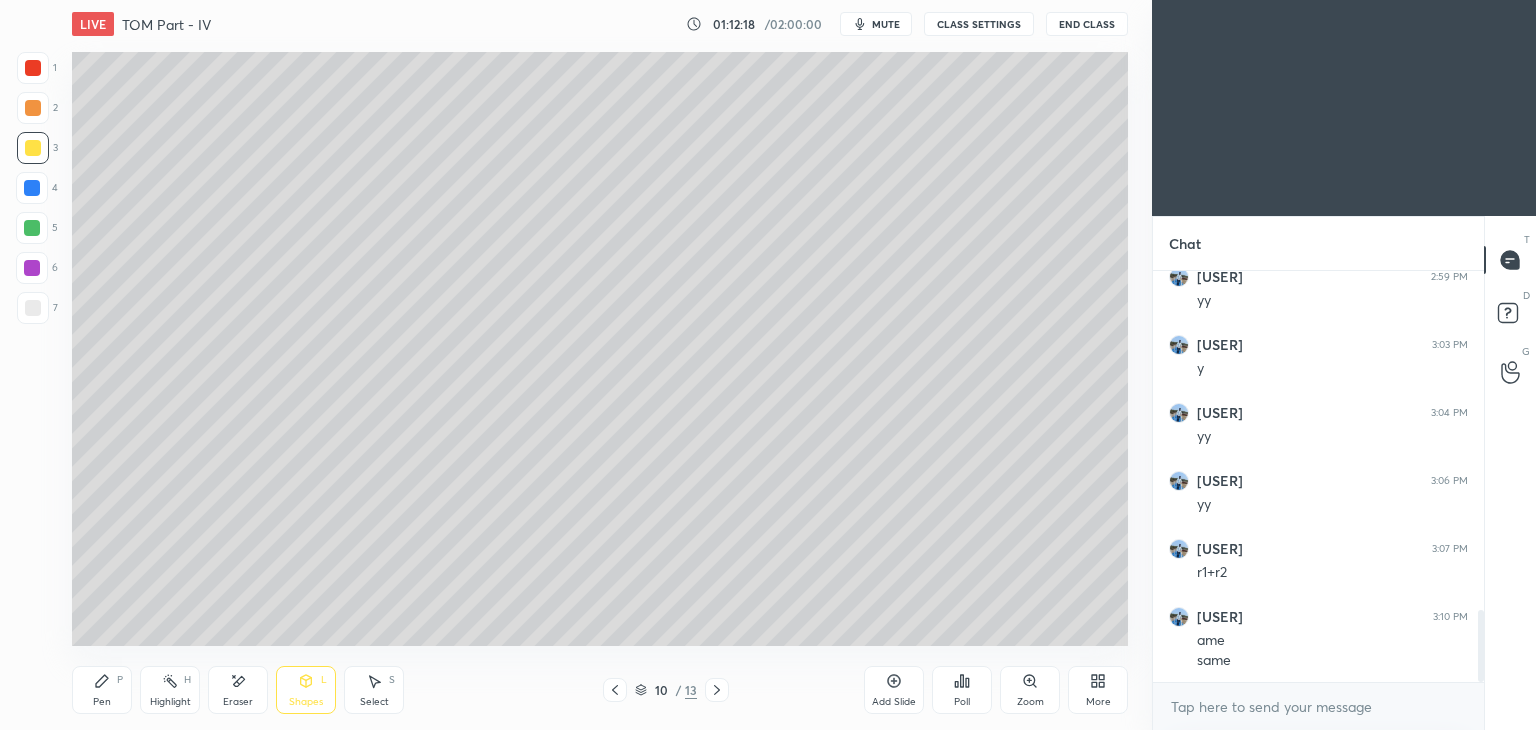 click at bounding box center [32, 268] 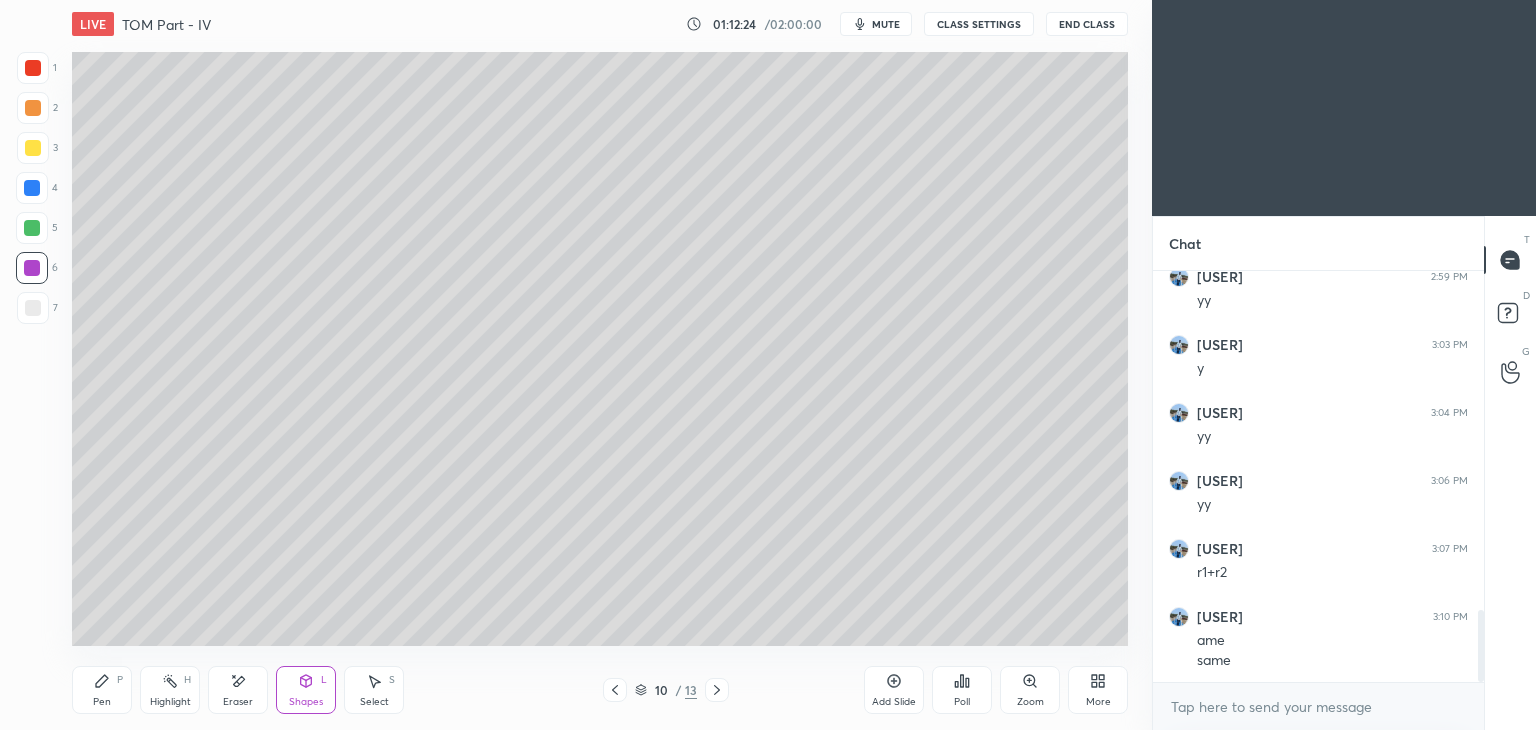 click 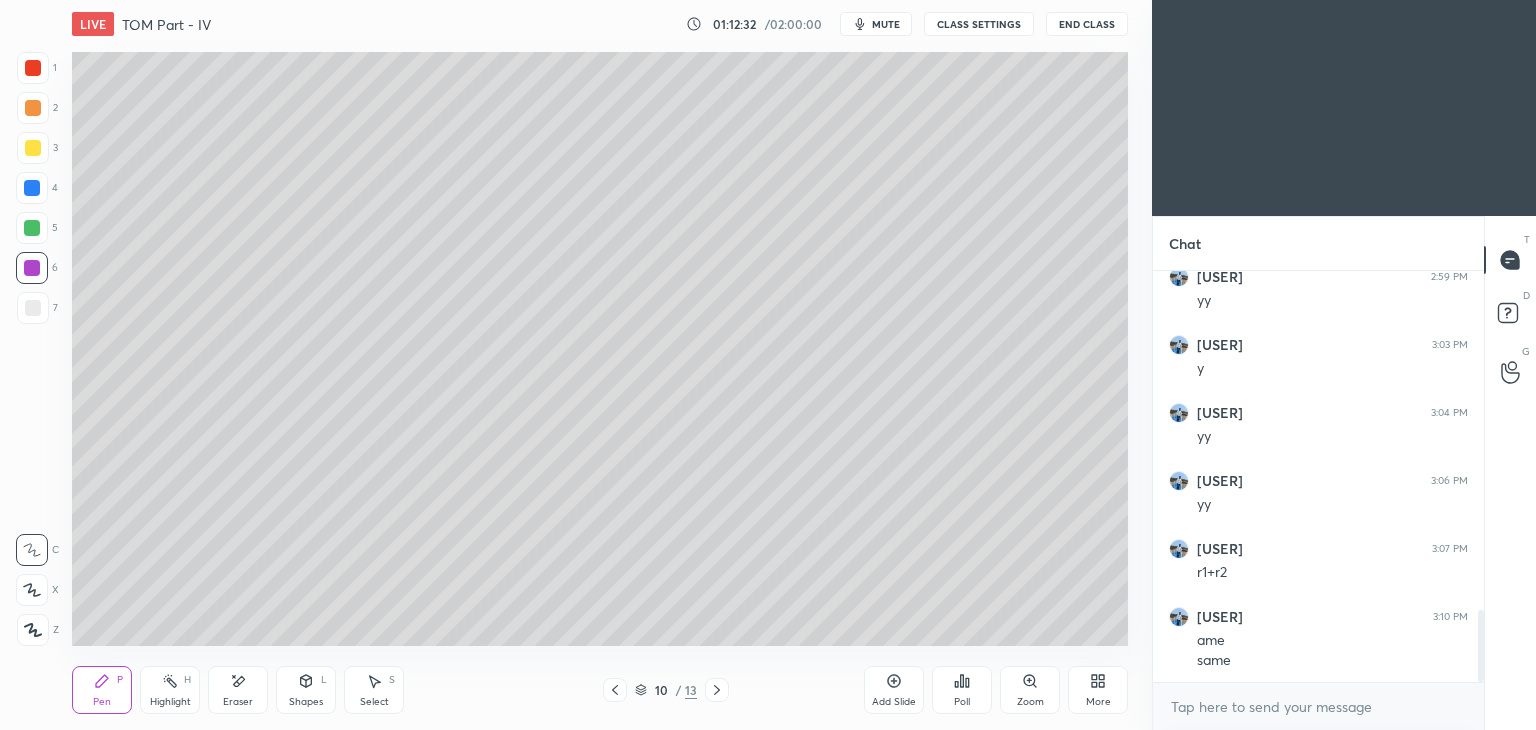 click 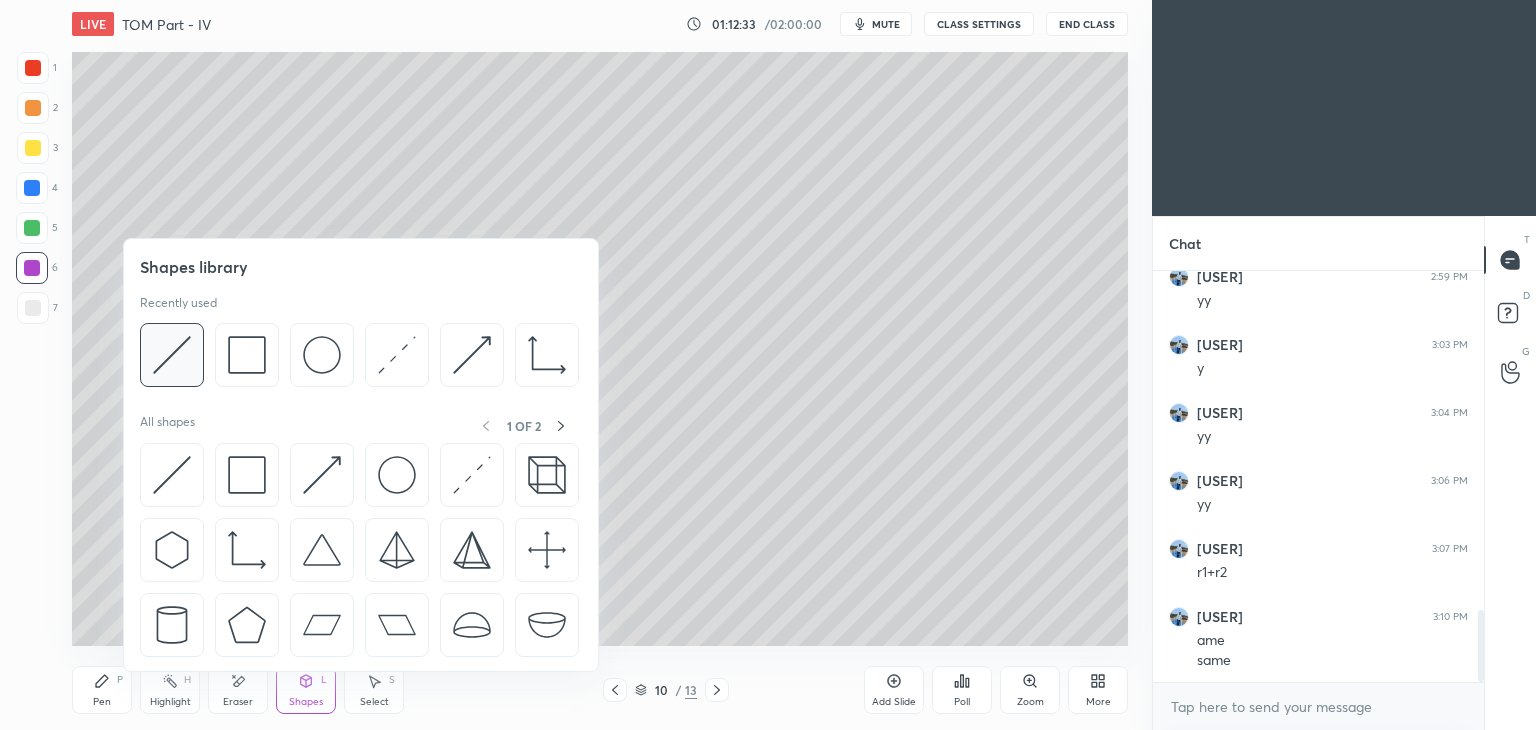click at bounding box center [172, 355] 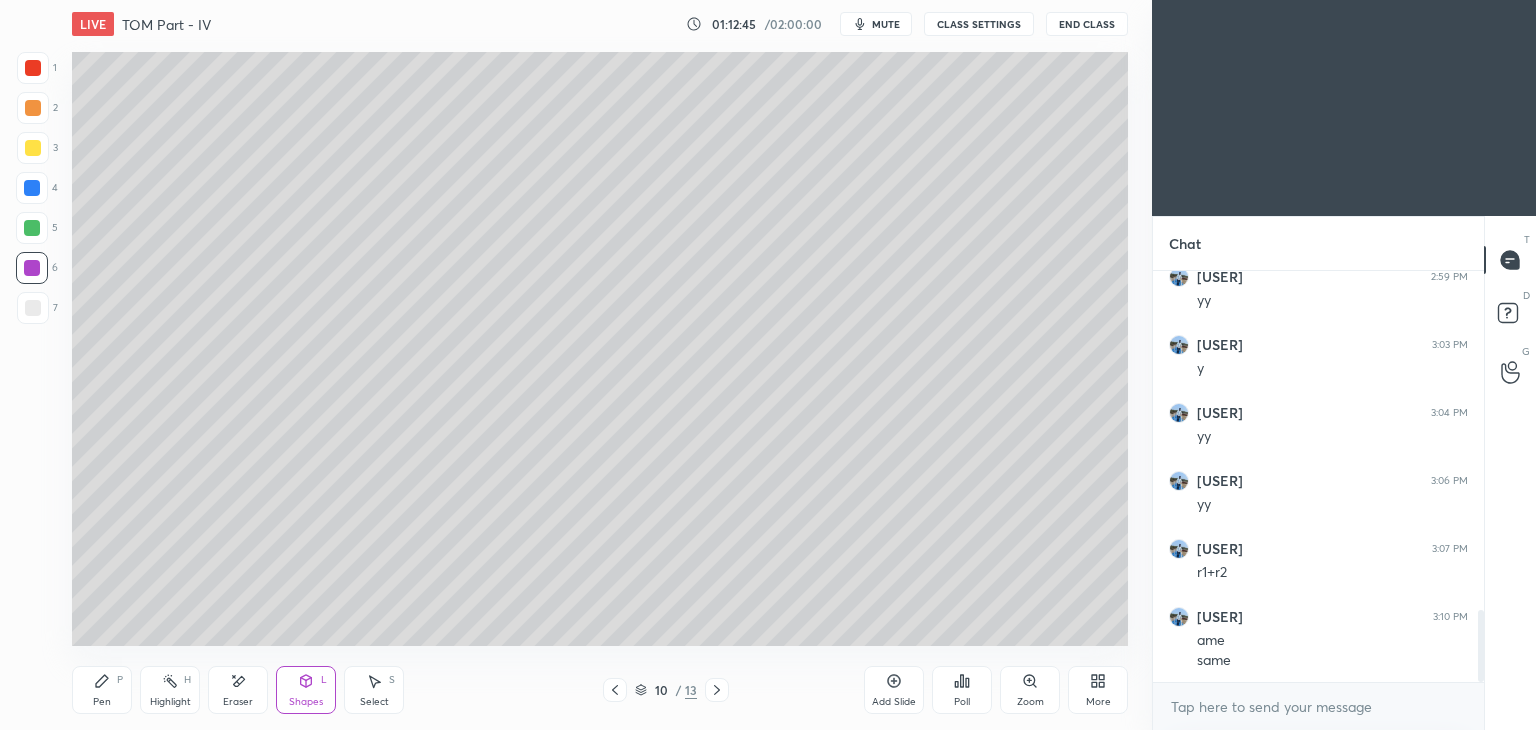 click on "Pen P" at bounding box center (102, 690) 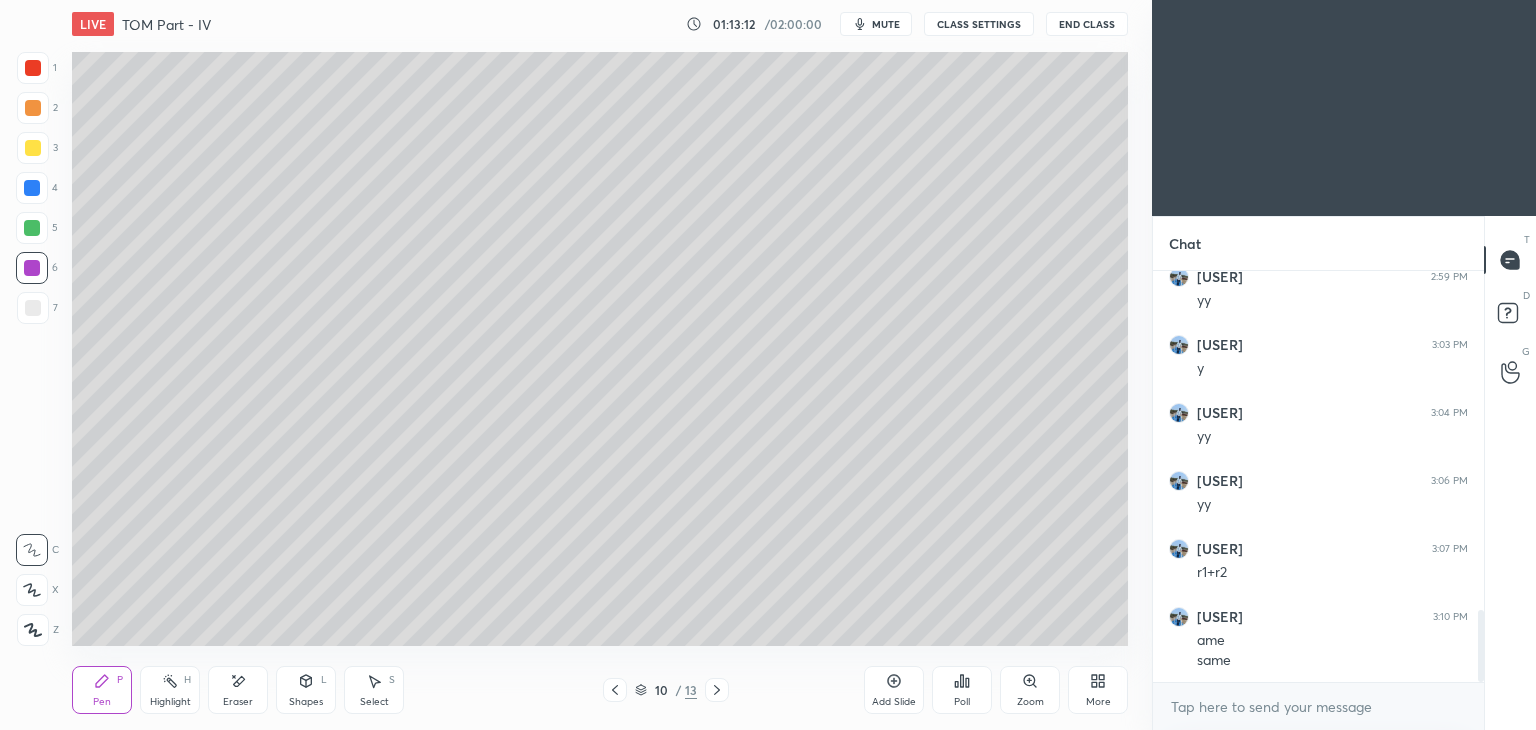 click on "Add Slide" at bounding box center (894, 690) 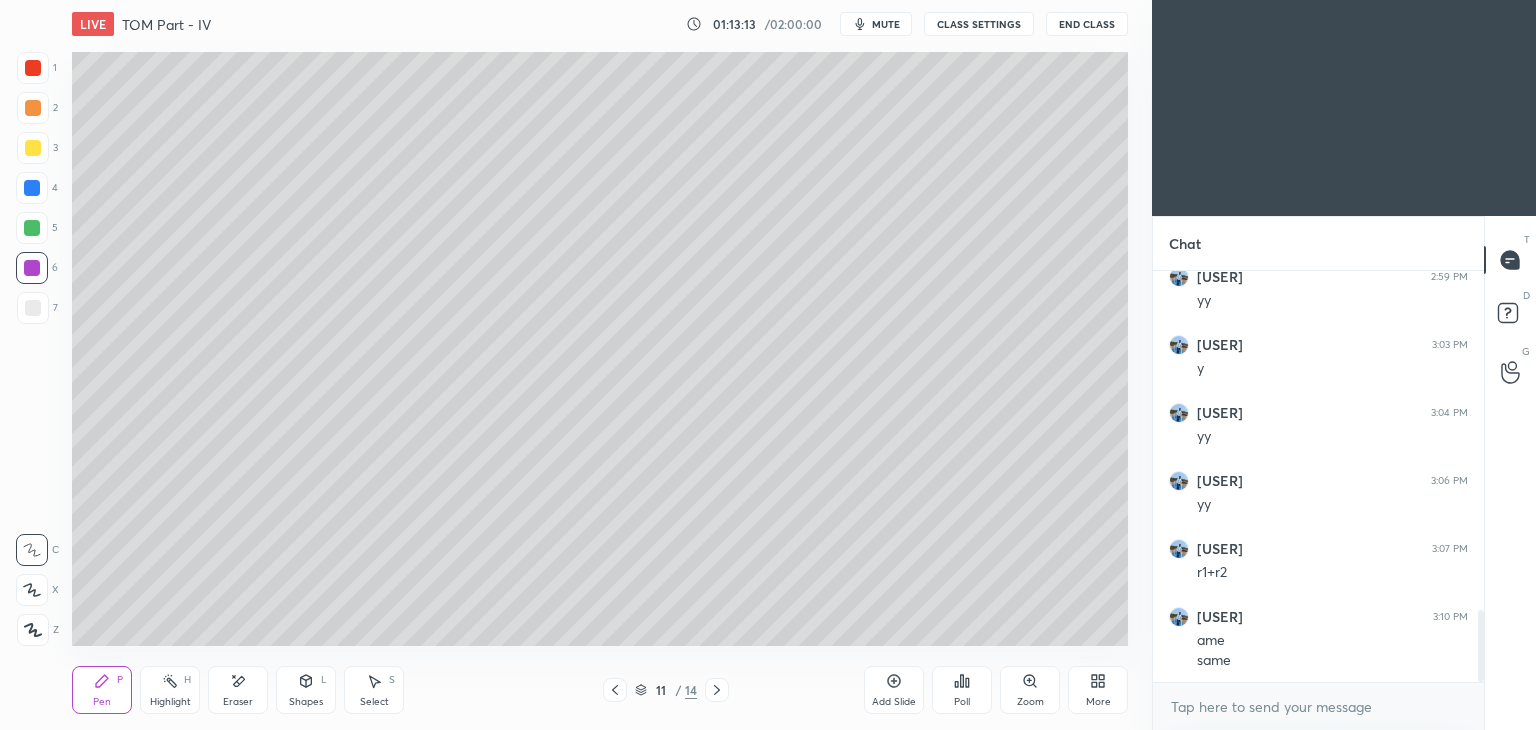 click at bounding box center (33, 308) 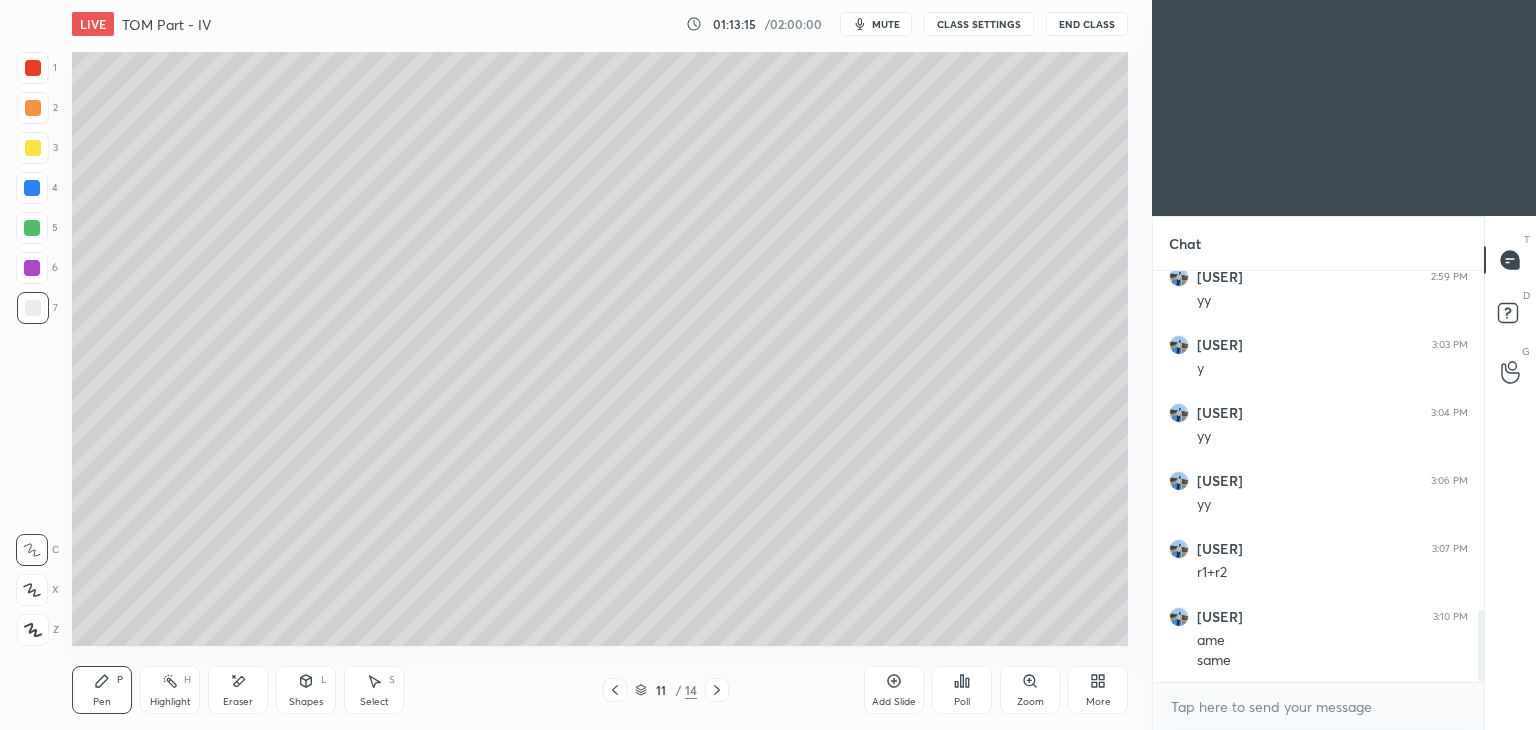 scroll, scrollTop: 2012, scrollLeft: 0, axis: vertical 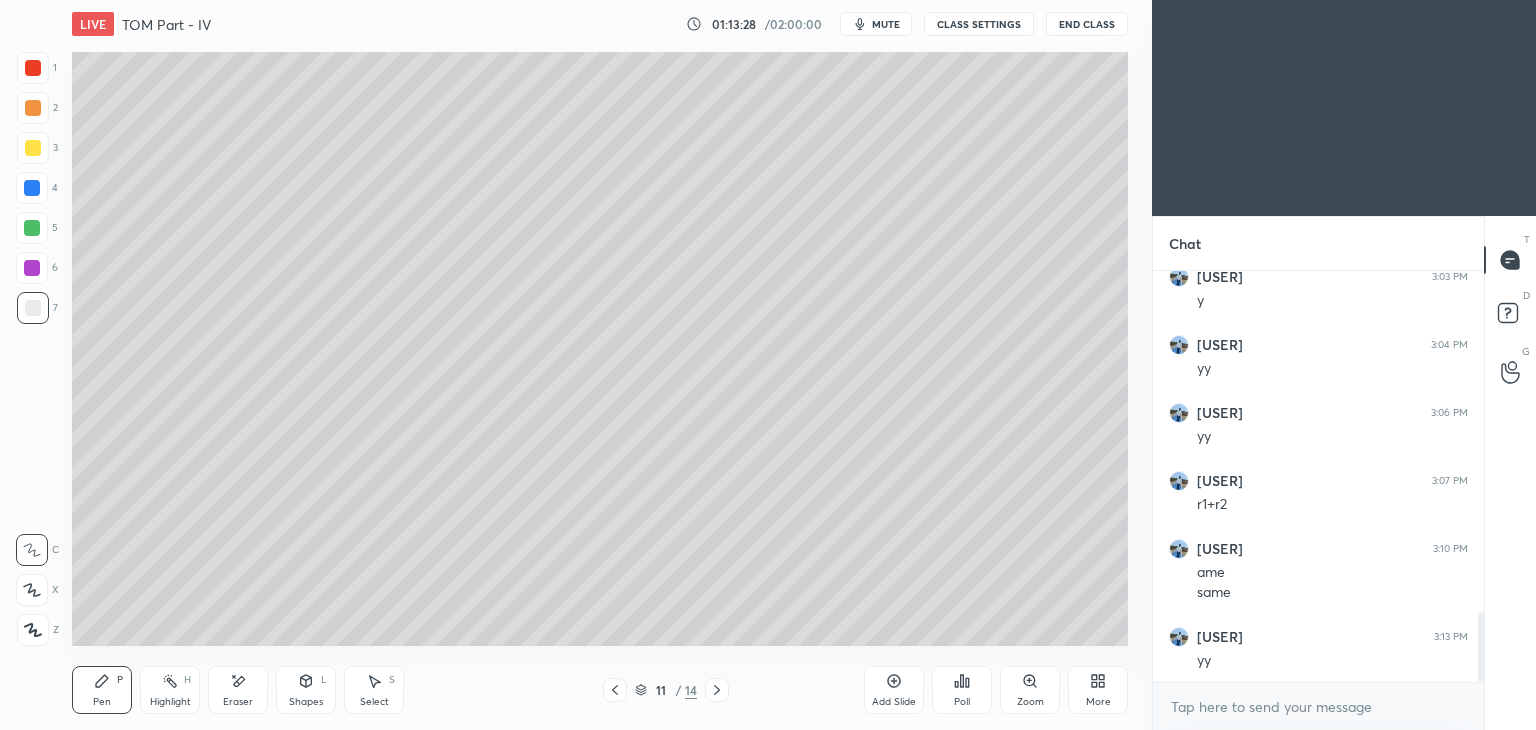 click 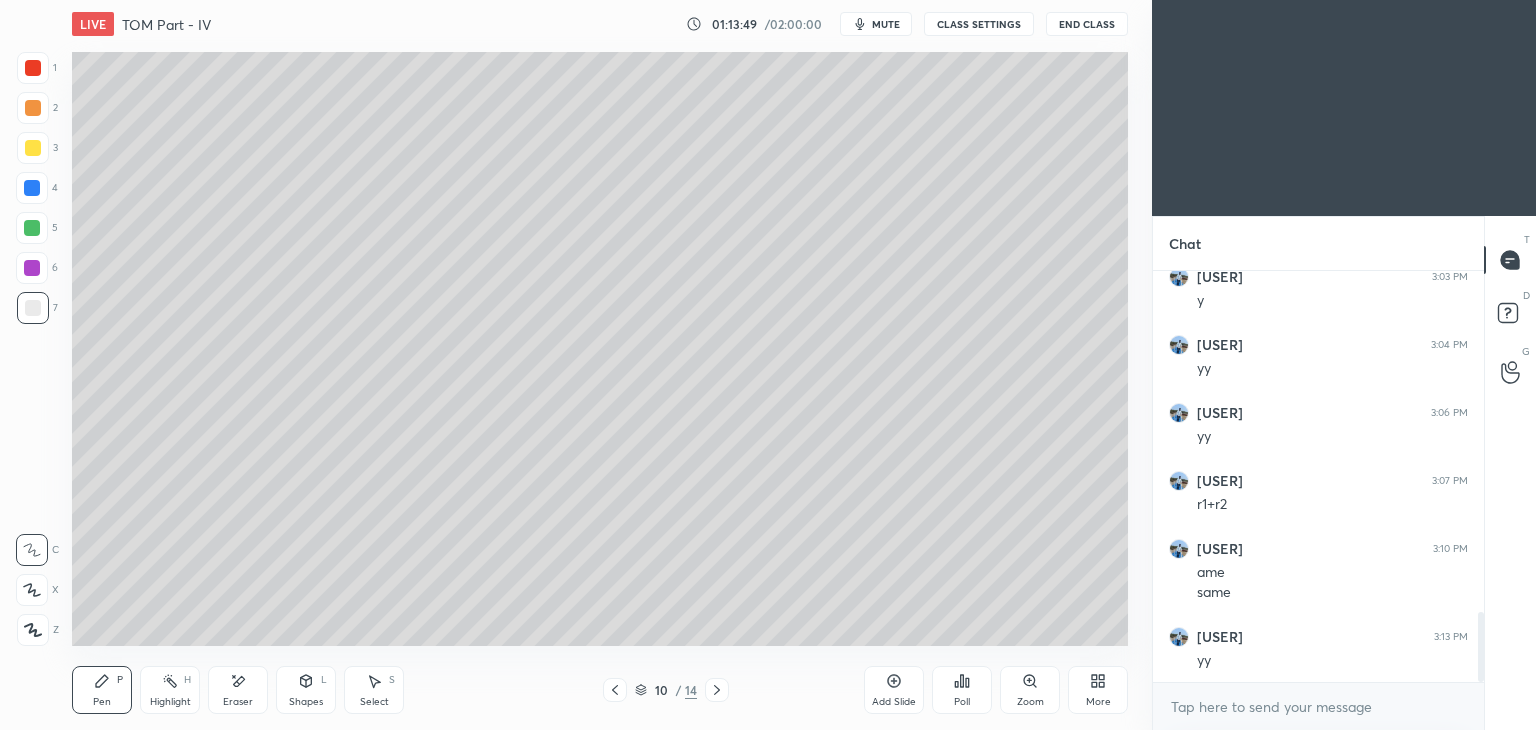 click at bounding box center (717, 690) 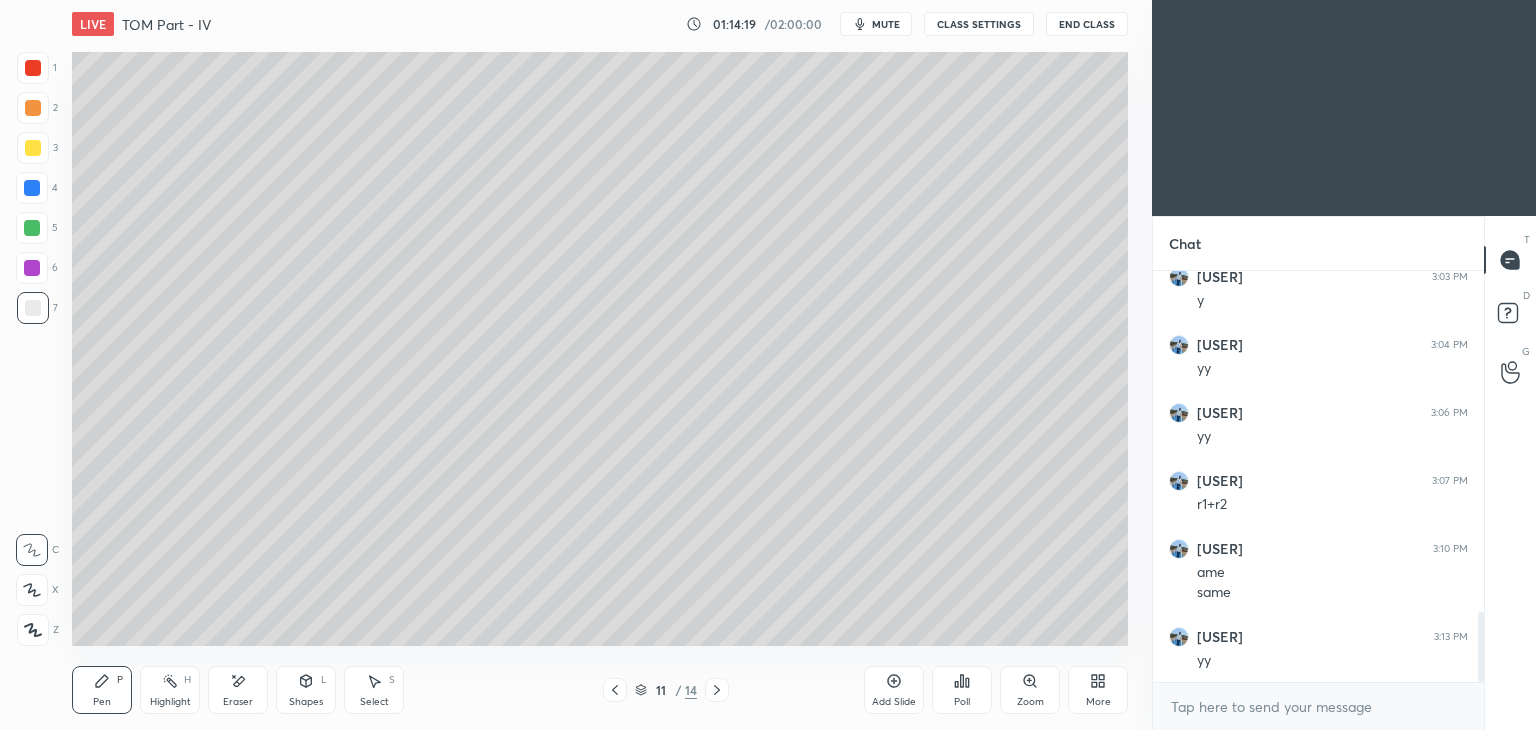 click on "Select" at bounding box center (374, 702) 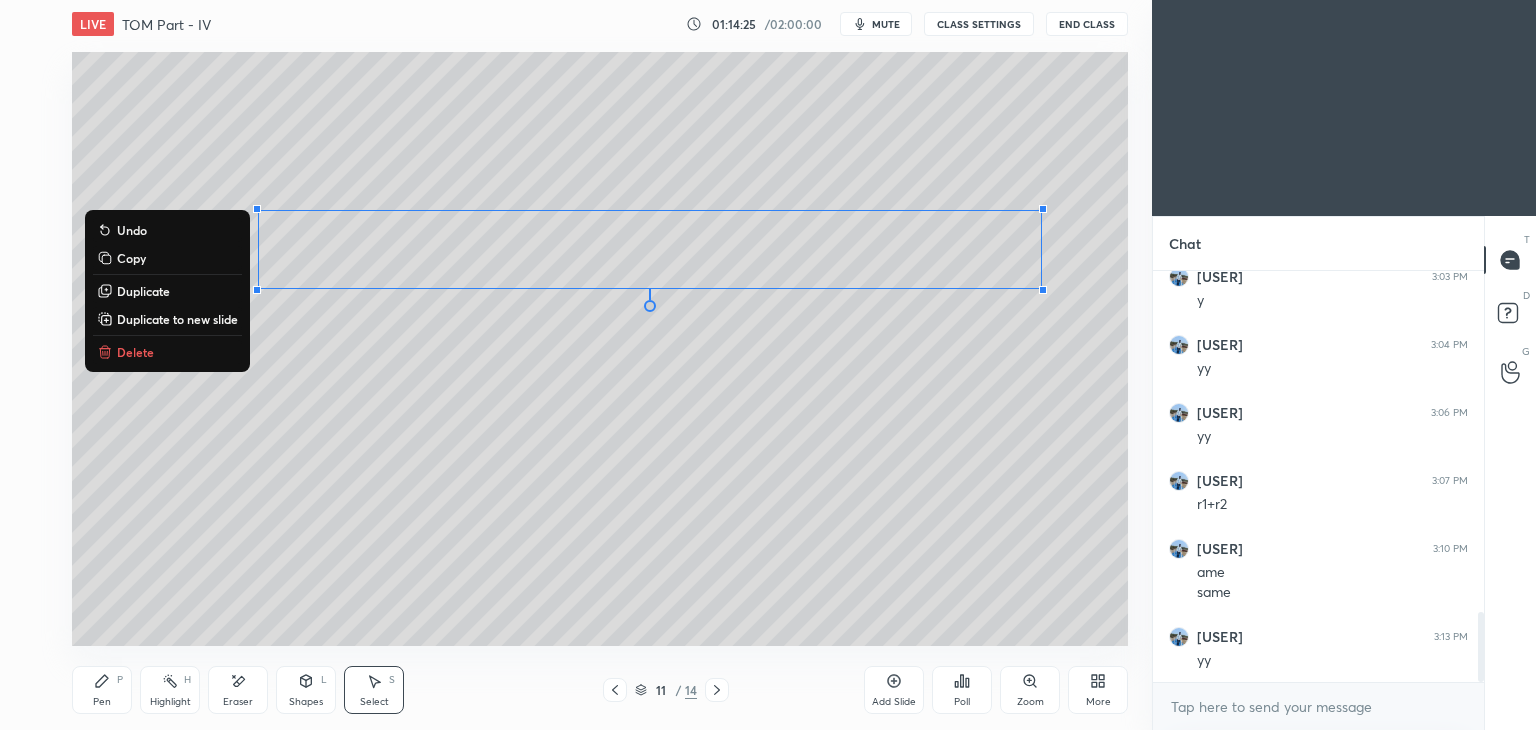 click on "0 ° Undo Copy Duplicate Duplicate to new slide Delete" at bounding box center [600, 349] 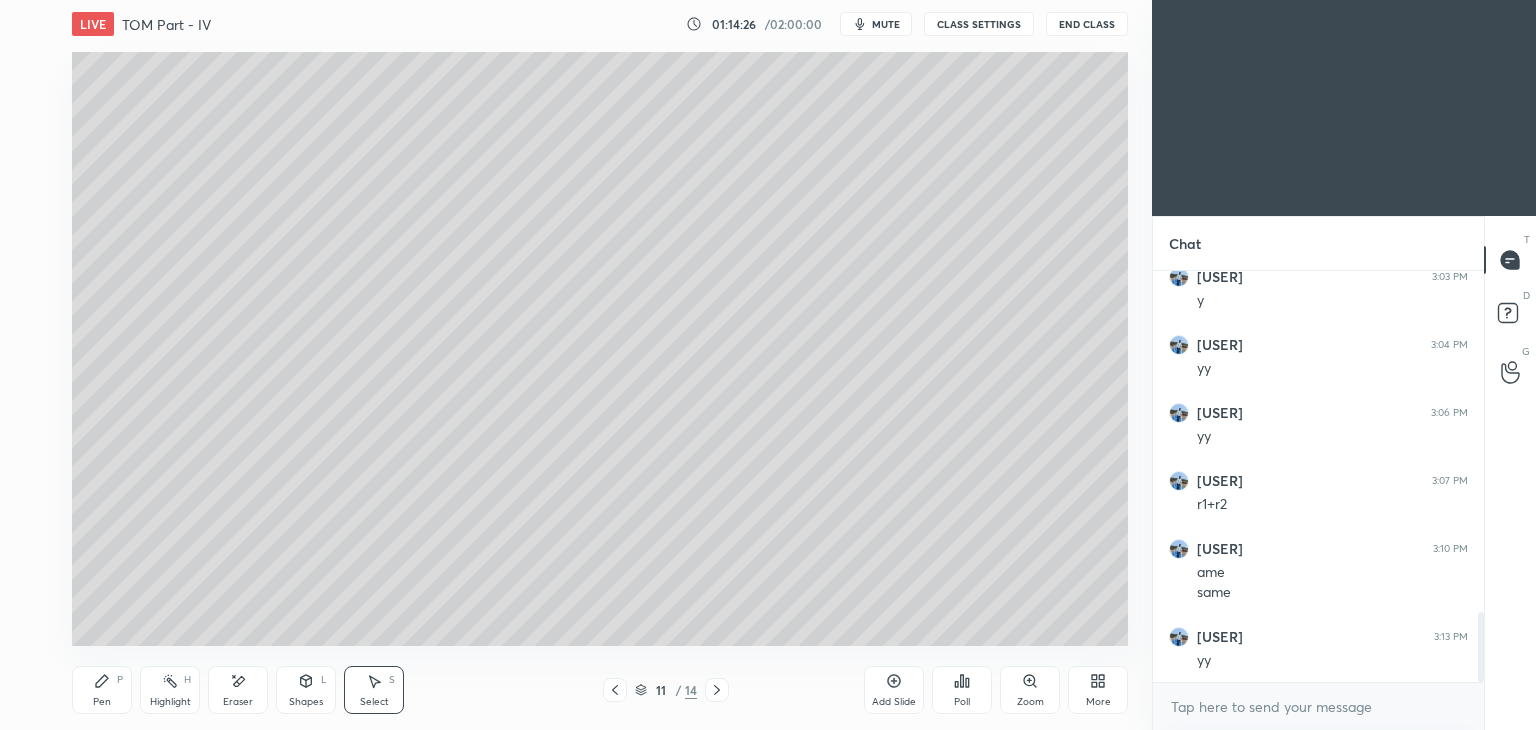 click on "Select S" at bounding box center (374, 690) 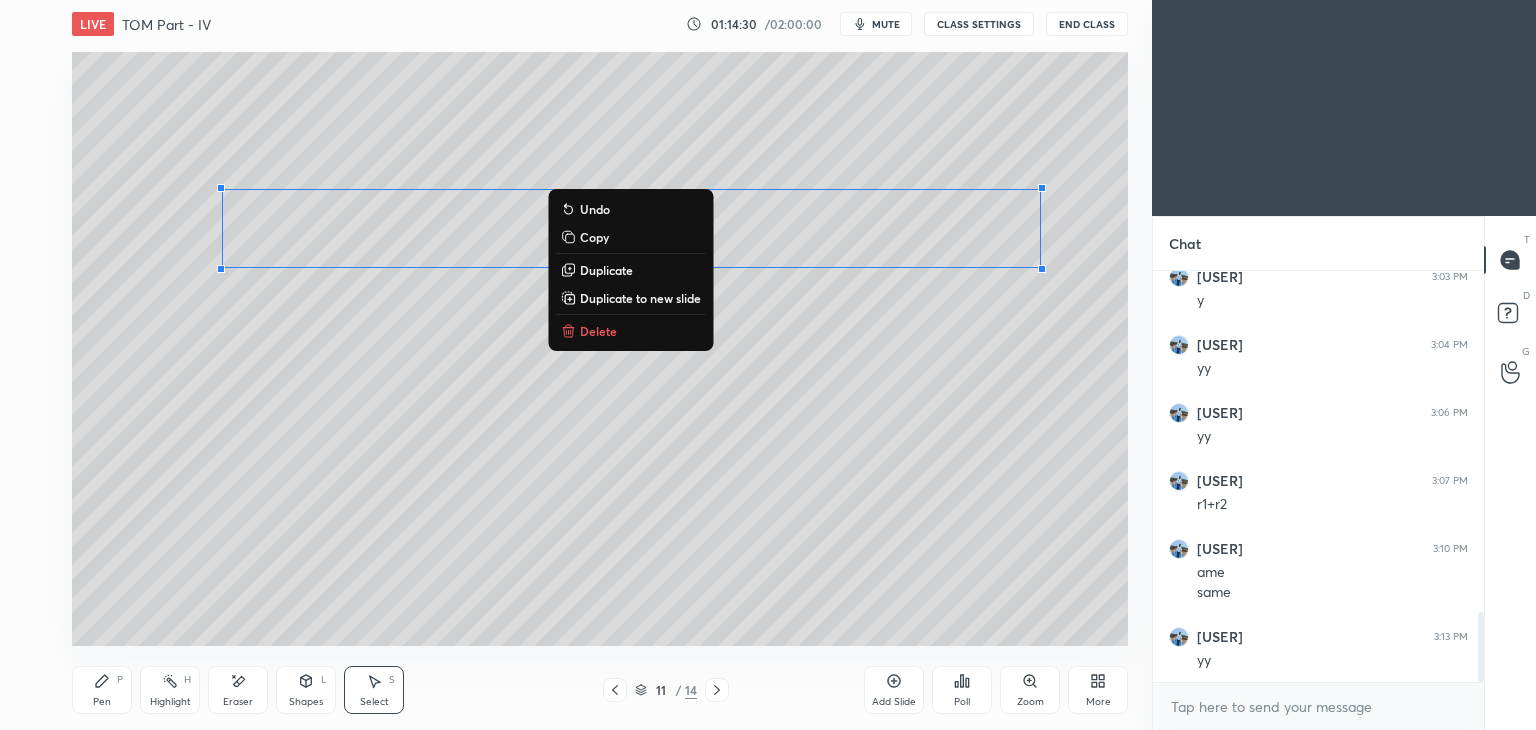 click on "Pen P" at bounding box center [102, 690] 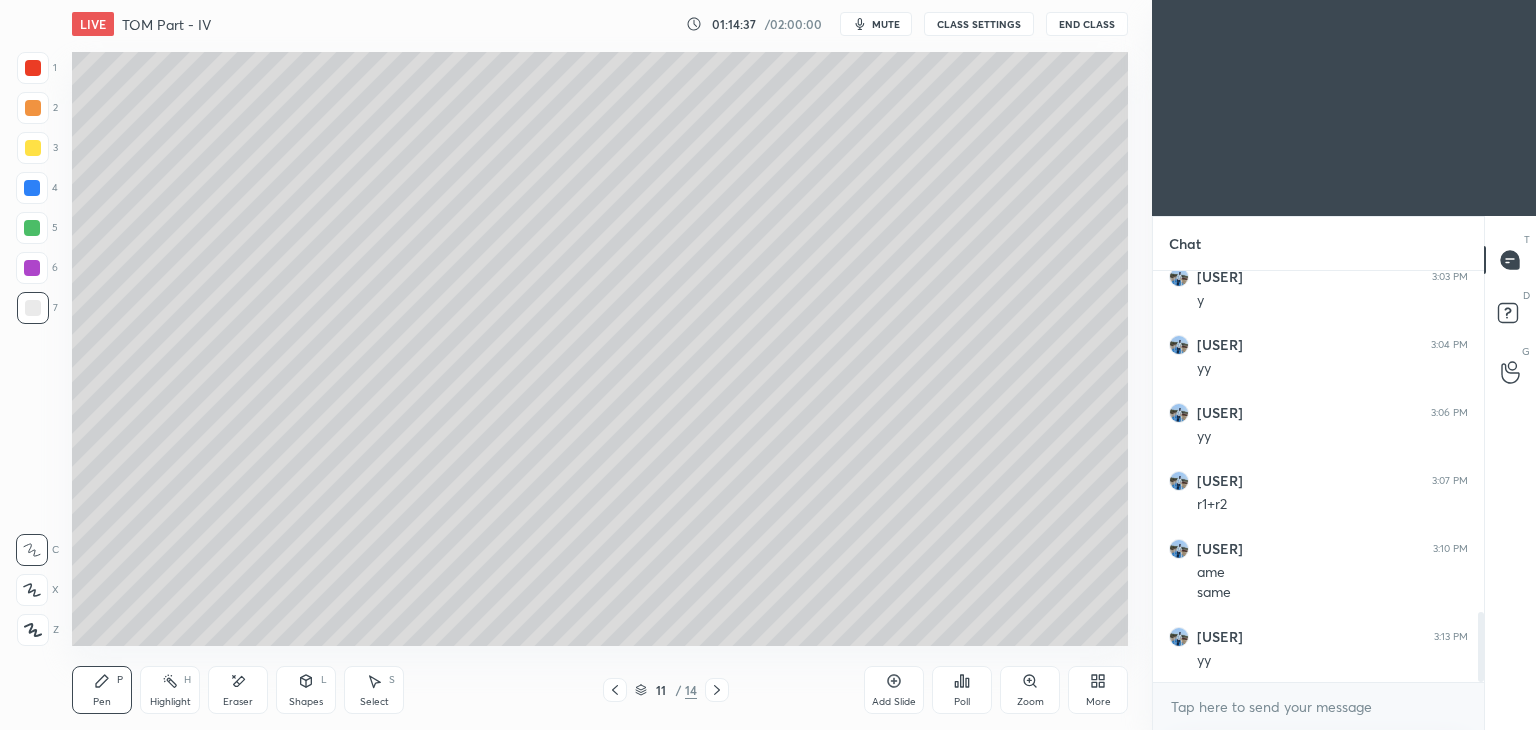 click 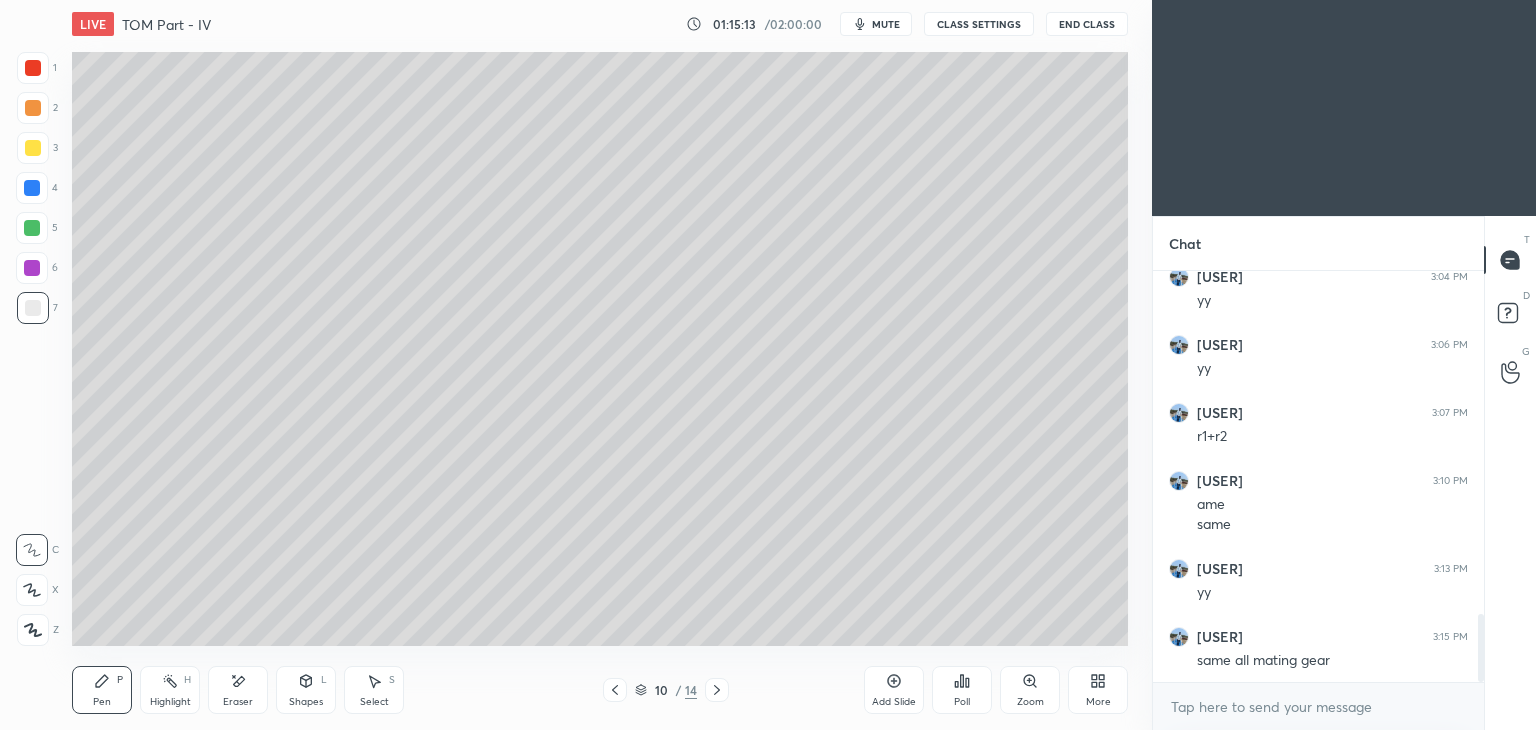 scroll, scrollTop: 2100, scrollLeft: 0, axis: vertical 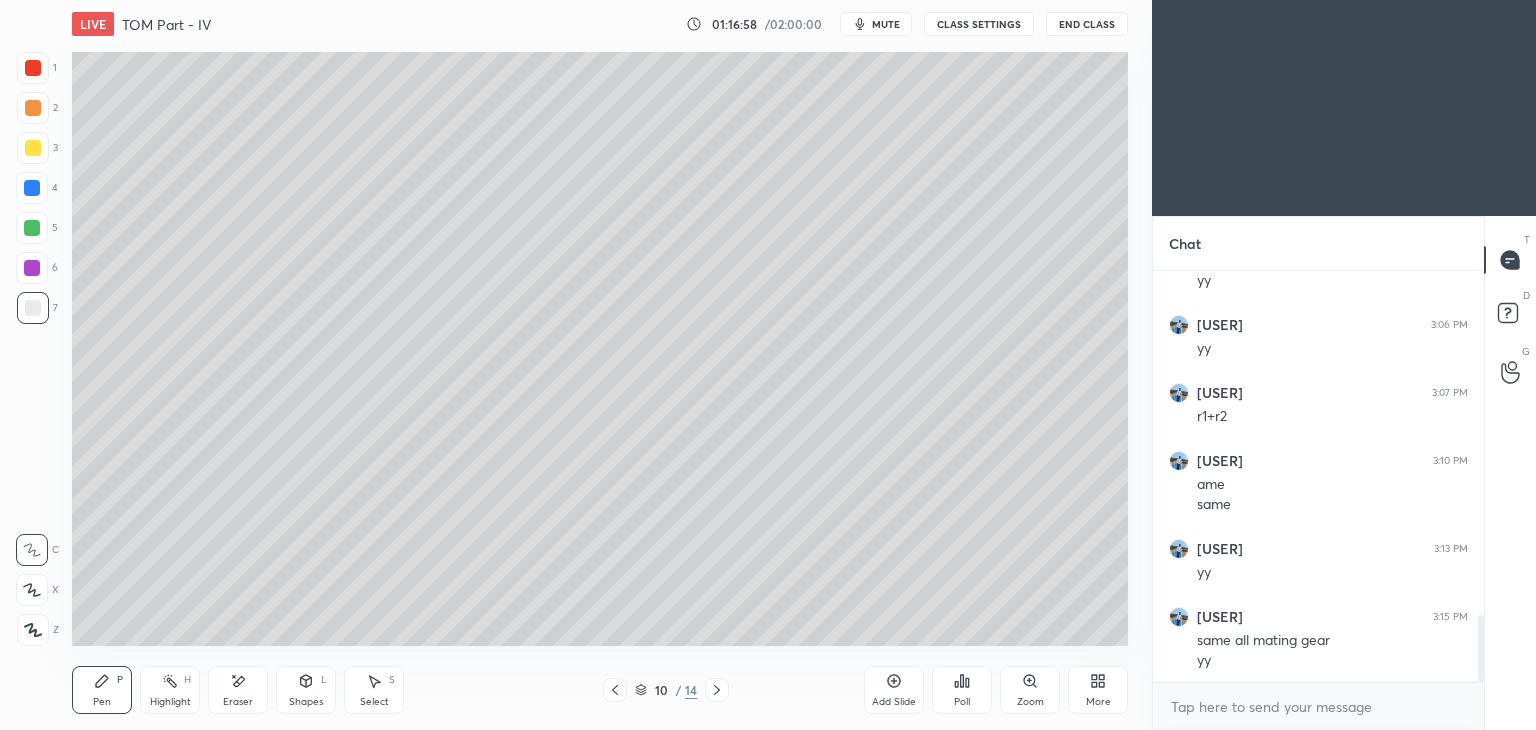 click 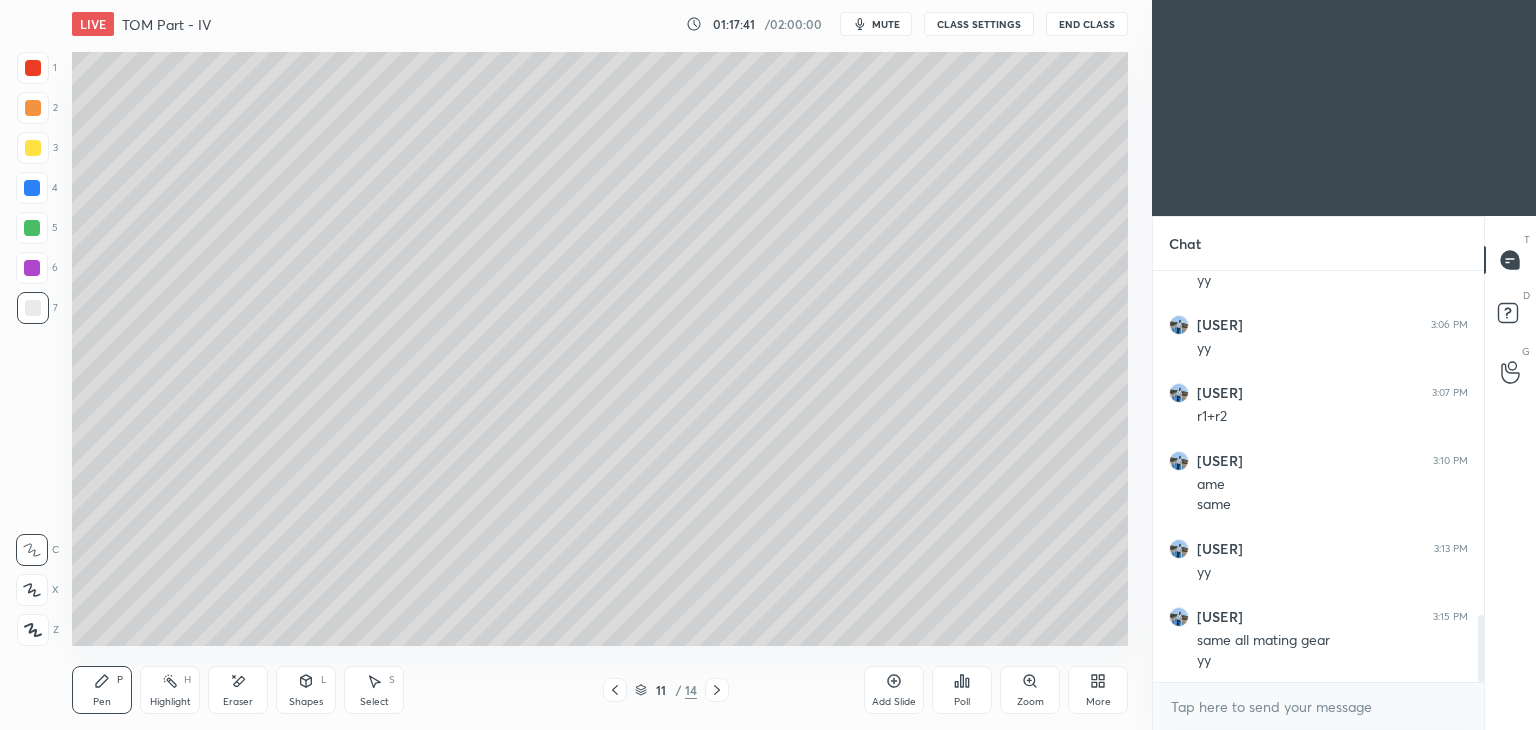 click on "Select" at bounding box center [374, 702] 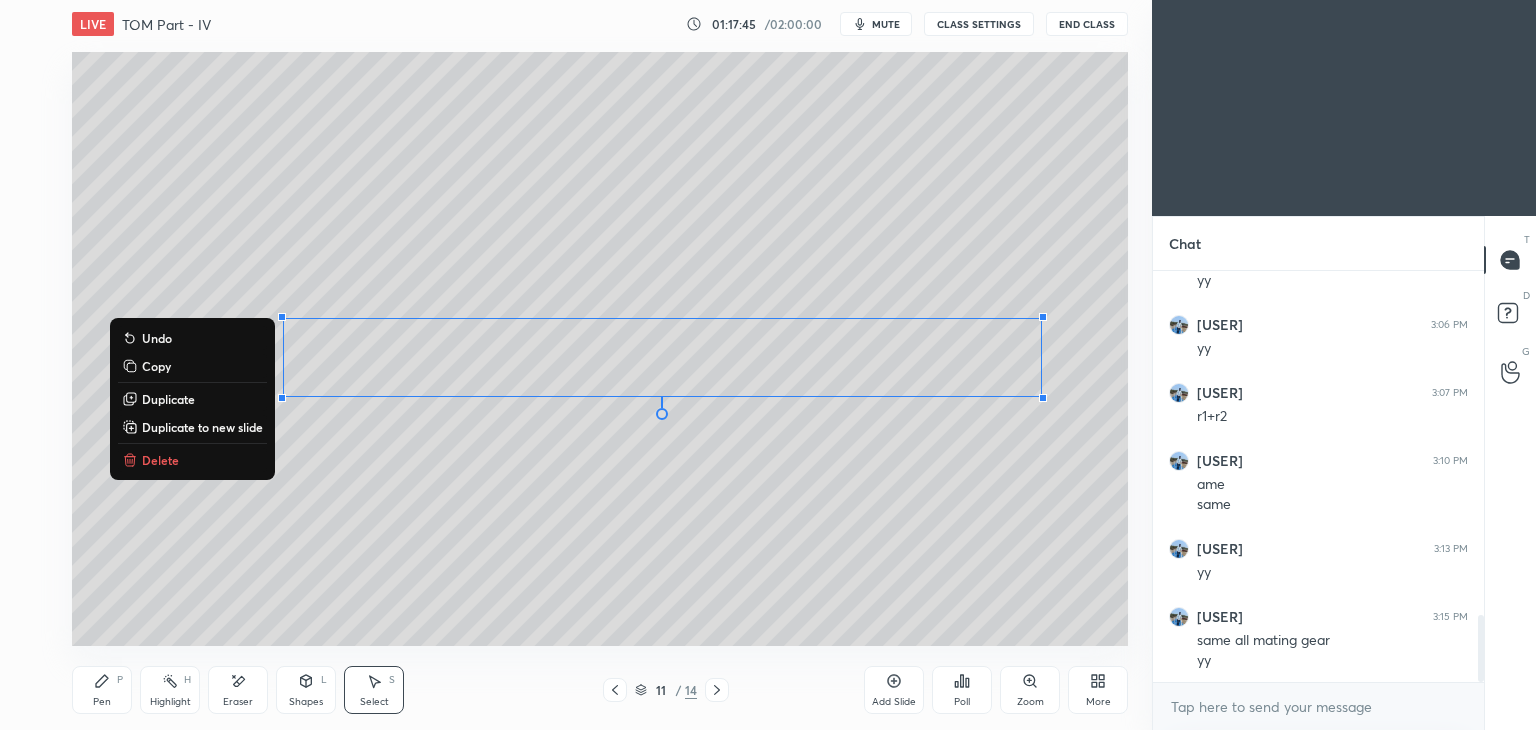 click on "Shapes L" at bounding box center [306, 690] 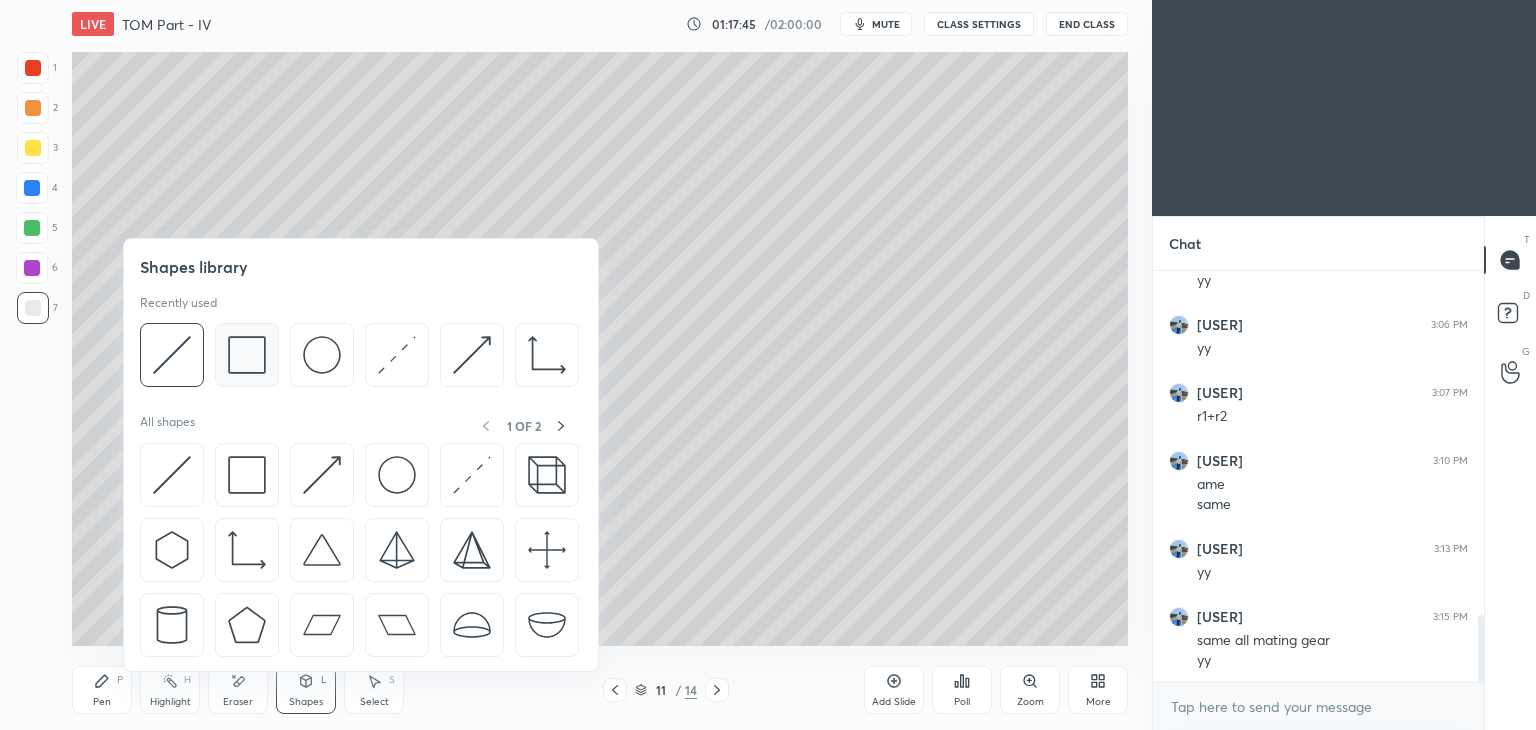 click at bounding box center [247, 355] 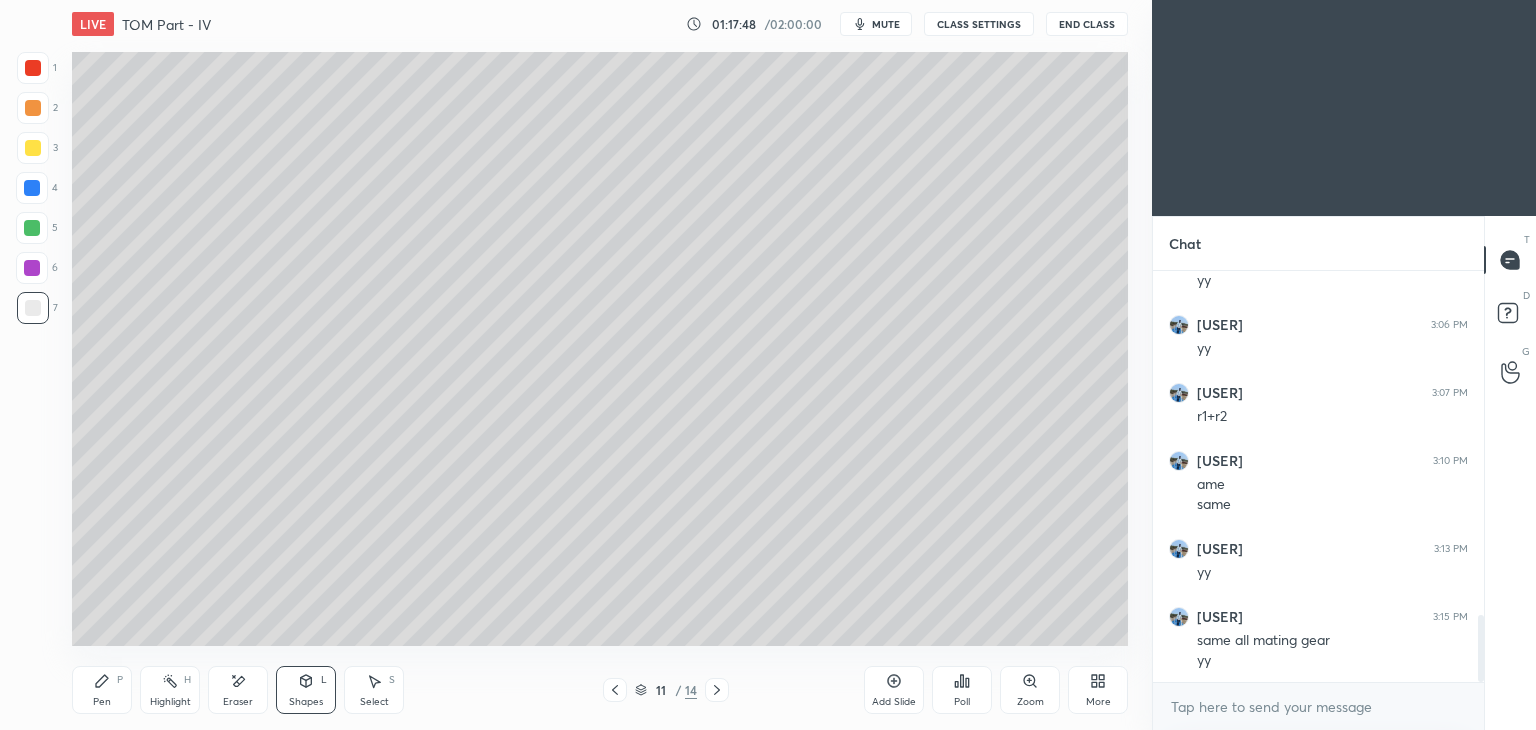 click 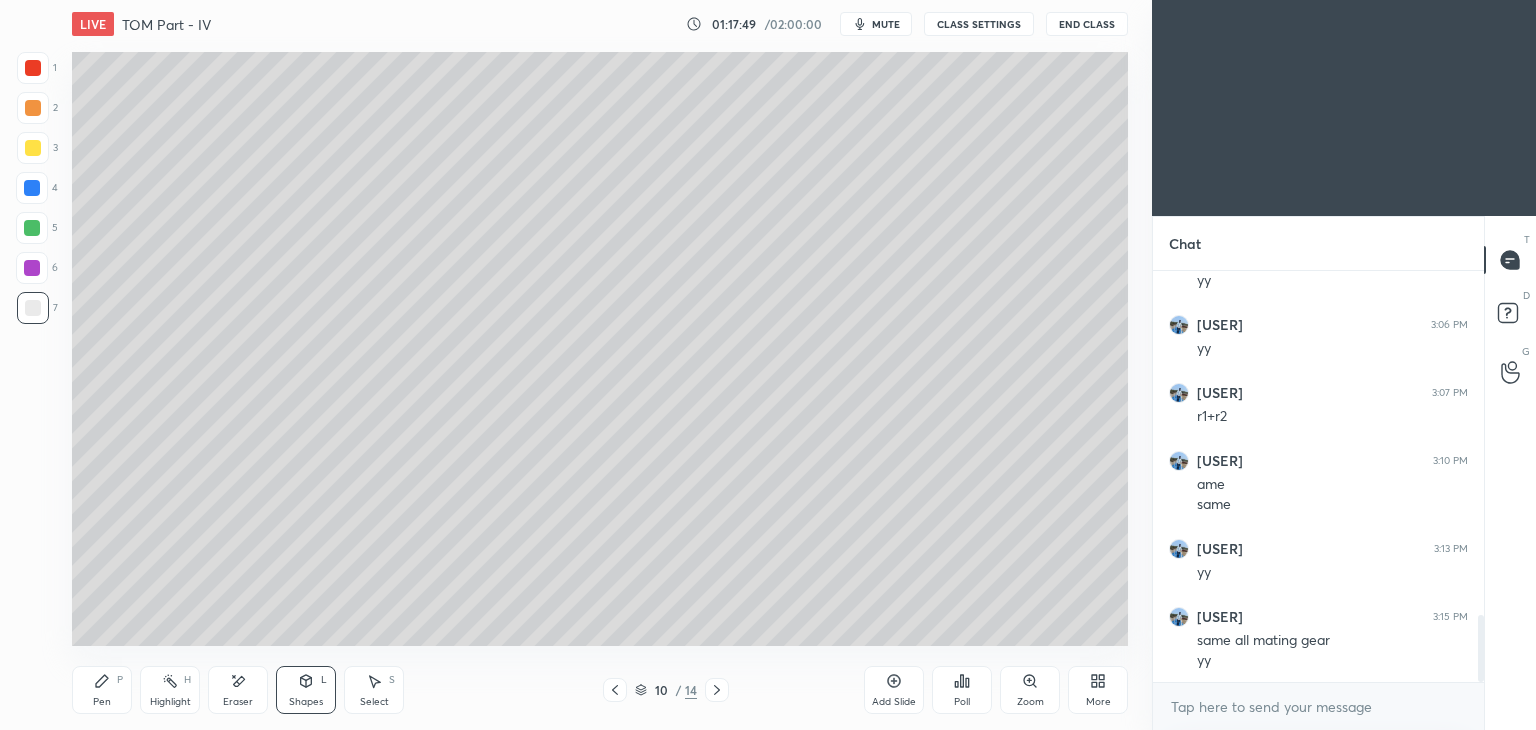 click on "Pen" at bounding box center [102, 702] 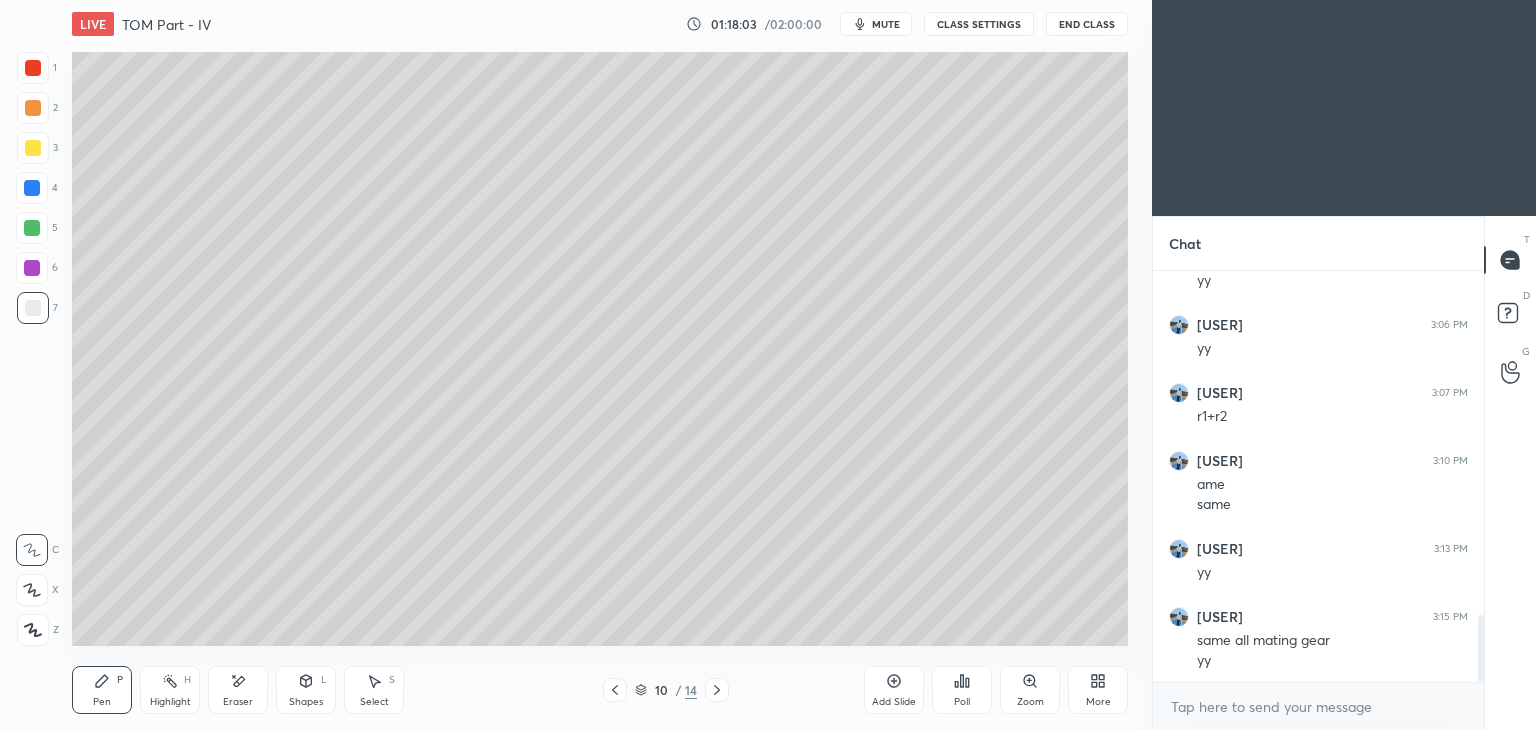 click 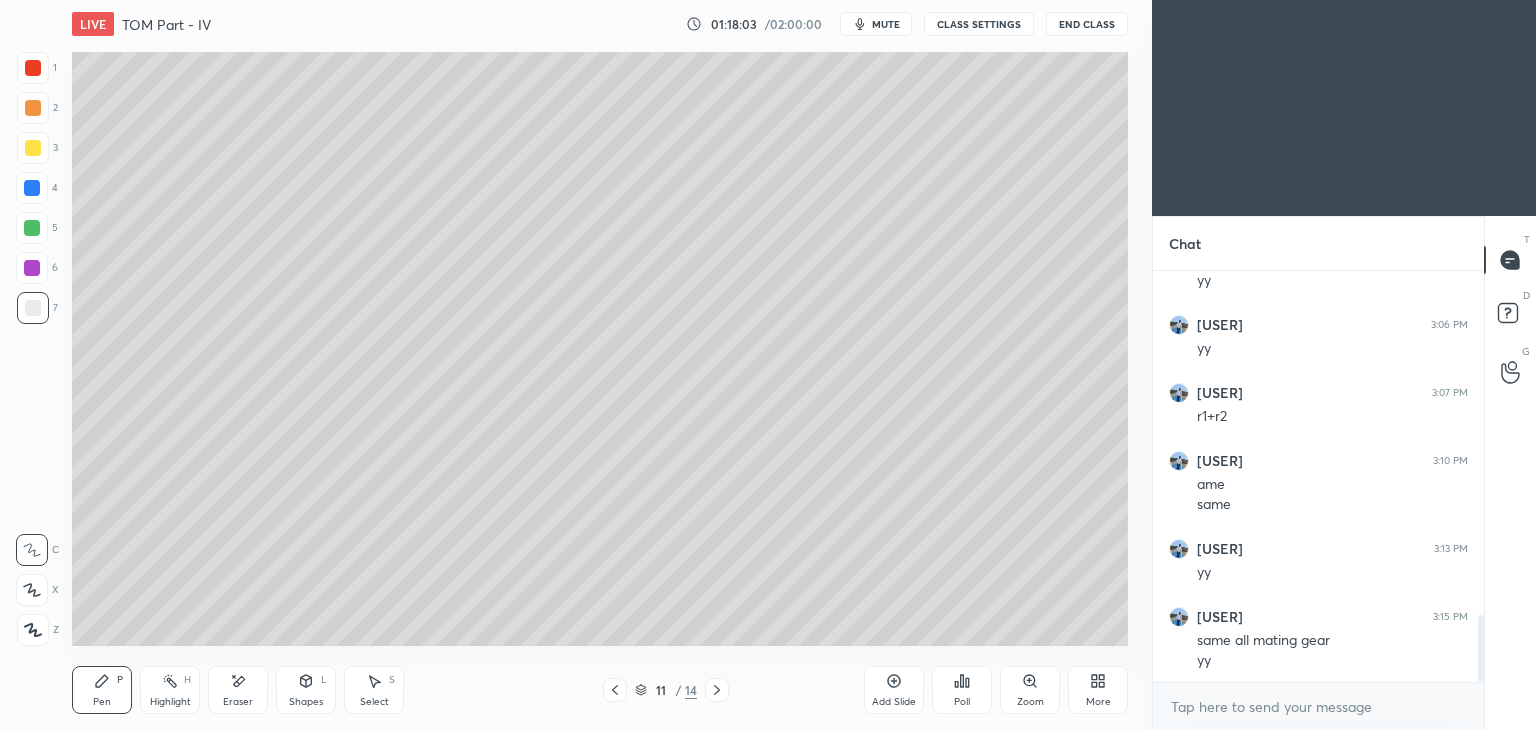 click 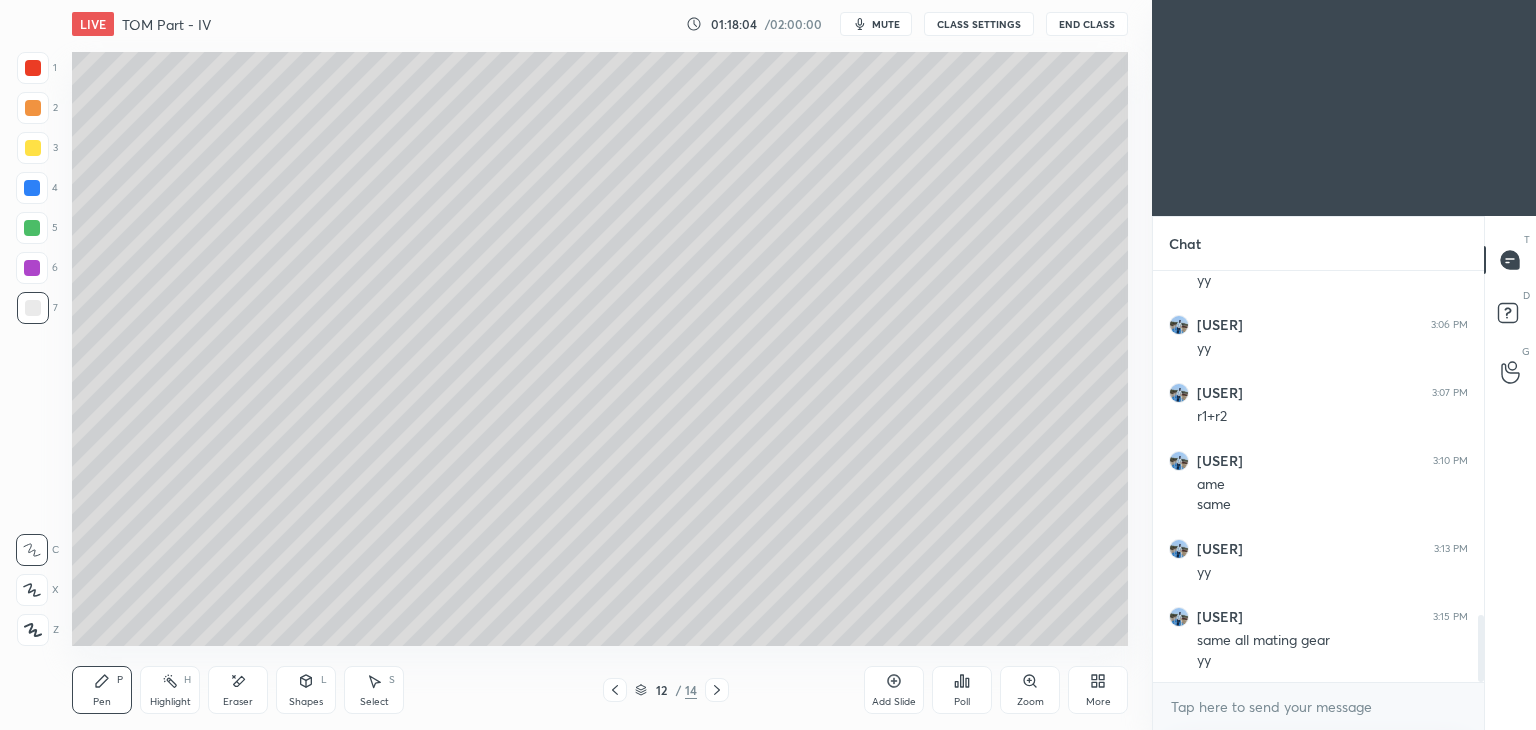 click 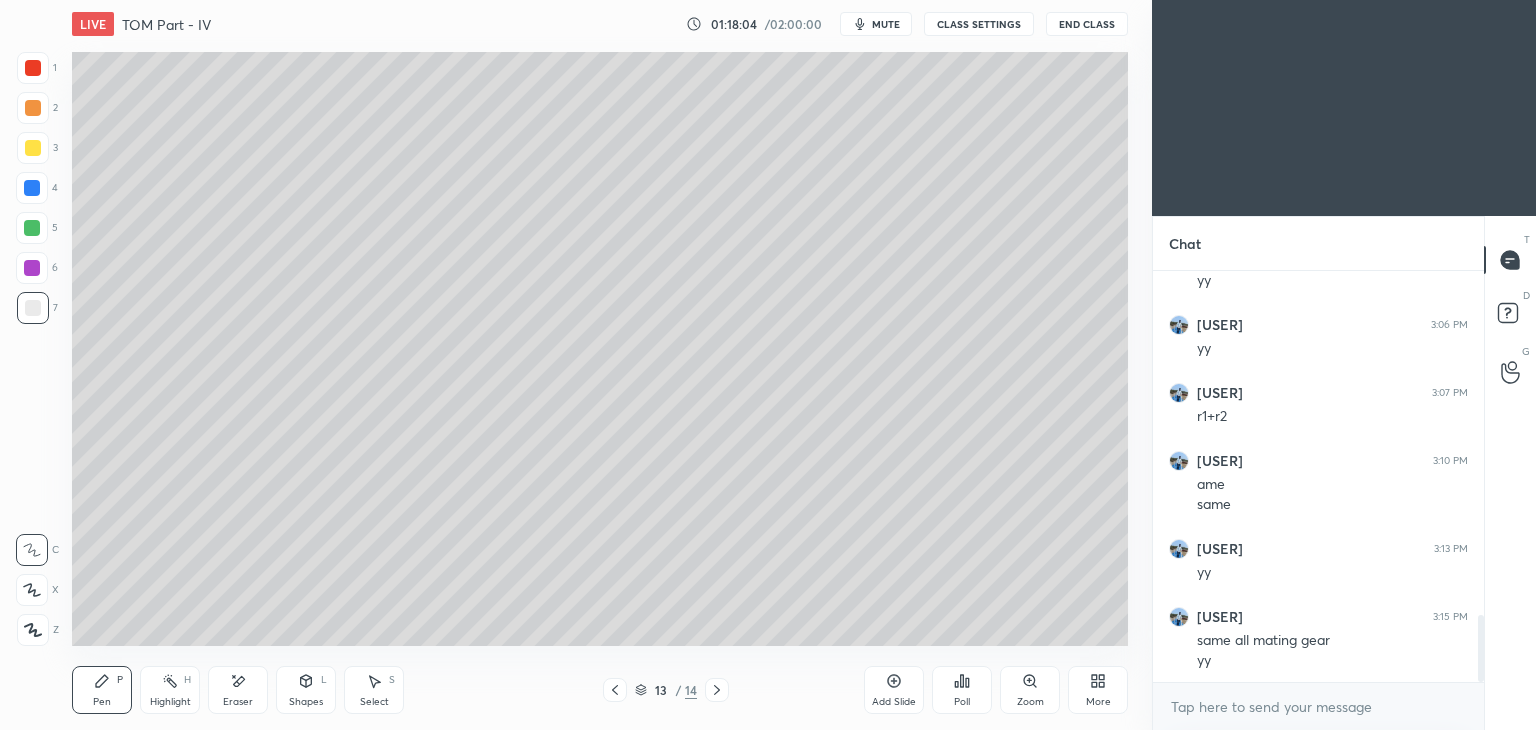 click at bounding box center [717, 690] 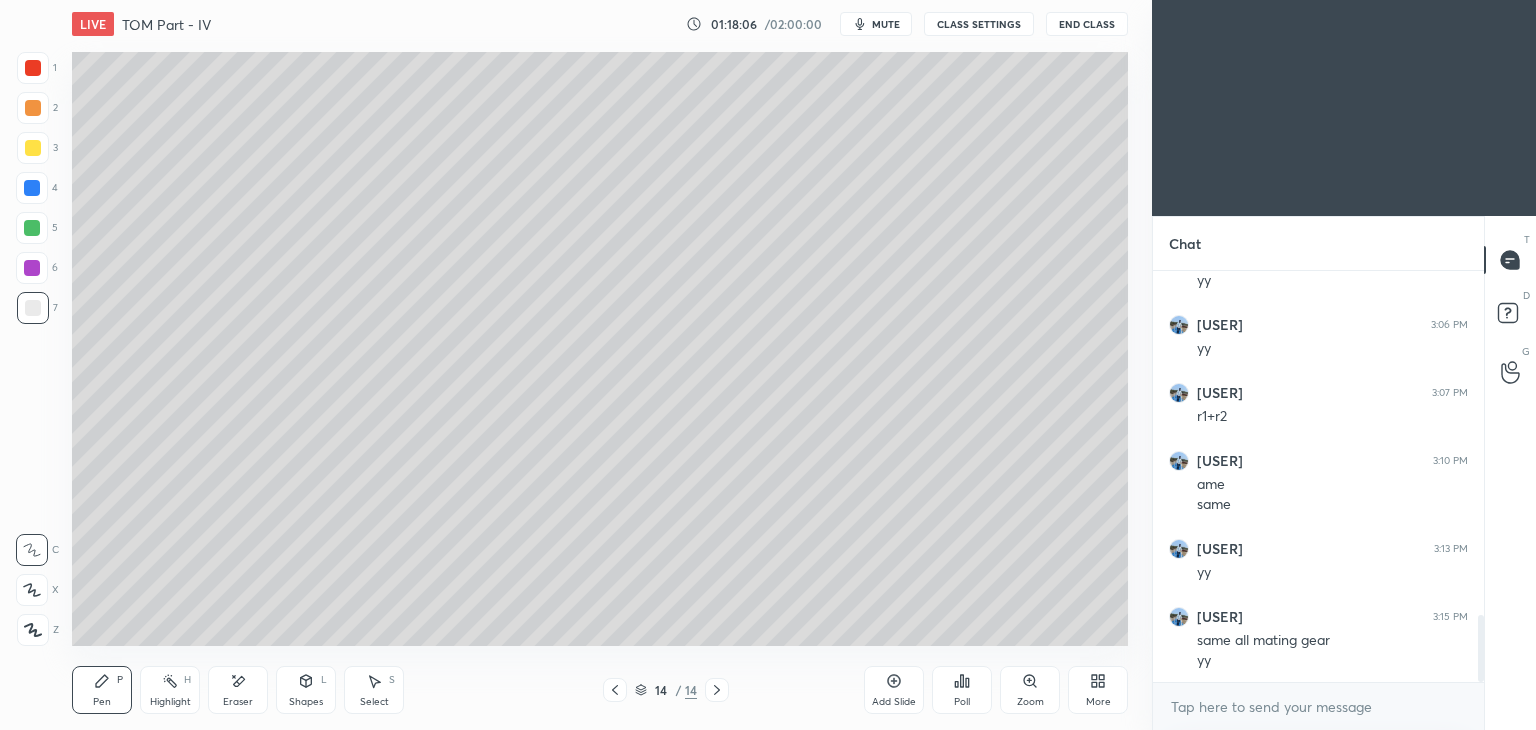 click on "Add Slide" at bounding box center (894, 690) 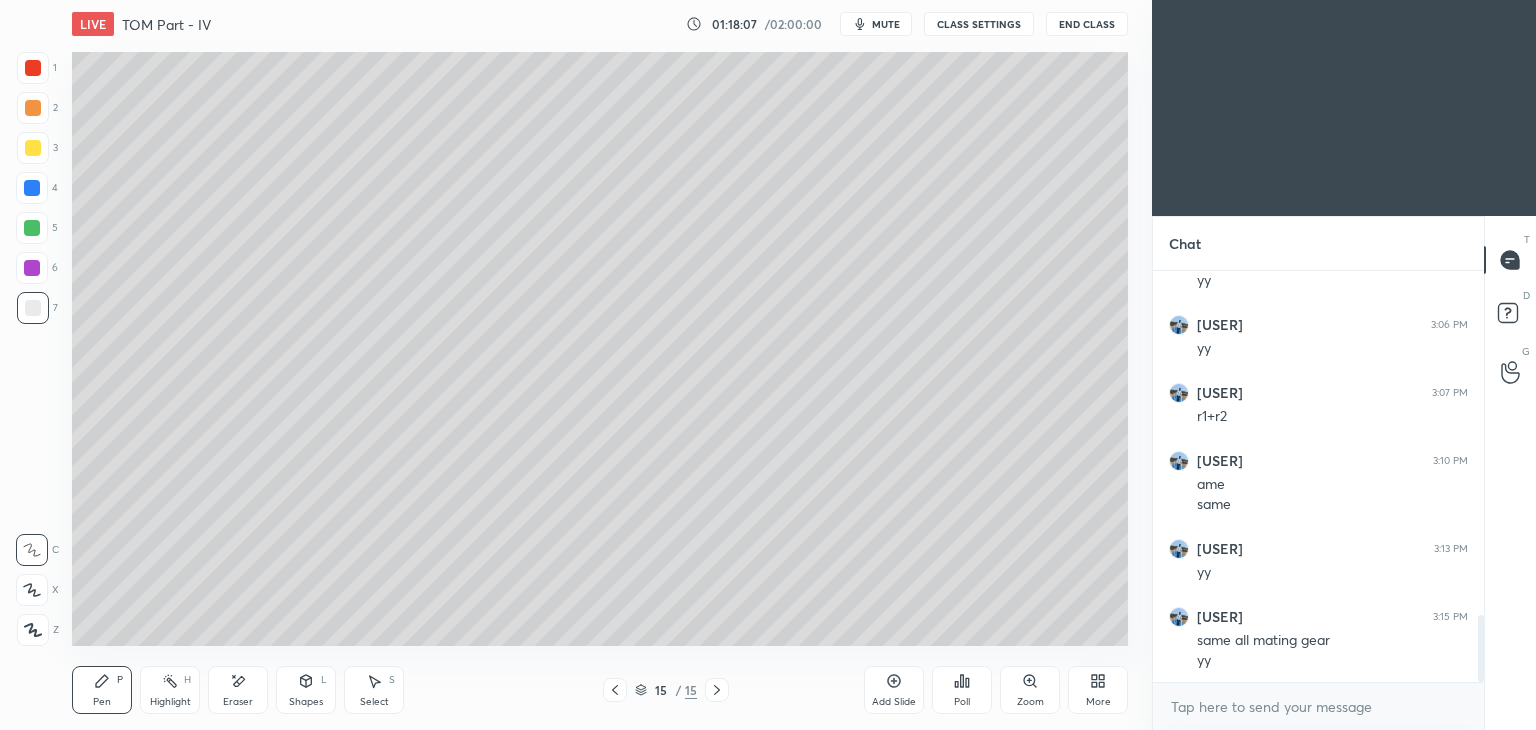 click at bounding box center [33, 148] 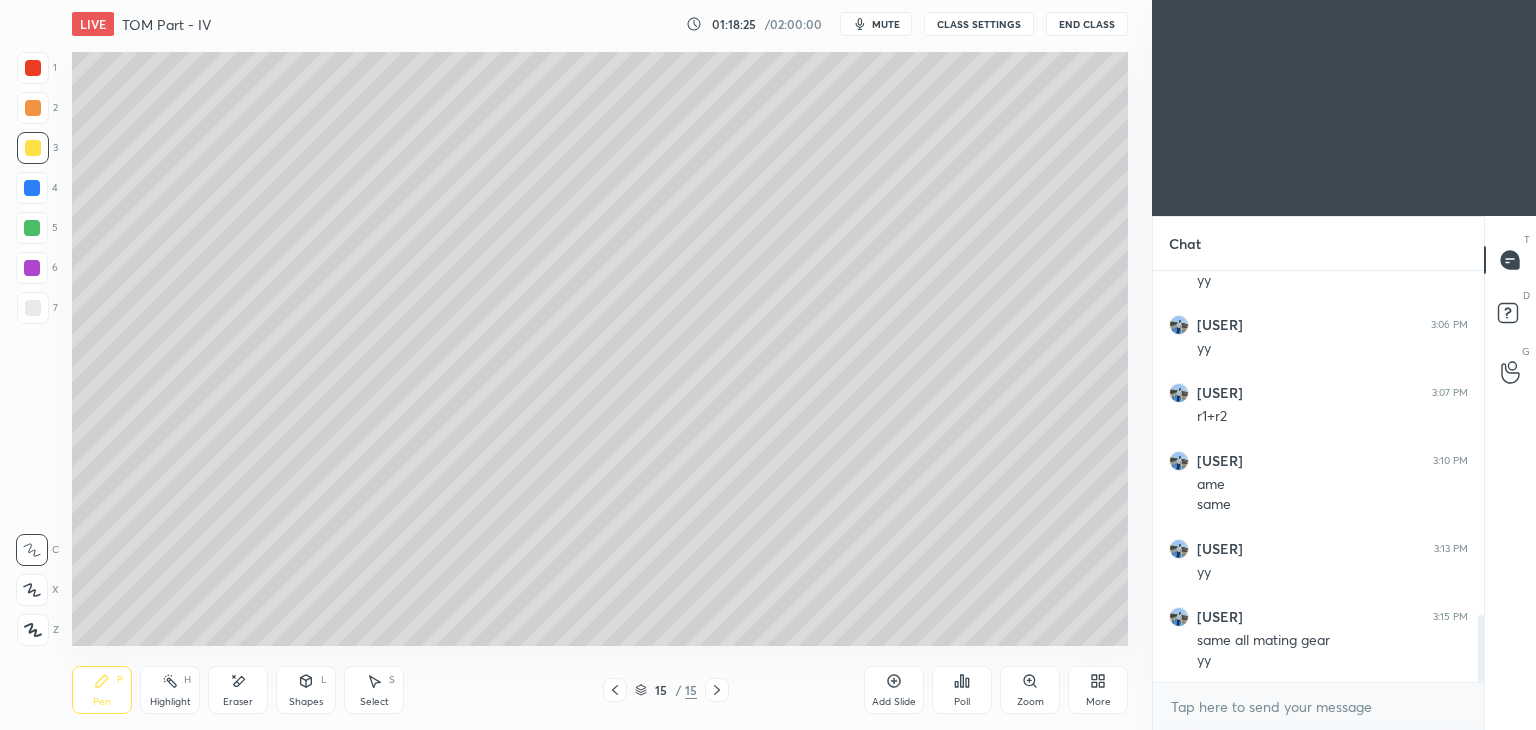 click on "Shapes L" at bounding box center (306, 690) 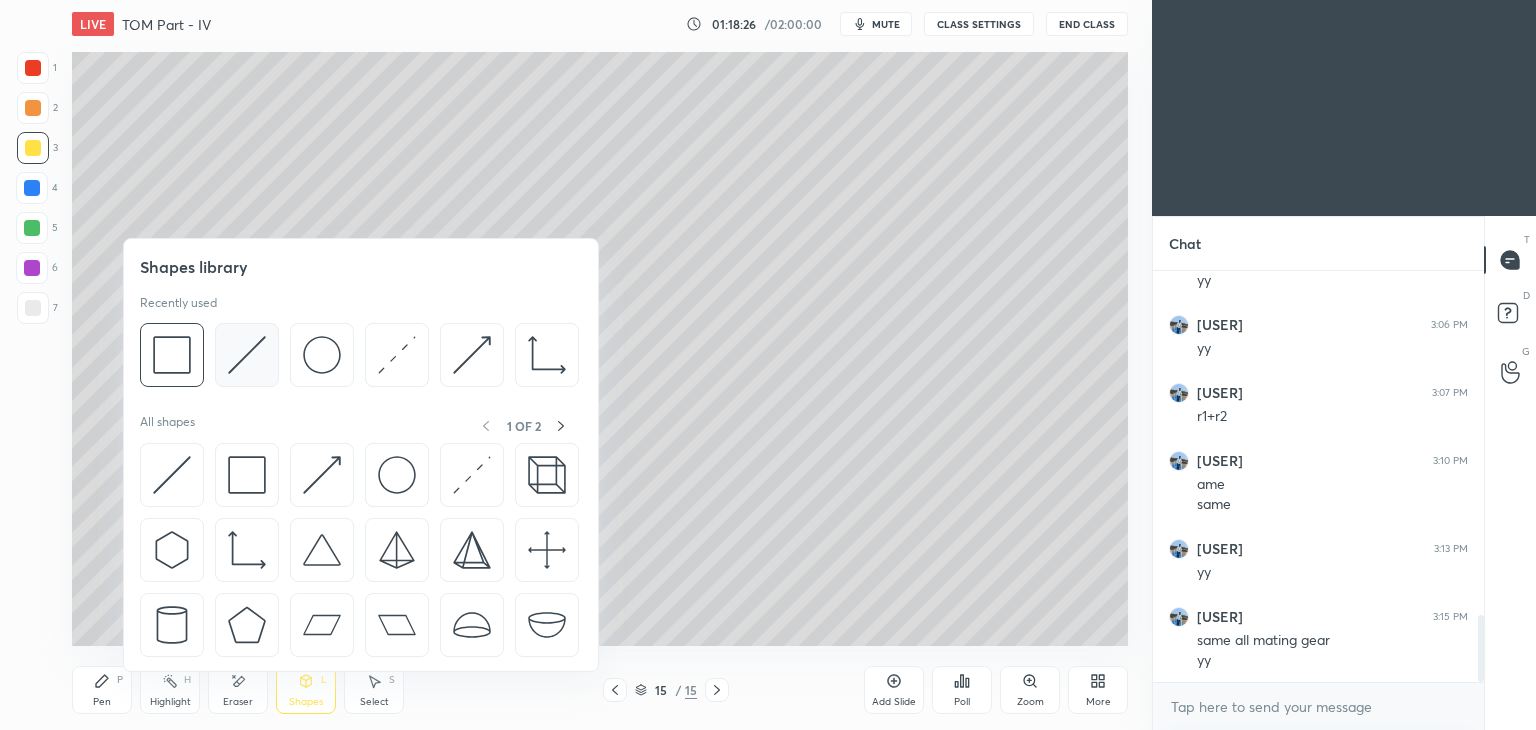 click at bounding box center [247, 355] 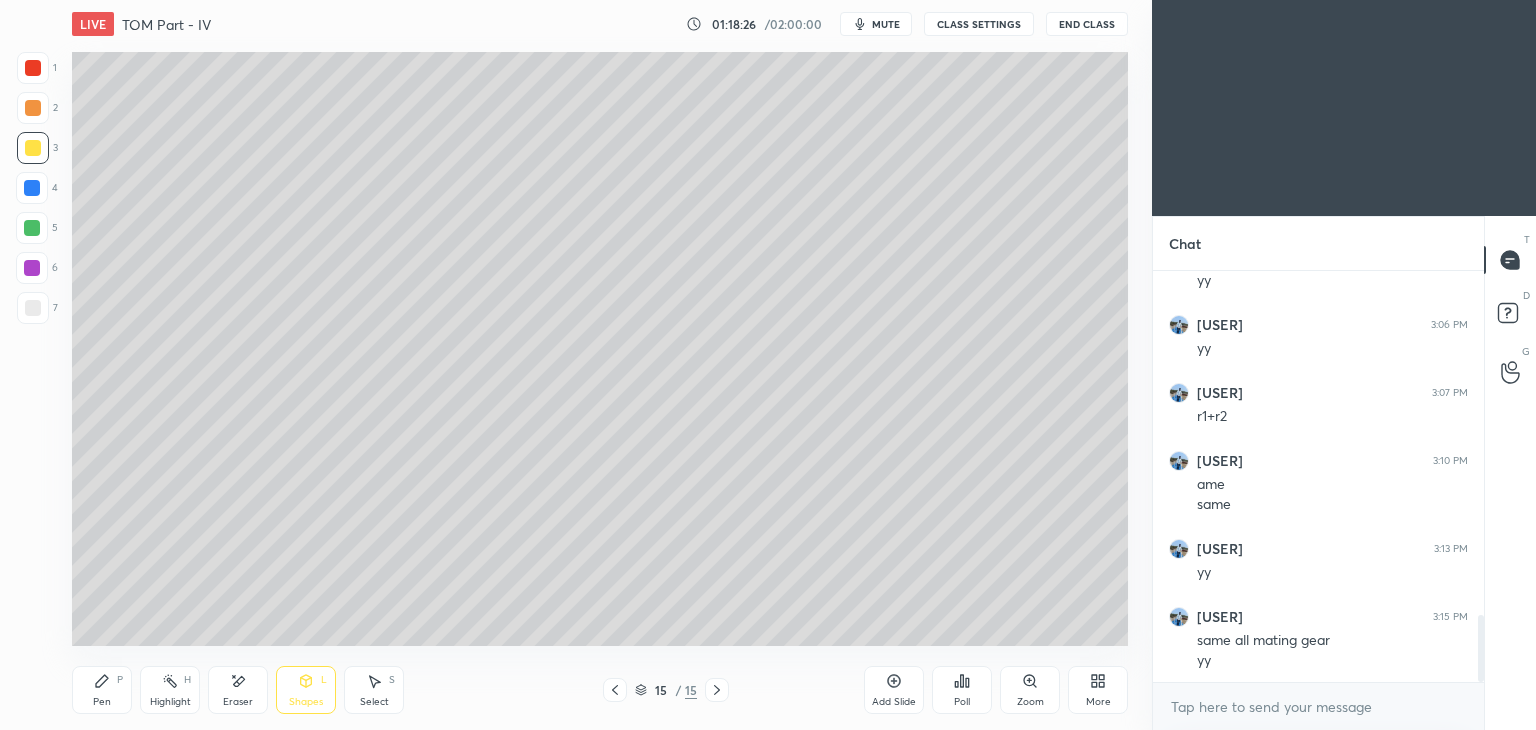 click at bounding box center (33, 308) 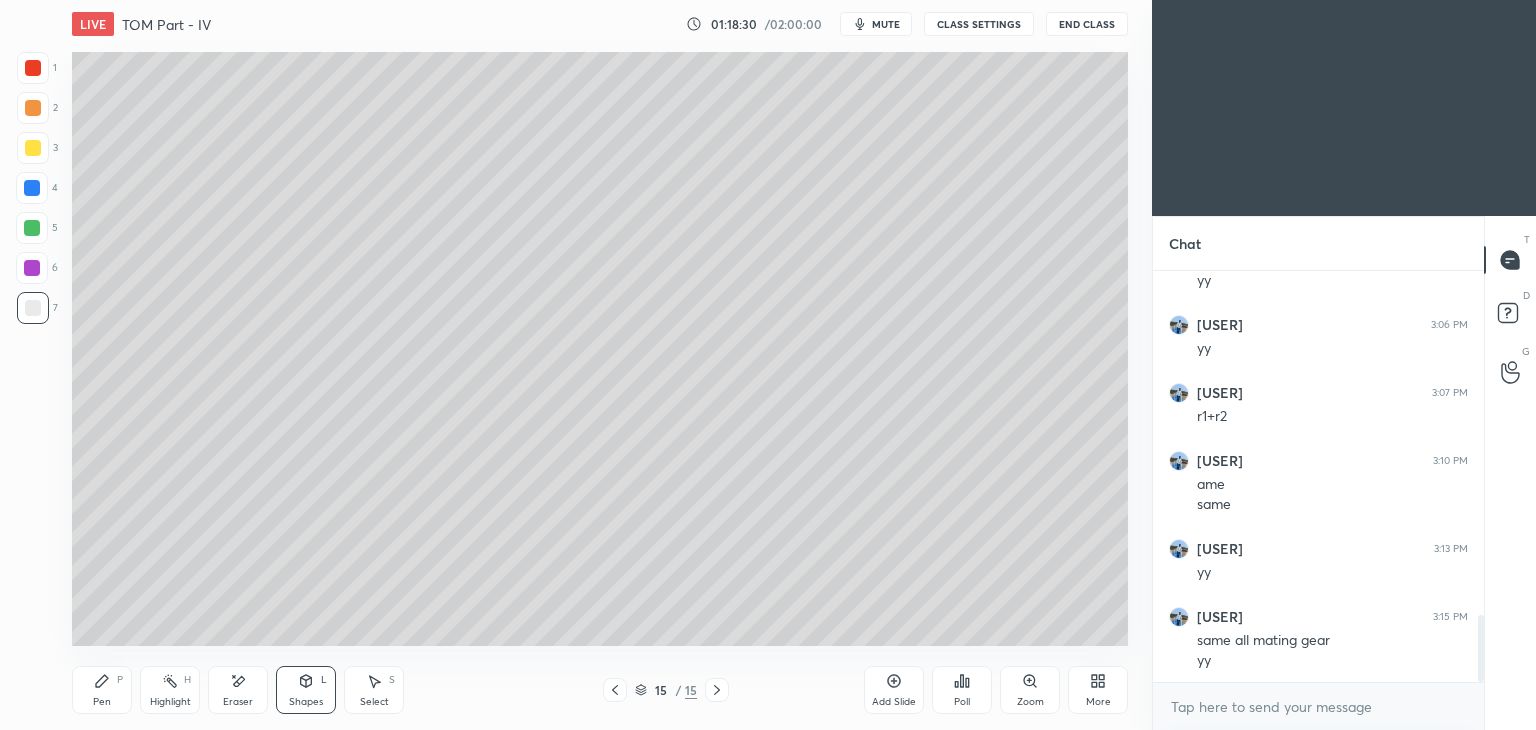 click 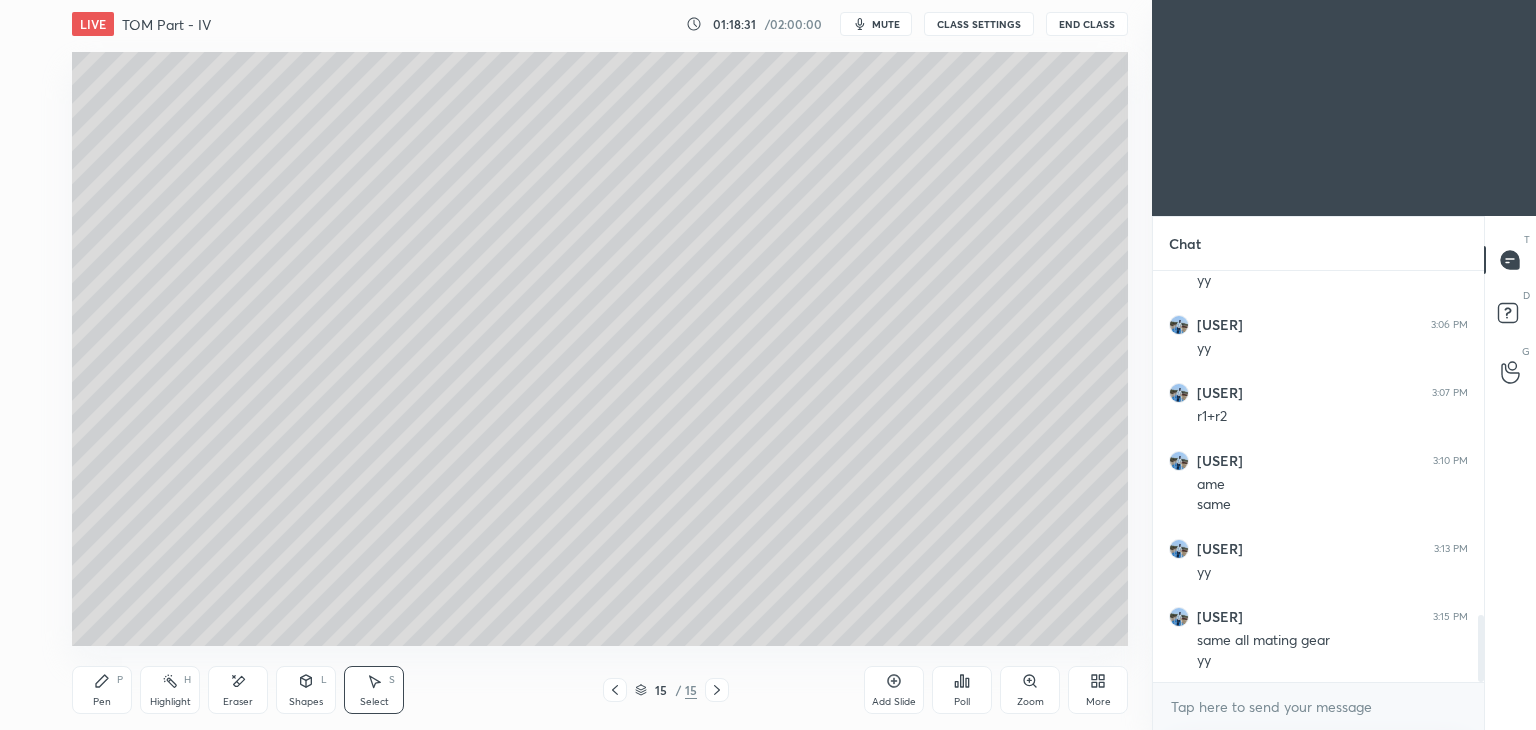 click on "Eraser" at bounding box center [238, 690] 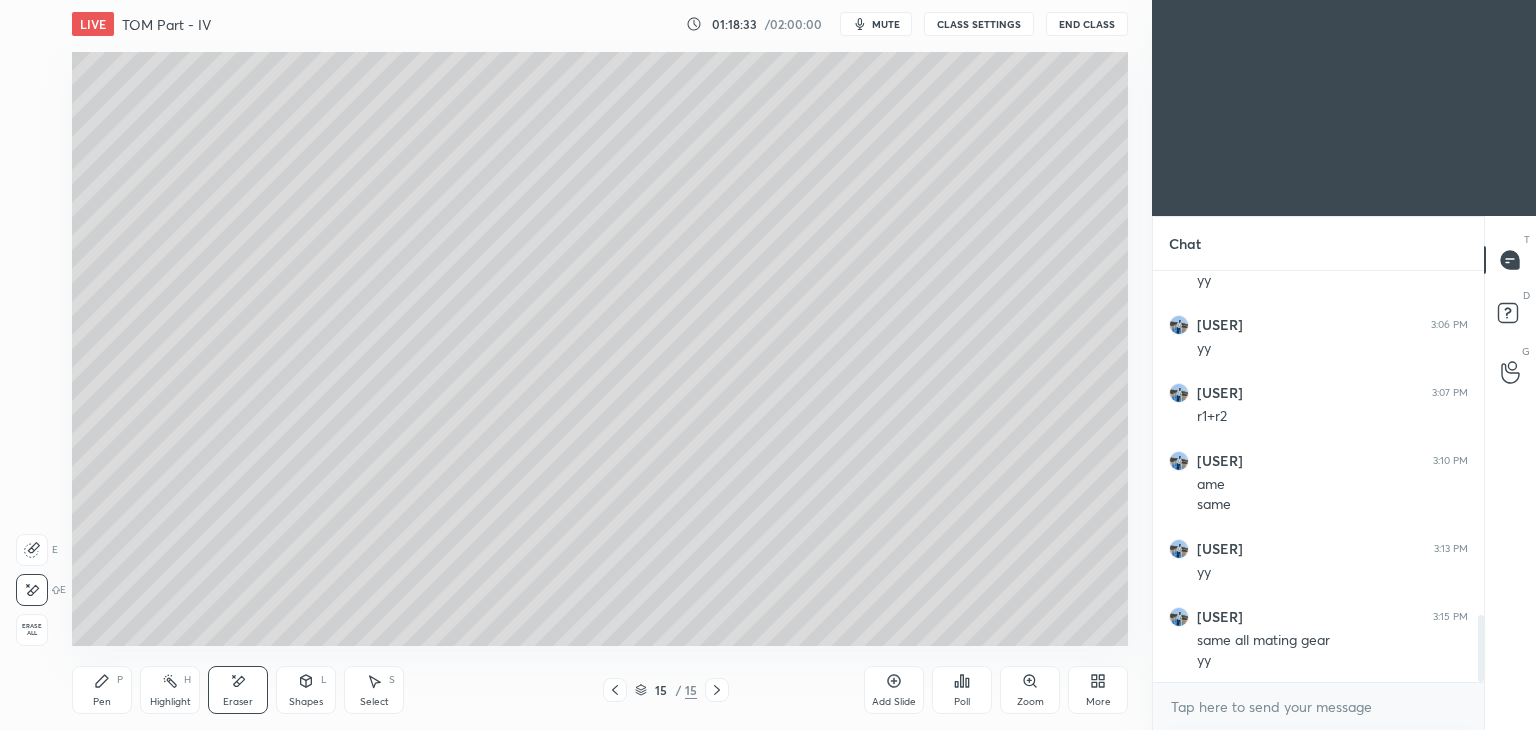 click 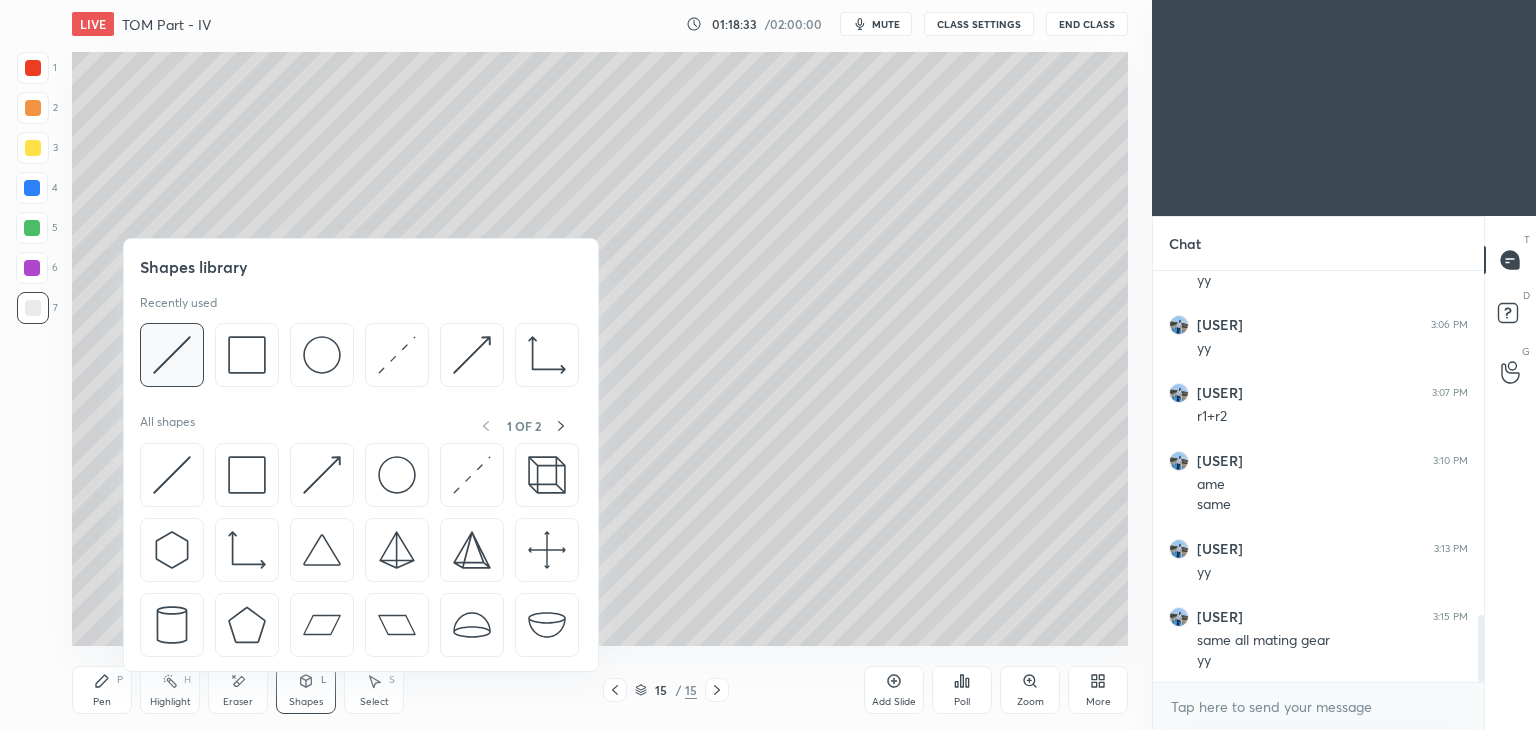 click at bounding box center (172, 355) 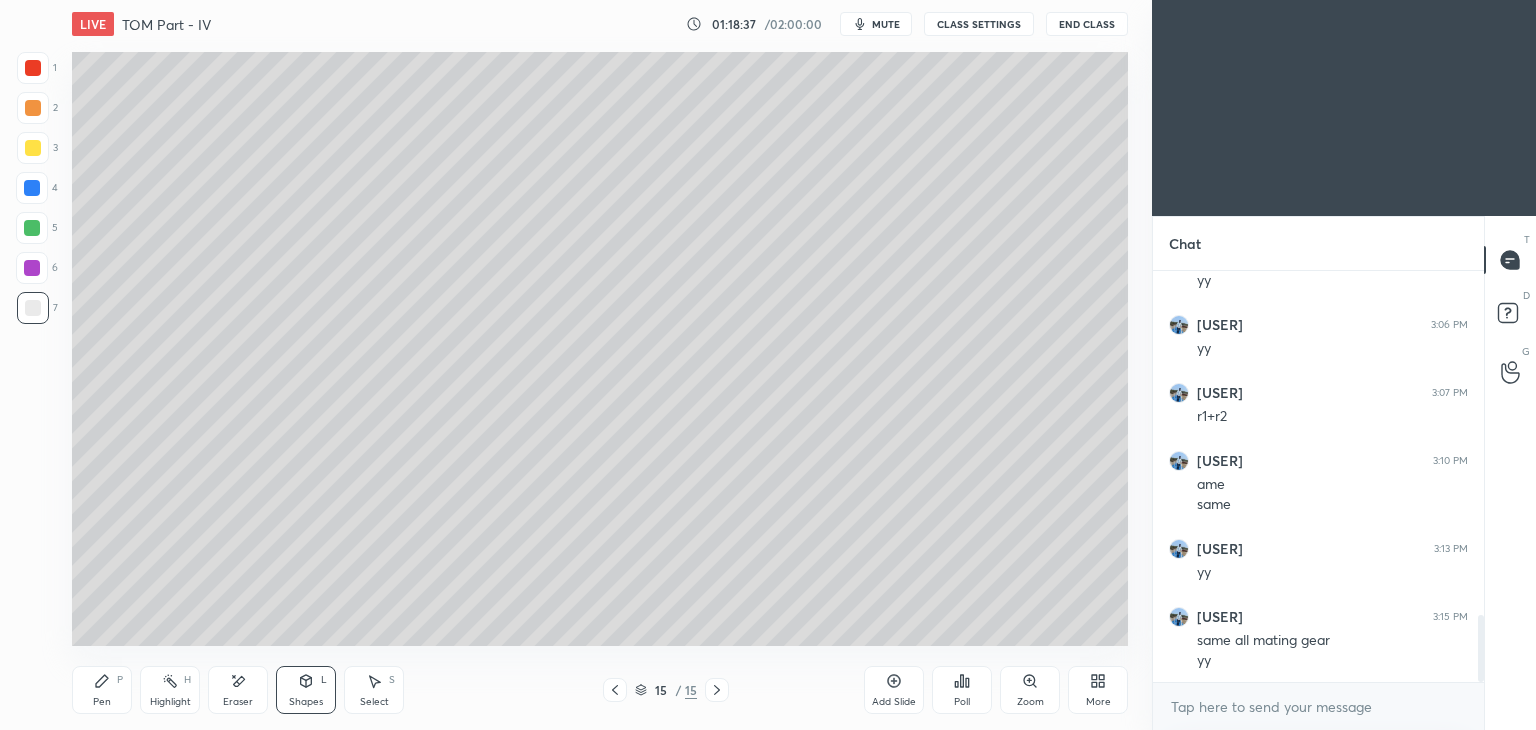 click on "Select" at bounding box center (374, 702) 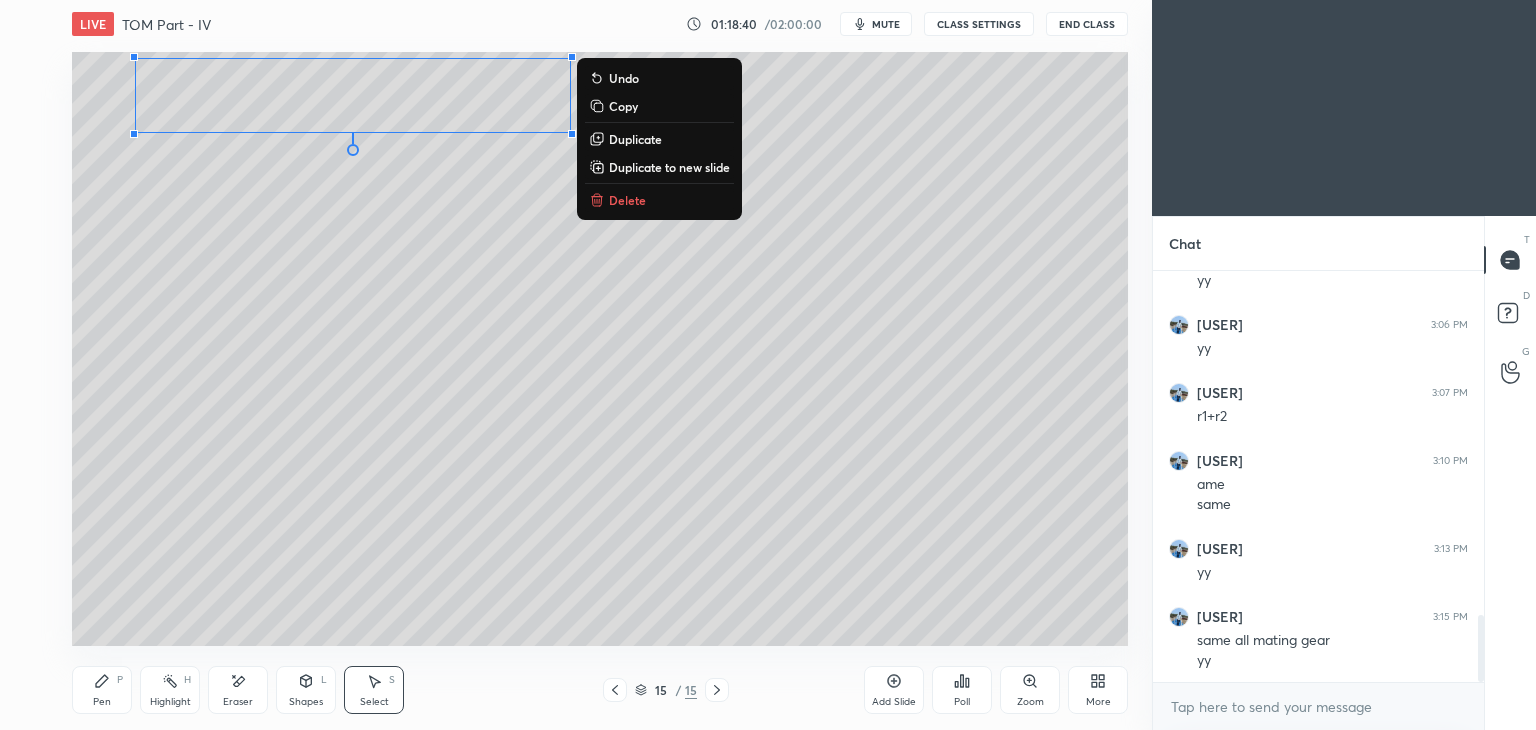 click on "0 ° Undo Copy Duplicate Duplicate to new slide Delete" at bounding box center [600, 349] 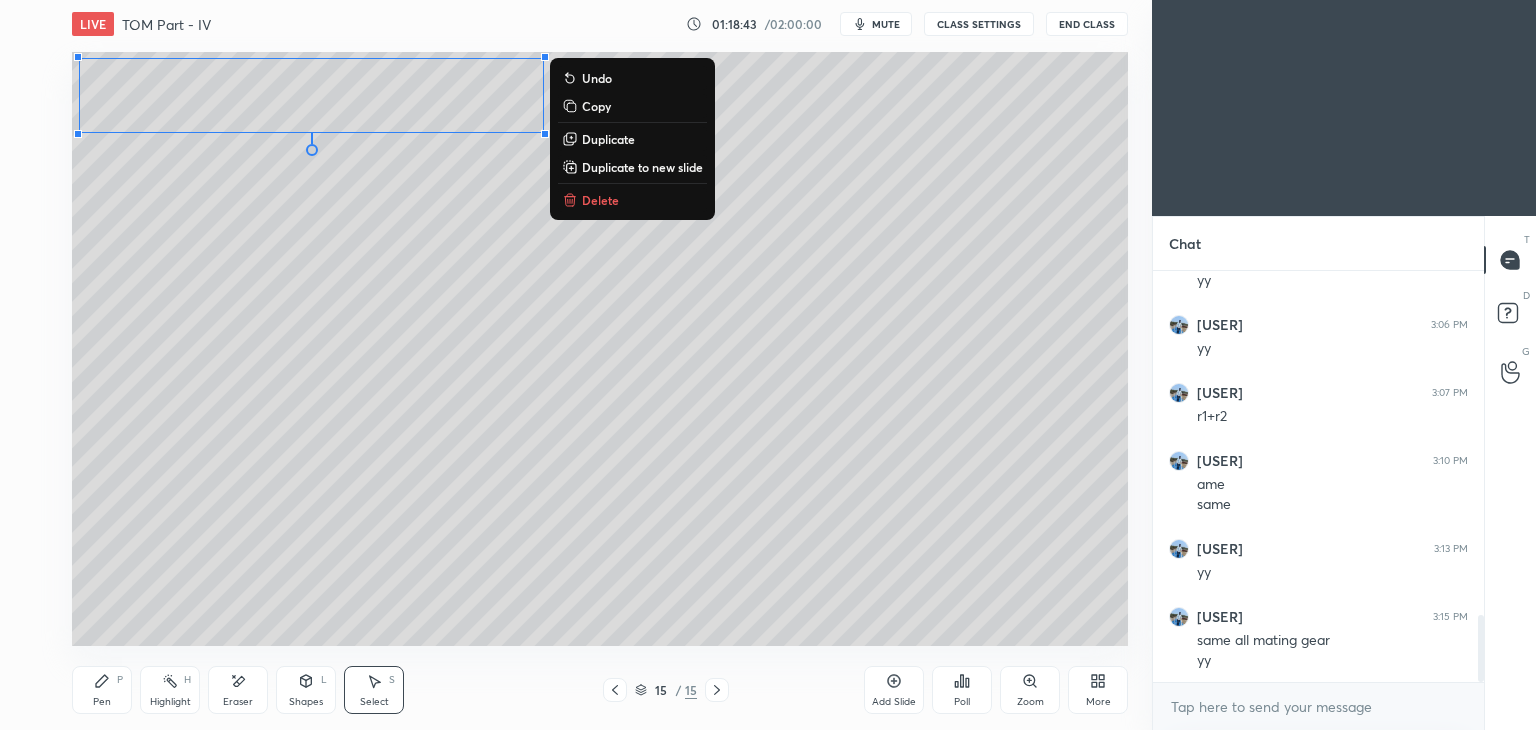 click 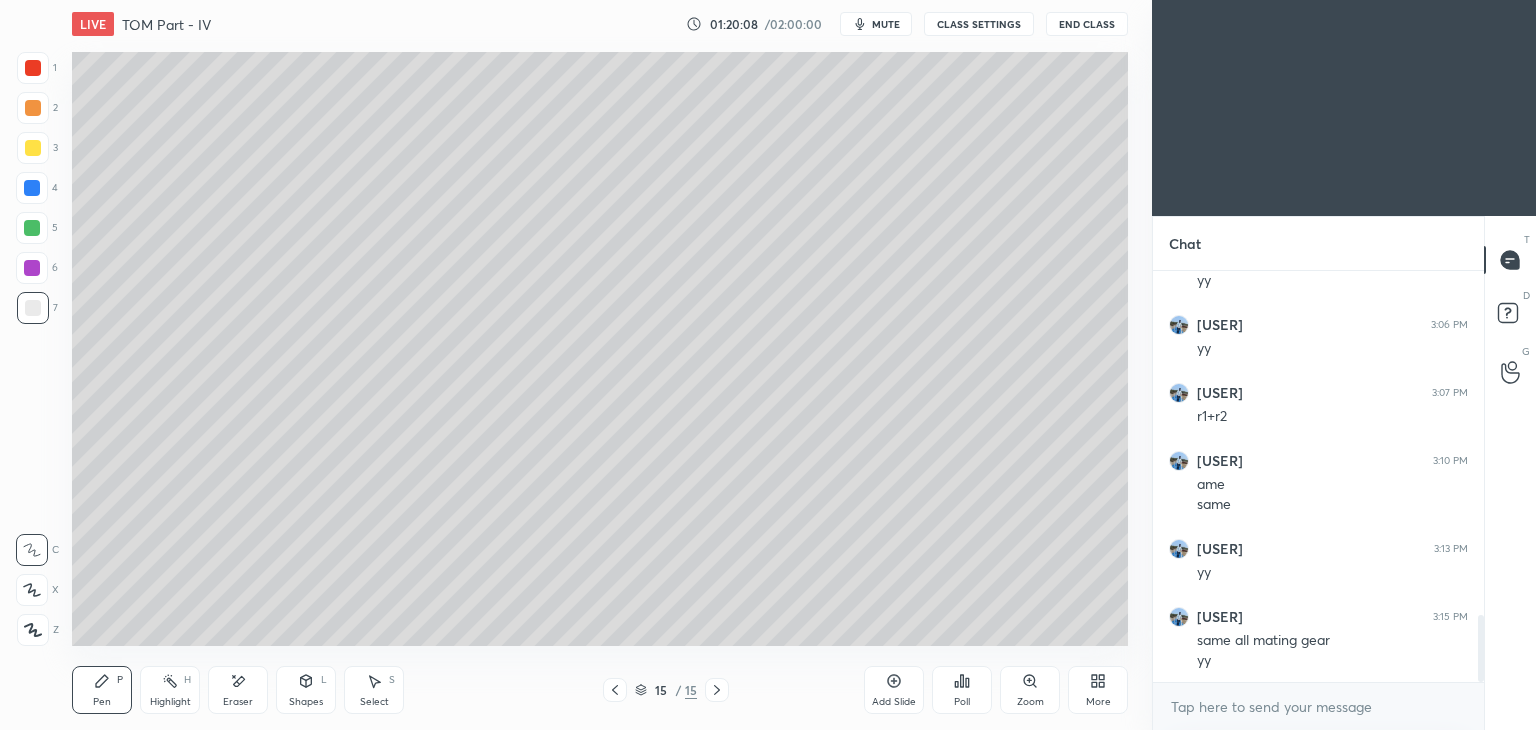click on "Select" at bounding box center (374, 702) 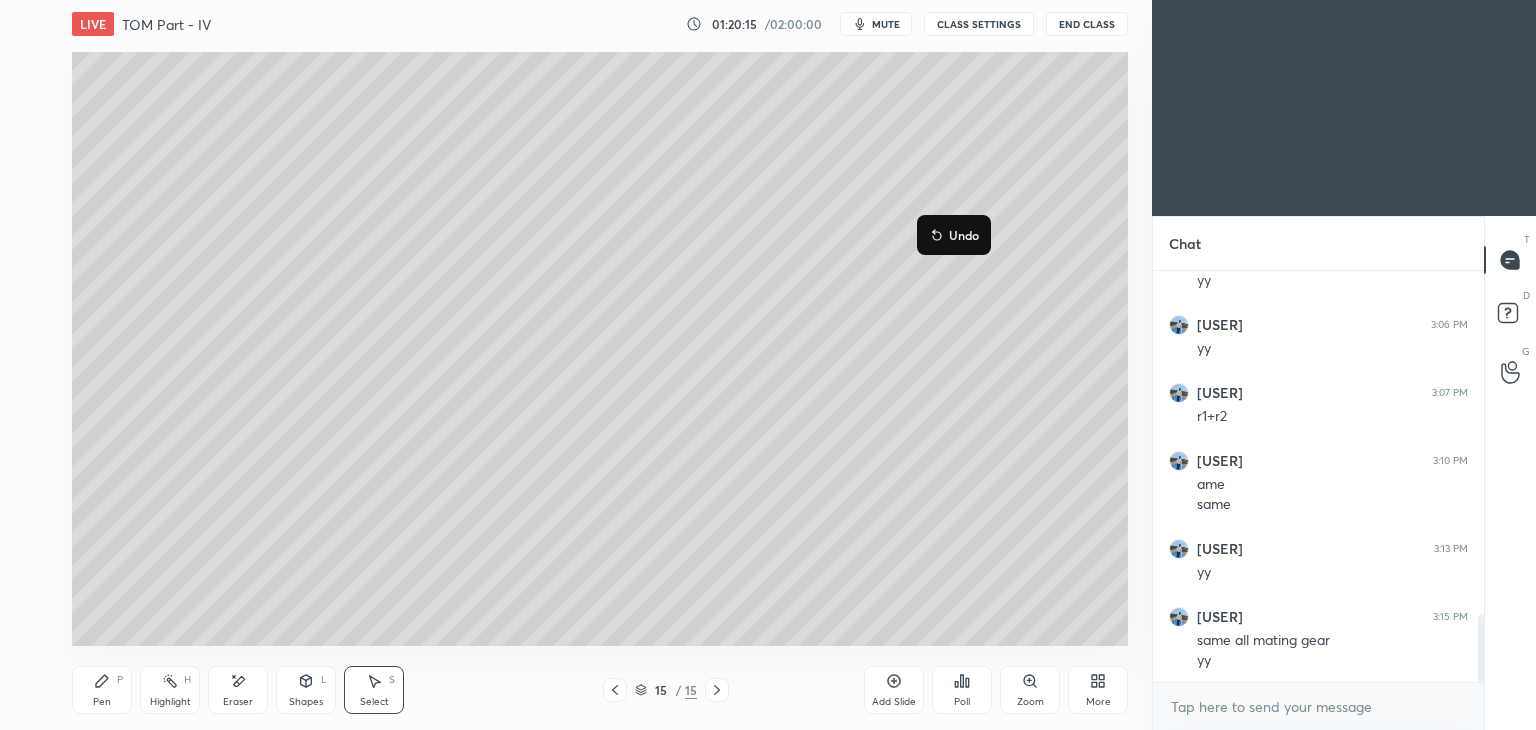 click on "Pen" at bounding box center (102, 702) 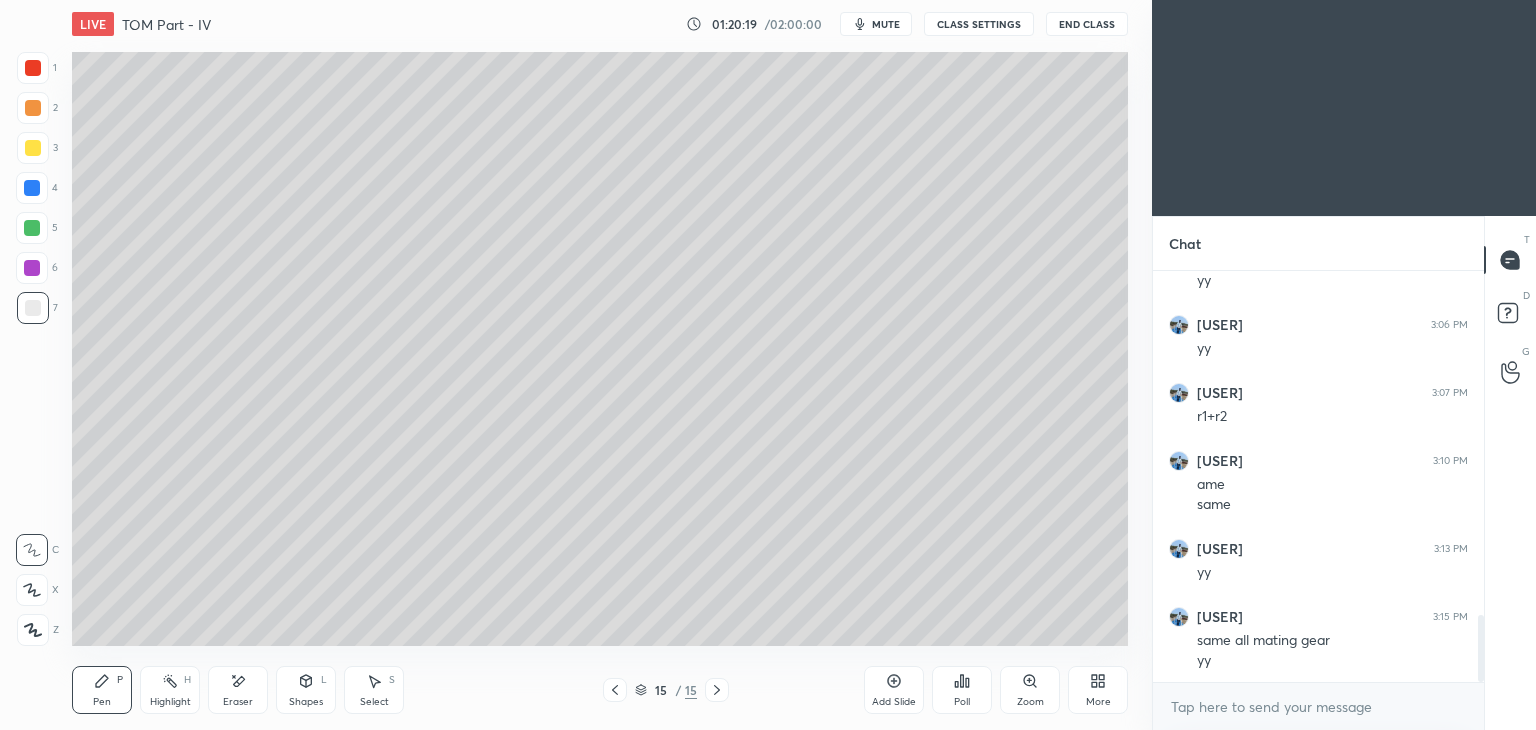 click 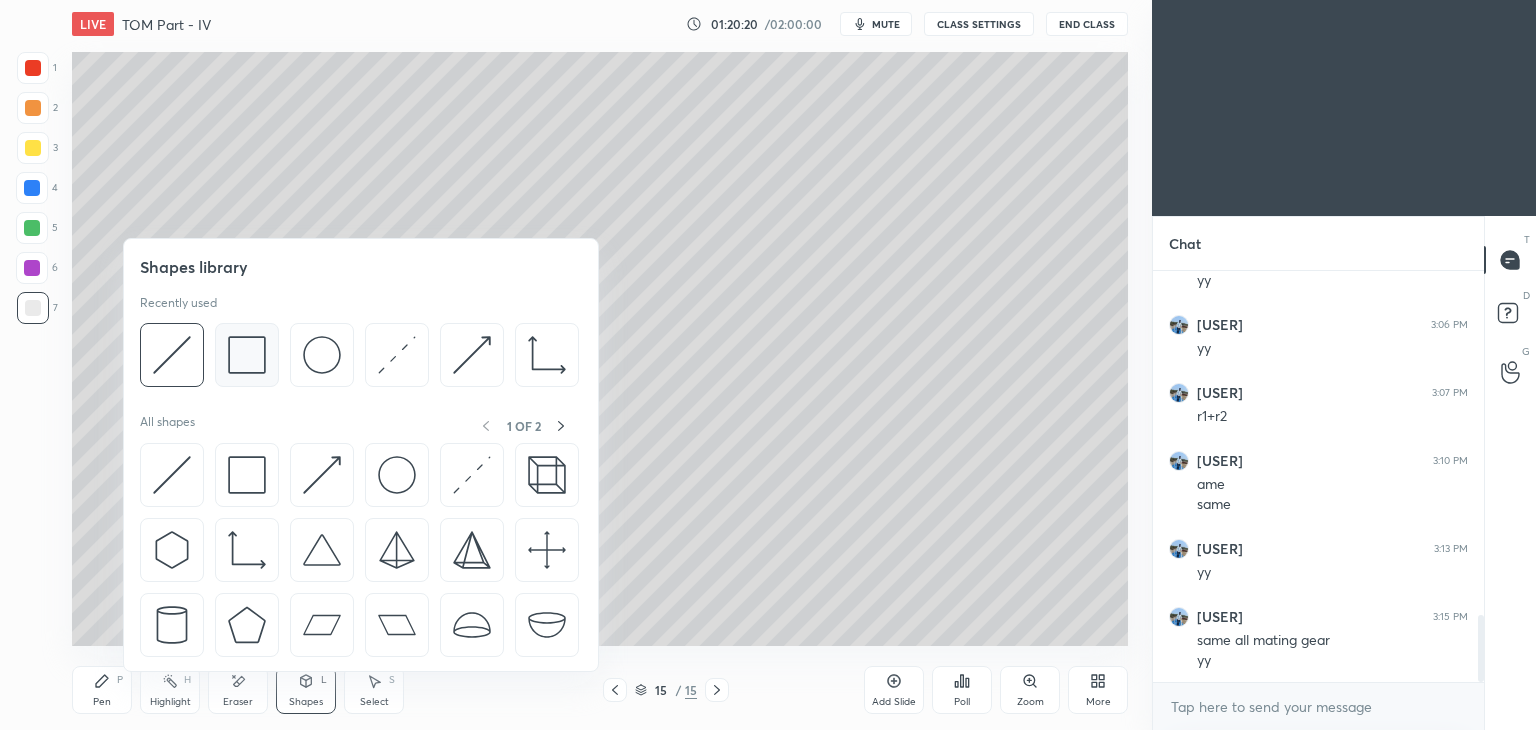 click at bounding box center (247, 355) 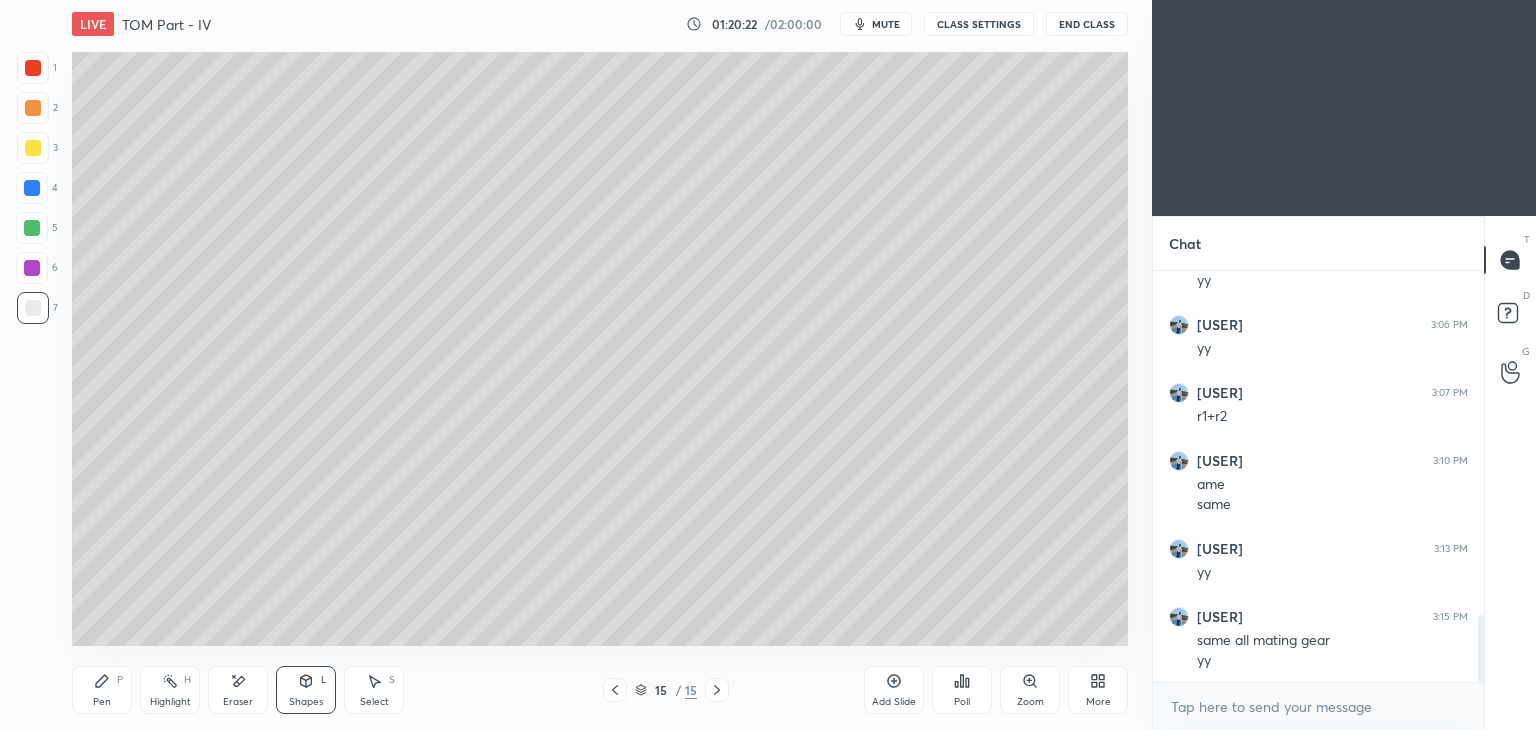 click at bounding box center [33, 148] 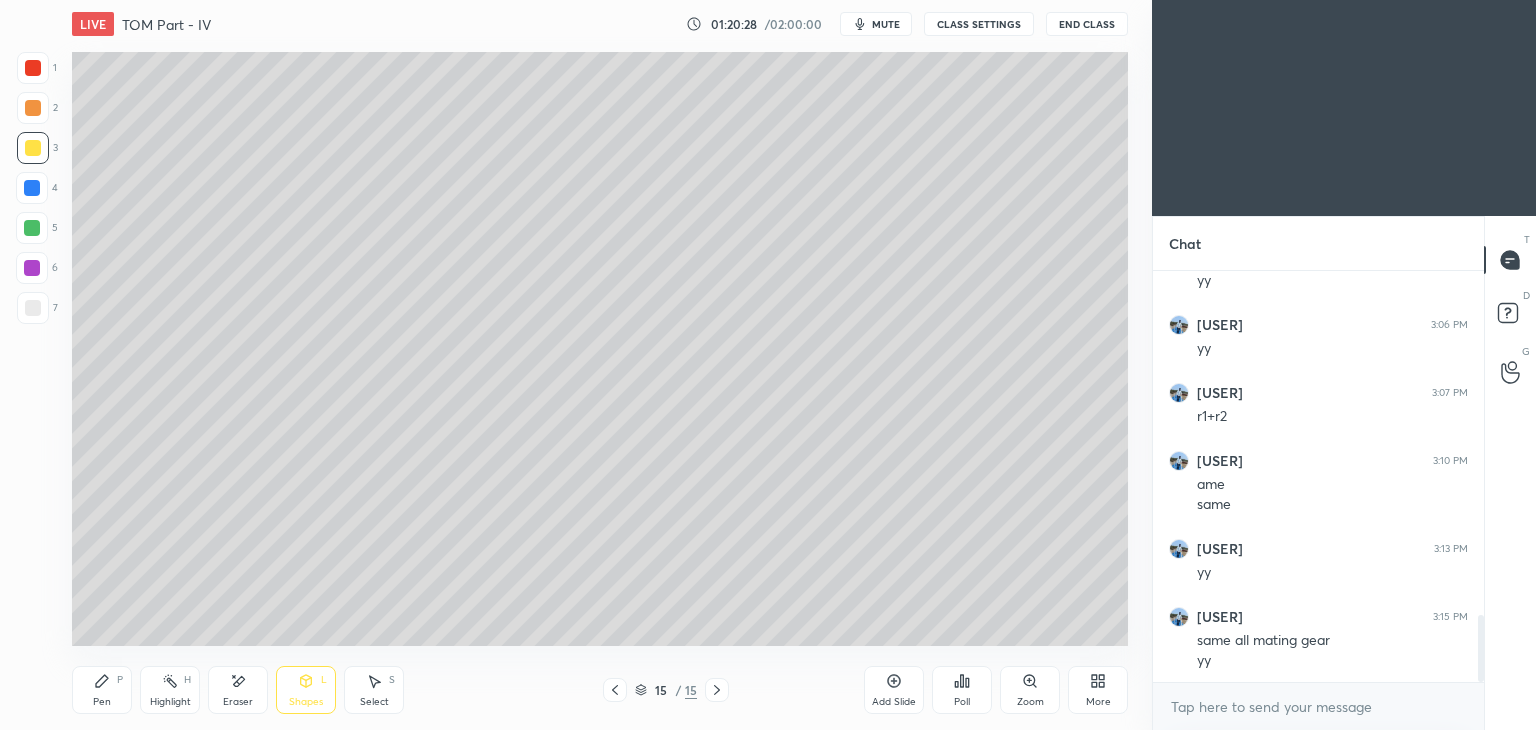 click on "Select S" at bounding box center (374, 690) 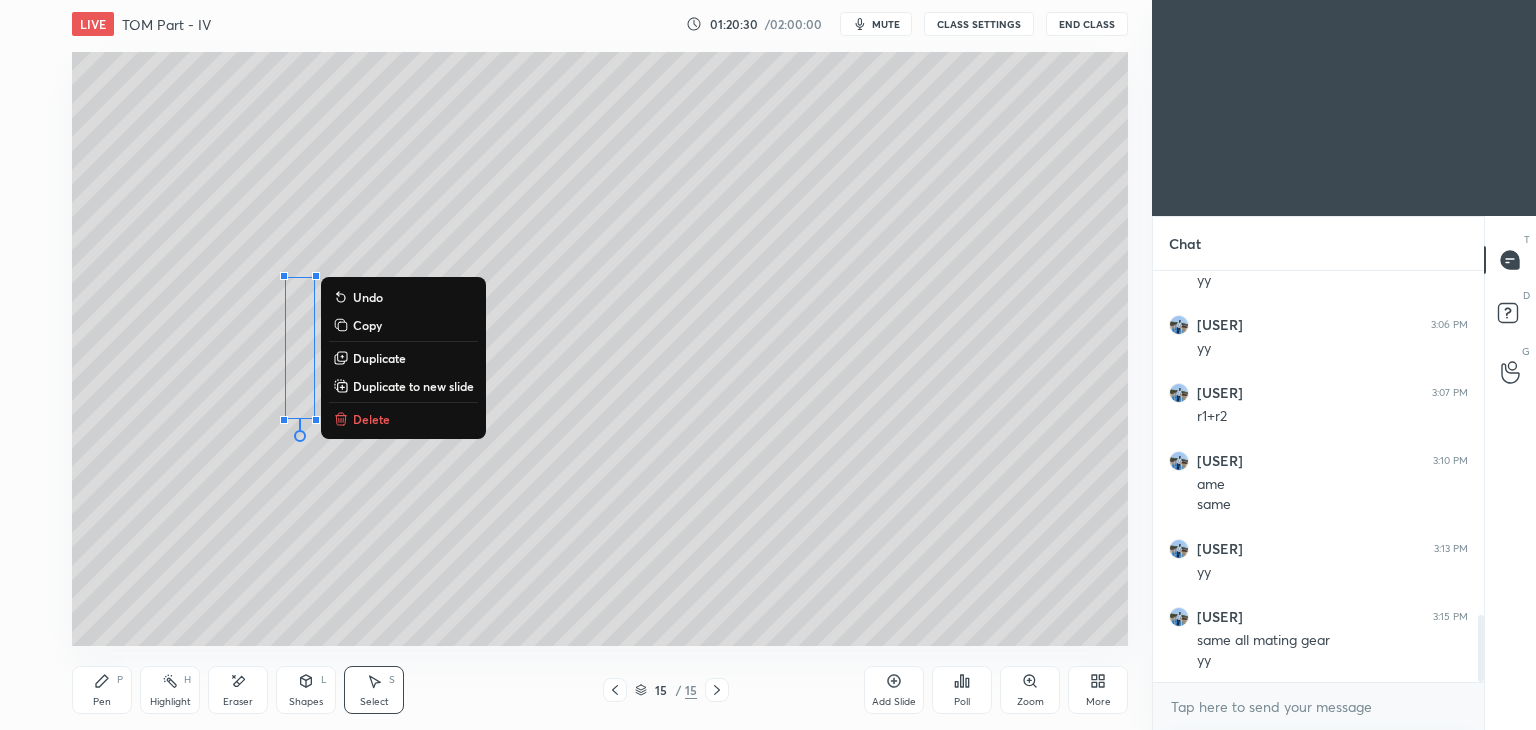 click on "Duplicate" at bounding box center [379, 358] 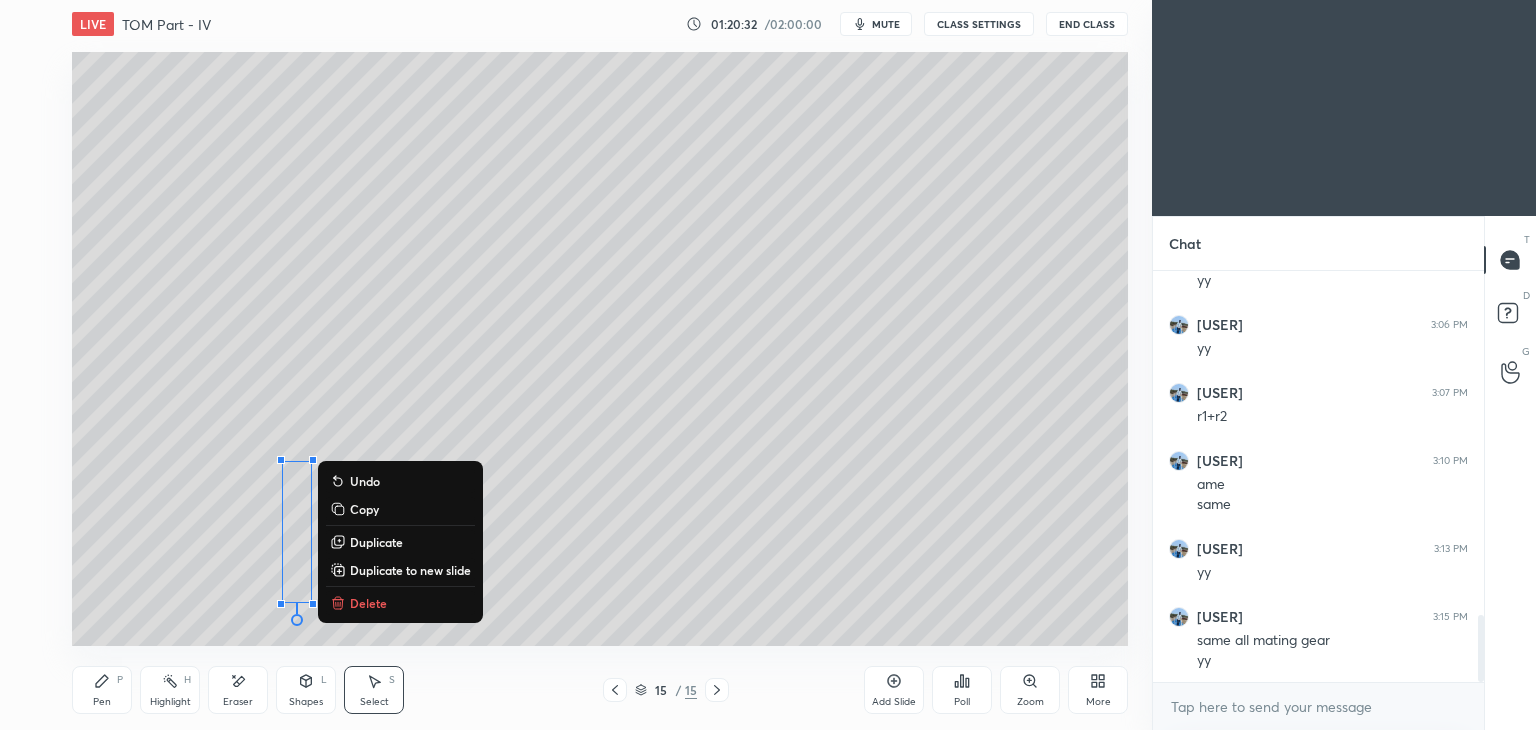 click on "Shapes" at bounding box center (306, 702) 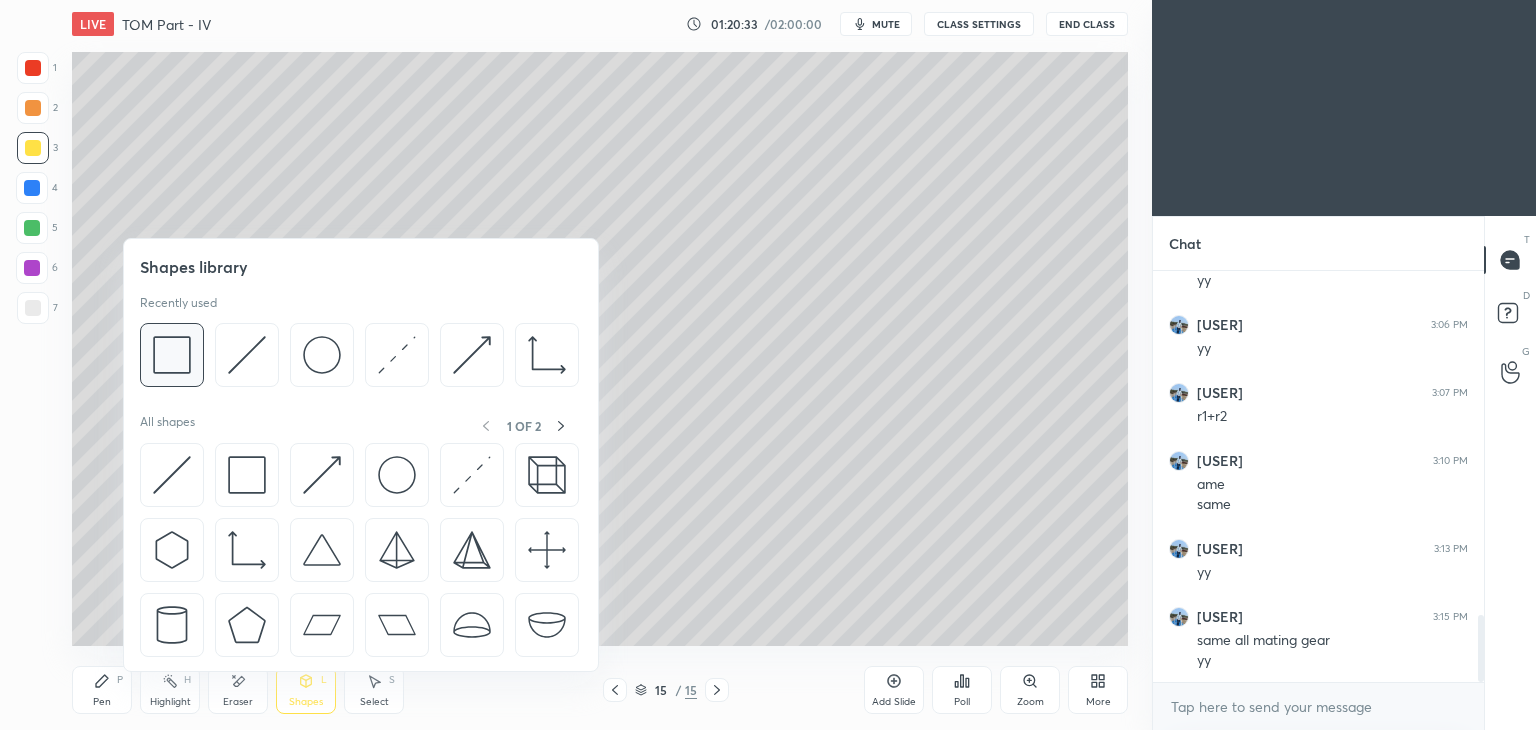 click at bounding box center (172, 355) 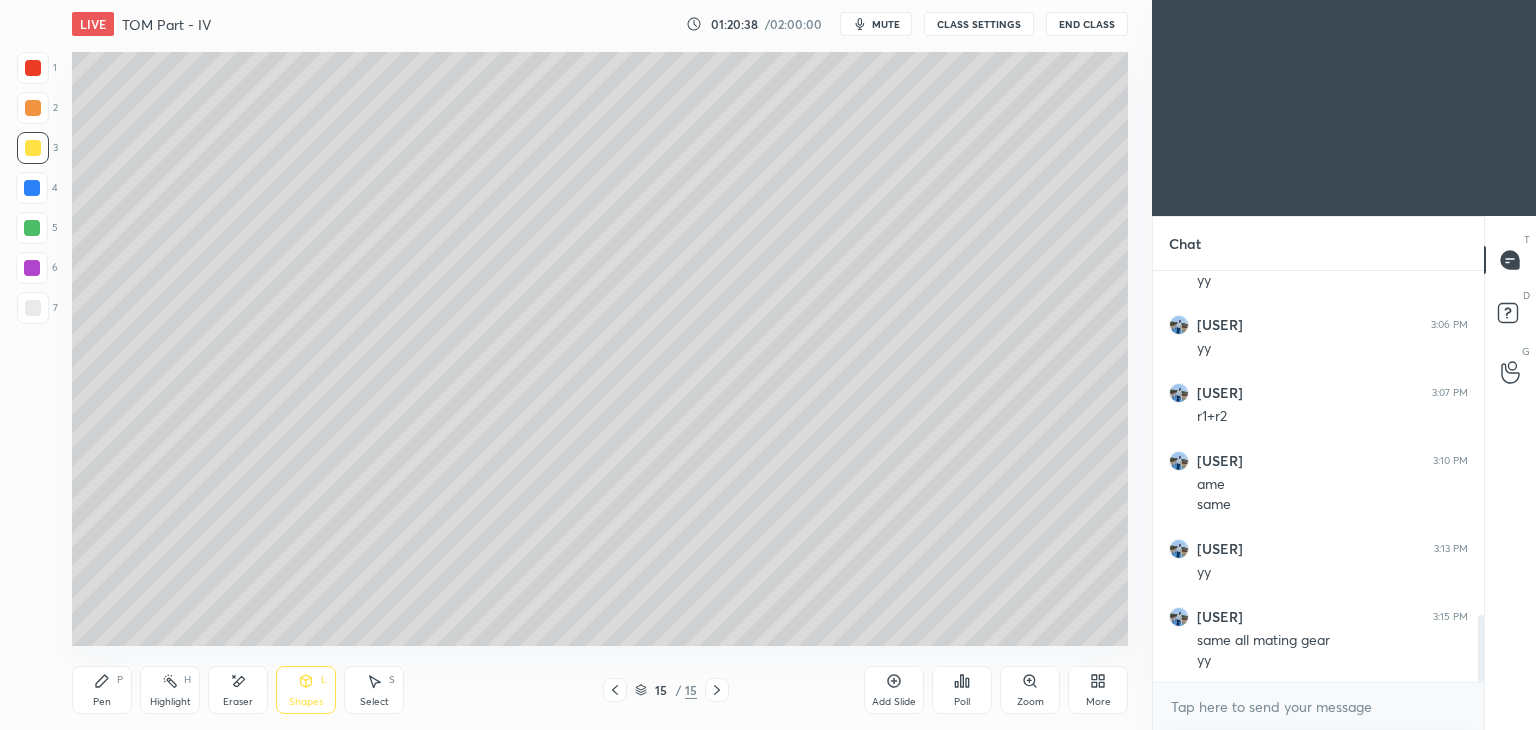 click on "Select S" at bounding box center (374, 690) 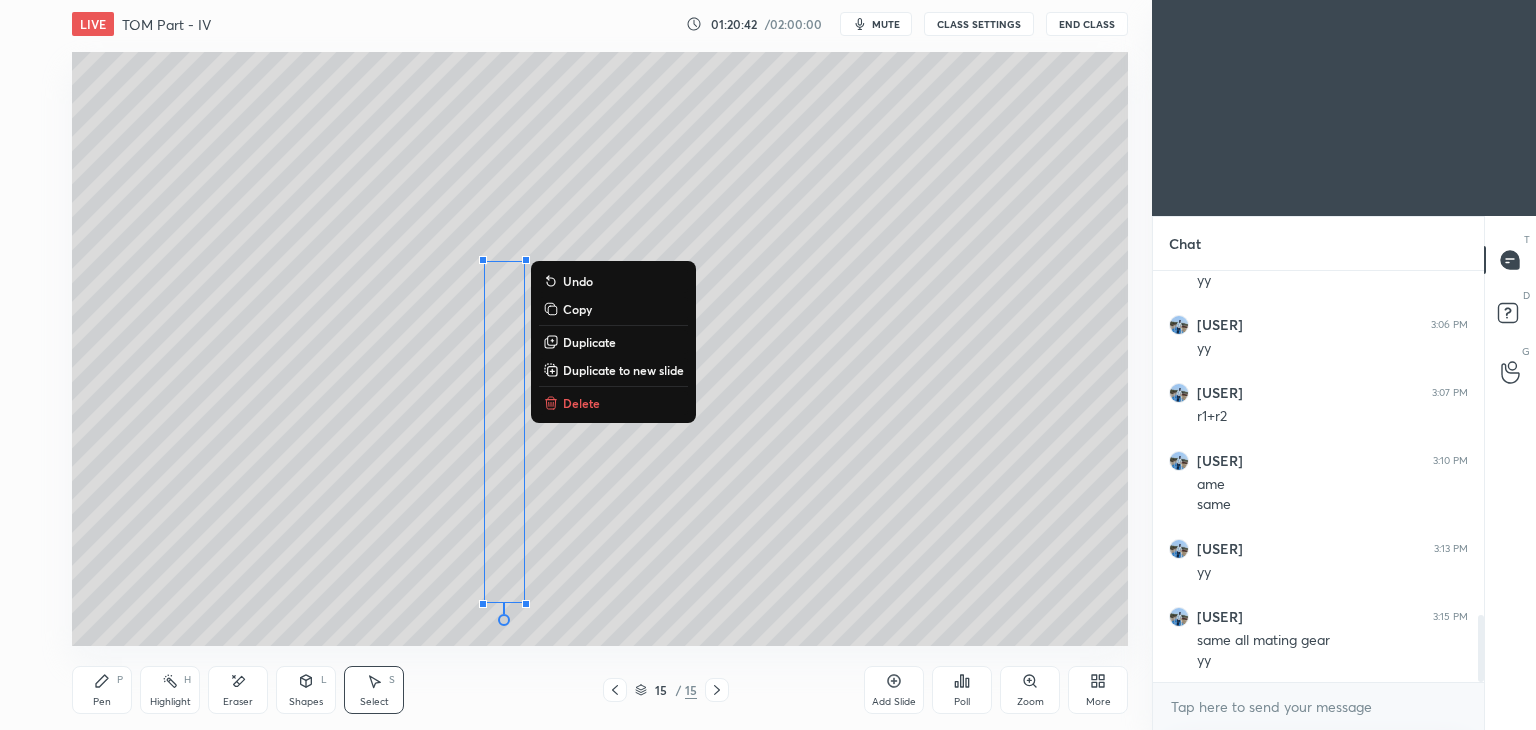 click 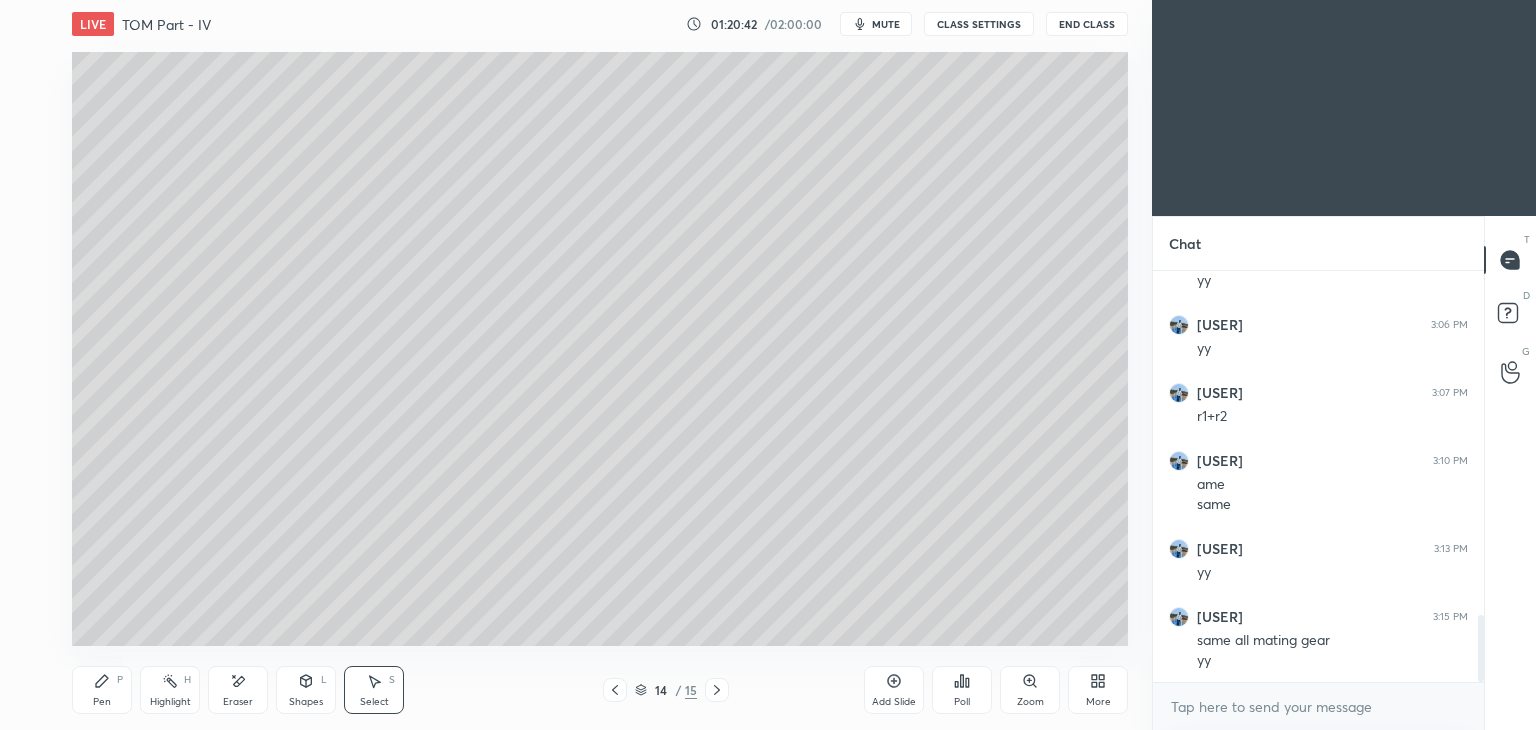 click 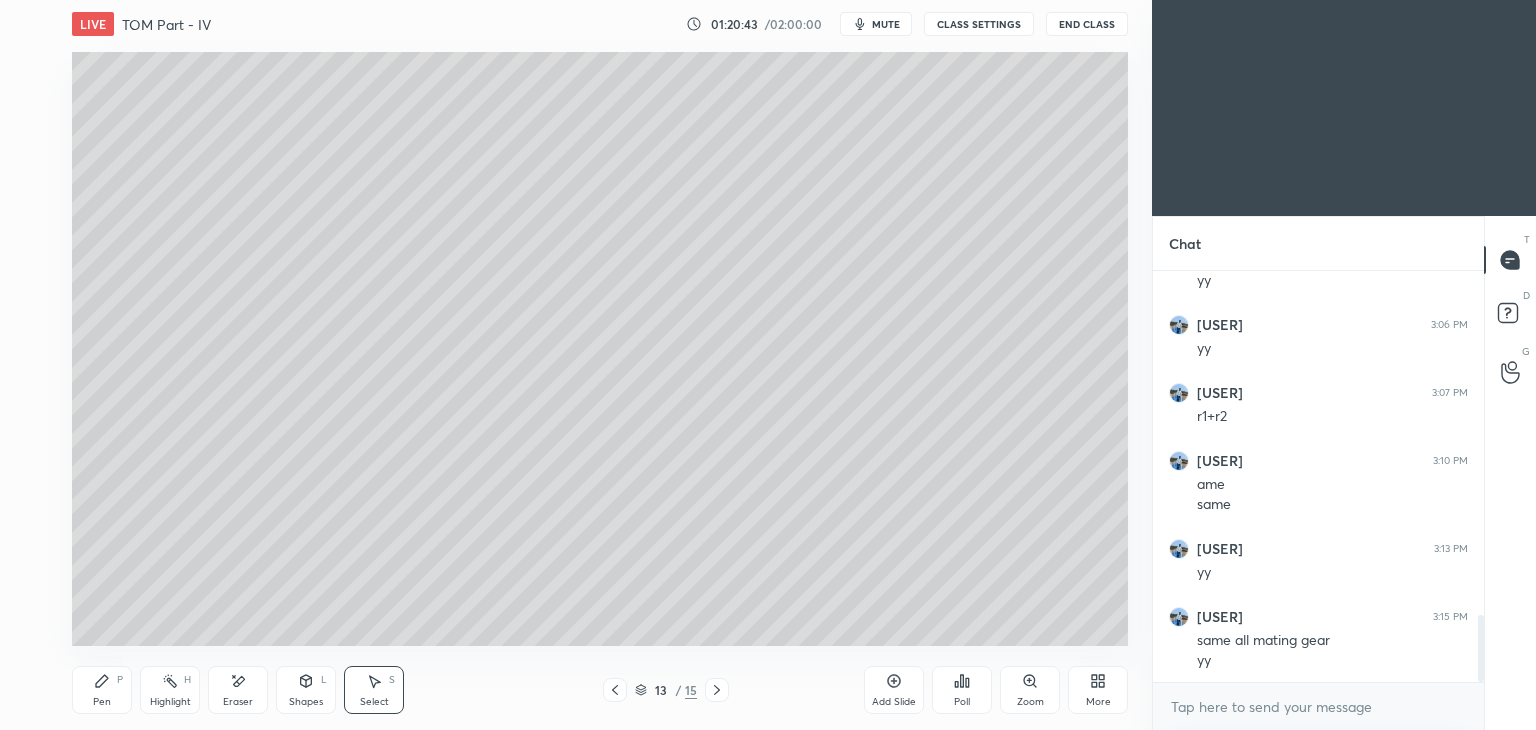 click 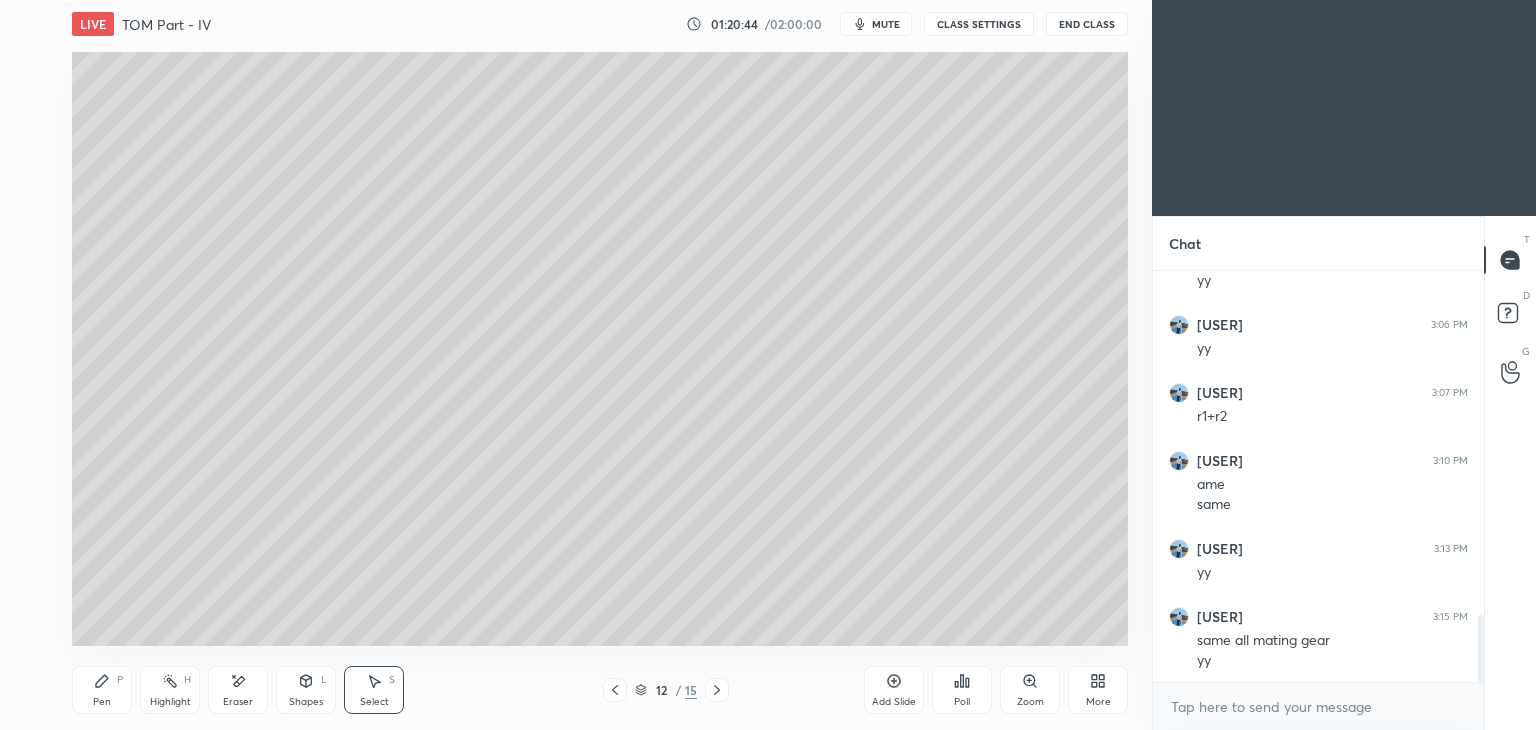 click 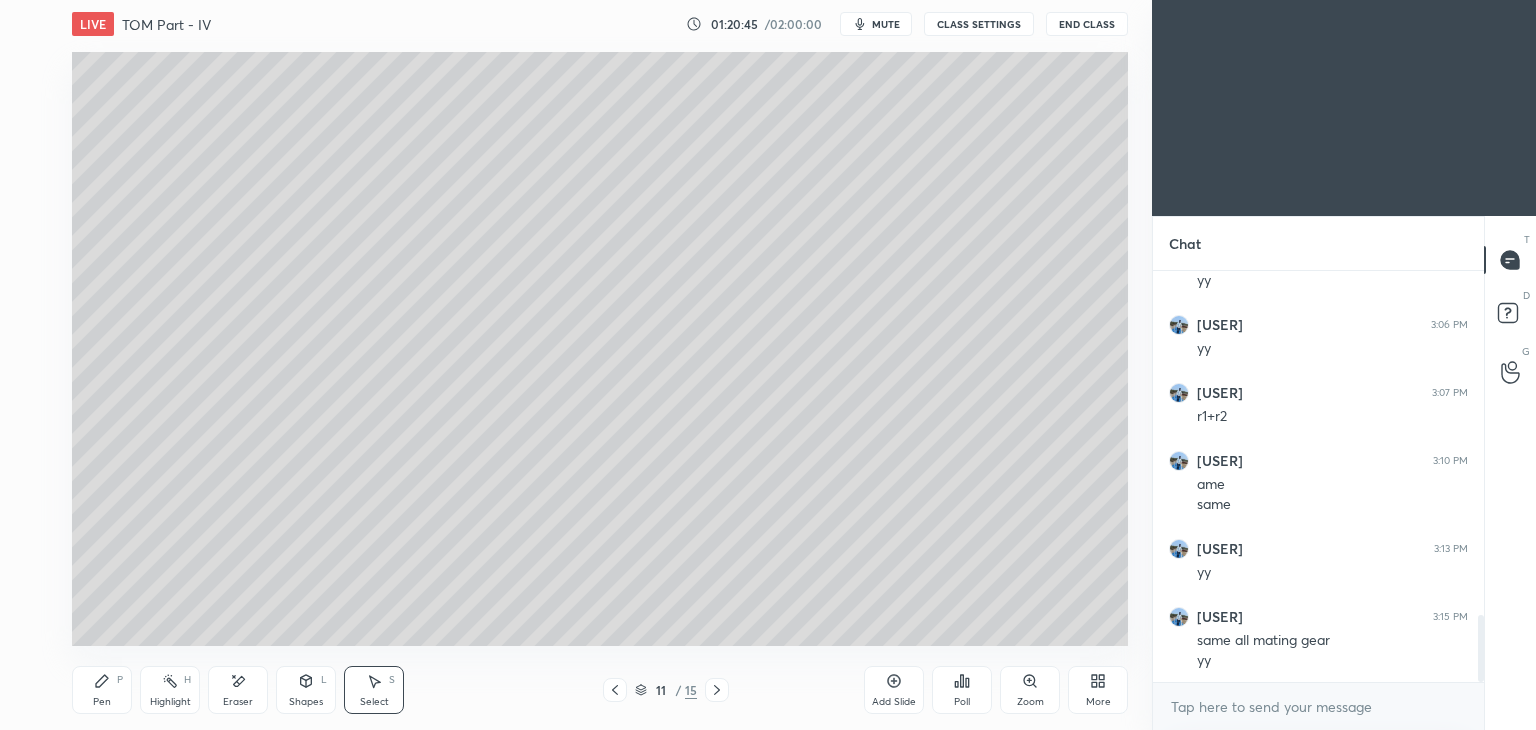 click at bounding box center [615, 690] 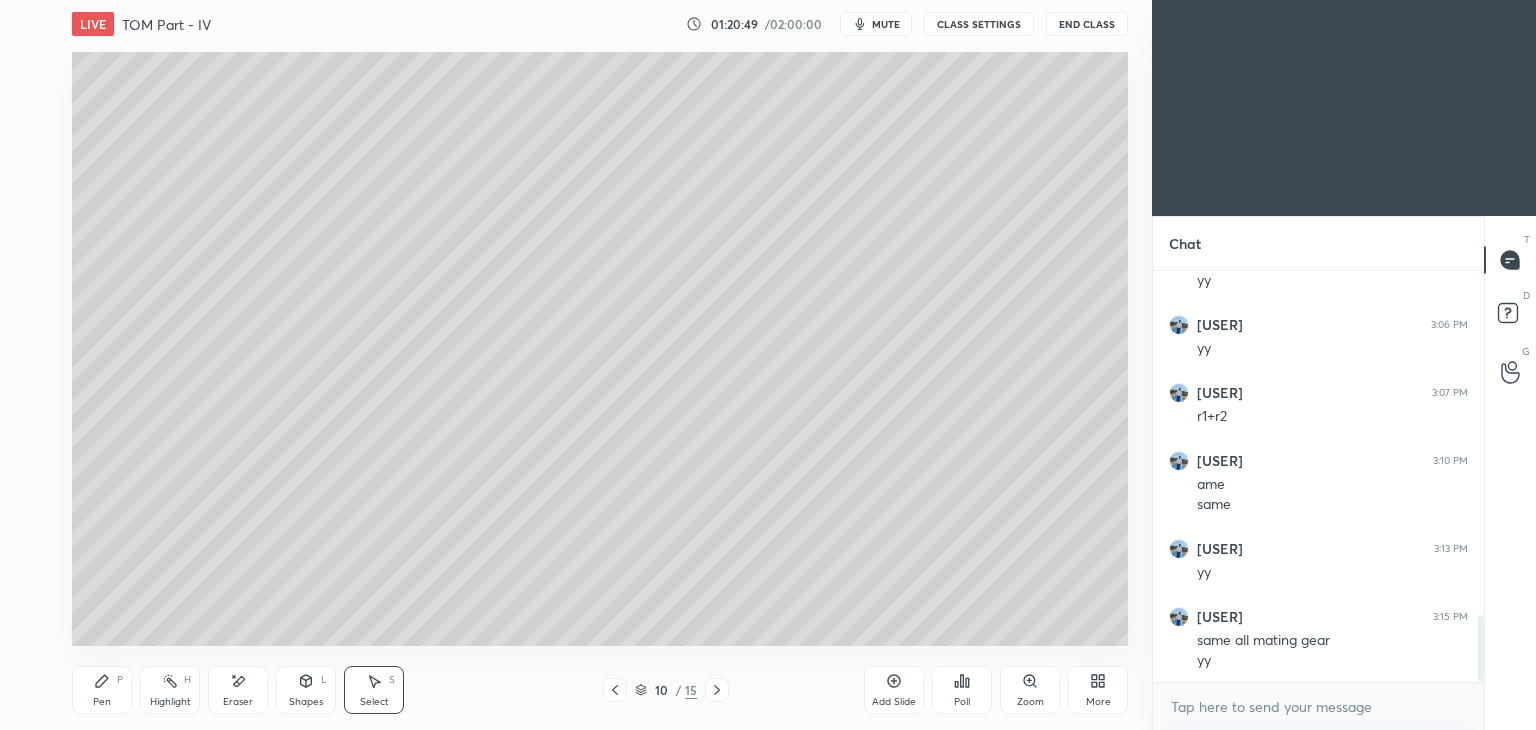 click 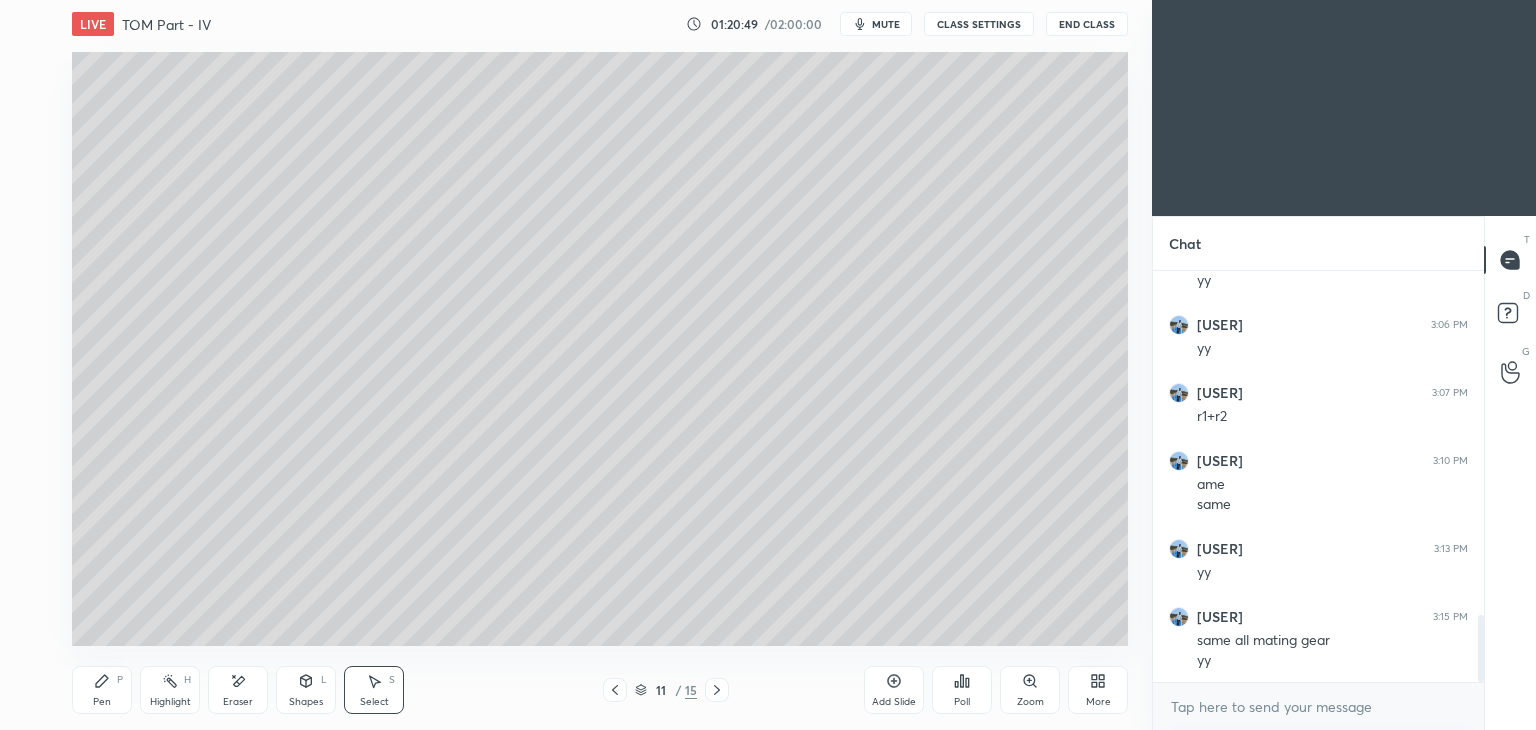 click 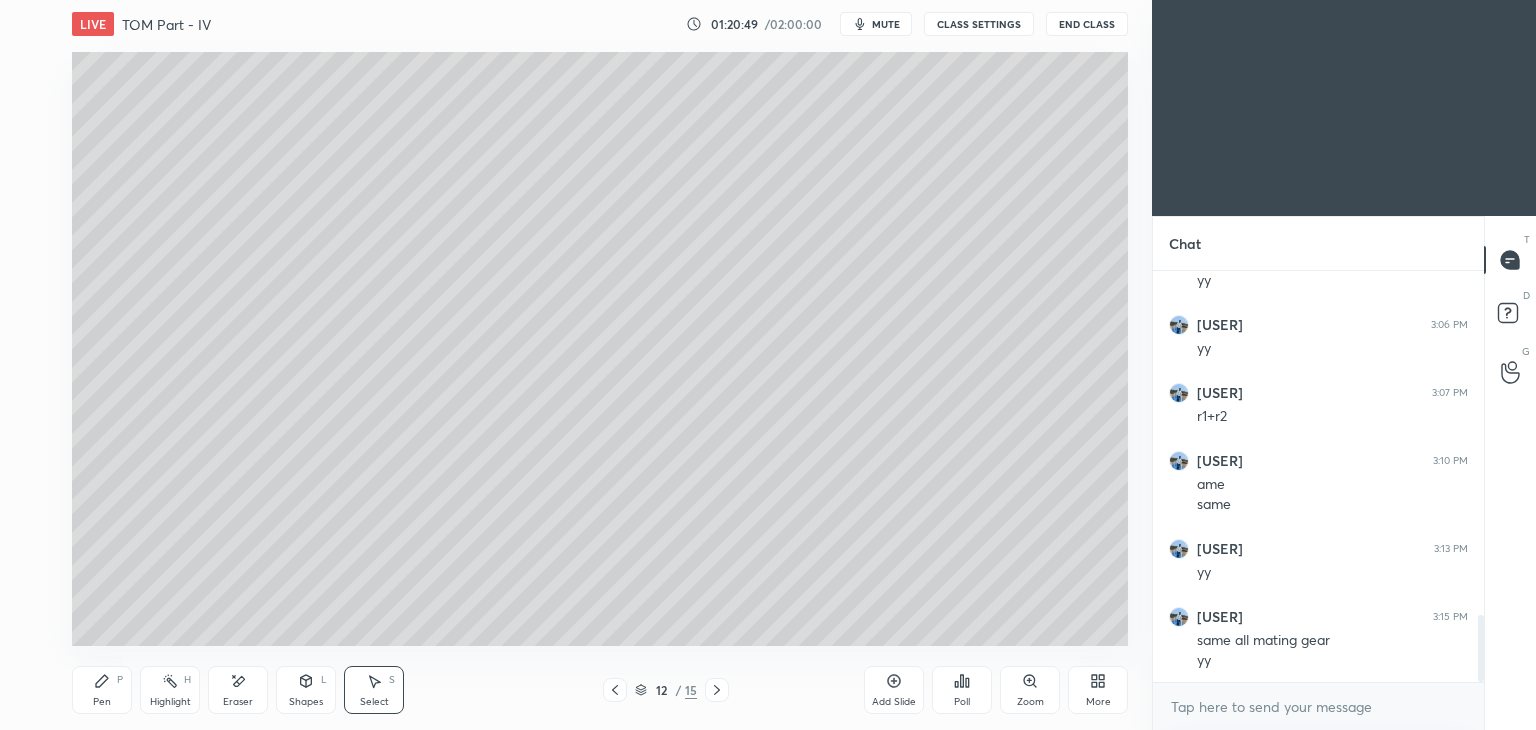 click 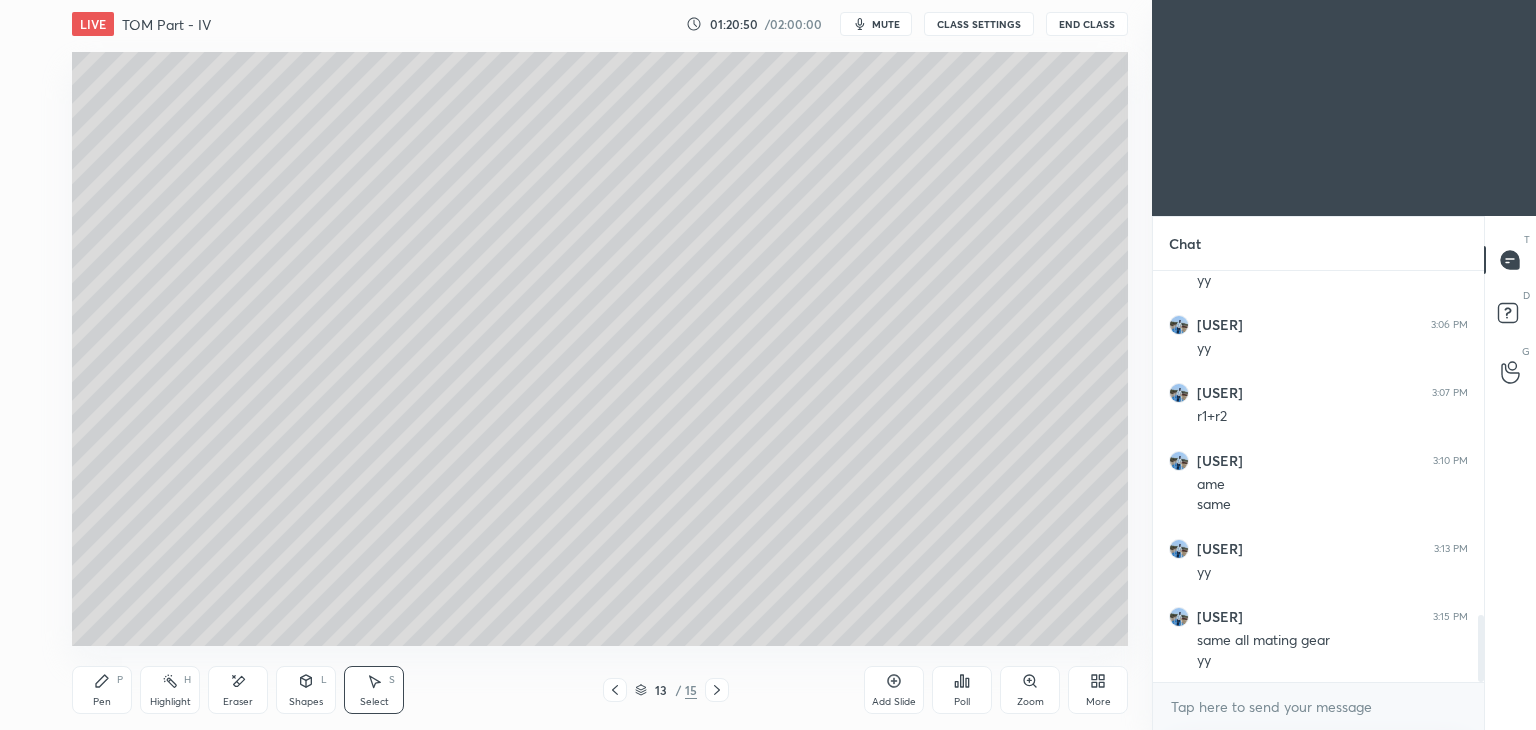 click 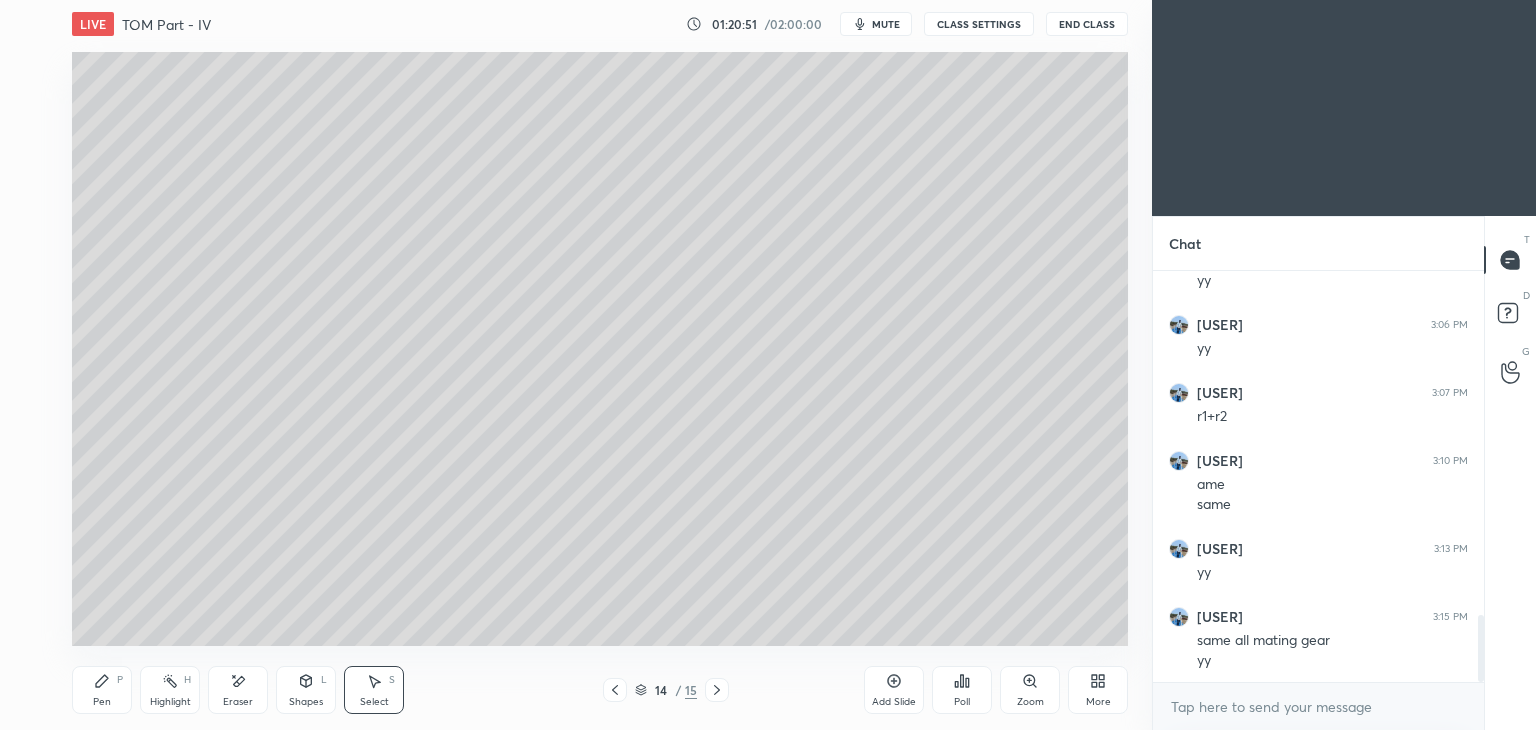 click 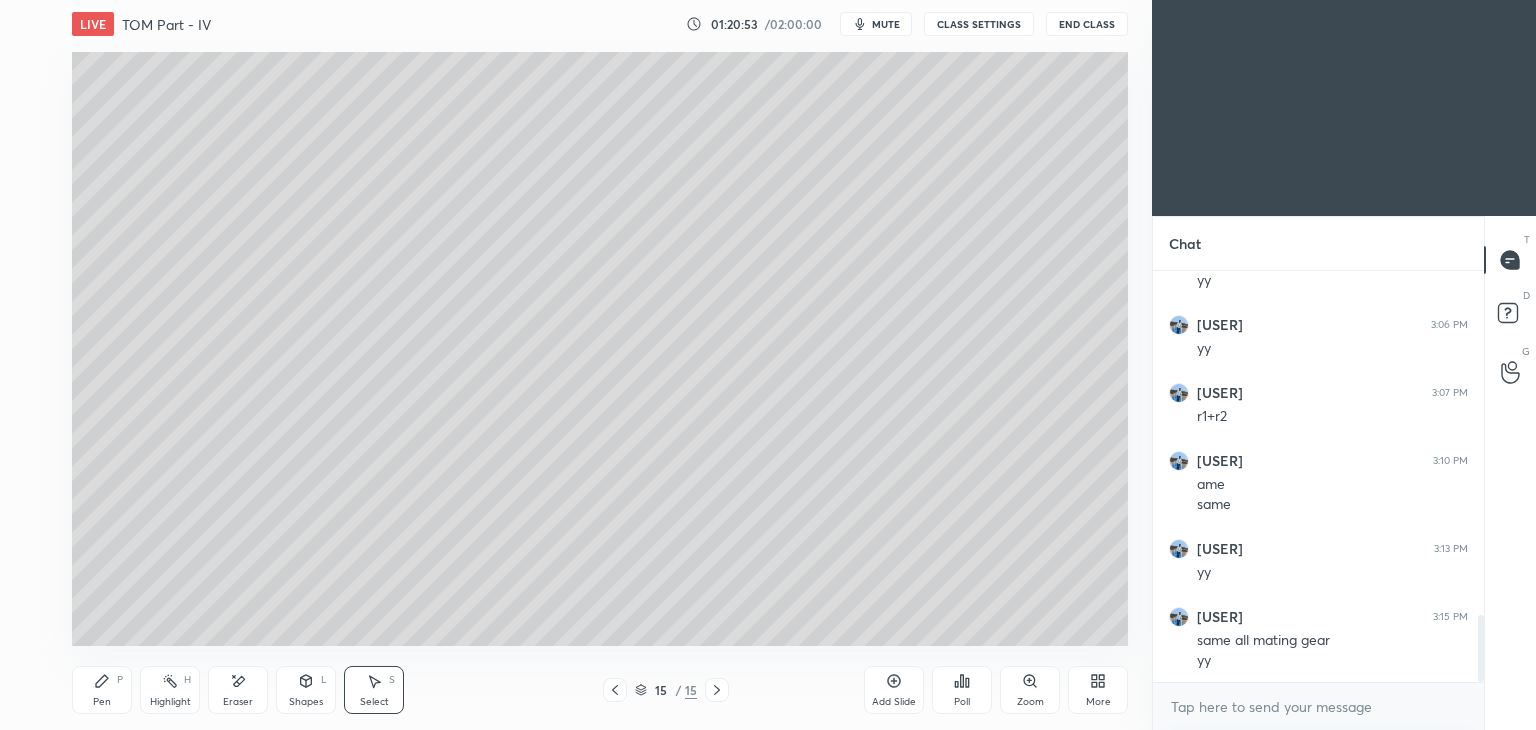 click on "Shapes L" at bounding box center (306, 690) 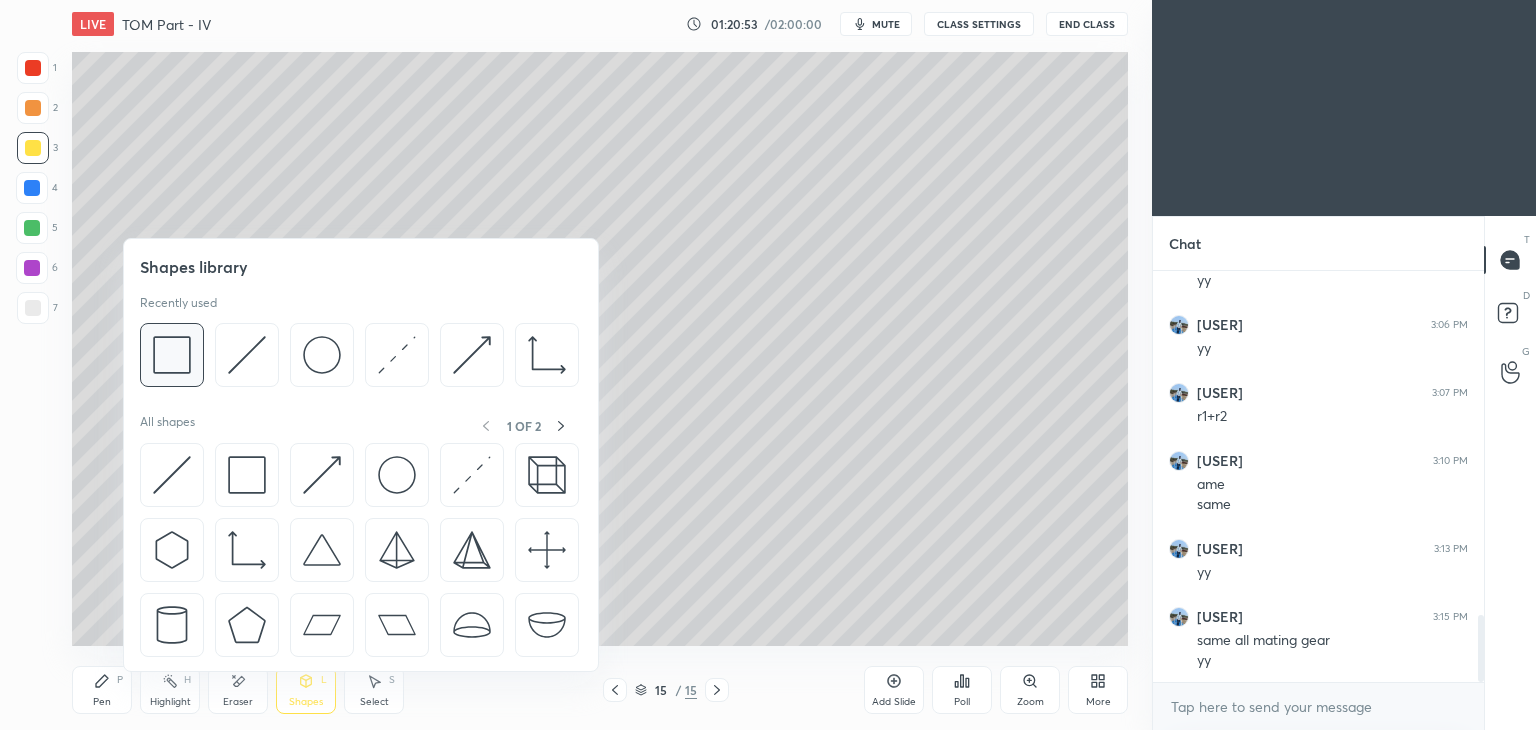 click at bounding box center (172, 355) 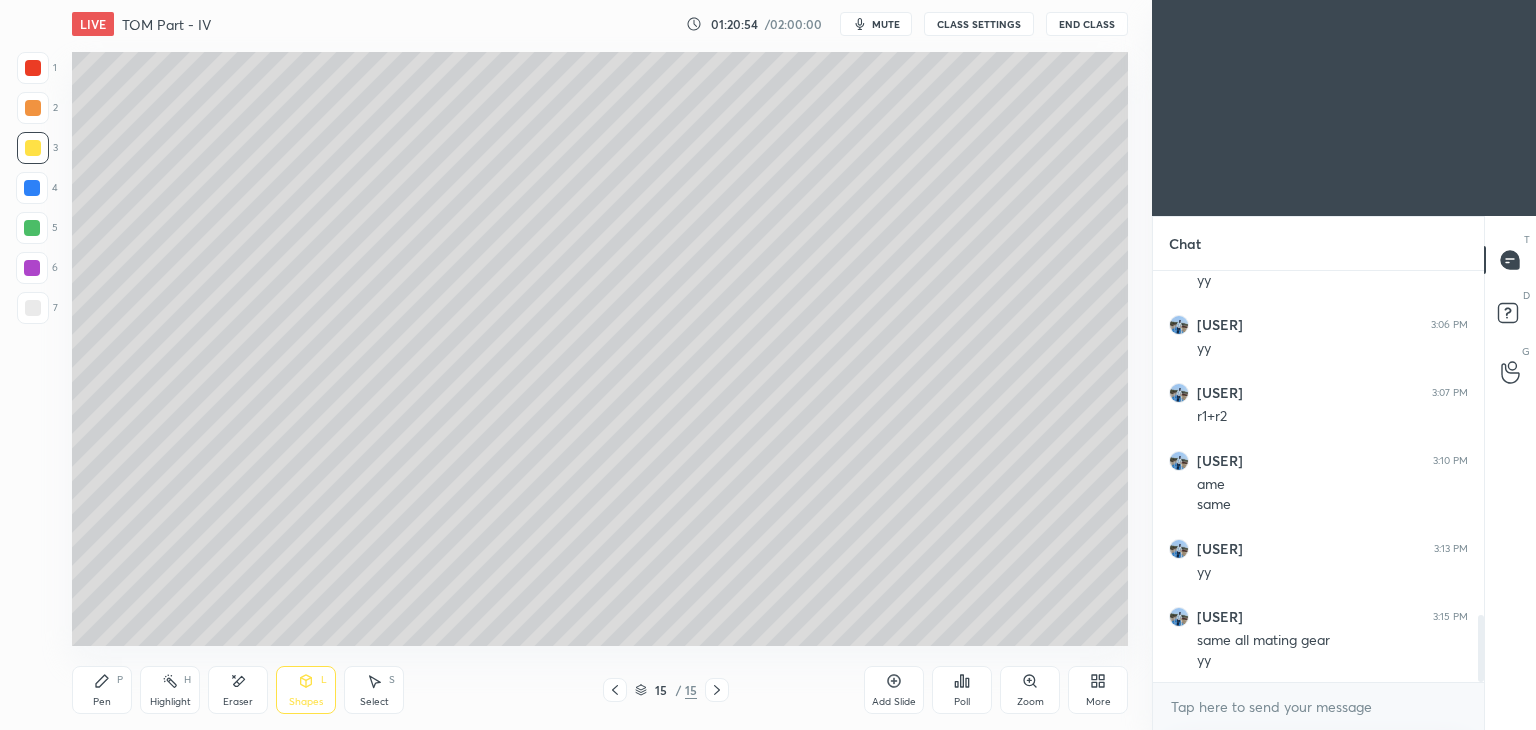 click at bounding box center [33, 308] 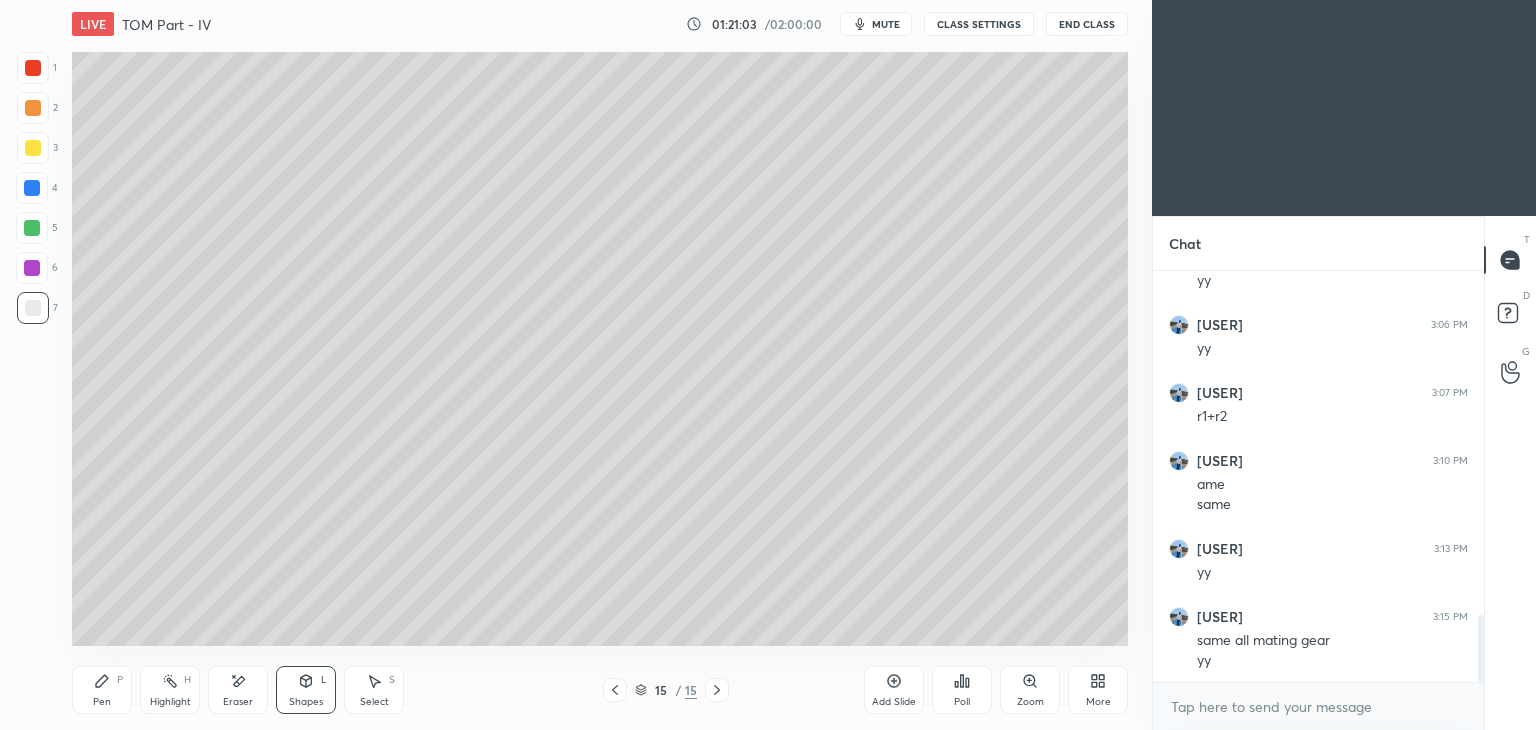 click on "Shapes" at bounding box center (306, 702) 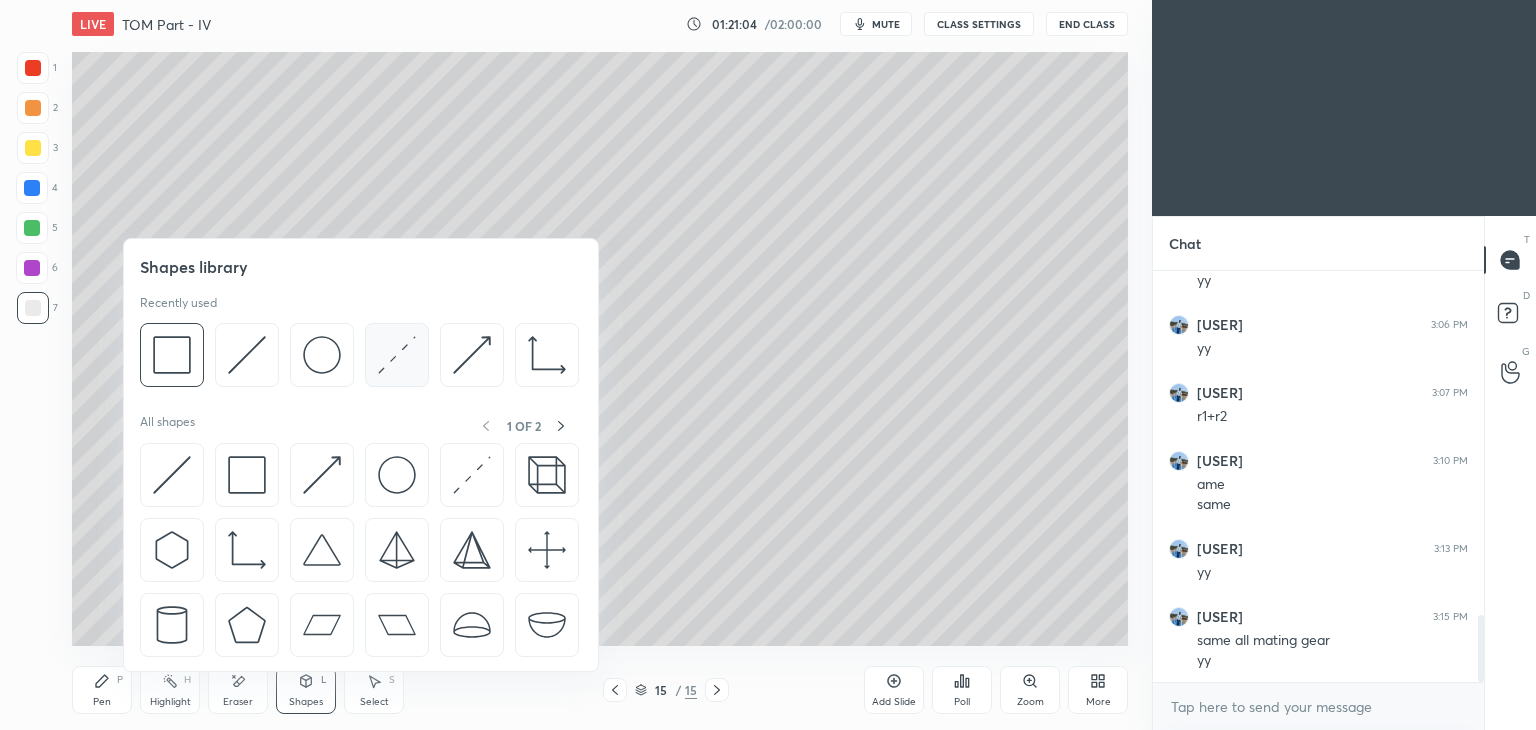 click at bounding box center (397, 355) 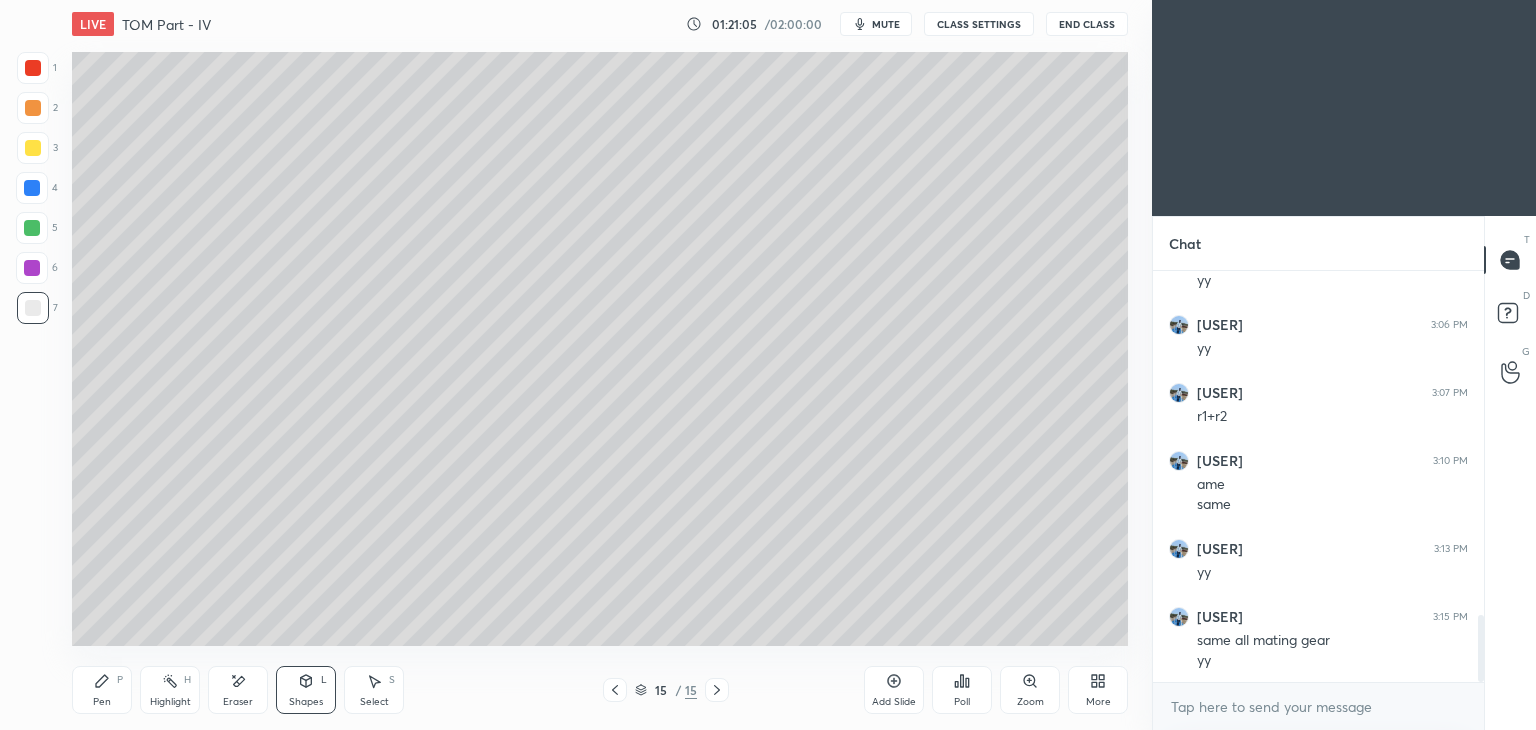 click at bounding box center [33, 68] 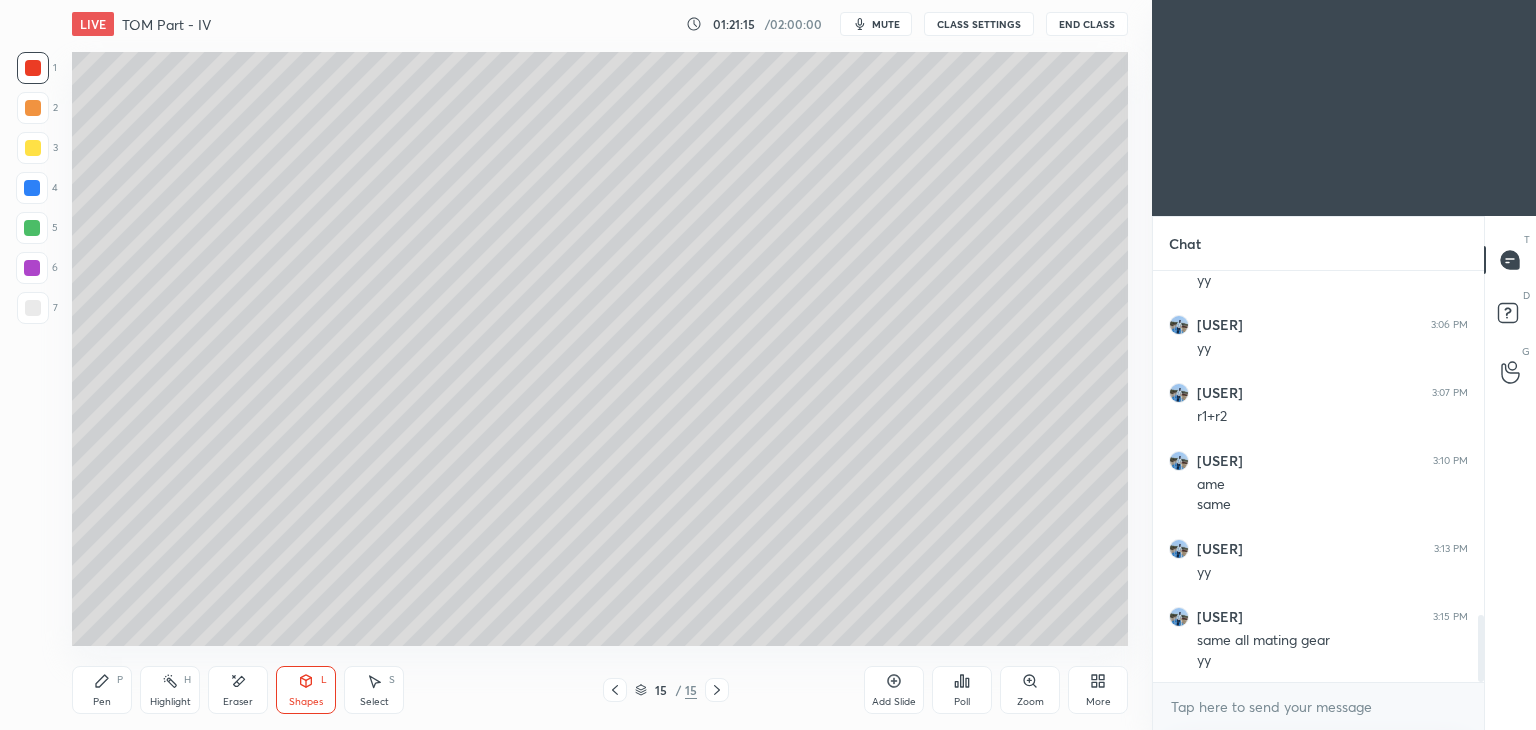 click on "Shapes L" at bounding box center (306, 690) 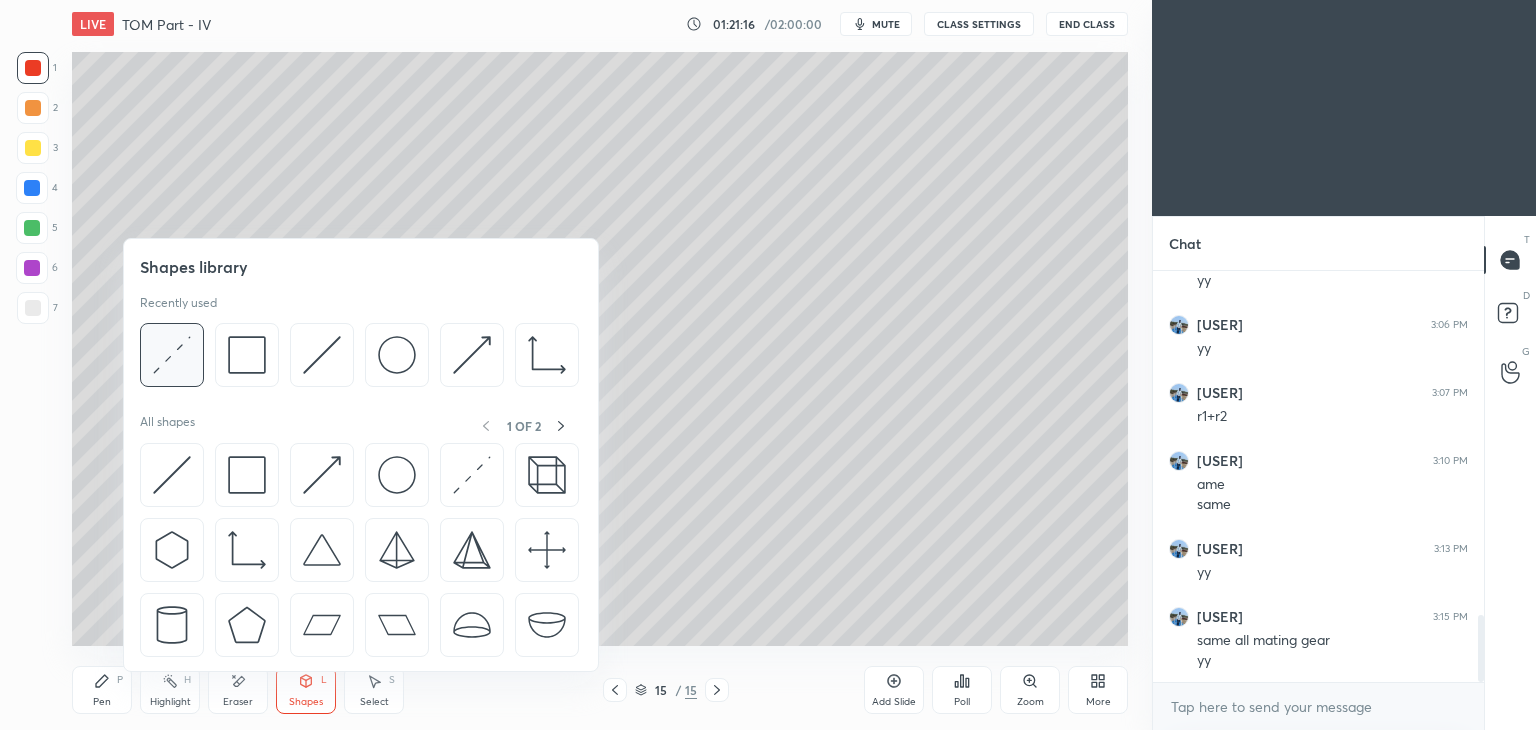 click at bounding box center [172, 355] 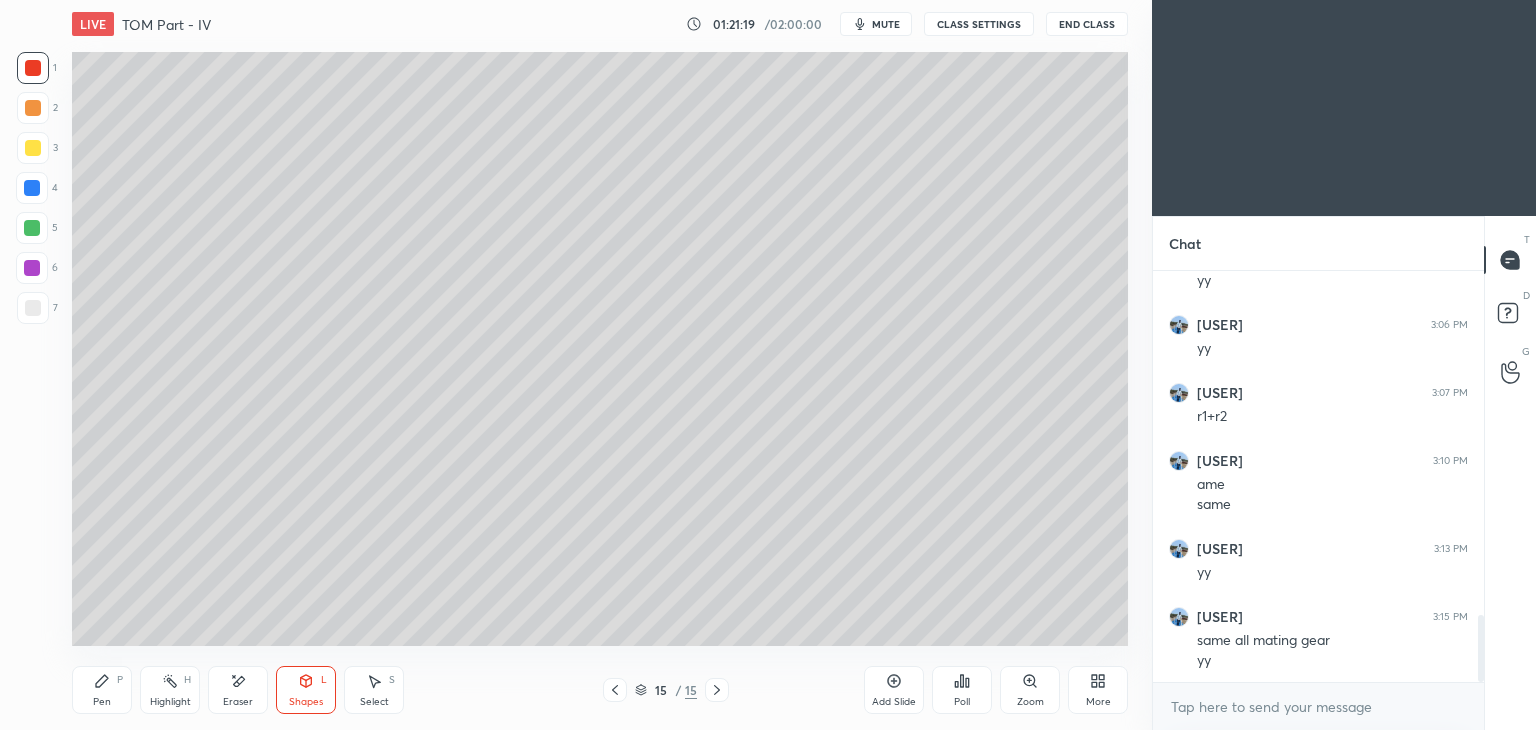click on "Shapes" at bounding box center (306, 702) 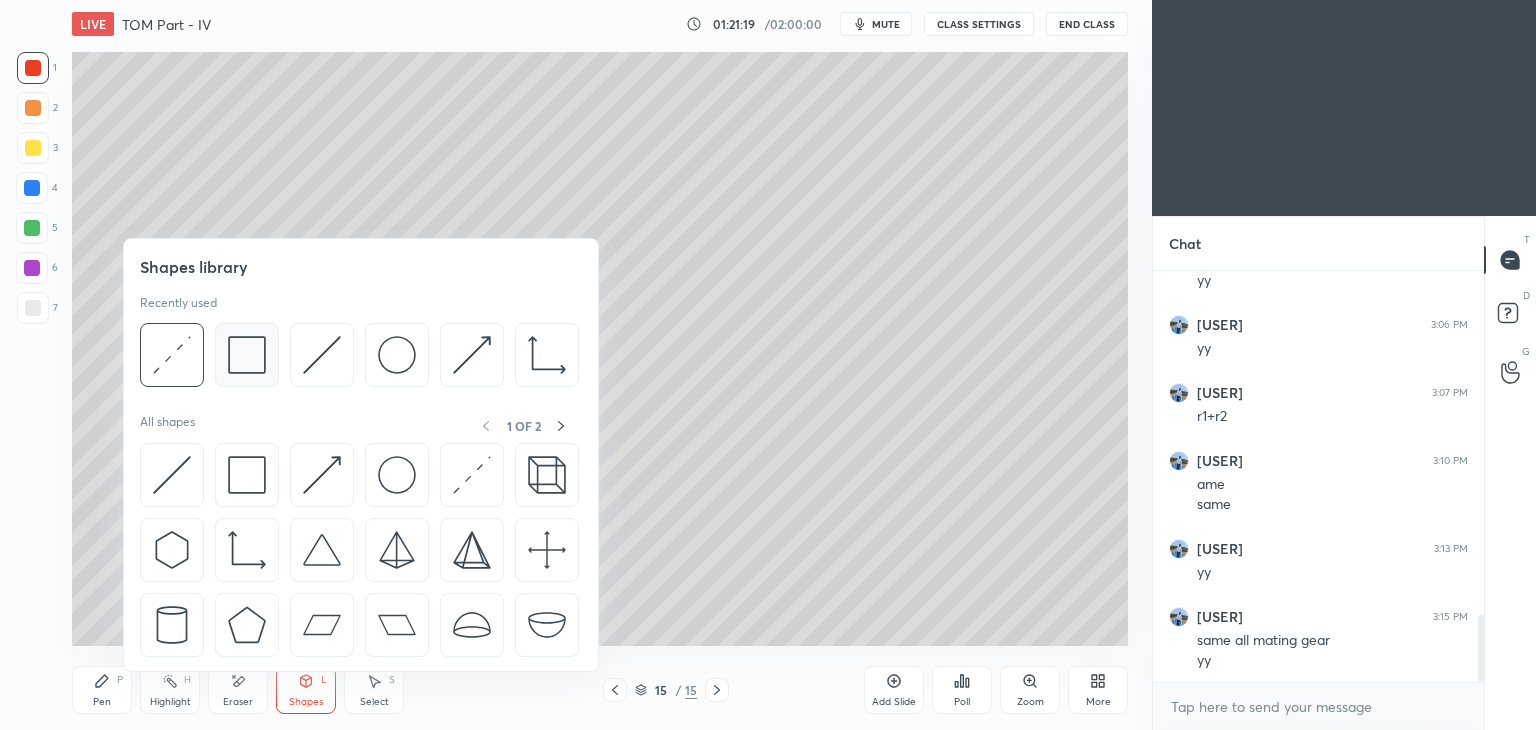 click at bounding box center [247, 355] 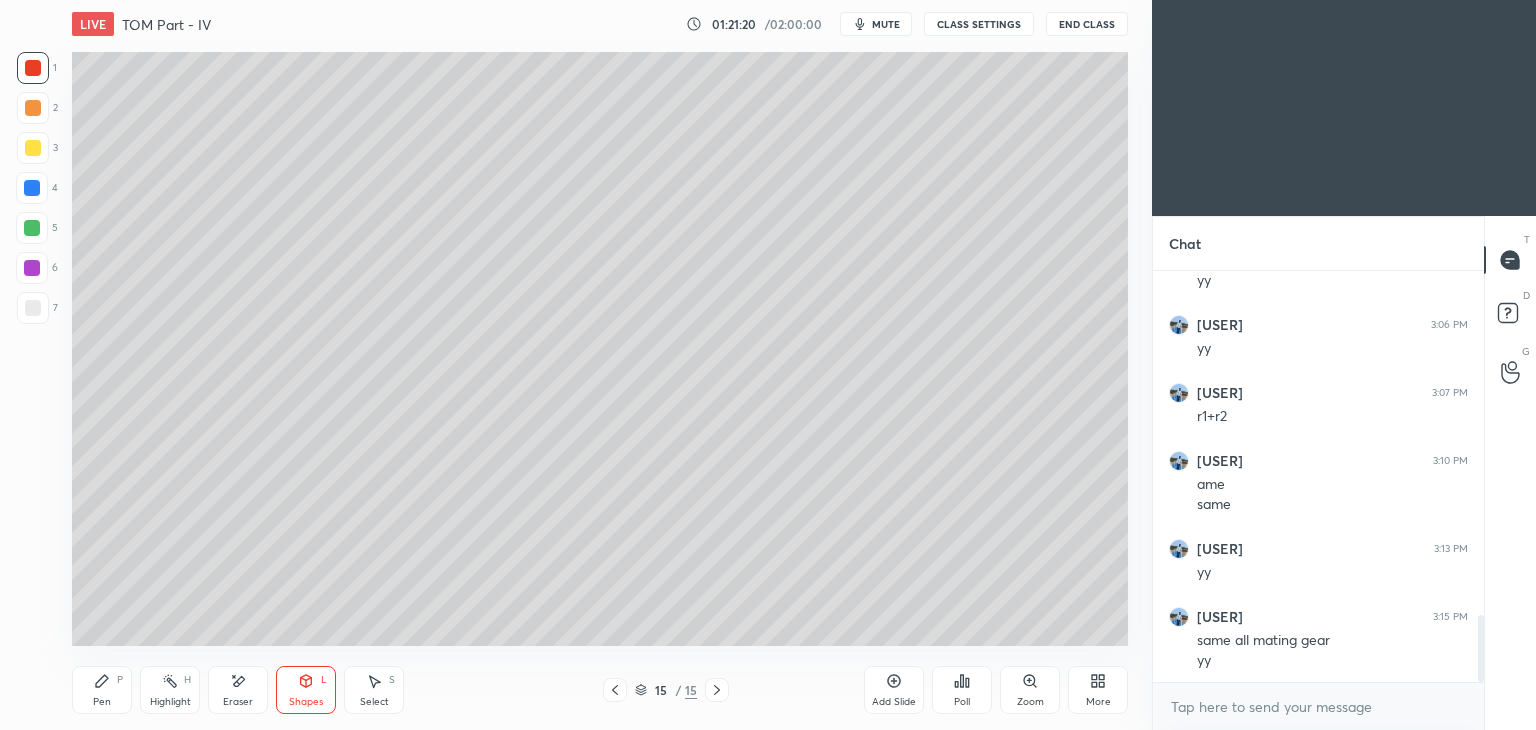 click at bounding box center [33, 308] 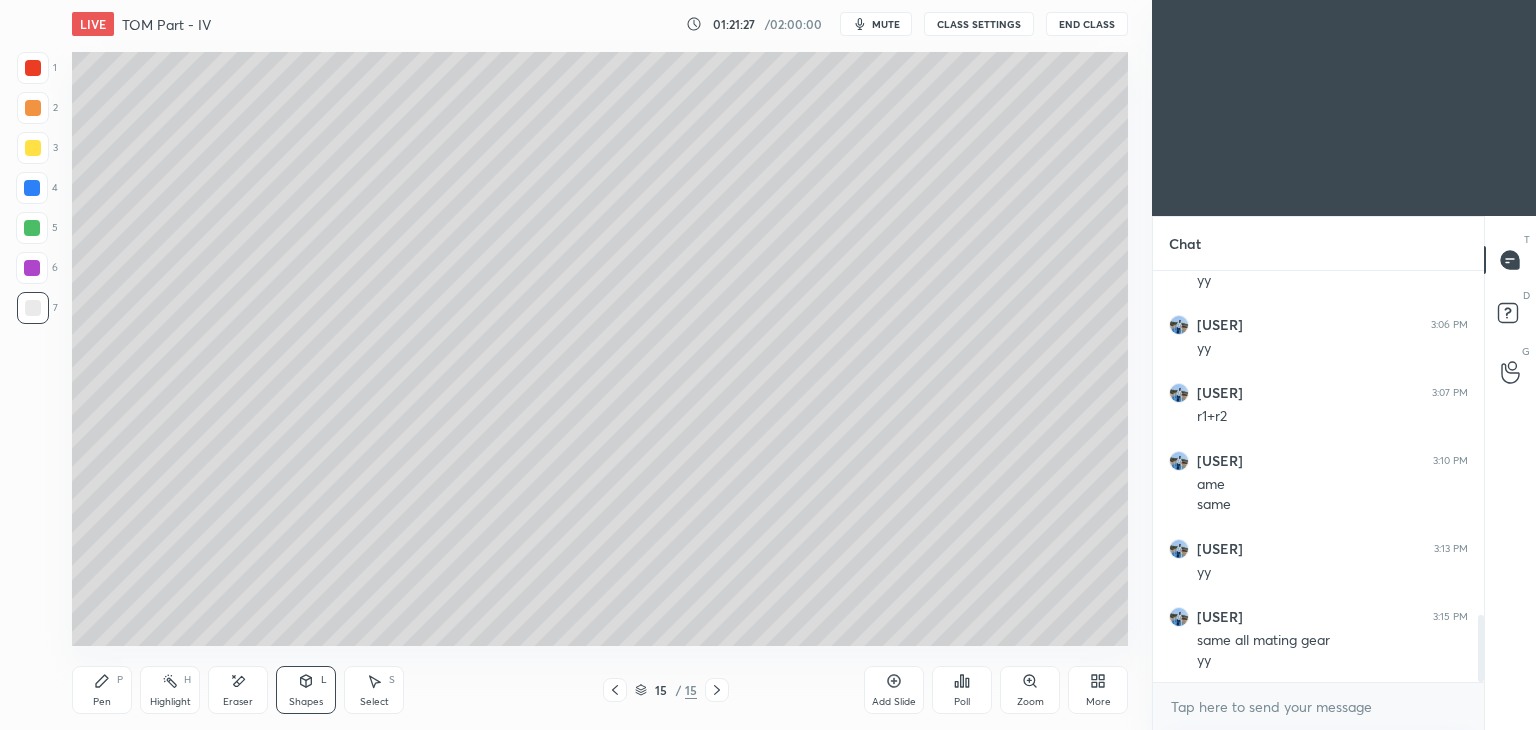 click on "Select S" at bounding box center [374, 690] 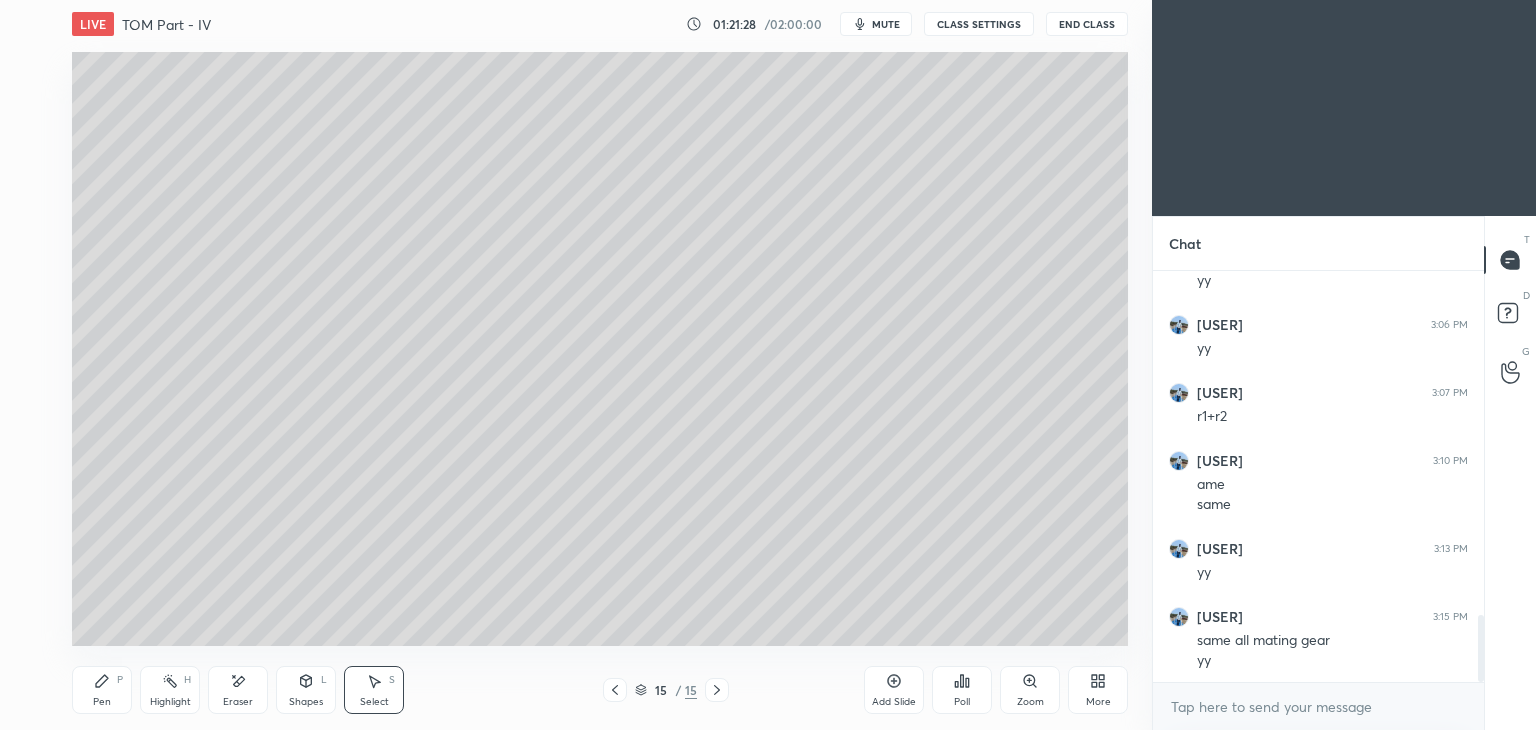 click on "0 ° Undo Copy Duplicate Duplicate to new slide Delete" at bounding box center [600, 349] 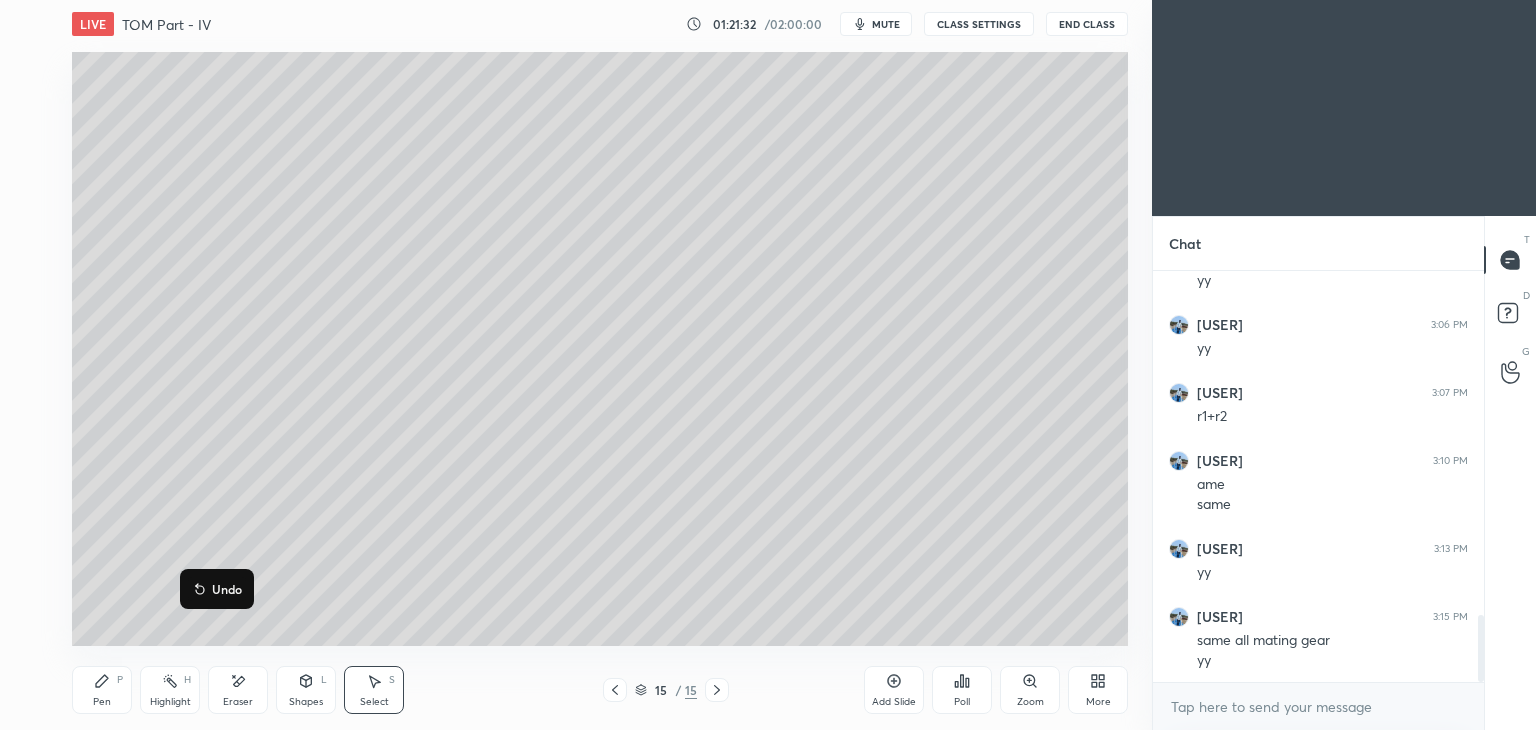 click on "0 ° Undo Copy Duplicate Duplicate to new slide Delete" at bounding box center (600, 349) 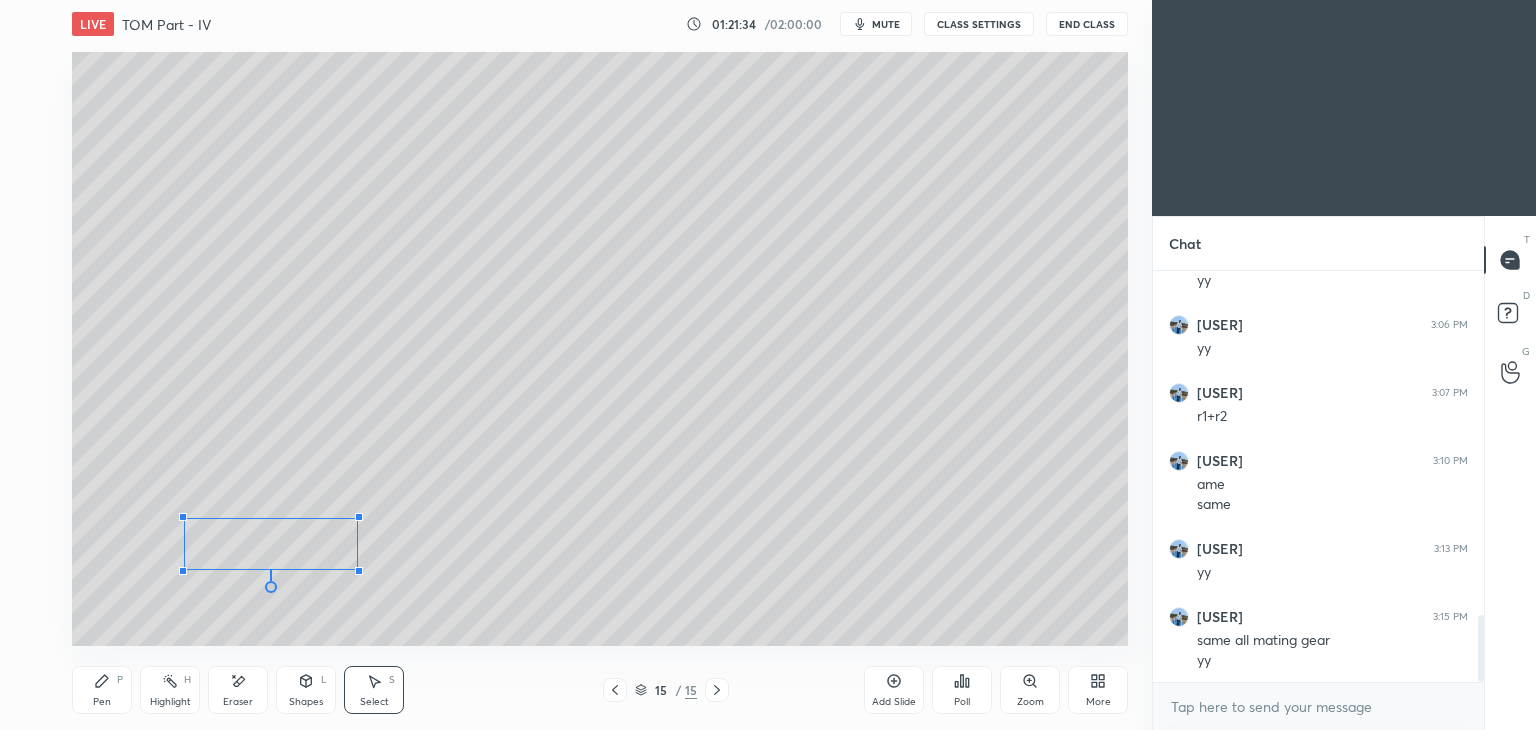 click at bounding box center (183, 517) 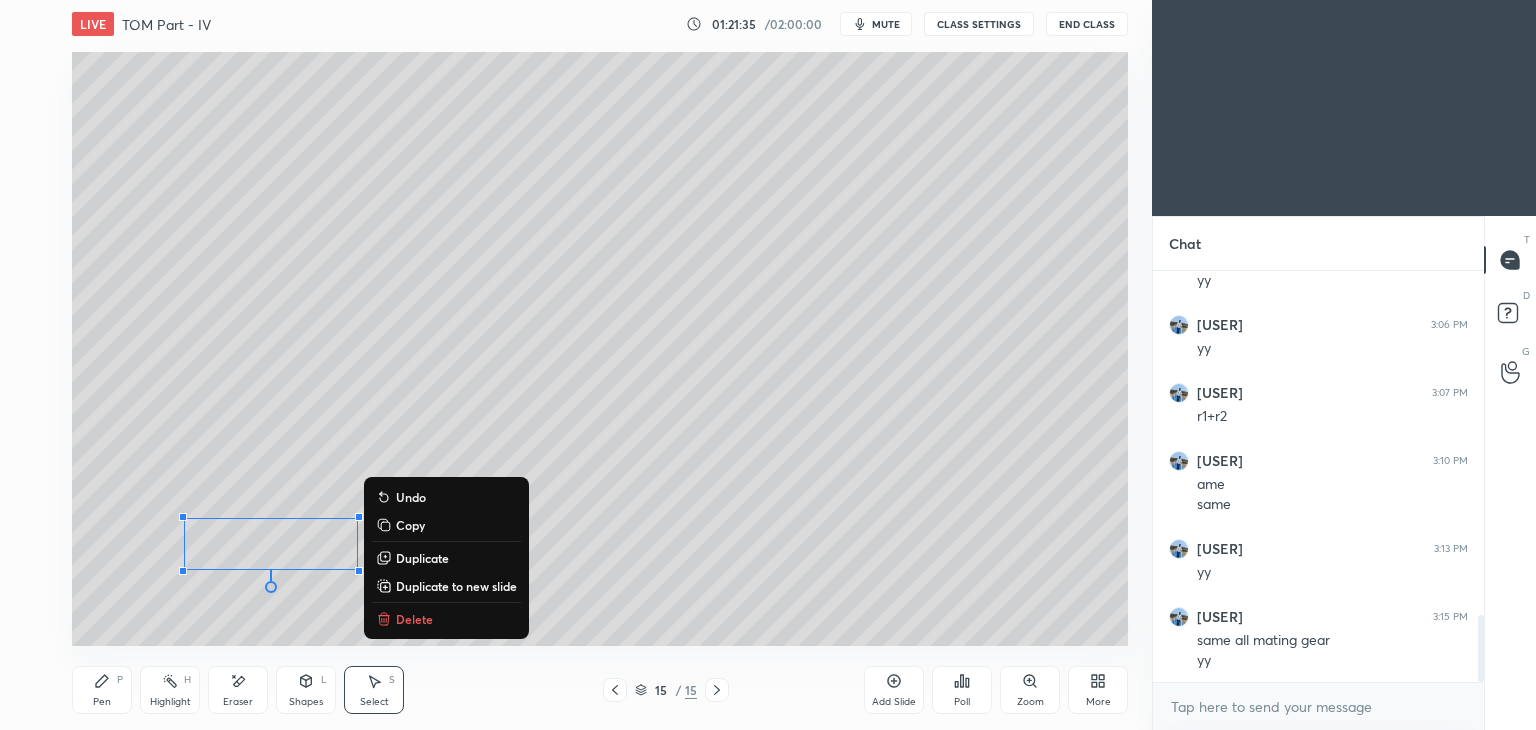 click on "0 ° Undo Copy Duplicate Duplicate to new slide Delete" at bounding box center (600, 349) 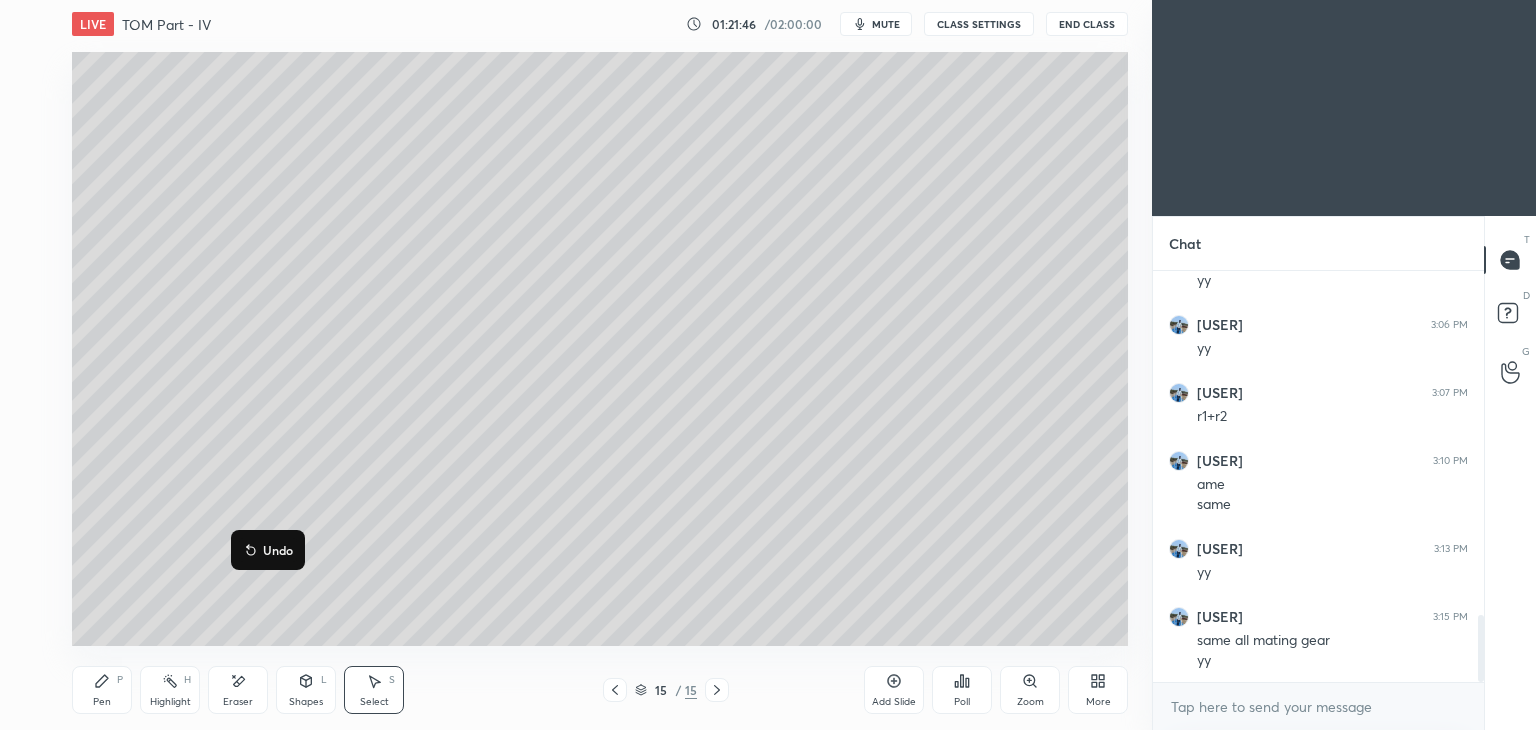 click on "0 ° Undo Copy Duplicate Duplicate to new slide Delete" at bounding box center (600, 349) 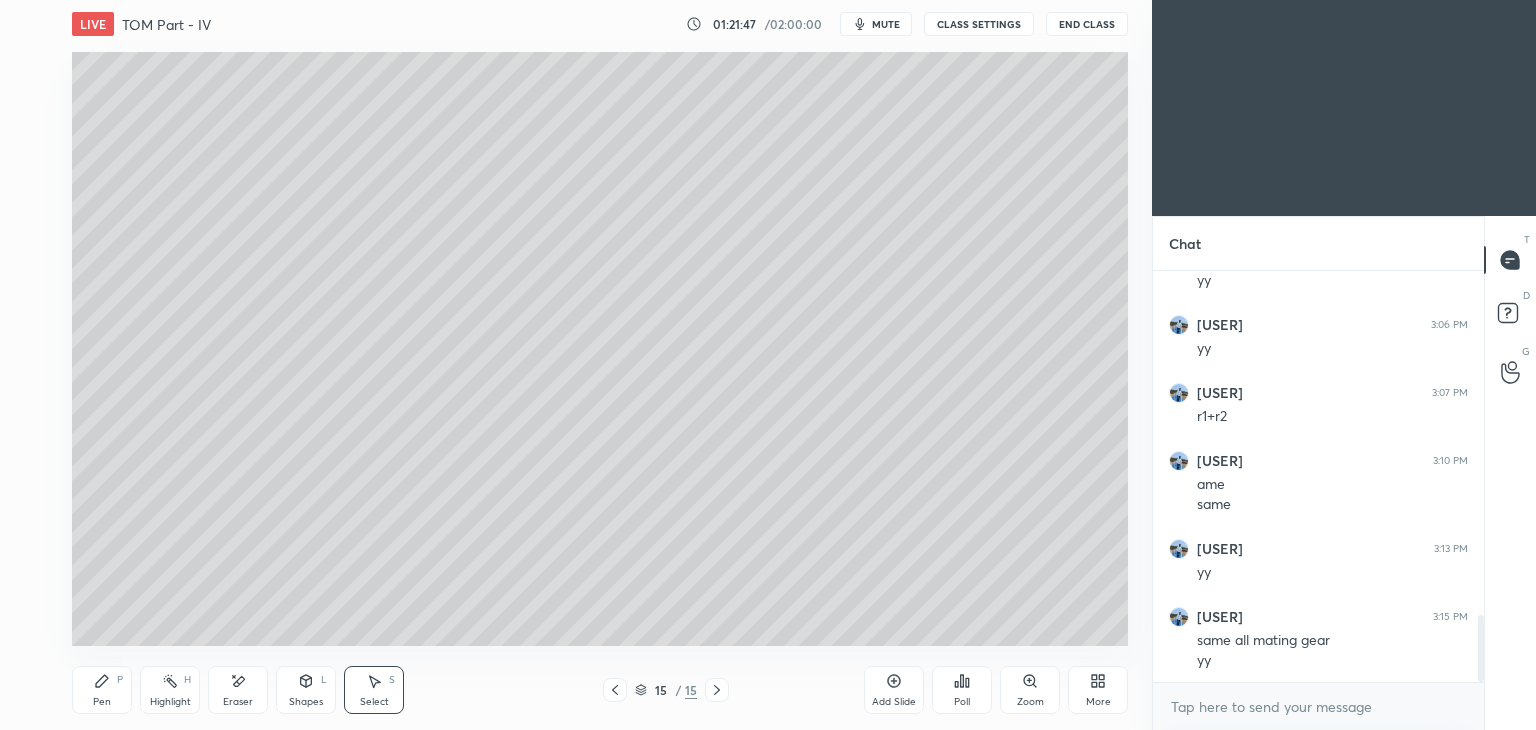 click on "0 ° Undo Copy Duplicate Duplicate to new slide Delete" at bounding box center [600, 349] 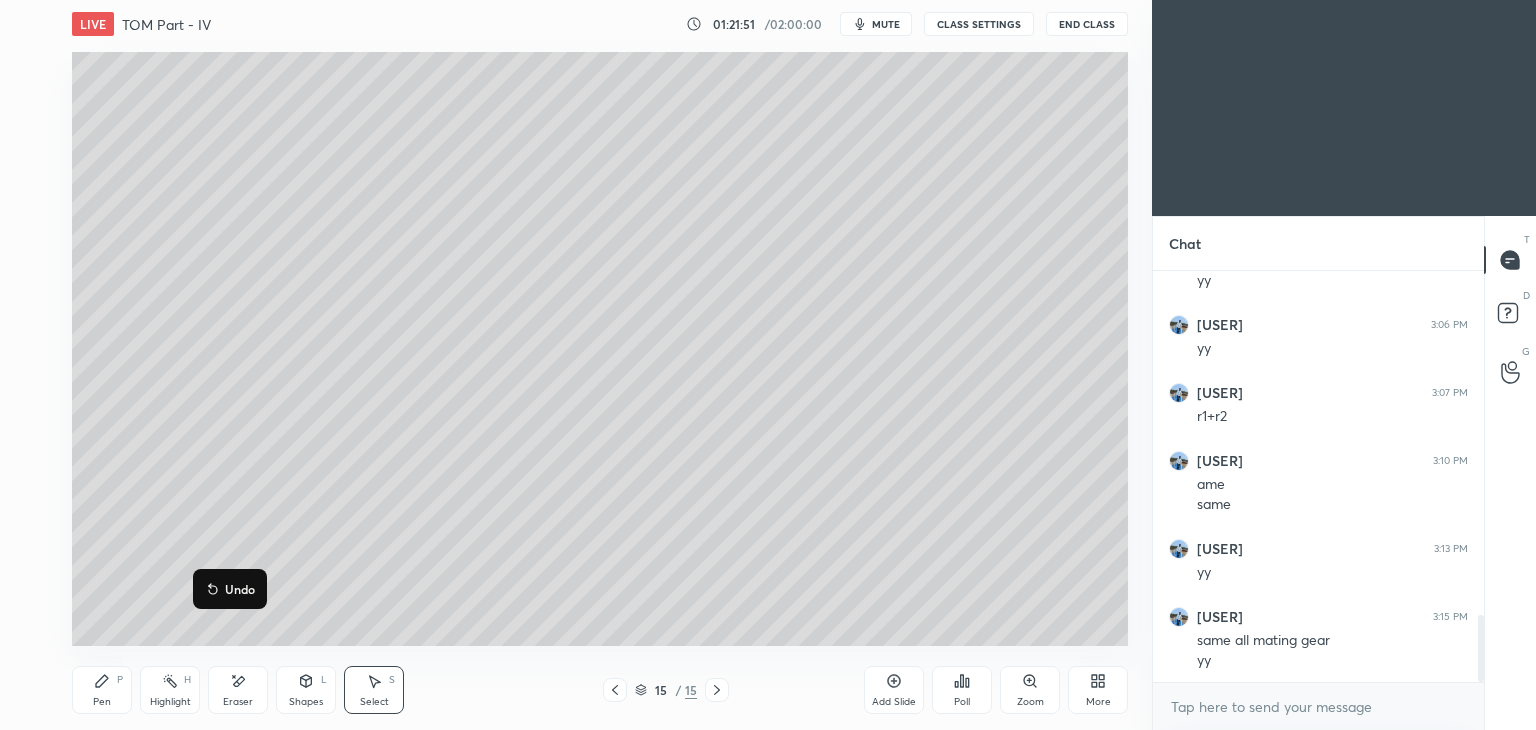 click on "Pen" at bounding box center (102, 702) 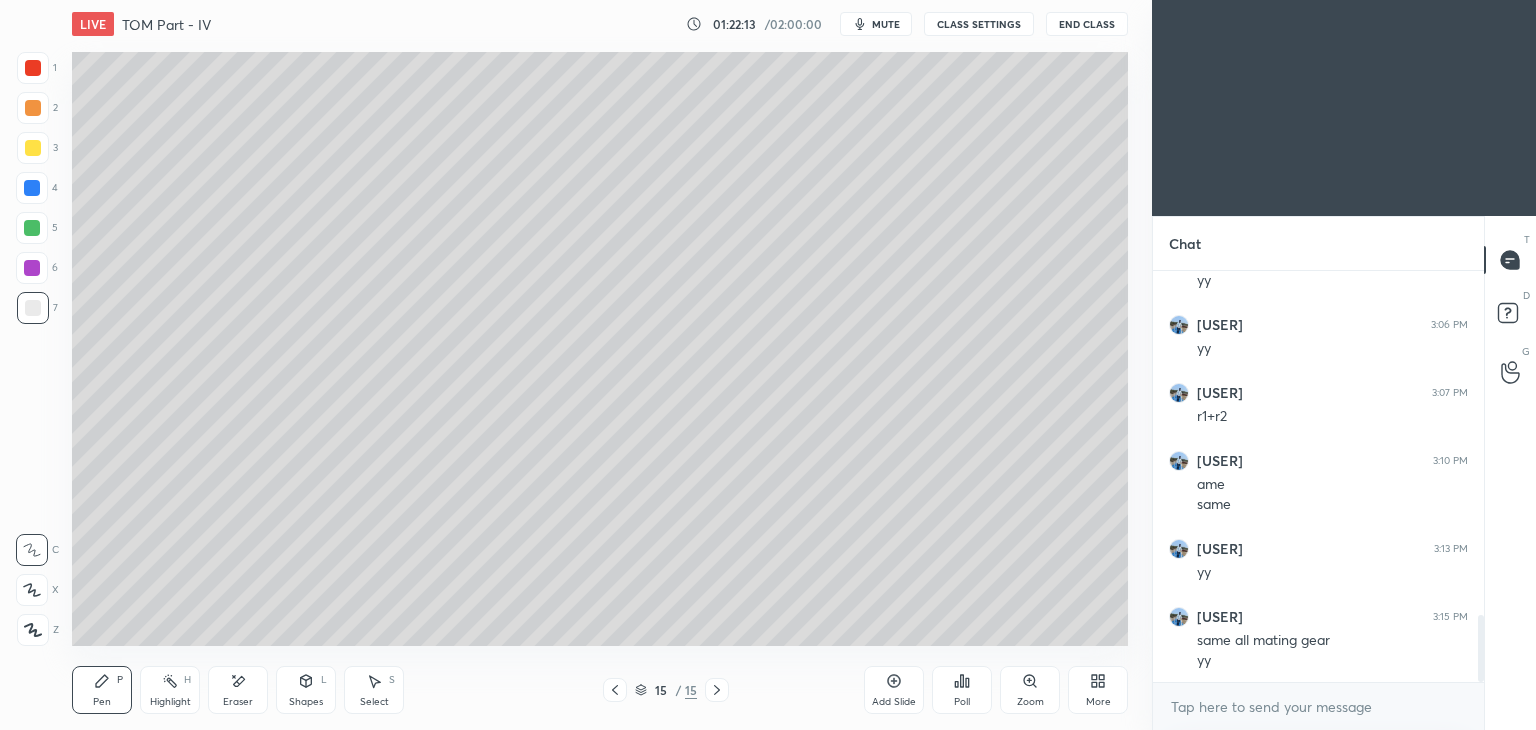 click at bounding box center (32, 268) 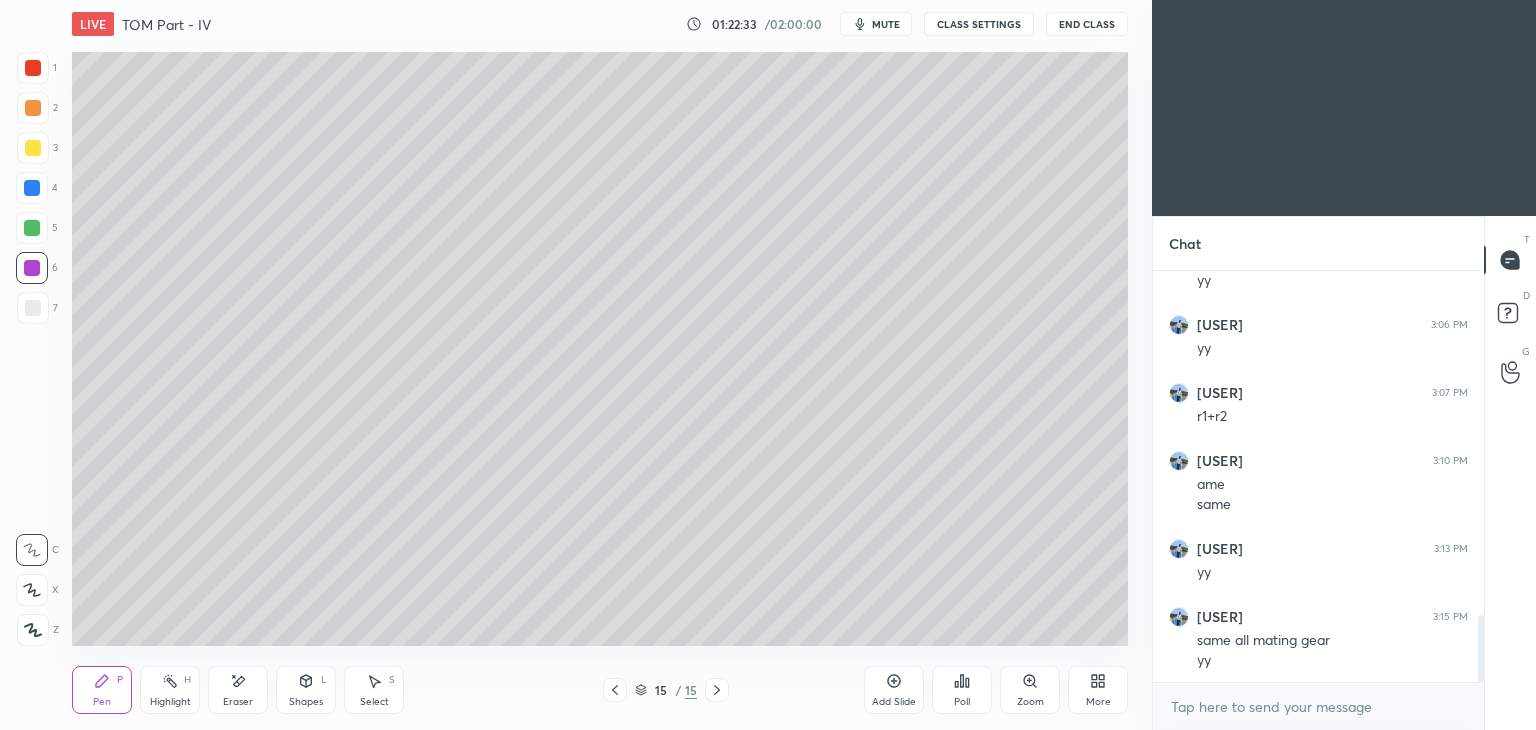 click on "Eraser" at bounding box center (238, 690) 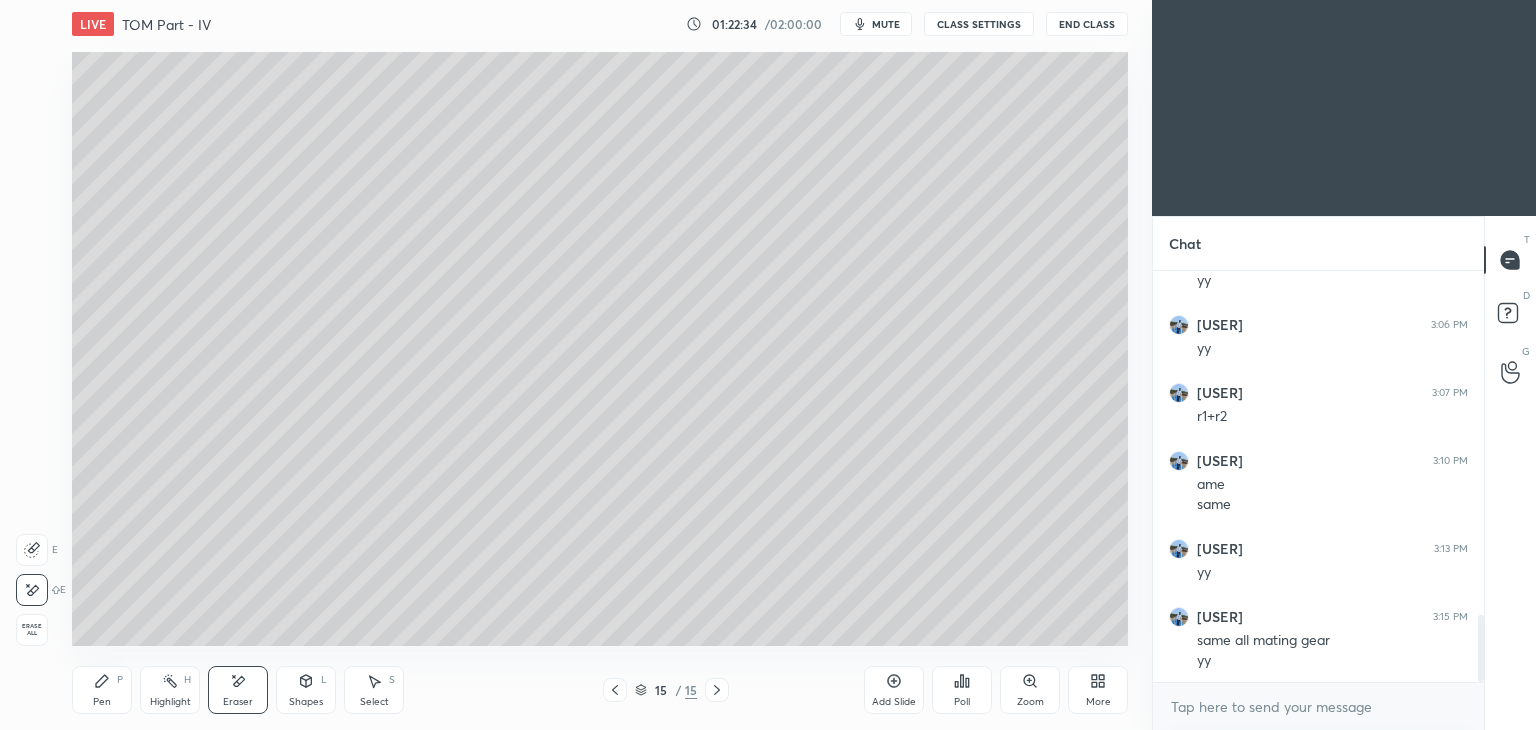click on "P" at bounding box center (120, 680) 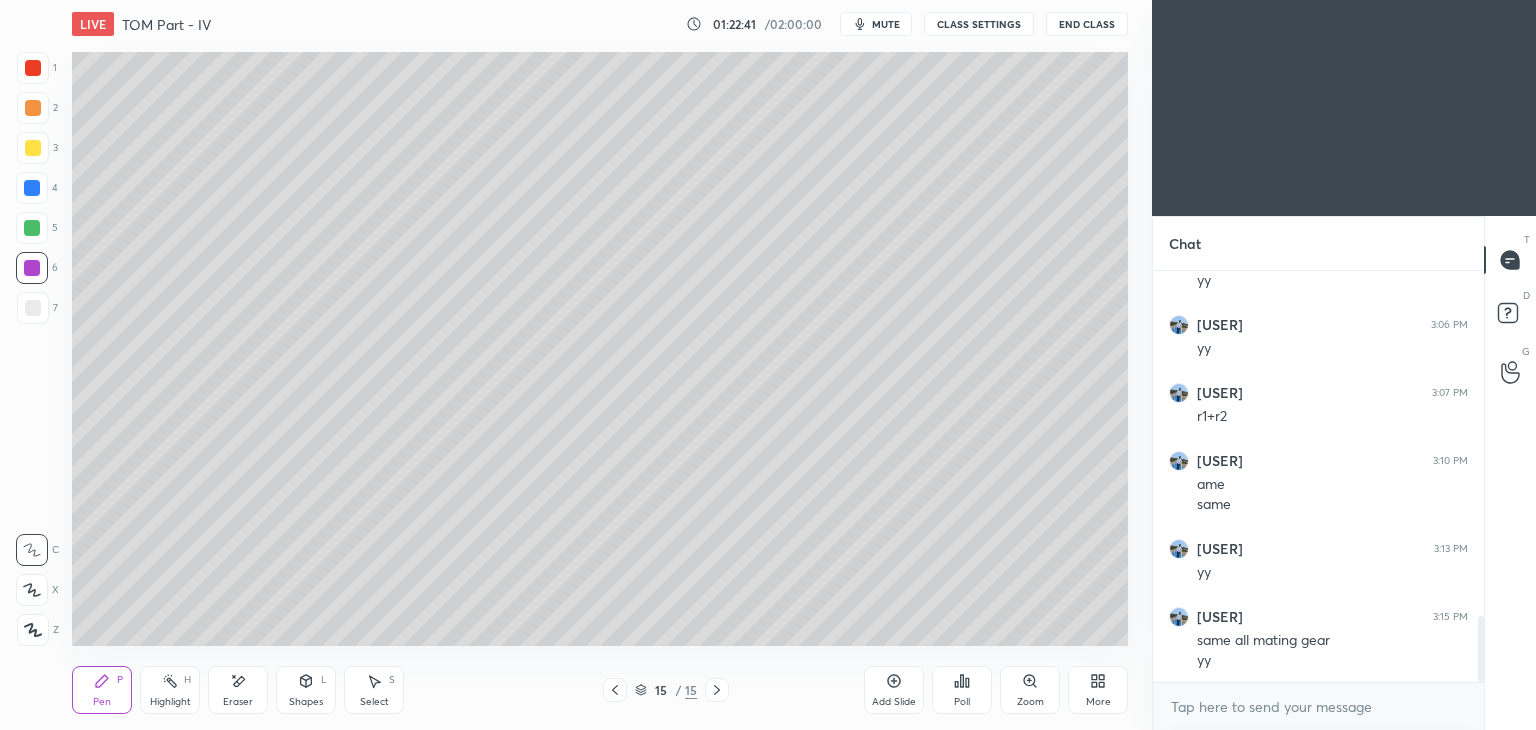 scroll, scrollTop: 2168, scrollLeft: 0, axis: vertical 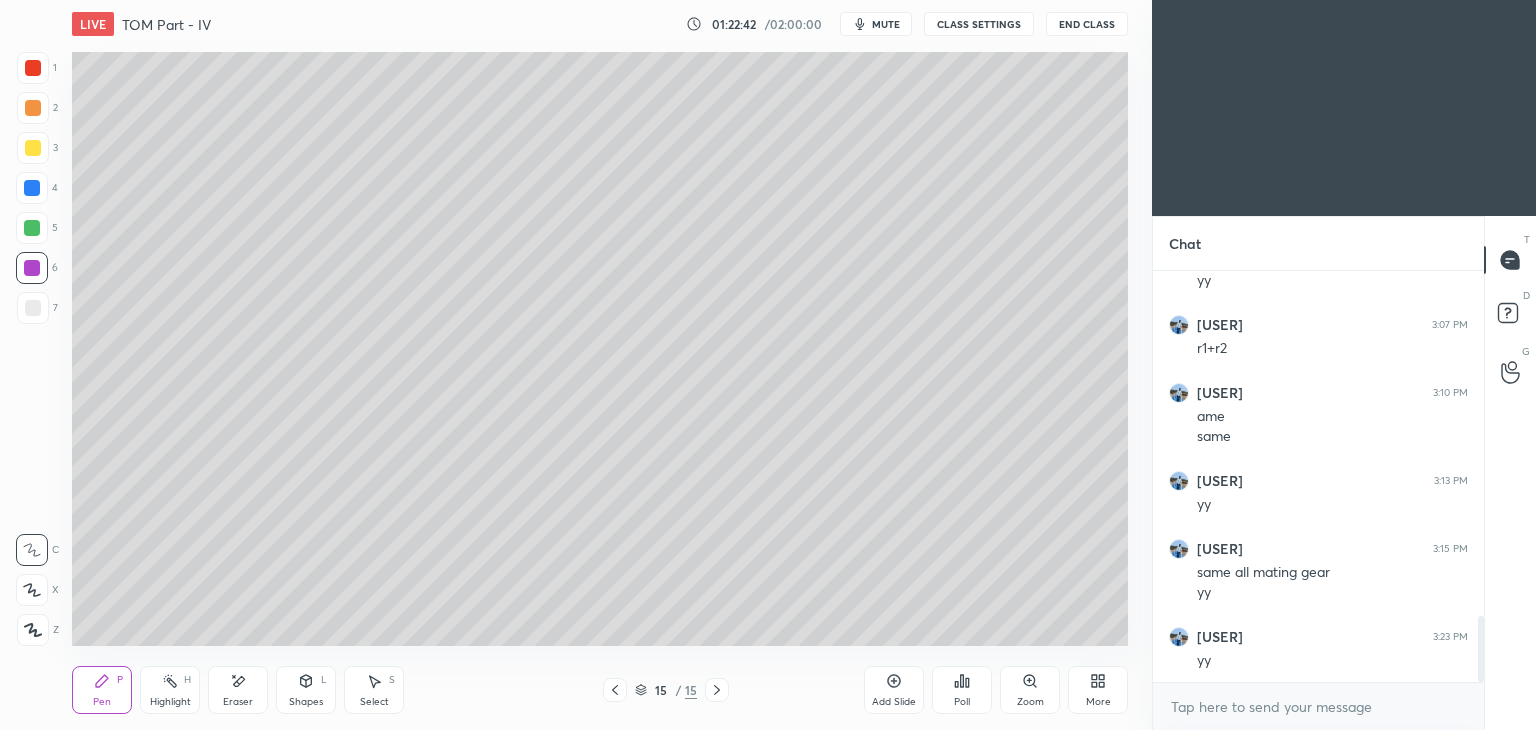 click at bounding box center [32, 188] 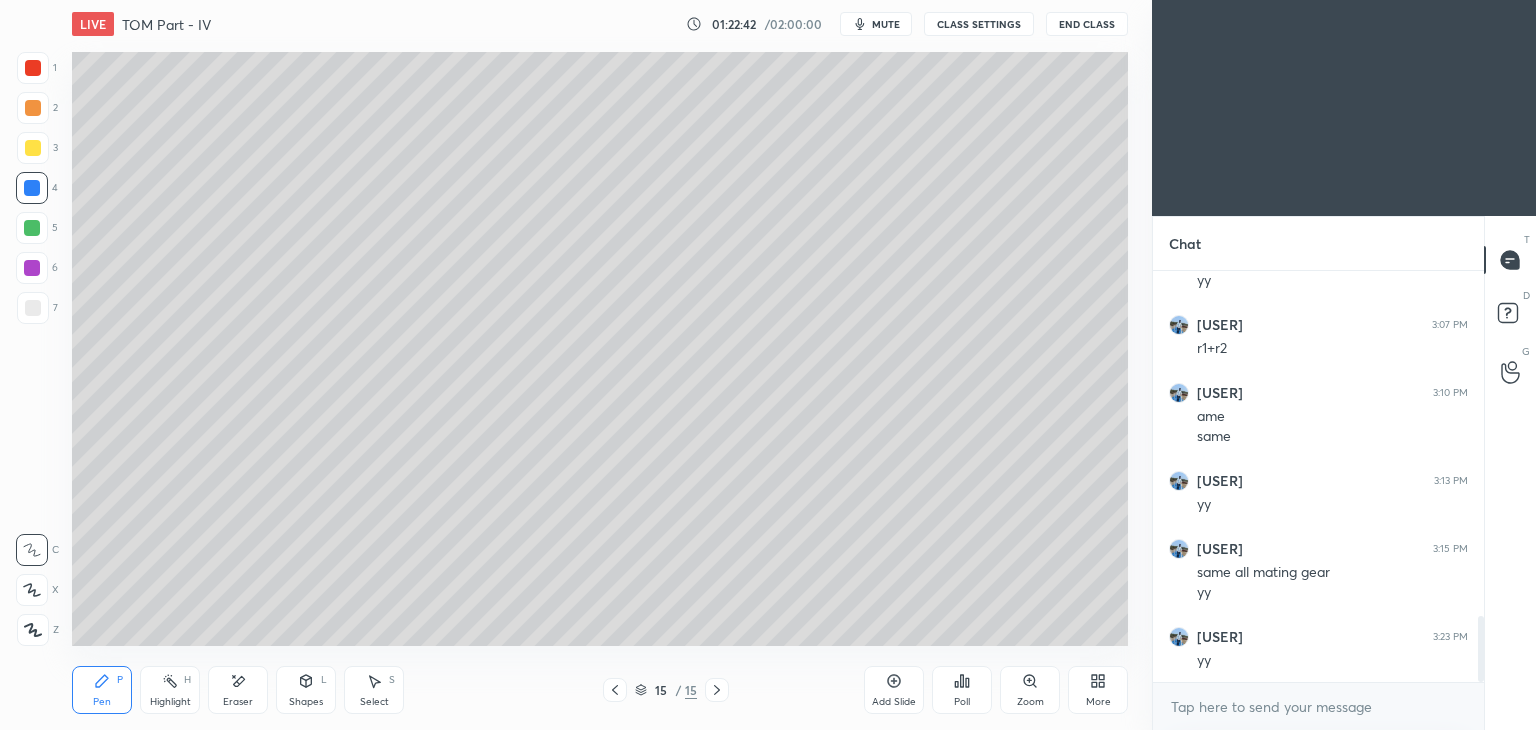click at bounding box center (32, 228) 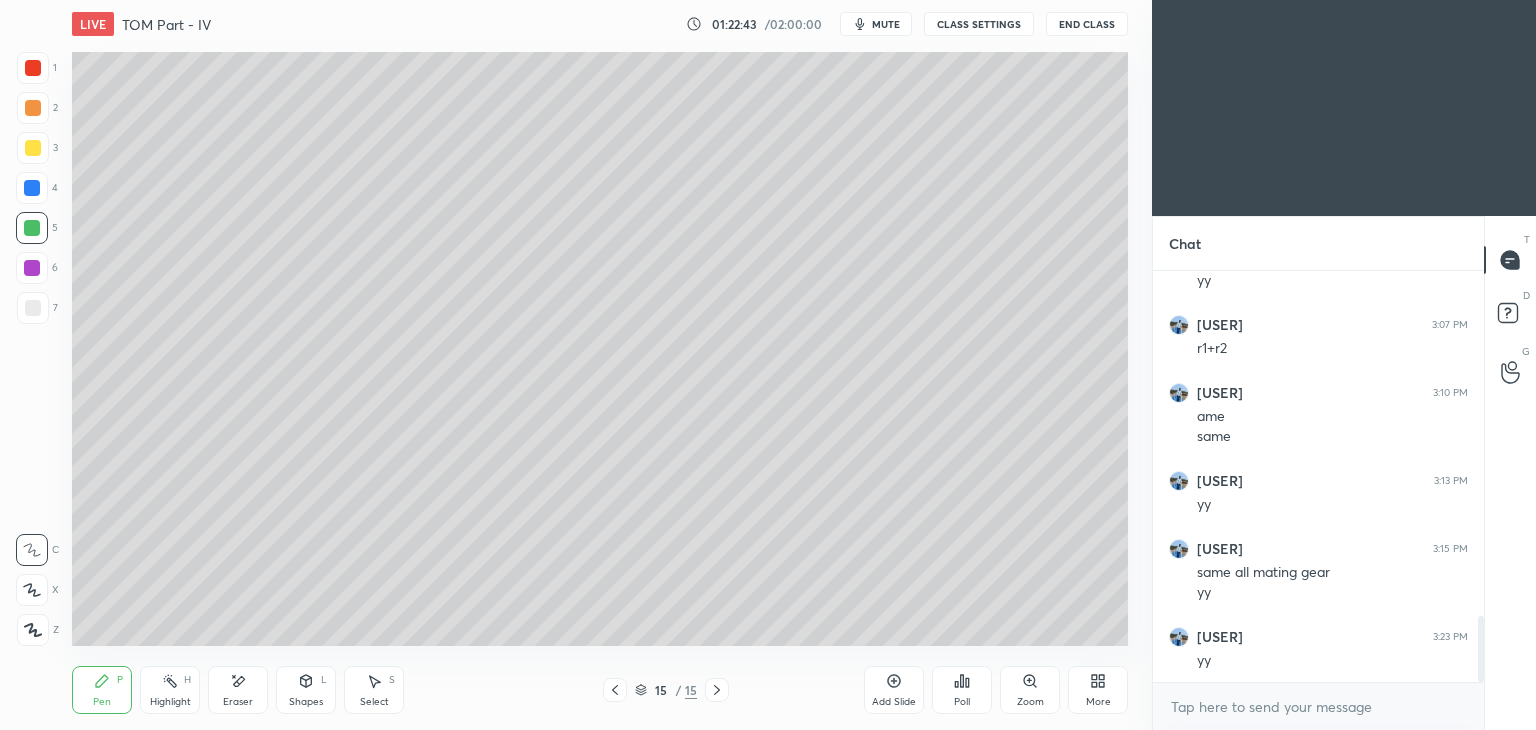 click on "Shapes L" at bounding box center [306, 690] 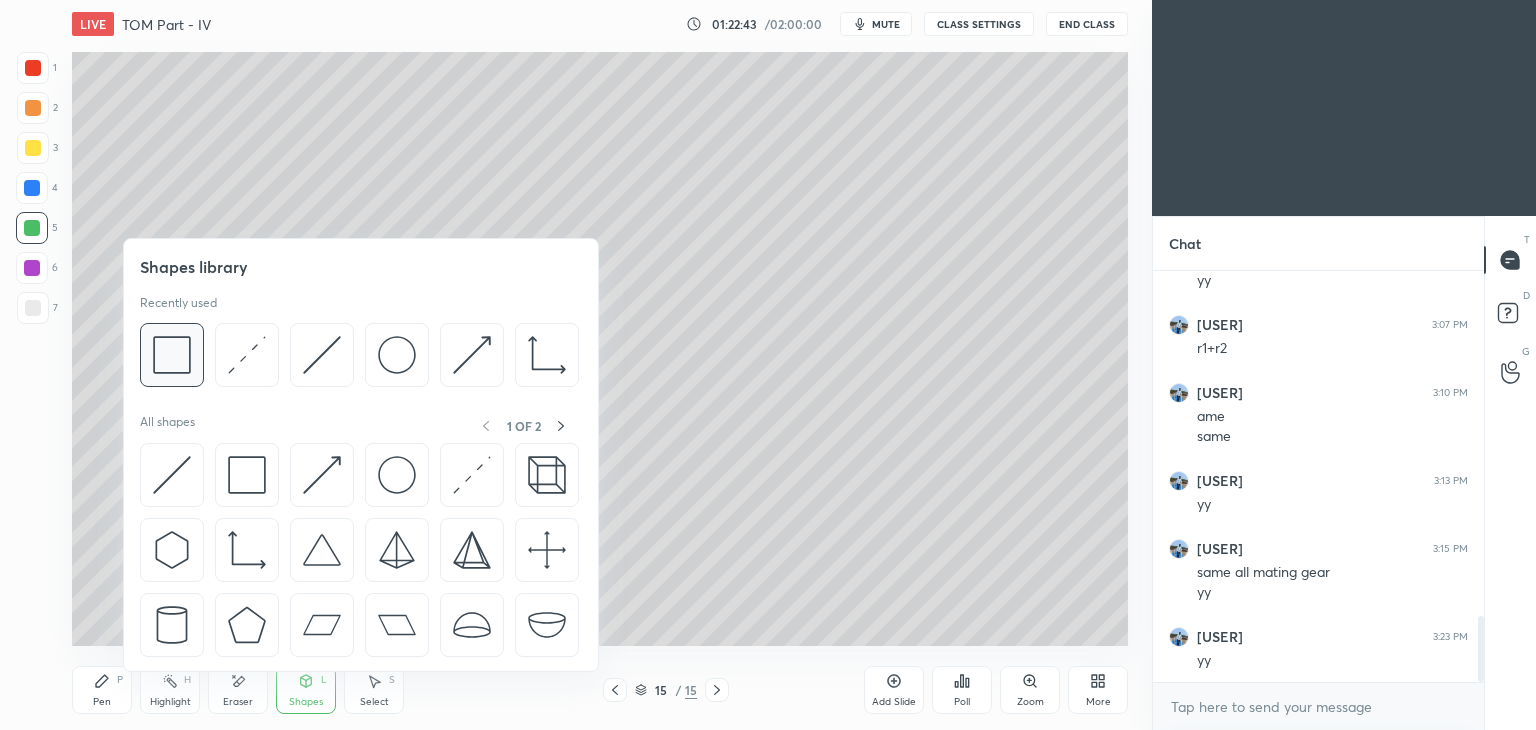 click at bounding box center [172, 355] 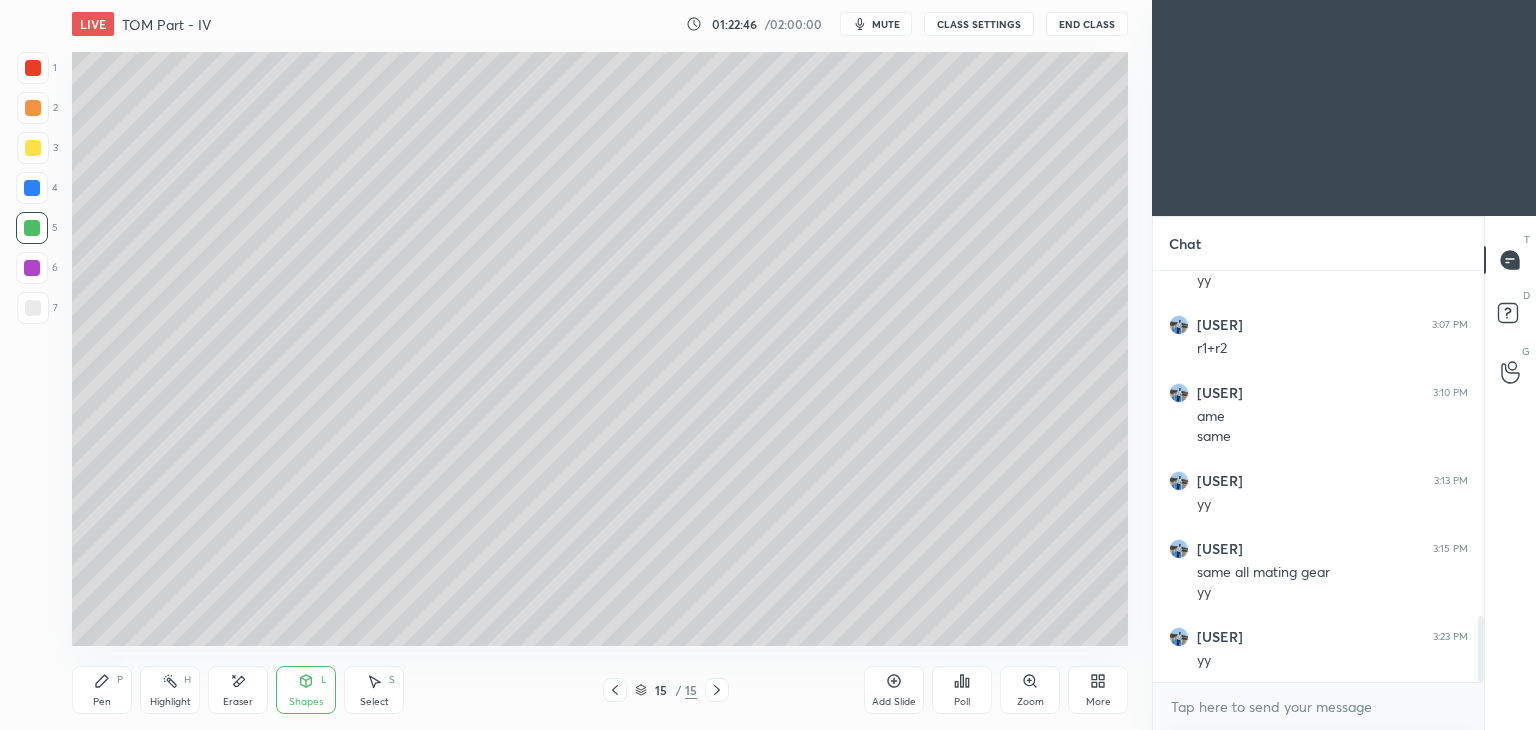 click on "Pen" at bounding box center (102, 702) 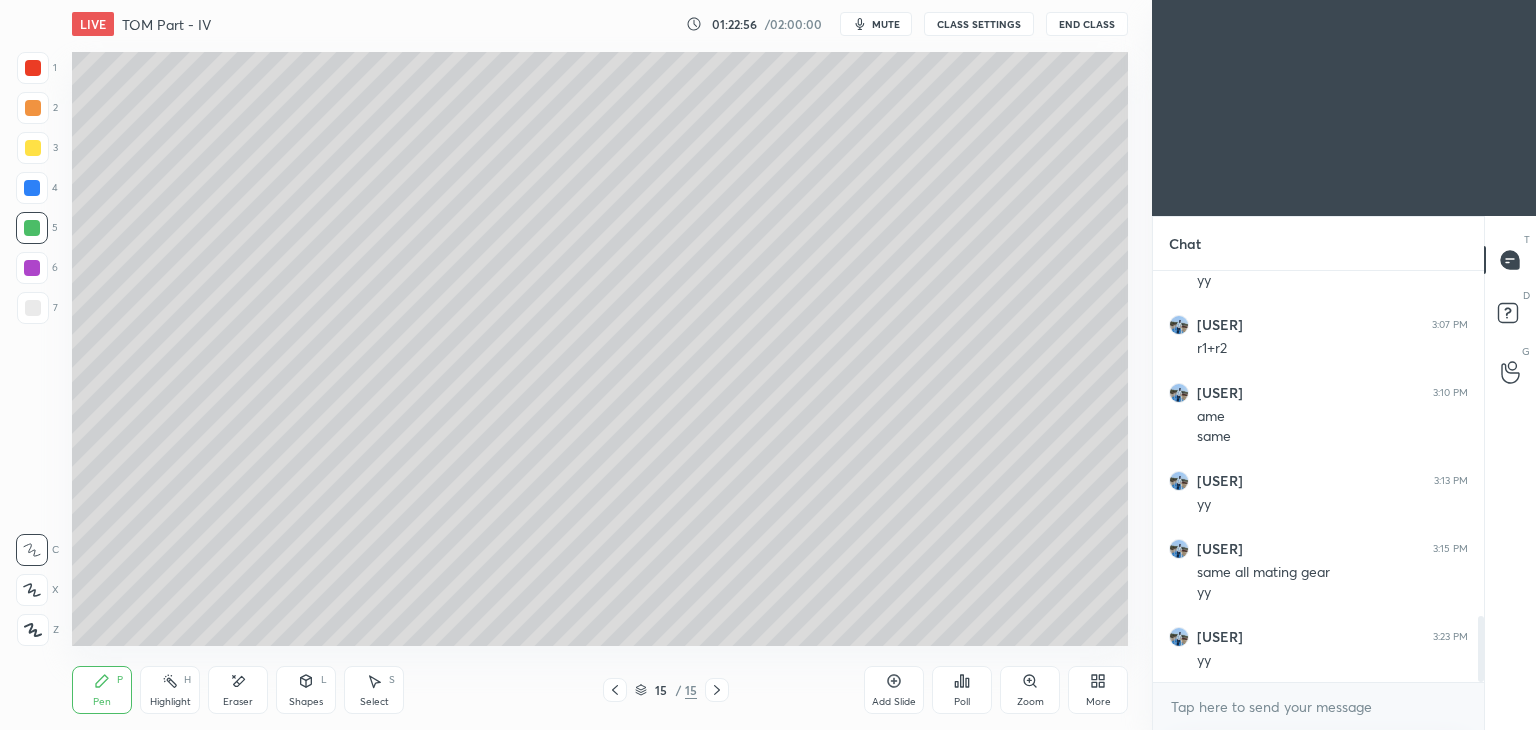 click on "Eraser" at bounding box center [238, 690] 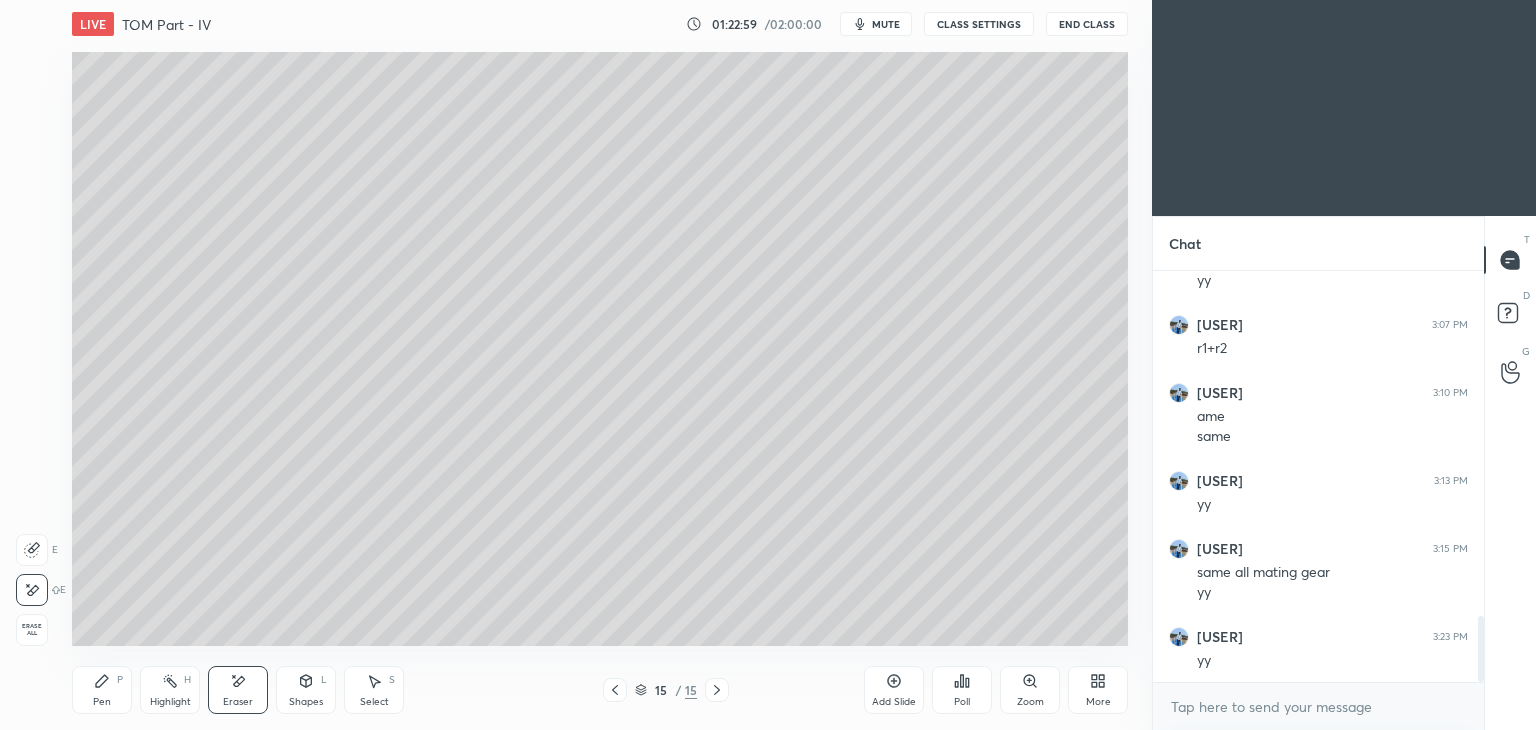 click on "Pen" at bounding box center (102, 702) 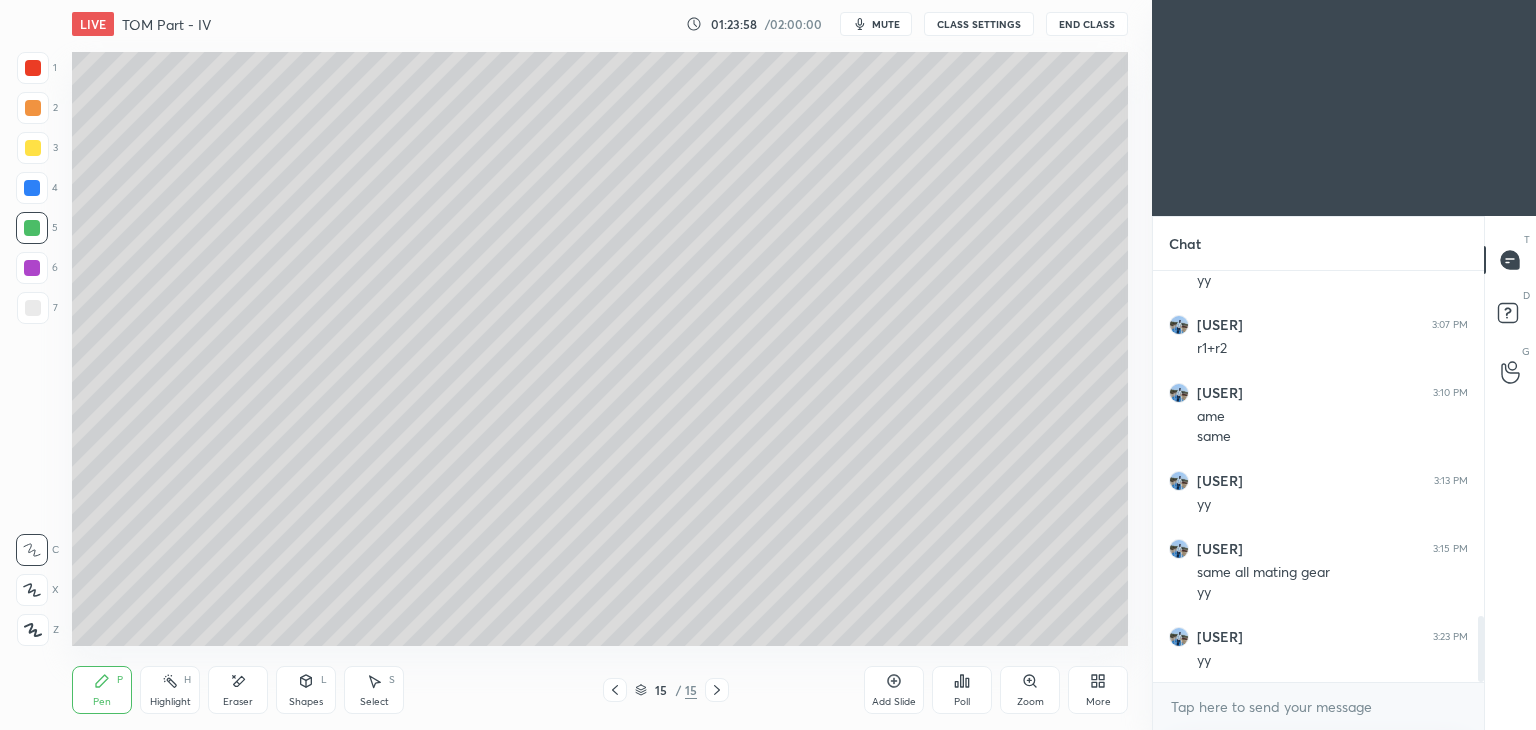 click on "Add Slide" at bounding box center (894, 690) 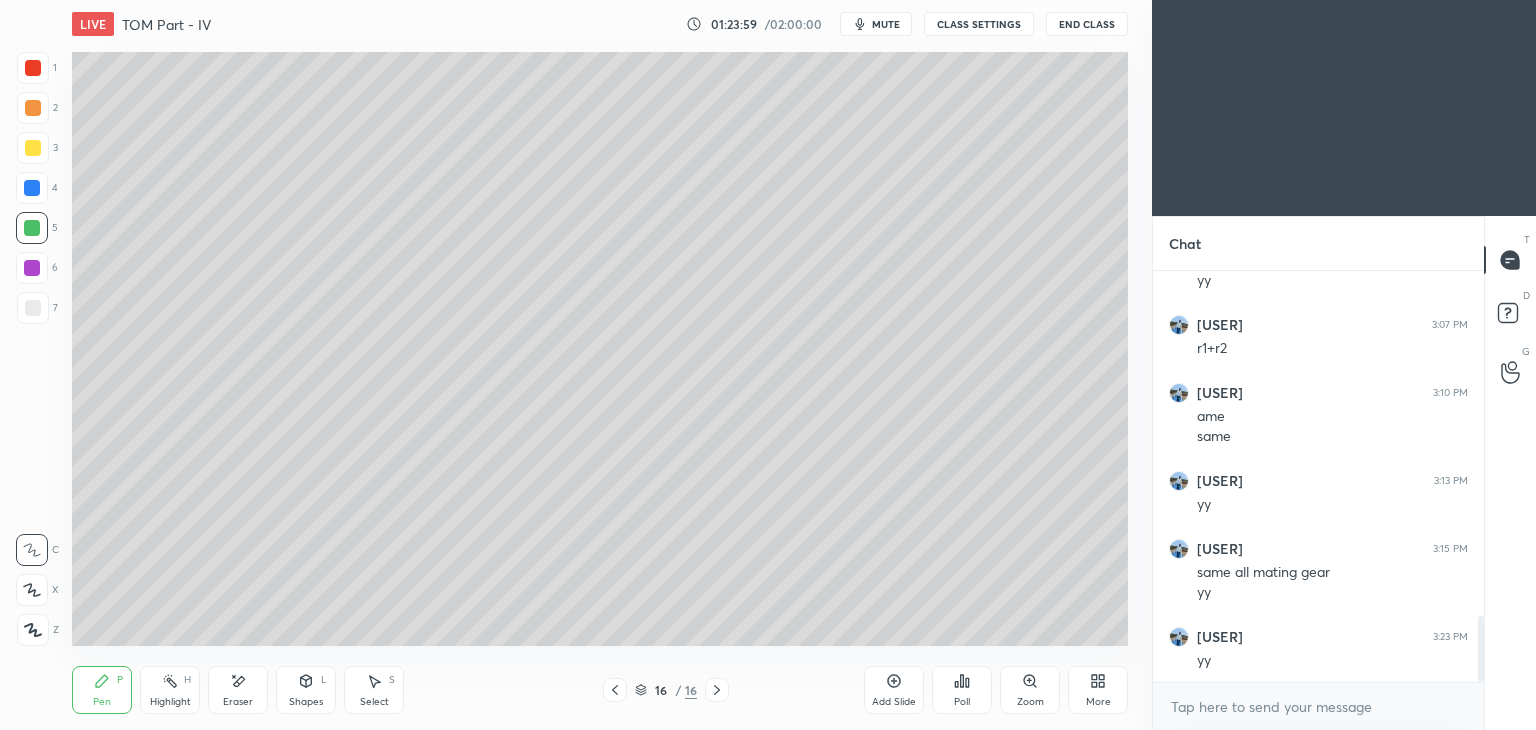 click 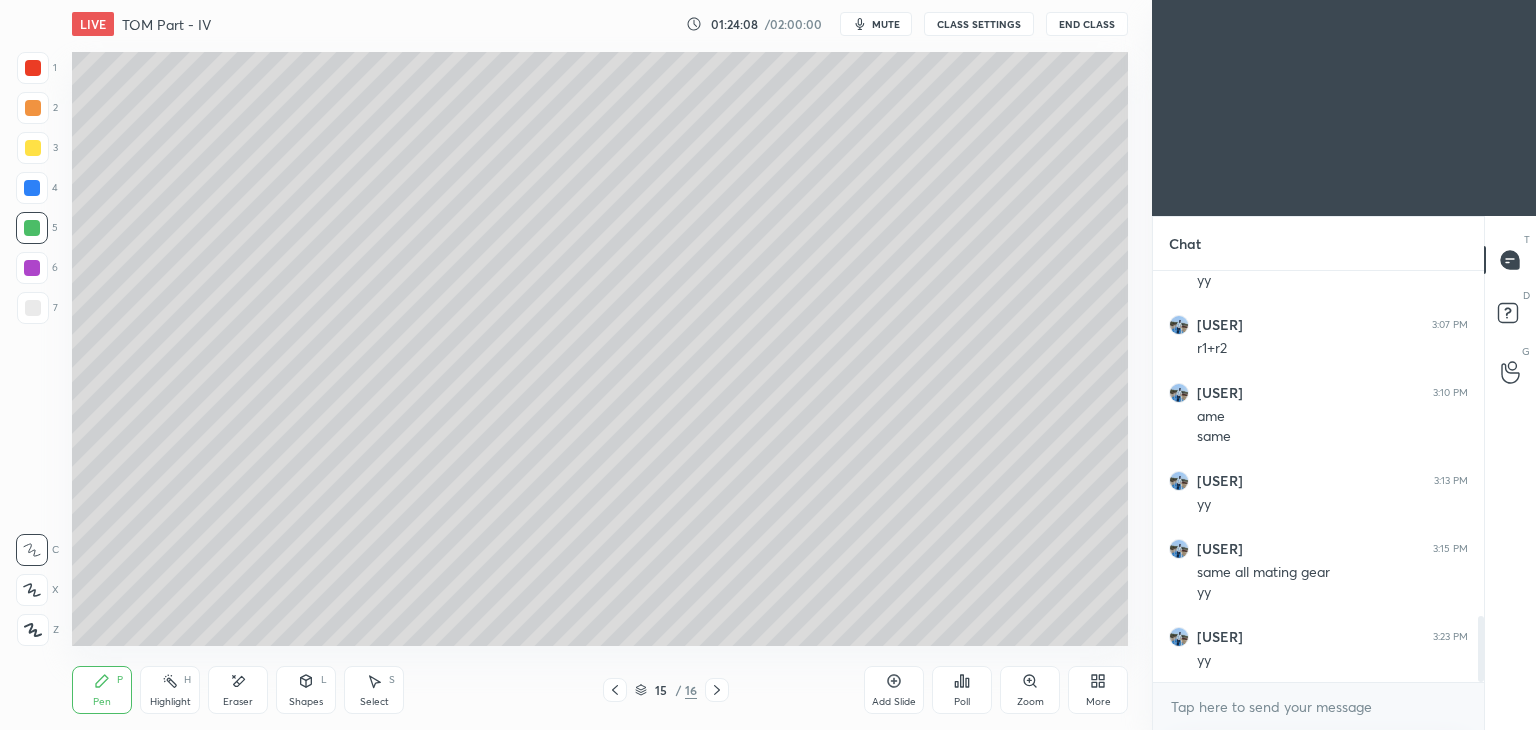 click 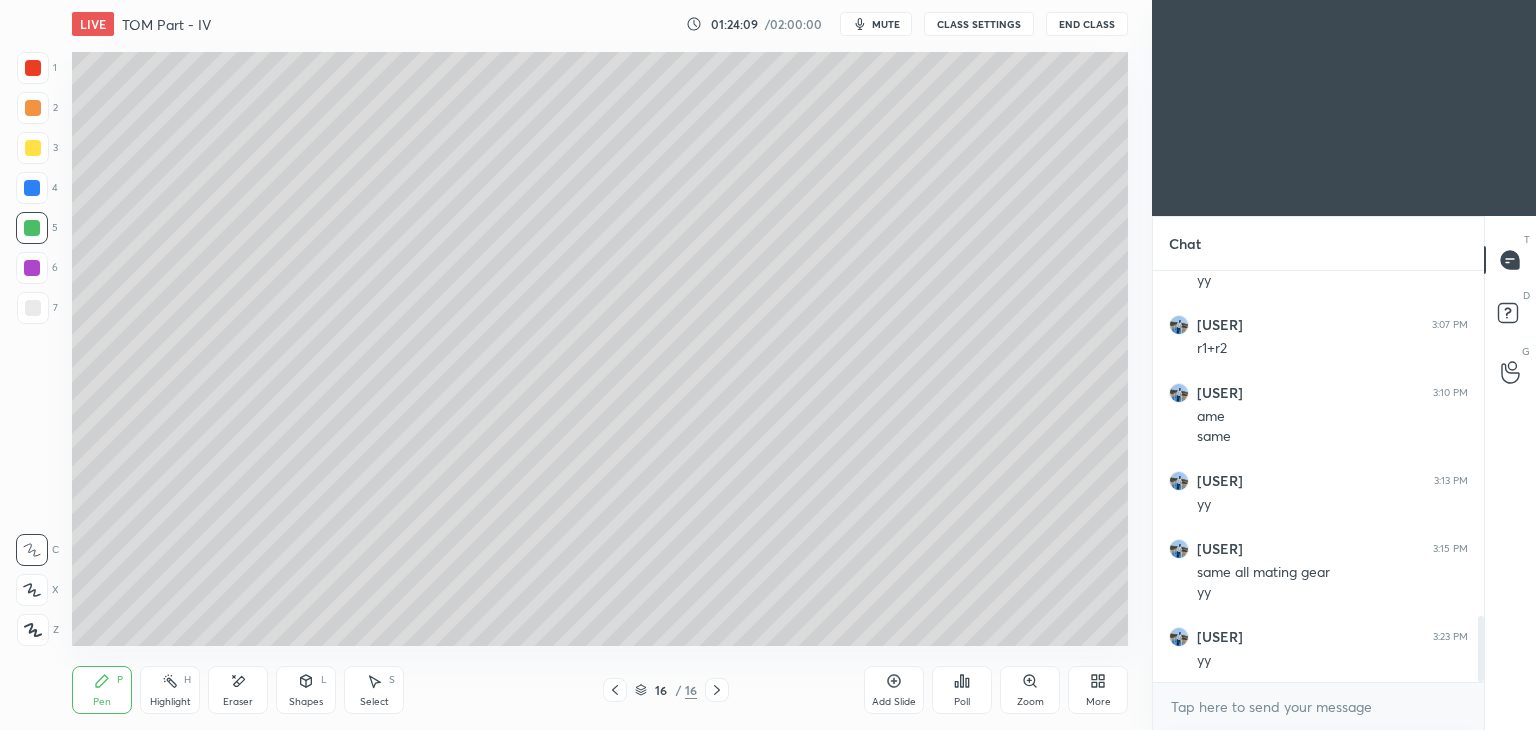 click at bounding box center (33, 308) 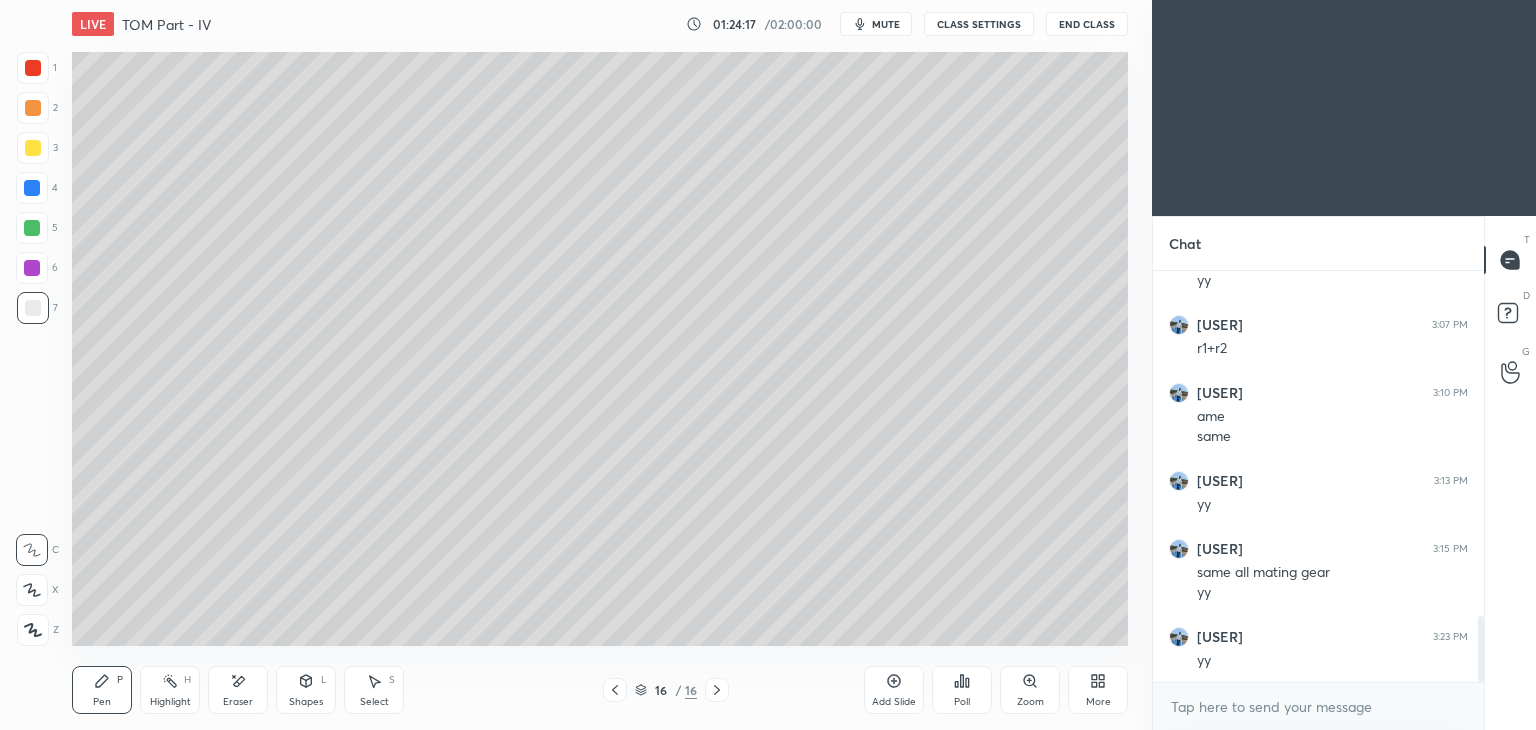click at bounding box center [615, 690] 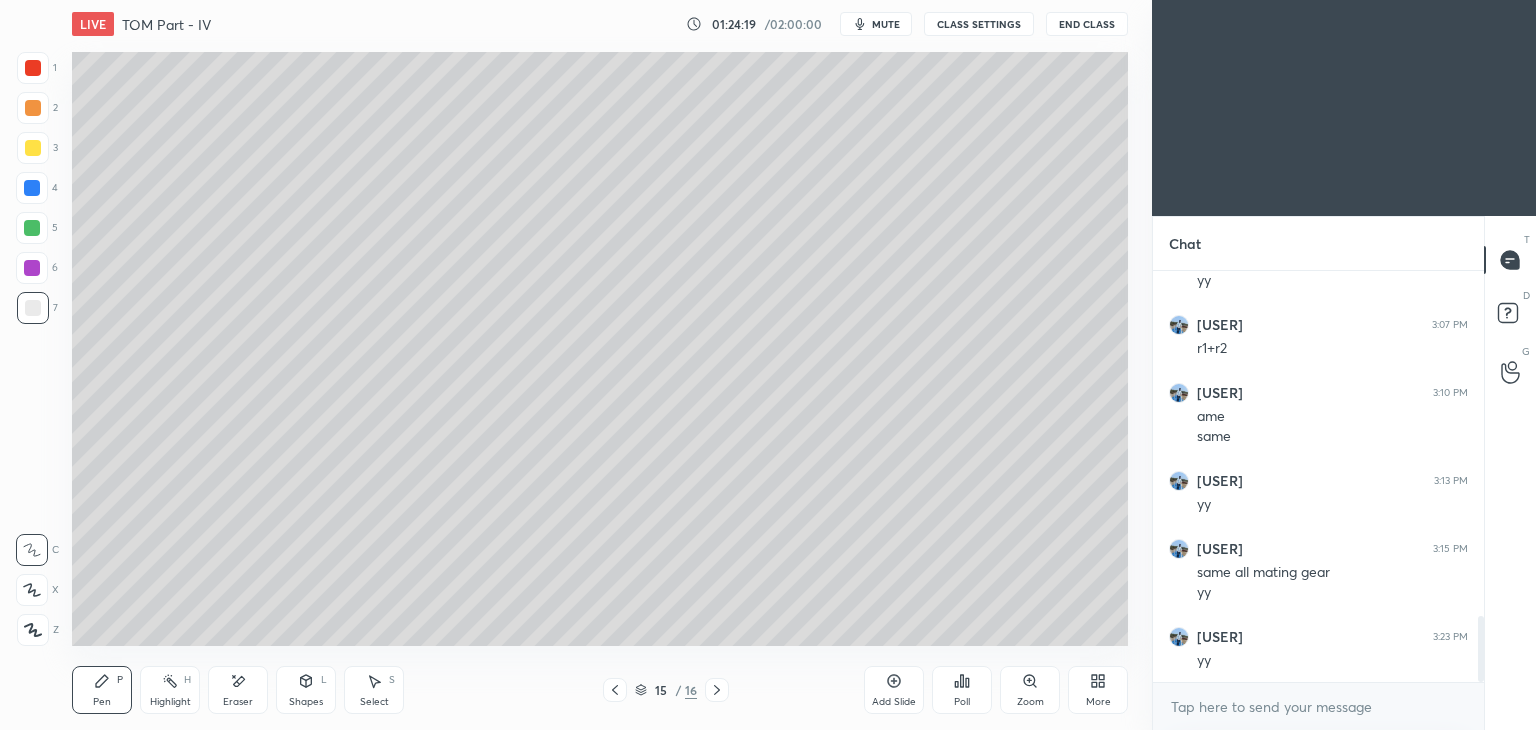 click at bounding box center (615, 690) 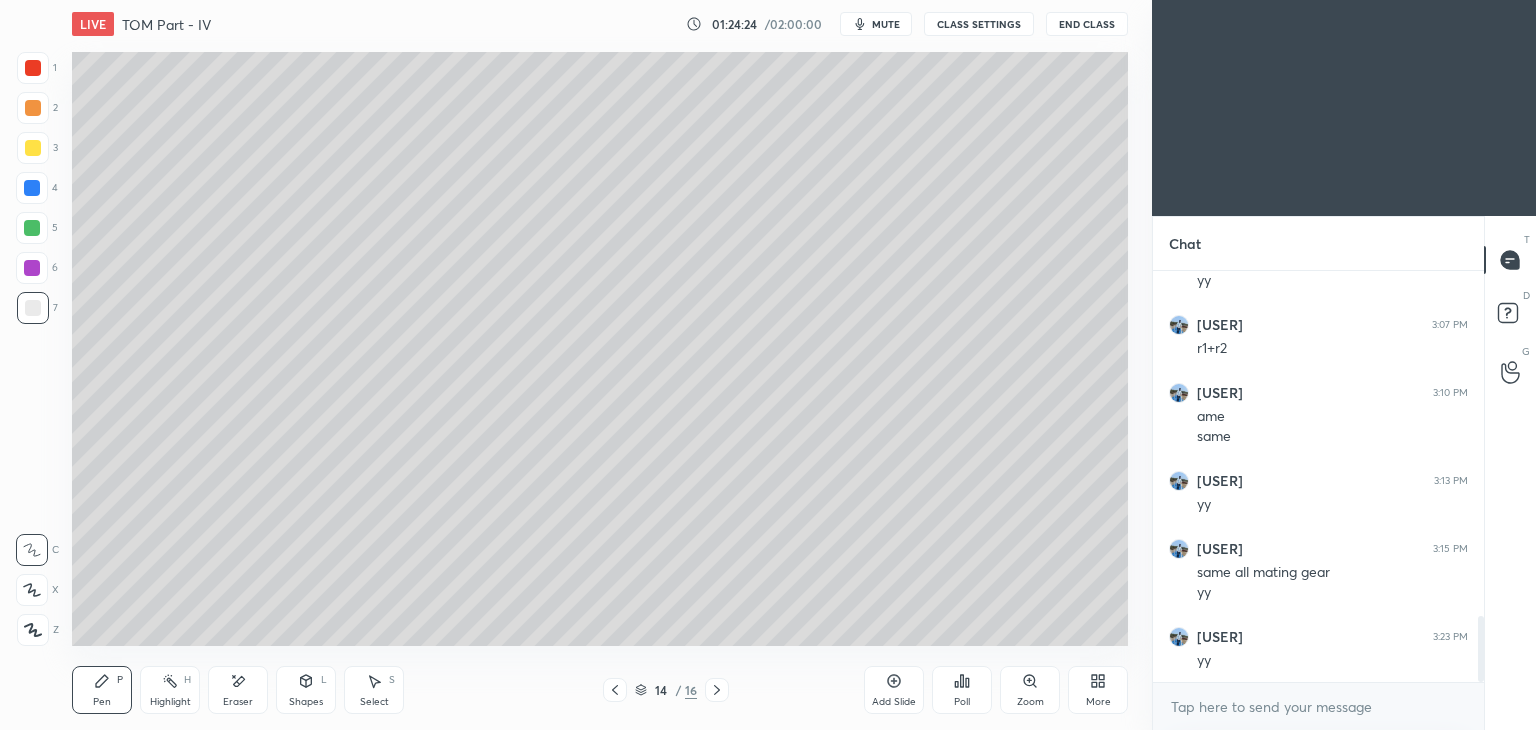 click 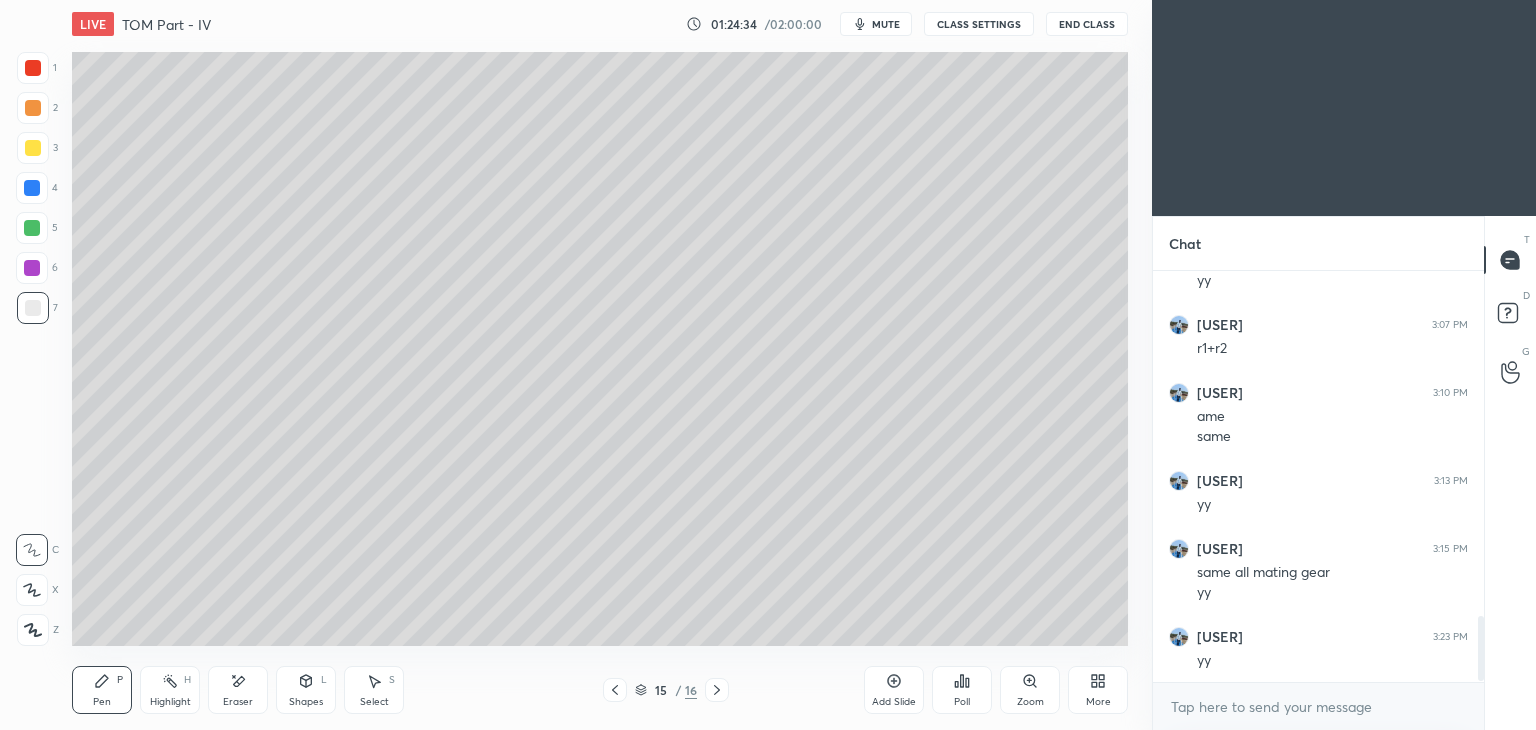 scroll, scrollTop: 2236, scrollLeft: 0, axis: vertical 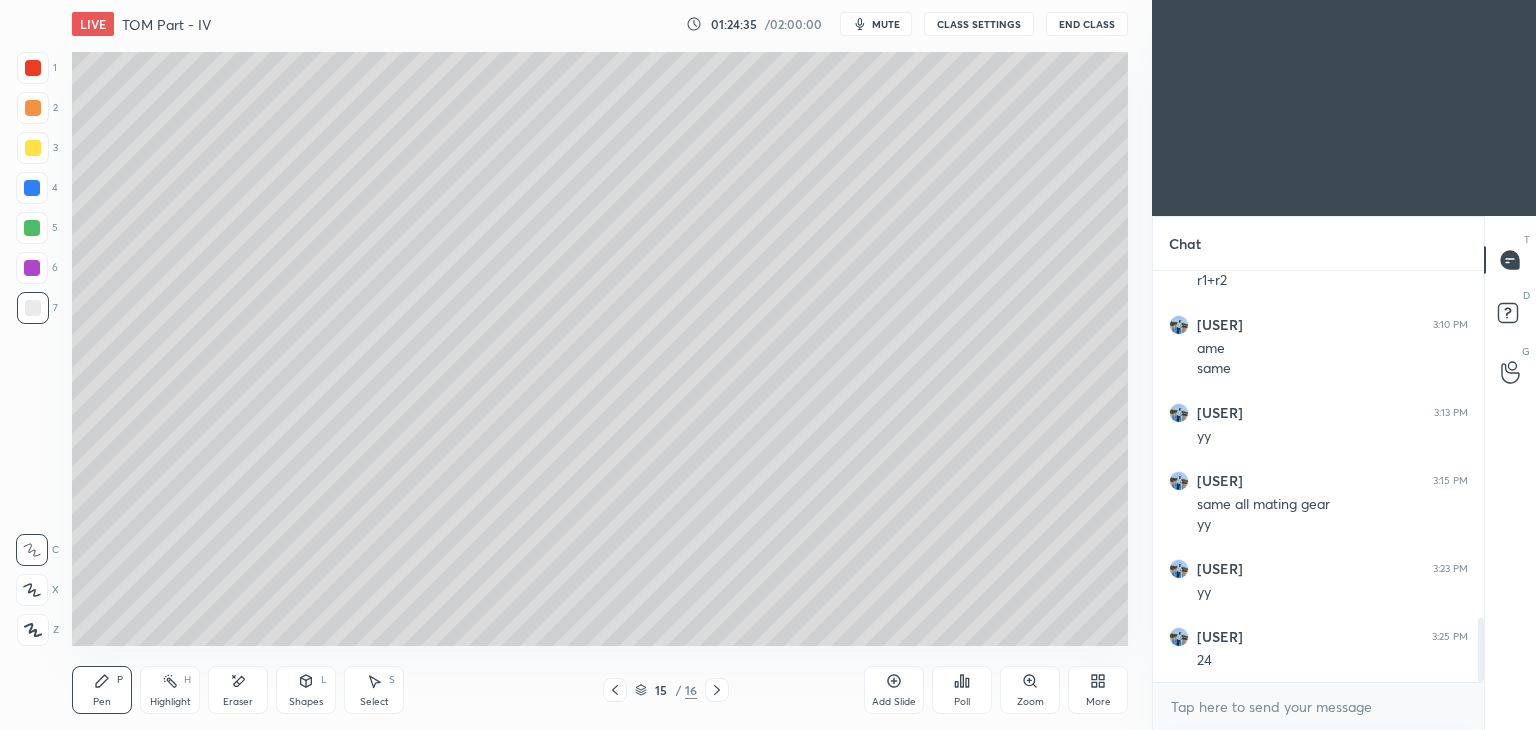click on "Eraser" at bounding box center (238, 690) 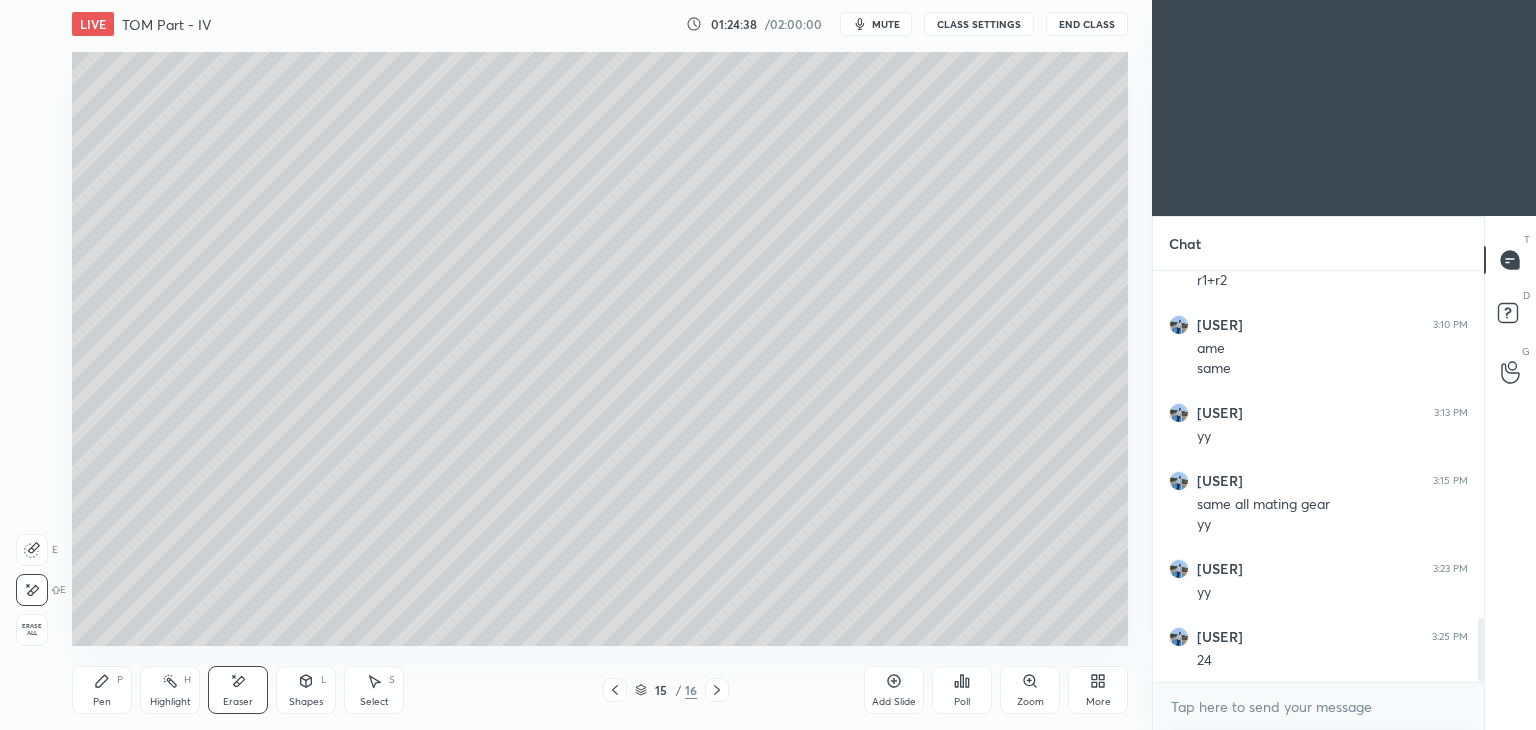 click 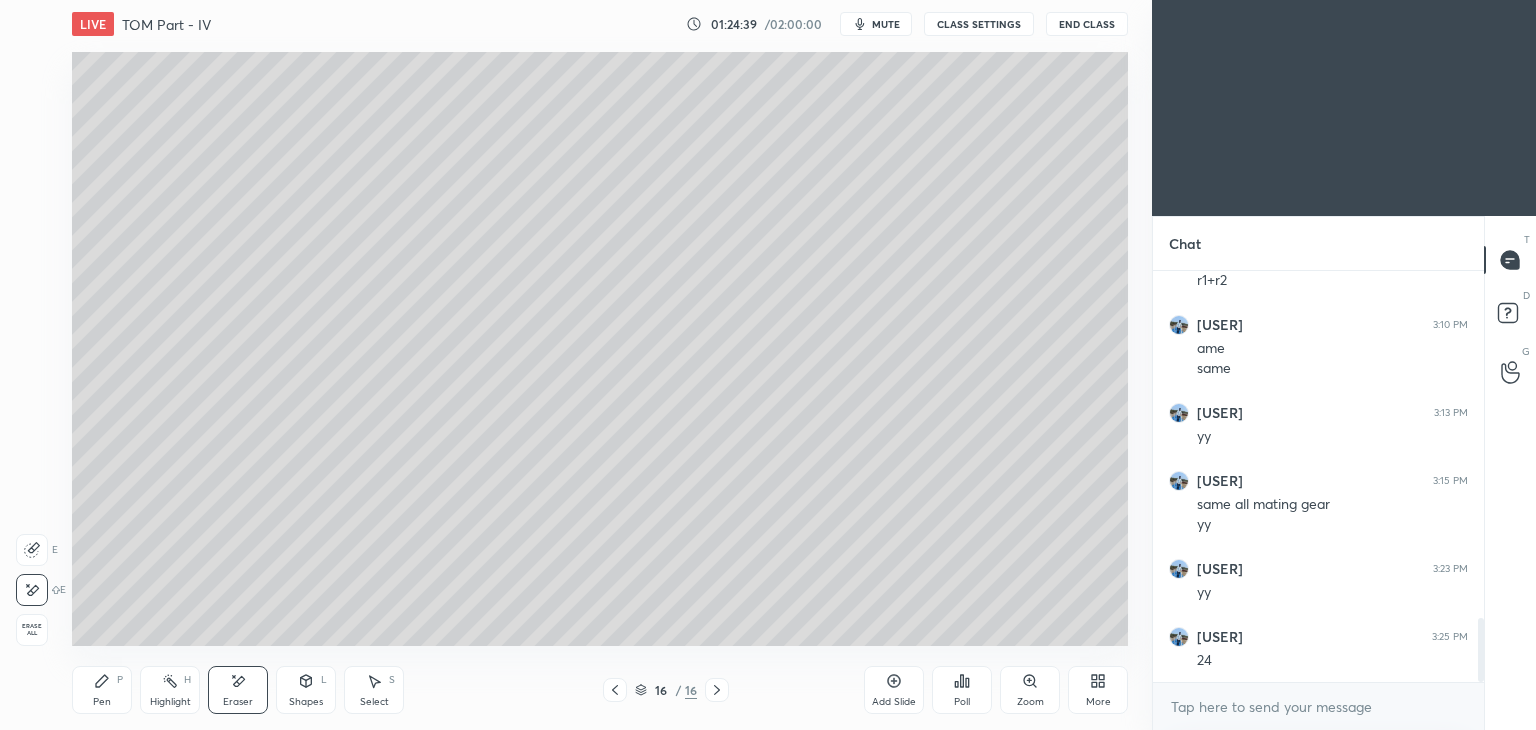 click 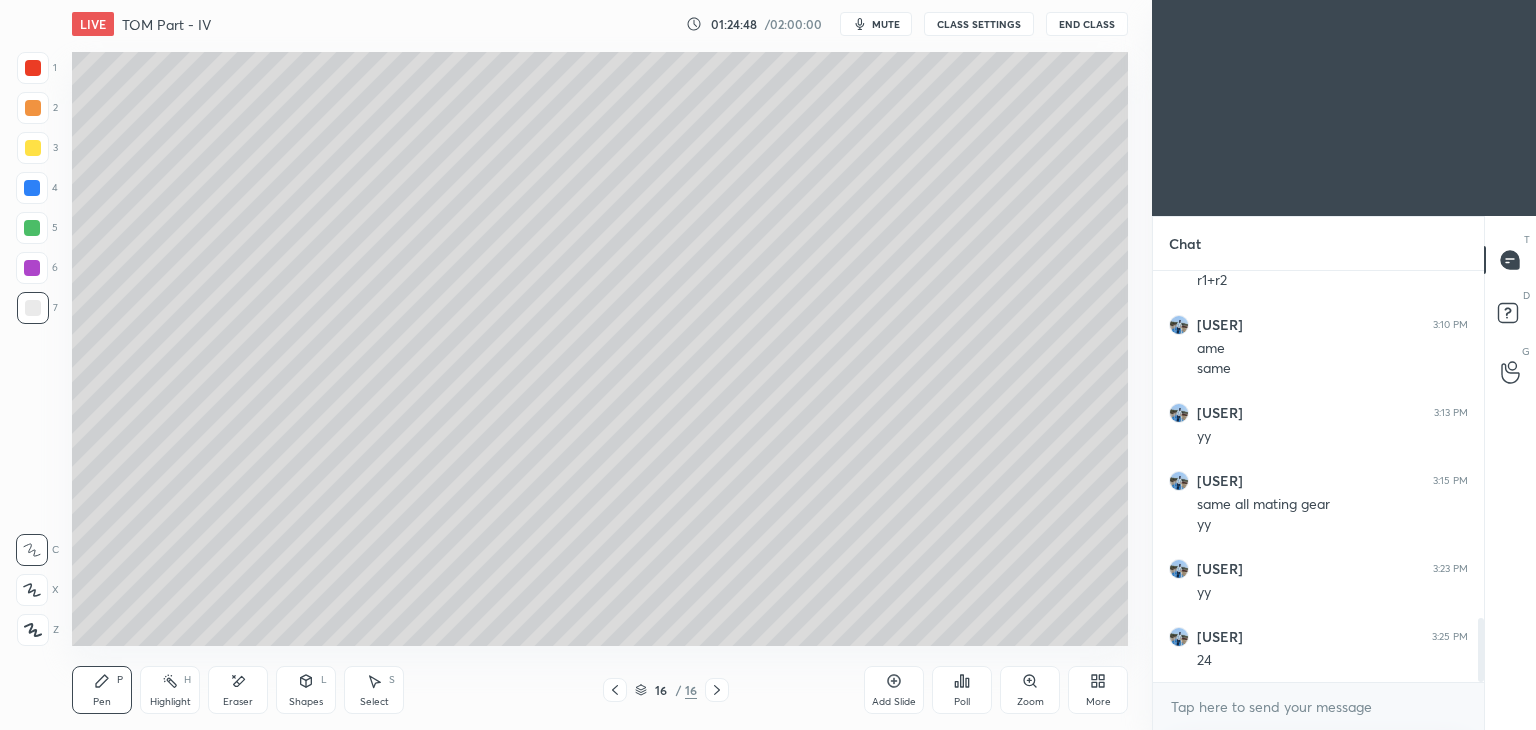 click on "Shapes" at bounding box center (306, 702) 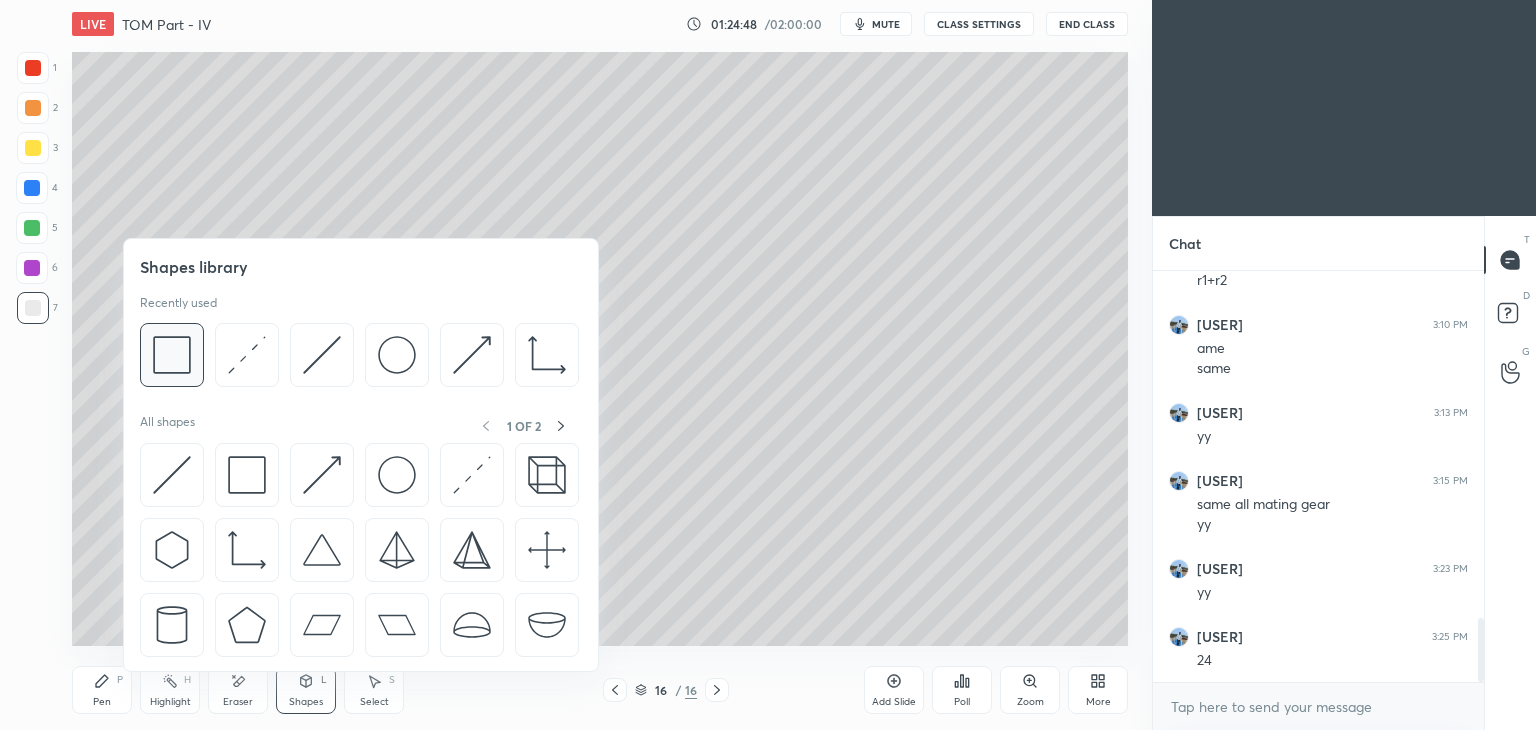 click at bounding box center (172, 355) 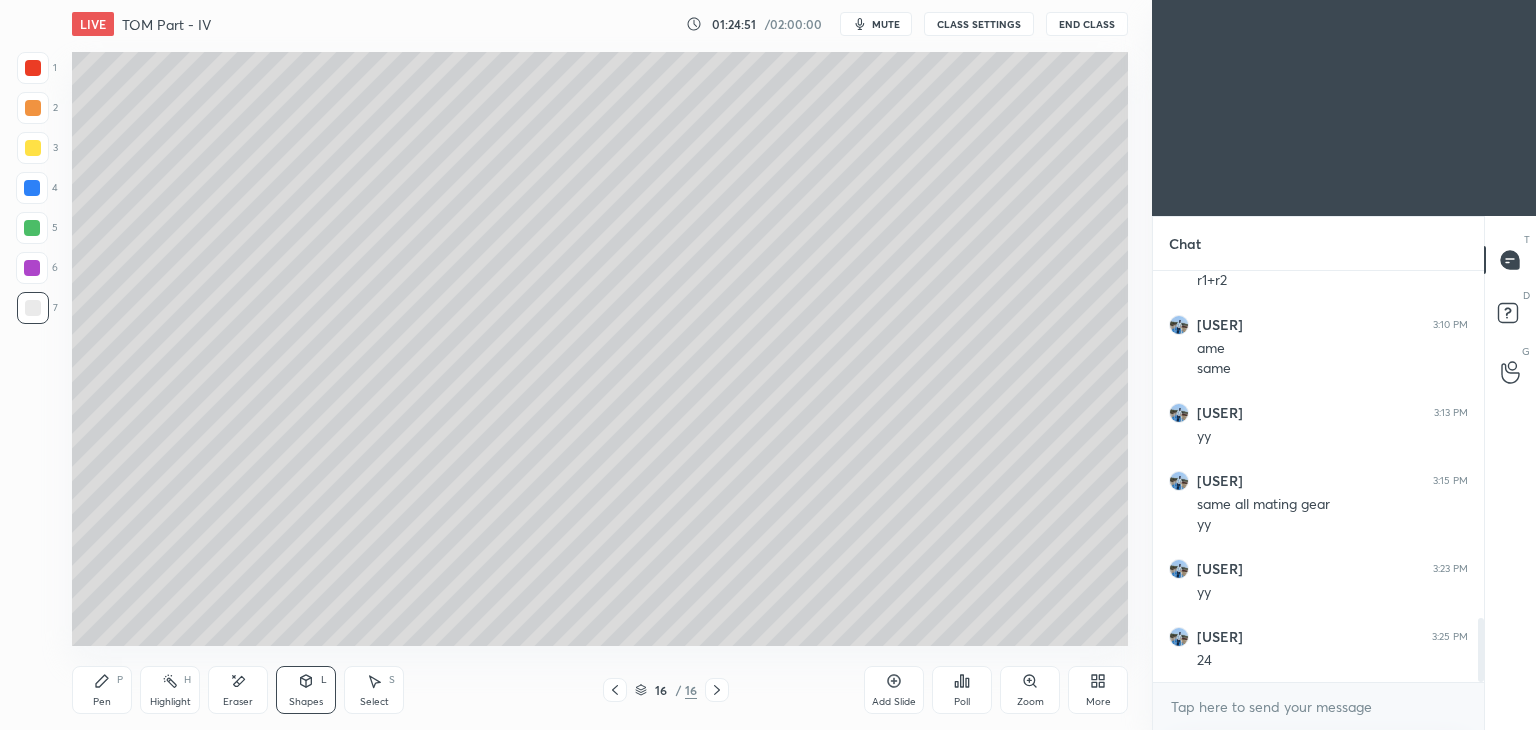 click on "Pen P" at bounding box center [102, 690] 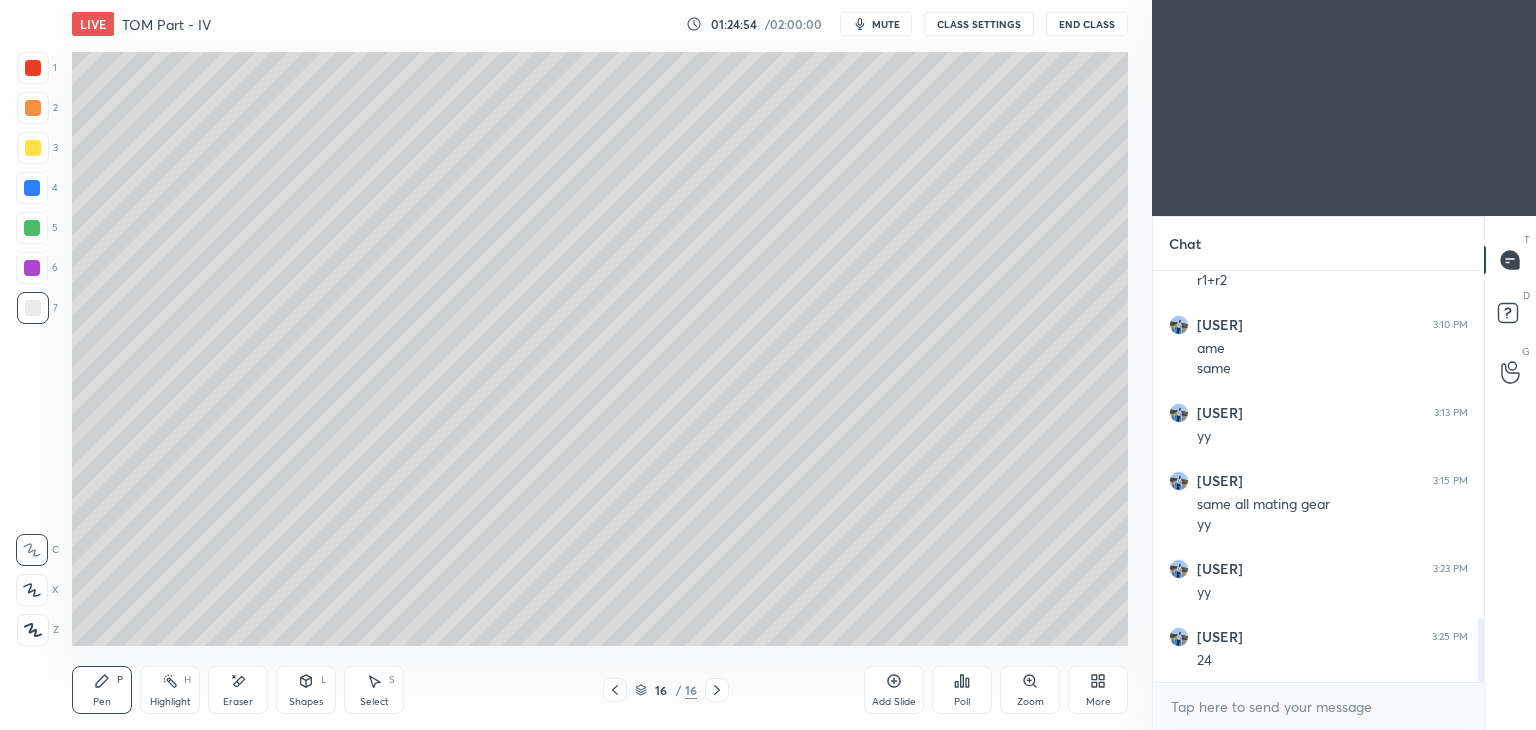 click at bounding box center [33, 148] 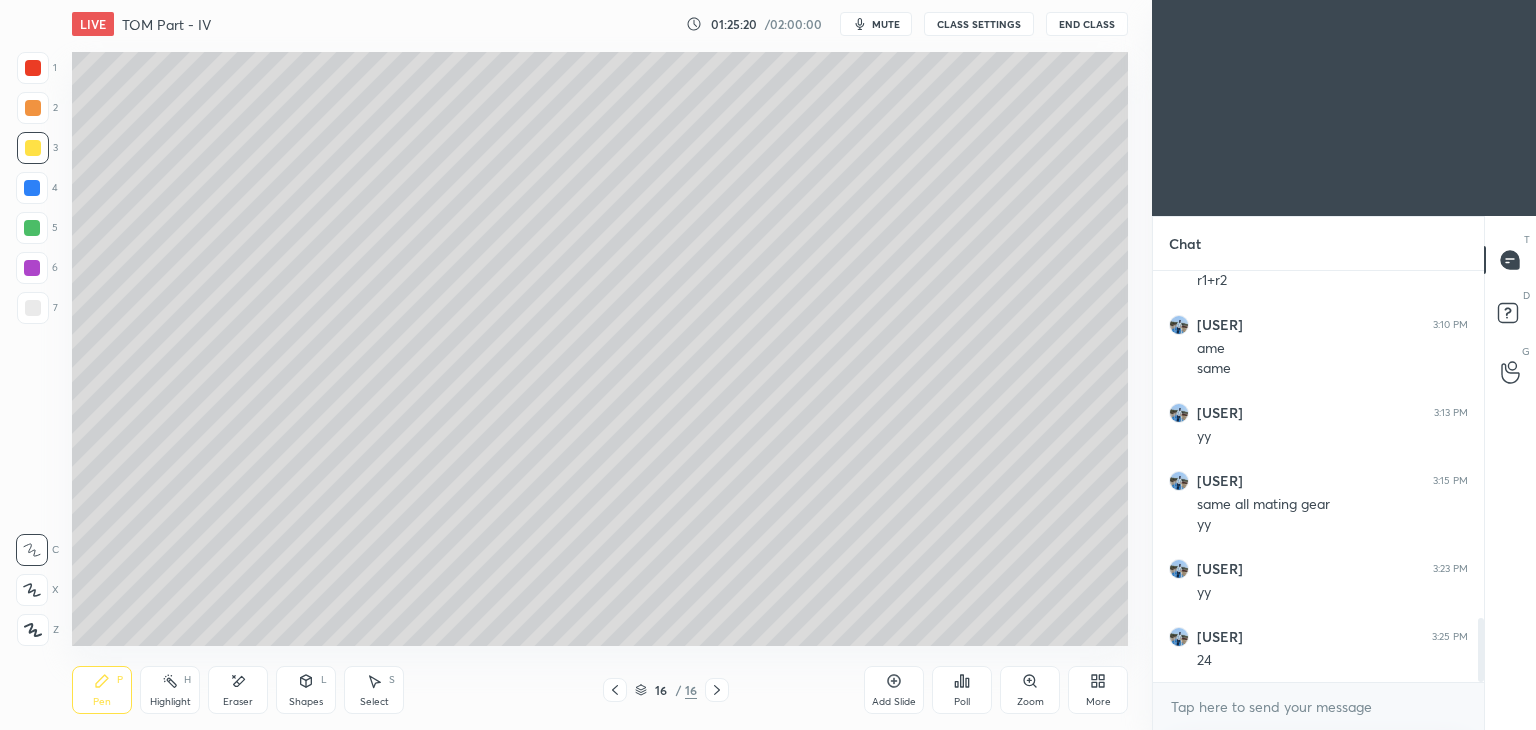 click on "Select" at bounding box center [374, 702] 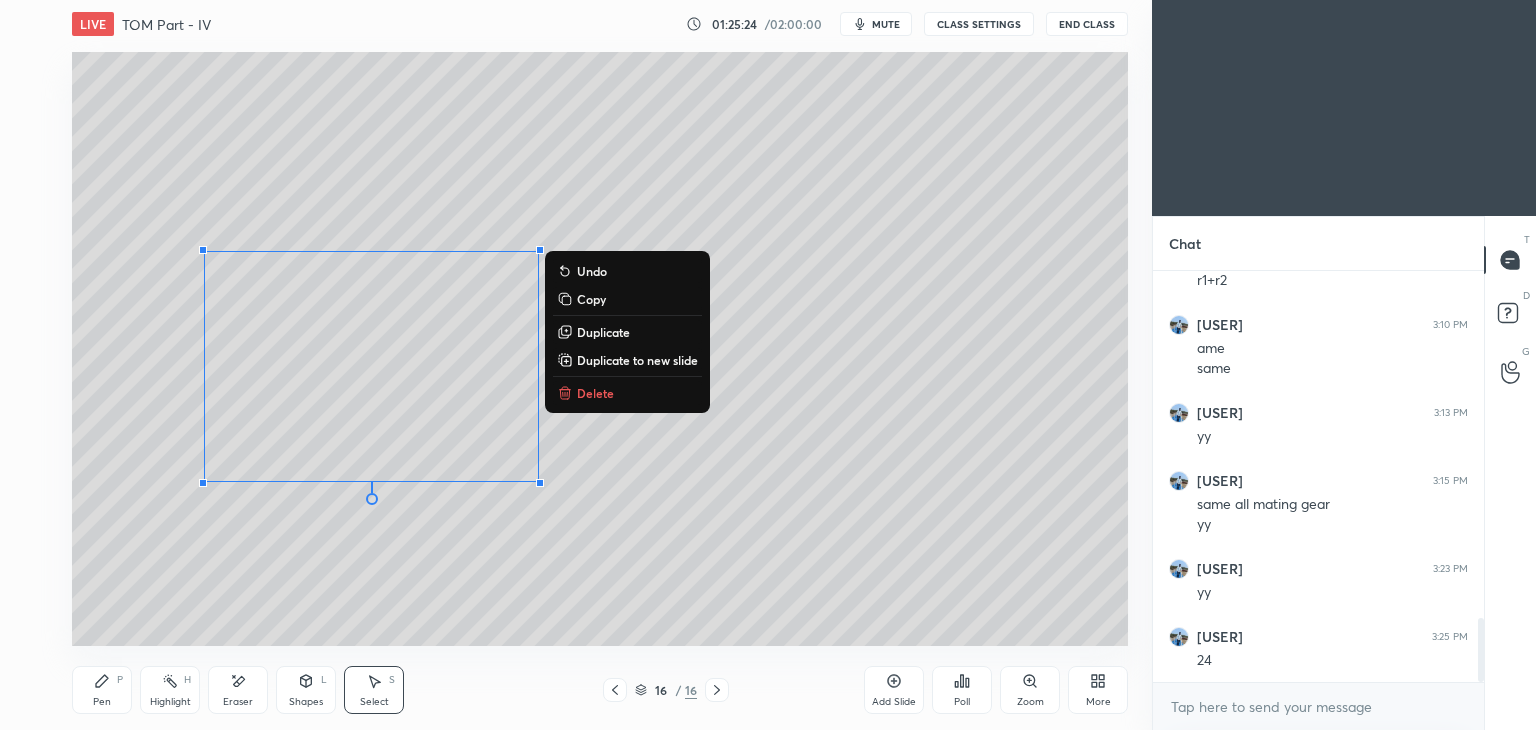 click on "Pen" at bounding box center [102, 702] 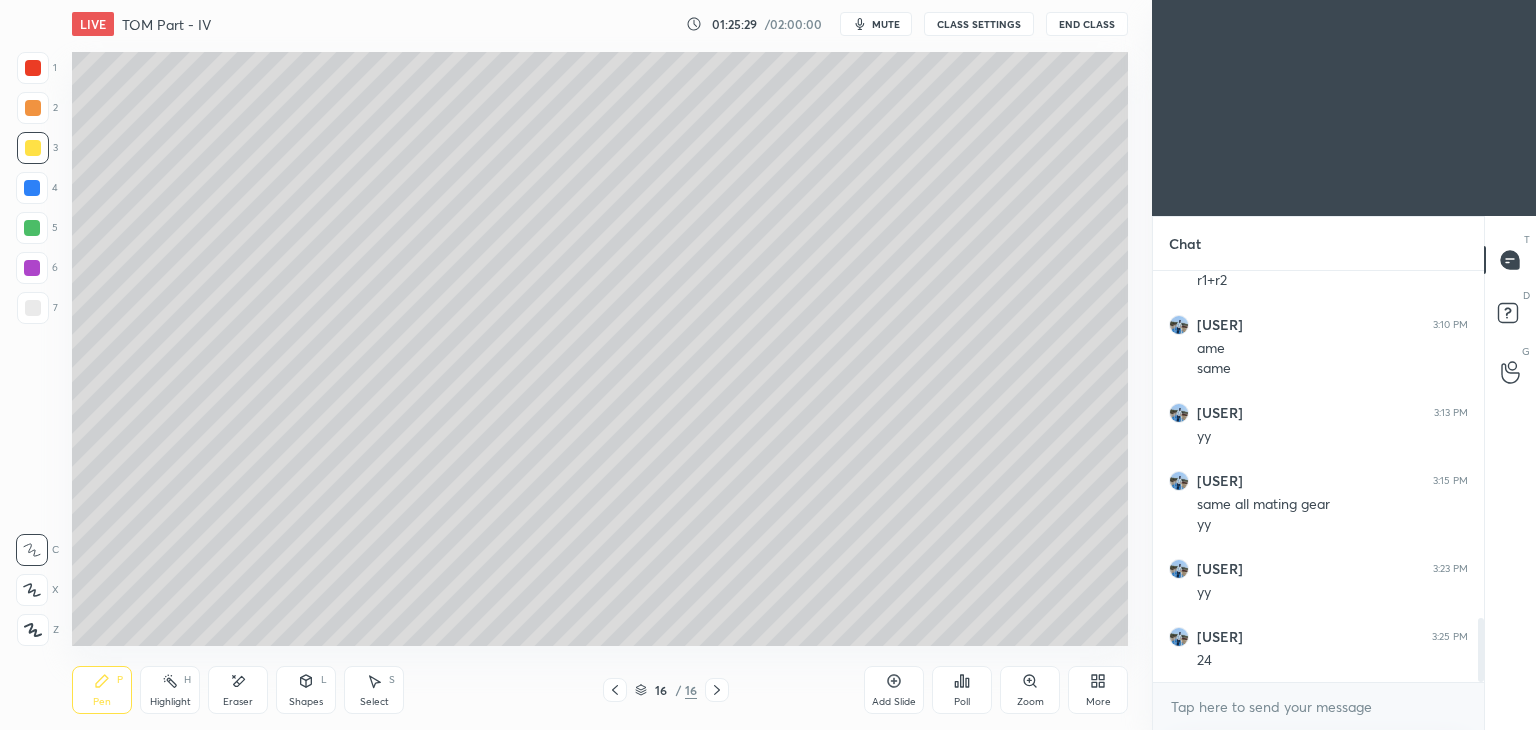 click at bounding box center [33, 308] 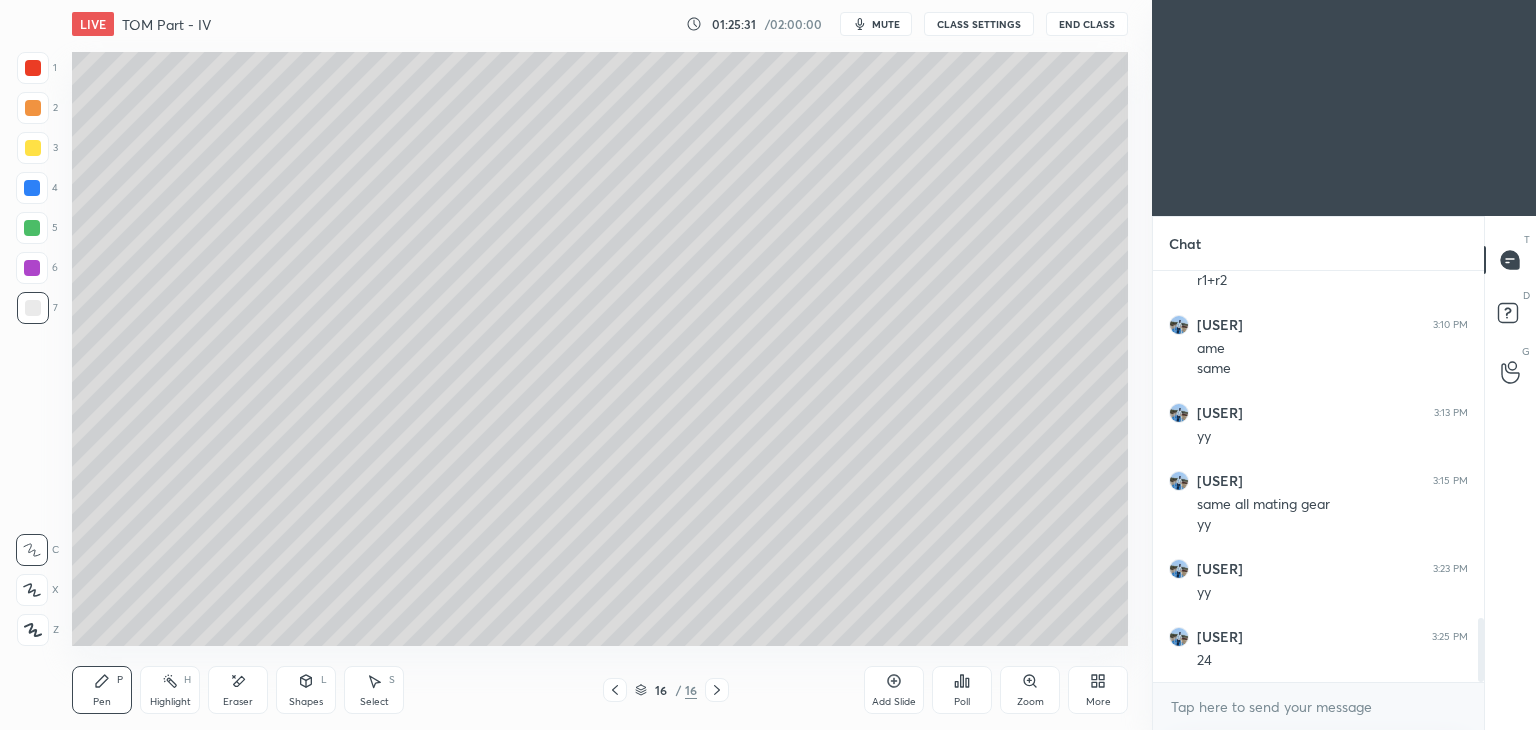 click 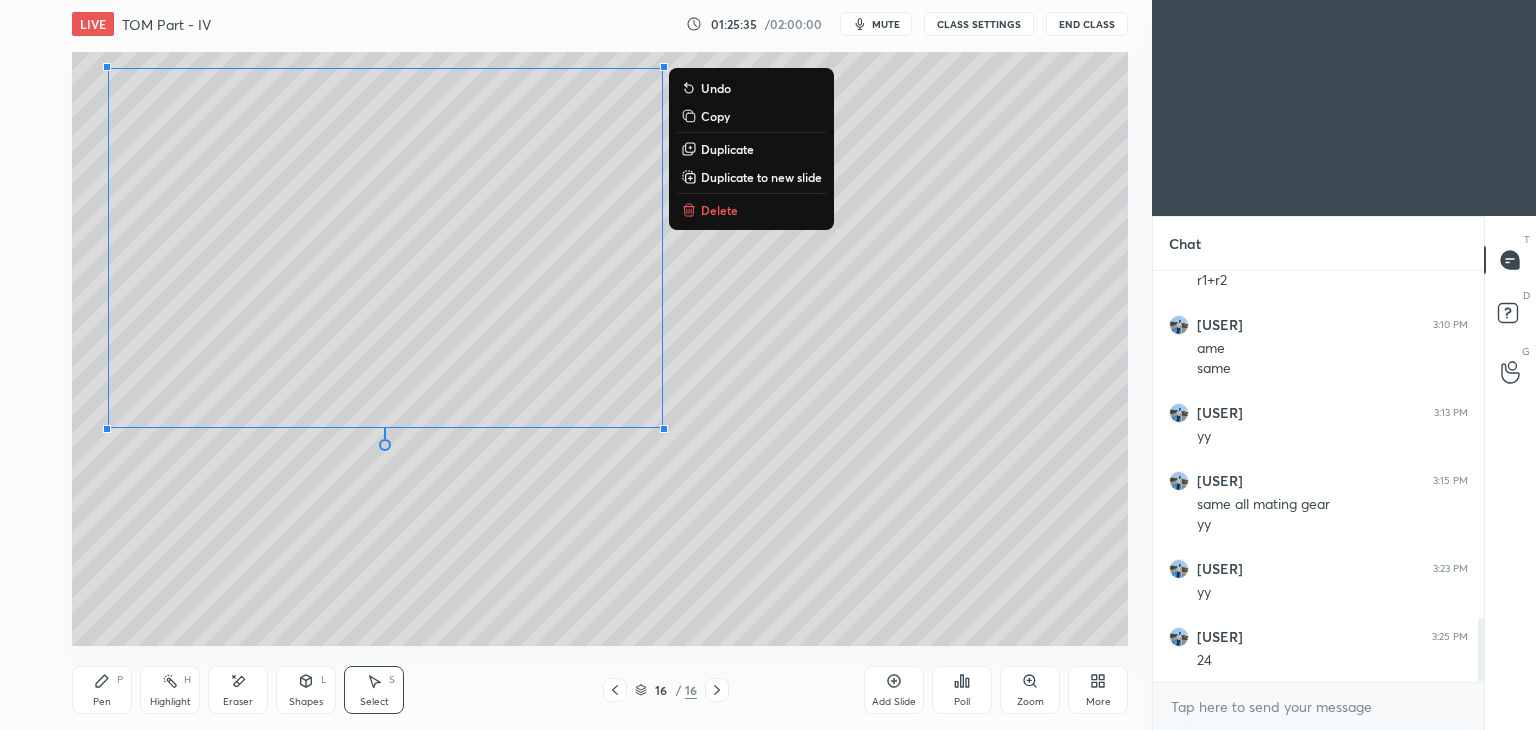 click 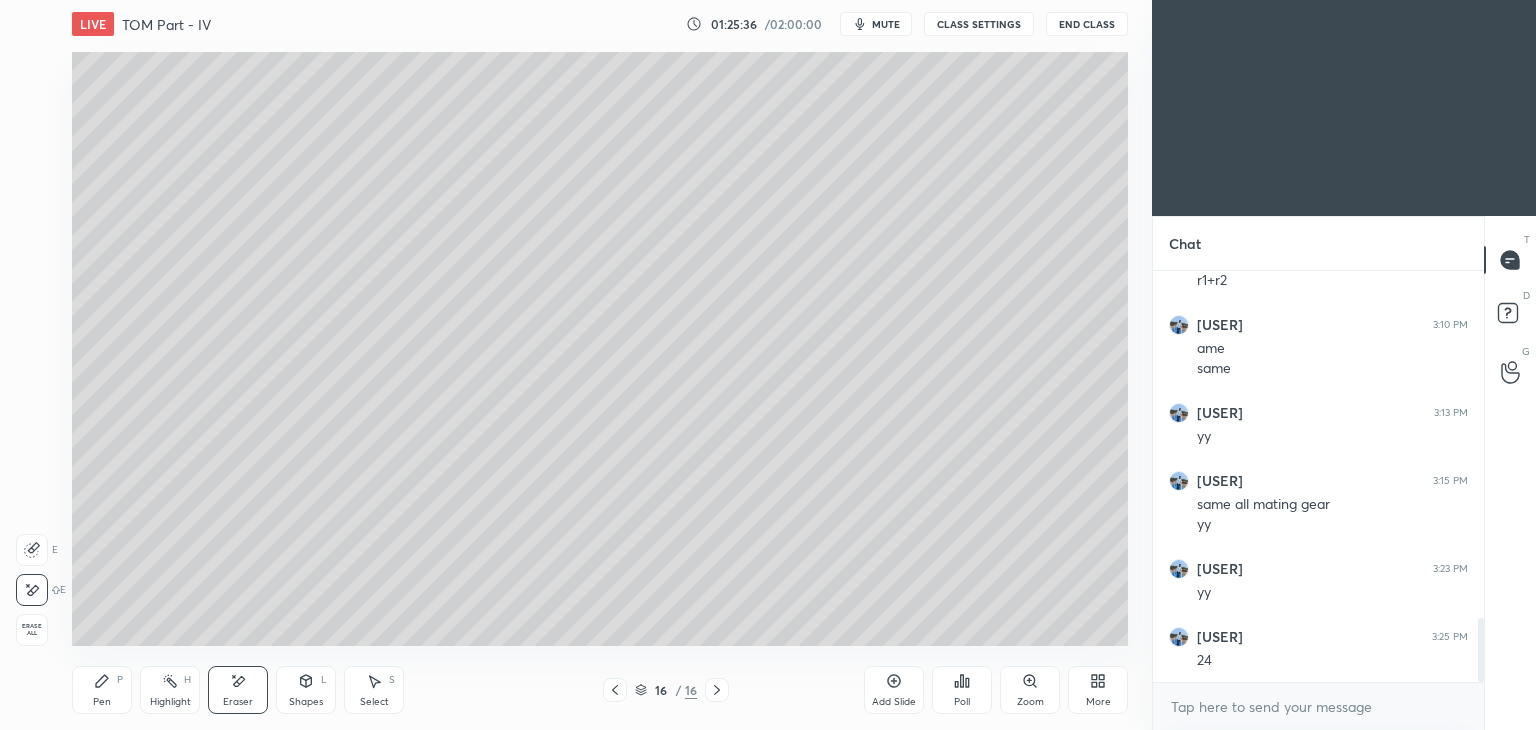 click on "Pen P" at bounding box center [102, 690] 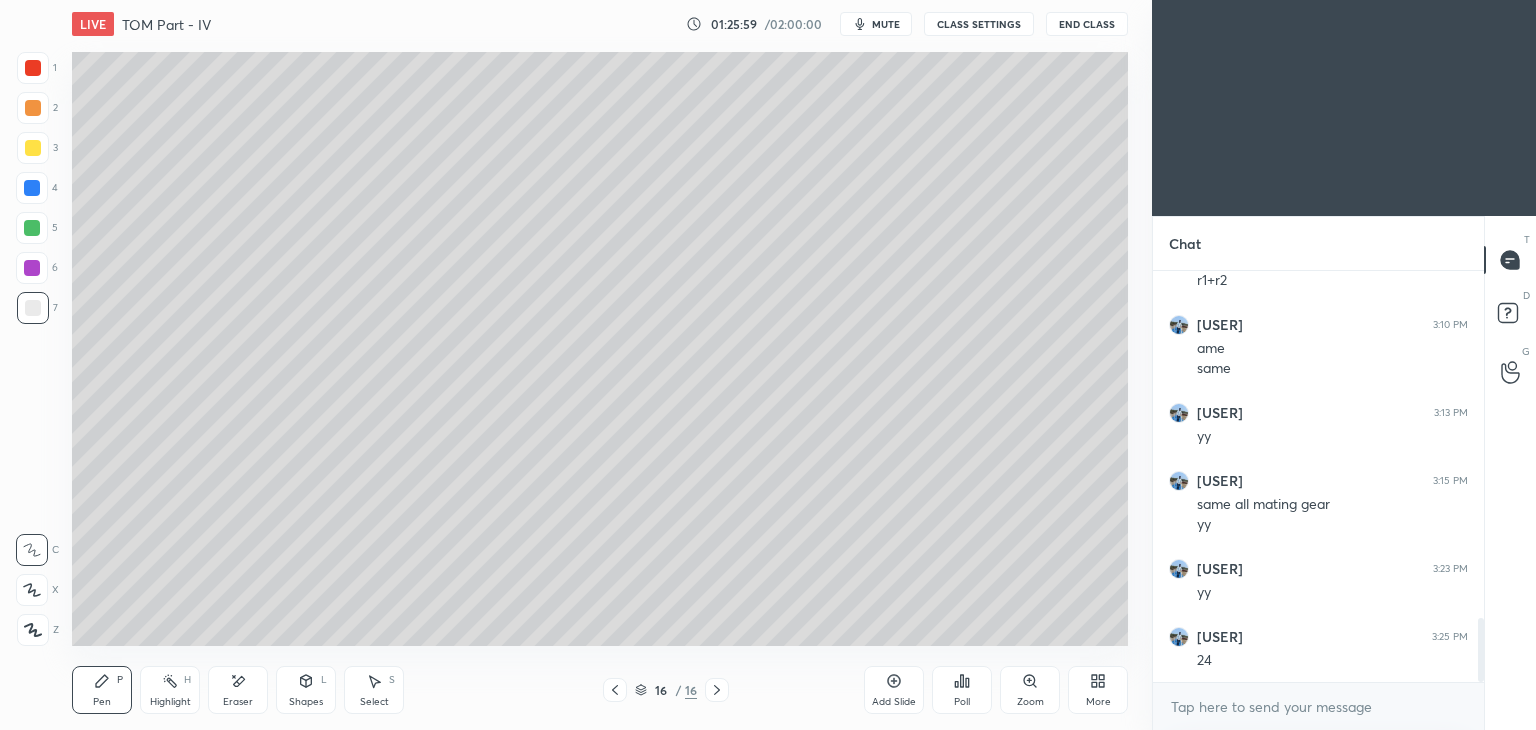 click at bounding box center (33, 68) 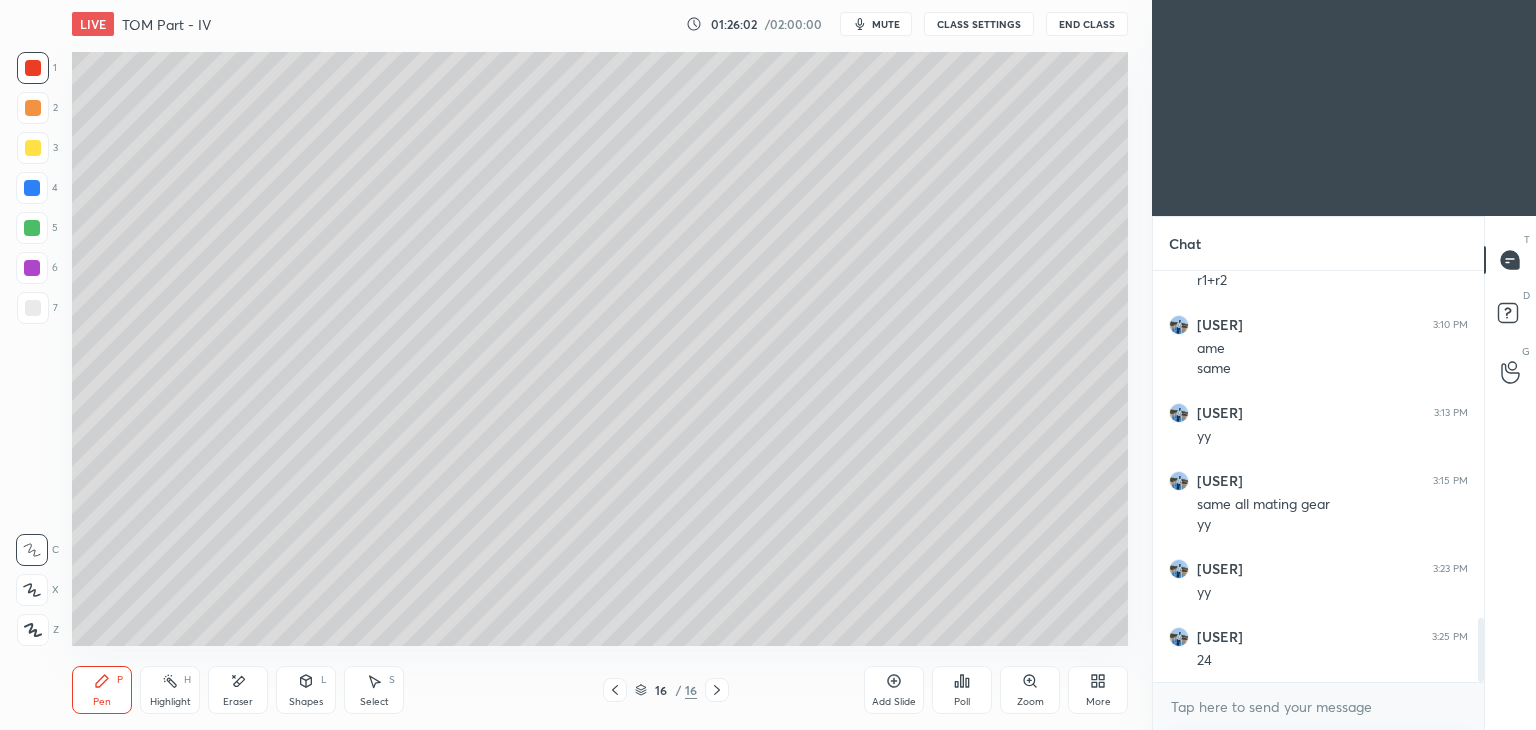 click on "Shapes L" at bounding box center [306, 690] 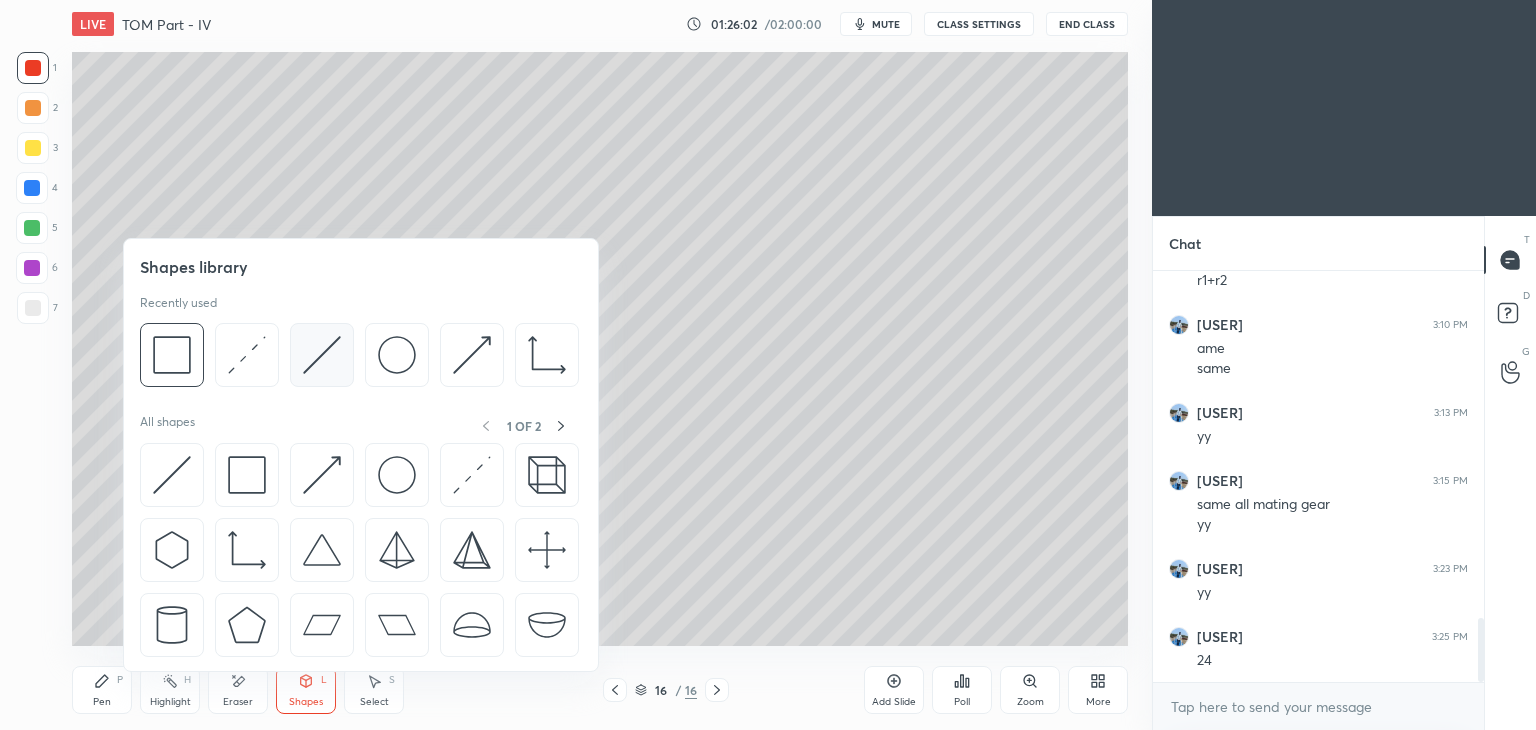 click at bounding box center [322, 355] 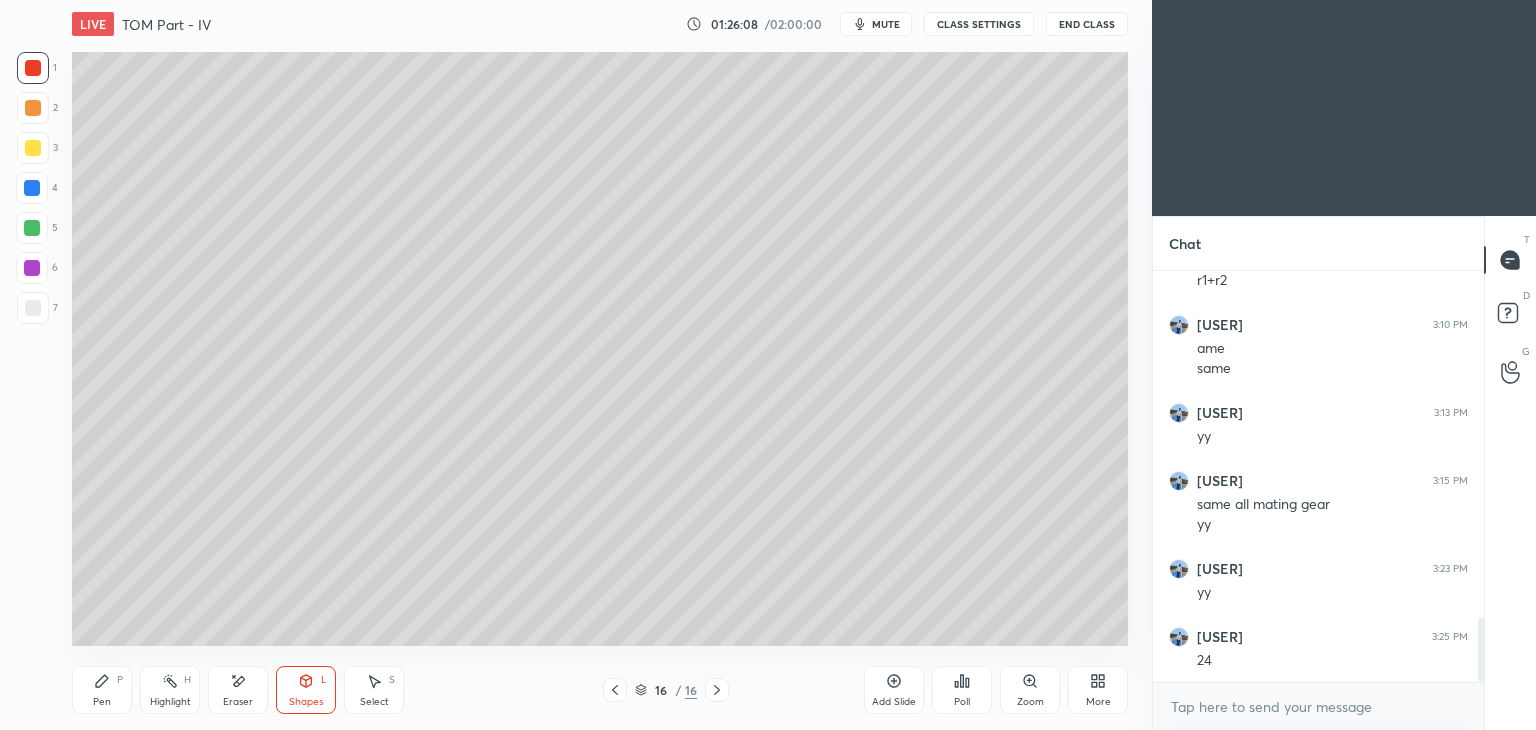 click 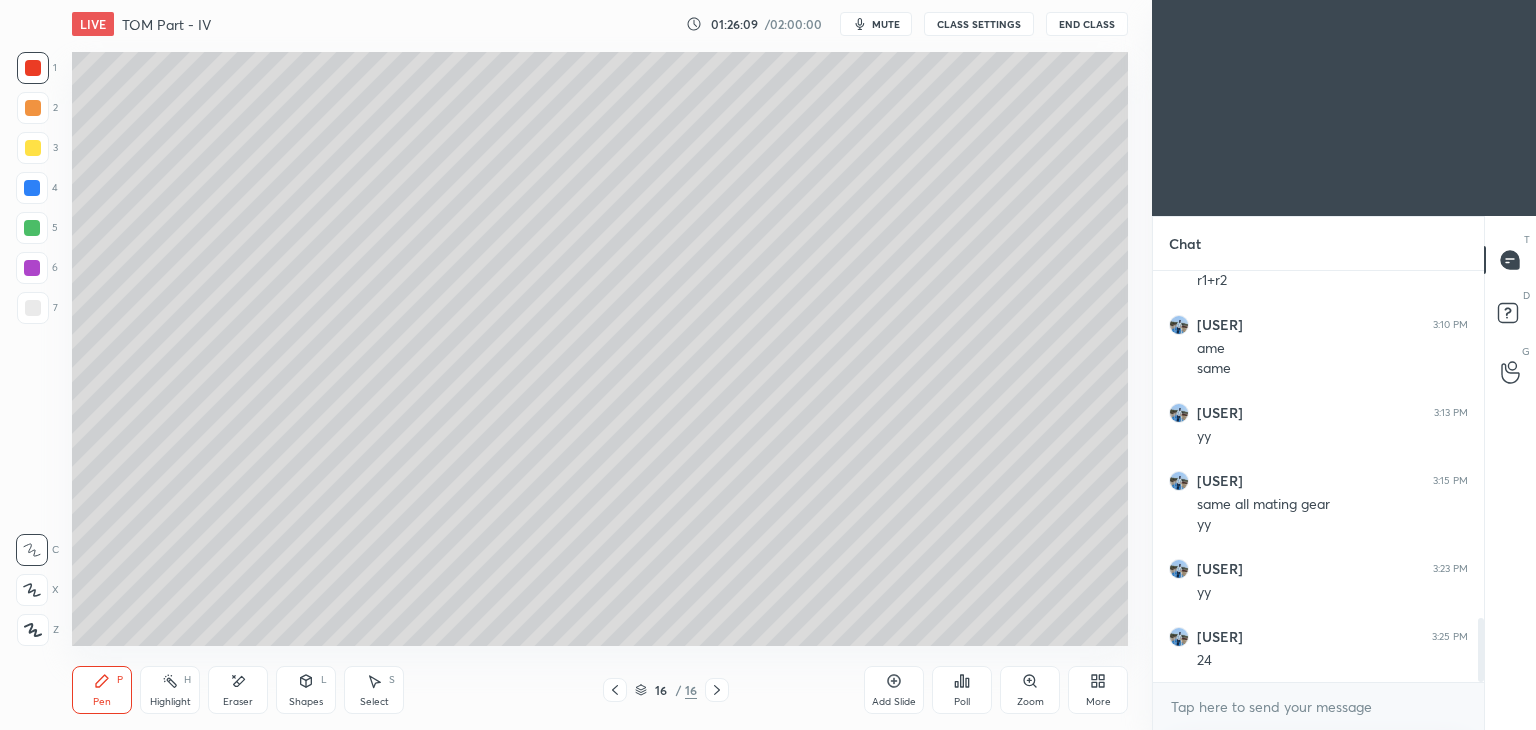 click at bounding box center [33, 308] 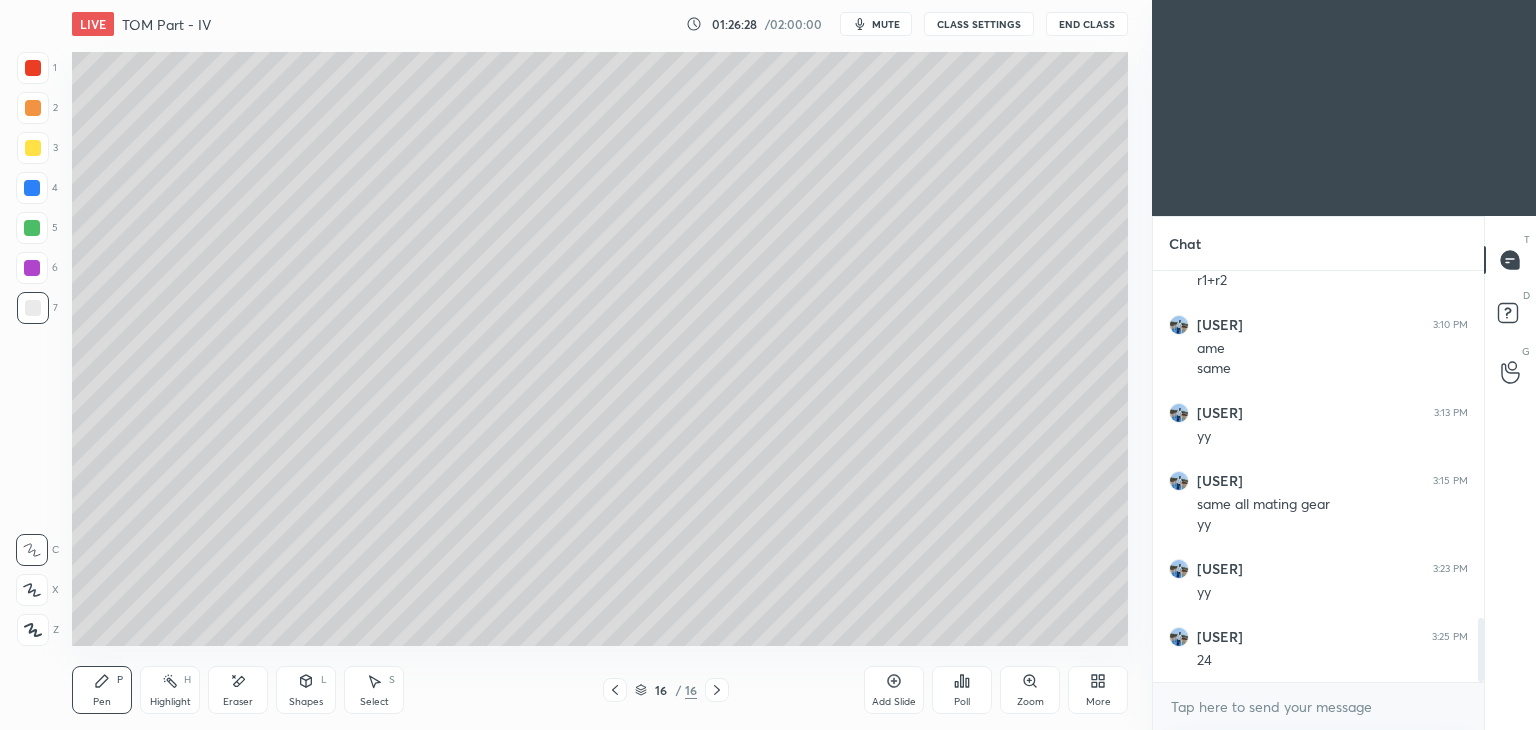click on "Shapes L" at bounding box center (306, 690) 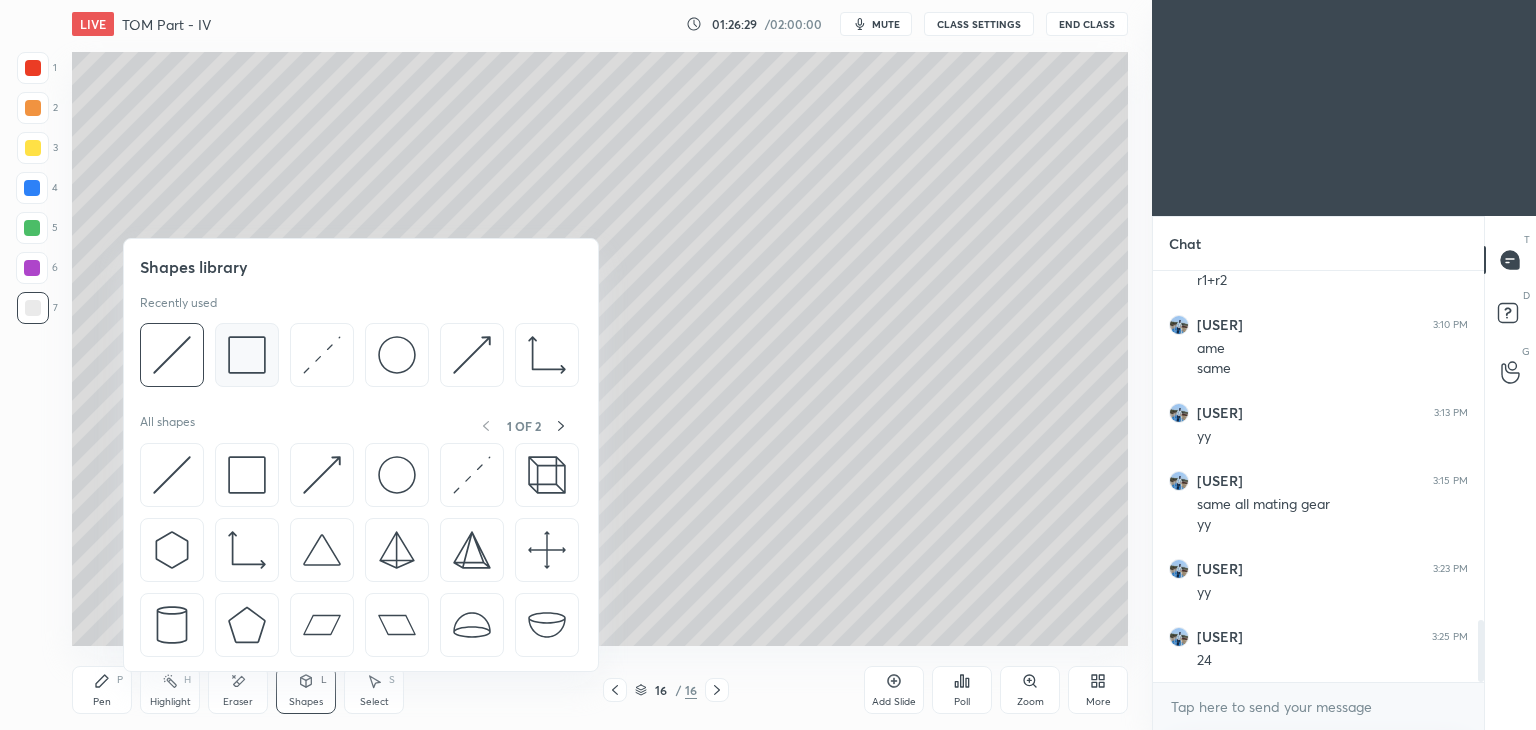 scroll, scrollTop: 2304, scrollLeft: 0, axis: vertical 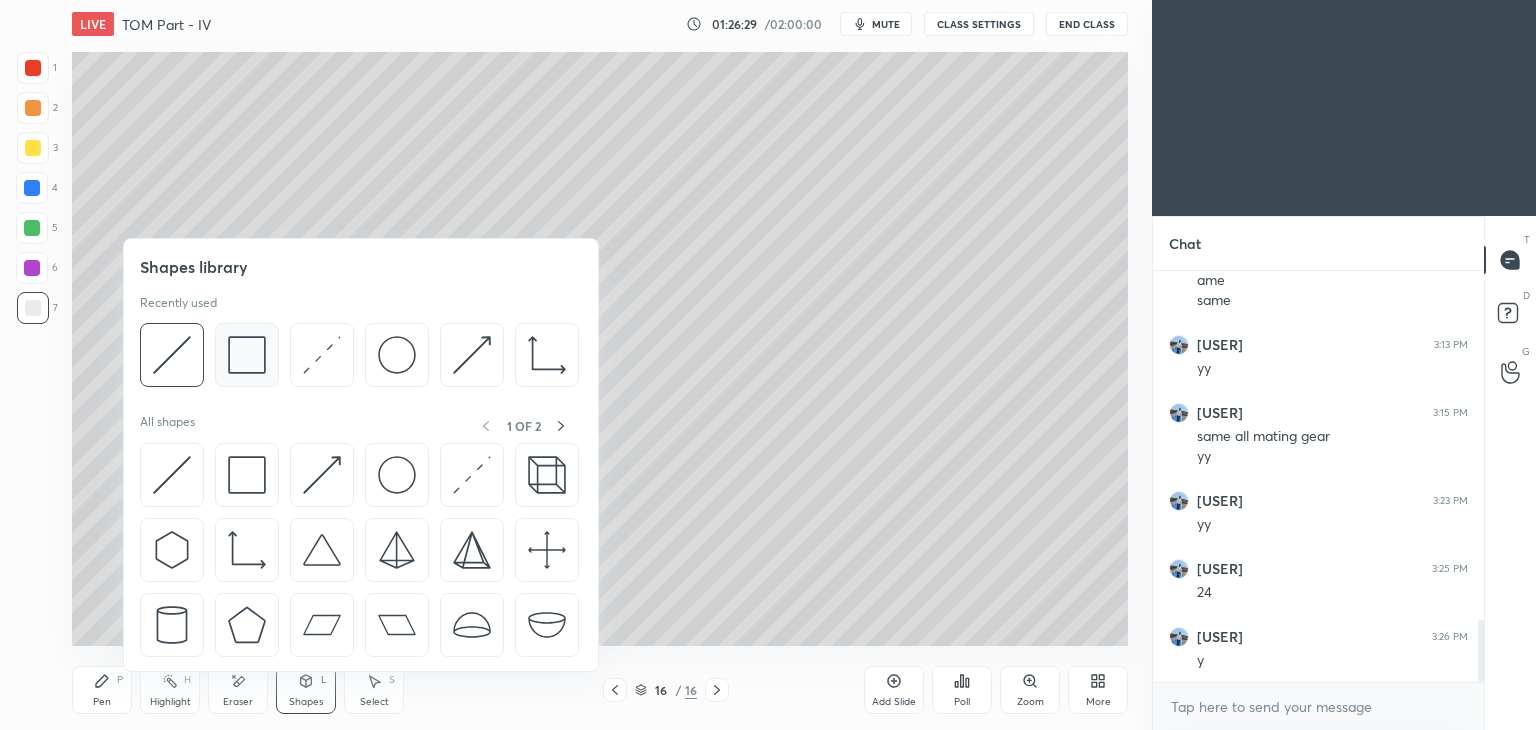 click at bounding box center (247, 355) 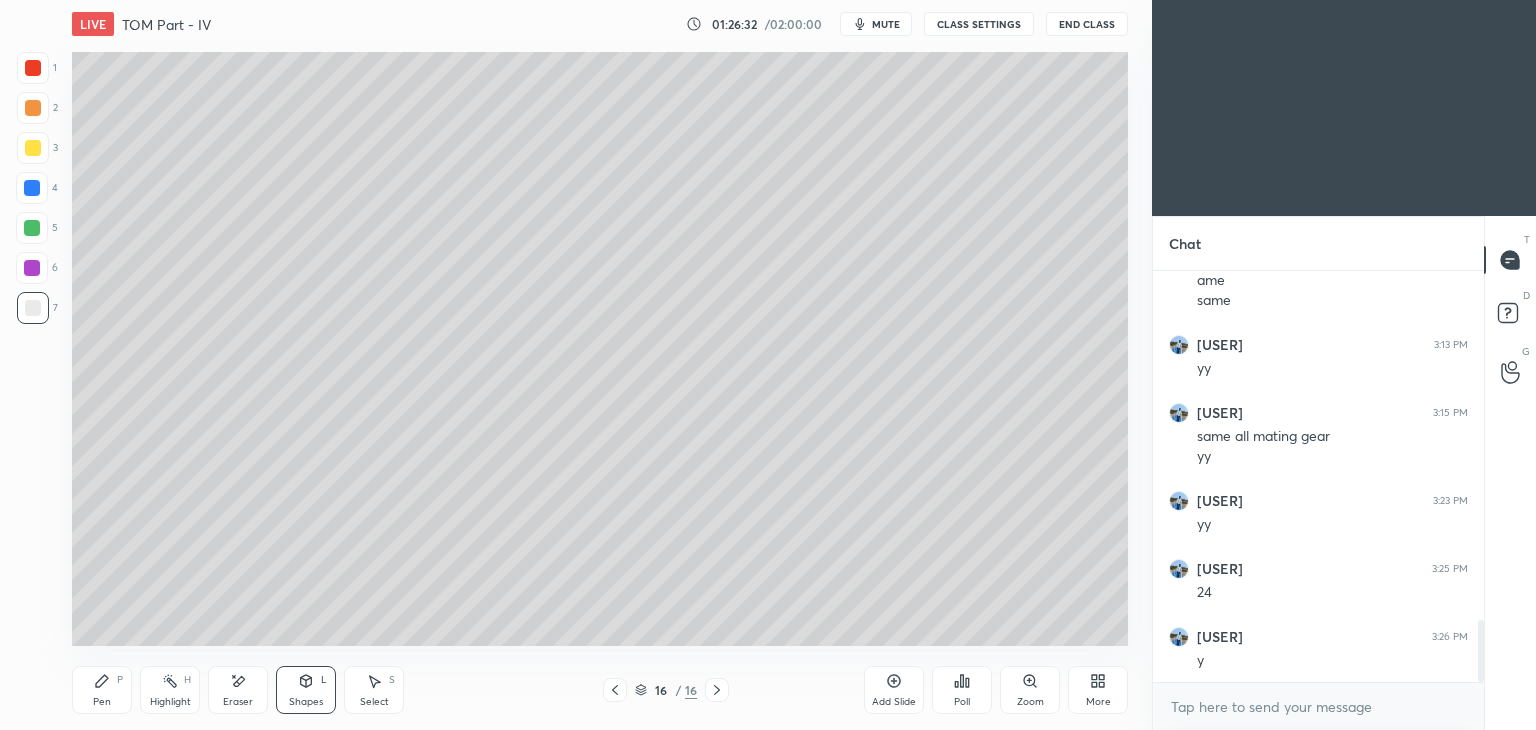 click 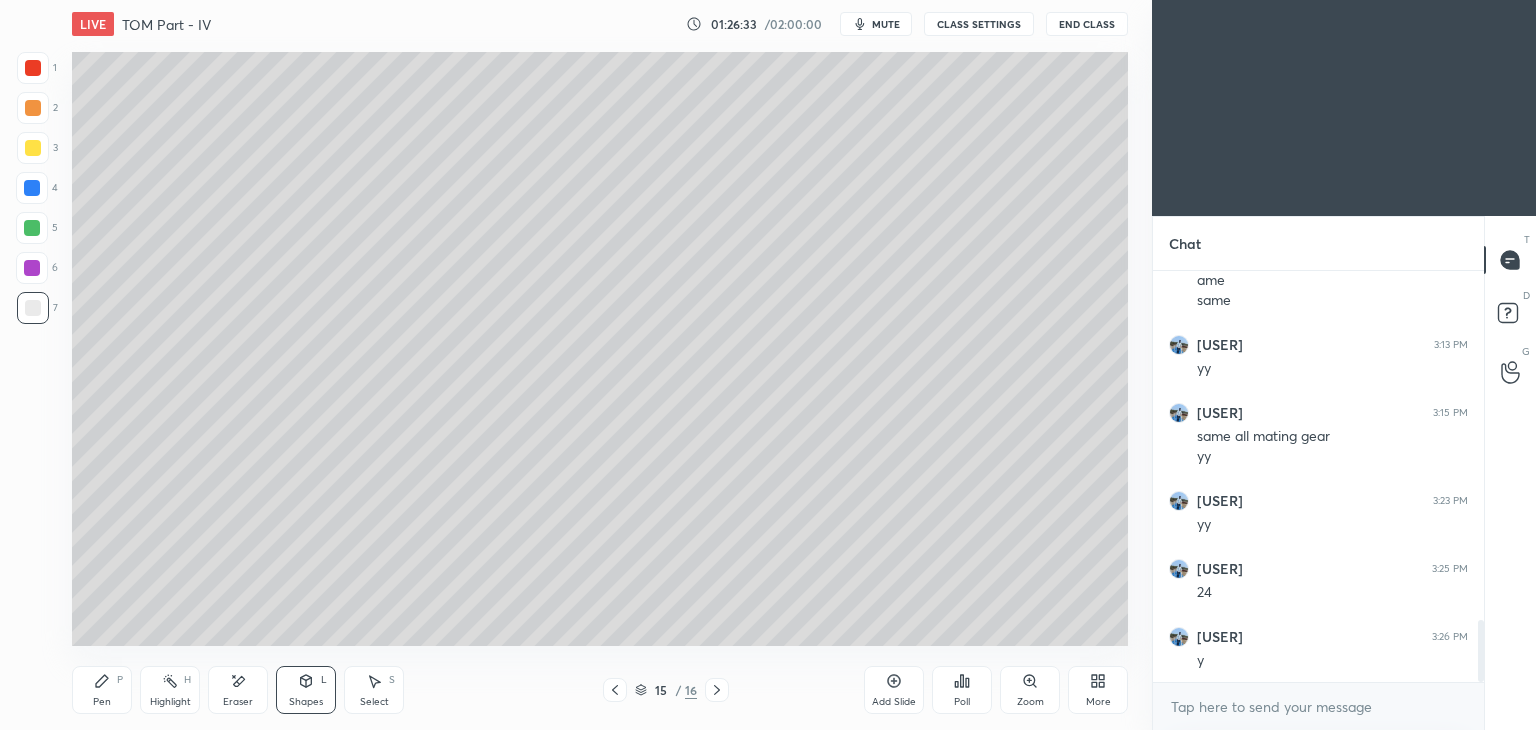 click on "Pen P" at bounding box center (102, 690) 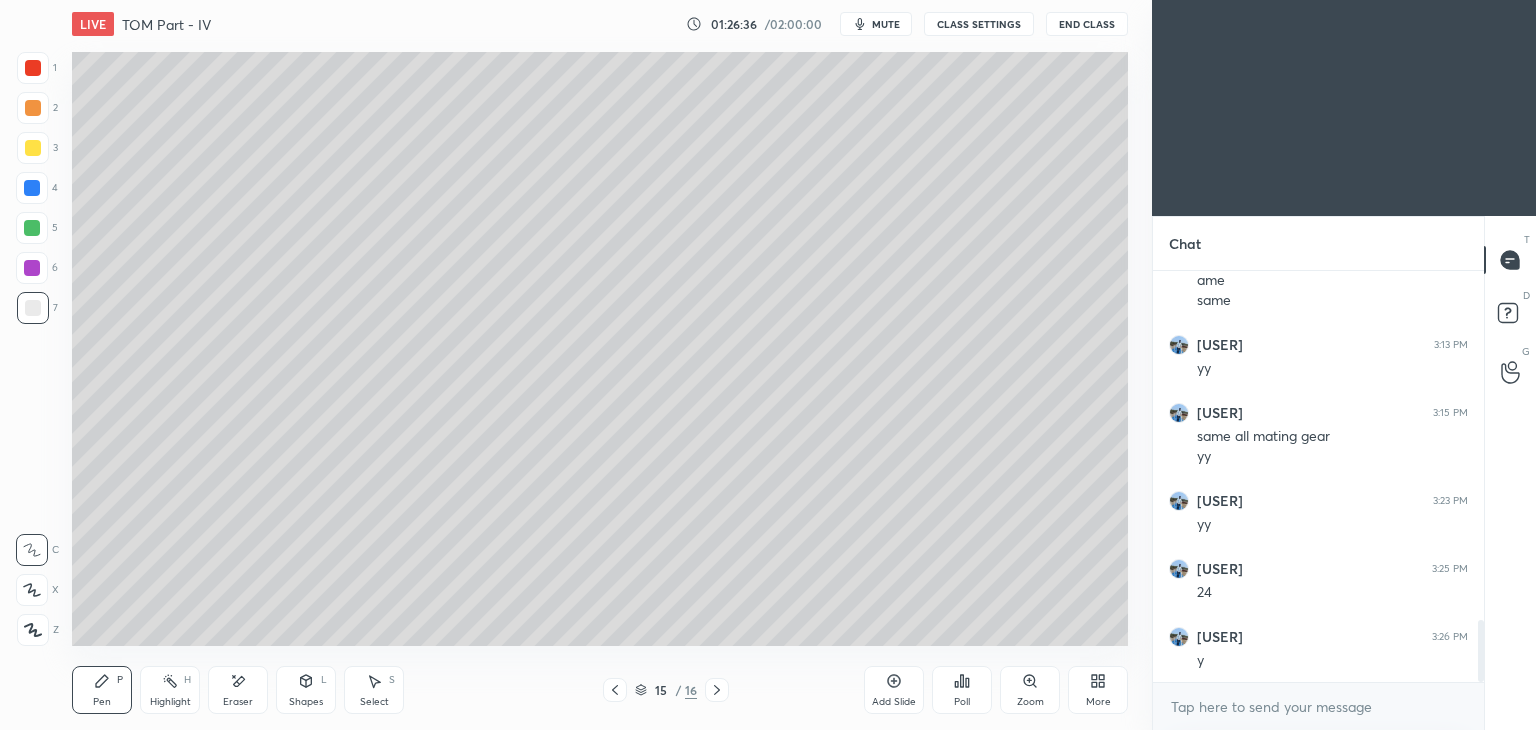 click on "Shapes" at bounding box center (306, 702) 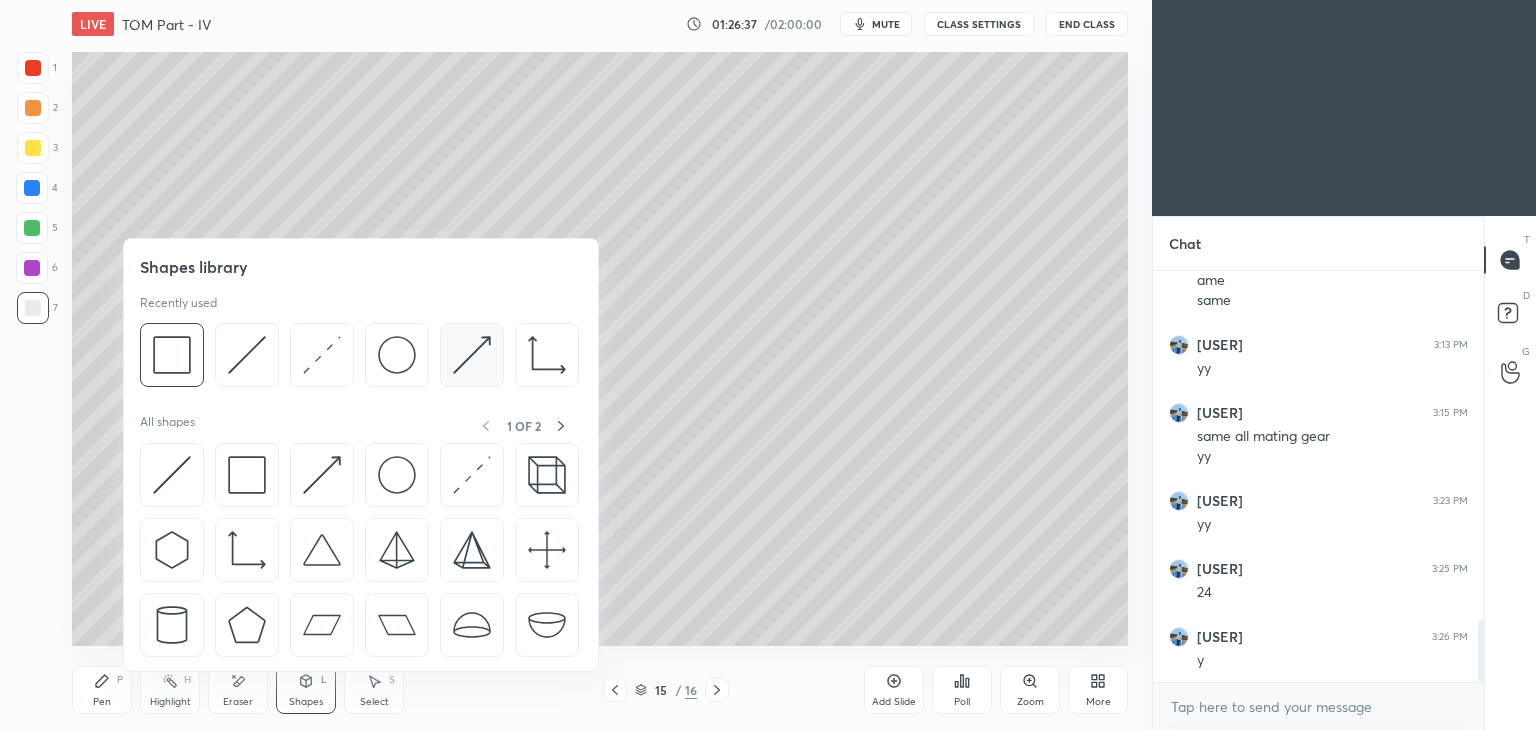 click at bounding box center (472, 355) 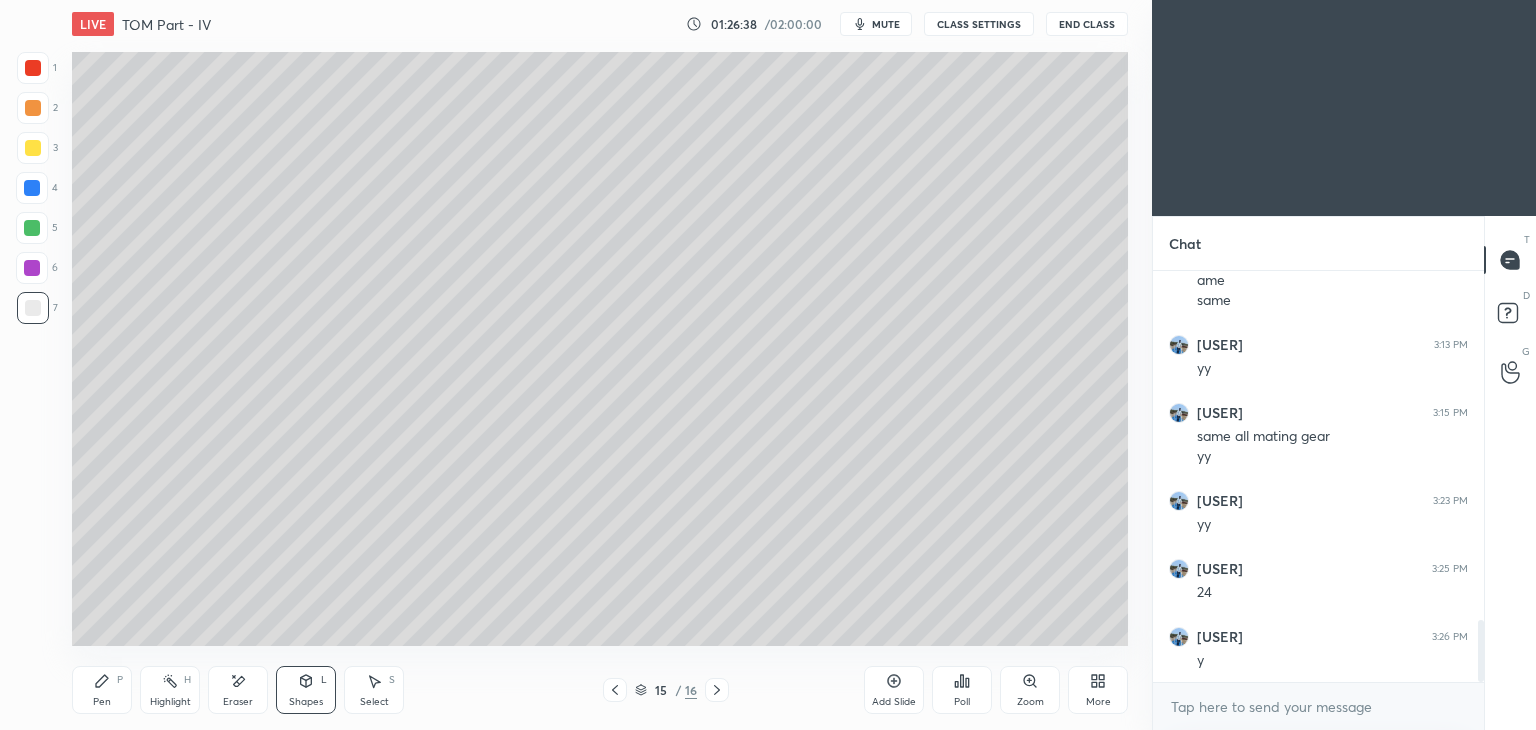 click at bounding box center (33, 68) 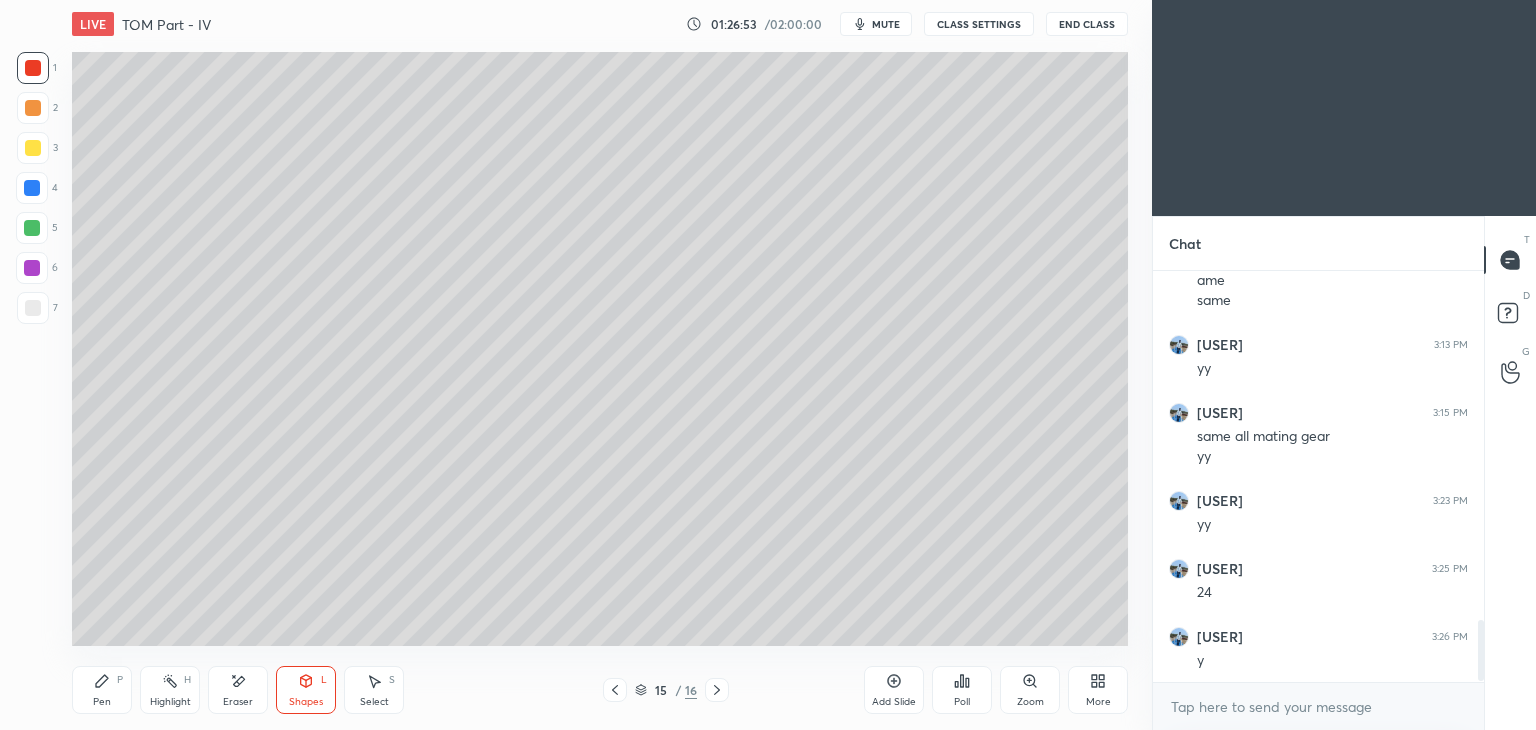 scroll, scrollTop: 2372, scrollLeft: 0, axis: vertical 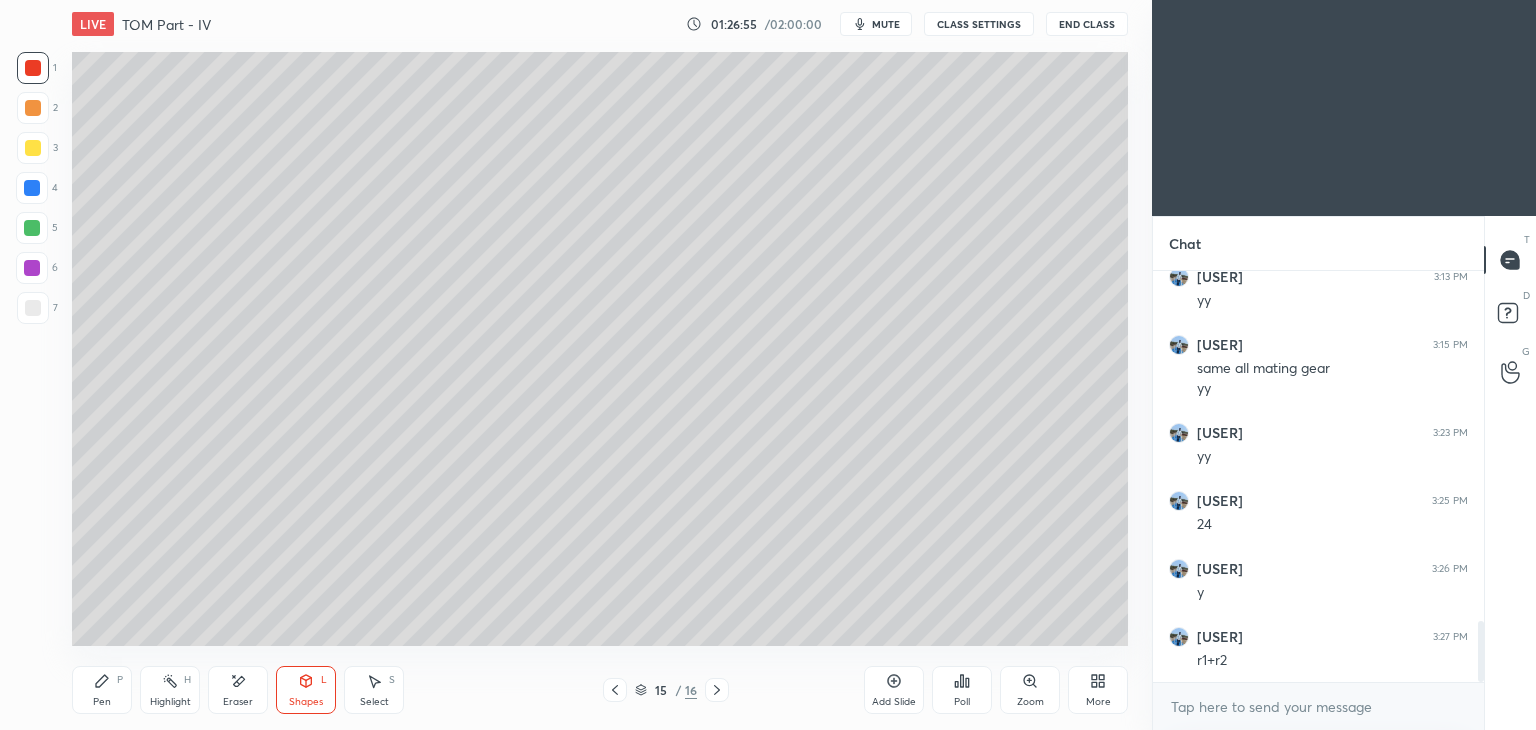 click 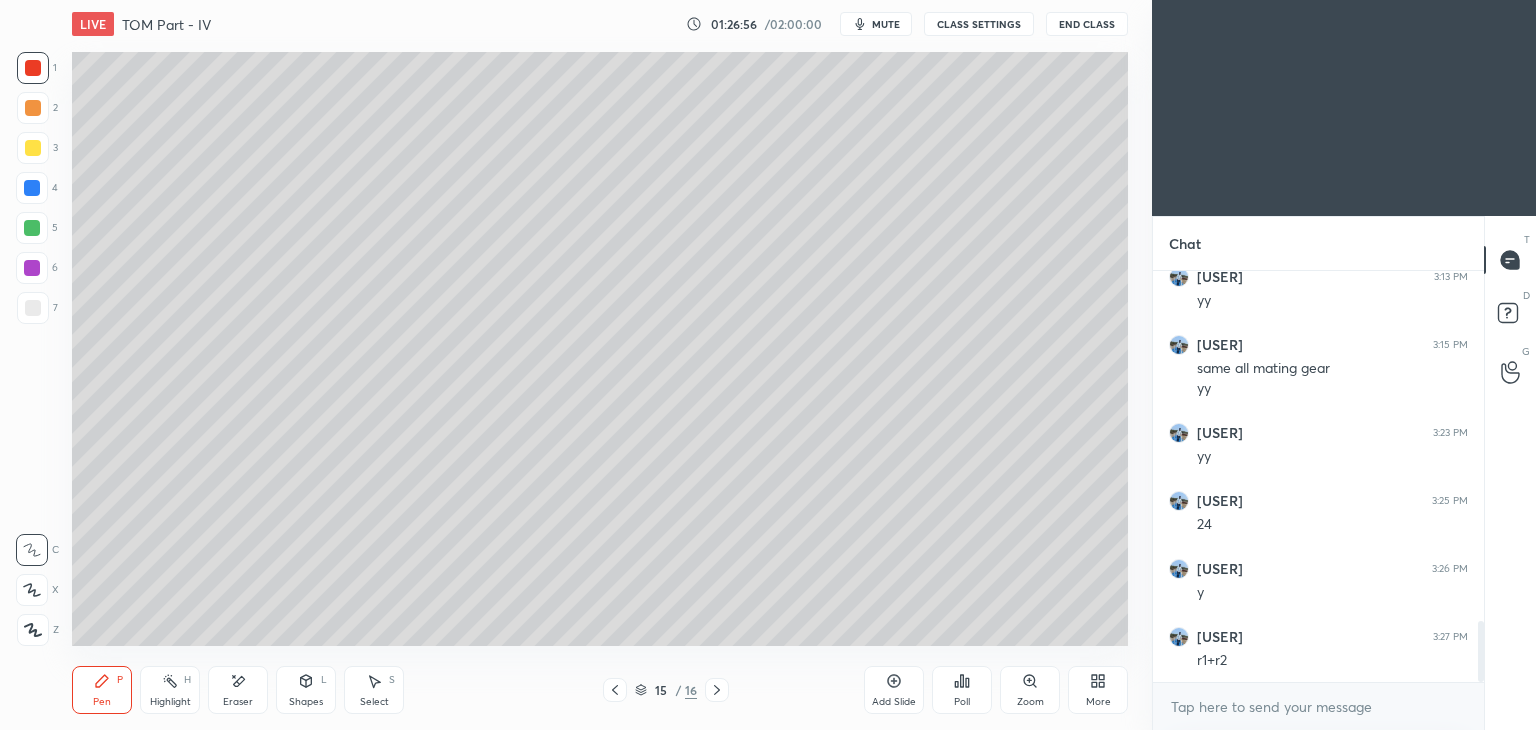 click at bounding box center (33, 308) 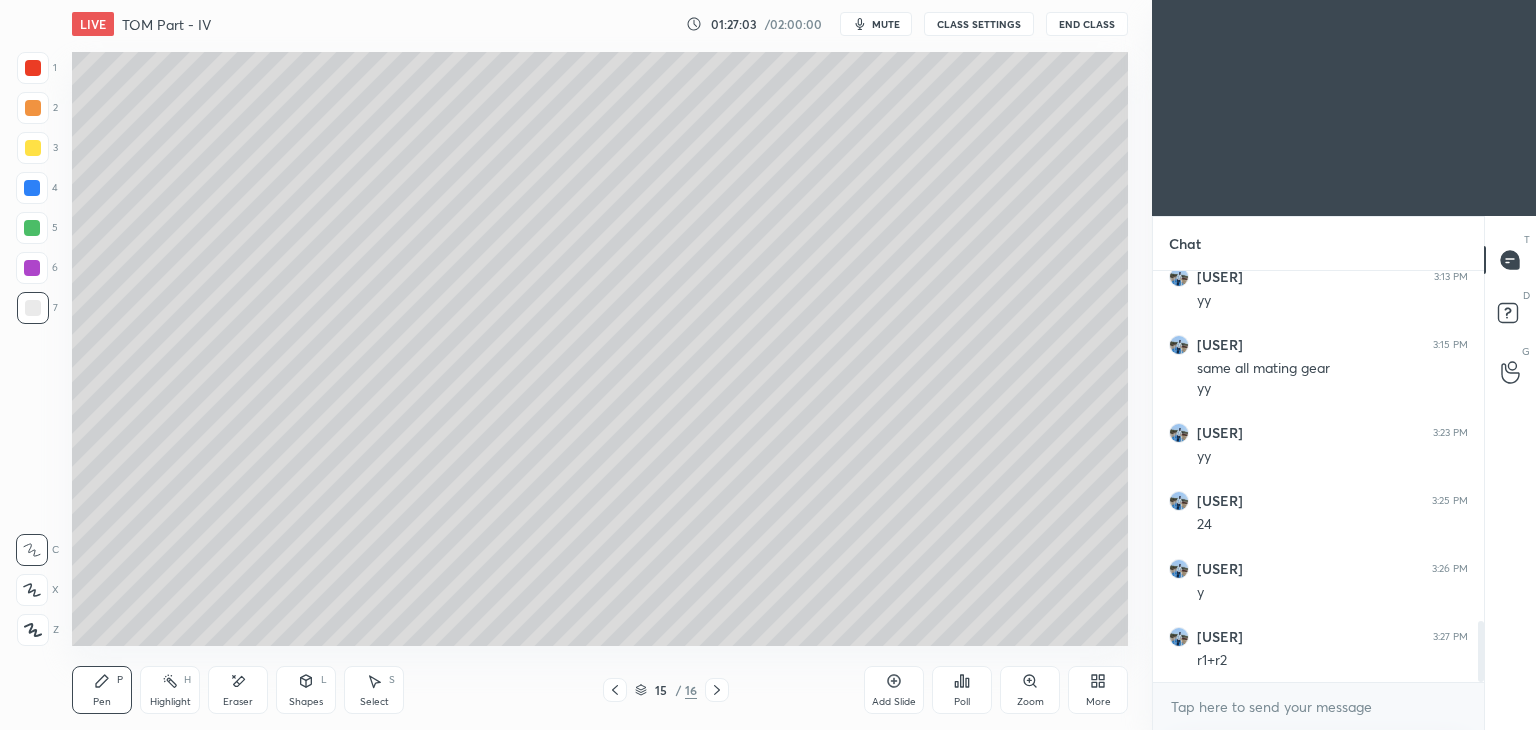 click 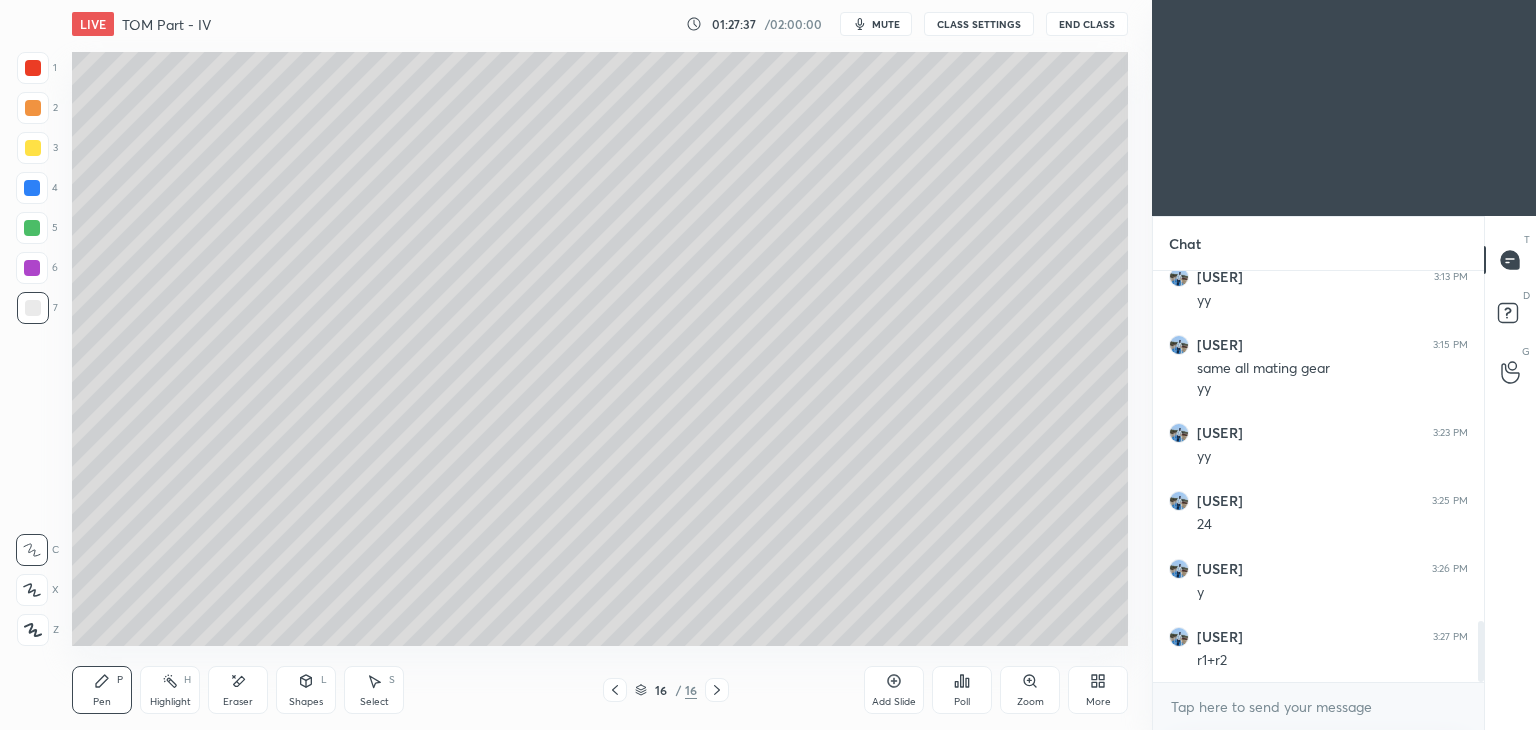 click on "Select S" at bounding box center [374, 690] 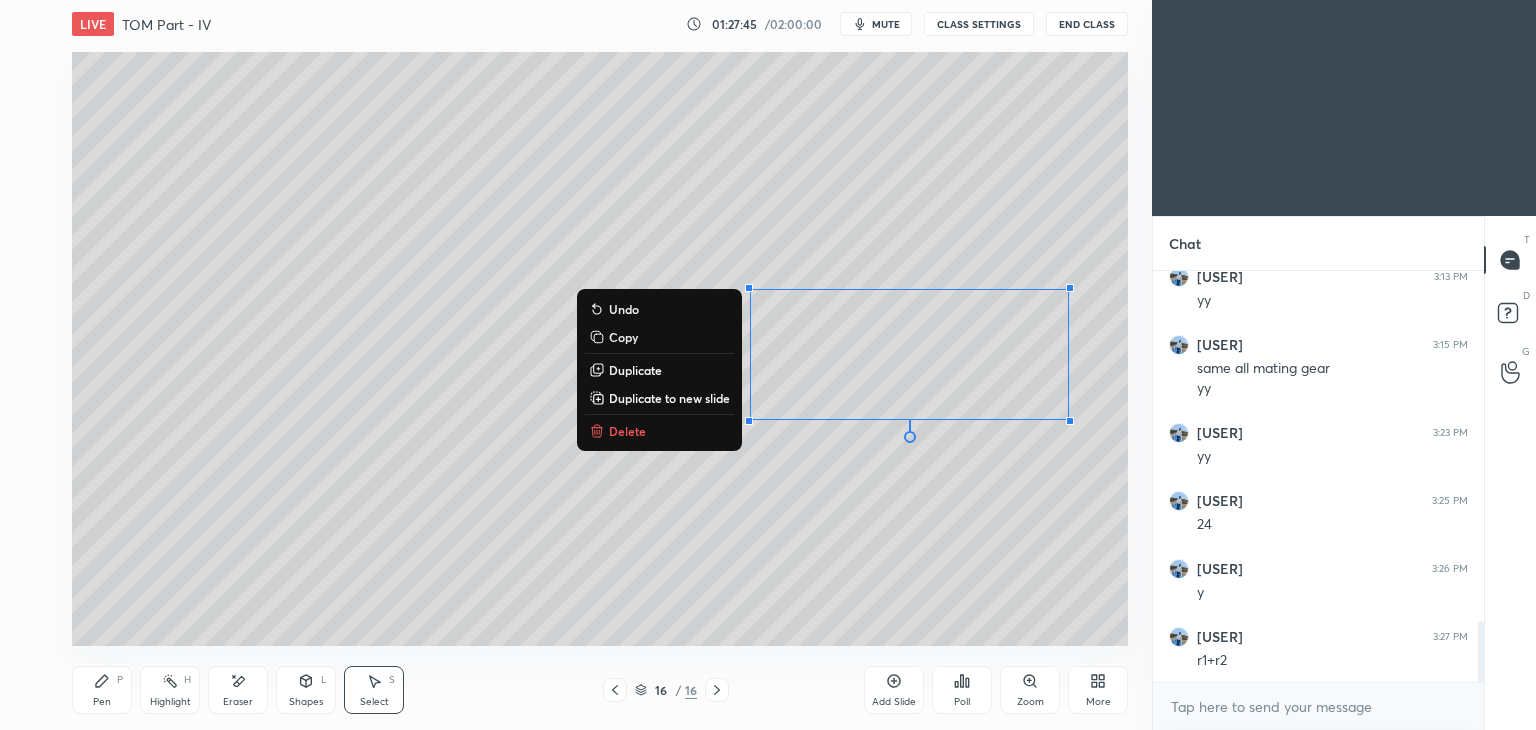 click on "Pen P" at bounding box center [102, 690] 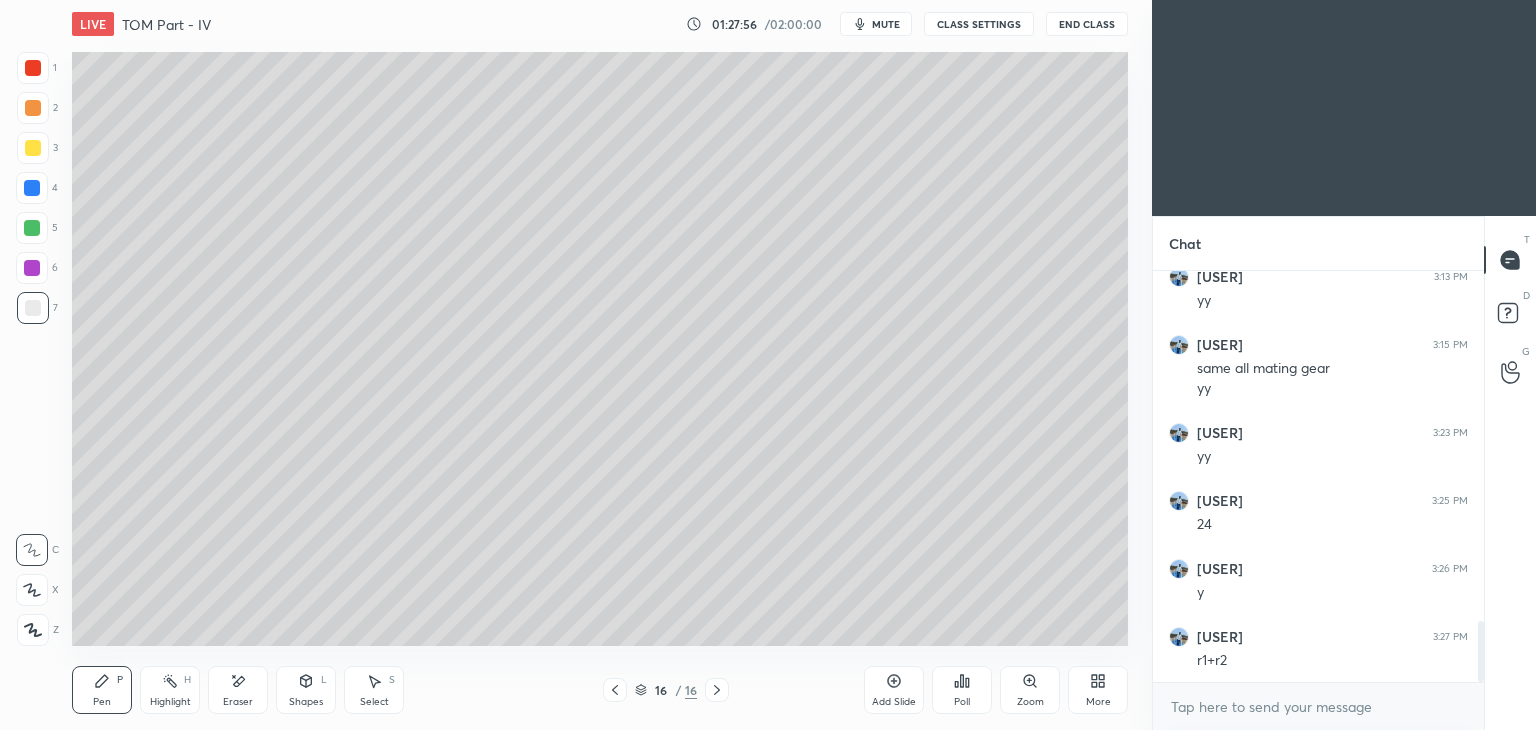 click 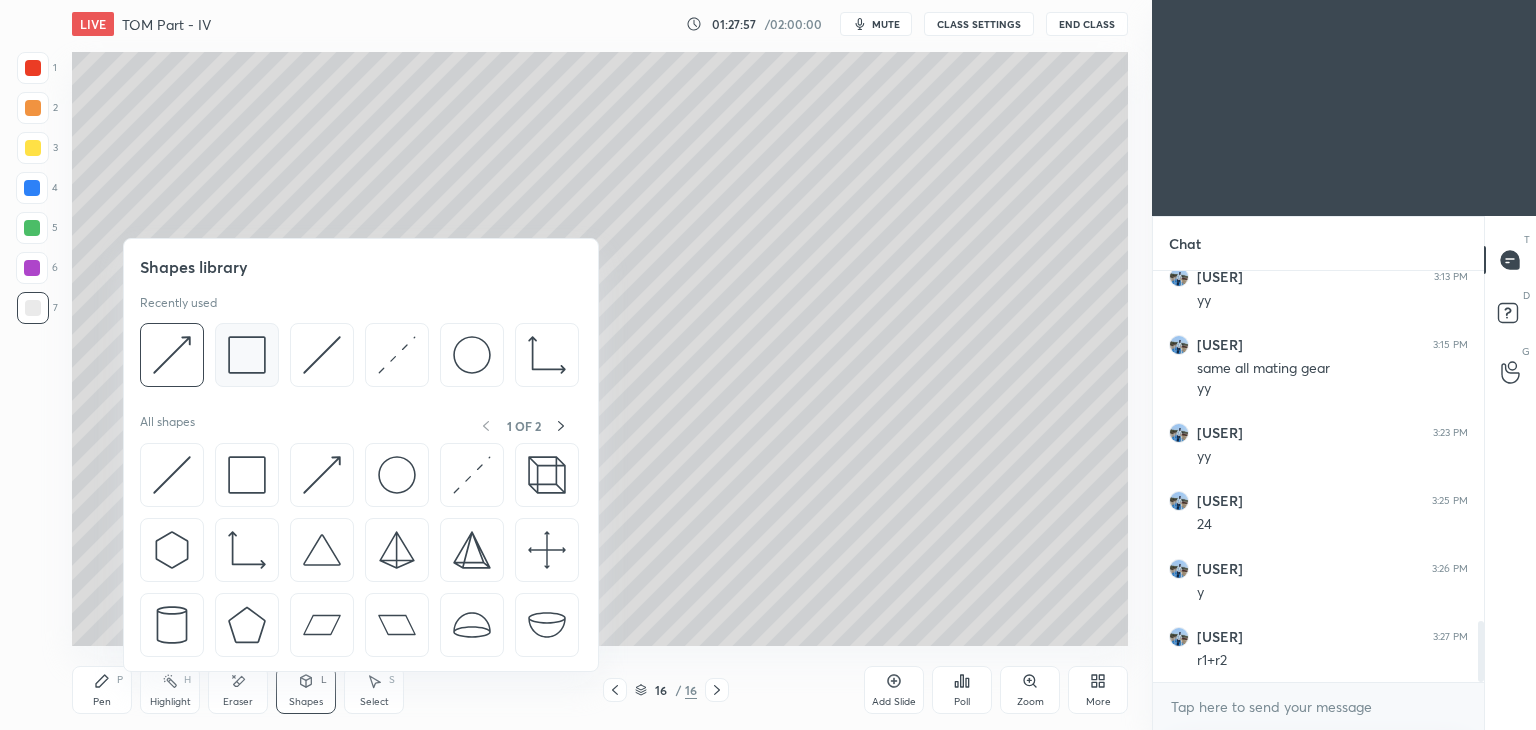 click at bounding box center [247, 355] 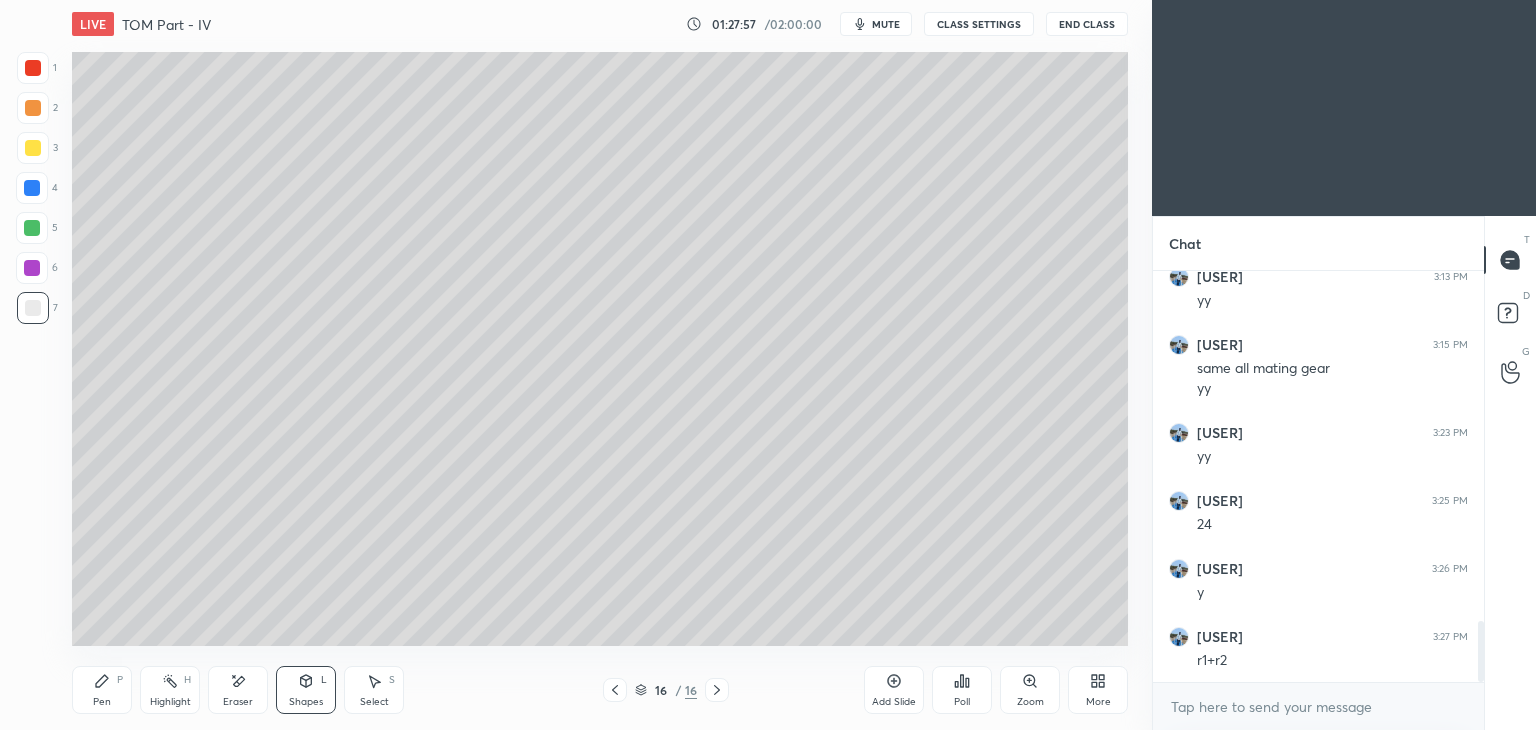click at bounding box center (33, 148) 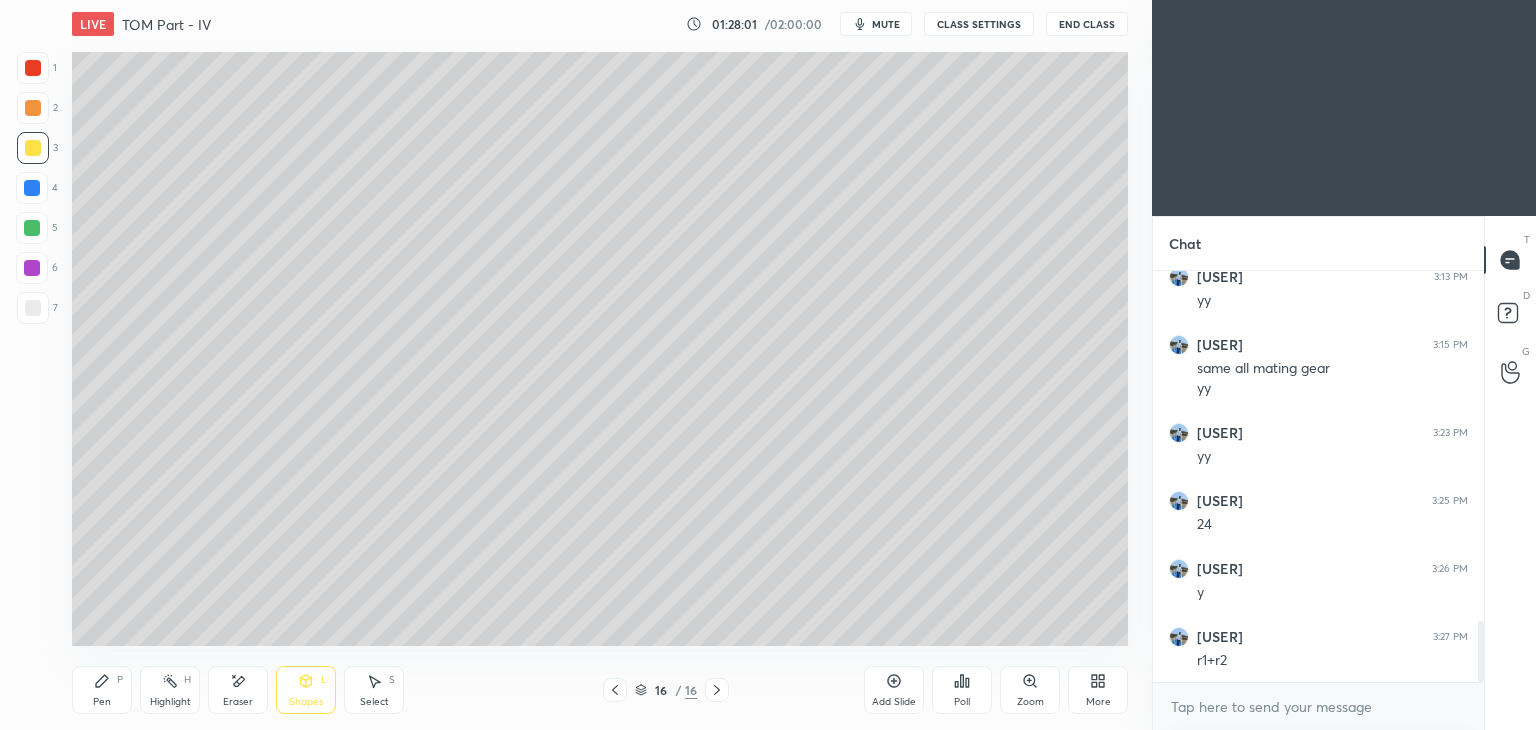 click on "Pen P" at bounding box center [102, 690] 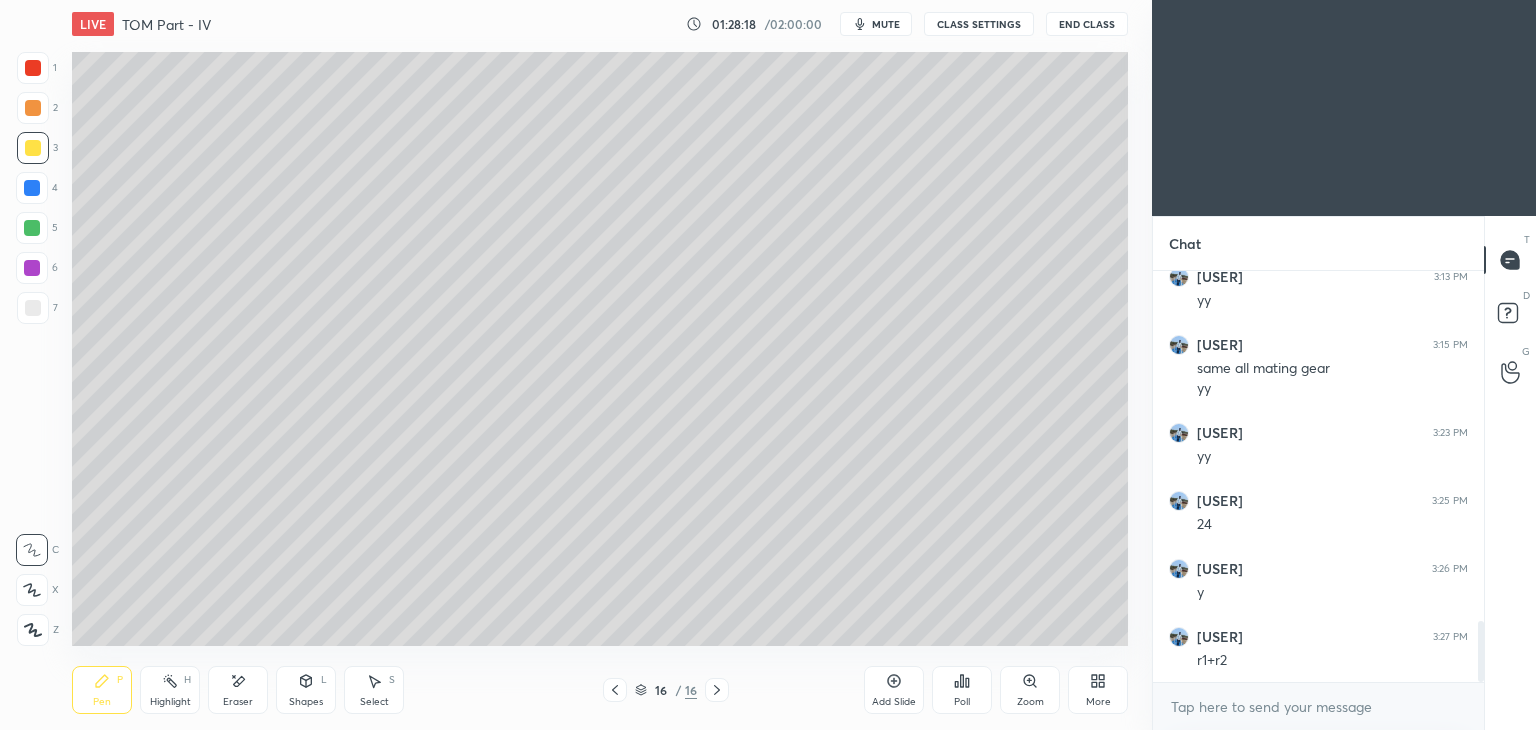 click on "Add Slide" at bounding box center [894, 690] 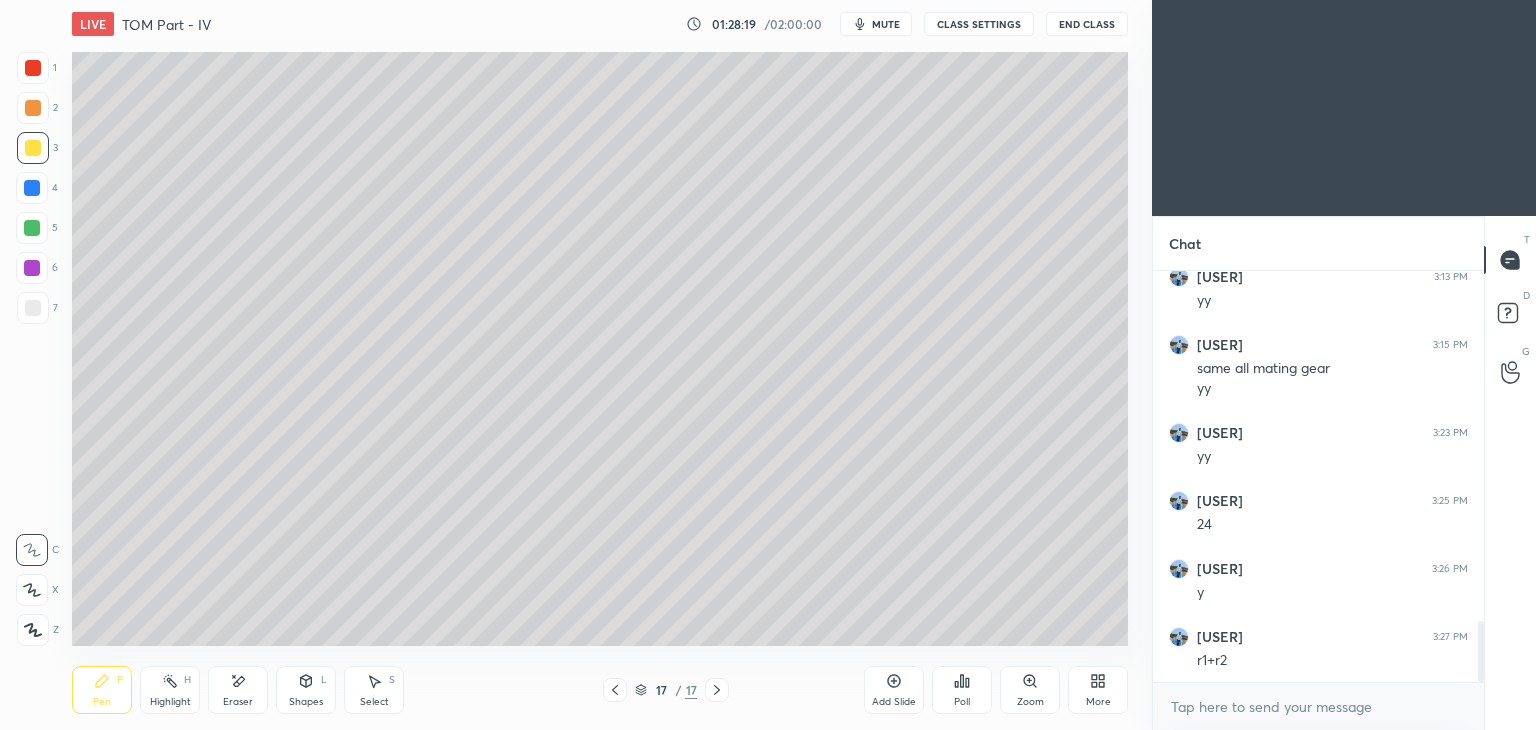 click 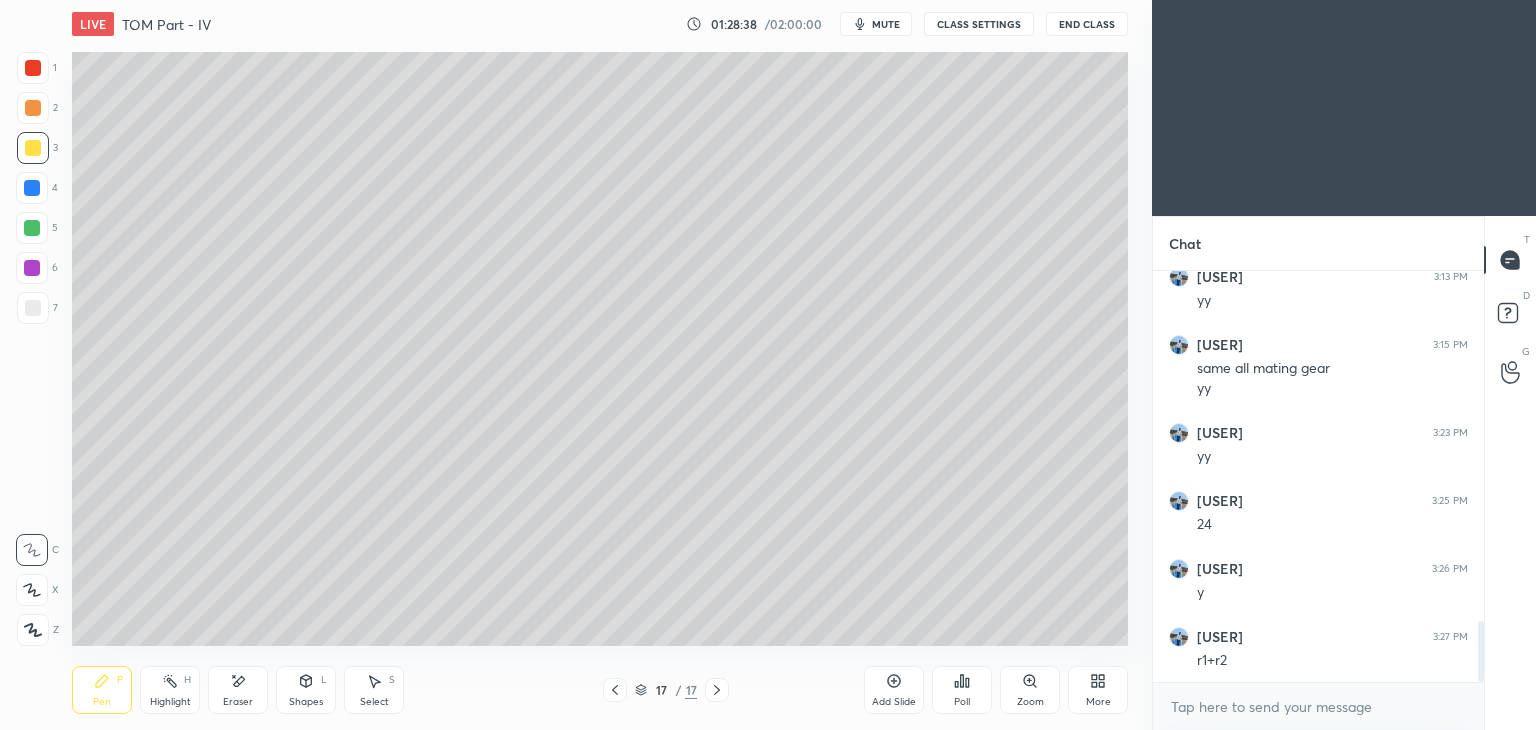 click 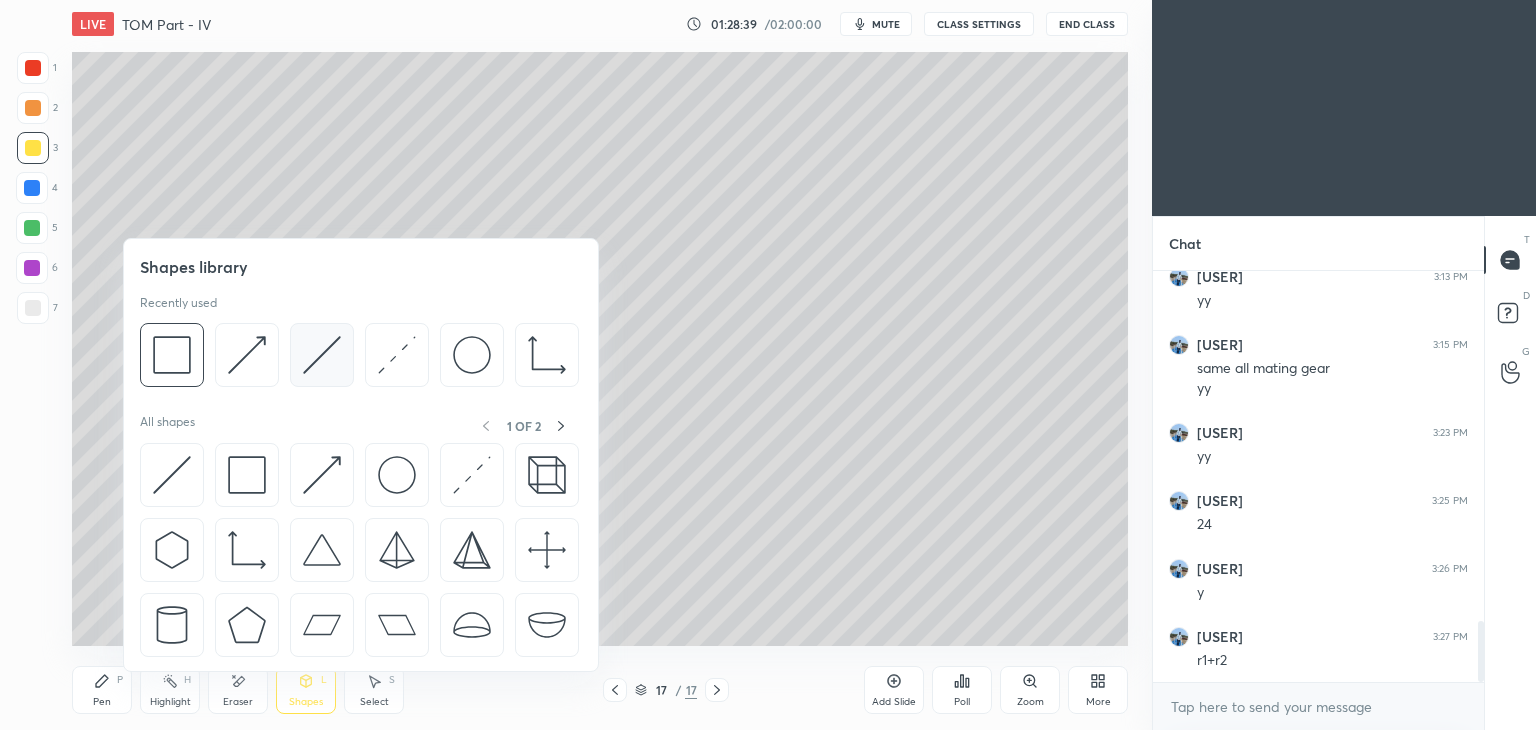 click at bounding box center (322, 355) 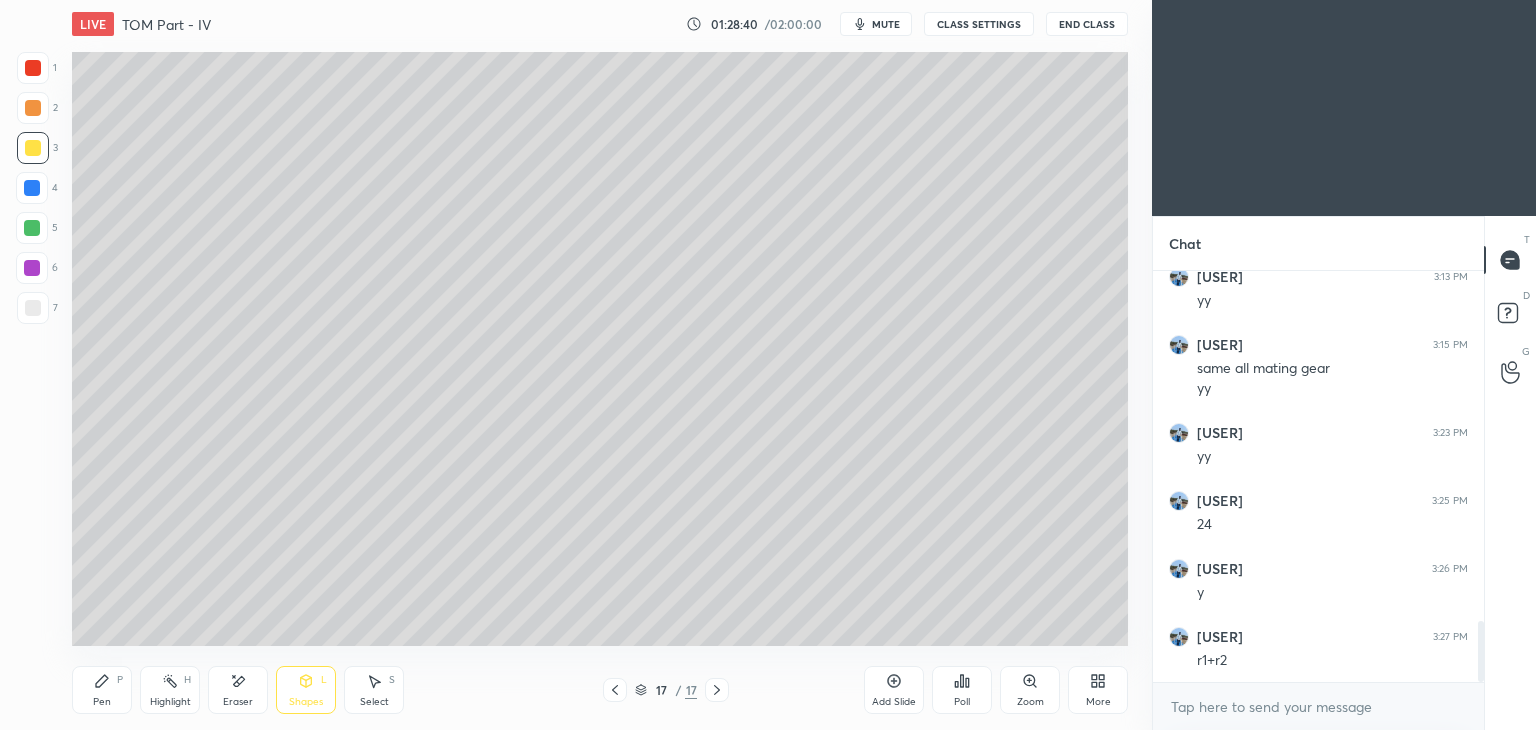 click at bounding box center (33, 308) 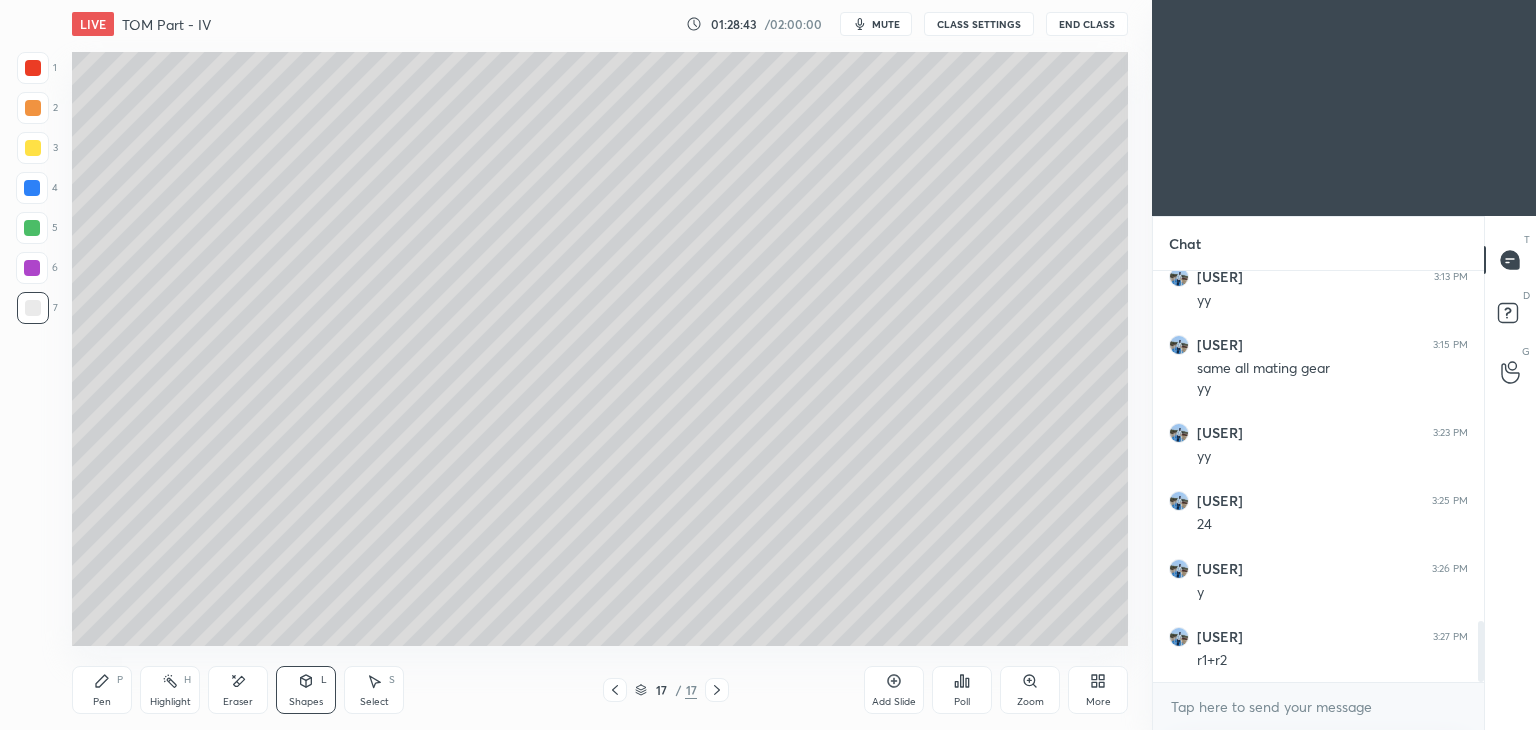 click 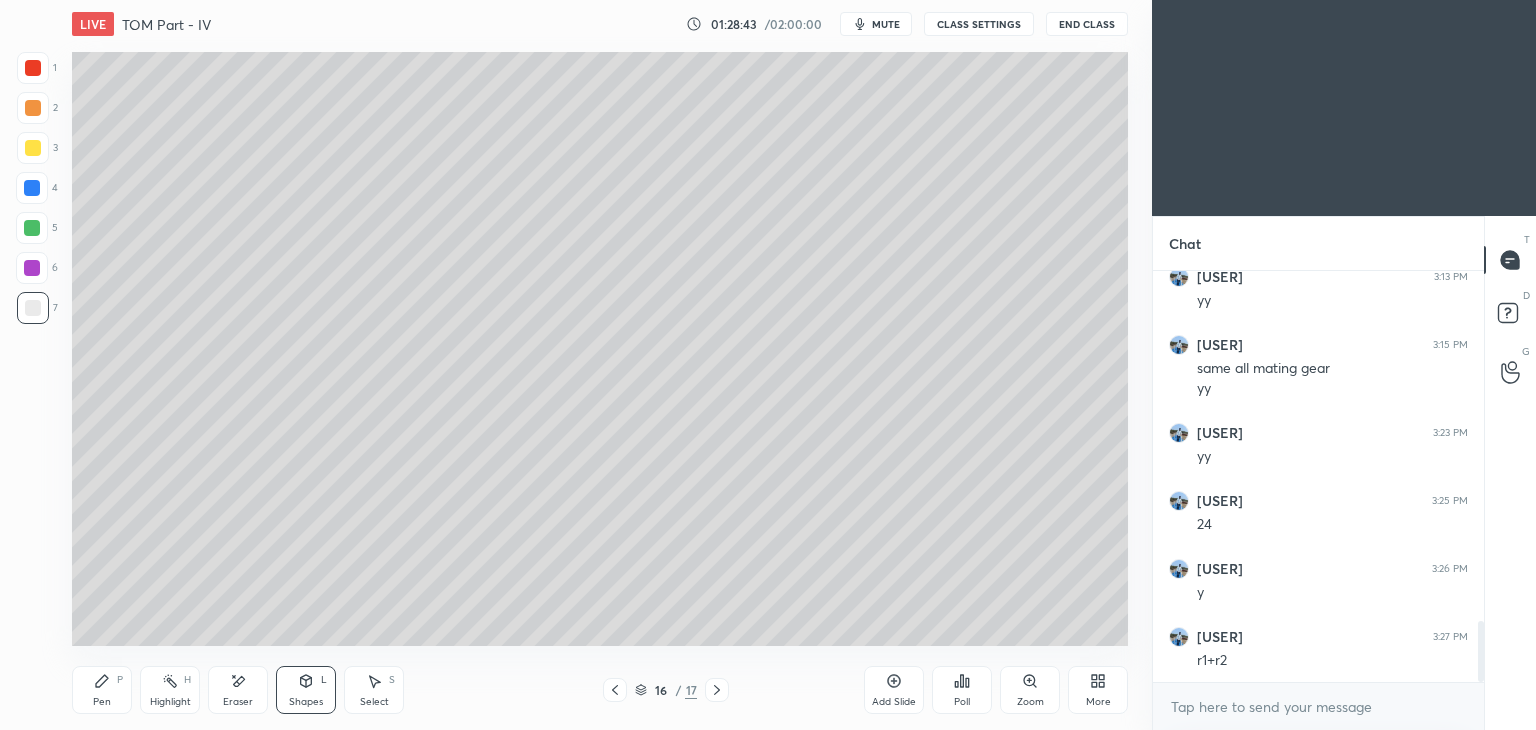 click 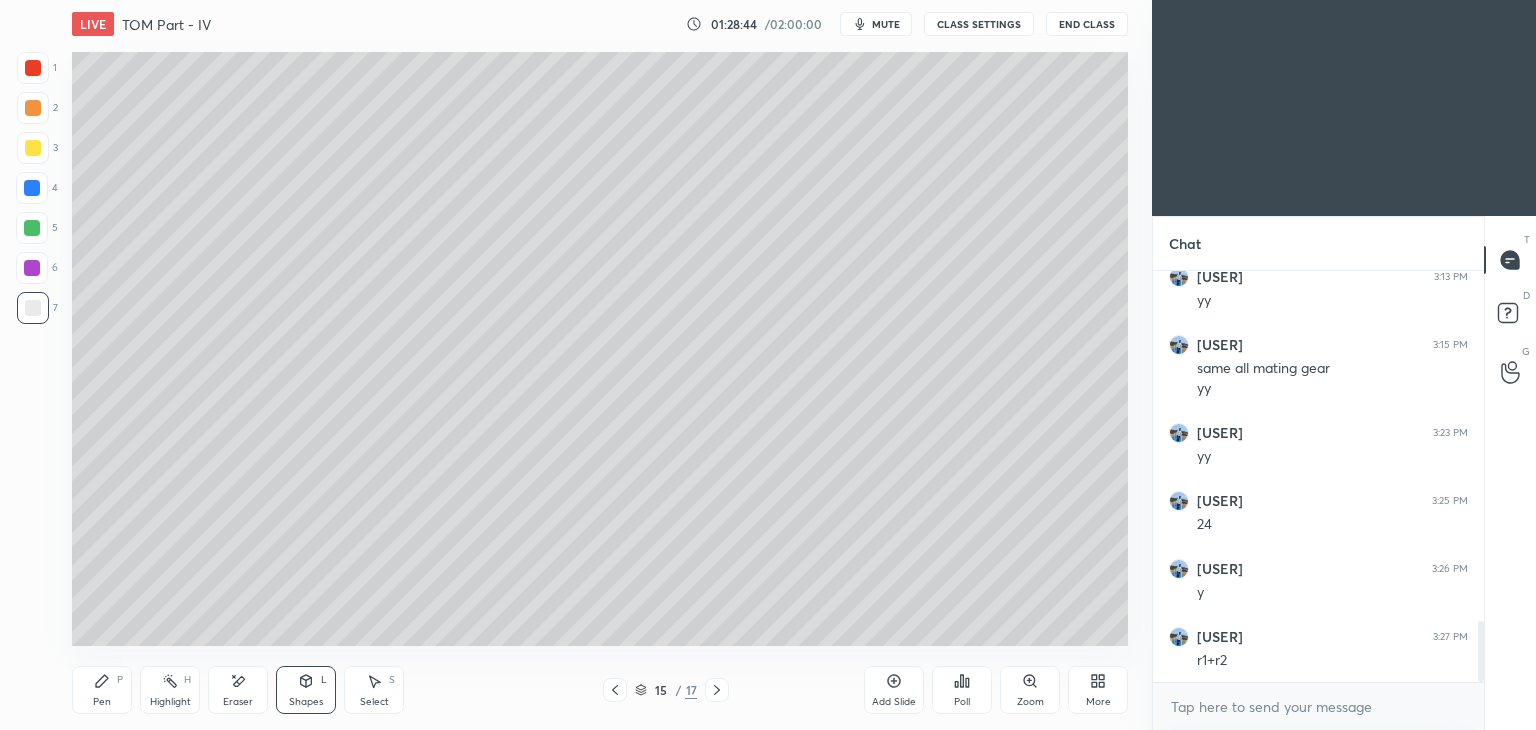 click 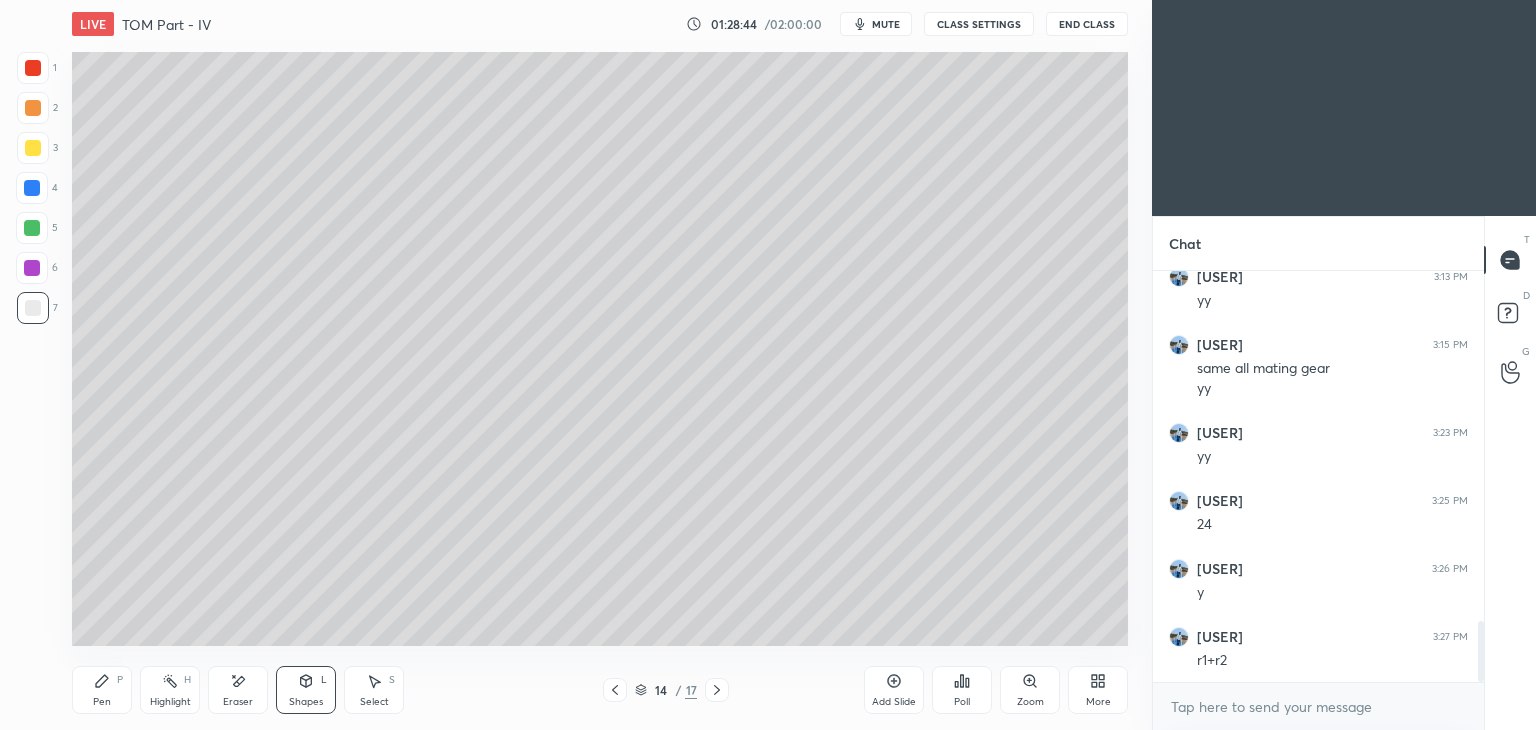 click at bounding box center (615, 690) 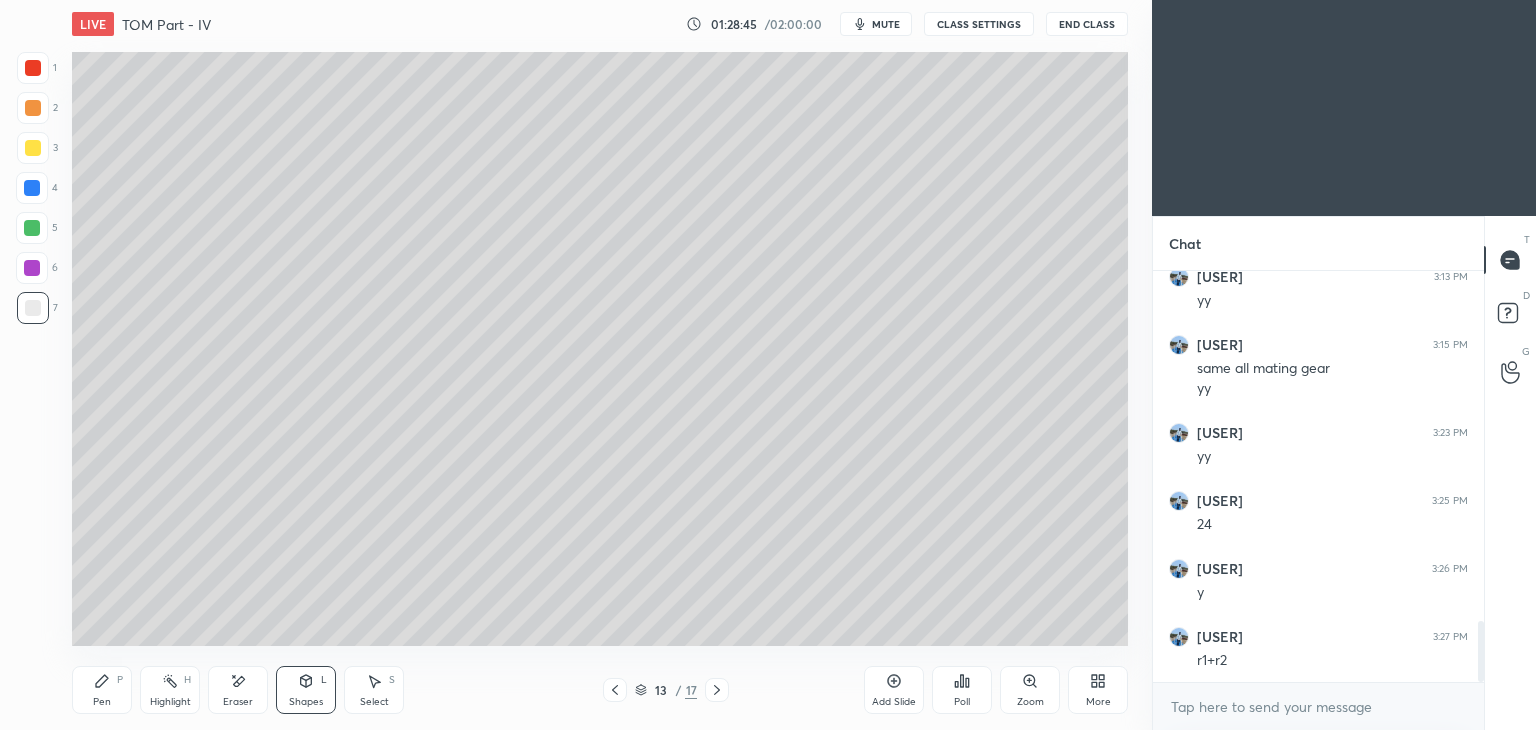 click 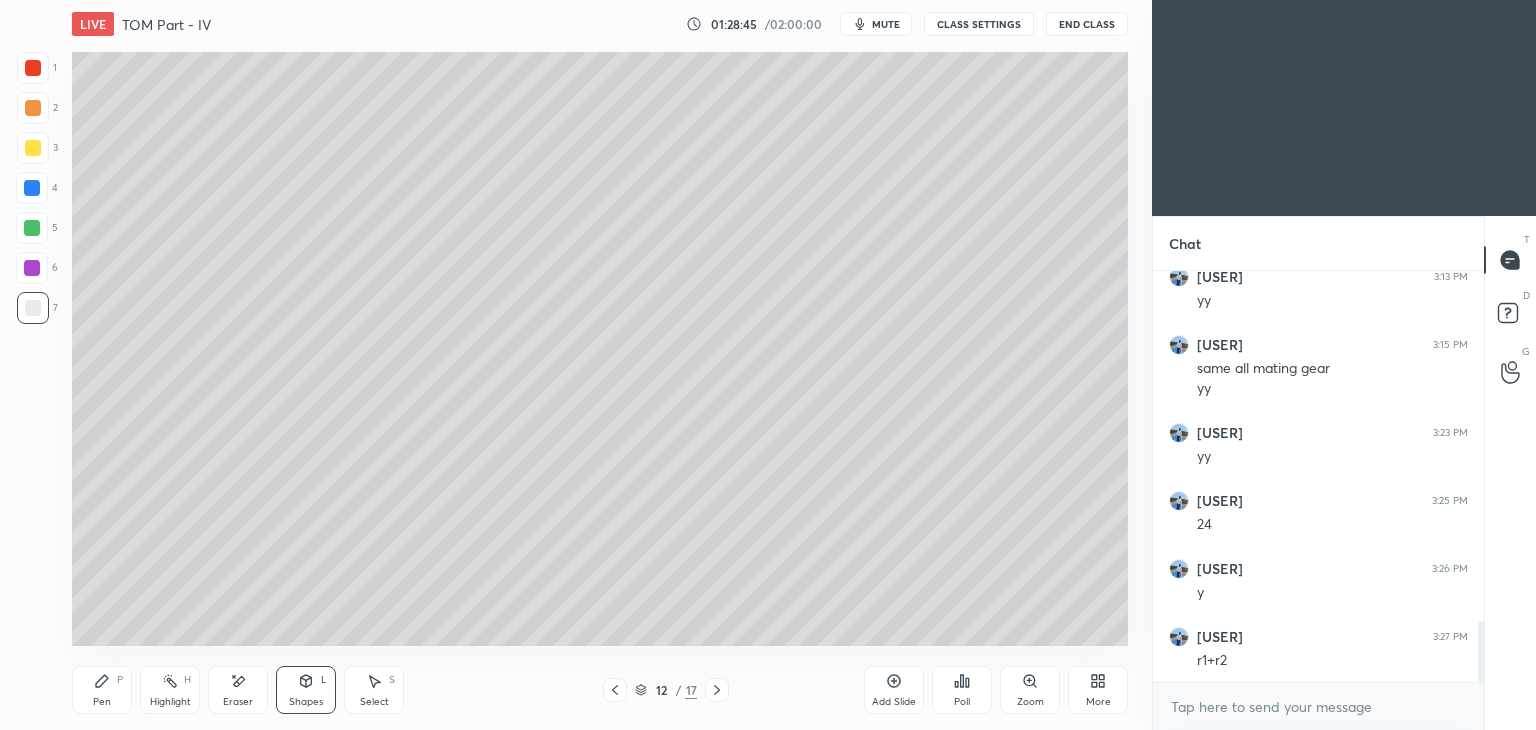 click 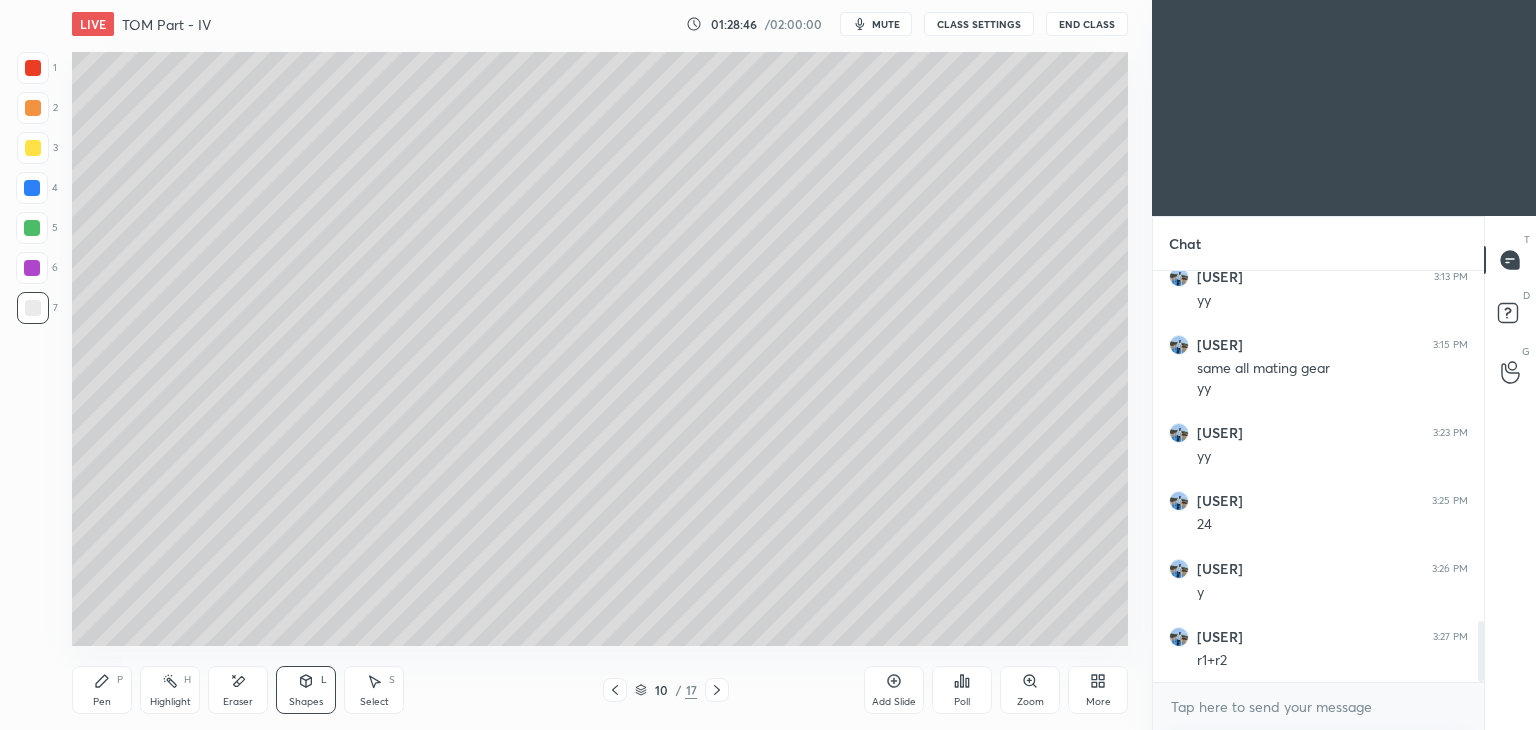 click 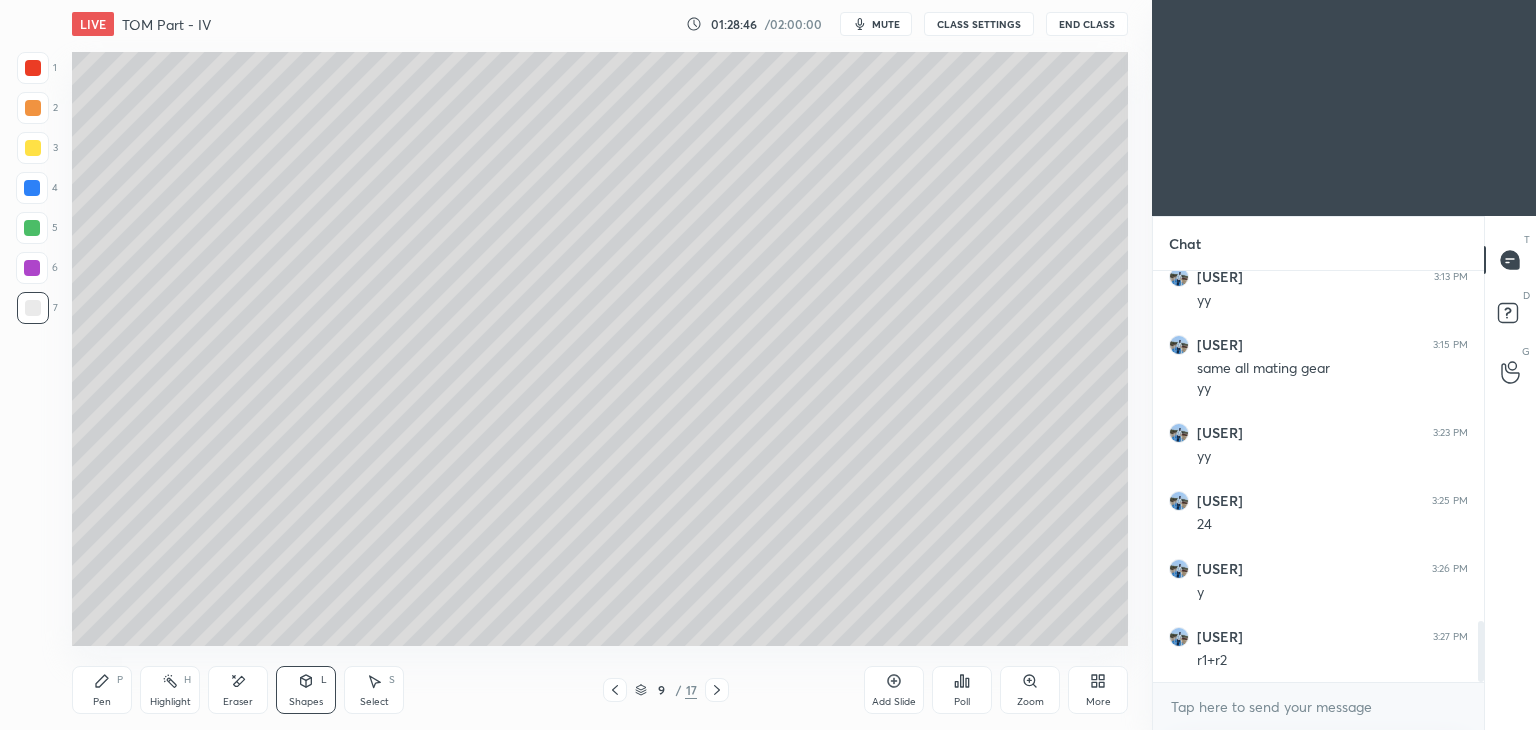 click 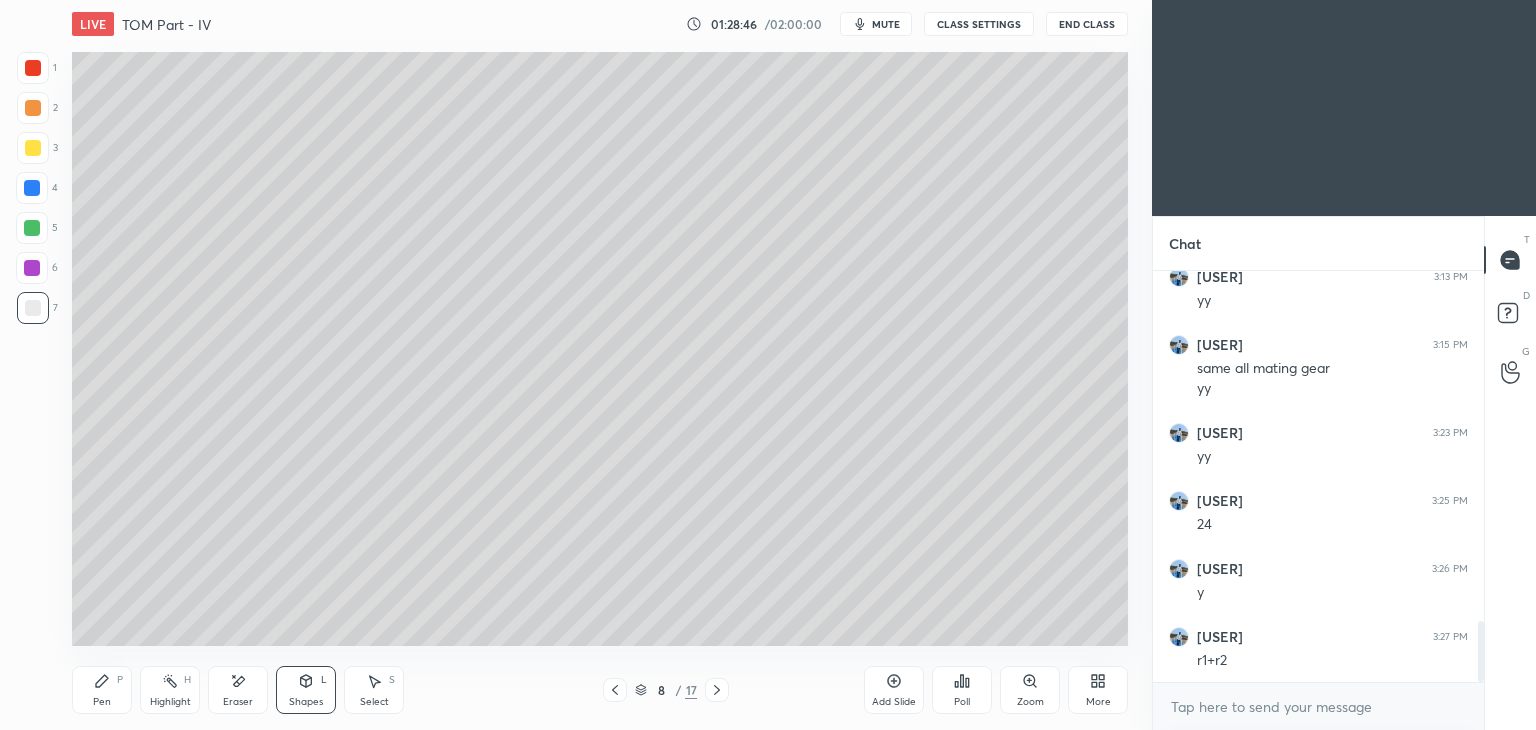 click 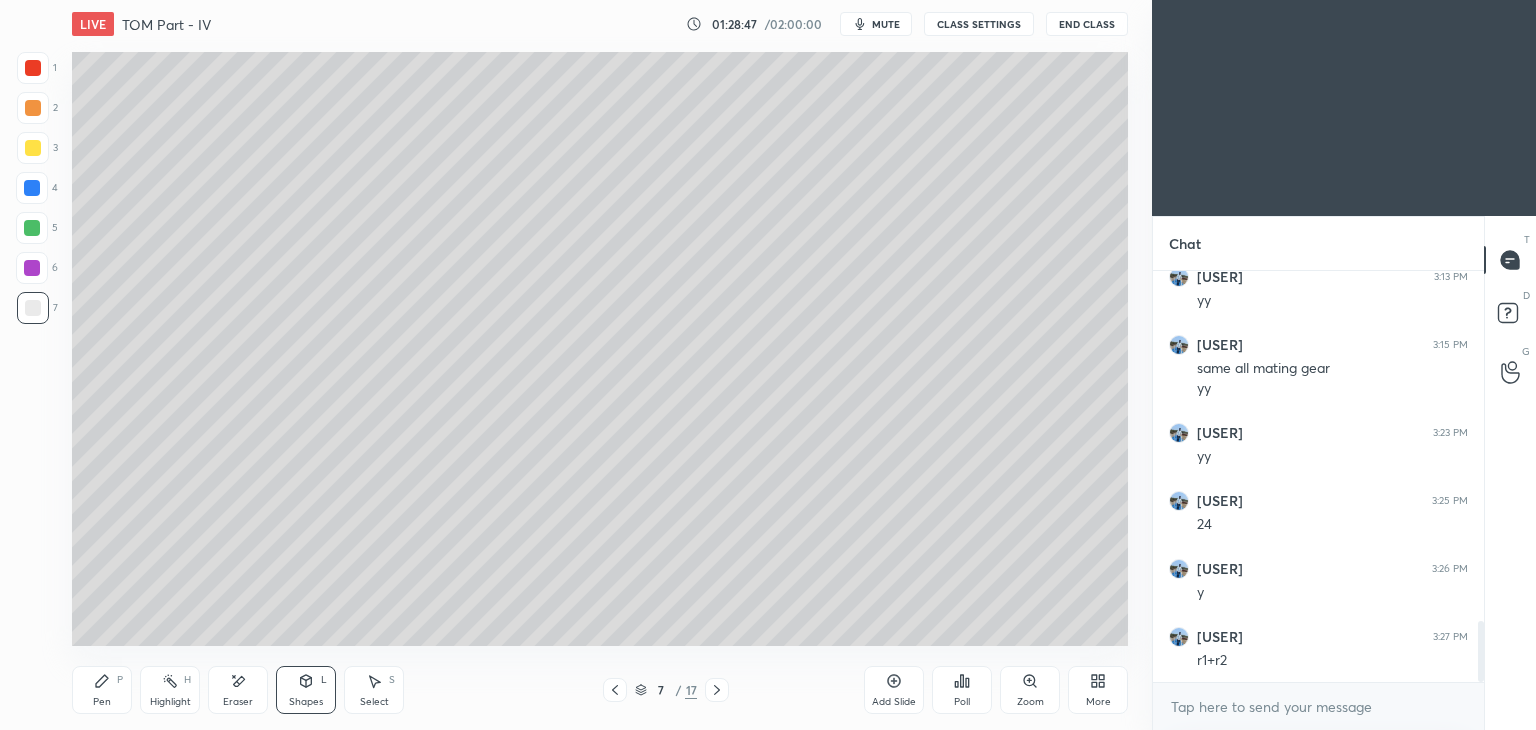 click at bounding box center [615, 690] 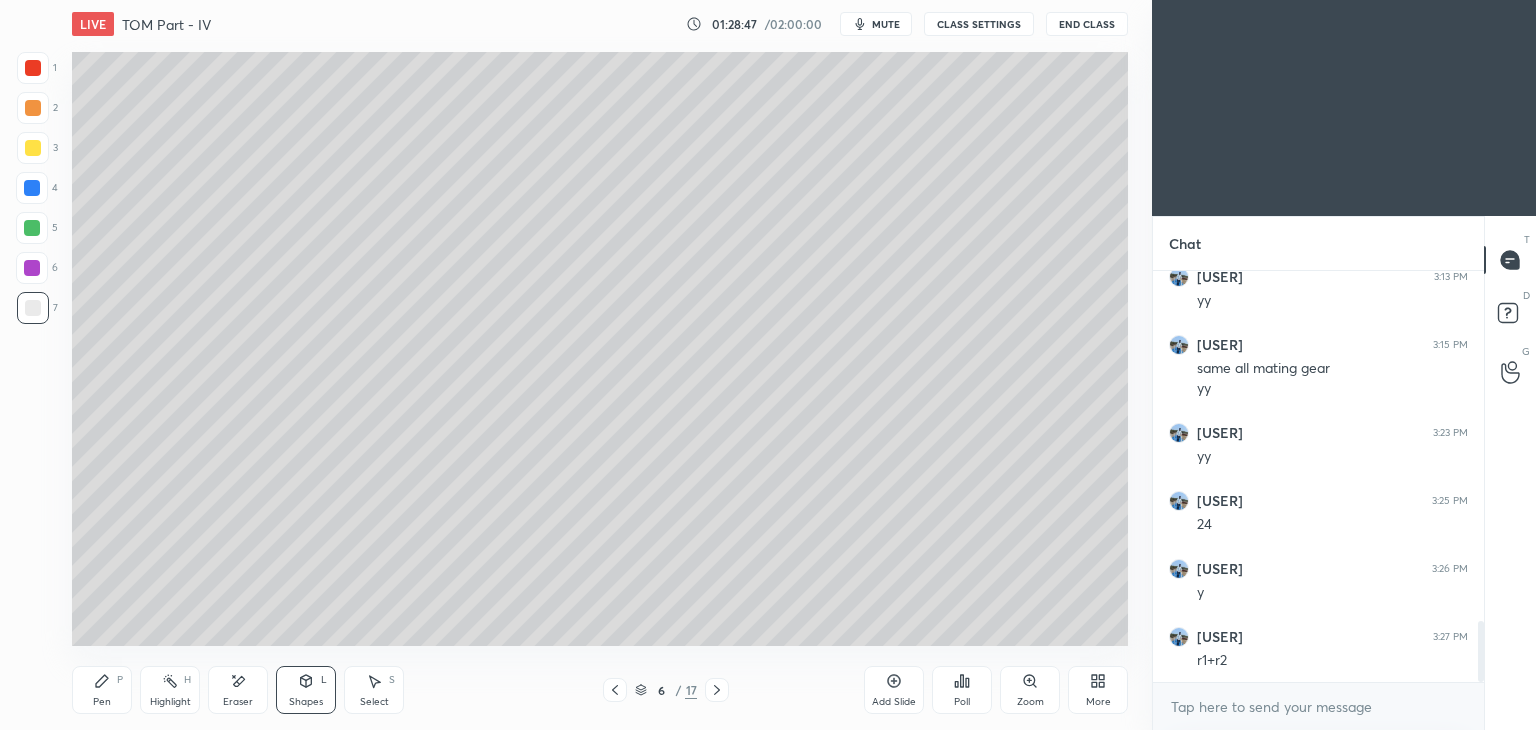 click 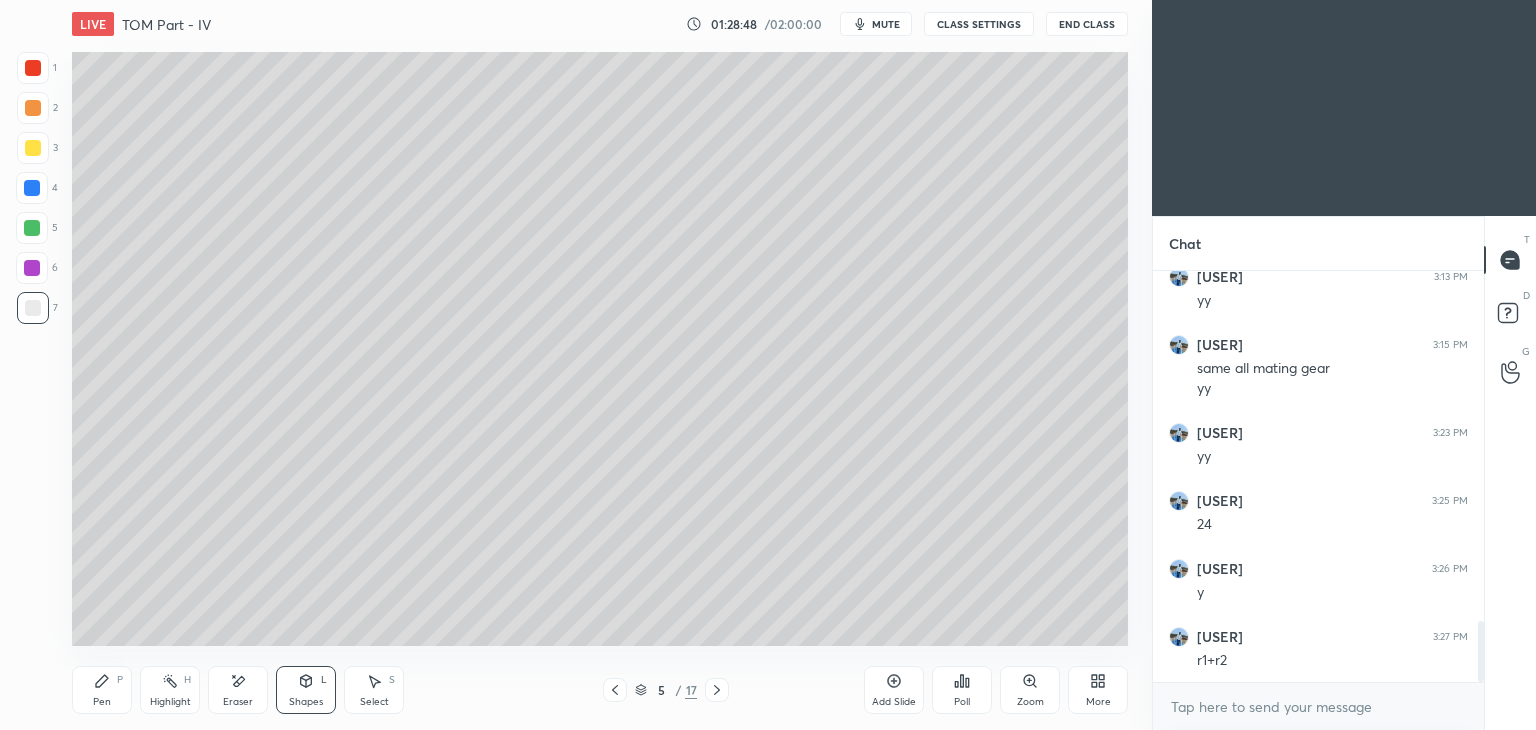 click 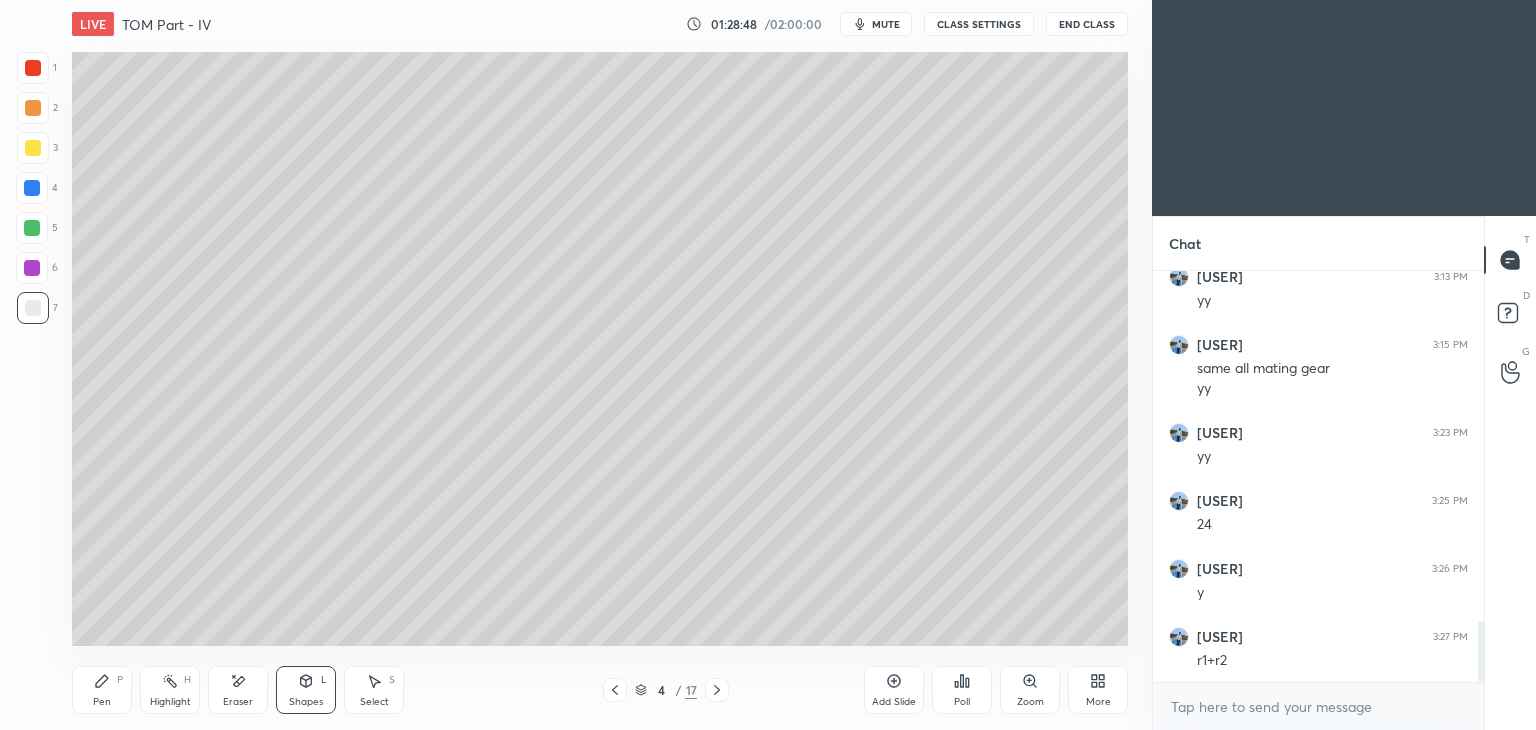click 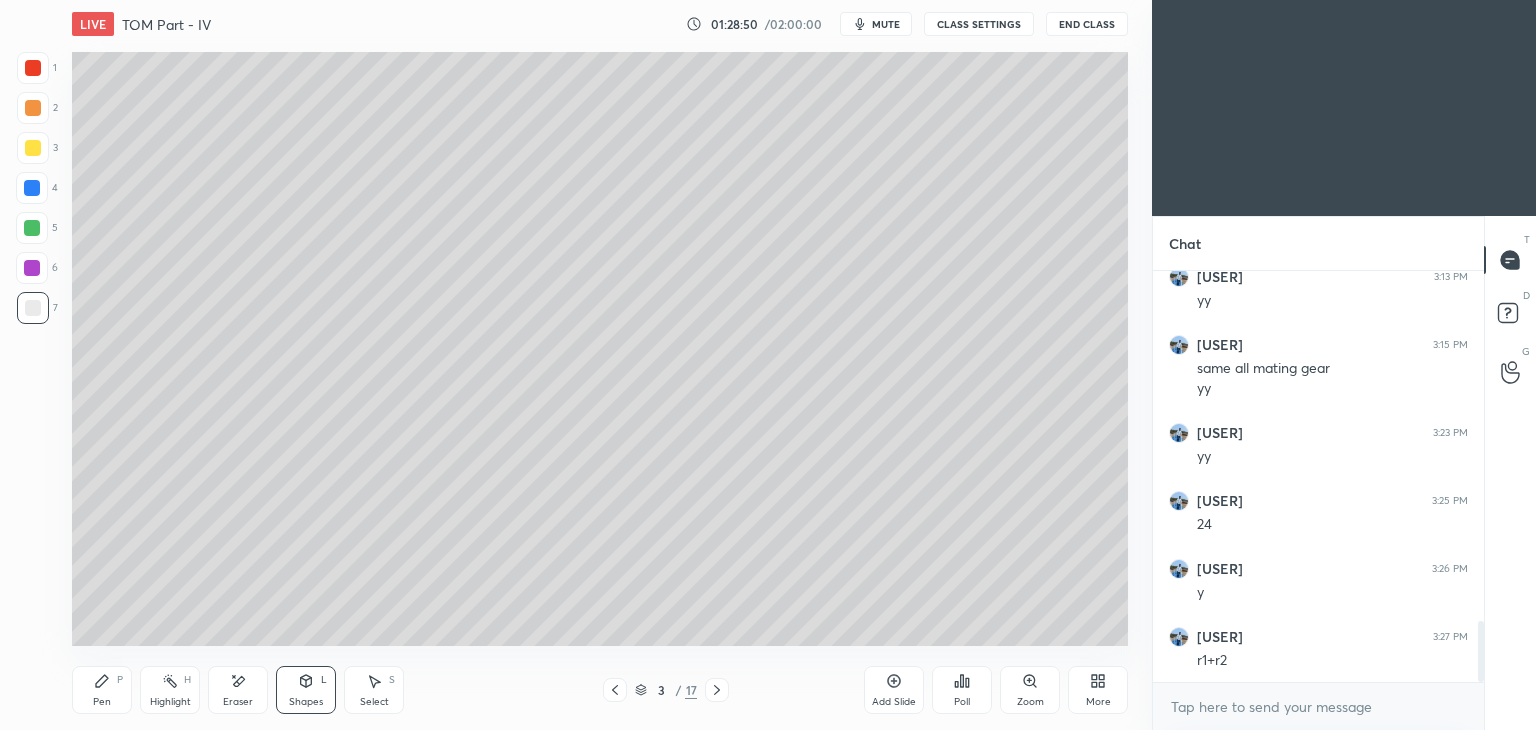 click on "Pen P" at bounding box center [102, 690] 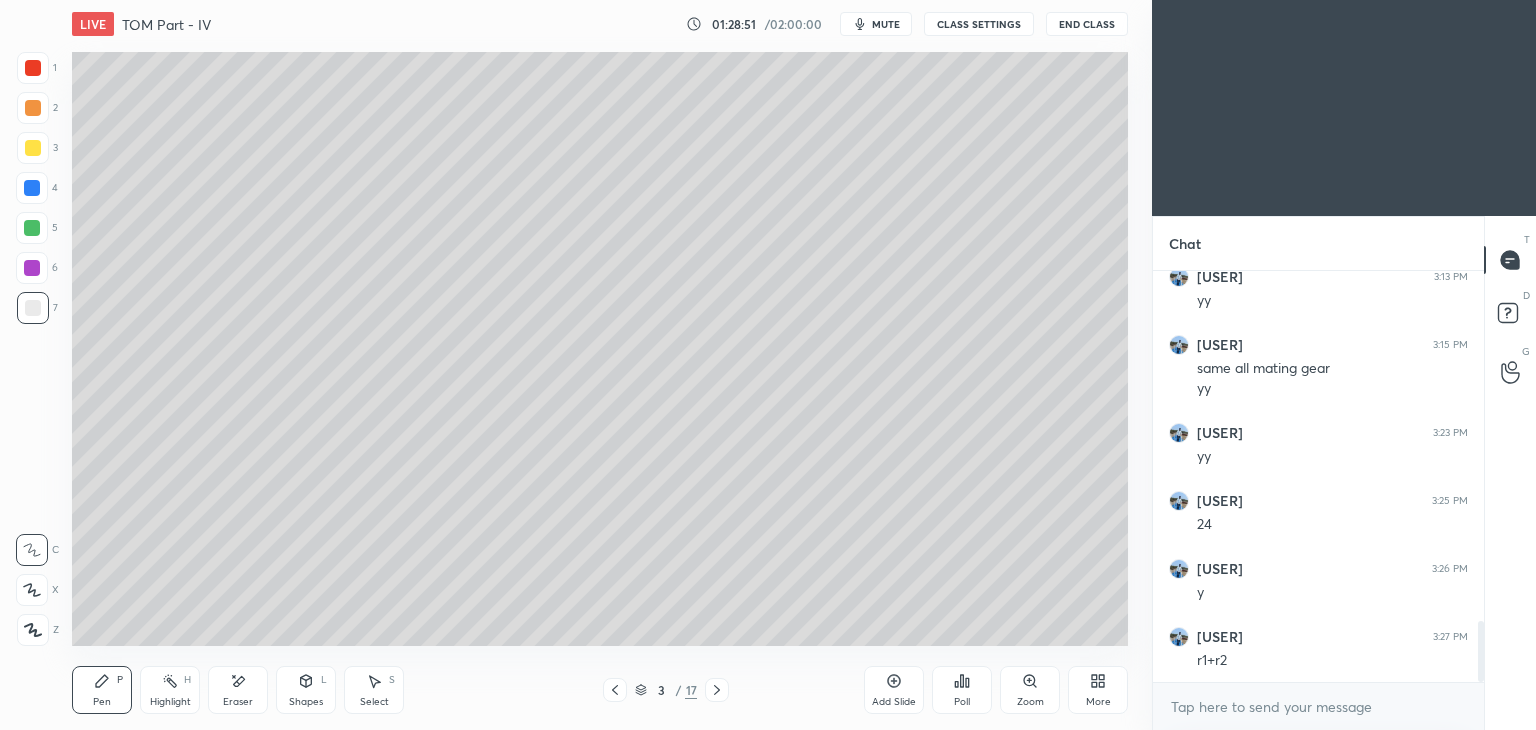 click at bounding box center [33, 68] 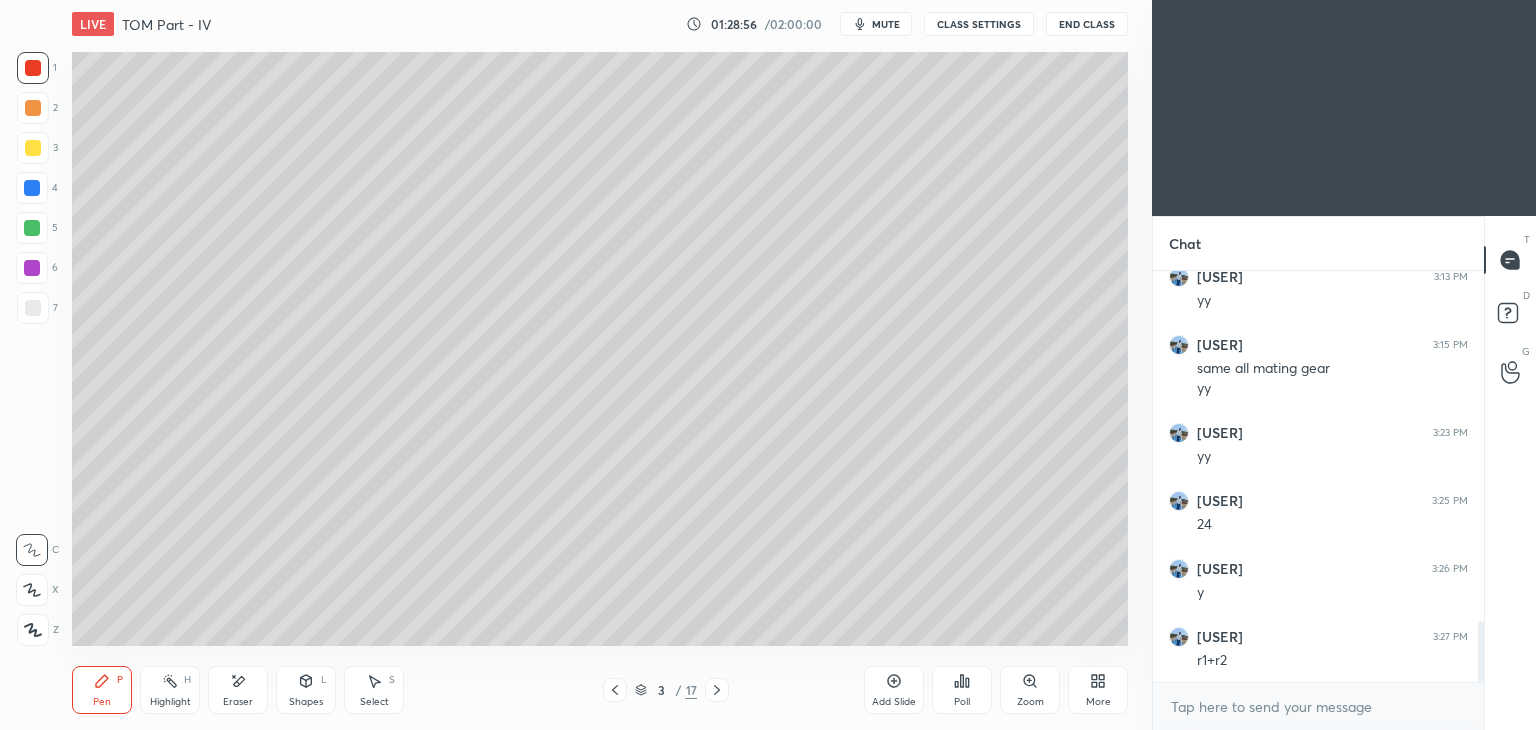 scroll, scrollTop: 2440, scrollLeft: 0, axis: vertical 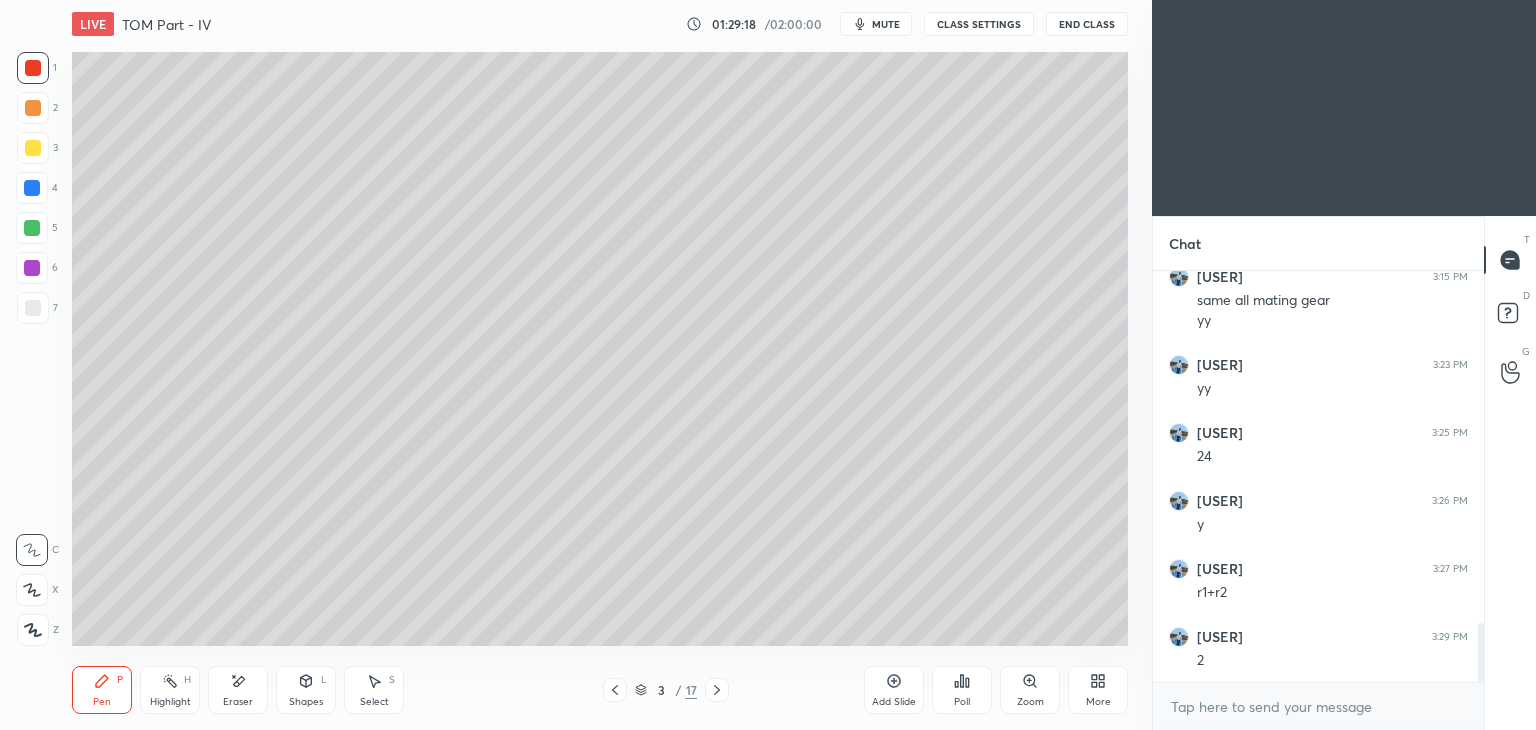 click 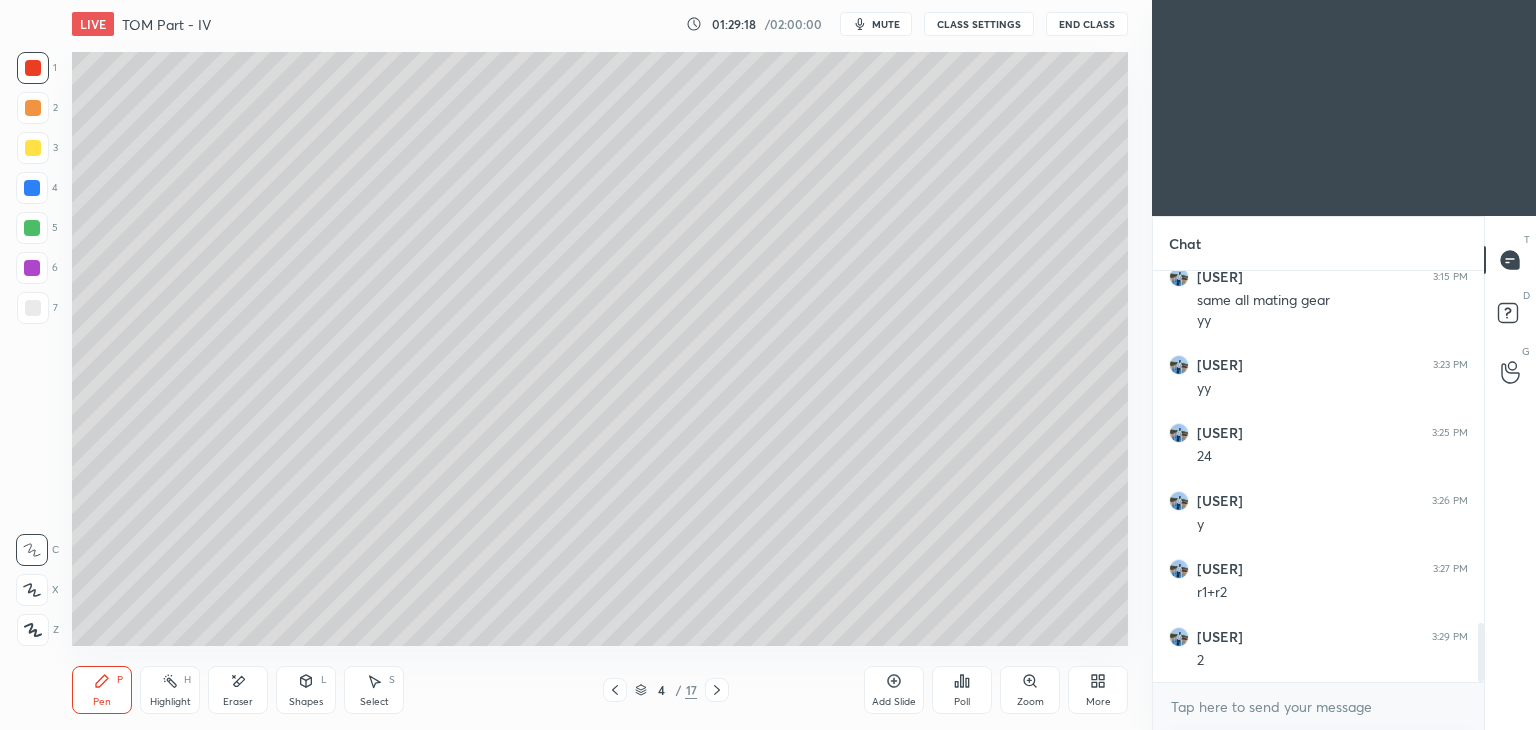 click 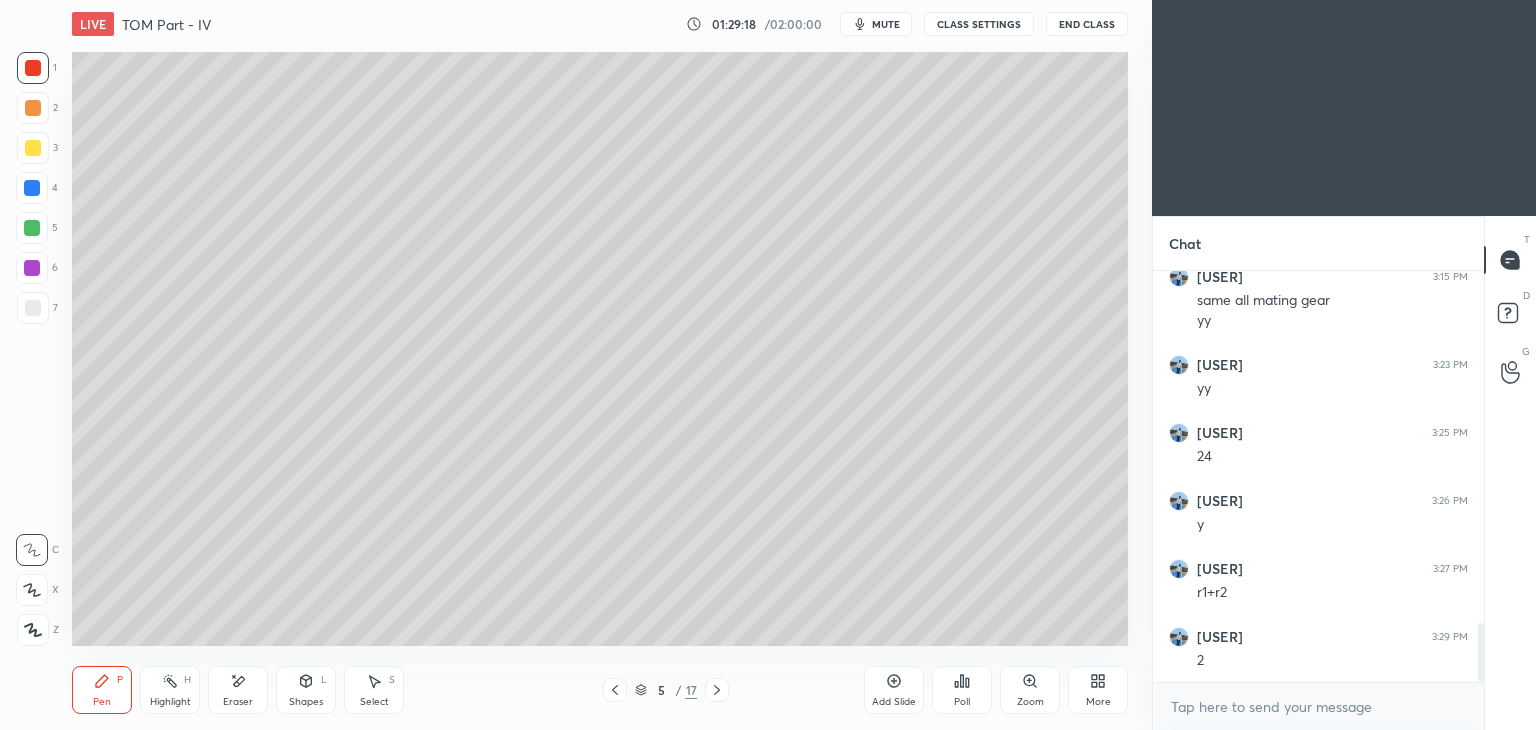 click 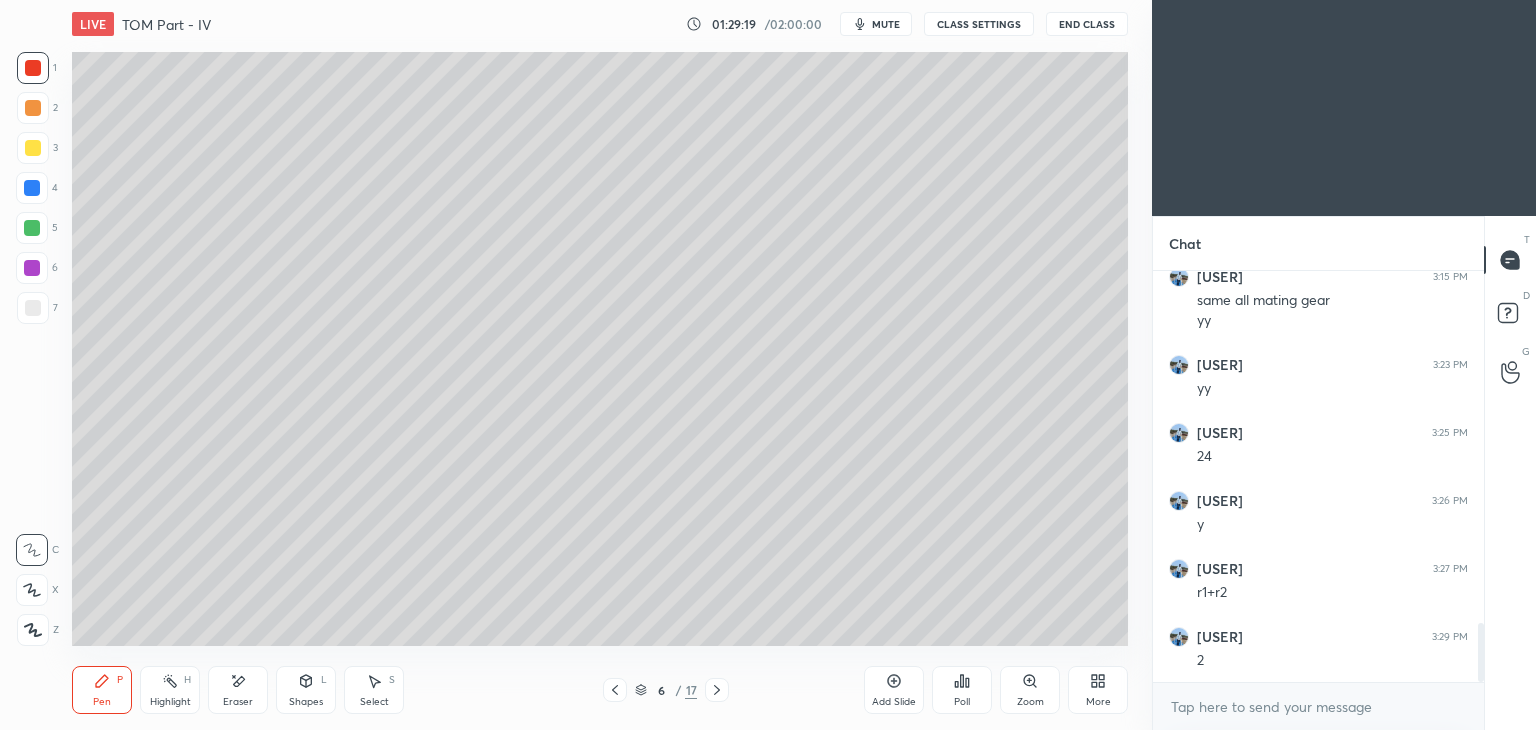 click at bounding box center (717, 690) 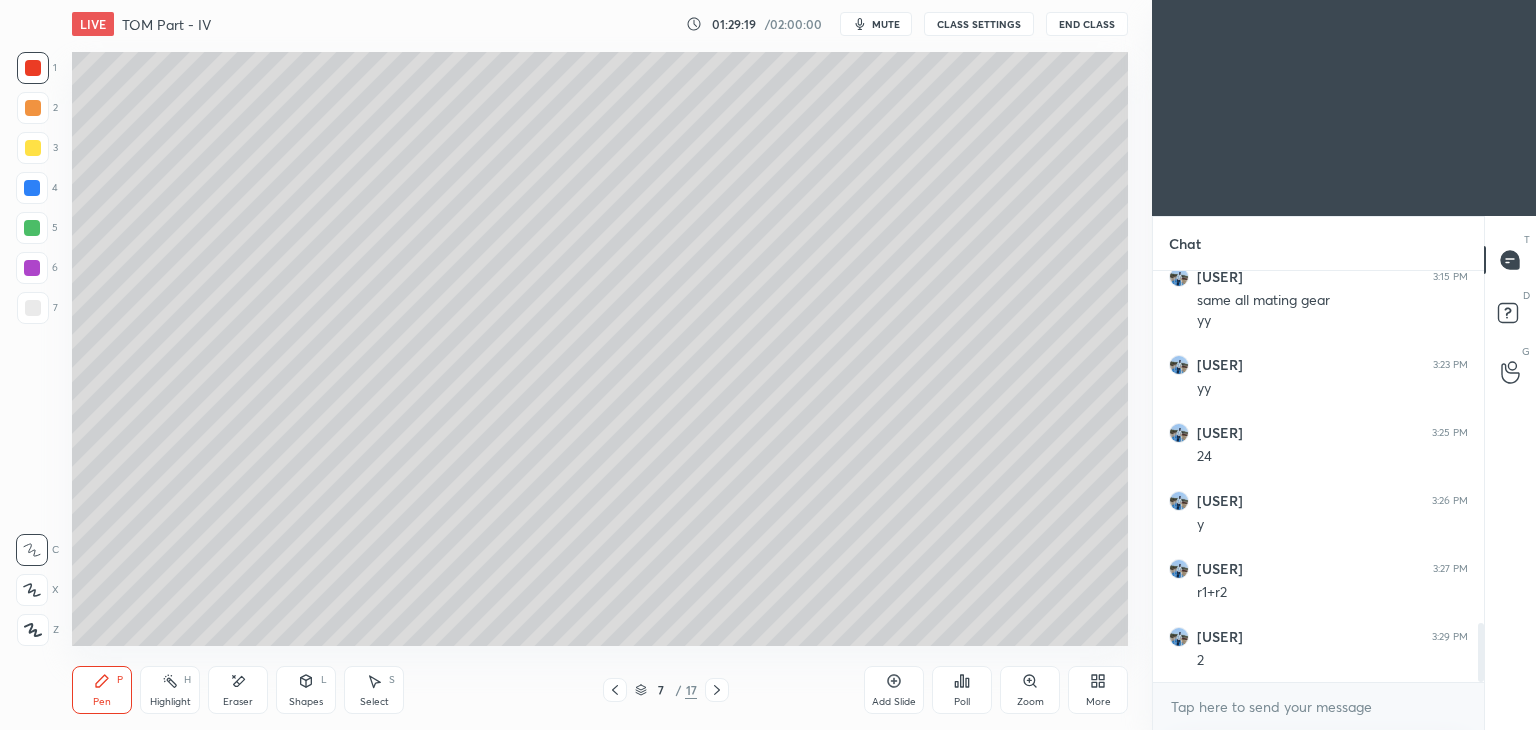 click 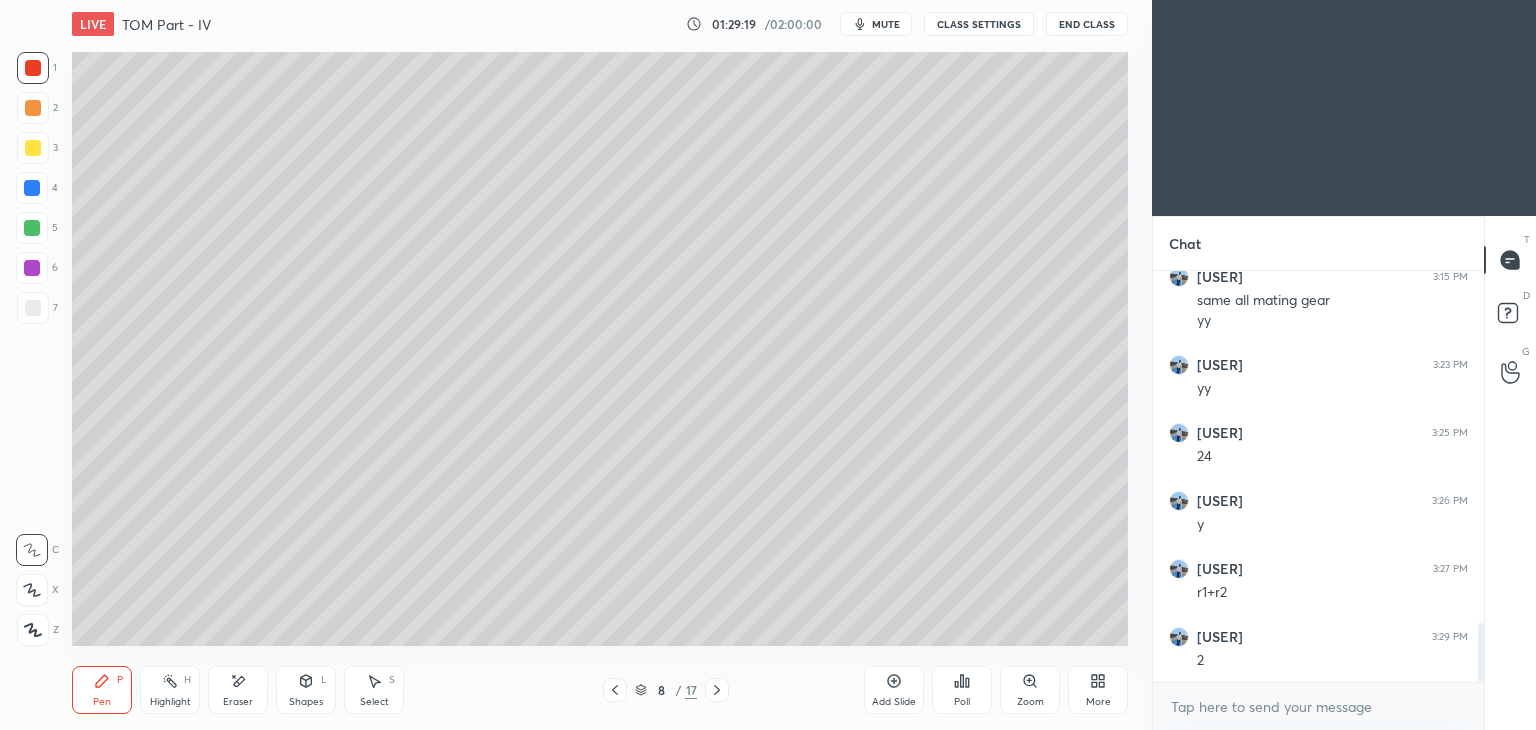 click 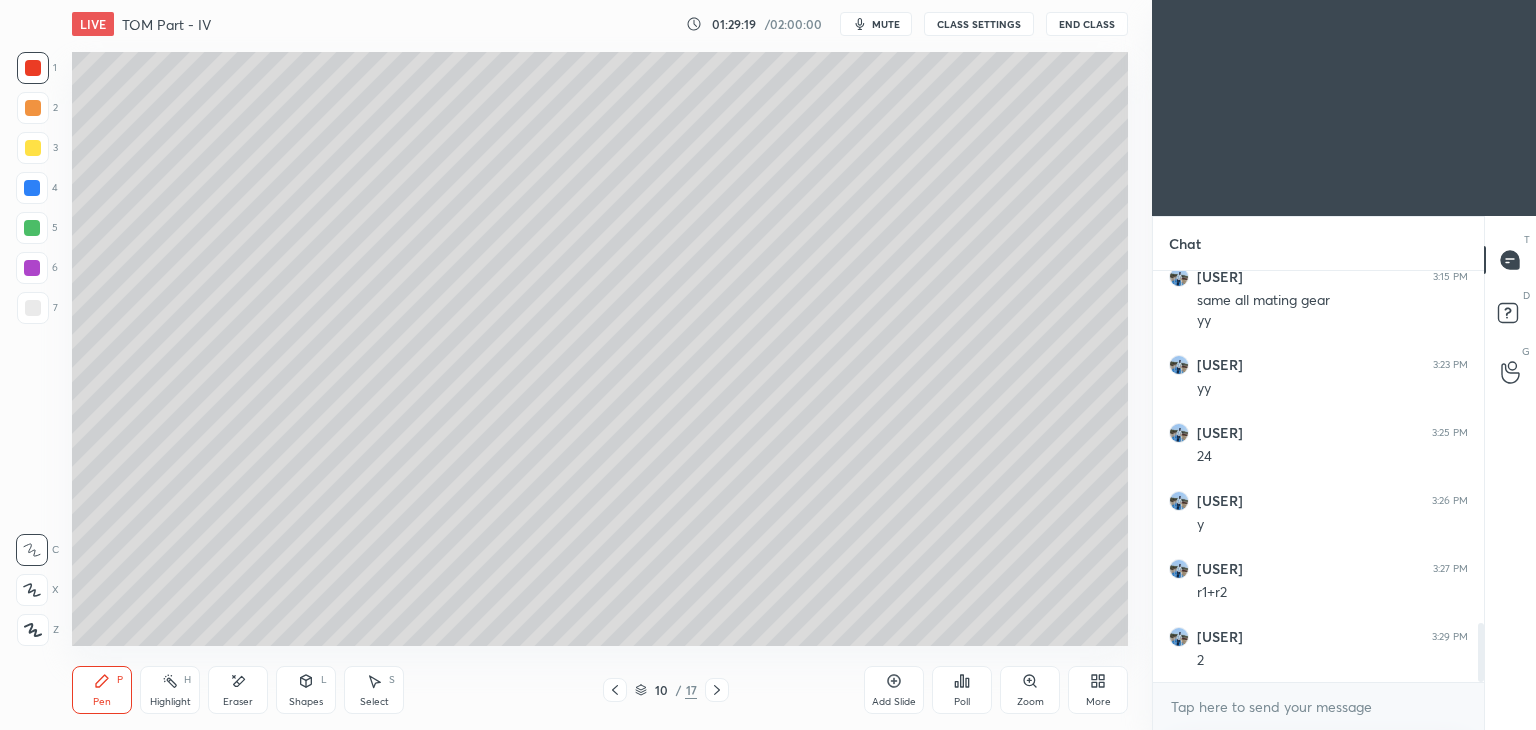 click 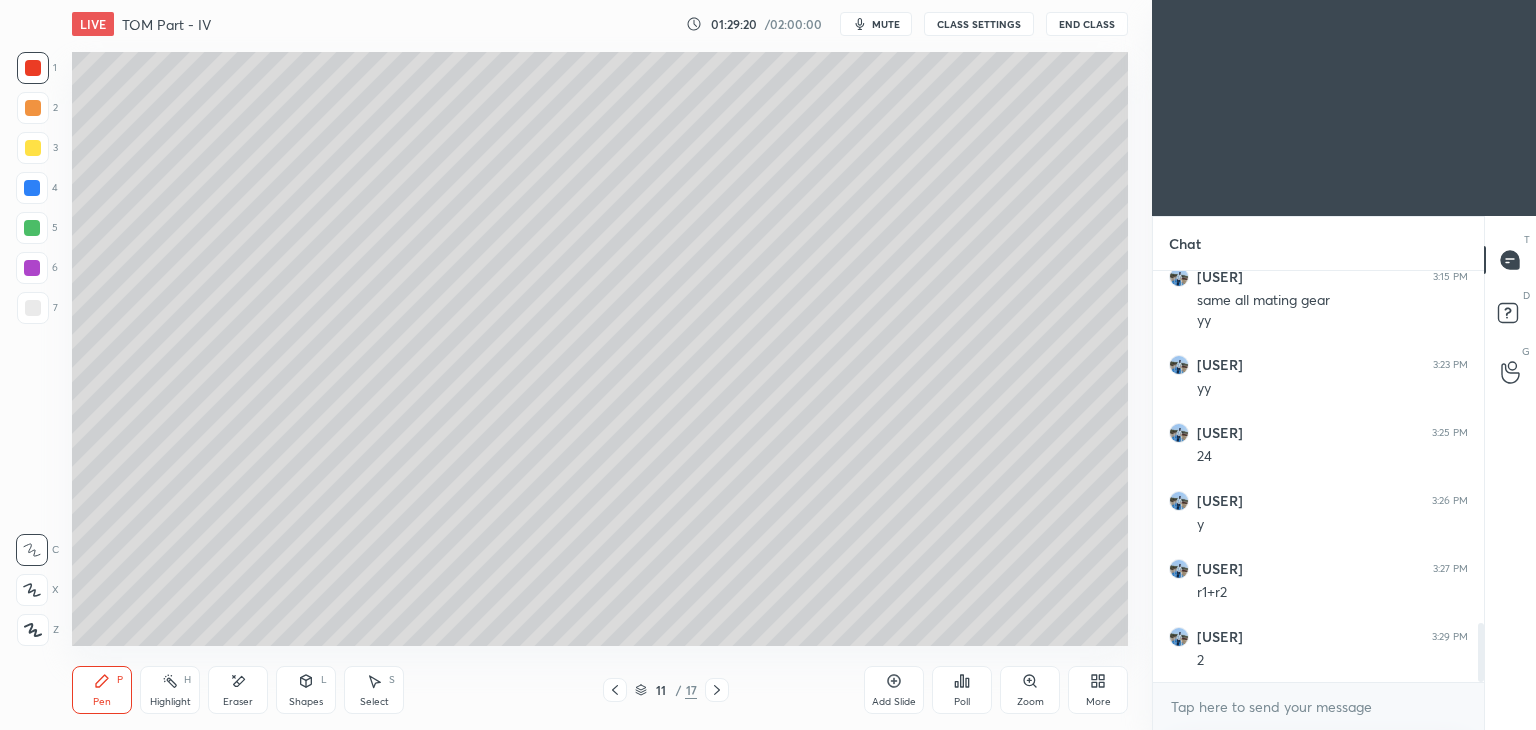 click 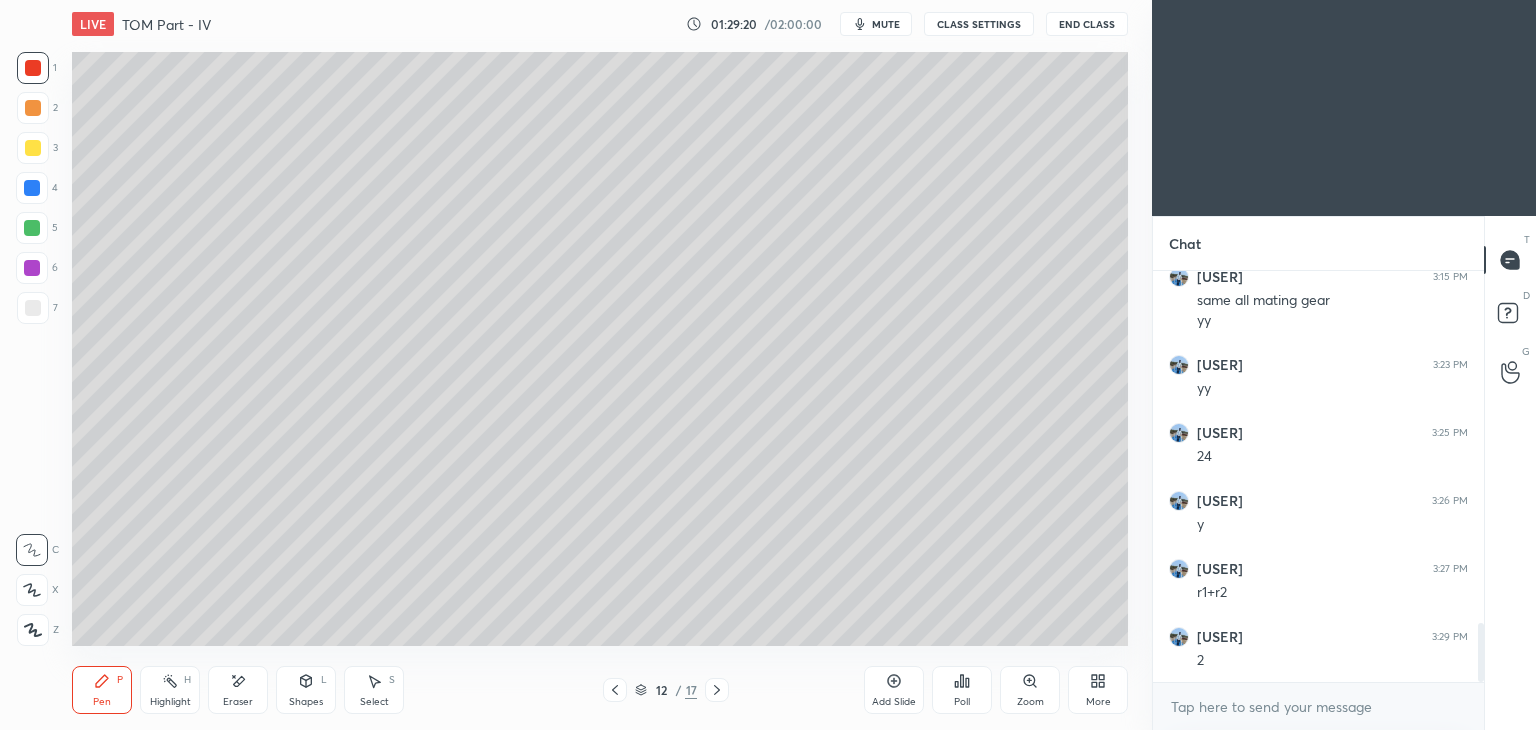 click 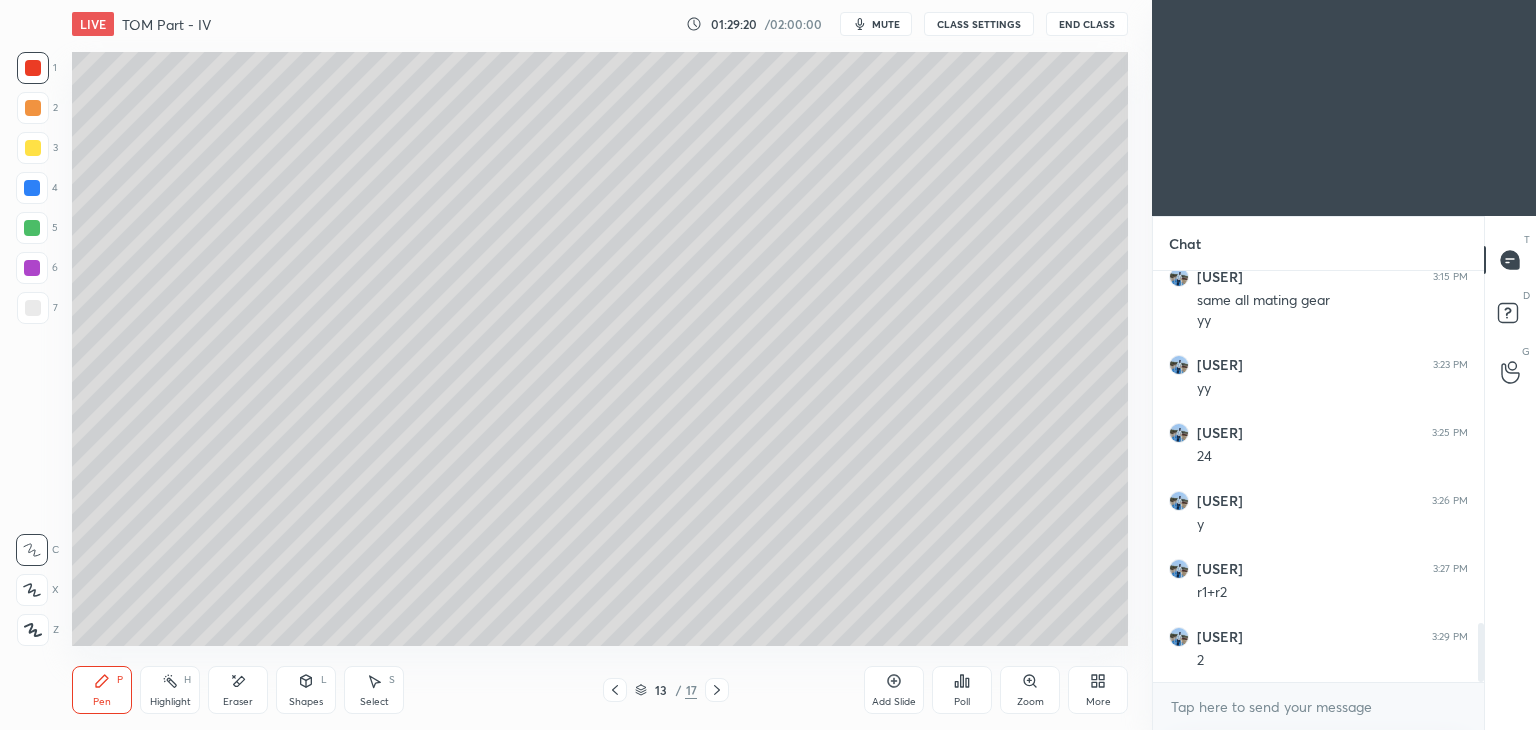 click at bounding box center (717, 690) 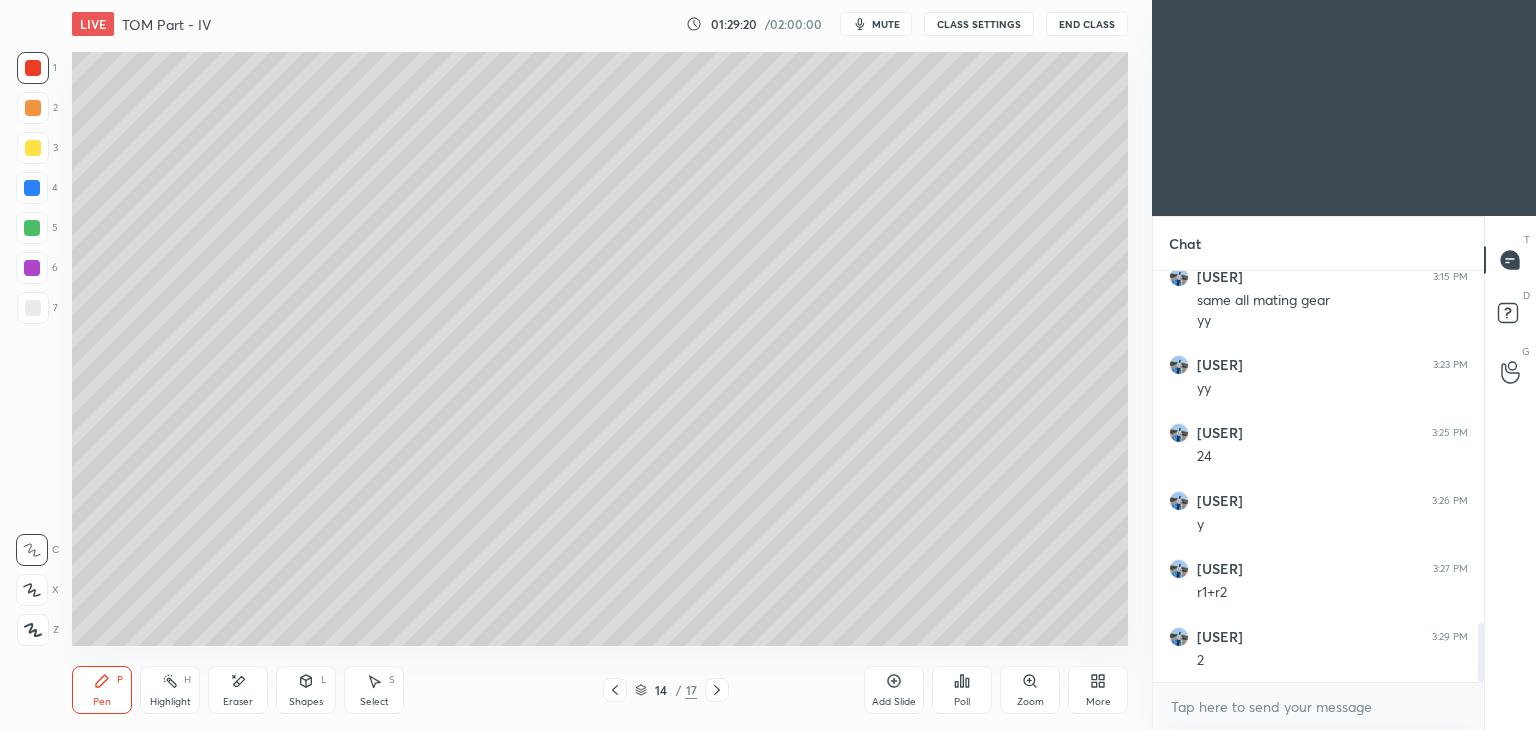 click at bounding box center [717, 690] 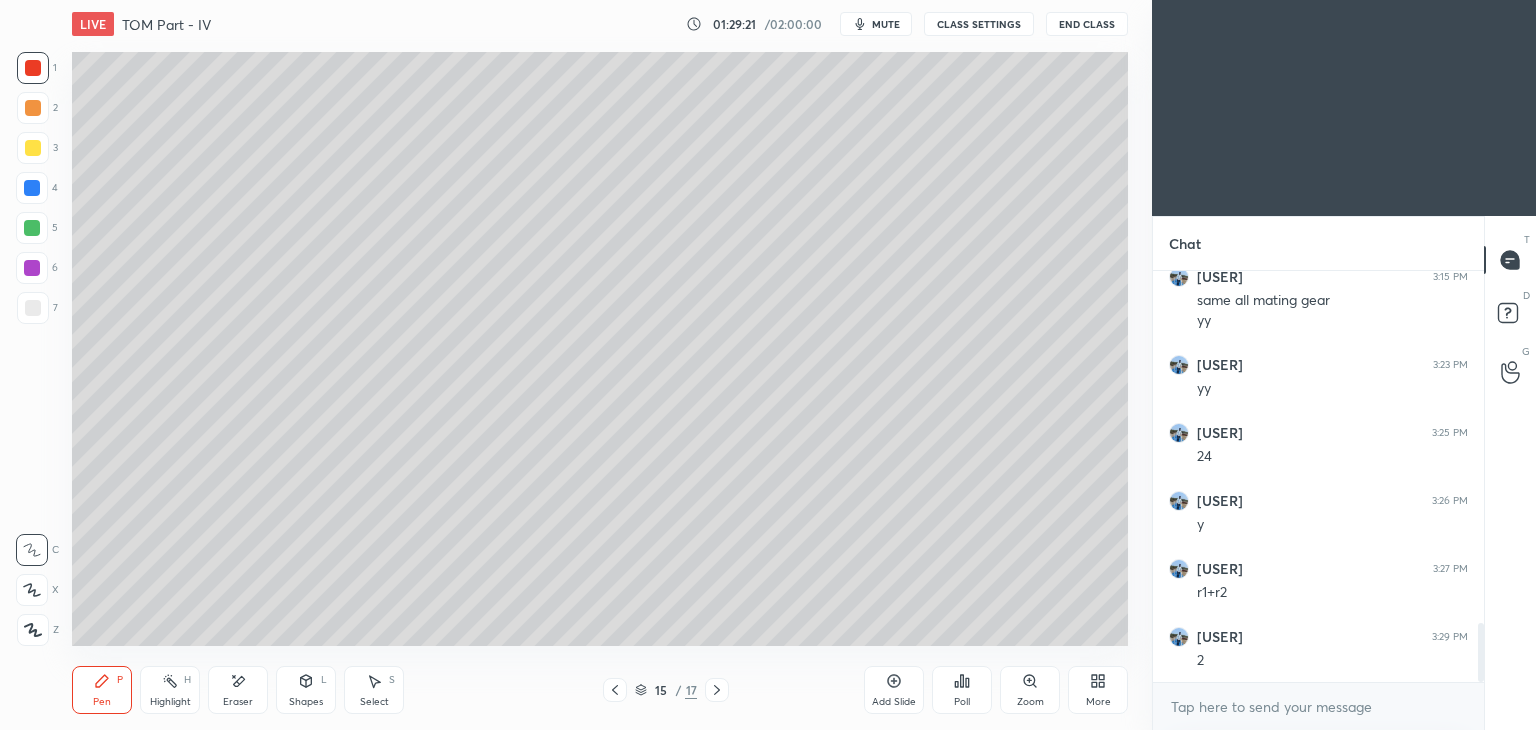 click at bounding box center (717, 690) 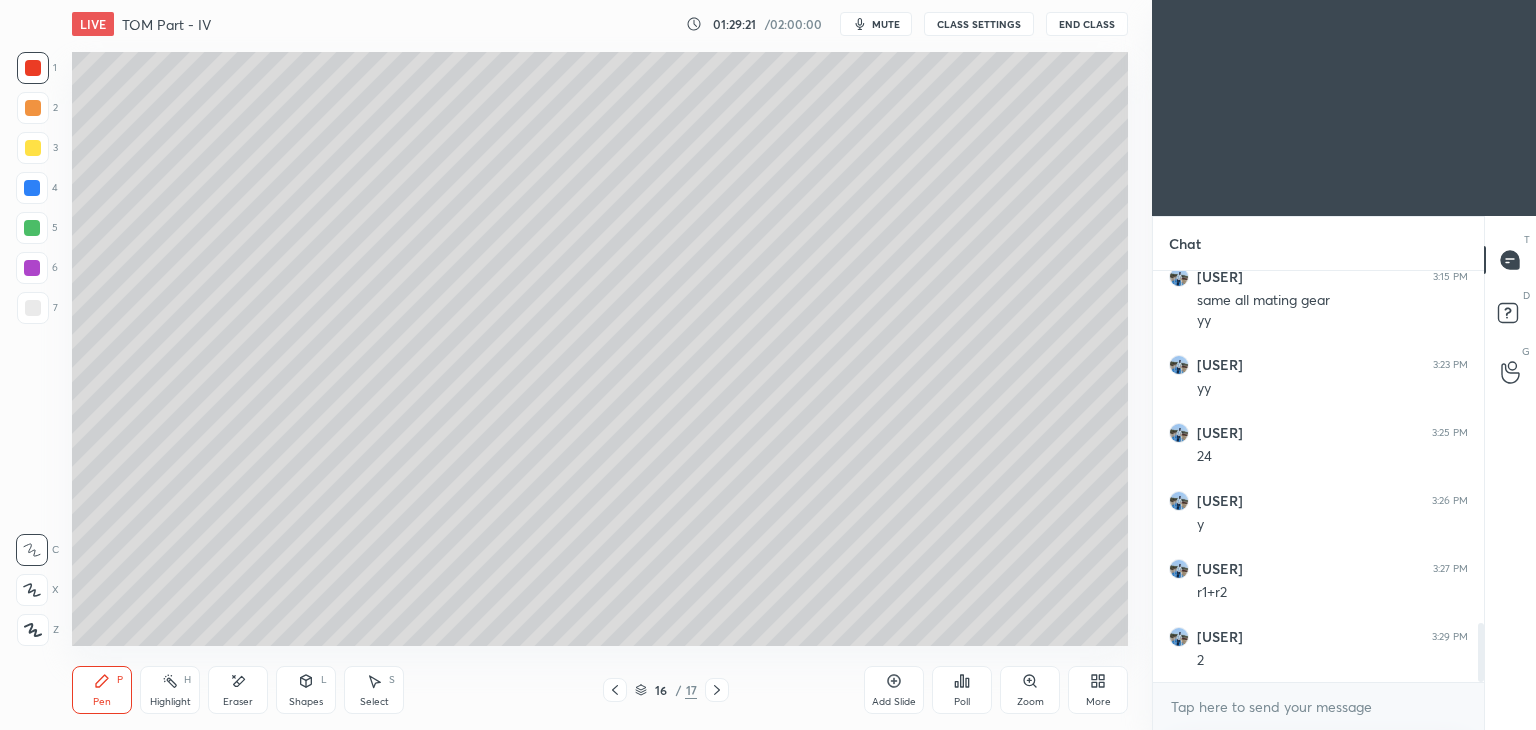 click at bounding box center (717, 690) 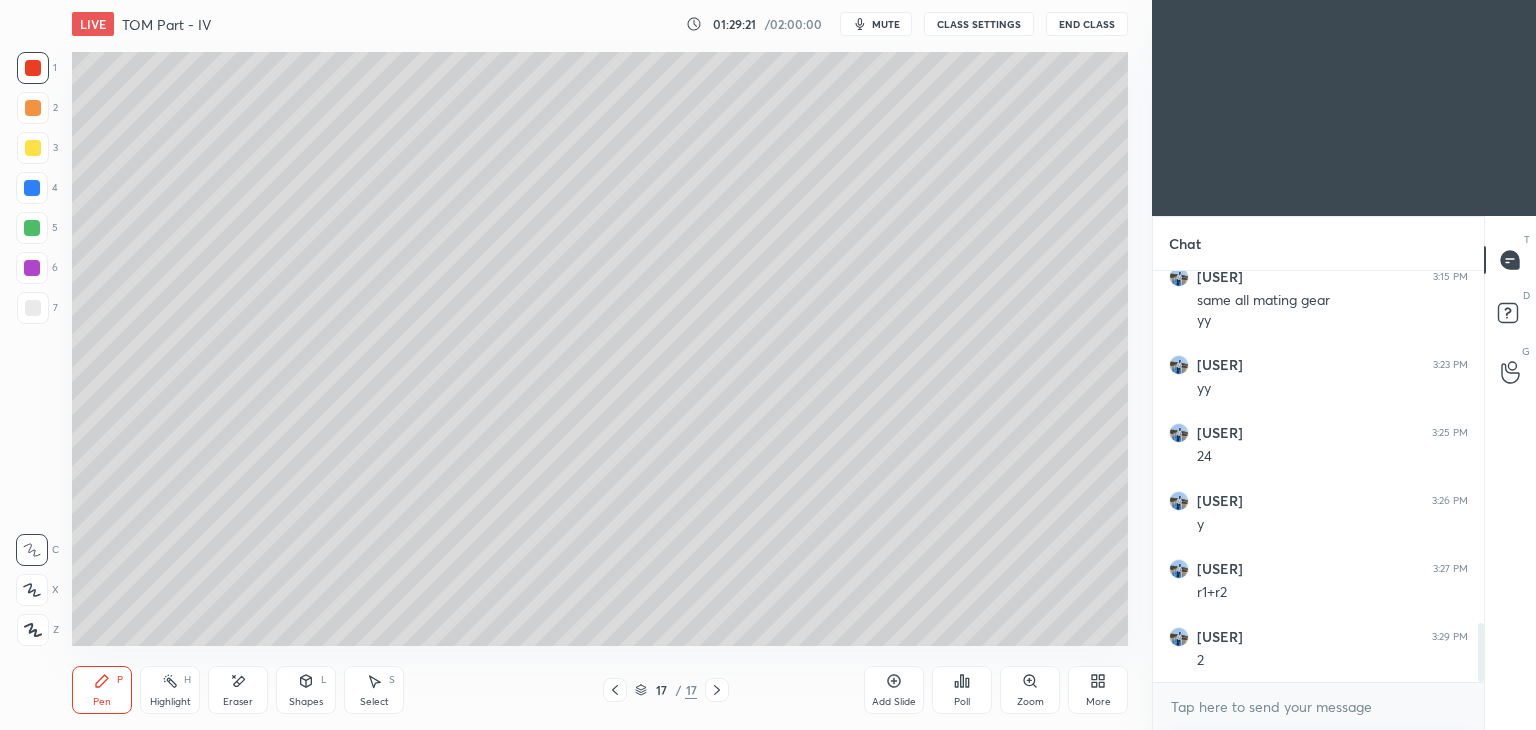 click 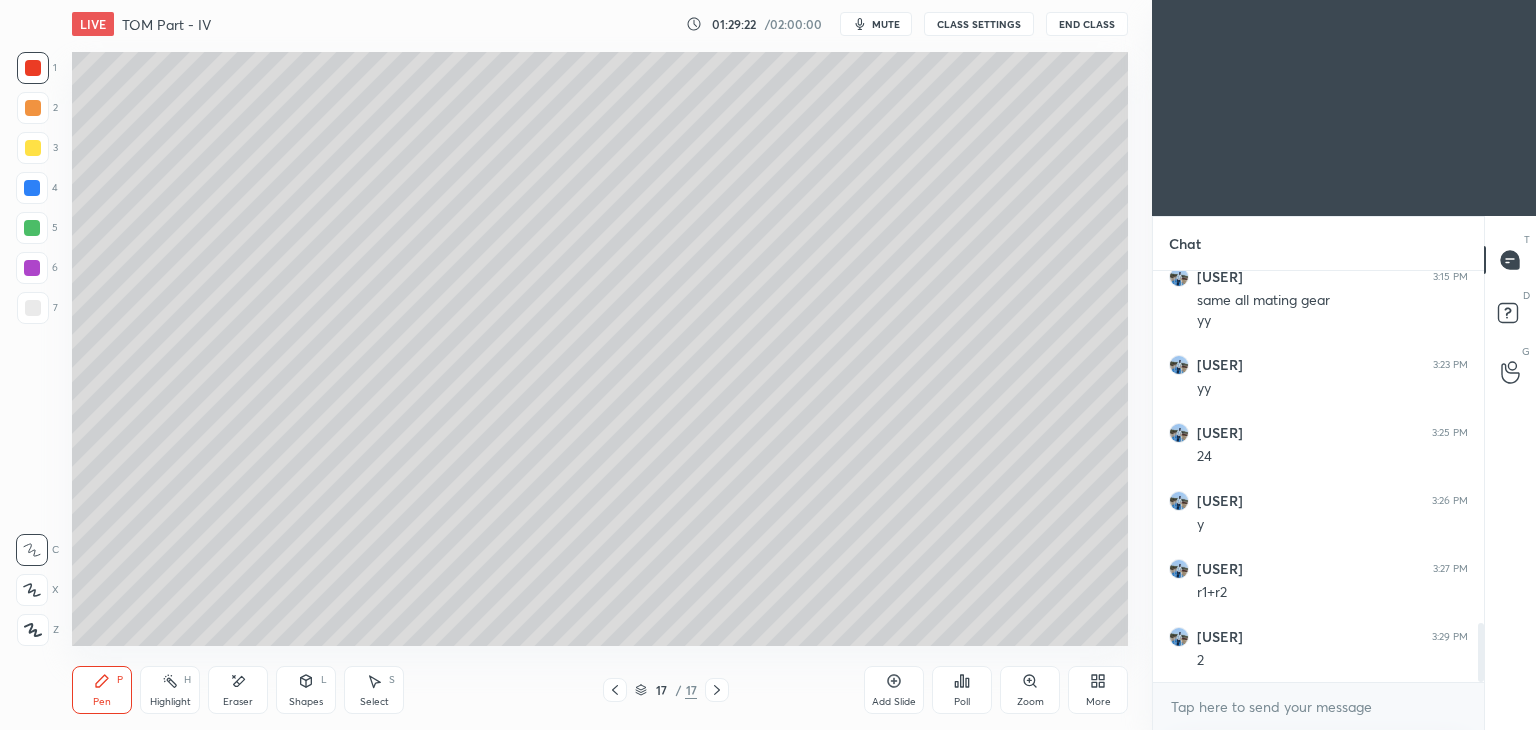 click 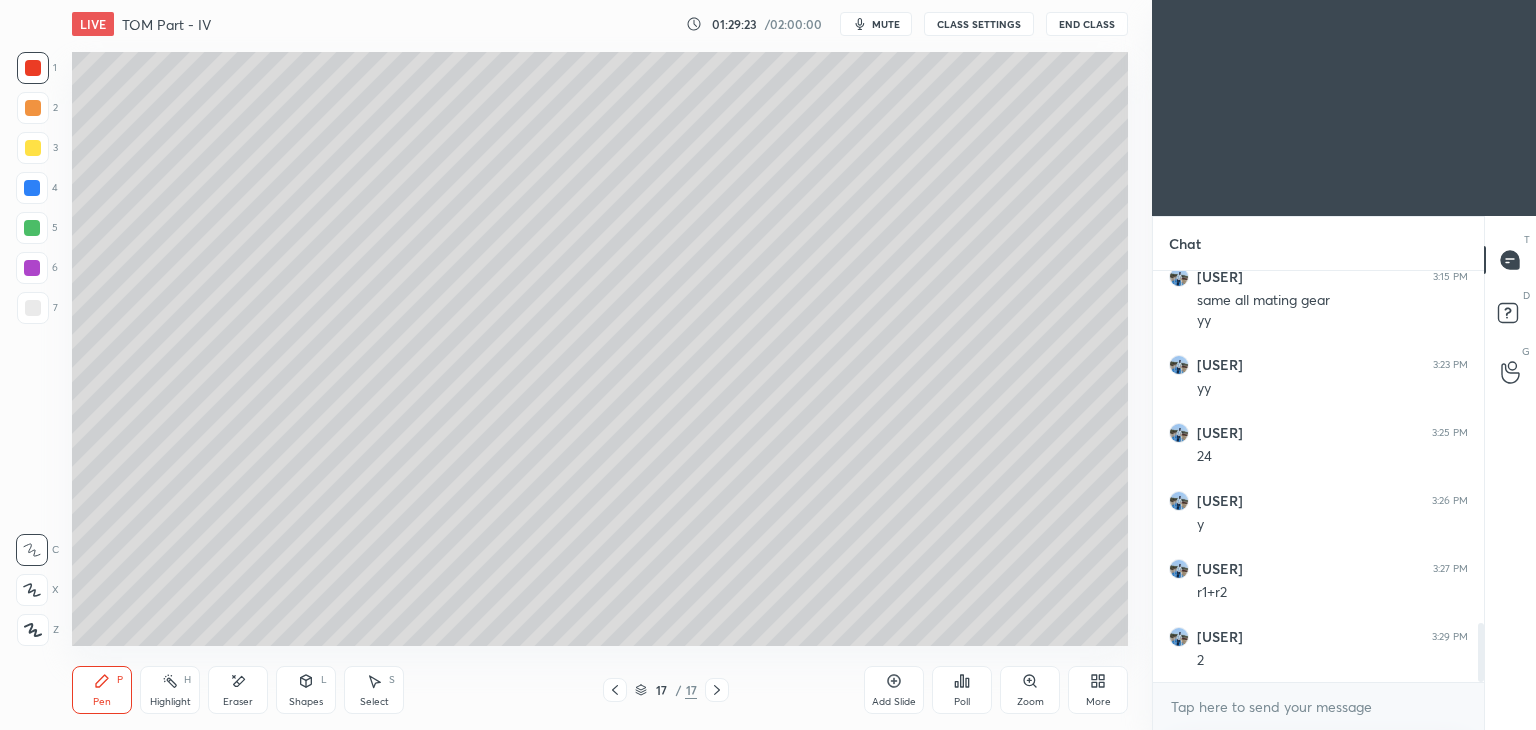 click at bounding box center (33, 308) 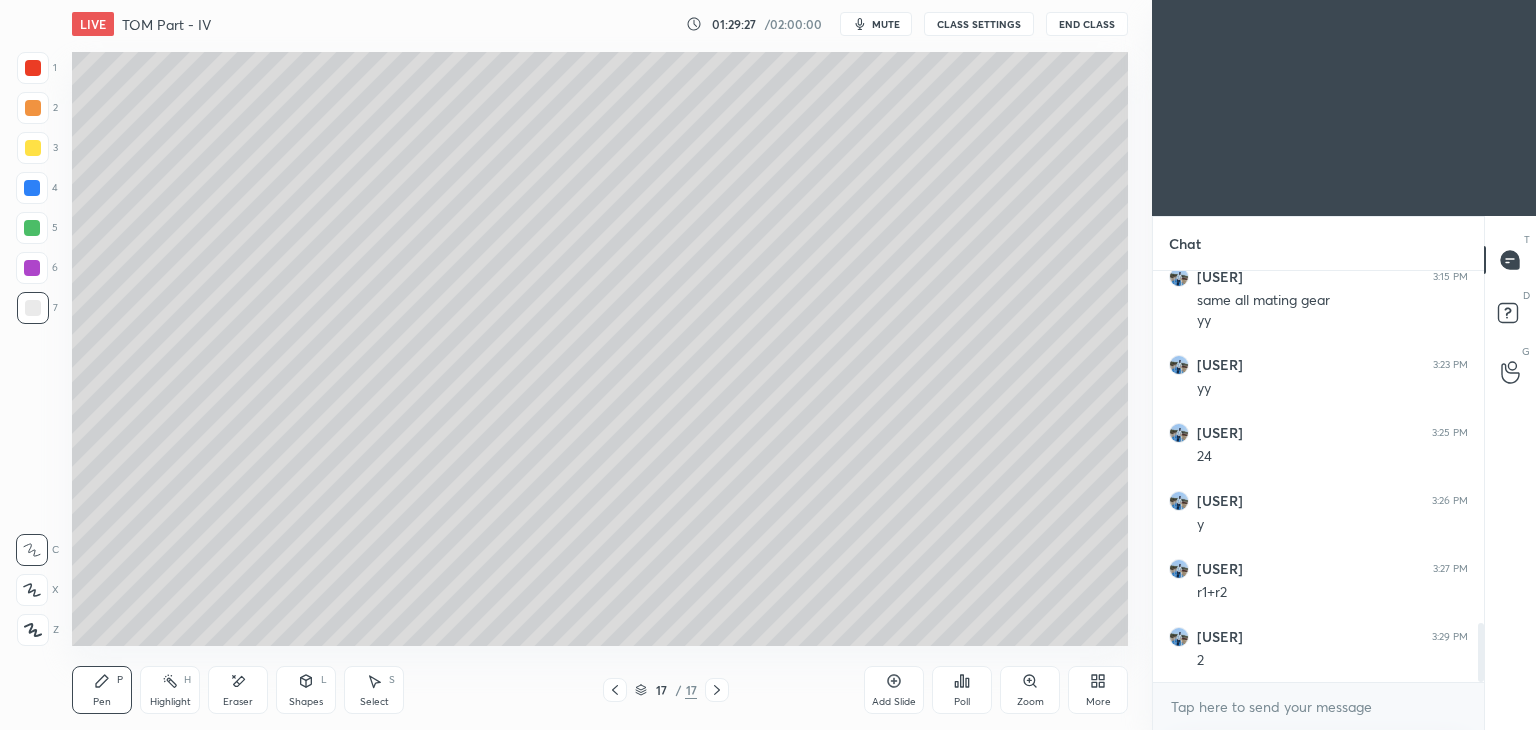 click on "Shapes" at bounding box center [306, 702] 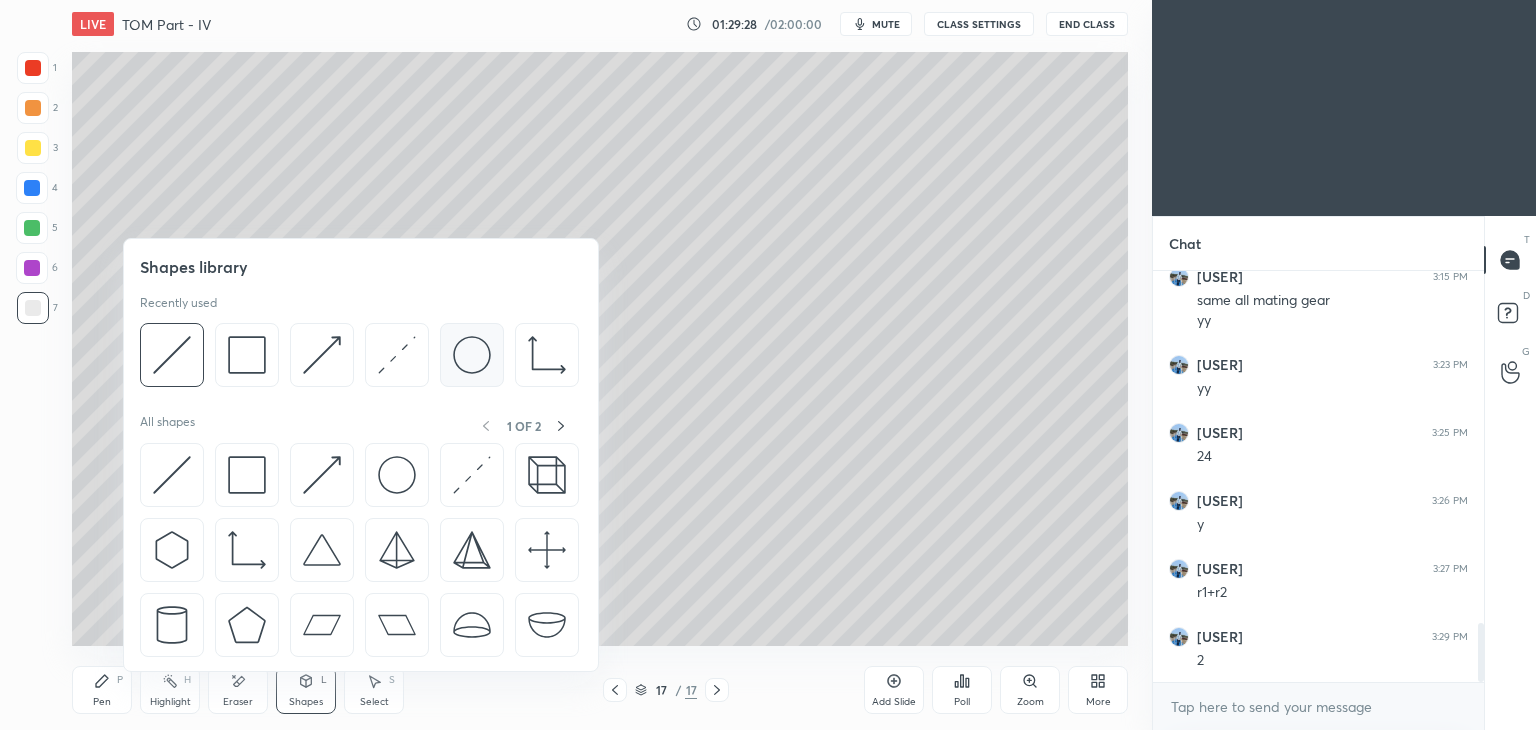 click at bounding box center [472, 355] 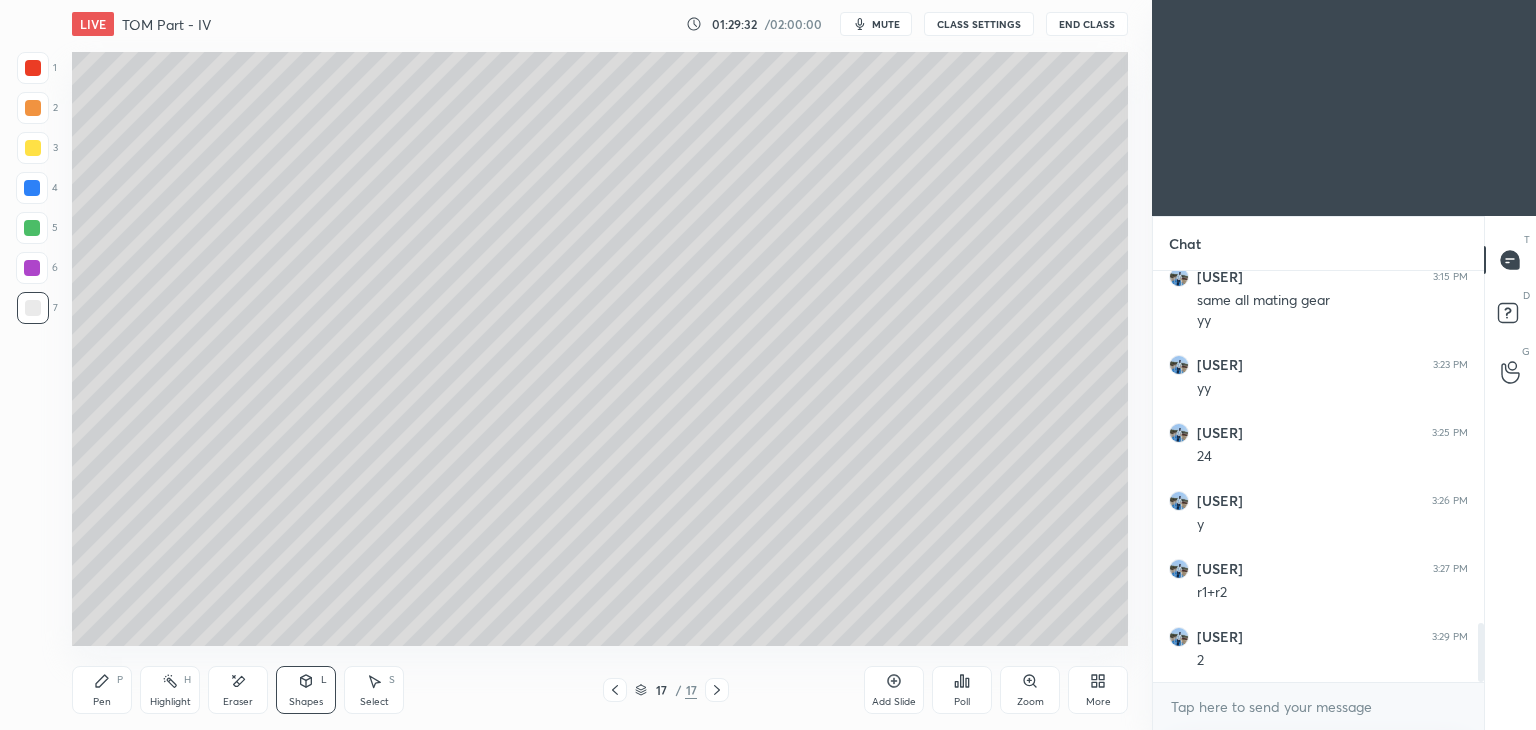 click on "Pen P" at bounding box center (102, 690) 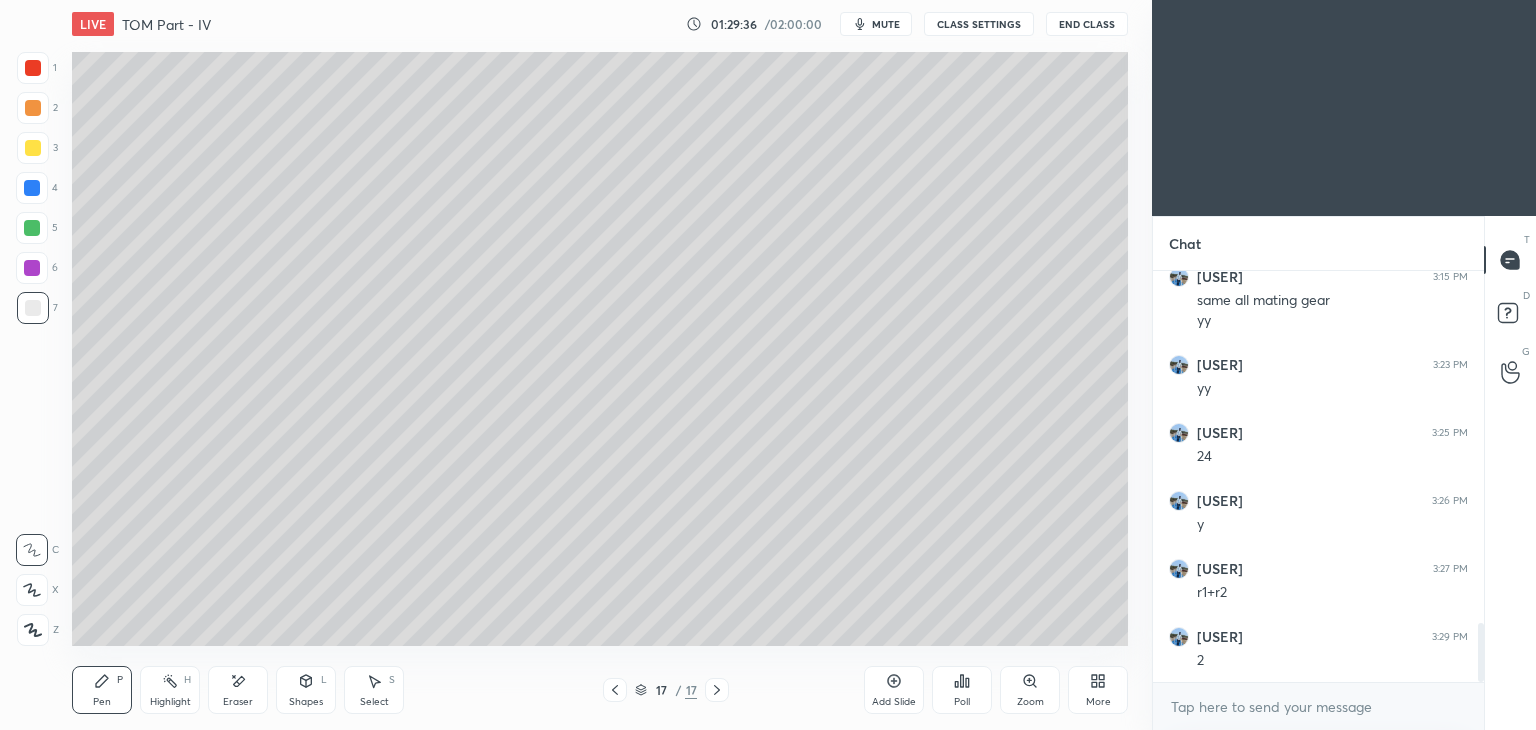click on "Shapes L" at bounding box center [306, 690] 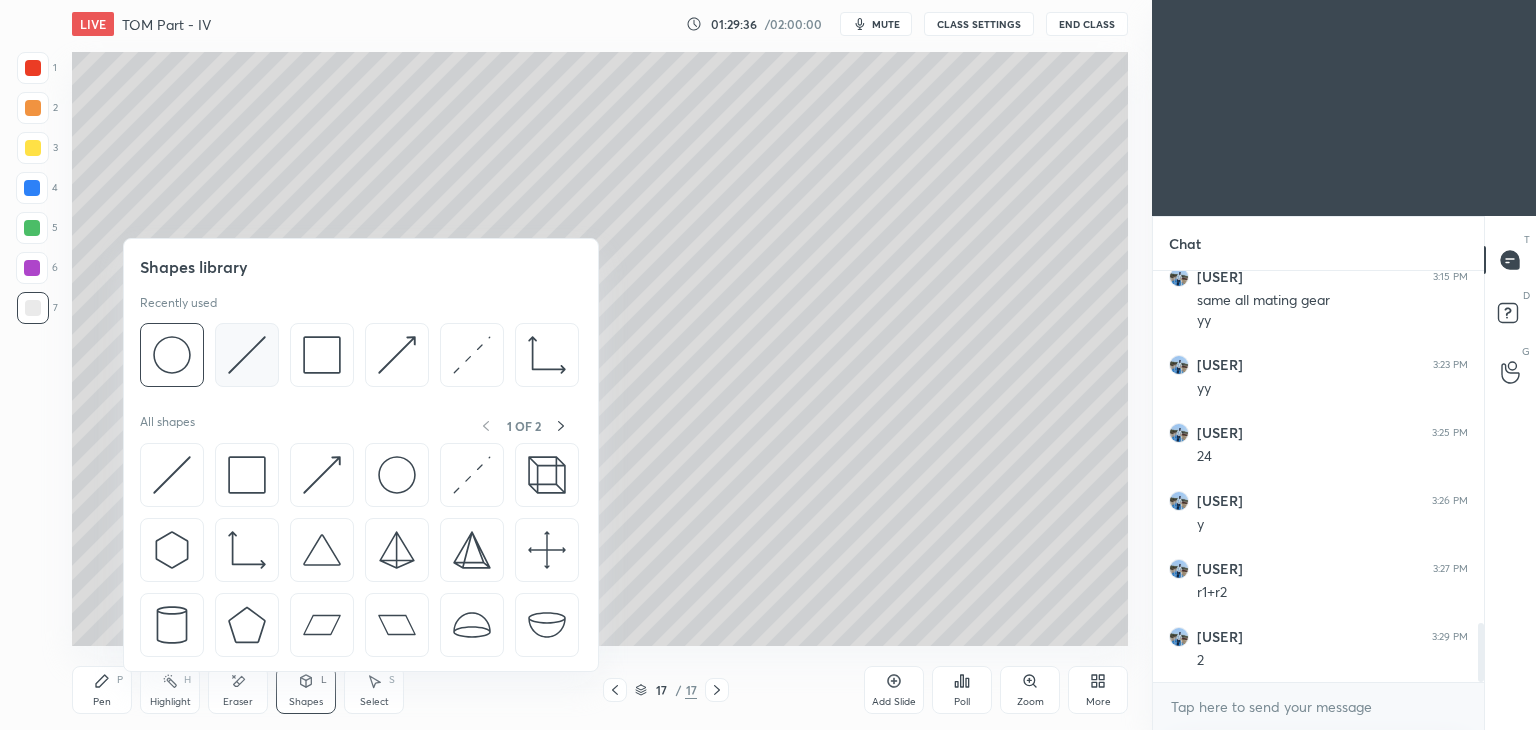 click at bounding box center [247, 355] 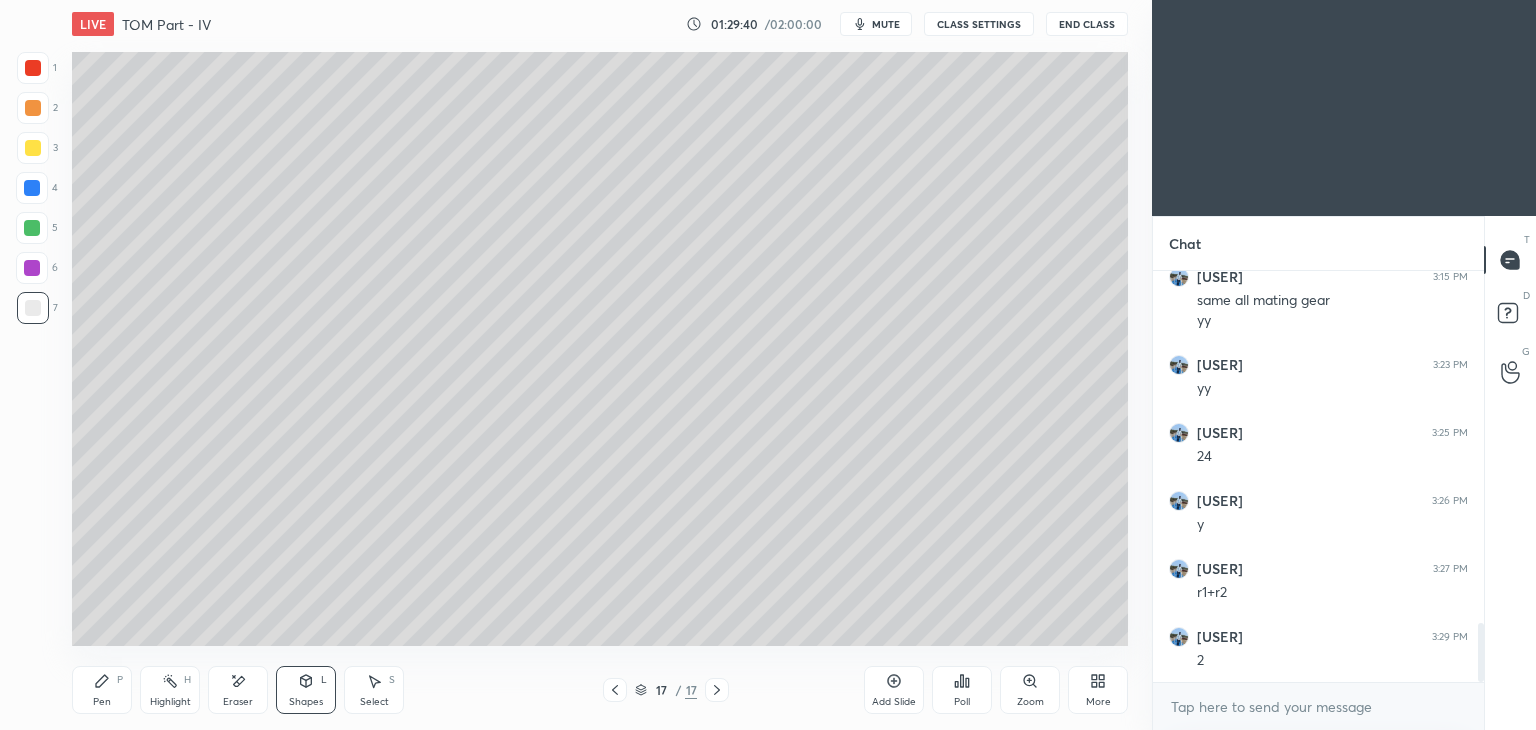click 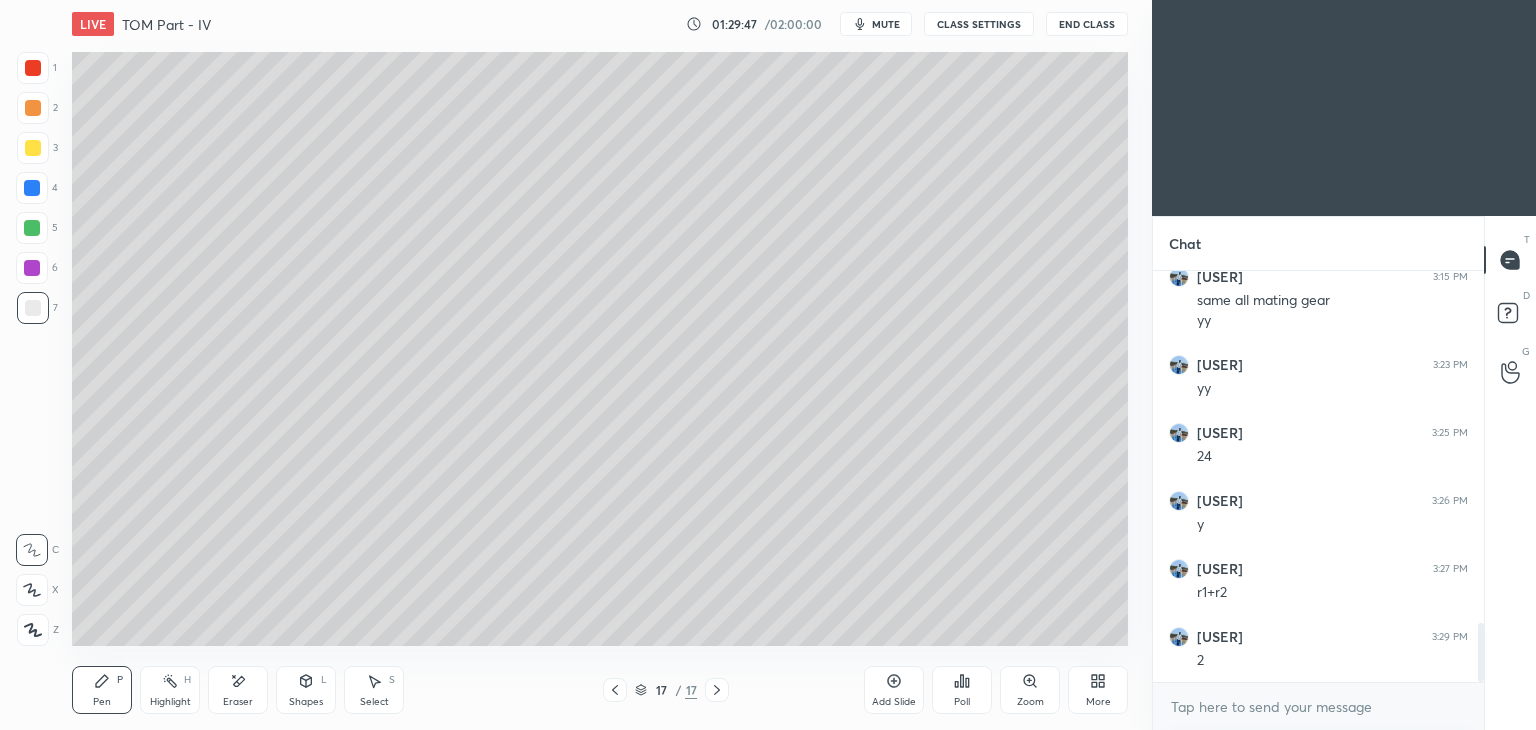 click at bounding box center [33, 68] 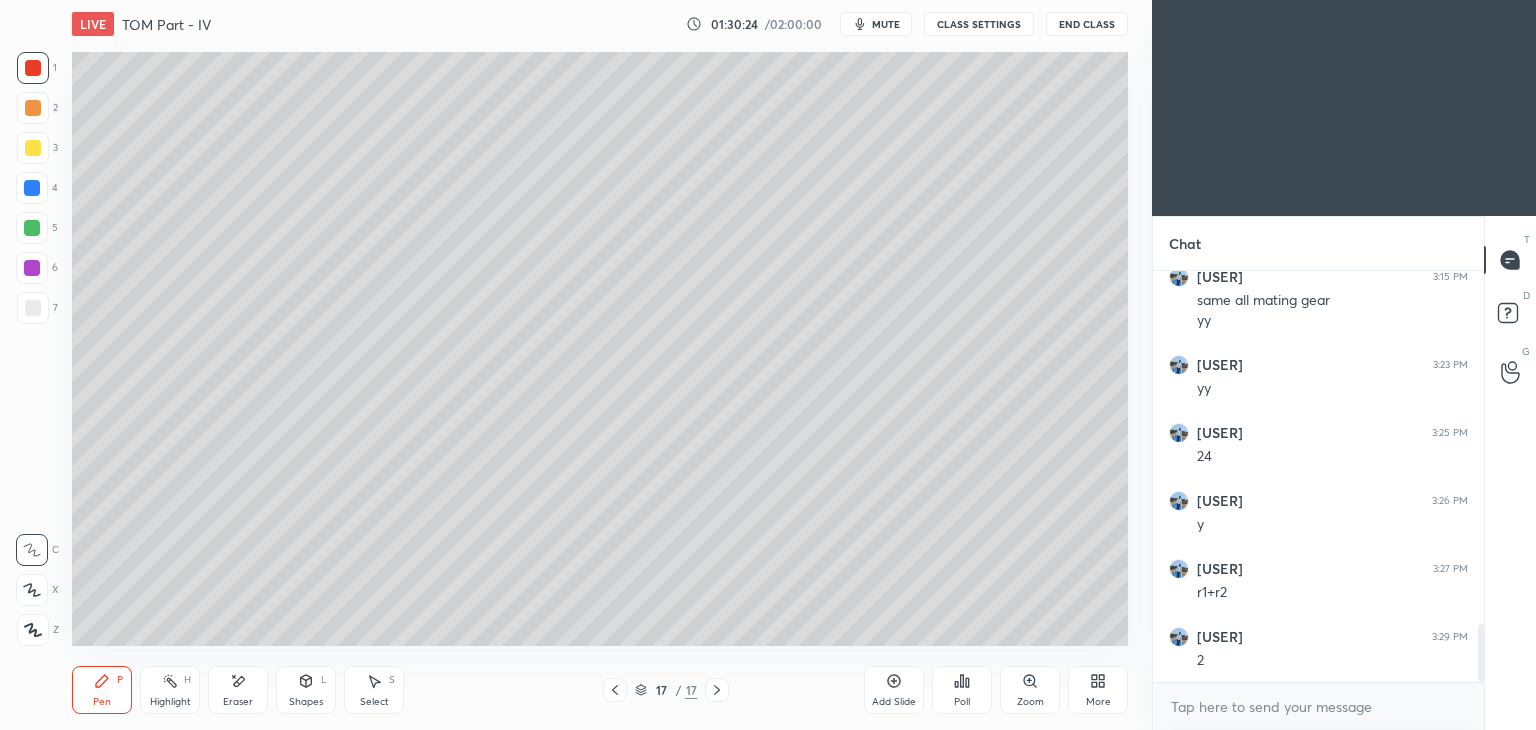 scroll, scrollTop: 2508, scrollLeft: 0, axis: vertical 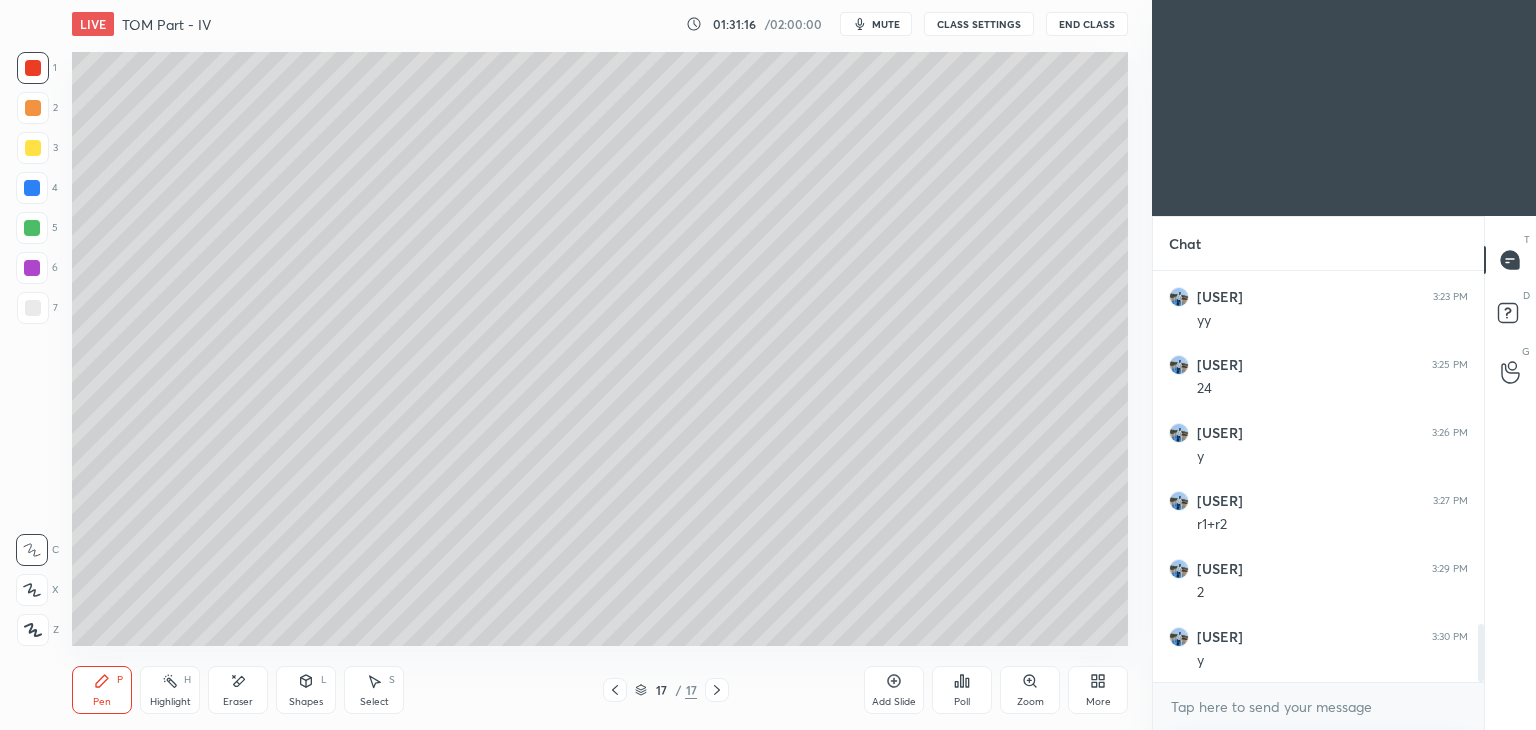 click at bounding box center [32, 188] 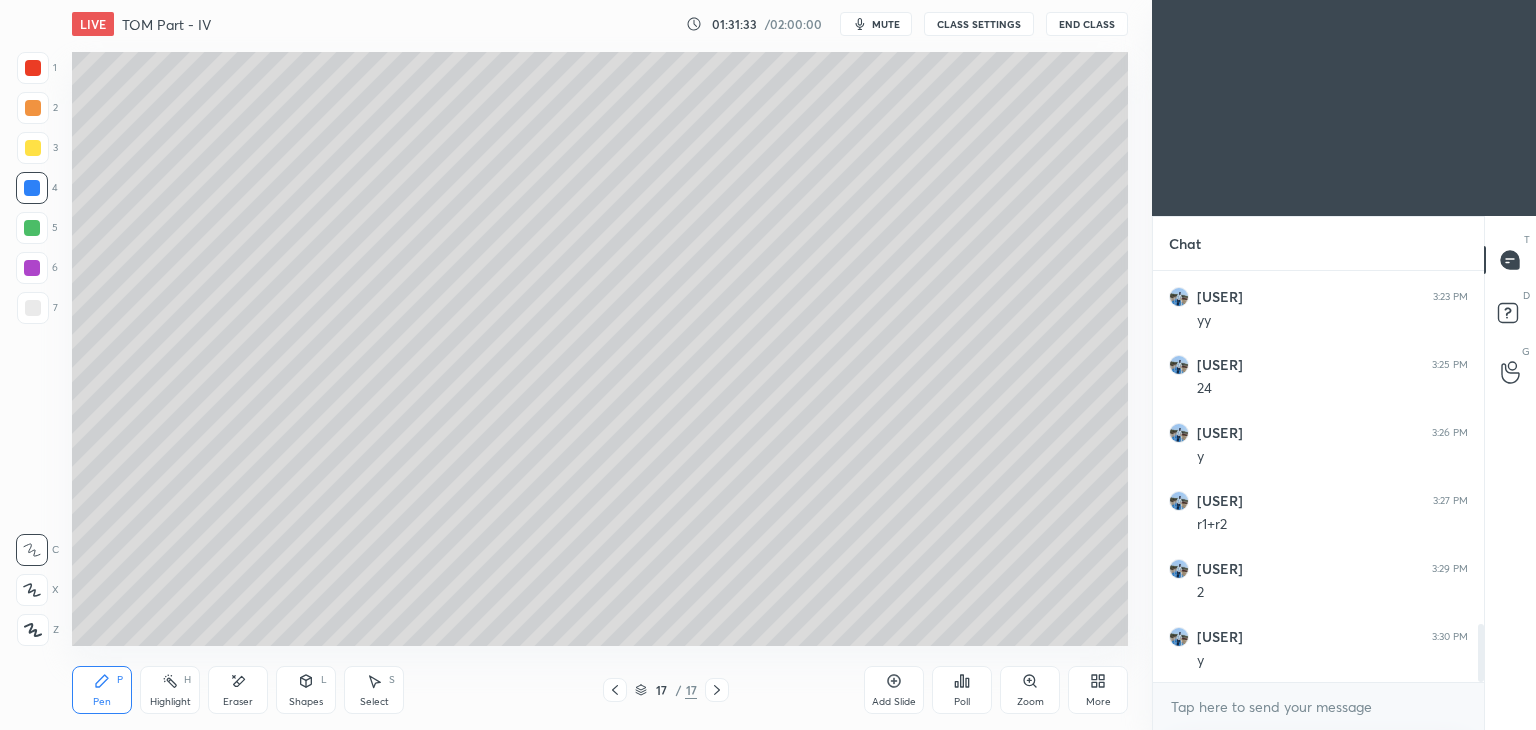 click at bounding box center [33, 148] 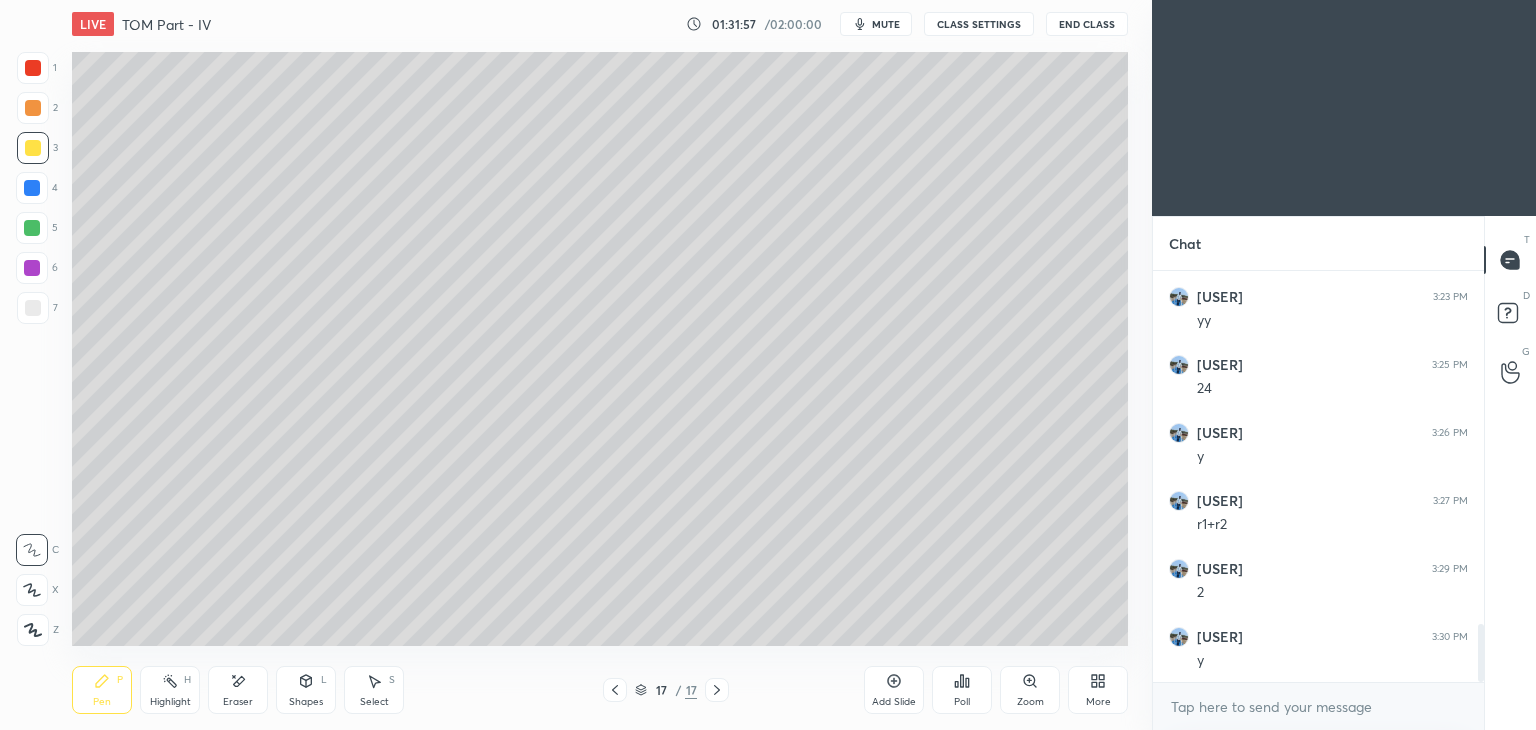 click at bounding box center [32, 188] 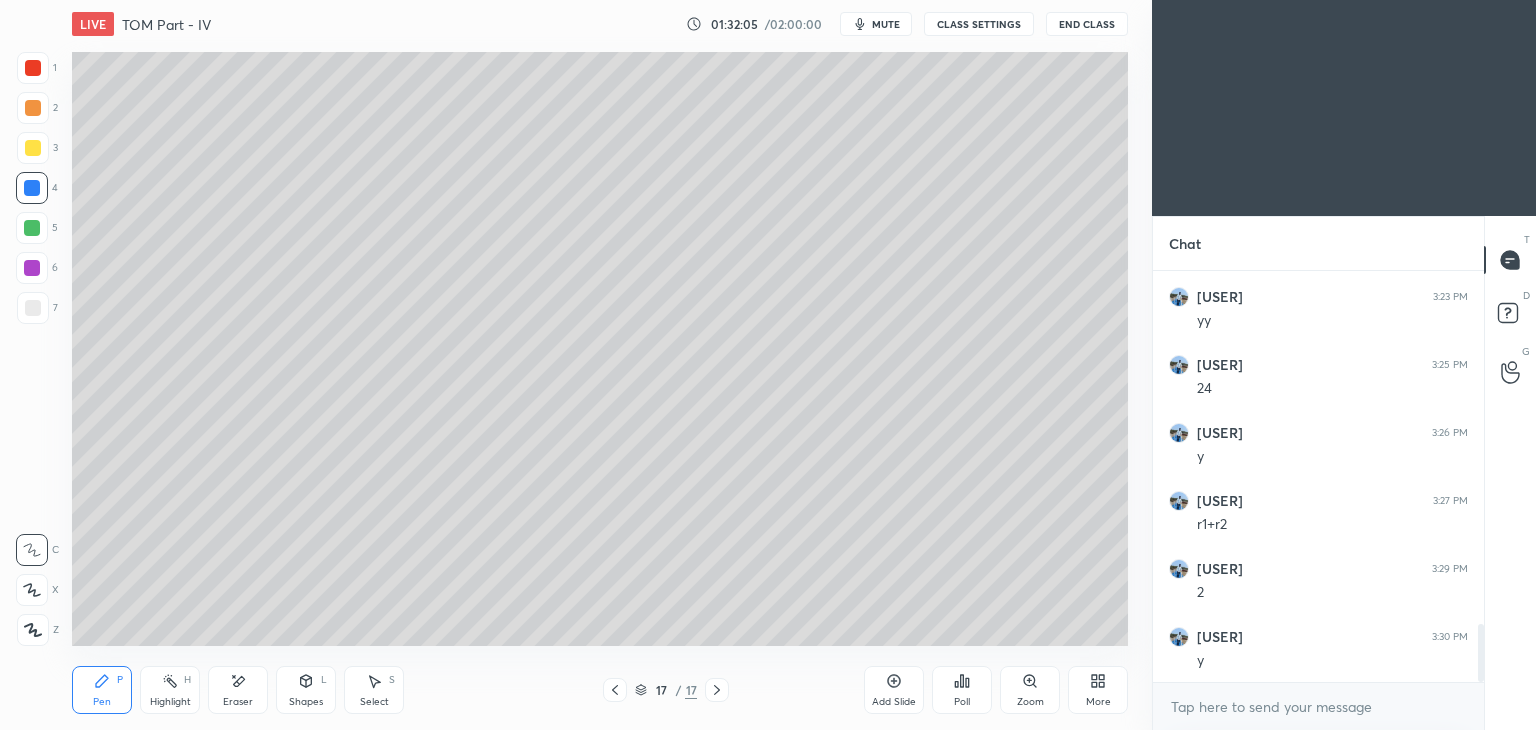click at bounding box center (33, 148) 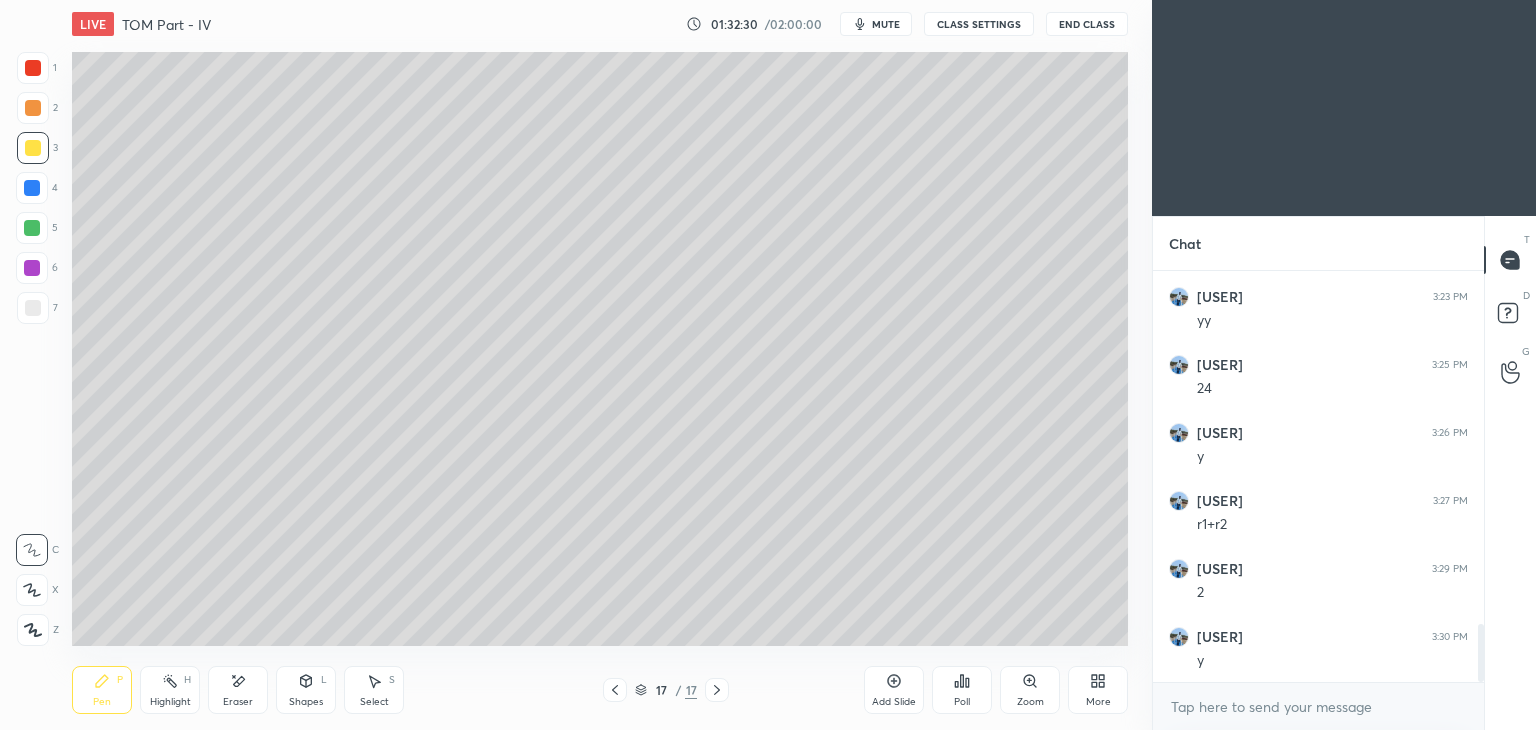 click 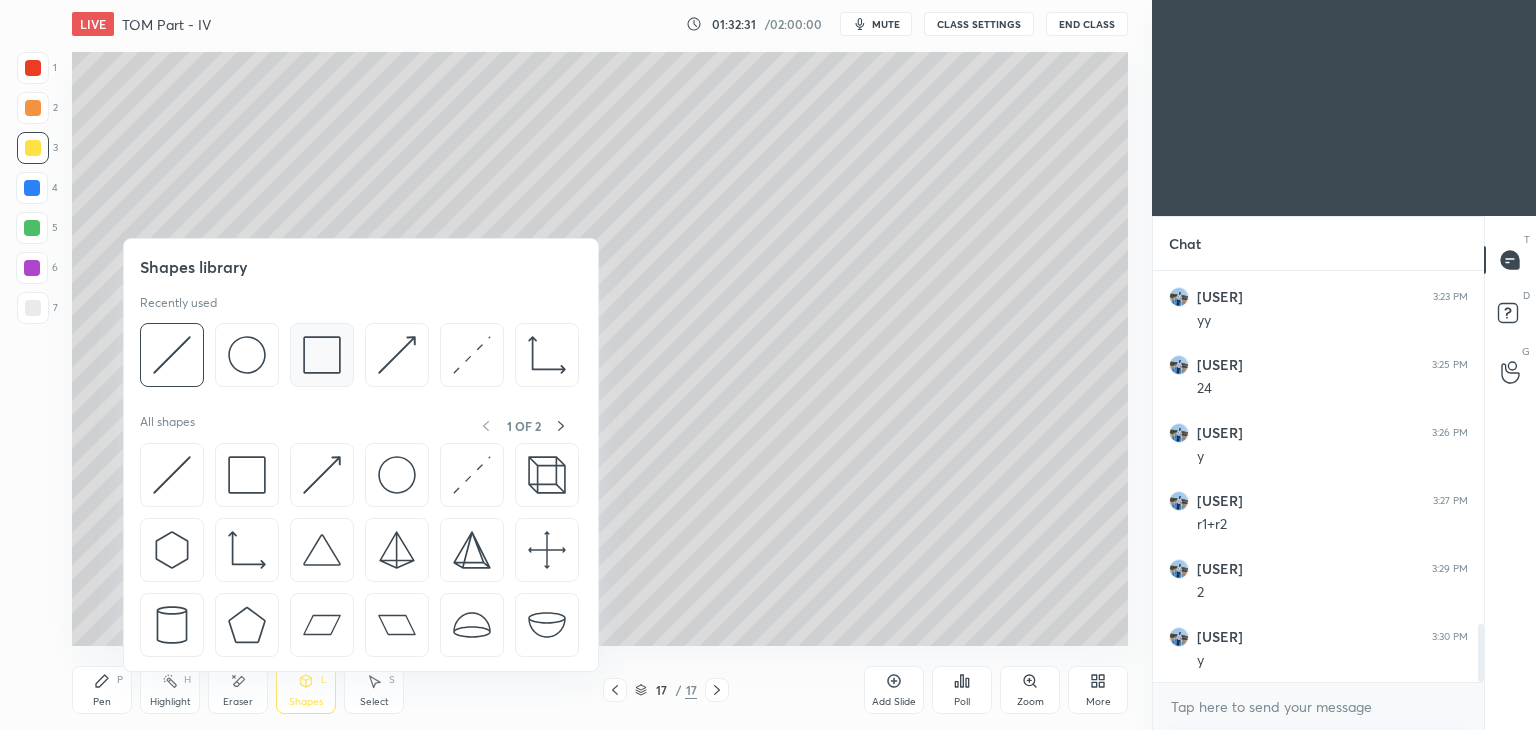 click at bounding box center (322, 355) 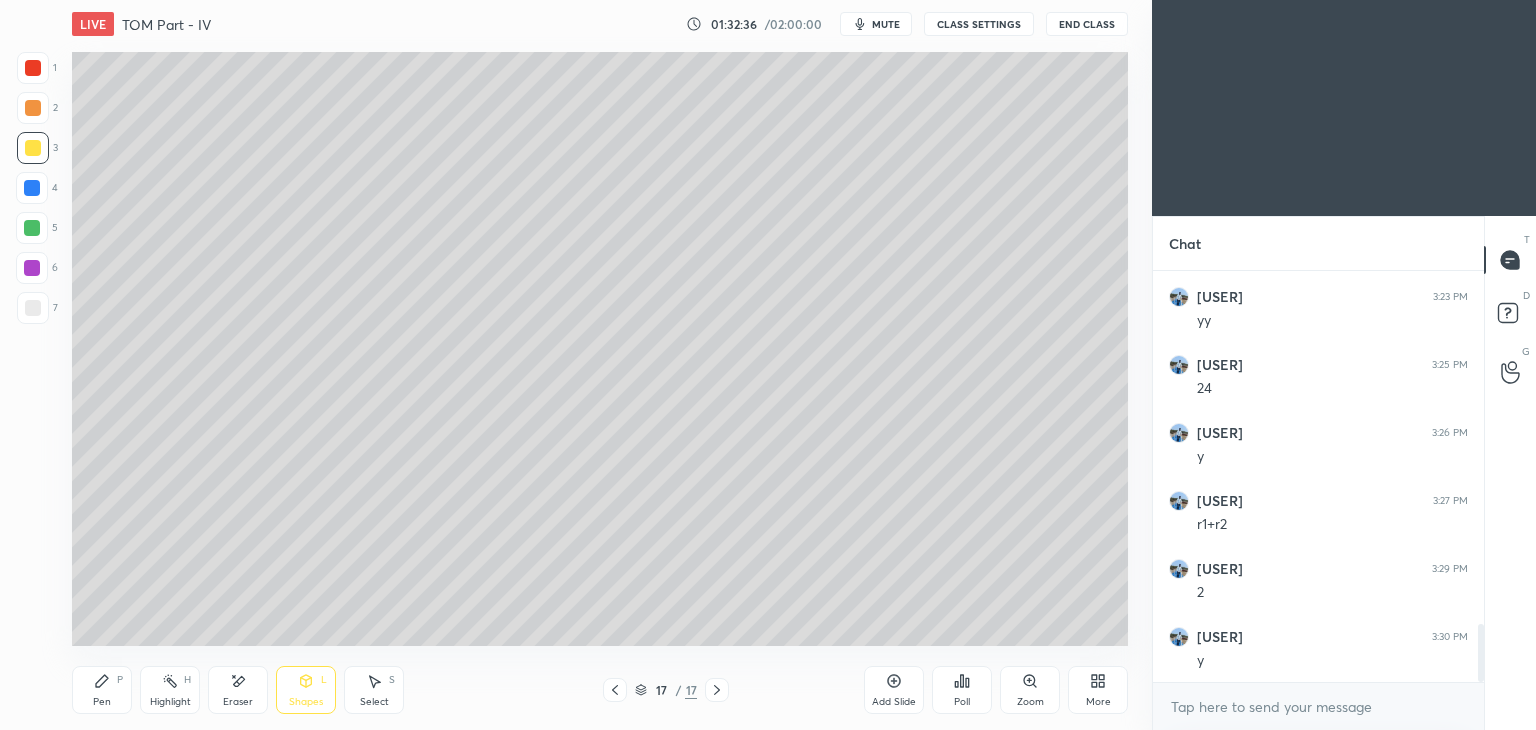 click at bounding box center (33, 308) 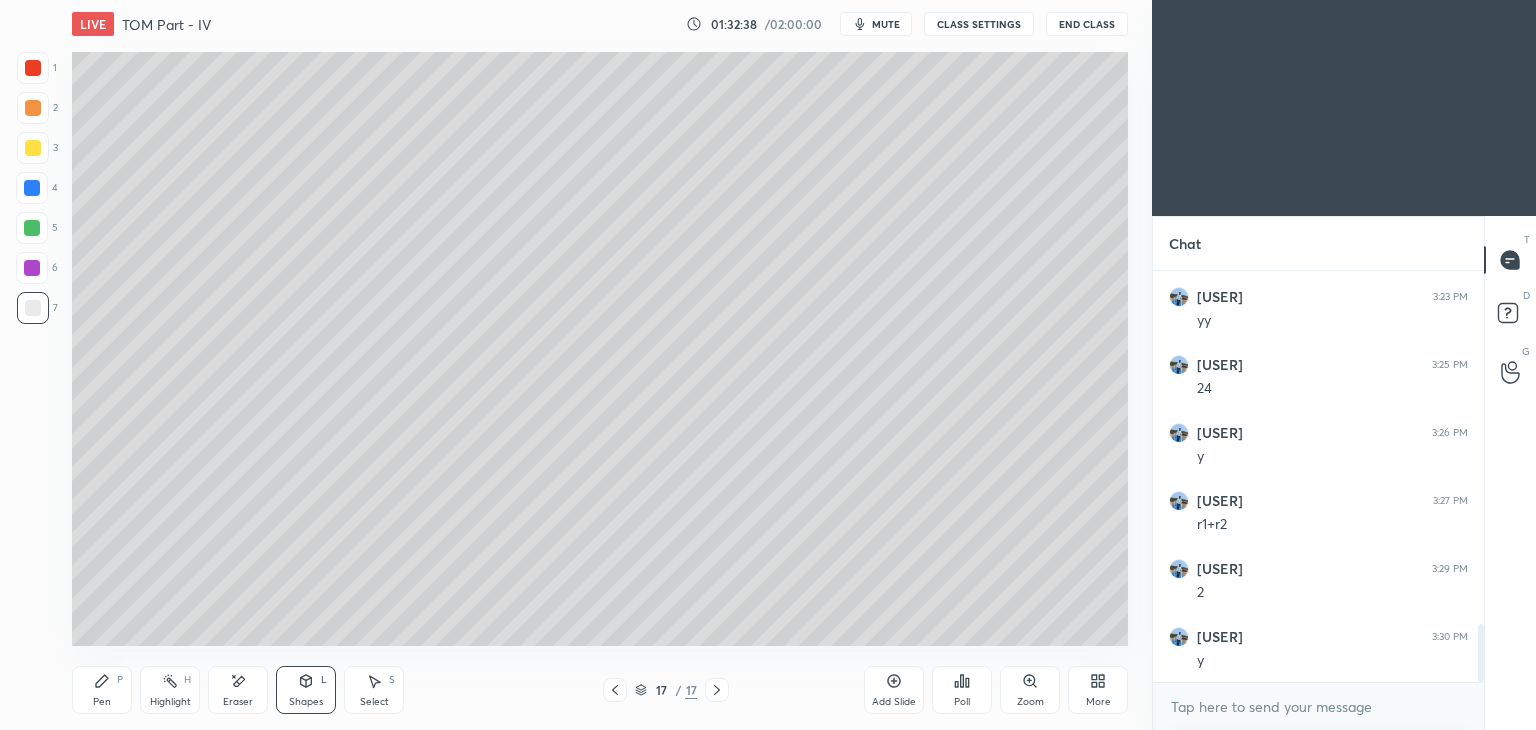 click on "Pen P" at bounding box center [102, 690] 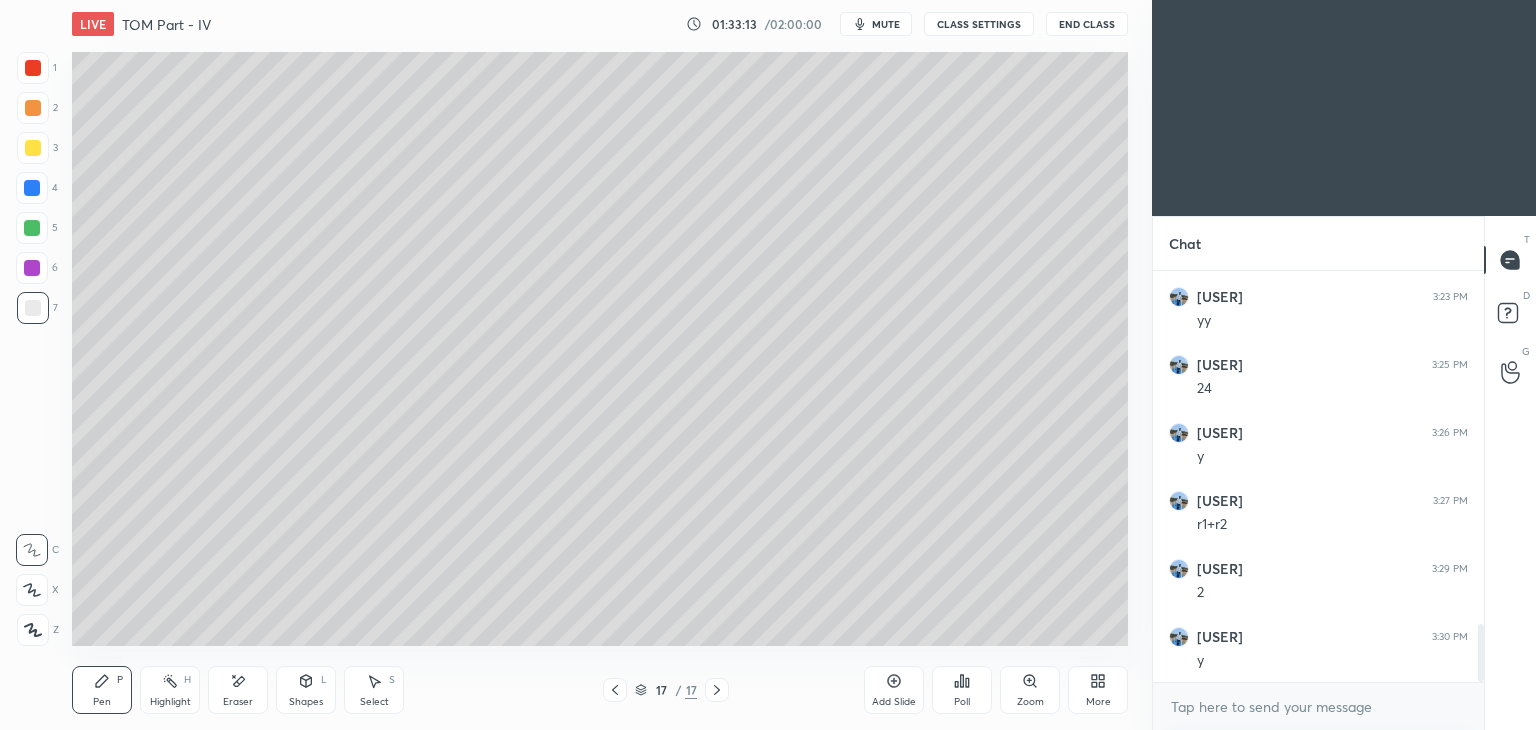 click on "Add Slide" at bounding box center (894, 690) 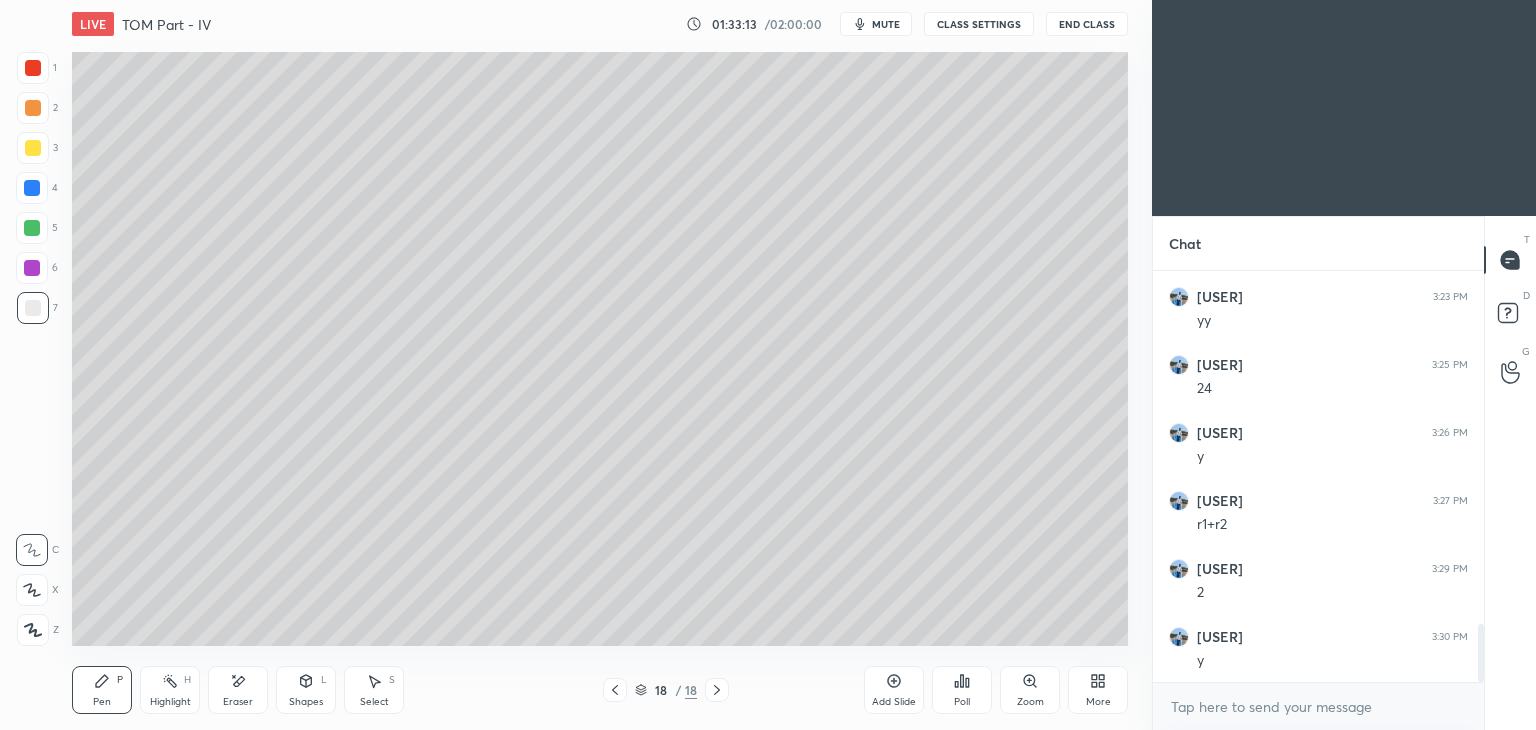 click at bounding box center [33, 308] 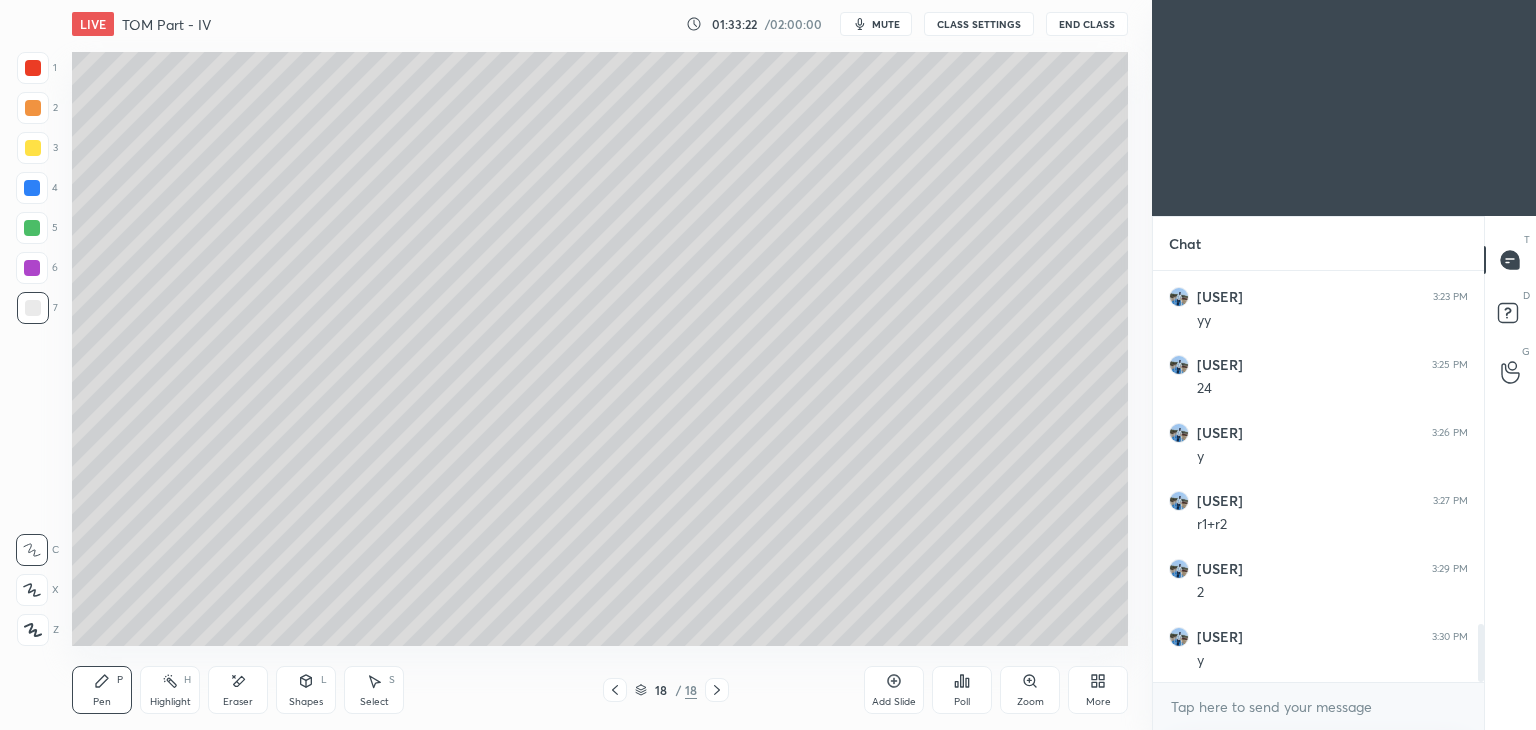 click on "Shapes" at bounding box center (306, 702) 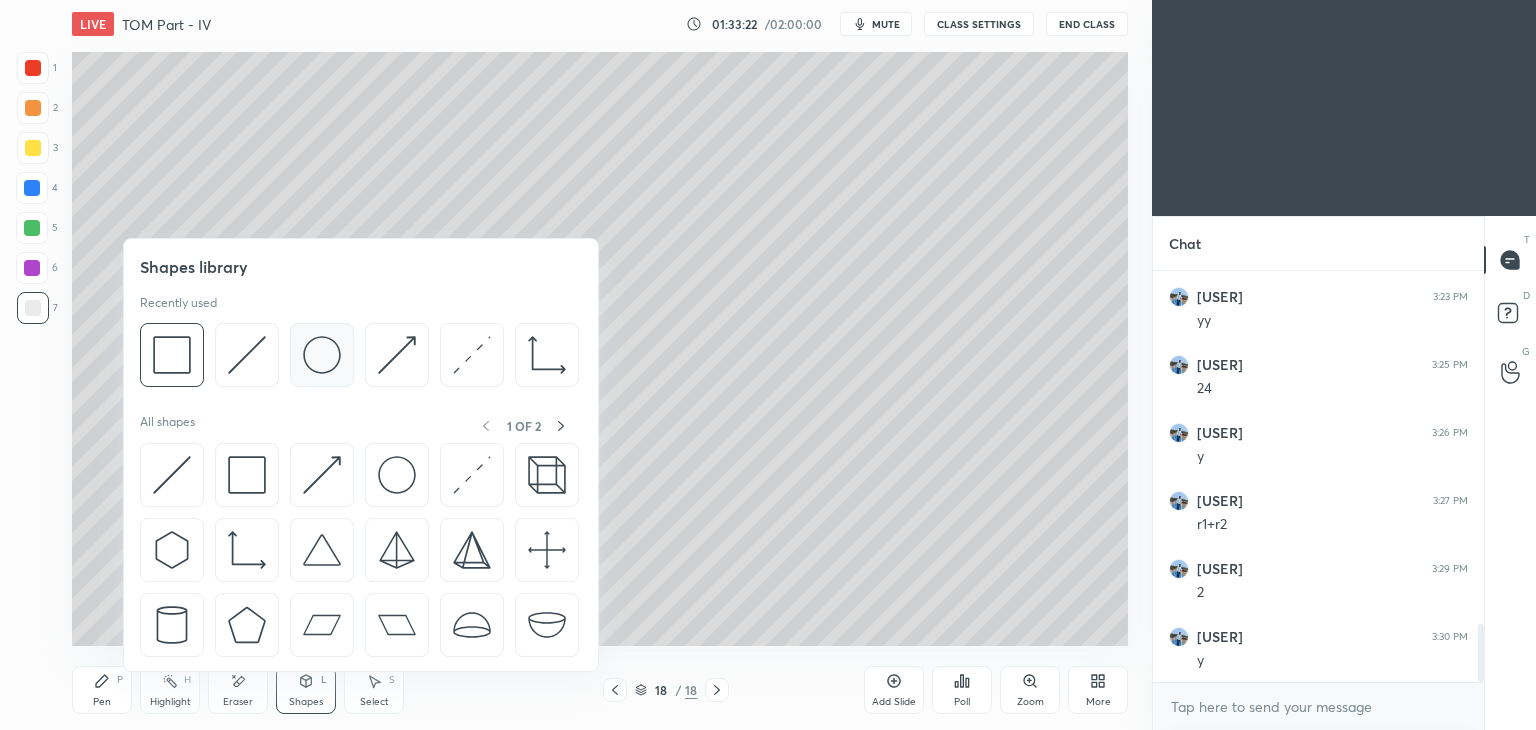 click at bounding box center [322, 355] 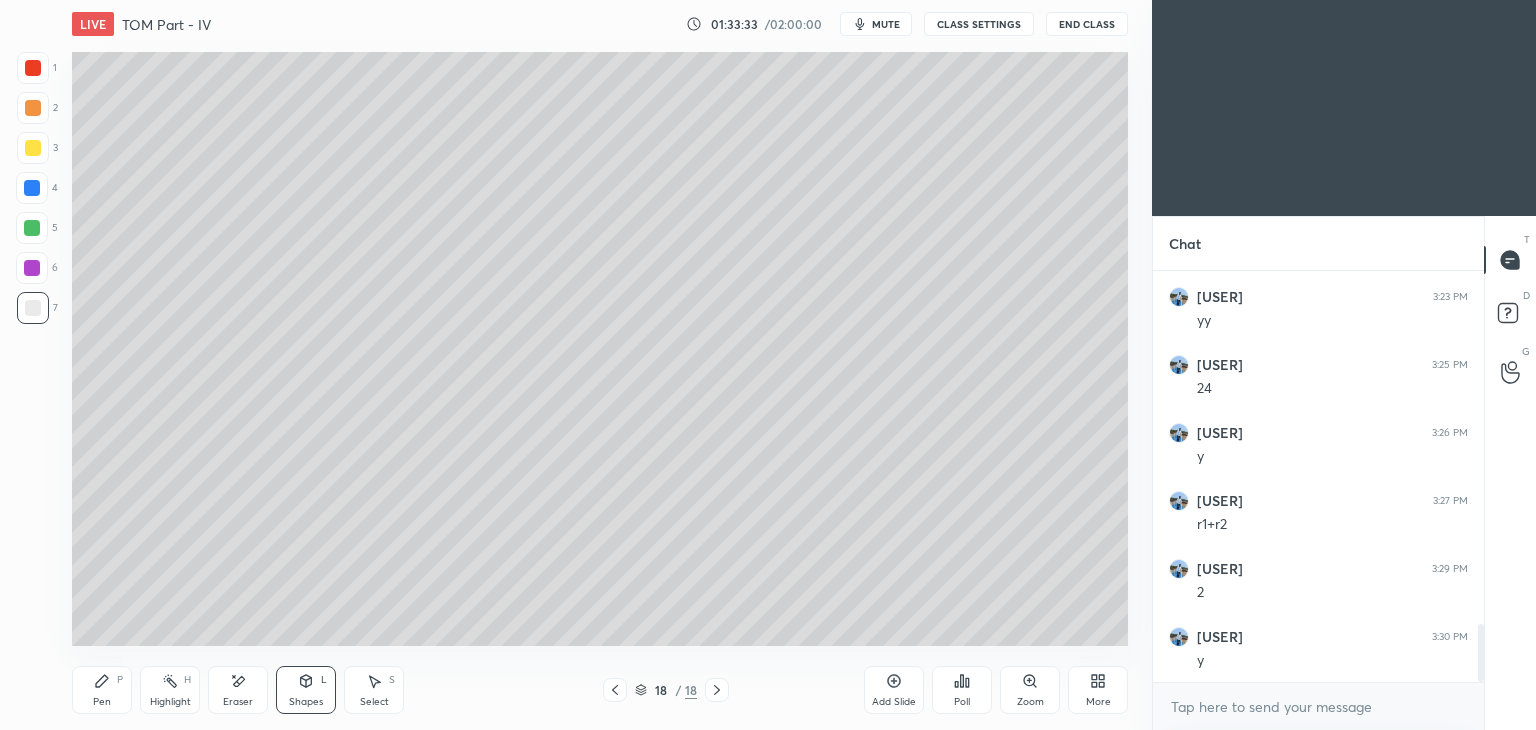 click on "Shapes L" at bounding box center (306, 690) 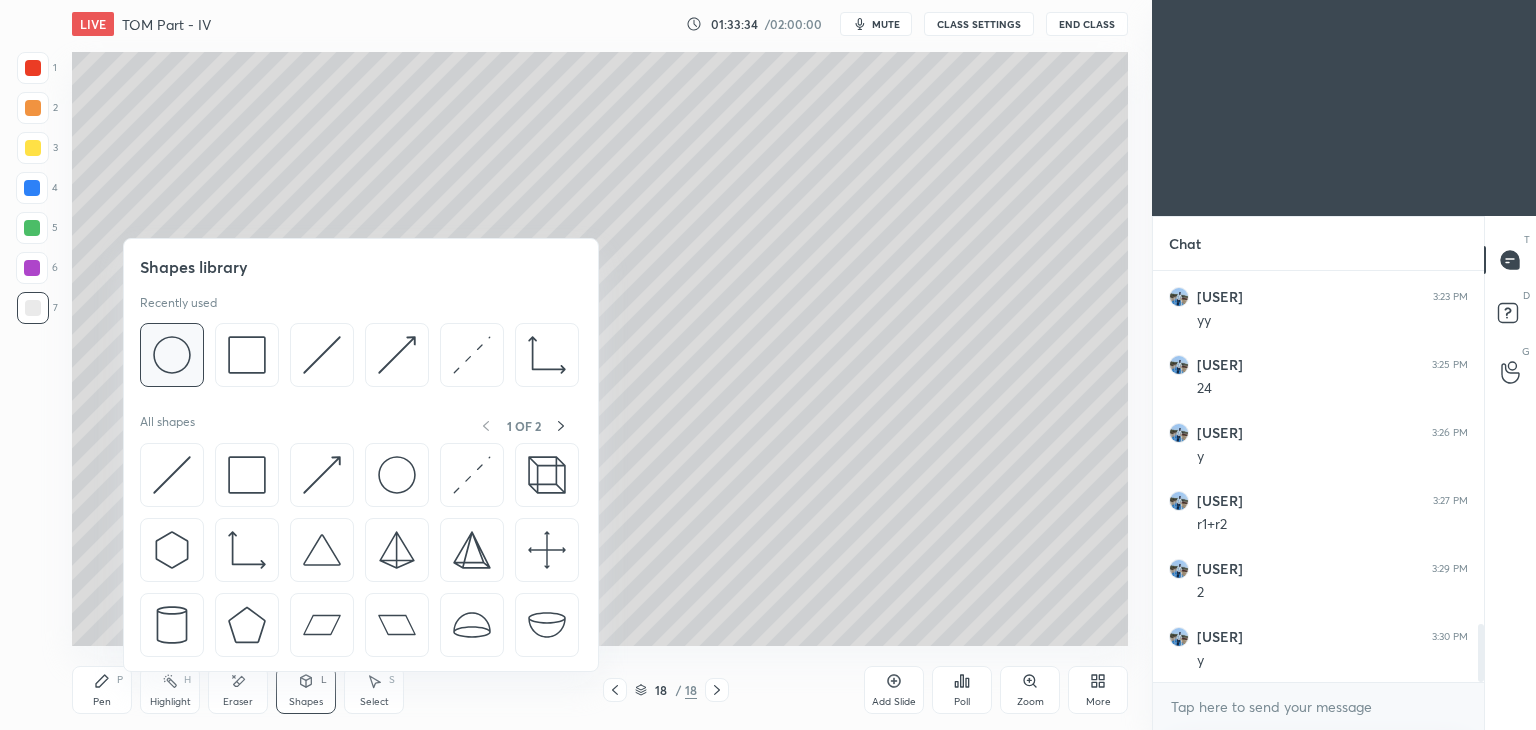 click at bounding box center (172, 355) 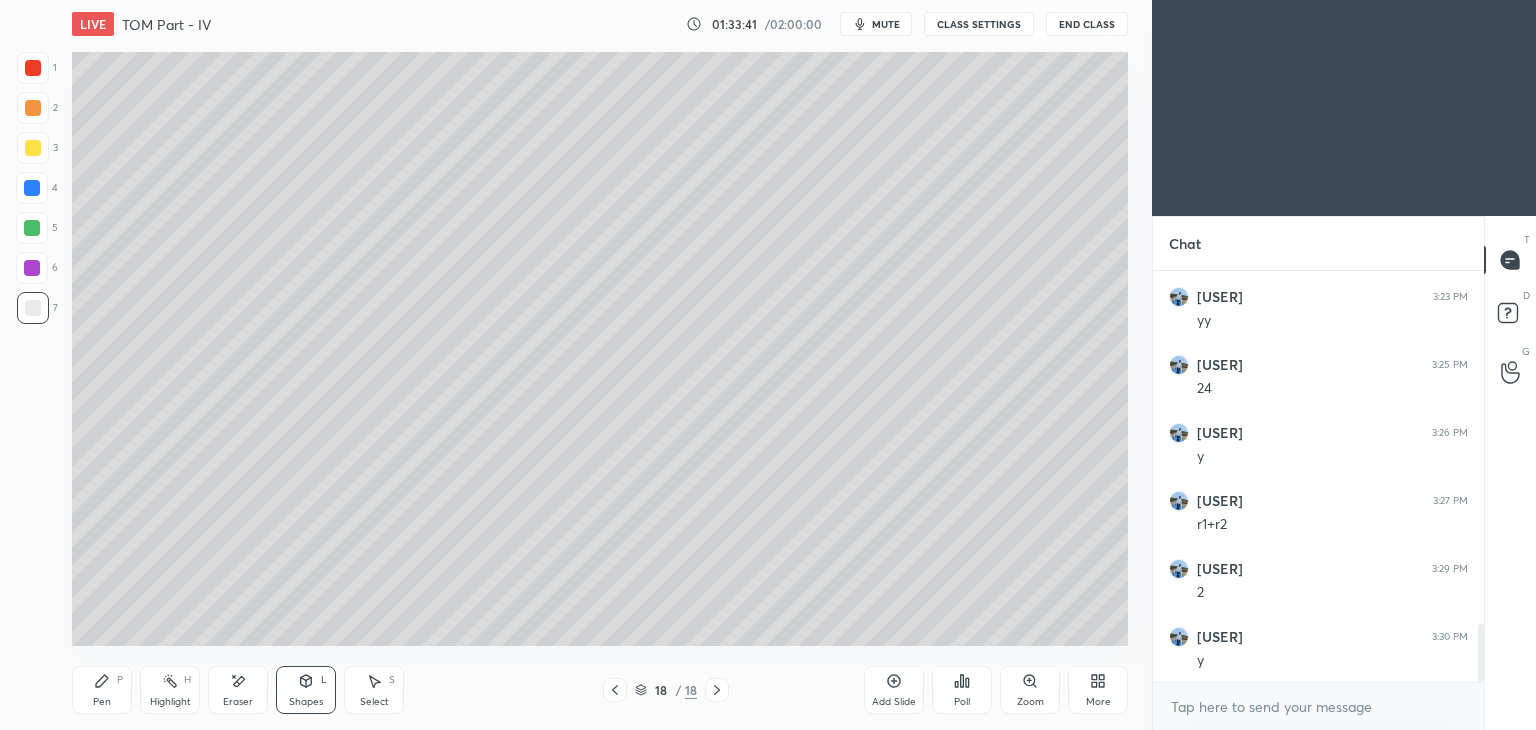 click on "Select S" at bounding box center [374, 690] 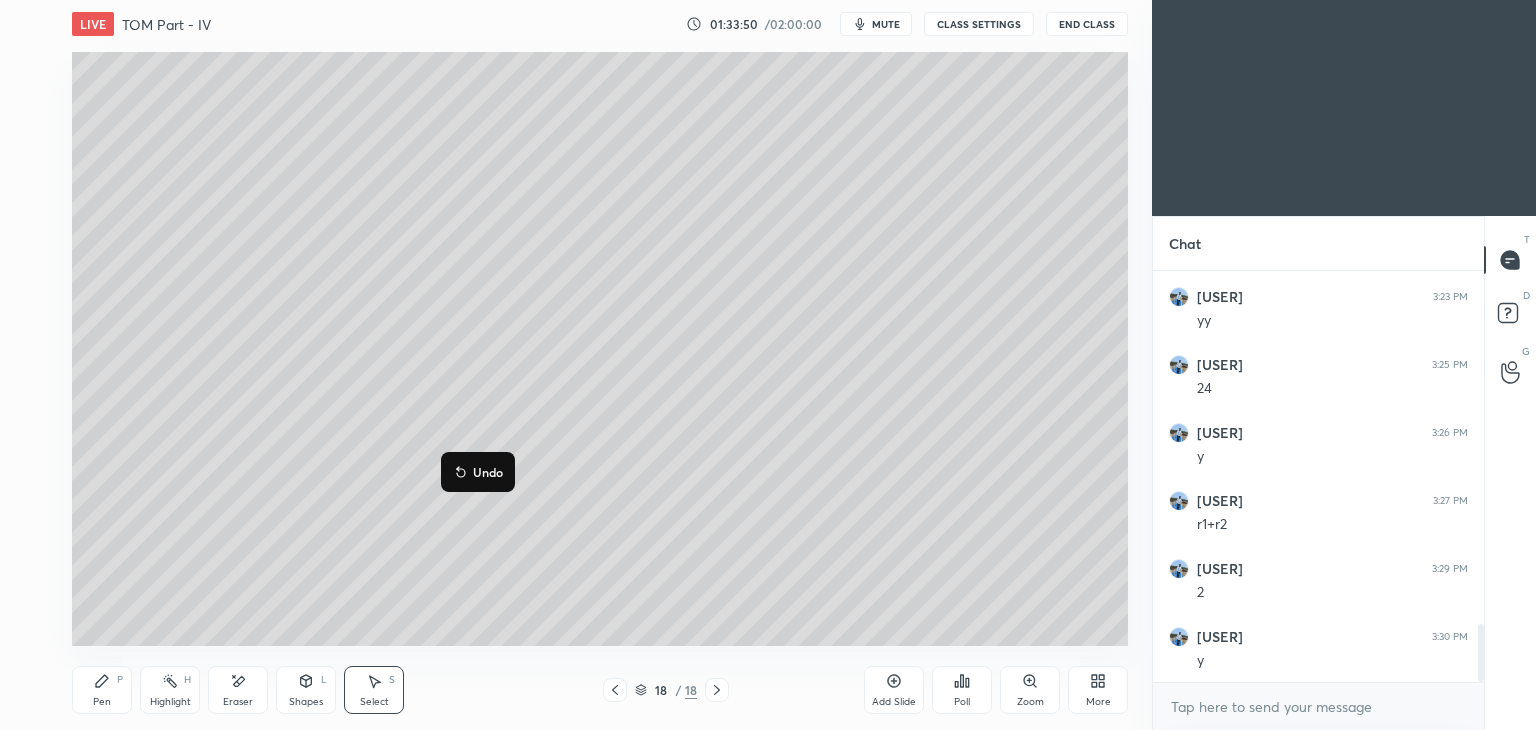 click on "Eraser" at bounding box center (238, 702) 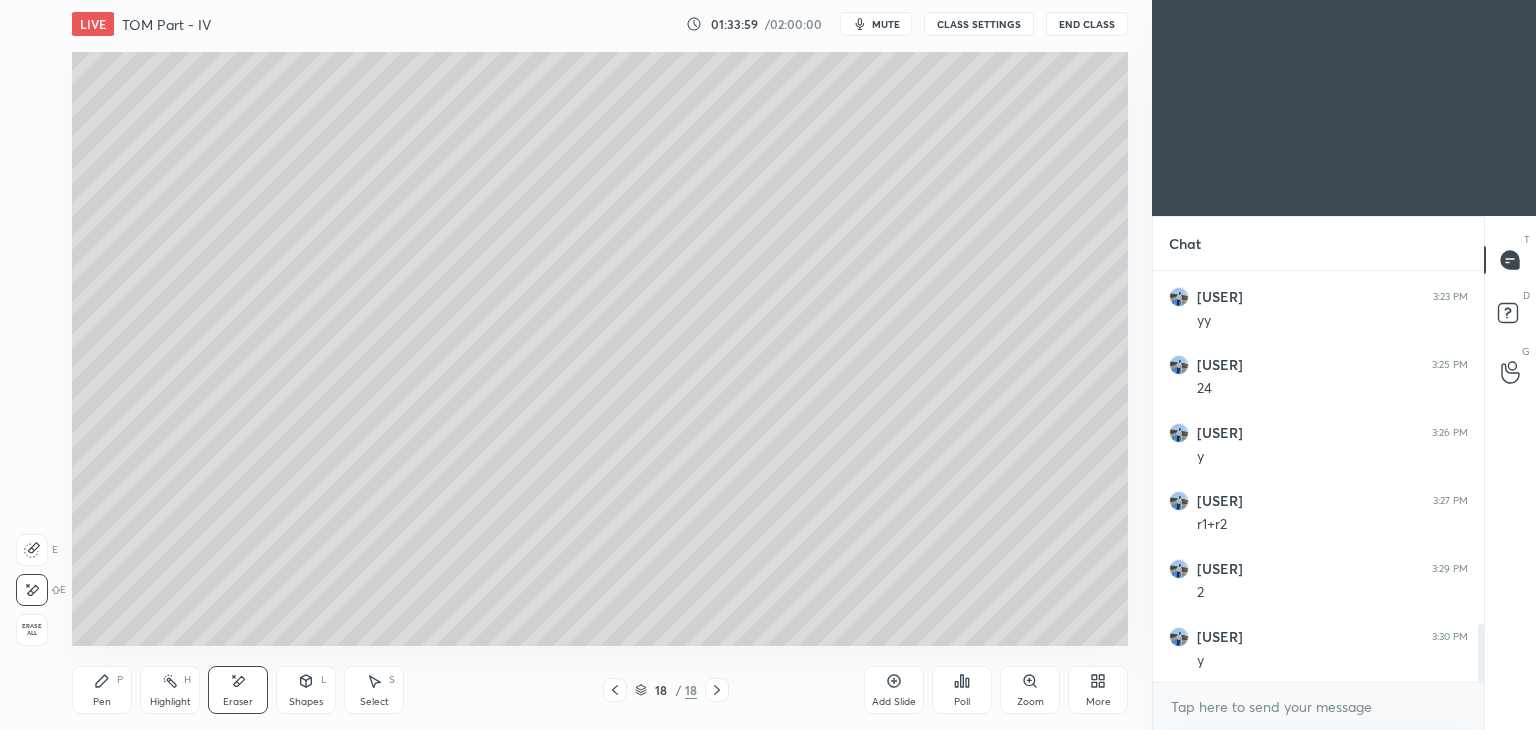 click on "Shapes" at bounding box center [306, 702] 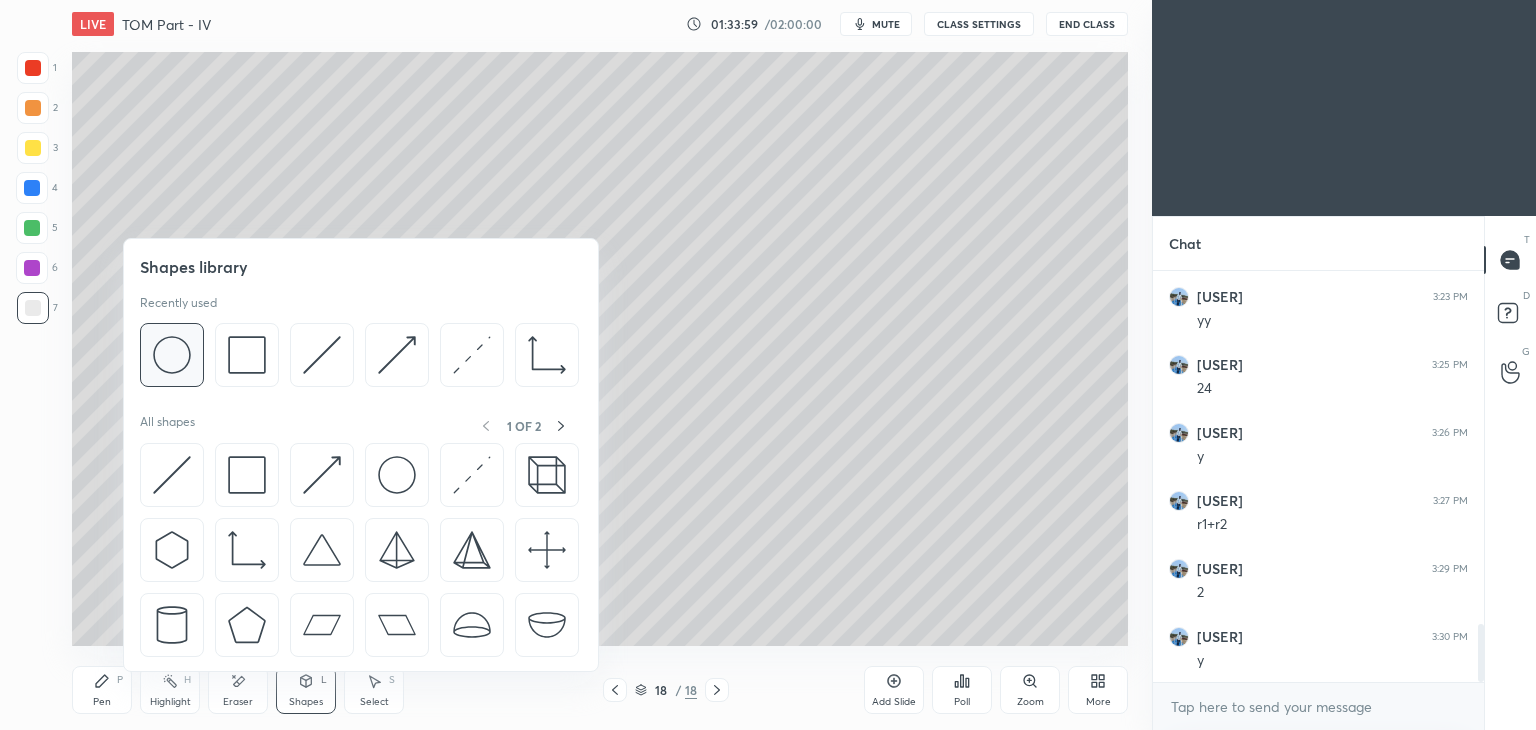 click at bounding box center (172, 355) 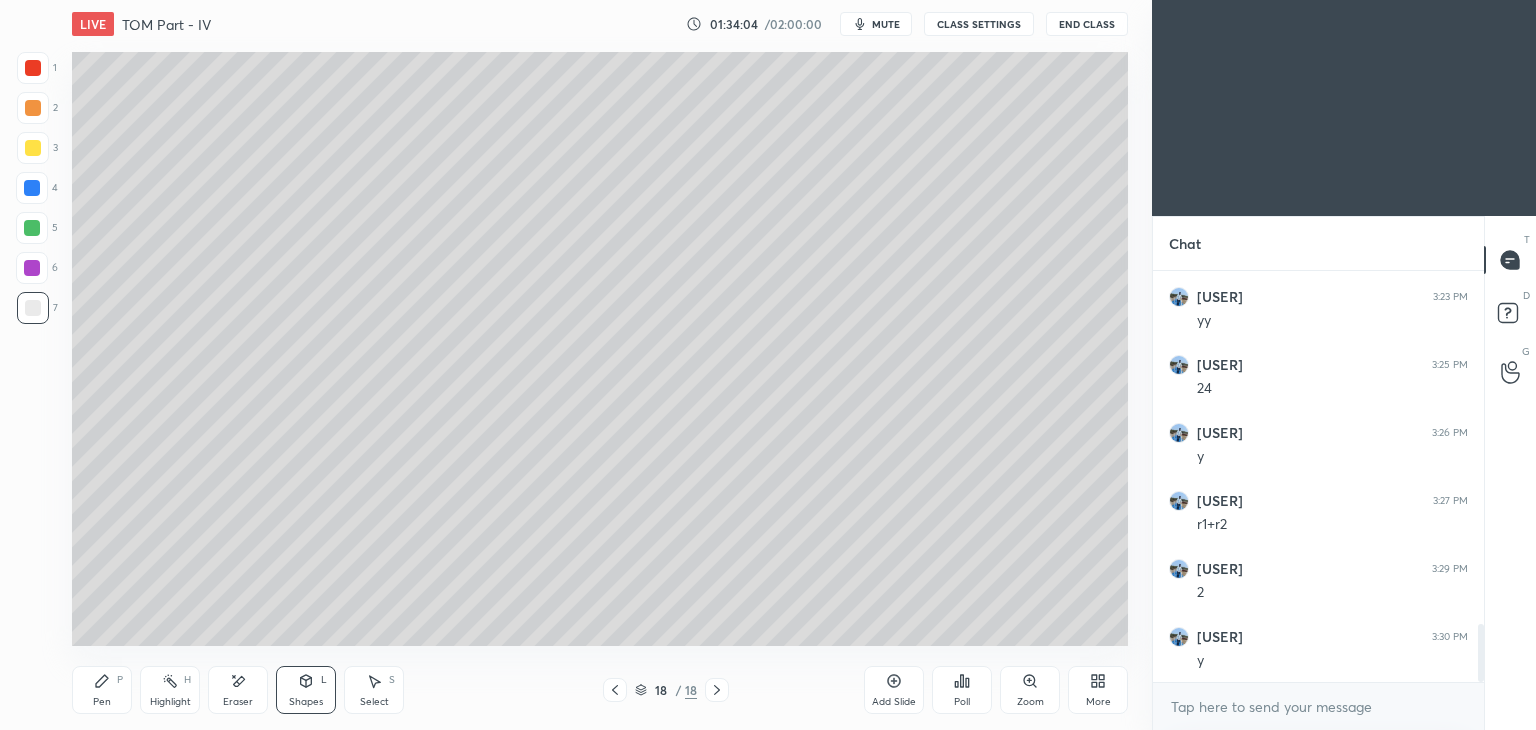click on "Select S" at bounding box center (374, 690) 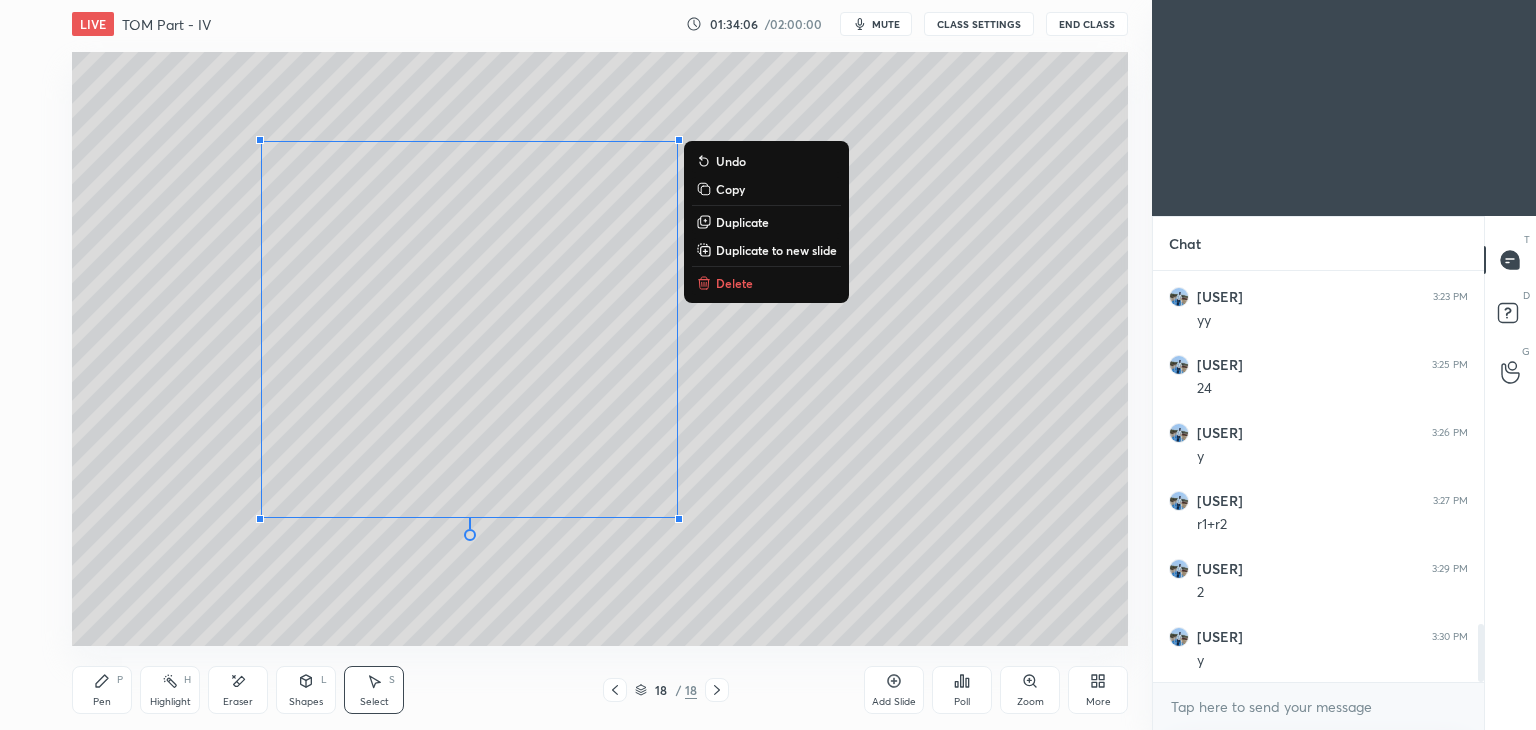 click on "0 ° Undo Copy Duplicate Duplicate to new slide Delete" at bounding box center (600, 349) 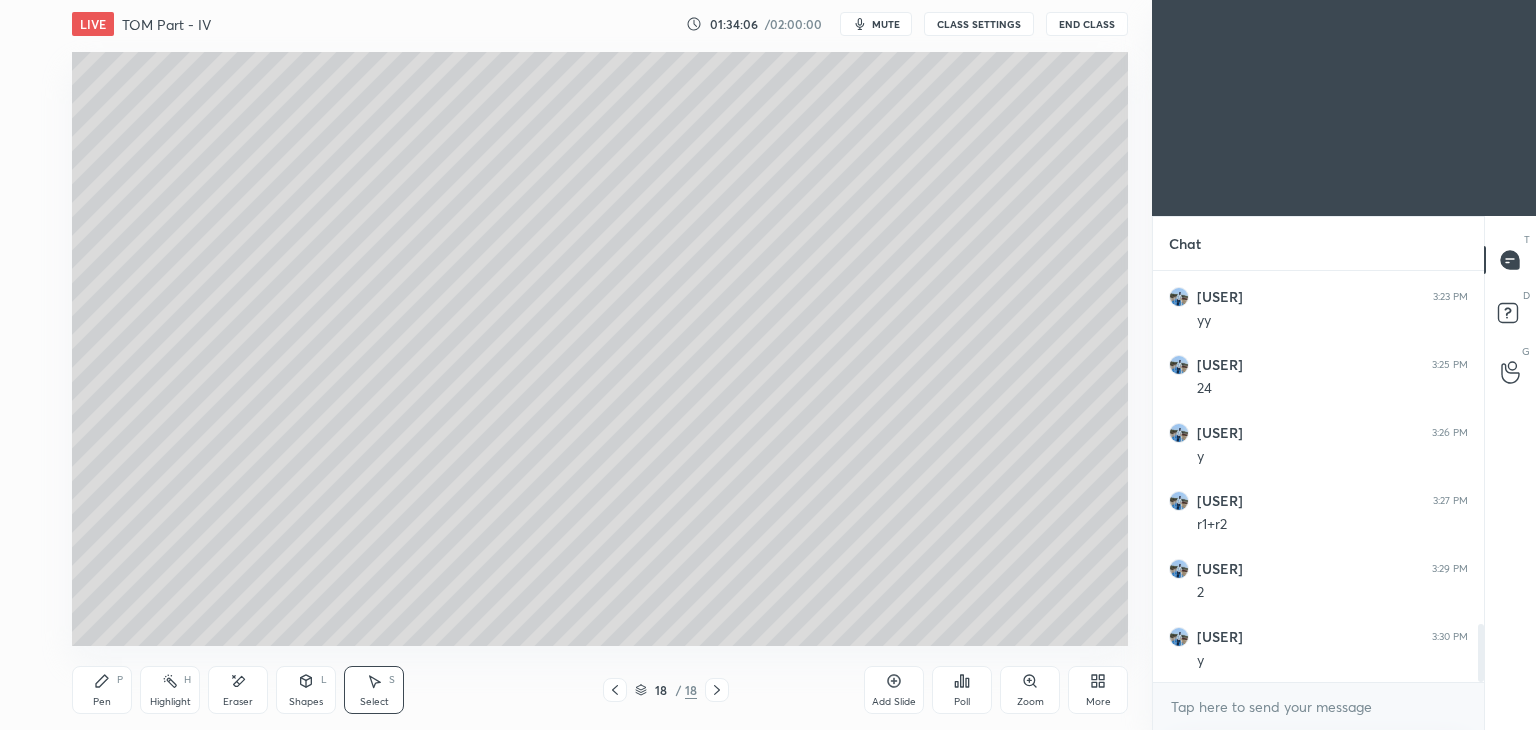 click on "0 ° Undo Copy Duplicate Duplicate to new slide Delete" at bounding box center [600, 349] 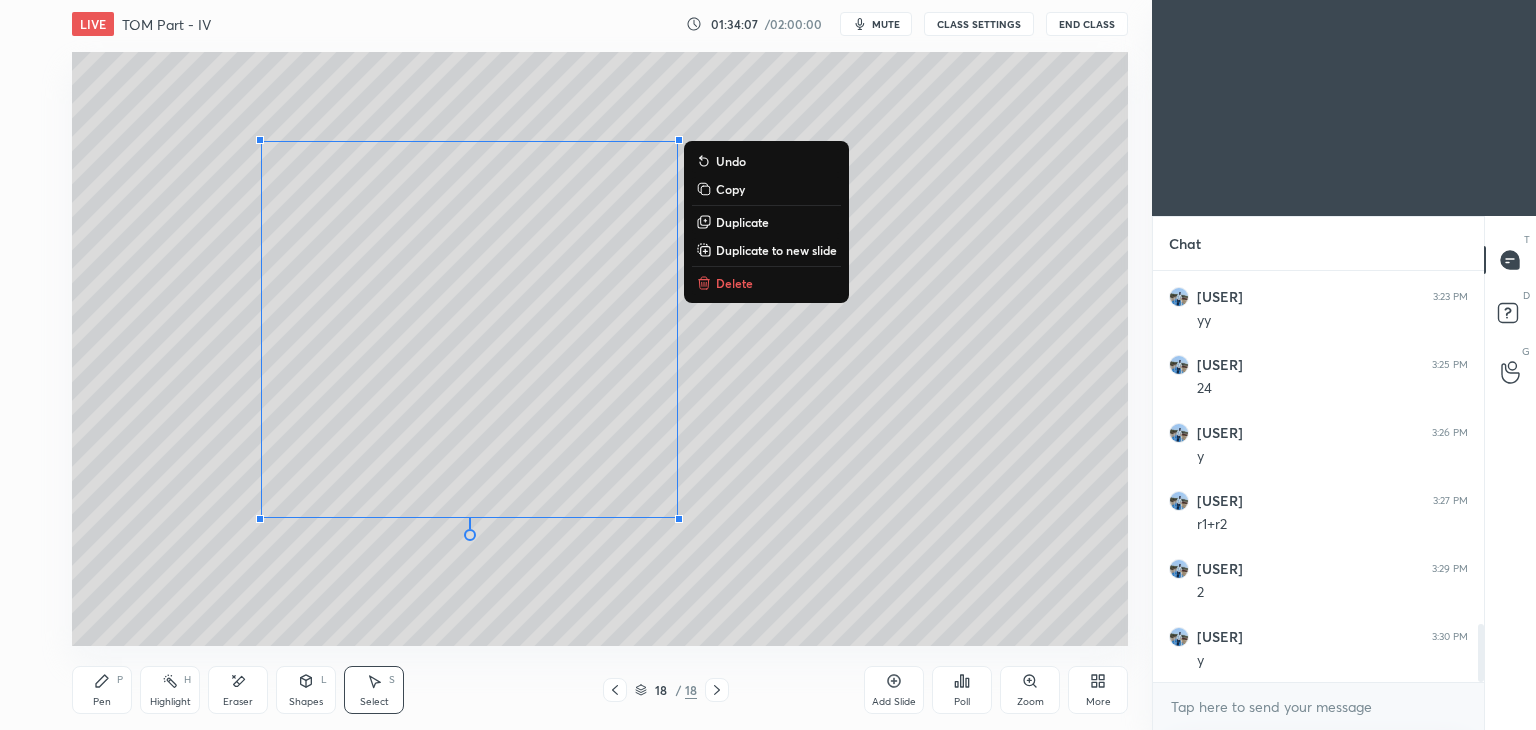 click on "0 ° Undo Copy Duplicate Duplicate to new slide Delete" at bounding box center [600, 349] 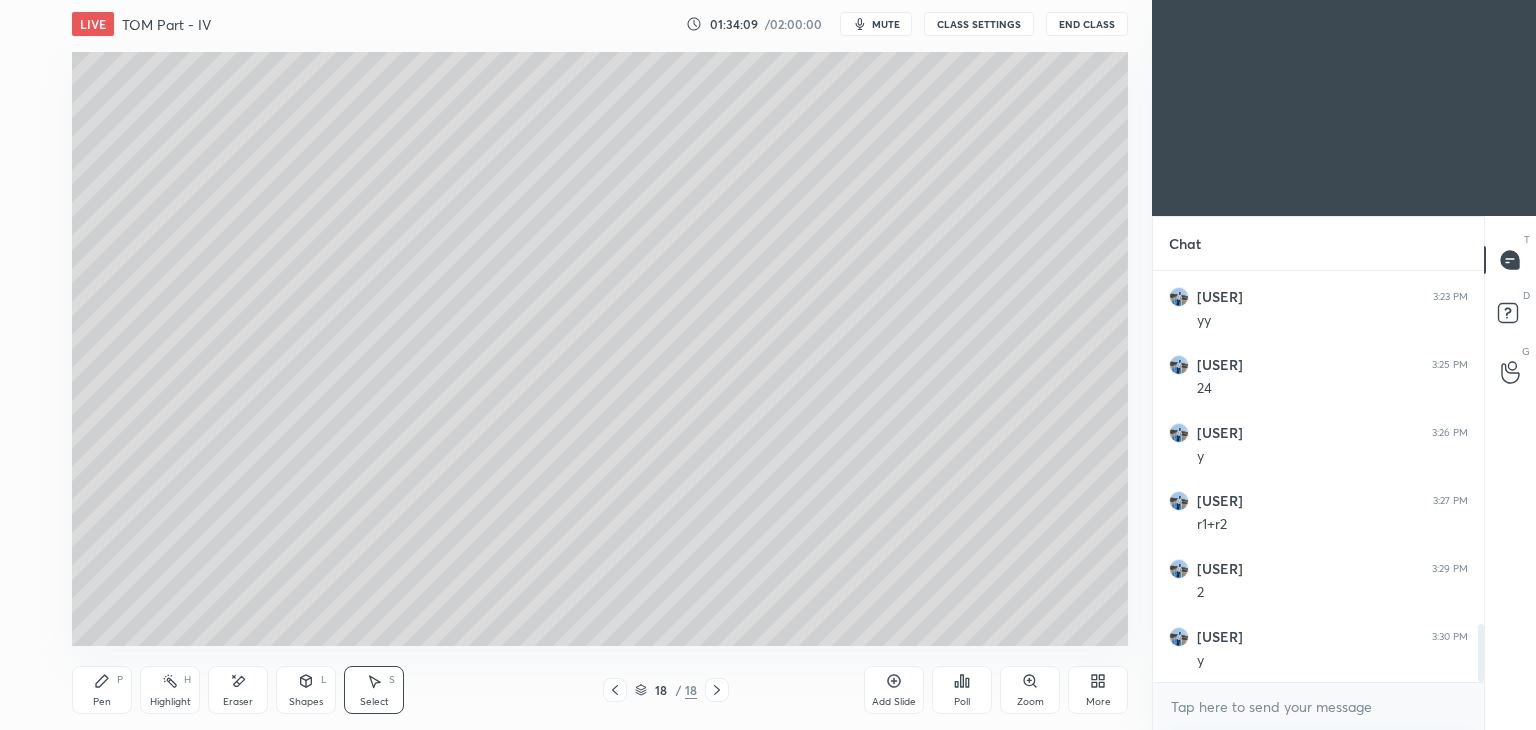 click on "Shapes L" at bounding box center [306, 690] 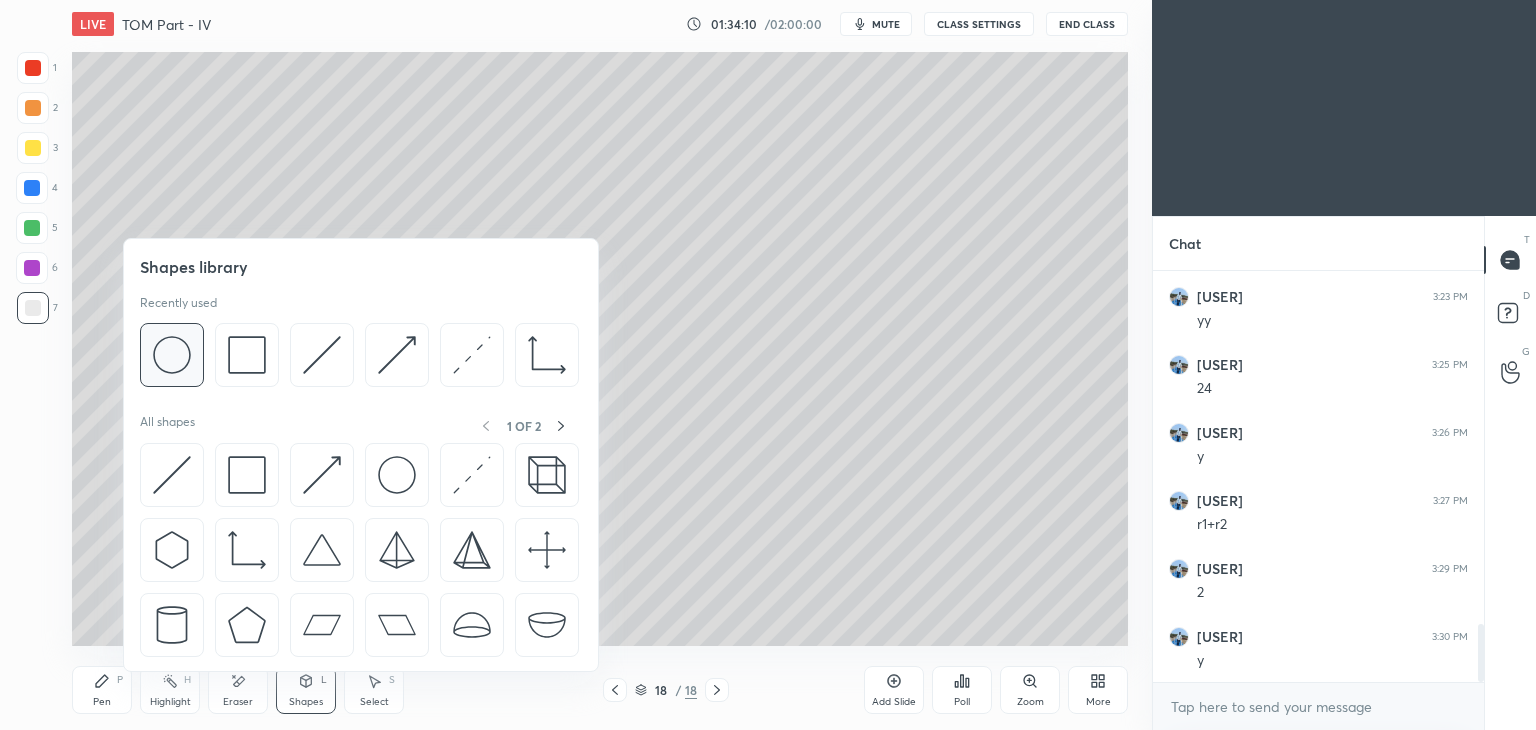 click at bounding box center (172, 355) 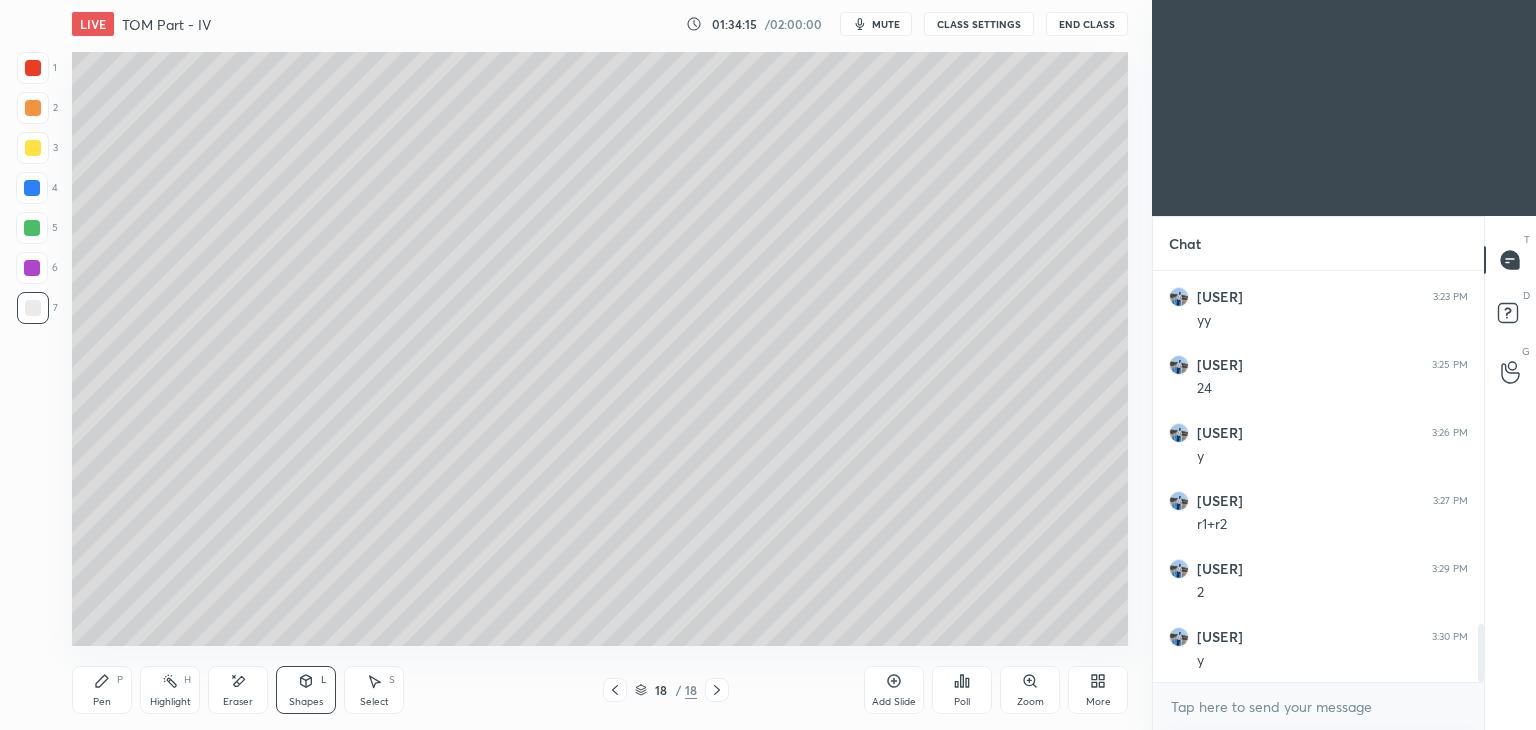 click on "Select S" at bounding box center (374, 690) 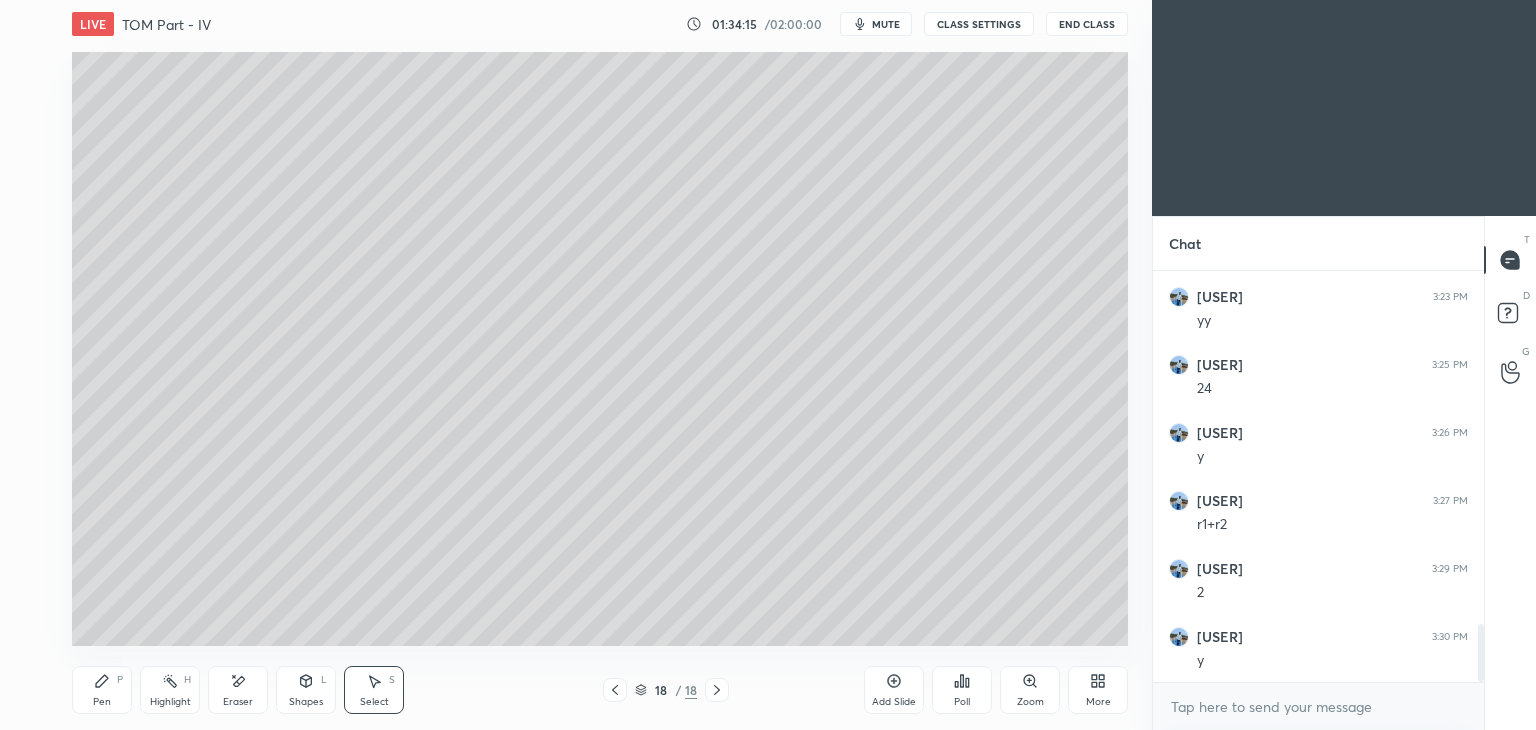 click on "Shapes L" at bounding box center [306, 690] 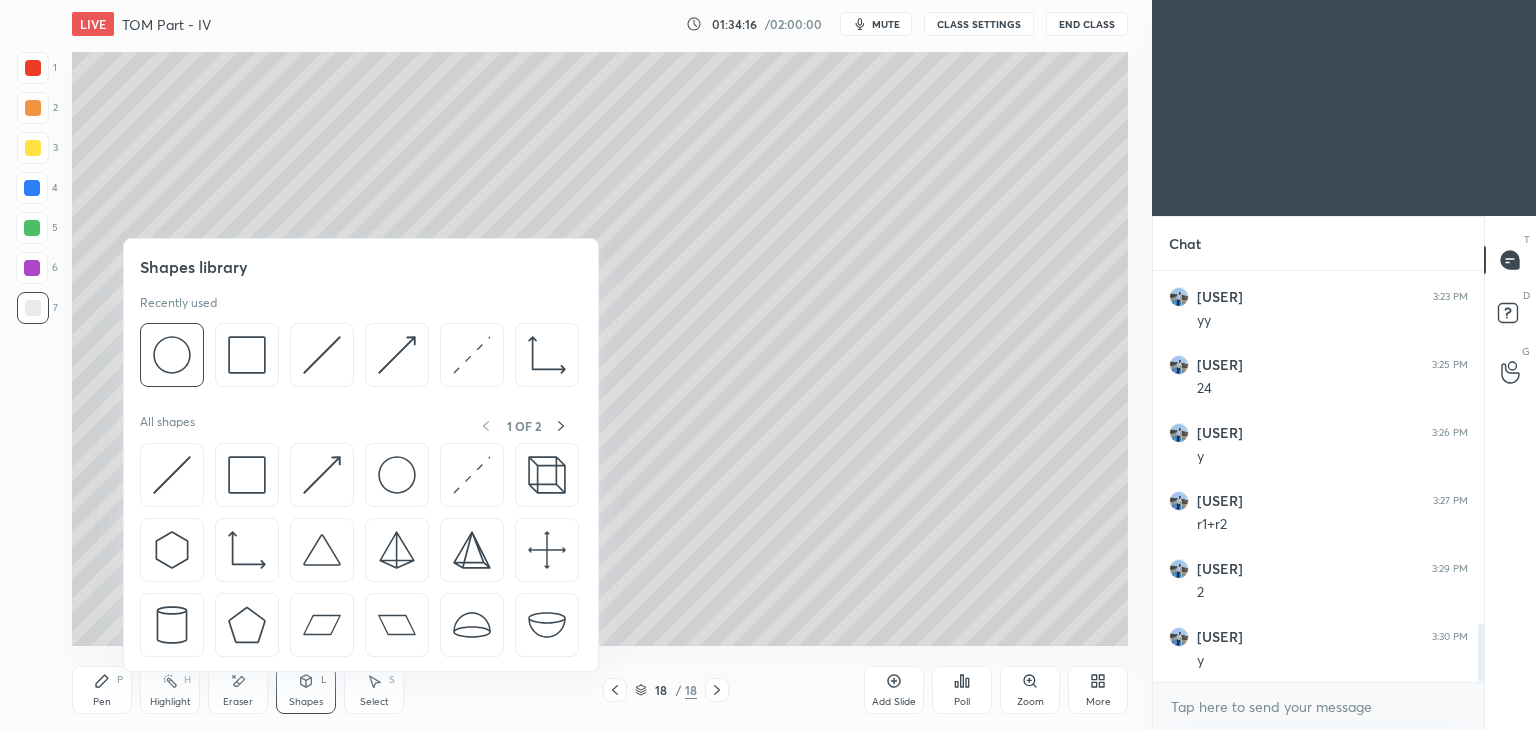 click on "Select S" at bounding box center [374, 690] 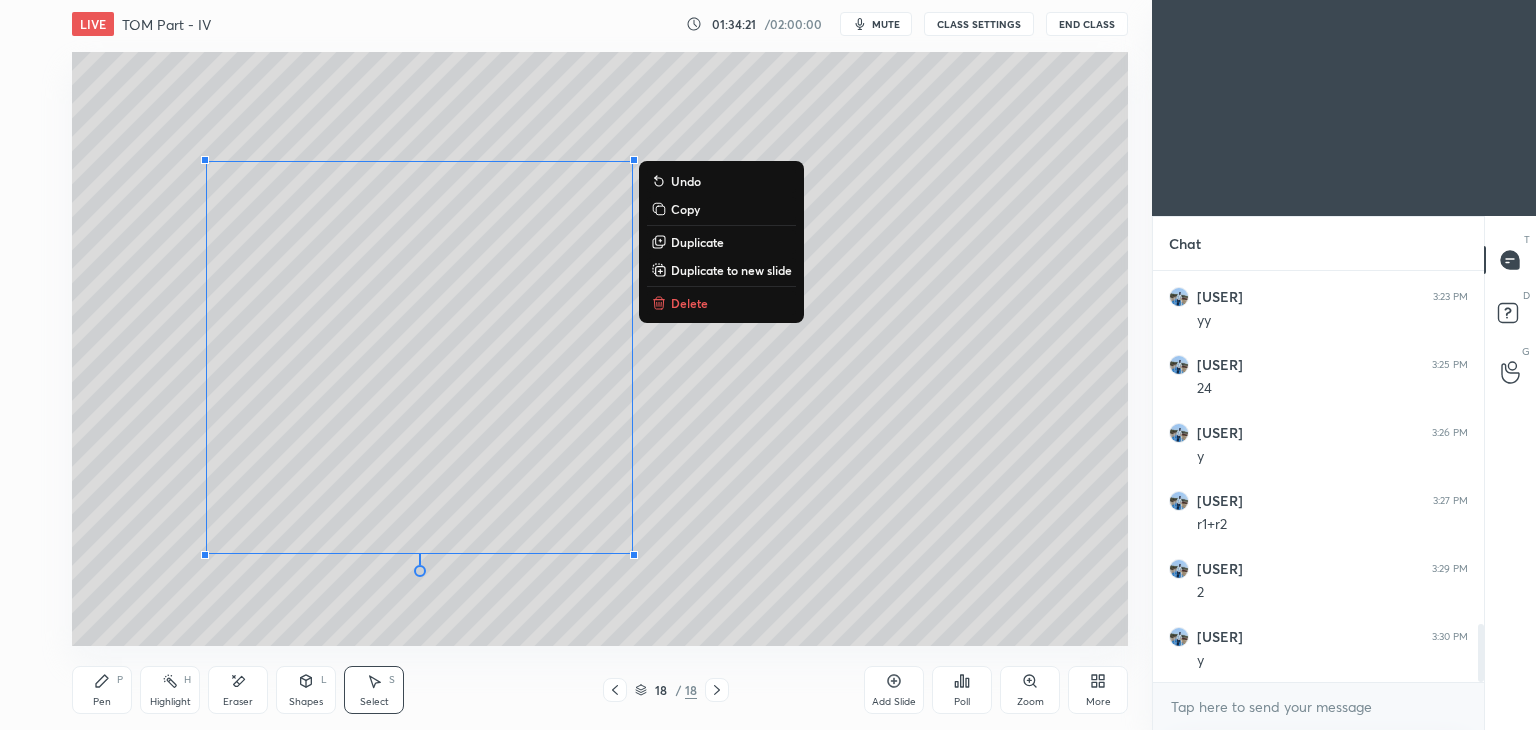 click 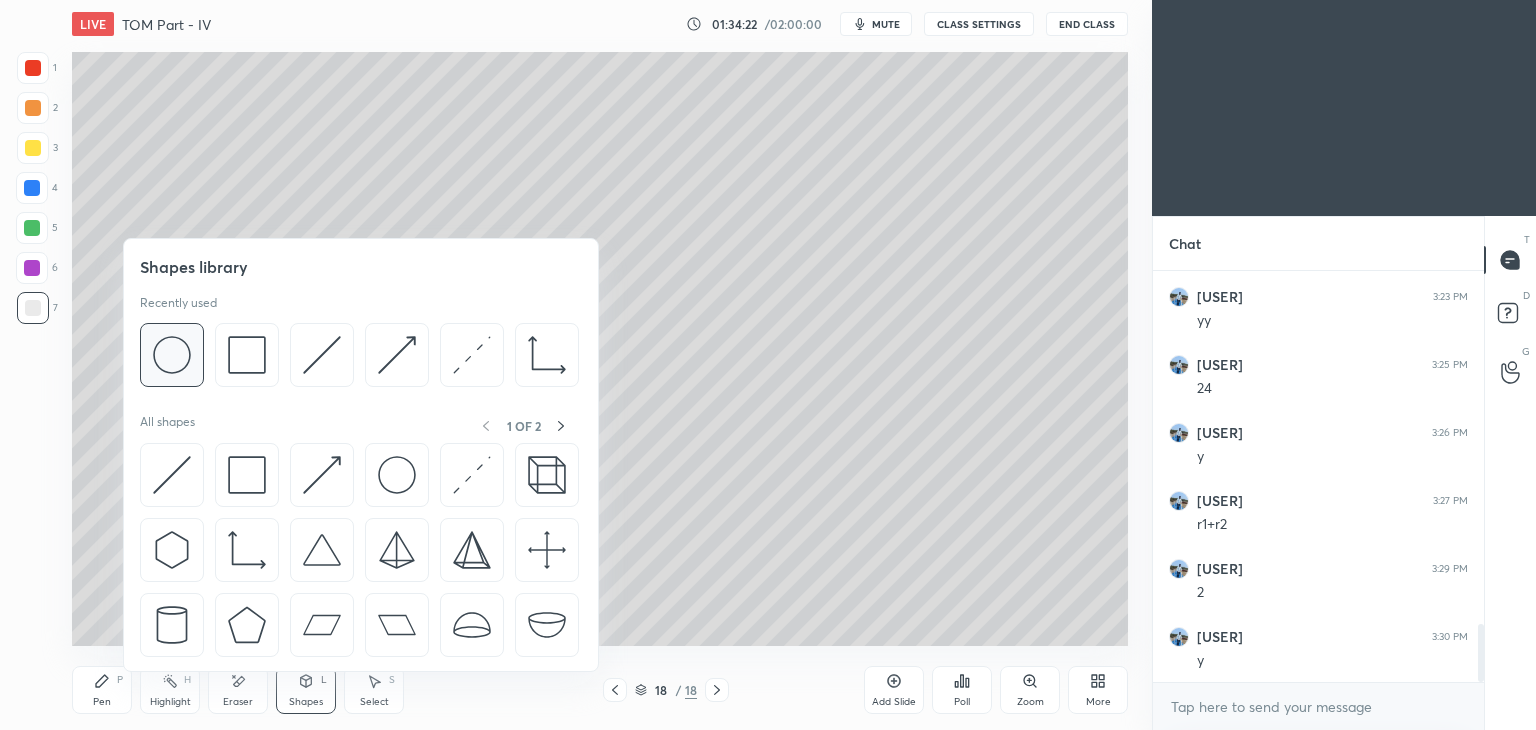 click at bounding box center [172, 355] 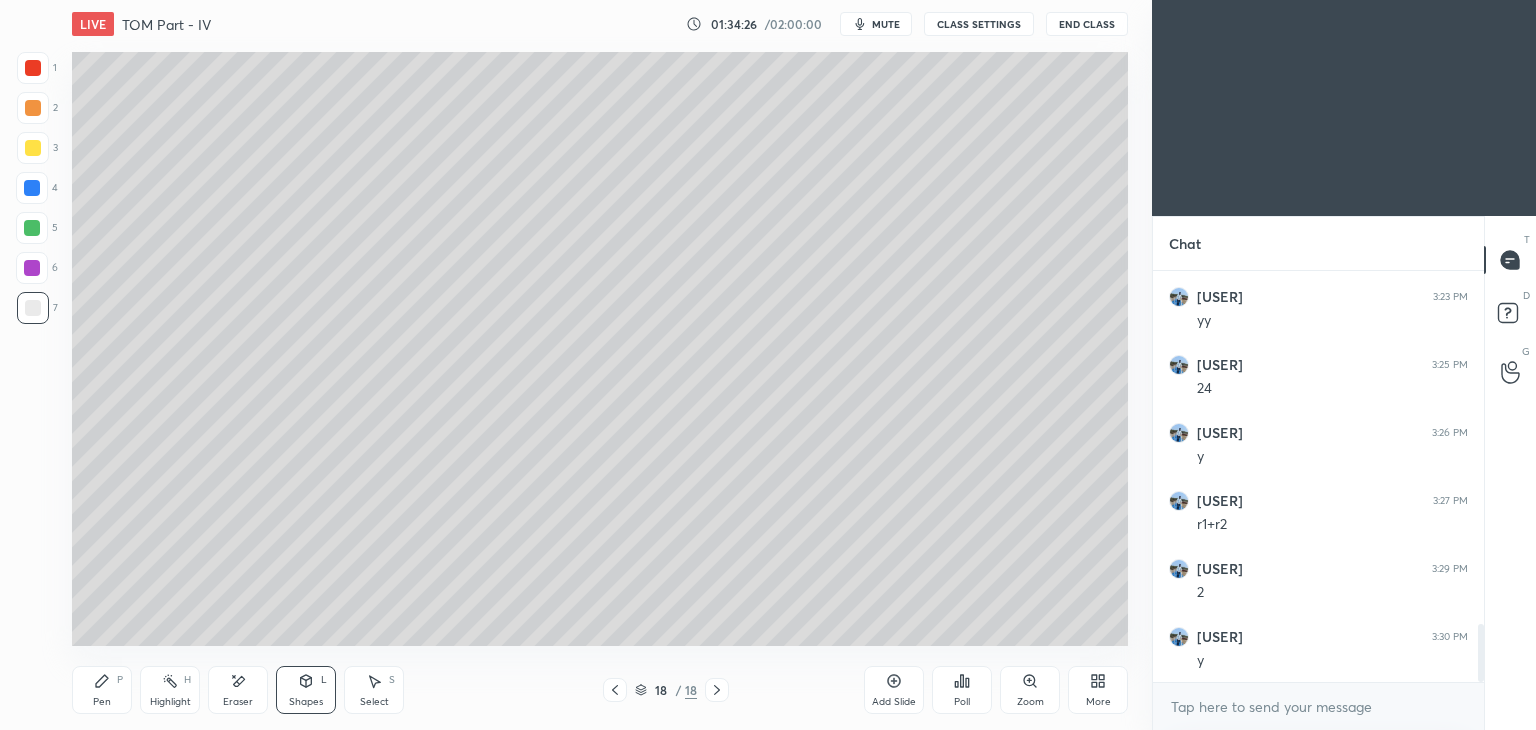click on "Shapes L" at bounding box center [306, 690] 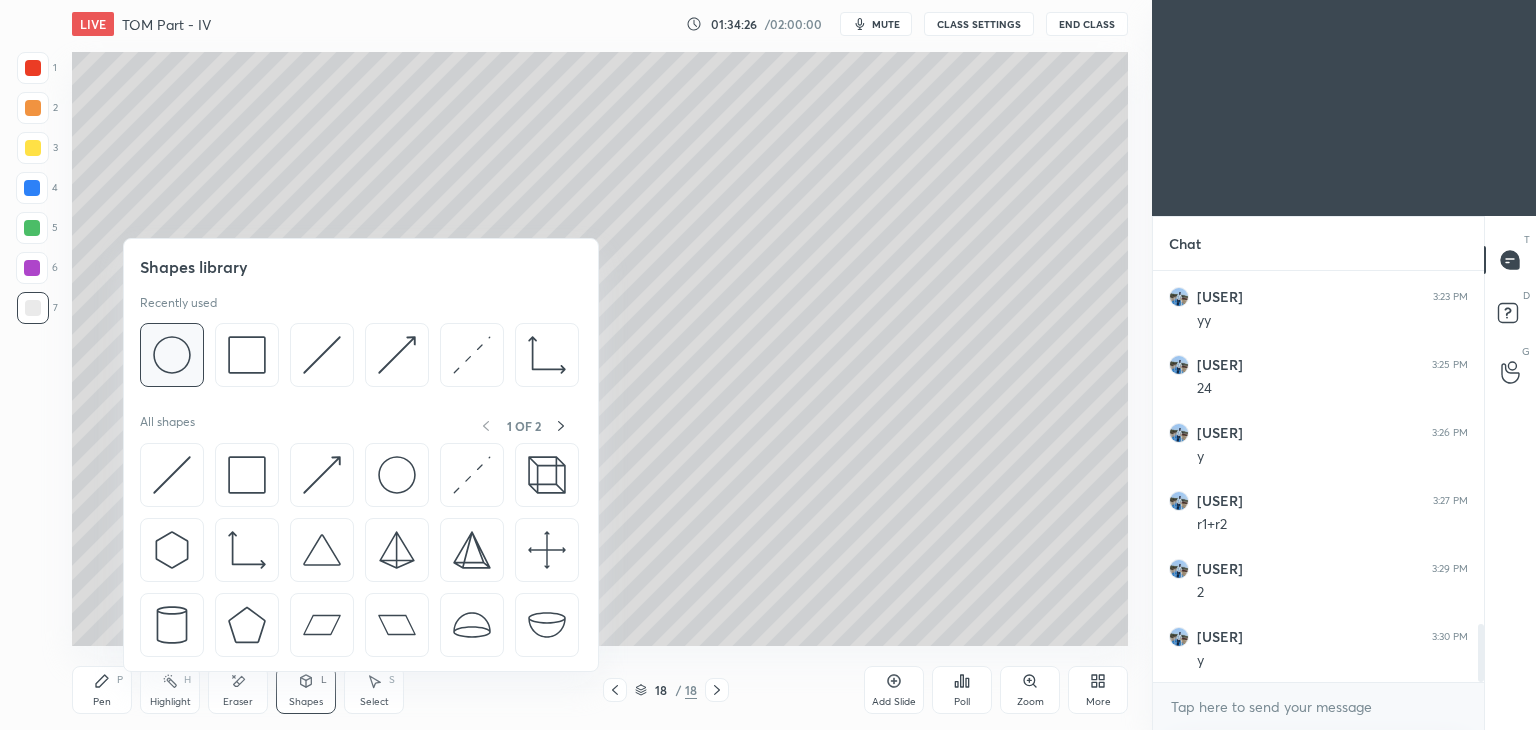 click at bounding box center [172, 355] 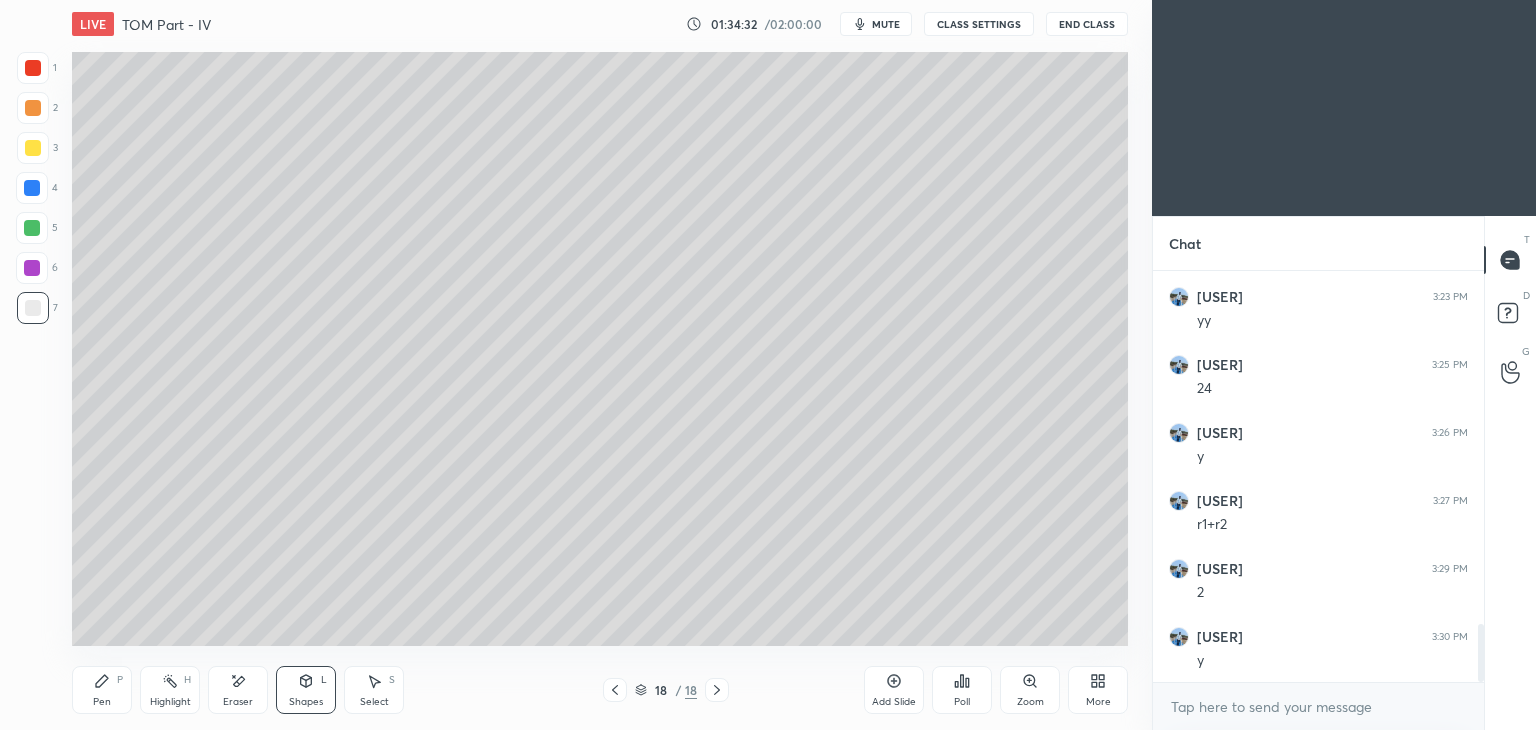 click on "Select S" at bounding box center (374, 690) 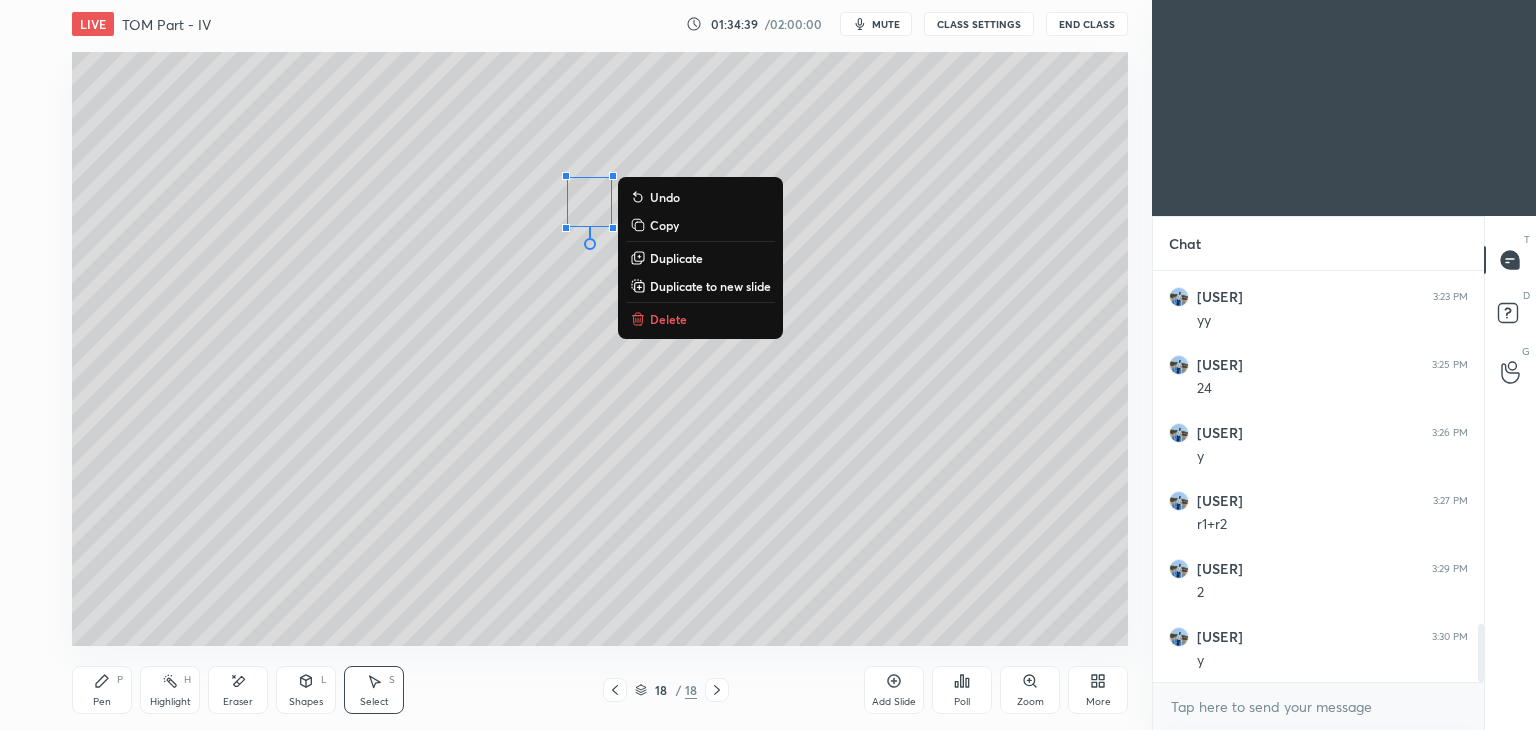 click on "Shapes" at bounding box center [306, 702] 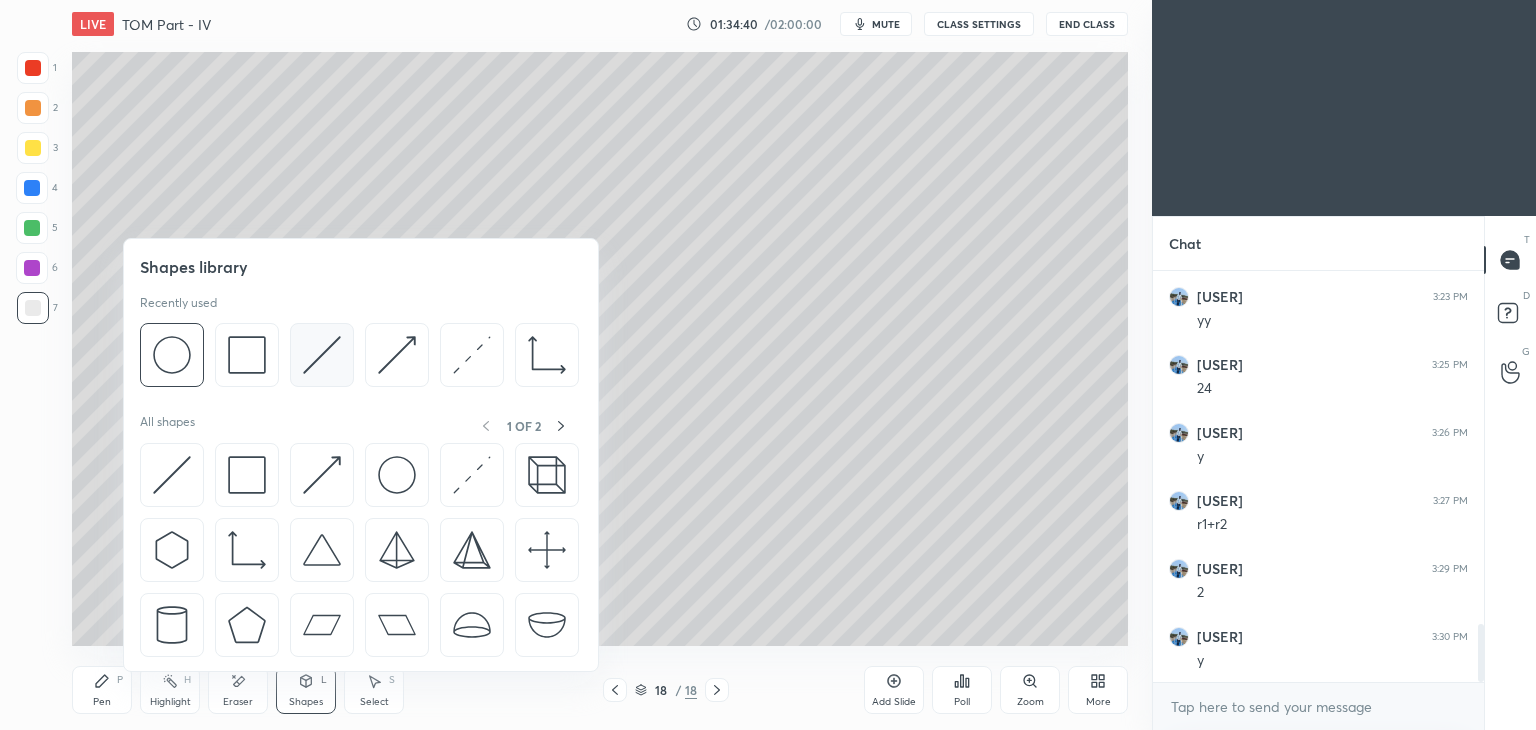 click at bounding box center (322, 355) 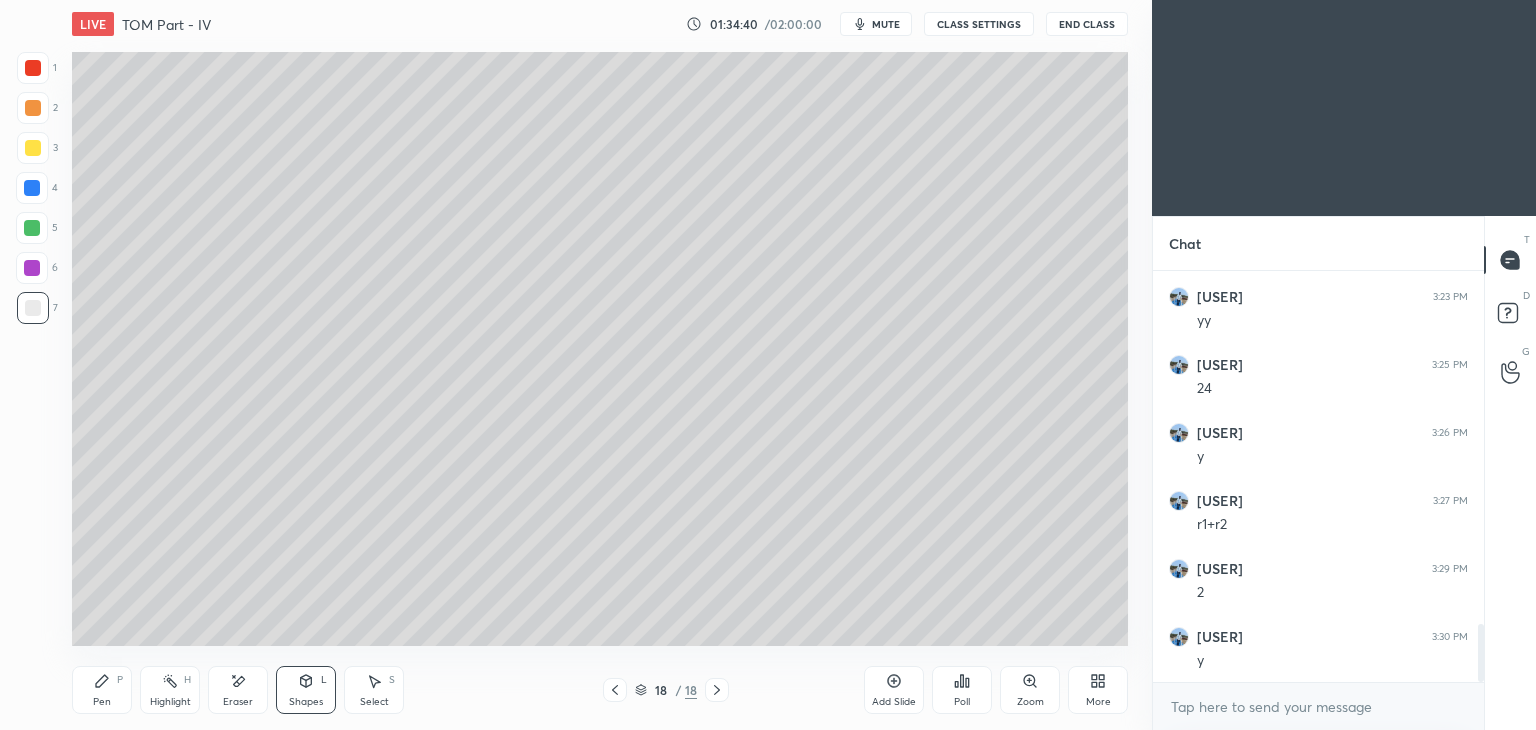 click at bounding box center [33, 148] 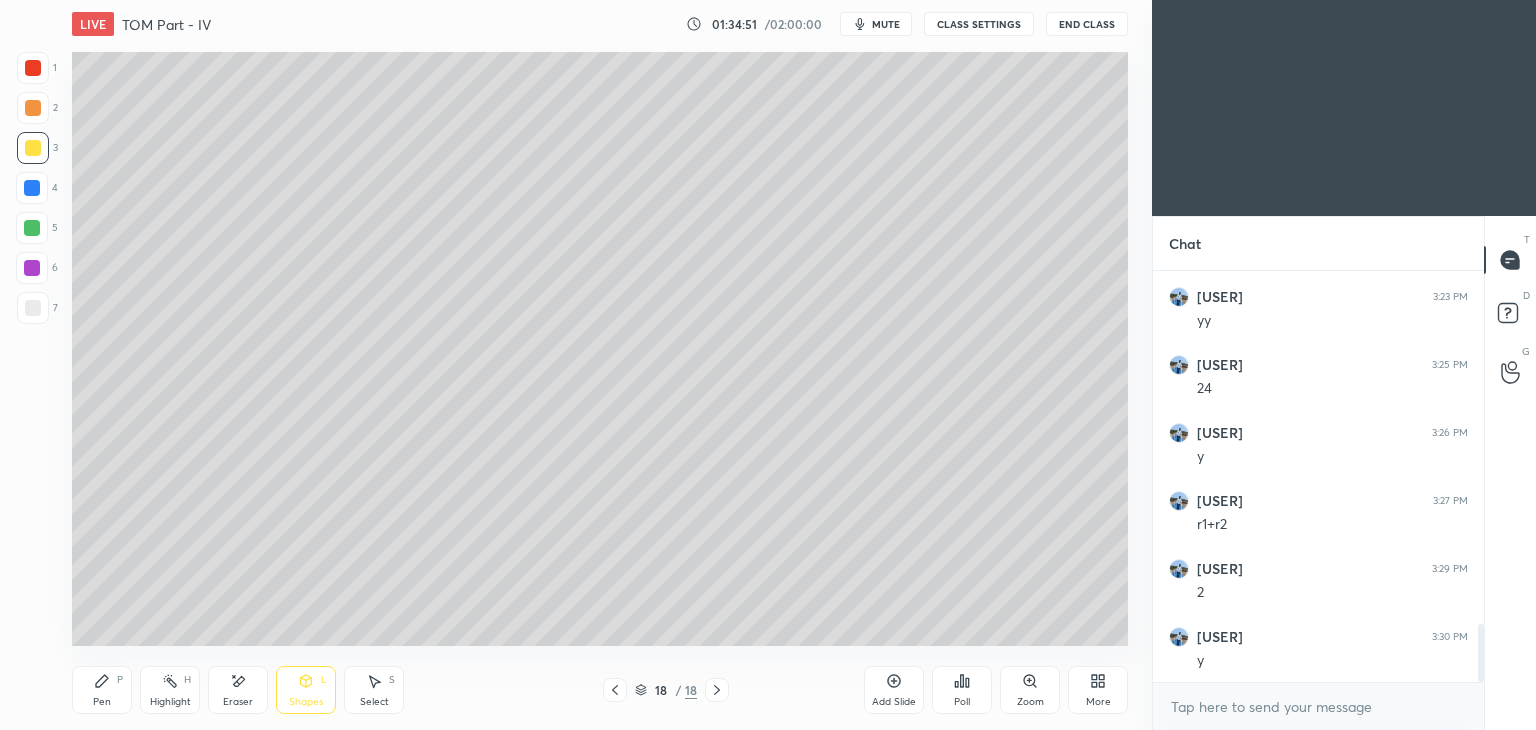 click on "Pen P" at bounding box center [102, 690] 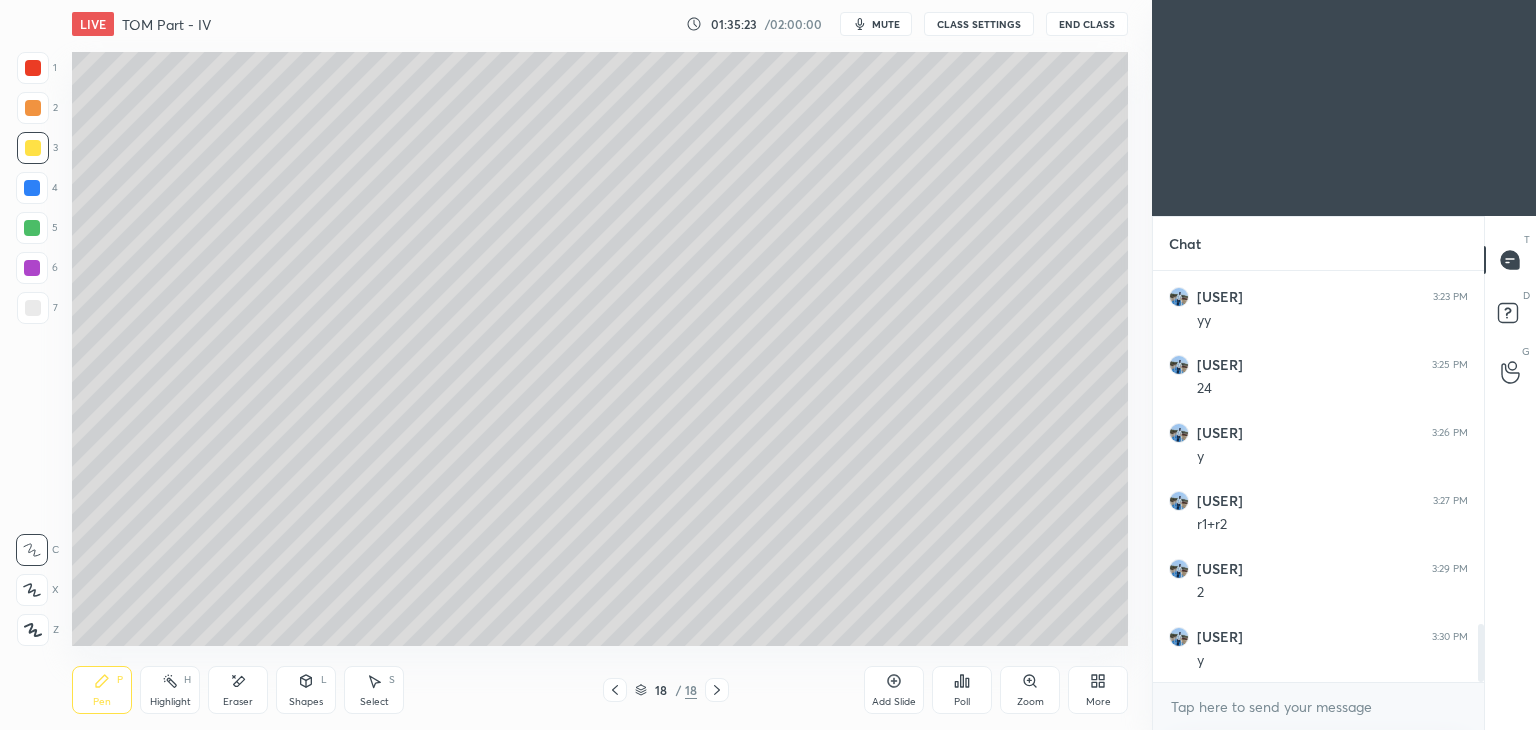 click on "Eraser" at bounding box center (238, 702) 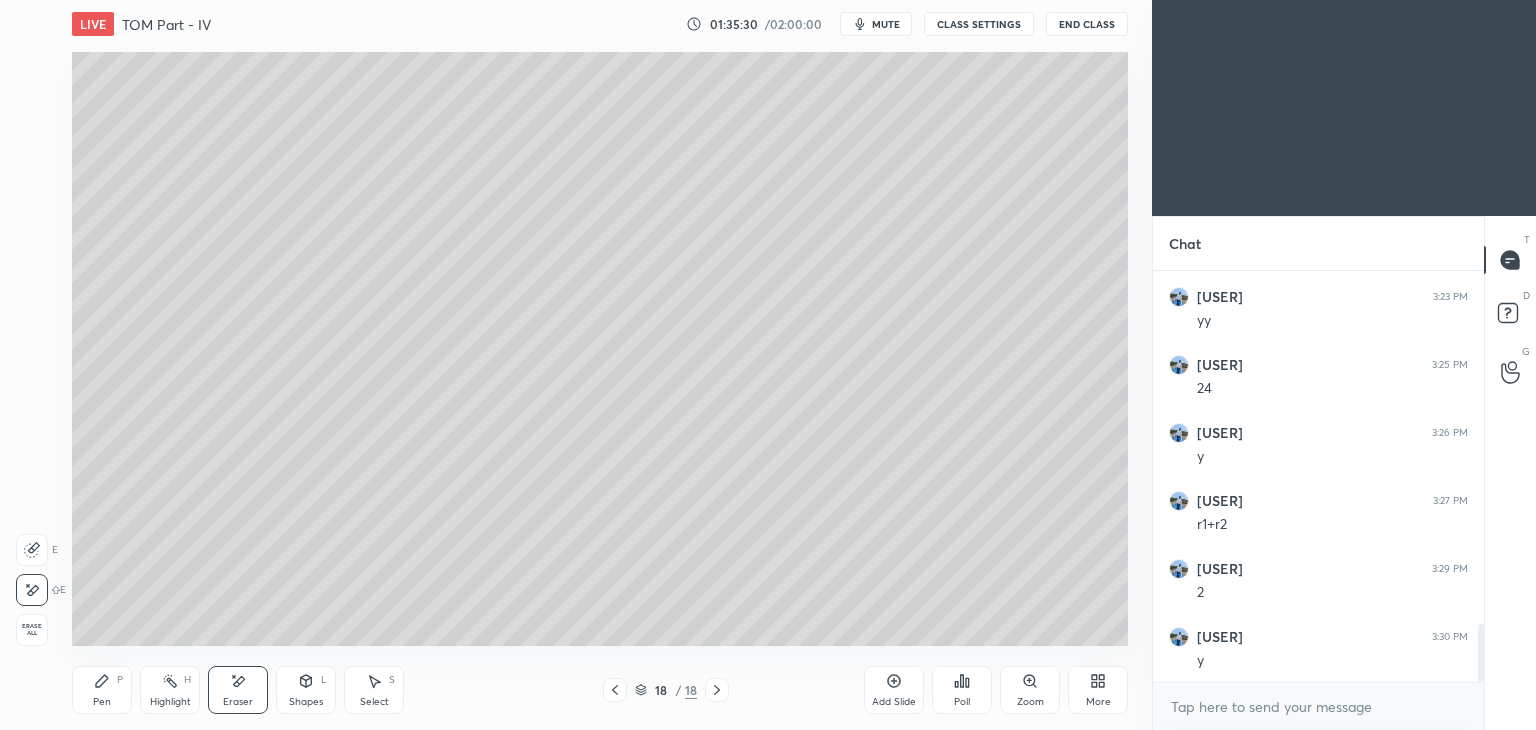 click on "Shapes" at bounding box center (306, 702) 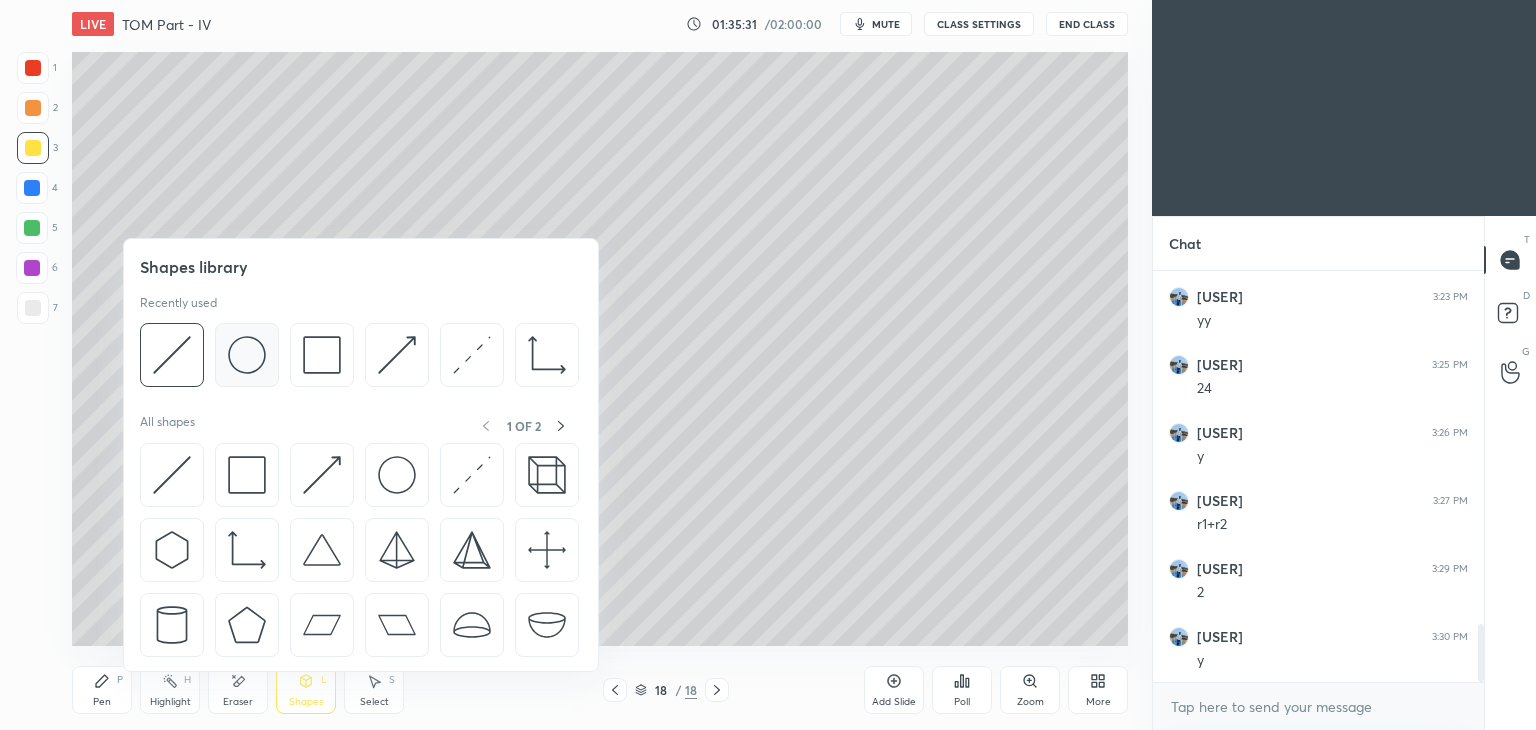 click at bounding box center (247, 355) 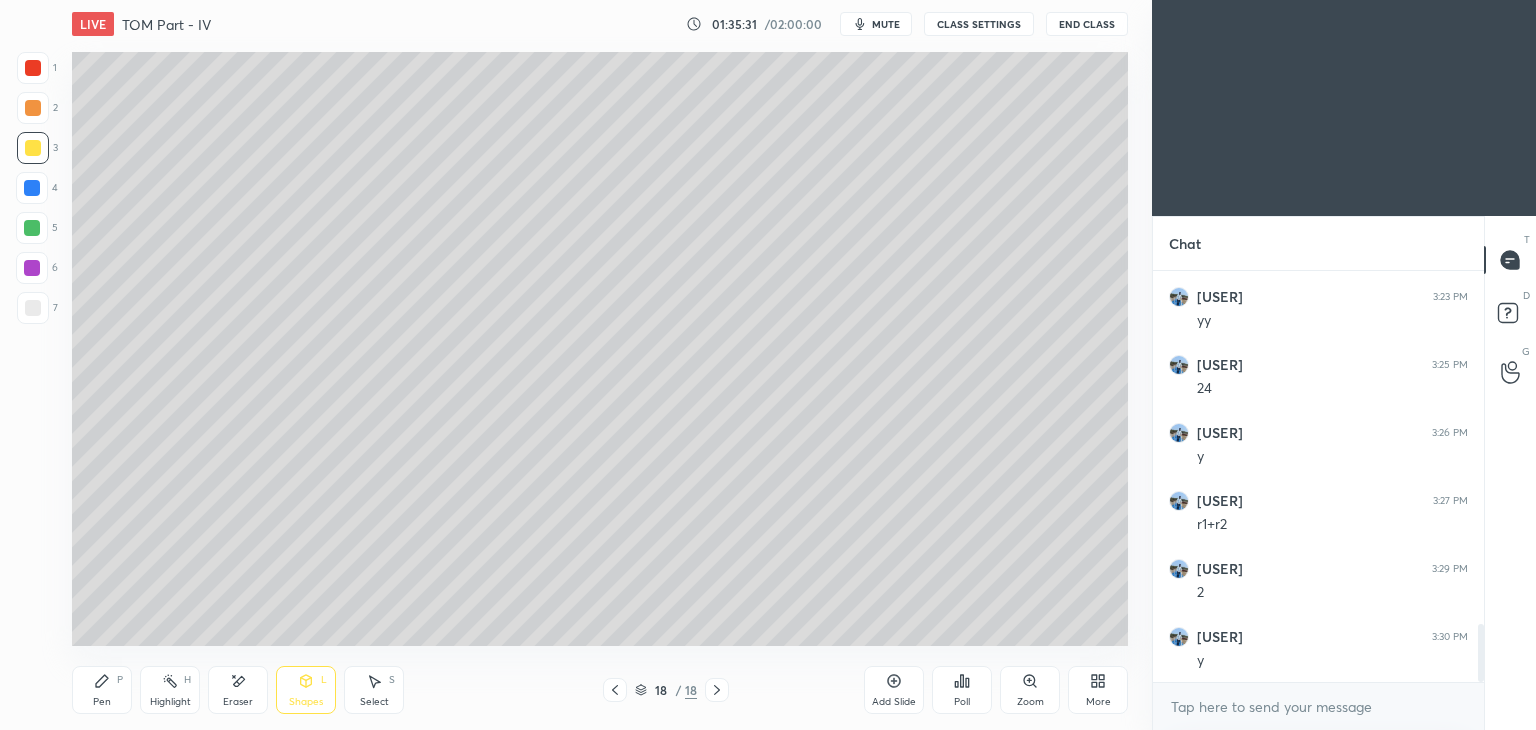 click at bounding box center (33, 308) 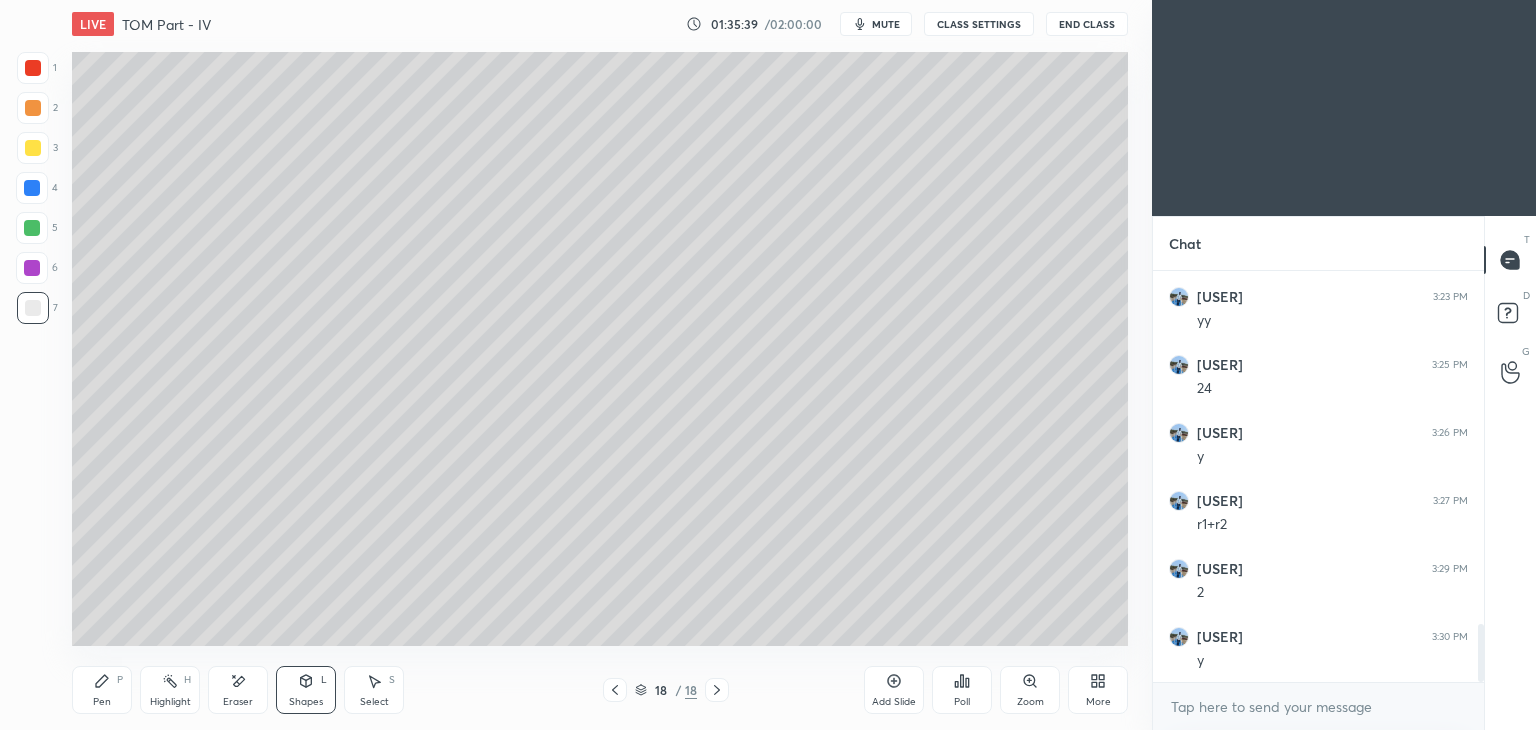 click on "Shapes L" at bounding box center (306, 690) 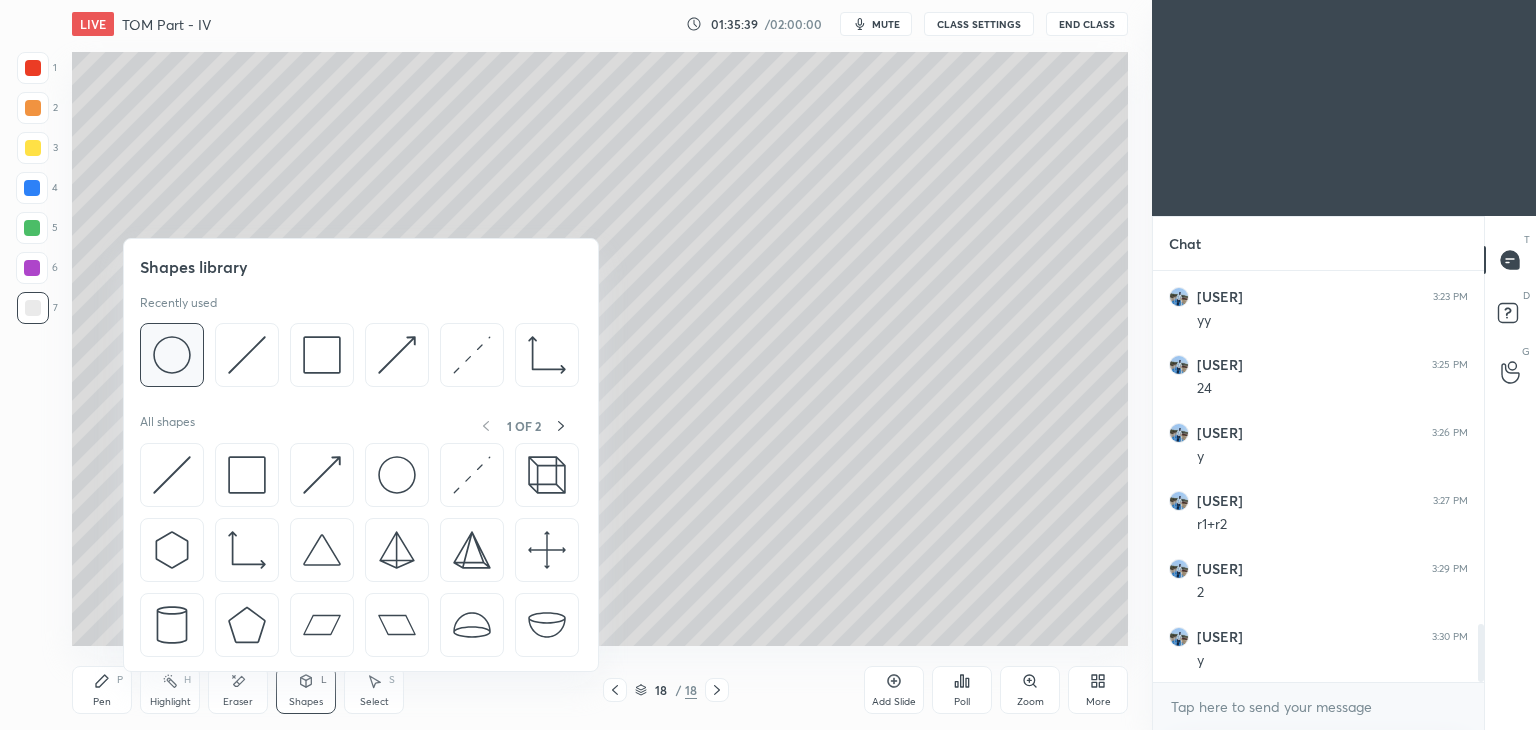 click at bounding box center (172, 355) 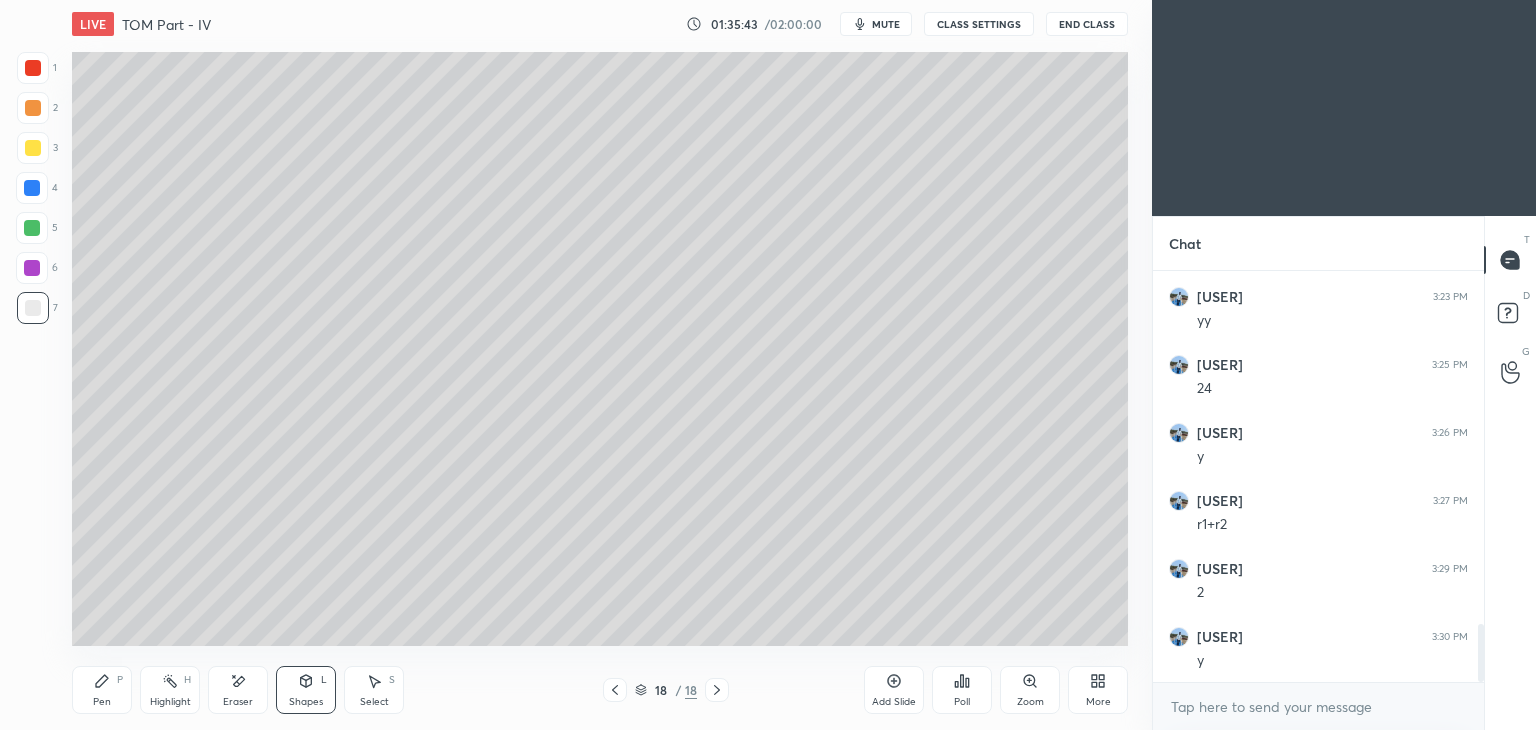 click on "Select" at bounding box center [374, 702] 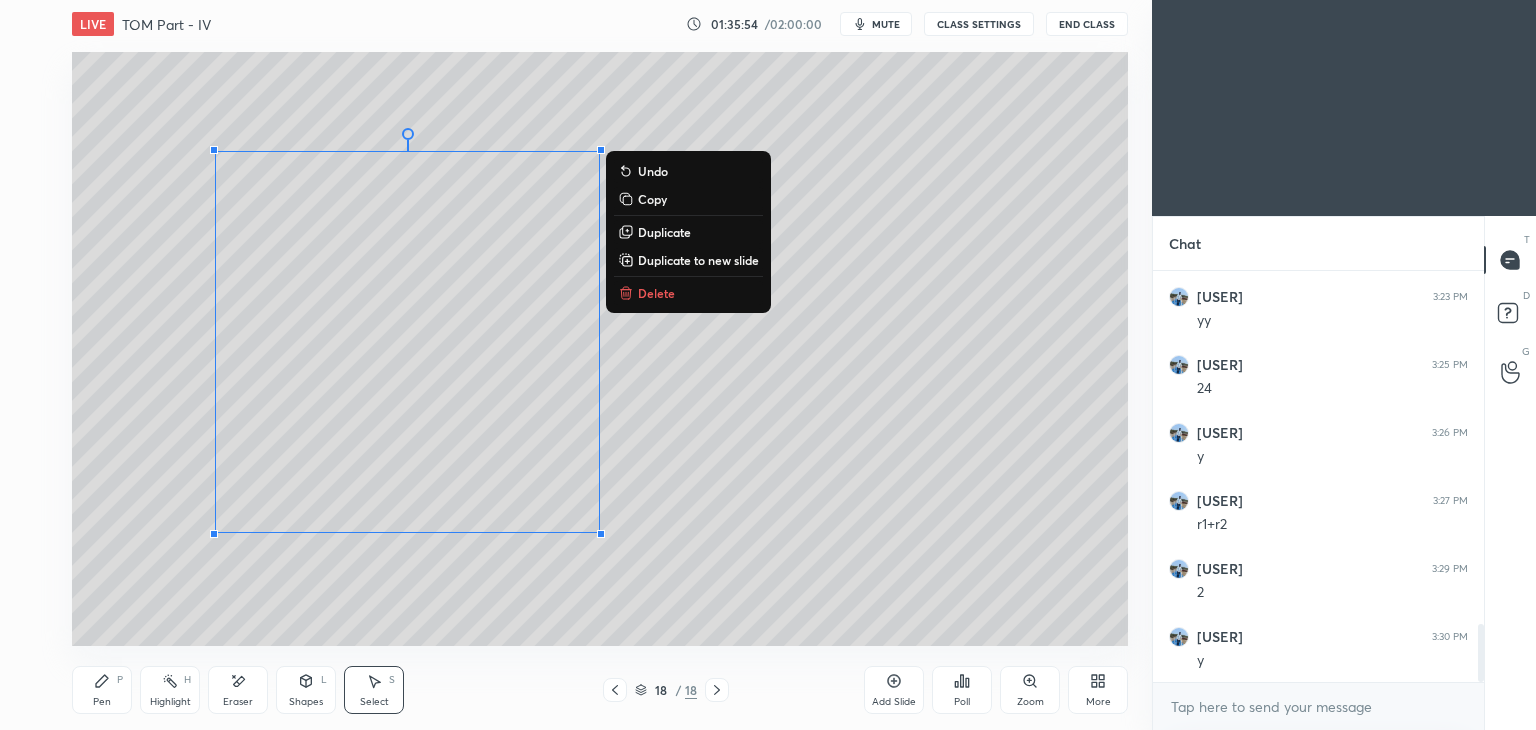 click on "Pen P" at bounding box center (102, 690) 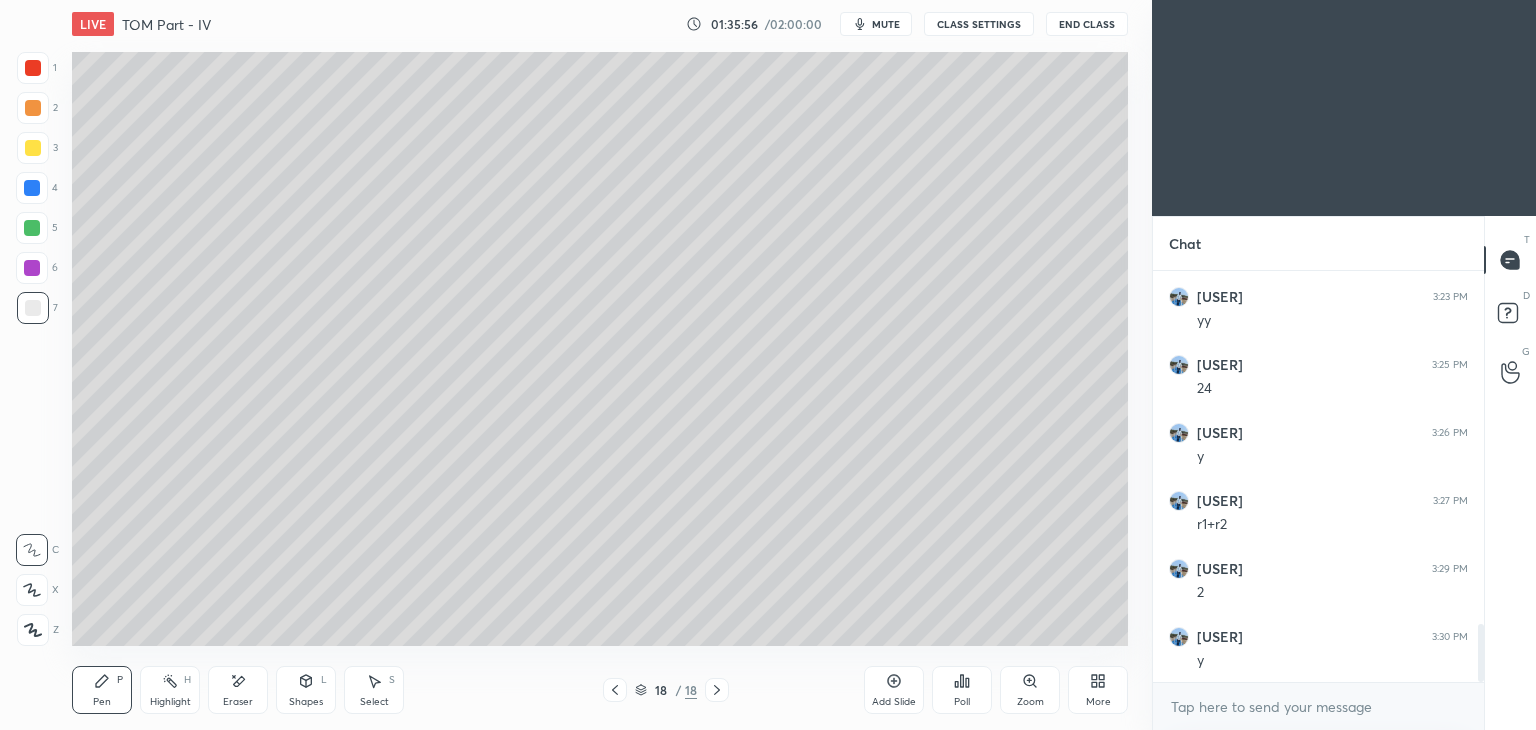 click 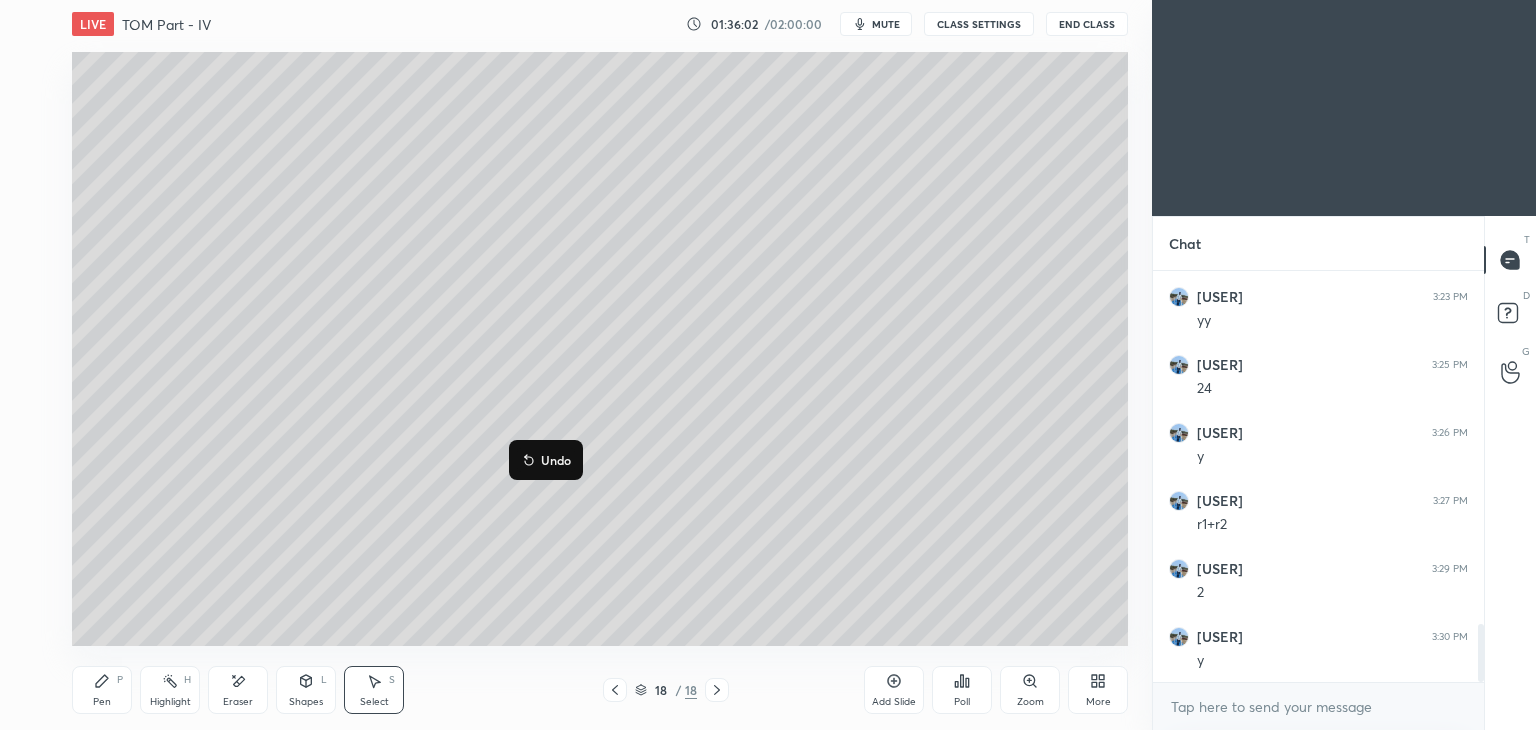 click 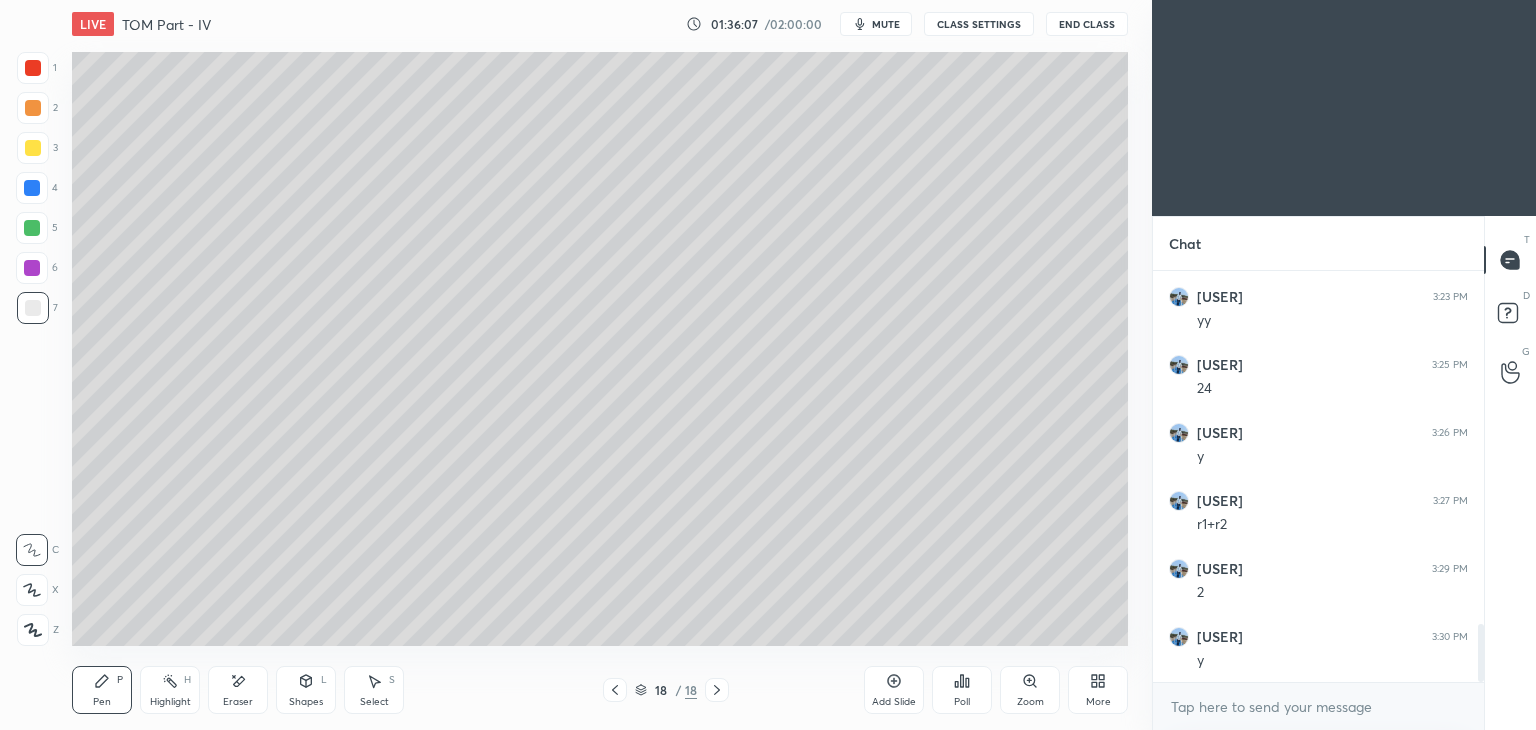 click at bounding box center [33, 148] 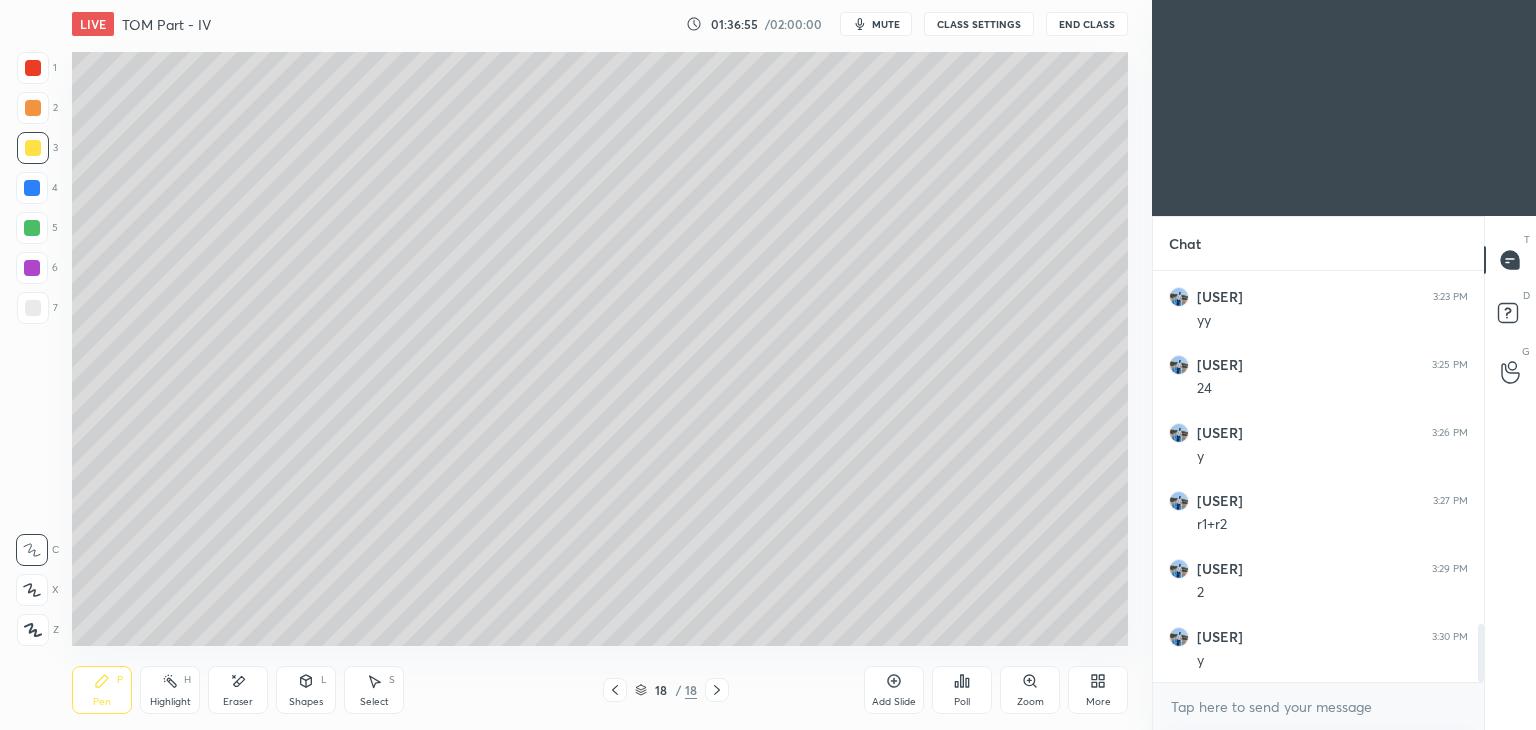 click at bounding box center (33, 68) 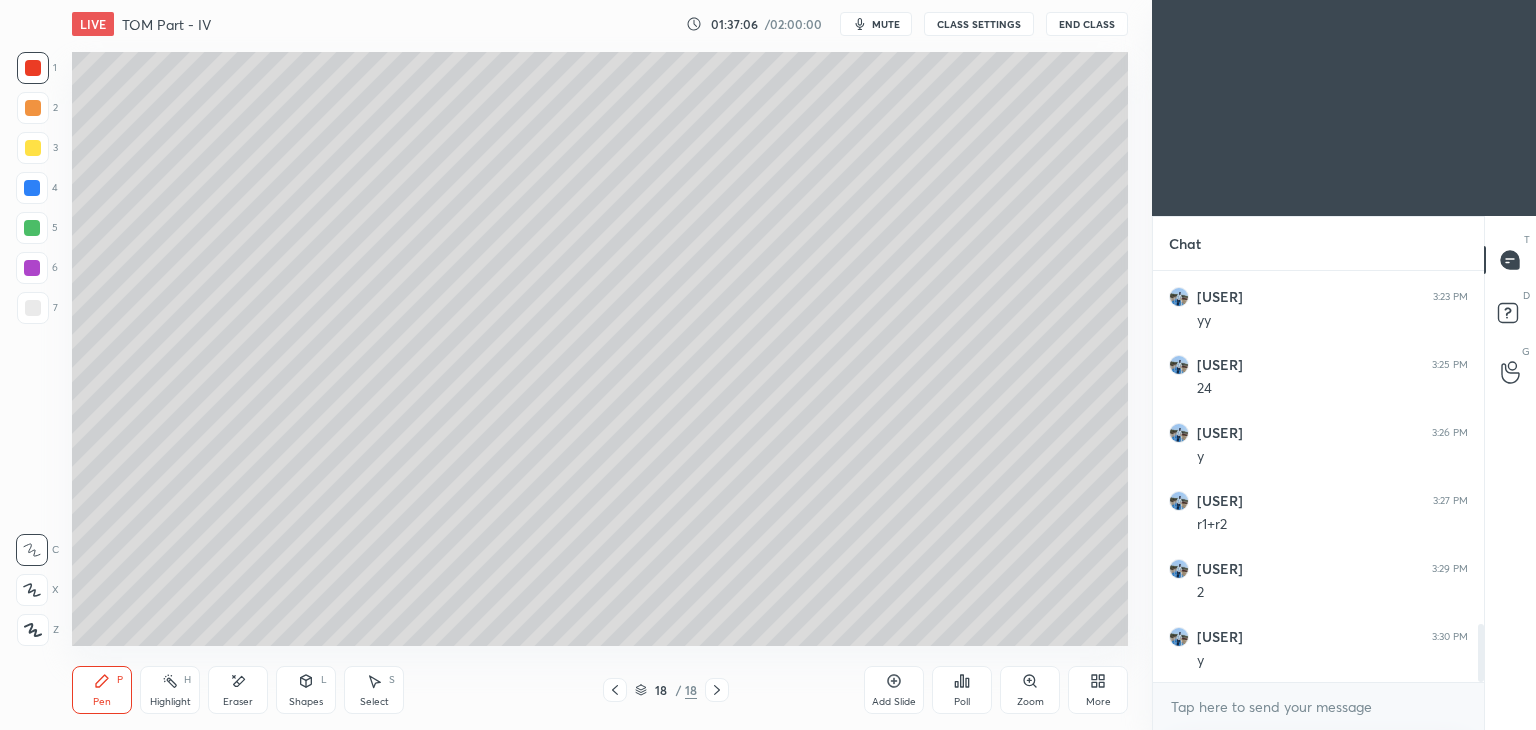 click 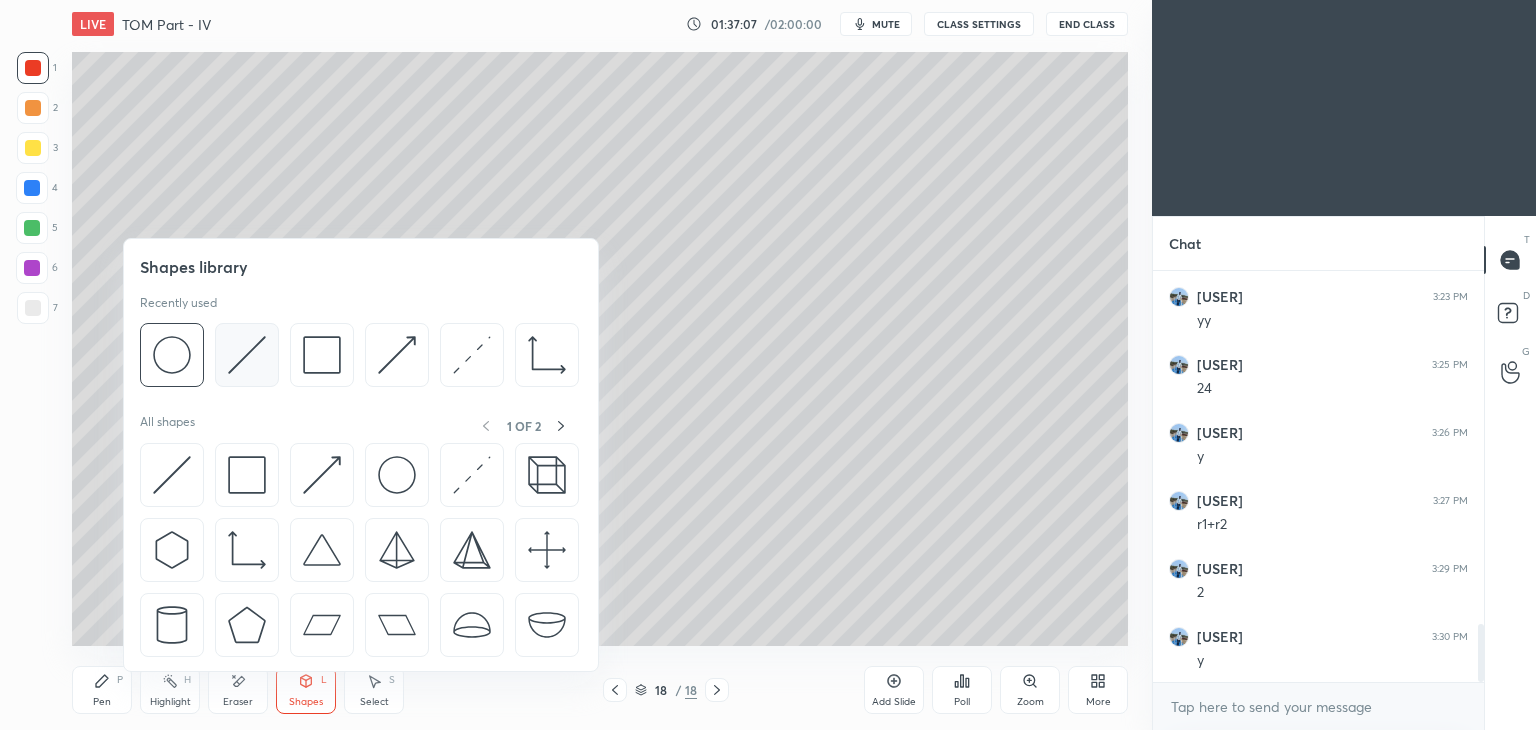 click at bounding box center [247, 355] 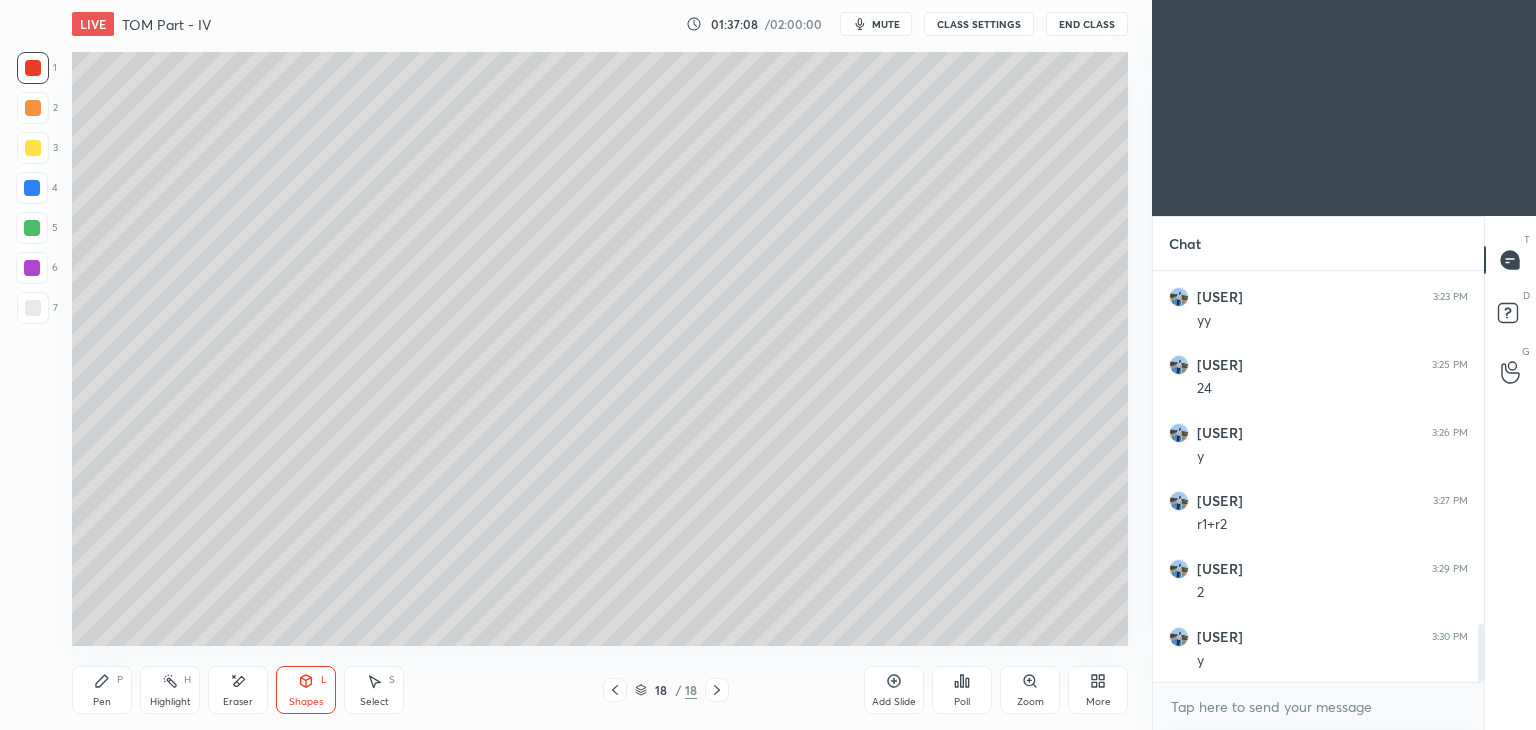 click at bounding box center [33, 148] 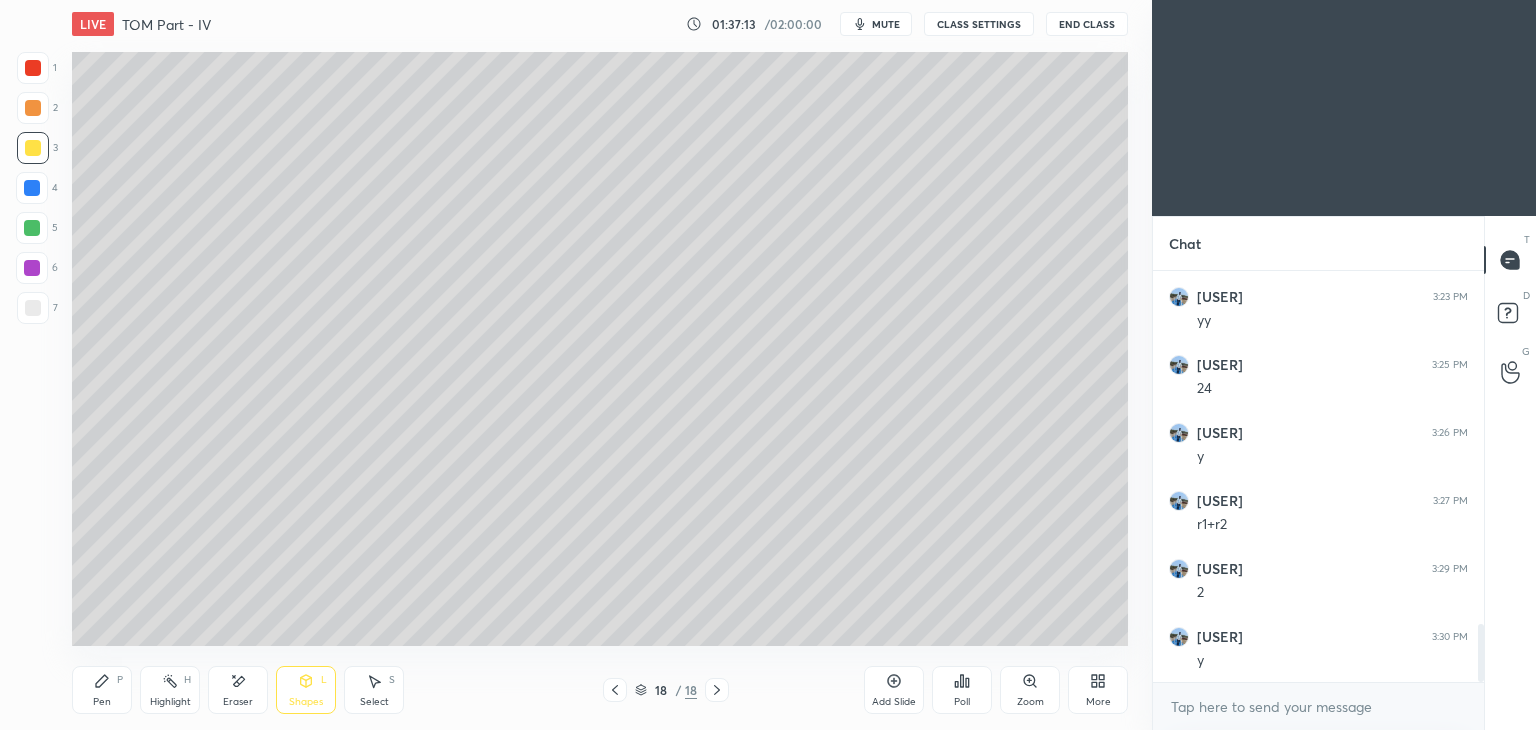 click 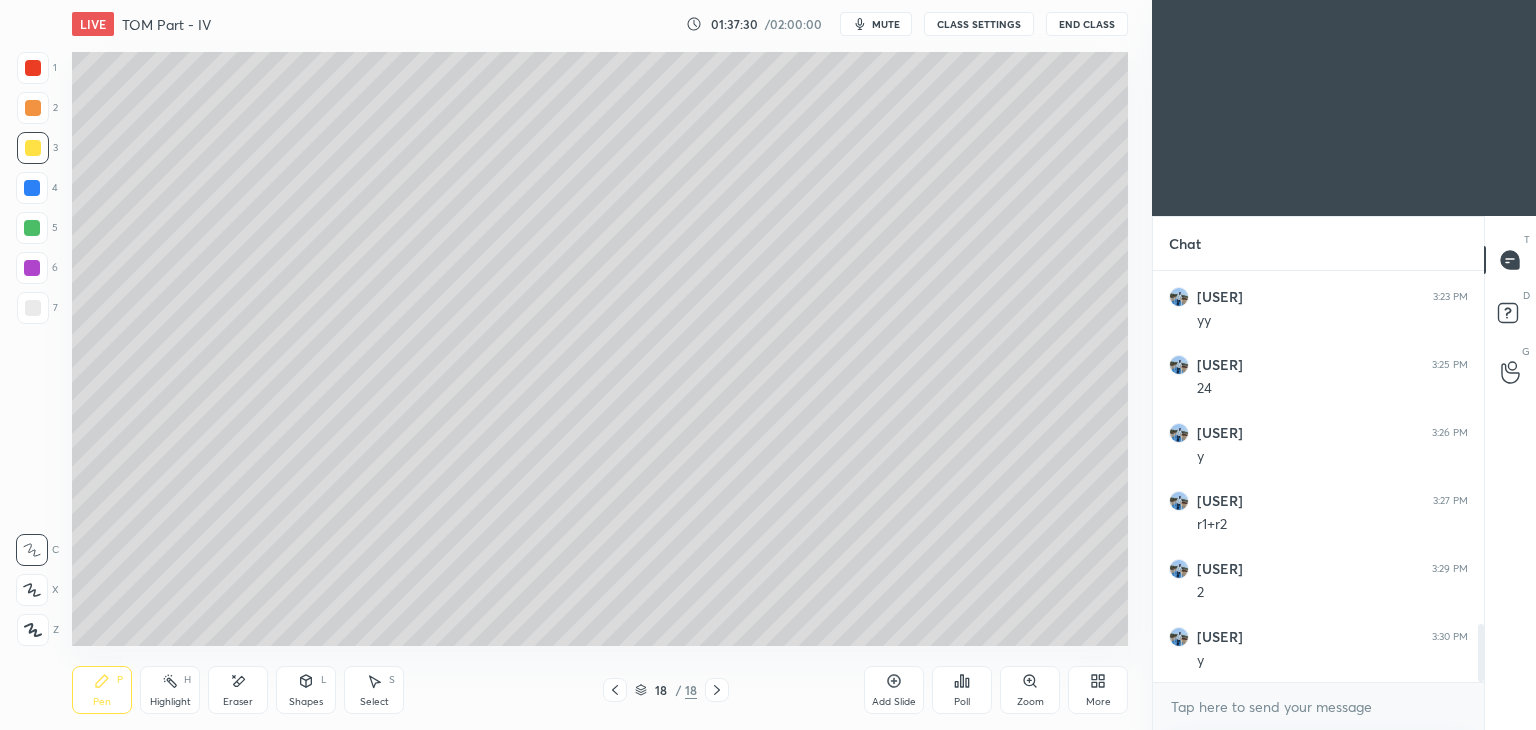 click on "Add Slide" at bounding box center (894, 690) 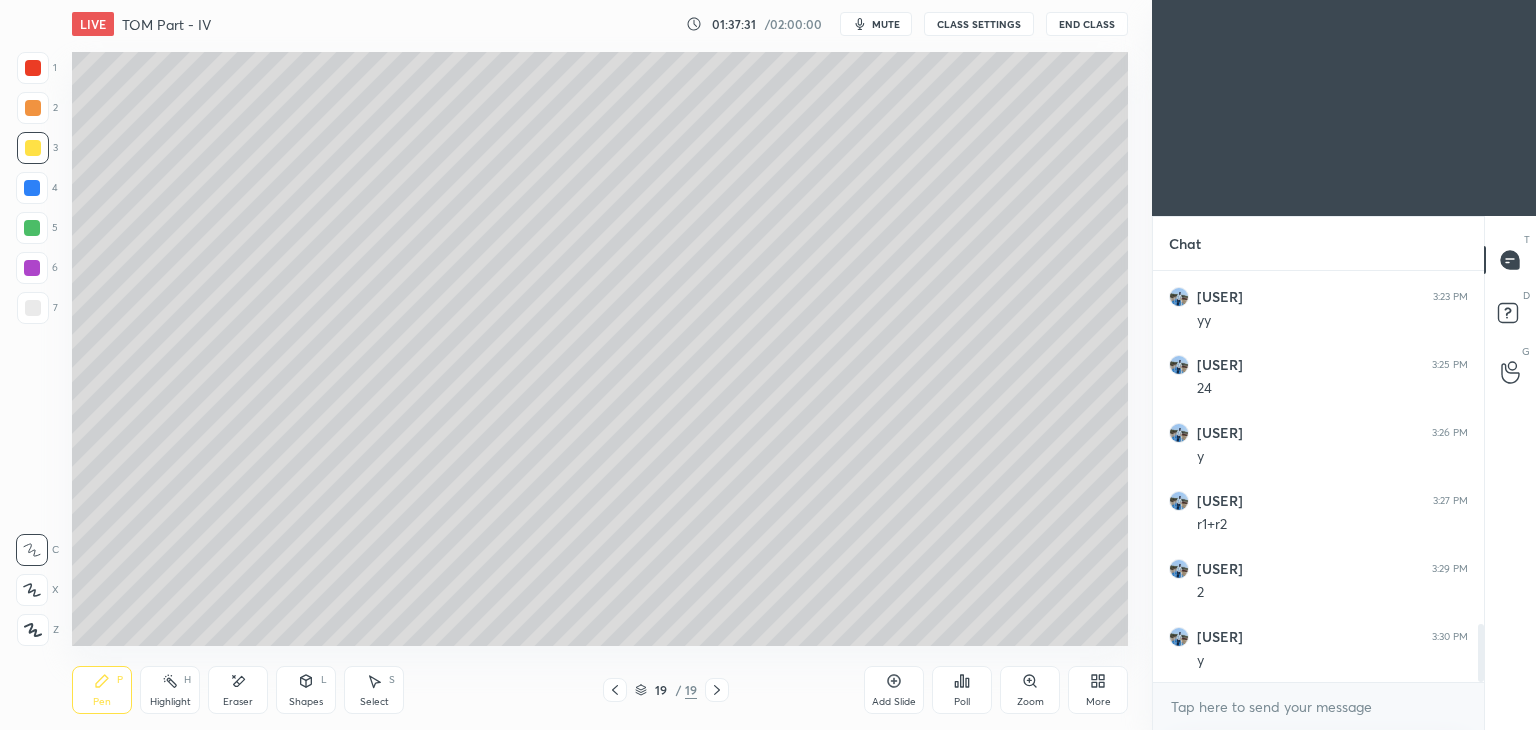 click at bounding box center (33, 308) 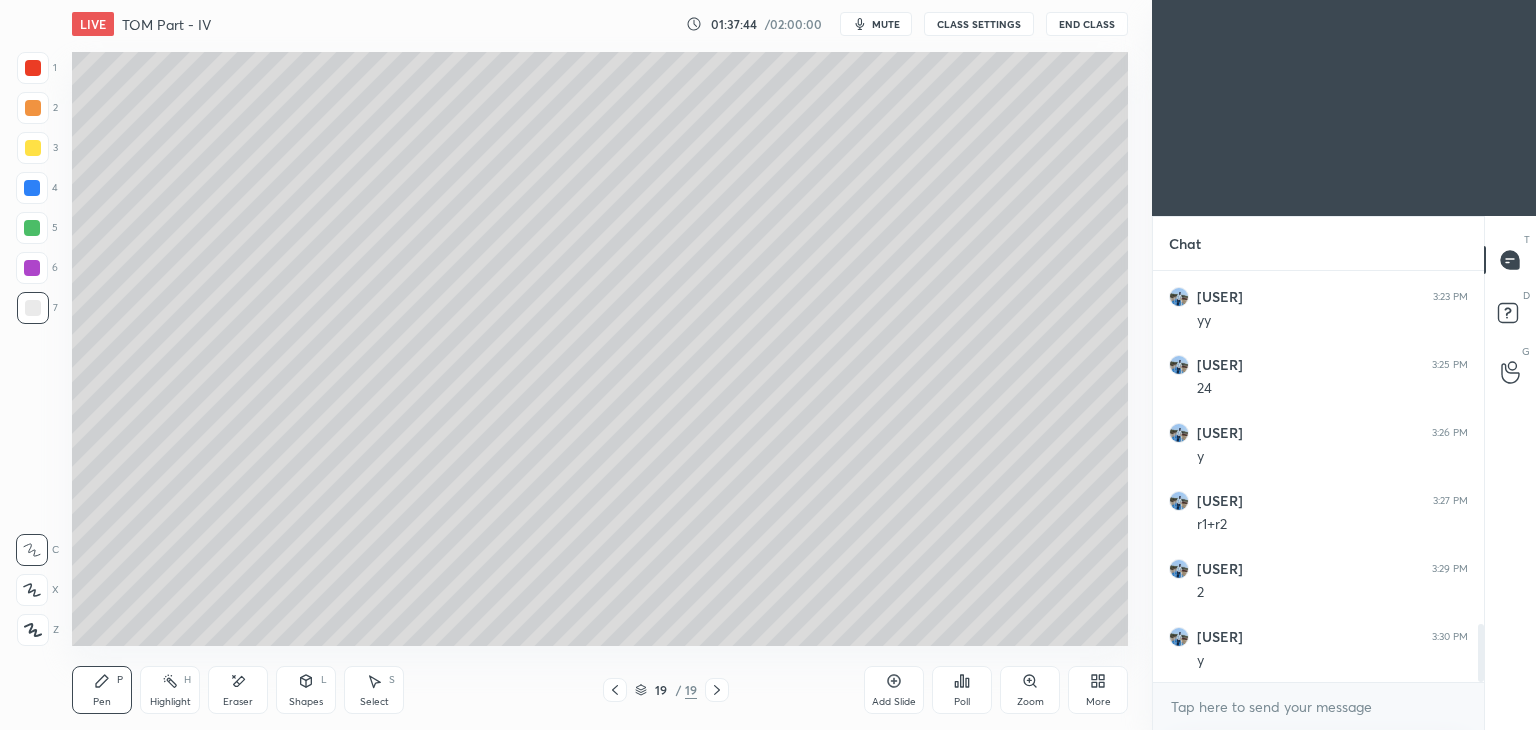 click 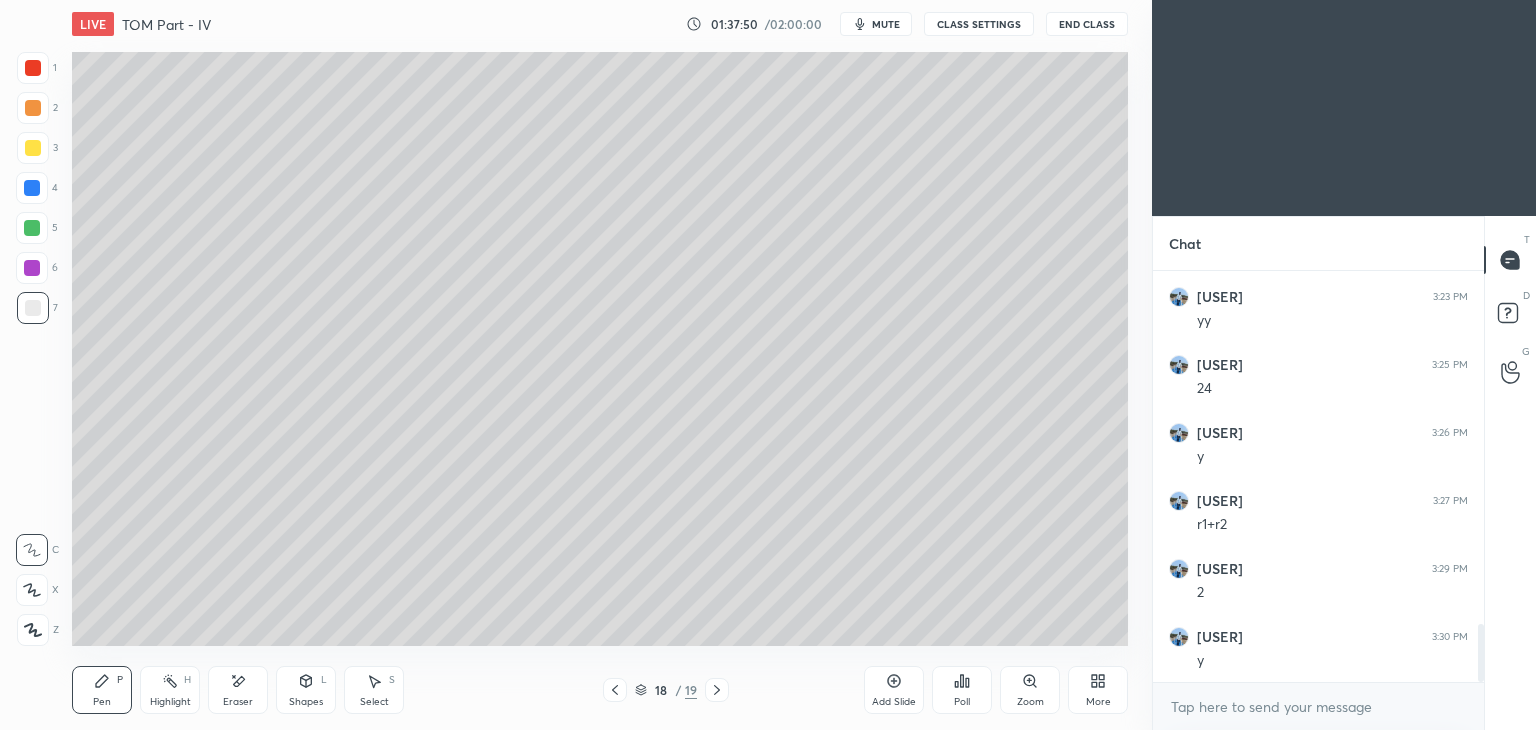 click 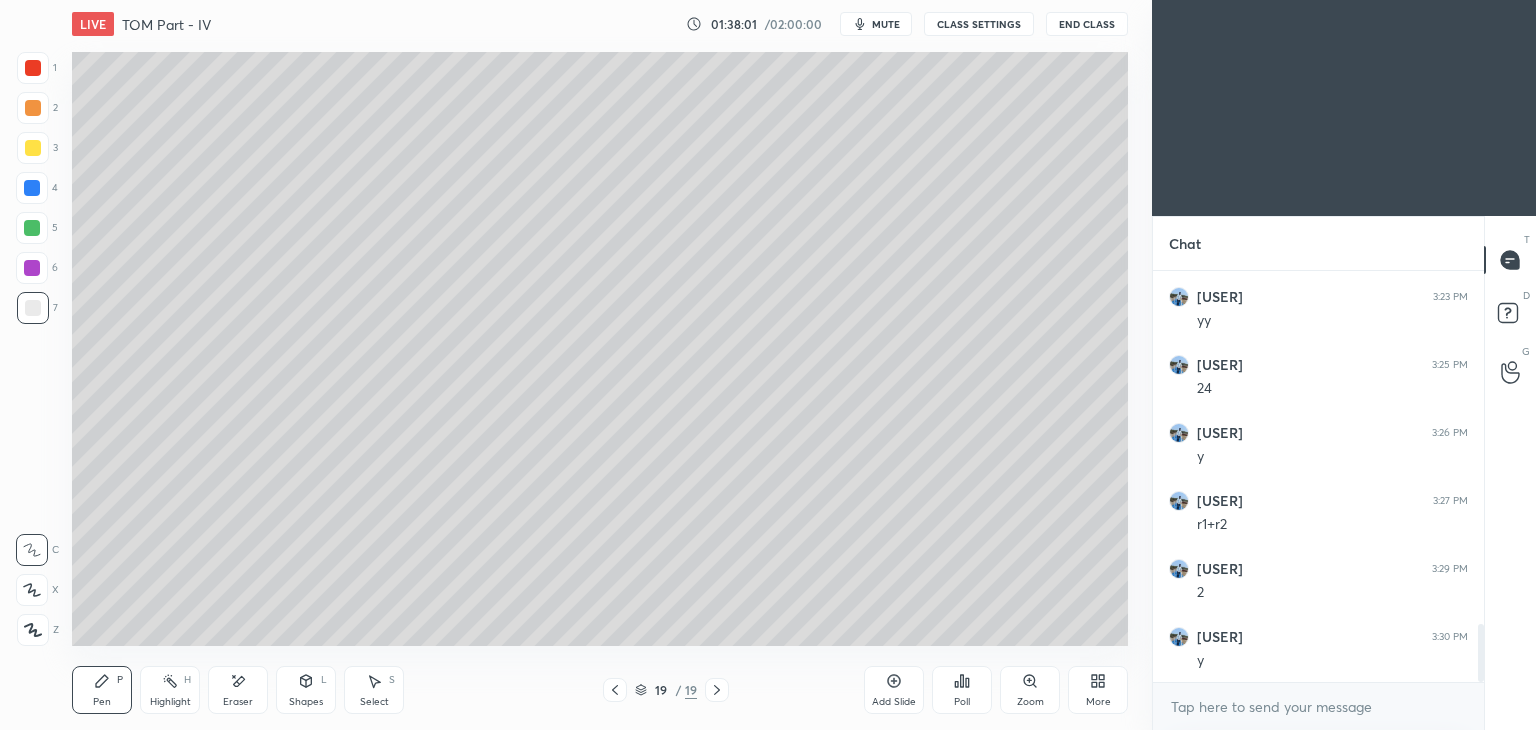 click 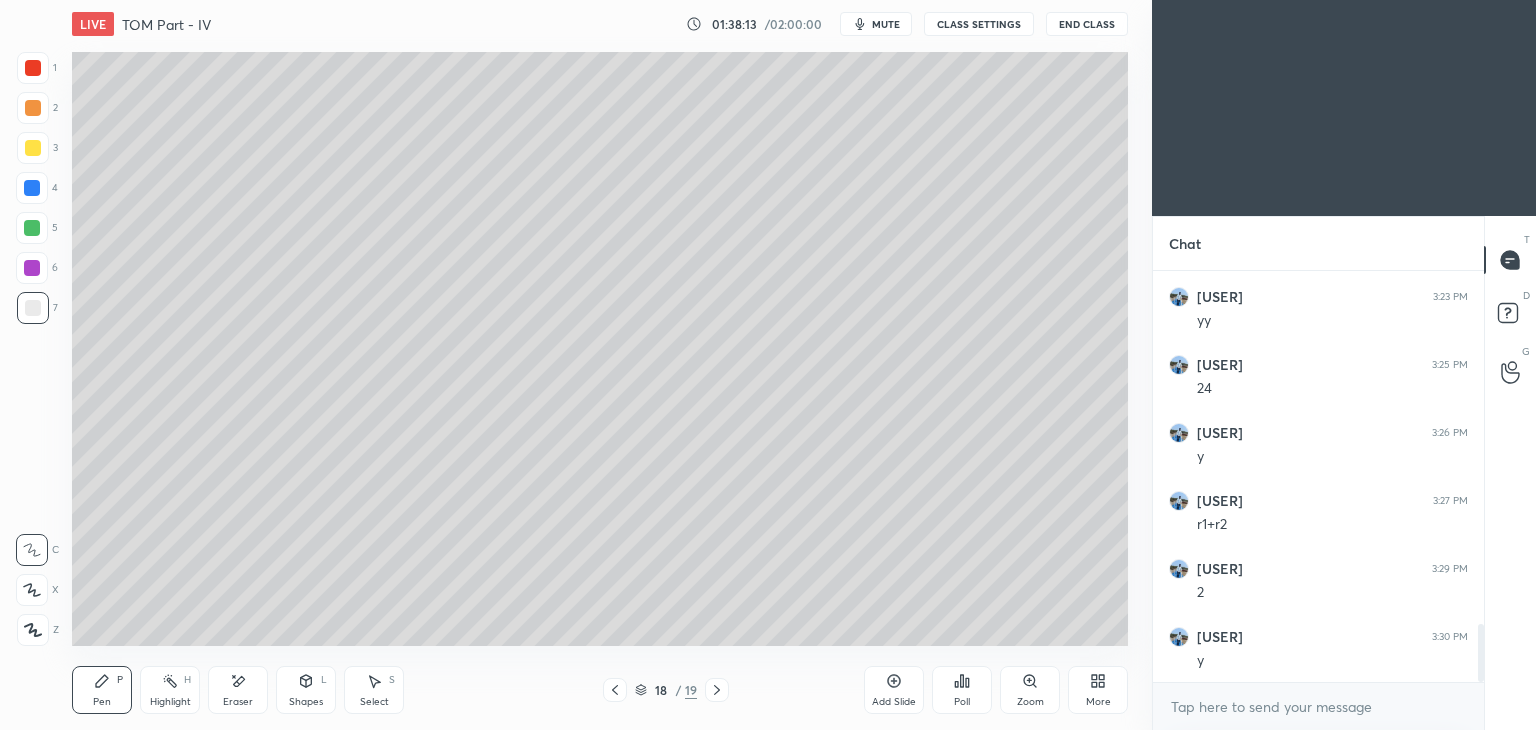 click 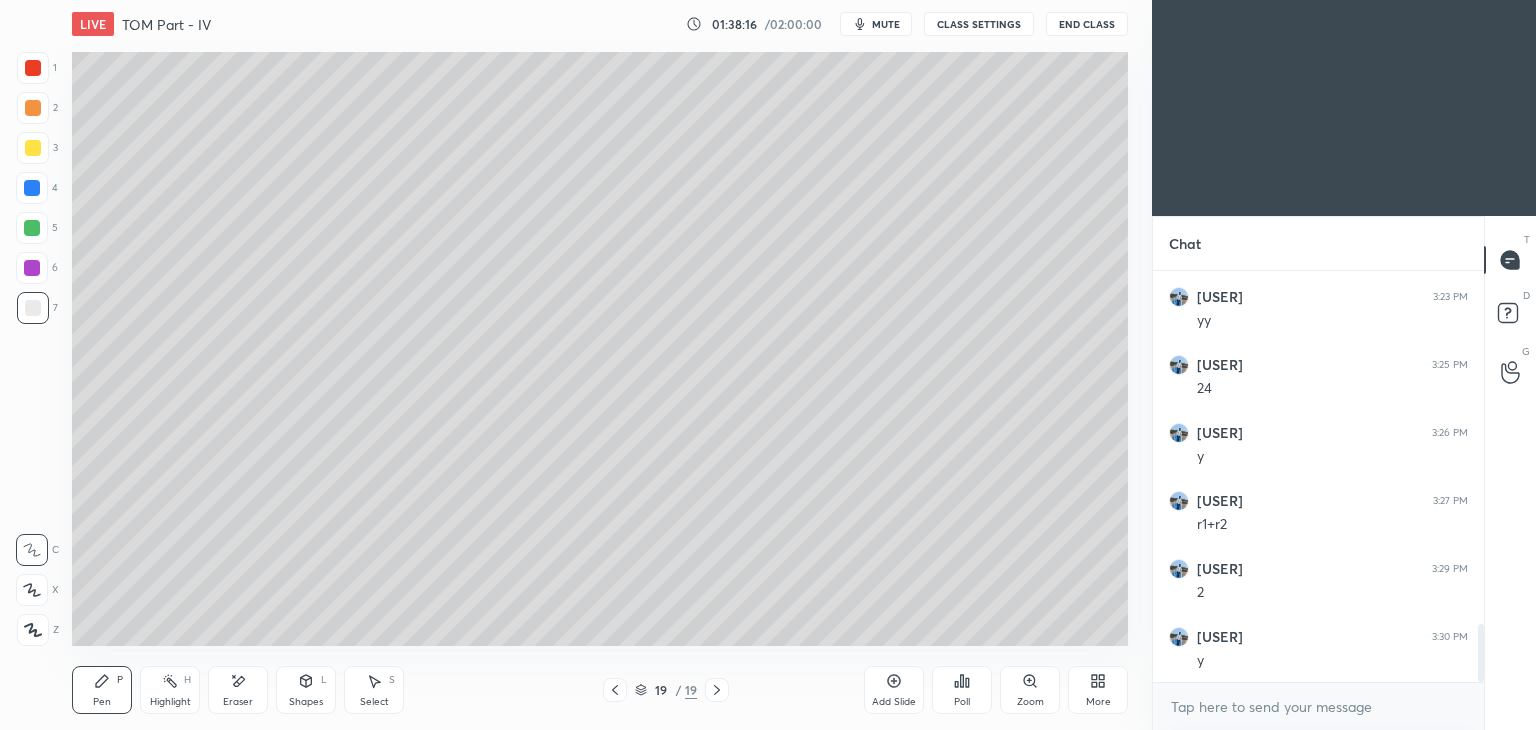 click at bounding box center (33, 148) 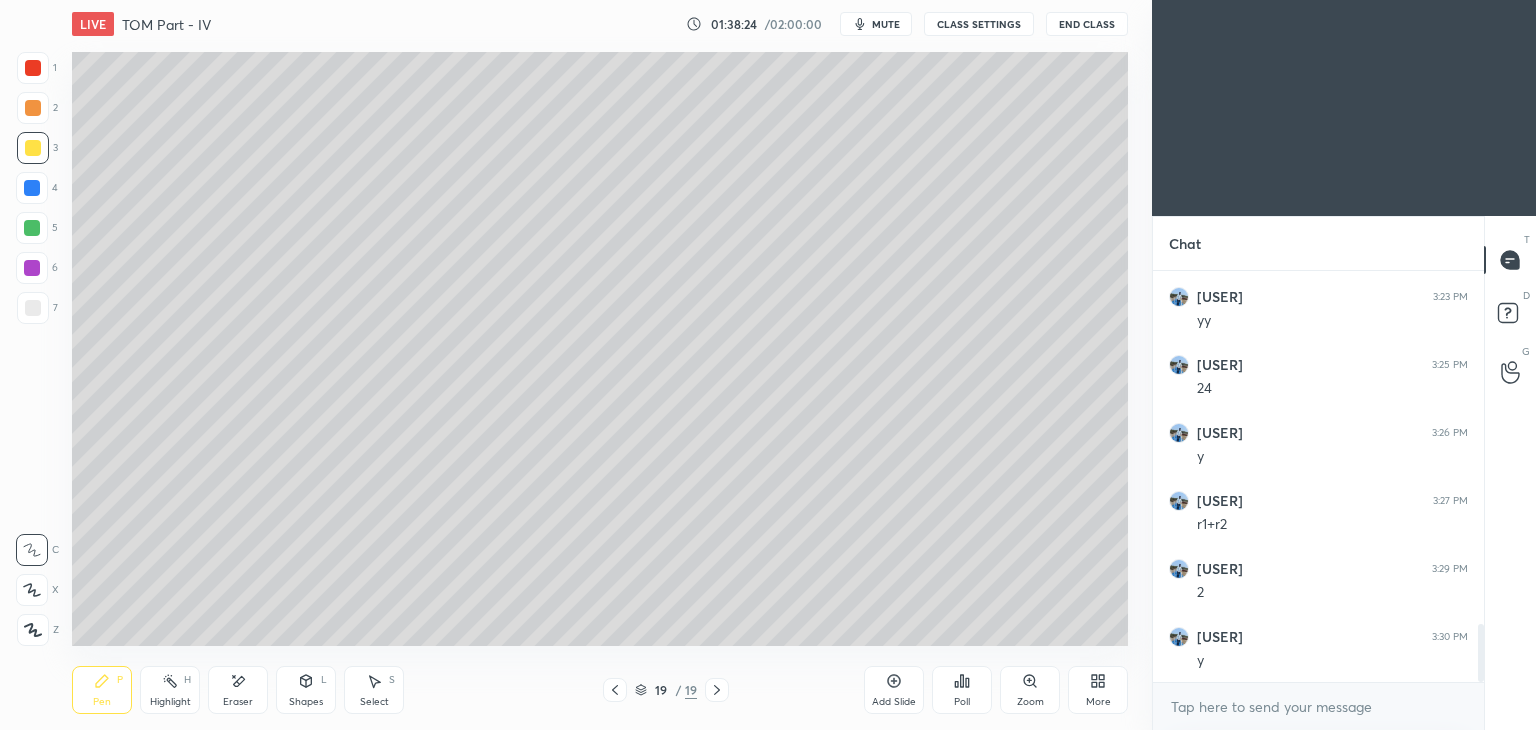 click on "Shapes" at bounding box center [306, 702] 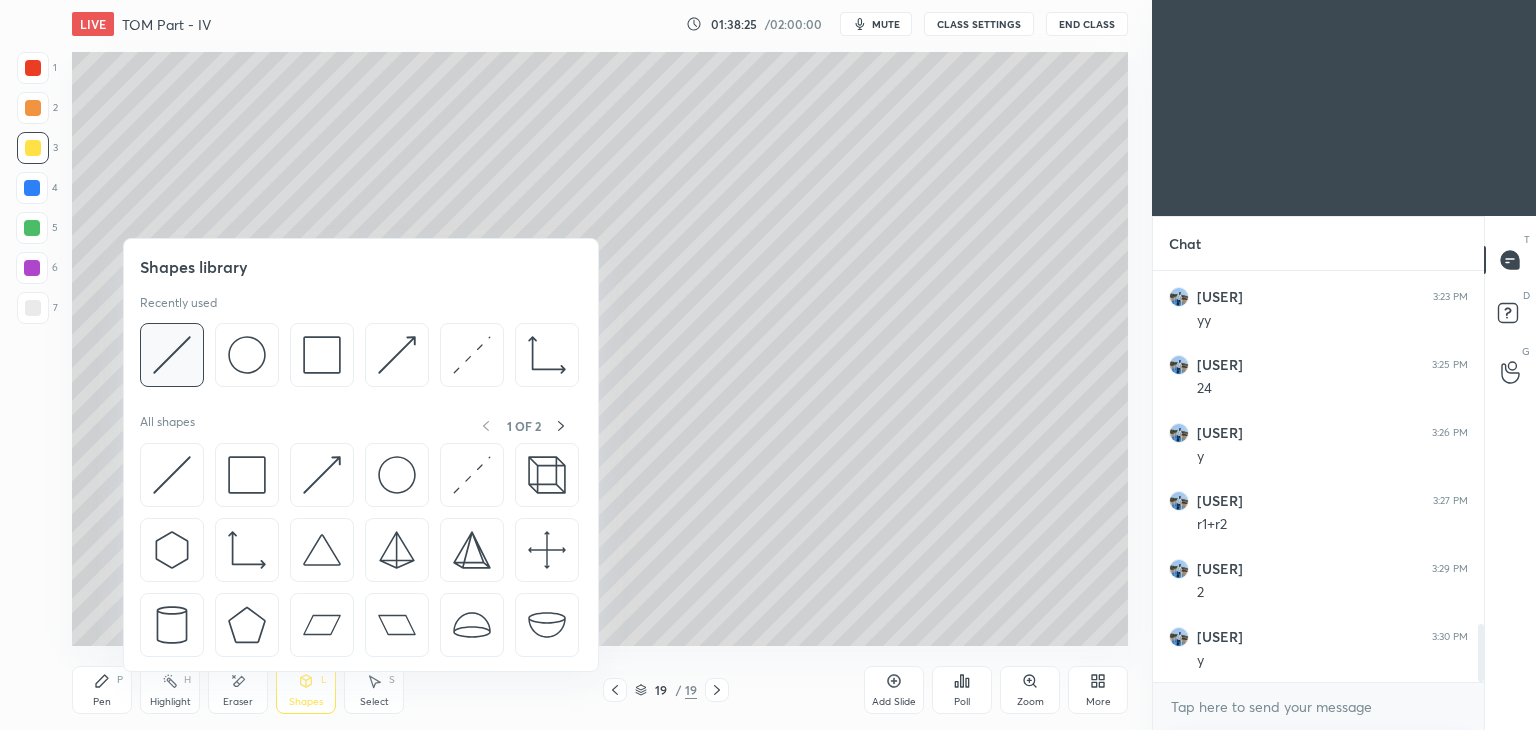 click at bounding box center [172, 355] 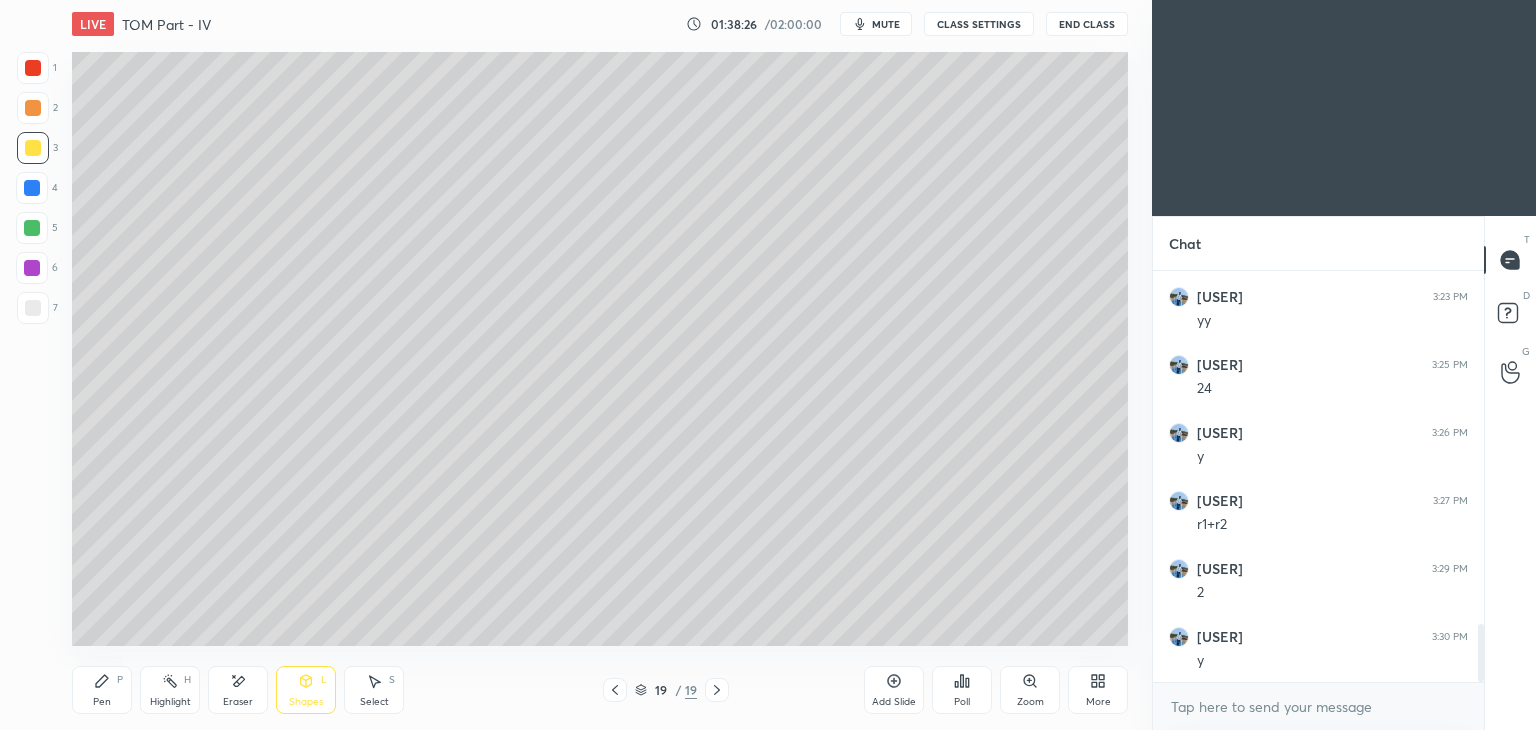 click on "Shapes L" at bounding box center (306, 690) 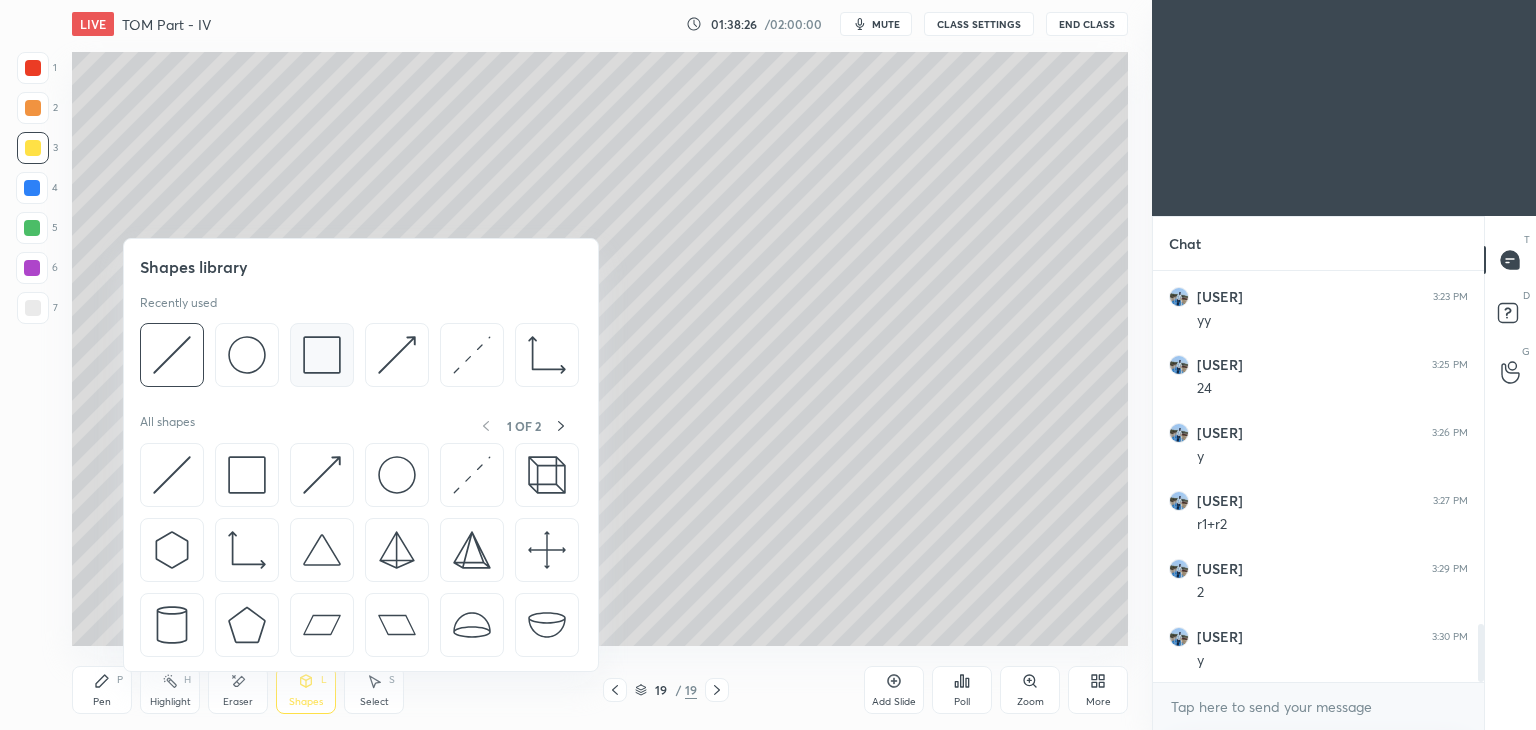 click at bounding box center [322, 355] 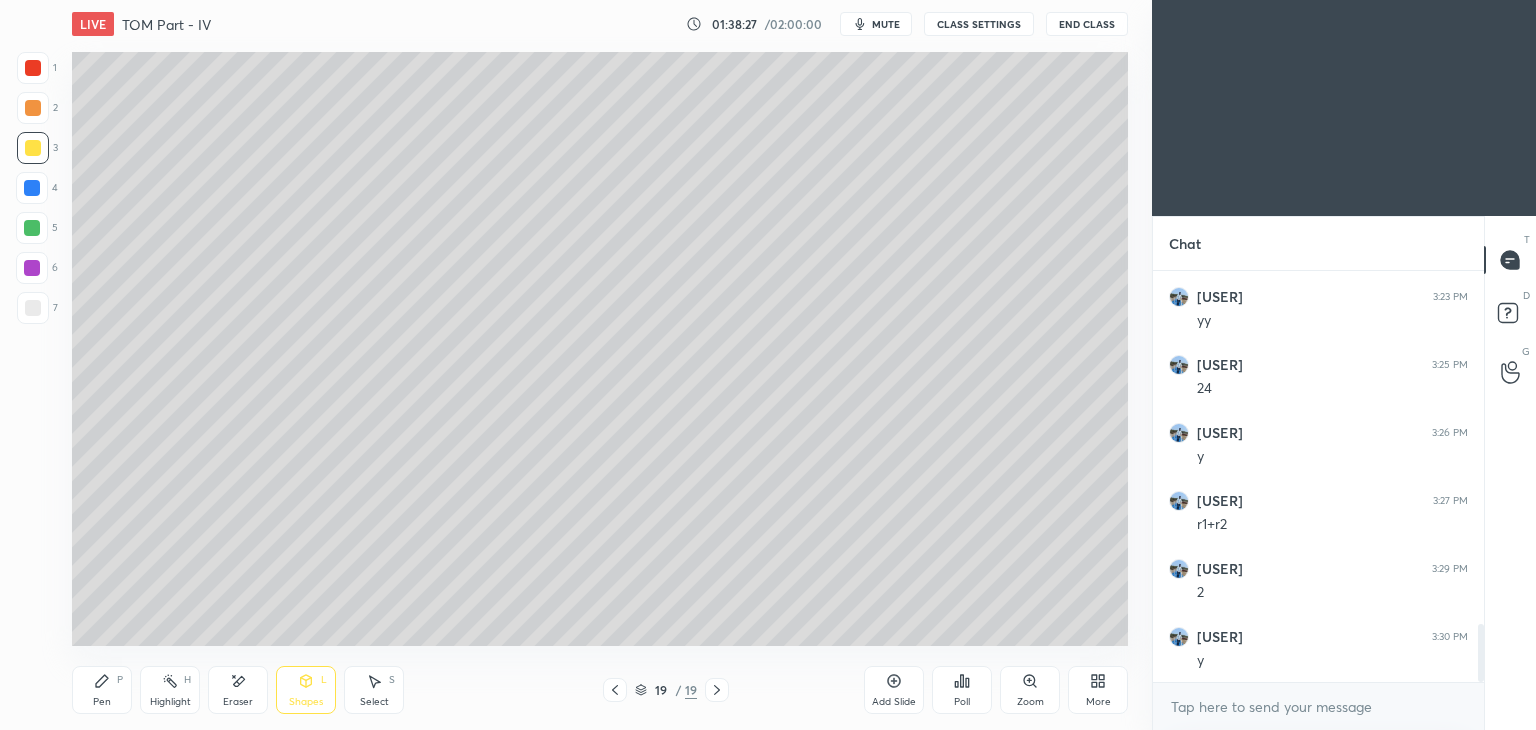 click on "6" at bounding box center [37, 272] 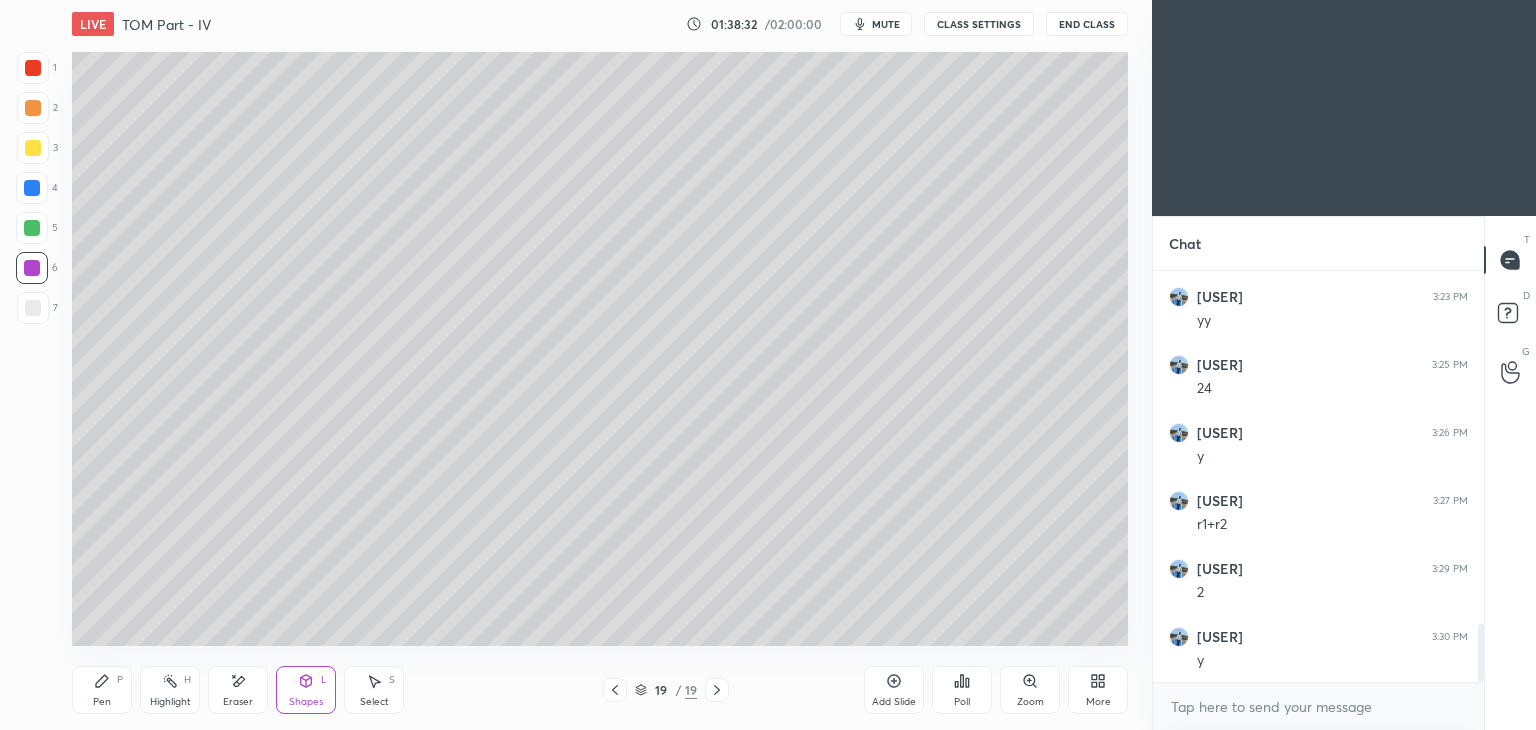 click on "Shapes" at bounding box center [306, 702] 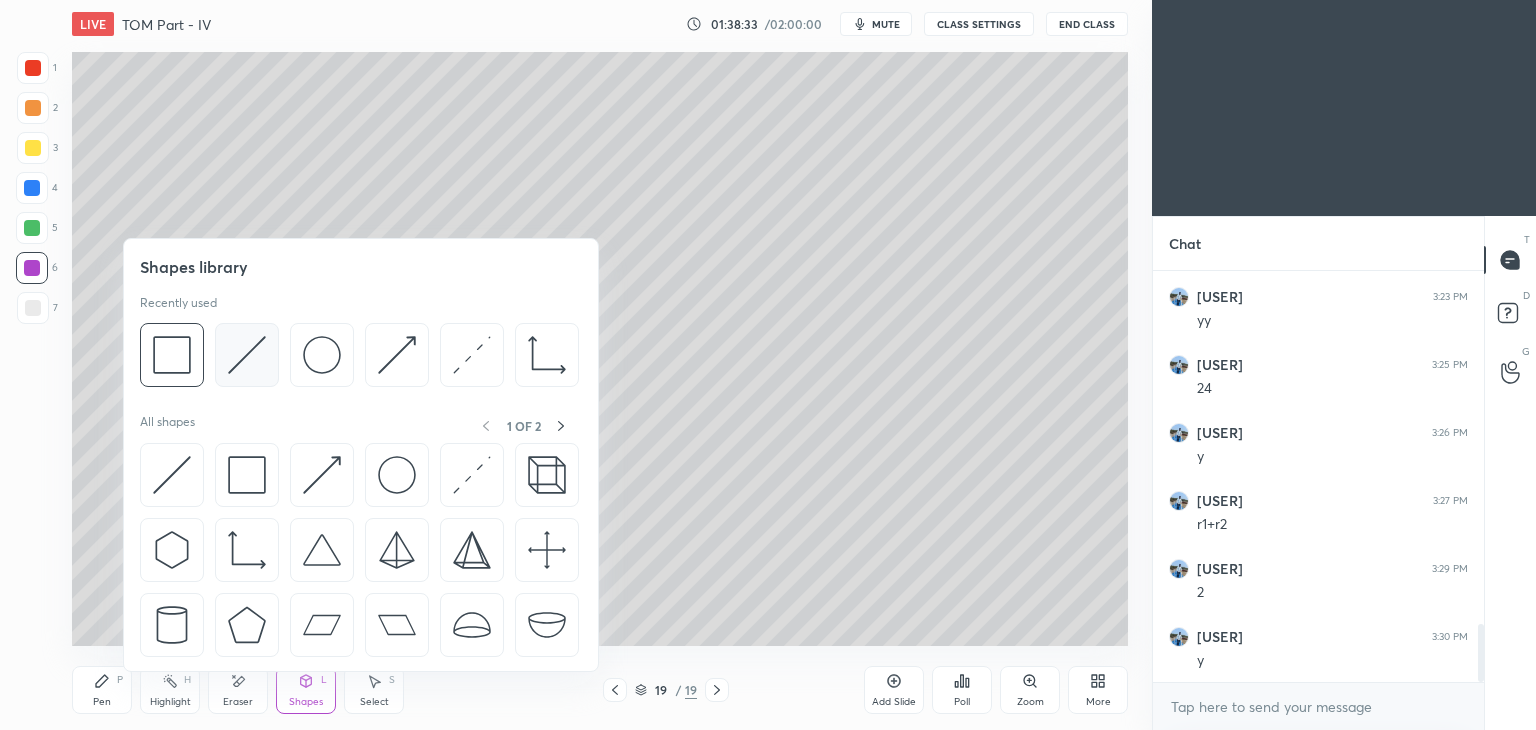 click at bounding box center (247, 355) 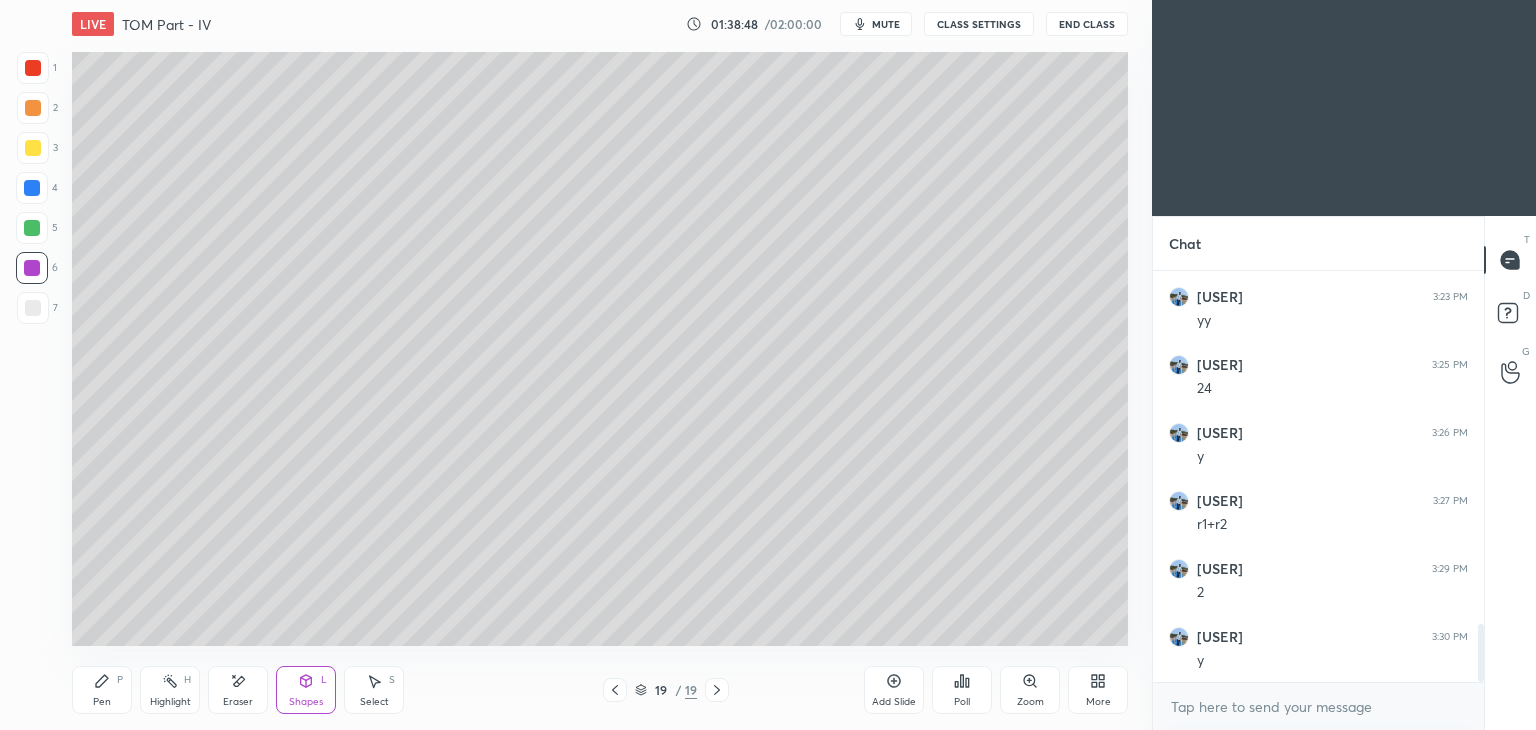 click on "Pen P" at bounding box center (102, 690) 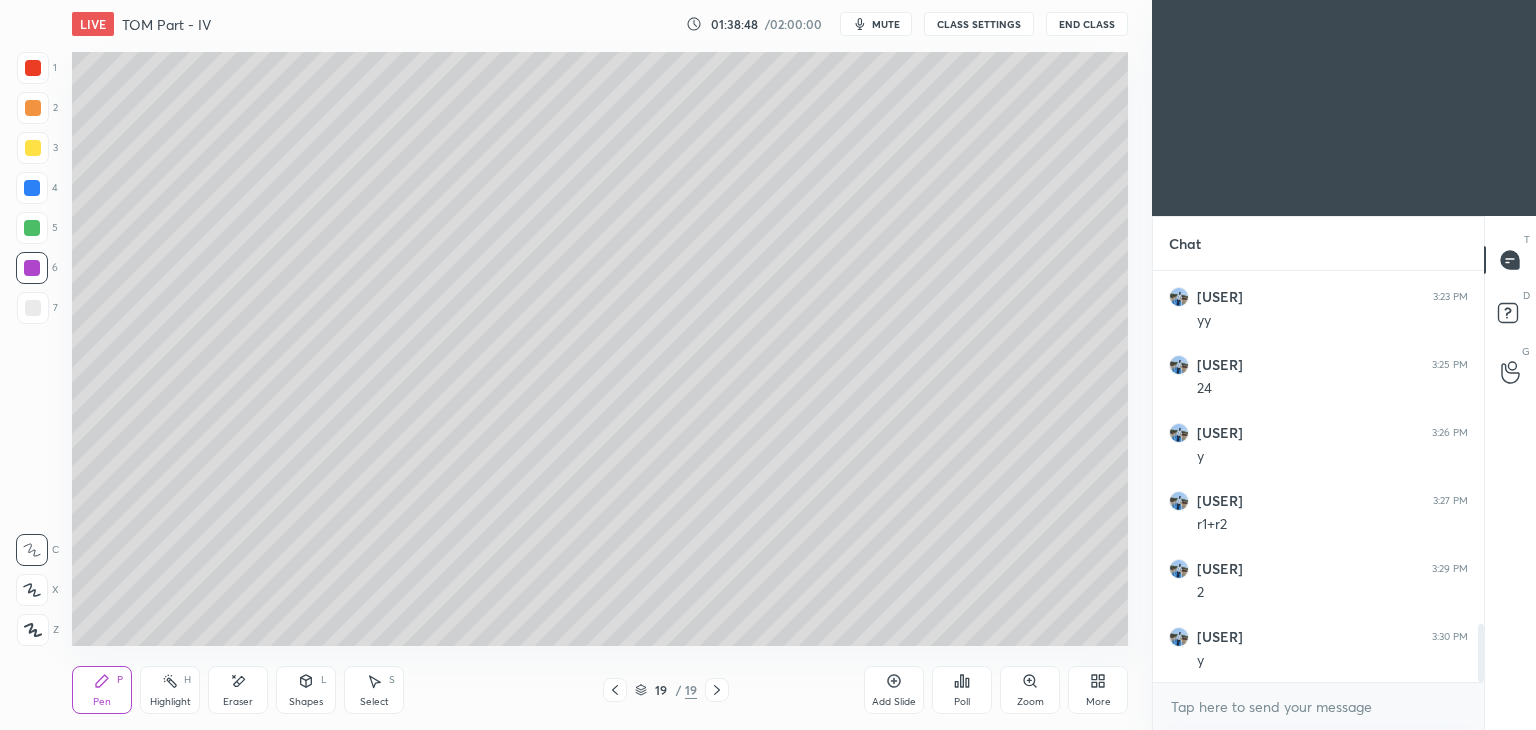 click at bounding box center (33, 308) 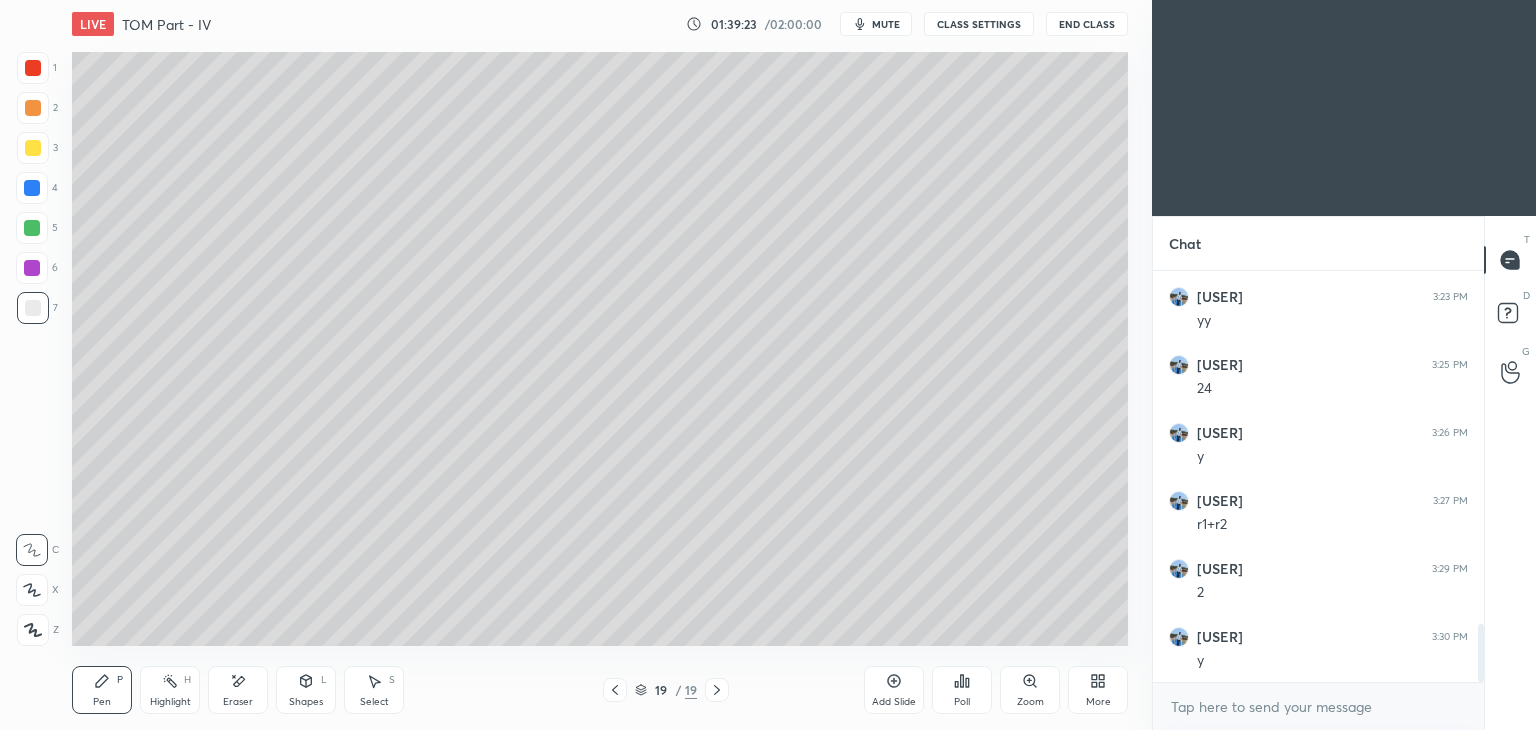 click 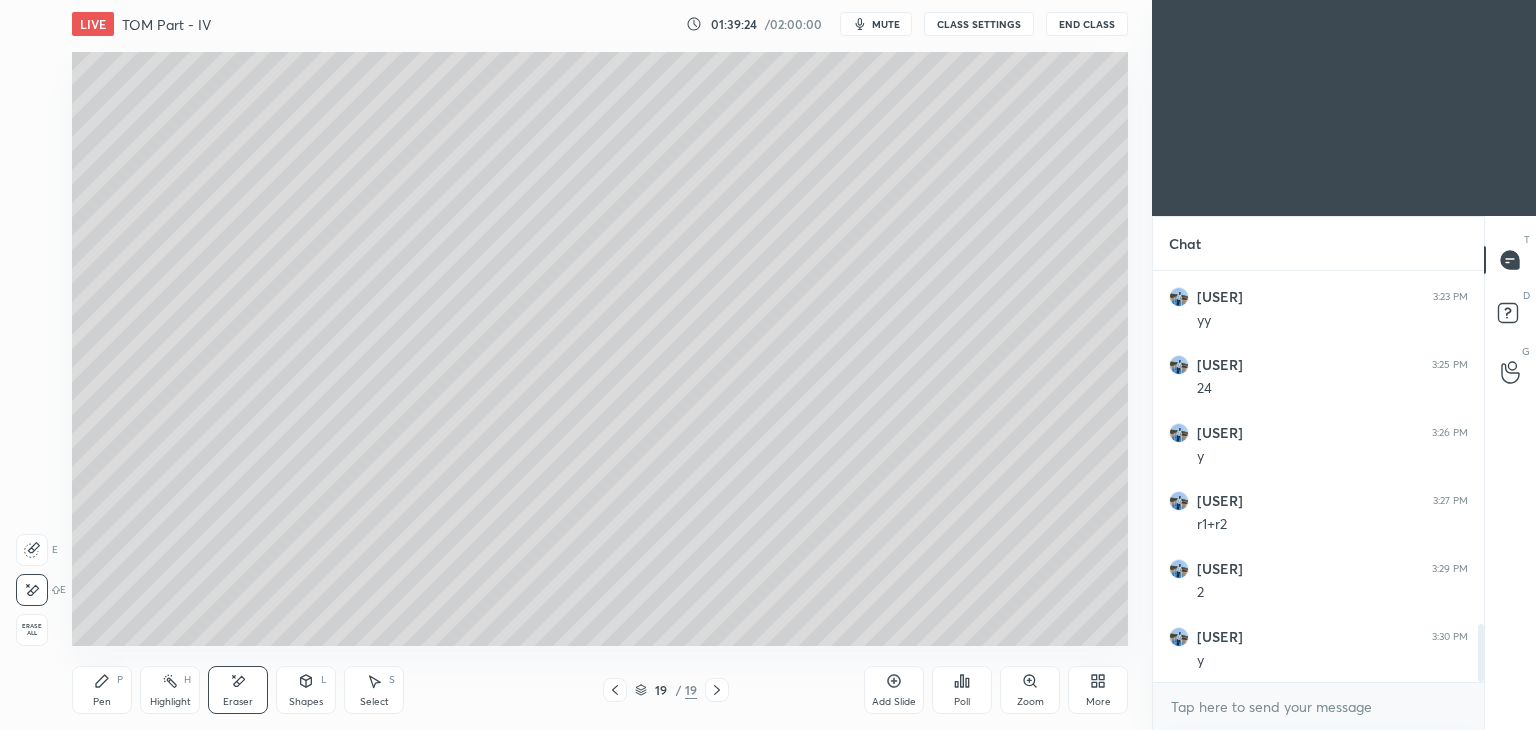 click 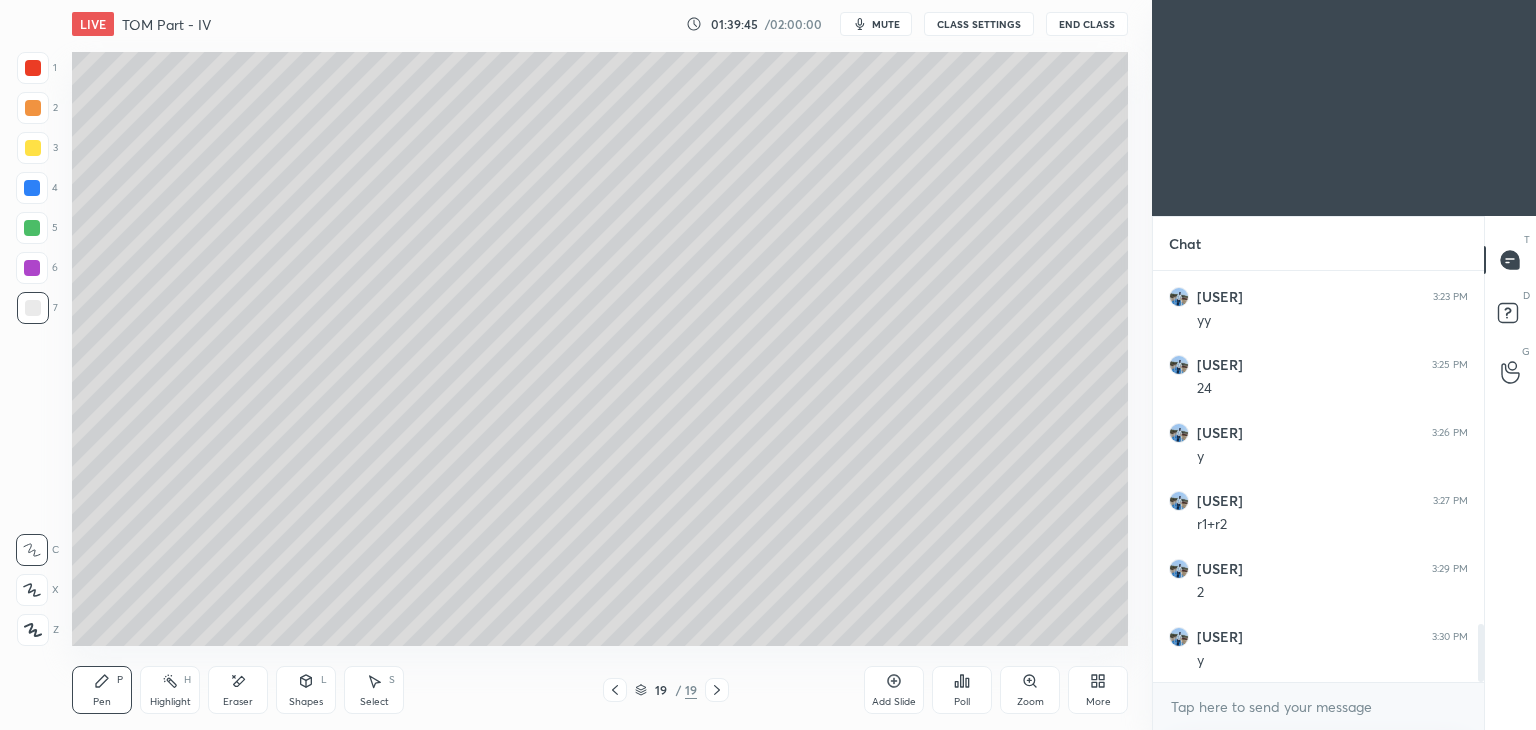 click 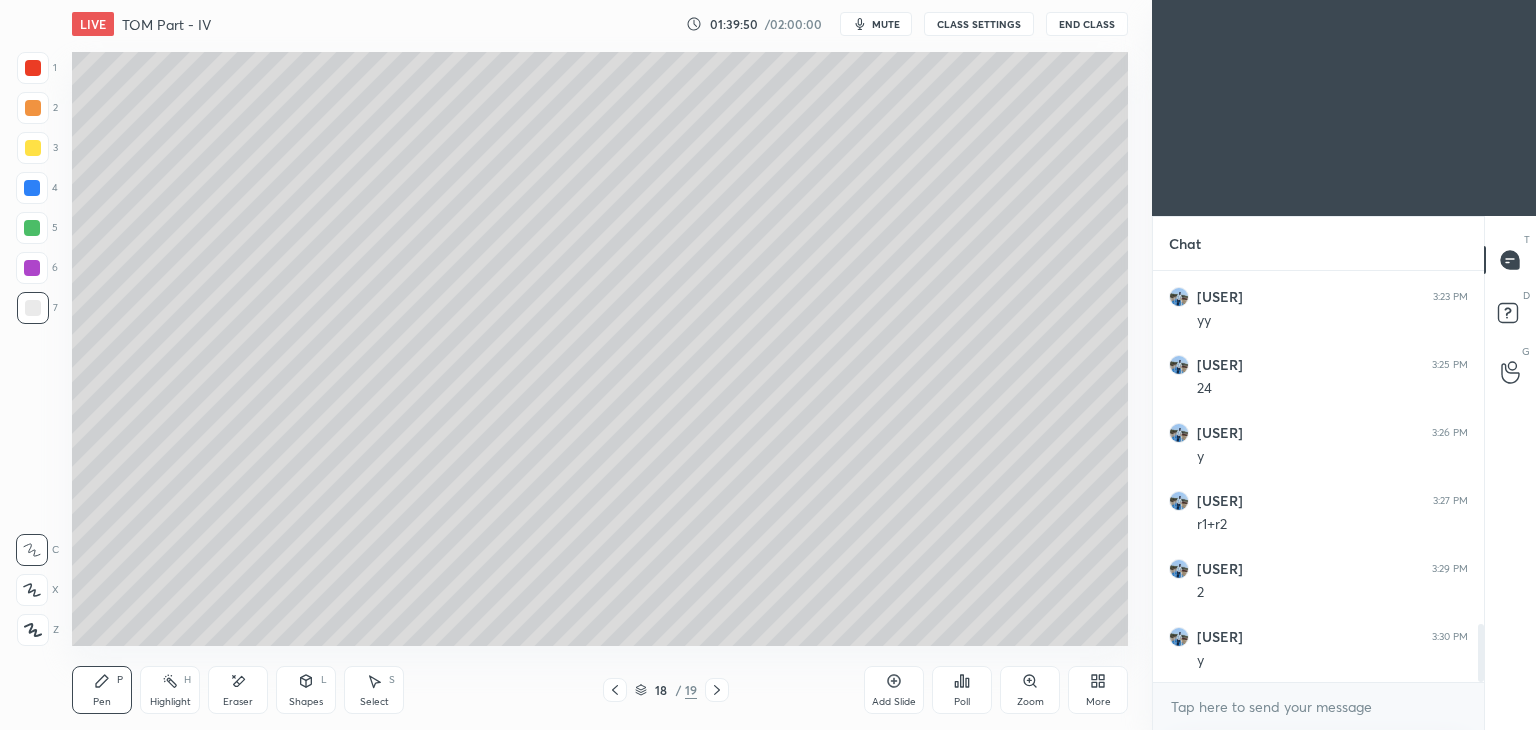 click 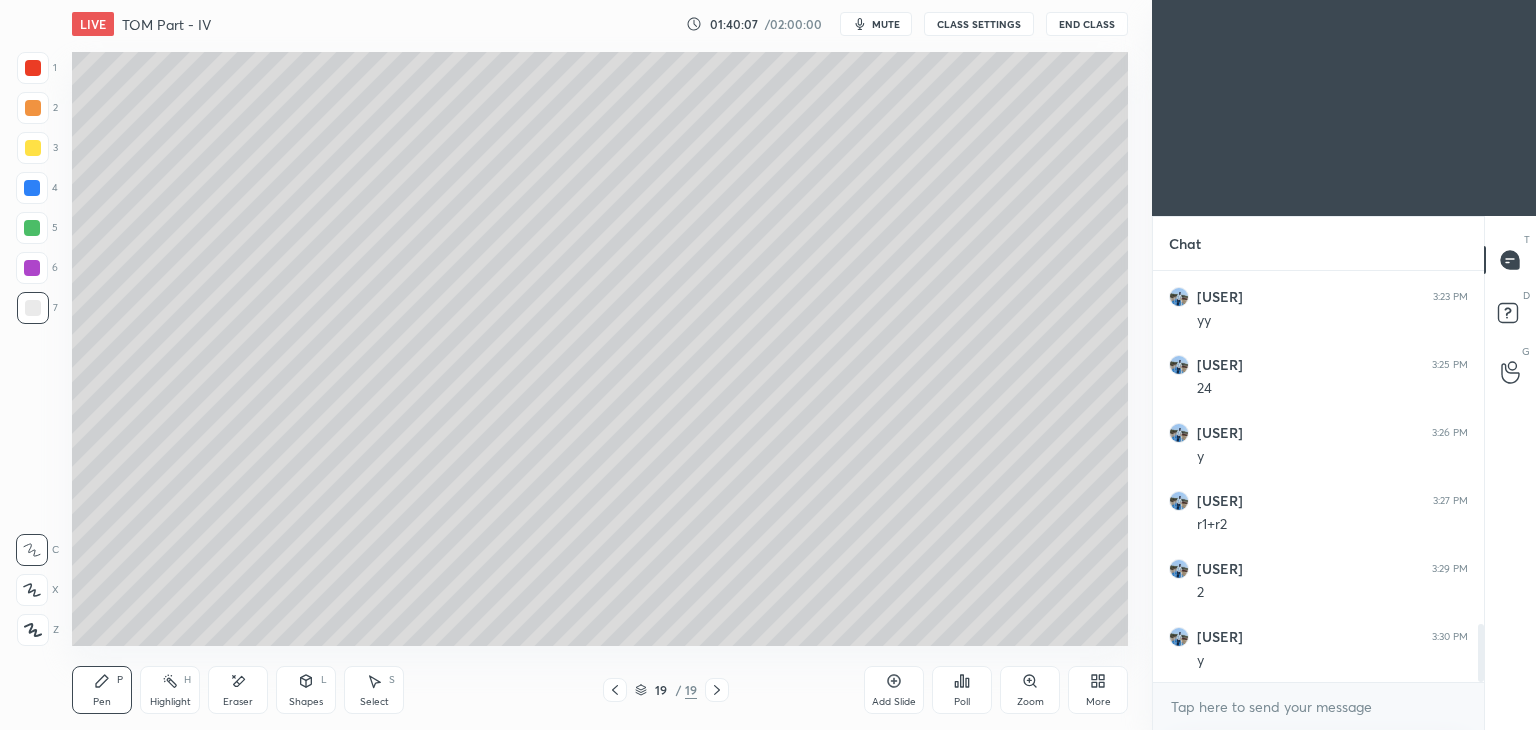 click 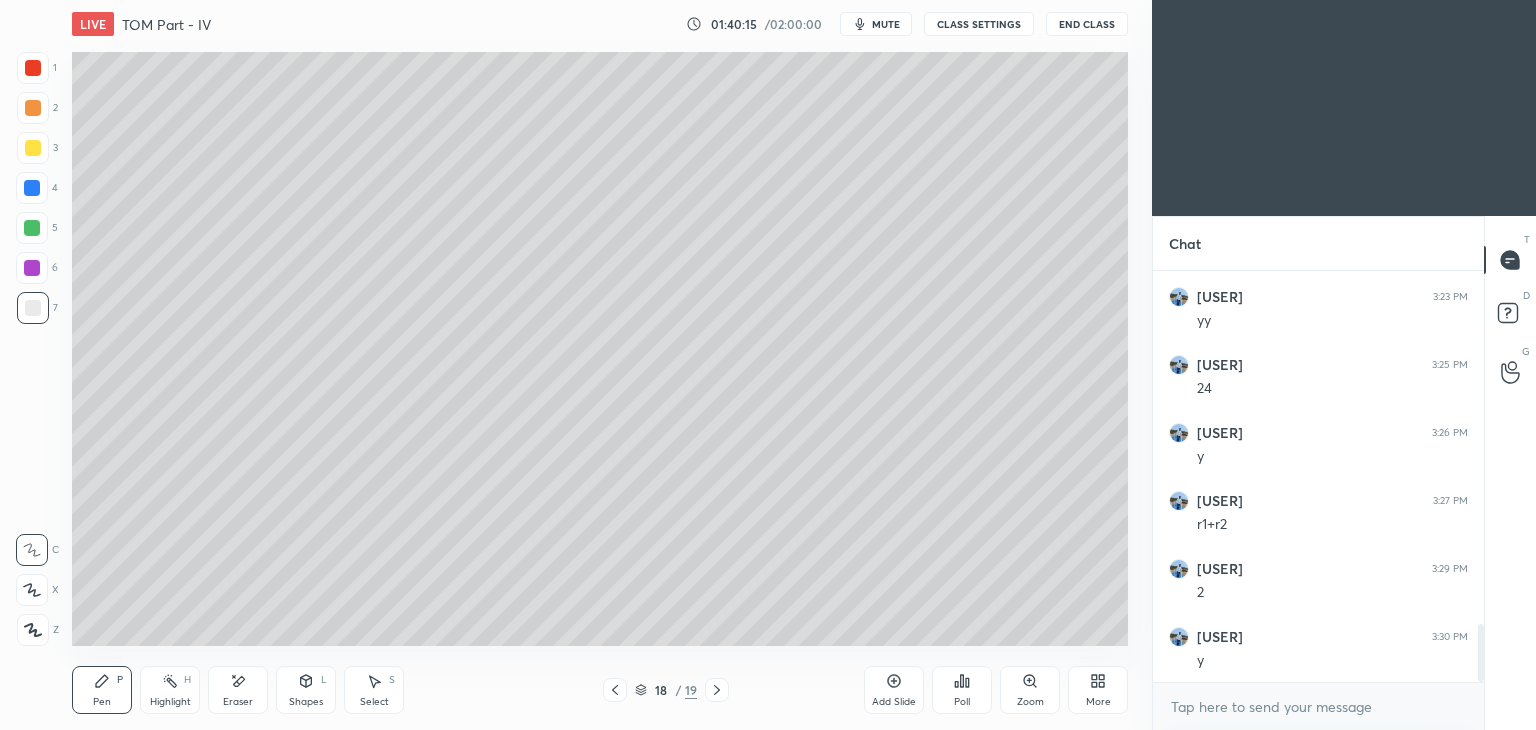 click 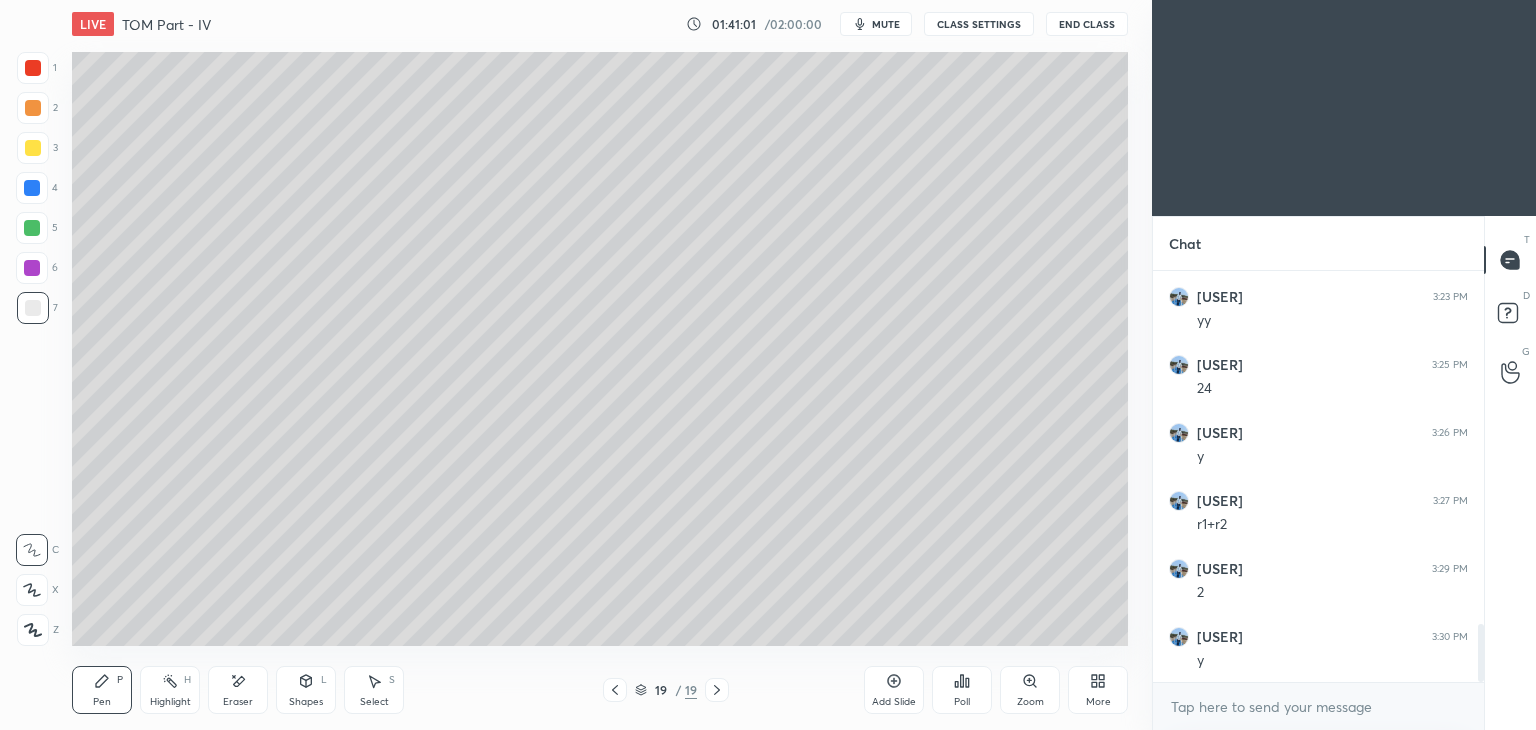 click on "Eraser" at bounding box center (238, 690) 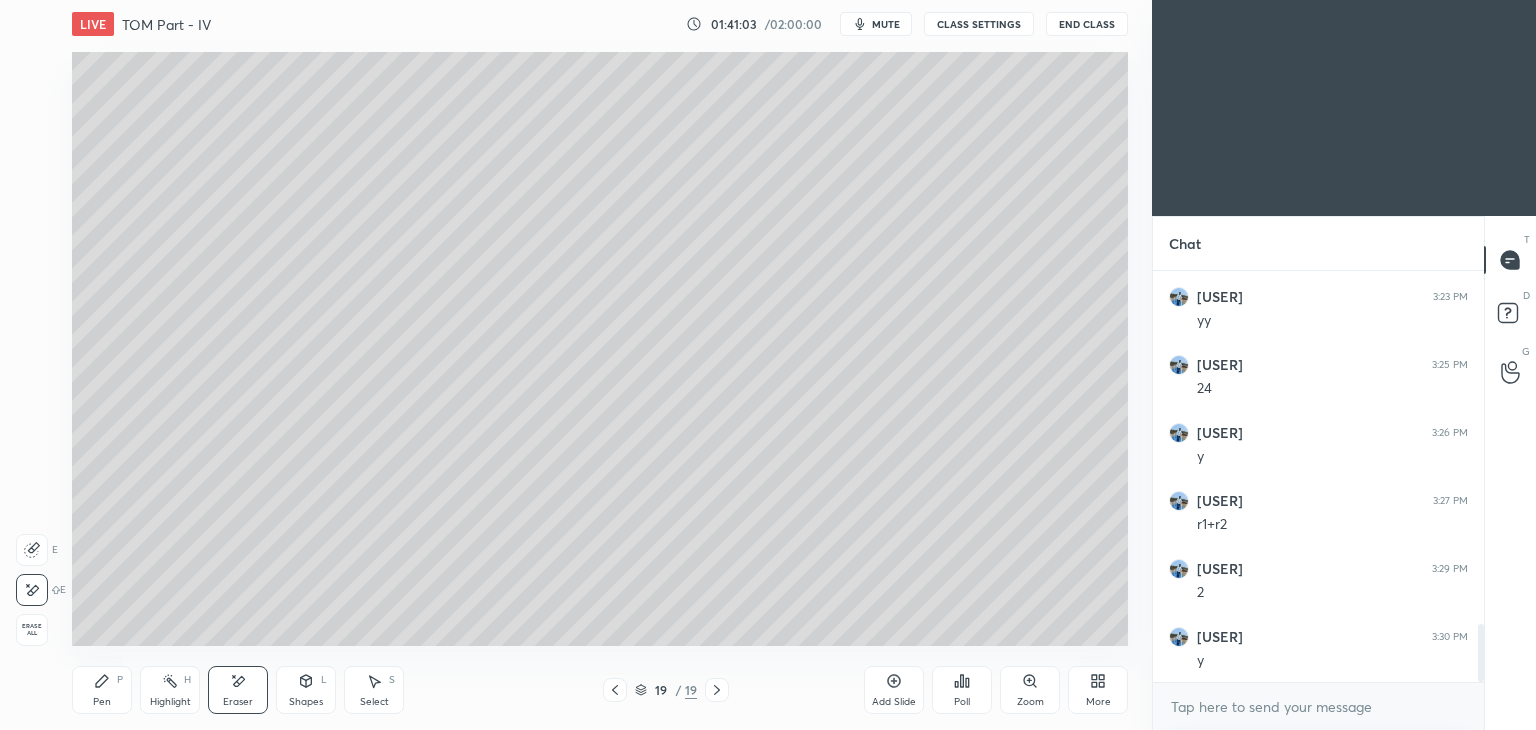 click on "Pen P" at bounding box center (102, 690) 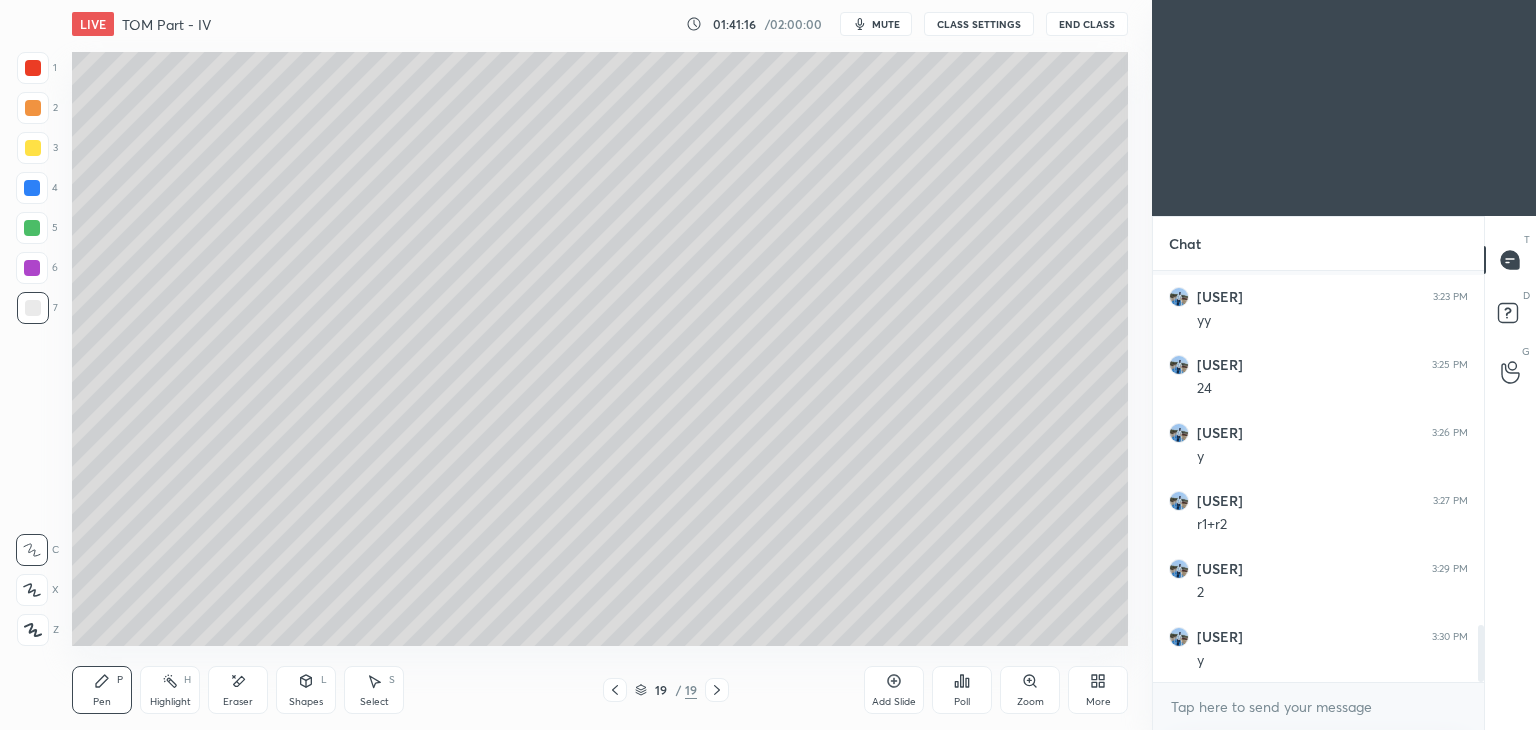 scroll, scrollTop: 2580, scrollLeft: 0, axis: vertical 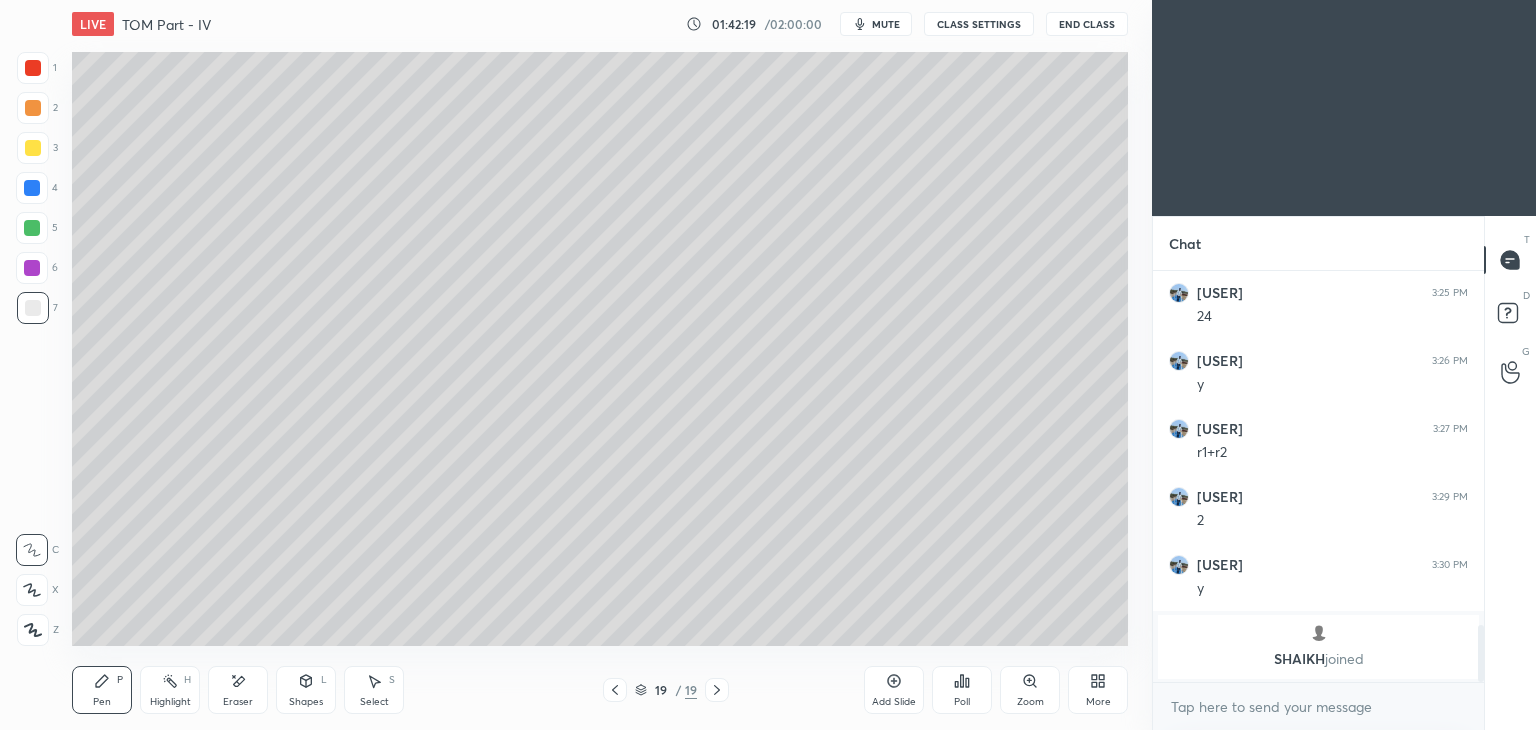 click on "More" at bounding box center [1098, 702] 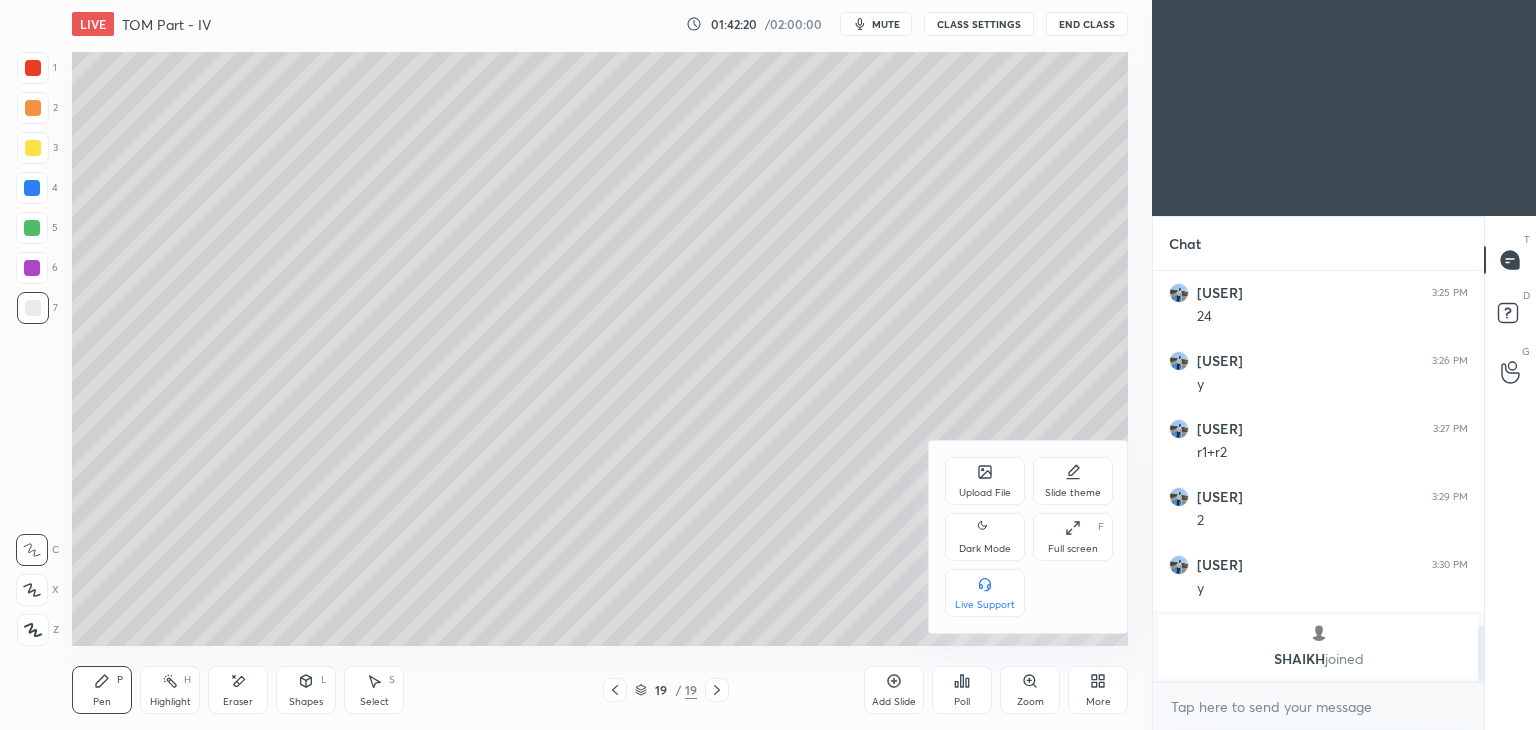 click on "Upload File" at bounding box center [985, 481] 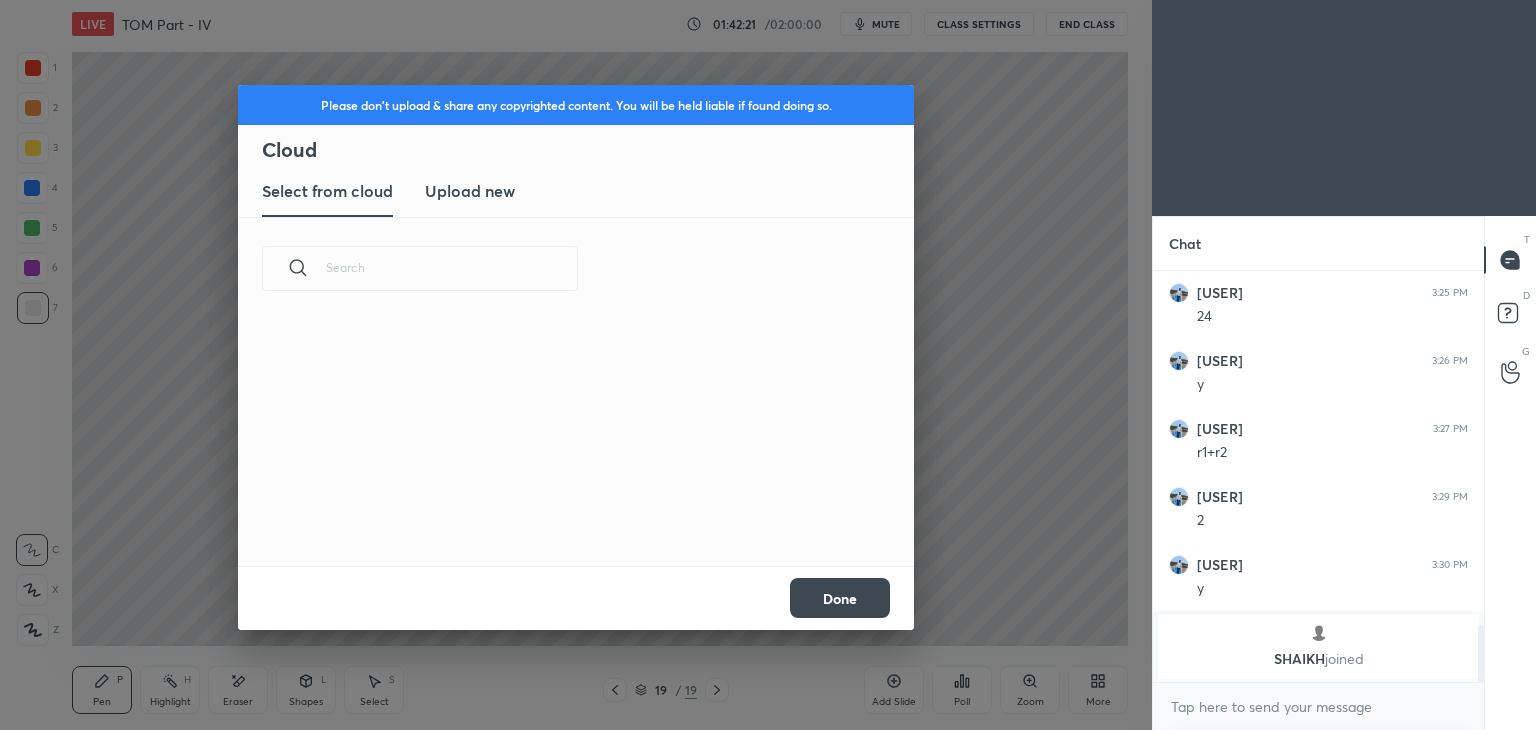 scroll, scrollTop: 5, scrollLeft: 10, axis: both 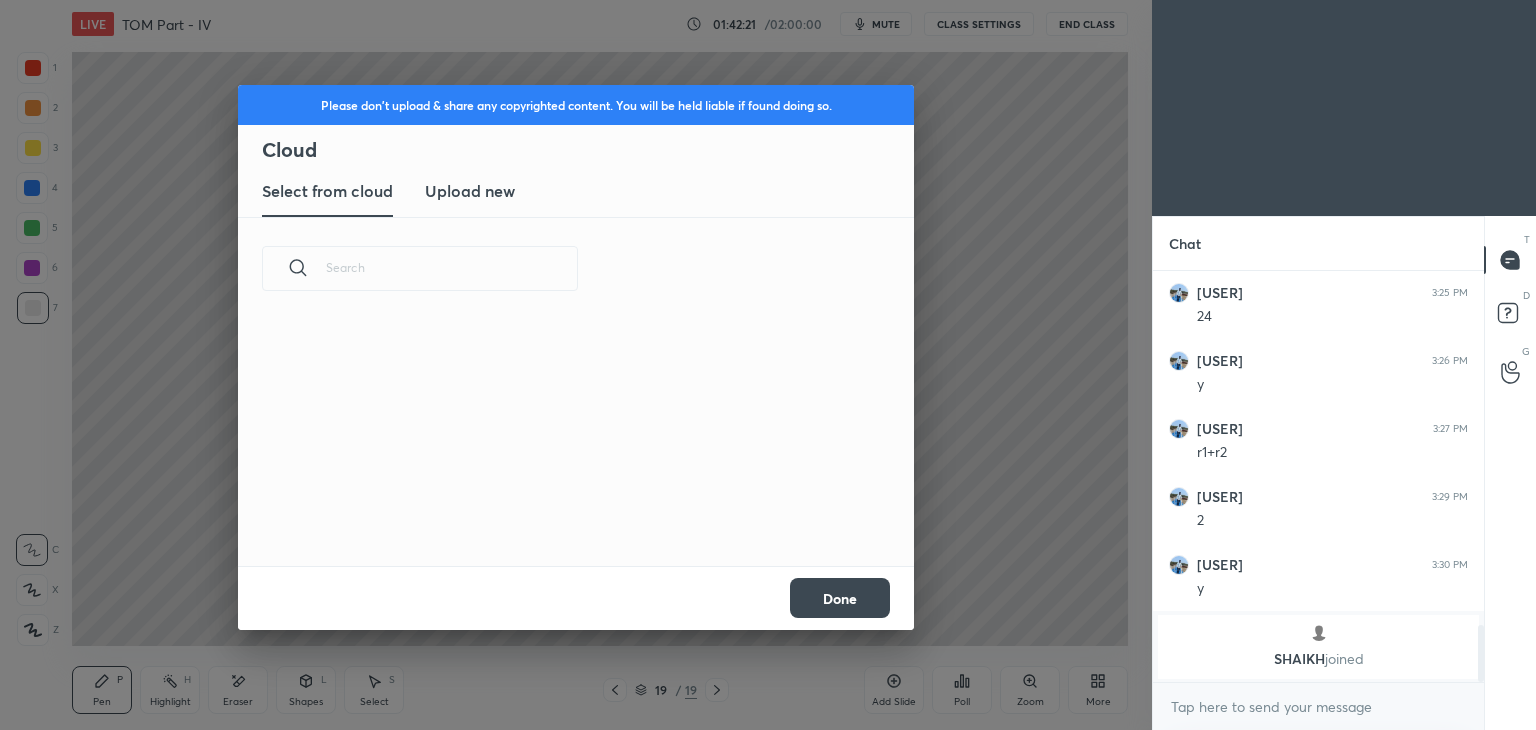 click on "Upload new" at bounding box center (470, 191) 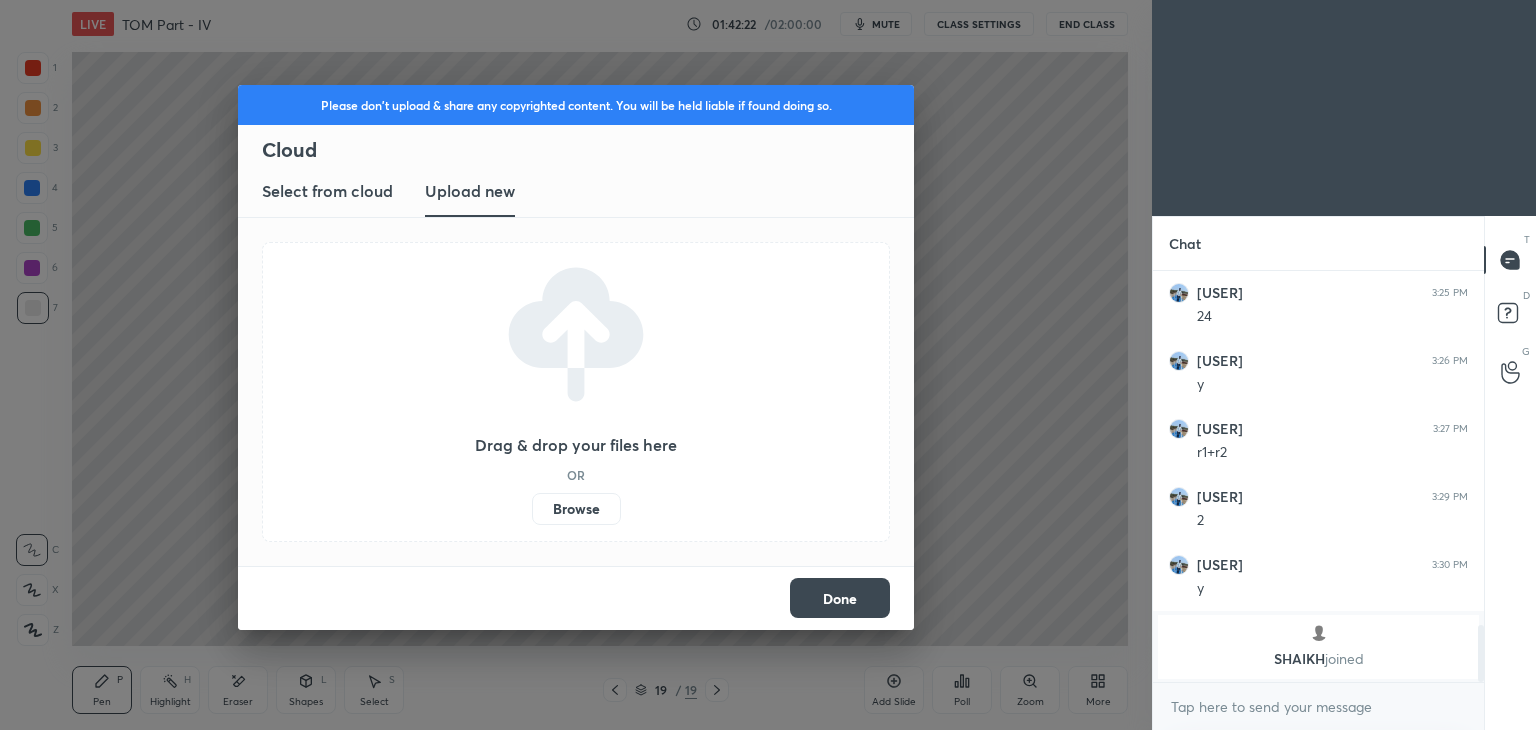click on "Browse" at bounding box center (576, 509) 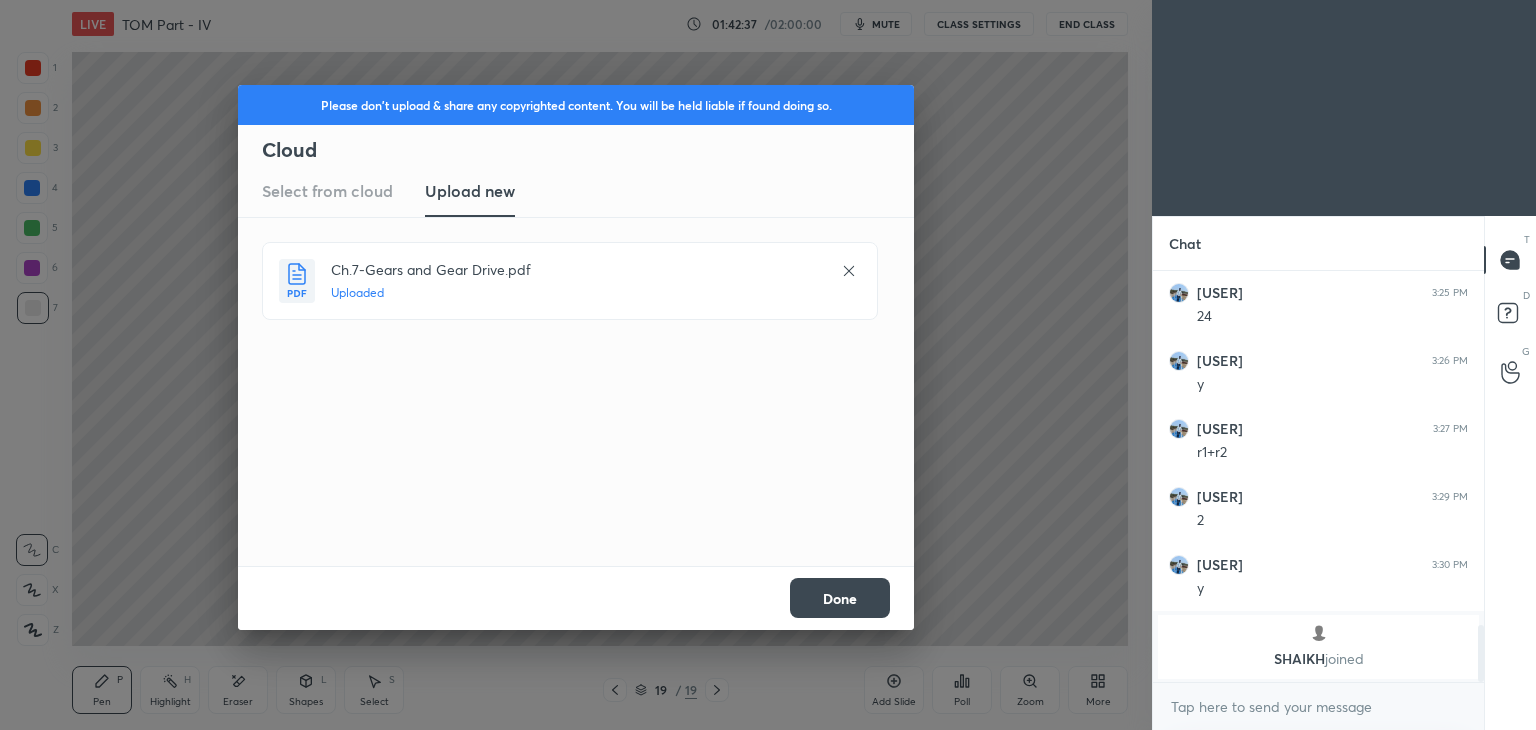 click on "Done" at bounding box center [840, 598] 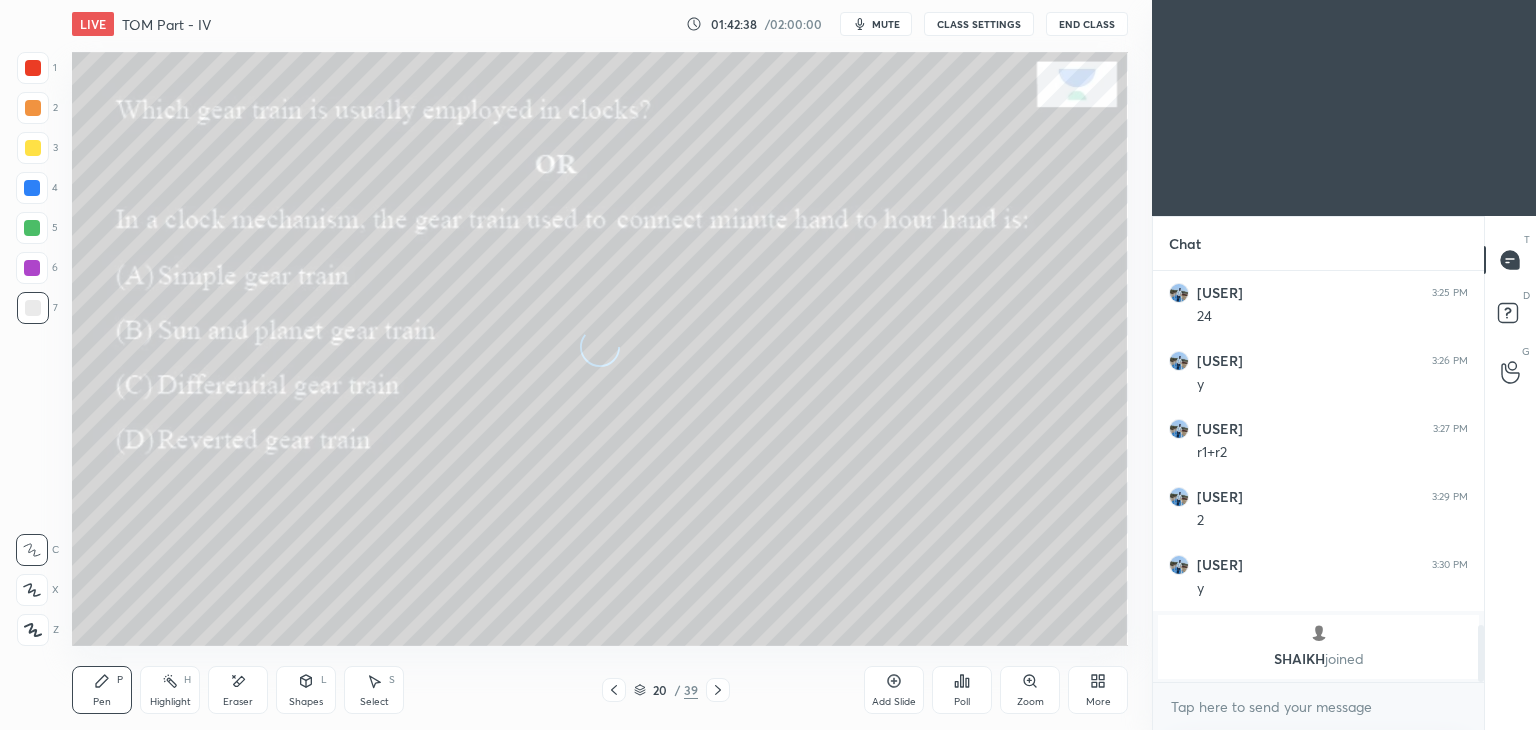 click 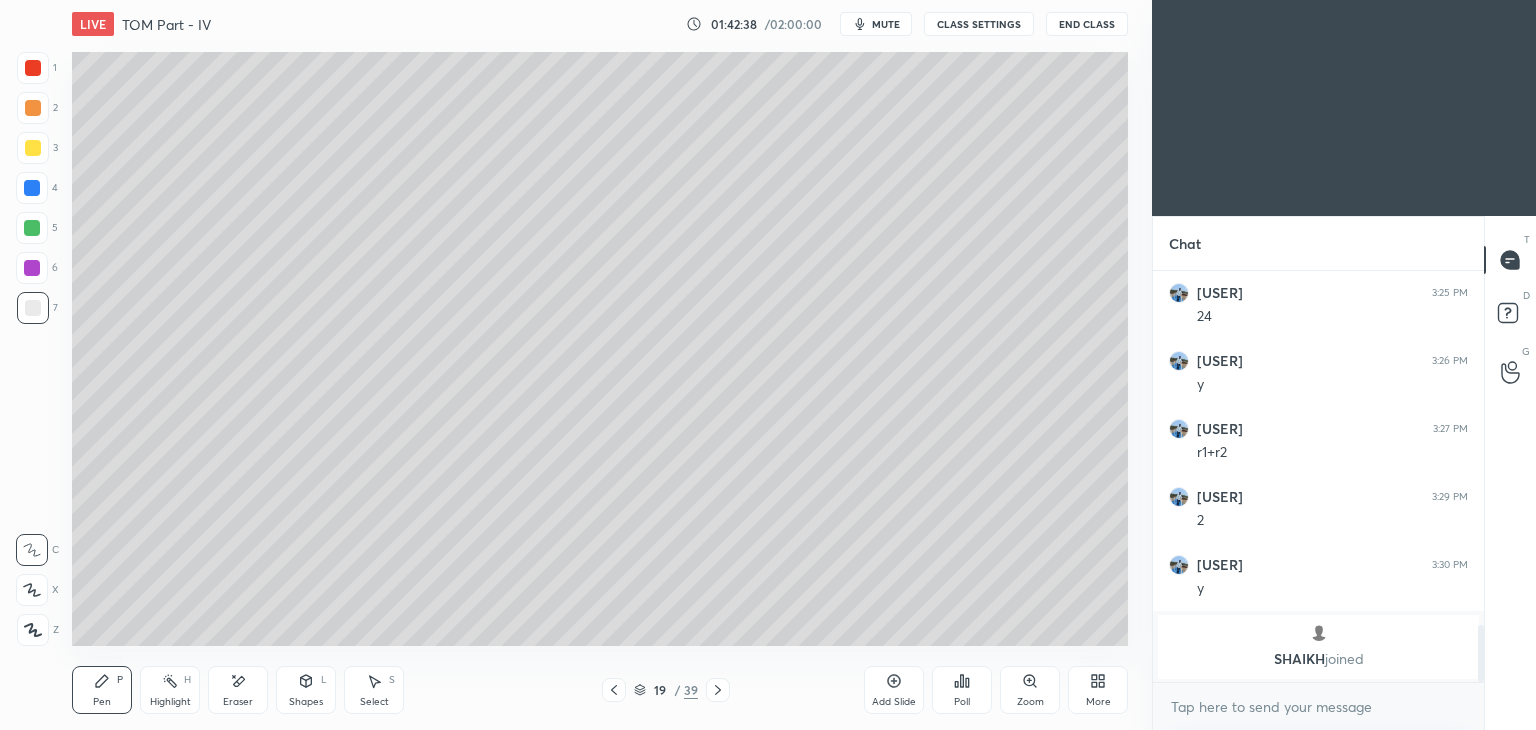 click on "Pen" at bounding box center [102, 702] 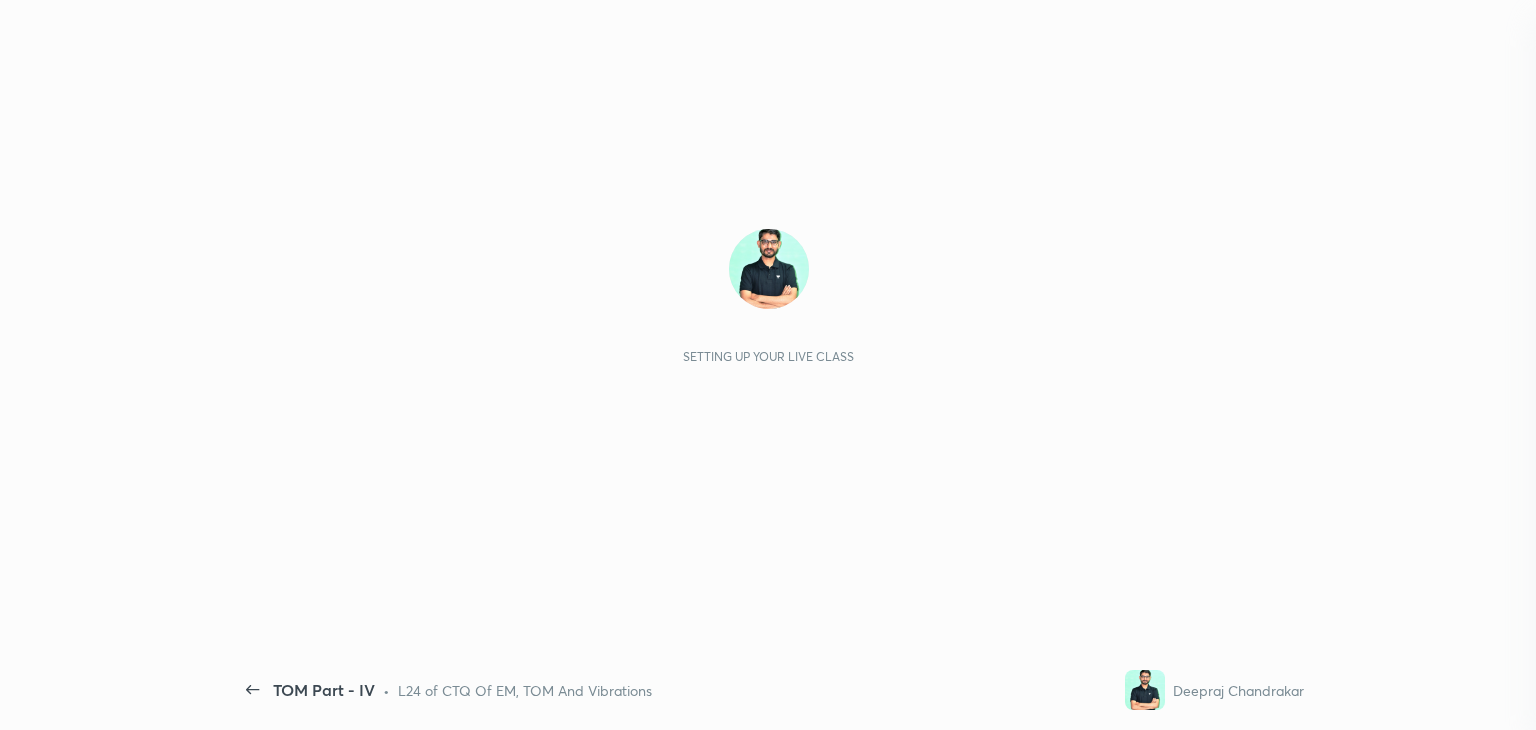 scroll, scrollTop: 0, scrollLeft: 0, axis: both 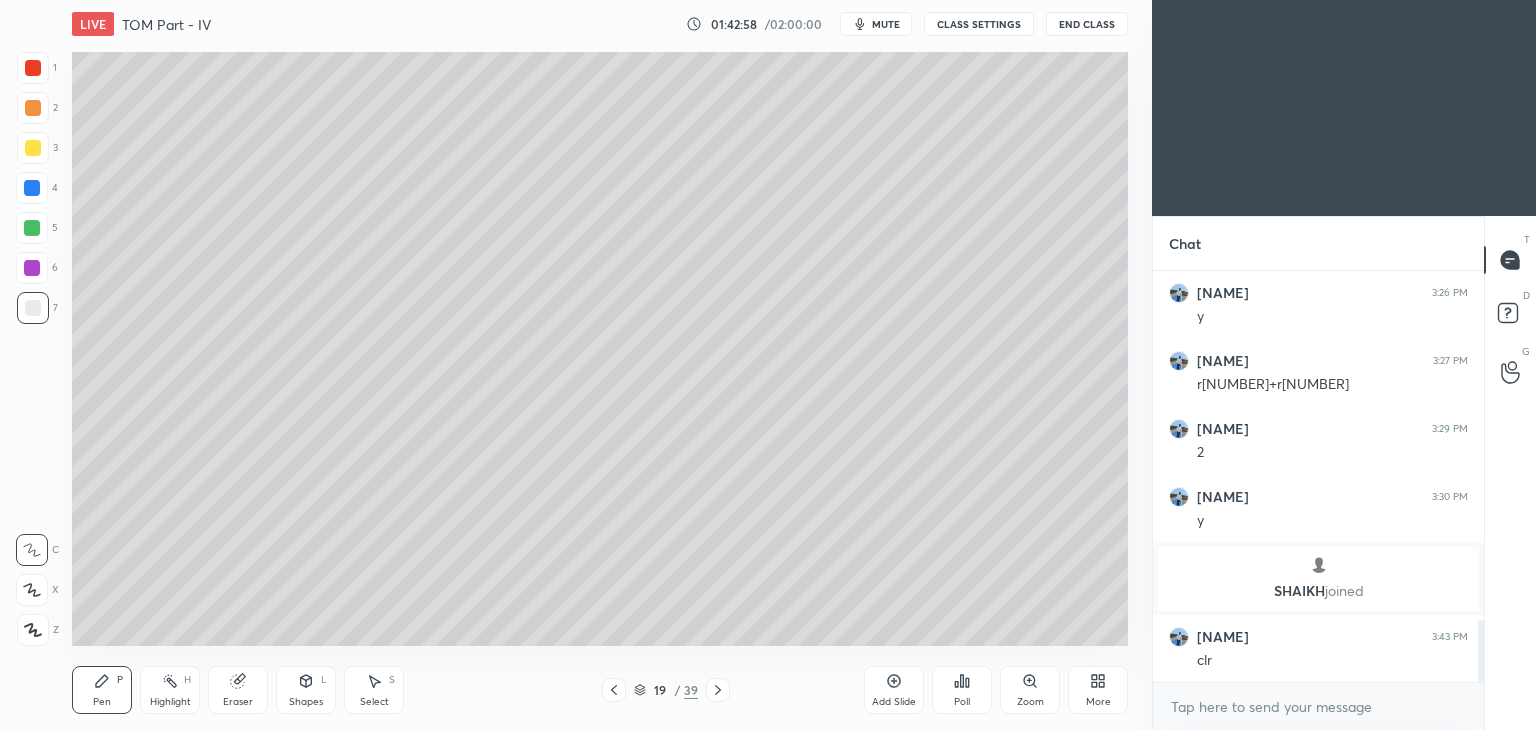 click on "Eraser" at bounding box center [238, 690] 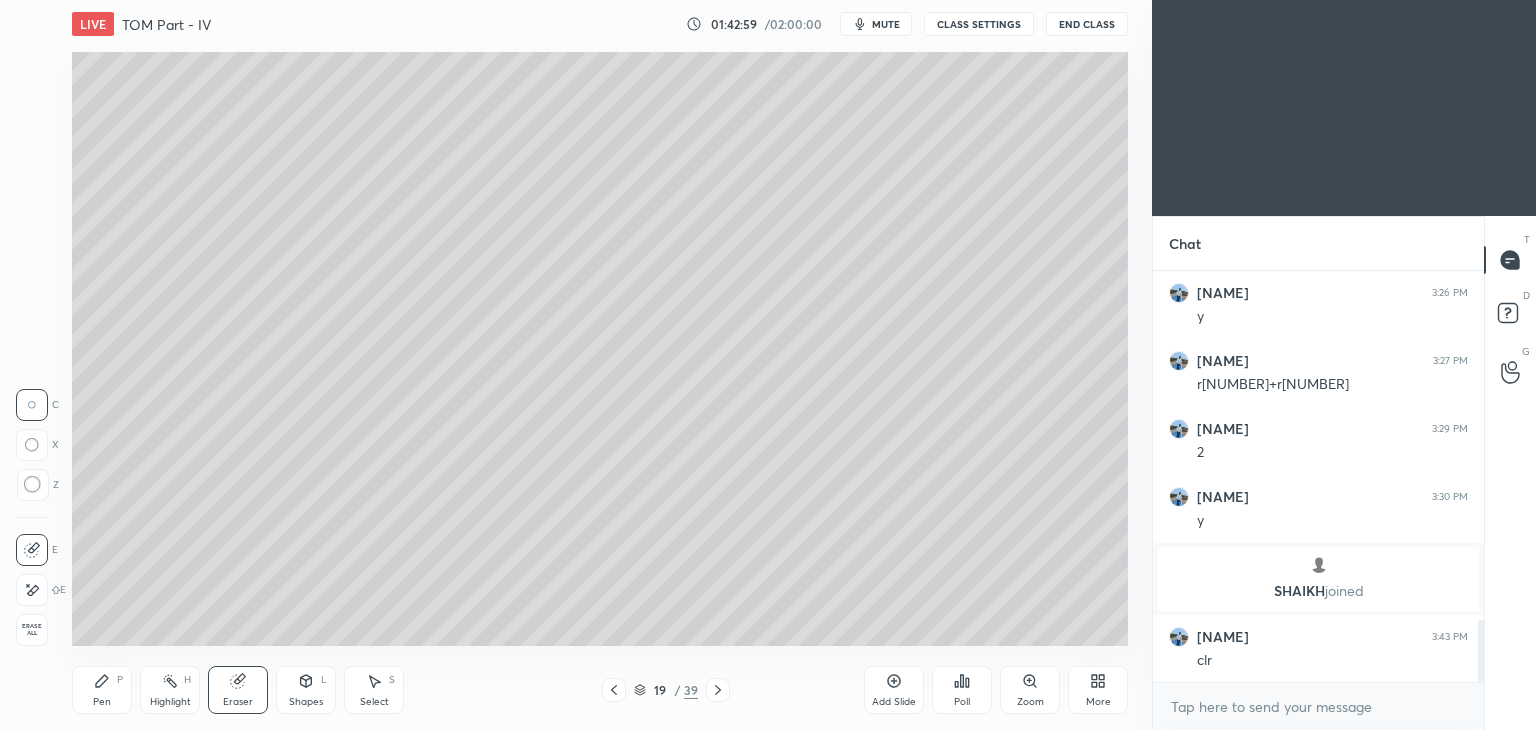 click 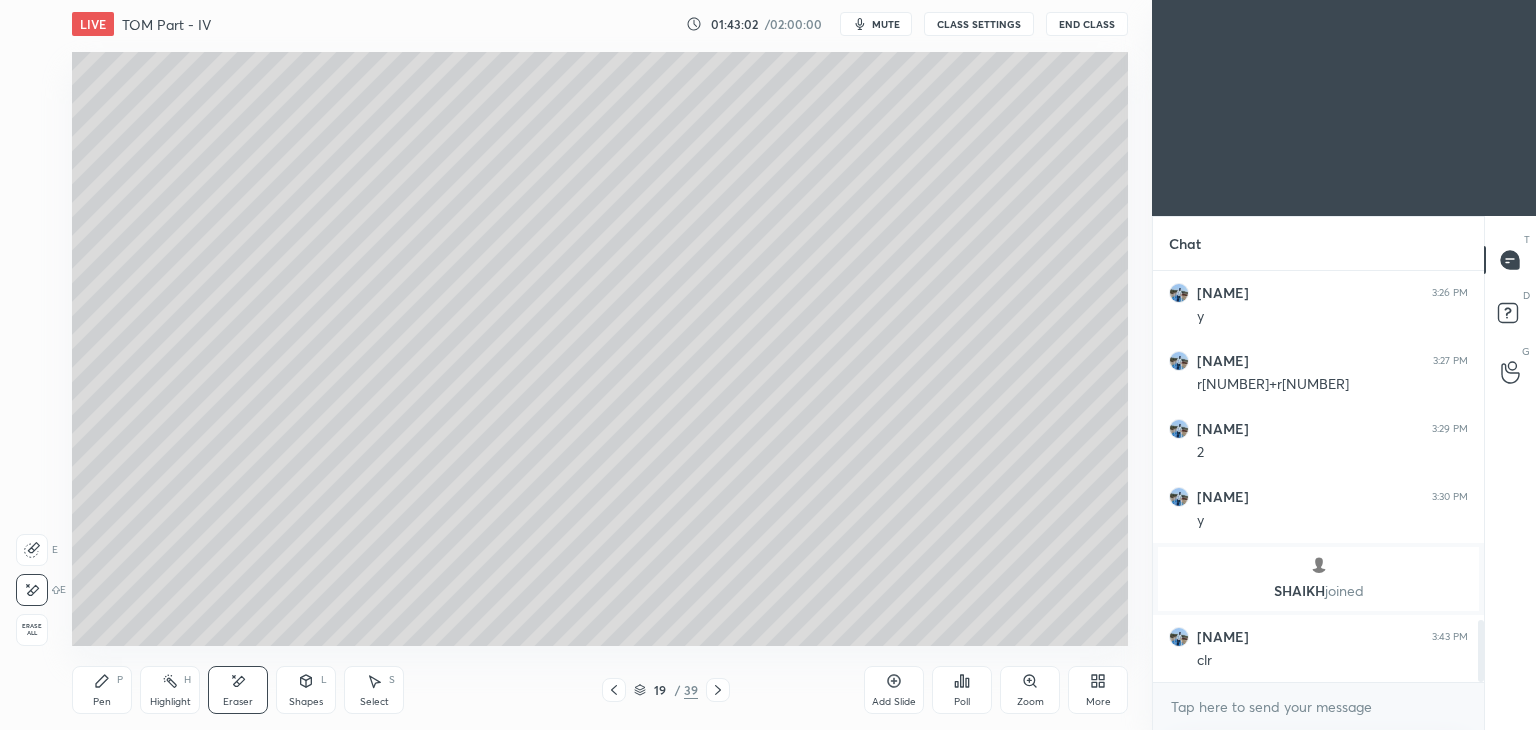 click on "Pen P" at bounding box center (102, 690) 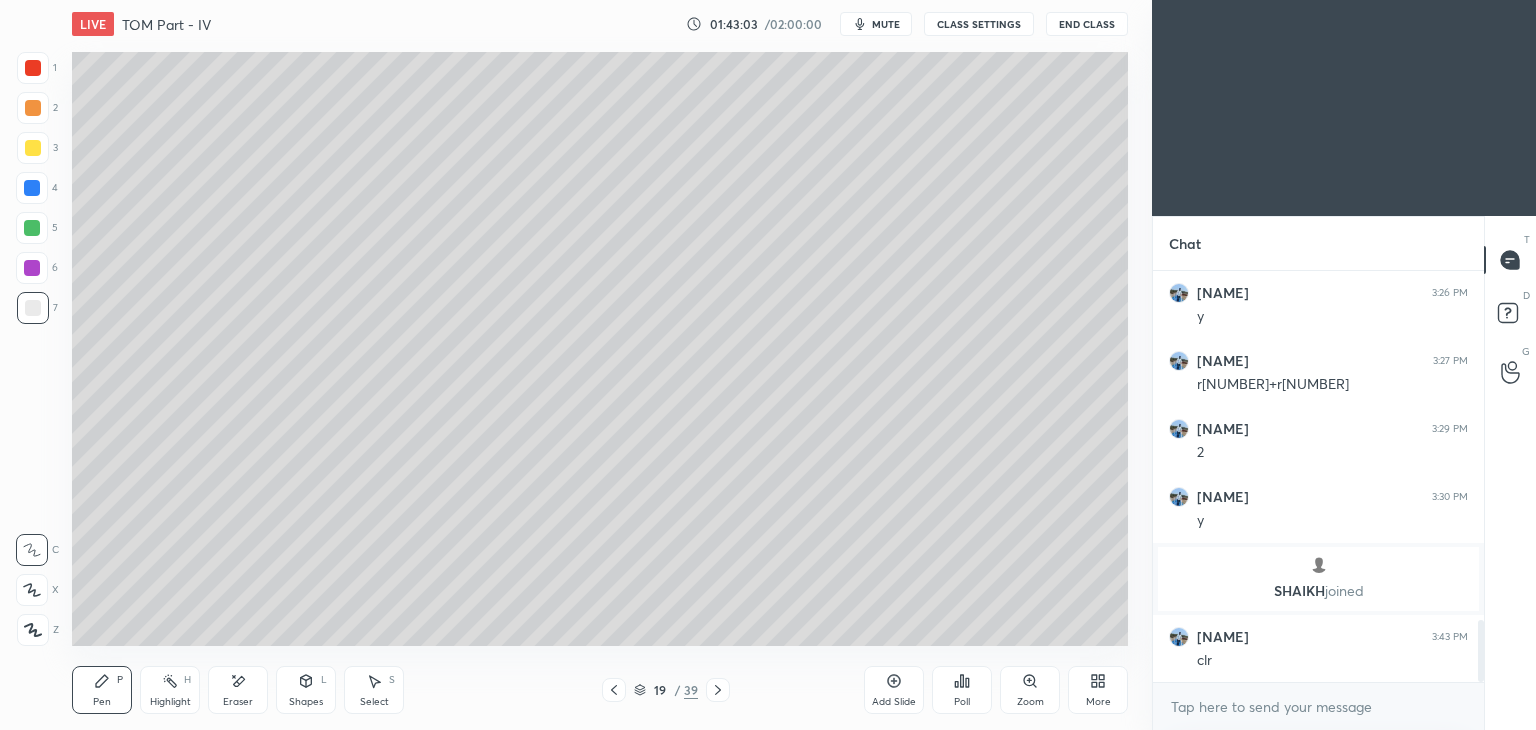 click at bounding box center (718, 690) 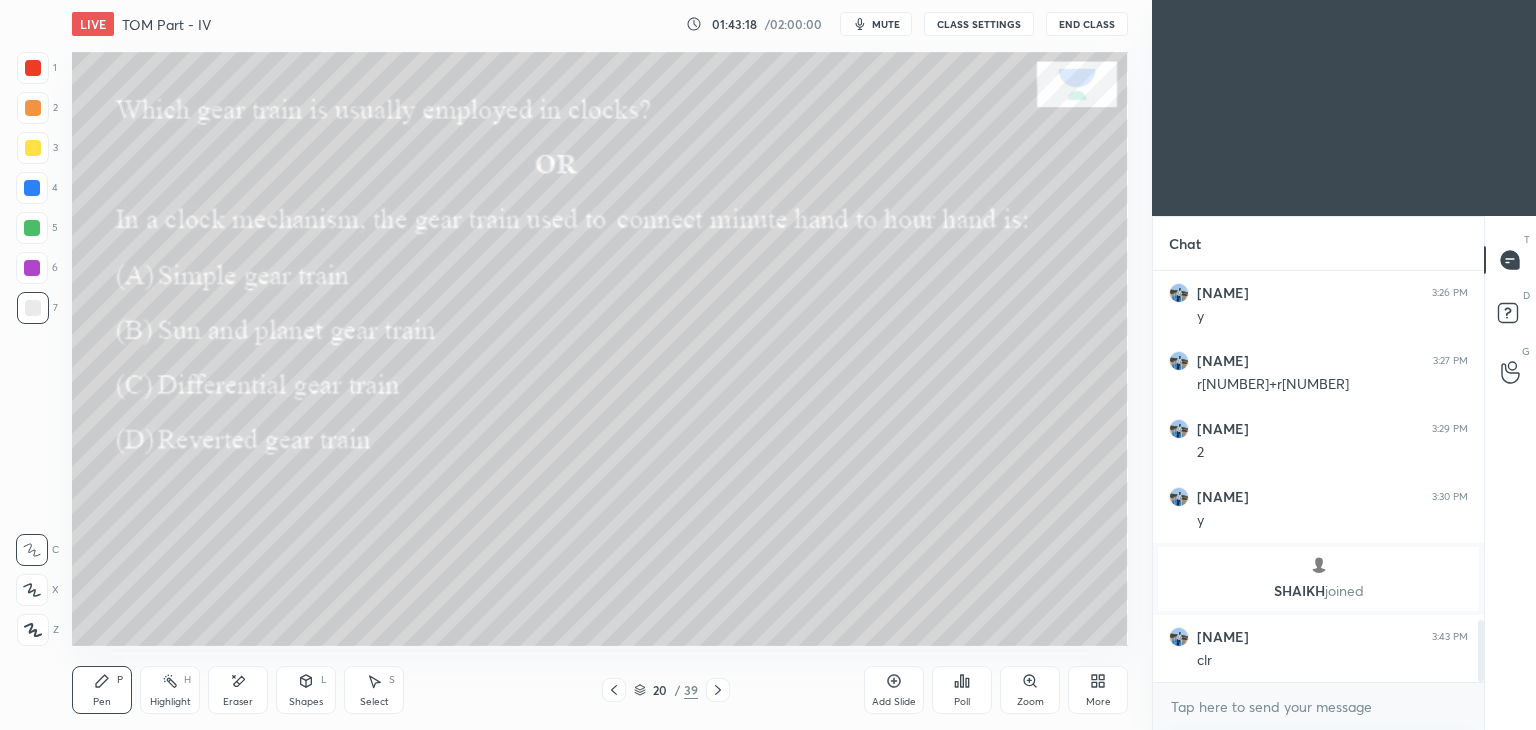 click 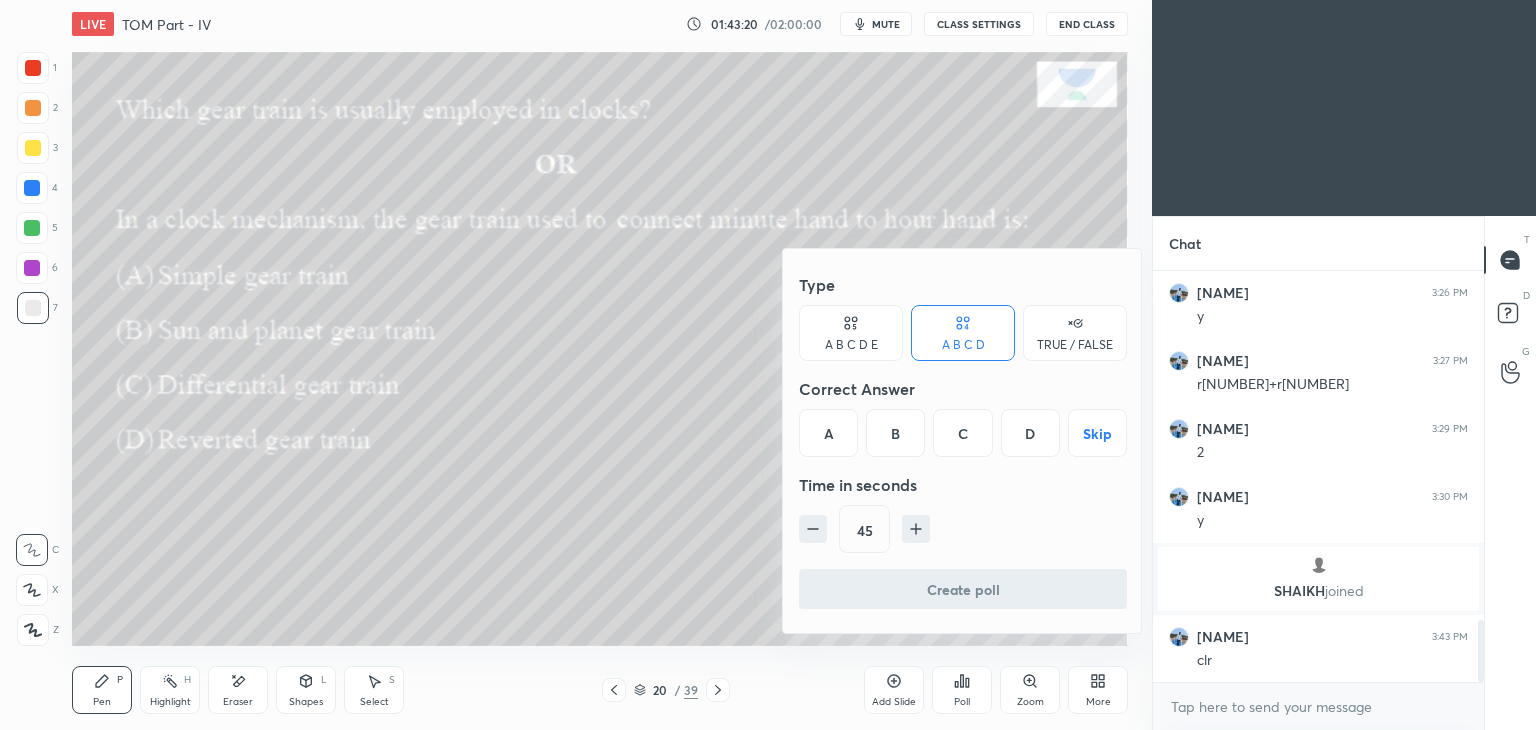 click on "D" at bounding box center (1030, 433) 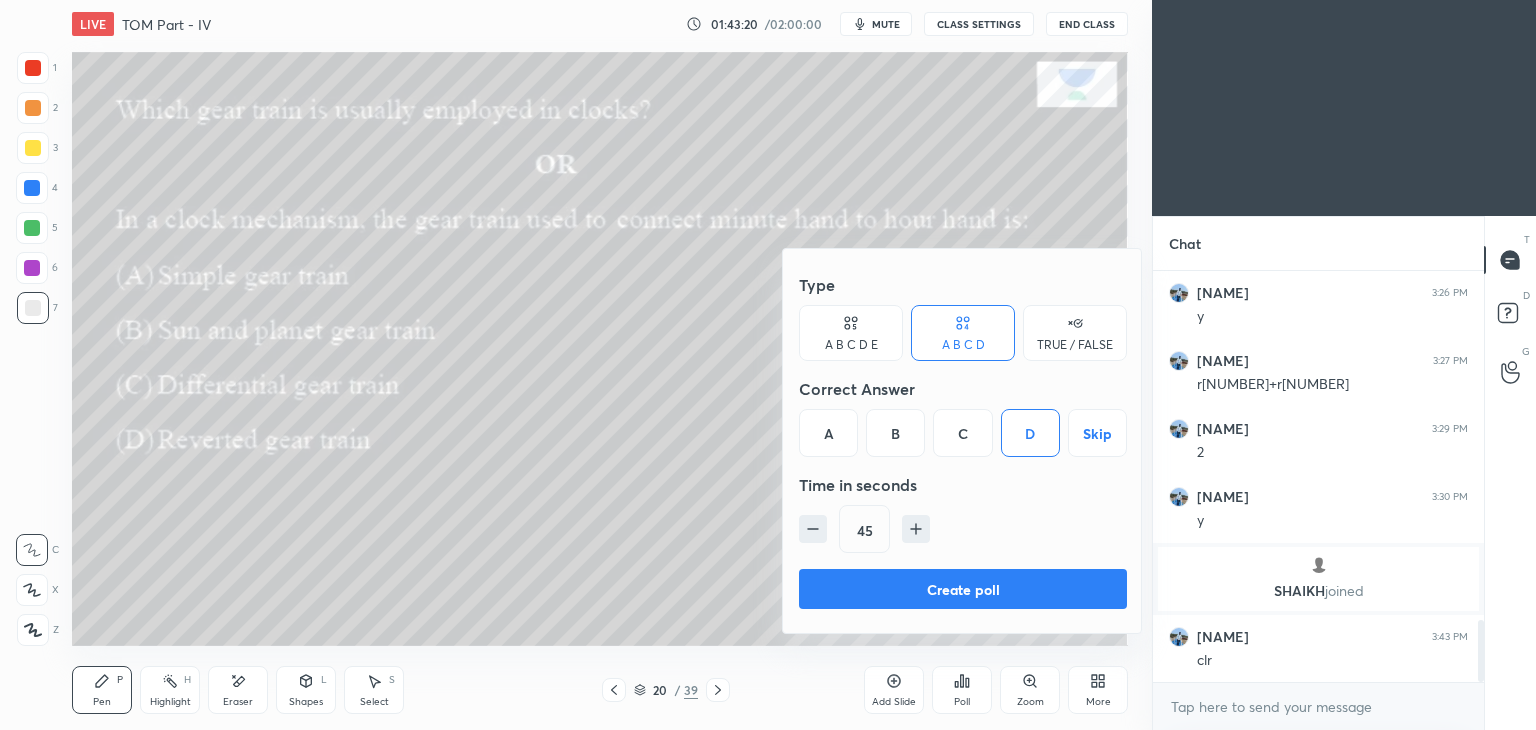 click on "Create poll" at bounding box center (963, 589) 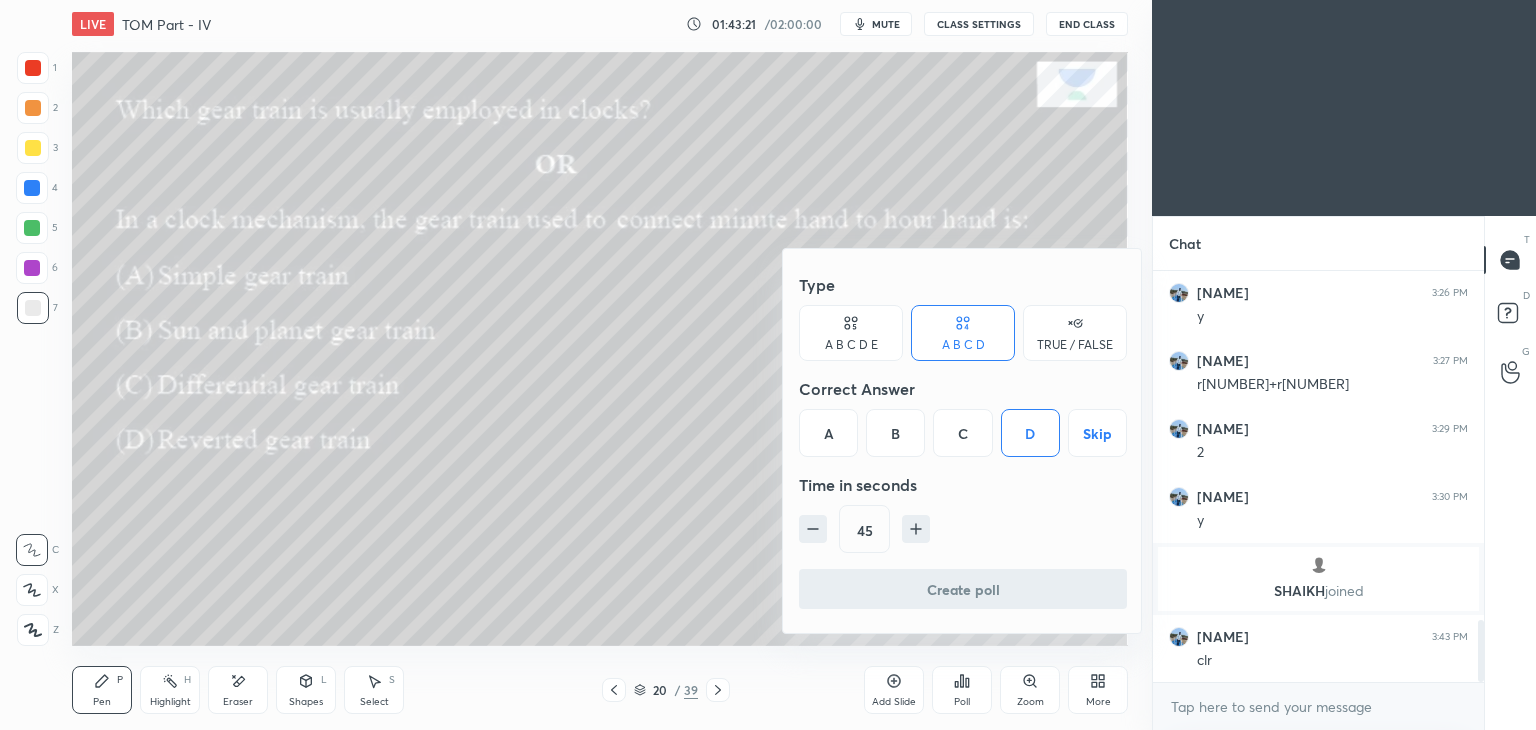 scroll, scrollTop: 364, scrollLeft: 325, axis: both 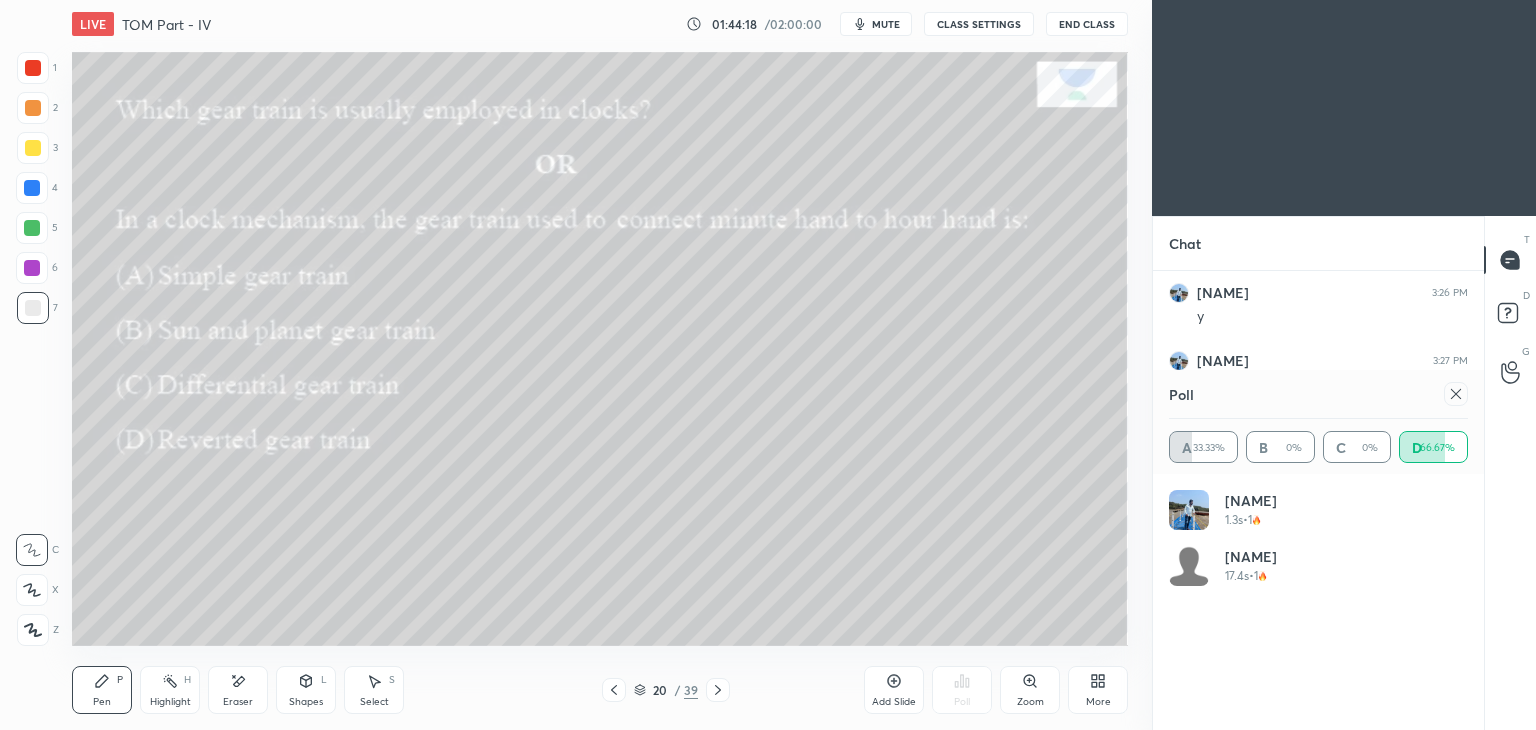 click at bounding box center (33, 68) 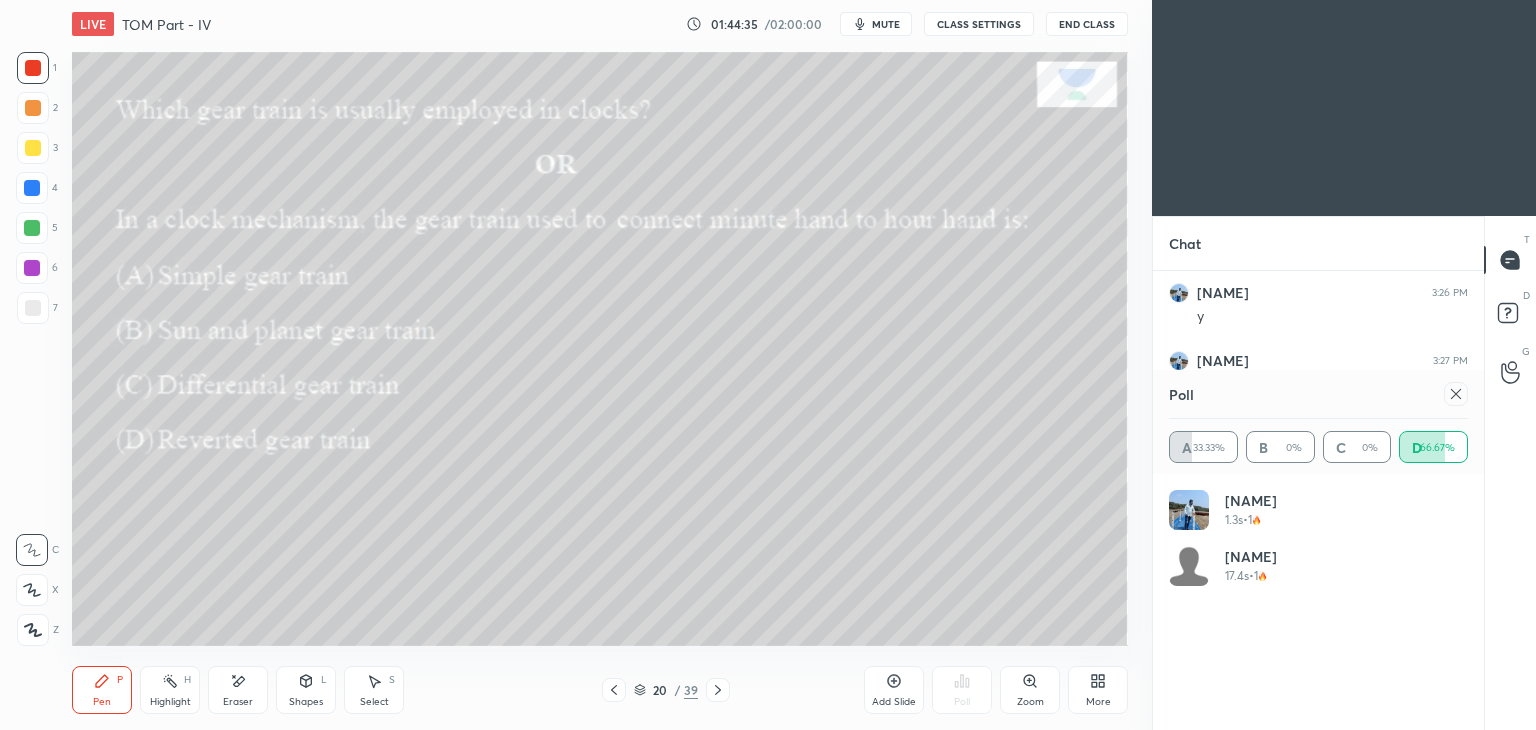 click 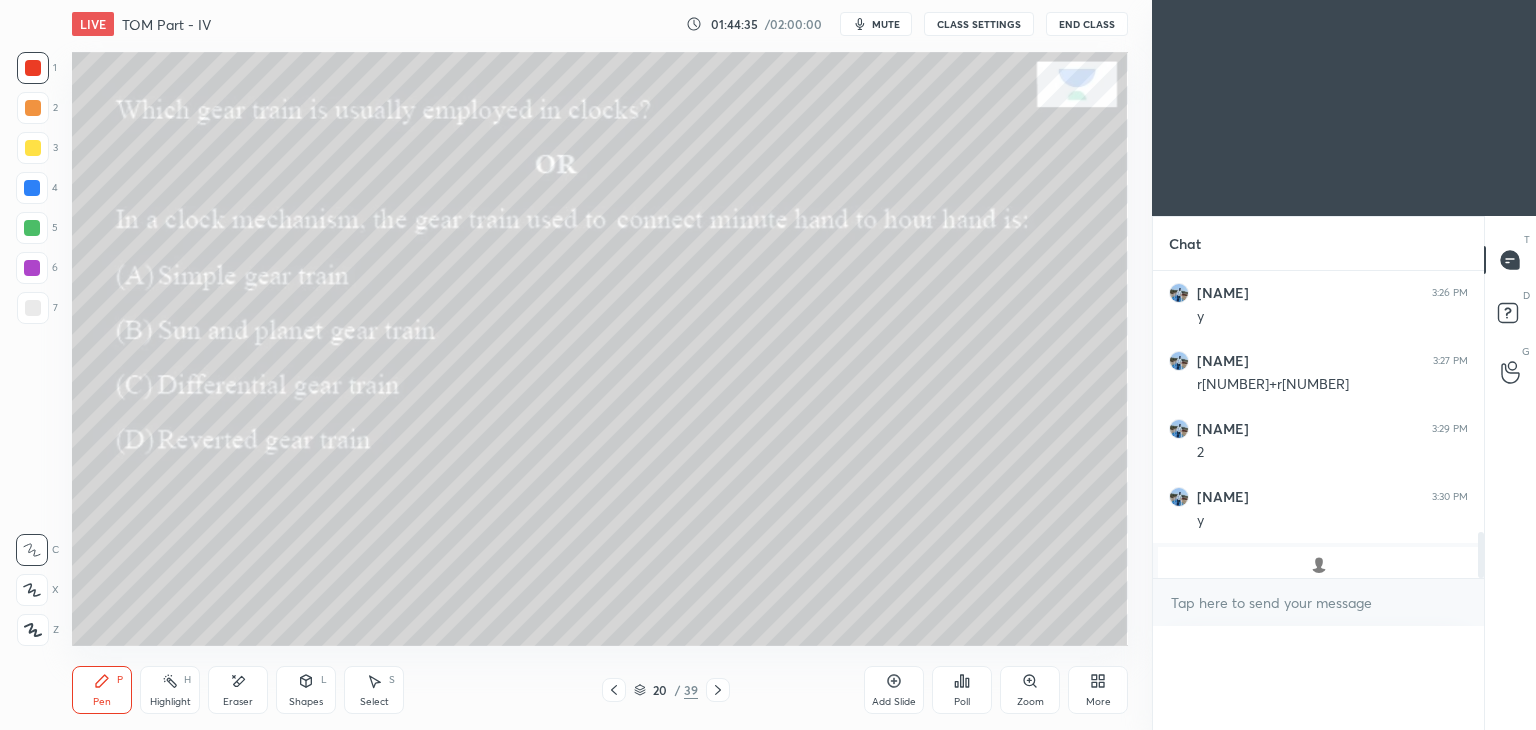 scroll, scrollTop: 0, scrollLeft: 0, axis: both 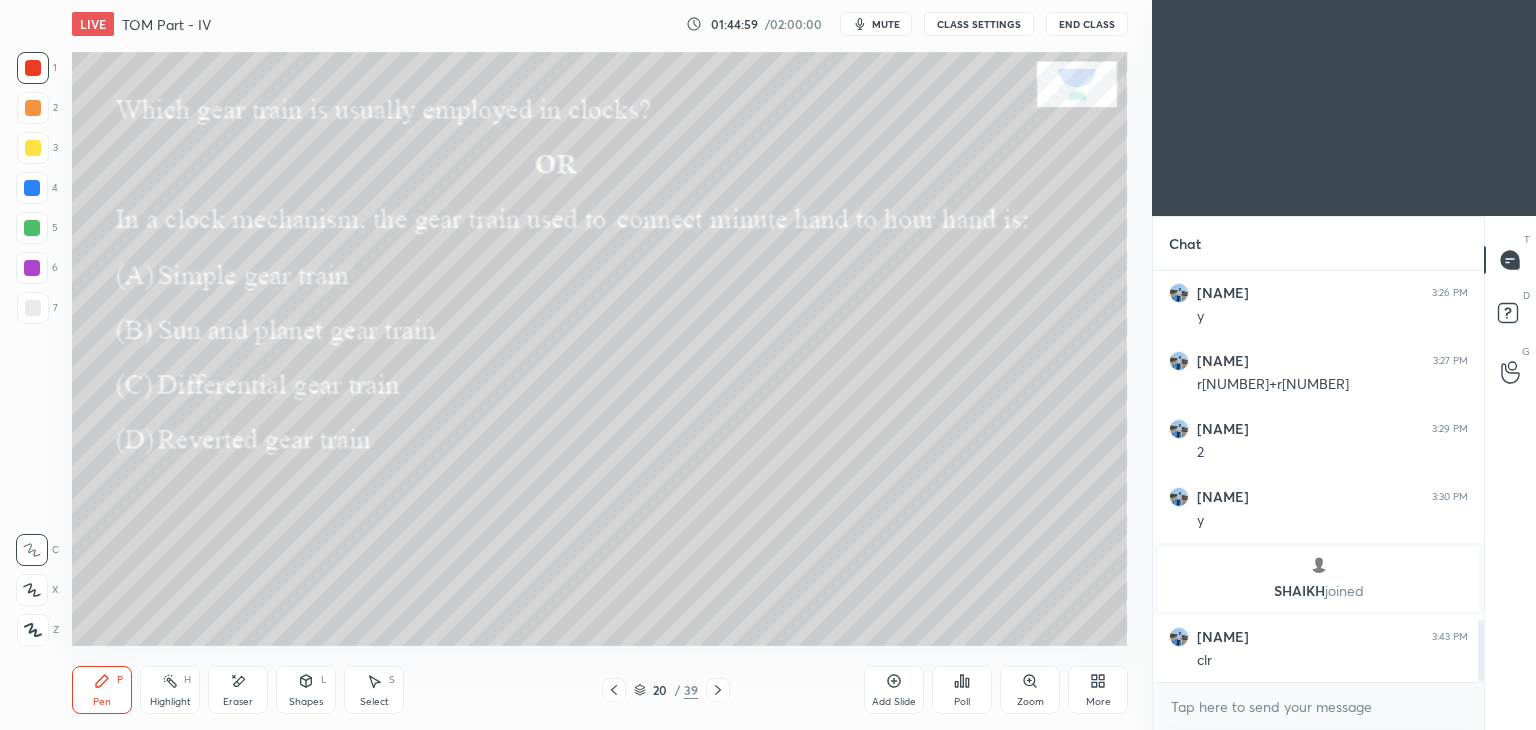 click 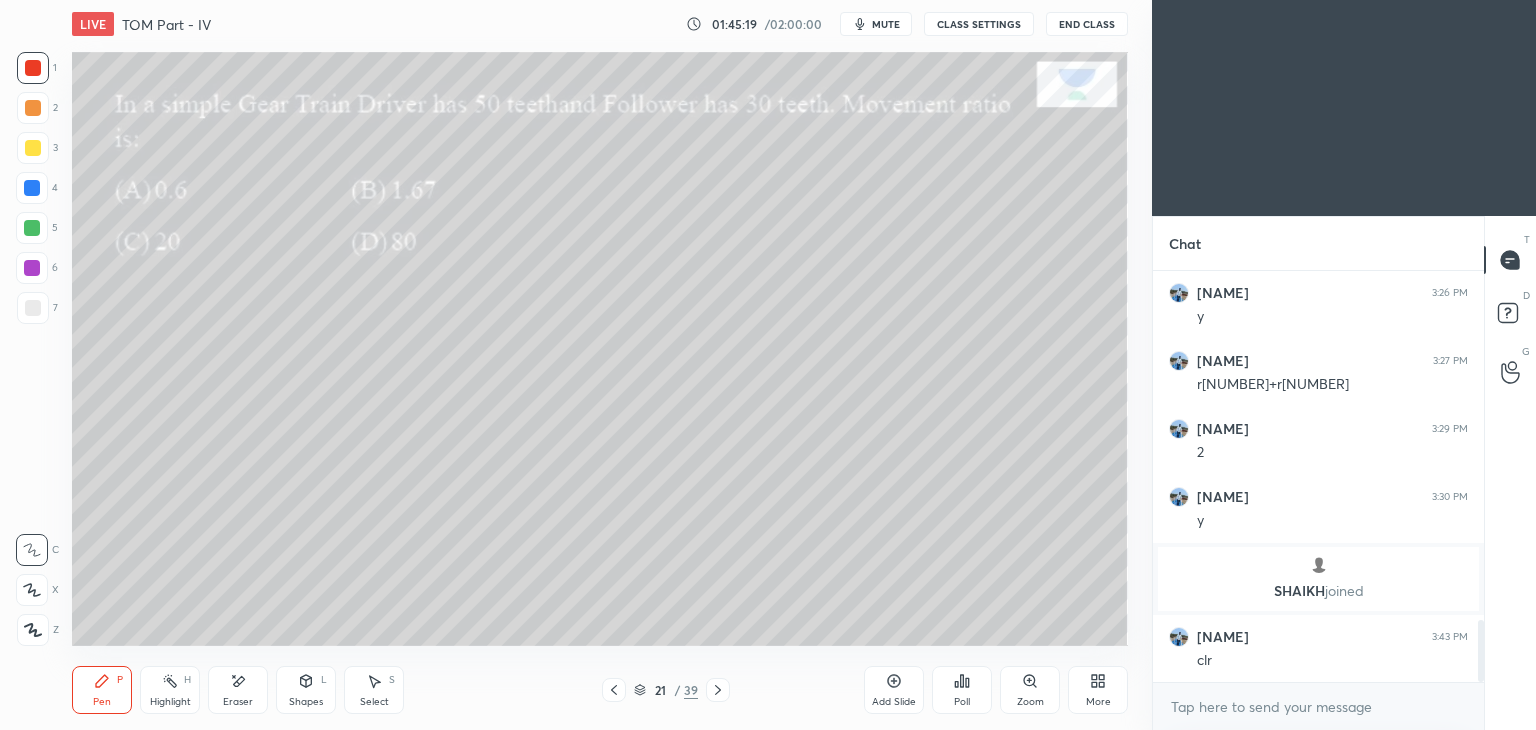 click on "Poll" at bounding box center [962, 702] 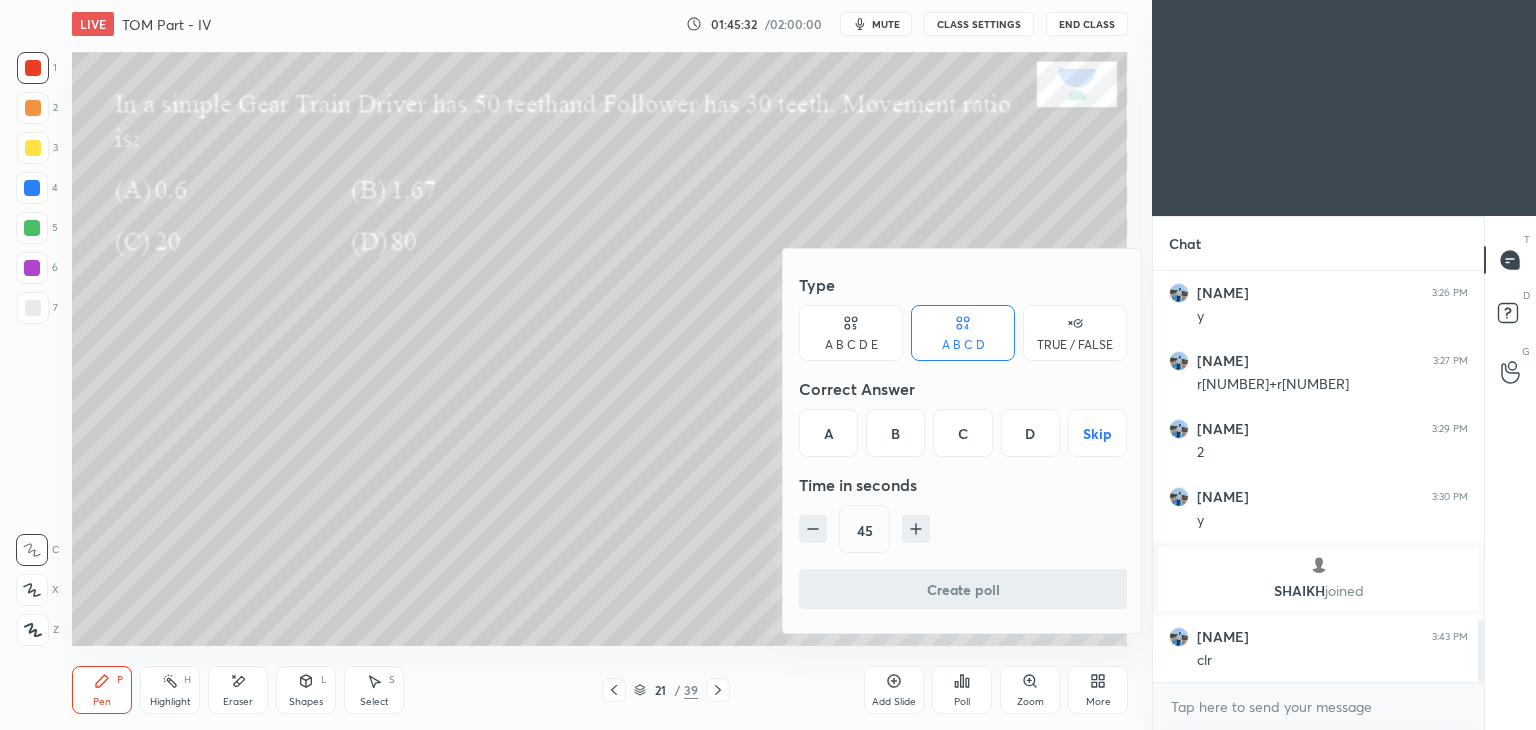 click on "A" at bounding box center (828, 433) 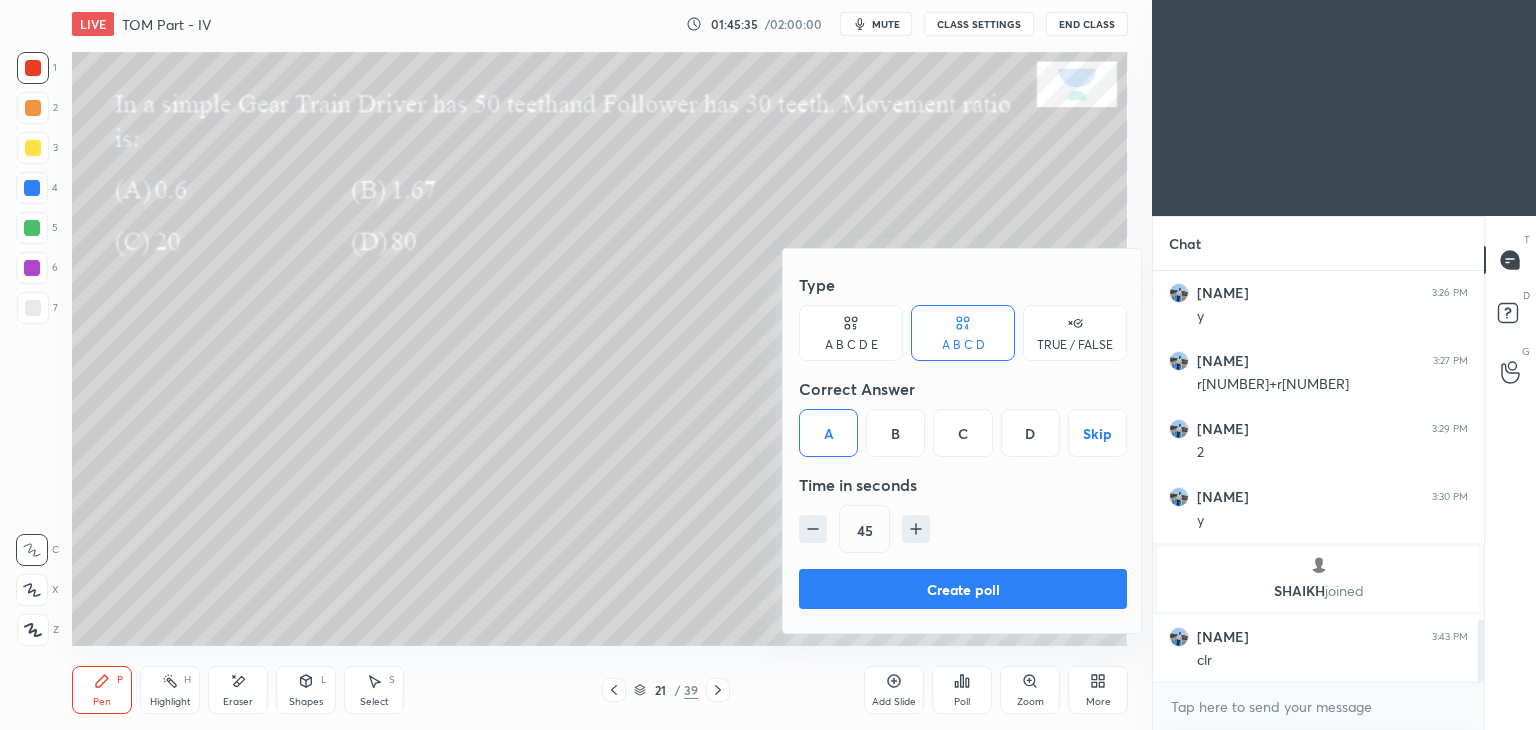 click on "Create poll" at bounding box center [963, 589] 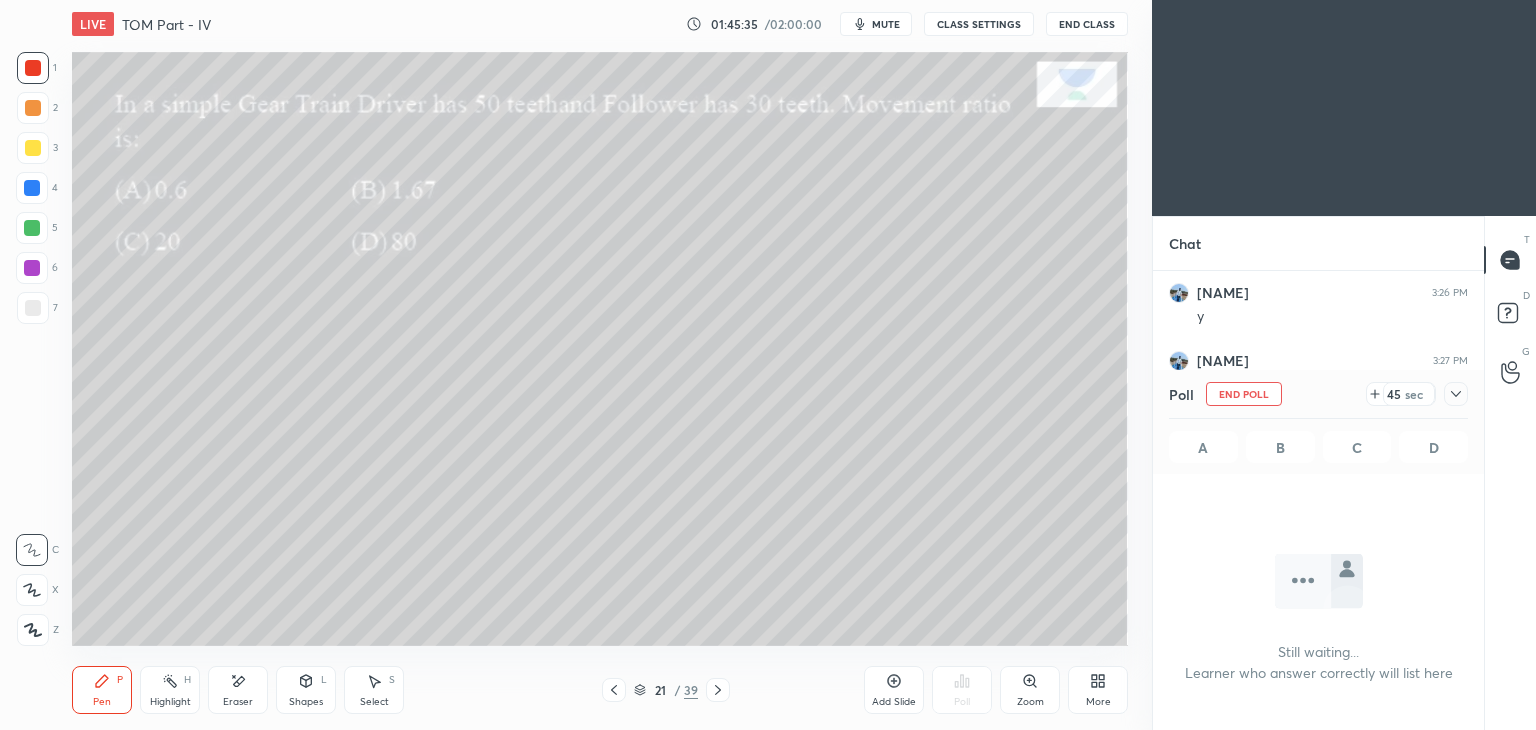 scroll, scrollTop: 308, scrollLeft: 325, axis: both 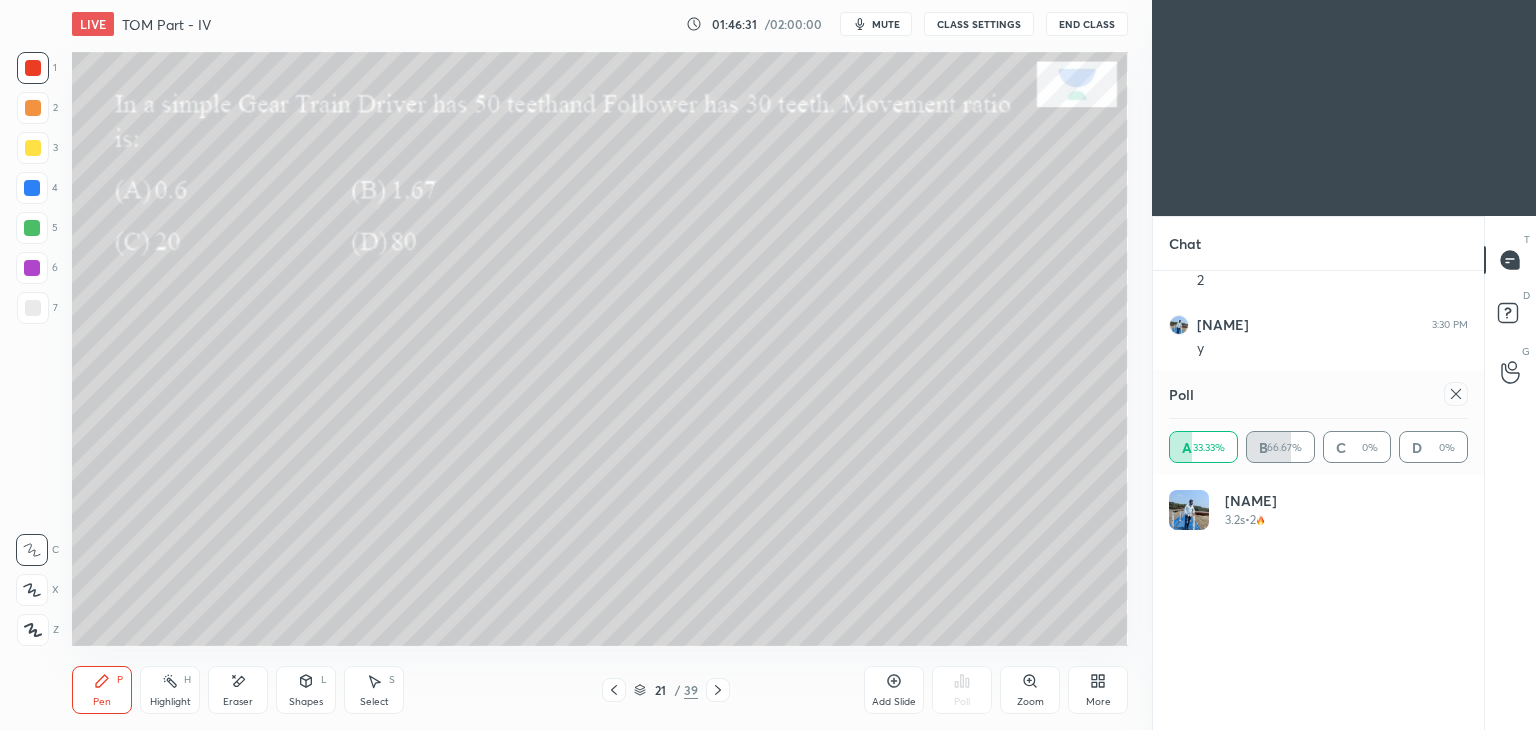 click at bounding box center (1456, 394) 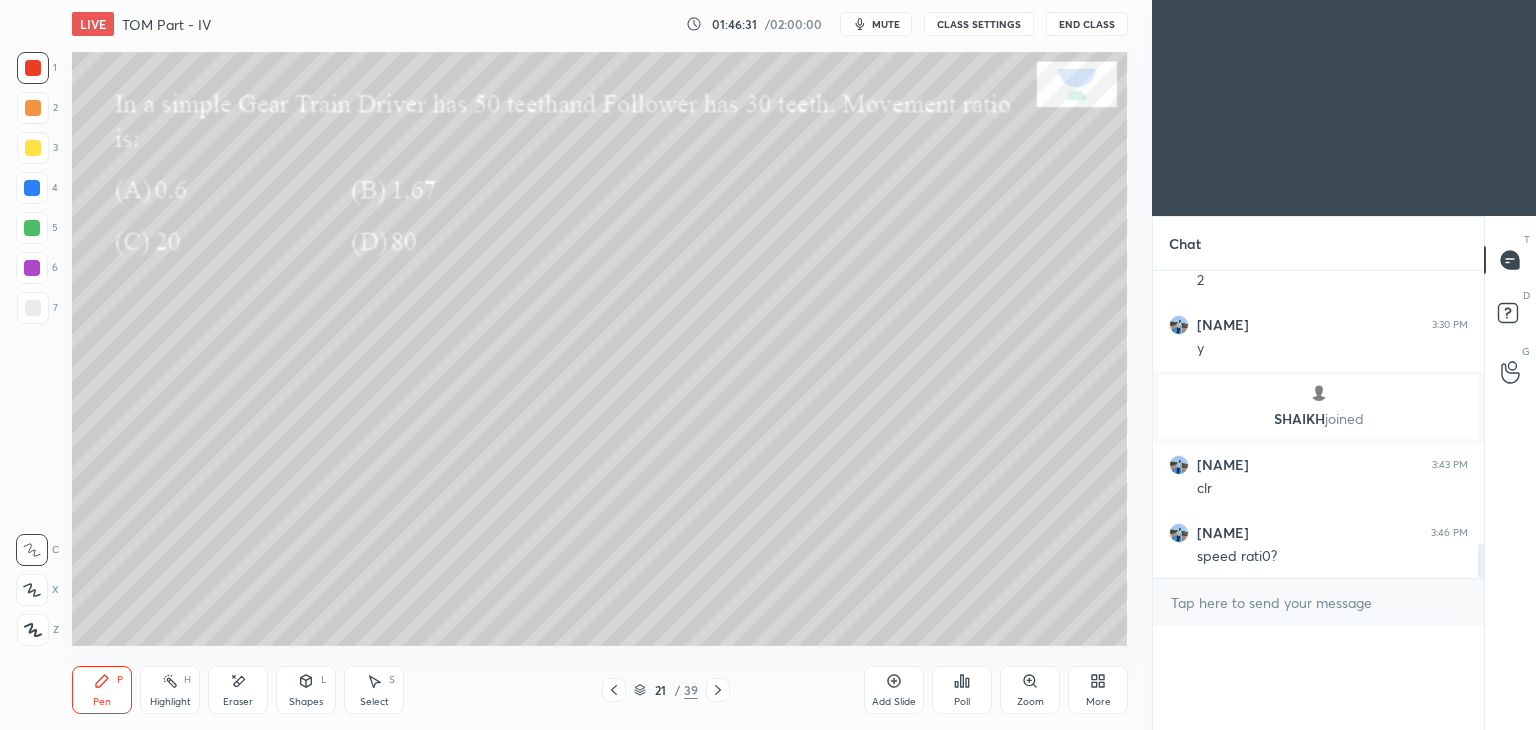 scroll, scrollTop: 0, scrollLeft: 6, axis: horizontal 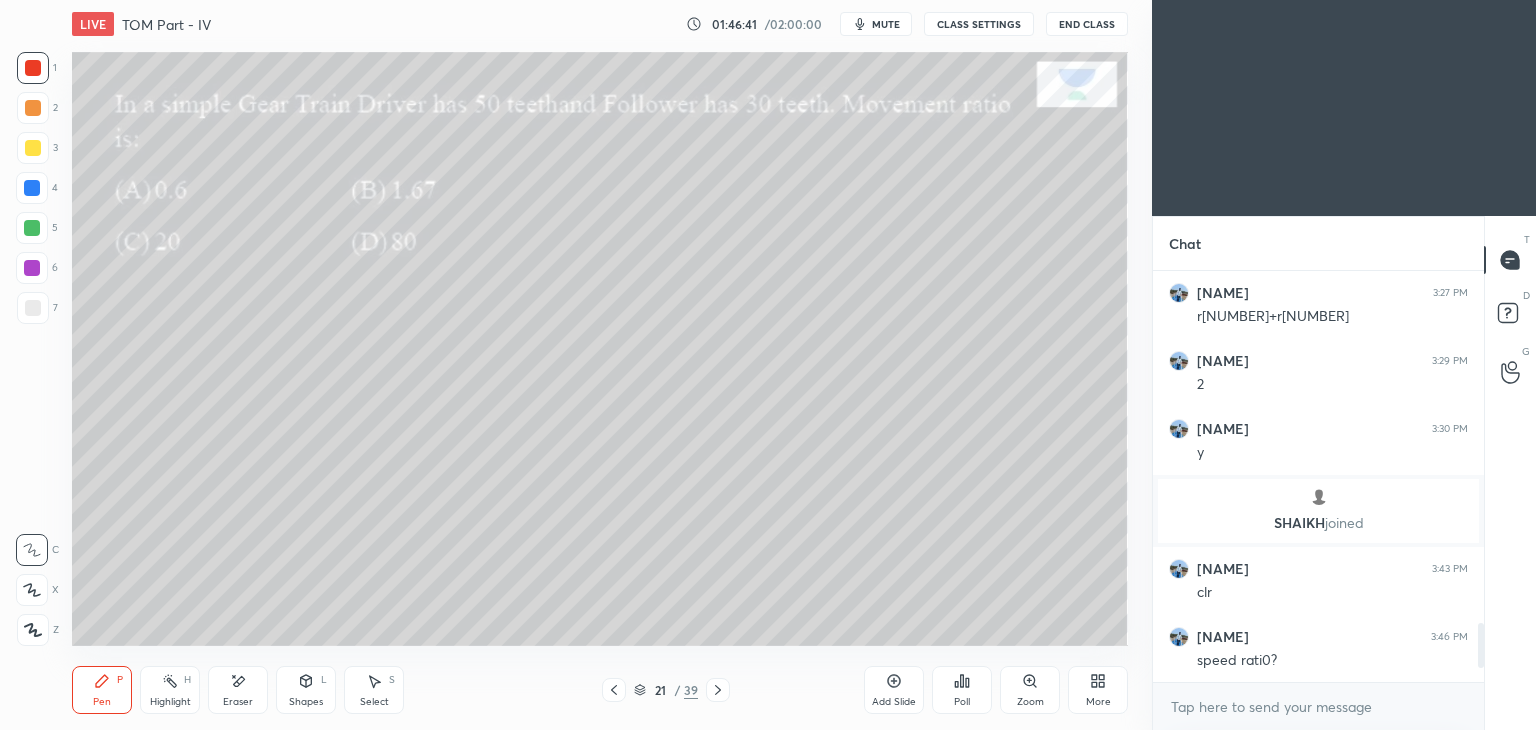 click at bounding box center (33, 308) 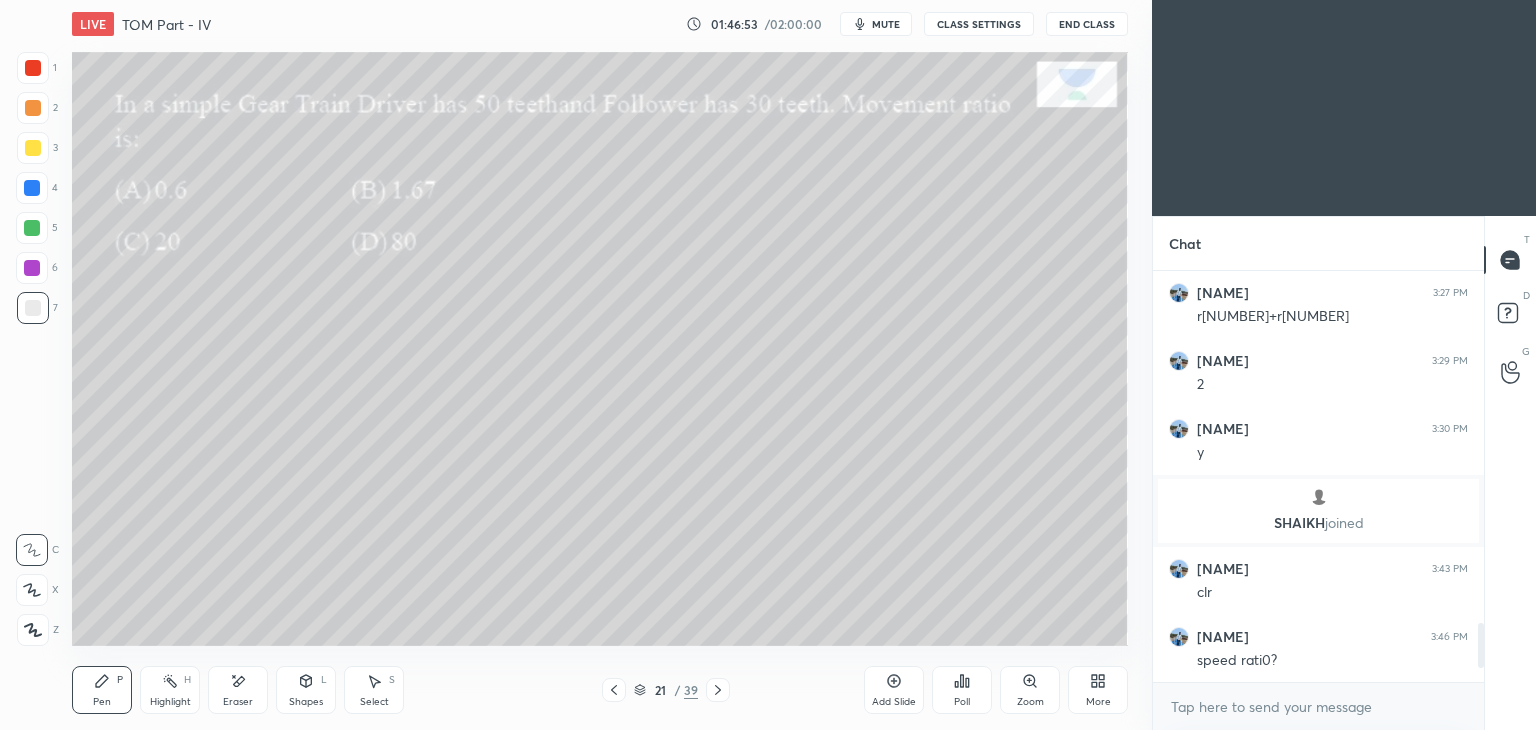 click 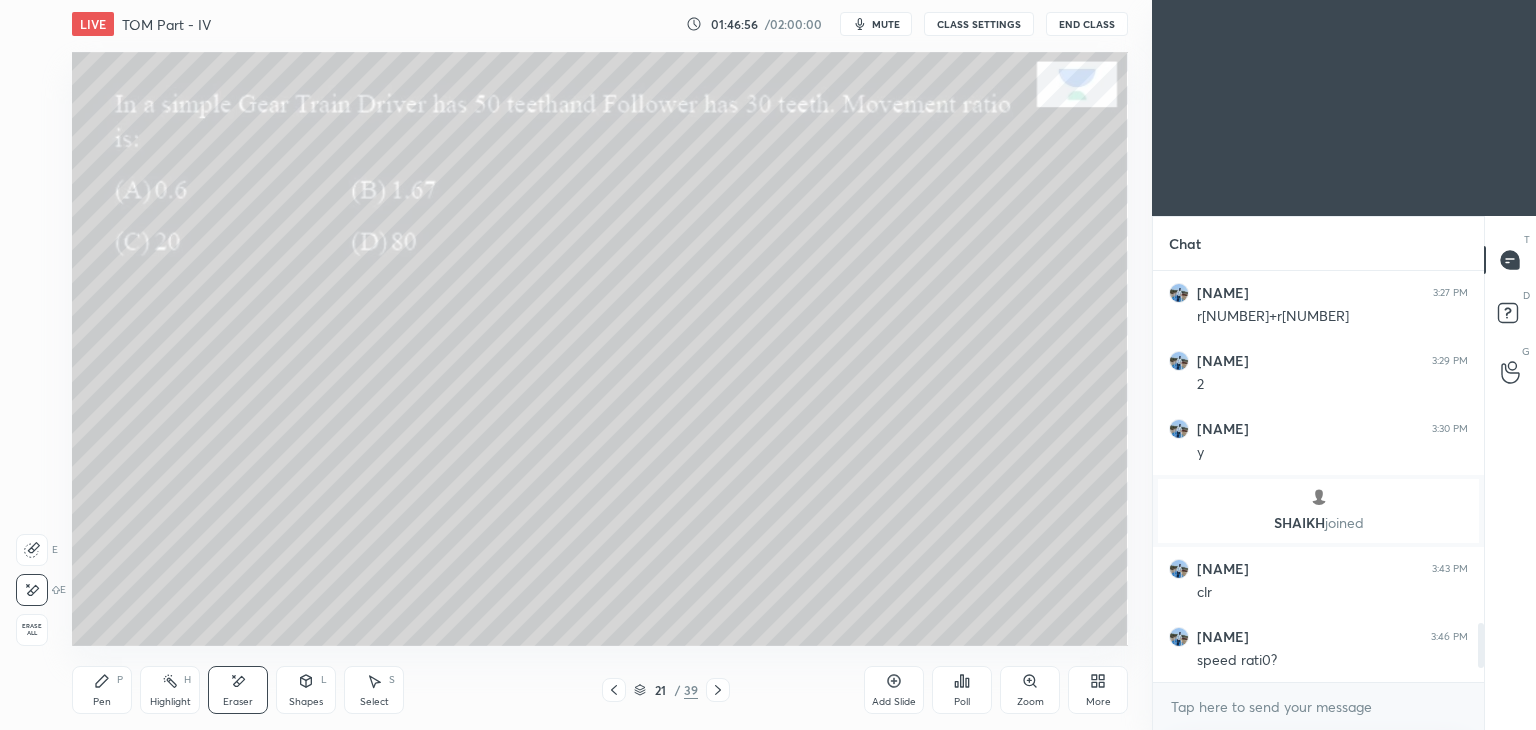 click on "Pen P" at bounding box center [102, 690] 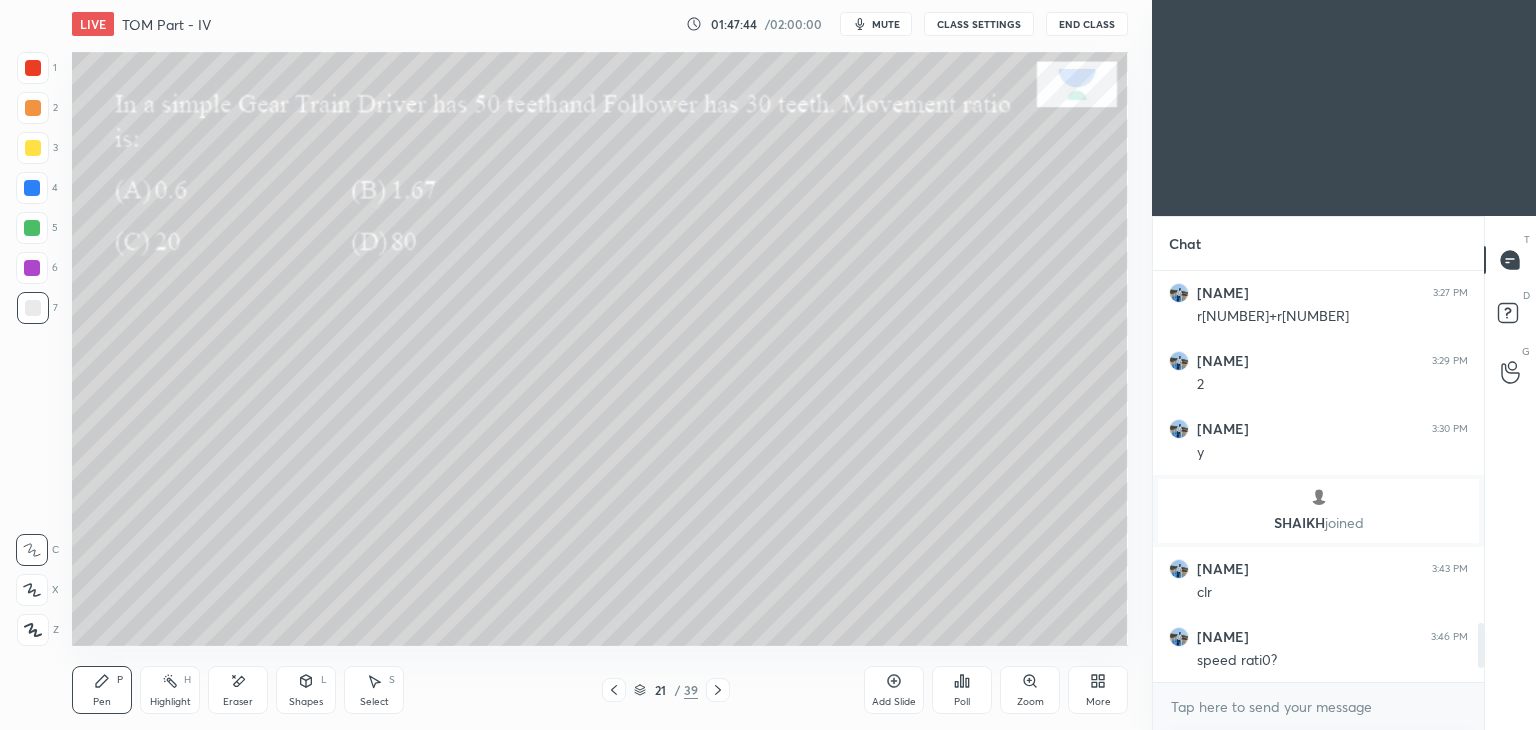 click on "Select S" at bounding box center (374, 690) 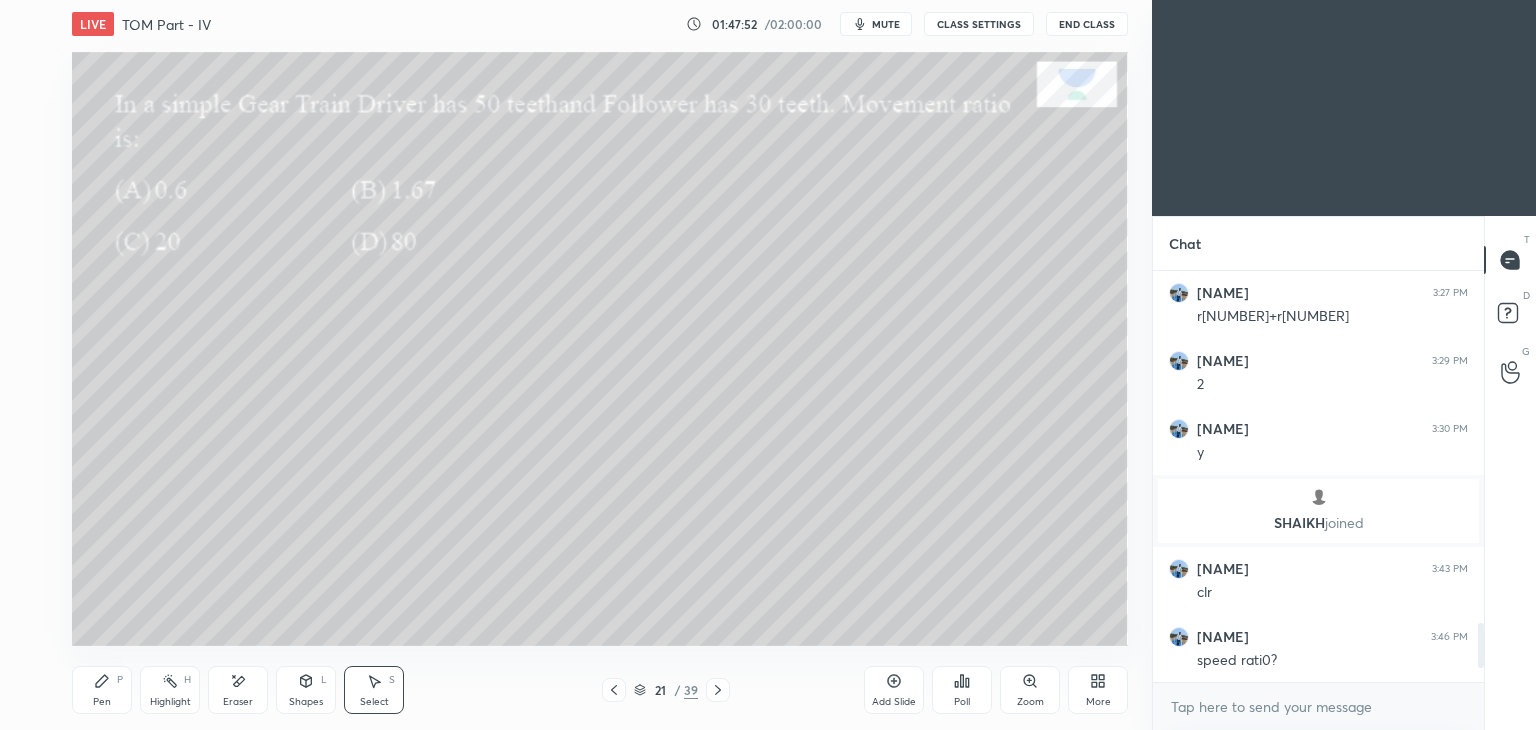 click on "Select" at bounding box center [374, 702] 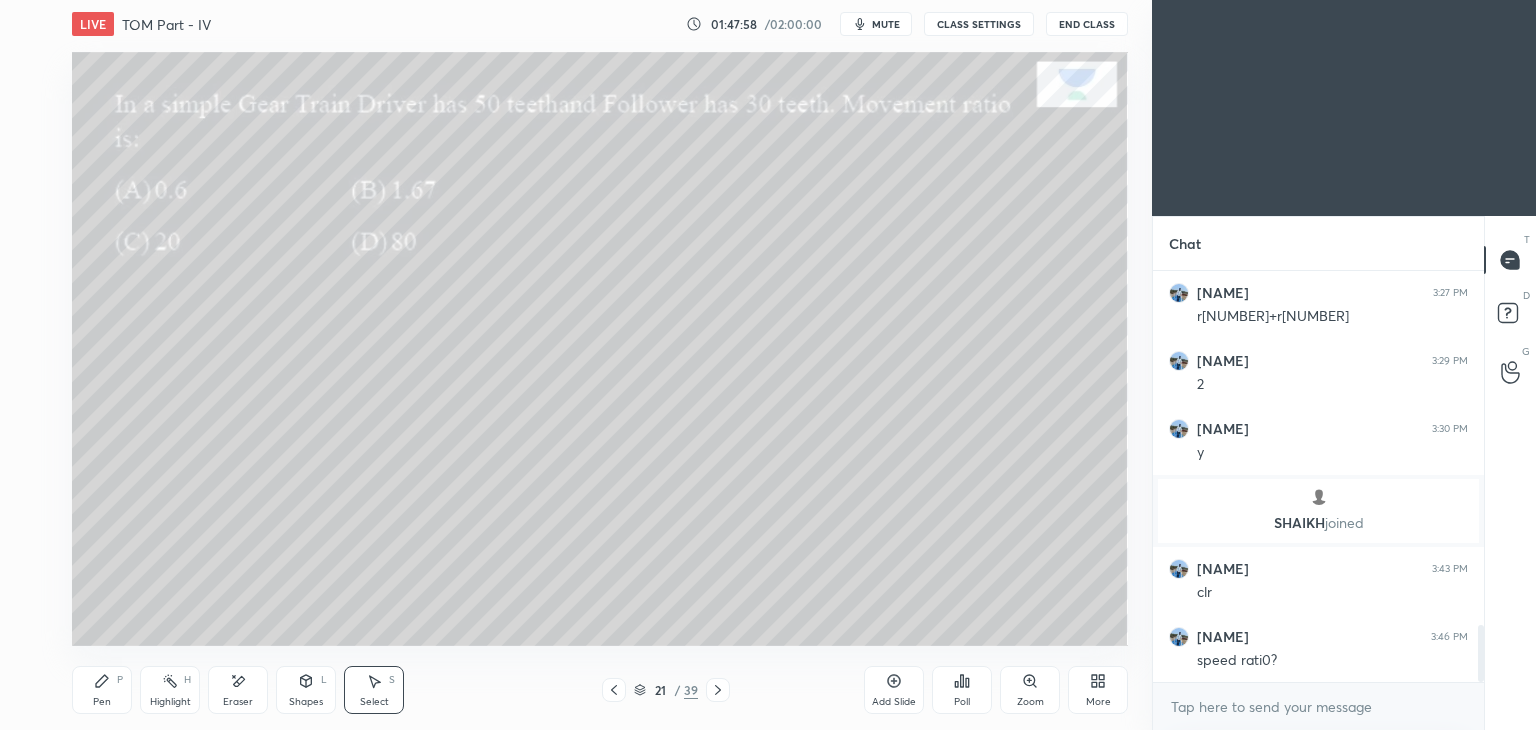 scroll, scrollTop: 2542, scrollLeft: 0, axis: vertical 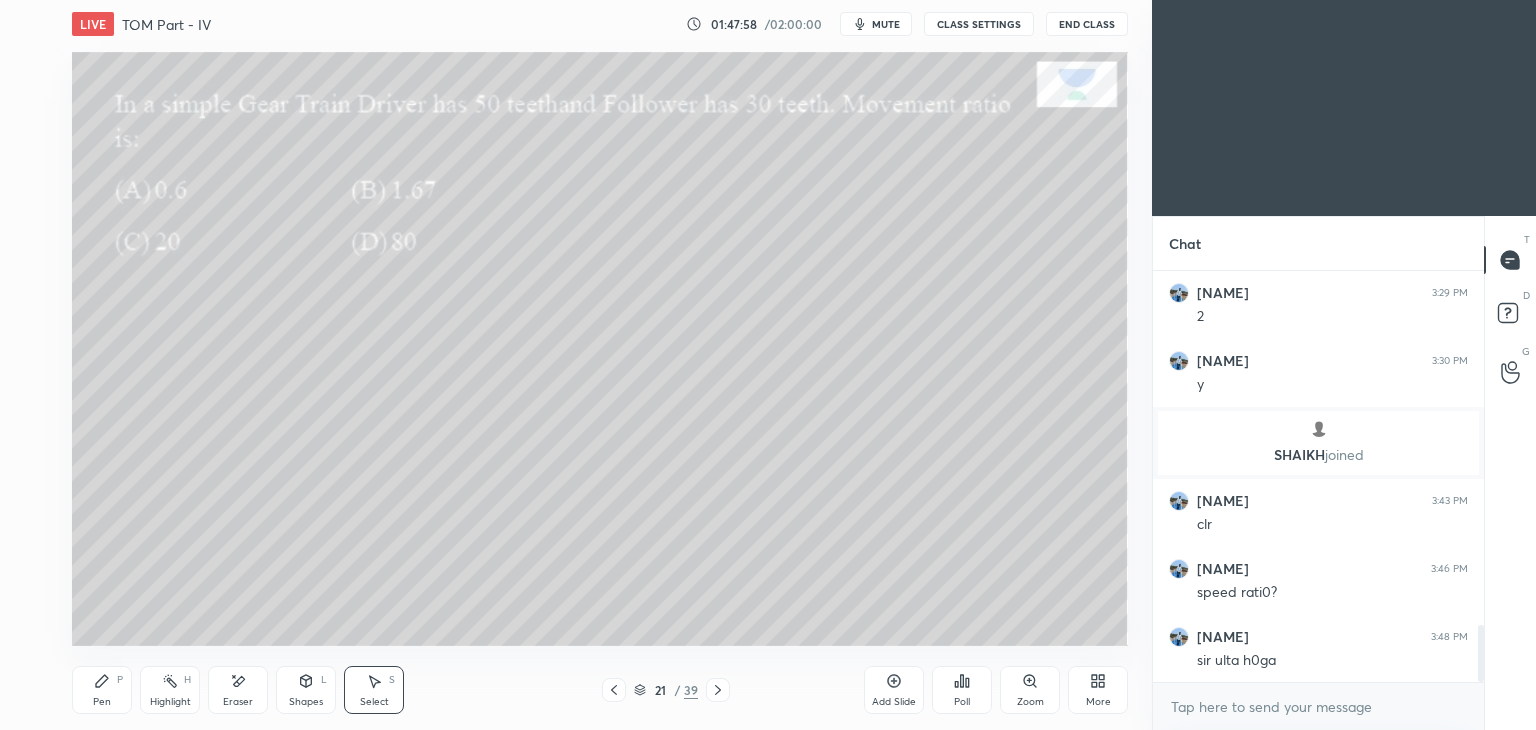click on "Eraser" at bounding box center [238, 702] 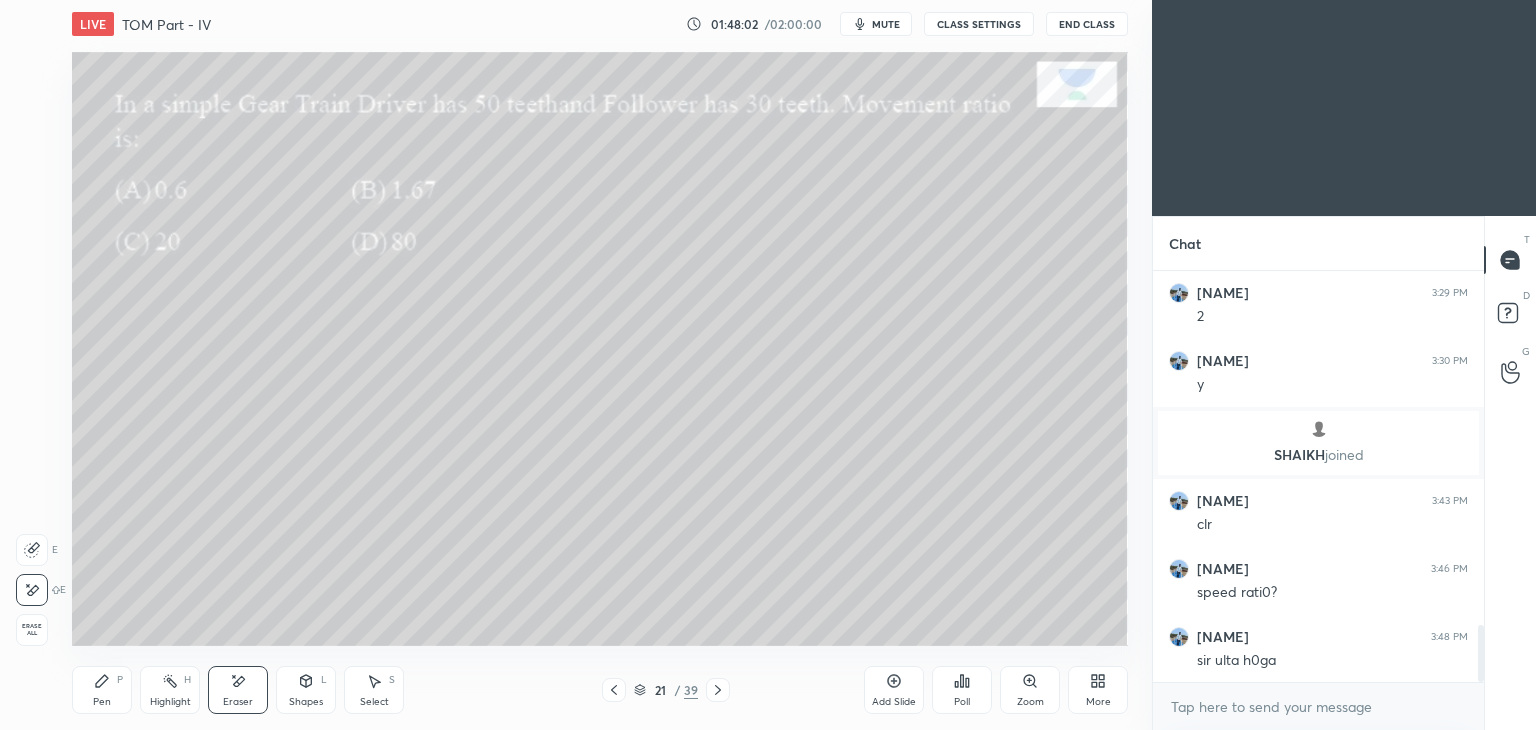 click 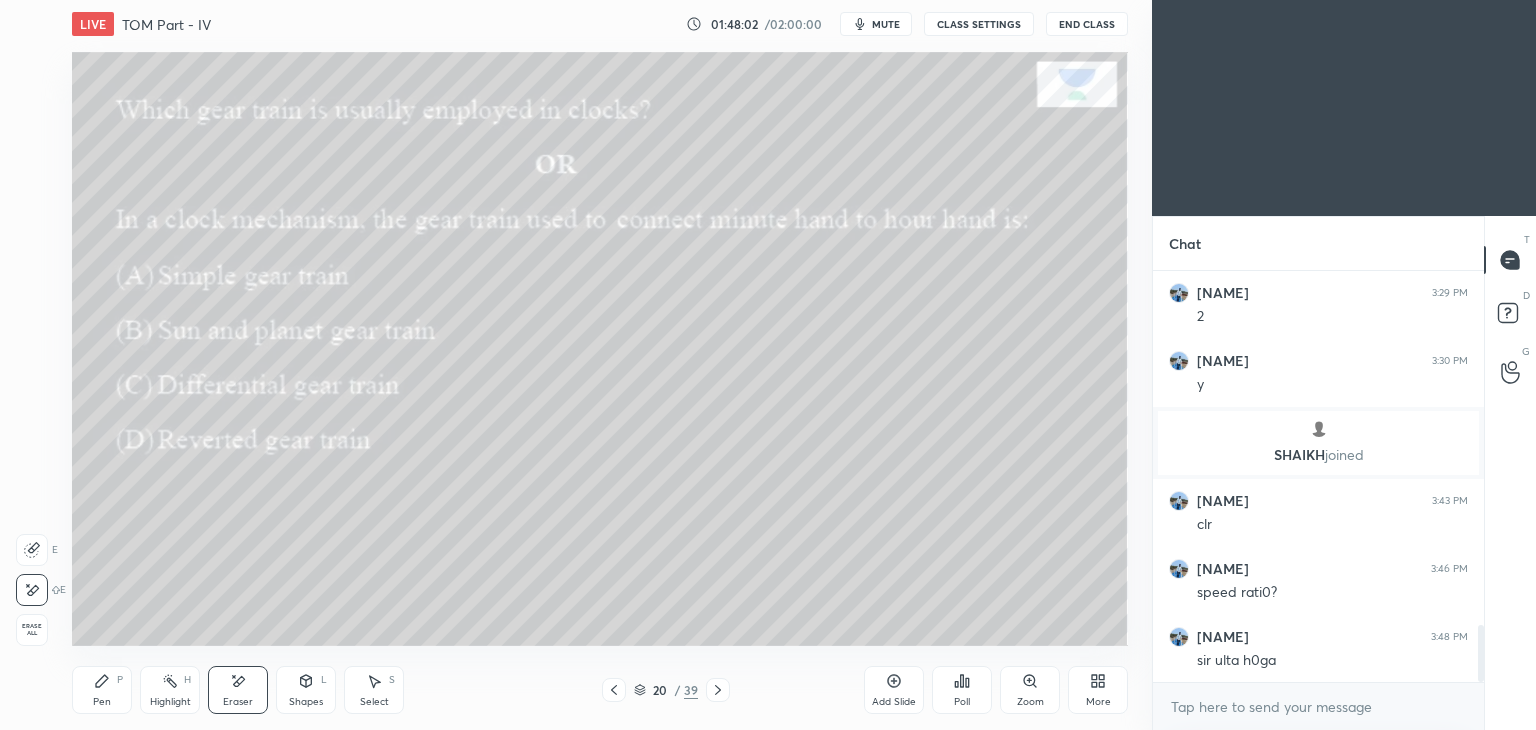 click 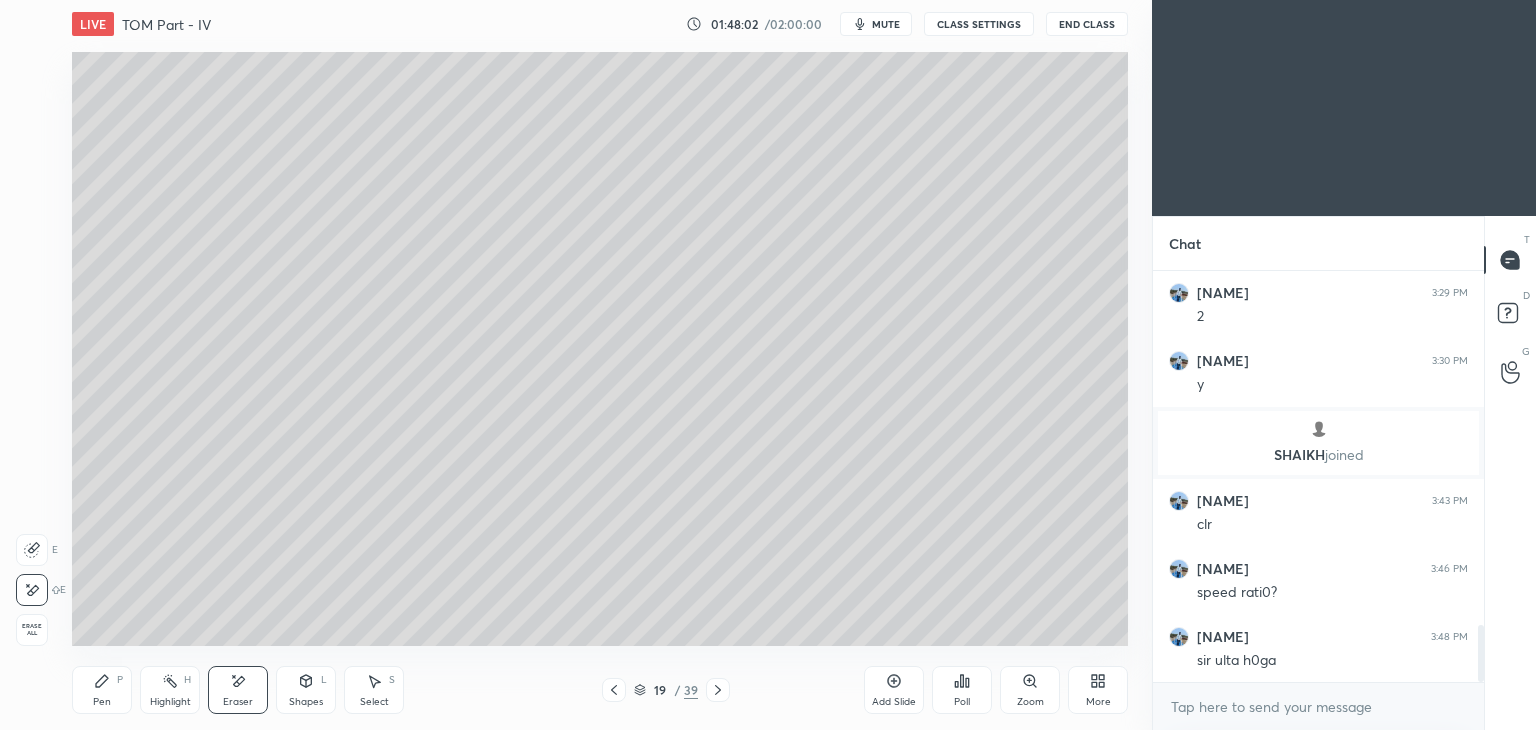 click 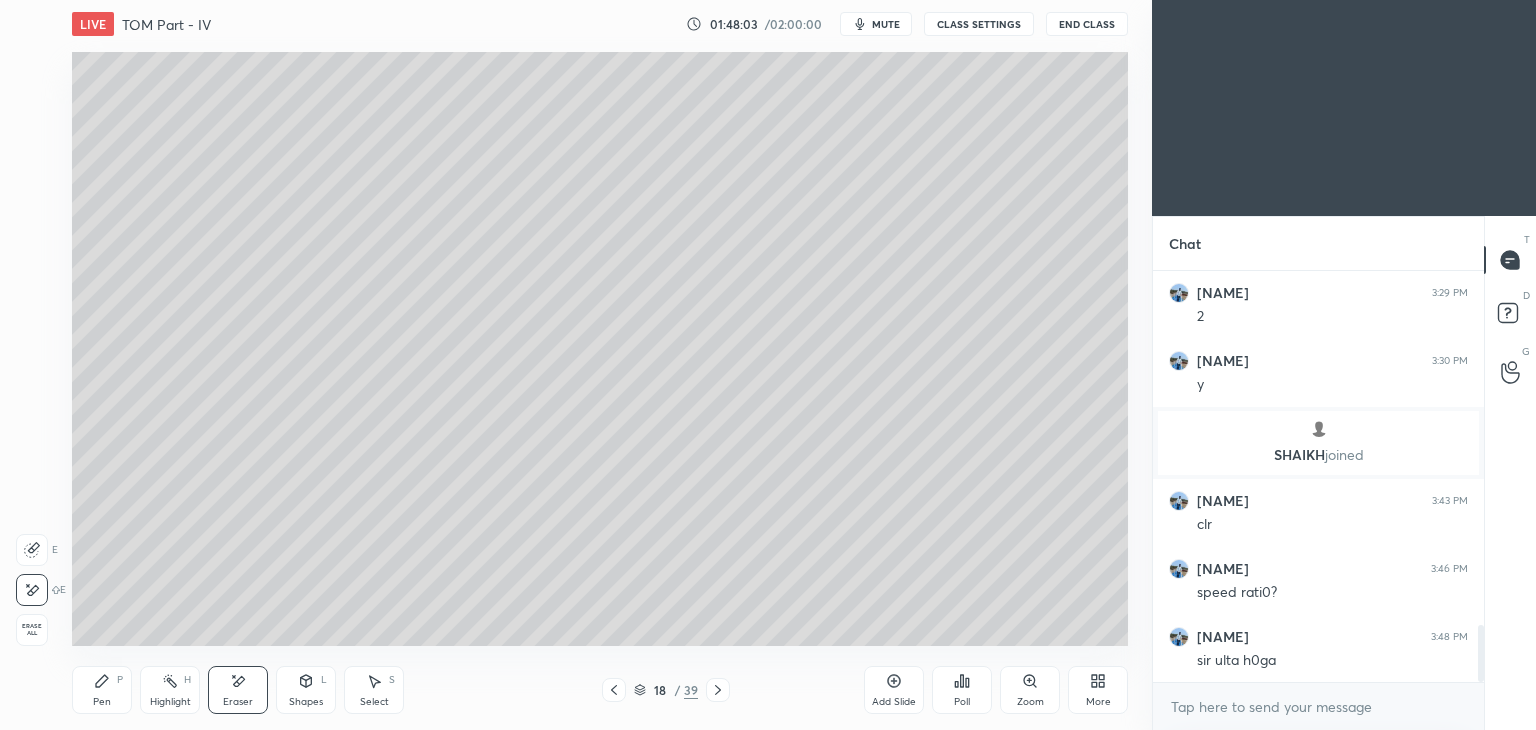 click 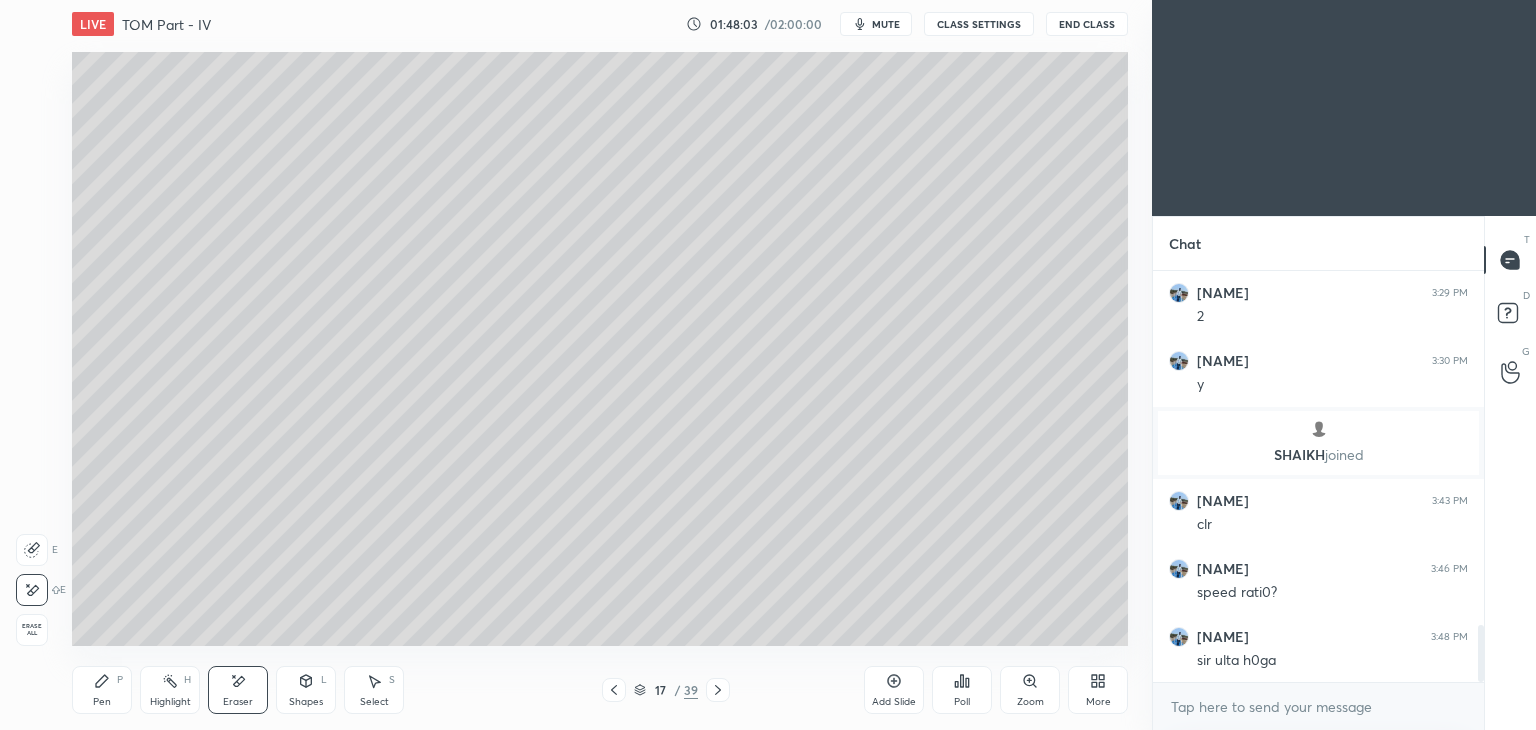 click at bounding box center [614, 690] 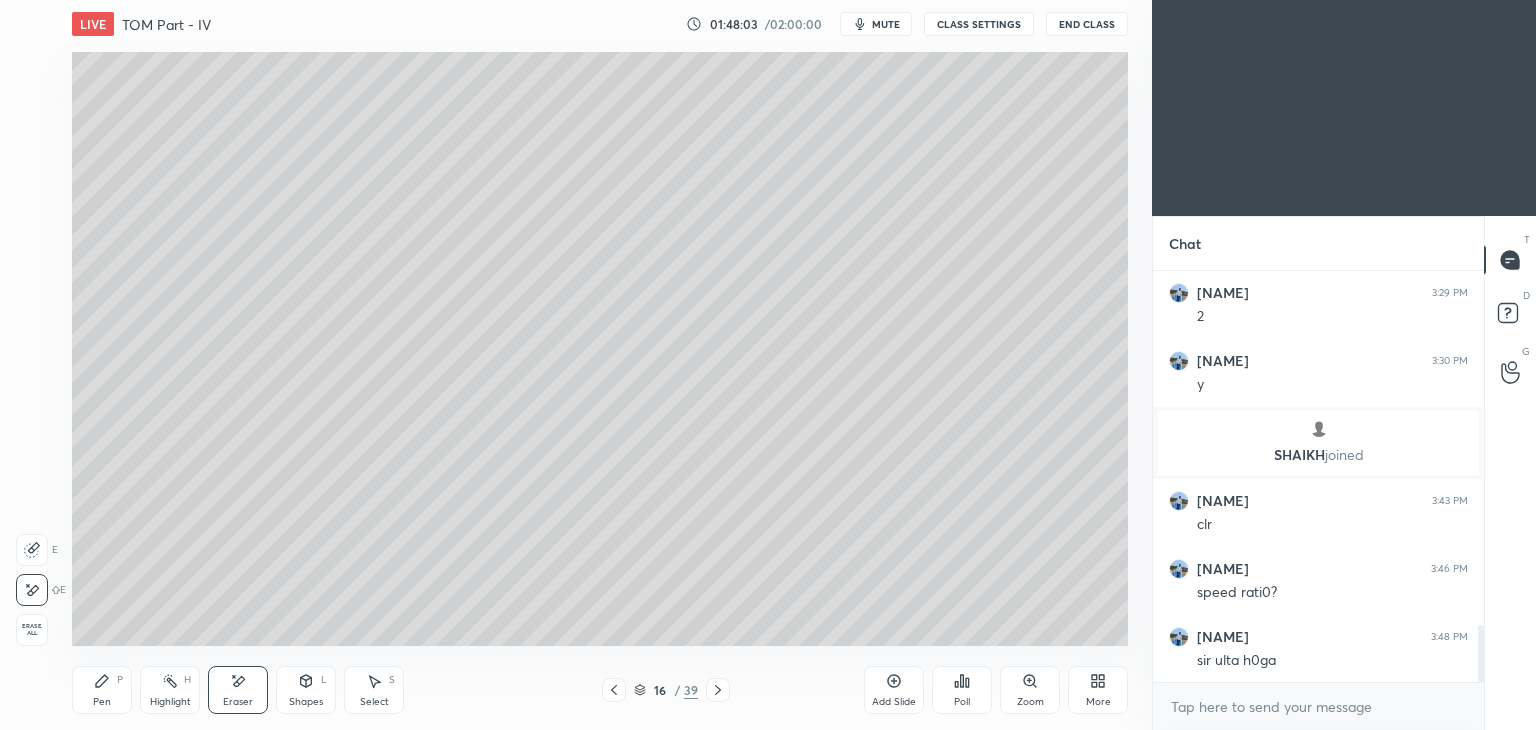 click at bounding box center (614, 690) 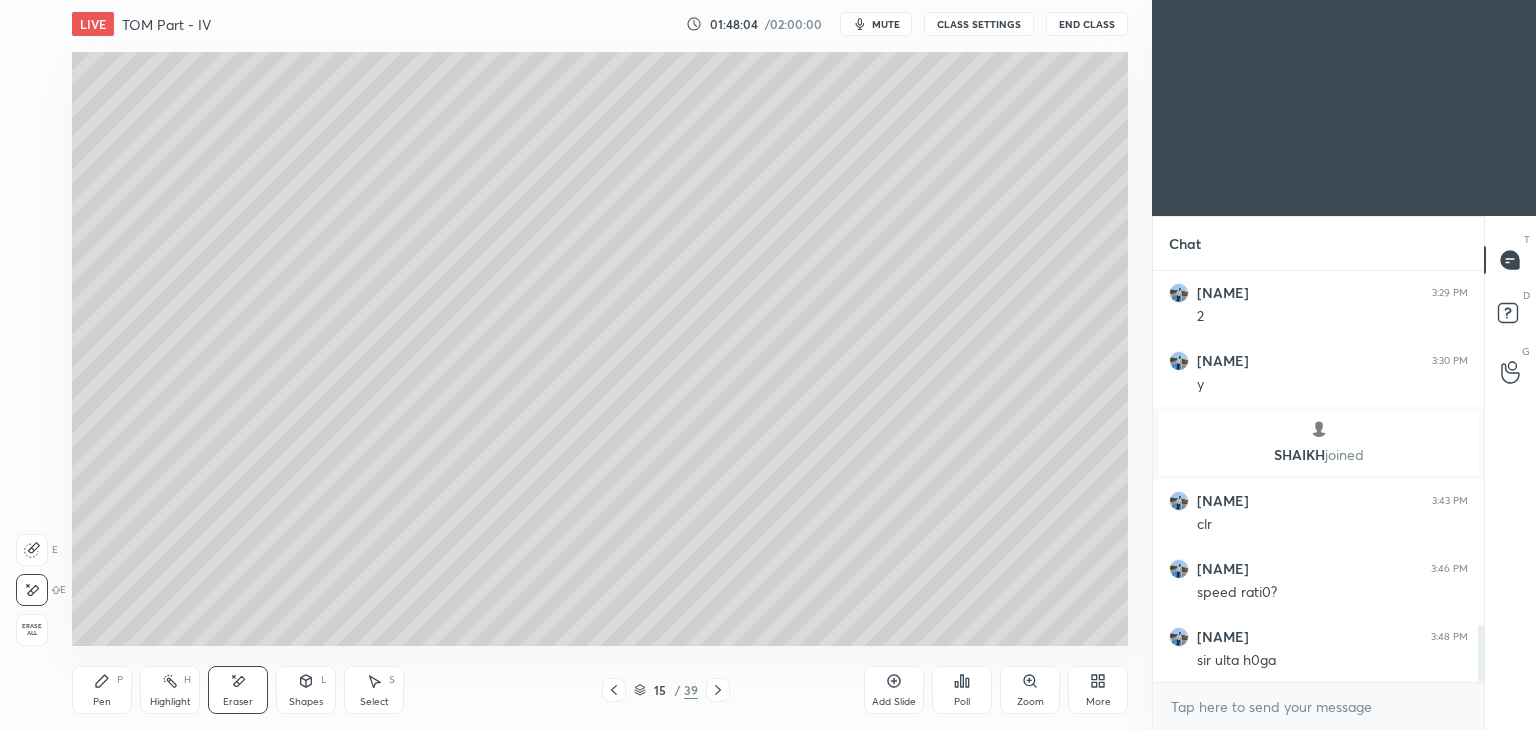 click at bounding box center [614, 690] 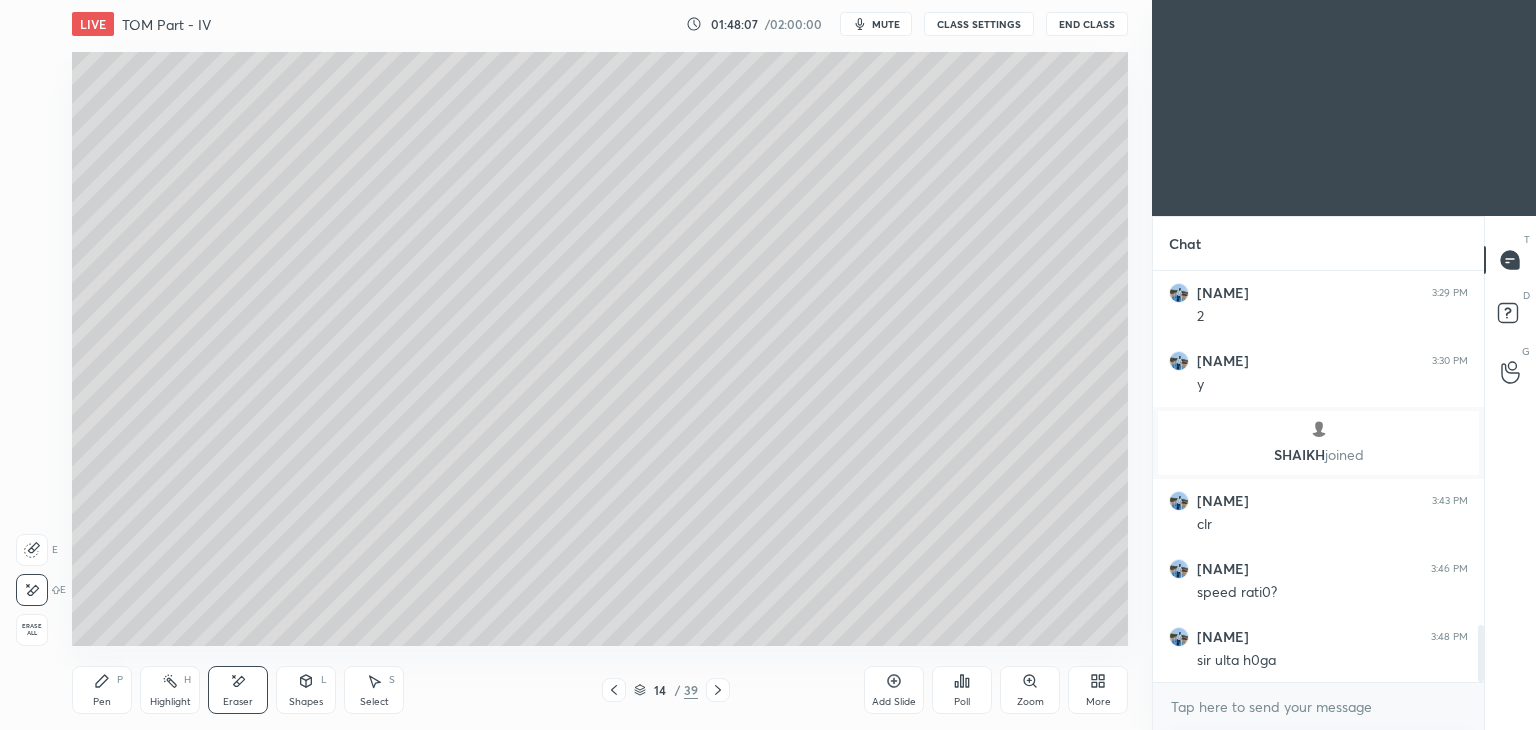 click 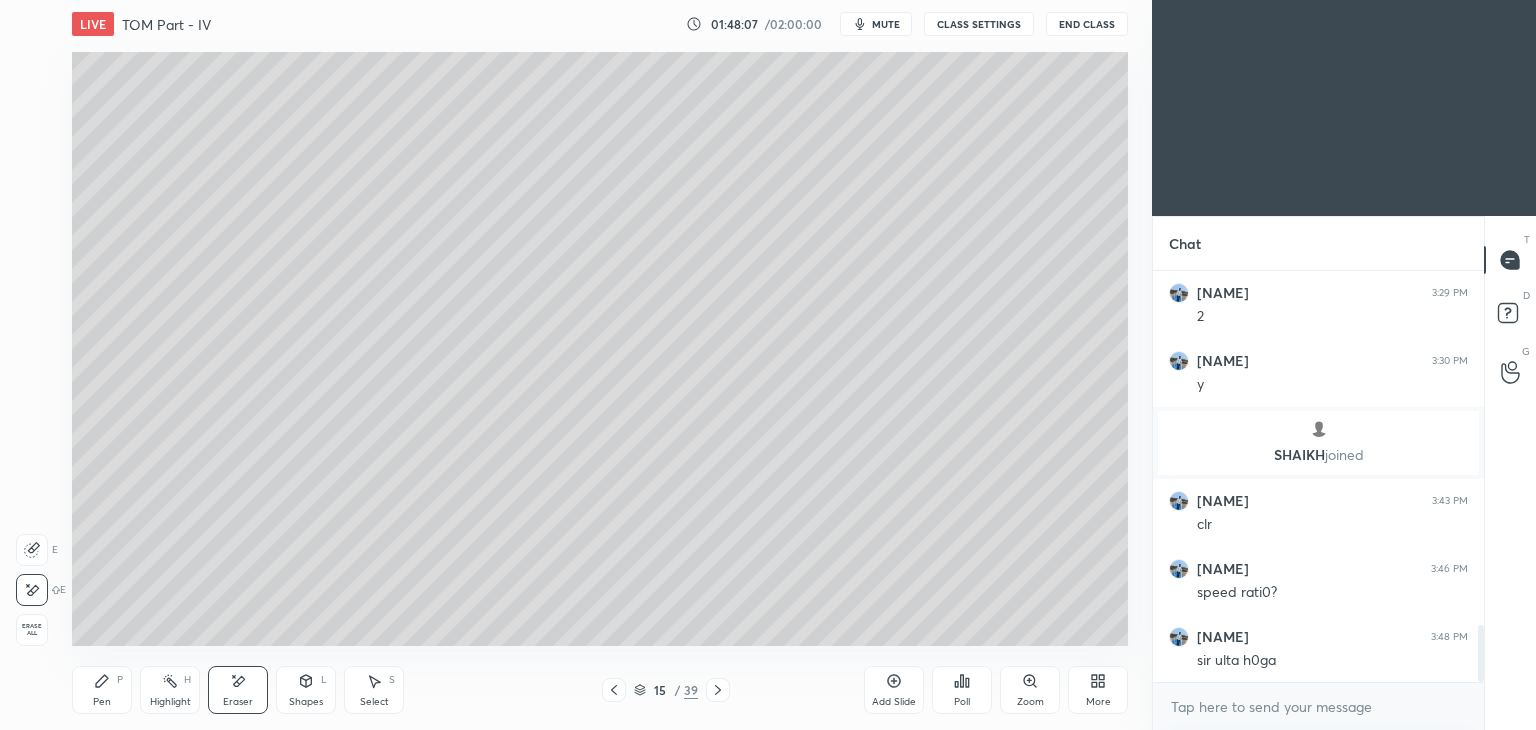 click 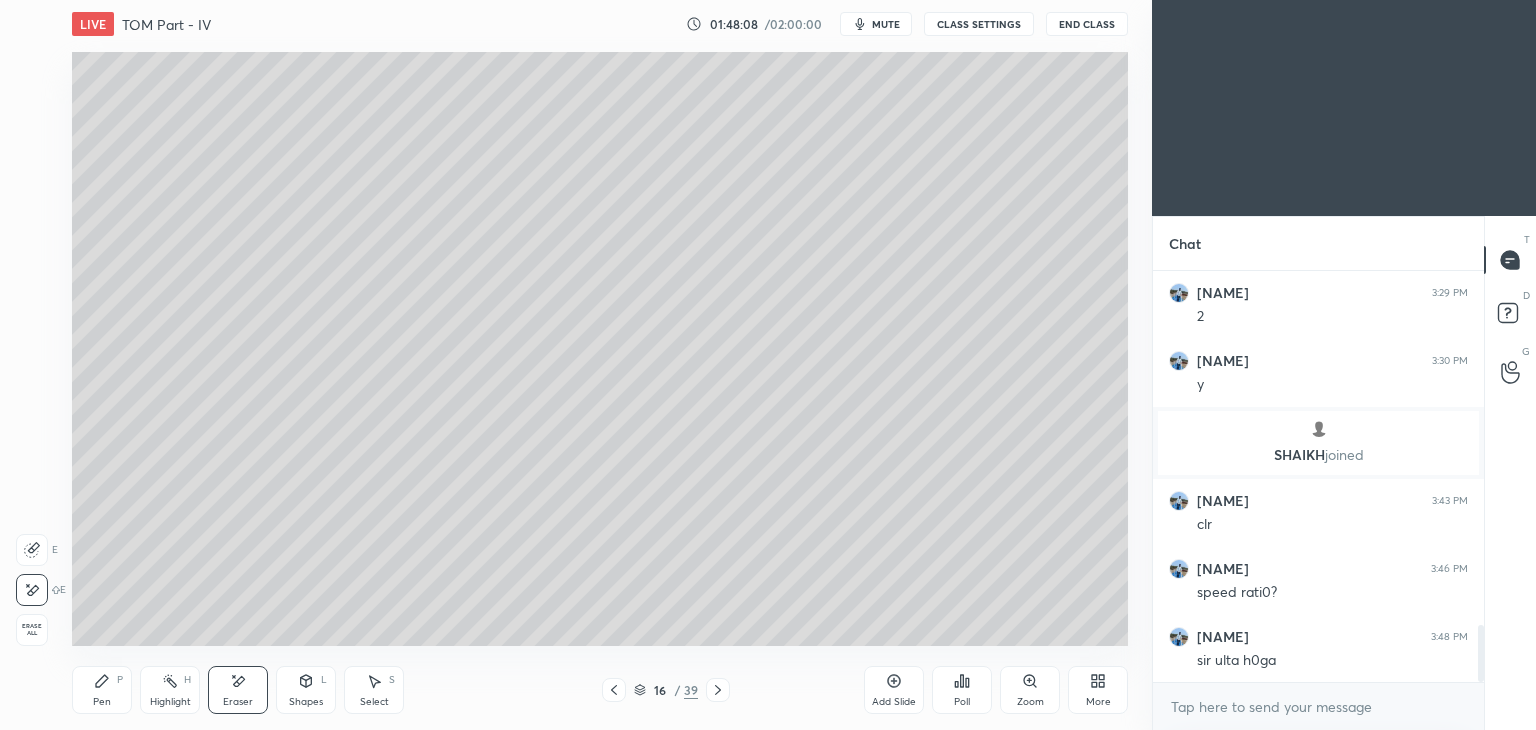 click 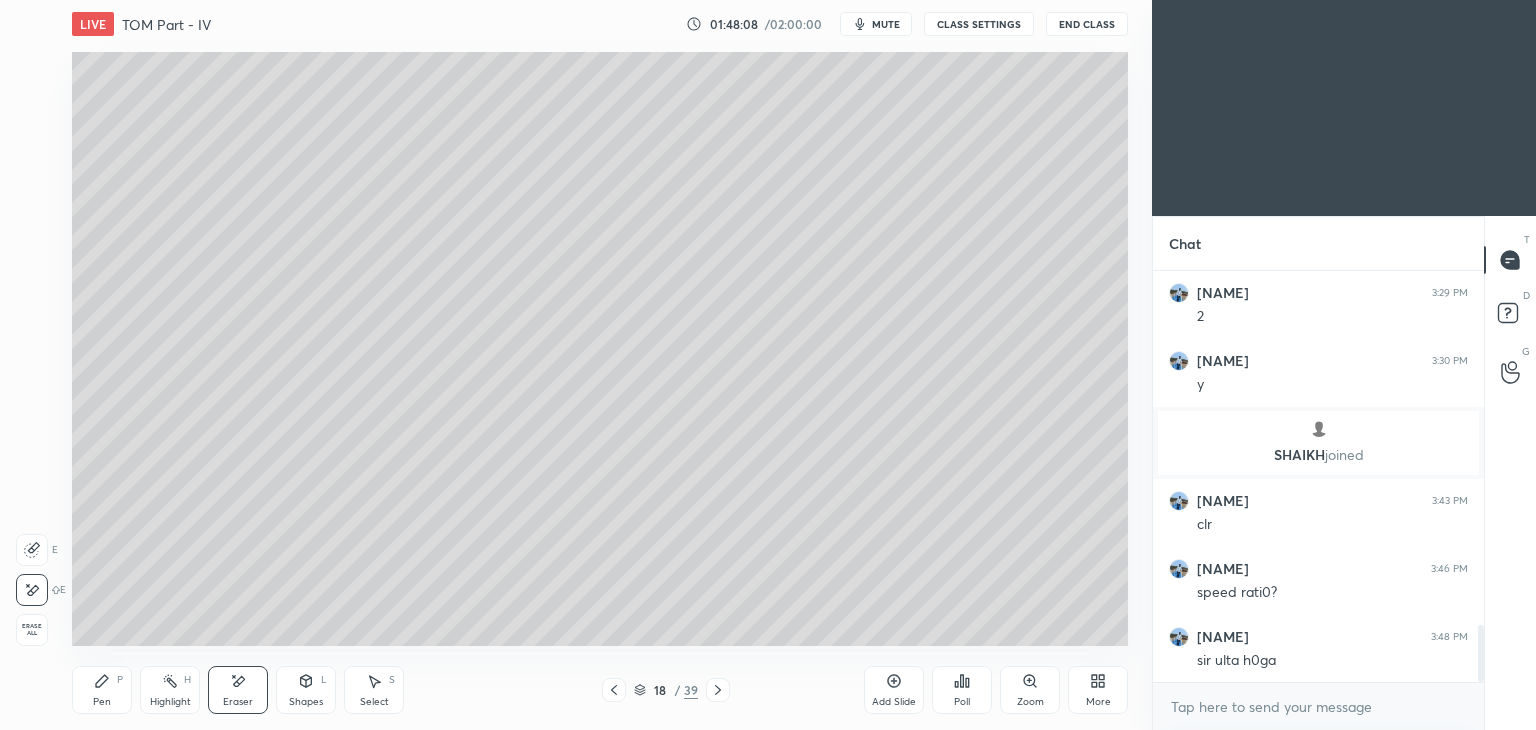 click 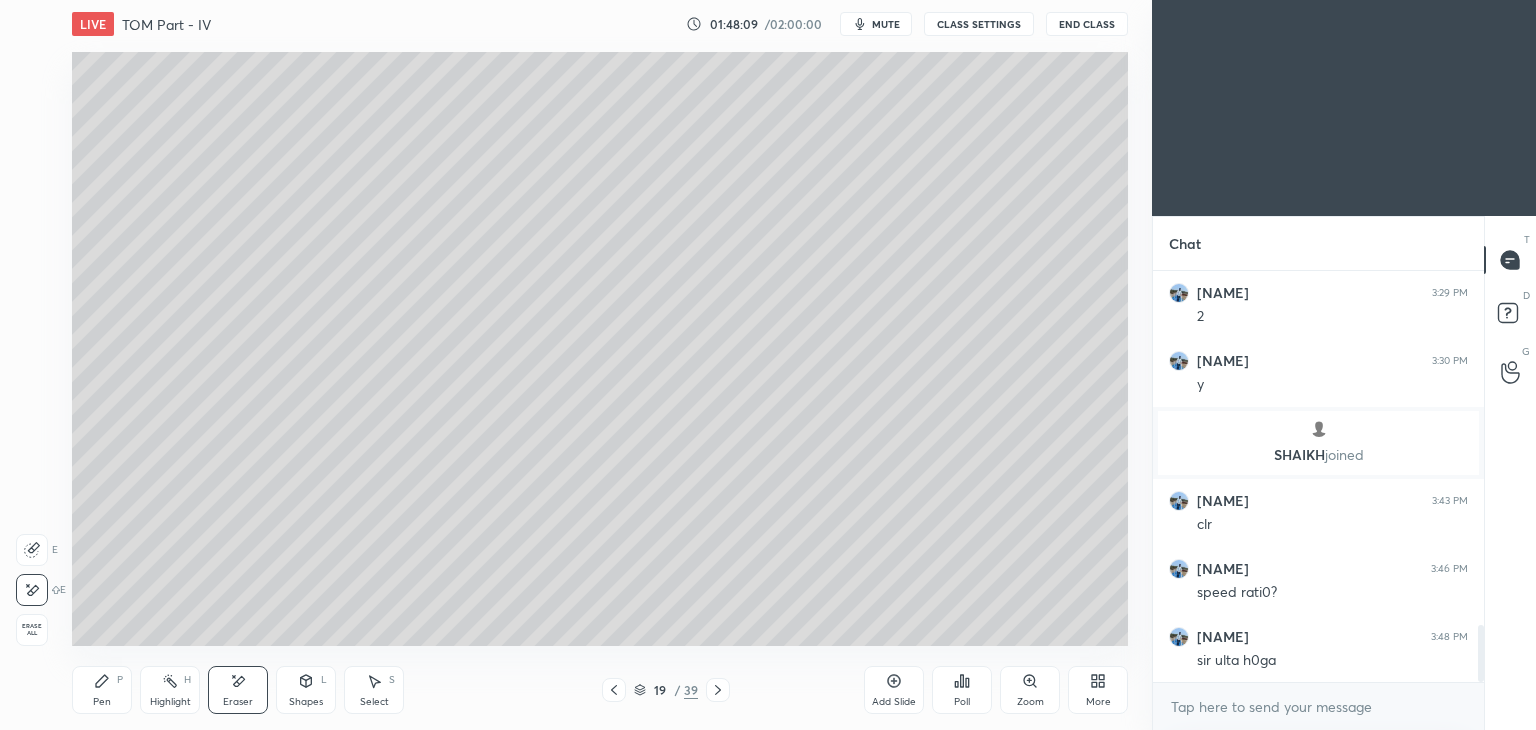 click 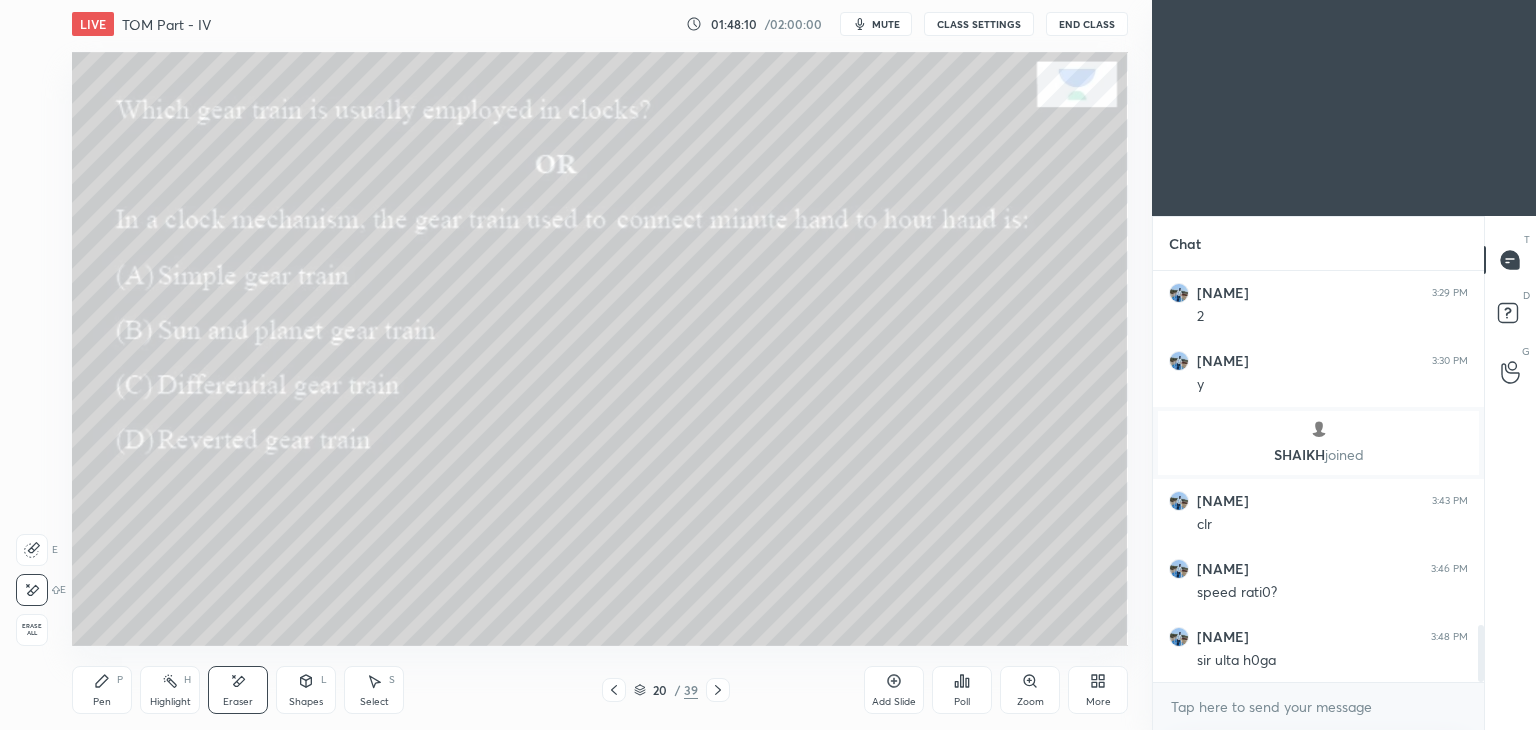 click 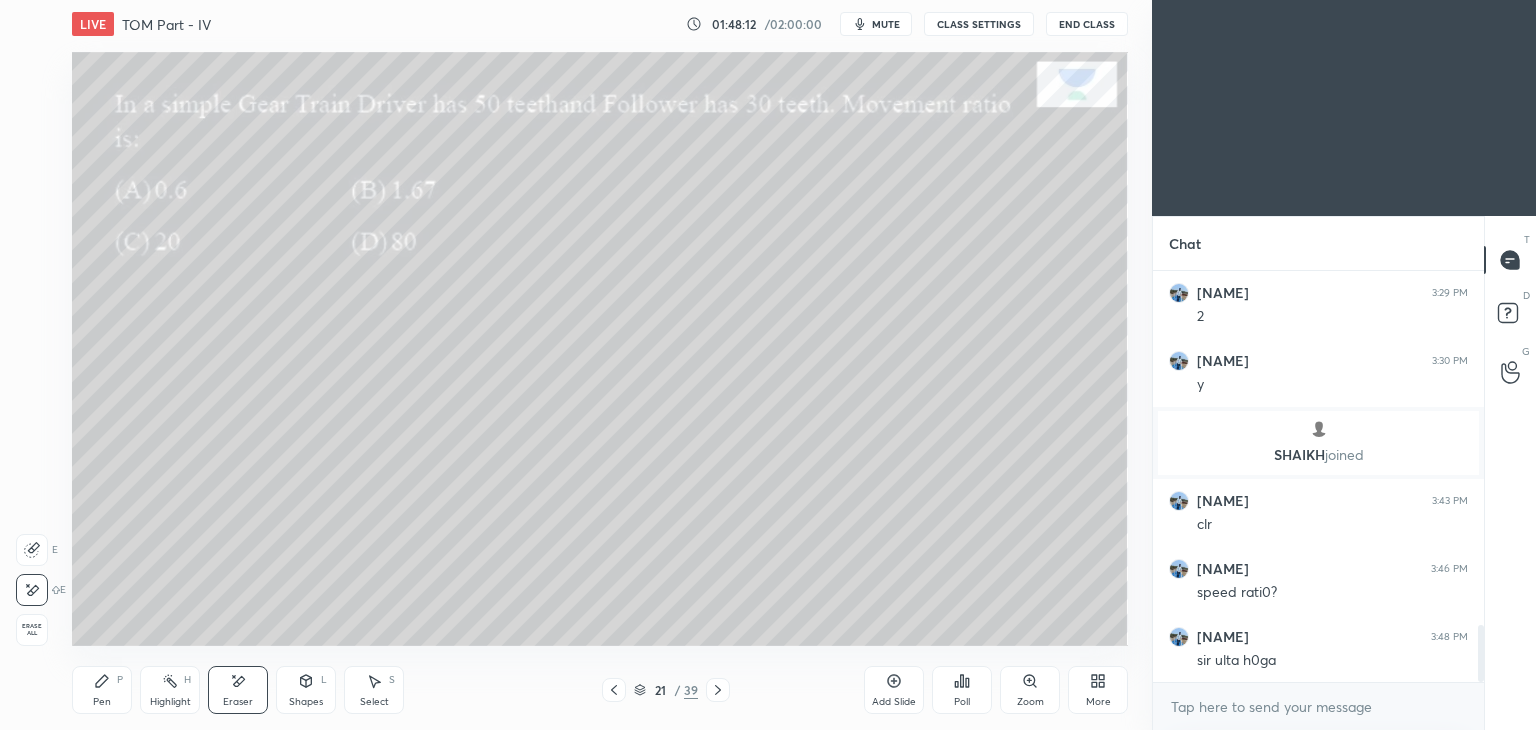 click 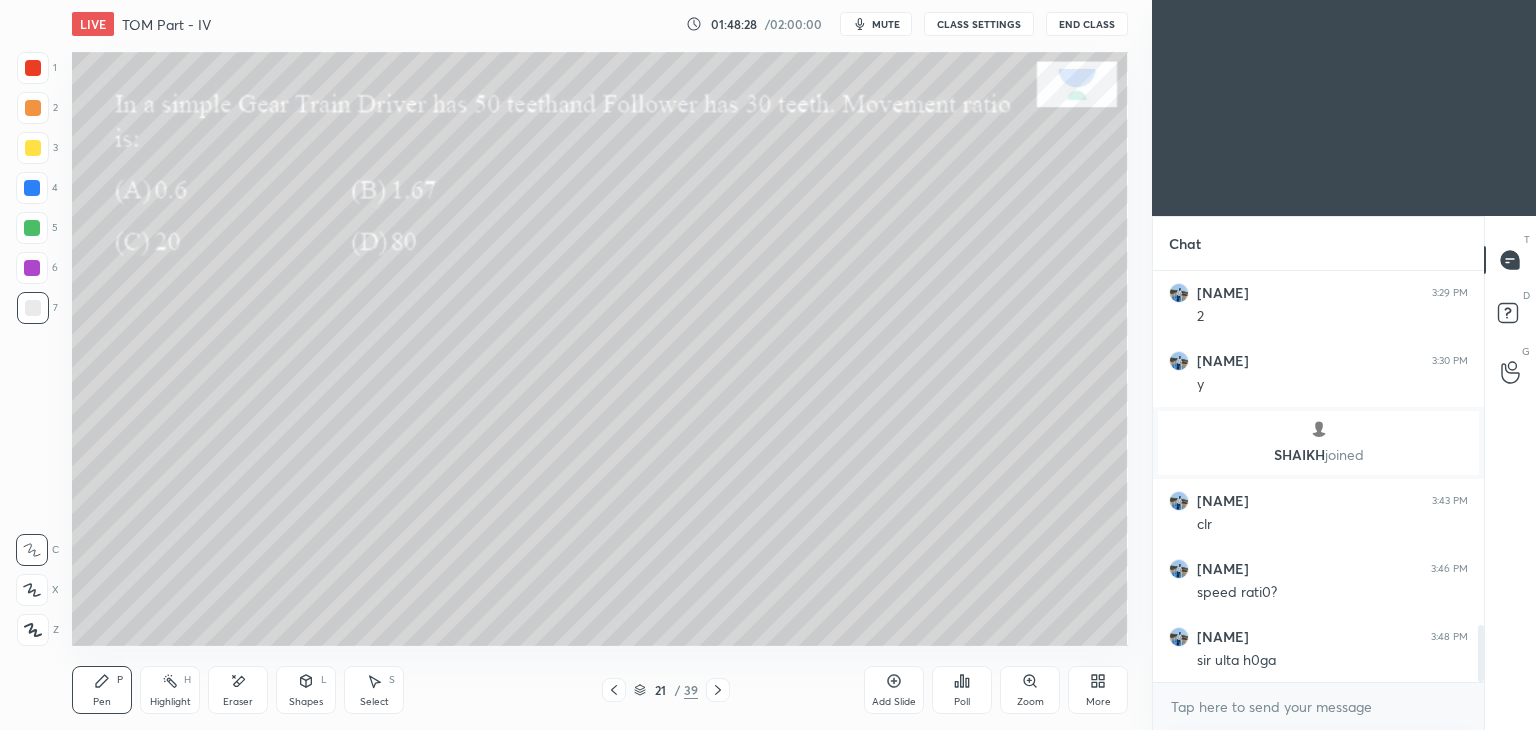 click on "Eraser" at bounding box center [238, 690] 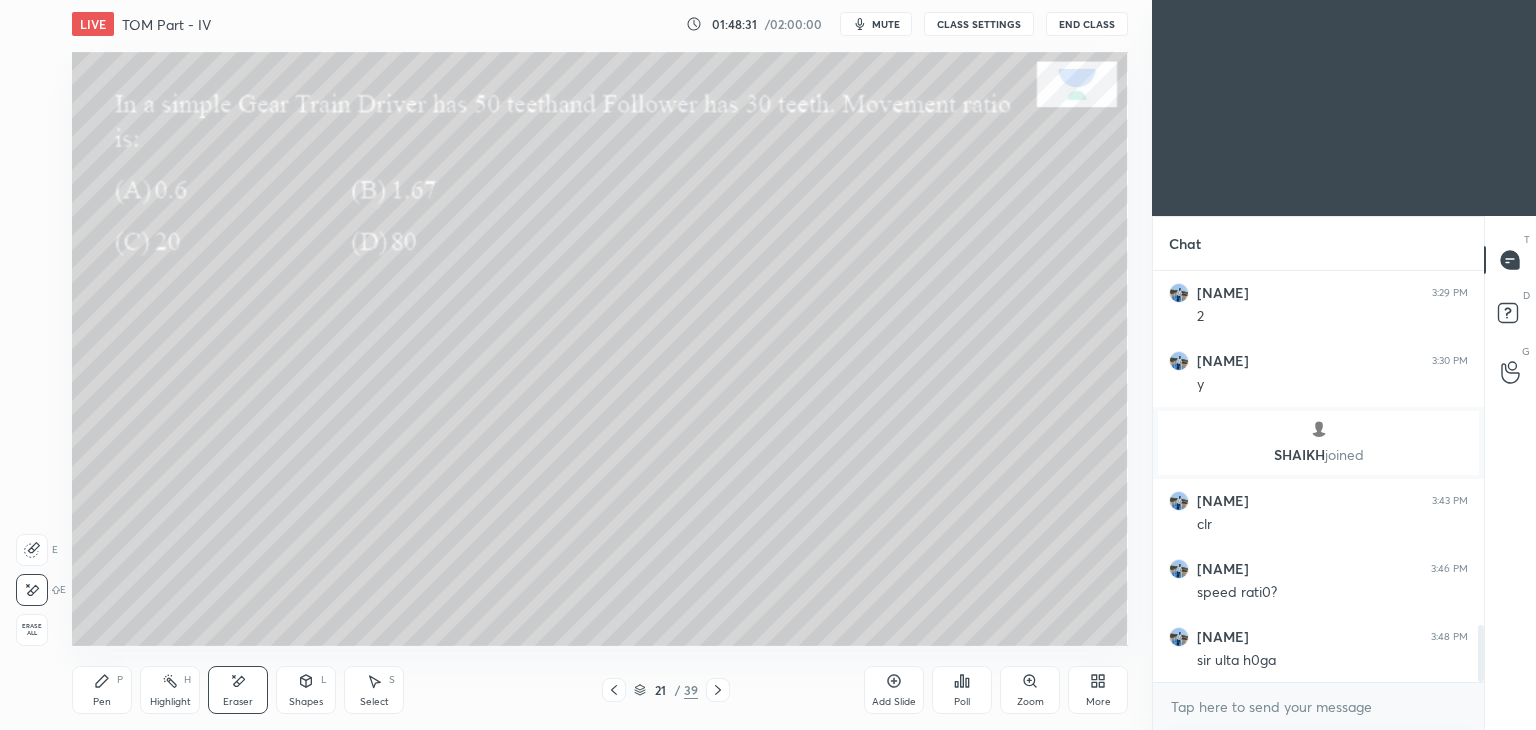 click on "Pen P" at bounding box center [102, 690] 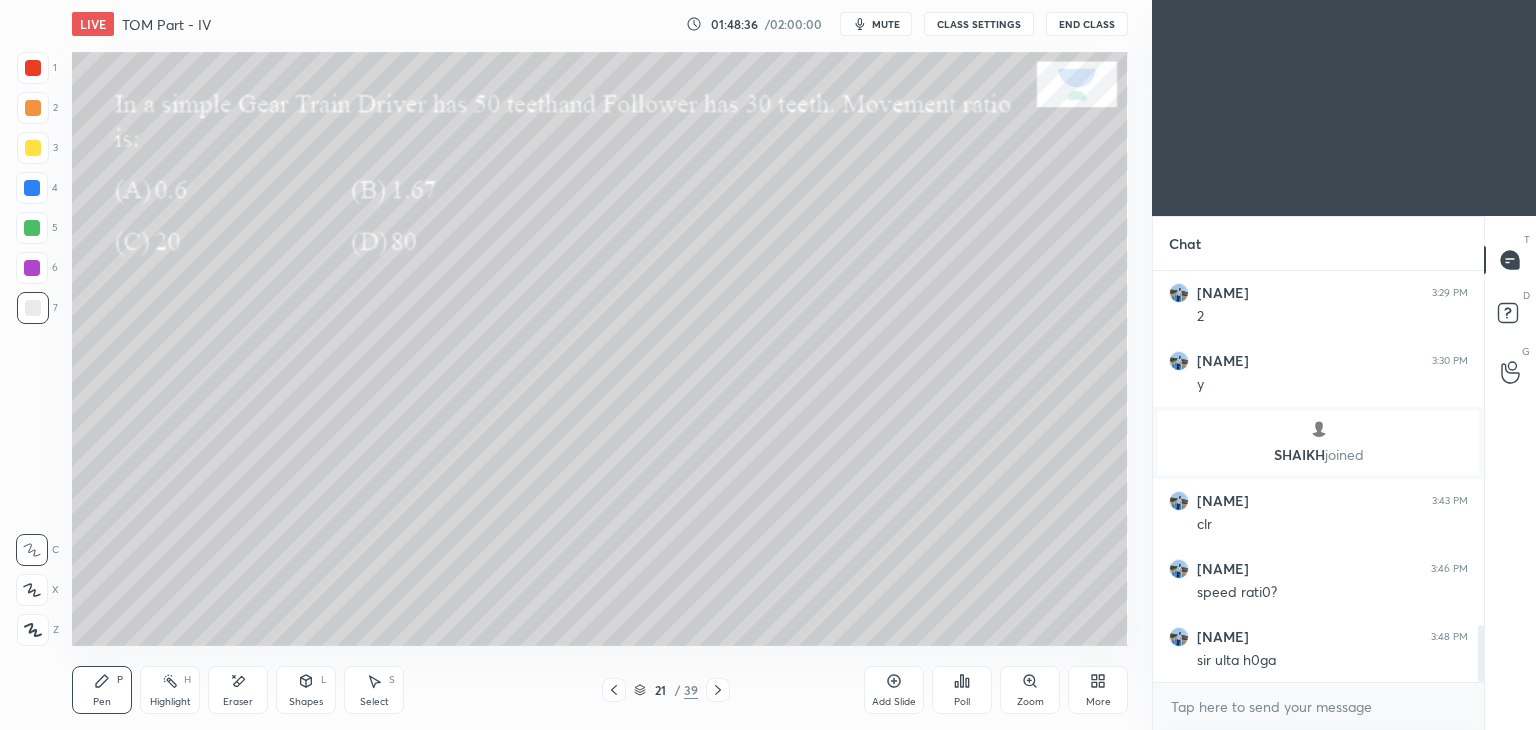 click 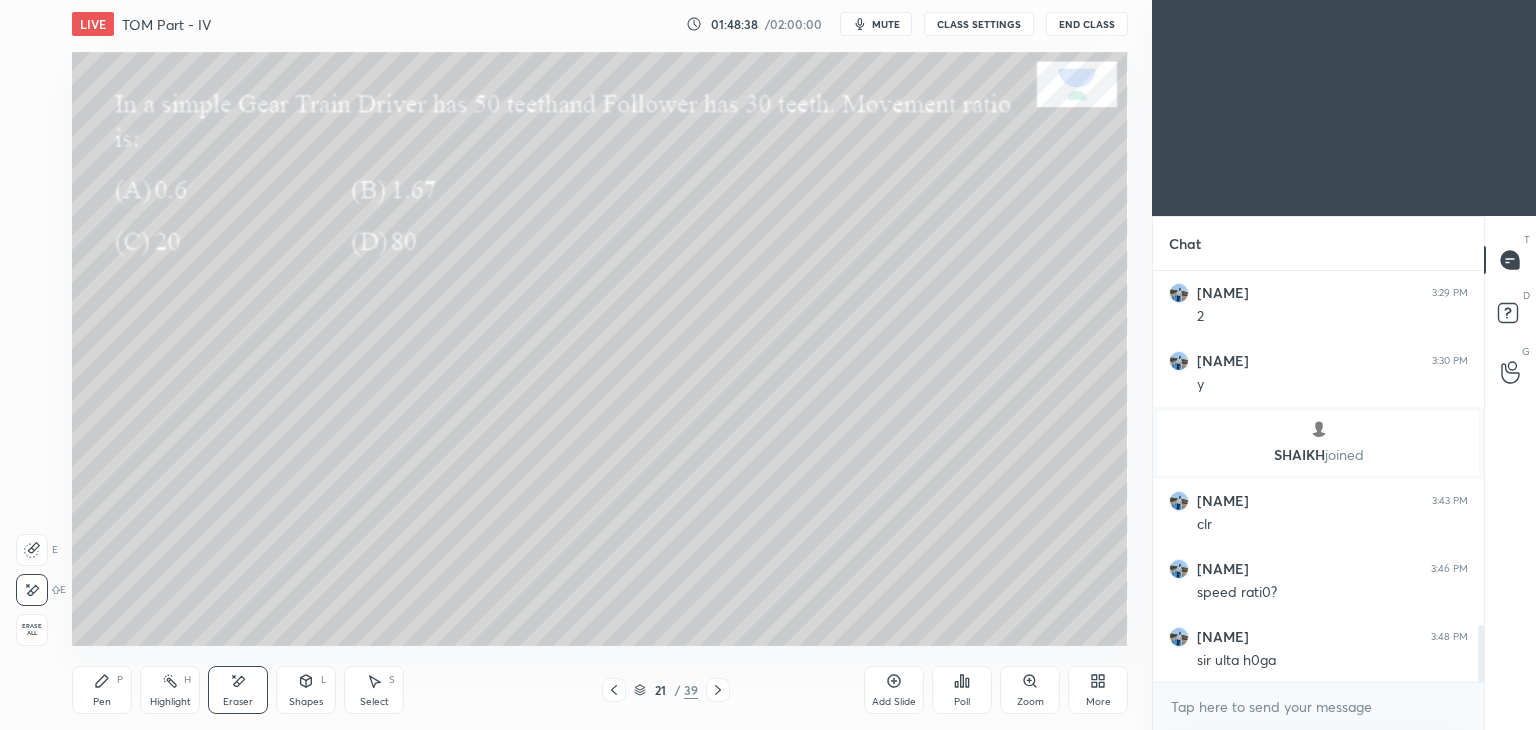 click on "Pen P" at bounding box center (102, 690) 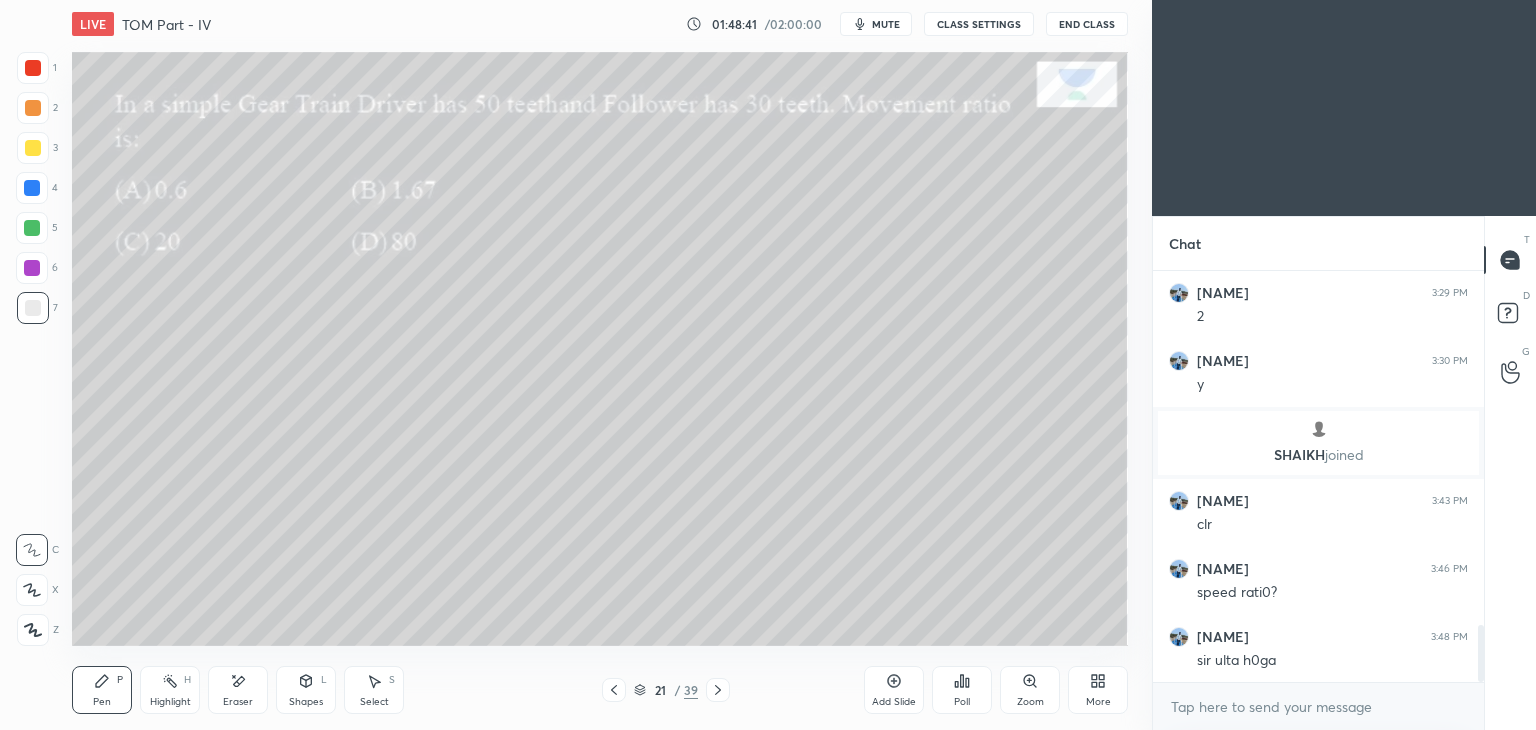 click 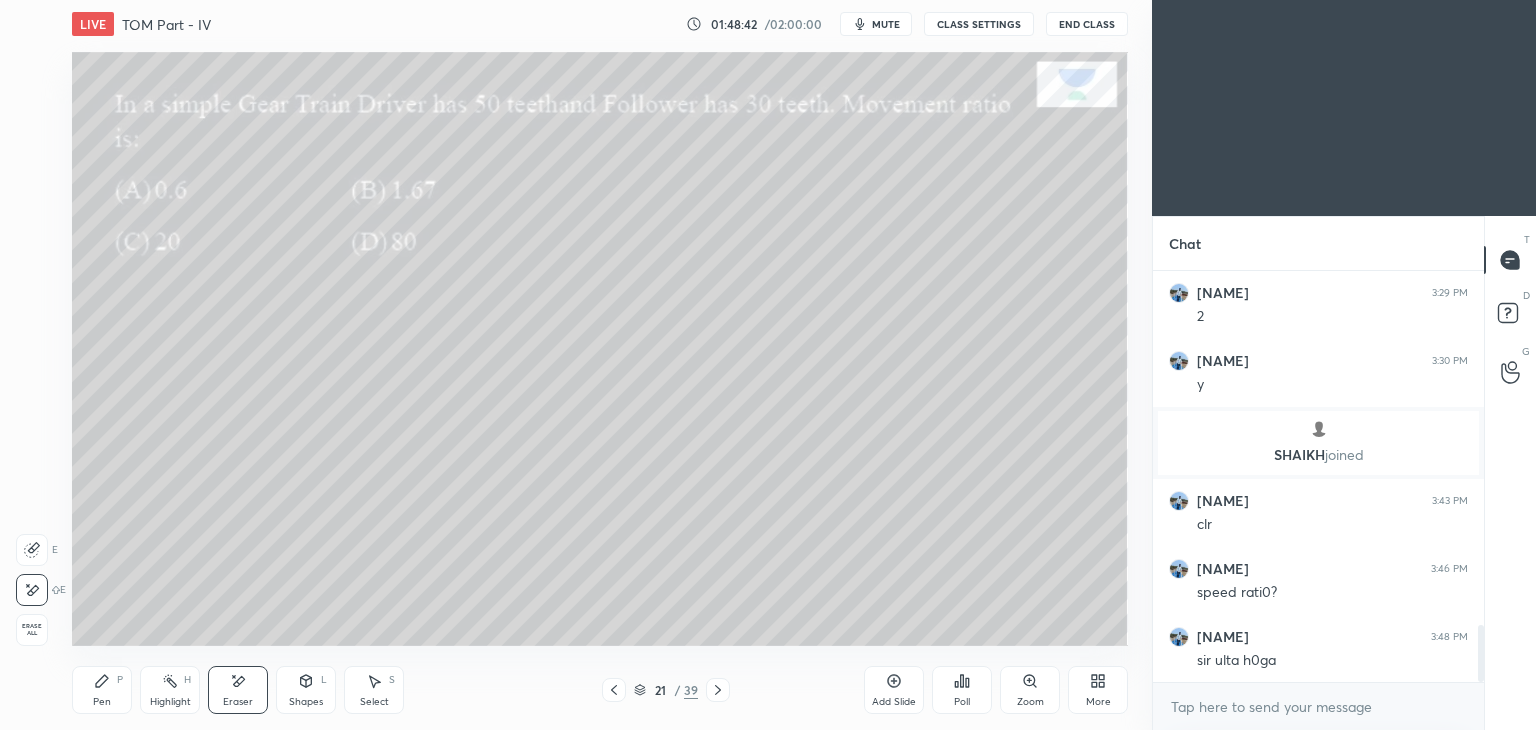 click on "Pen P" at bounding box center (102, 690) 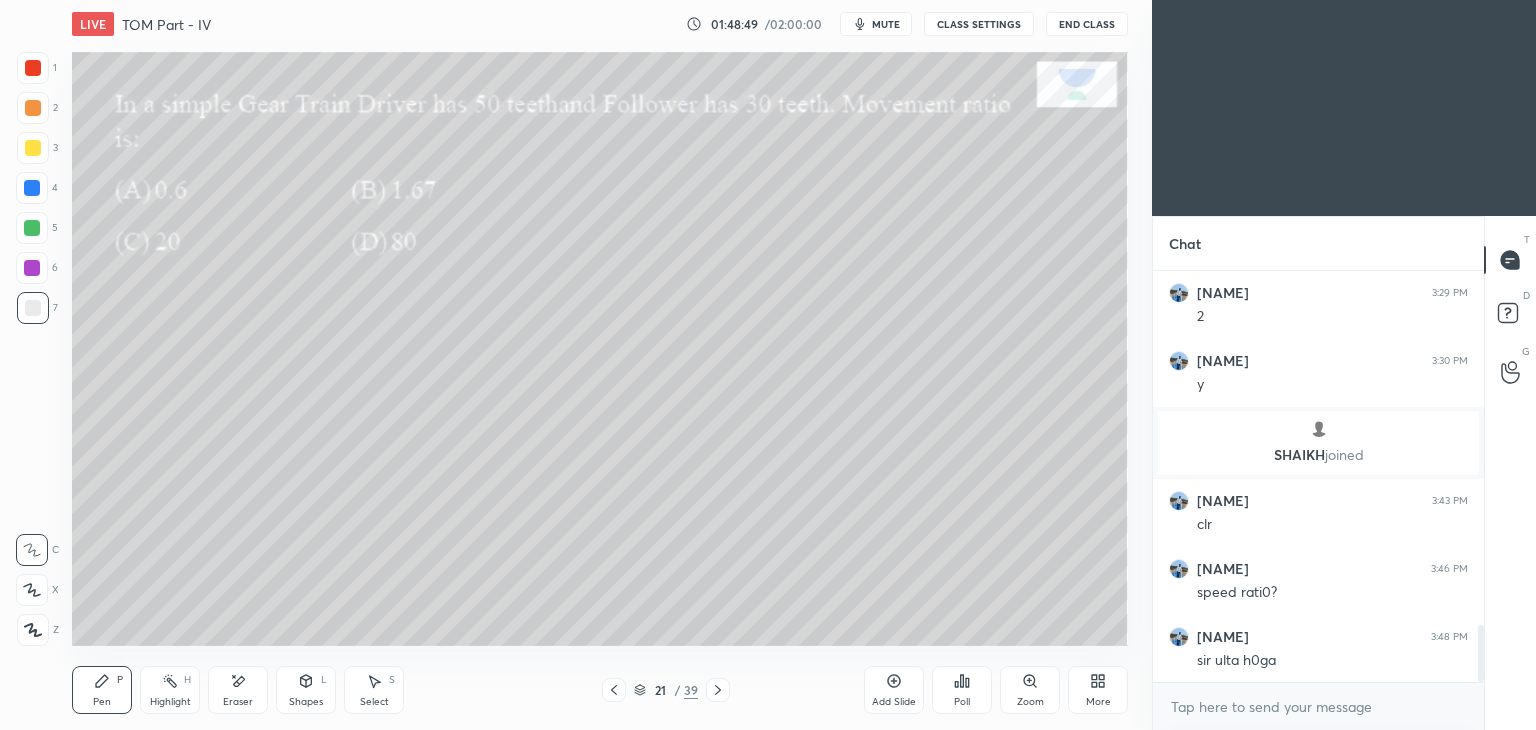 click on "Select" at bounding box center [374, 702] 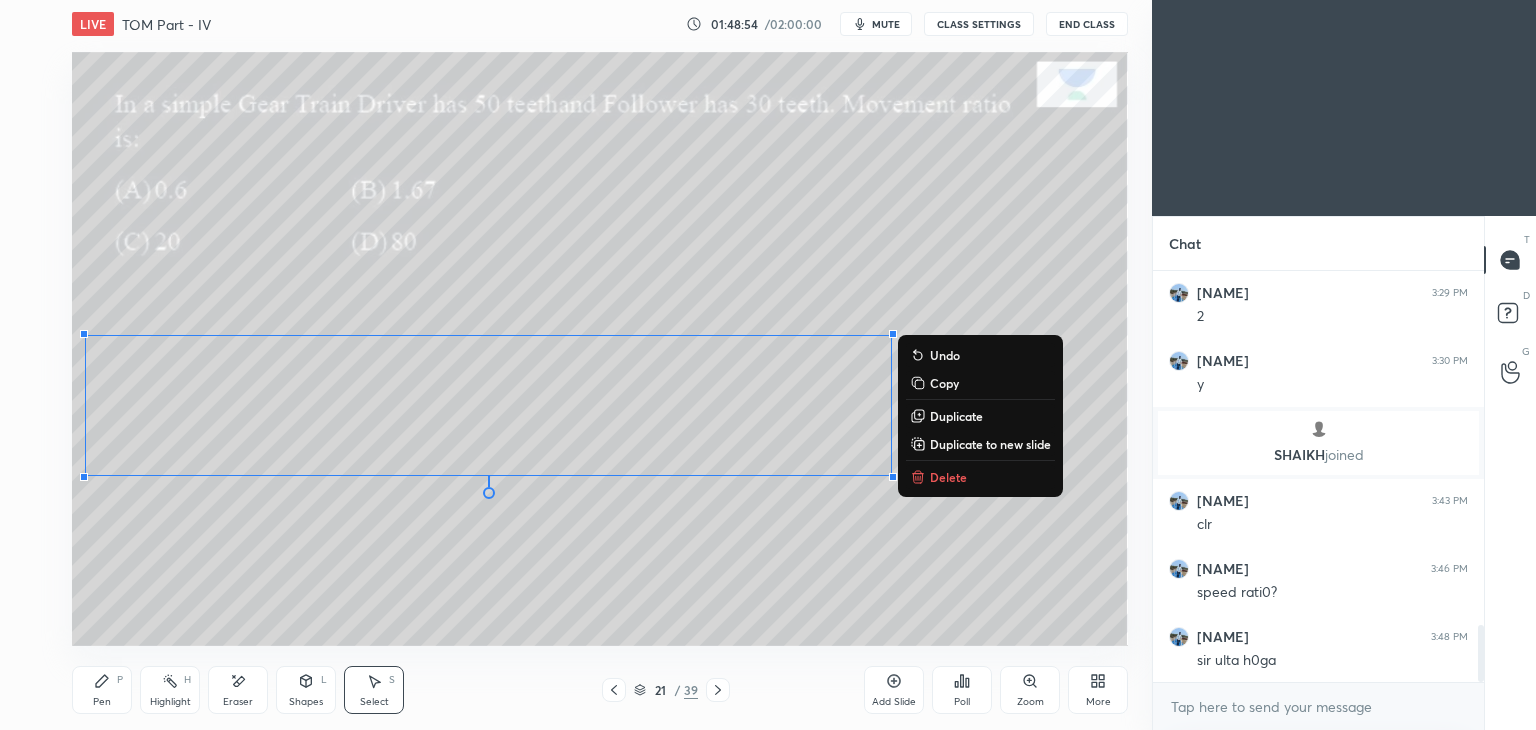 click on "Pen P" at bounding box center [102, 690] 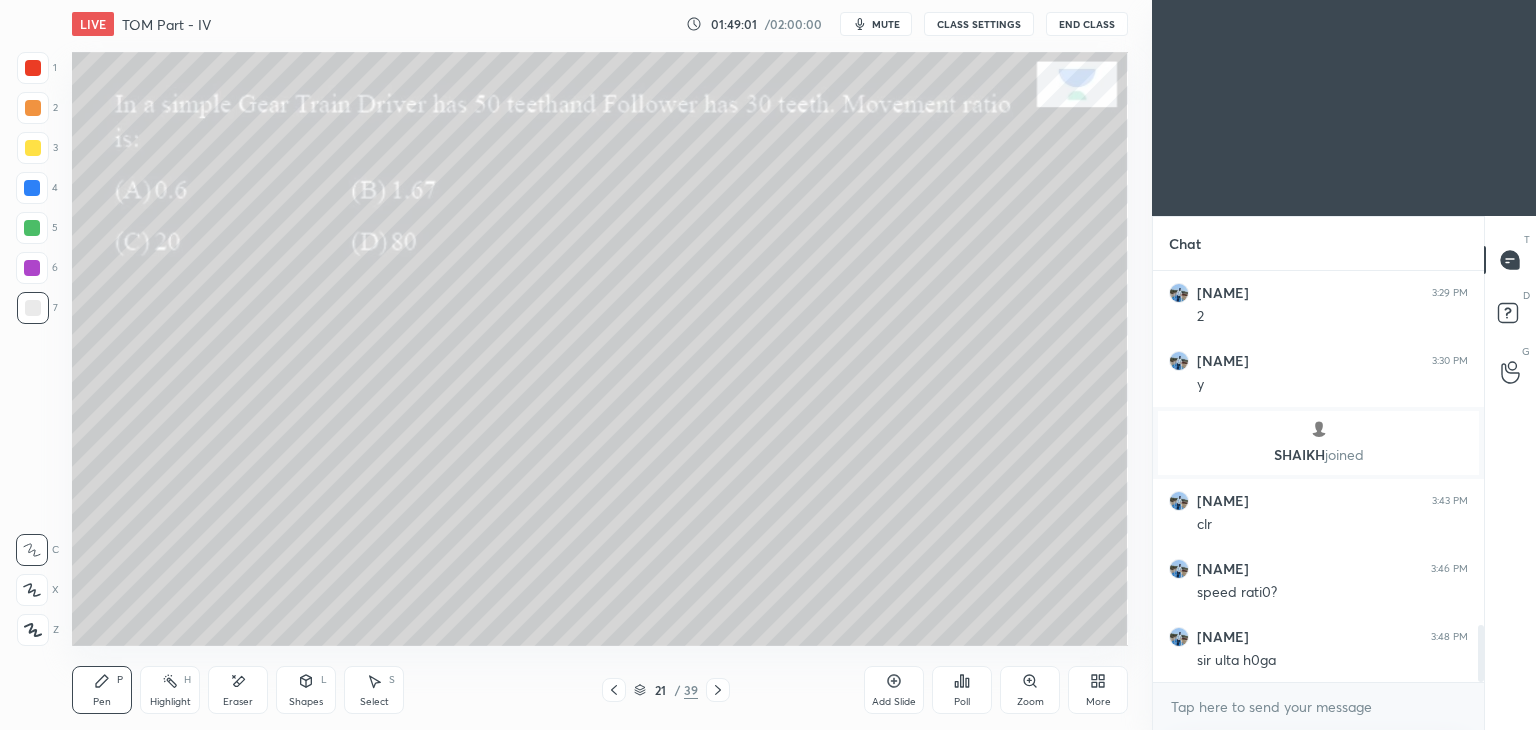 click 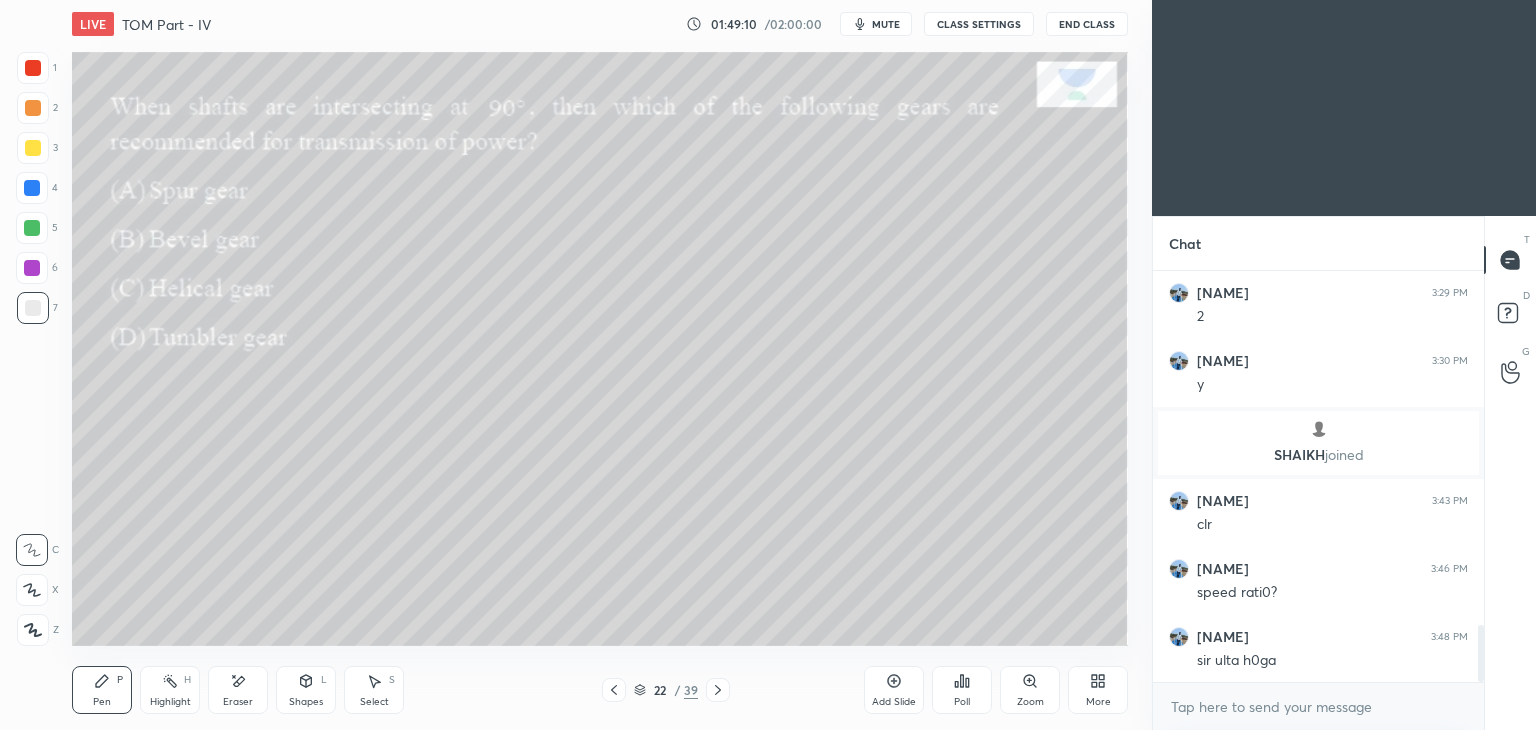 click on "Poll" at bounding box center (962, 702) 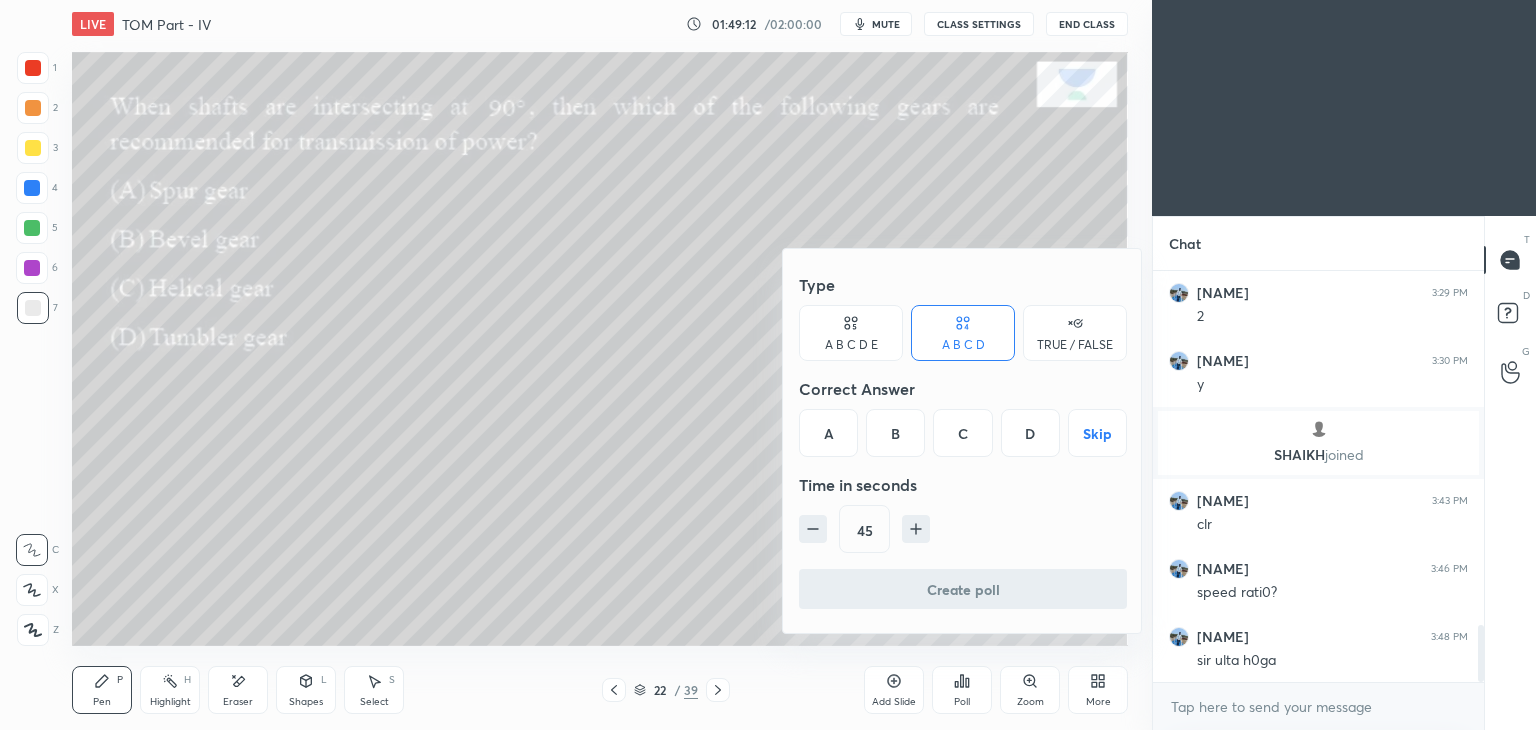click on "B" at bounding box center [895, 433] 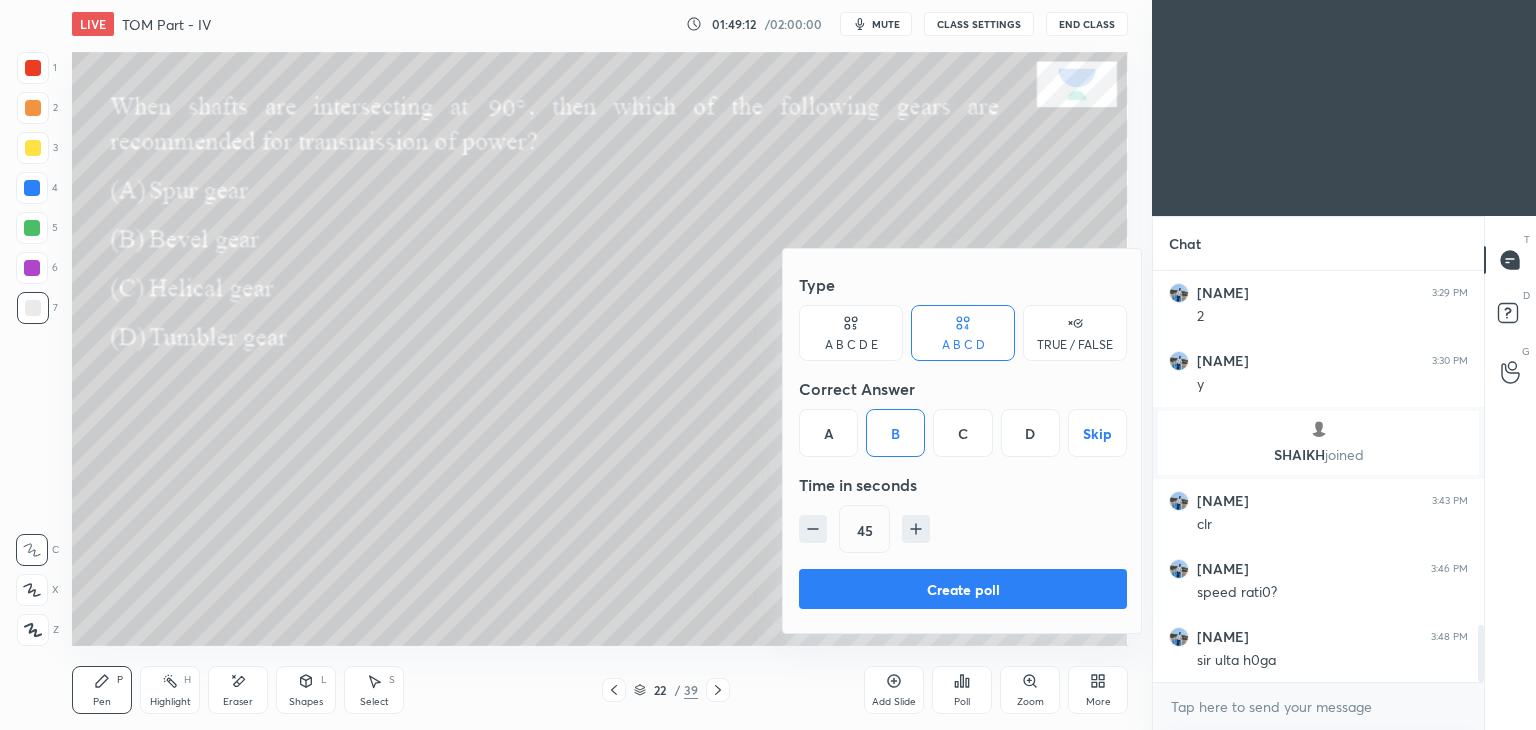 click on "Create poll" at bounding box center (963, 589) 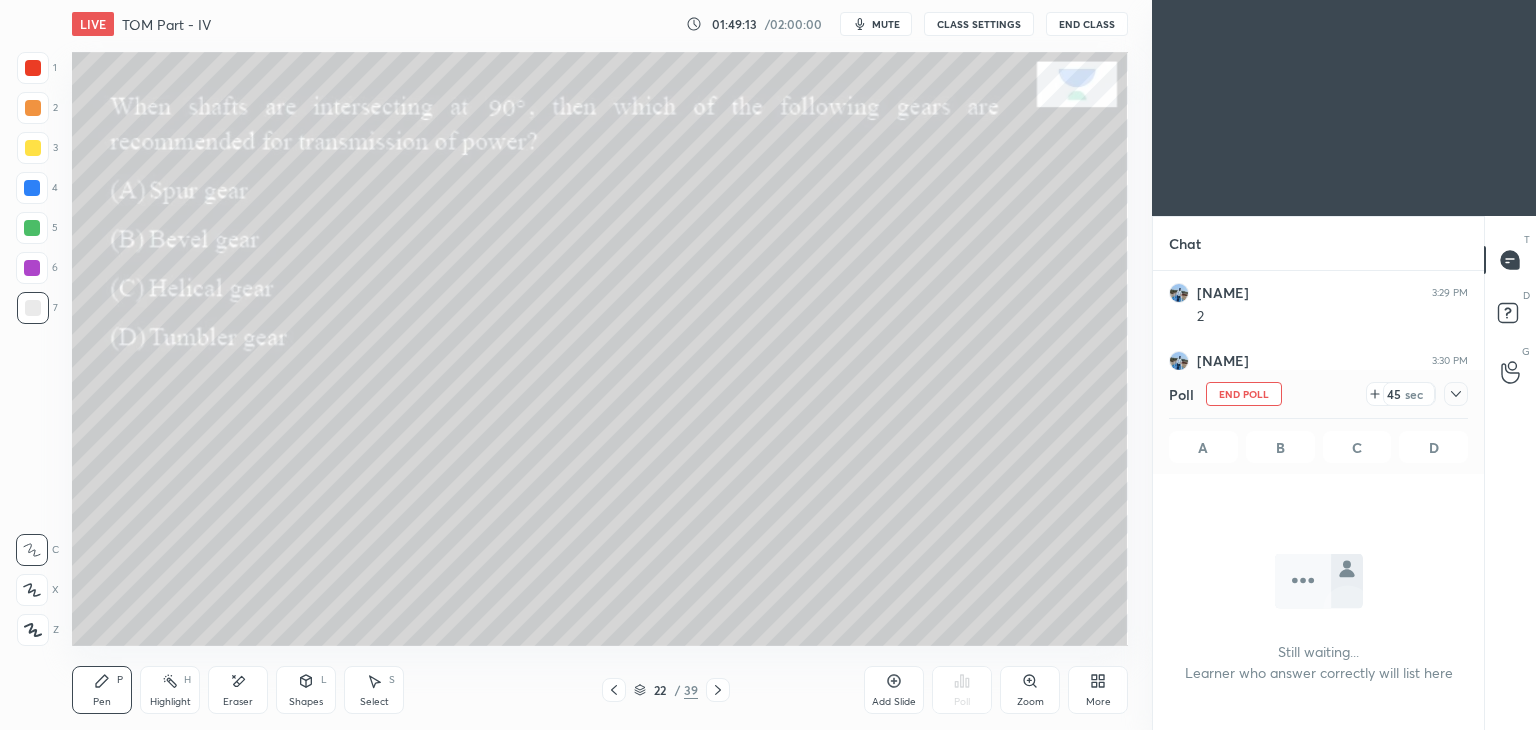 scroll, scrollTop: 307, scrollLeft: 325, axis: both 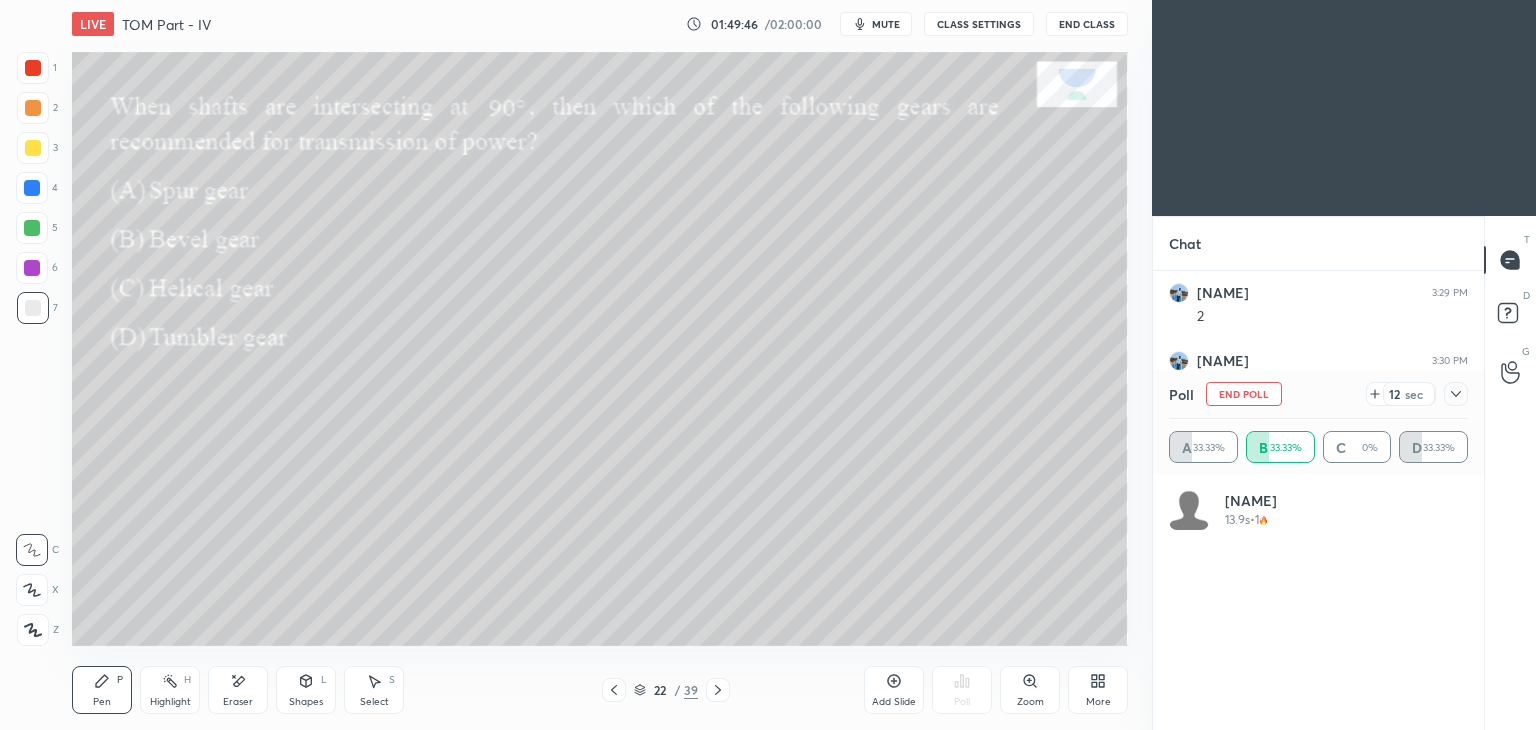 click at bounding box center [33, 68] 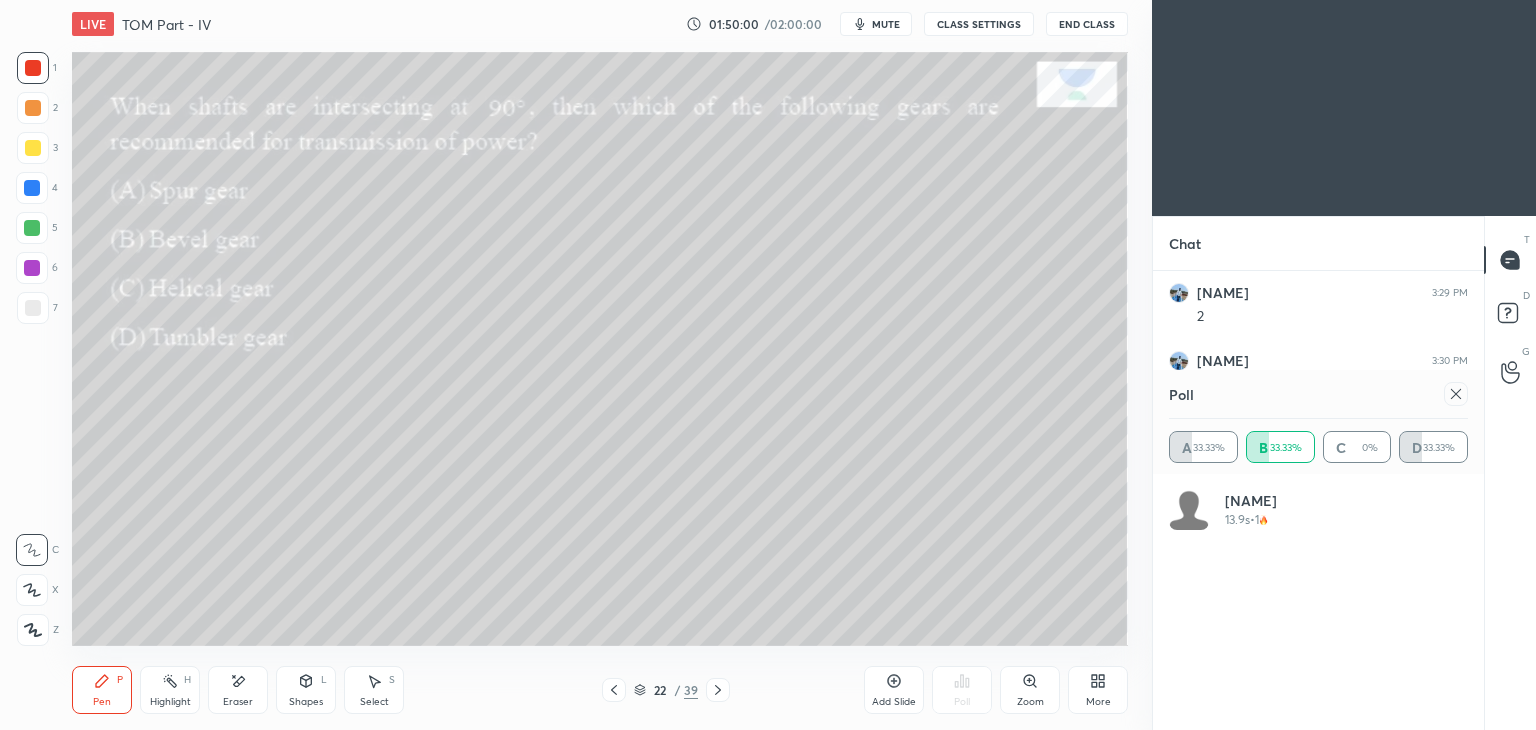 scroll, scrollTop: 2714, scrollLeft: 0, axis: vertical 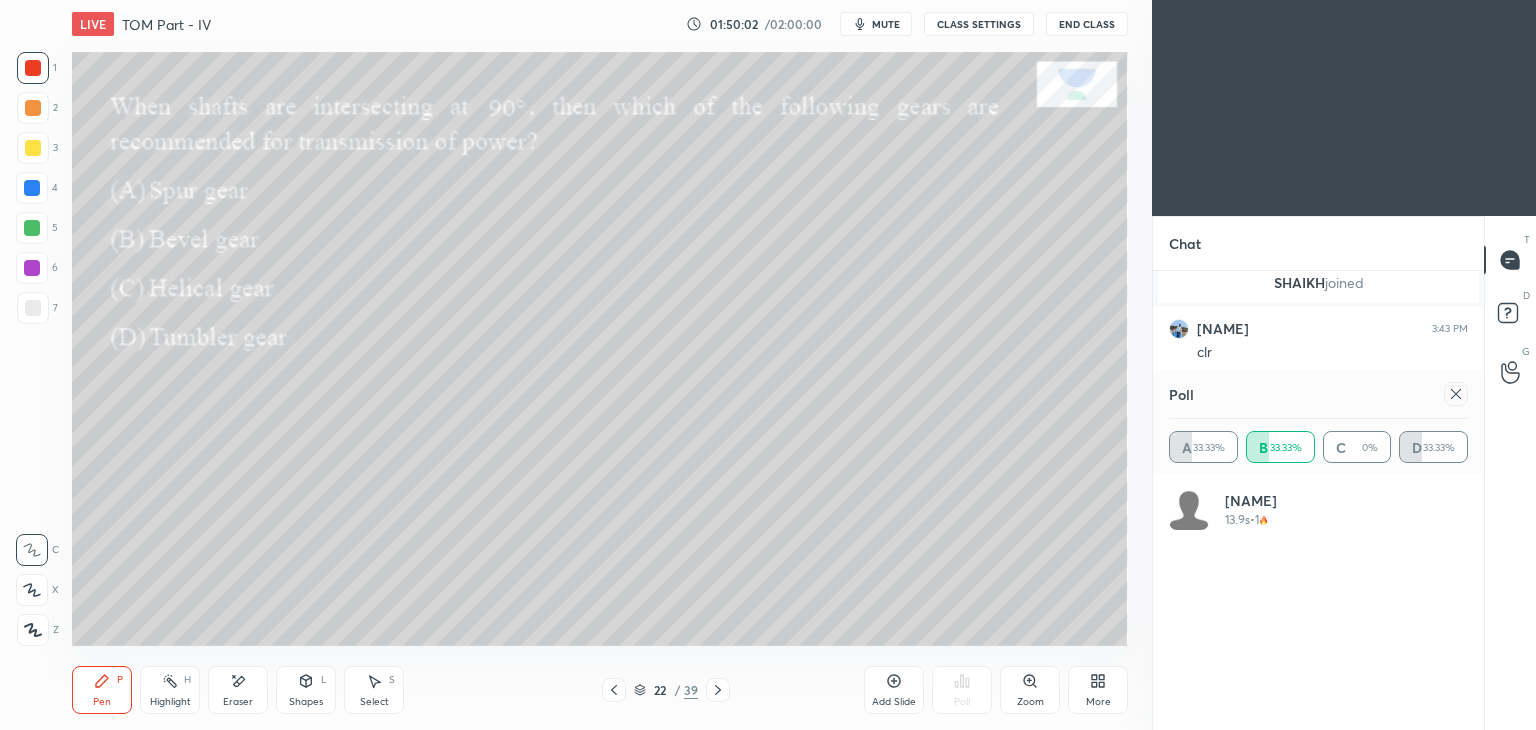 click at bounding box center (1456, 394) 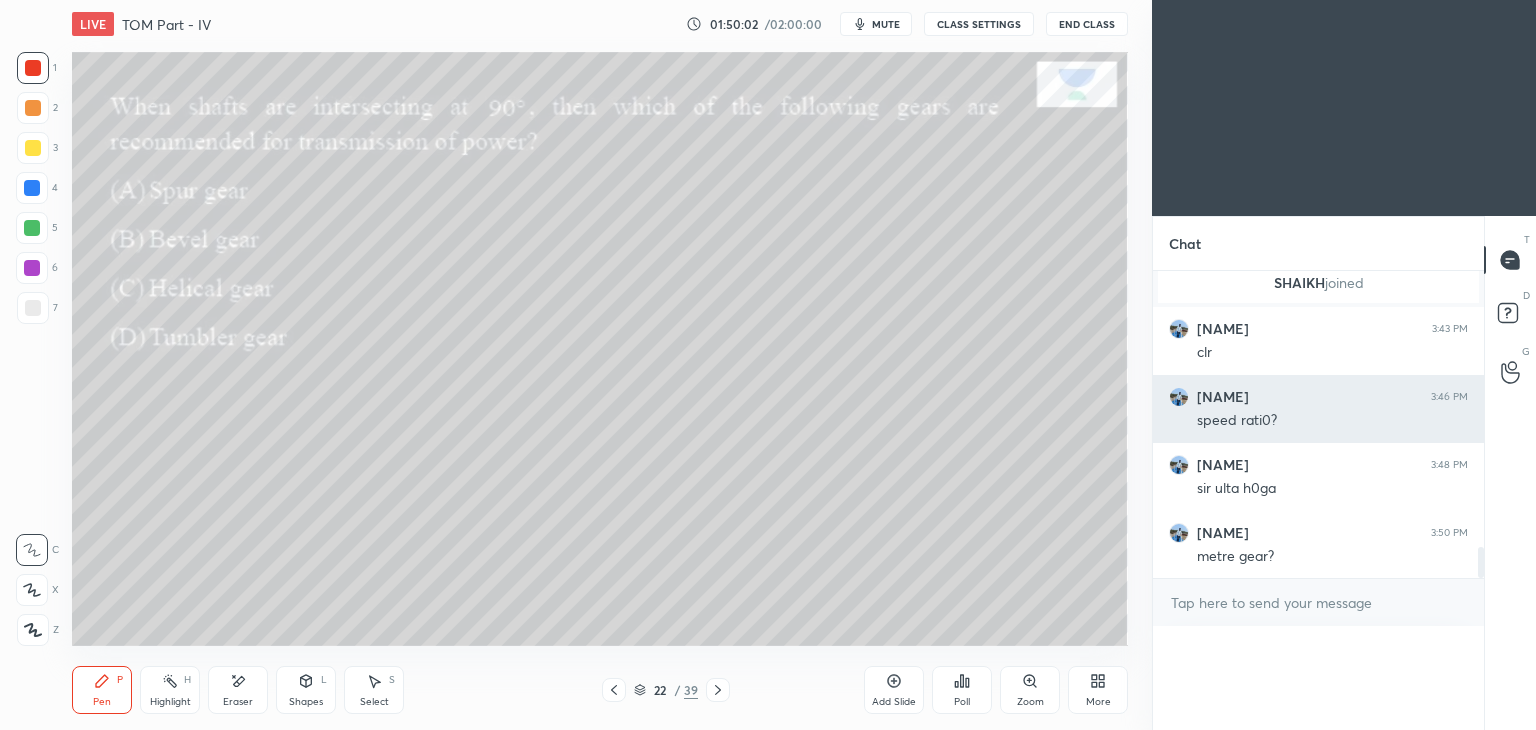 scroll, scrollTop: 88, scrollLeft: 293, axis: both 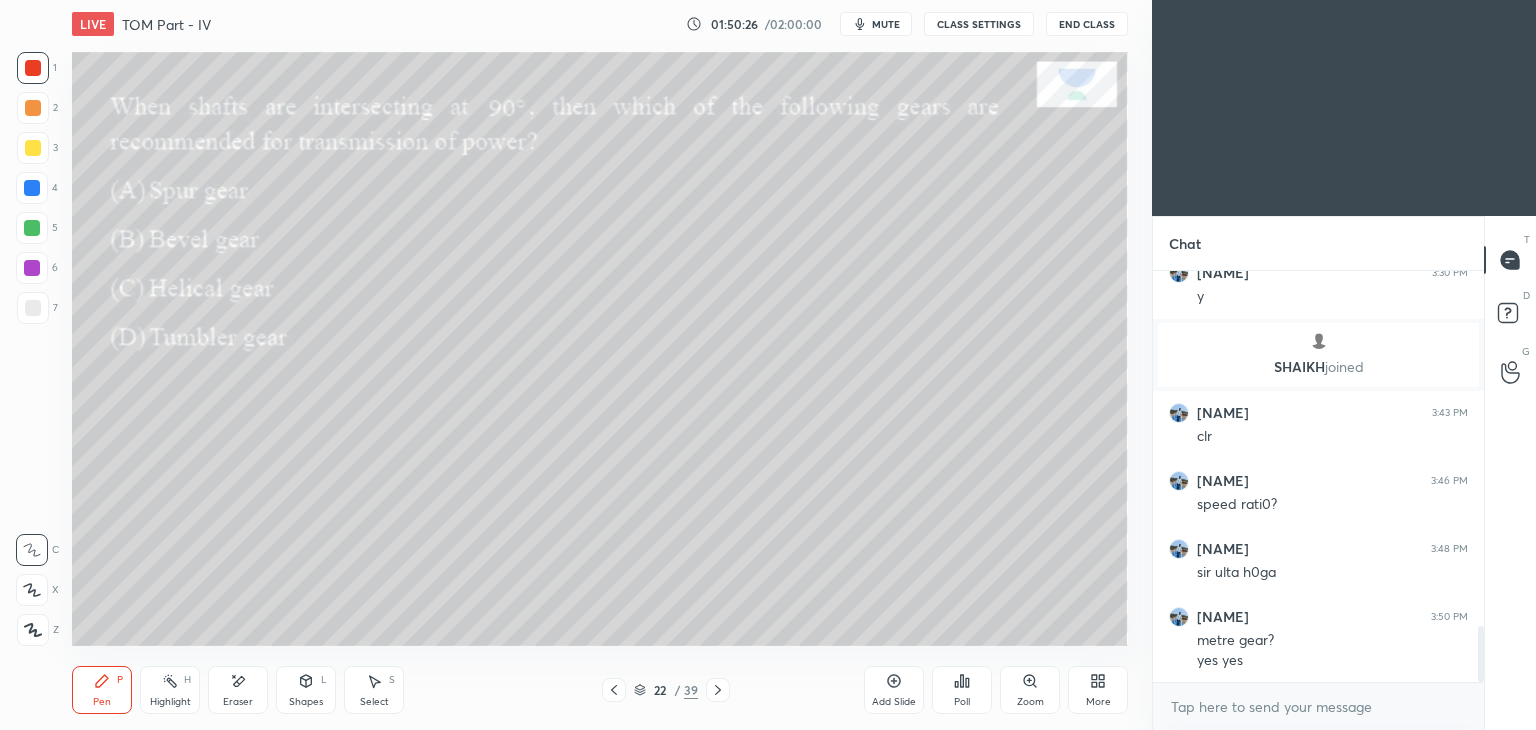 click on "Select S" at bounding box center [374, 690] 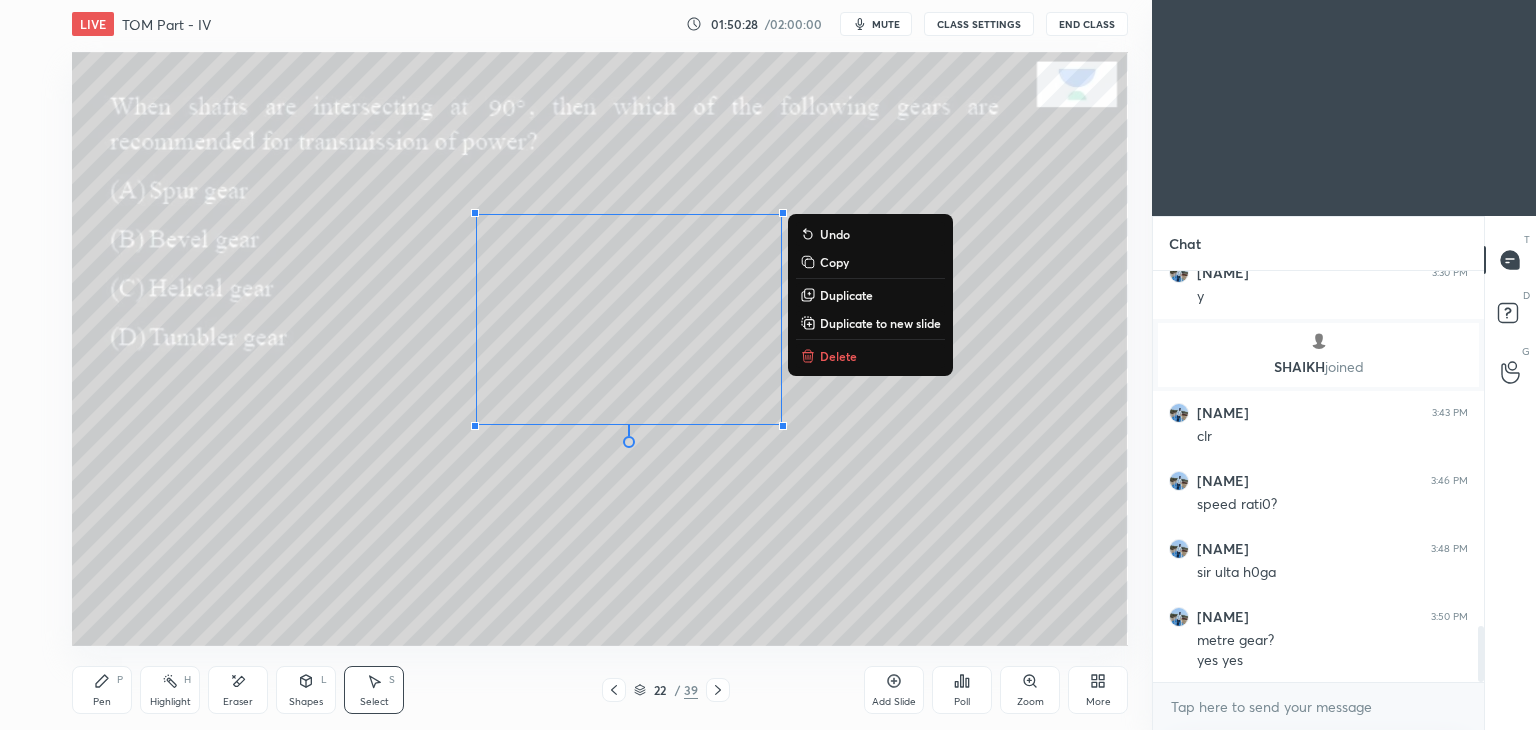 click on "Delete" at bounding box center [870, 356] 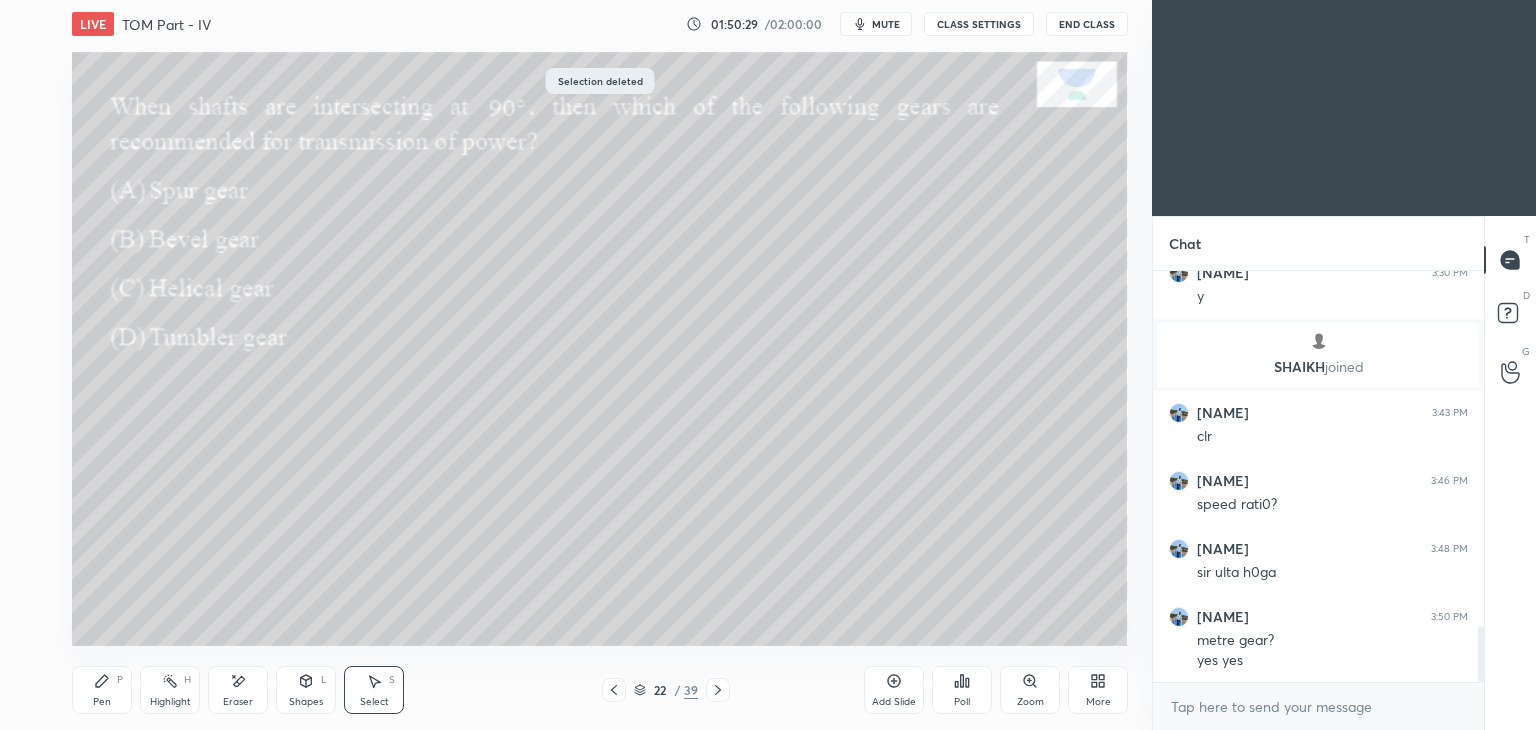 click on "Pen P" at bounding box center [102, 690] 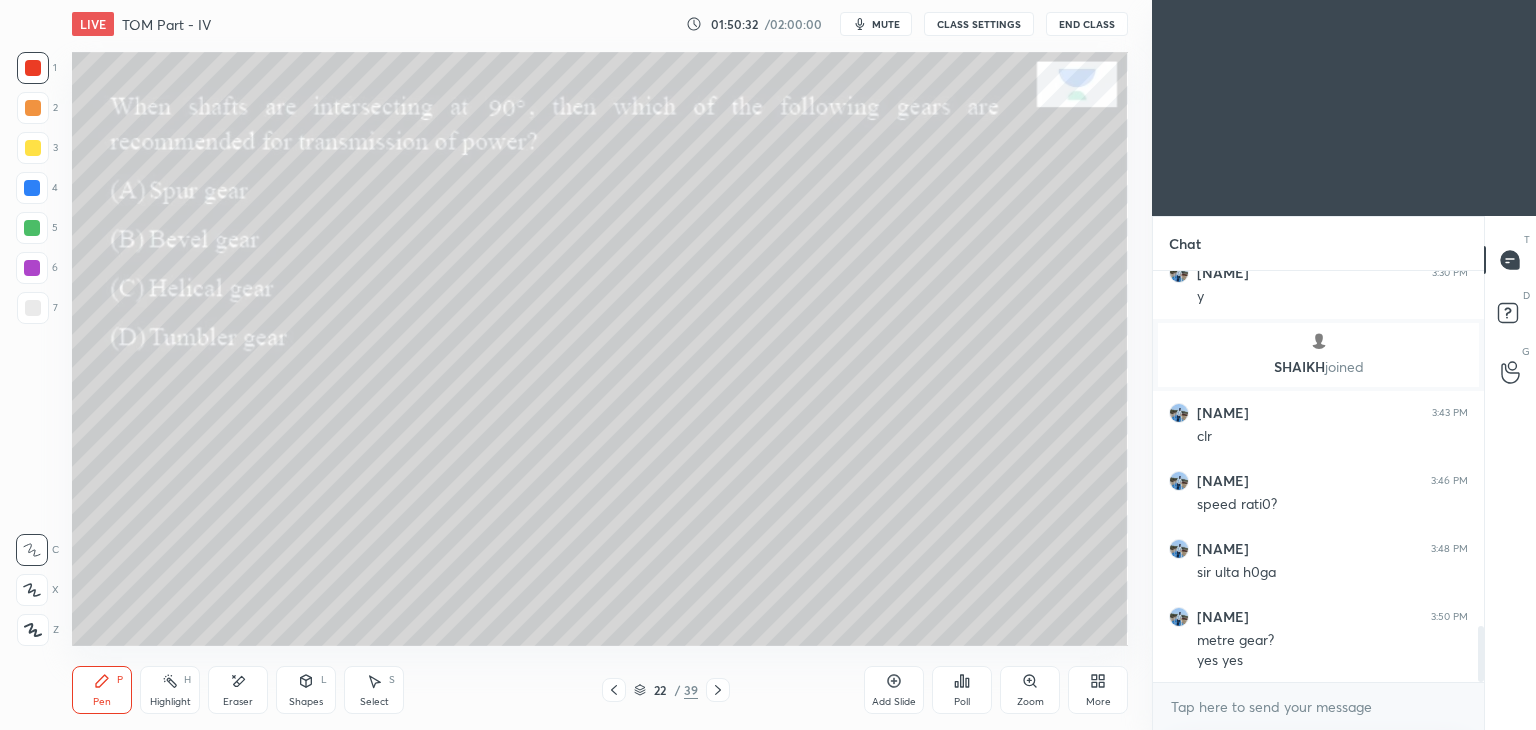 click 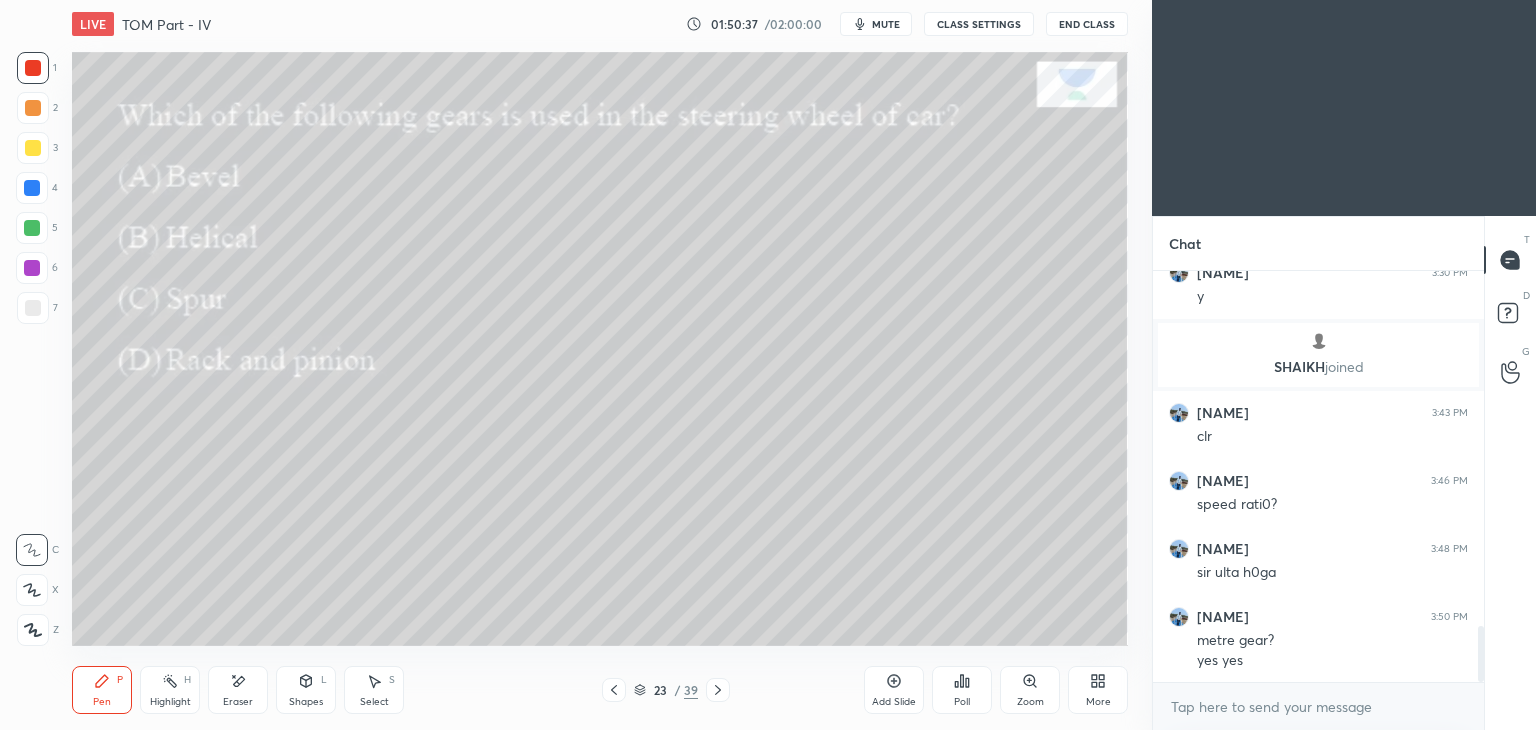 click on "Poll" at bounding box center (962, 690) 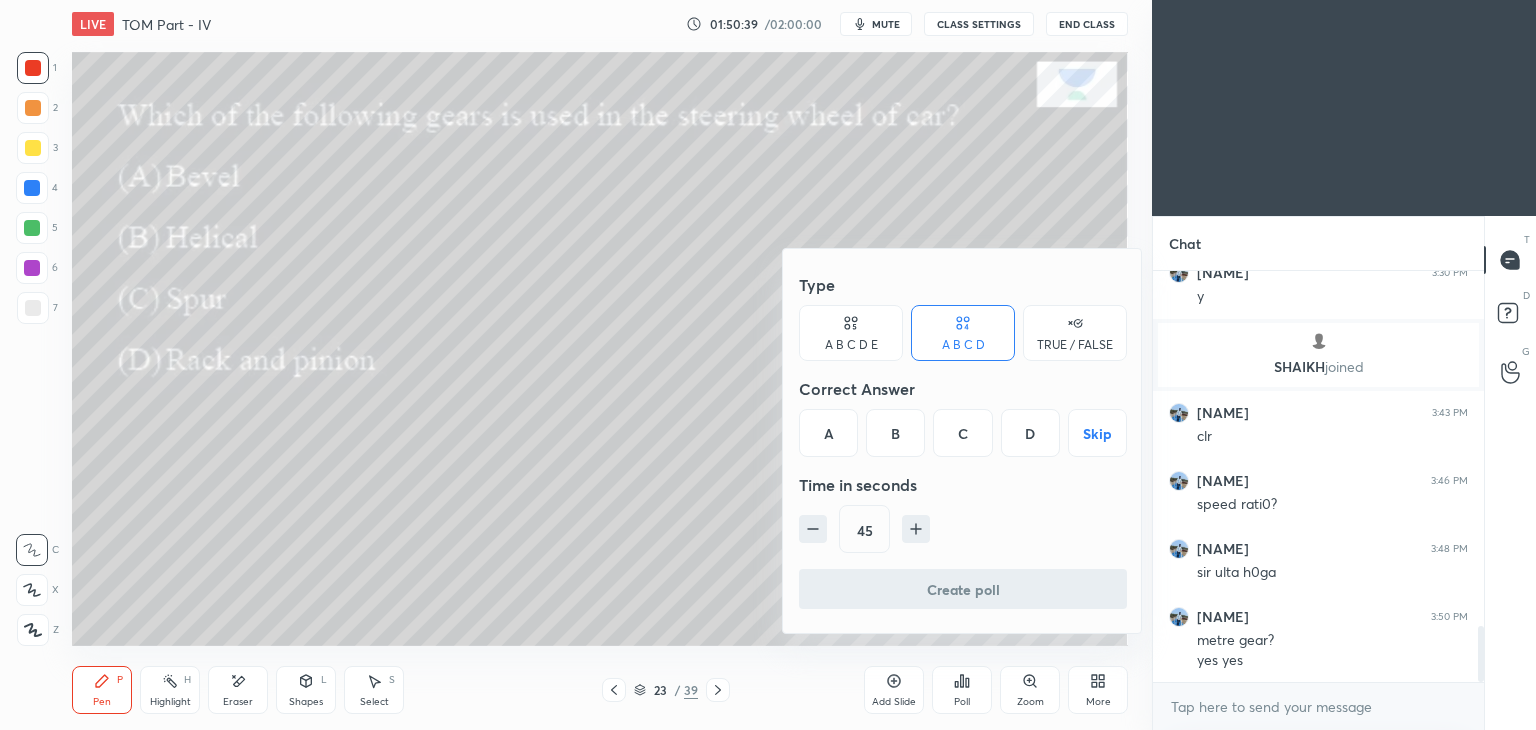 click on "D" at bounding box center (1030, 433) 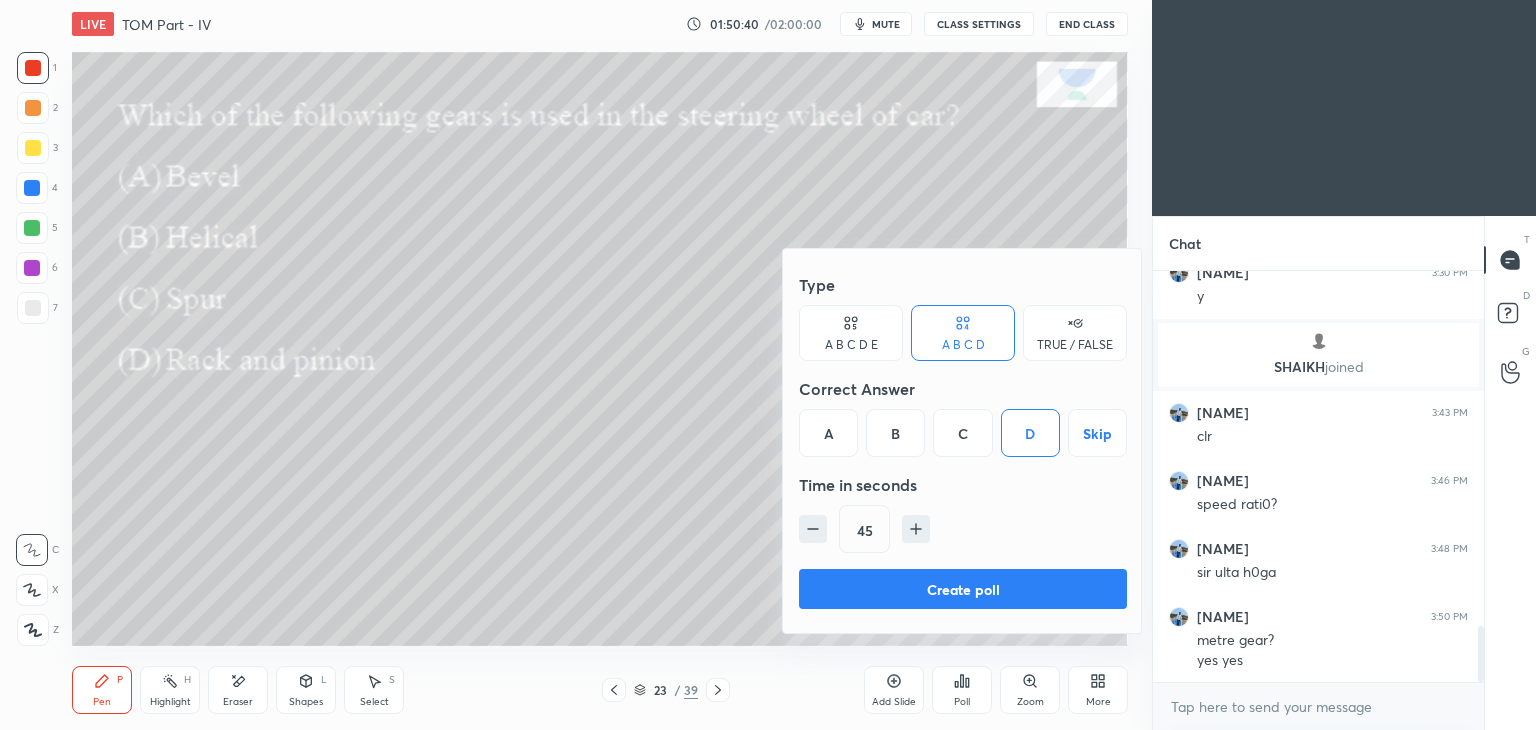 click on "Create poll" at bounding box center [963, 589] 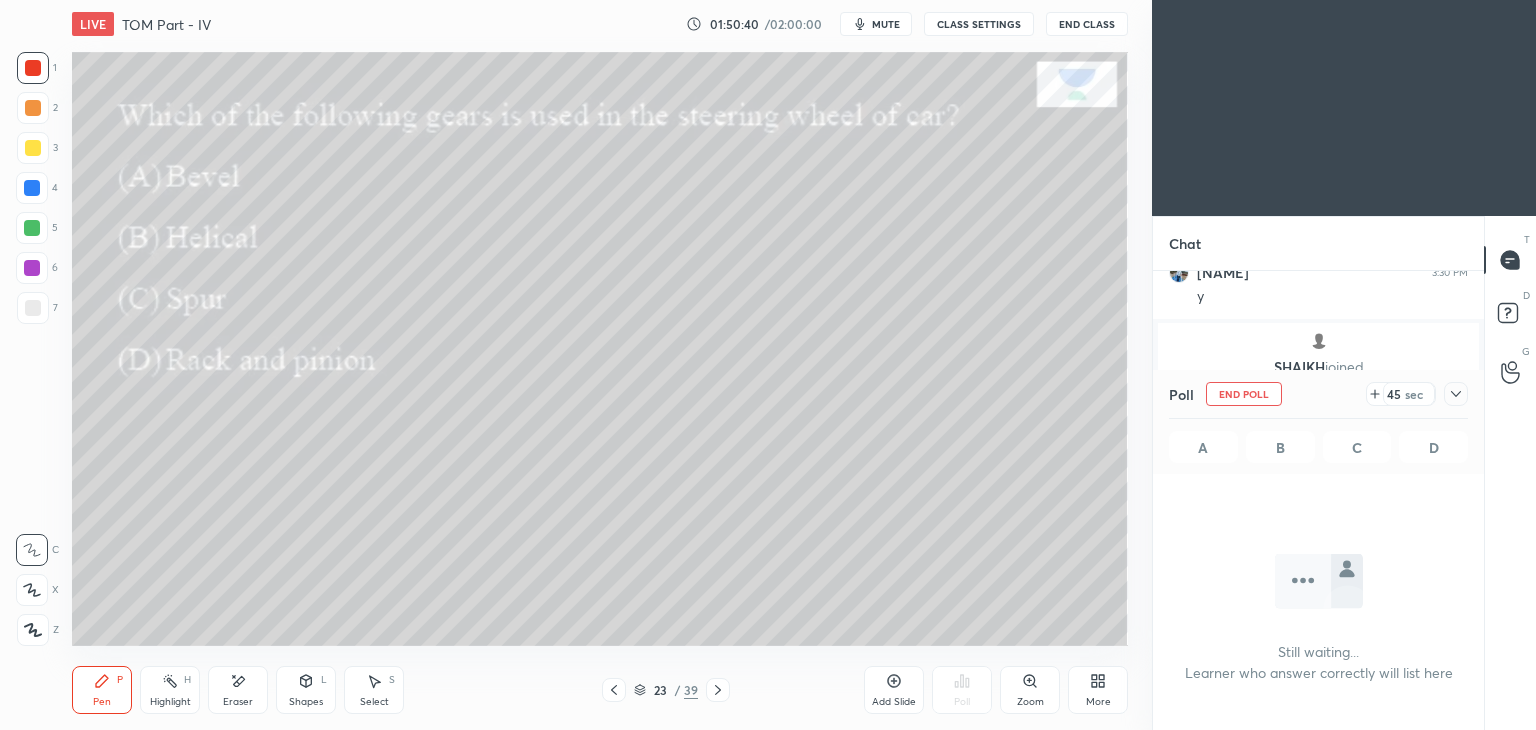 scroll, scrollTop: 308, scrollLeft: 325, axis: both 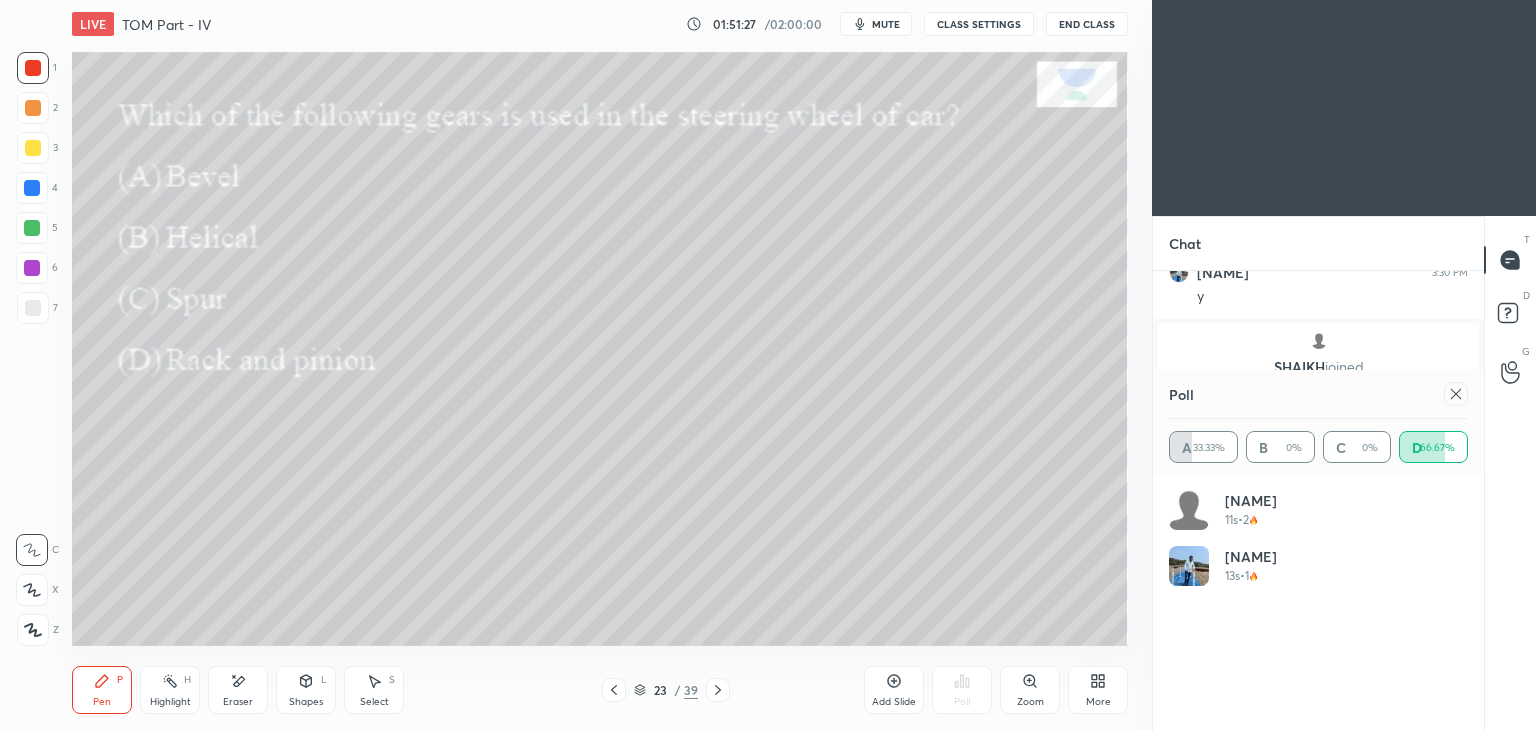 click 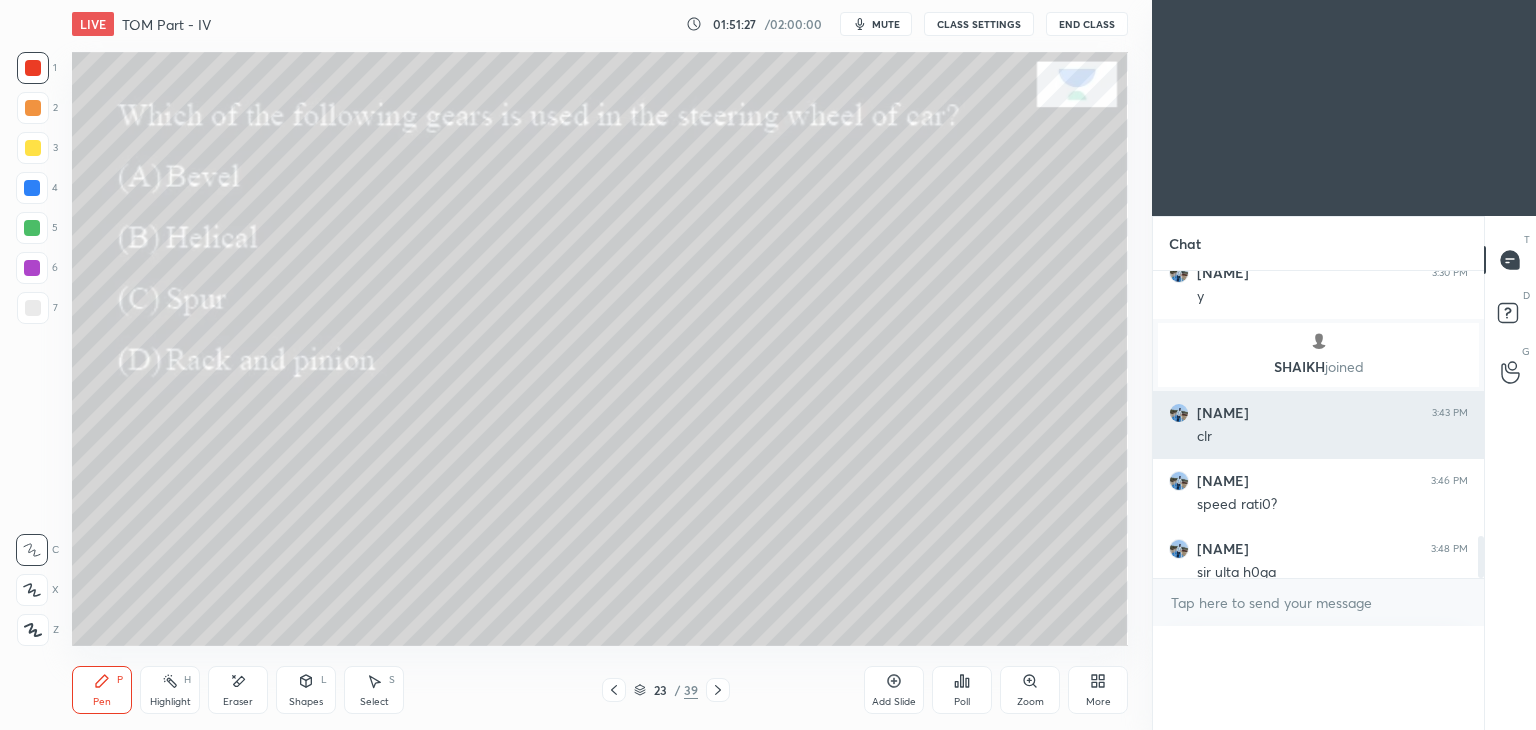 scroll, scrollTop: 6, scrollLeft: 6, axis: both 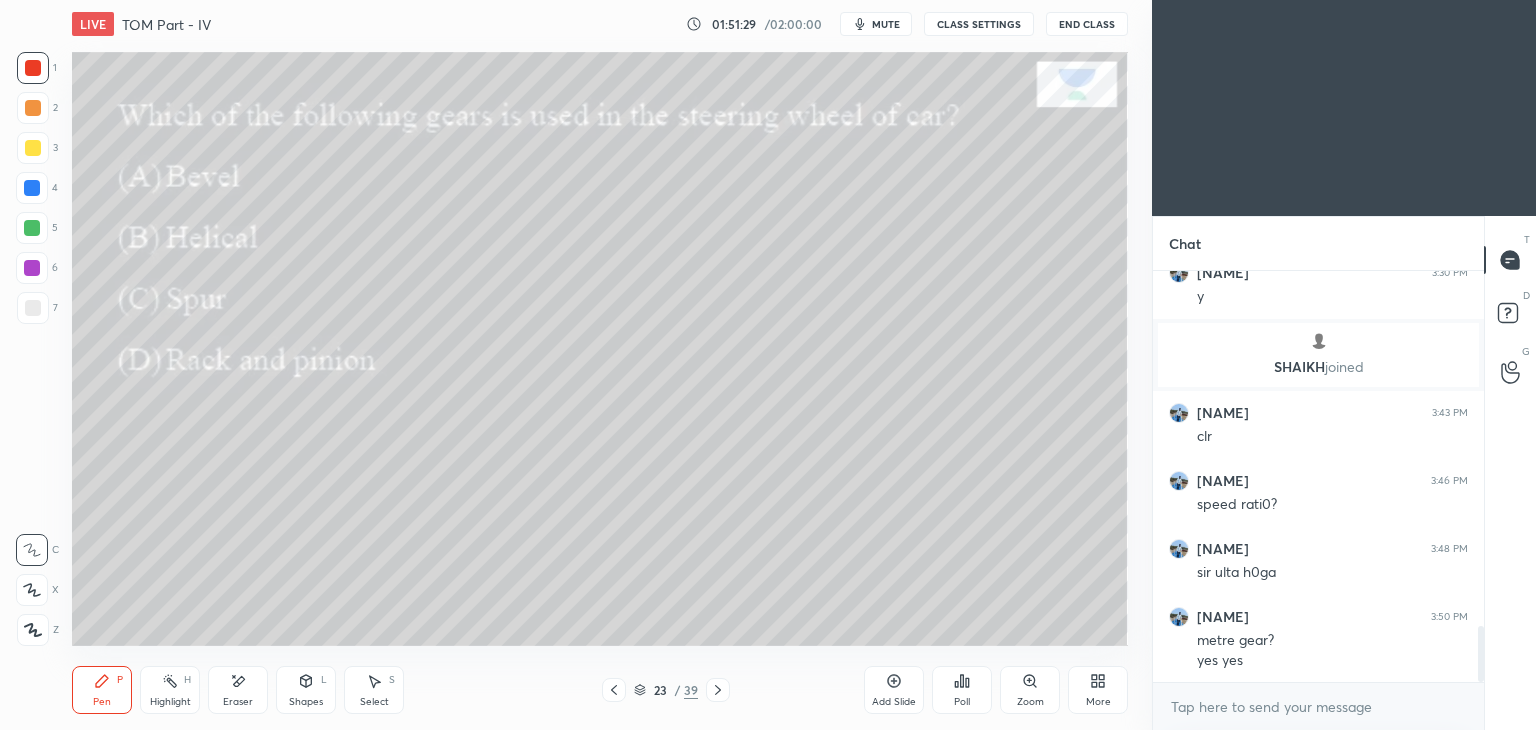 click at bounding box center [718, 690] 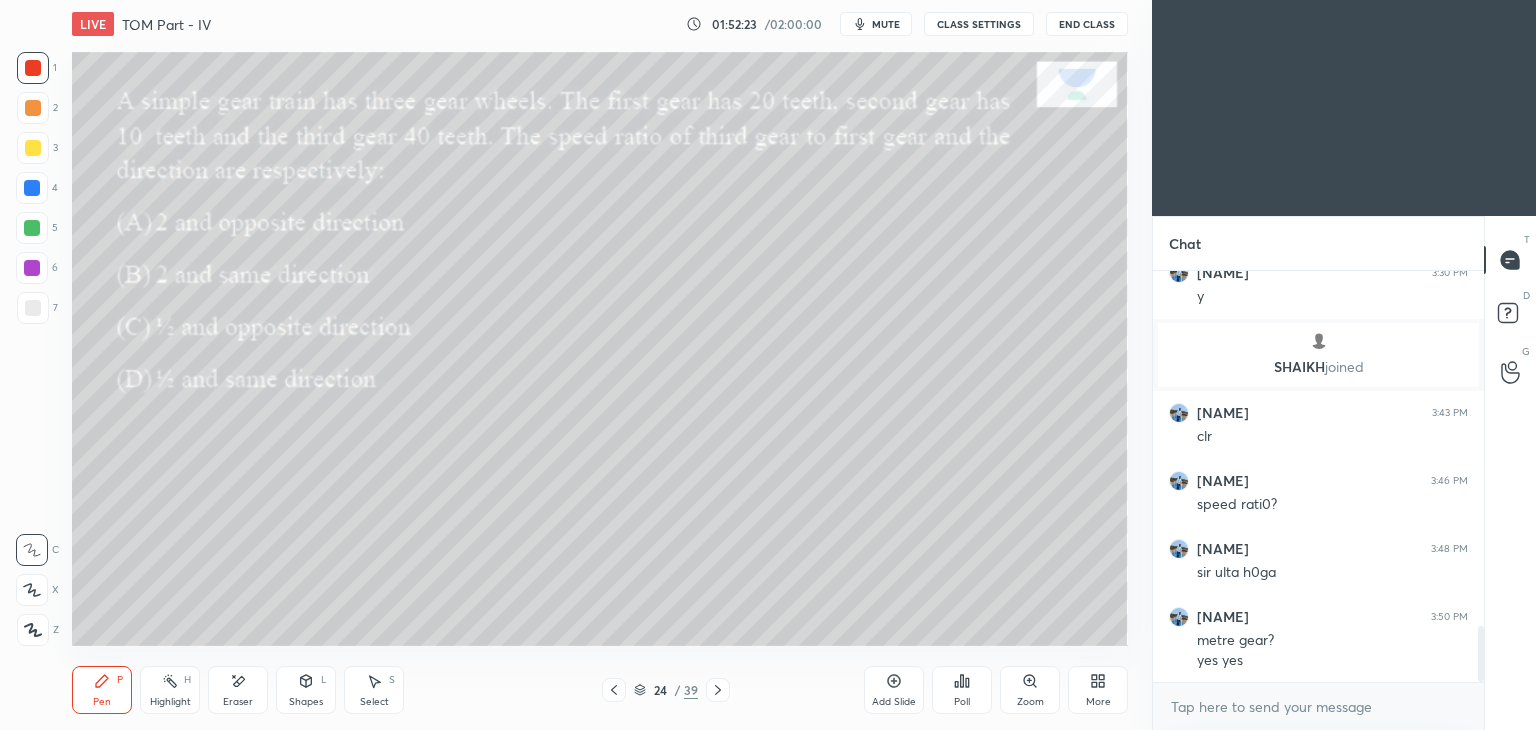 click 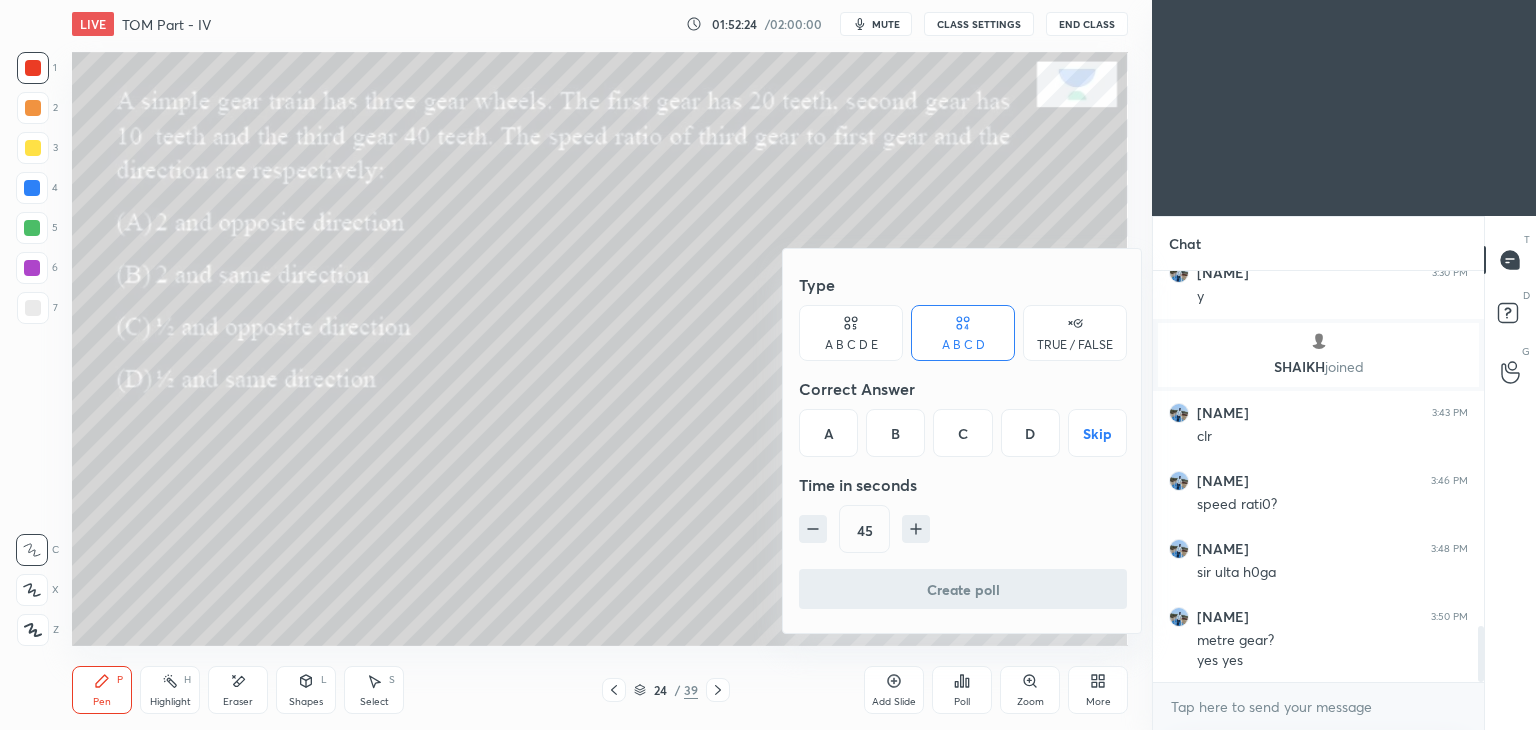 click on "D" at bounding box center [1030, 433] 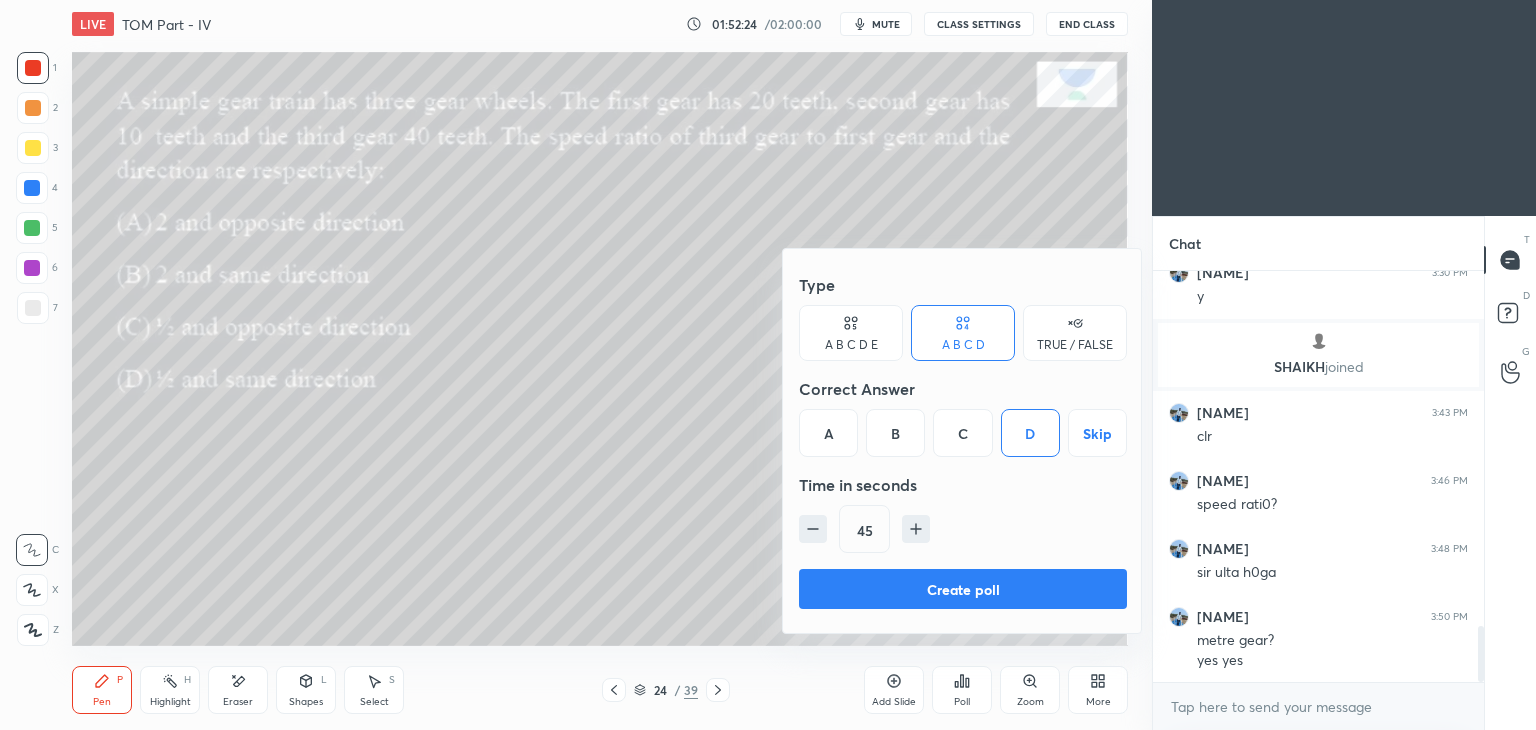 click on "Create poll" at bounding box center (963, 589) 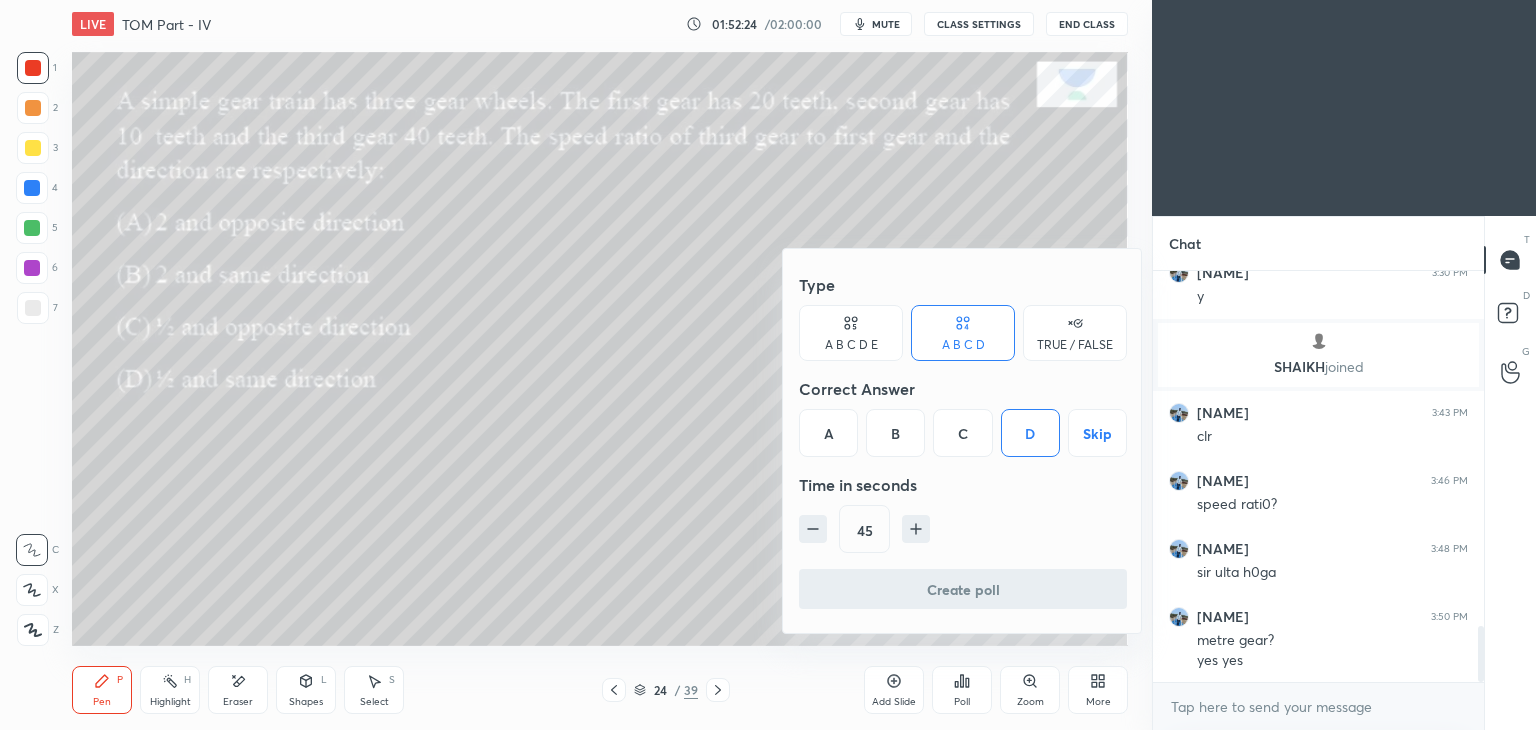 scroll, scrollTop: 364, scrollLeft: 325, axis: both 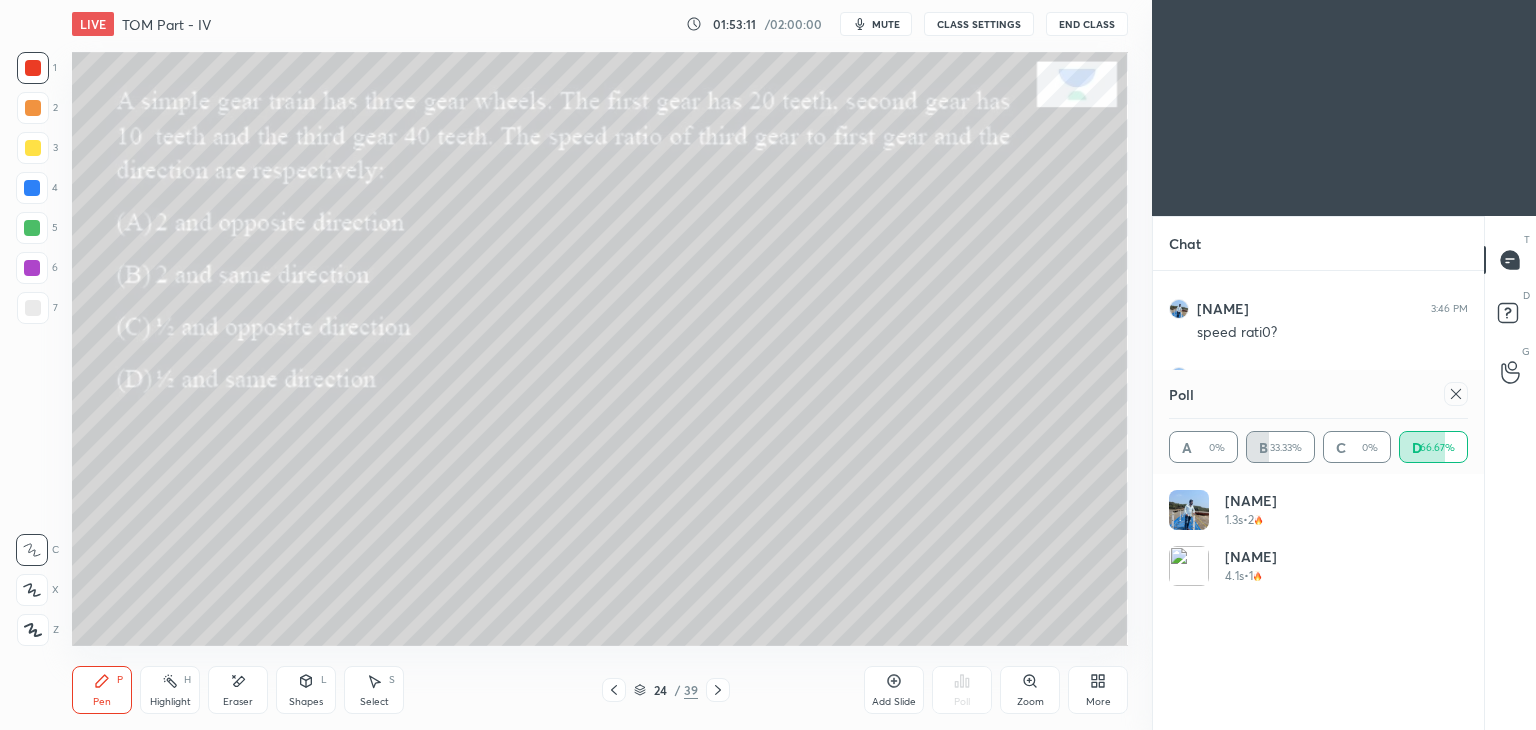 click 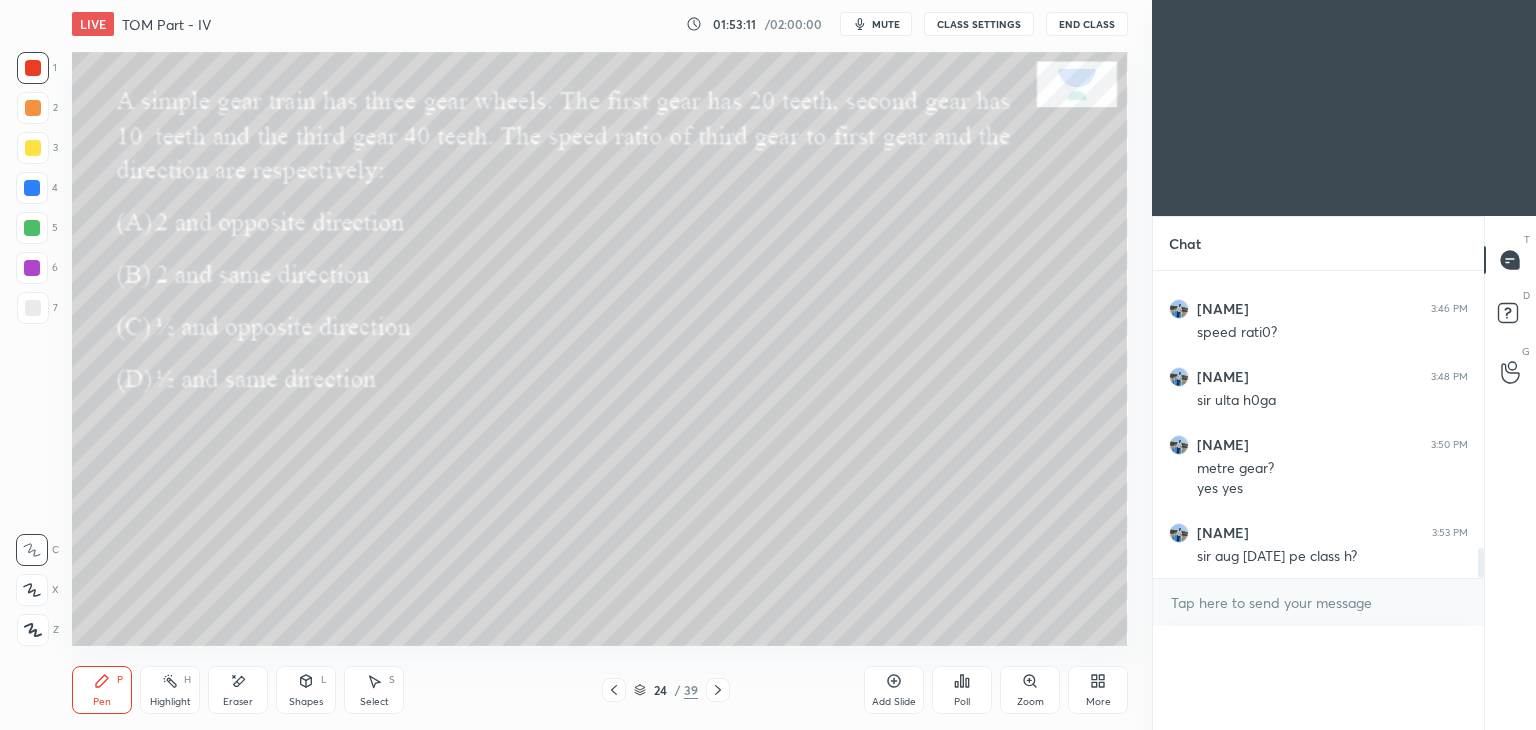 scroll, scrollTop: 151, scrollLeft: 293, axis: both 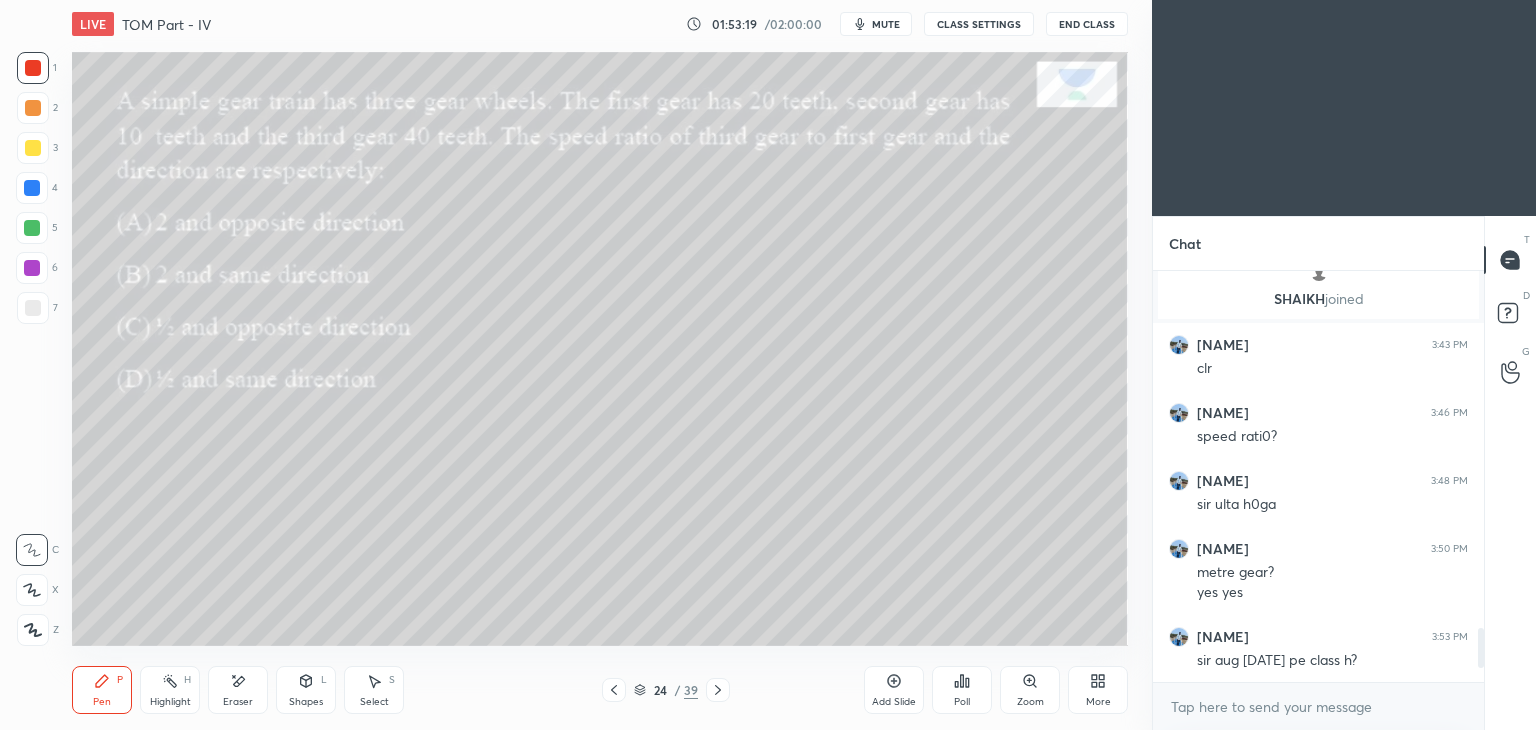 click at bounding box center (33, 148) 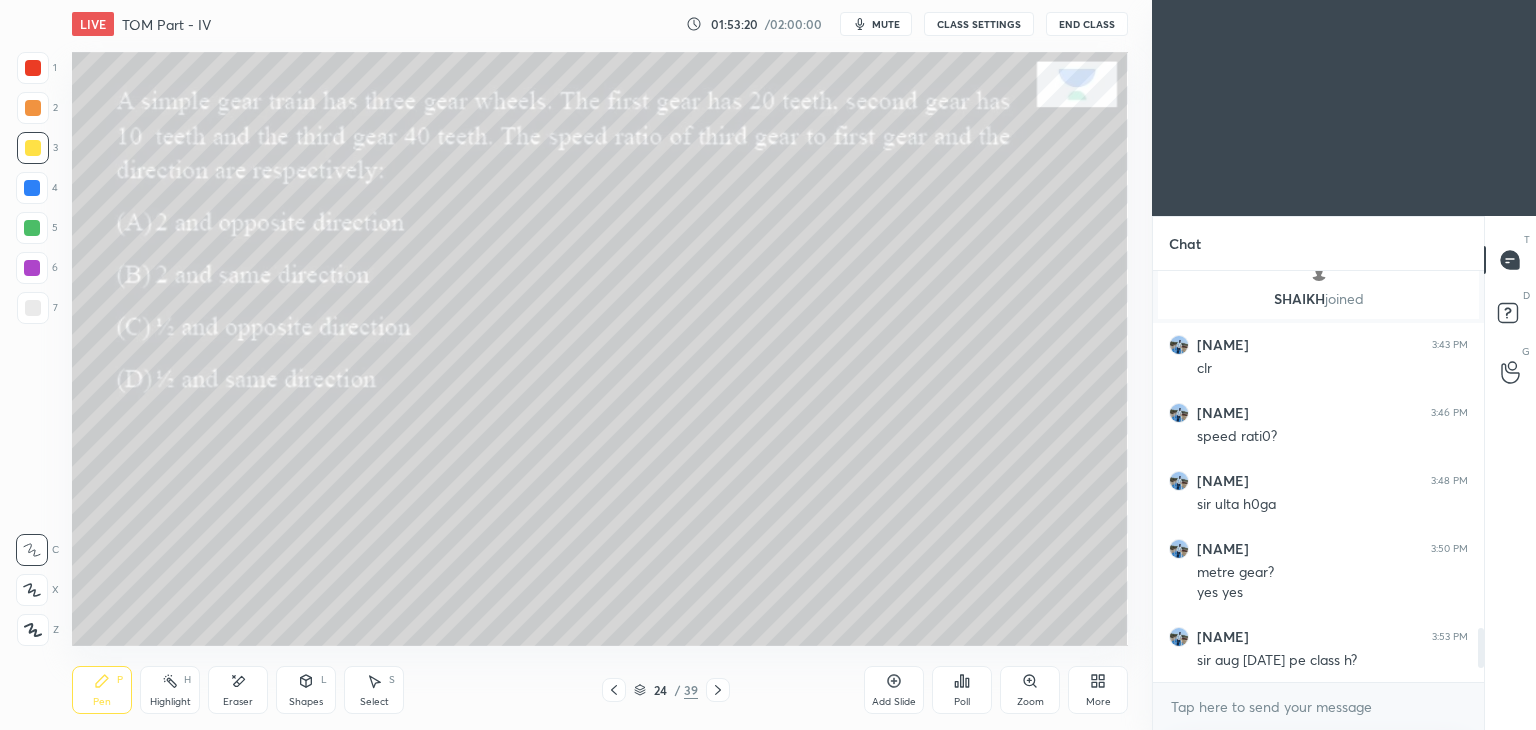 click 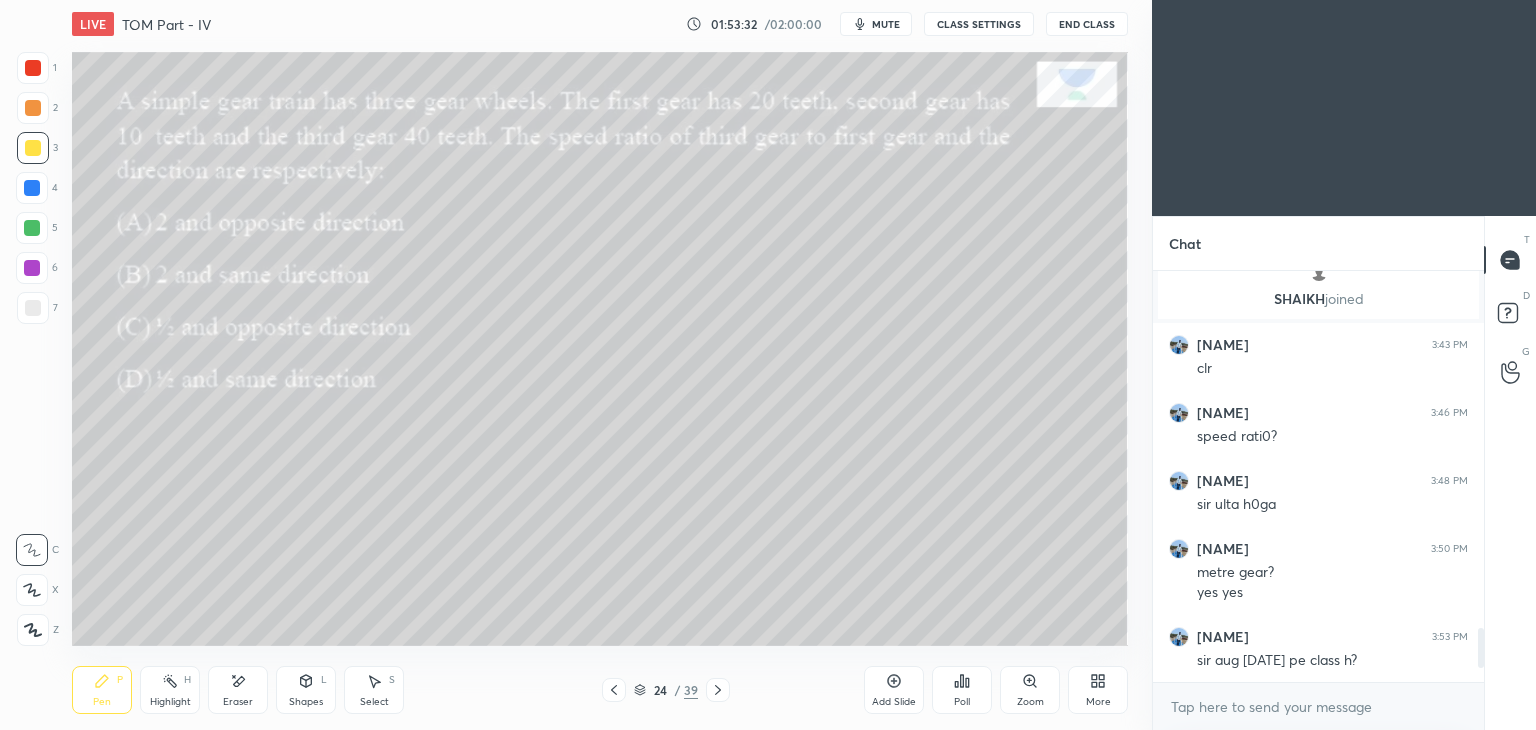 scroll, scrollTop: 2766, scrollLeft: 0, axis: vertical 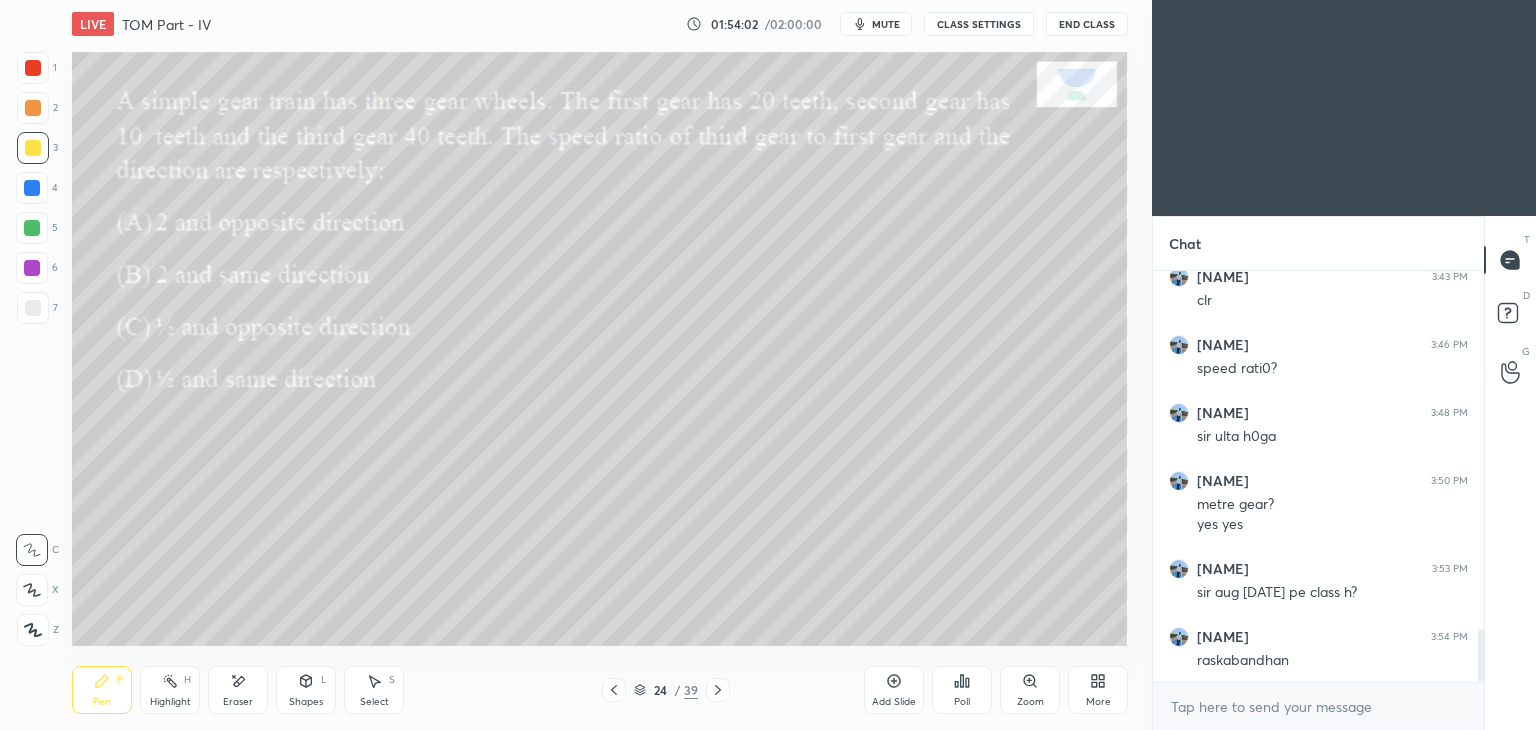 click 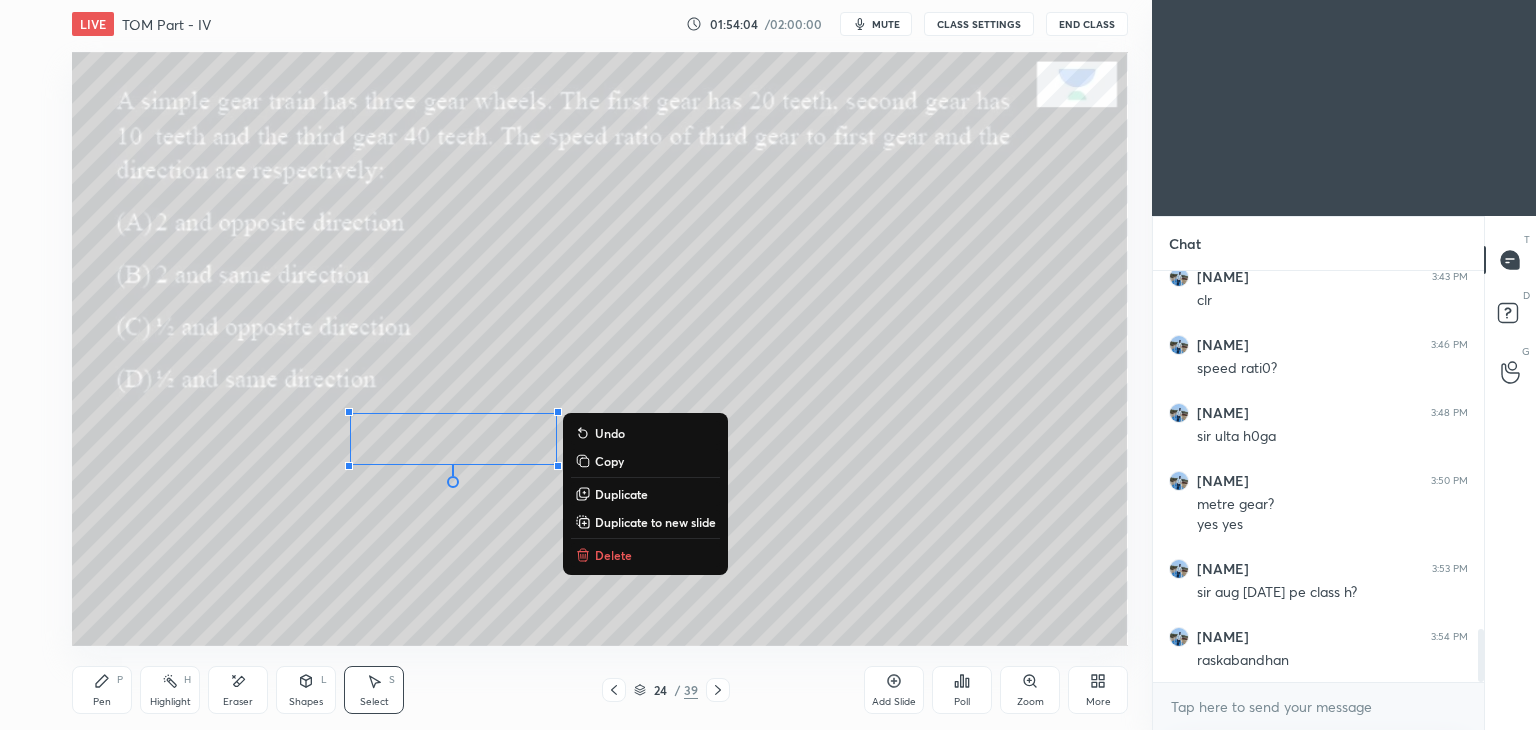 click on "0 ° Undo Copy Duplicate Duplicate to new slide Delete" at bounding box center [600, 349] 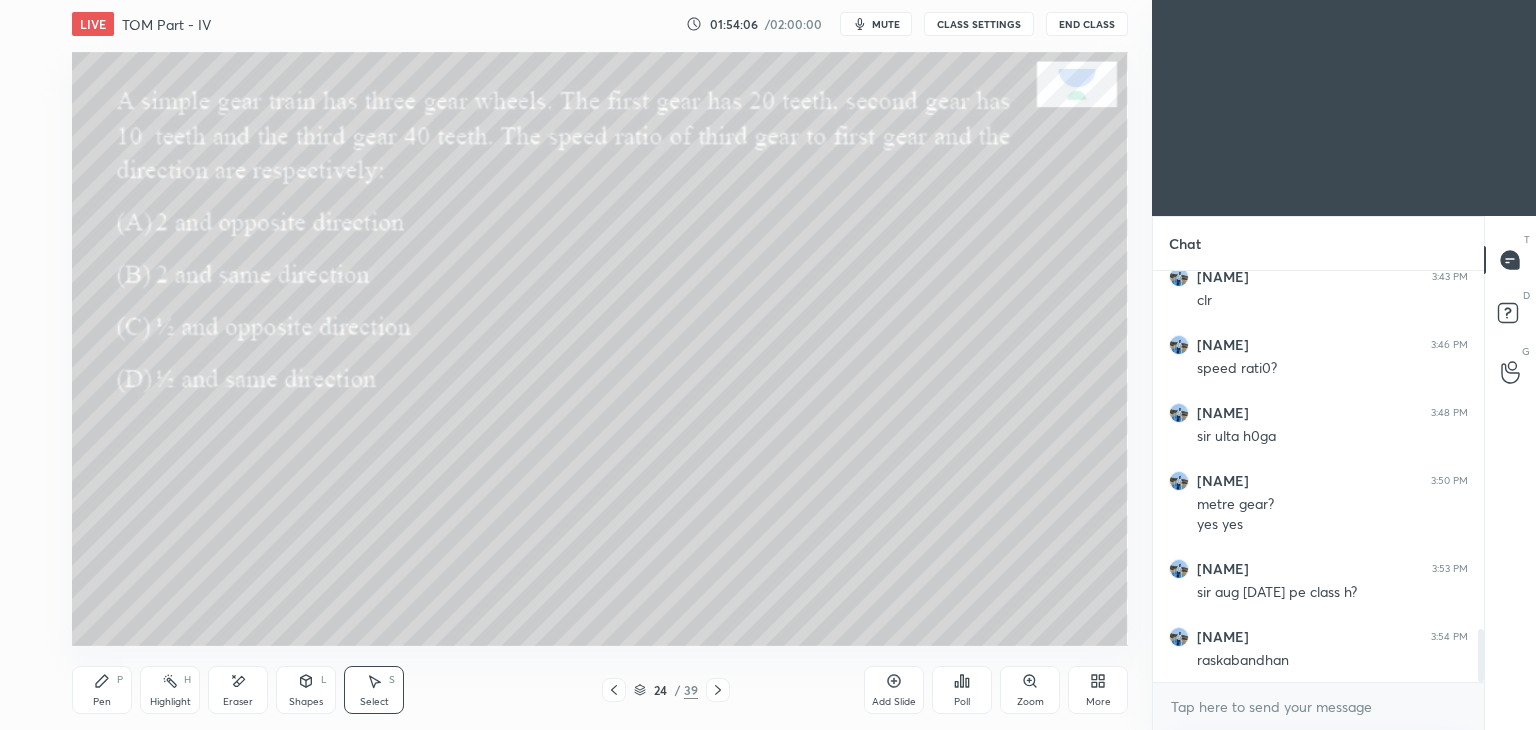 click on "Shapes" at bounding box center (306, 702) 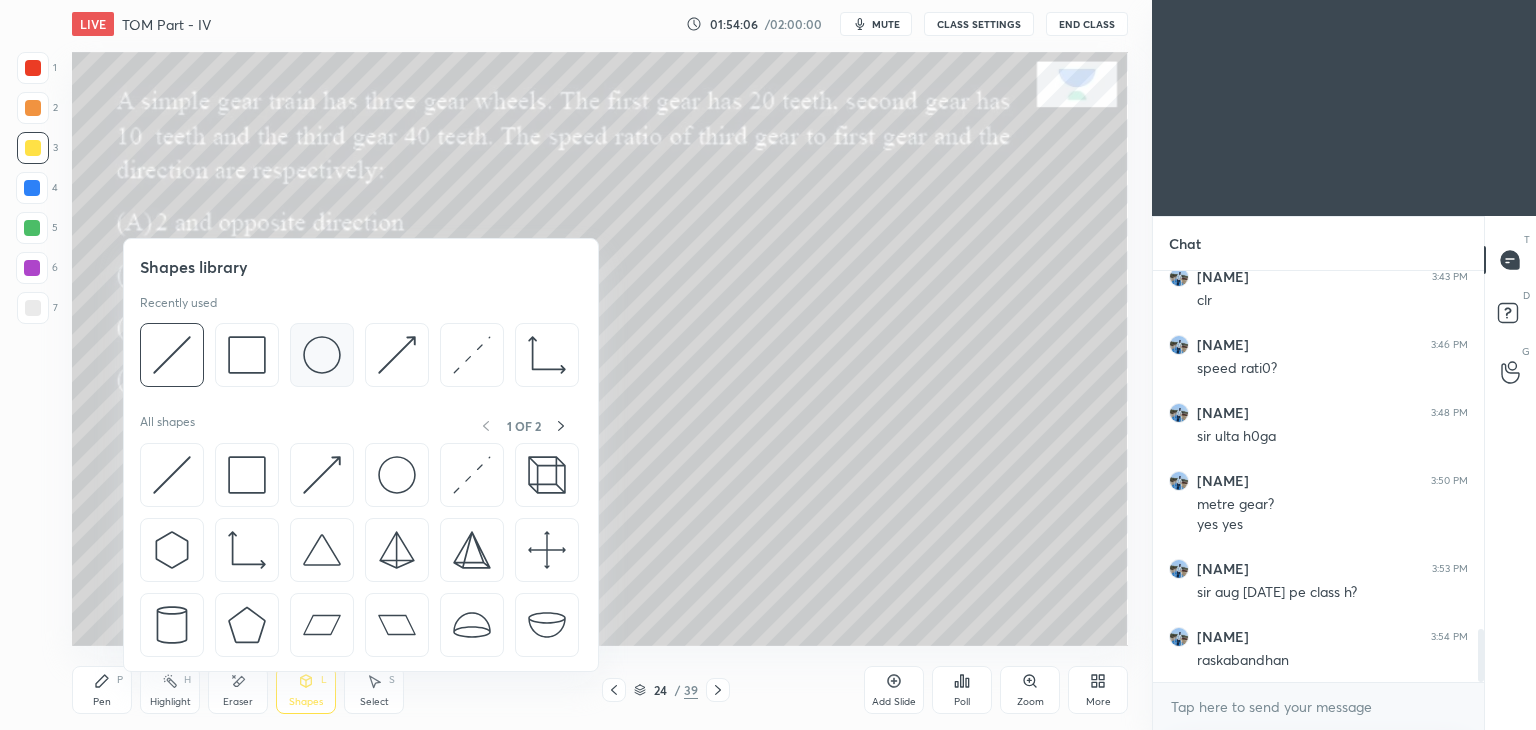 click at bounding box center (322, 355) 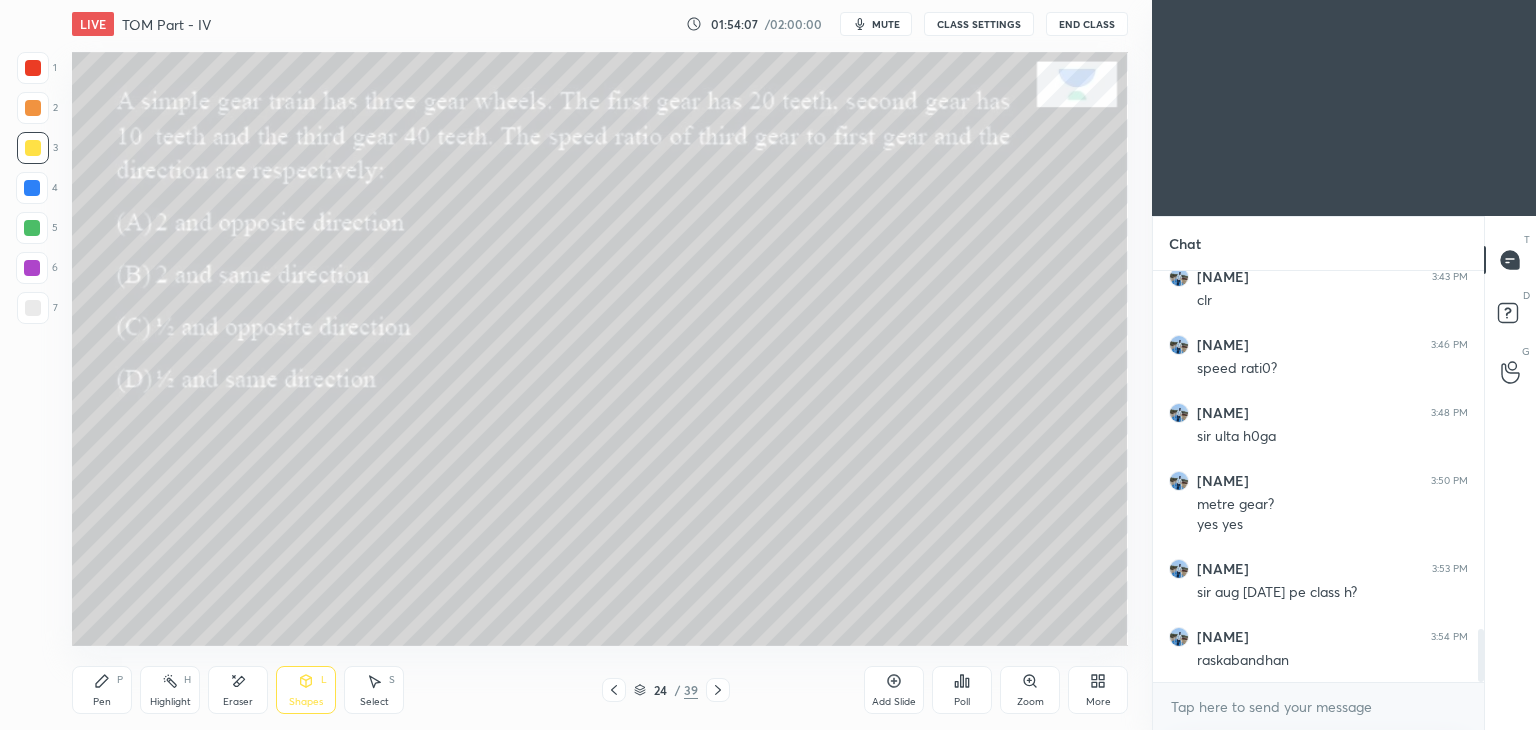 click at bounding box center [33, 308] 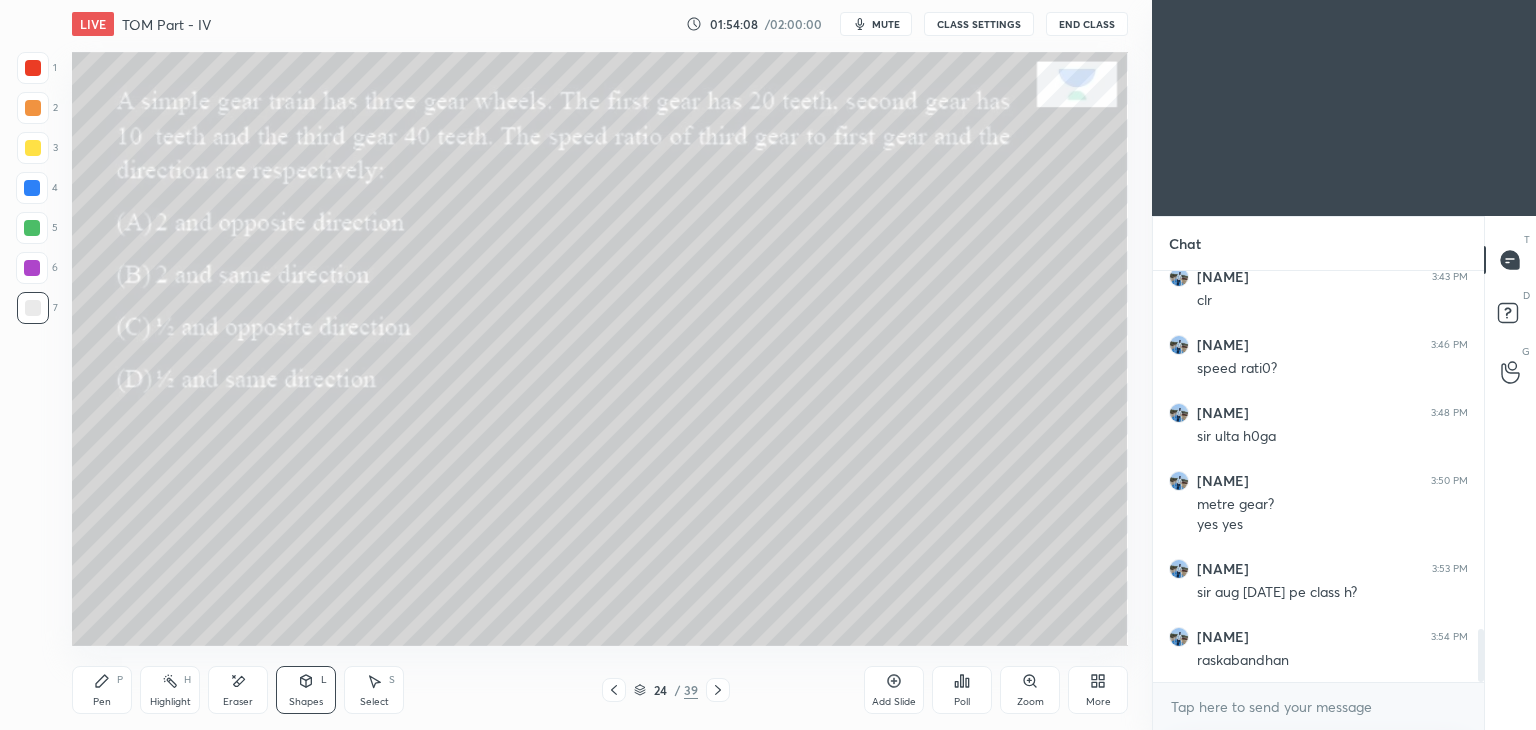 click 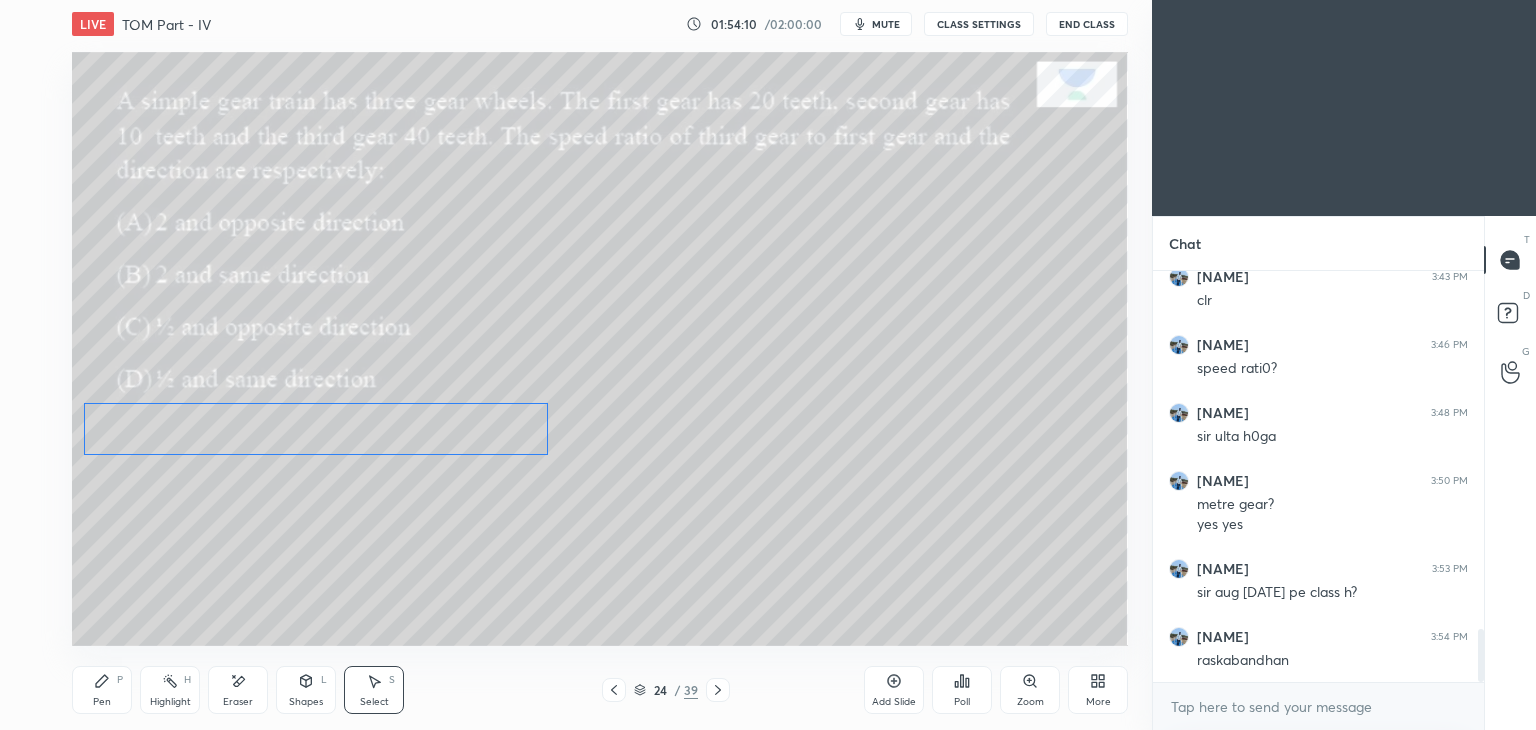 click on "0 ° Undo Copy Duplicate Duplicate to new slide Delete" at bounding box center (600, 349) 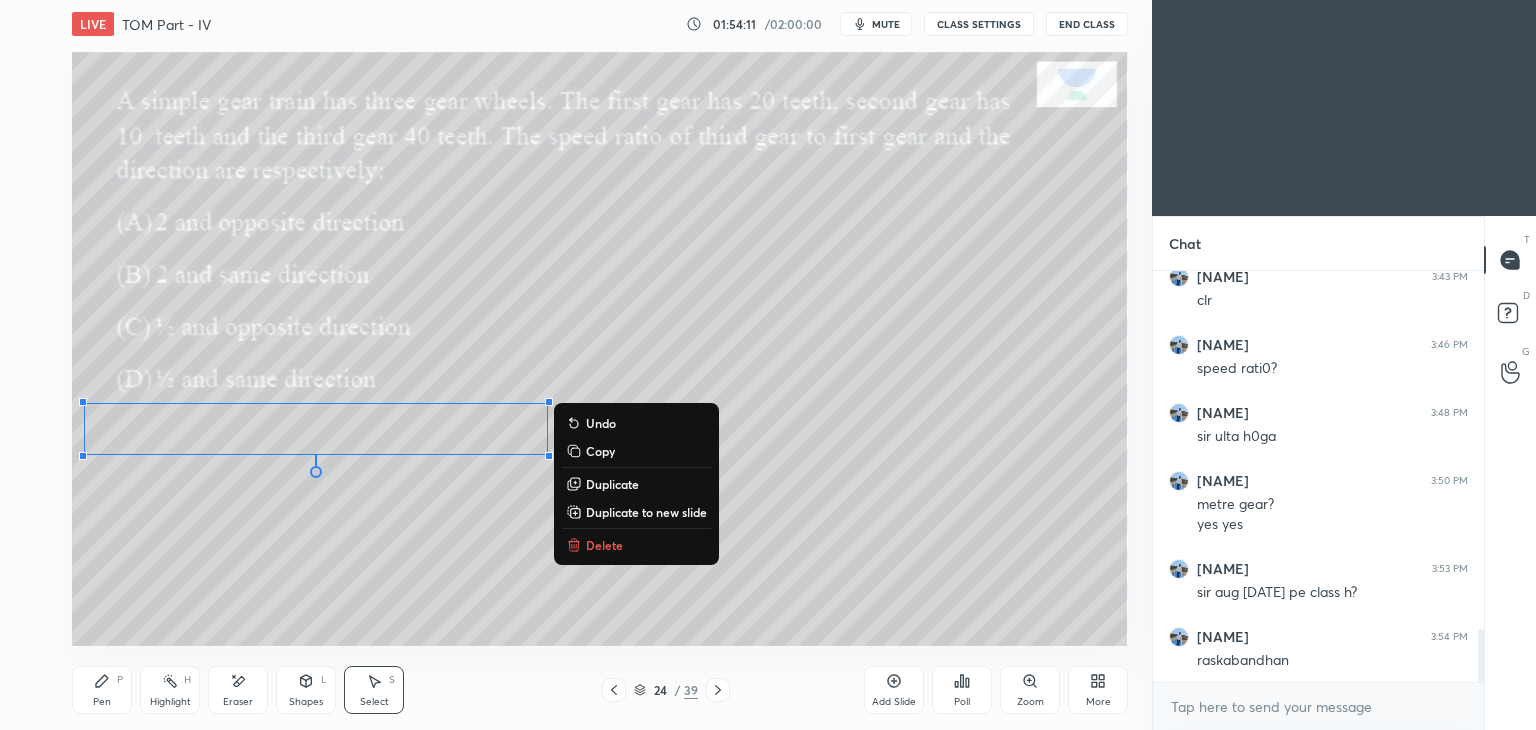 click on "Shapes L" at bounding box center [306, 690] 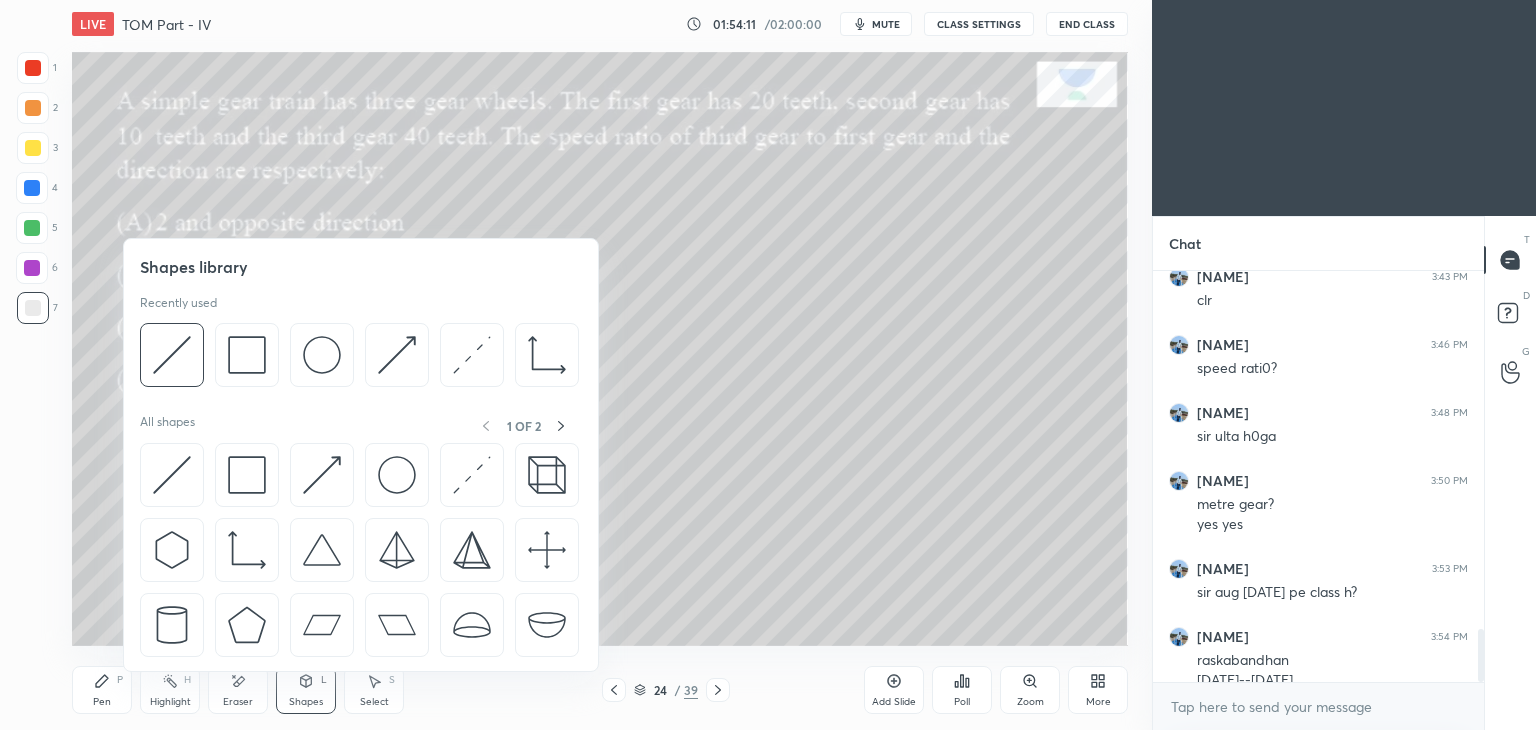 scroll, scrollTop: 2786, scrollLeft: 0, axis: vertical 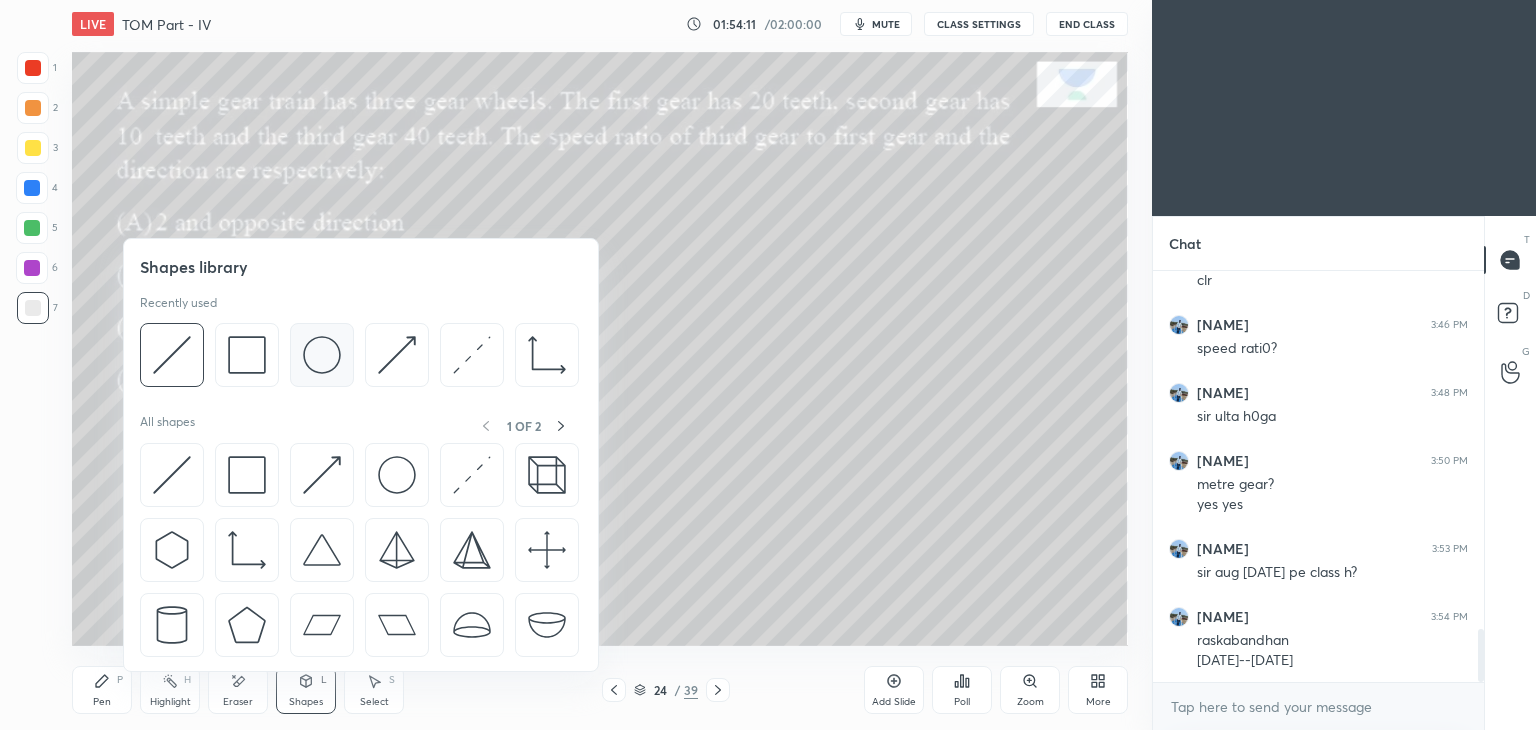 click at bounding box center [322, 355] 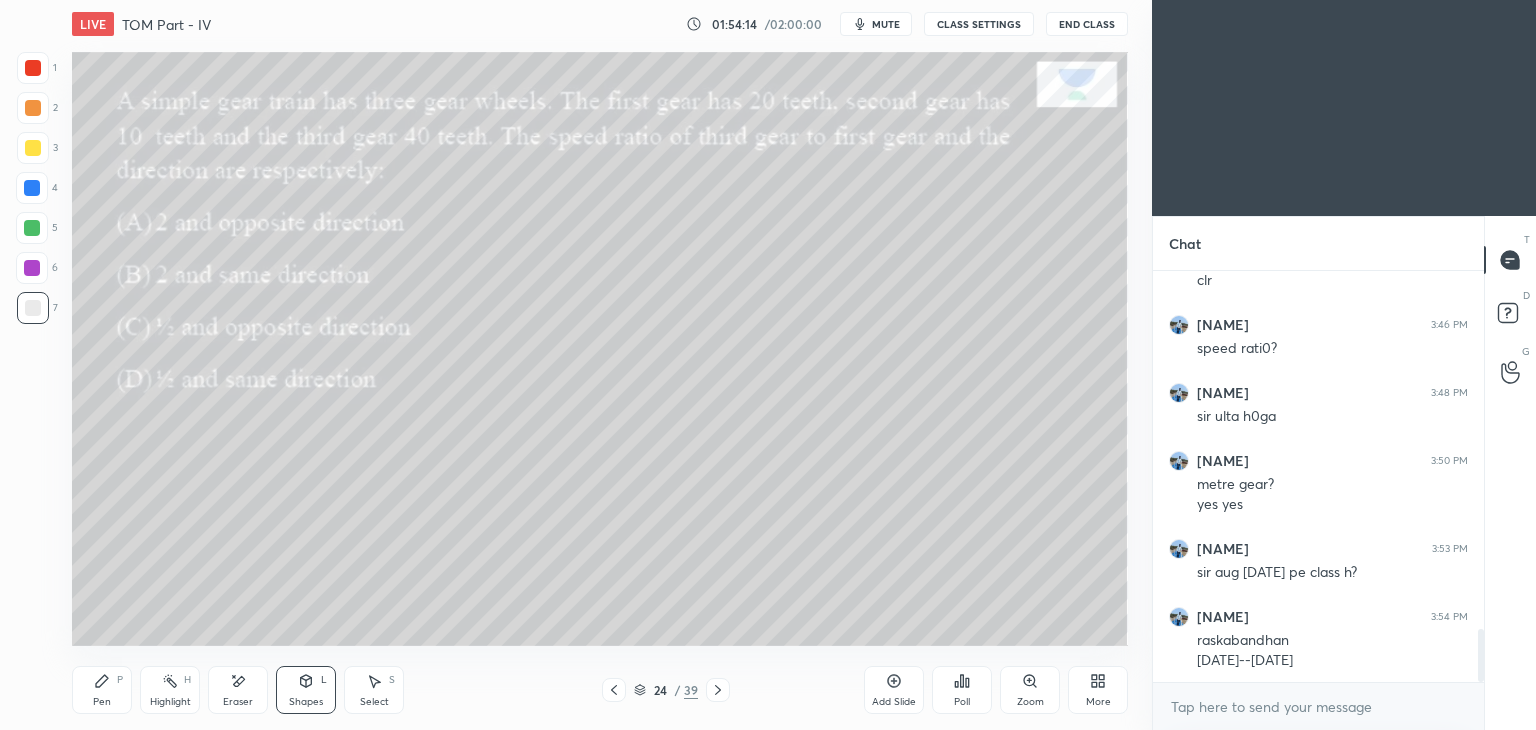 click at bounding box center (33, 308) 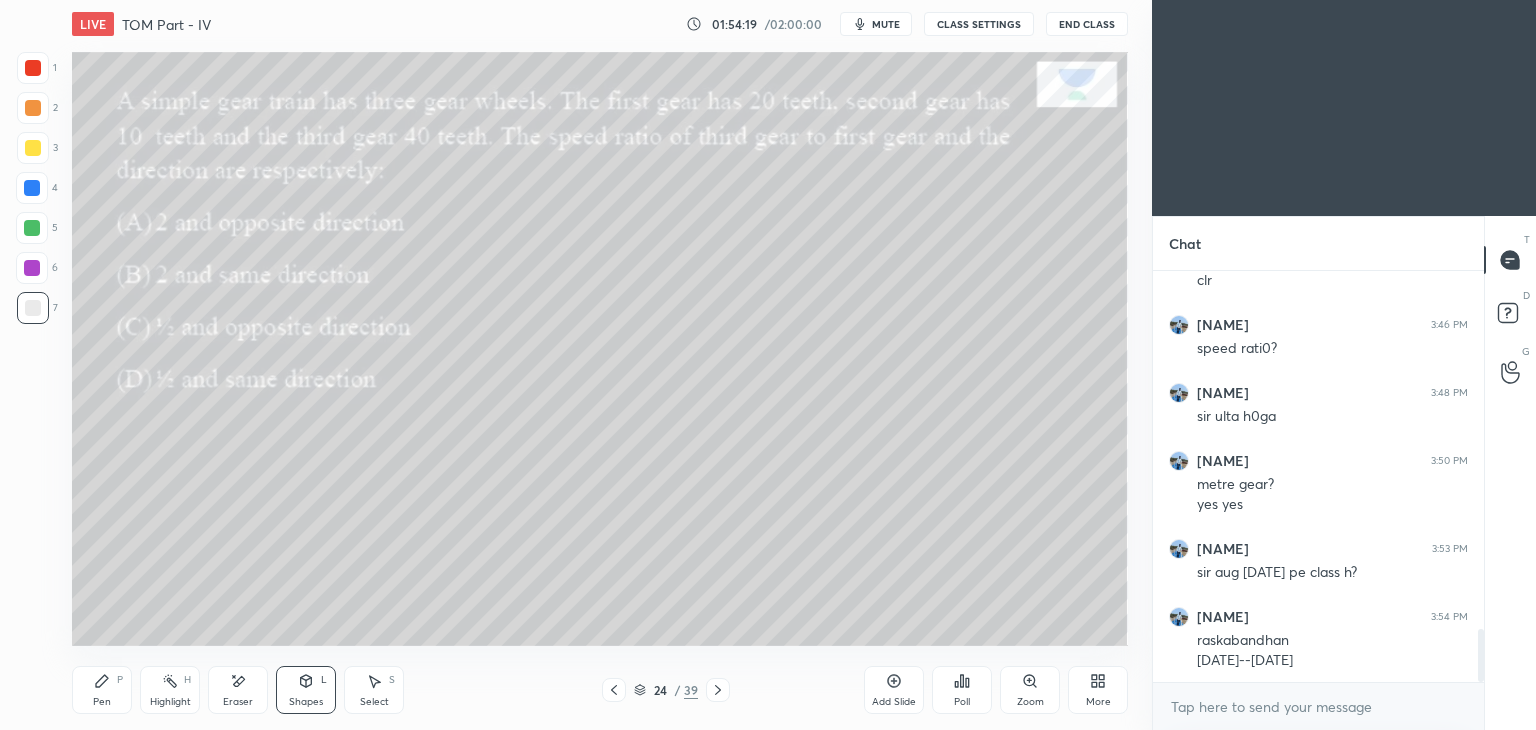 click 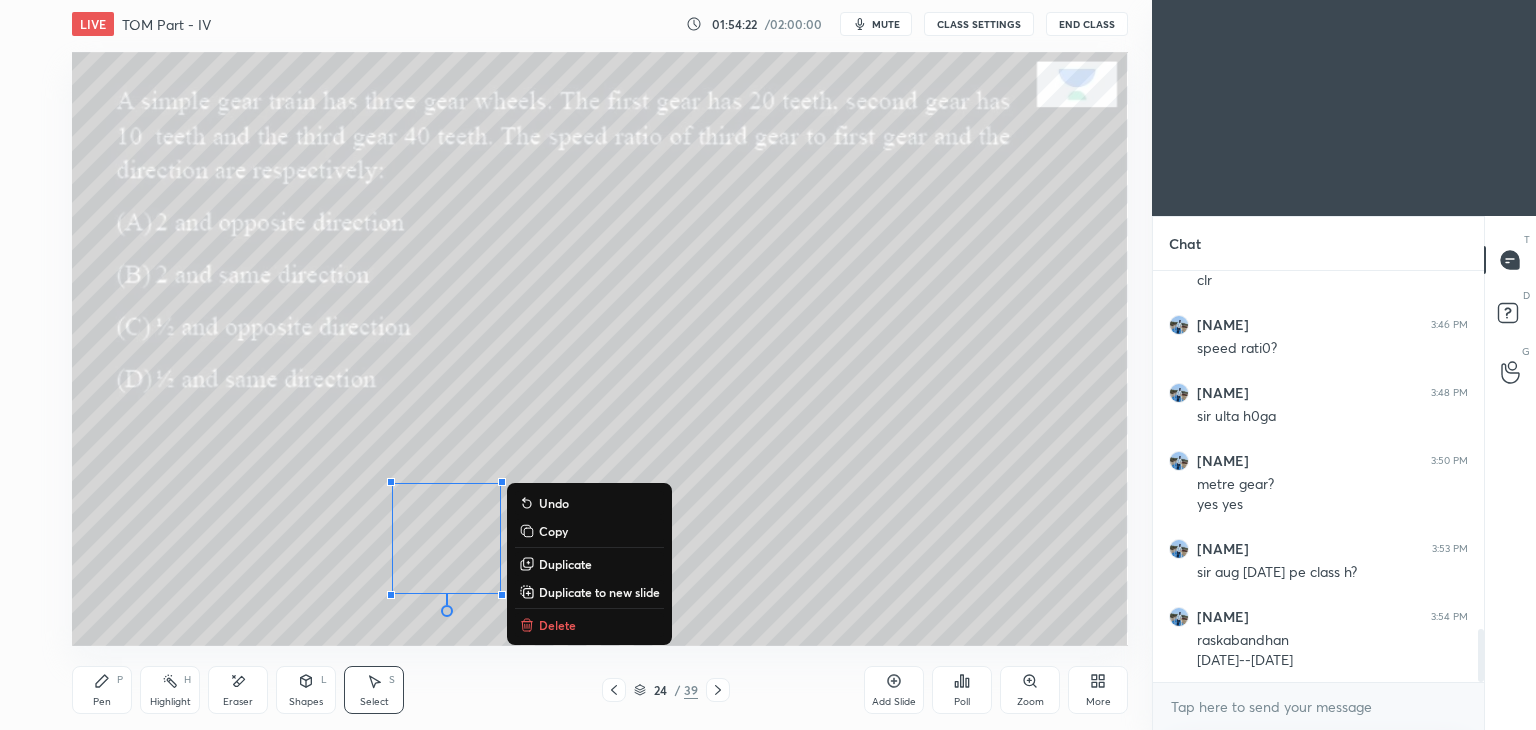 click on "Select S" at bounding box center [374, 690] 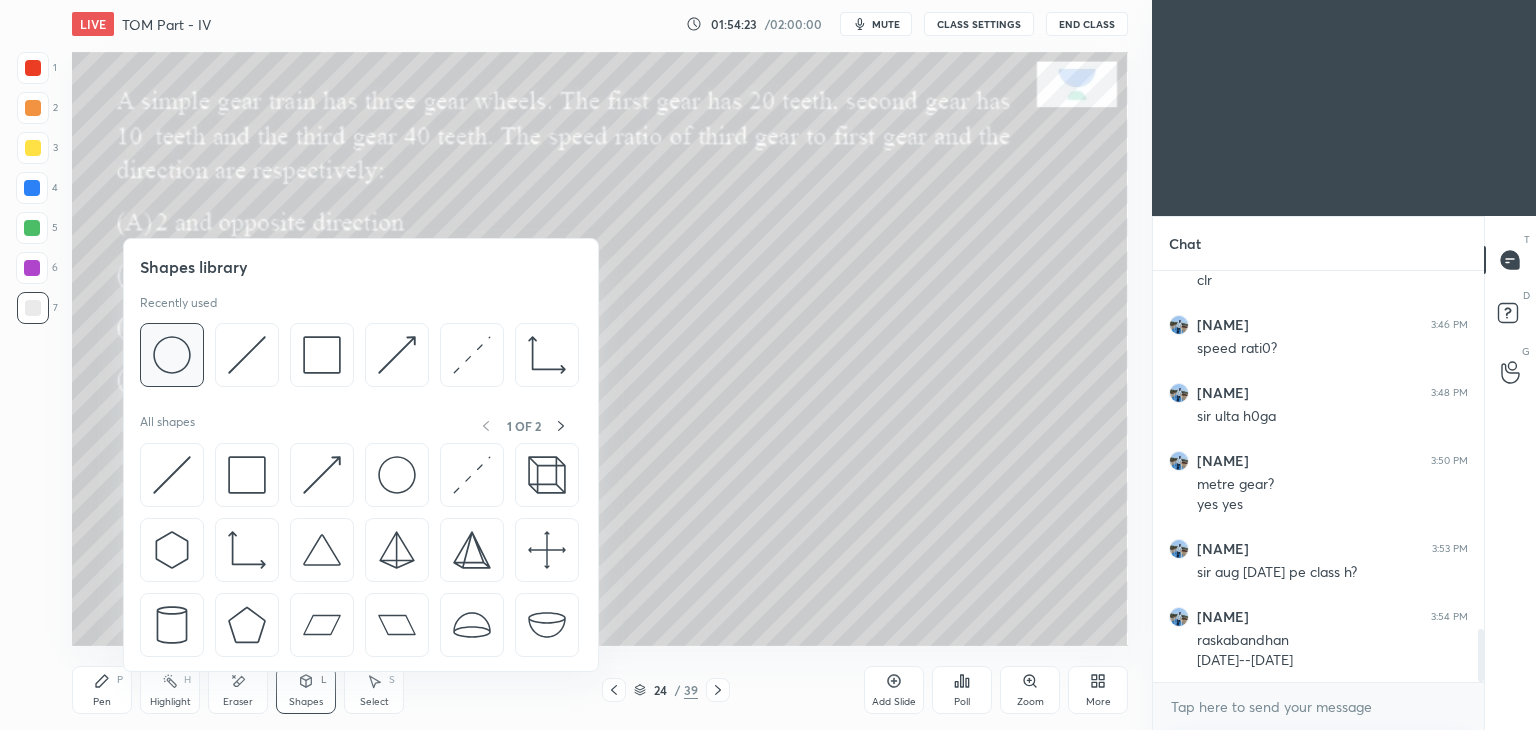 click at bounding box center (172, 355) 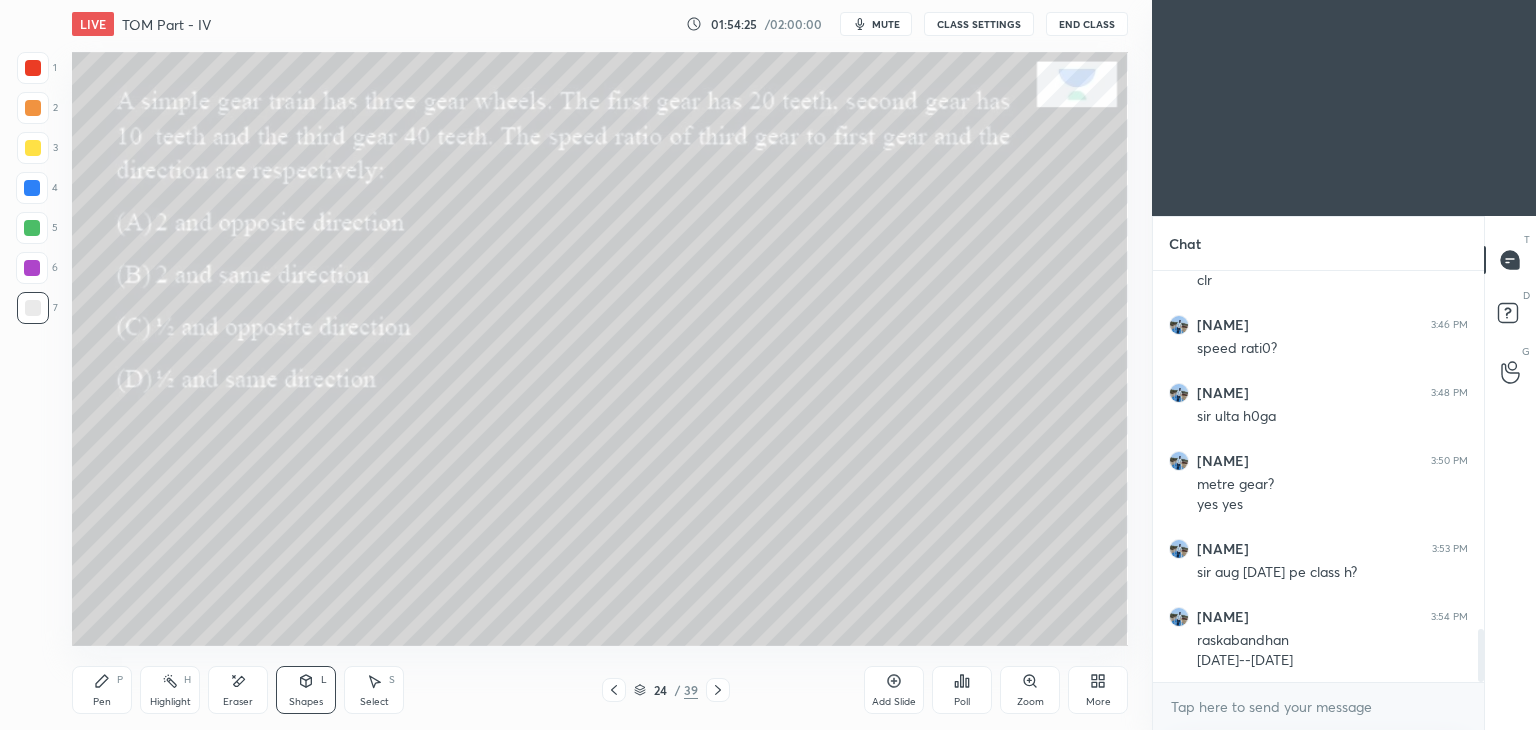 click on "Pen P" at bounding box center (102, 690) 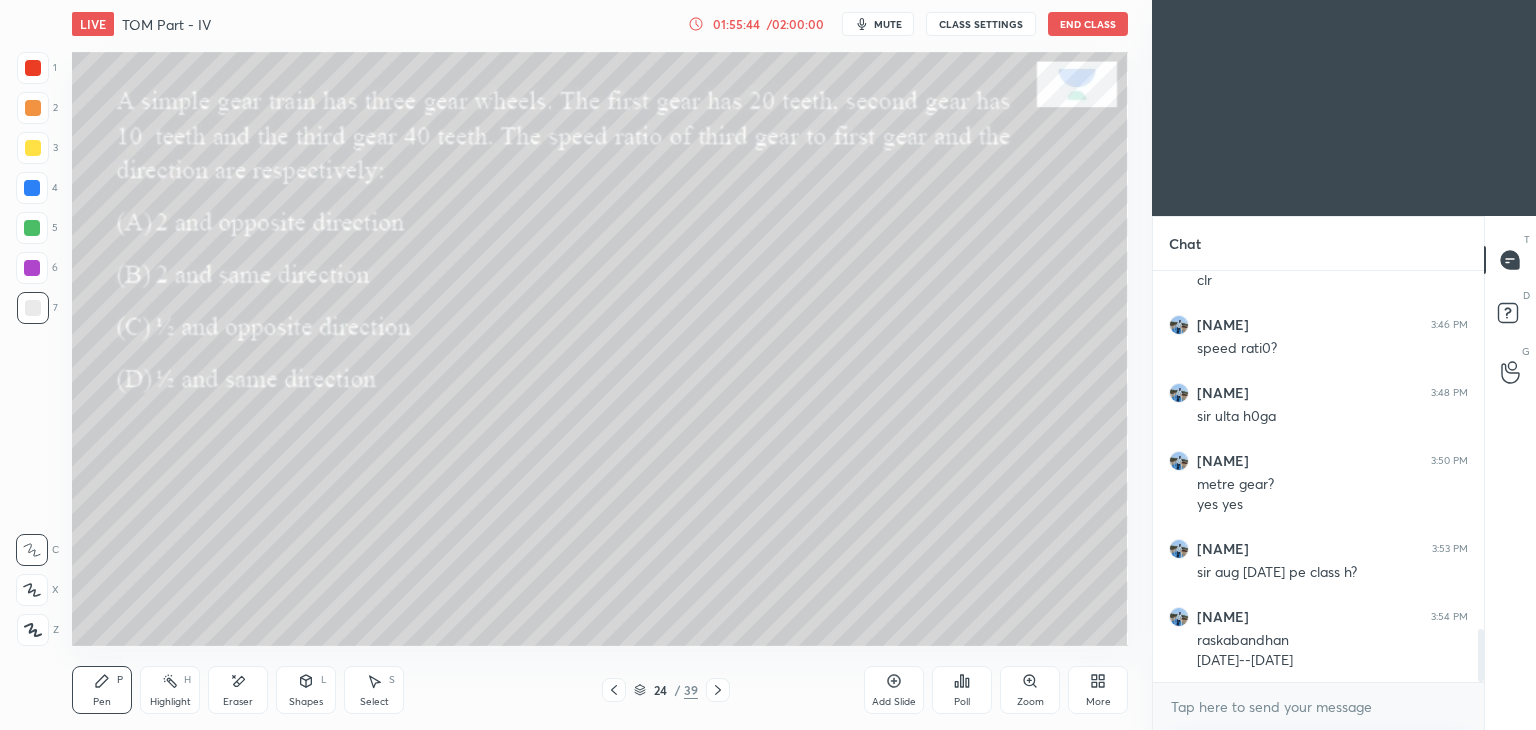 click at bounding box center (33, 68) 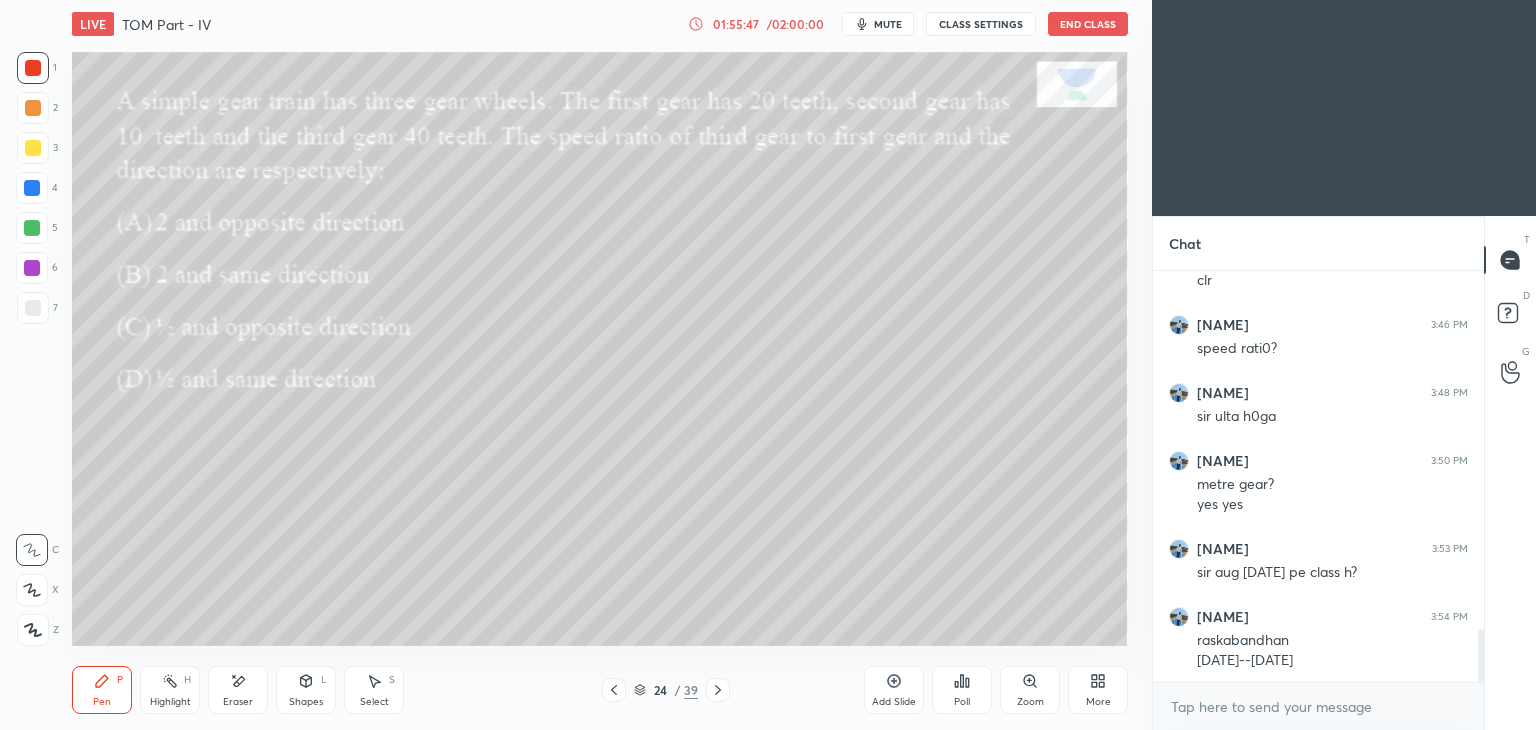 click at bounding box center (718, 690) 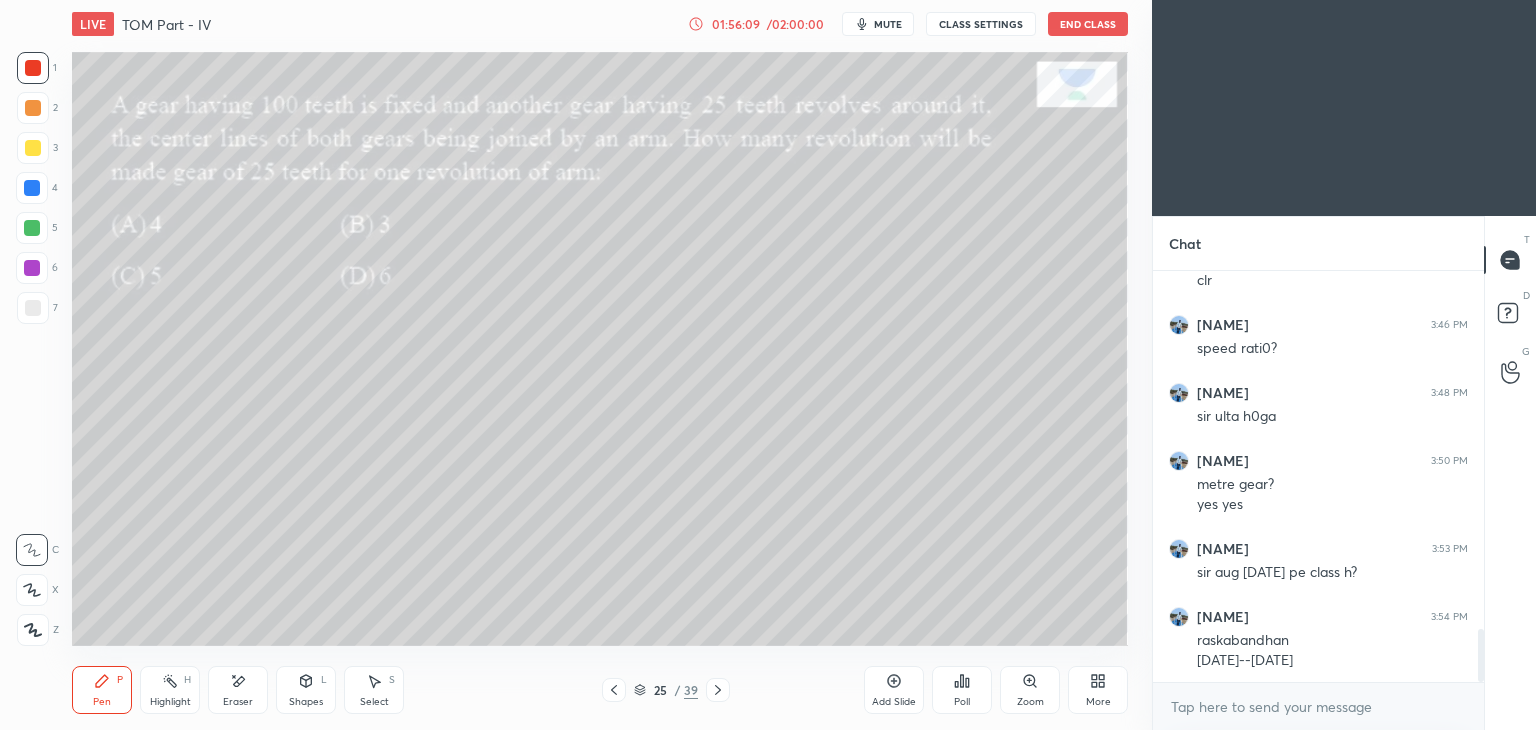 scroll, scrollTop: 2854, scrollLeft: 0, axis: vertical 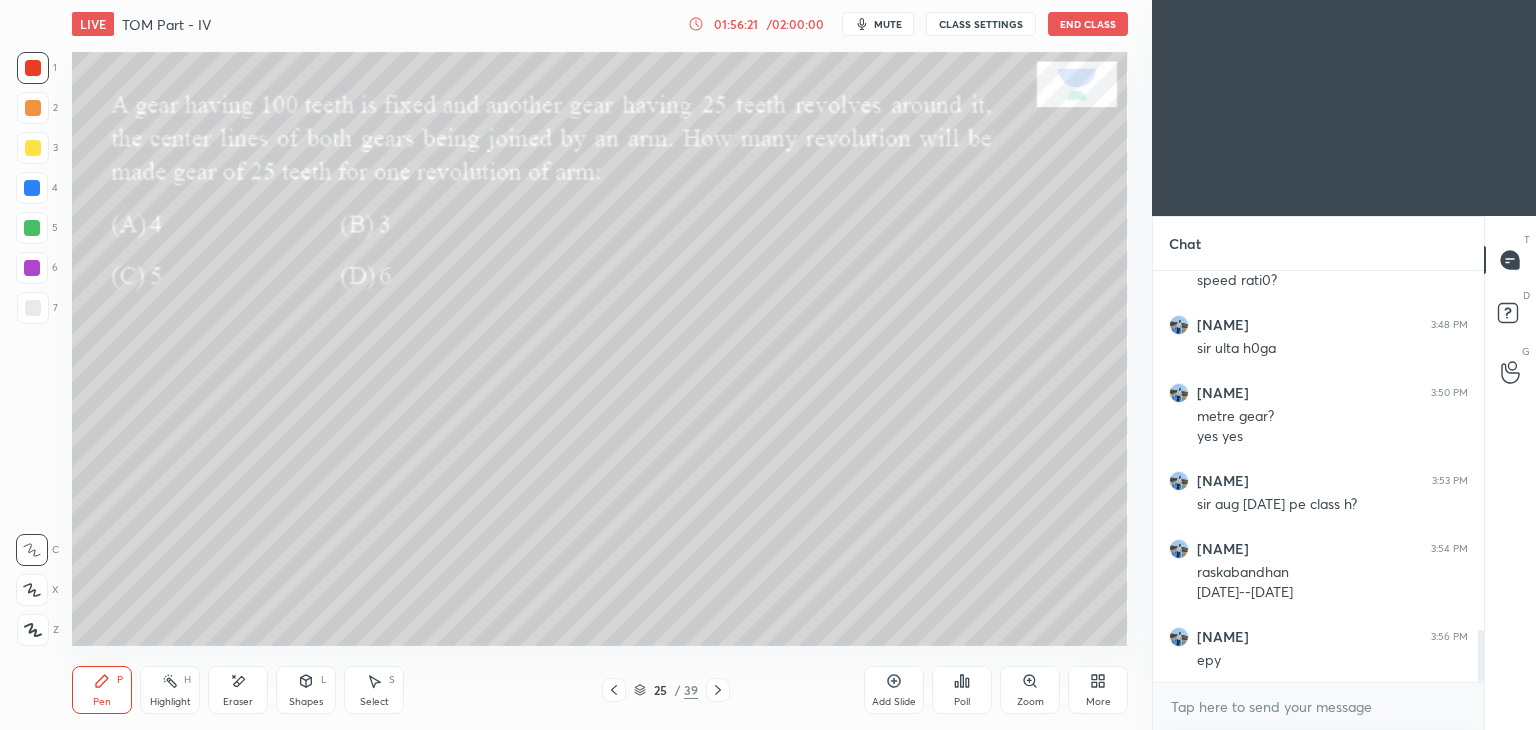 click on "Poll" at bounding box center [962, 690] 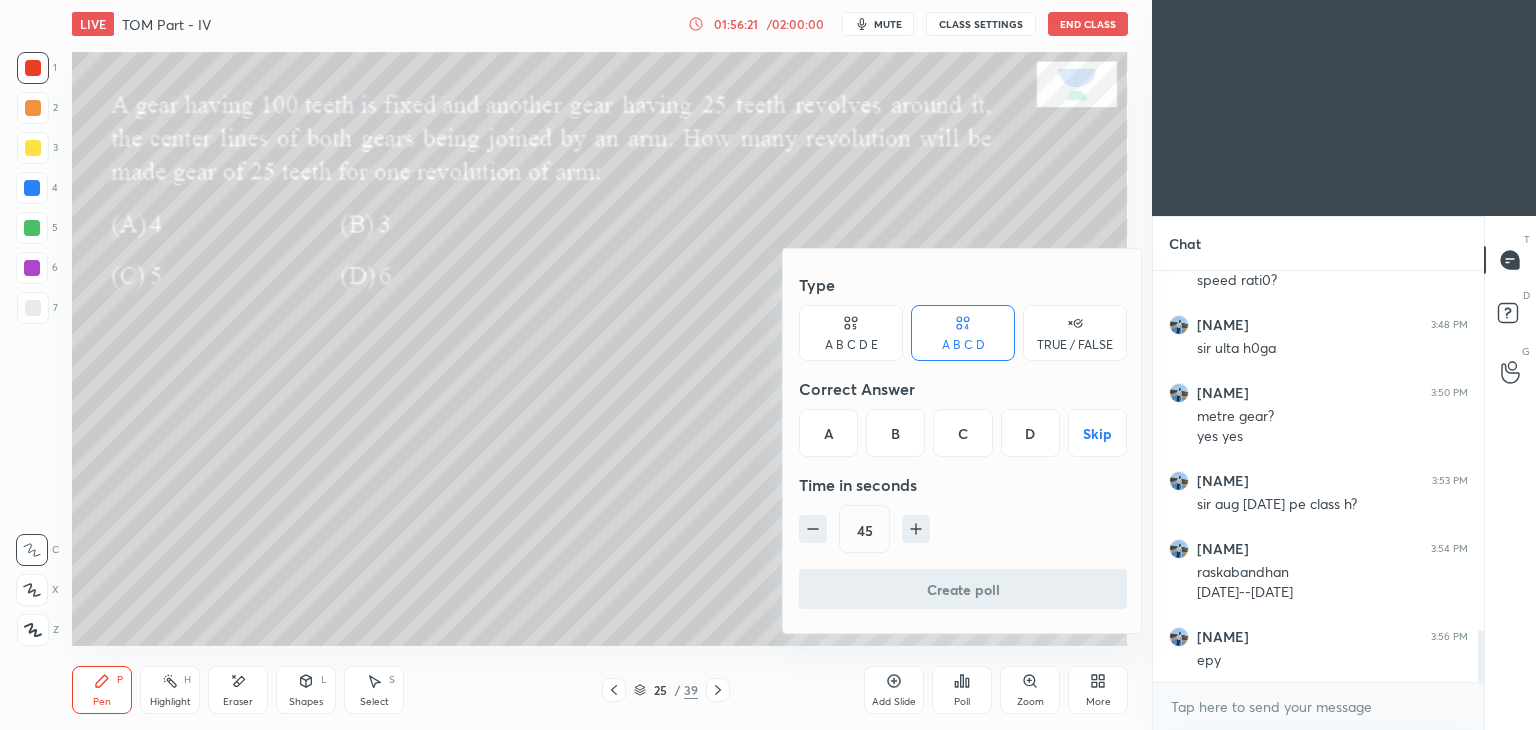 click on "C" at bounding box center [962, 433] 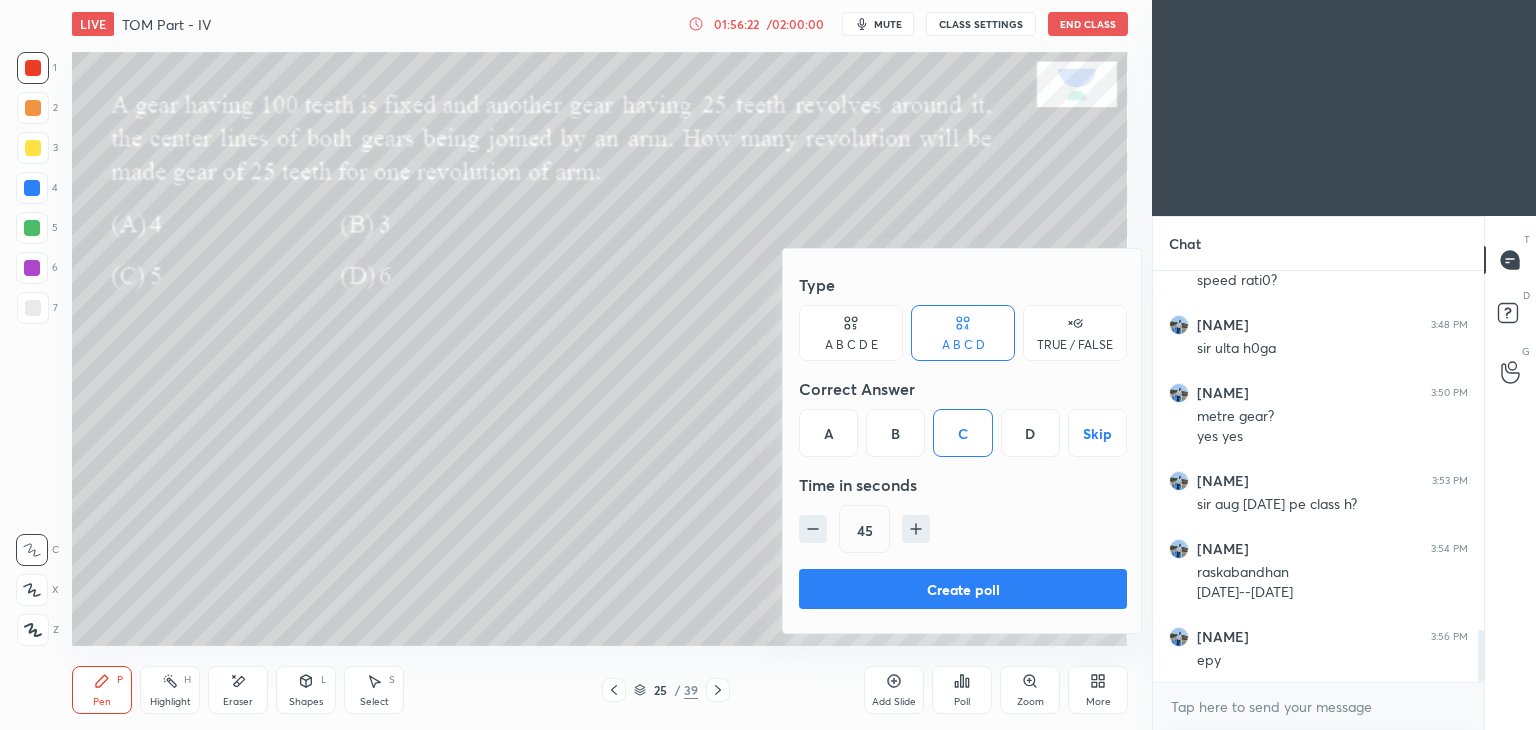 click on "Create poll" at bounding box center (963, 589) 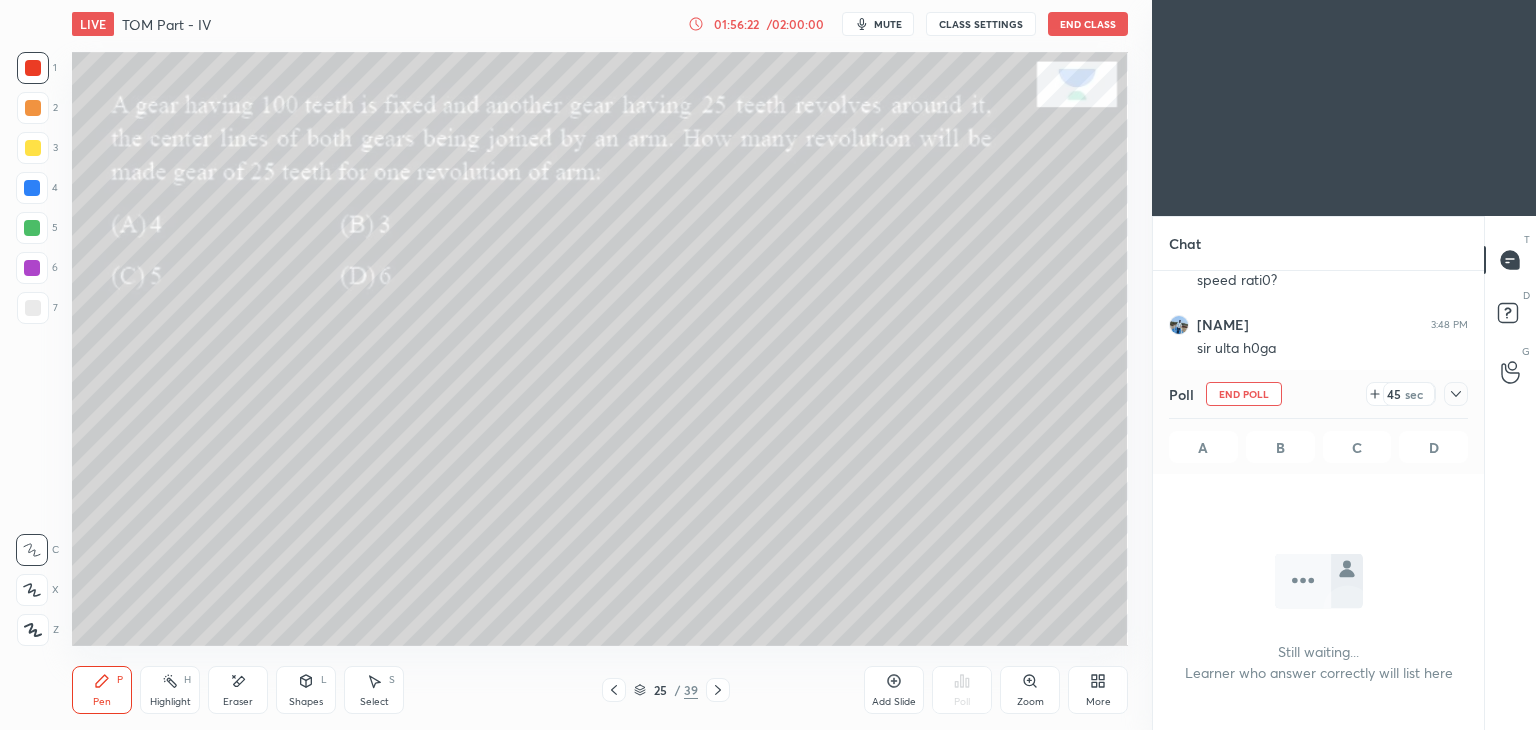 scroll, scrollTop: 308, scrollLeft: 325, axis: both 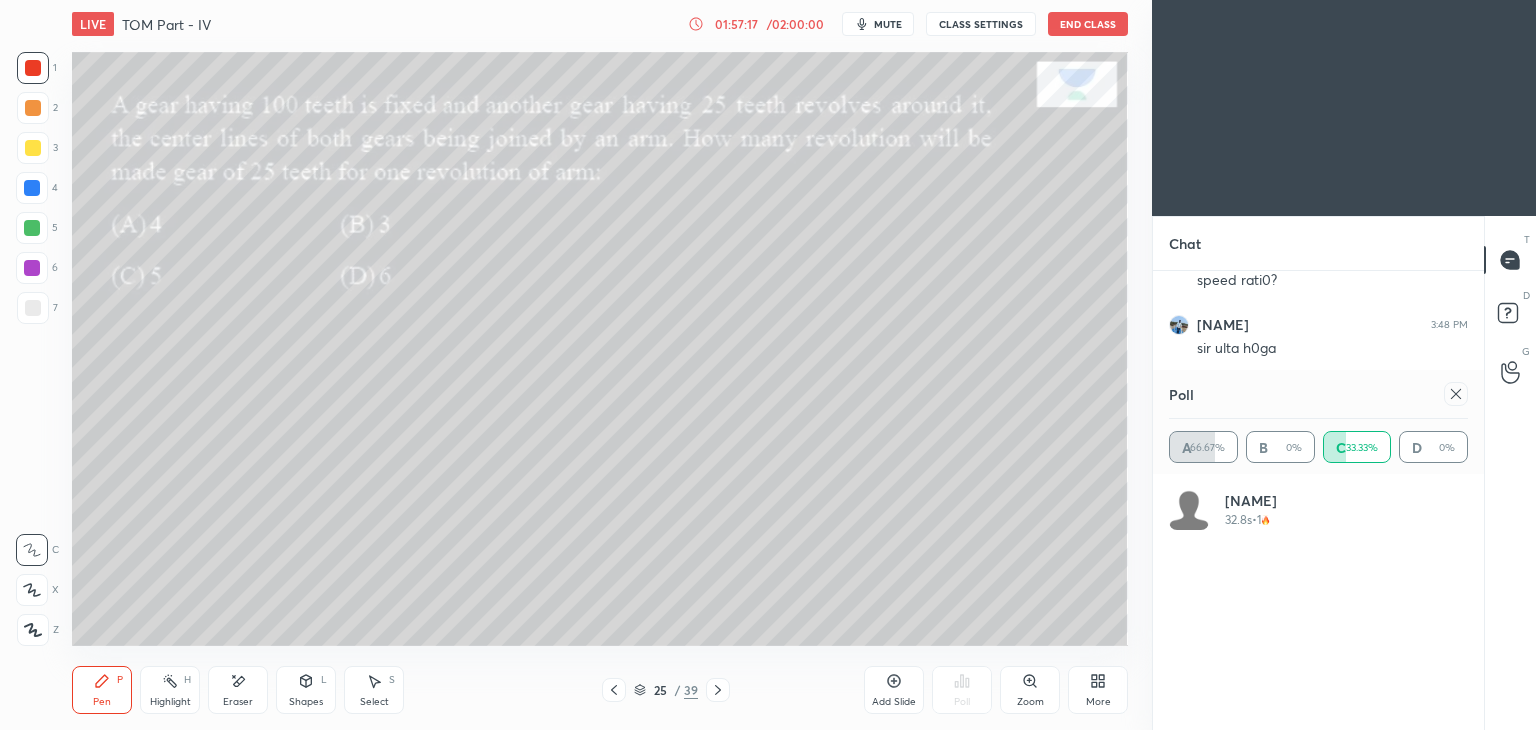 click 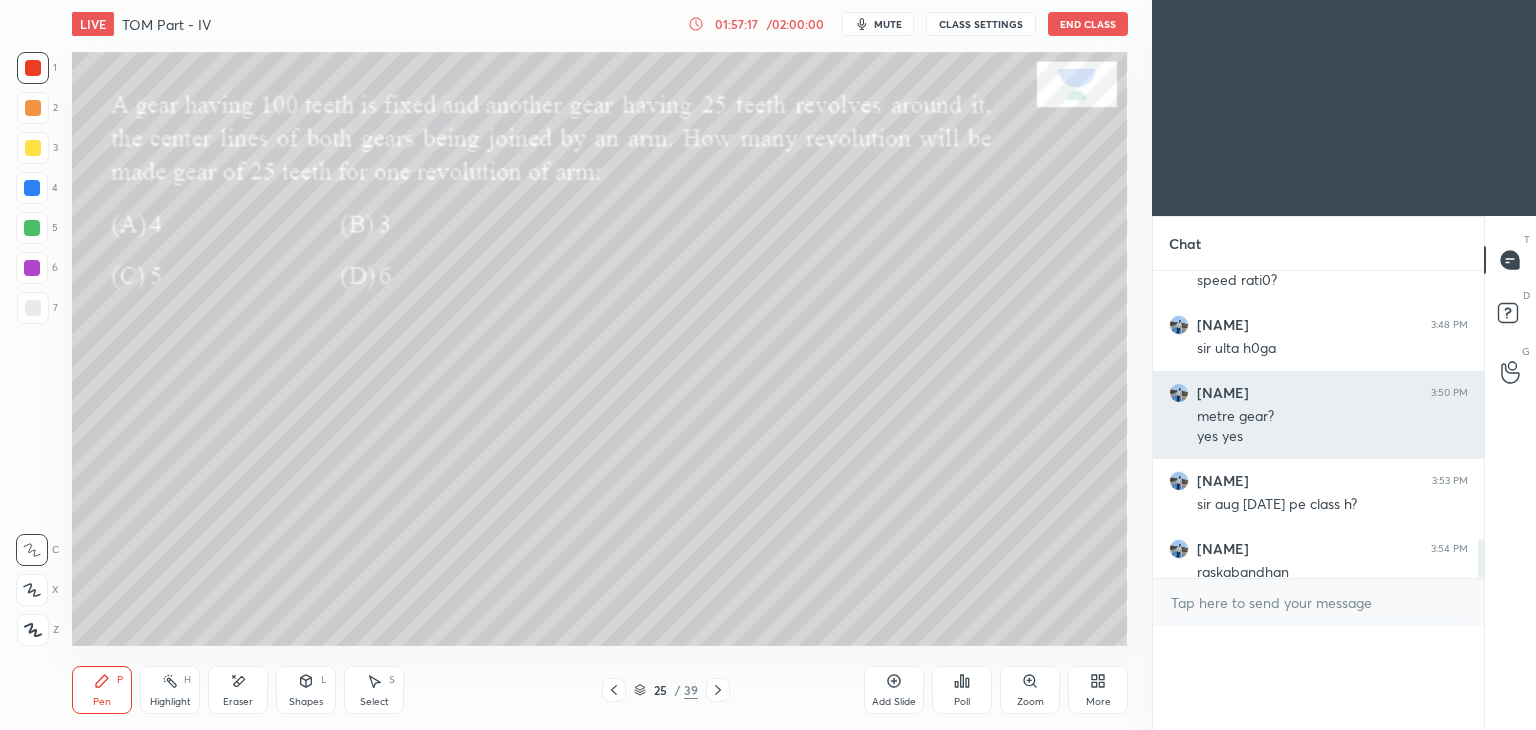 scroll, scrollTop: 88, scrollLeft: 293, axis: both 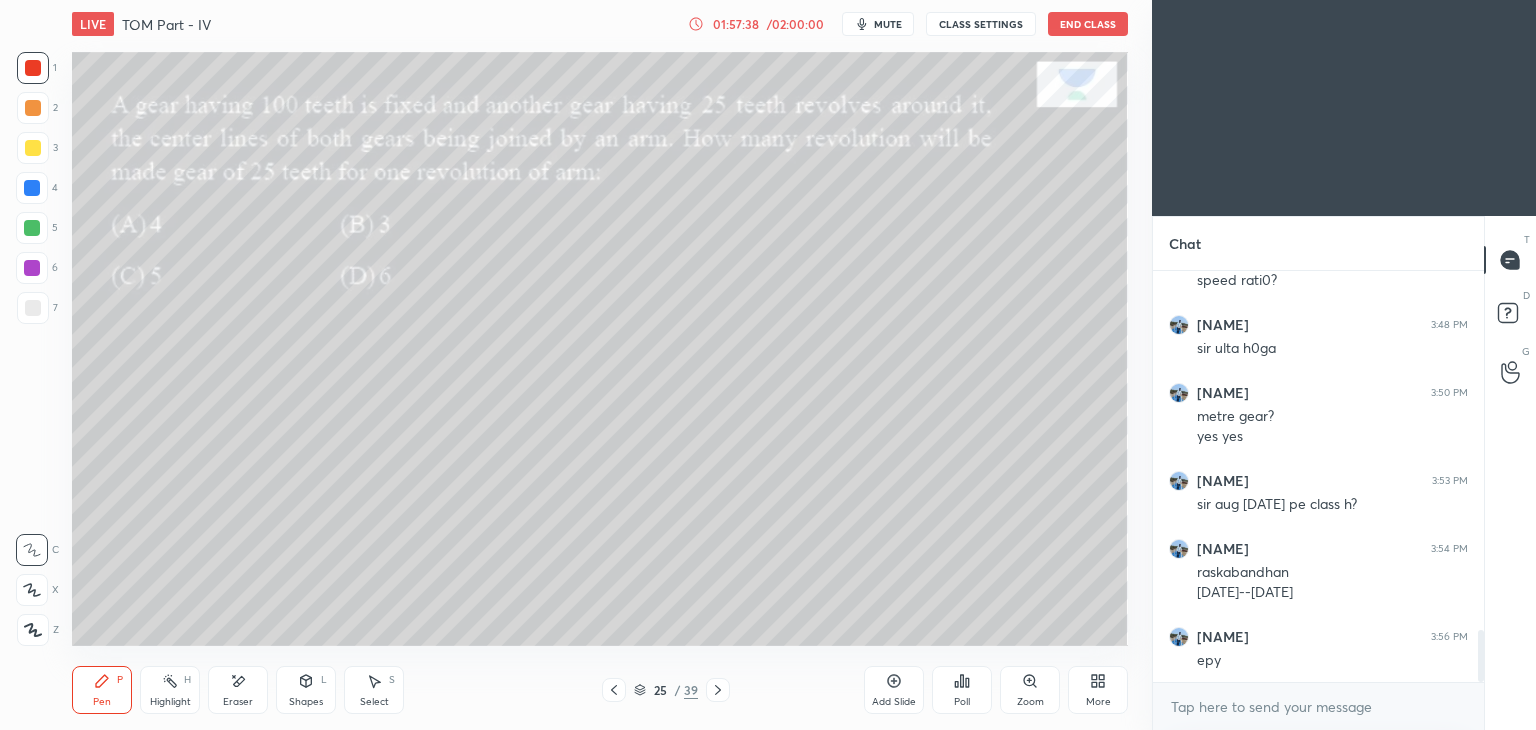 click at bounding box center [33, 148] 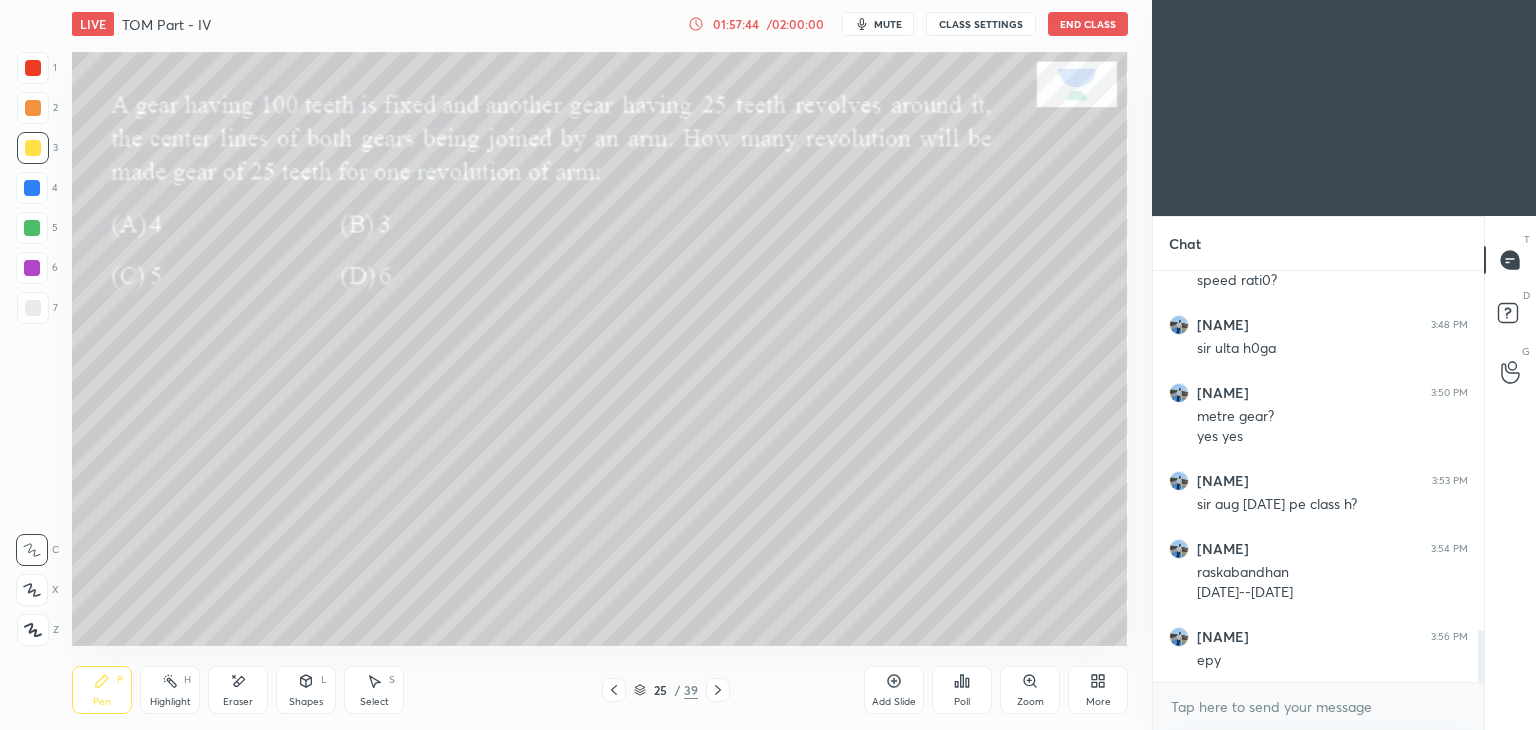 click on "Eraser" at bounding box center [238, 690] 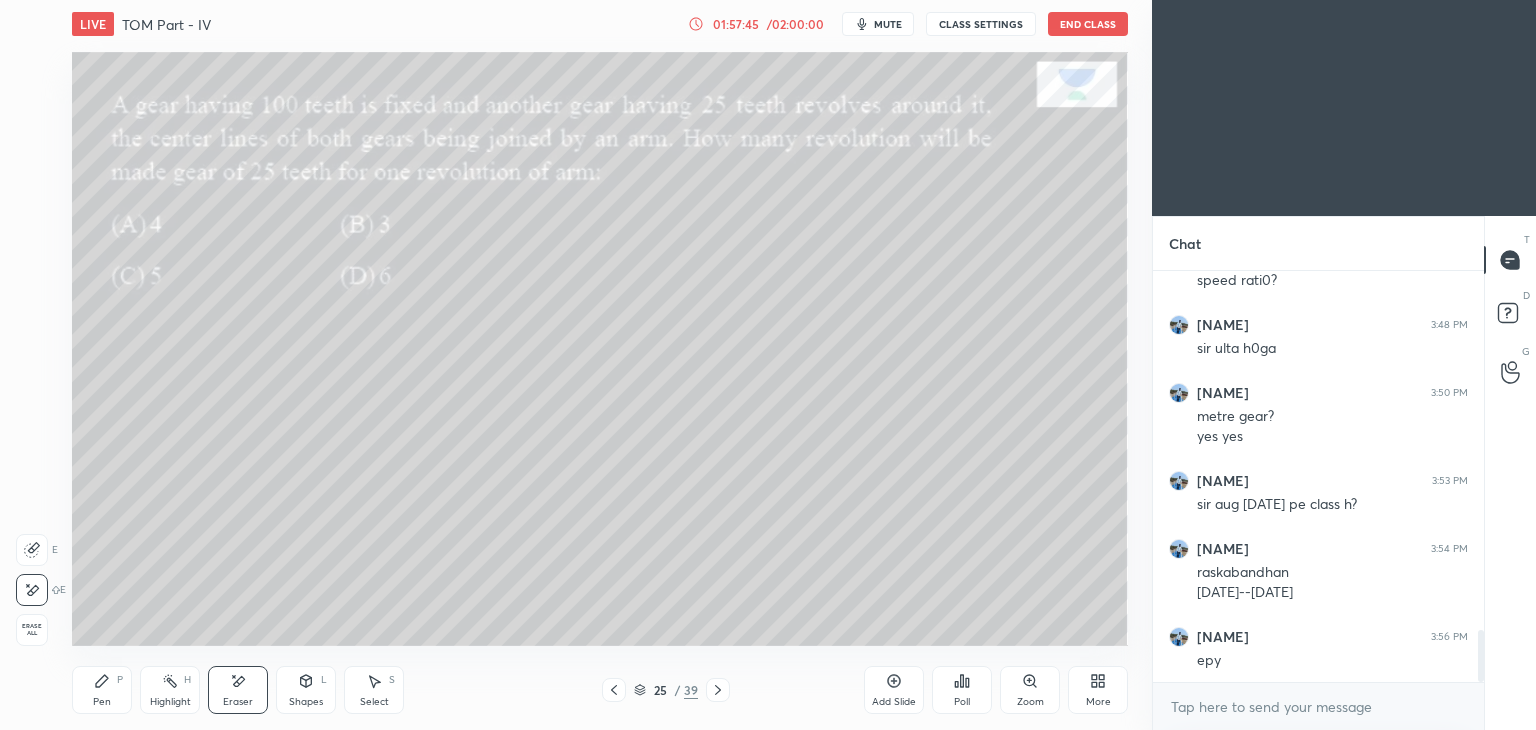 click 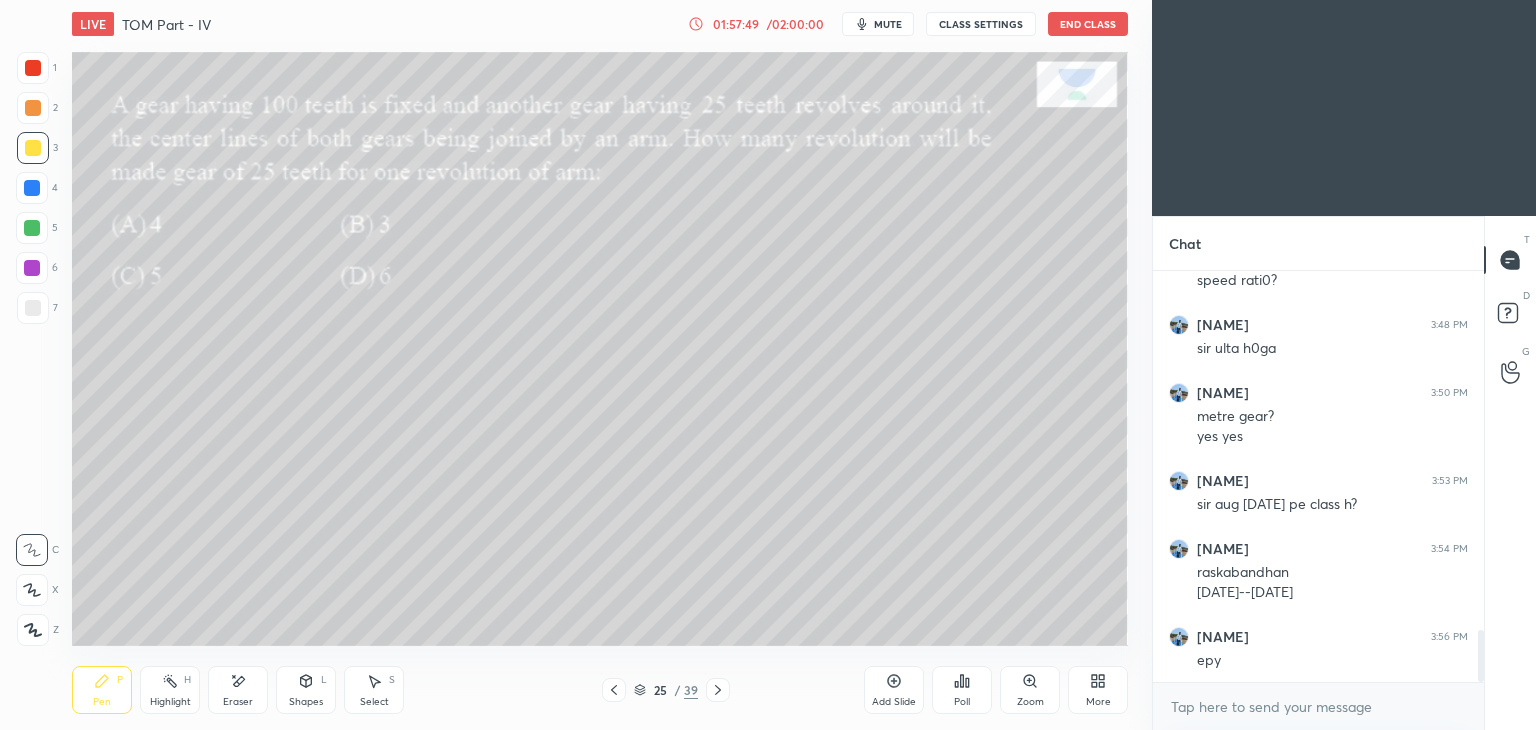 click 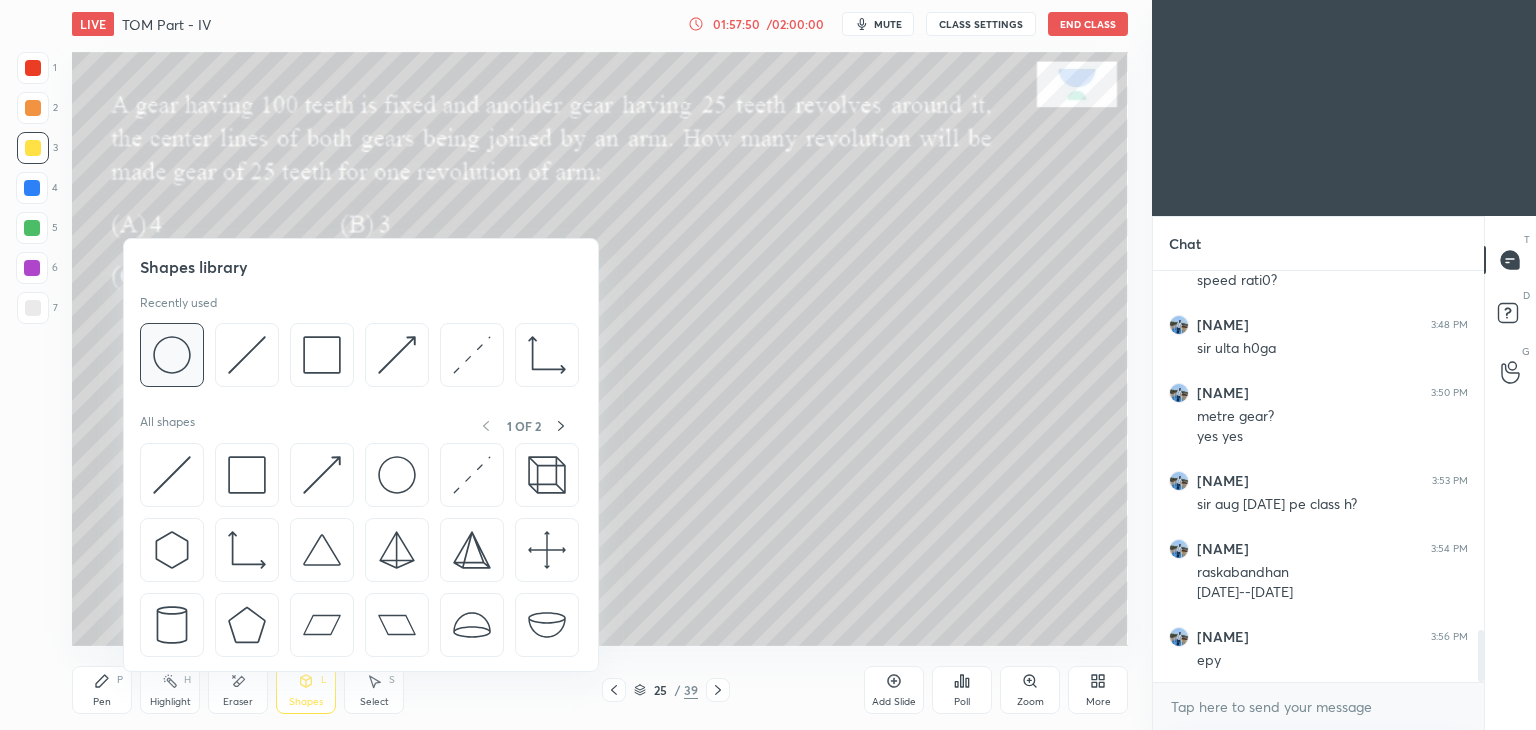 click at bounding box center (172, 355) 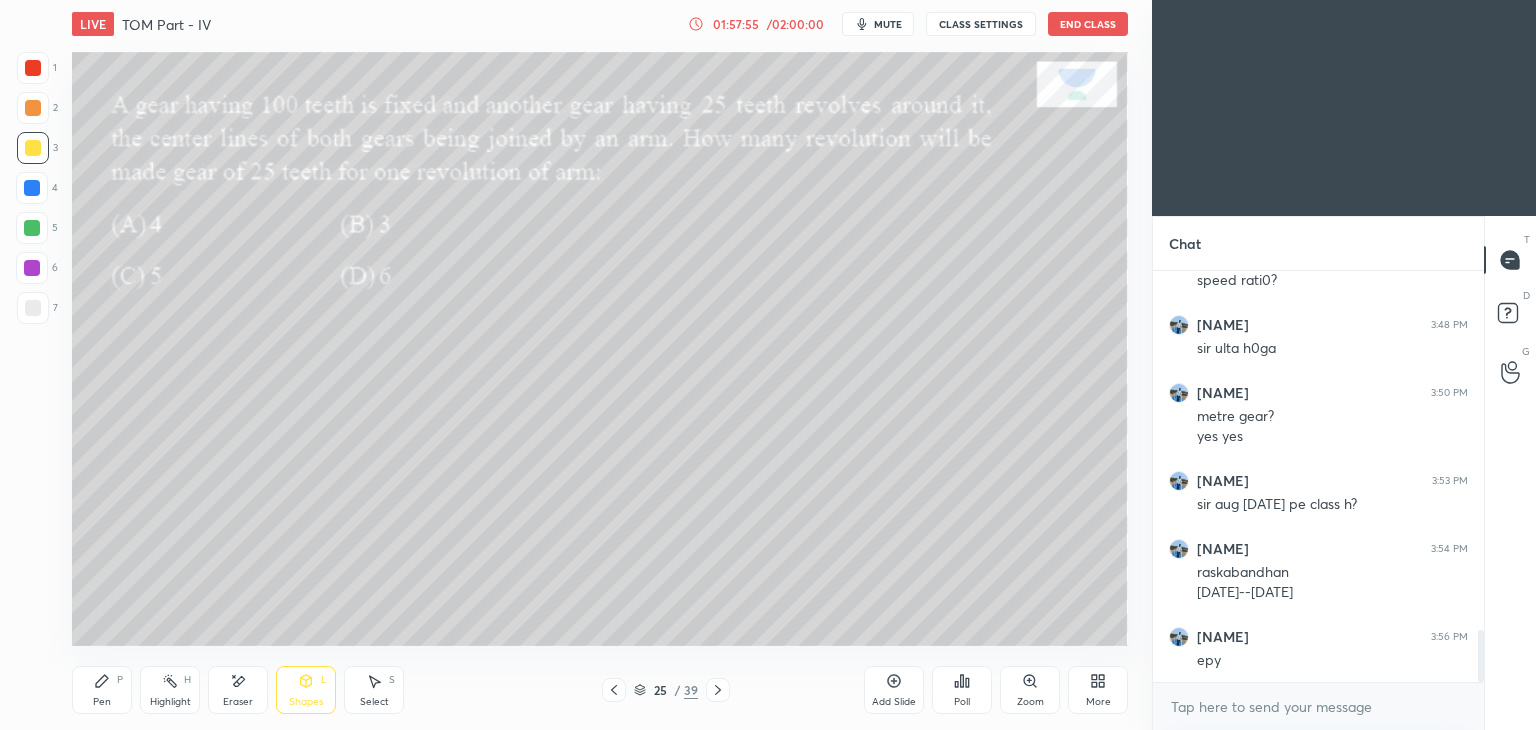 click 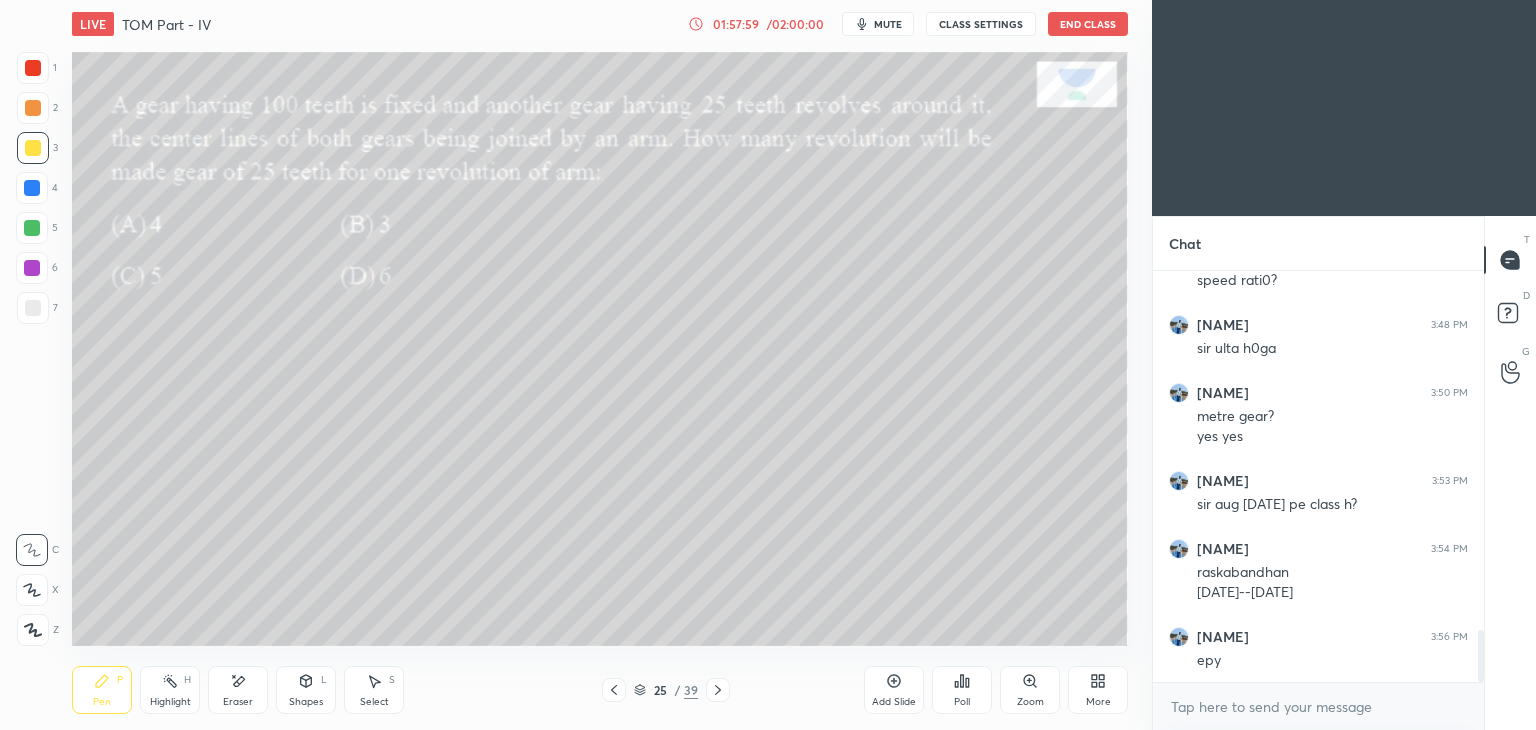 click on "Shapes" at bounding box center [306, 702] 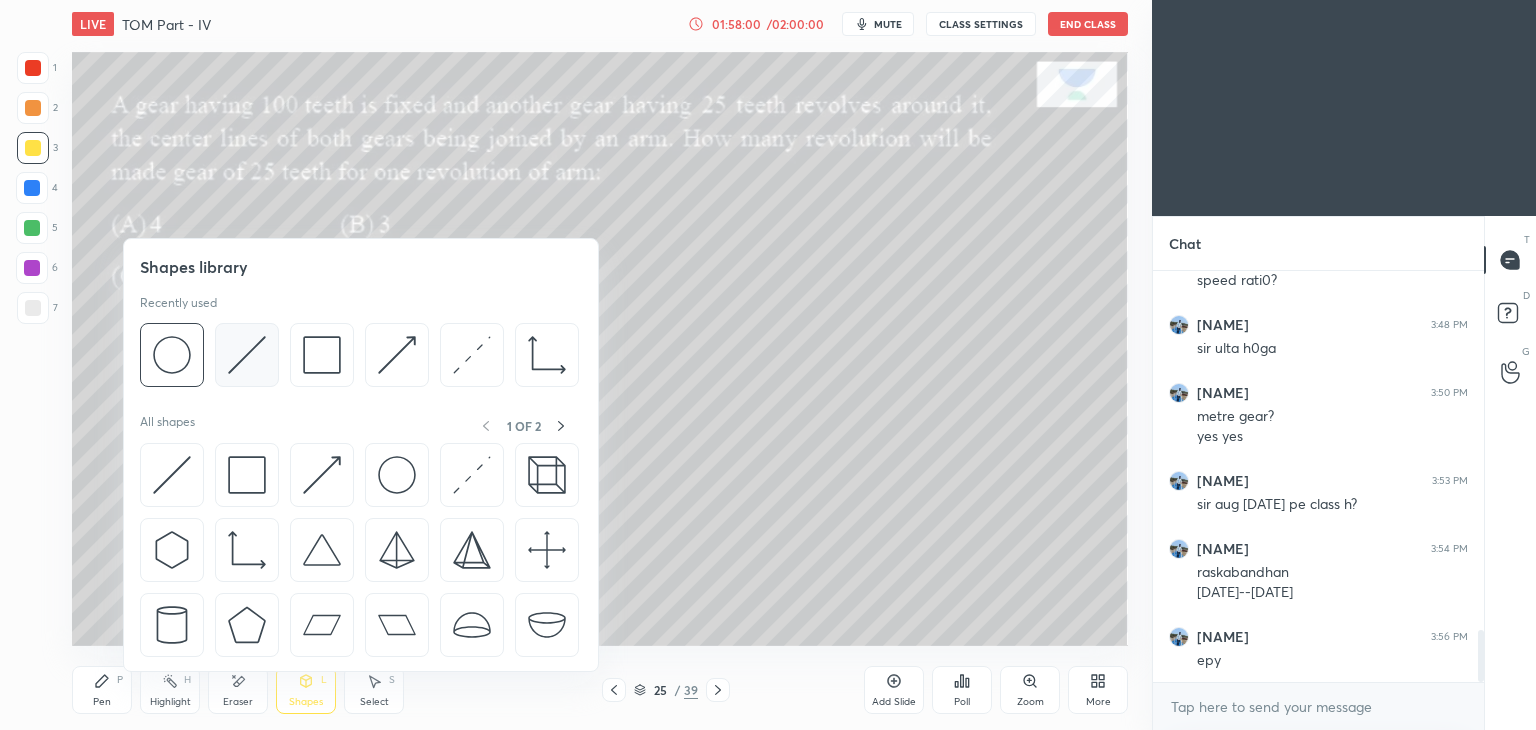 click at bounding box center [247, 355] 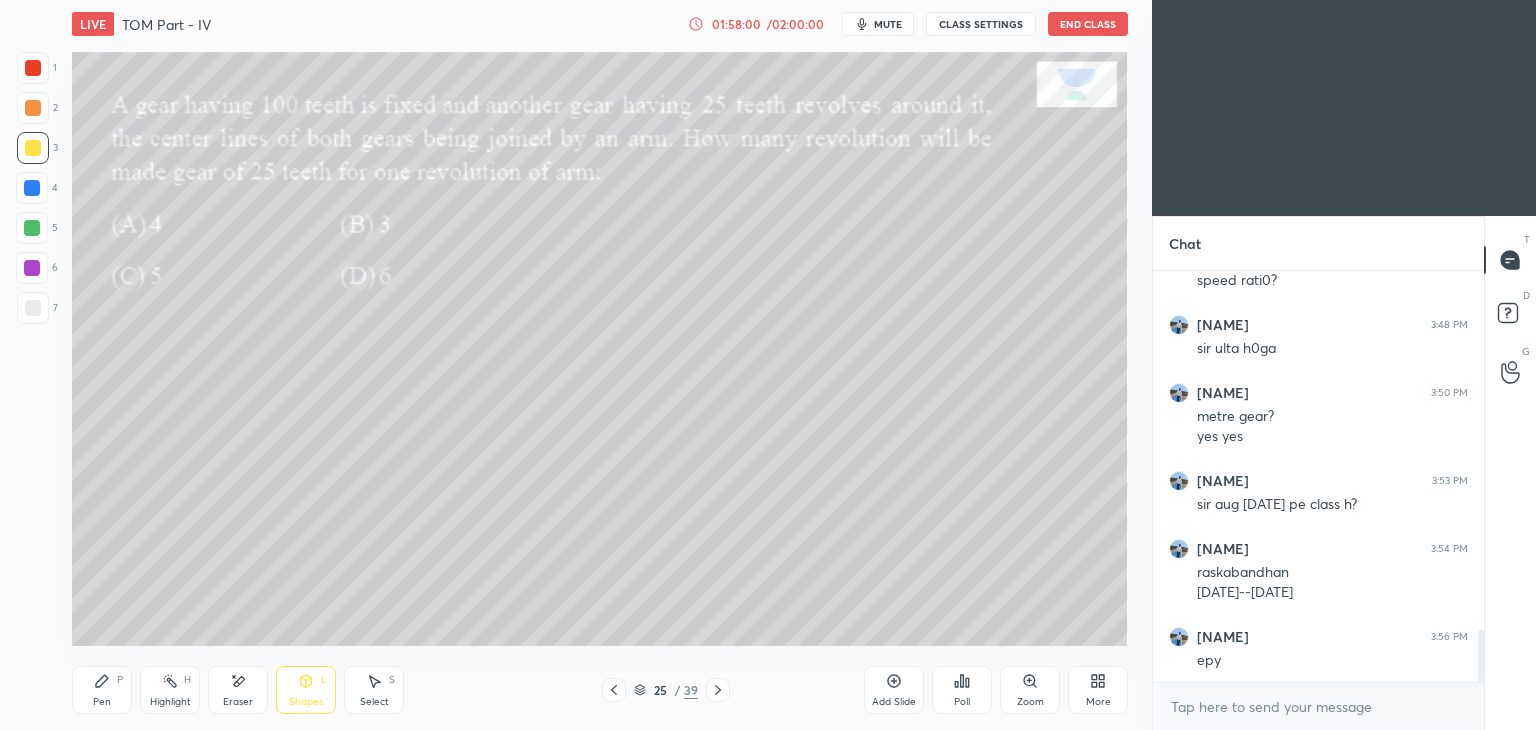 click at bounding box center [33, 68] 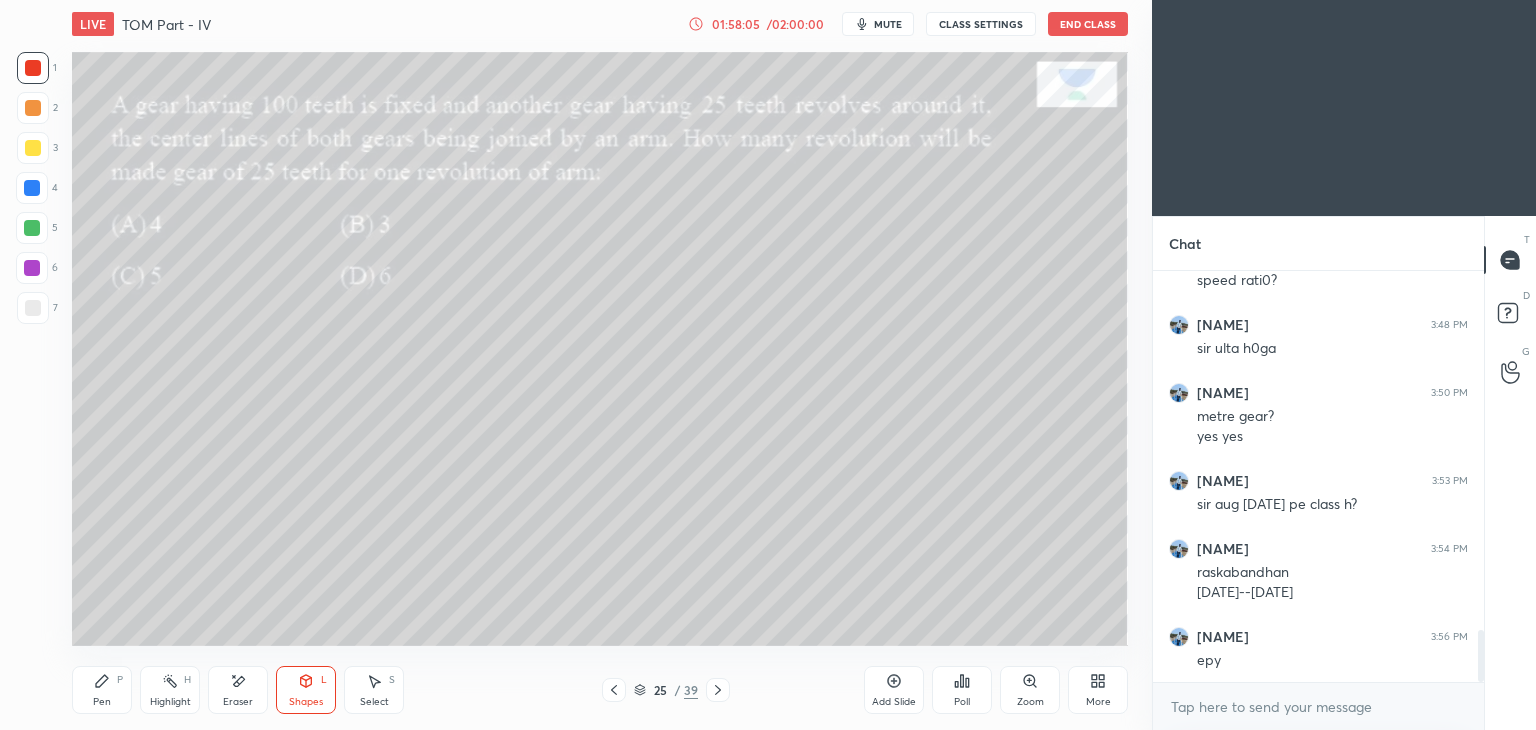 click 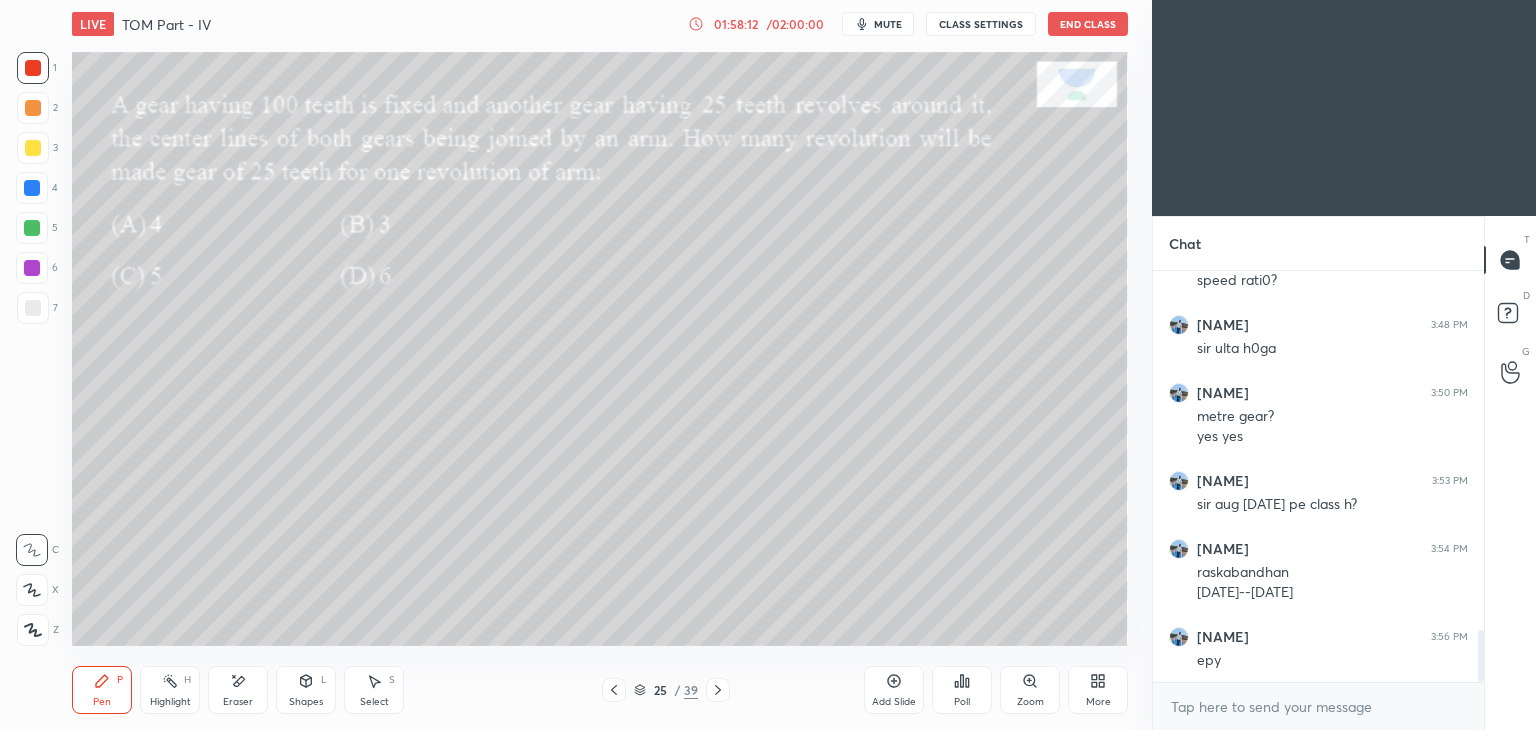 click at bounding box center (33, 308) 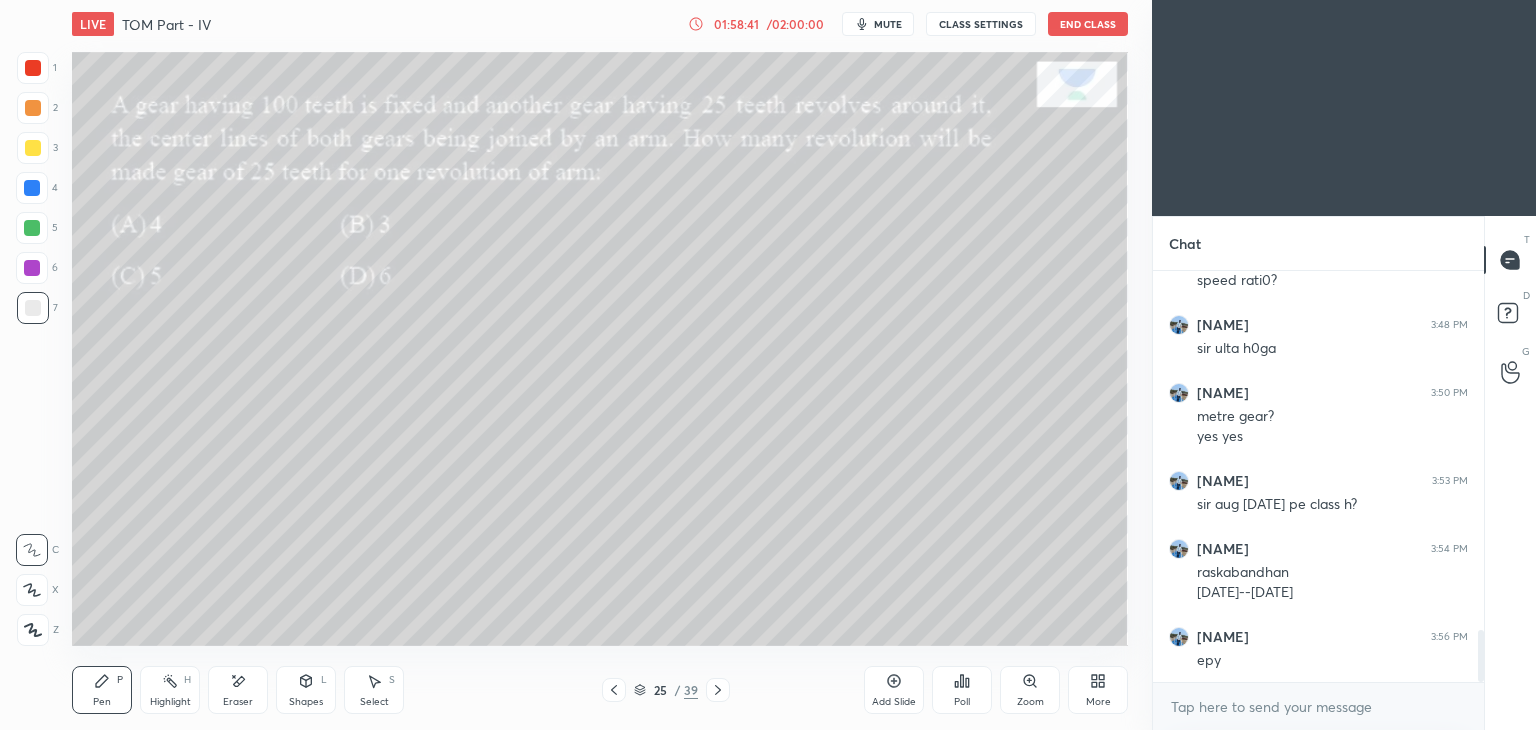 click 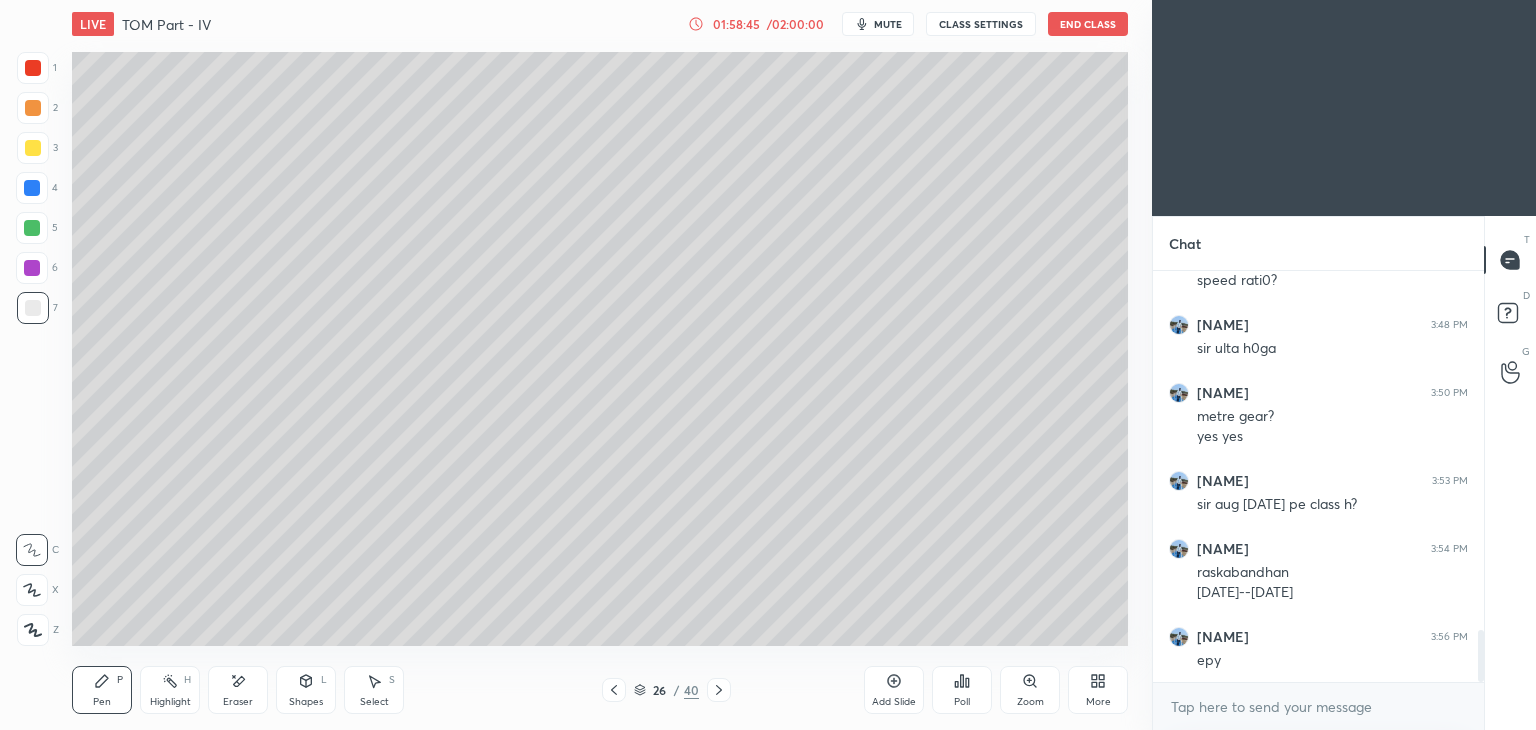 click 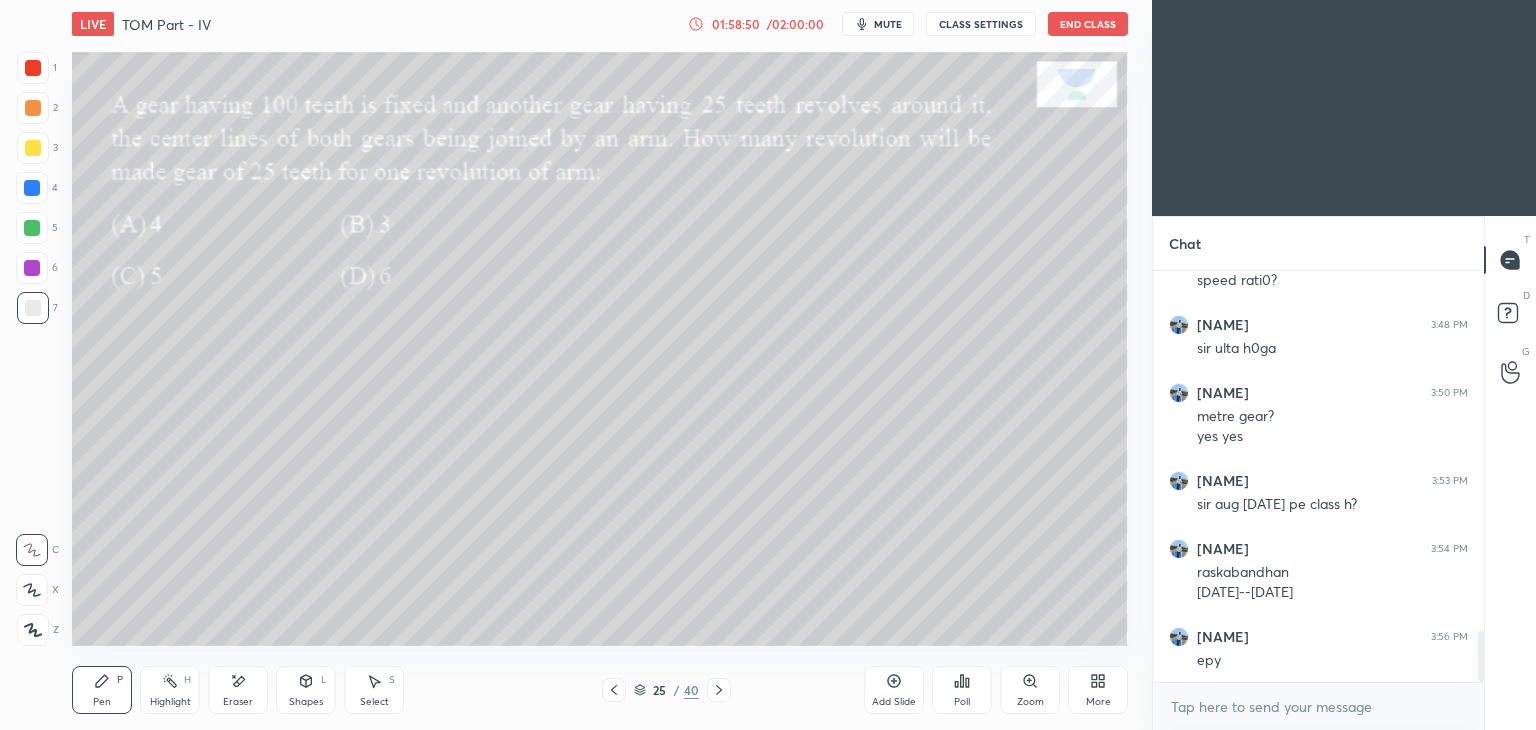 click 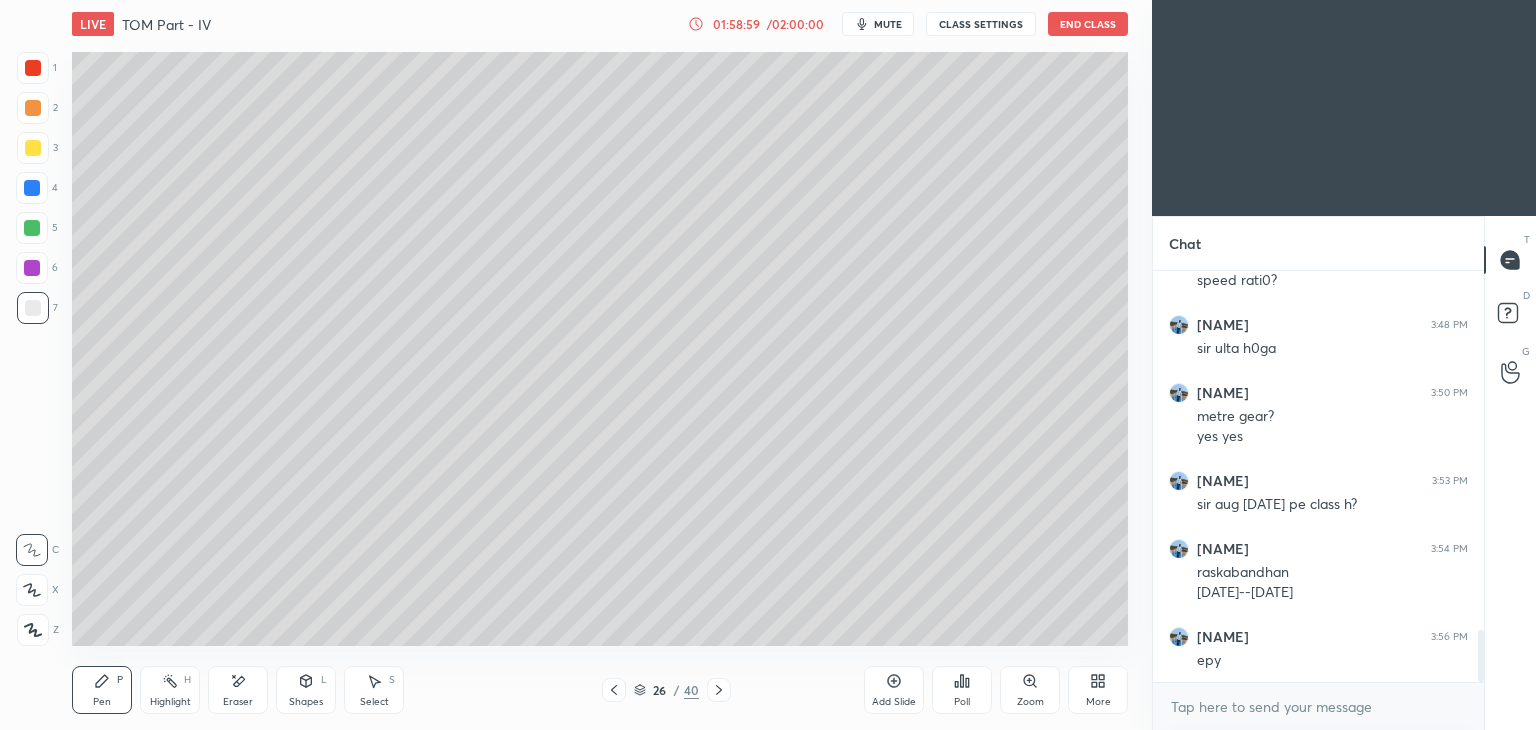 click 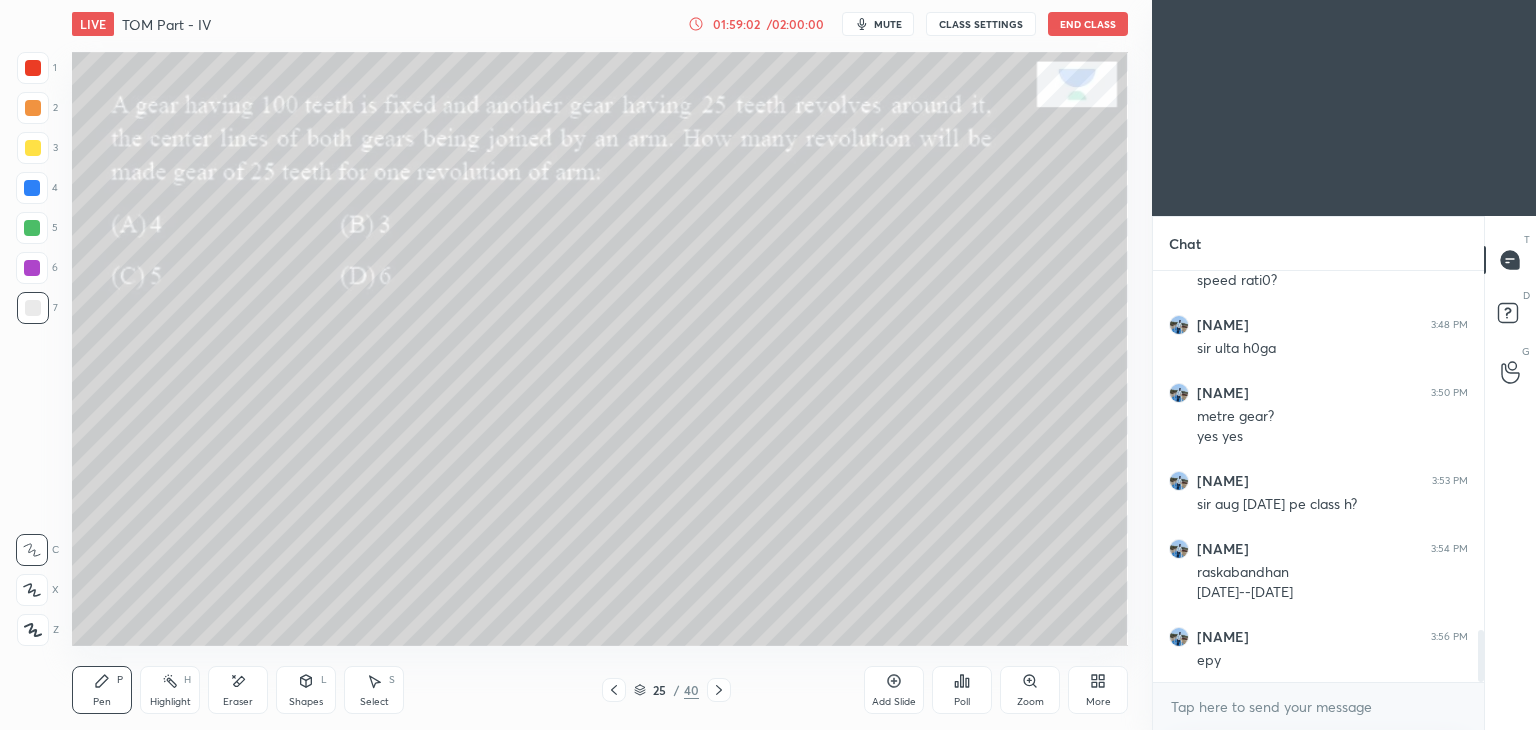 click 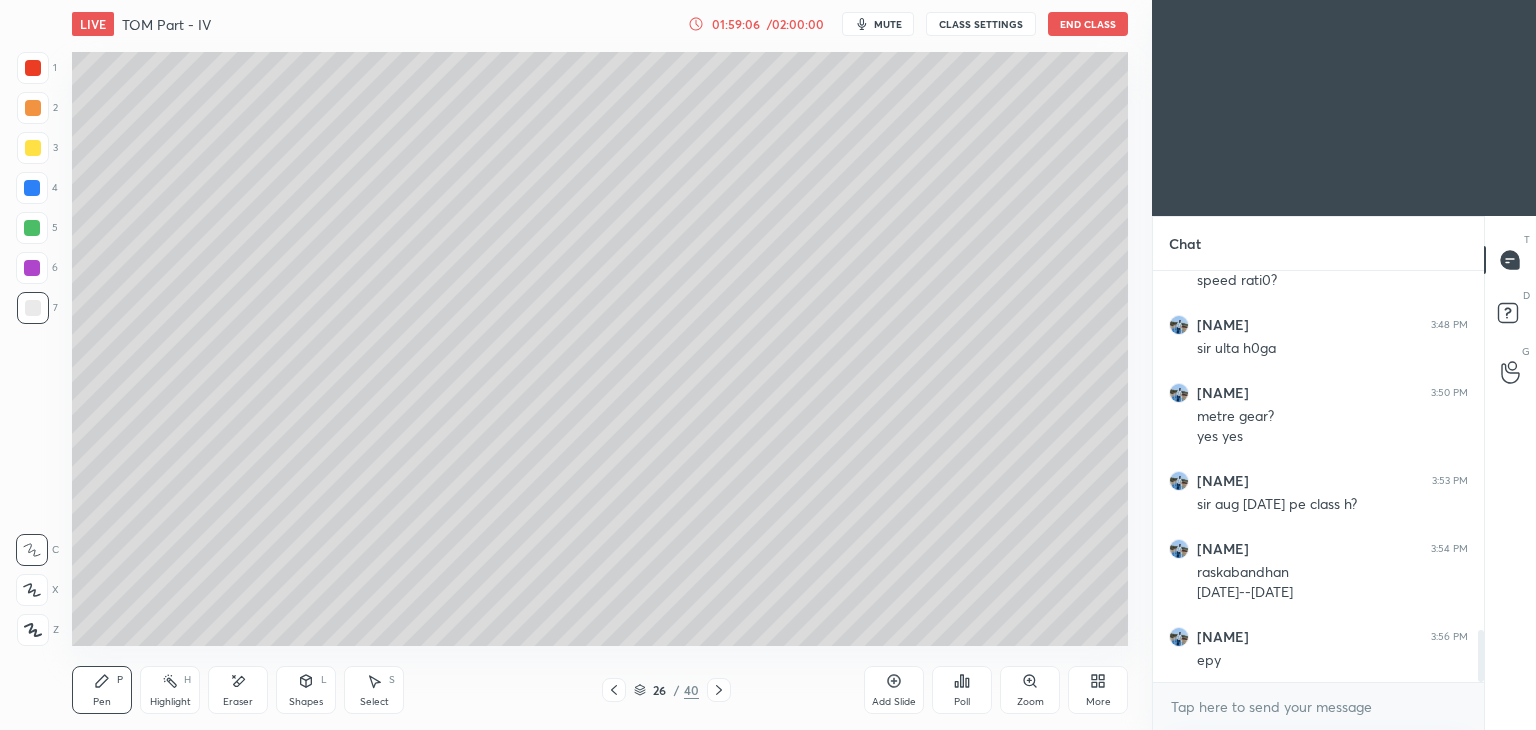click 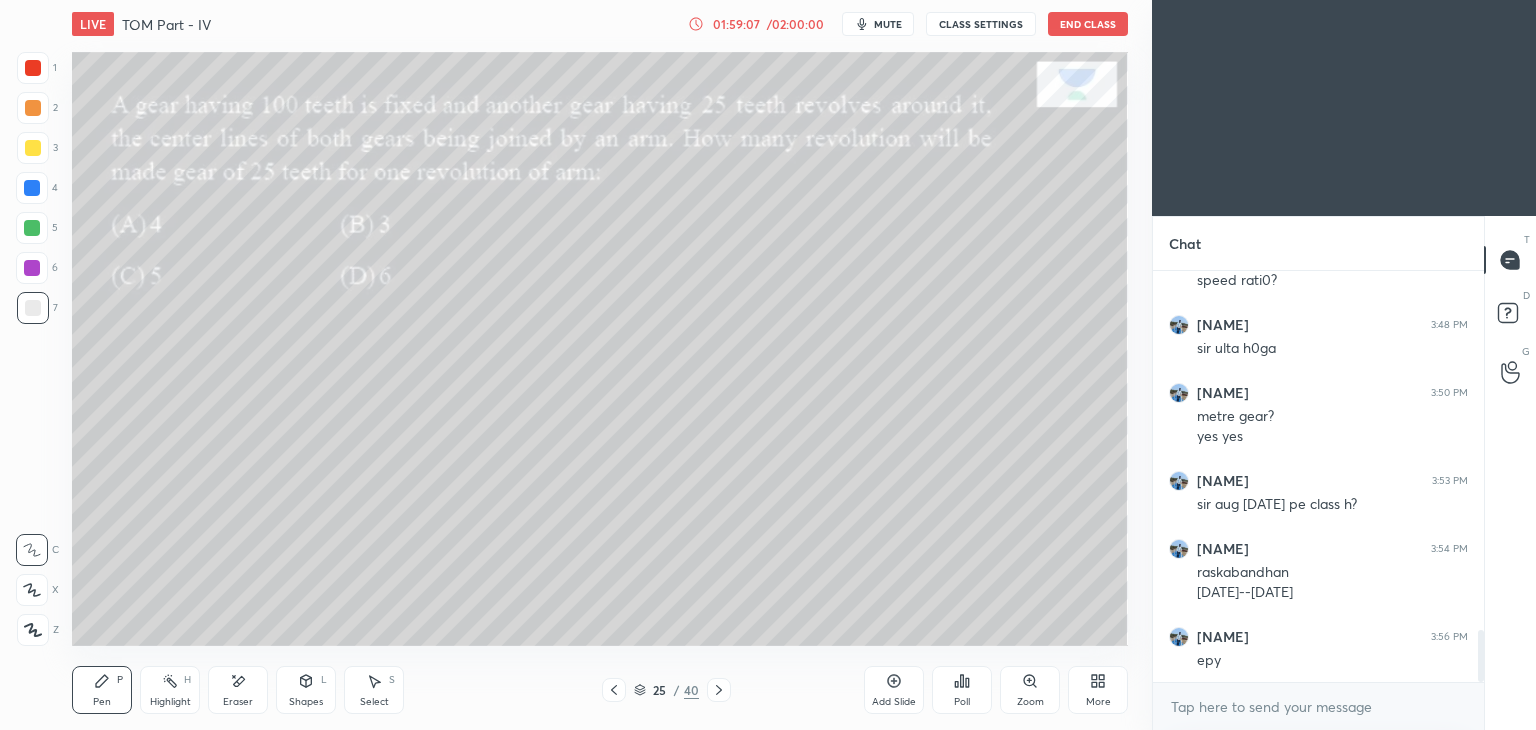 click on "25 / 40" at bounding box center [666, 690] 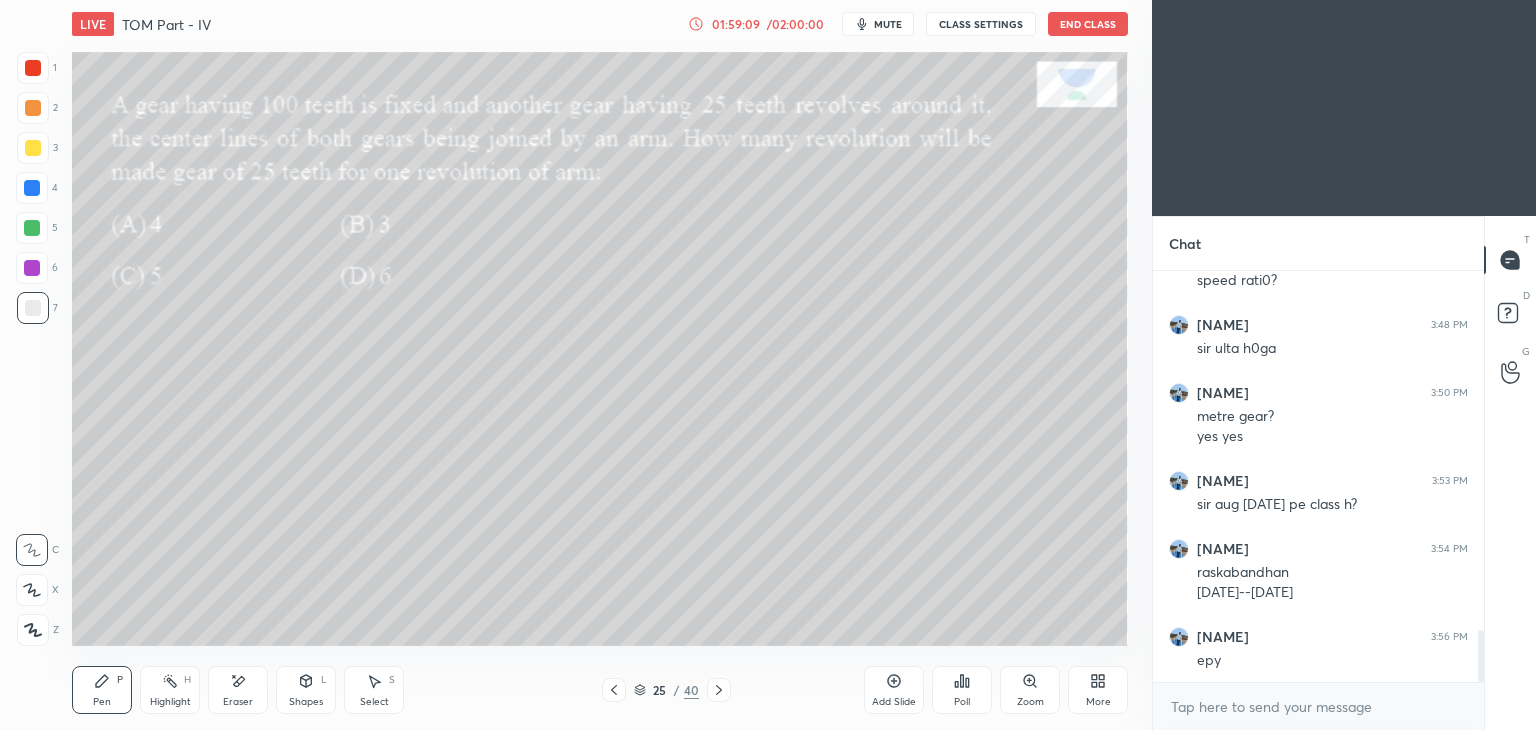 click 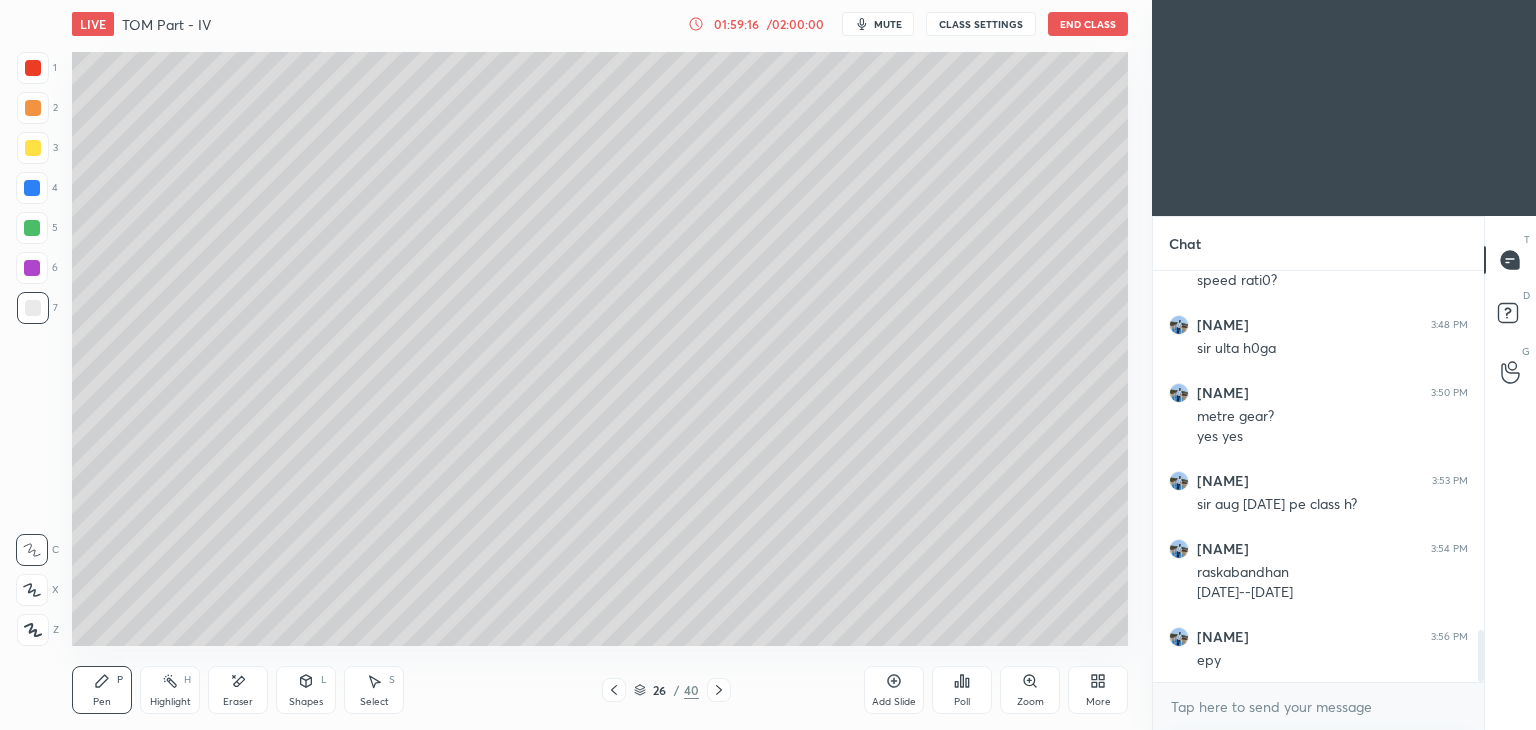 click 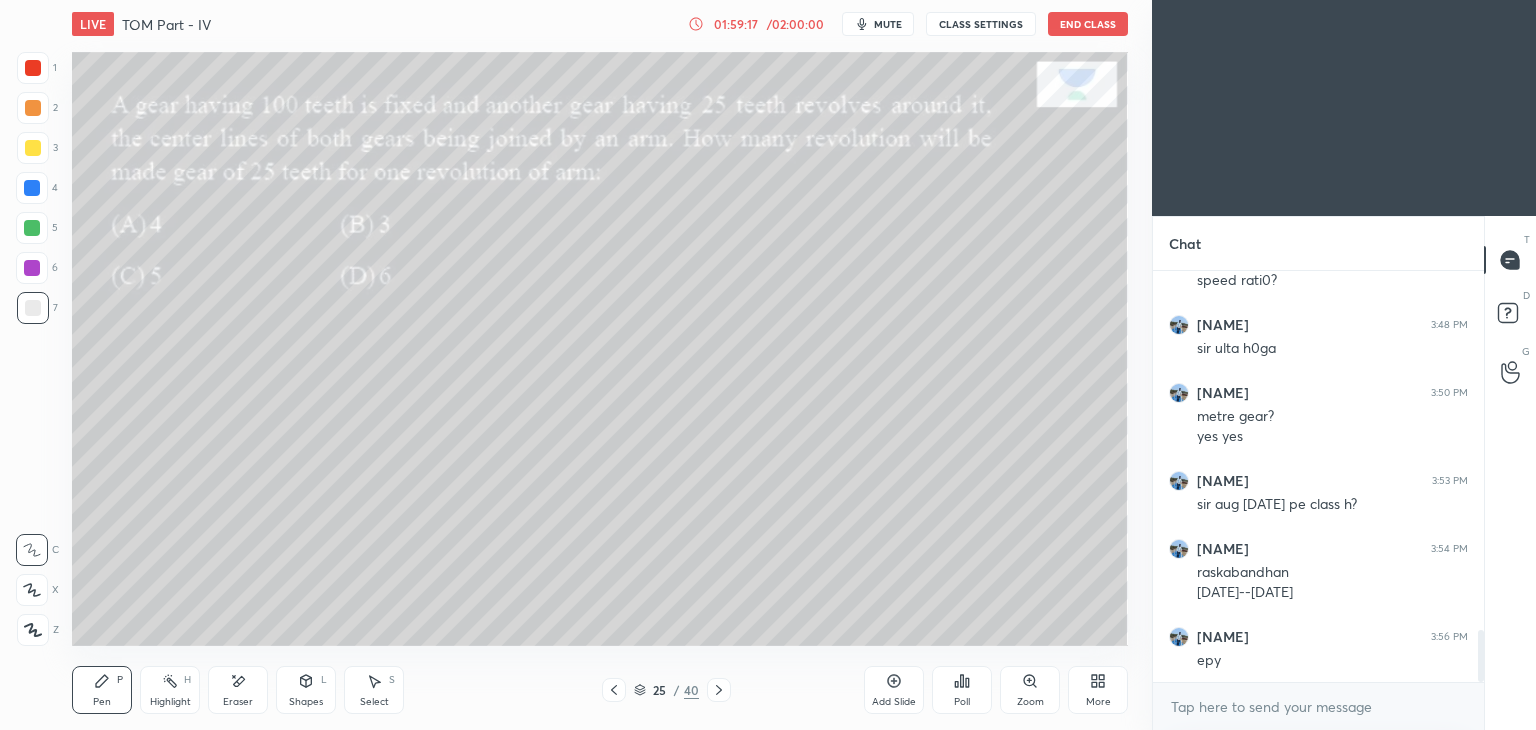 click 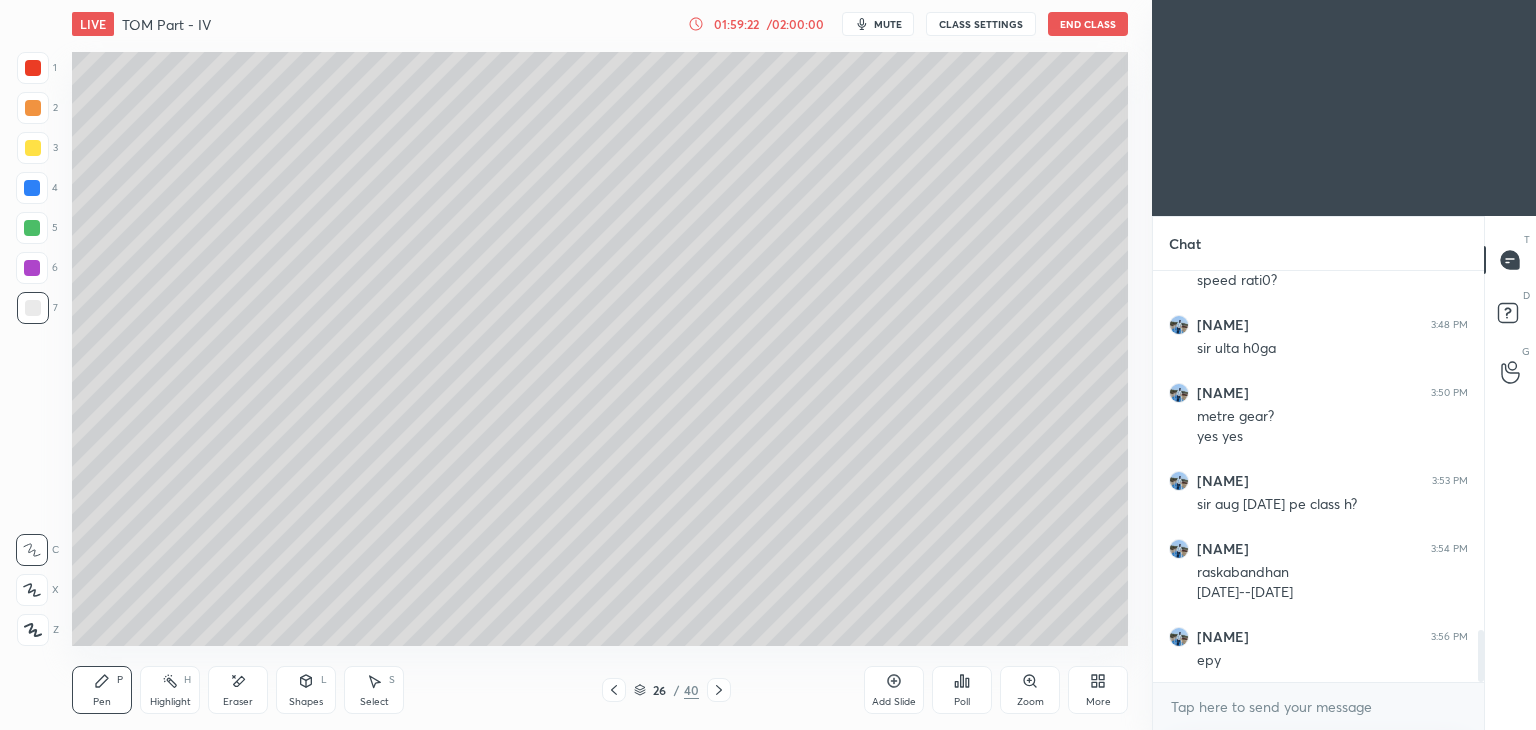click at bounding box center [614, 690] 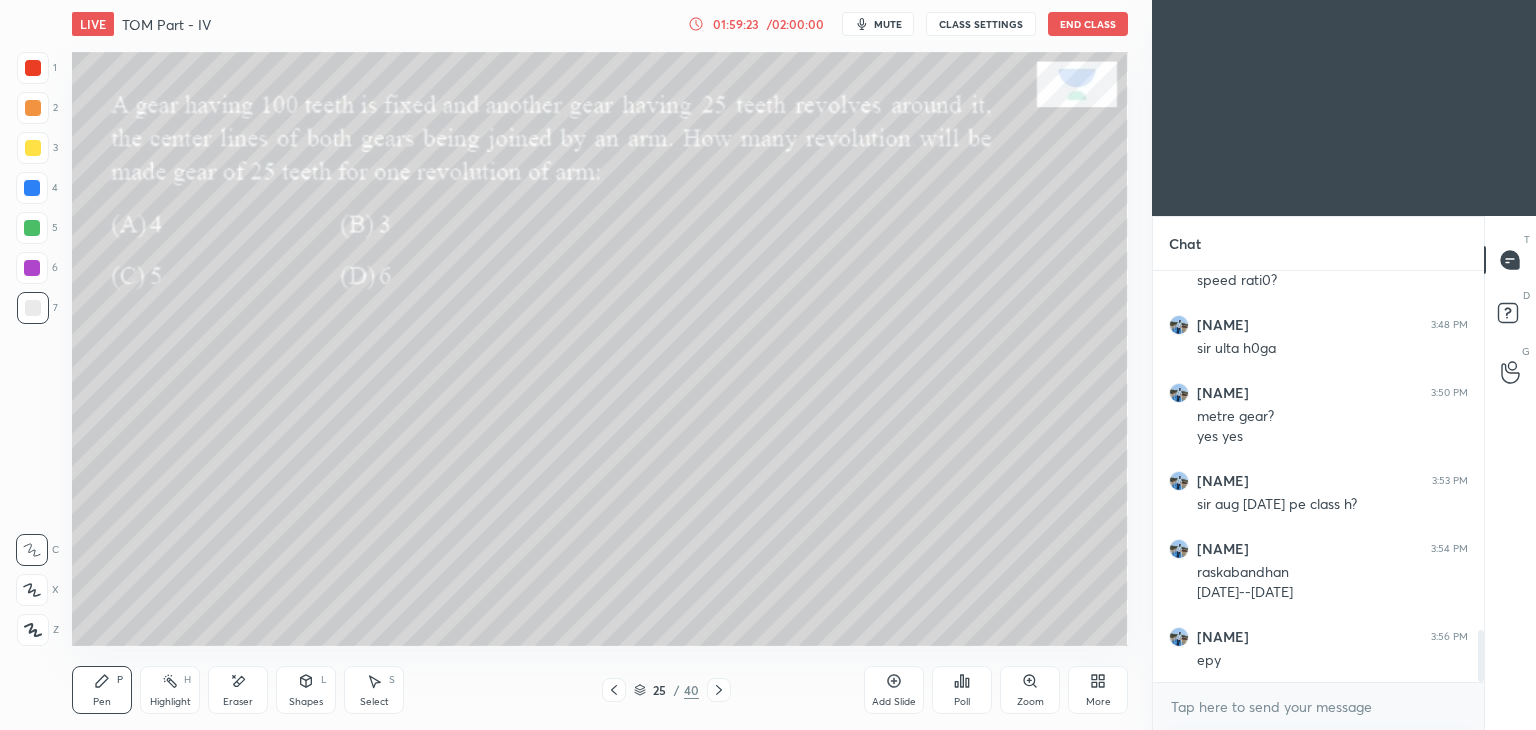 click at bounding box center [33, 68] 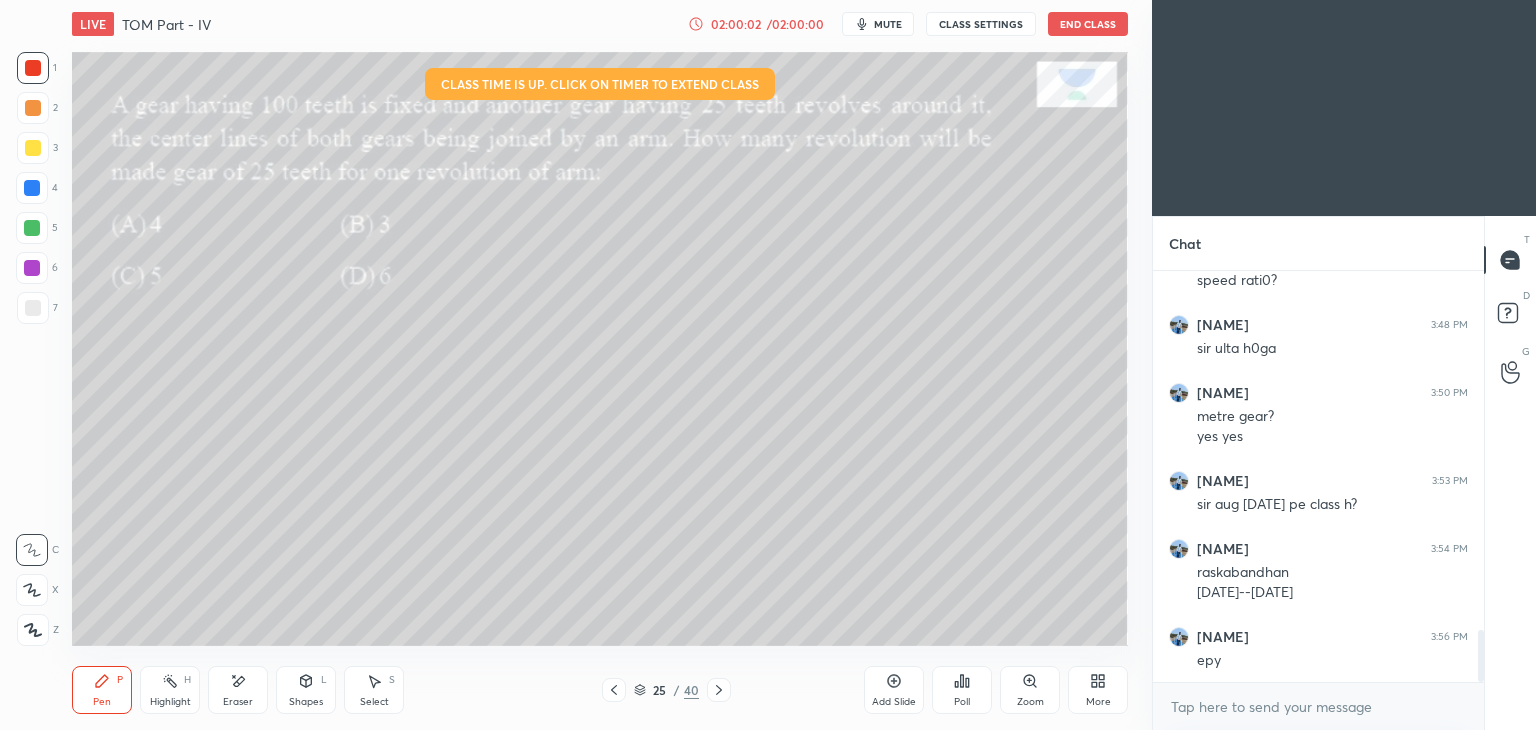 click on "Select" at bounding box center [374, 702] 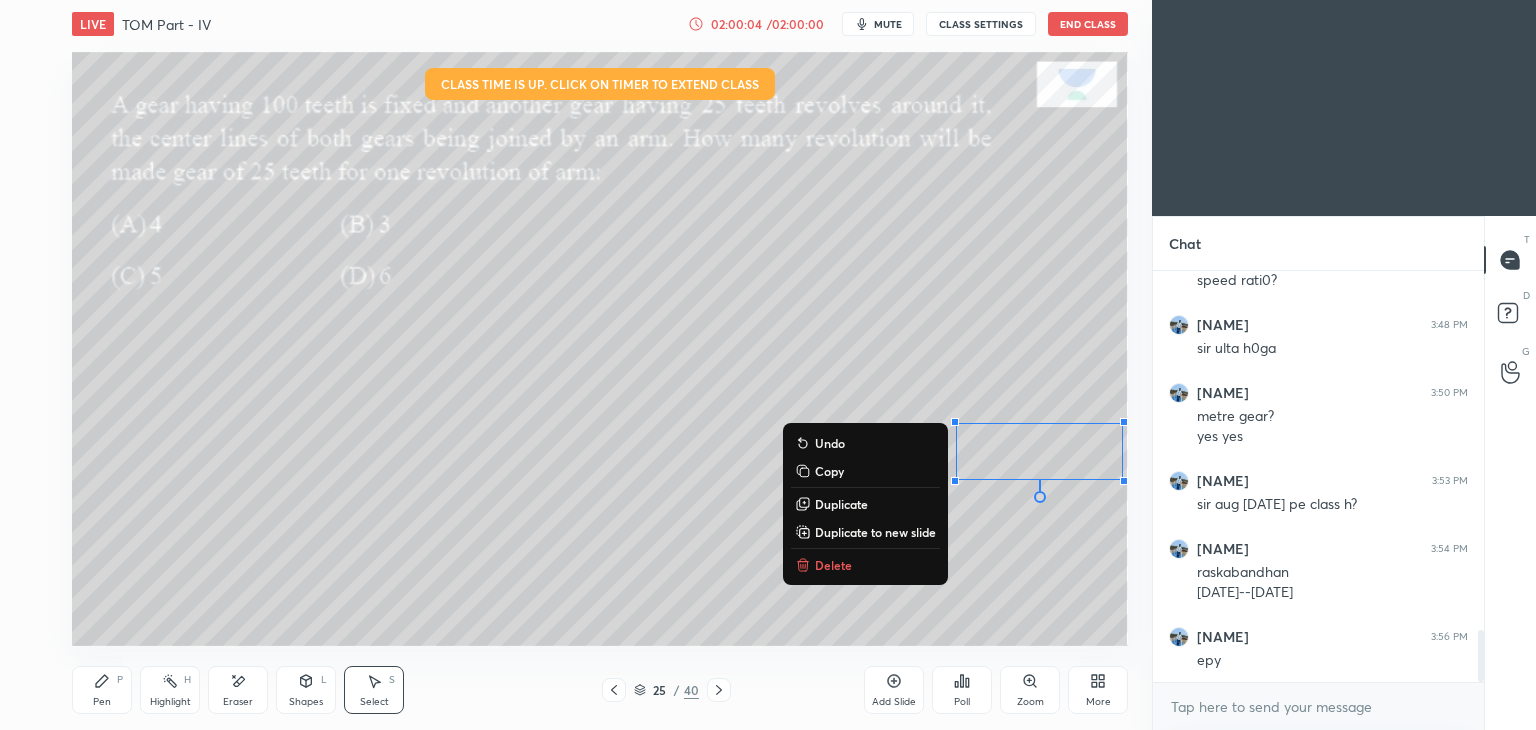 click on "Delete" at bounding box center [865, 565] 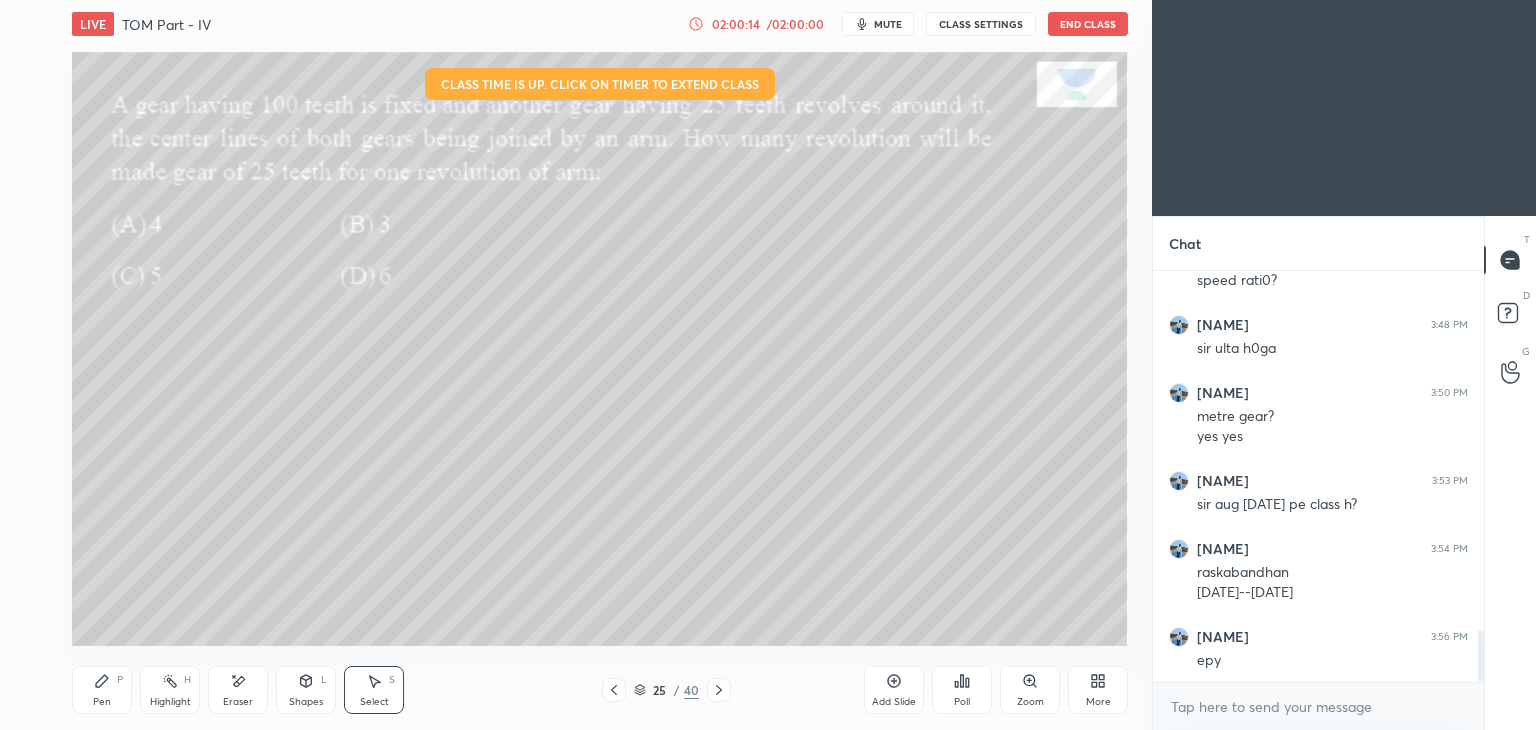 click on "Pen" at bounding box center [102, 702] 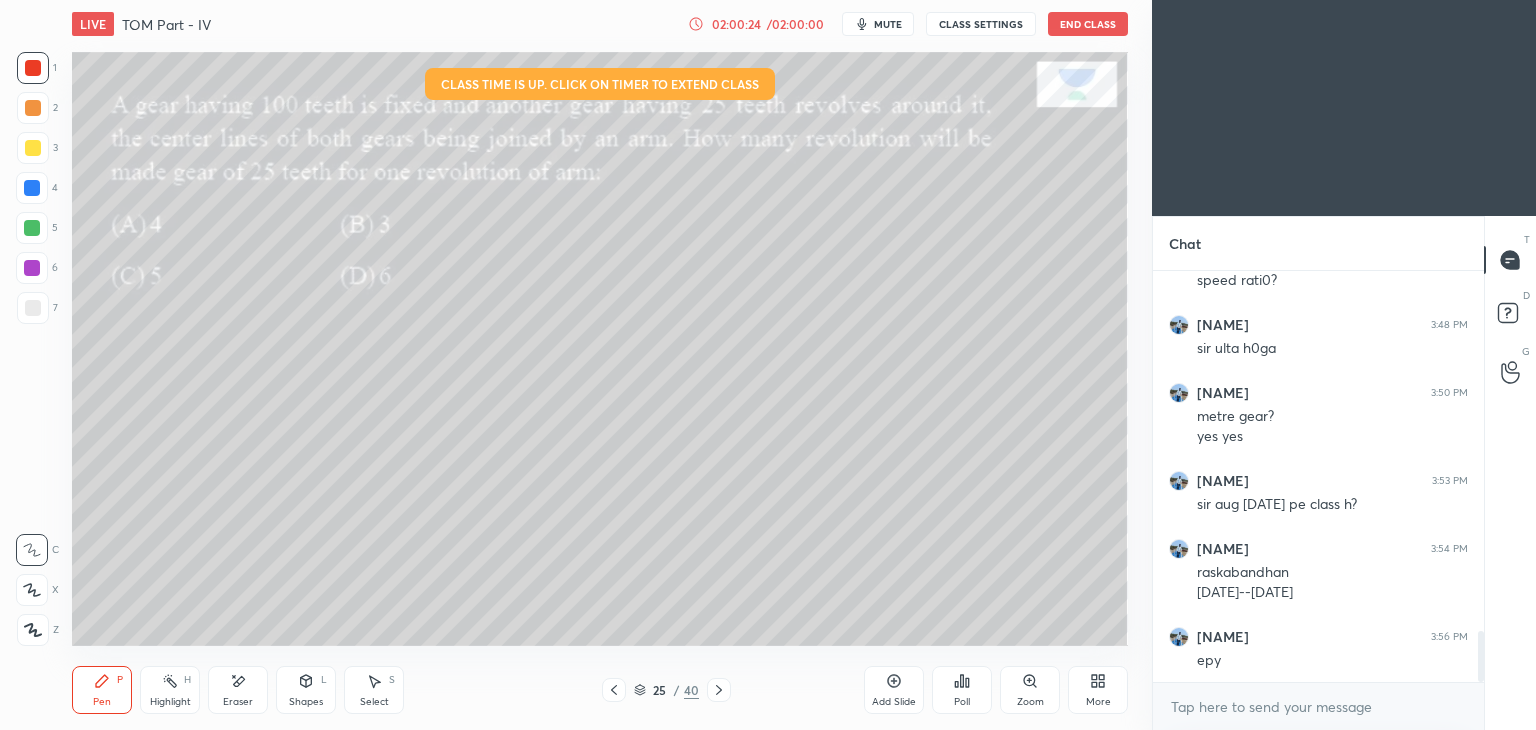 scroll, scrollTop: 2922, scrollLeft: 0, axis: vertical 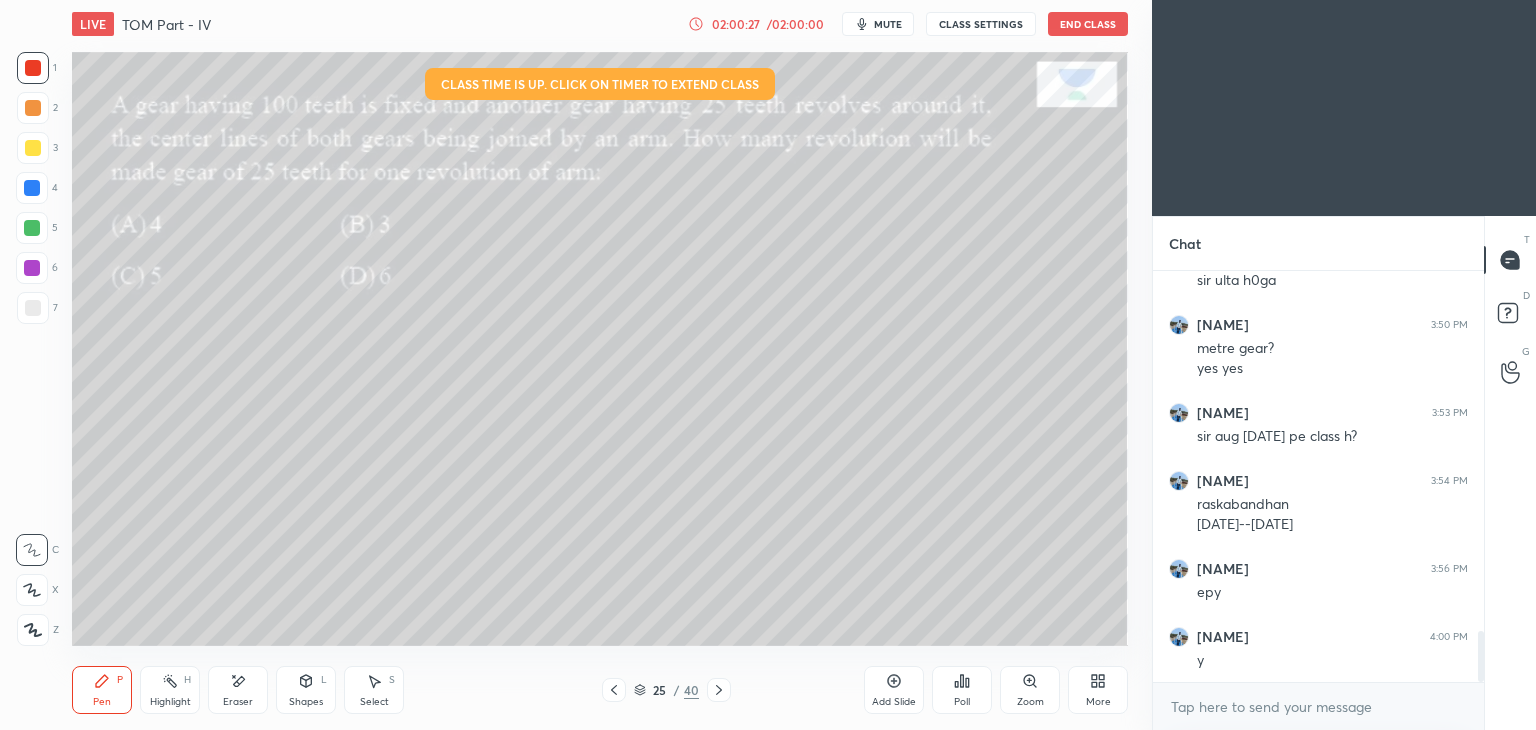 click 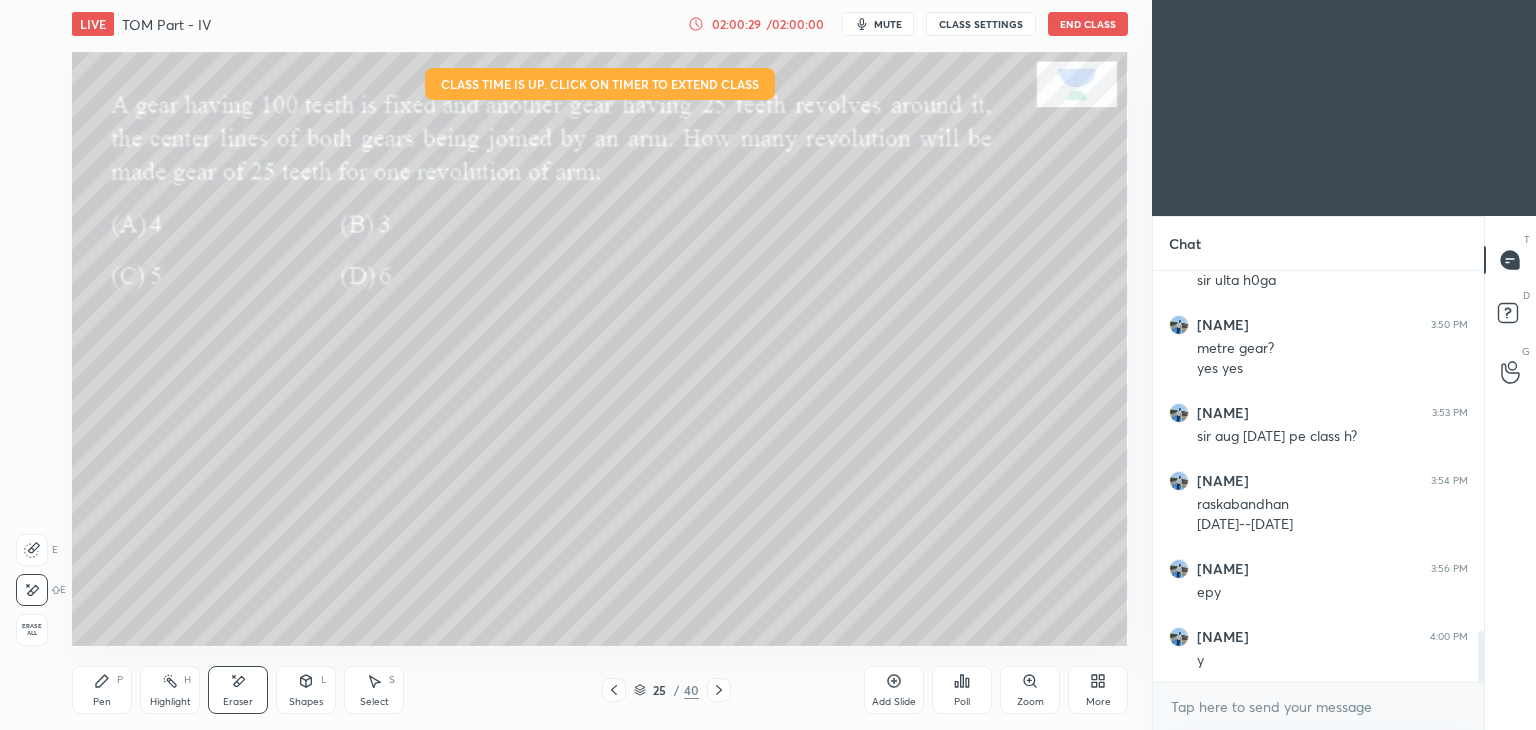 click on "P" at bounding box center [120, 680] 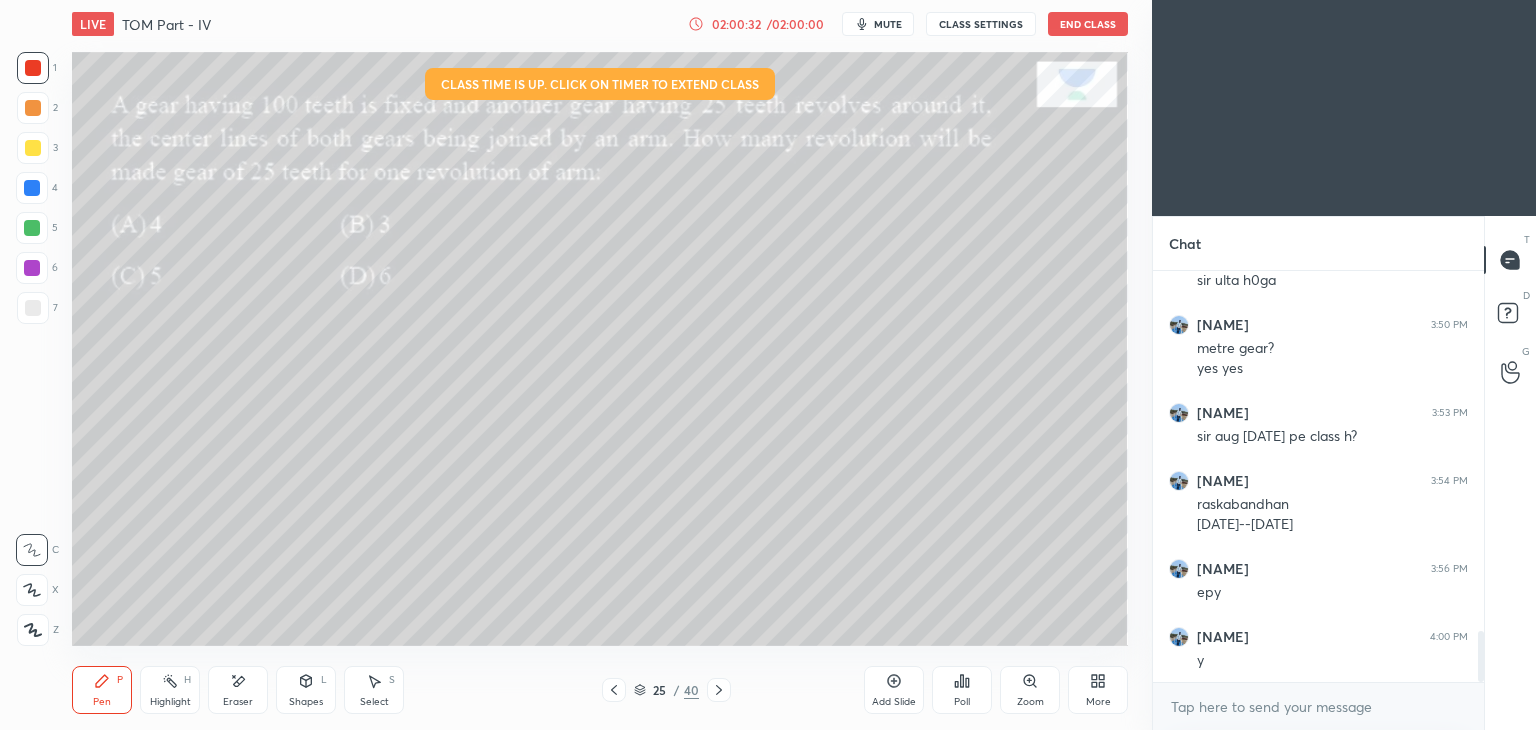 click 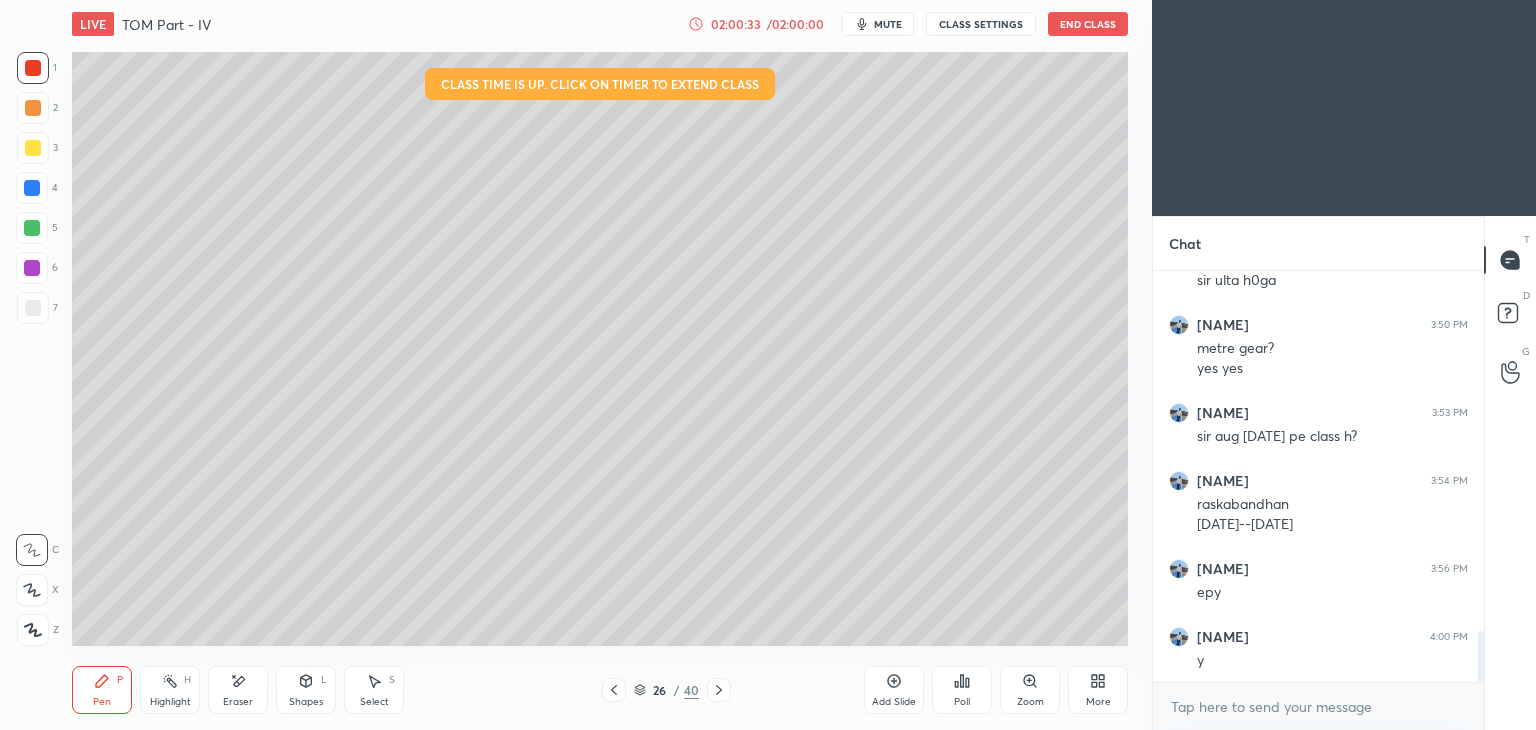 click 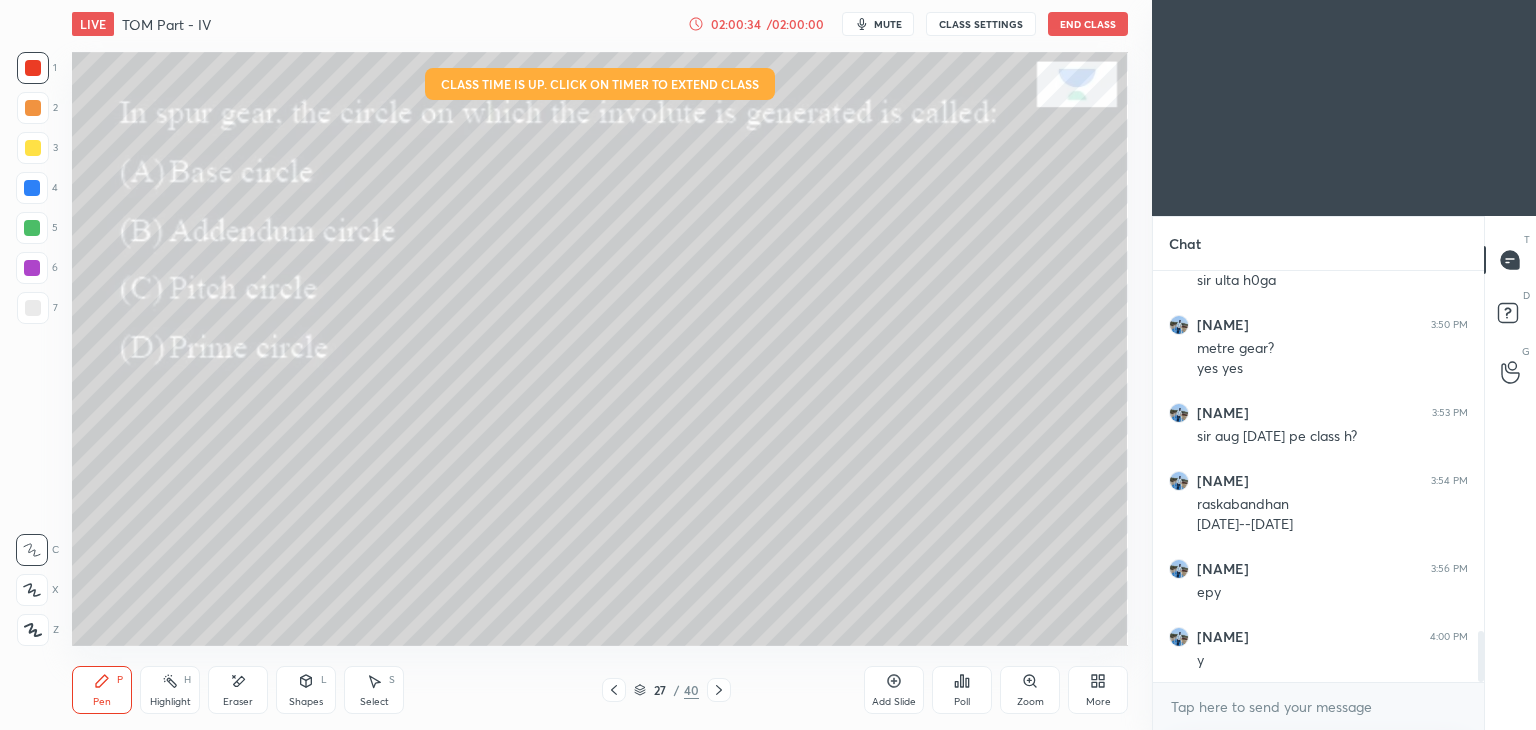 click 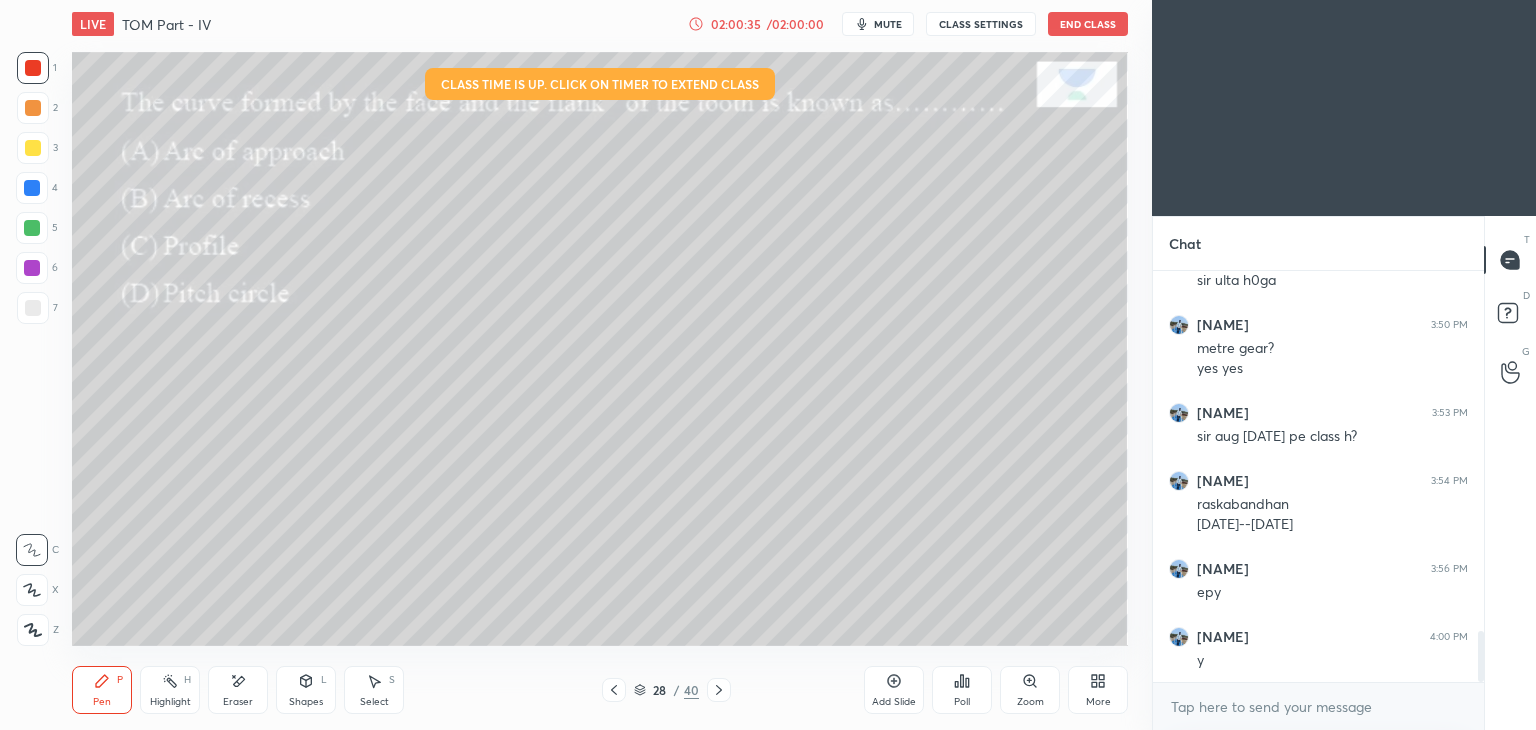 click 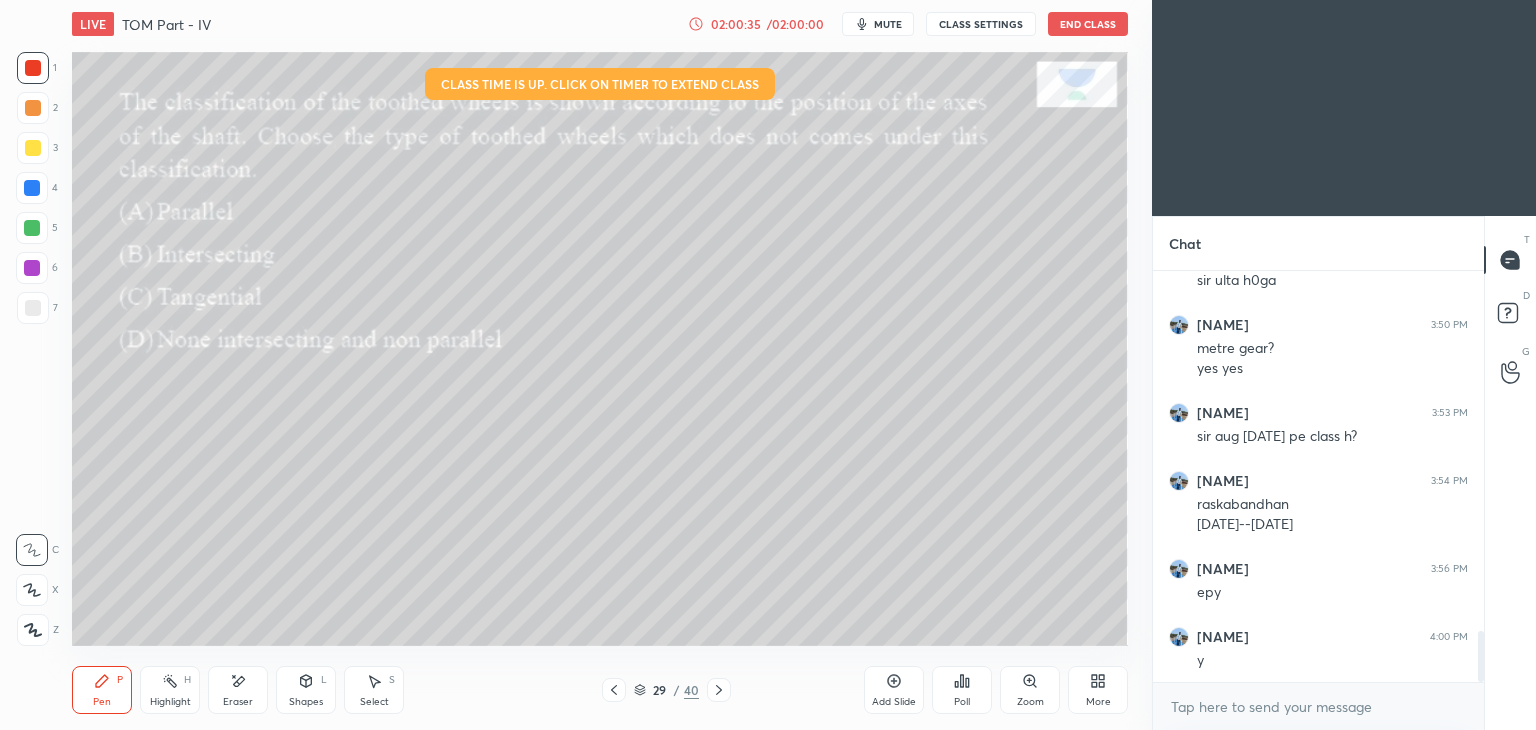 click 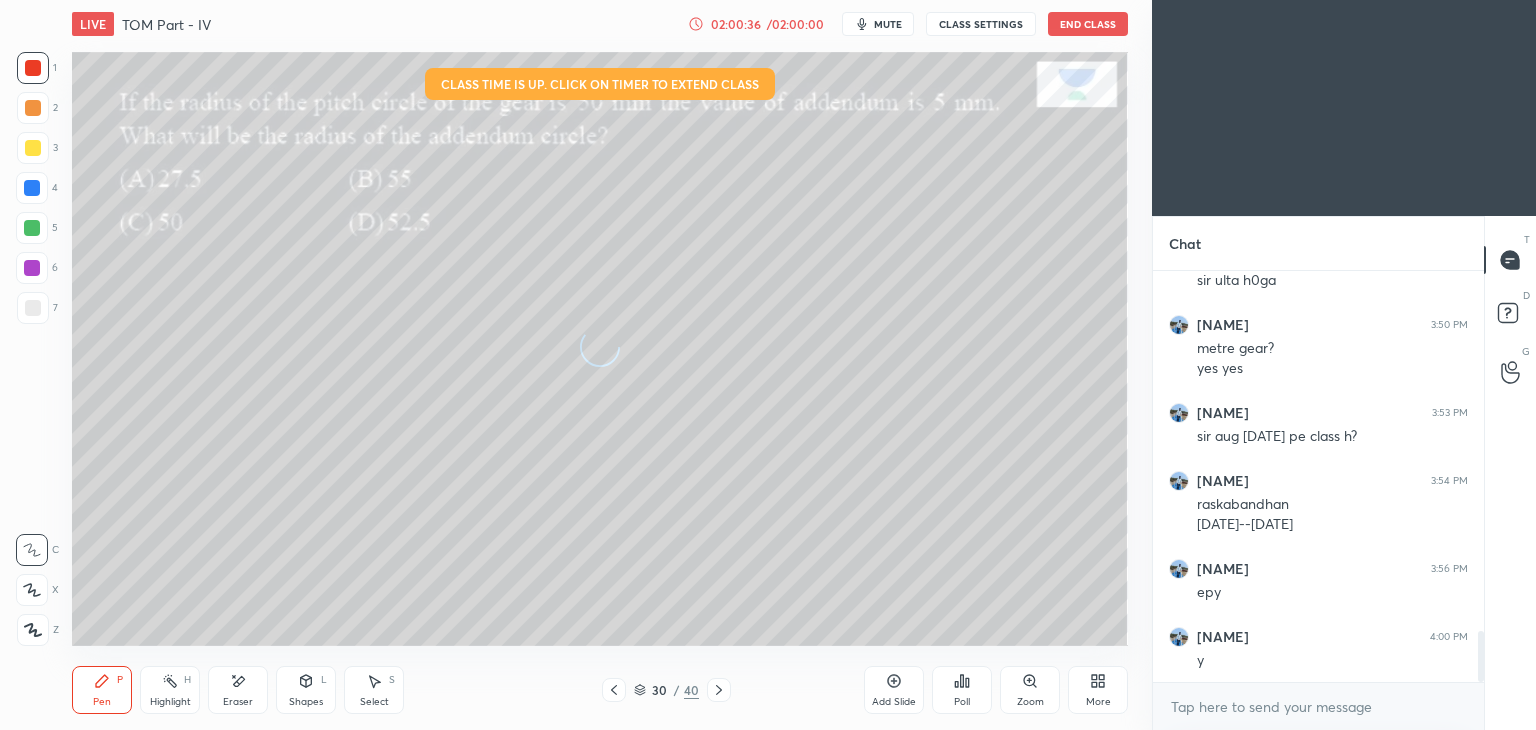 click 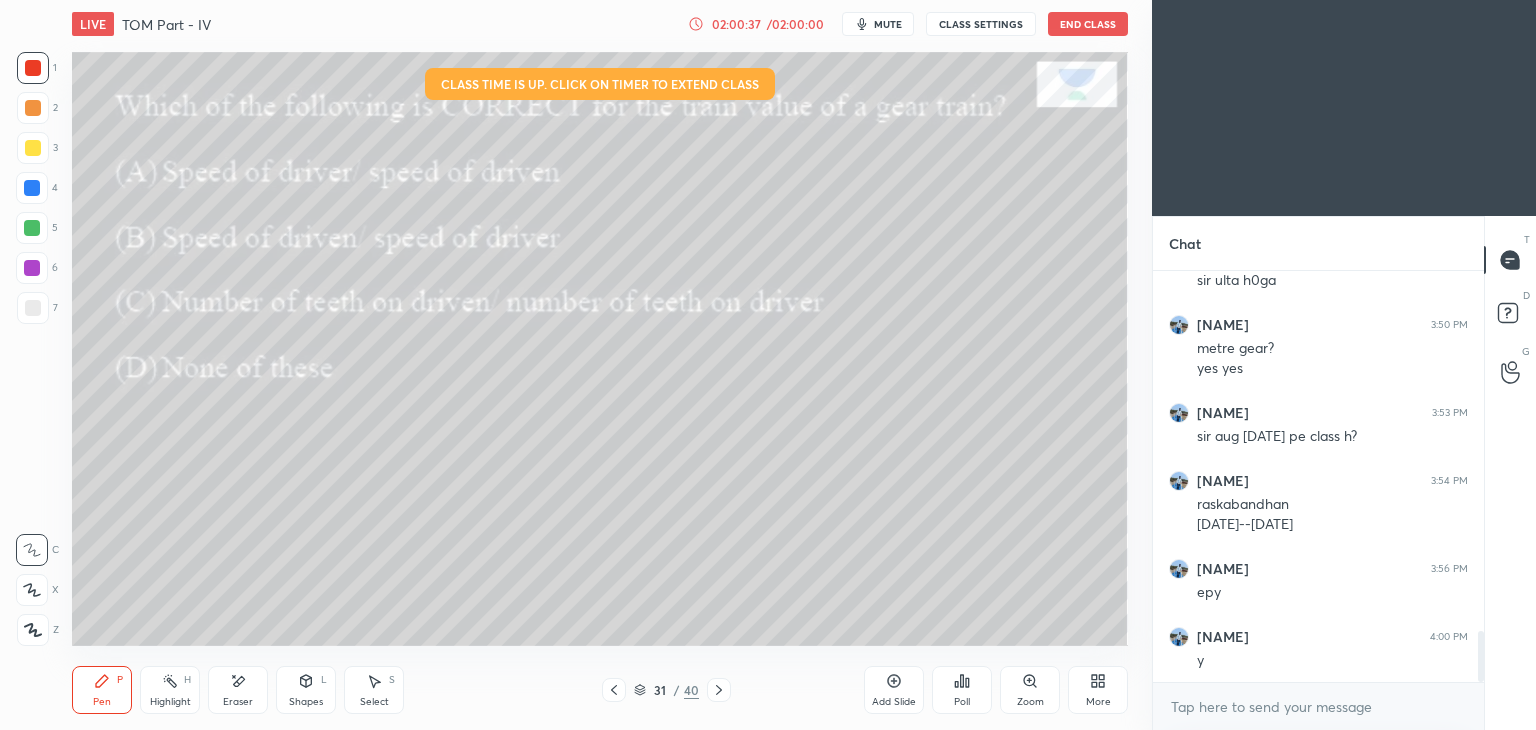 click 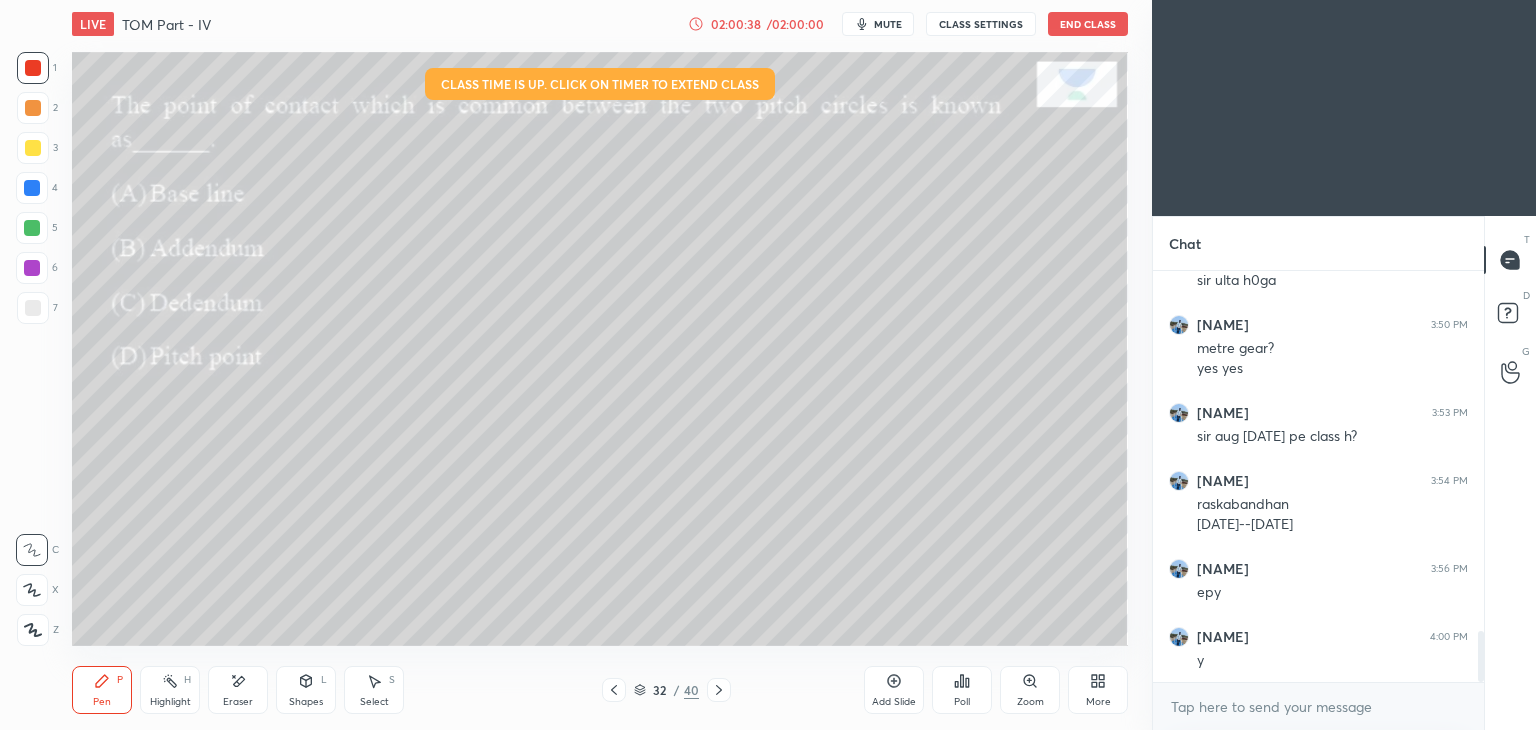 click 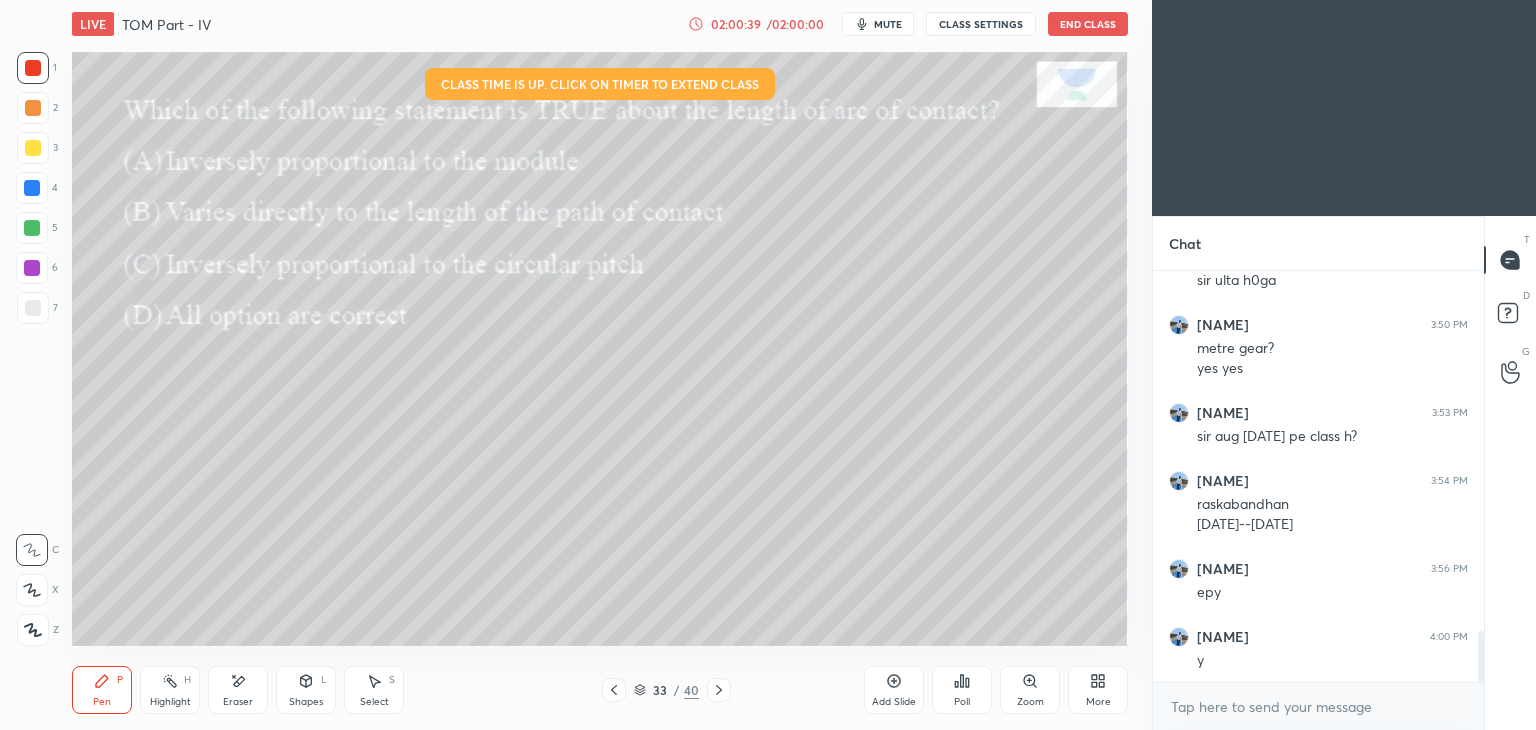 click 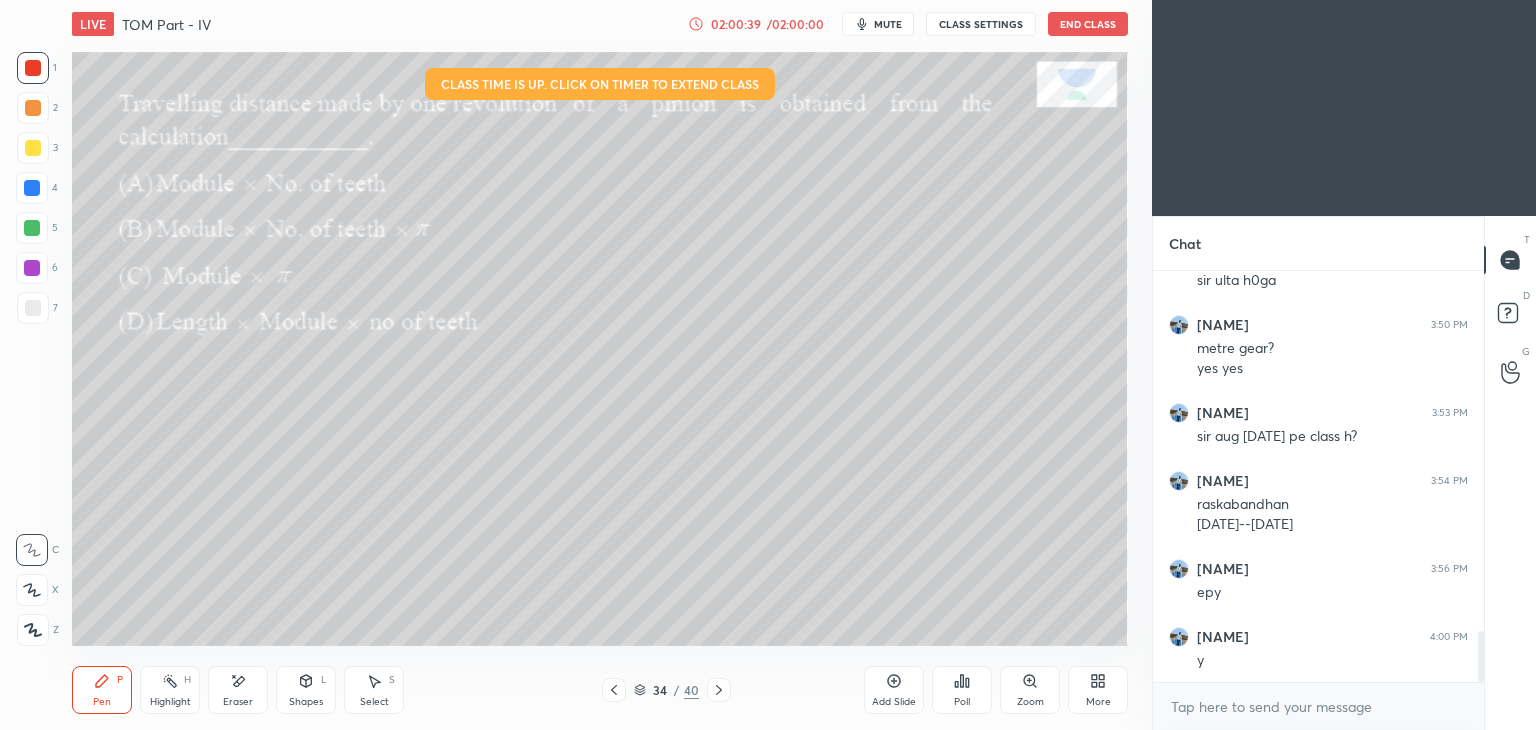 click 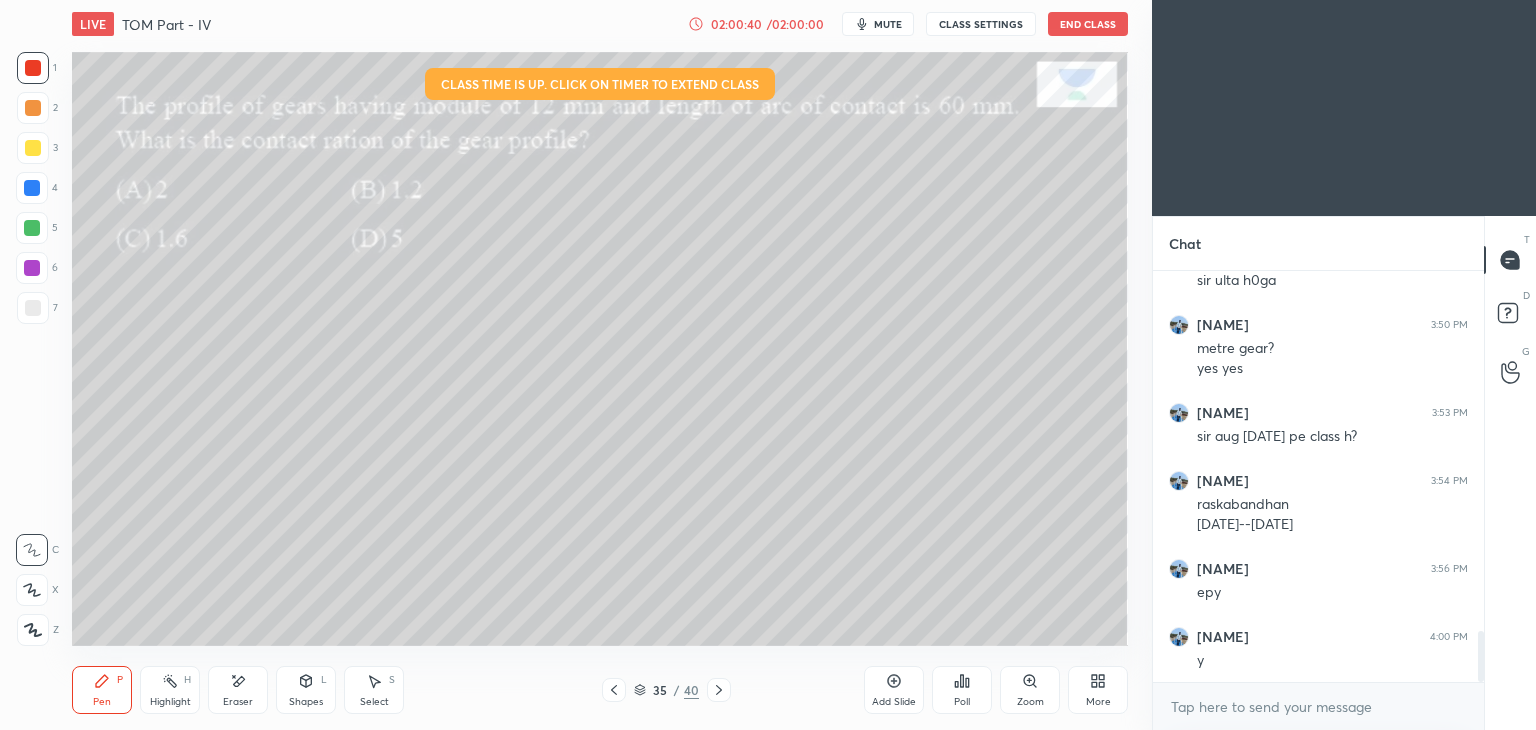 click 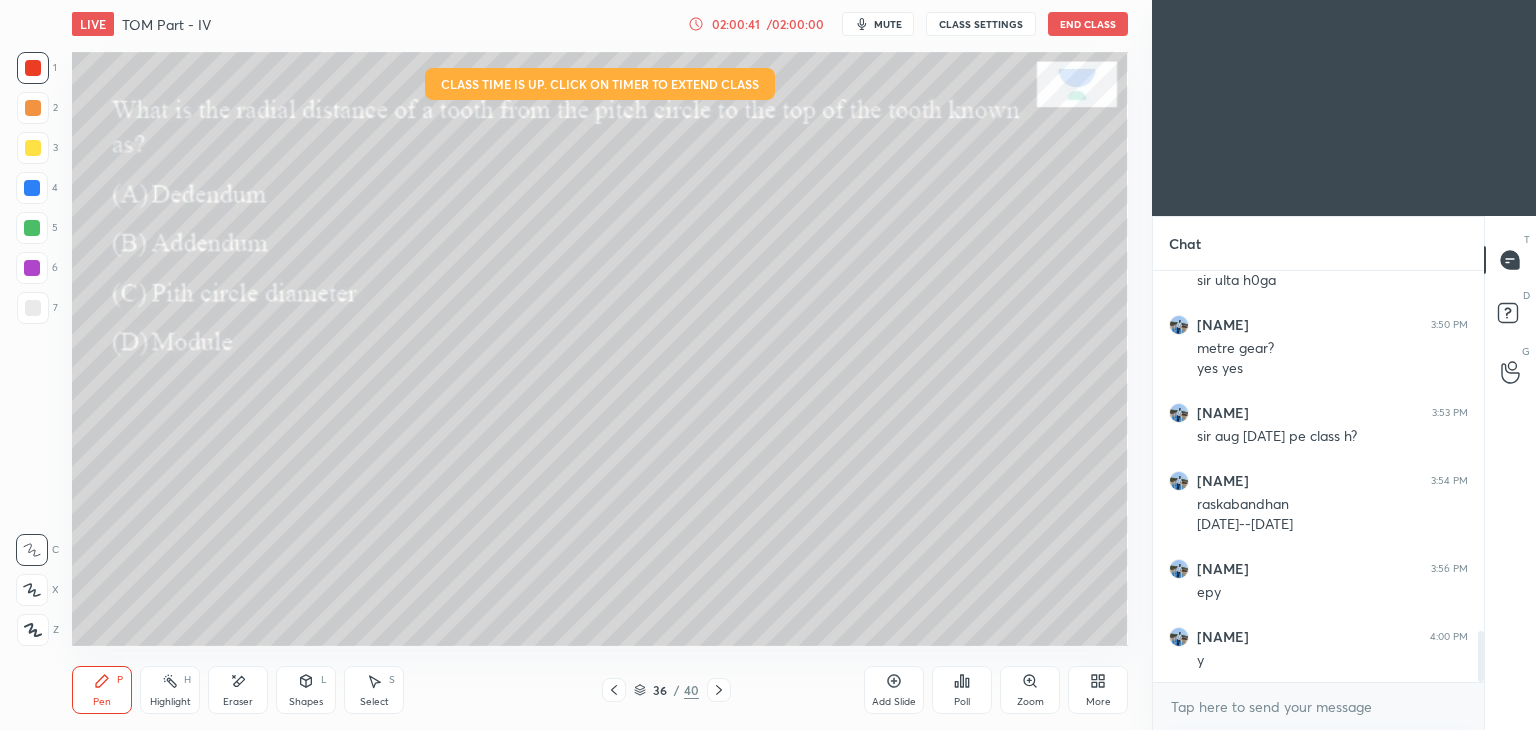 click 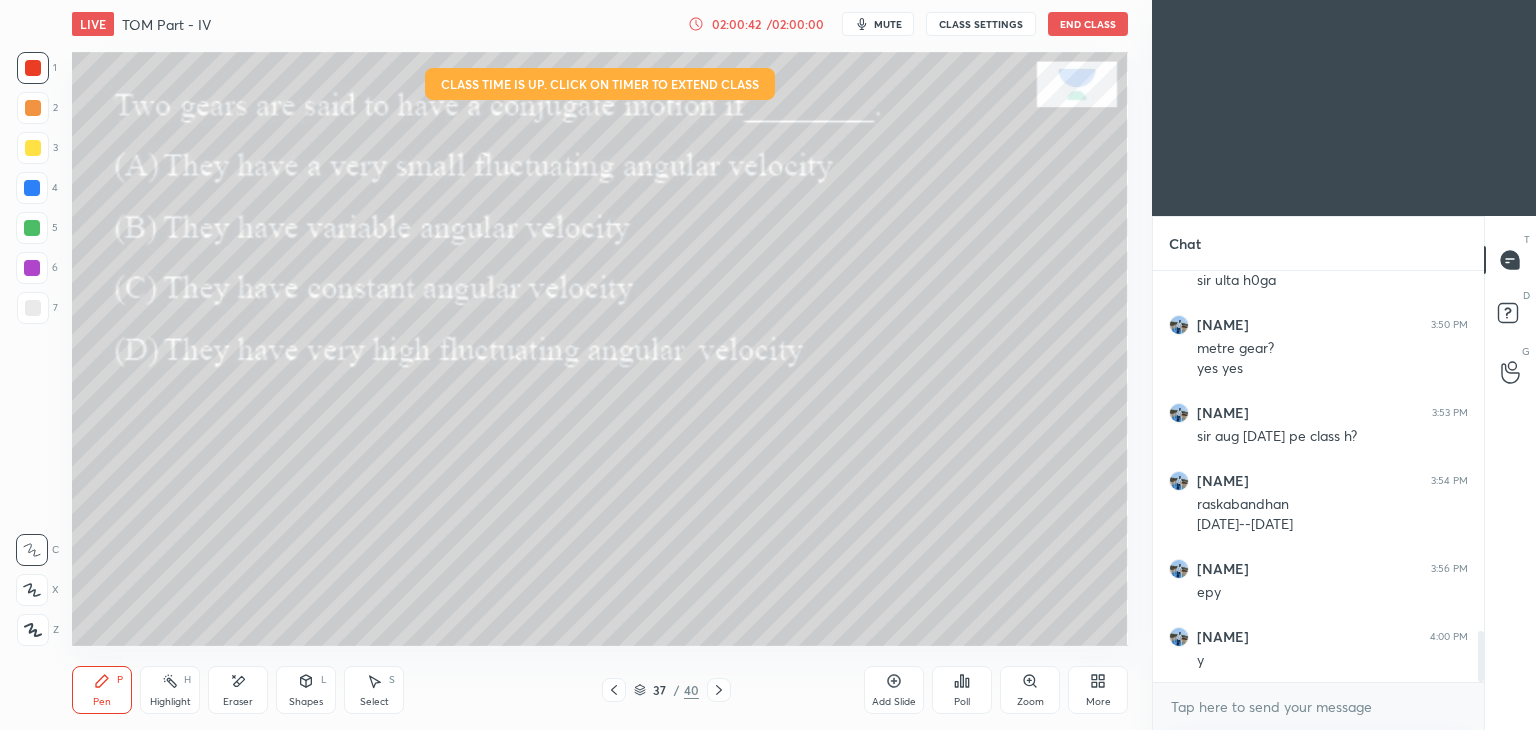 click 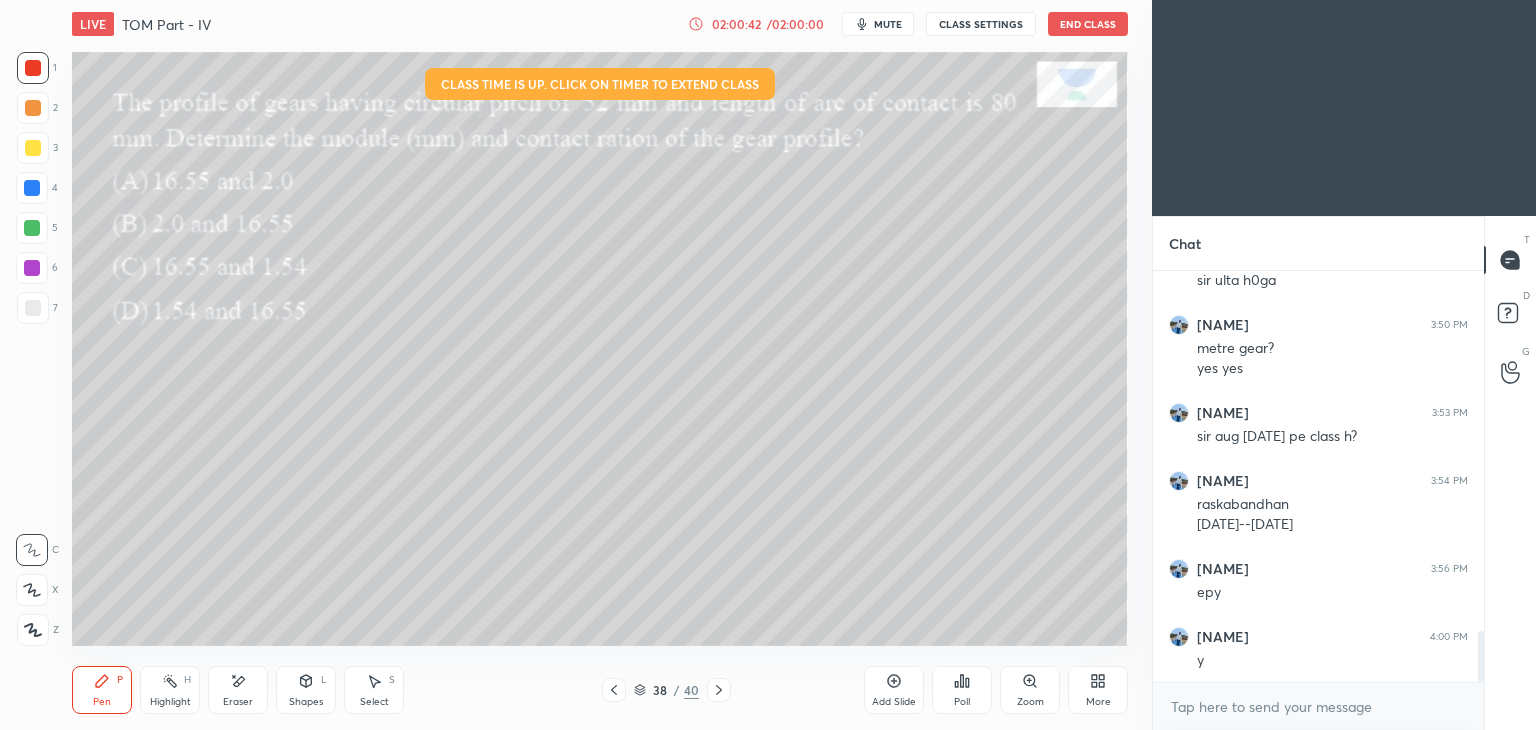 click 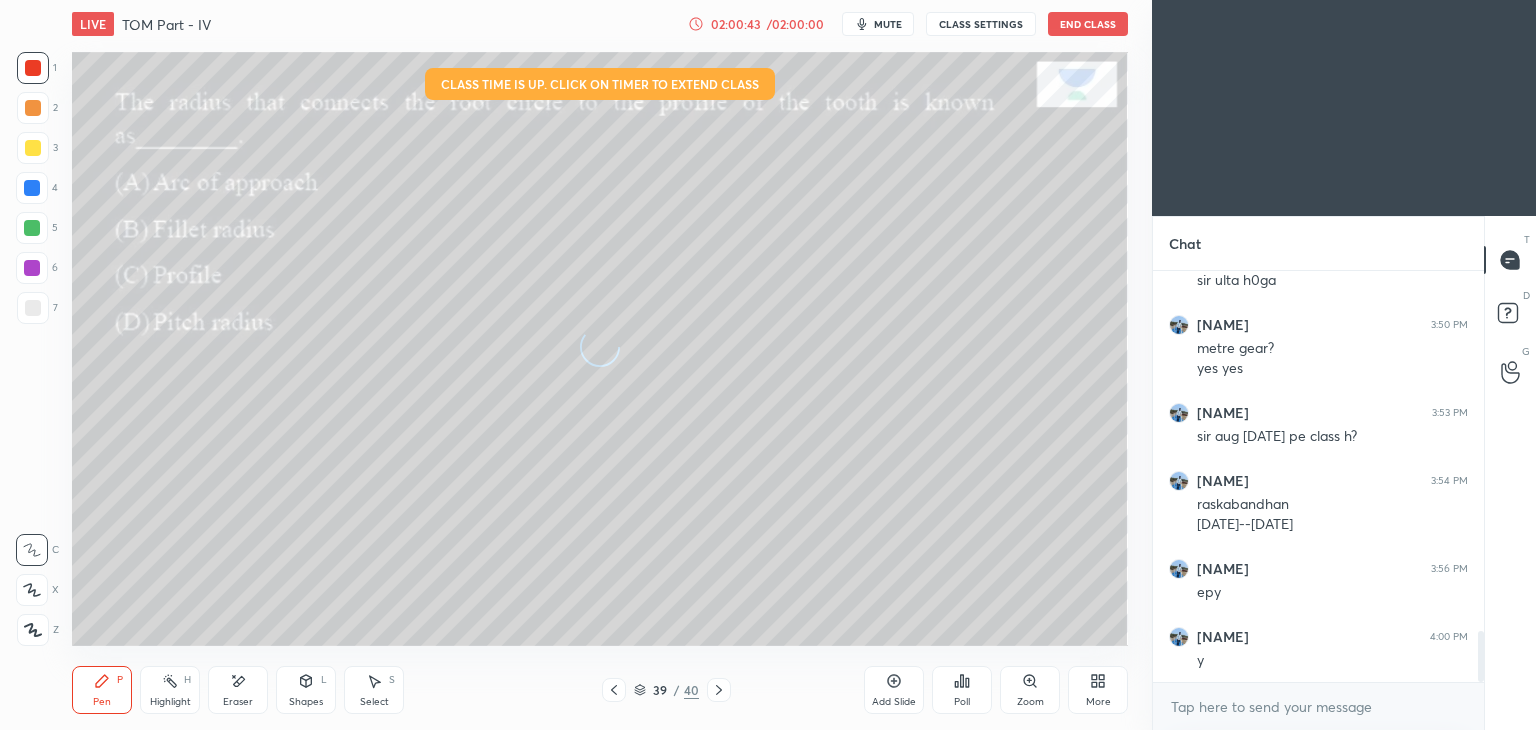 click 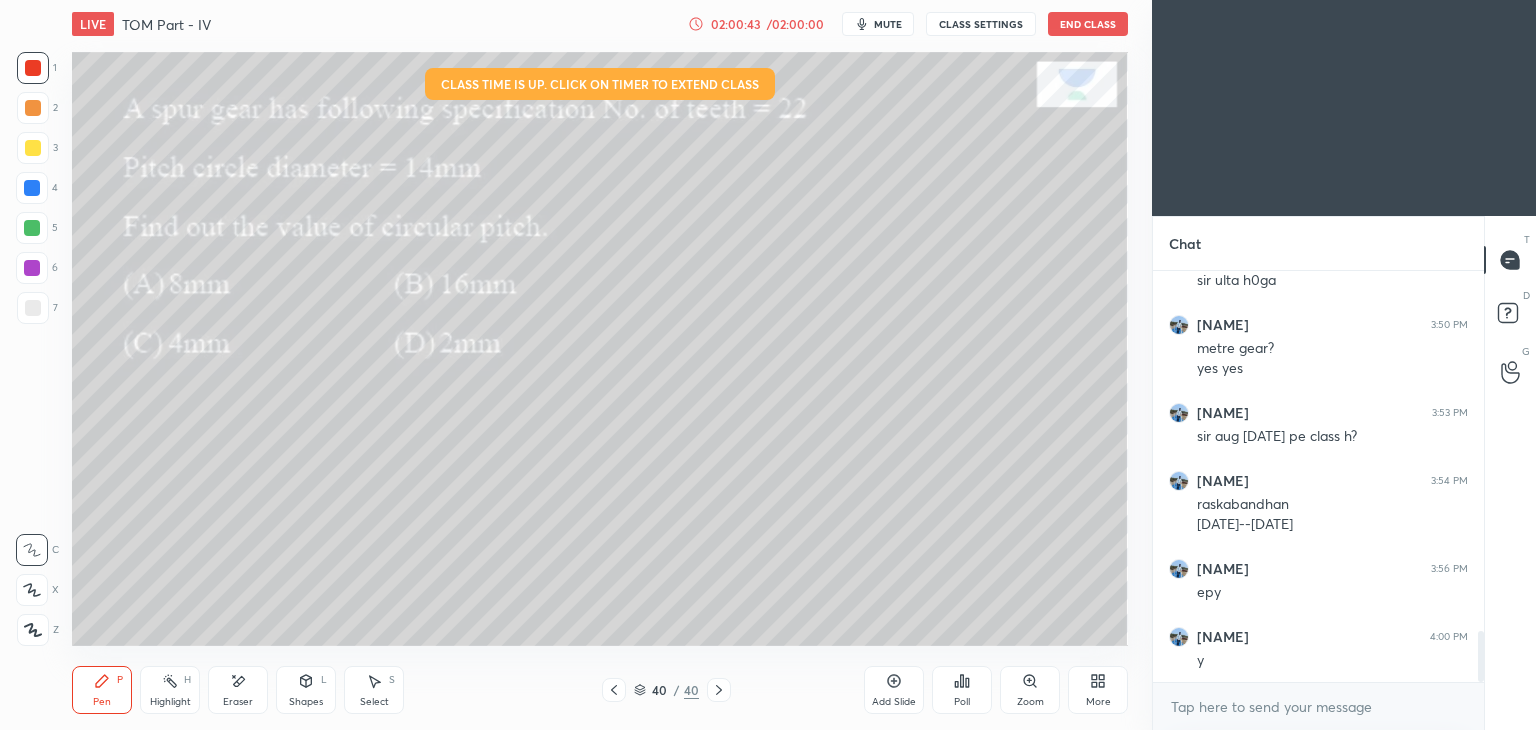 click 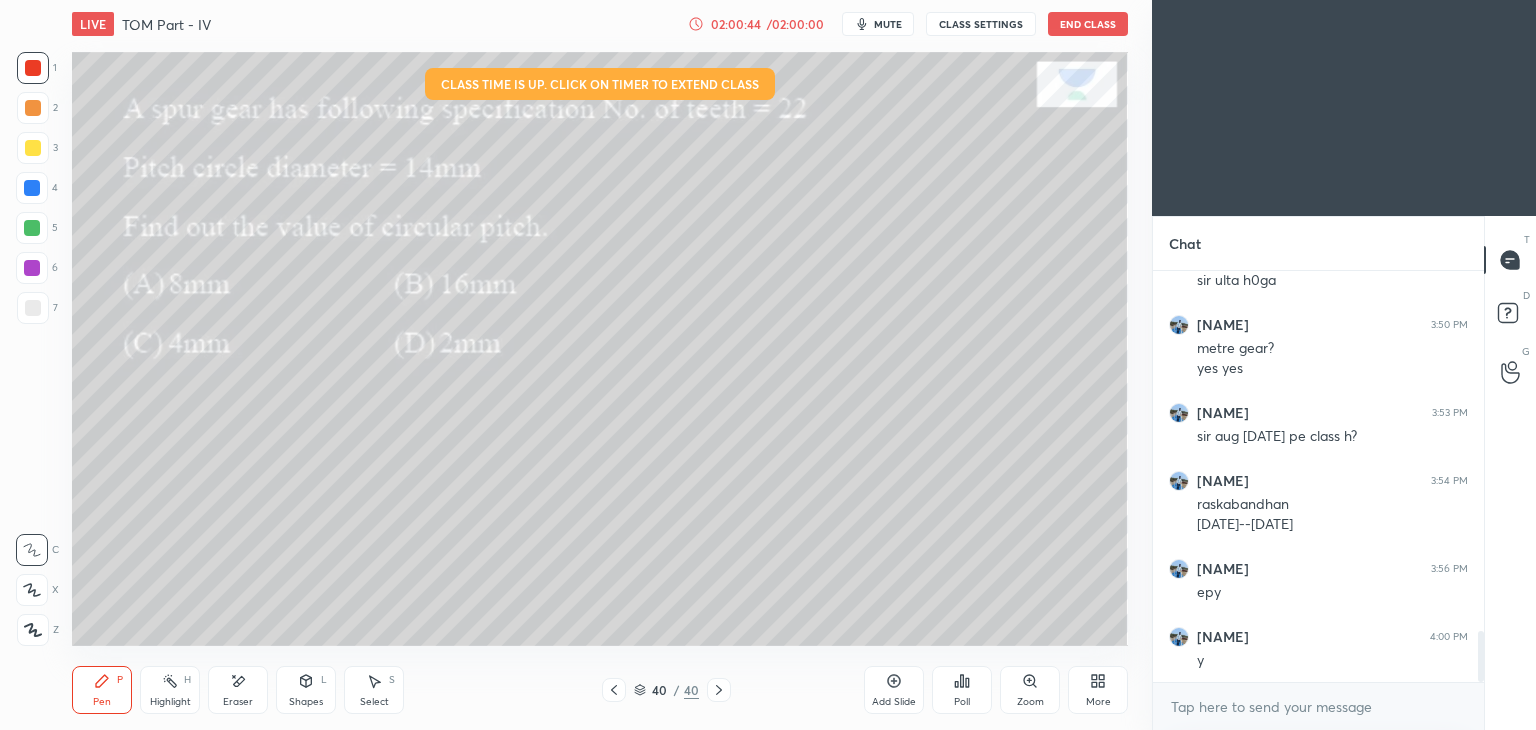 click at bounding box center (614, 690) 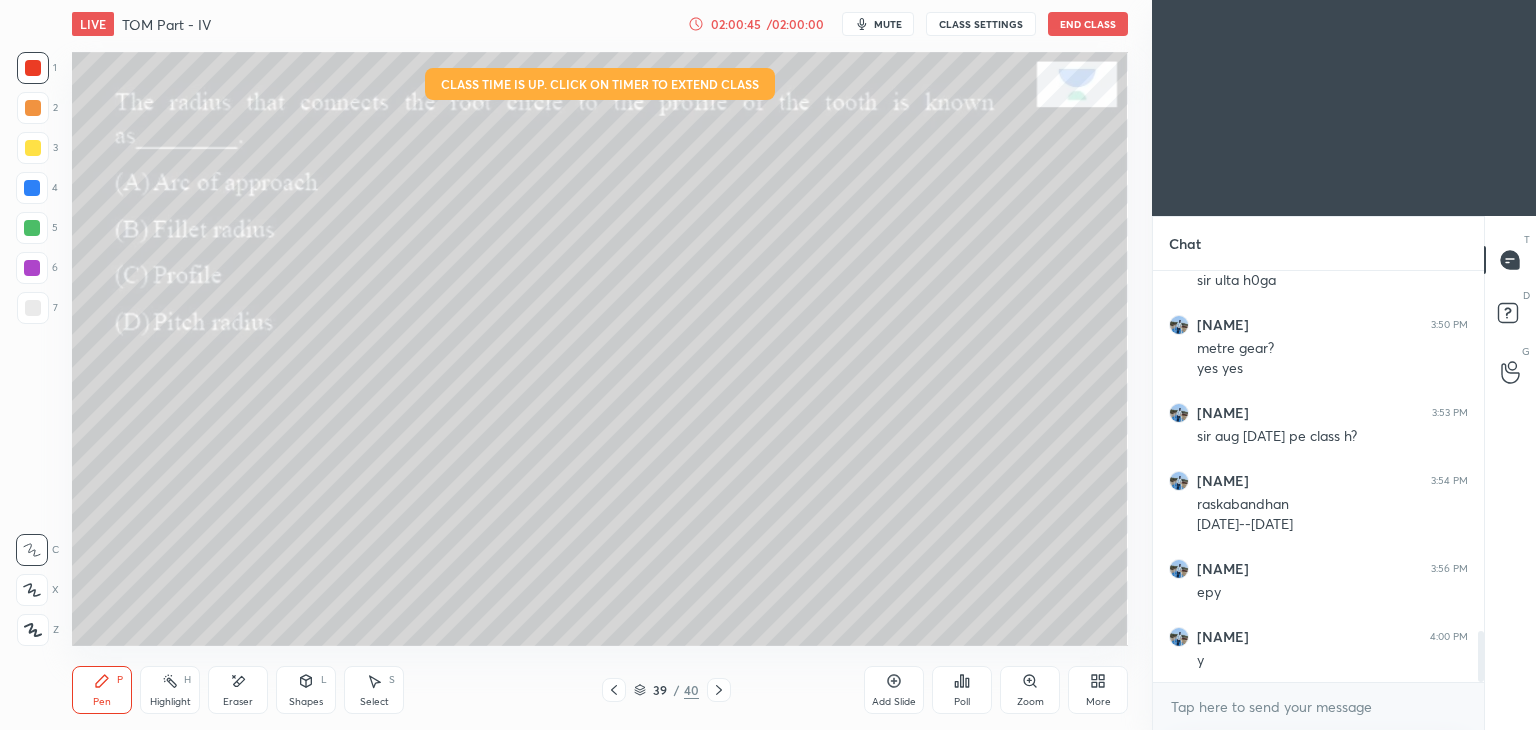 click at bounding box center [614, 690] 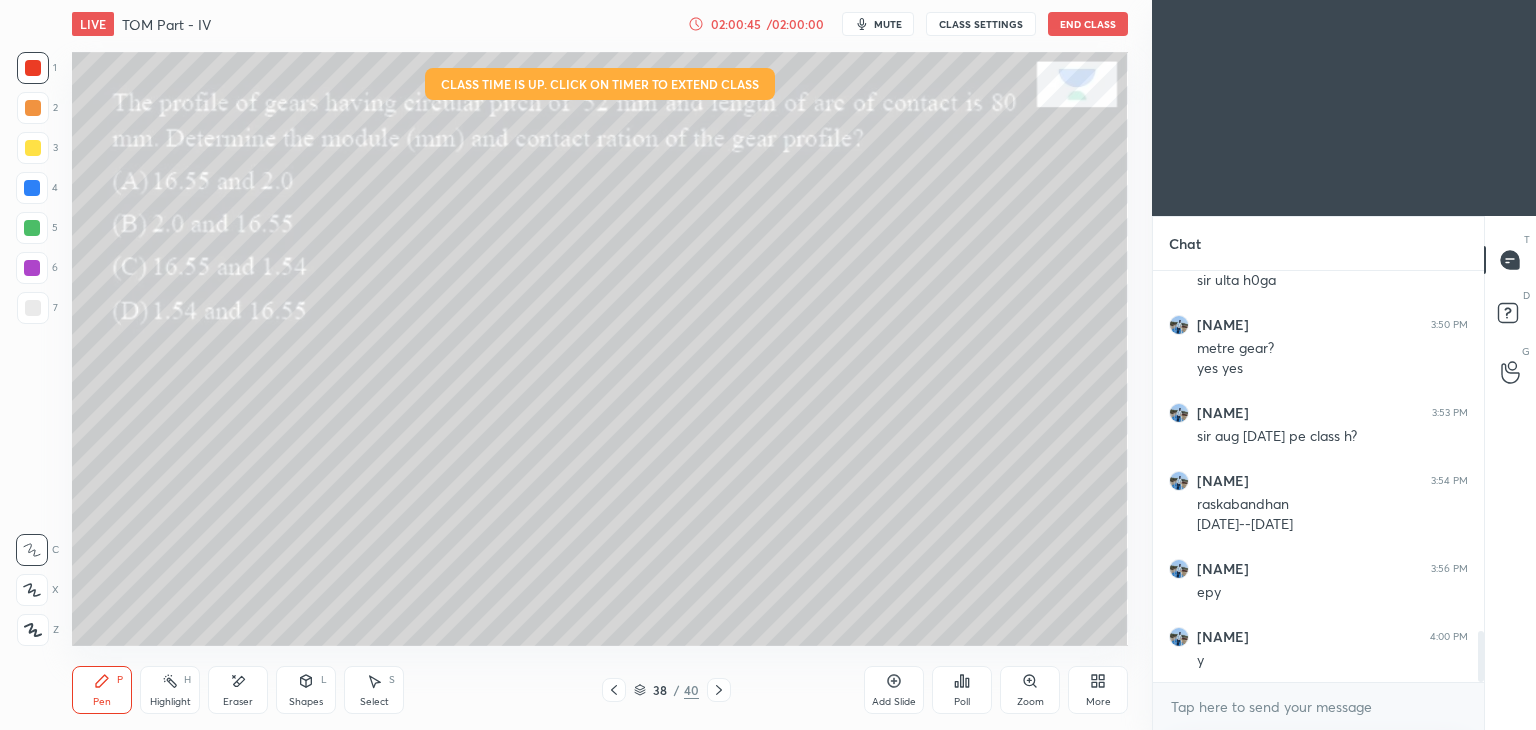 click at bounding box center (614, 690) 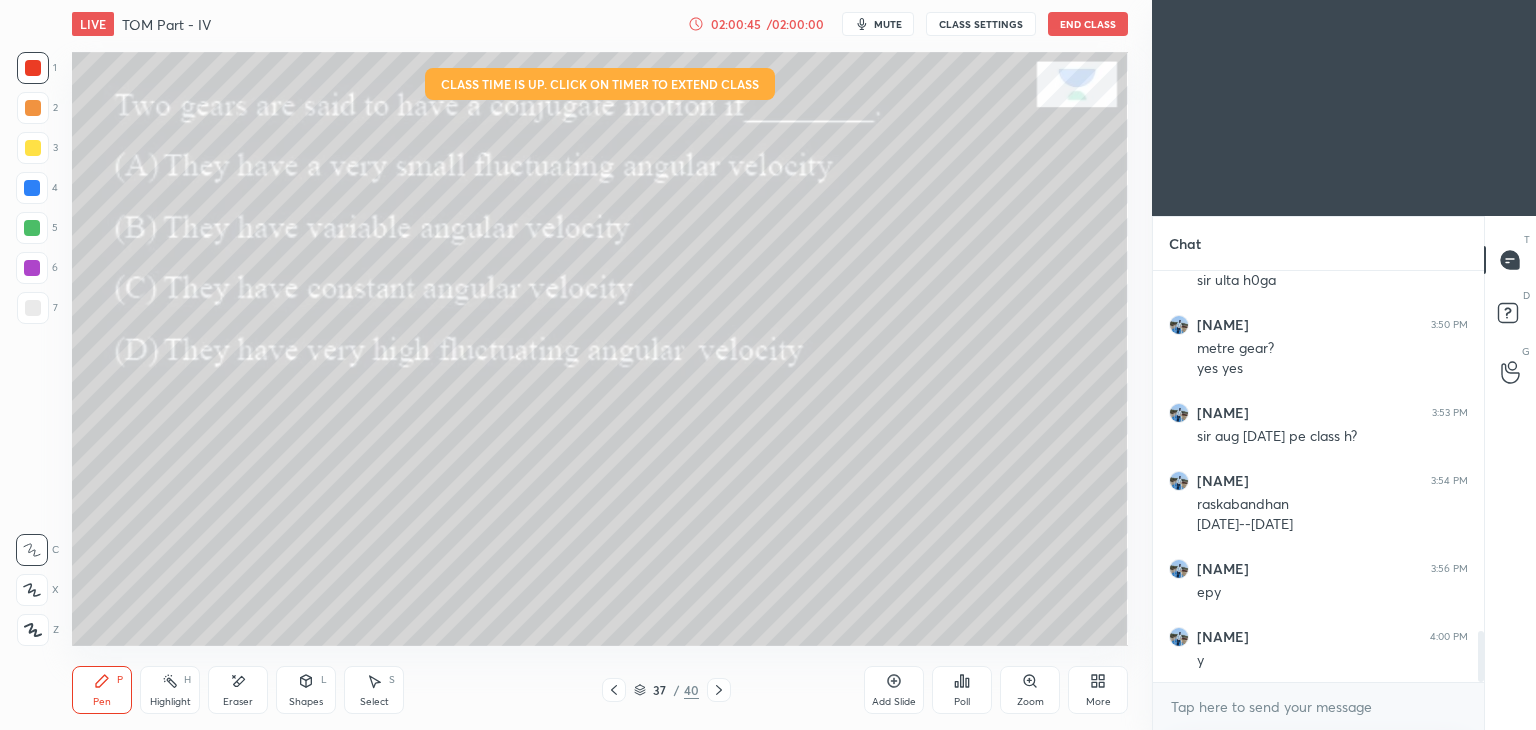 click at bounding box center [614, 690] 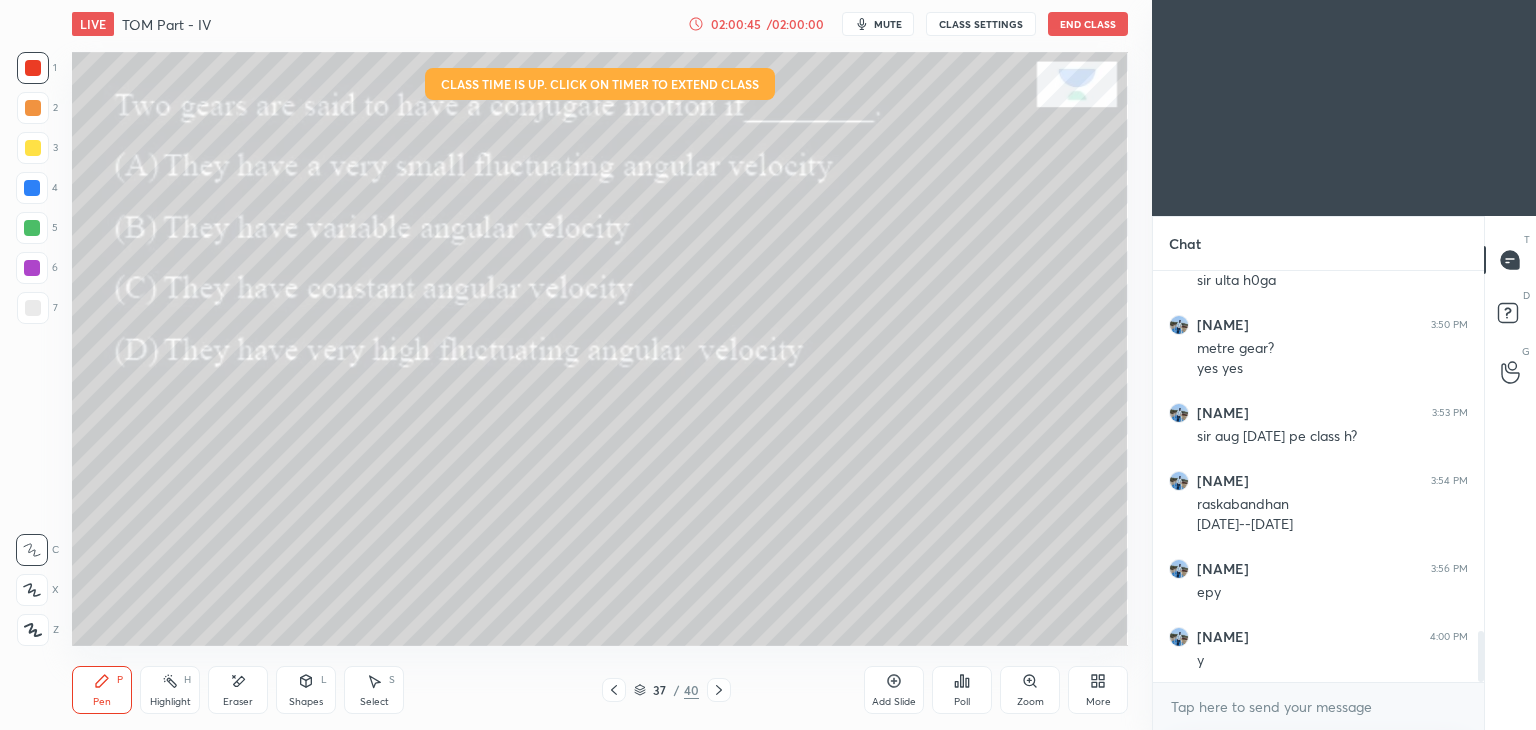 click at bounding box center (614, 690) 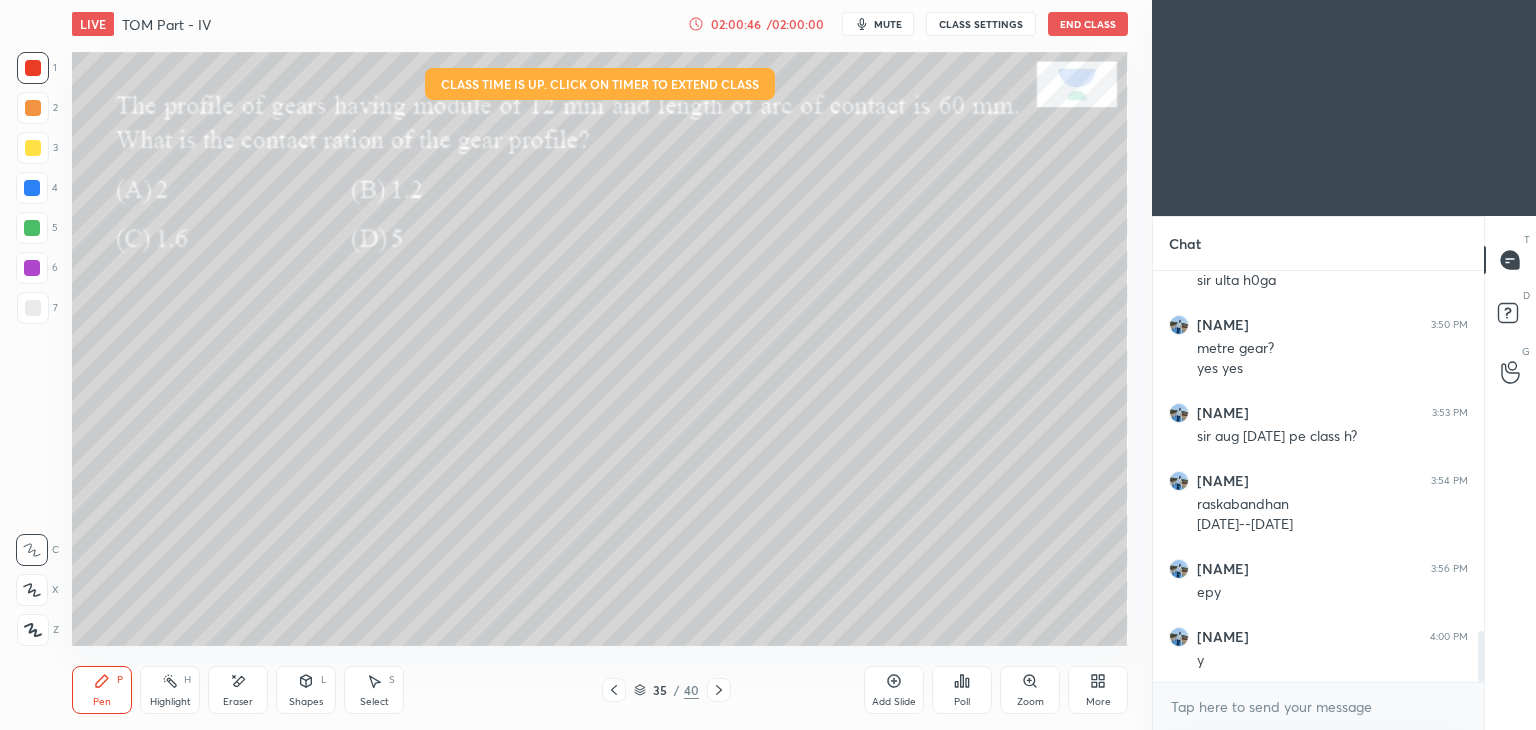 click 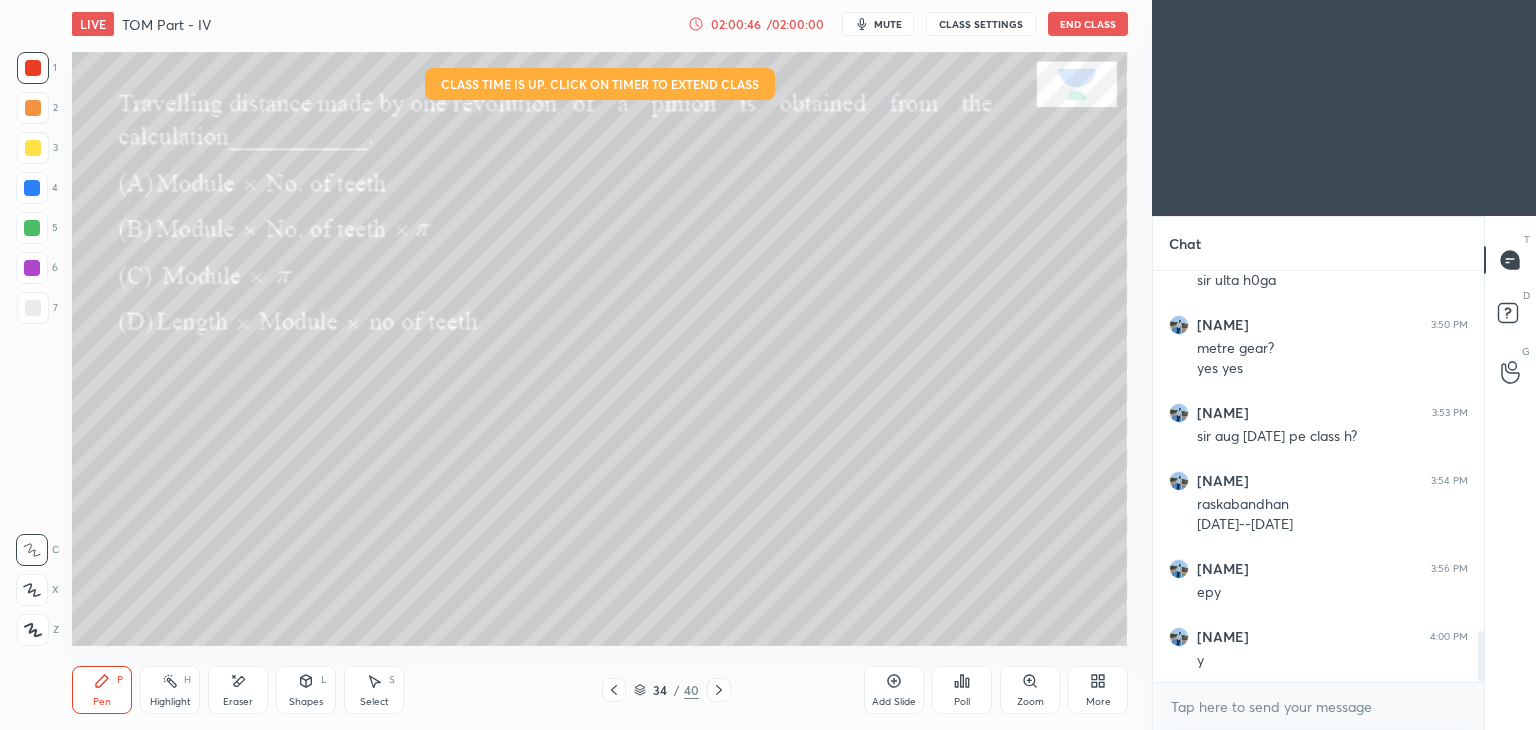 click at bounding box center [614, 690] 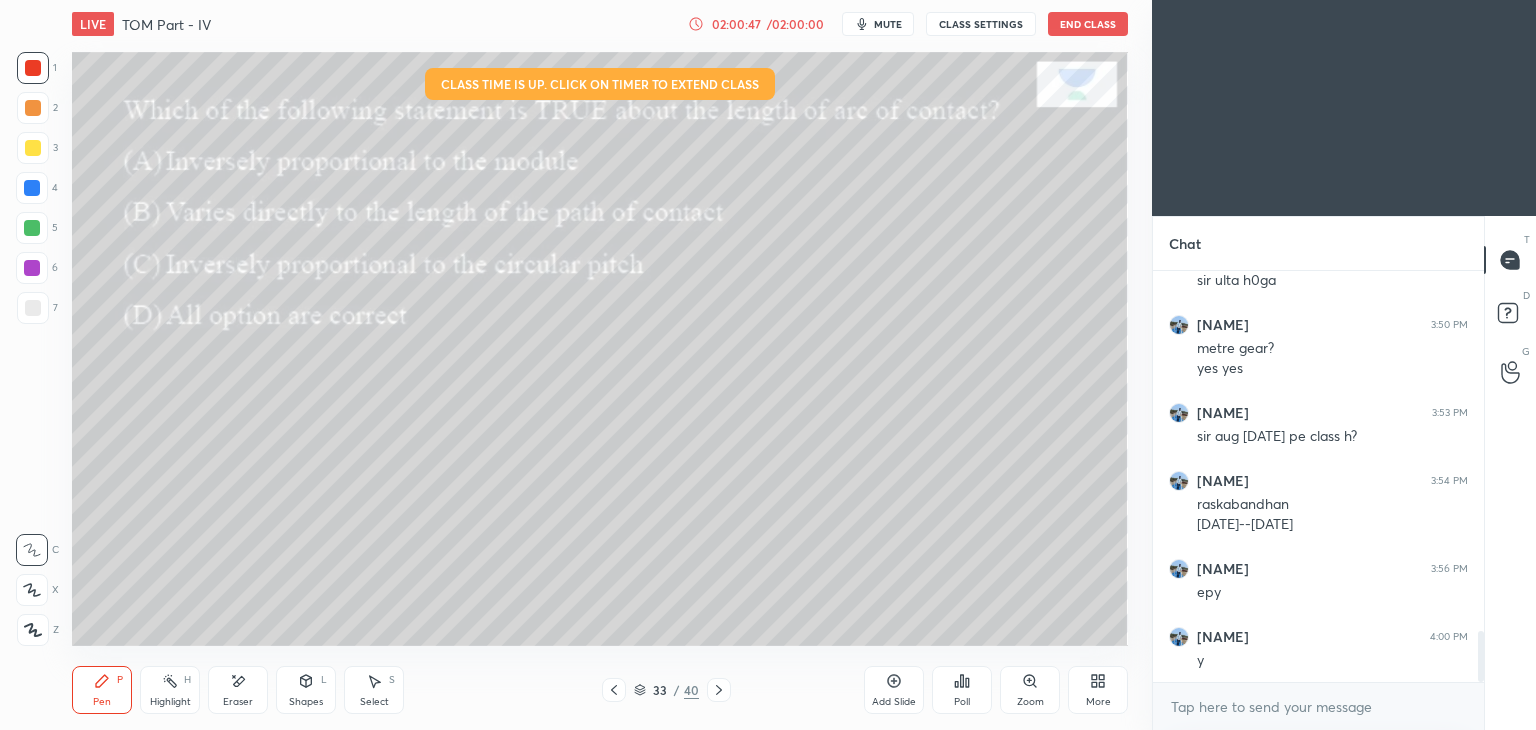 click at bounding box center [614, 690] 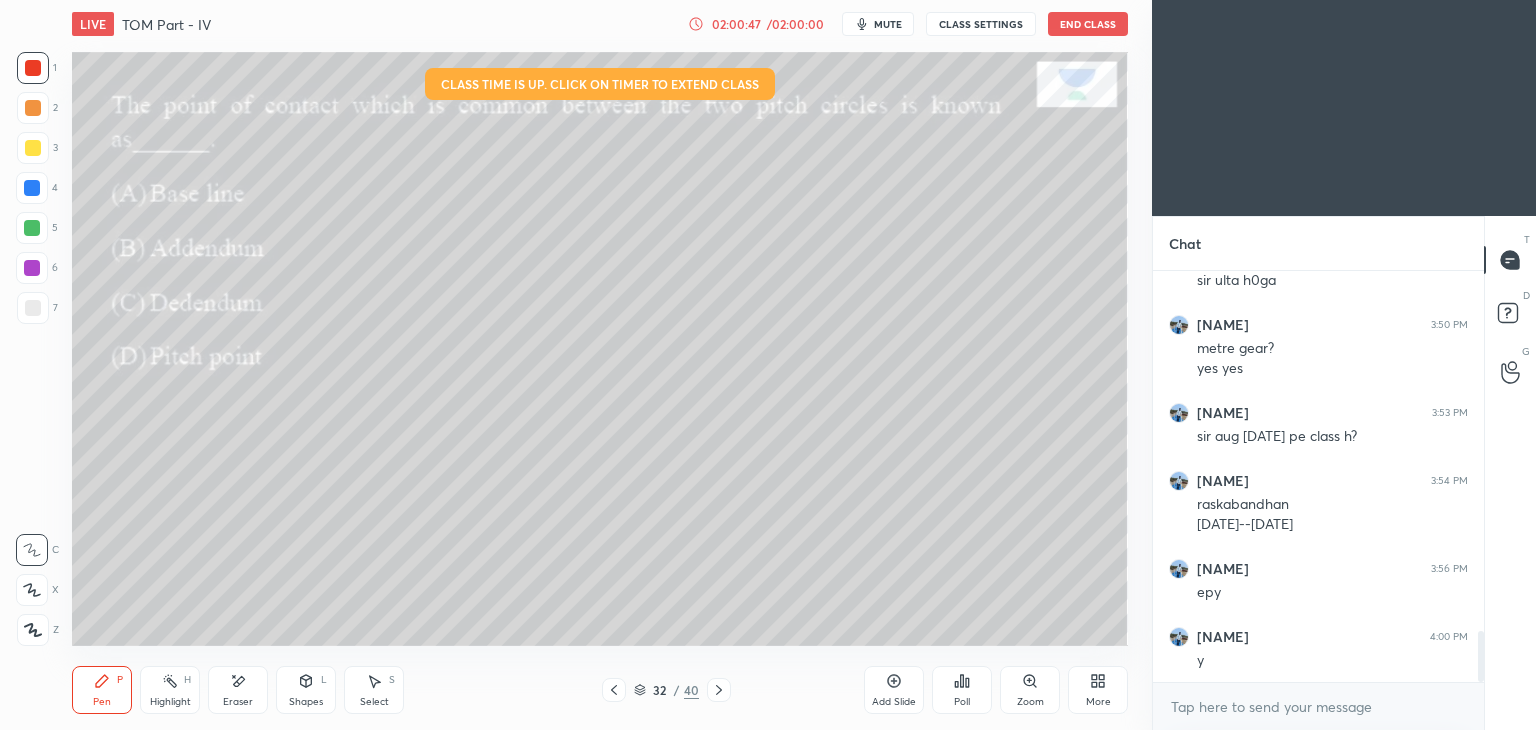 click at bounding box center (614, 690) 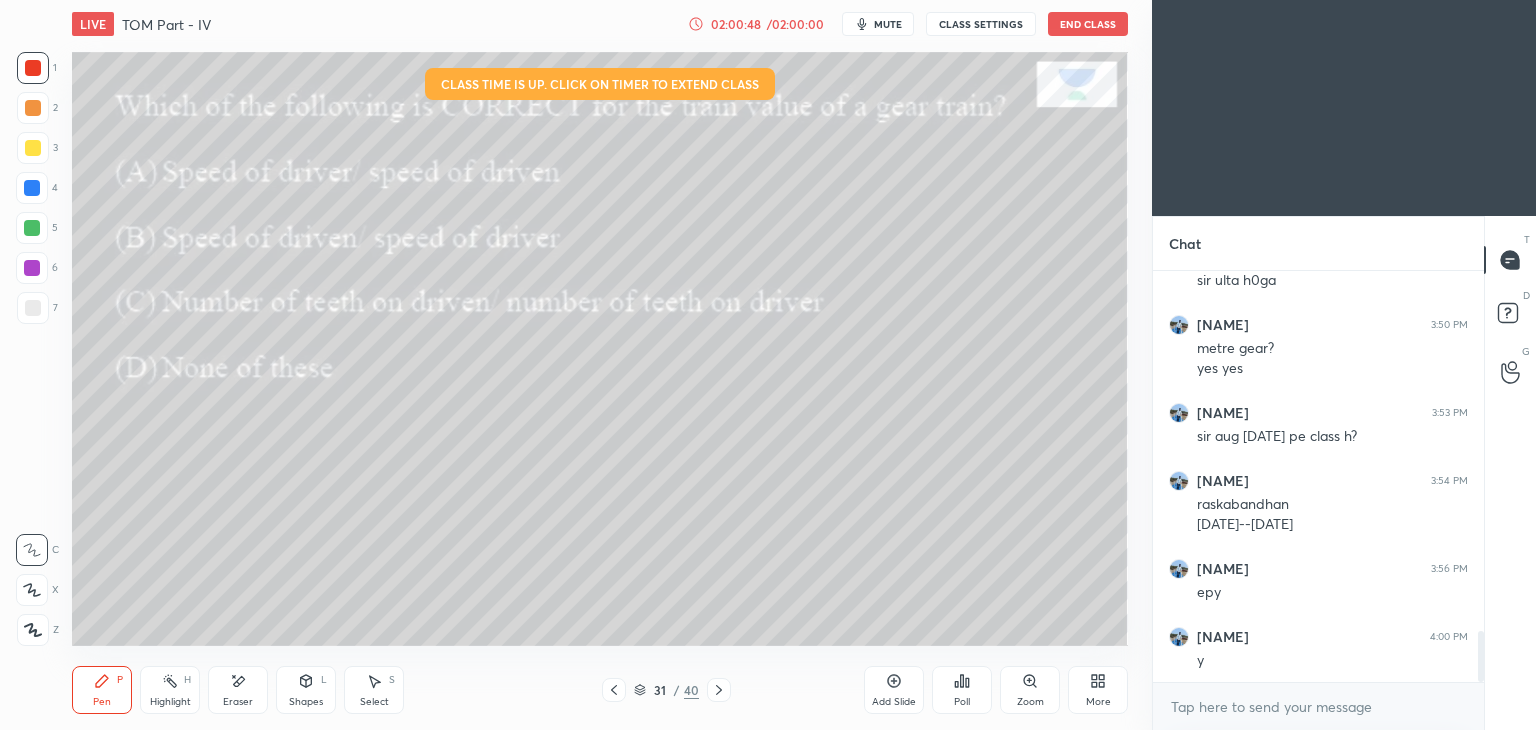 click on "31 / 40" at bounding box center [666, 690] 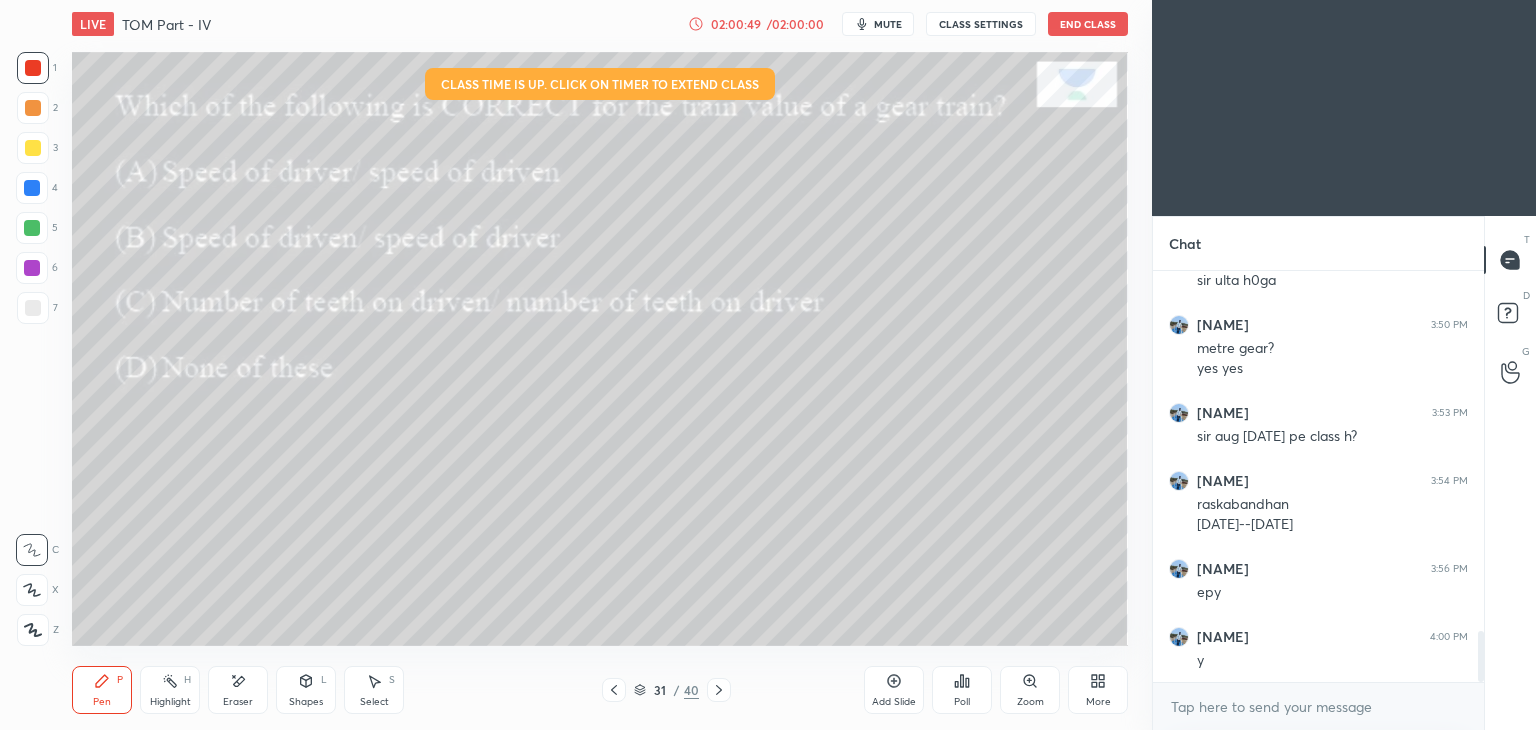 click 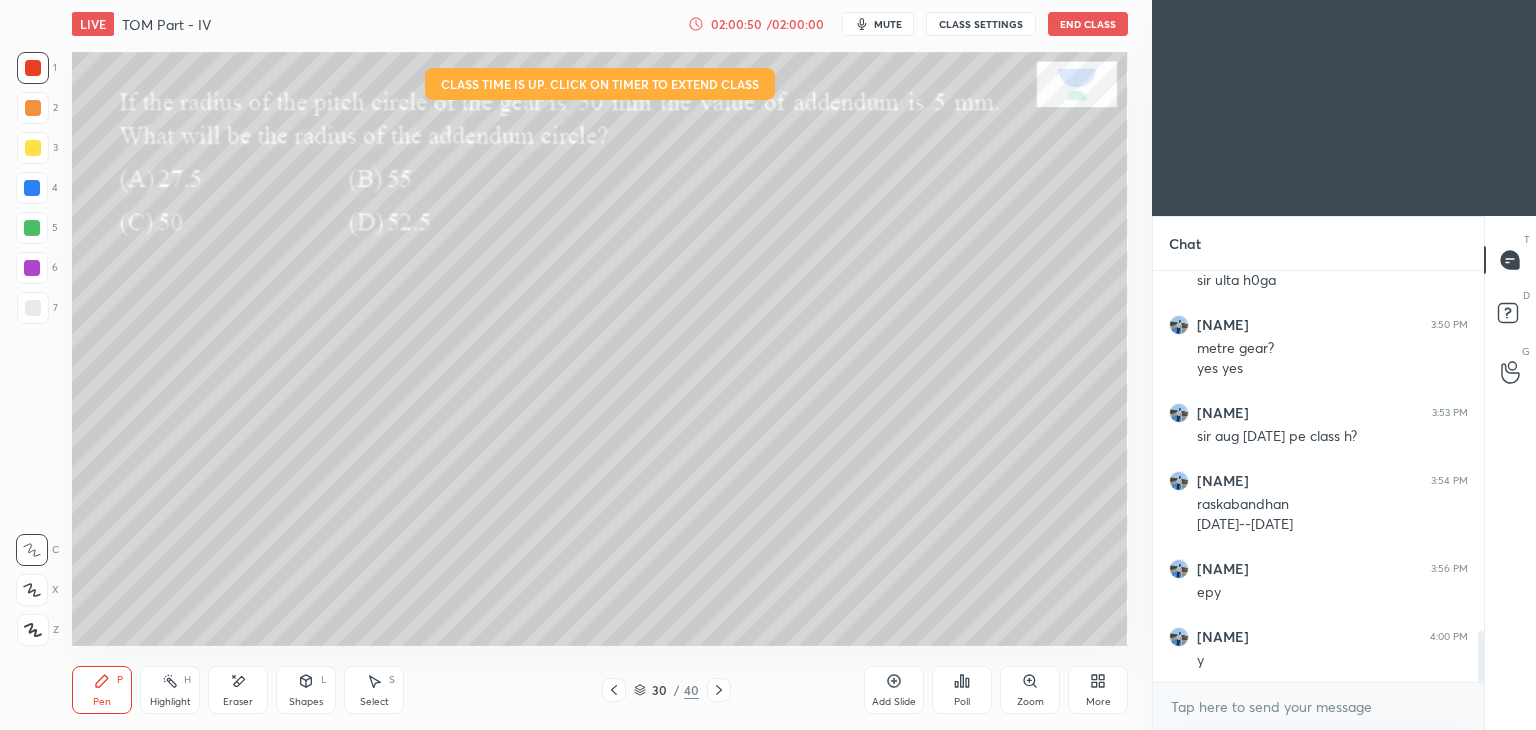 click 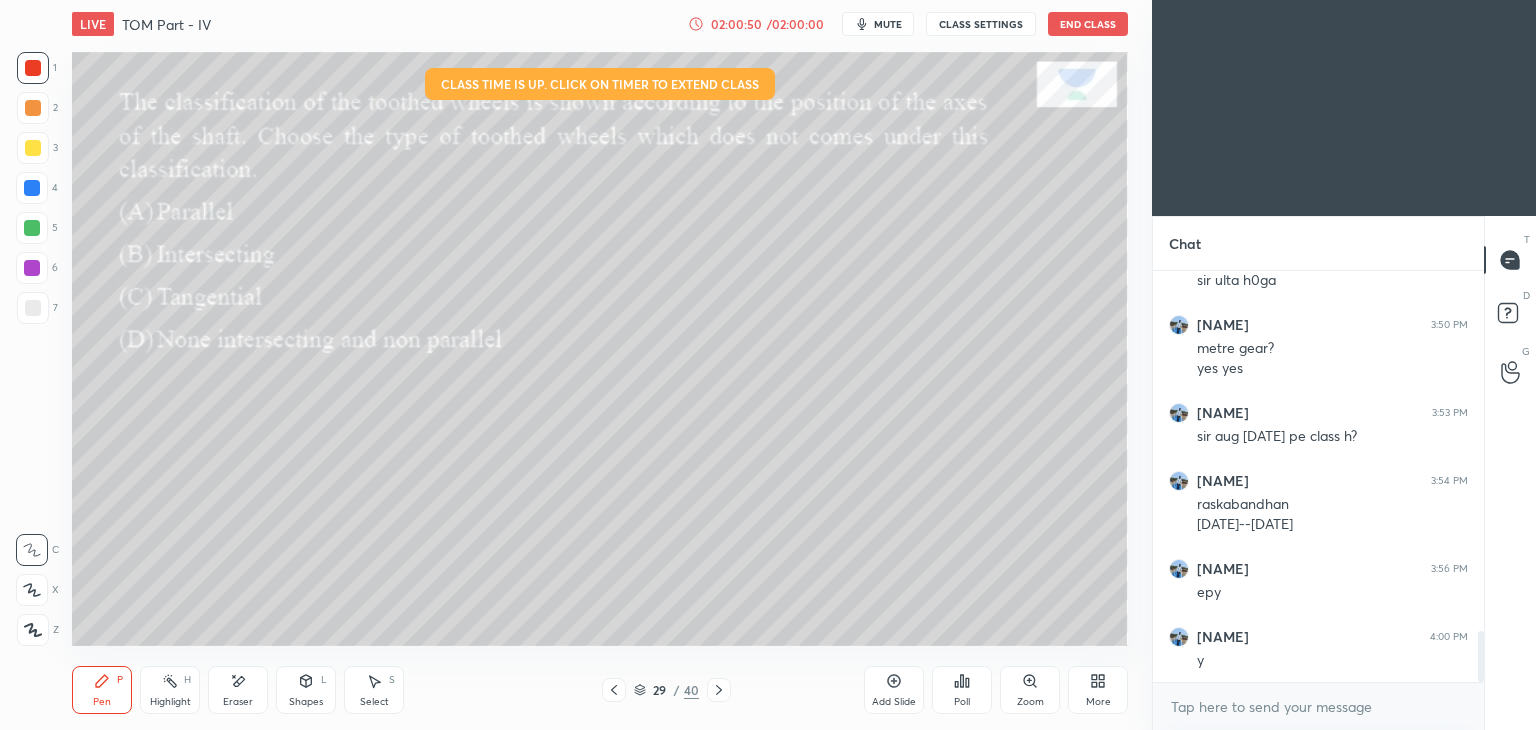 click 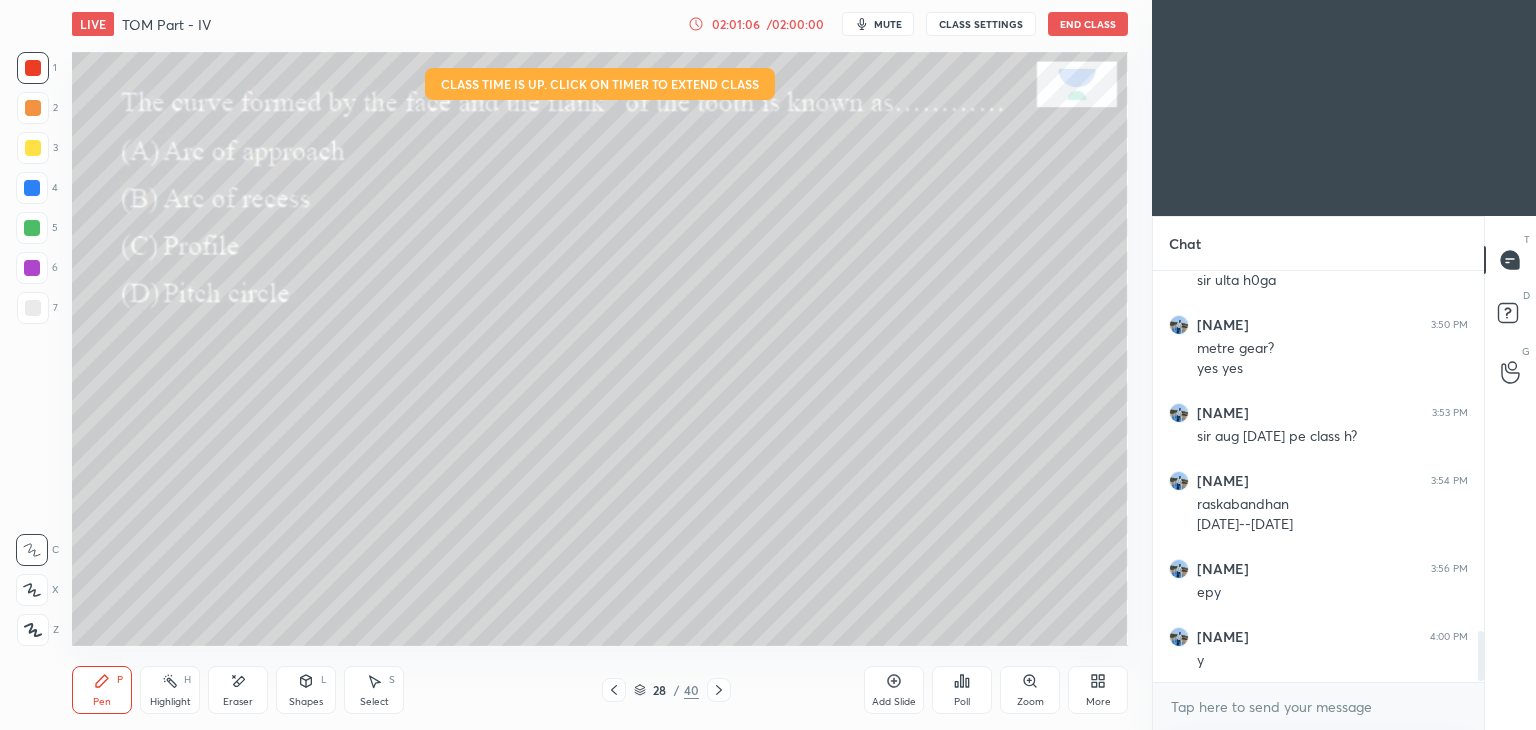 click on "End Class" at bounding box center [1088, 24] 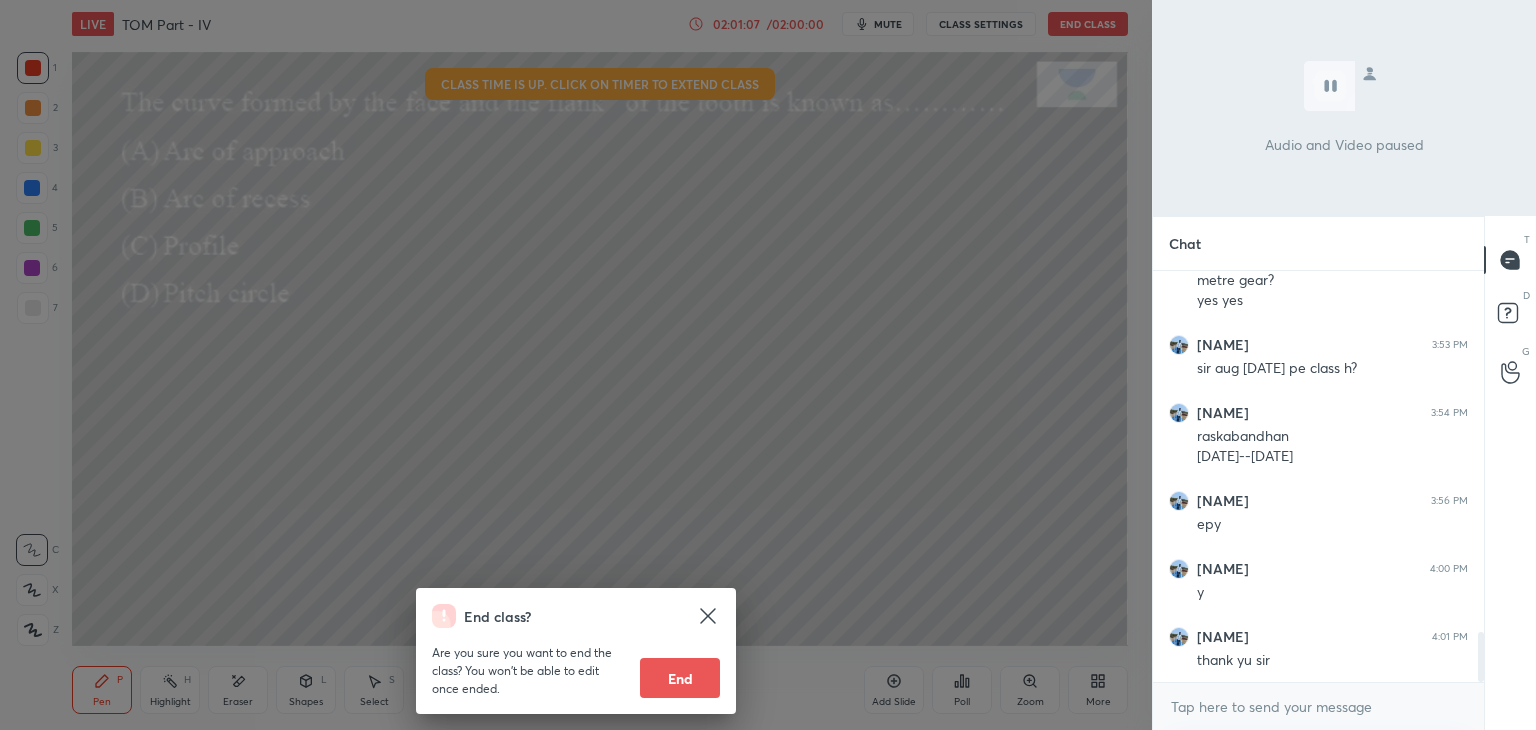 click on "End" at bounding box center [680, 678] 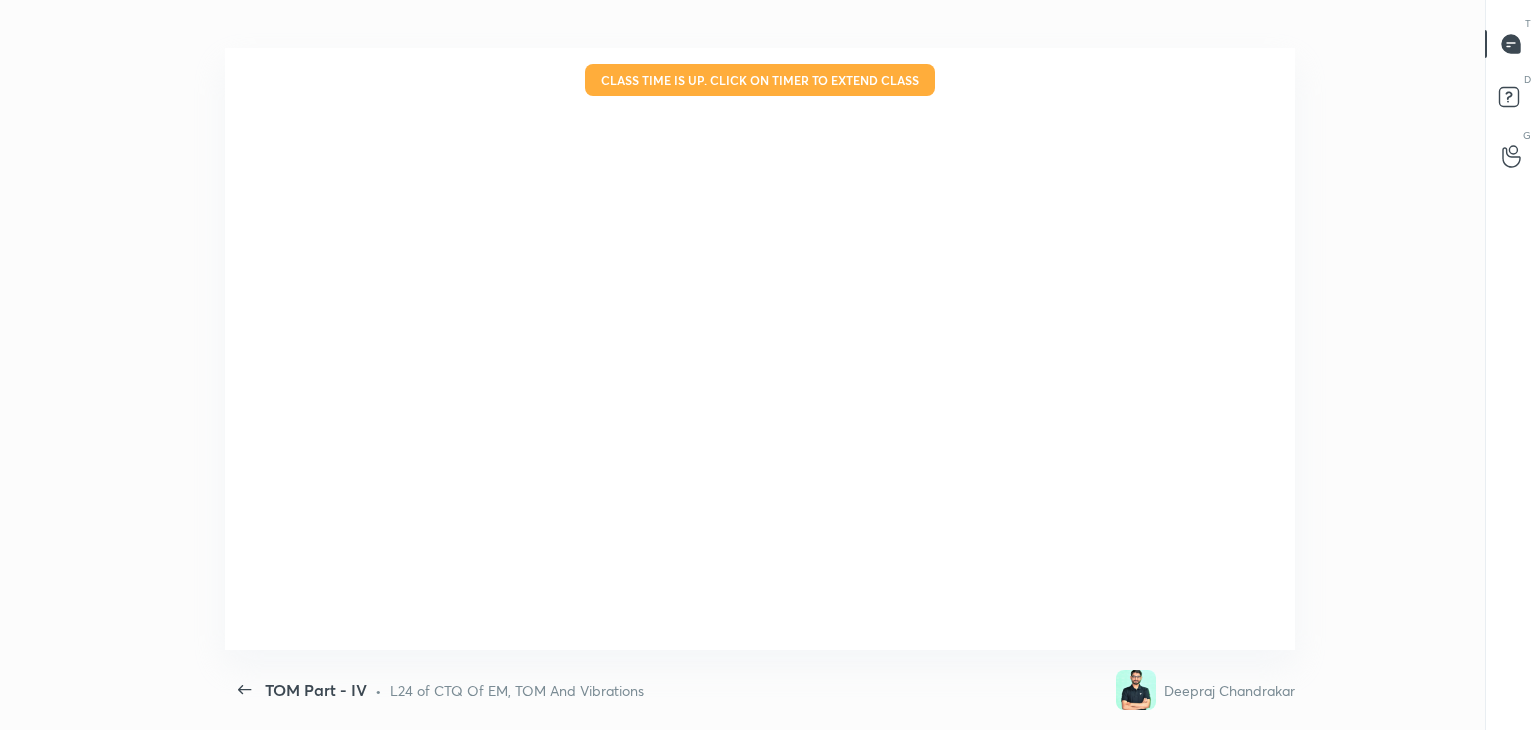 scroll, scrollTop: 99397, scrollLeft: 98736, axis: both 